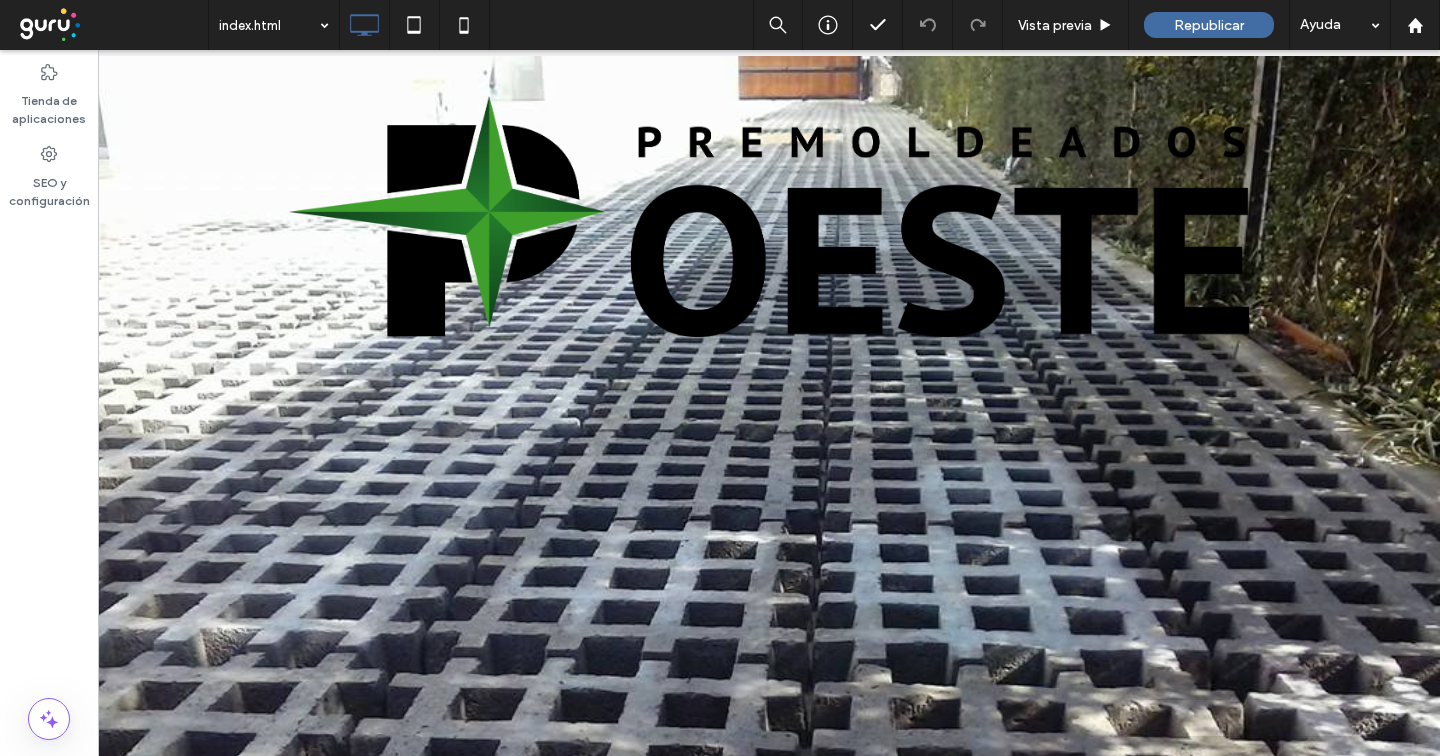 scroll, scrollTop: 0, scrollLeft: 0, axis: both 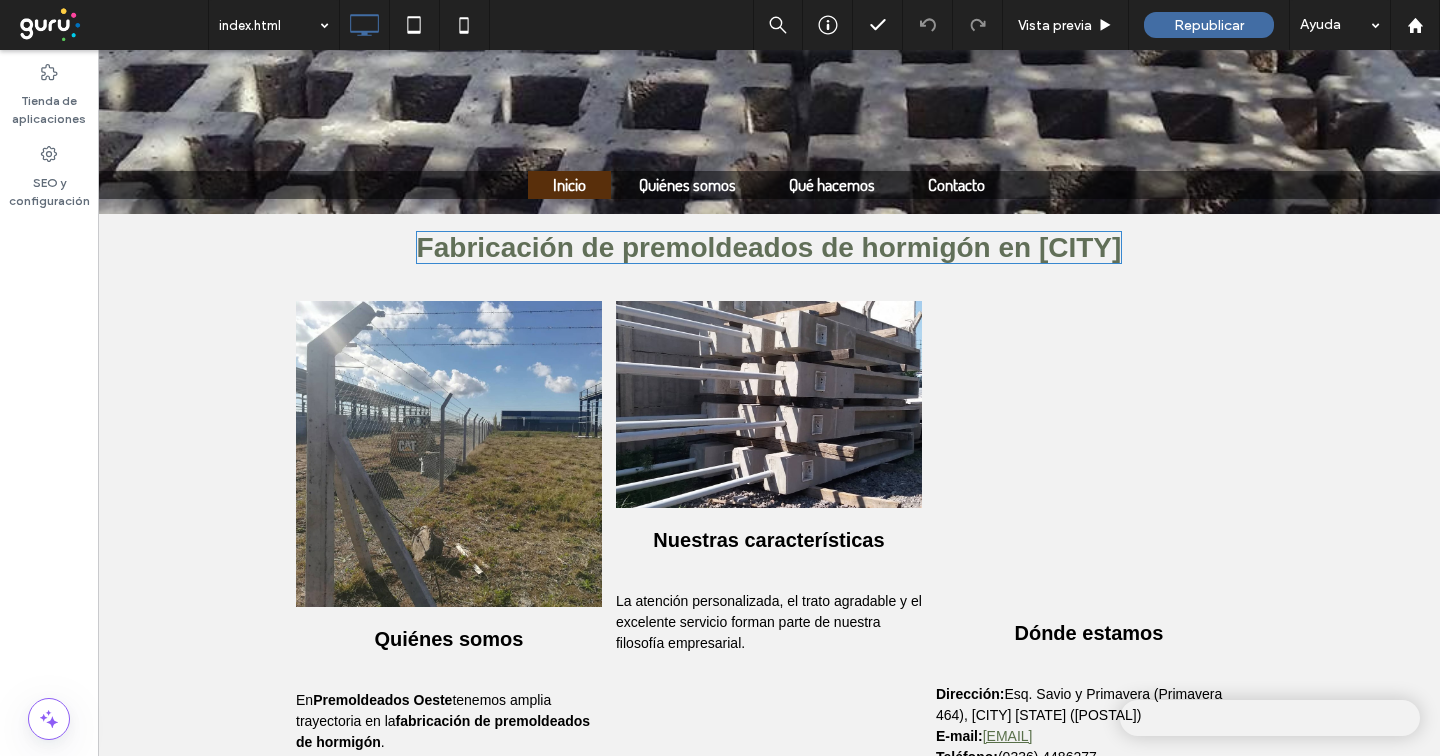 click on "Fabricación  de premoldeados de hormigón en San Nicolás de los Arroyos" at bounding box center (769, 247) 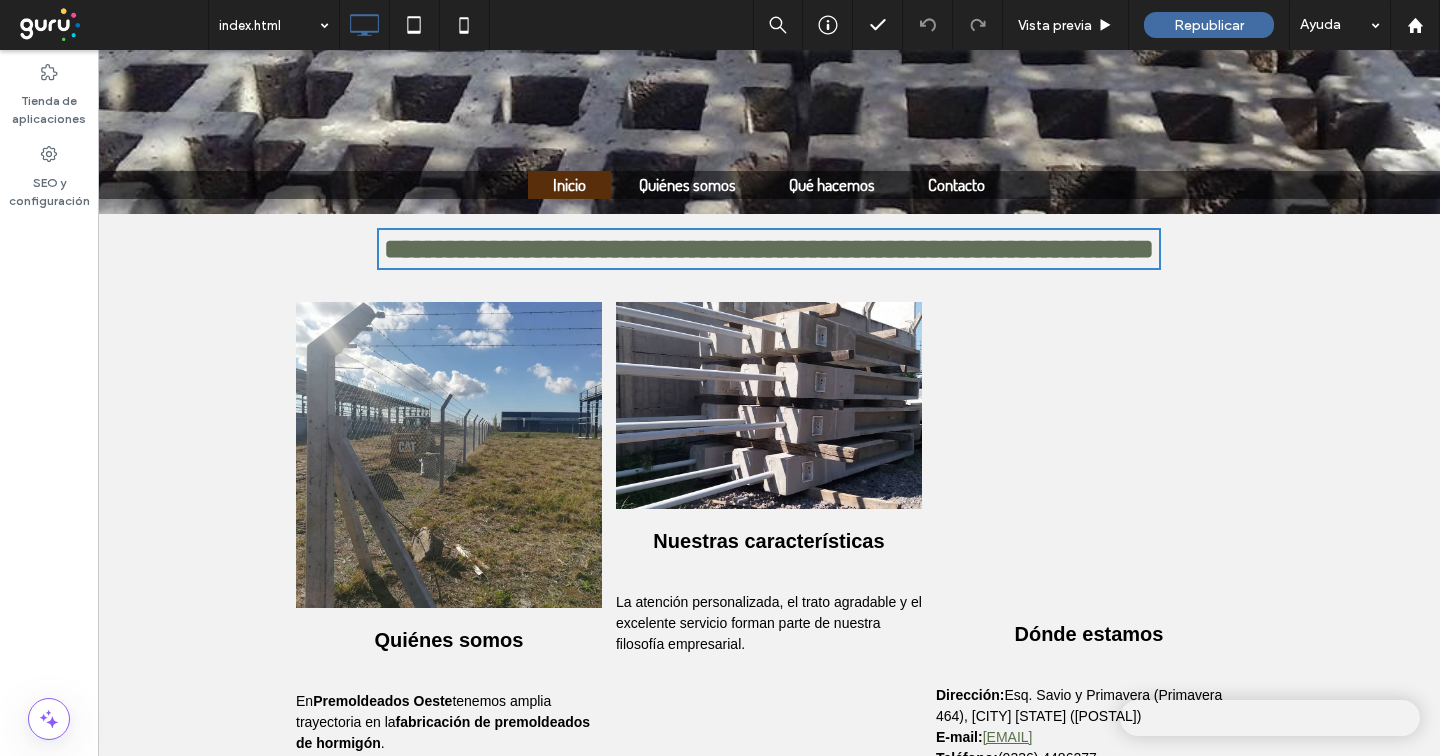 click on "**********" at bounding box center (769, 249) 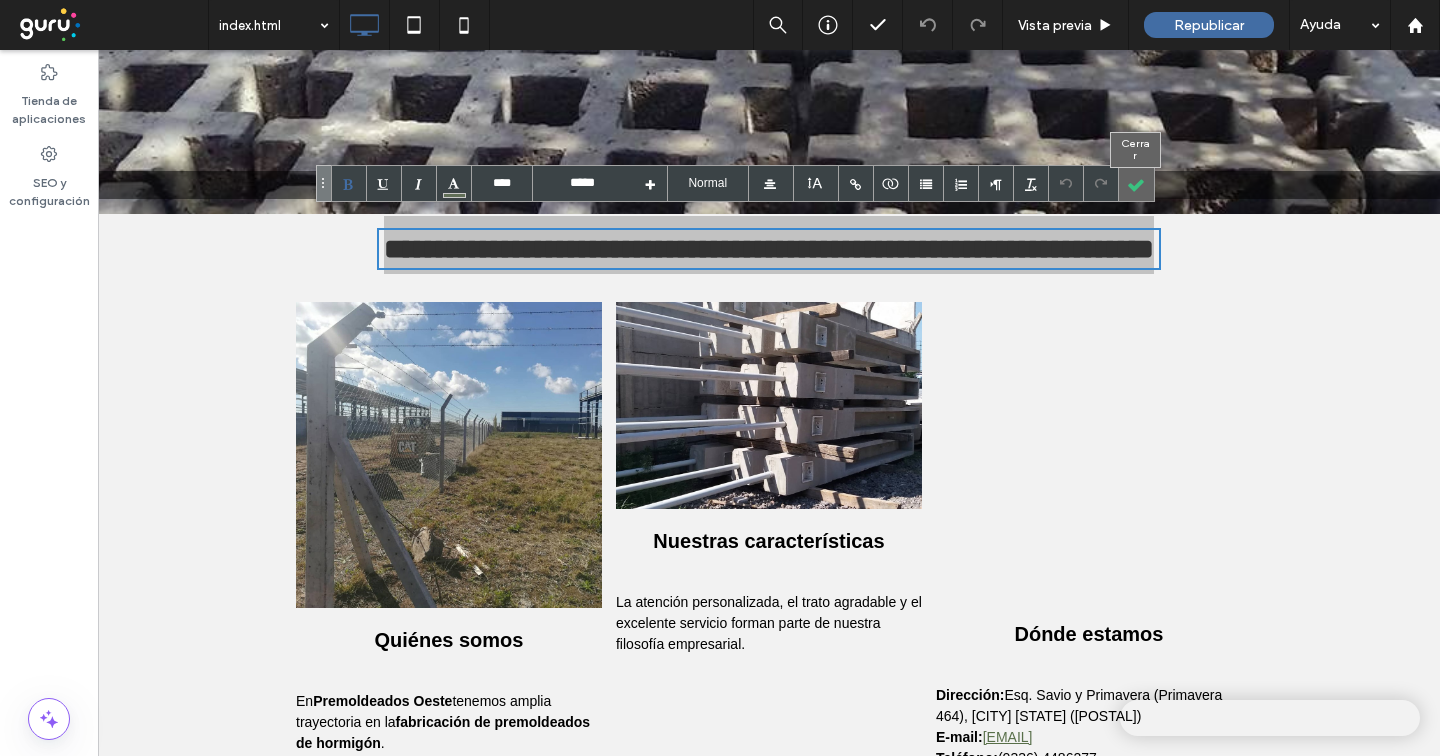 click at bounding box center (1136, 183) 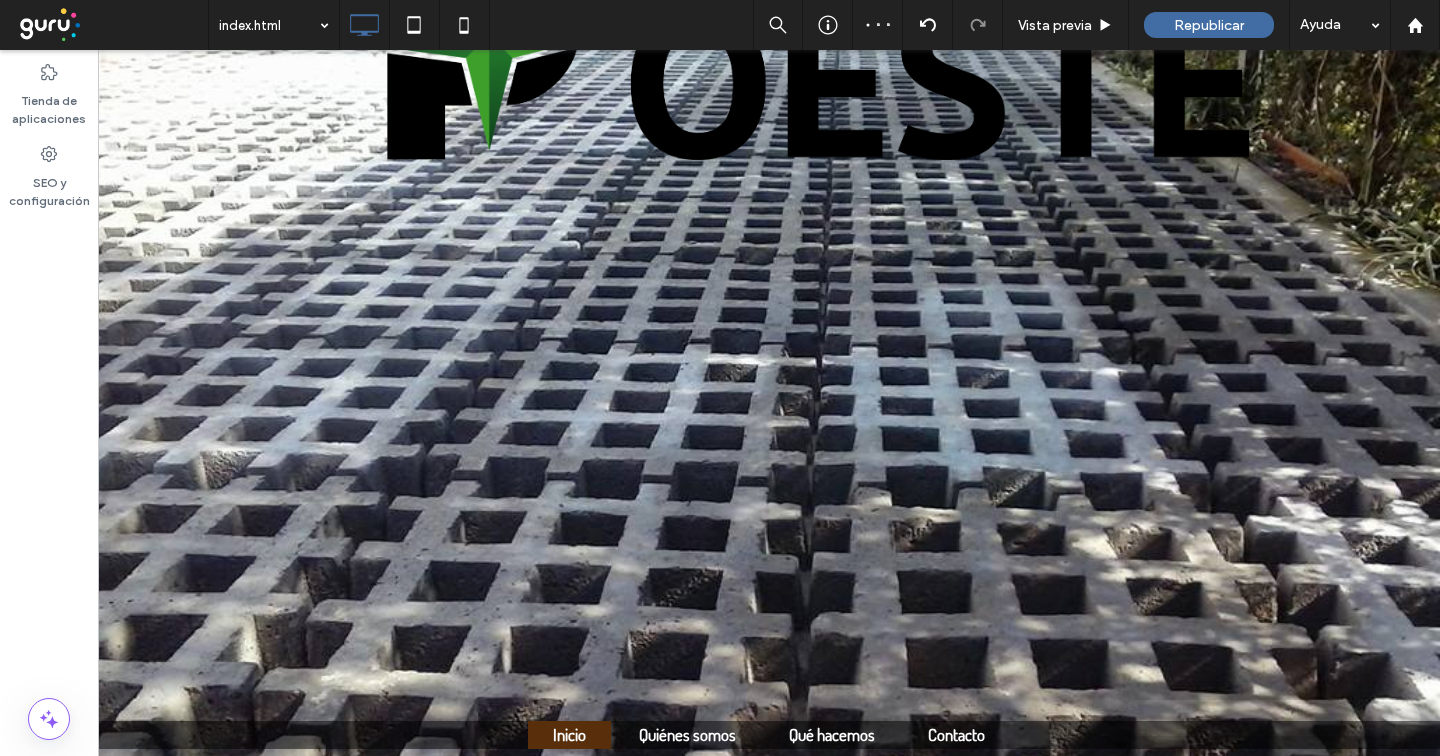 scroll, scrollTop: 0, scrollLeft: 0, axis: both 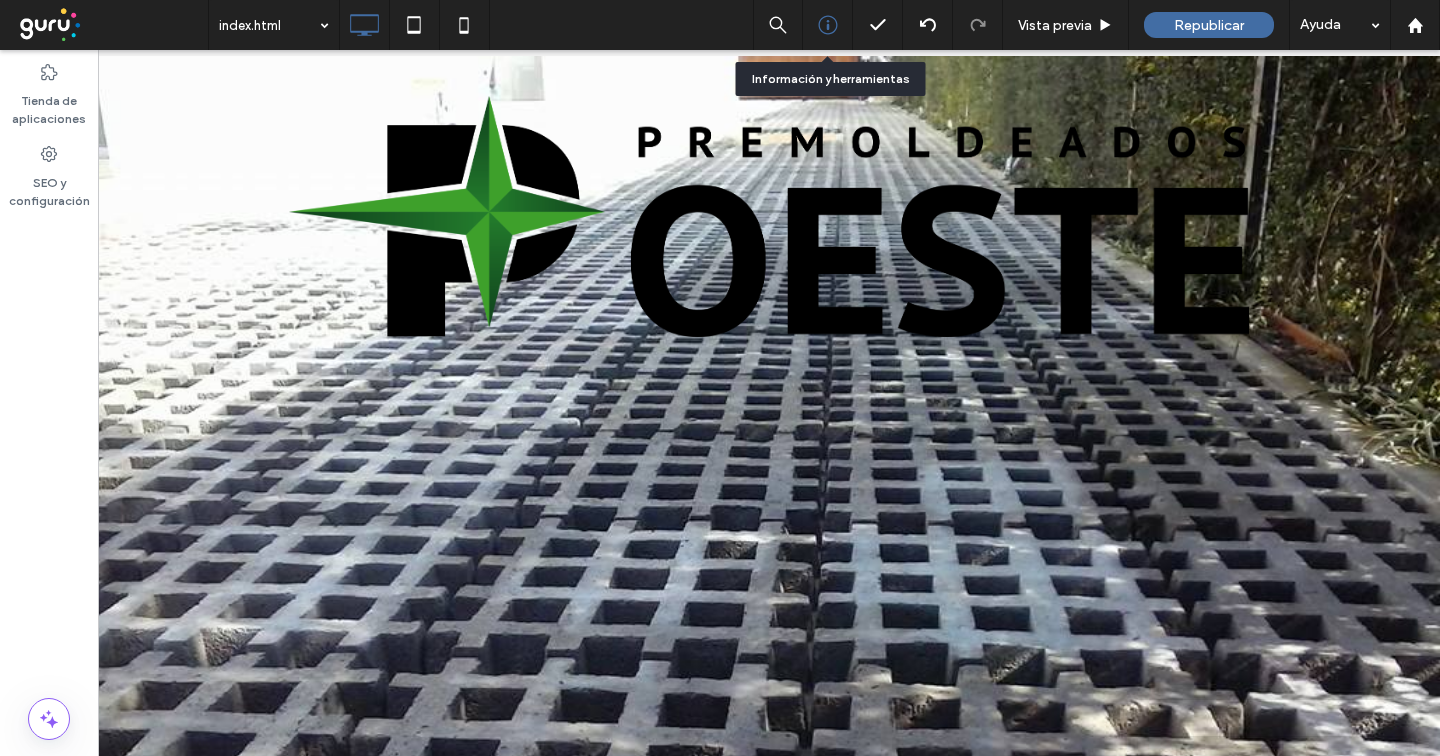 click 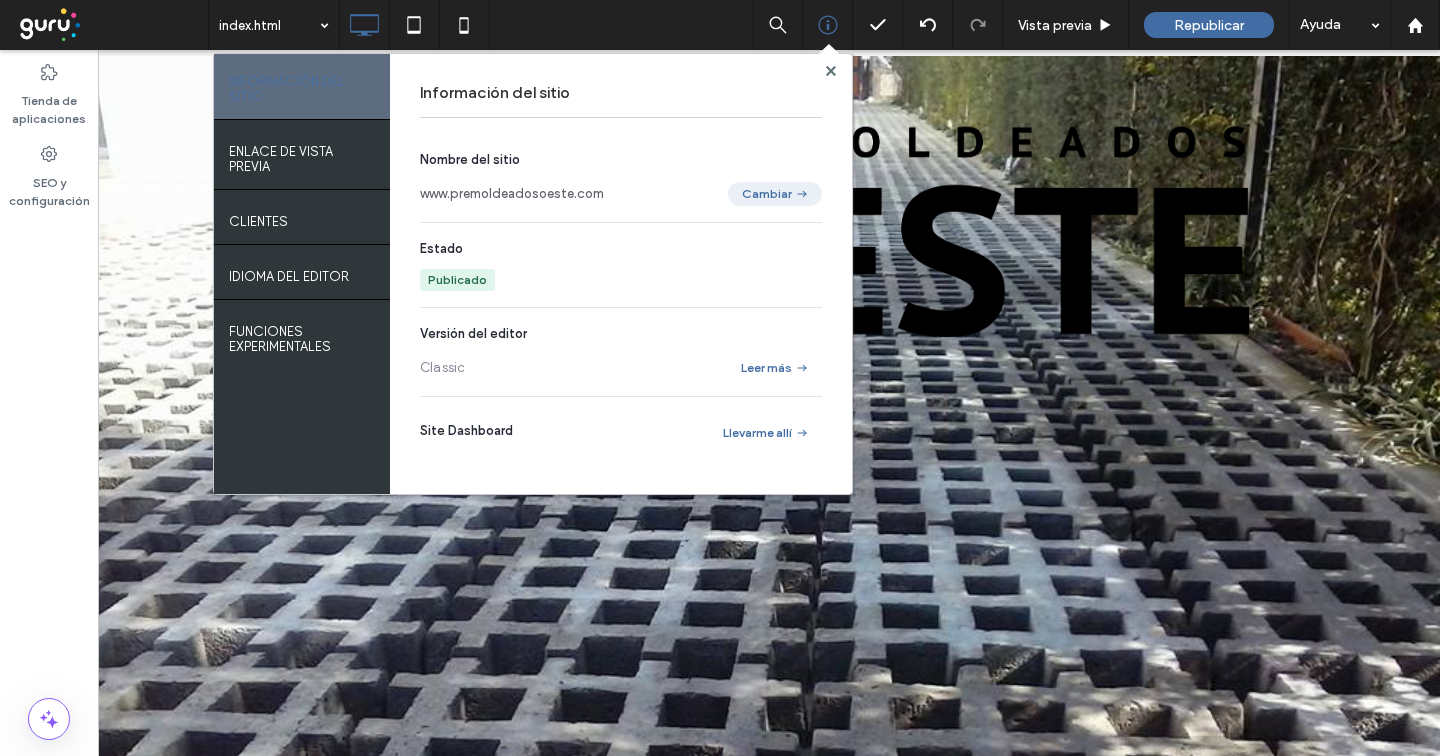 click on "Cambiar" at bounding box center [775, 194] 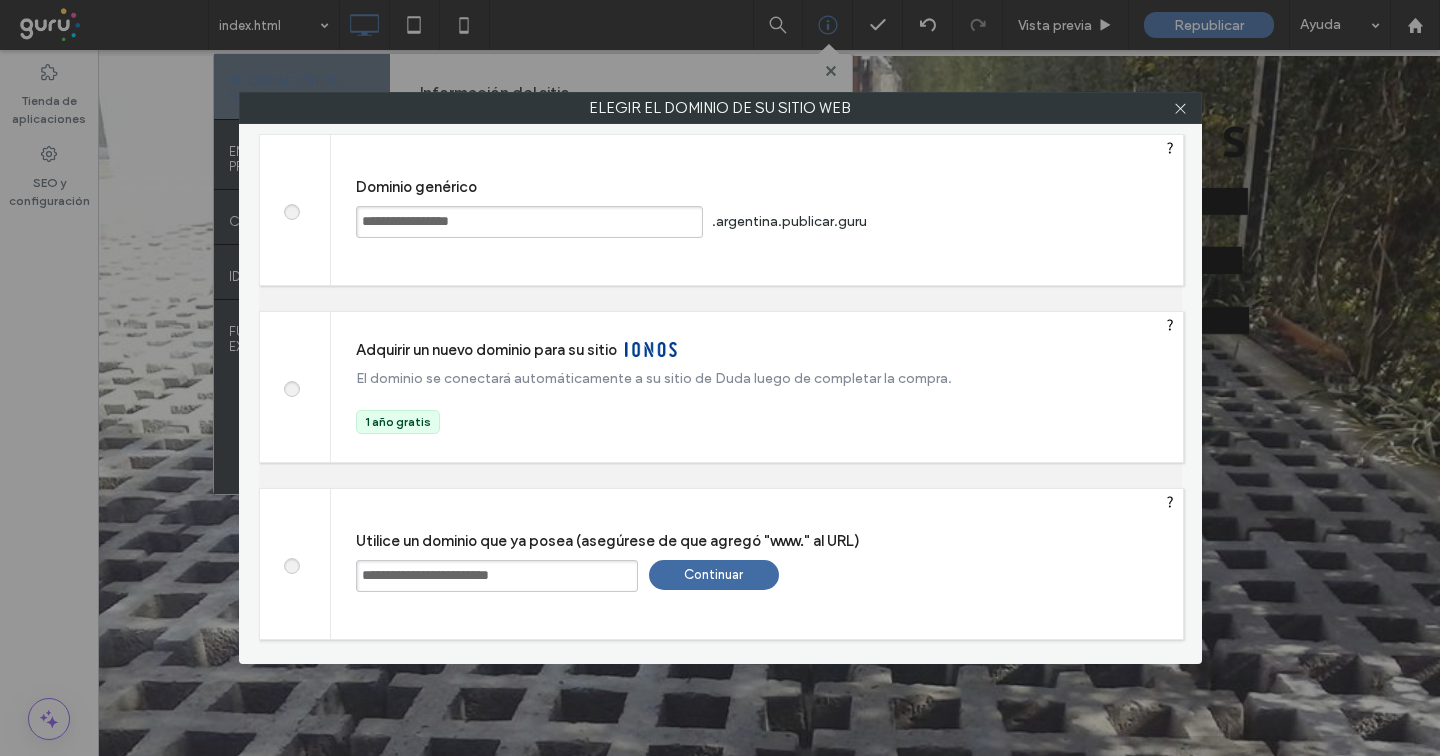 click on "Continuar" at bounding box center (714, 575) 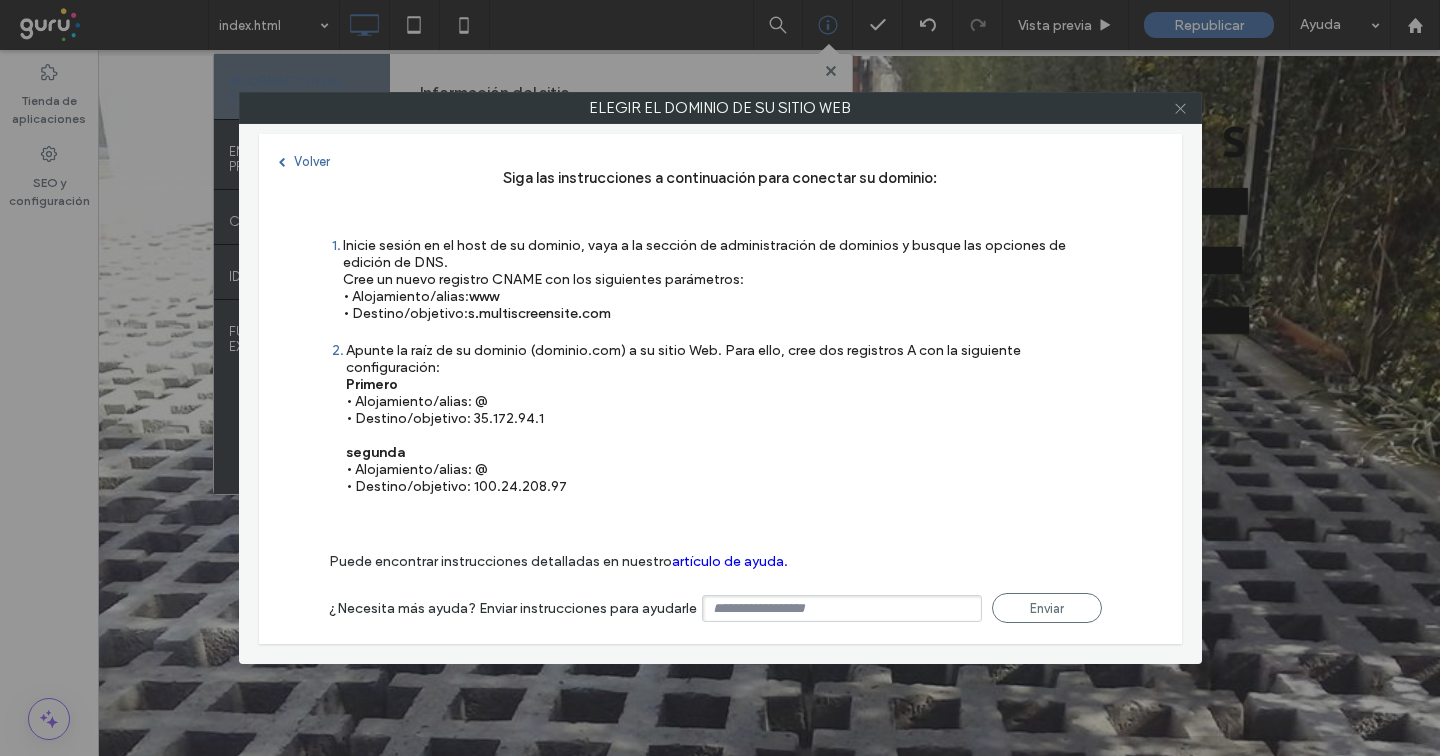 click 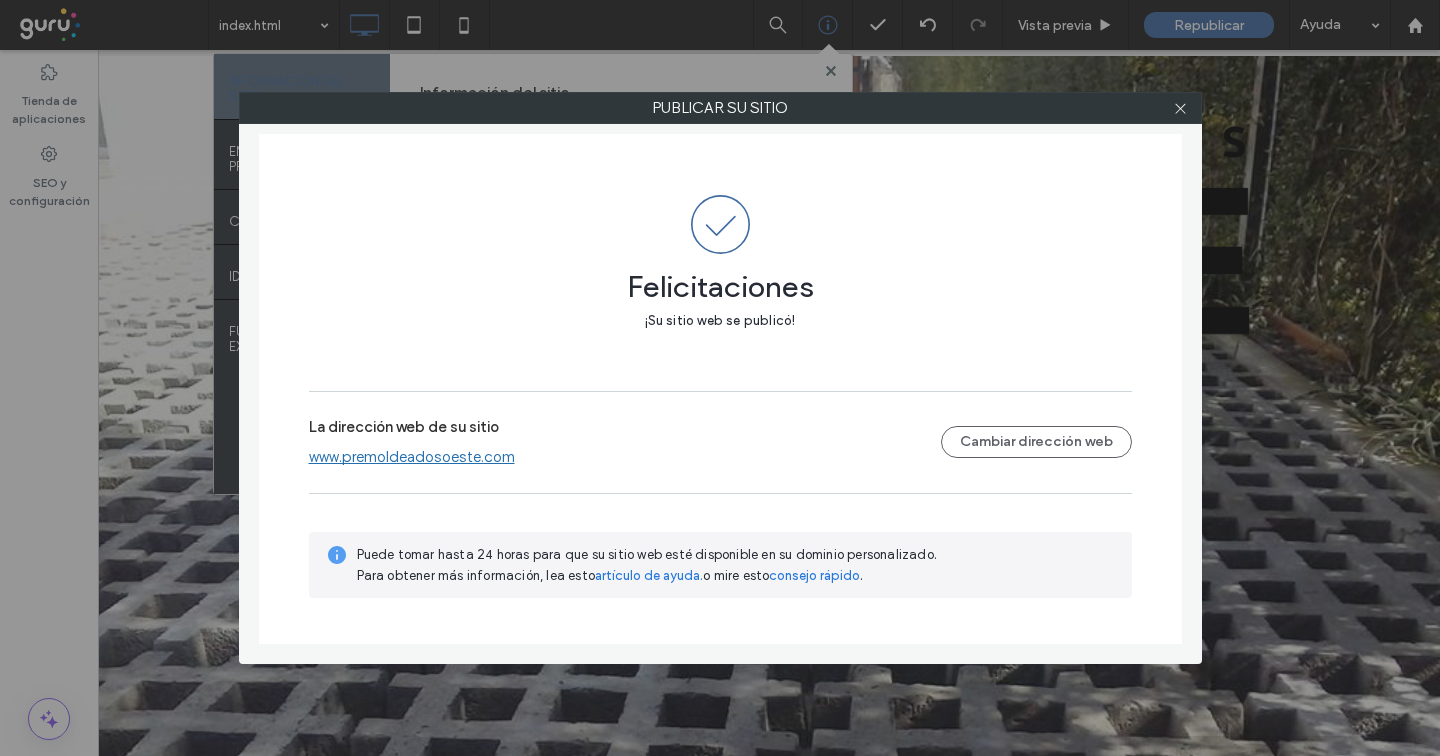 click on "www.premoldeadosoeste.com" at bounding box center [412, 457] 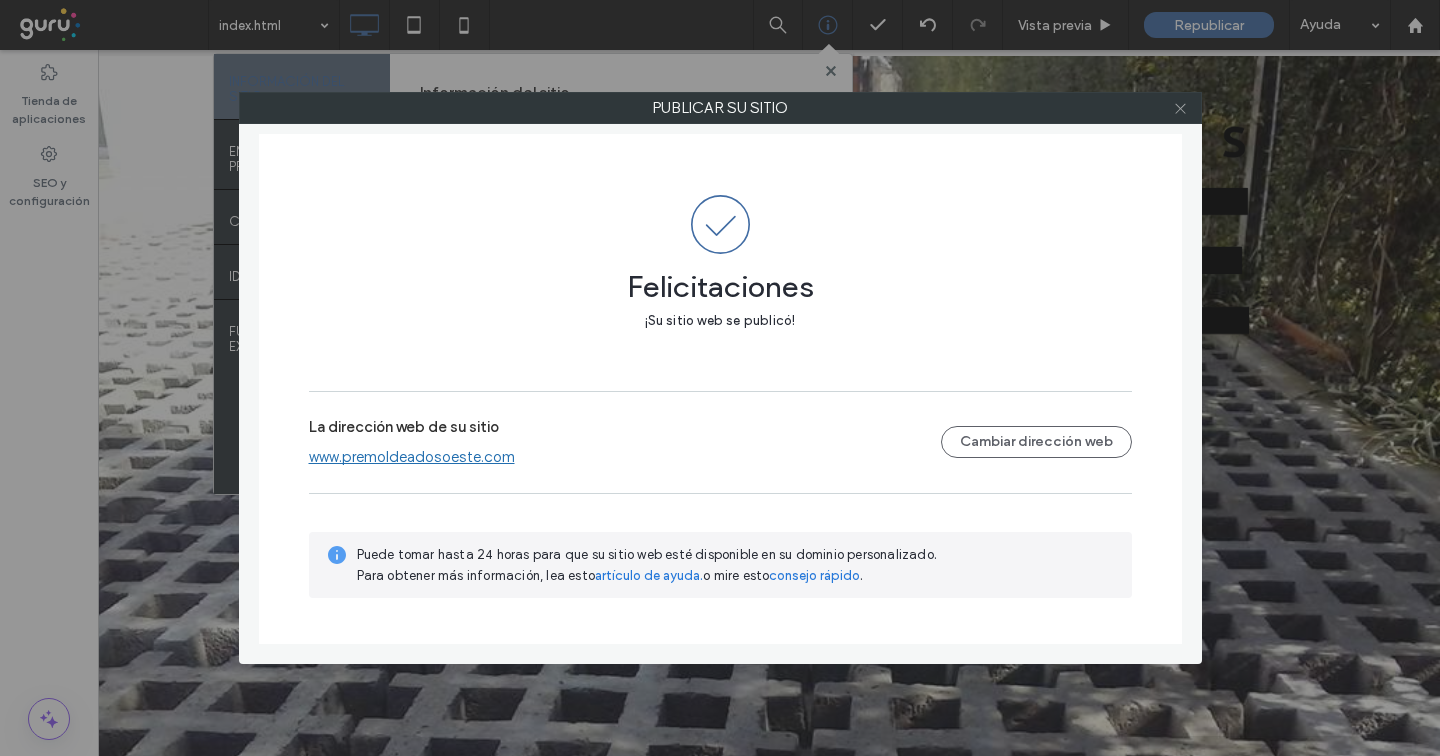 click at bounding box center (1180, 108) 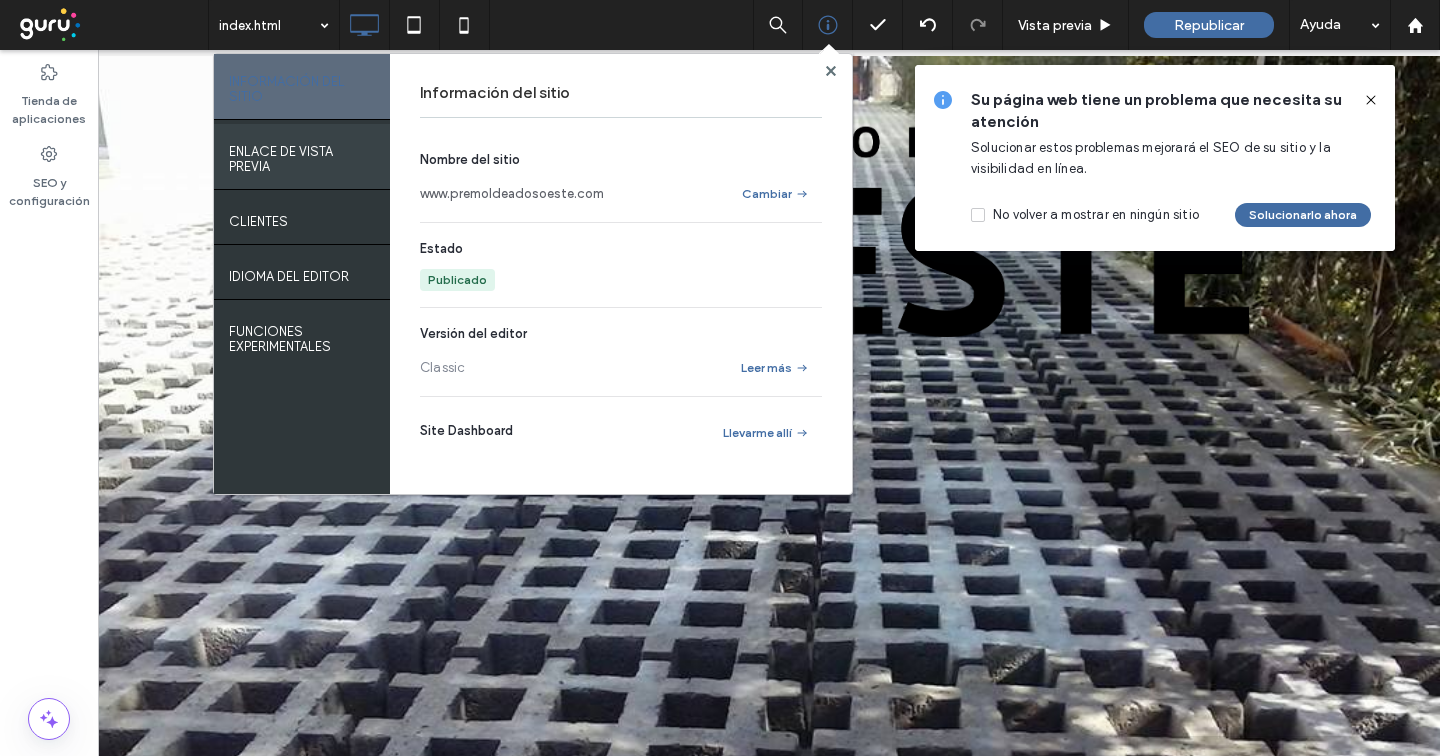 click on "ENLACE DE VISTA PREVIA" at bounding box center [302, 154] 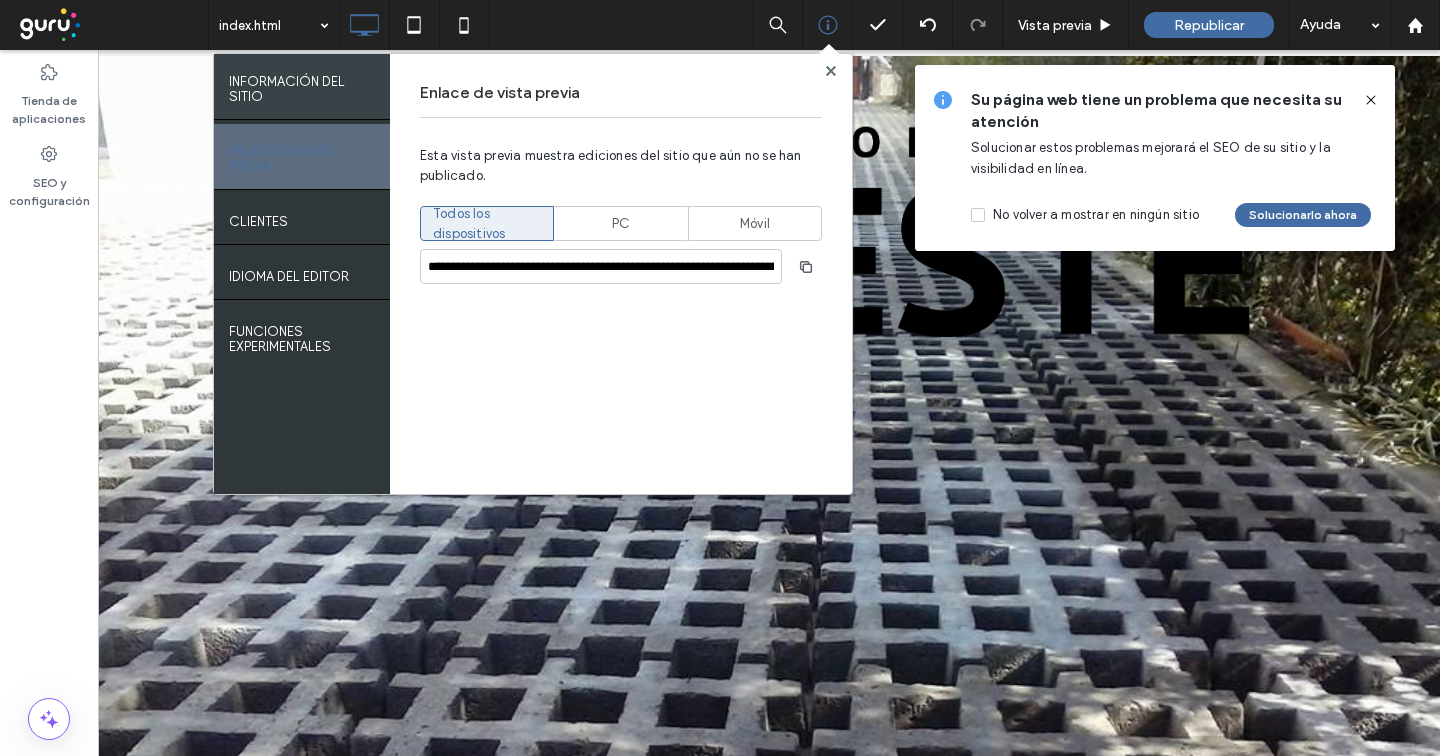 click on "INFORMACIÓN DEL SITIO" at bounding box center [302, 84] 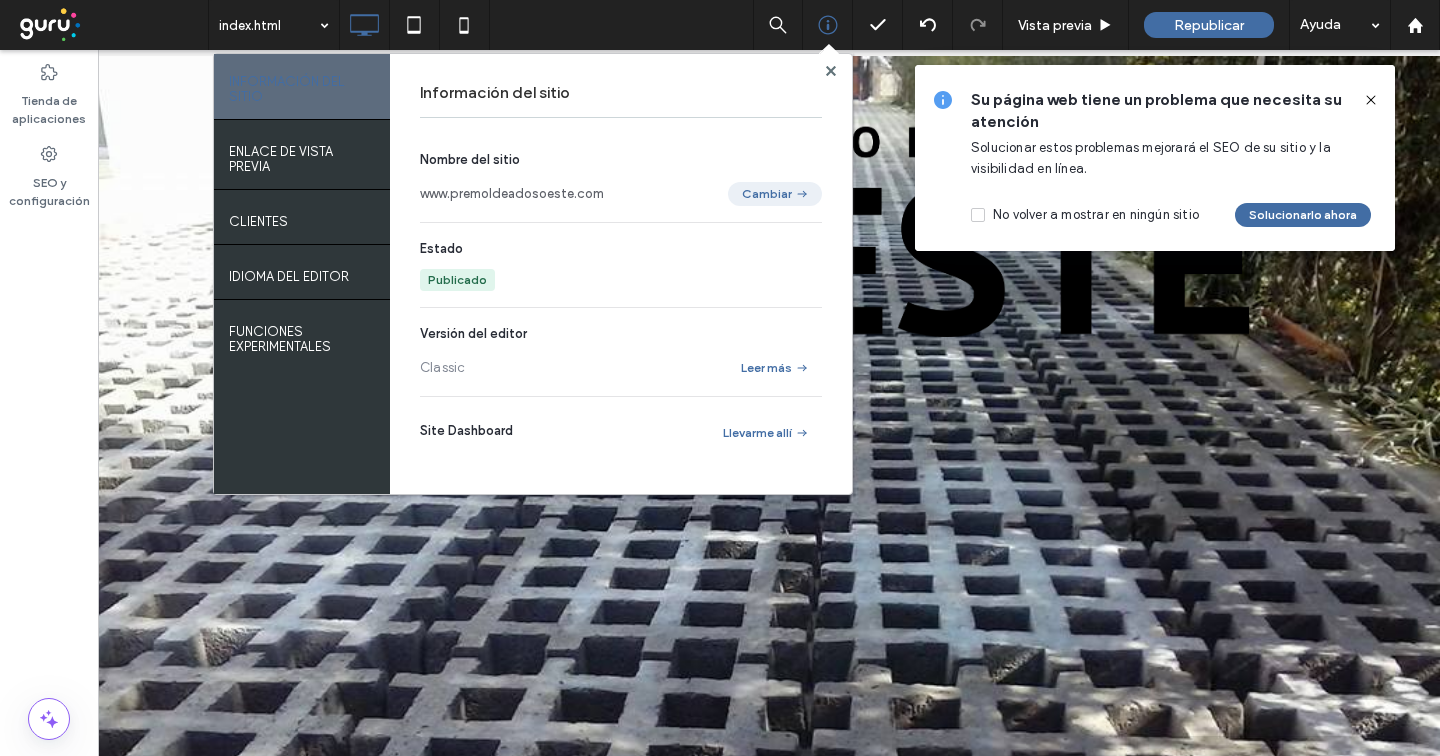 click on "Cambiar" at bounding box center [775, 194] 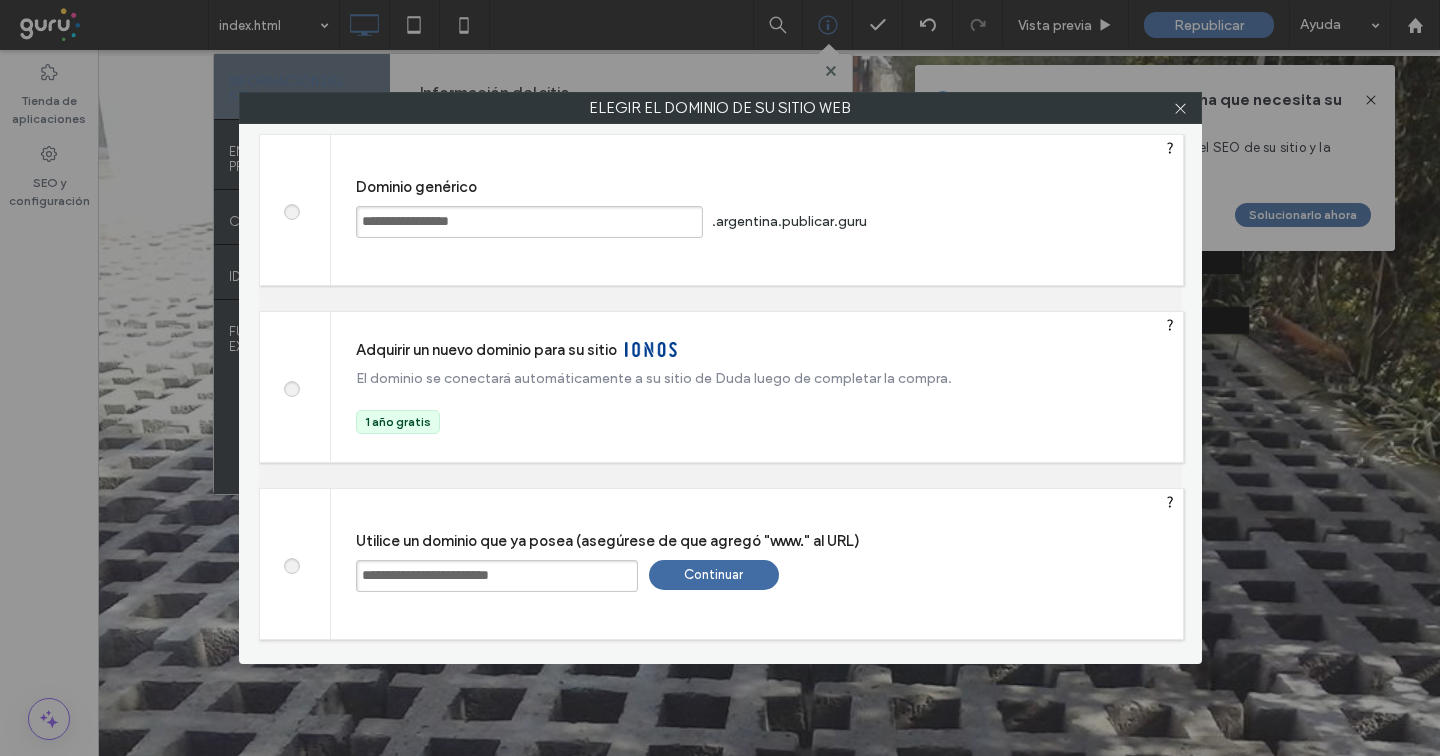 click at bounding box center [291, 209] 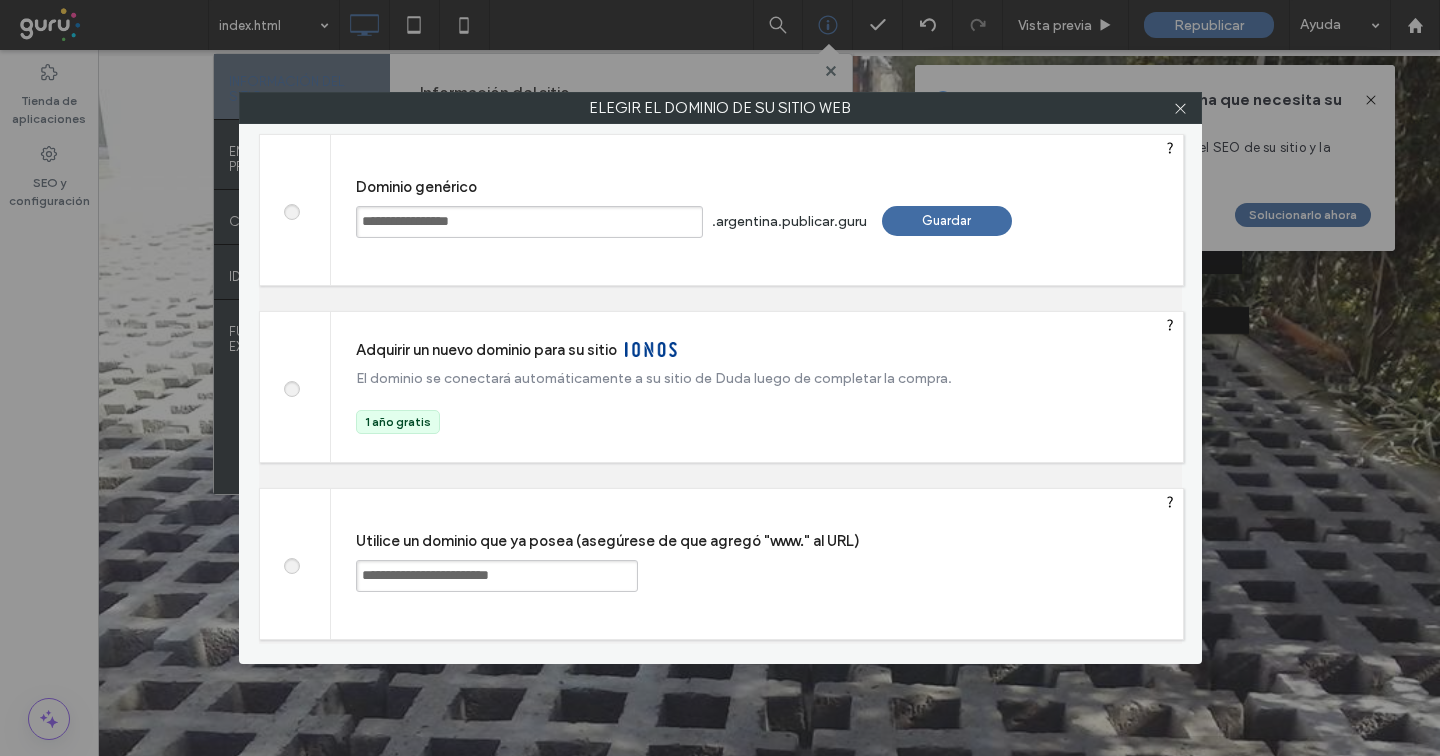 click on "Guardar" at bounding box center (947, 221) 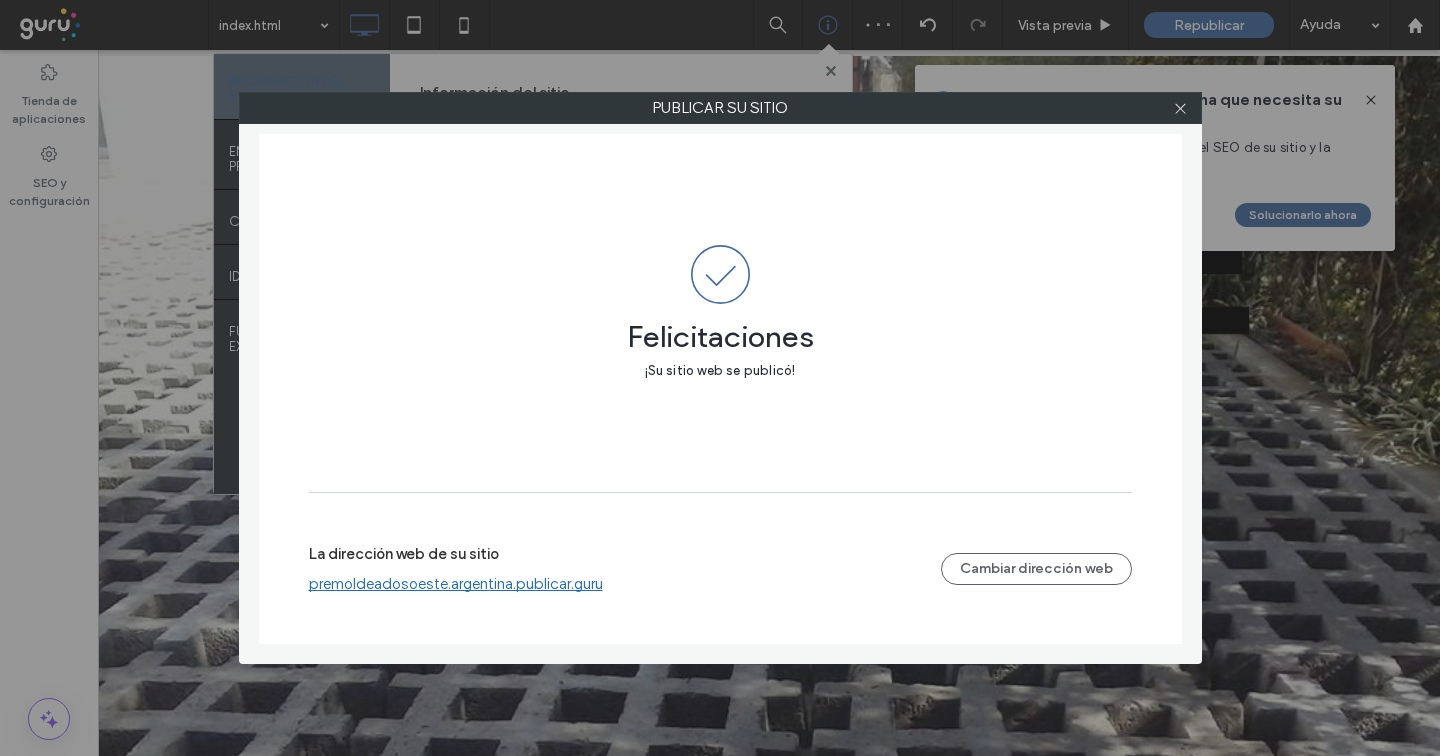 click on "premoldeadosoeste.argentina.publicar.guru" at bounding box center (456, 584) 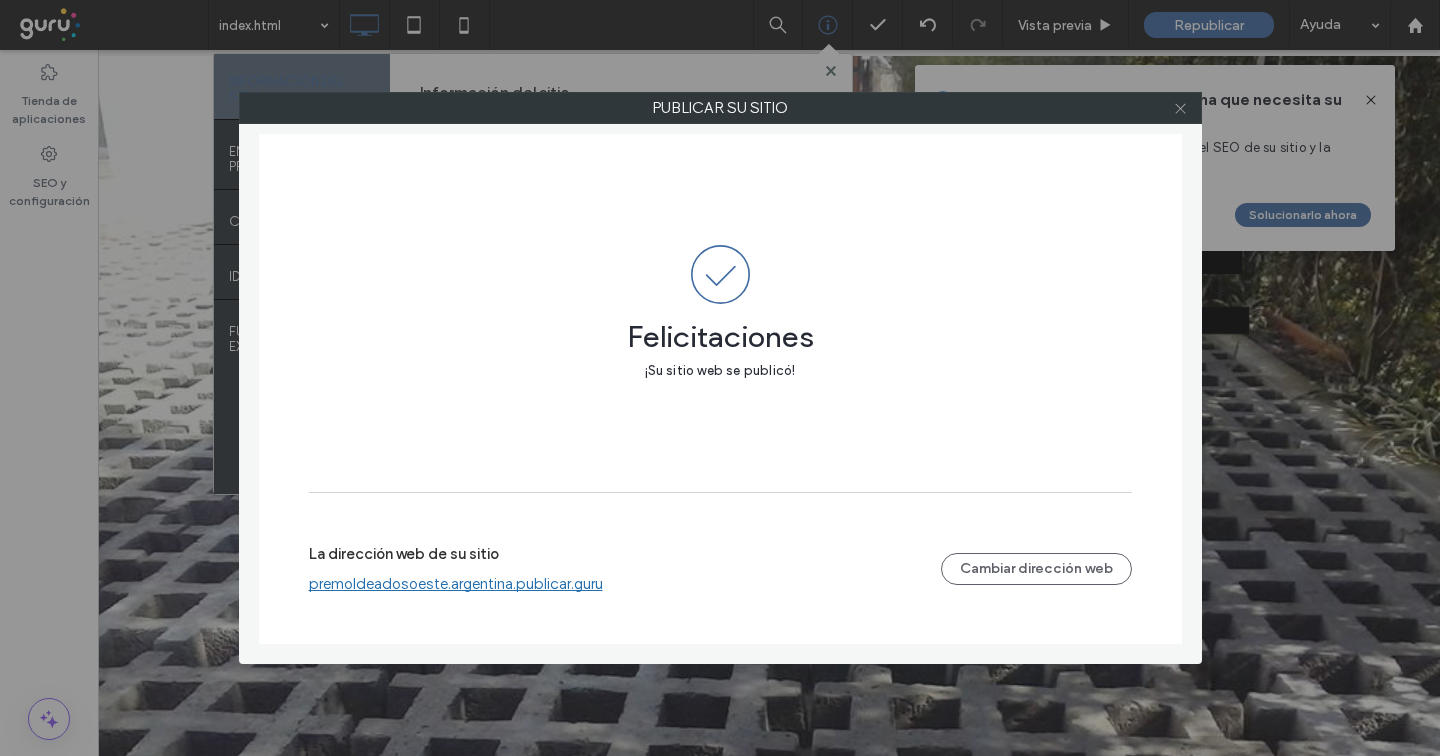 click 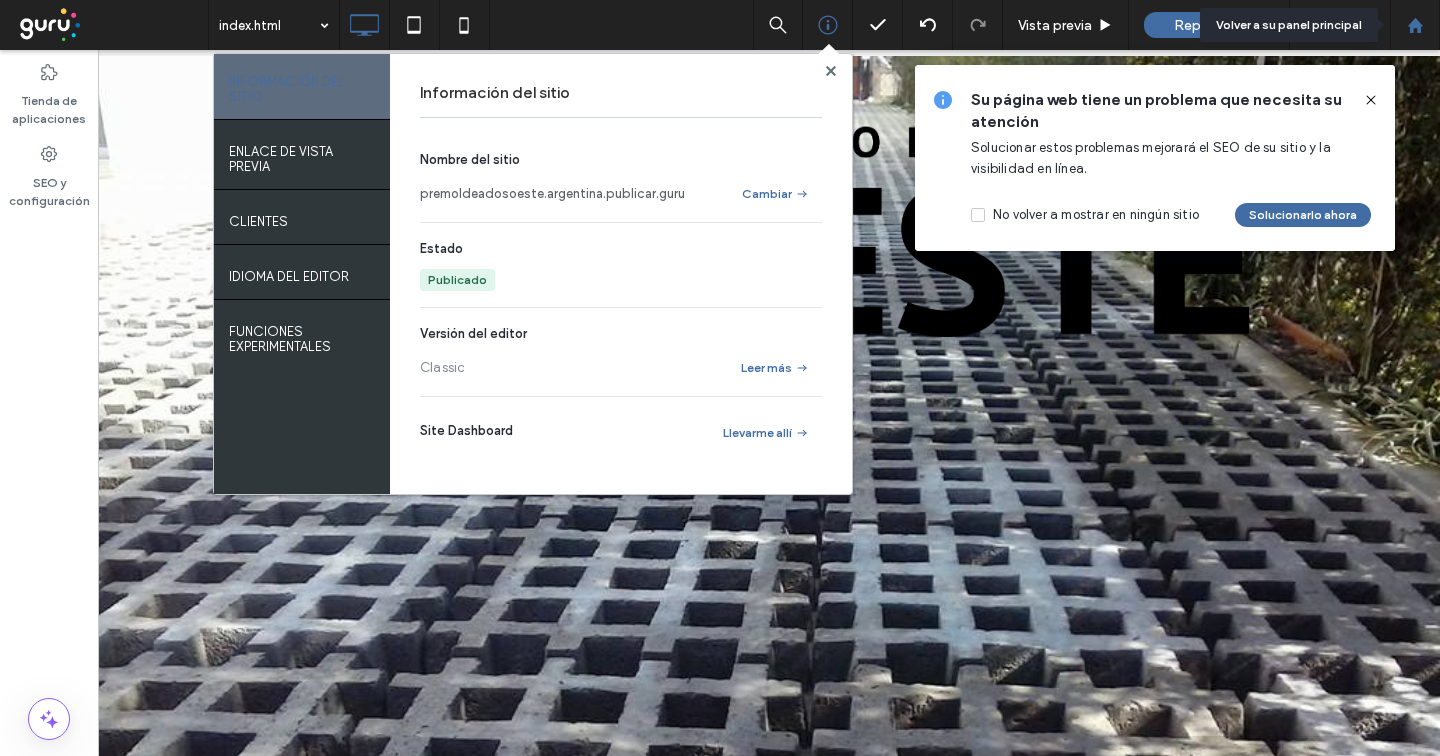 click 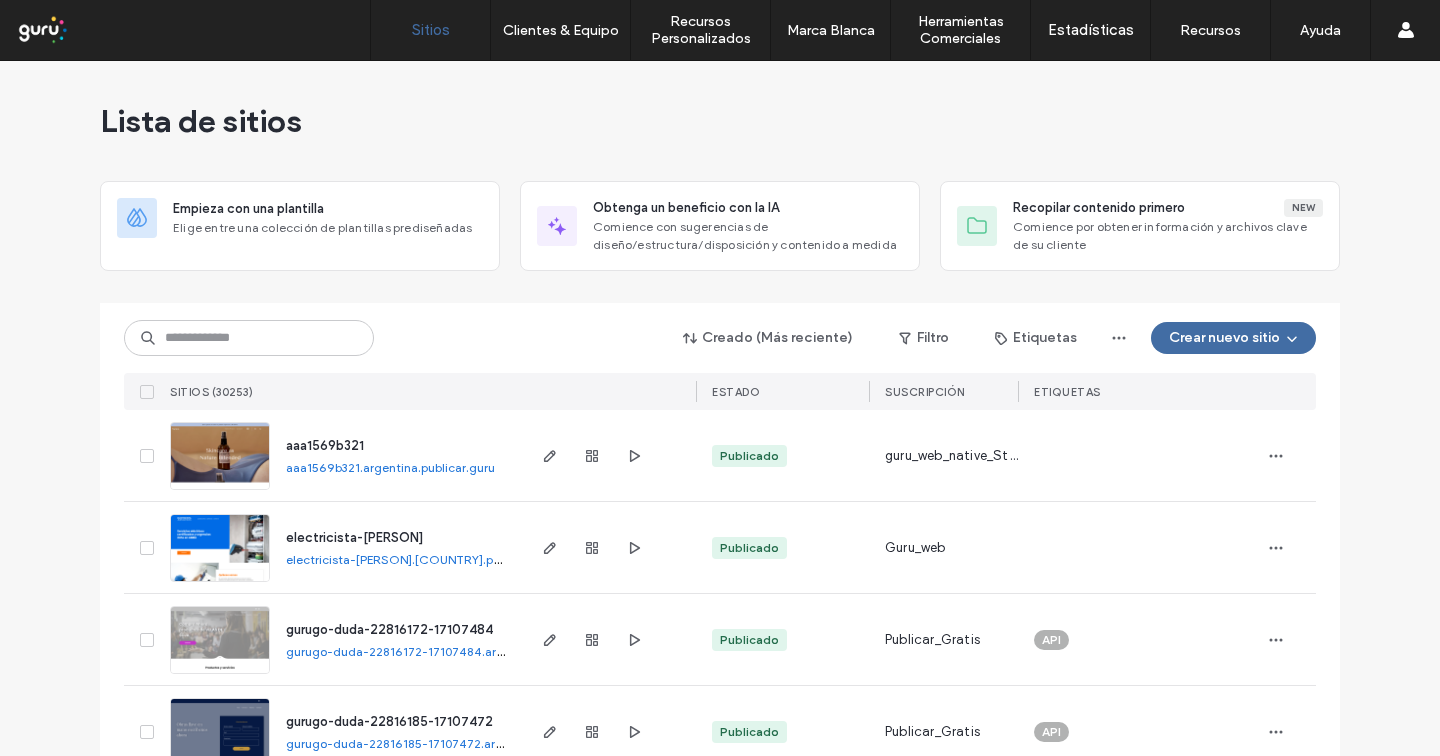 scroll, scrollTop: 0, scrollLeft: 0, axis: both 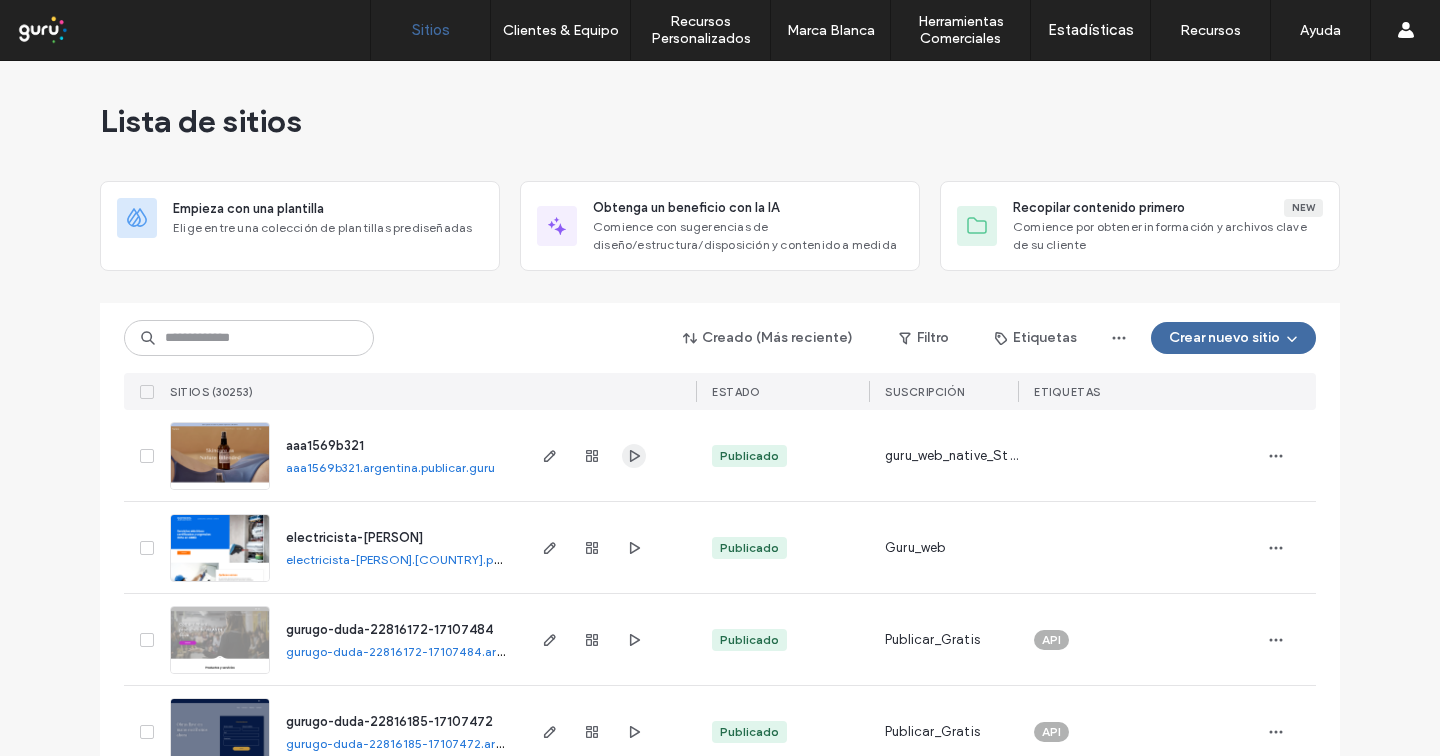 click 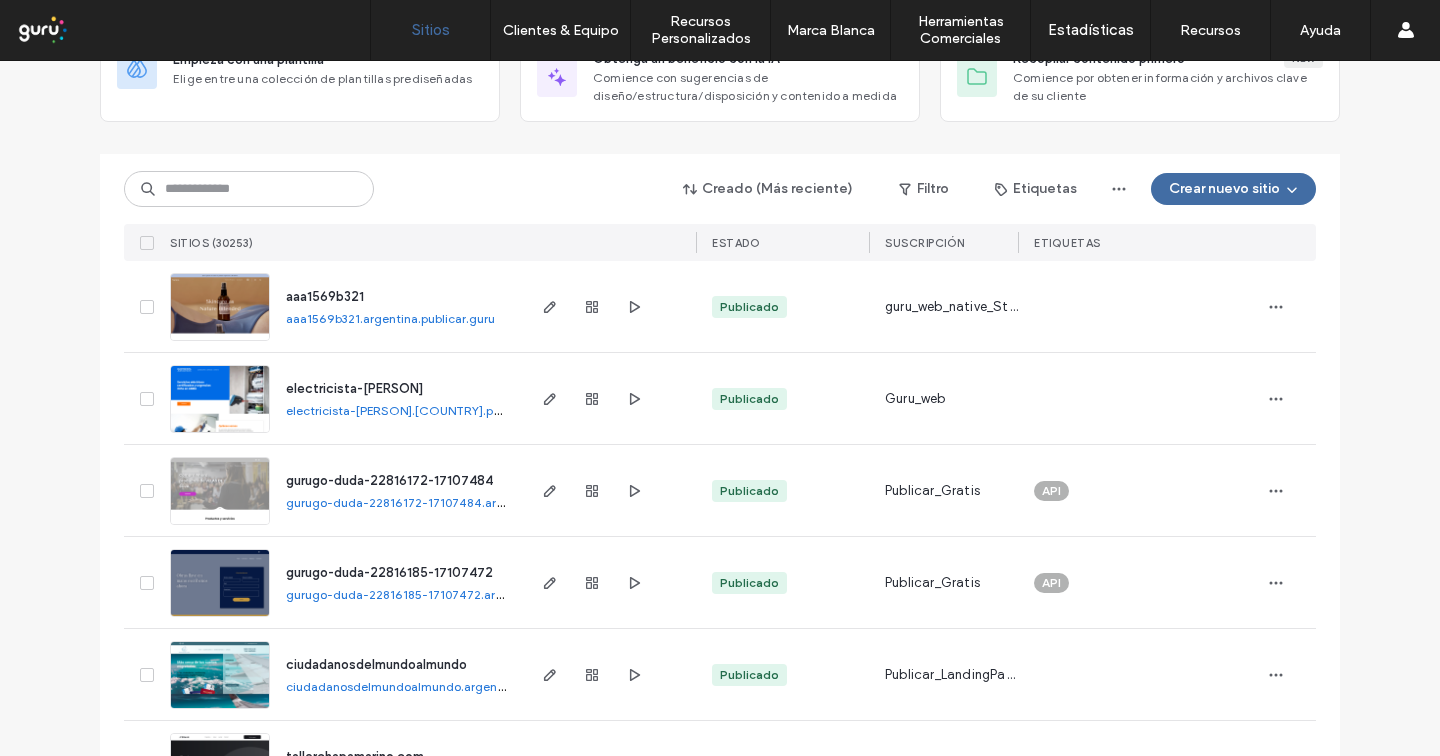 scroll, scrollTop: 151, scrollLeft: 0, axis: vertical 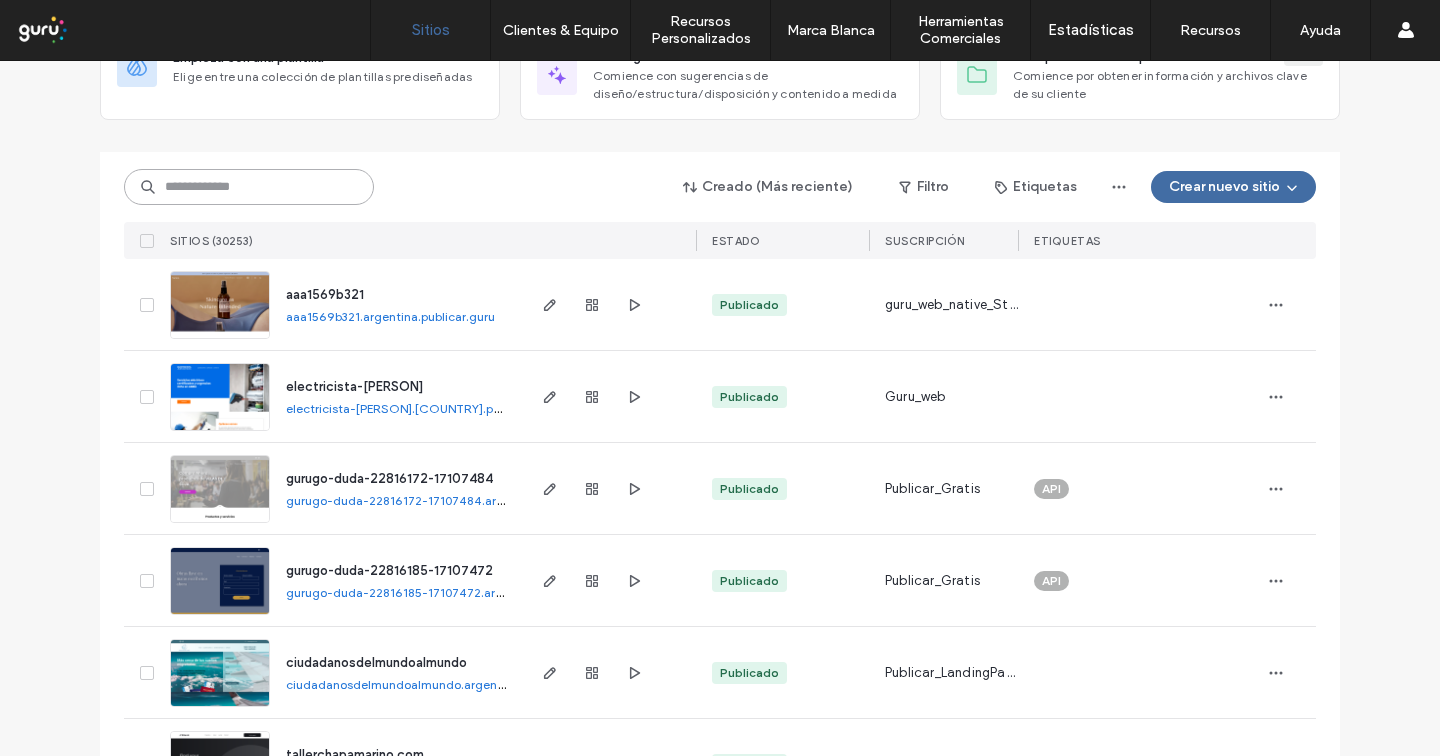 click at bounding box center [249, 187] 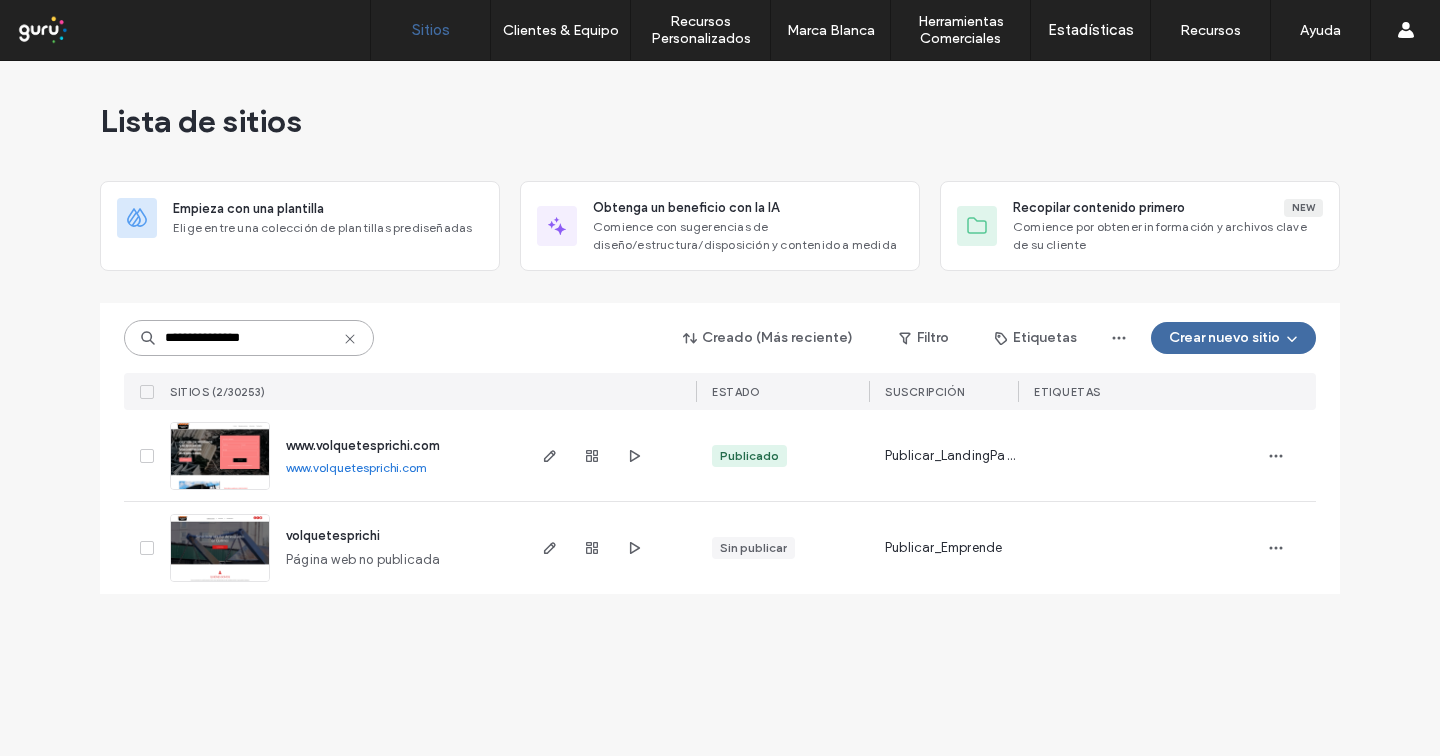 scroll, scrollTop: 0, scrollLeft: 0, axis: both 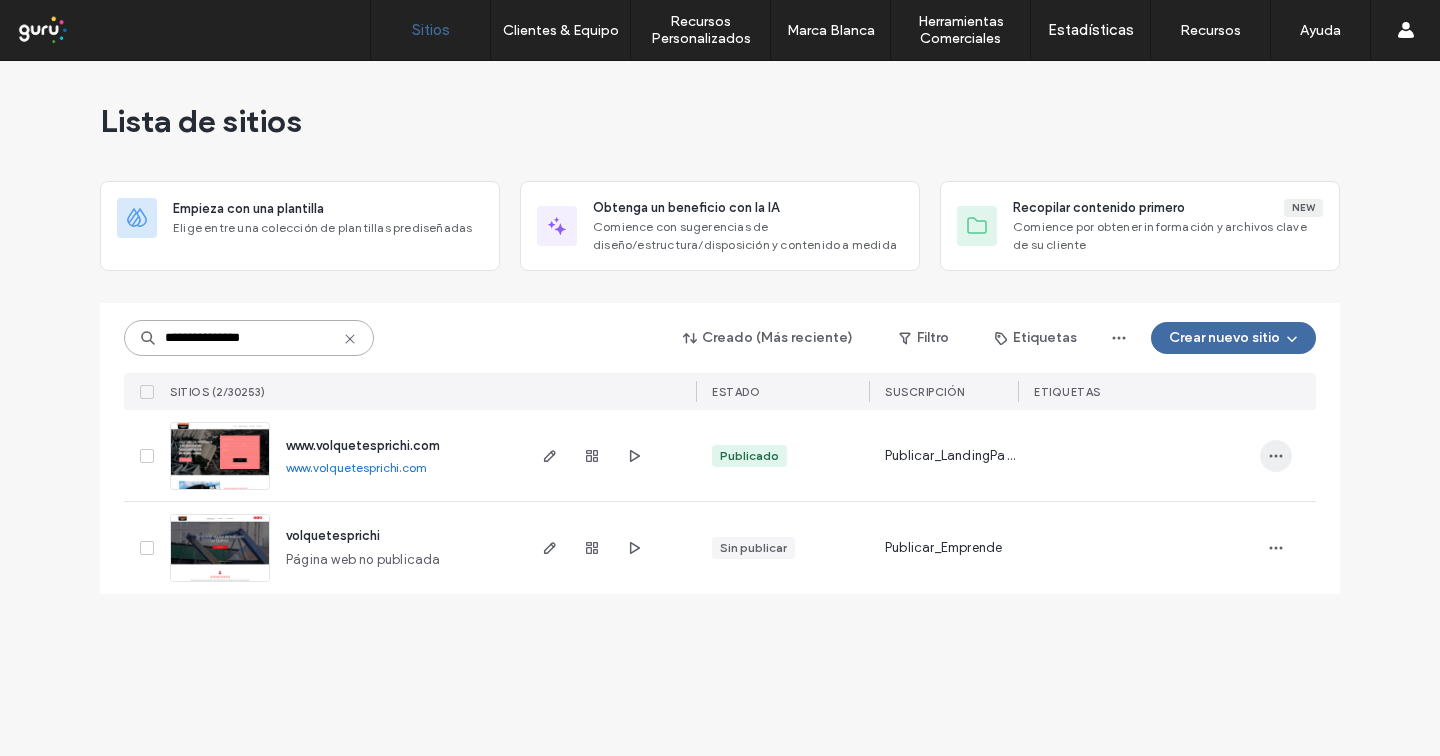 type on "**********" 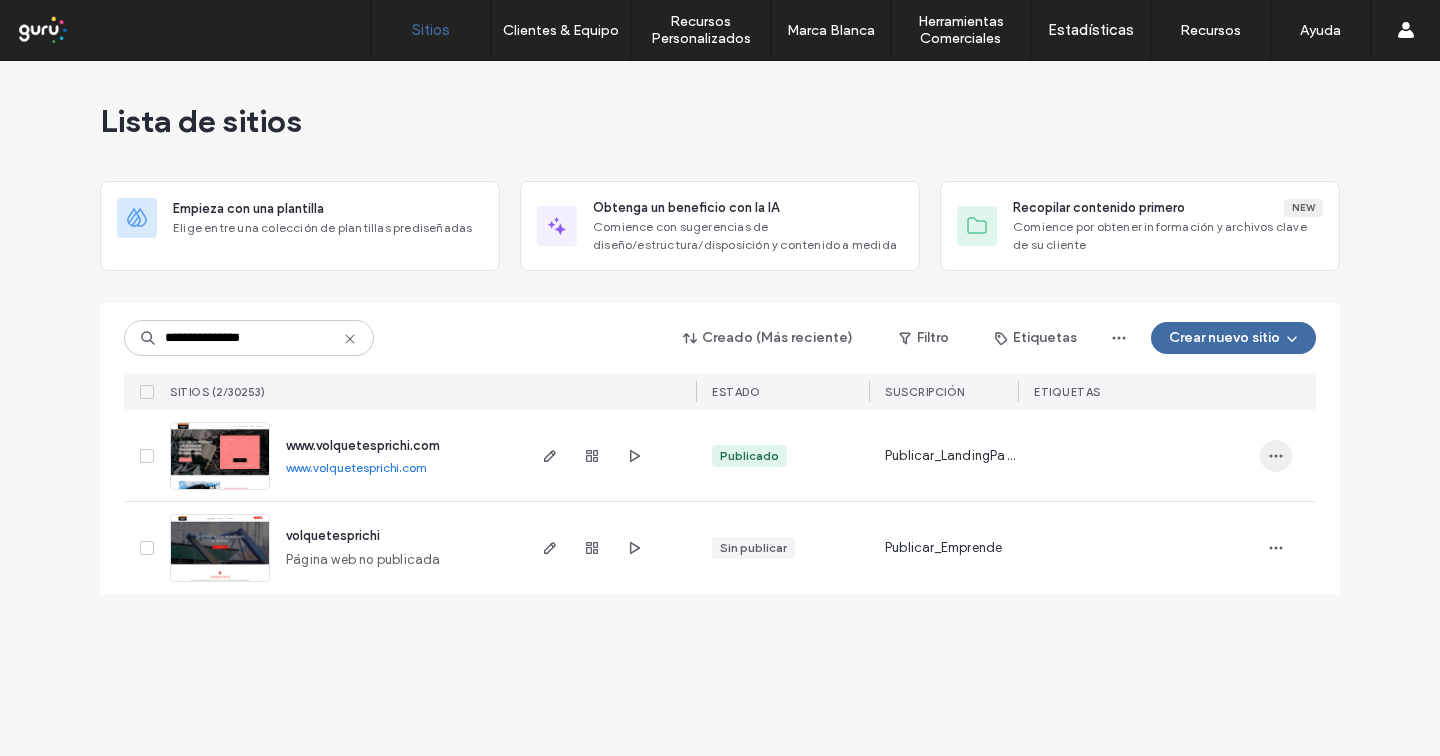 click at bounding box center [1276, 456] 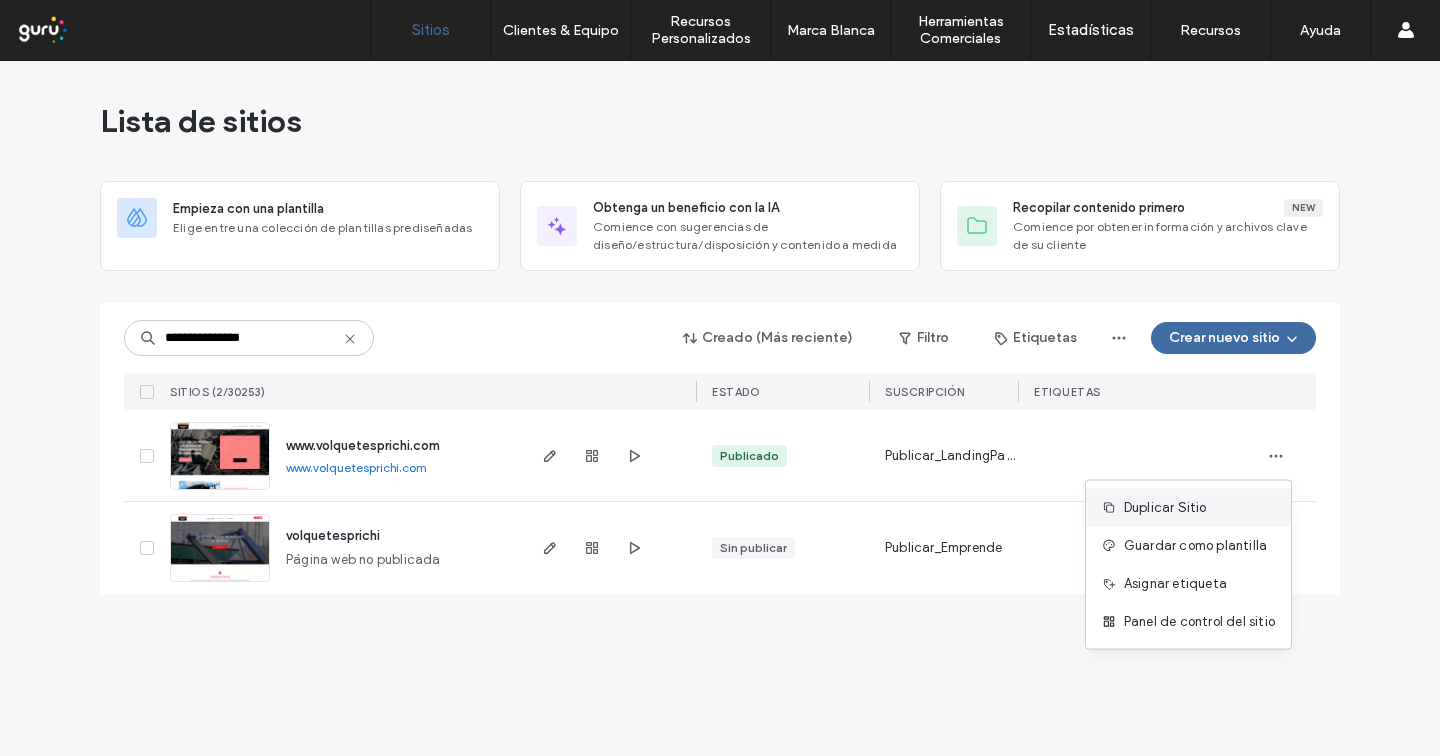 click on "Duplicar Sitio" at bounding box center [1165, 508] 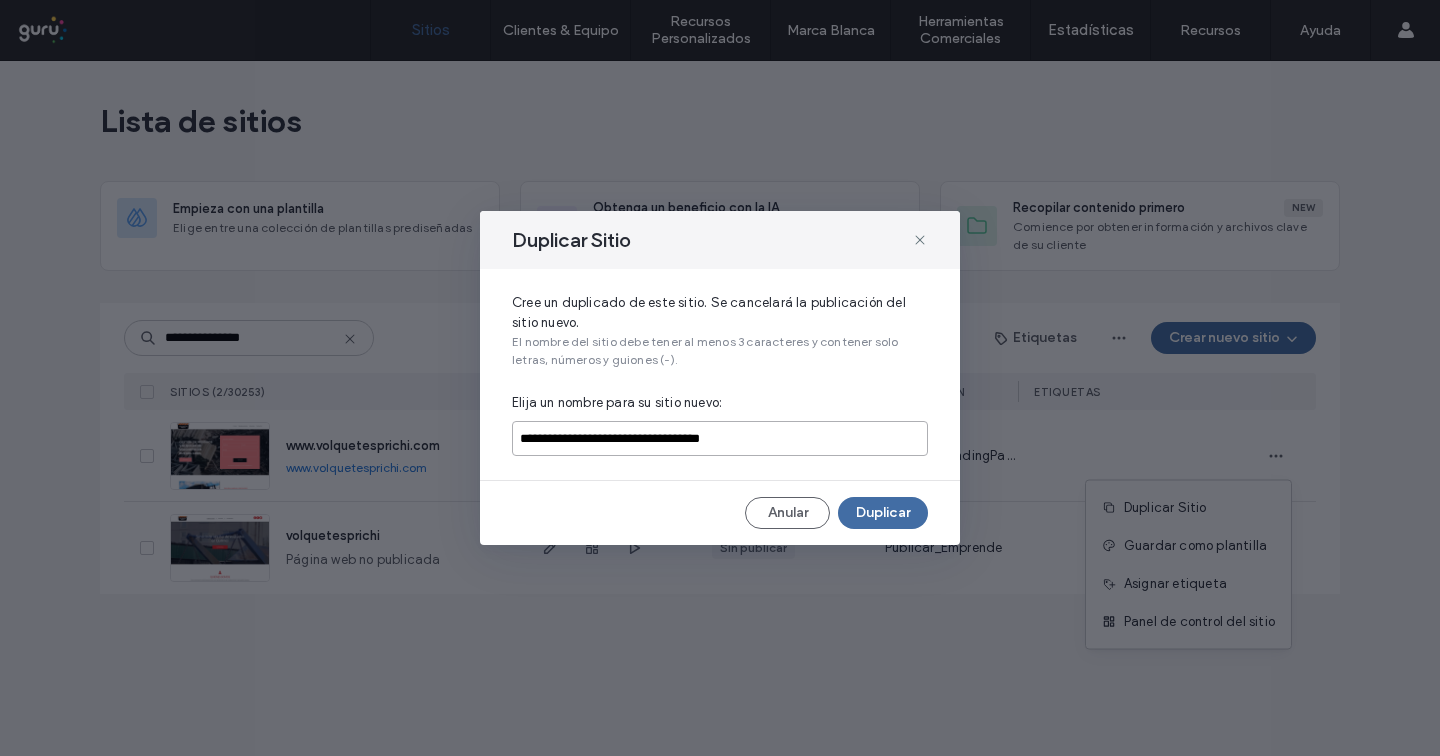 click on "**********" at bounding box center (720, 438) 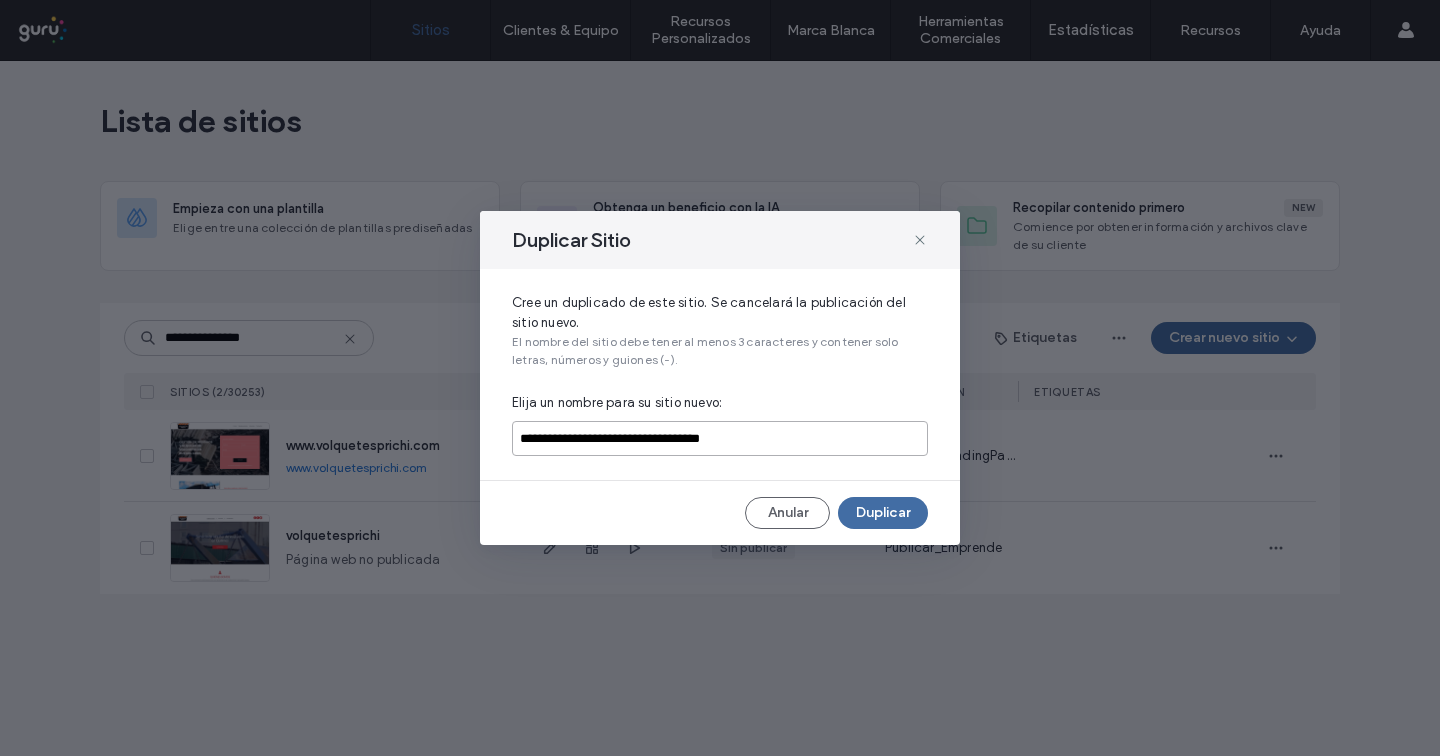 click on "**********" at bounding box center (720, 438) 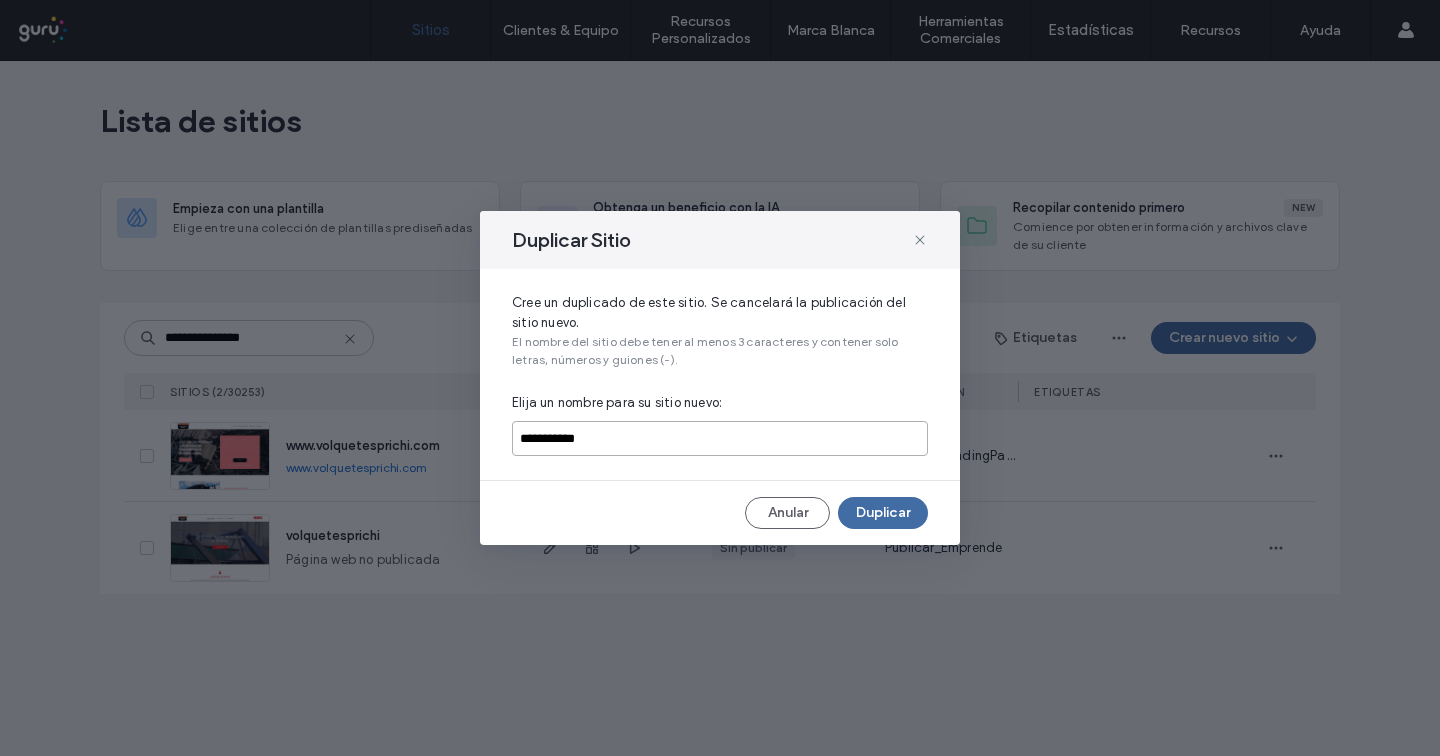 drag, startPoint x: 525, startPoint y: 435, endPoint x: 512, endPoint y: 438, distance: 13.341664 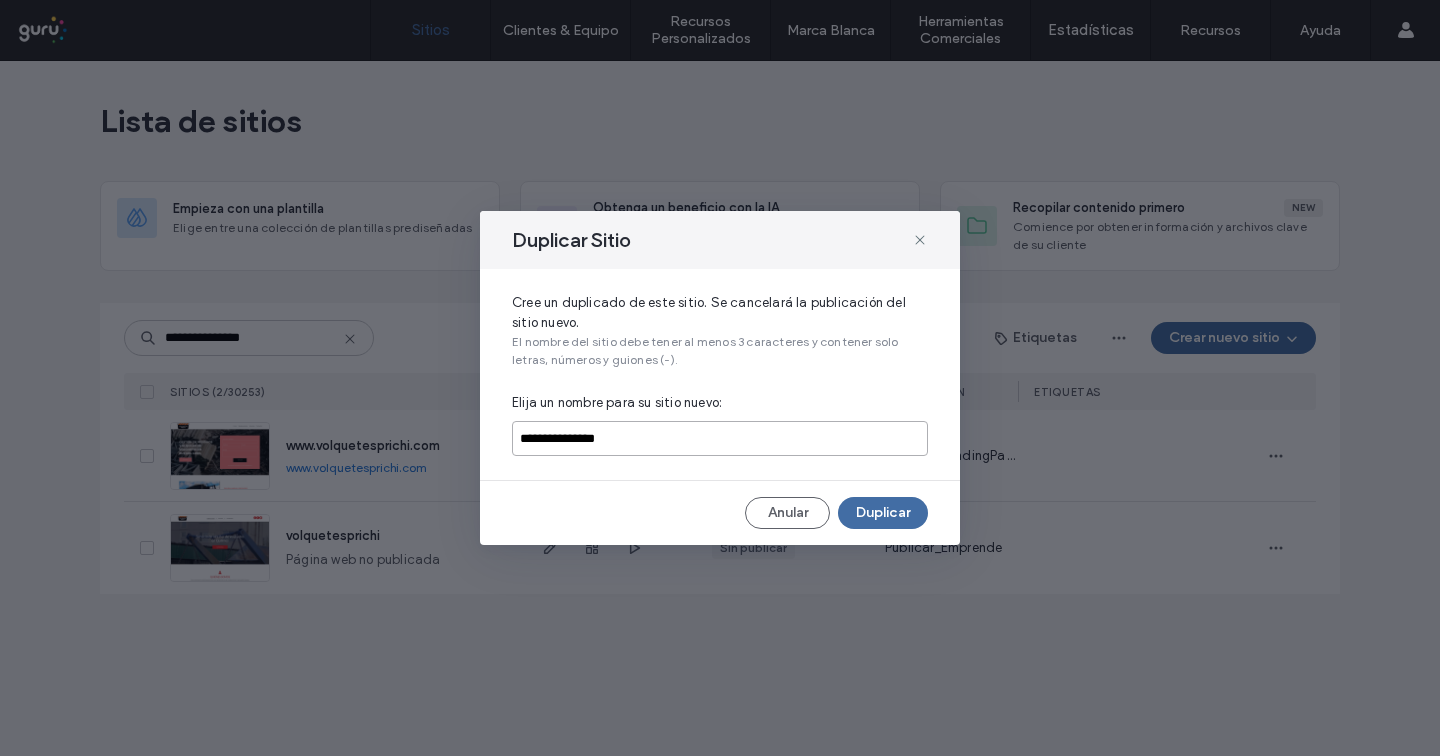 drag, startPoint x: 595, startPoint y: 433, endPoint x: 625, endPoint y: 434, distance: 30.016663 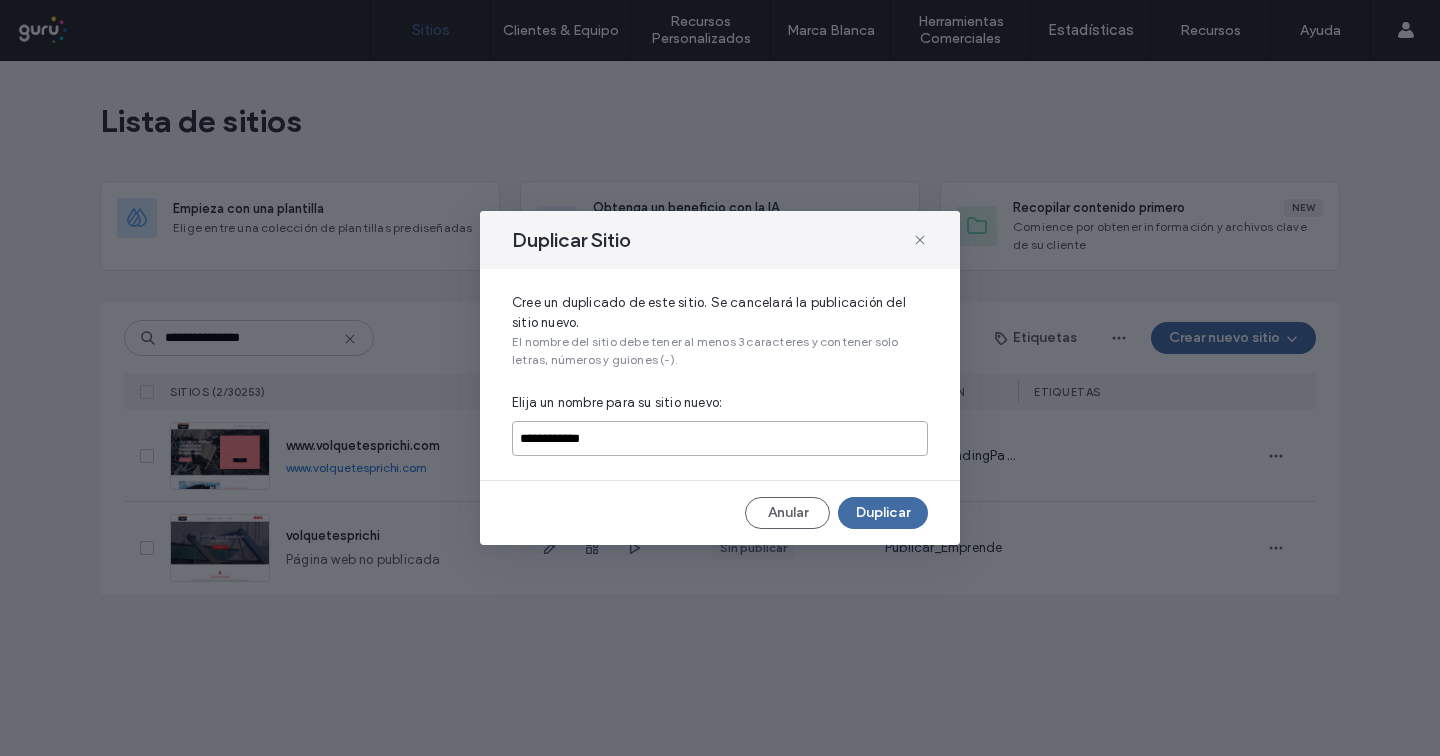 click on "**********" at bounding box center (720, 438) 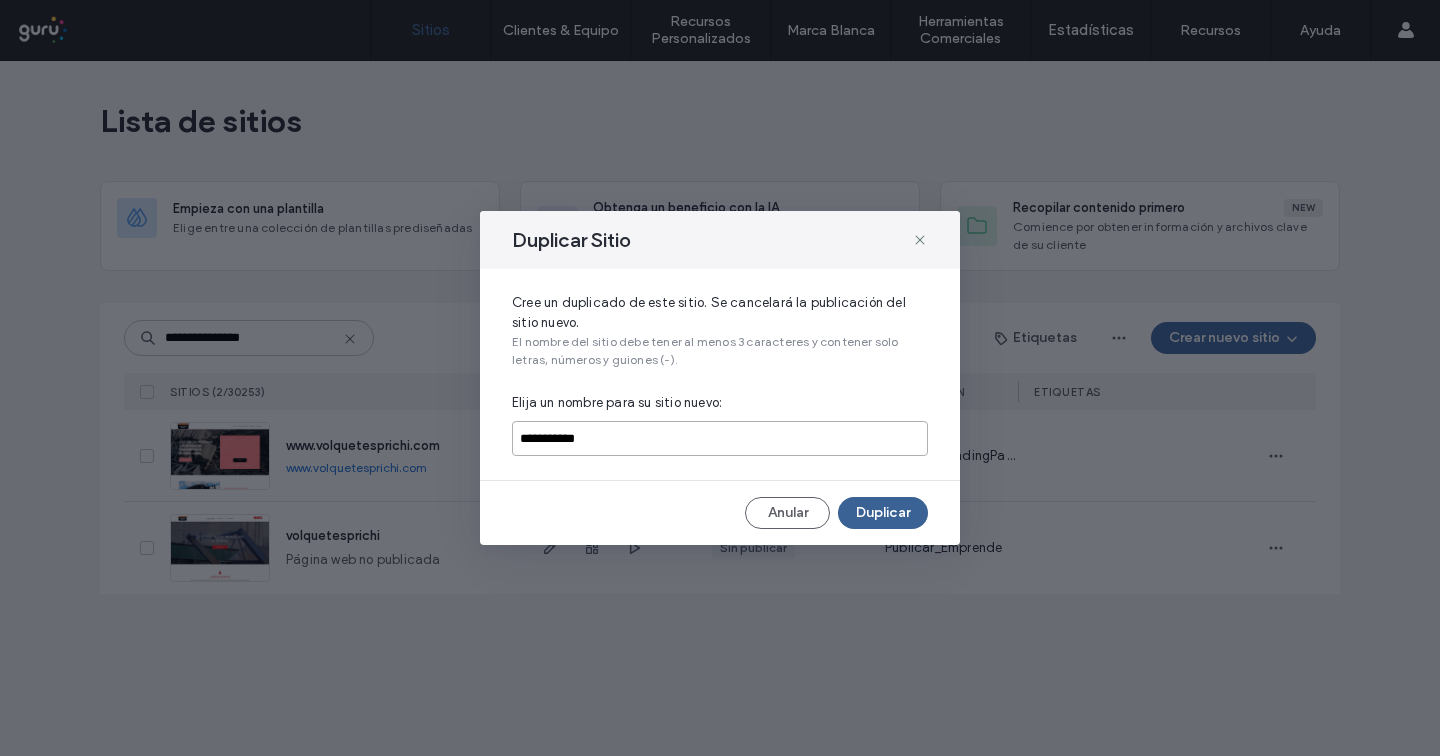 type on "**********" 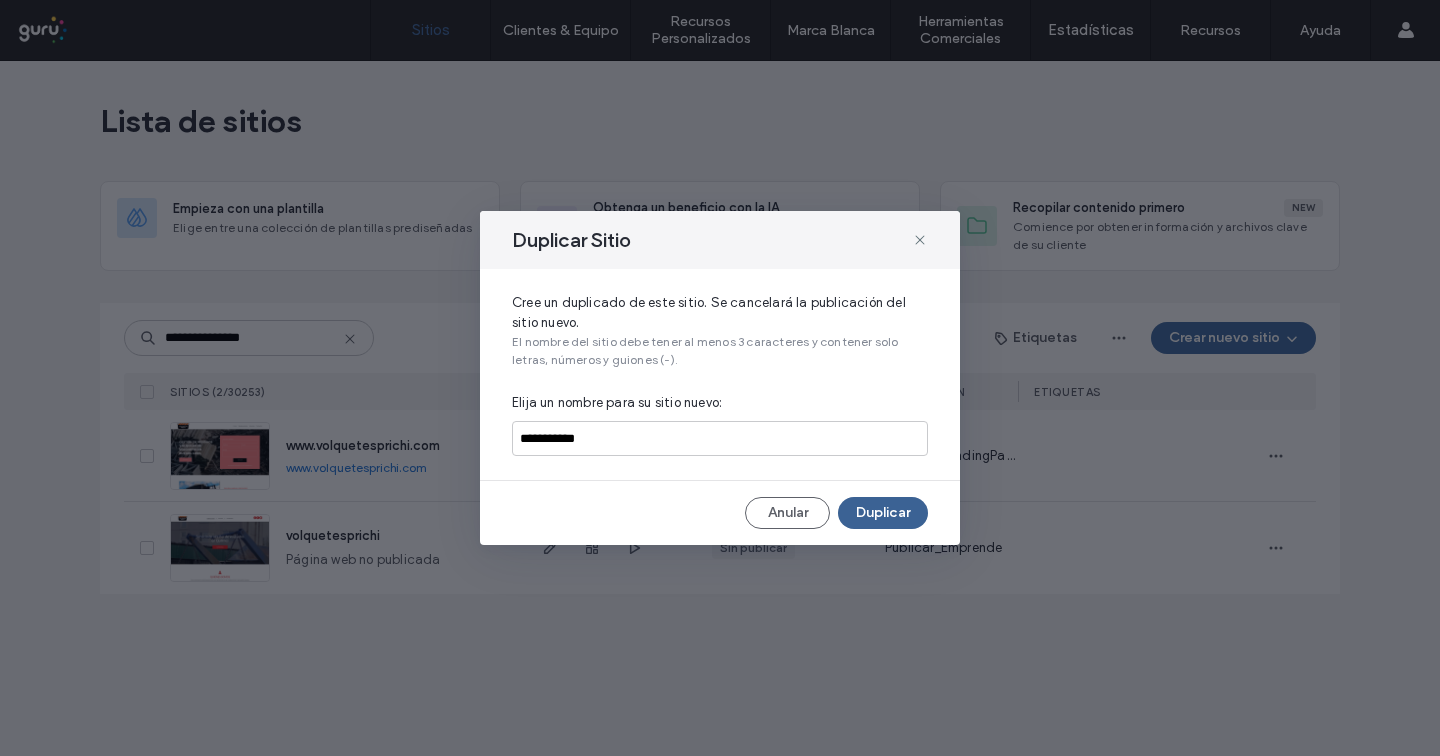 click on "Duplicar" at bounding box center (883, 513) 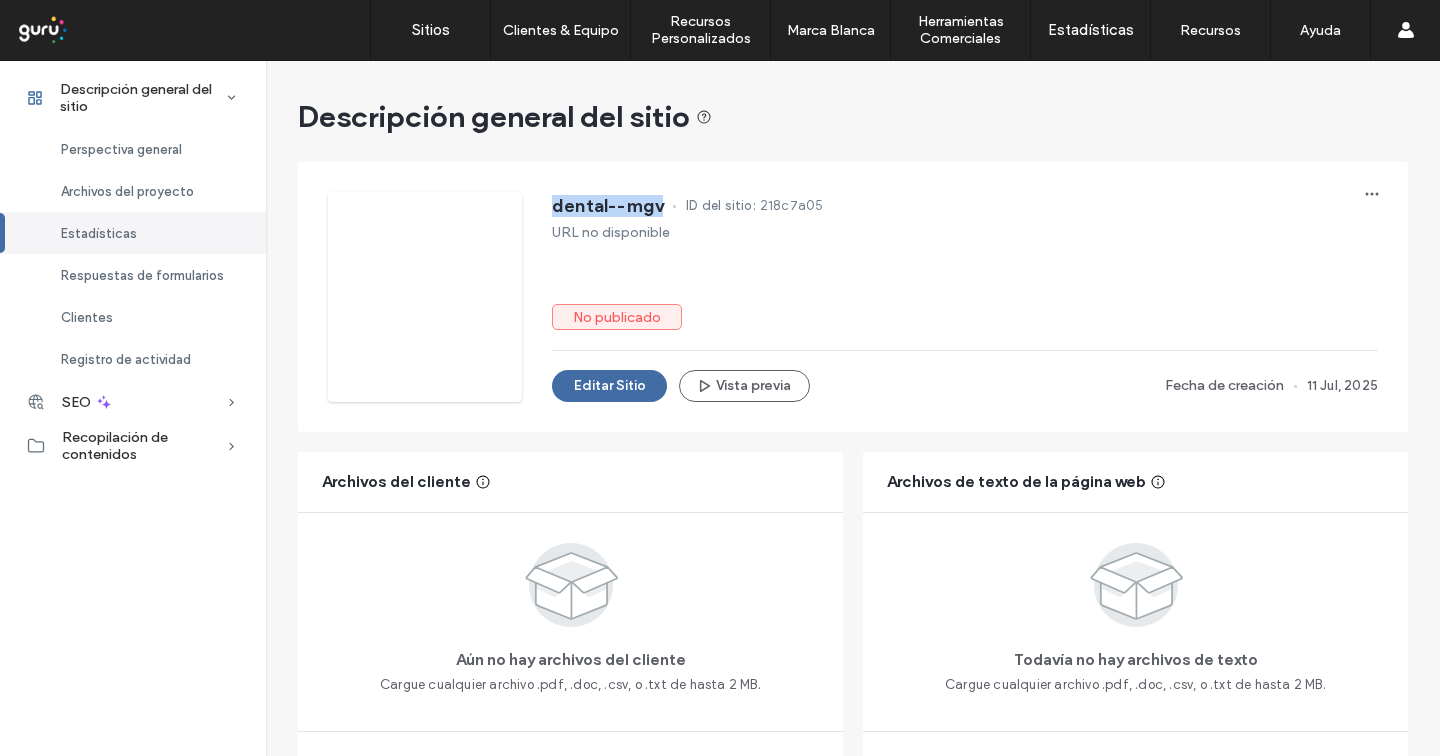 drag, startPoint x: 594, startPoint y: 201, endPoint x: 650, endPoint y: 201, distance: 56 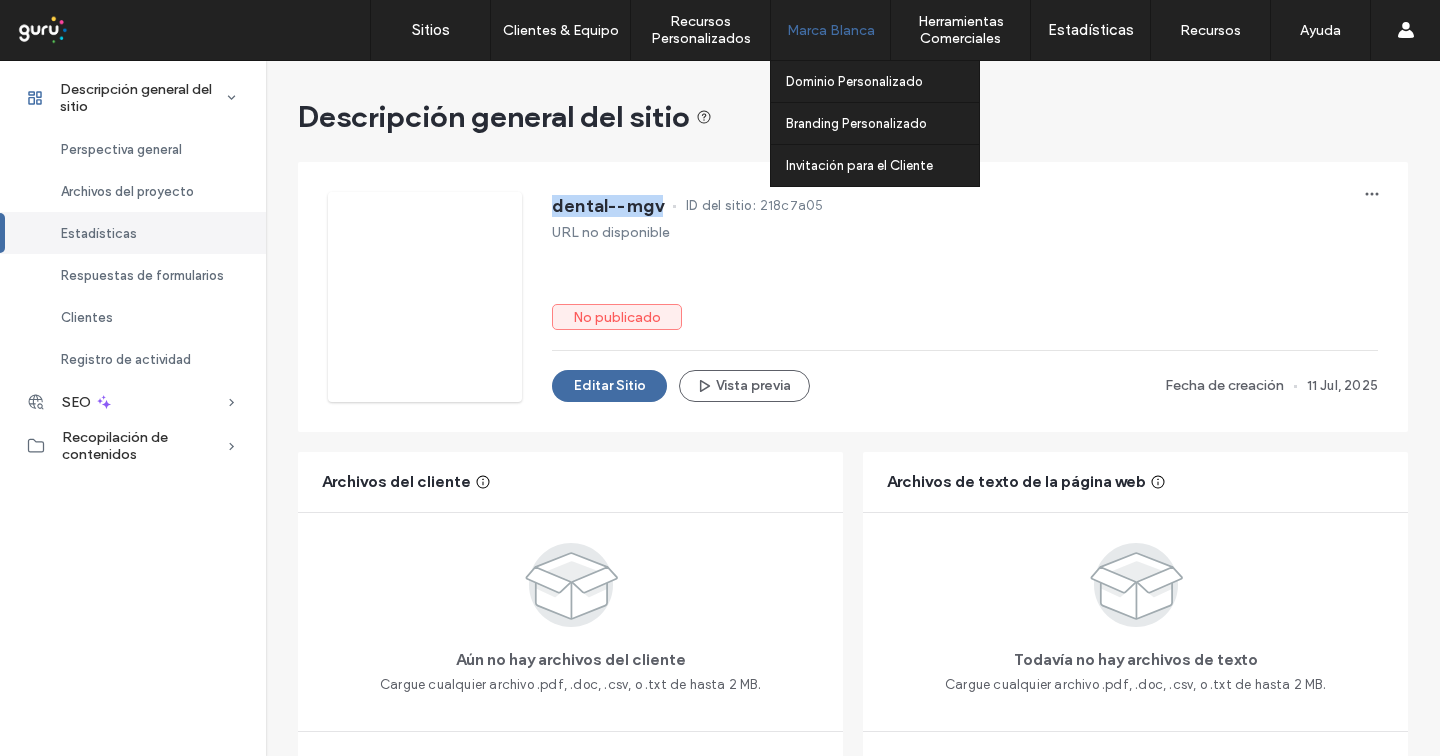 copy on "dental--mgv" 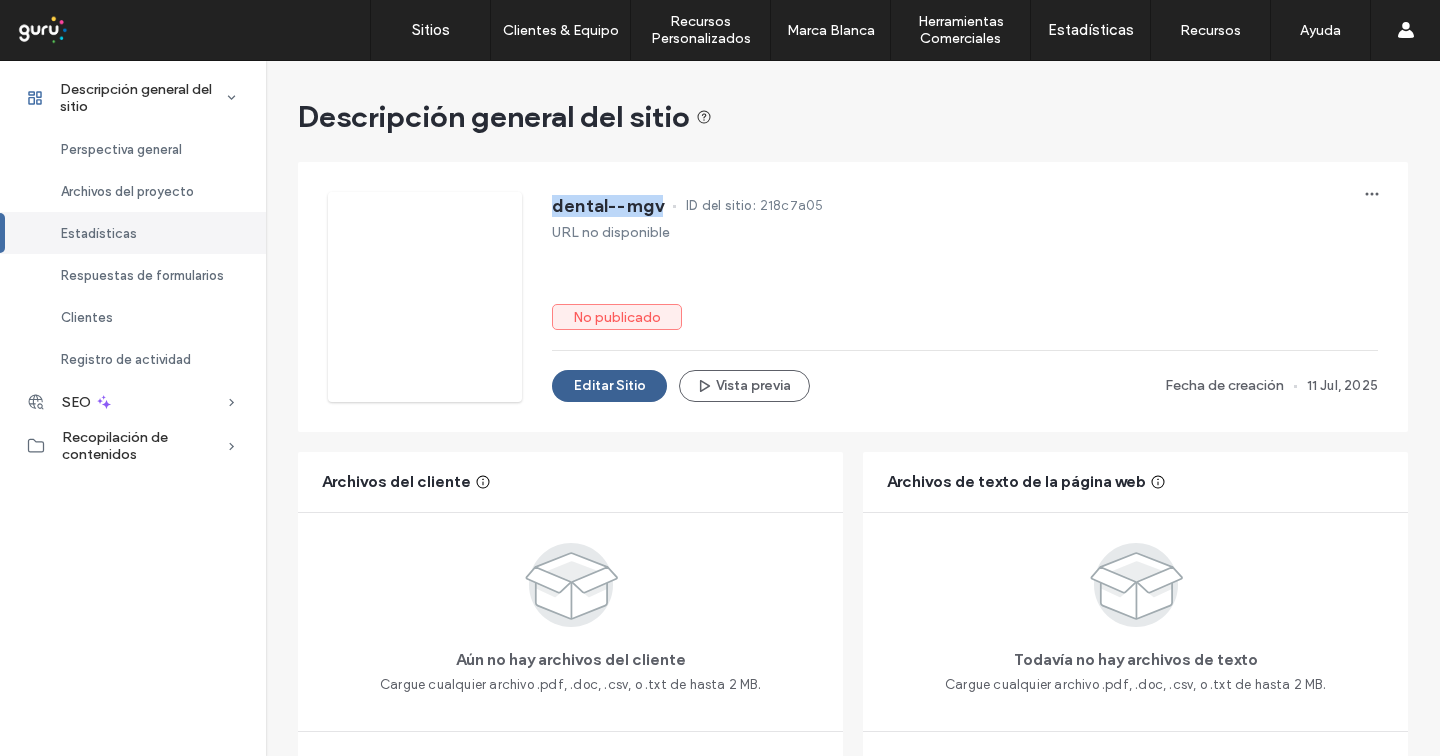 click on "Editar Sitio" at bounding box center [609, 386] 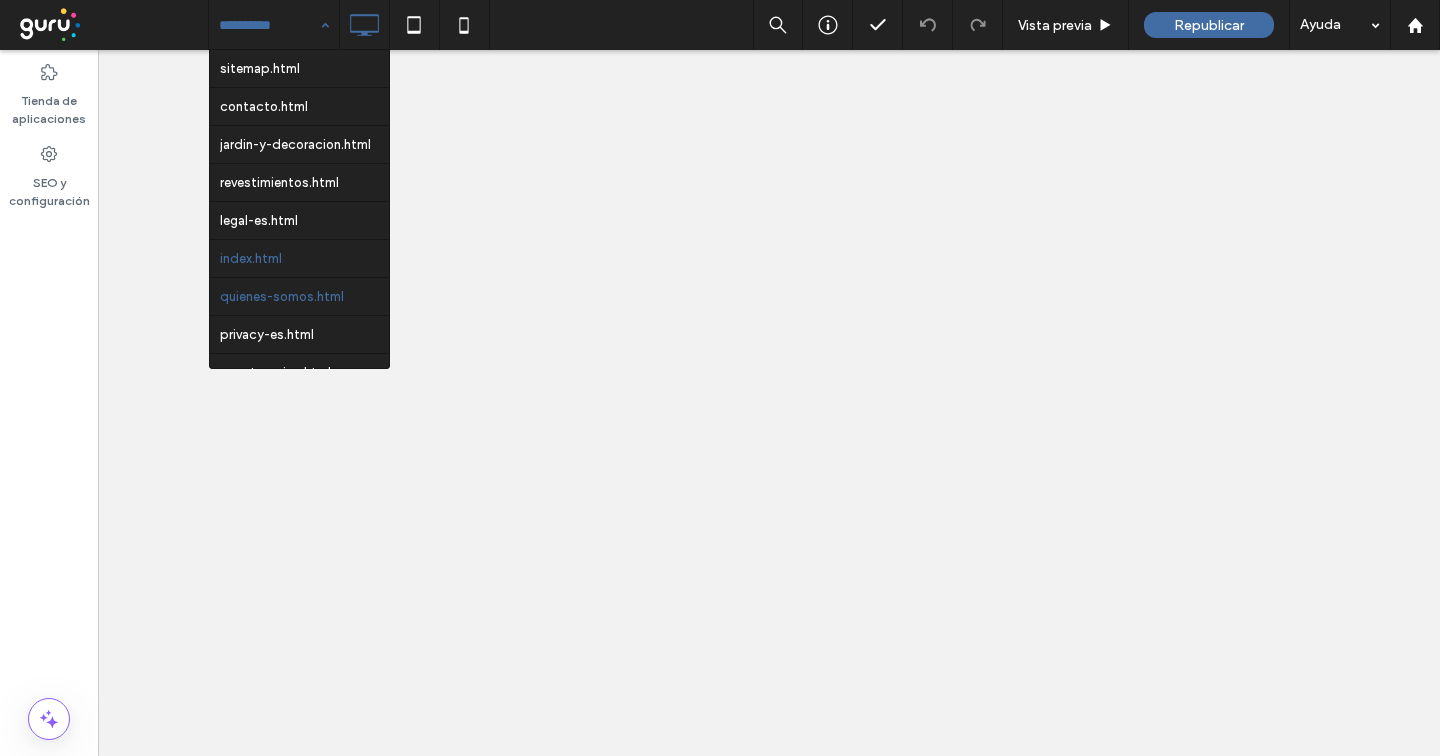 scroll, scrollTop: 0, scrollLeft: 0, axis: both 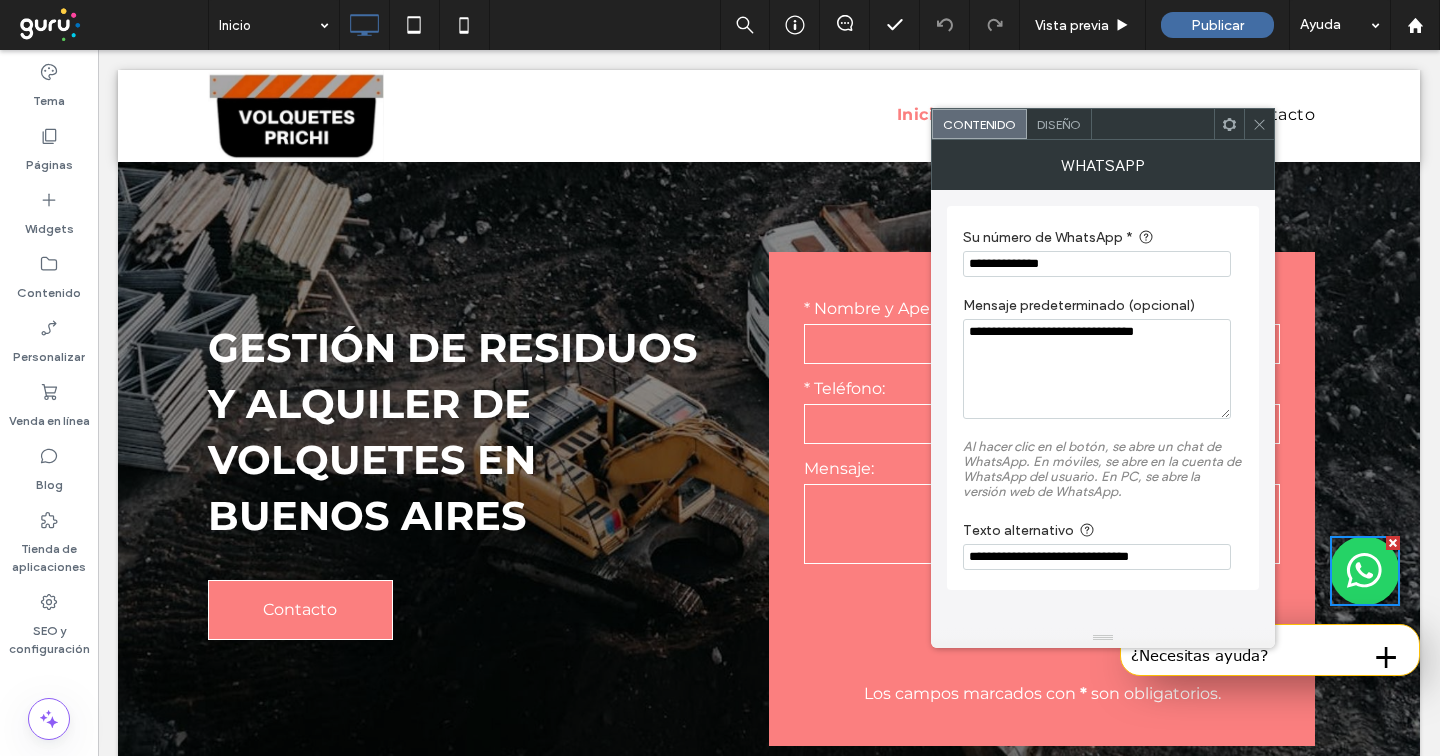 click on "**********" at bounding box center [1097, 264] 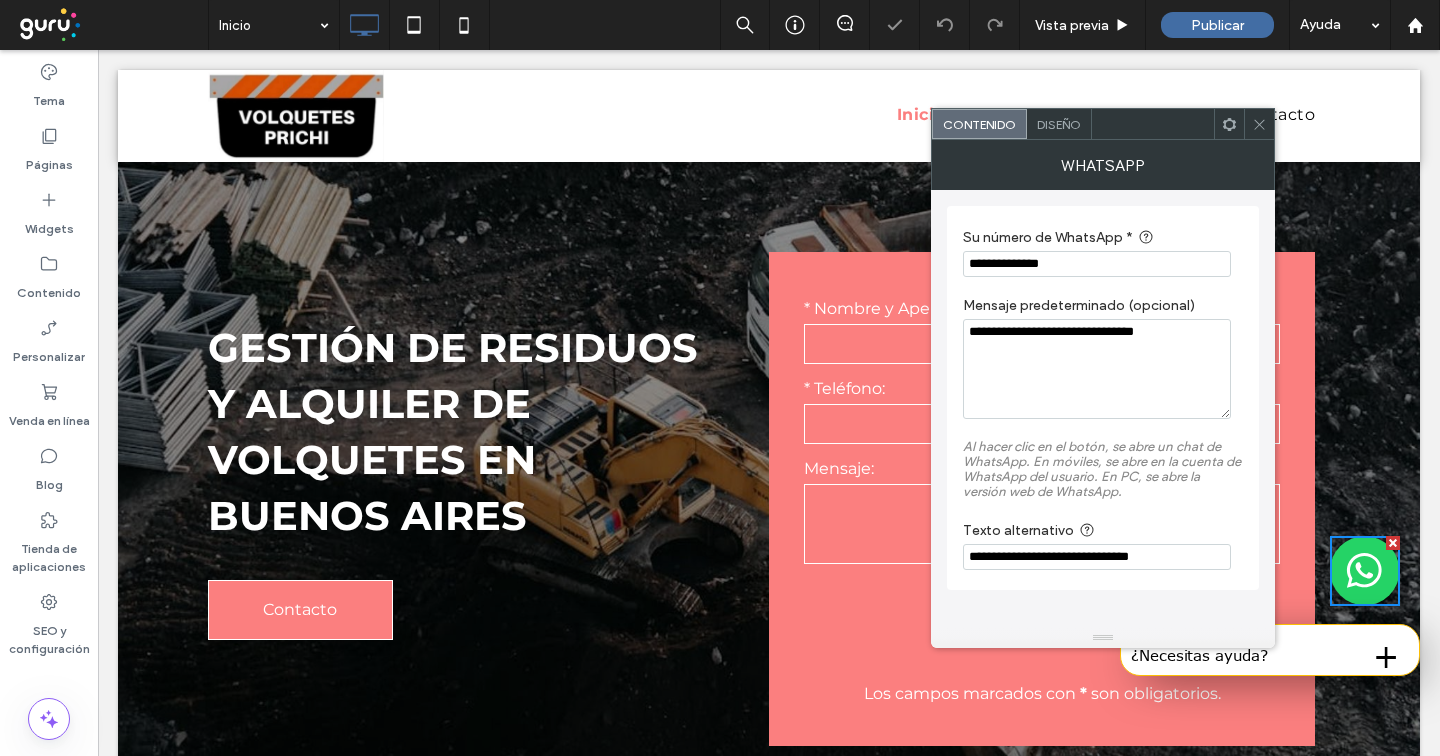 type on "**********" 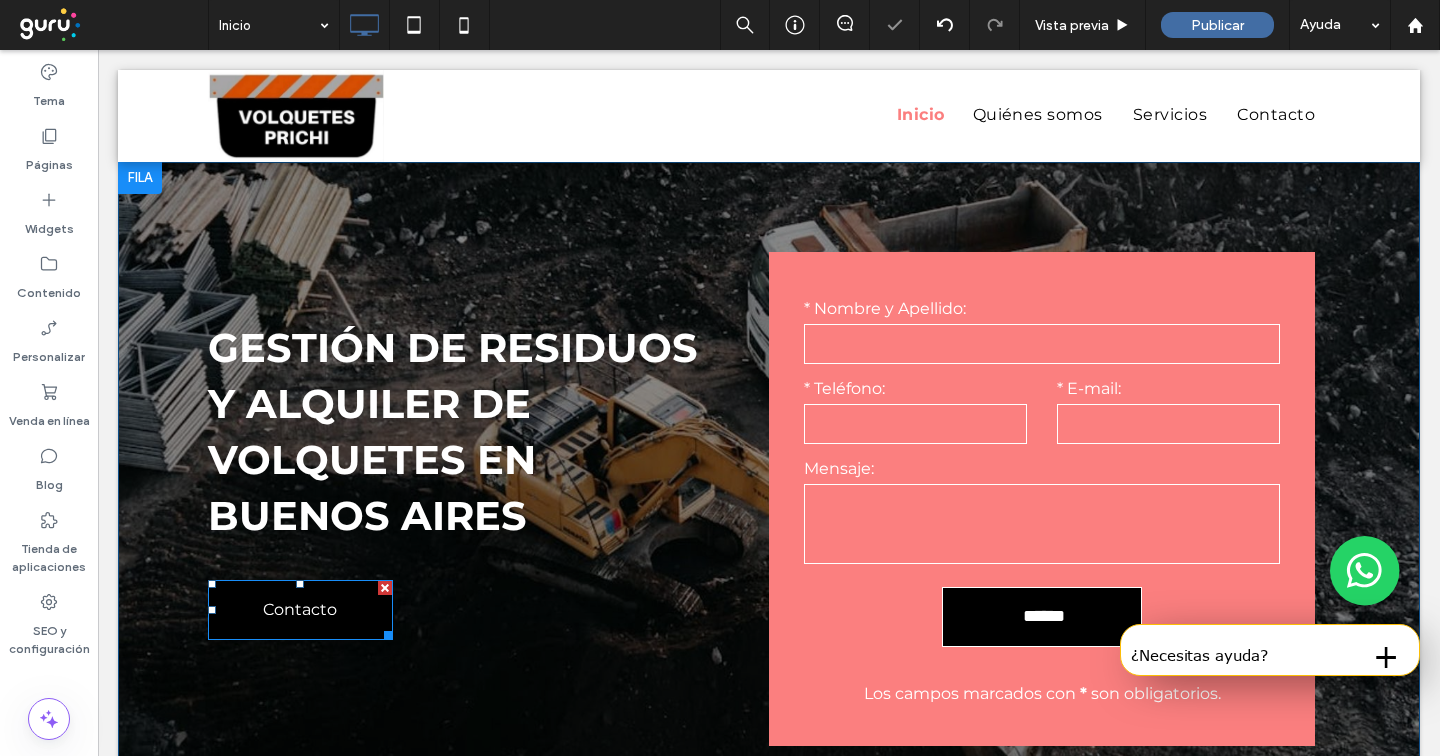 click on "Contacto" at bounding box center (300, 609) 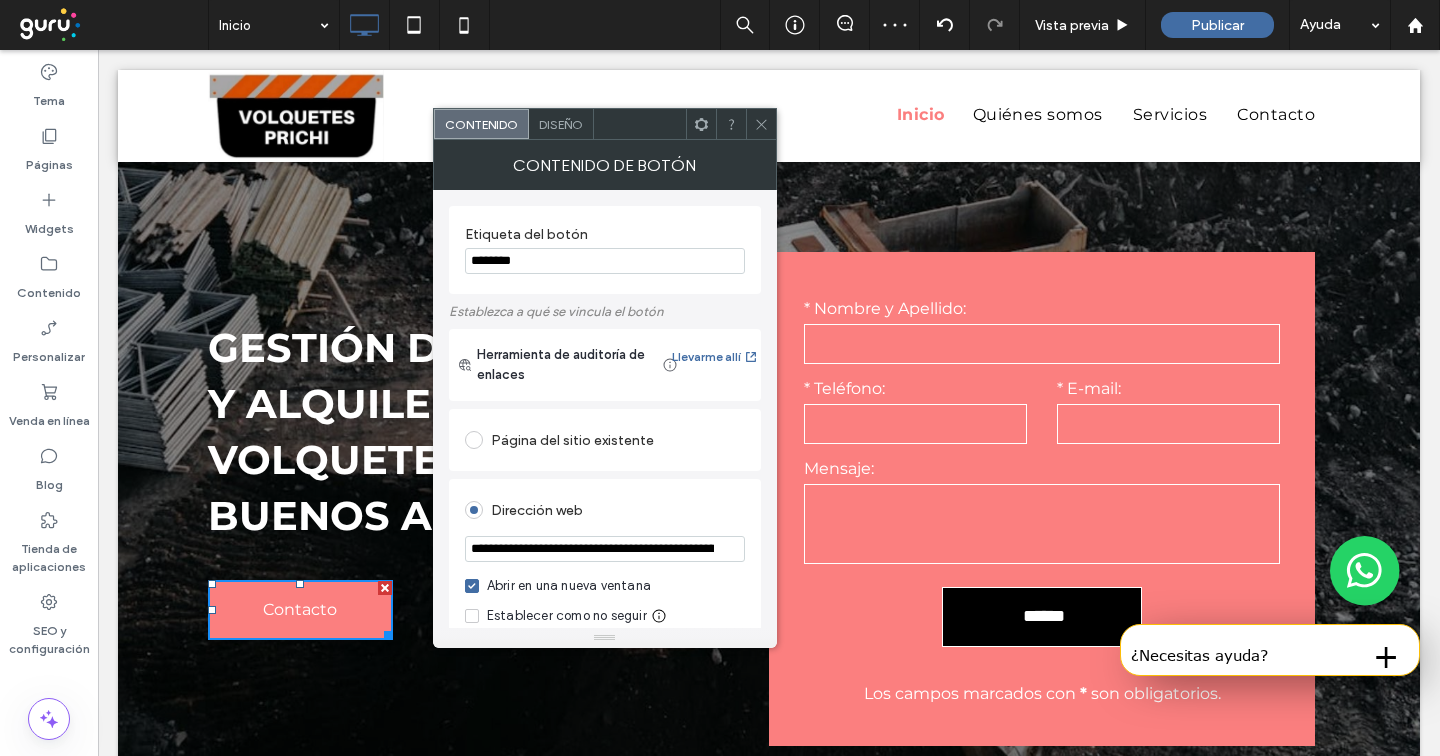 click on "**********" at bounding box center [605, 549] 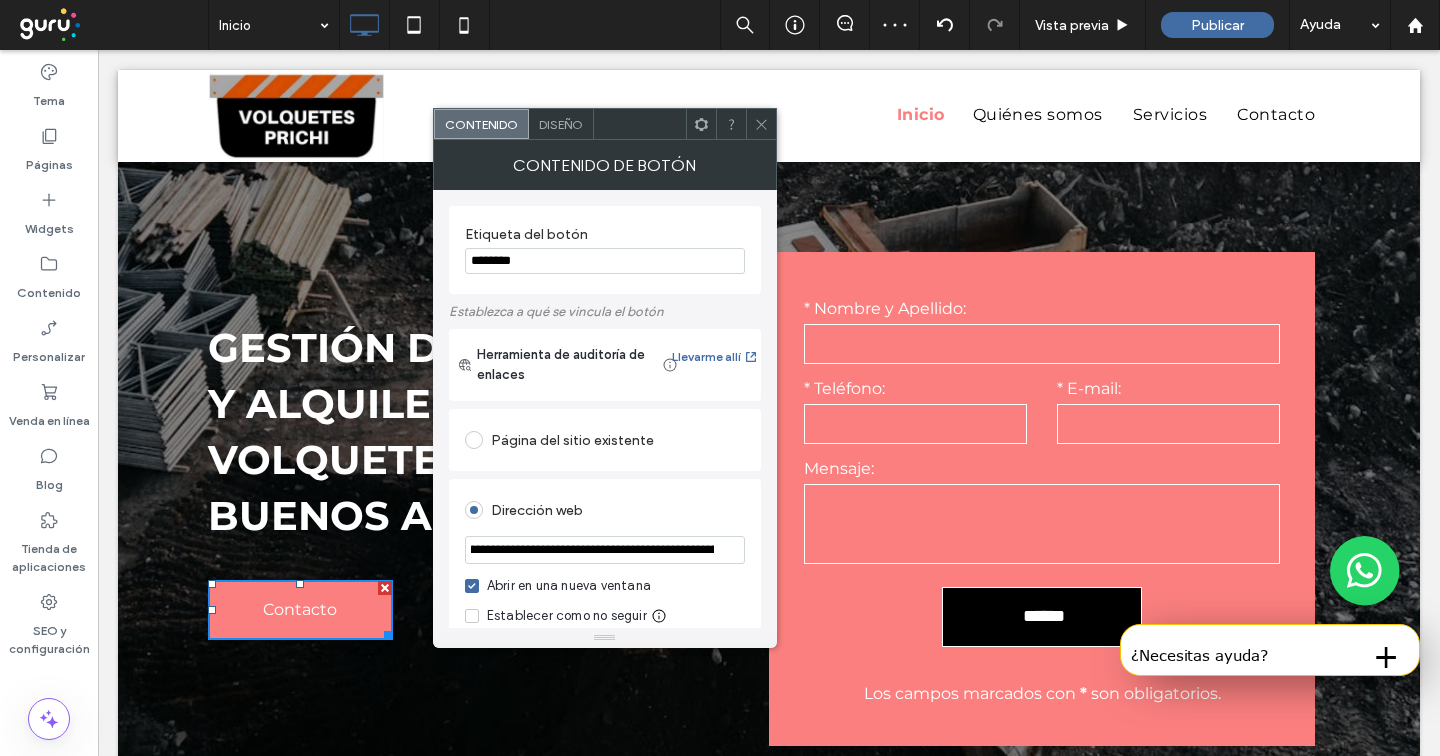scroll, scrollTop: 0, scrollLeft: 516, axis: horizontal 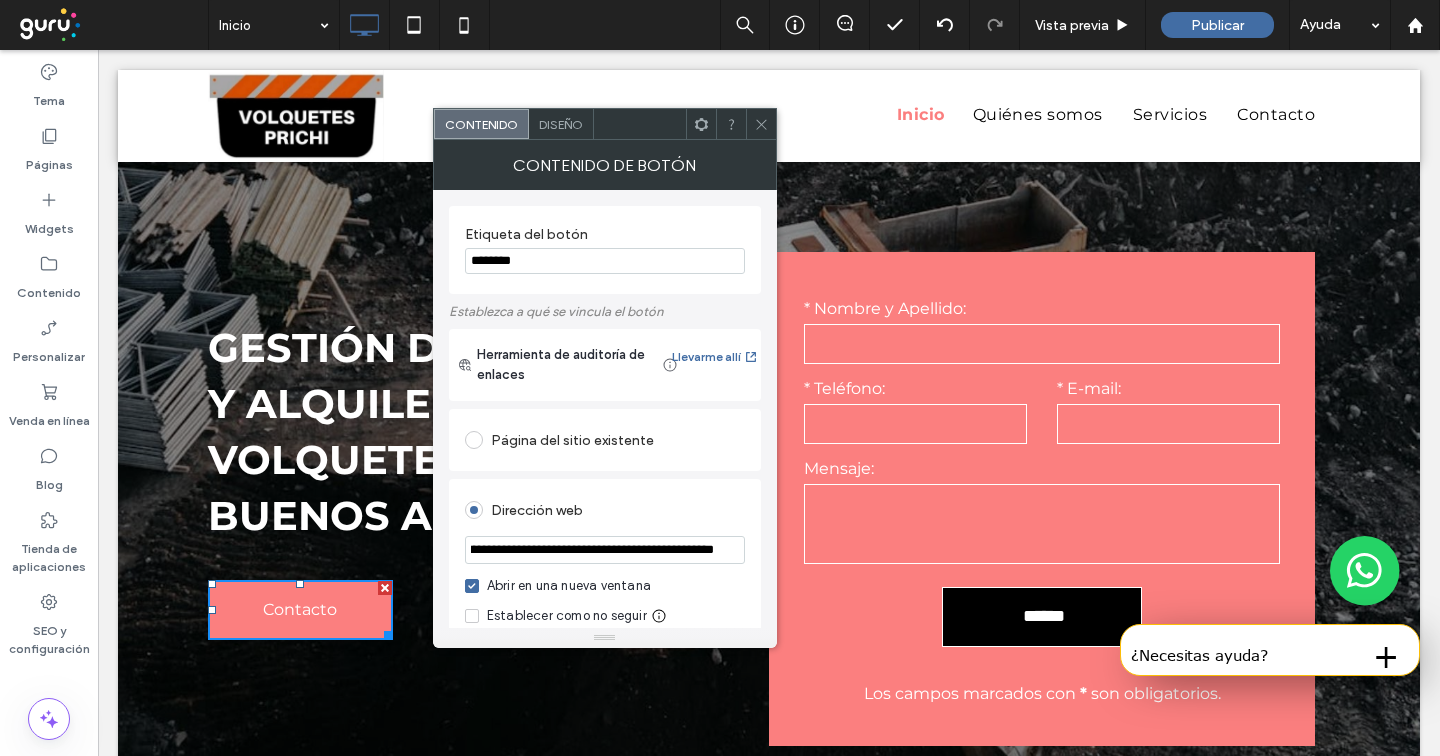 drag, startPoint x: 718, startPoint y: 600, endPoint x: 779, endPoint y: 549, distance: 79.51101 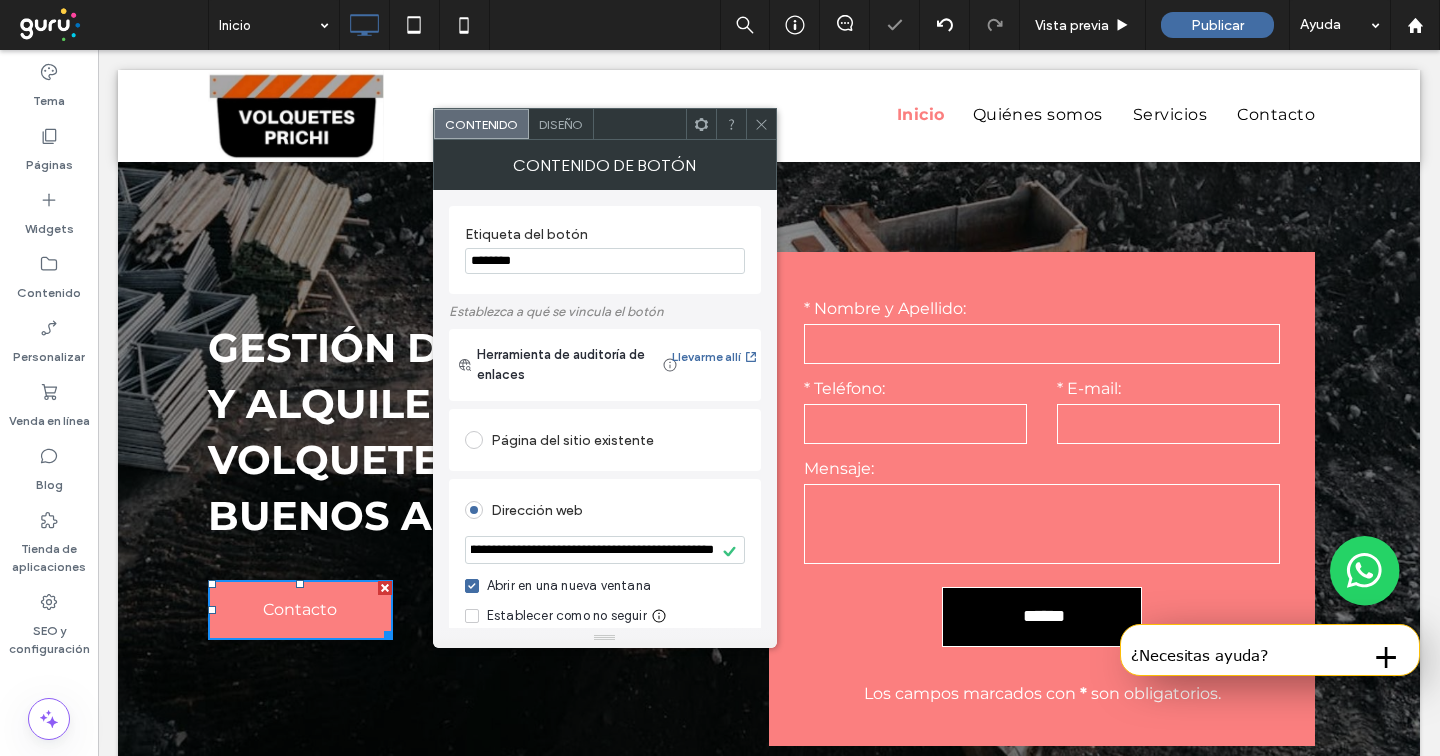 scroll, scrollTop: 0, scrollLeft: 0, axis: both 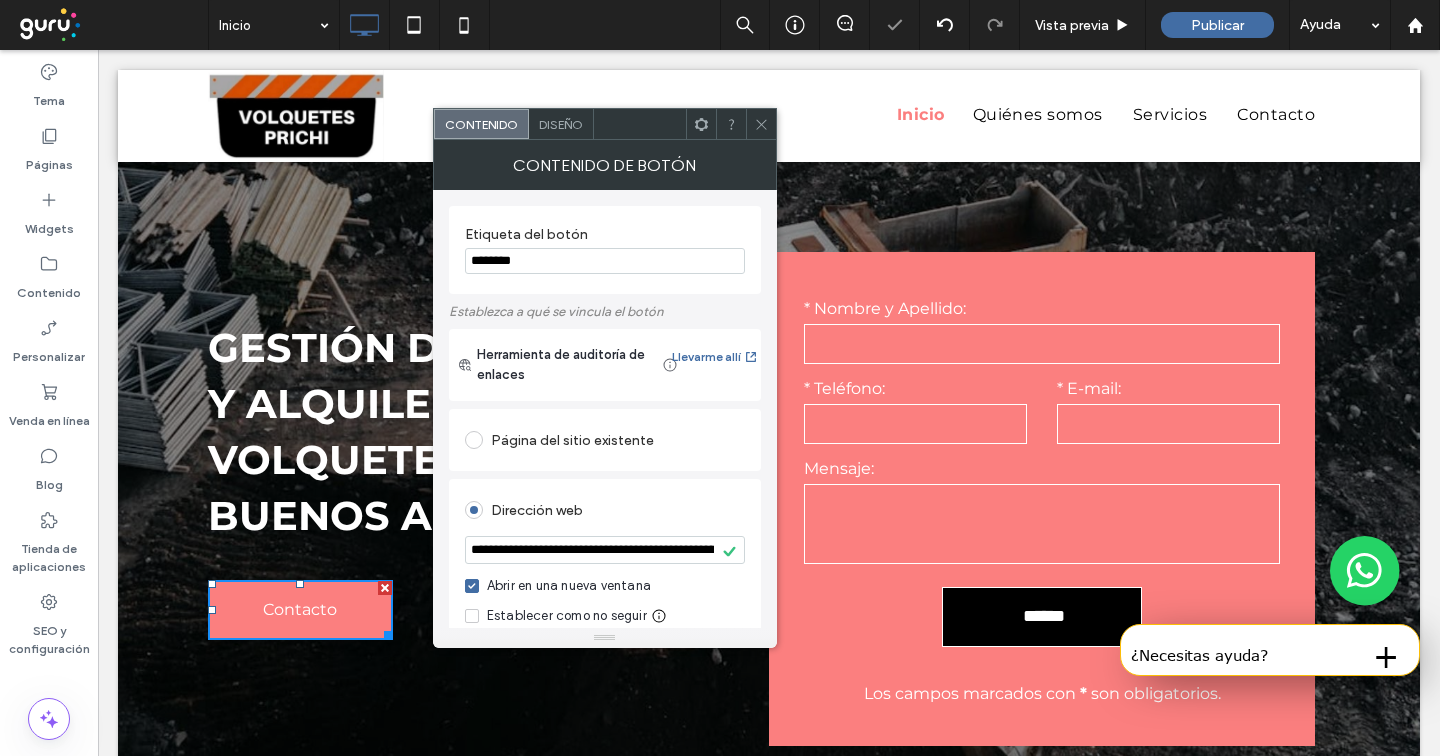 click 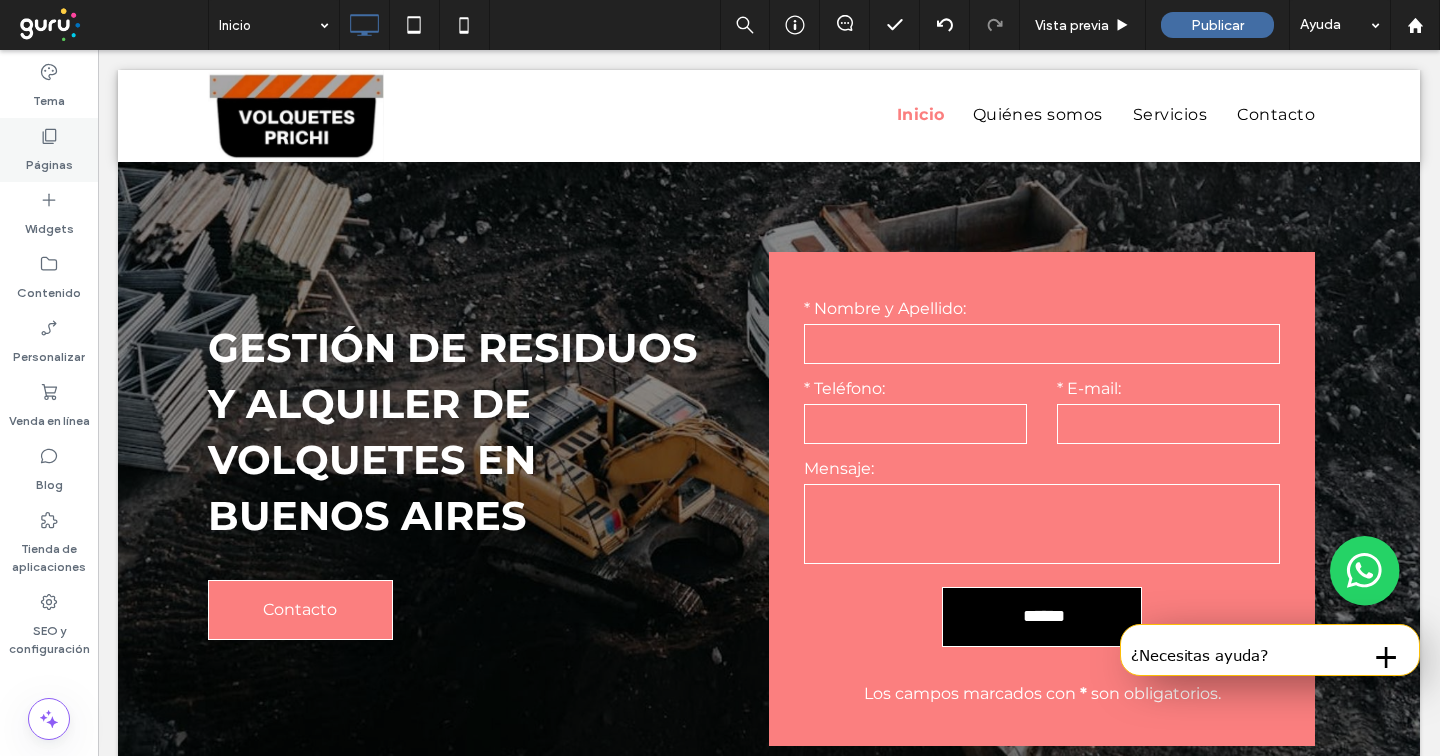 click 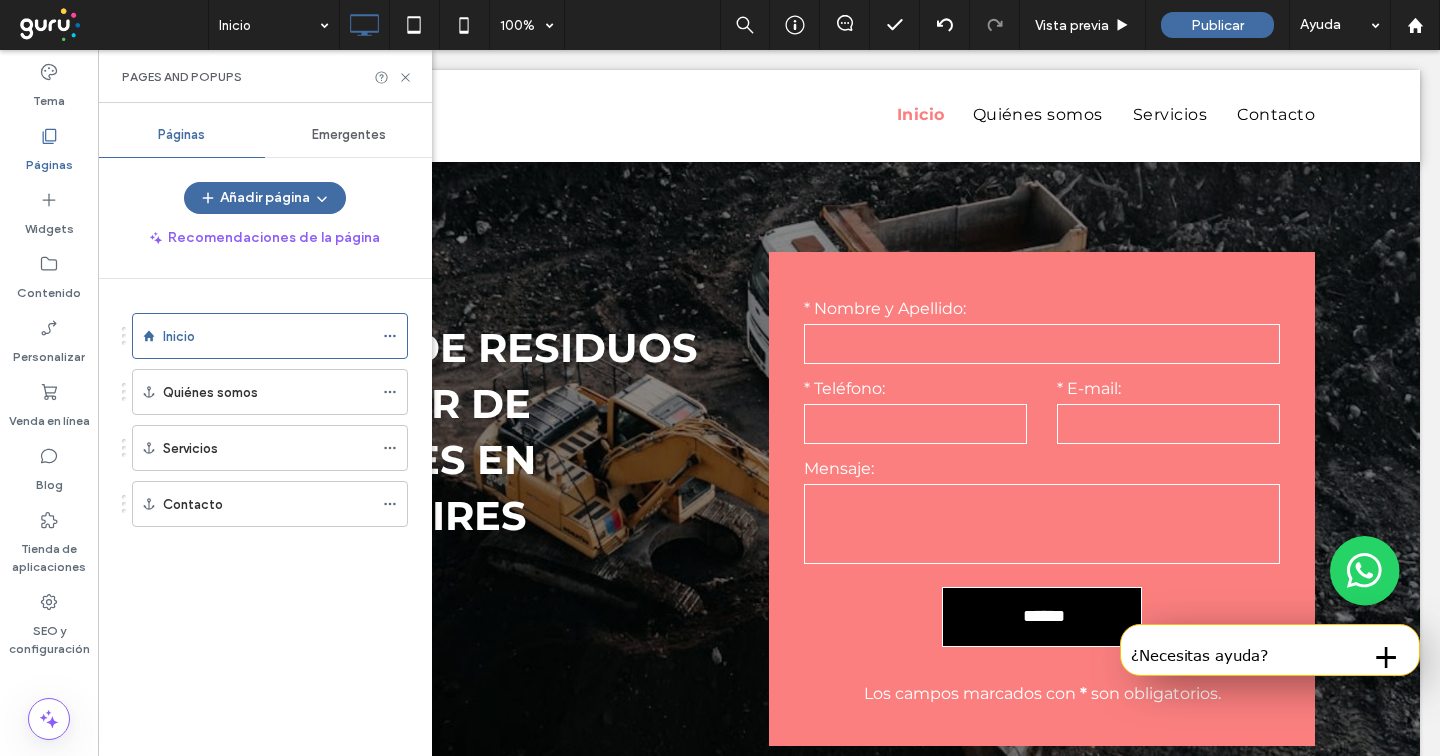 click 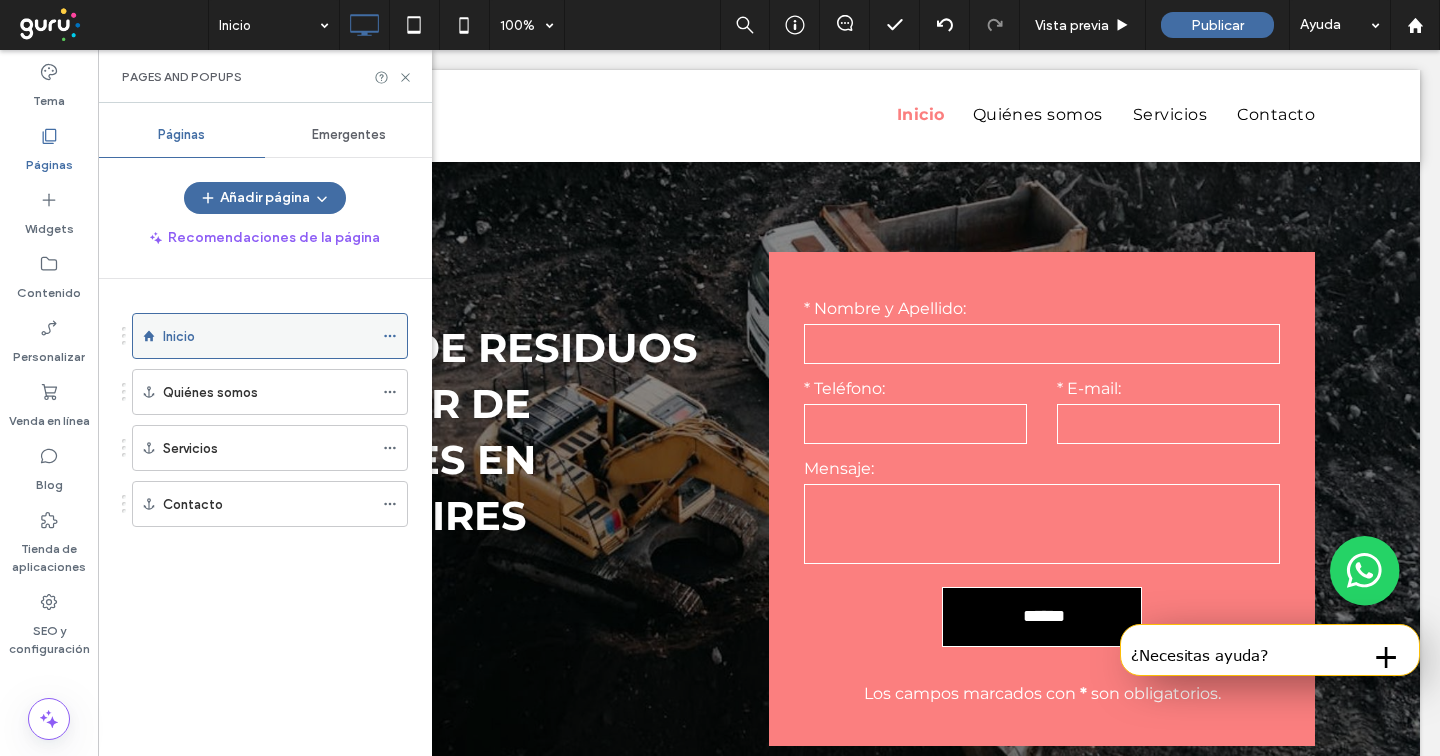 click 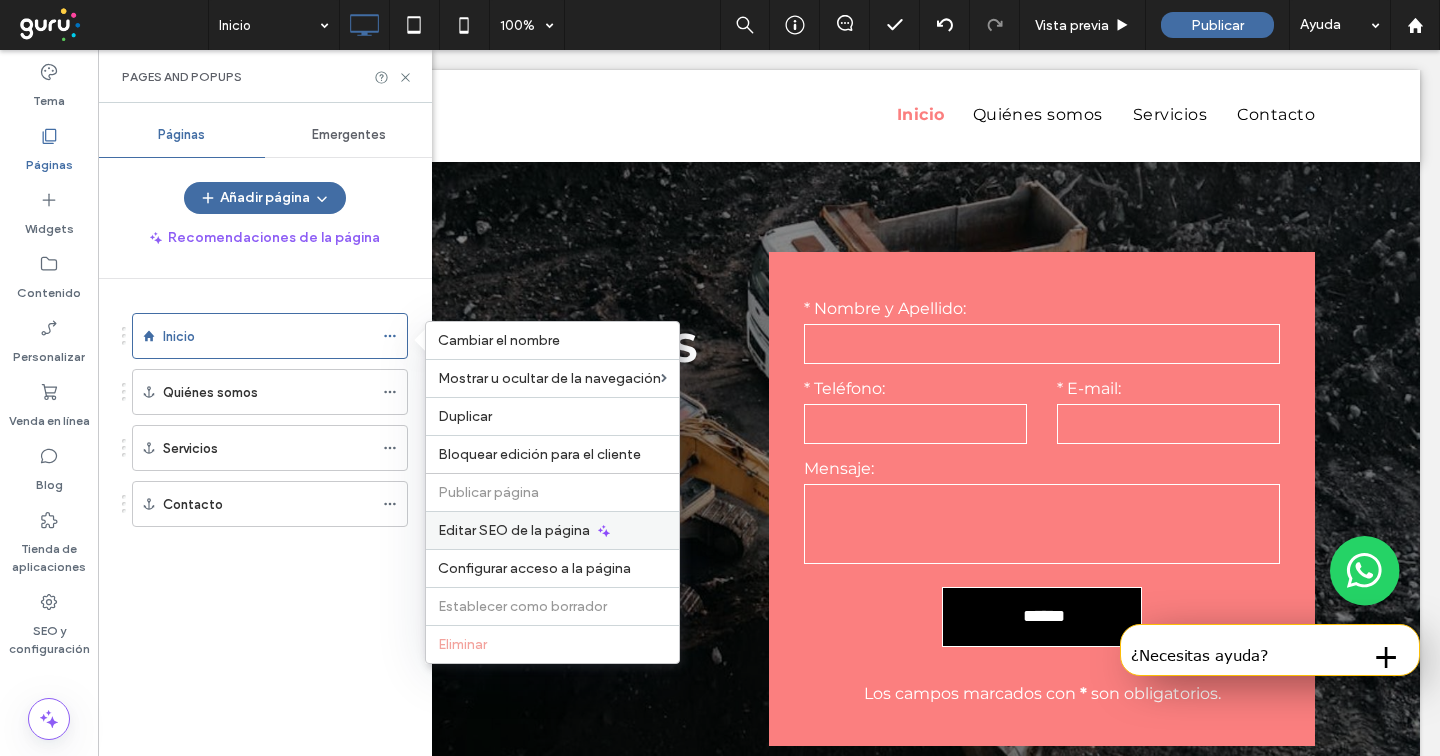 click on "Editar SEO de la página" at bounding box center [514, 530] 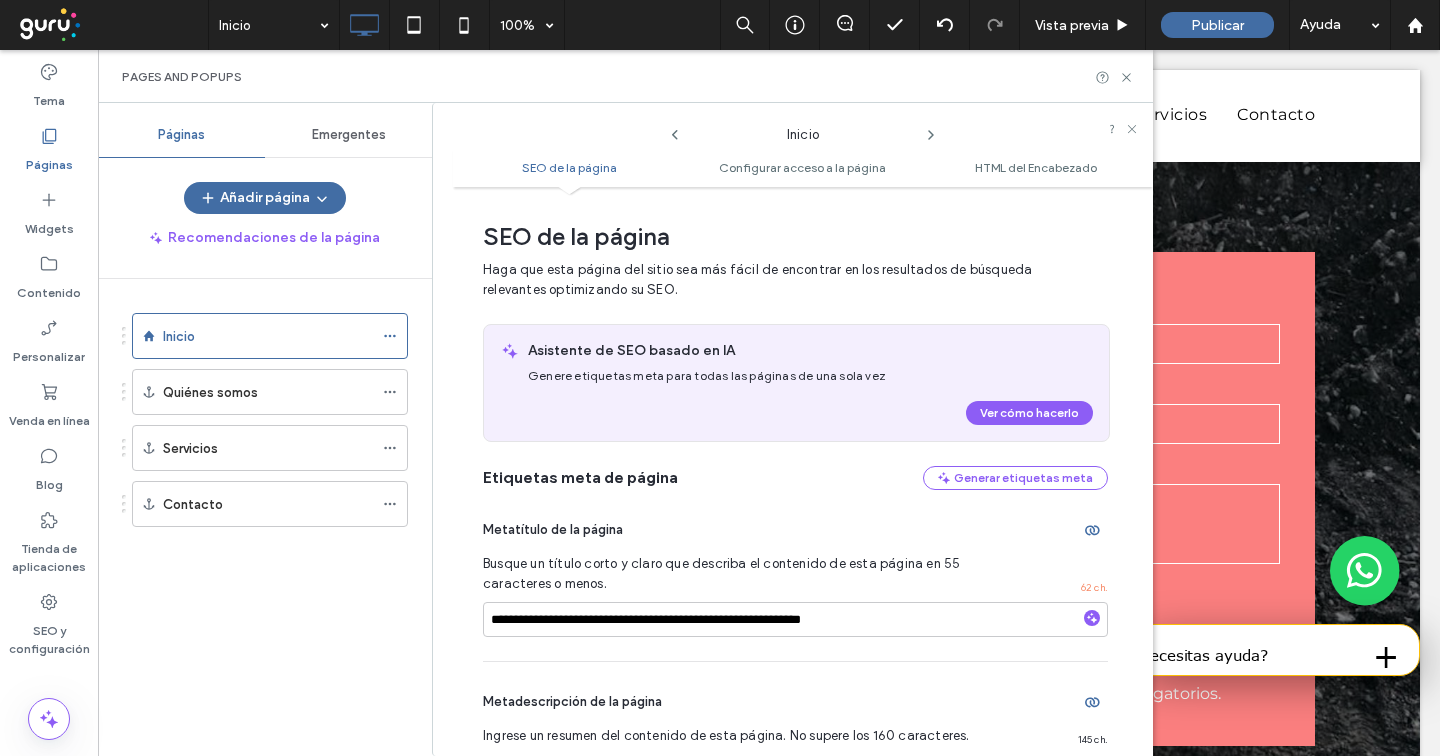 scroll, scrollTop: 10, scrollLeft: 0, axis: vertical 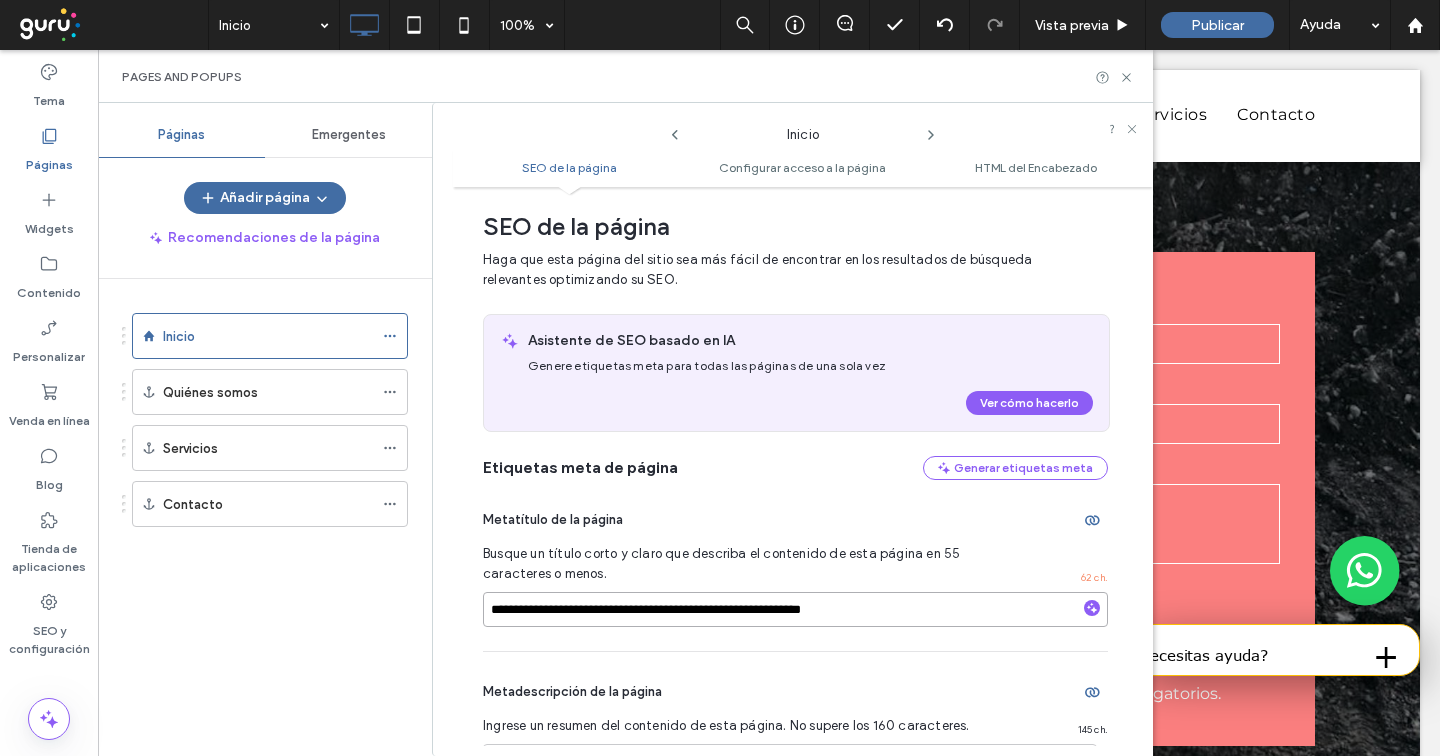 click on "**********" at bounding box center (795, 609) 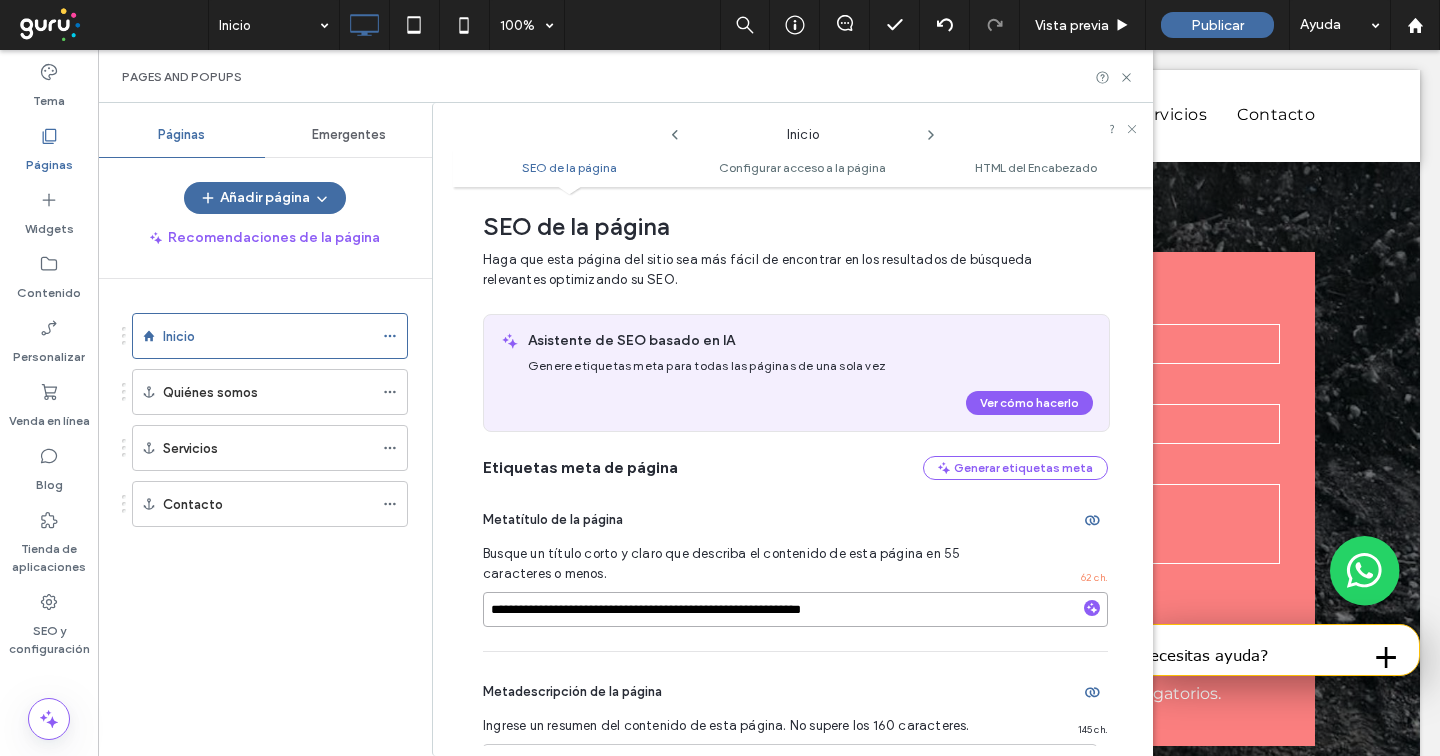 click on "**********" at bounding box center (795, 609) 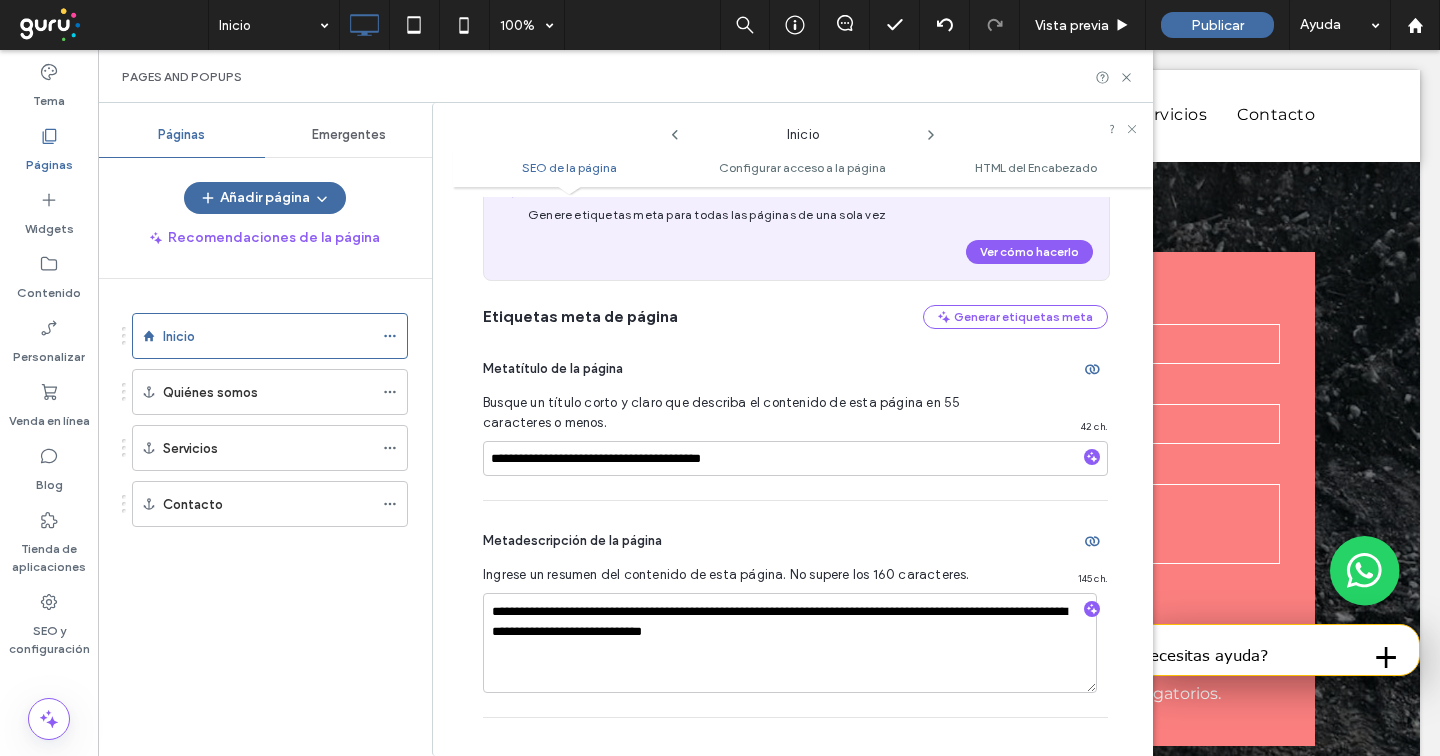 scroll, scrollTop: 228, scrollLeft: 0, axis: vertical 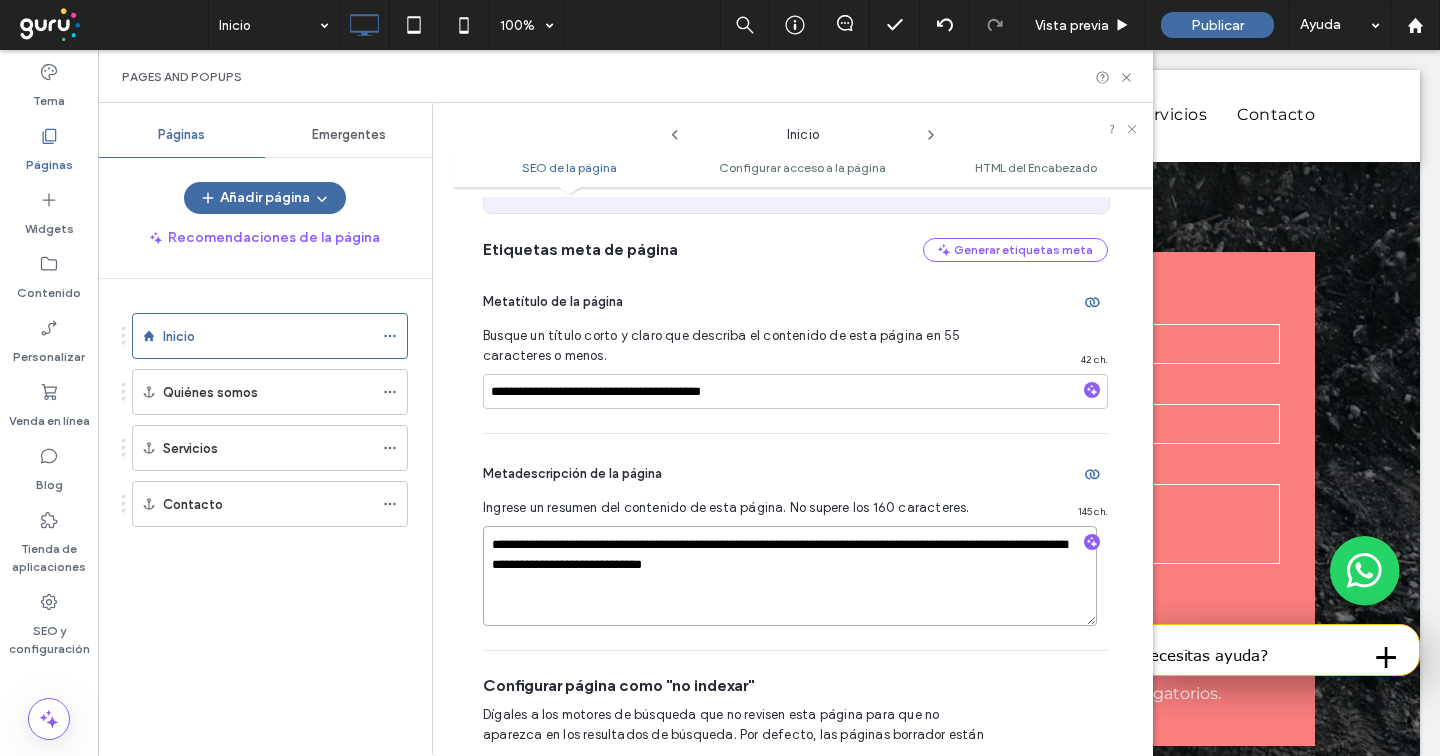 click on "**********" at bounding box center (790, 576) 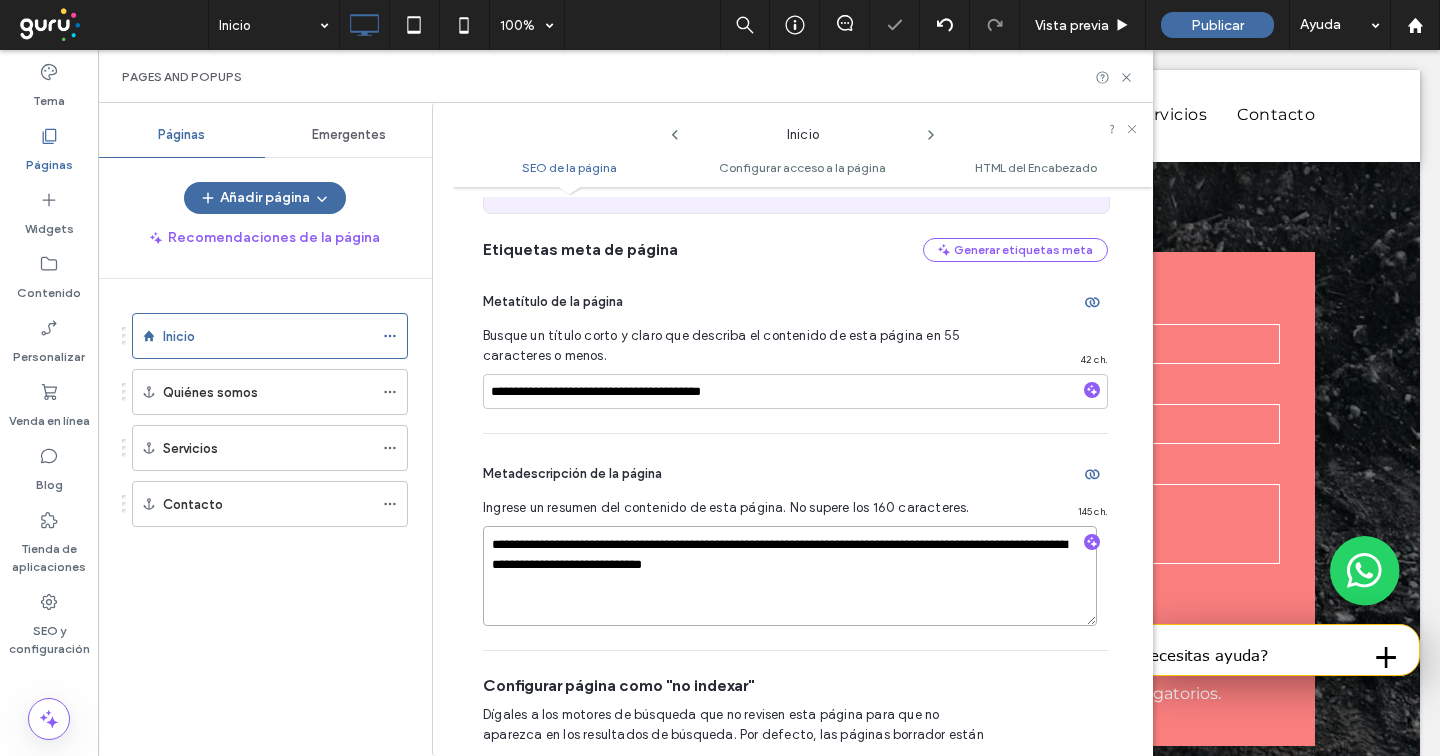 click on "**********" at bounding box center [790, 576] 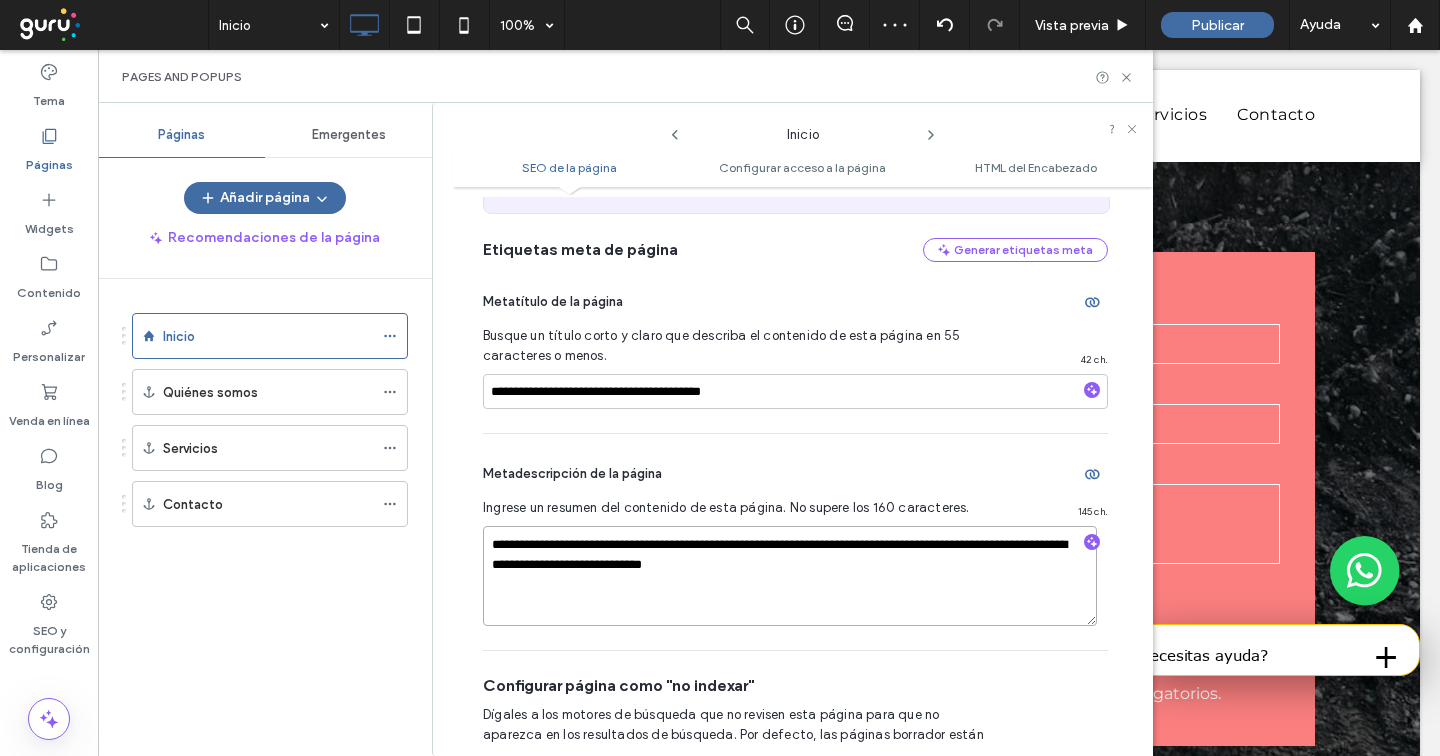 click on "**********" at bounding box center [790, 576] 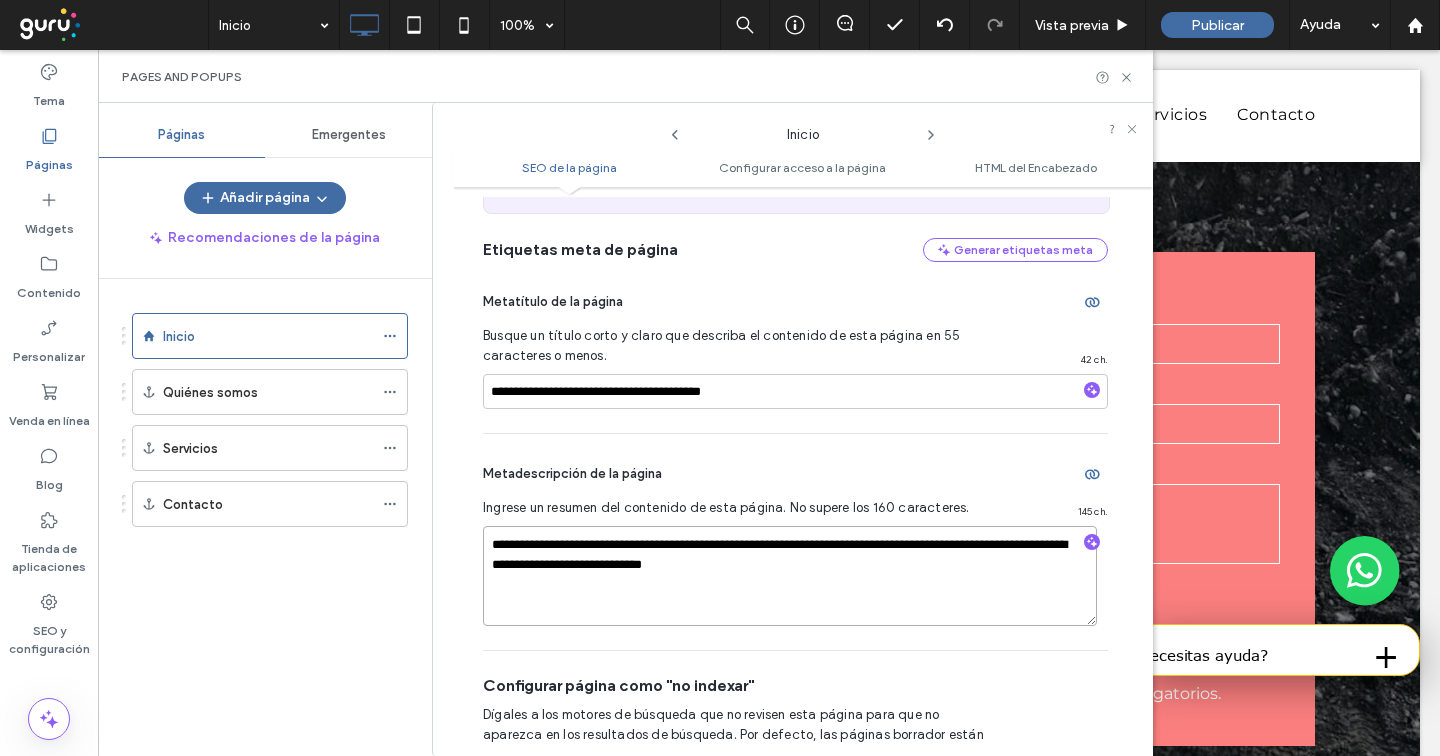 paste 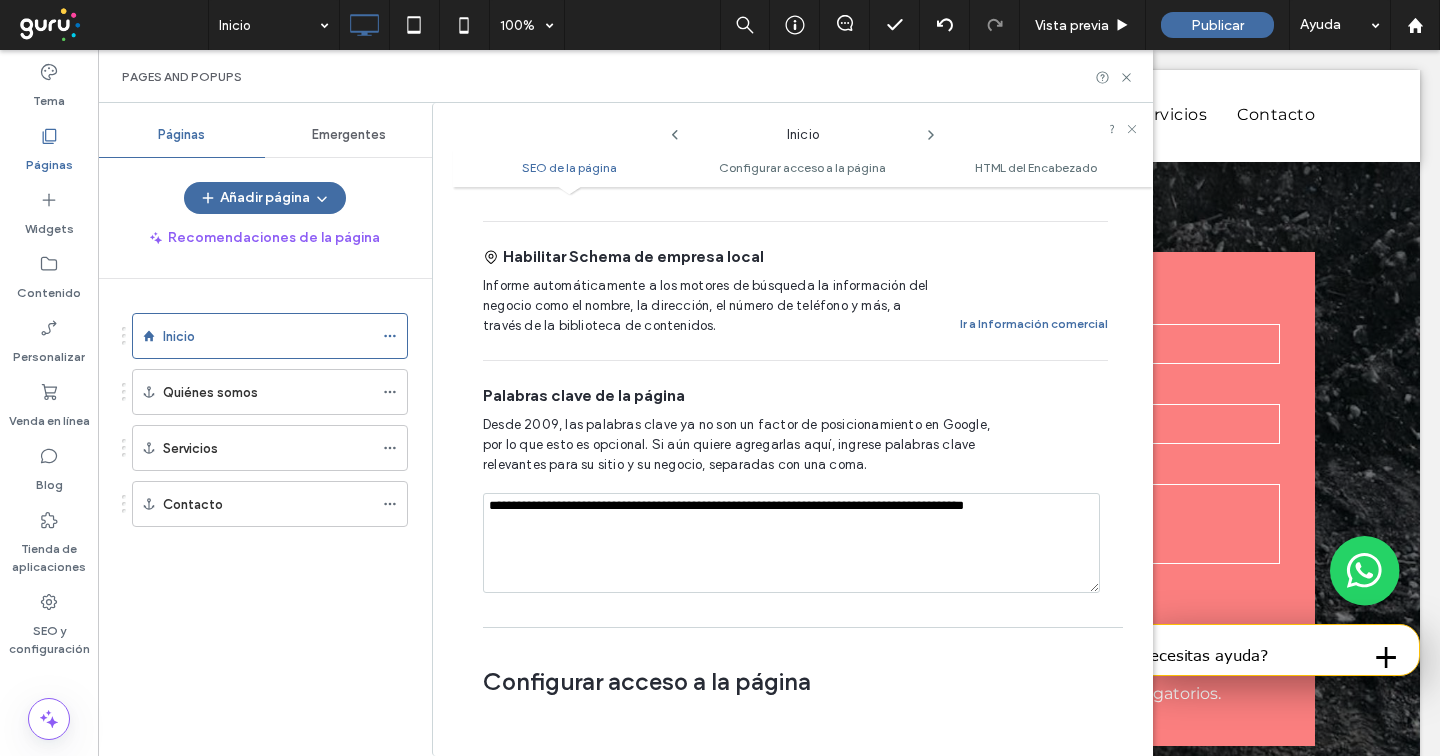 scroll, scrollTop: 1078, scrollLeft: 0, axis: vertical 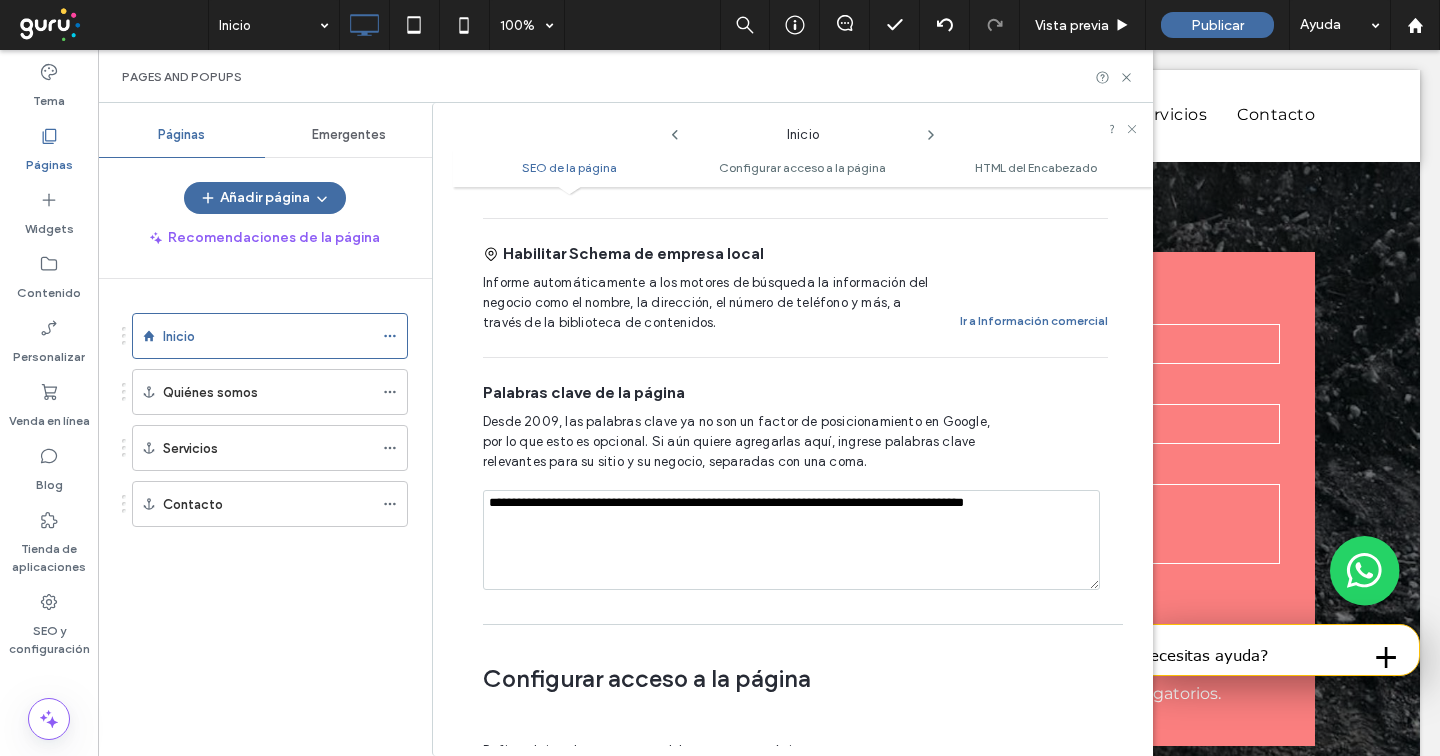 click on "**********" at bounding box center (791, 540) 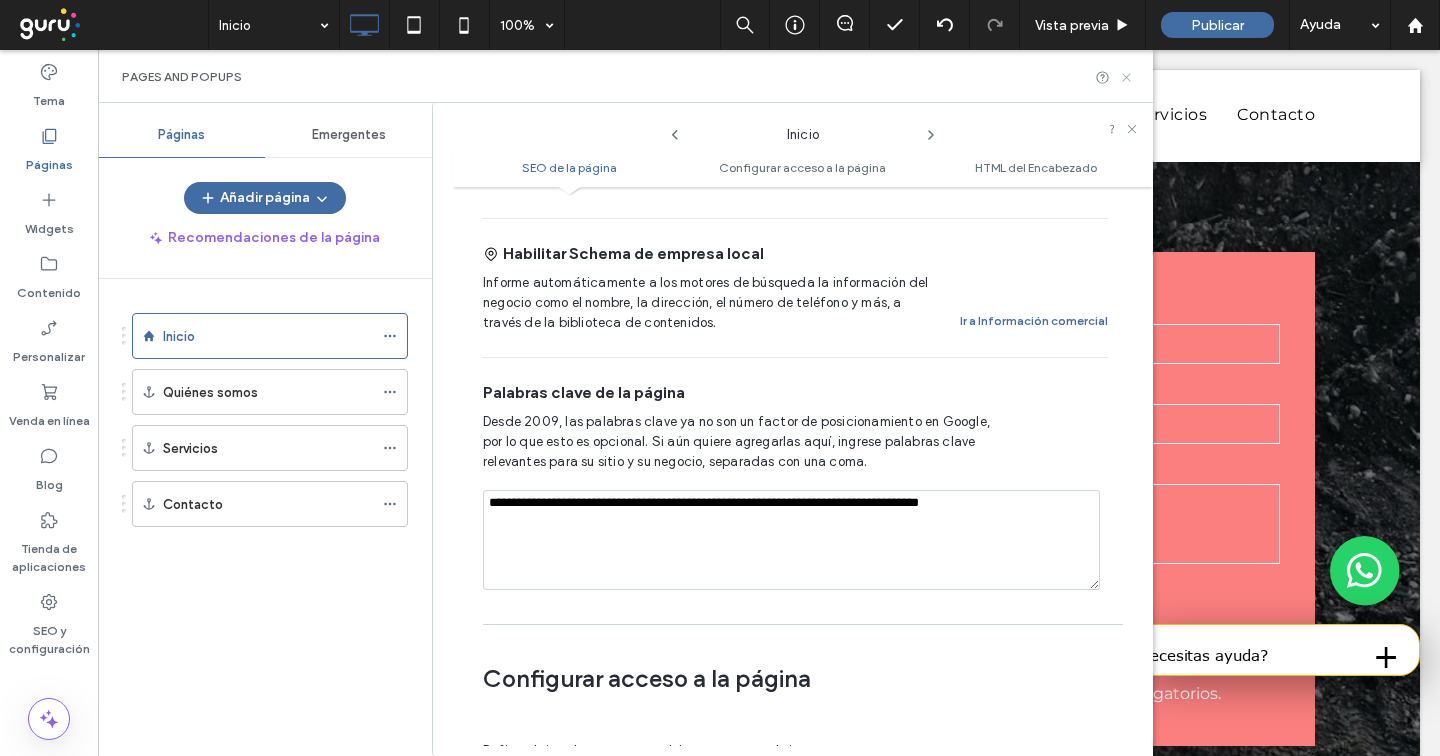 click 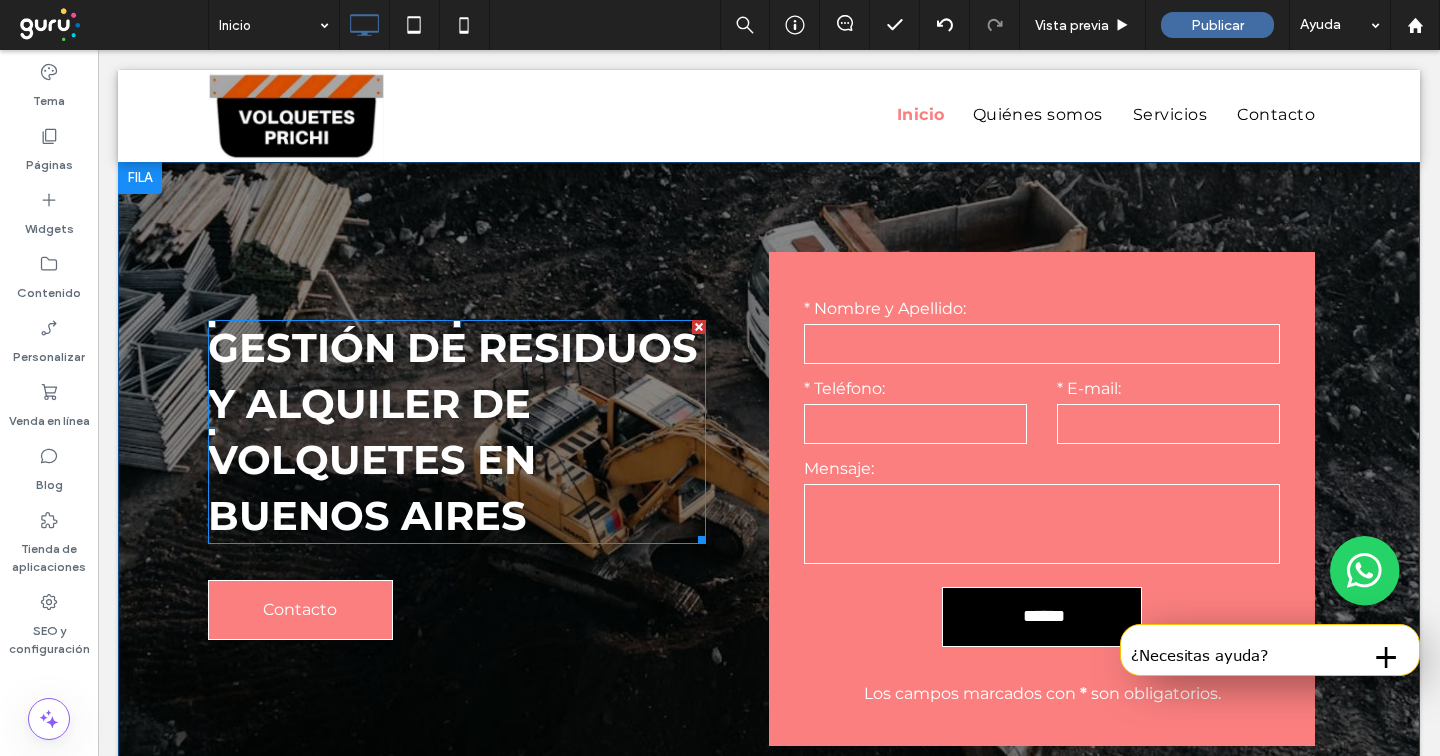 click on "Gestión de residuos y alquiler de volquetes en Buenos Aires" at bounding box center [453, 431] 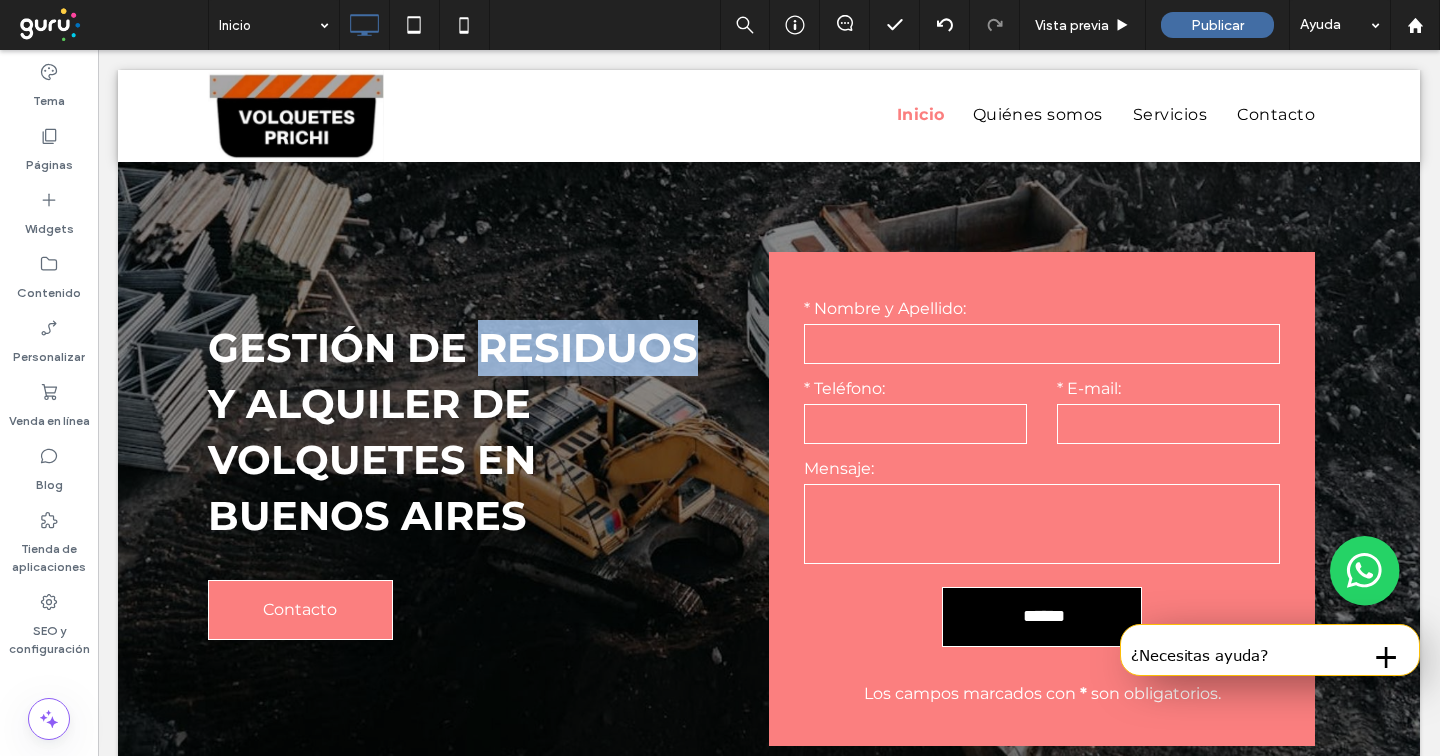 click on "Gestión de residuos y alquiler de volquetes en Buenos Aires" at bounding box center (453, 431) 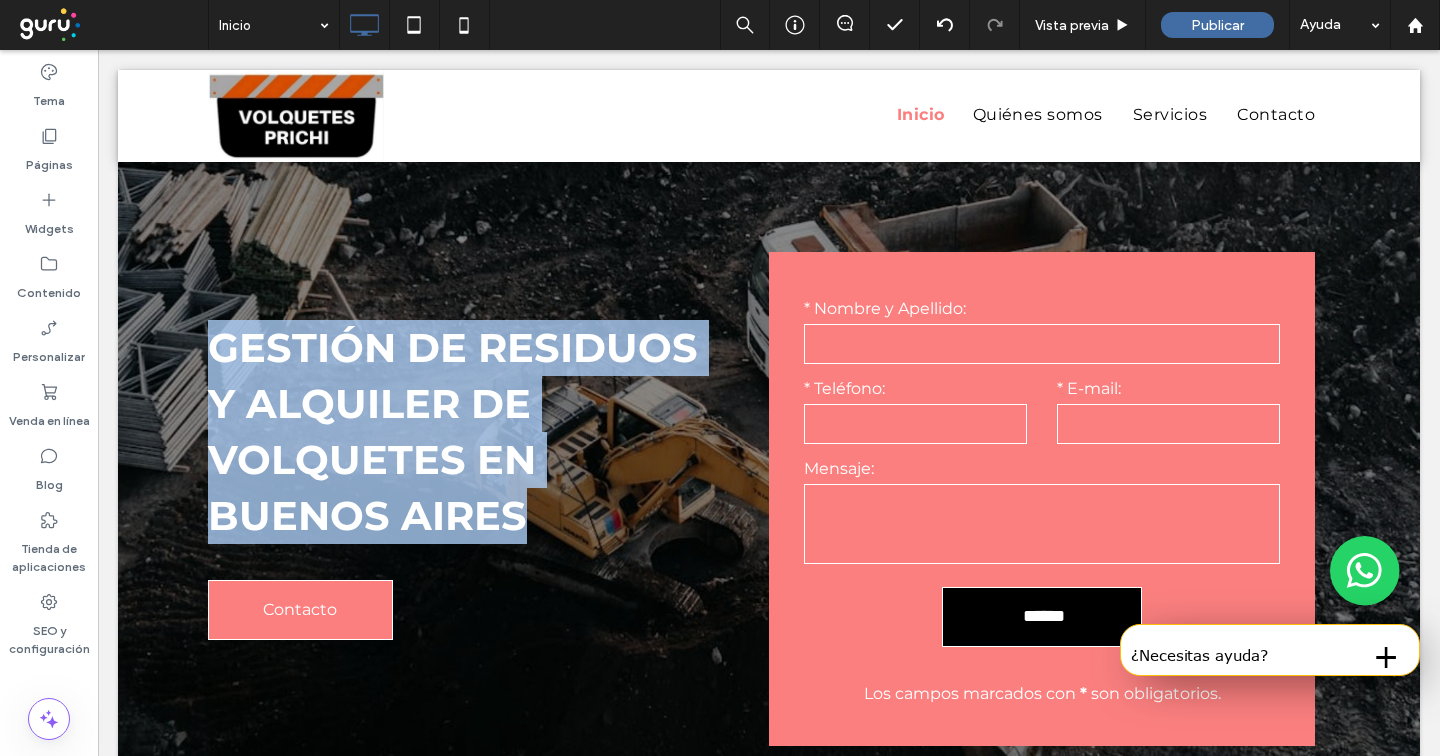 click on "Gestión de residuos y alquiler de volquetes en Buenos Aires" at bounding box center [453, 431] 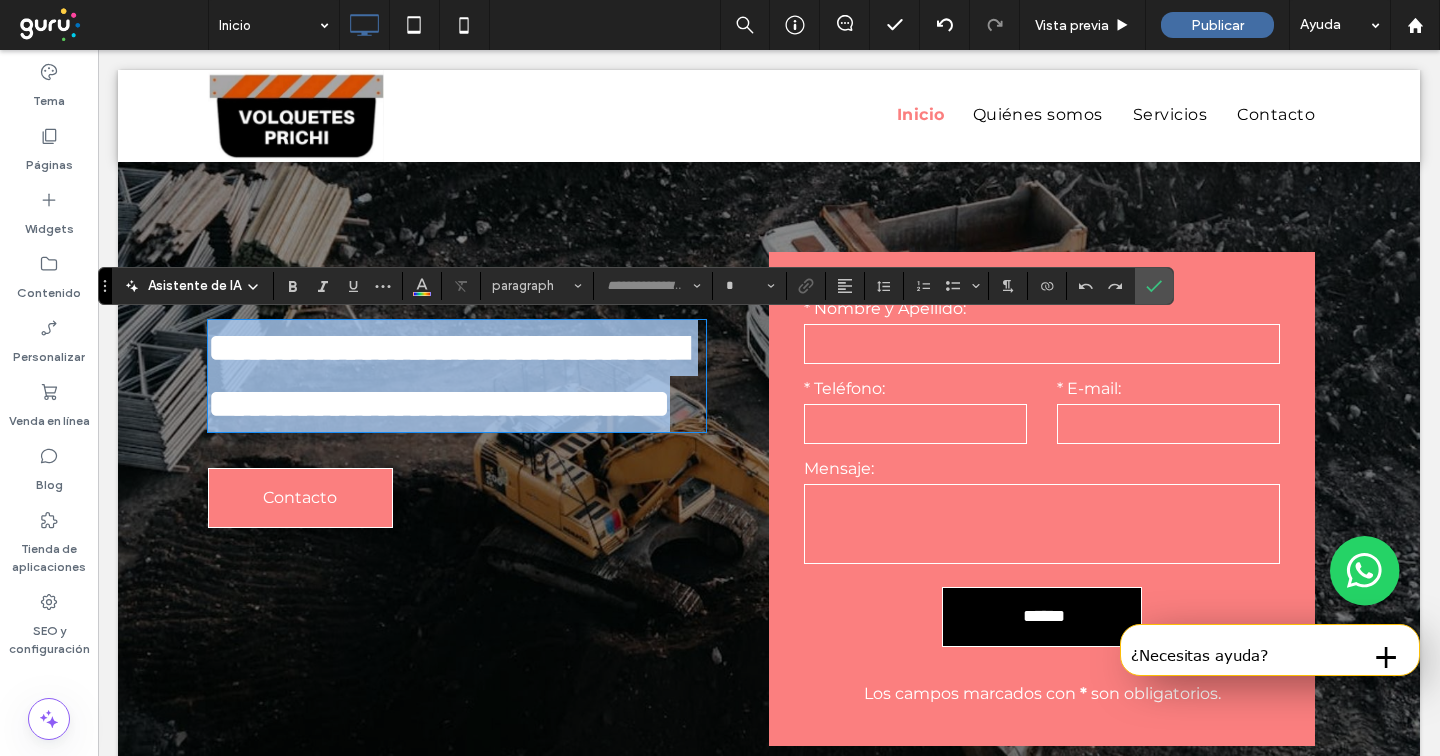 type 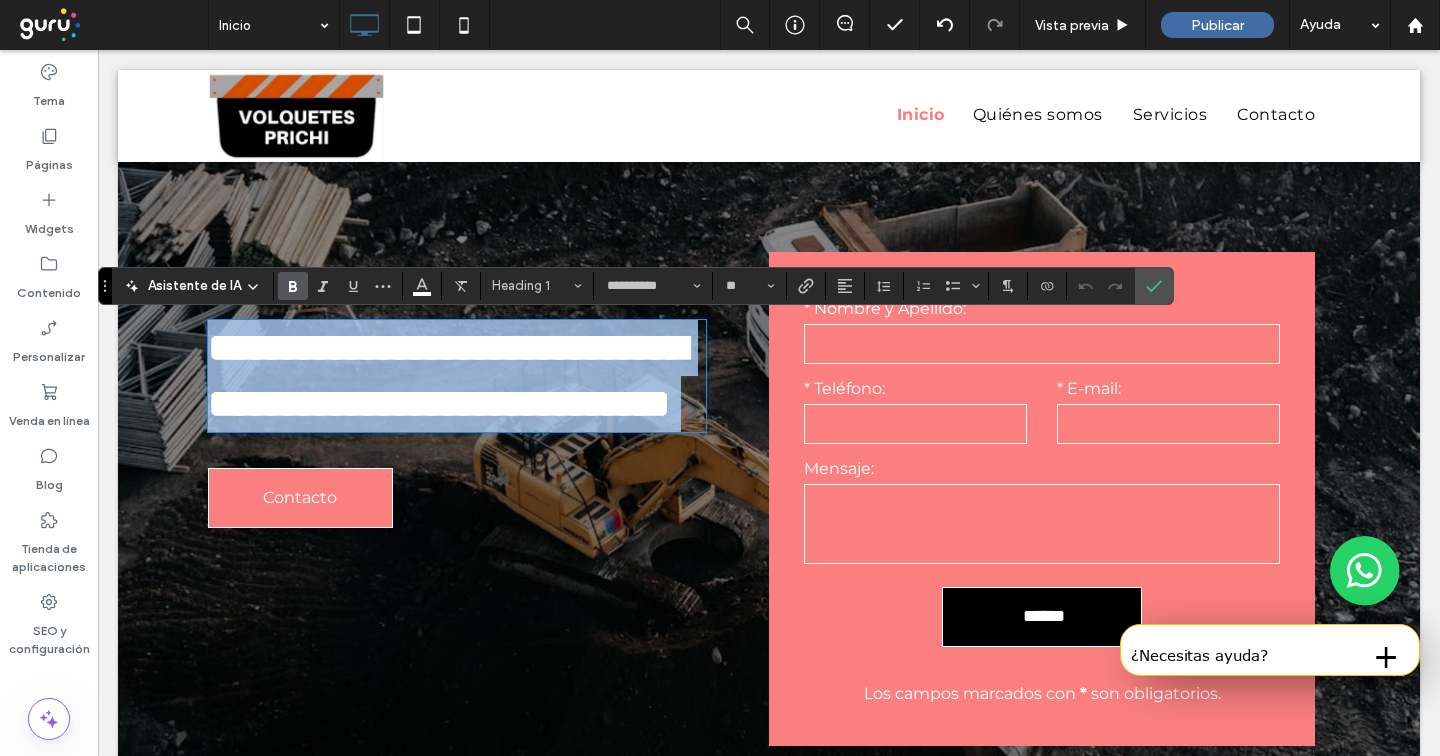 type on "**********" 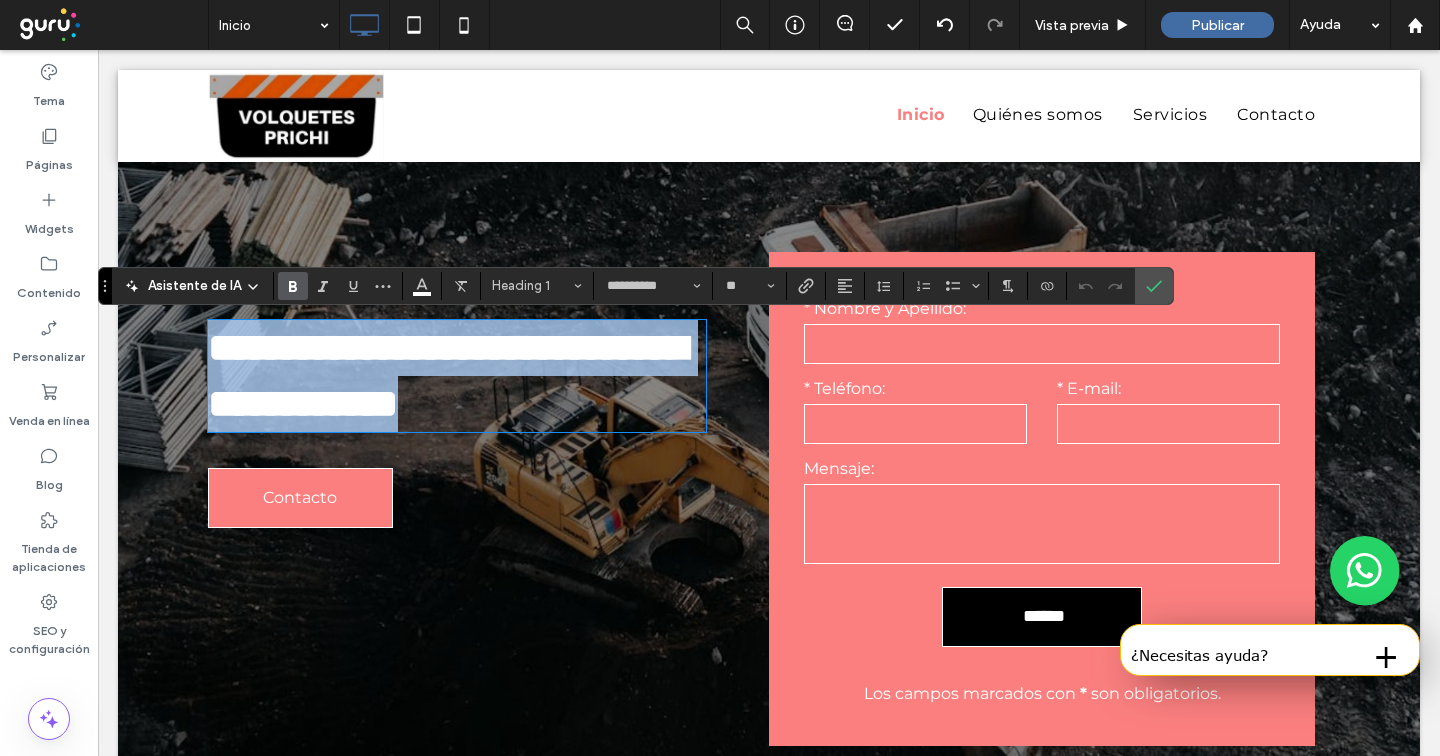 scroll, scrollTop: 0, scrollLeft: 0, axis: both 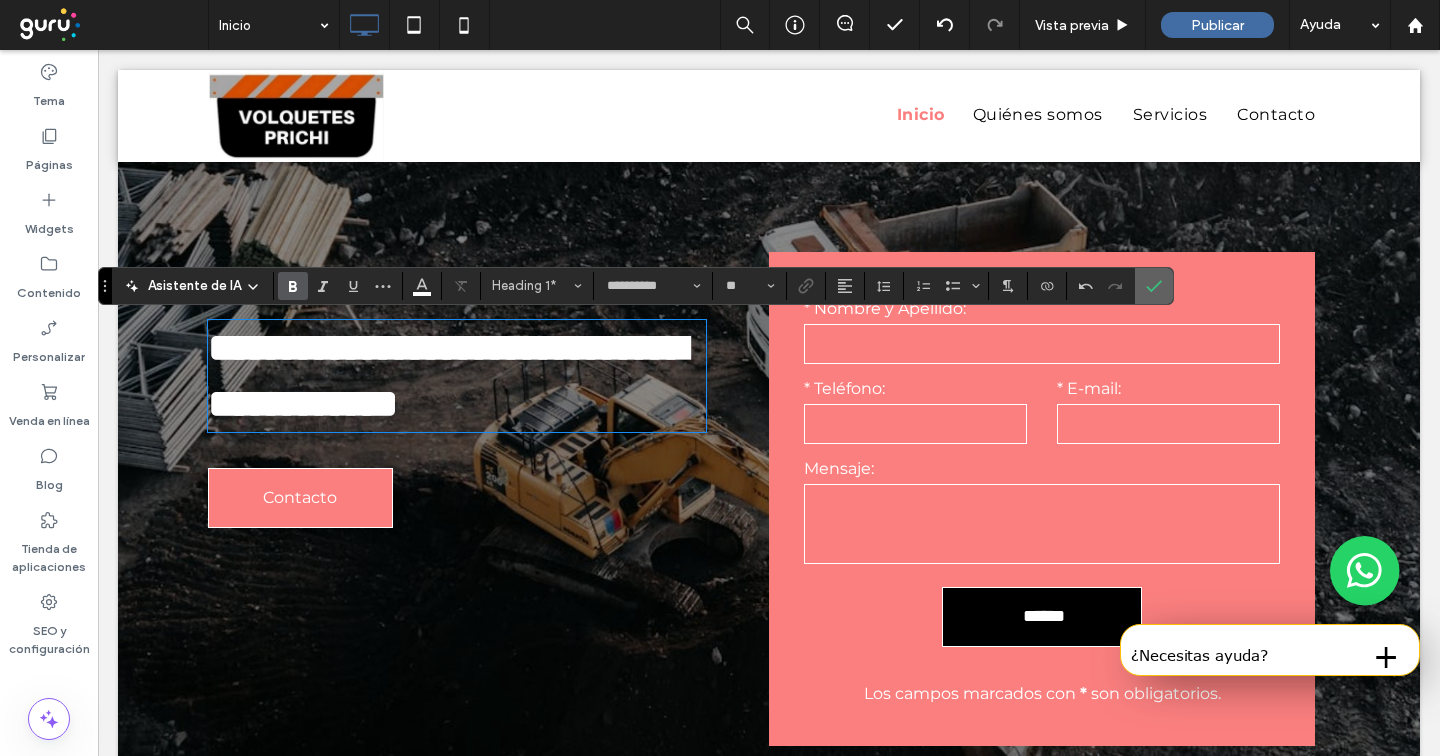 click 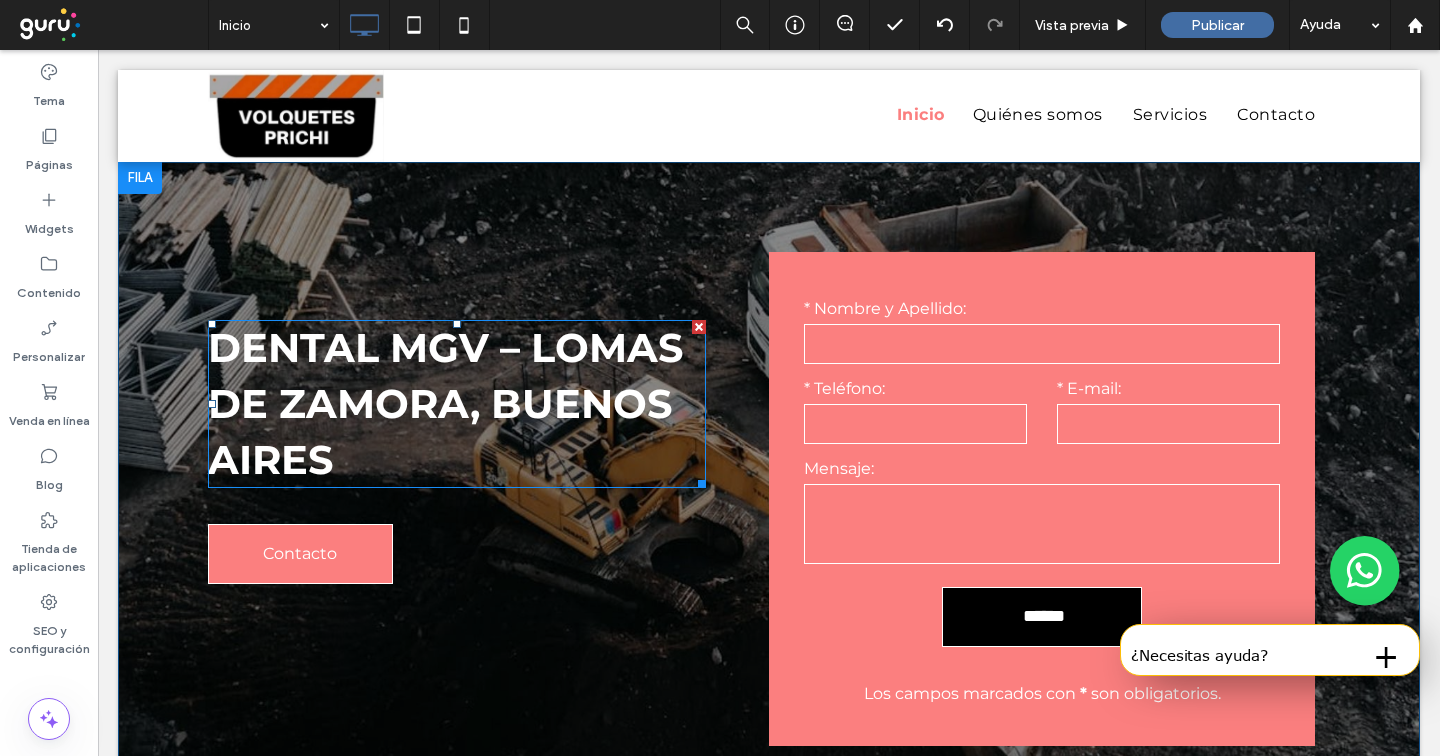 scroll, scrollTop: 5, scrollLeft: 0, axis: vertical 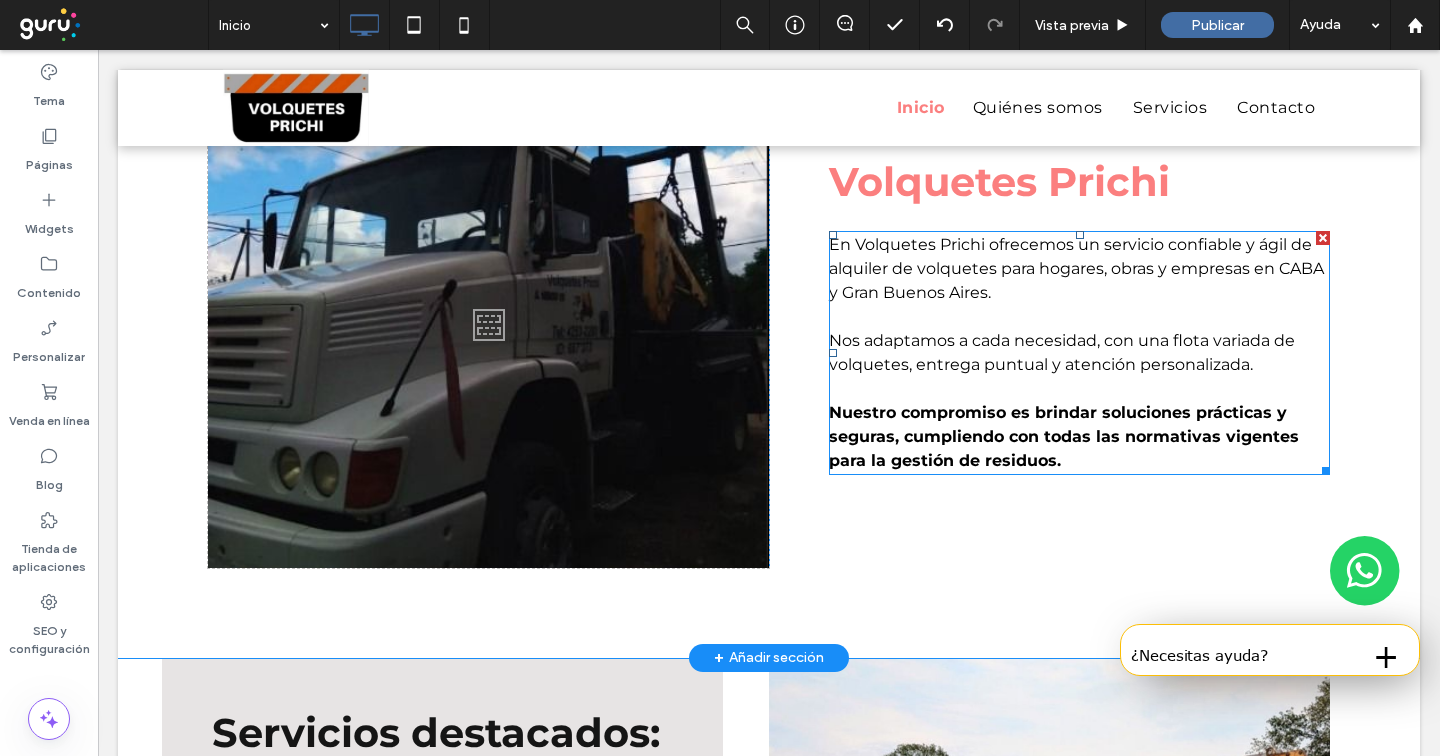 click on "En Volquetes Prichi ofrecemos un servicio confiable y ágil de alquiler de volquetes para hogares, obras y empresas en CABA y Gran Buenos Aires." at bounding box center (1079, 269) 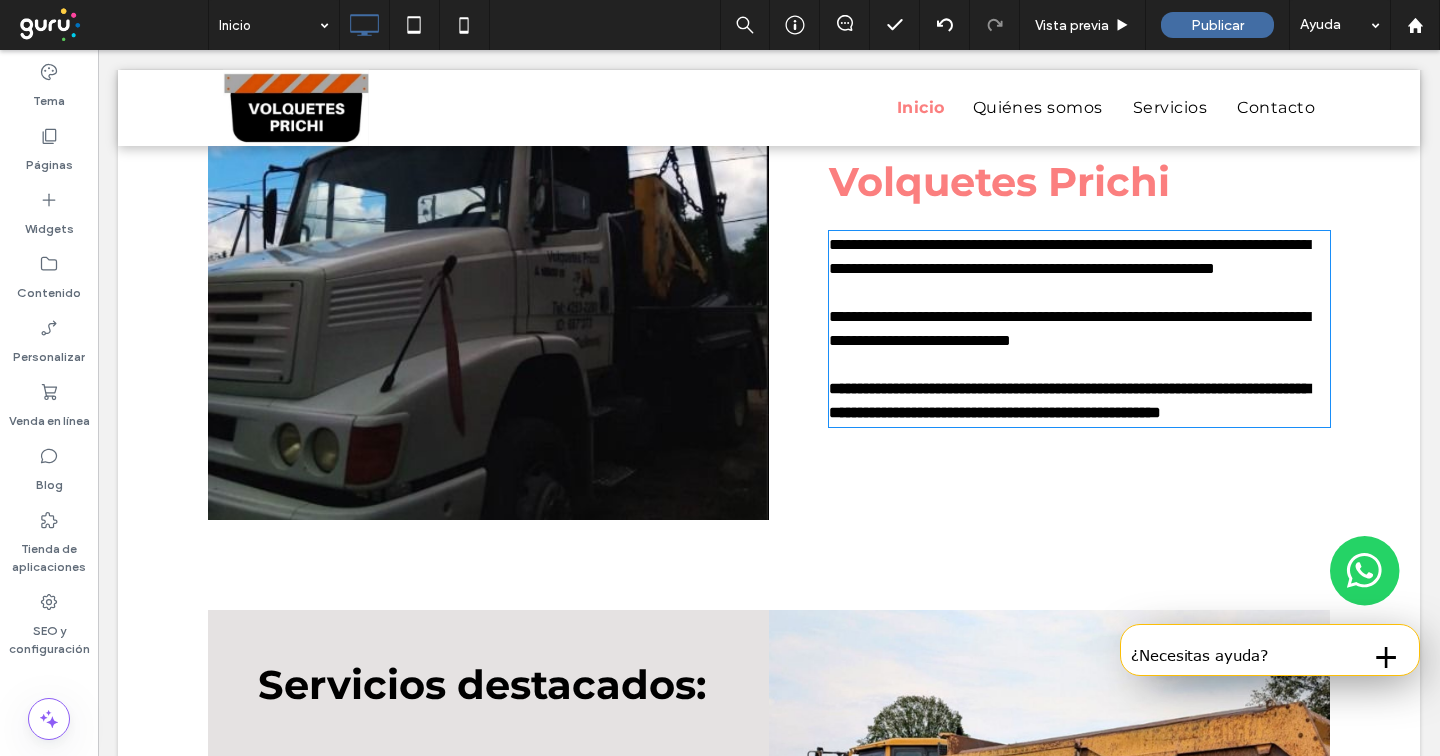 click on "**********" at bounding box center (1069, 256) 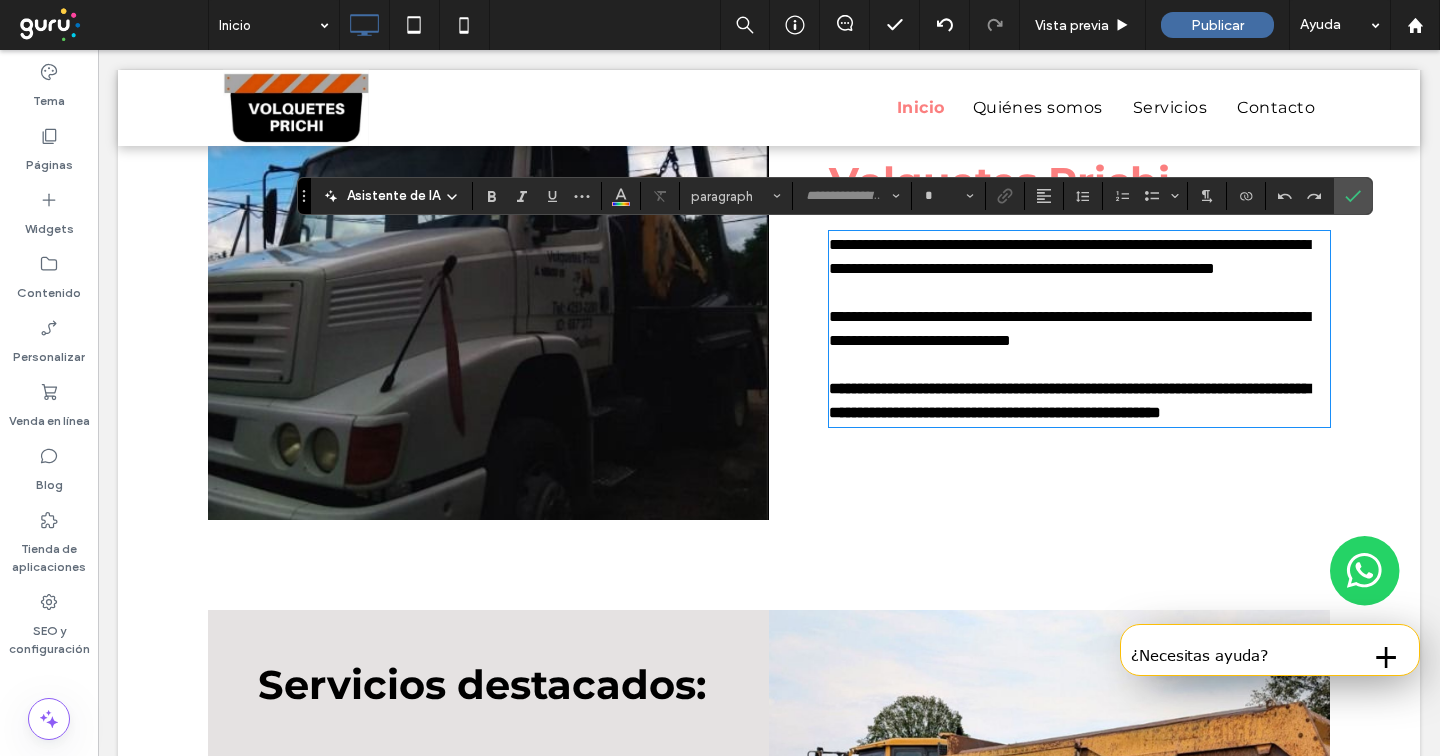 type on "**********" 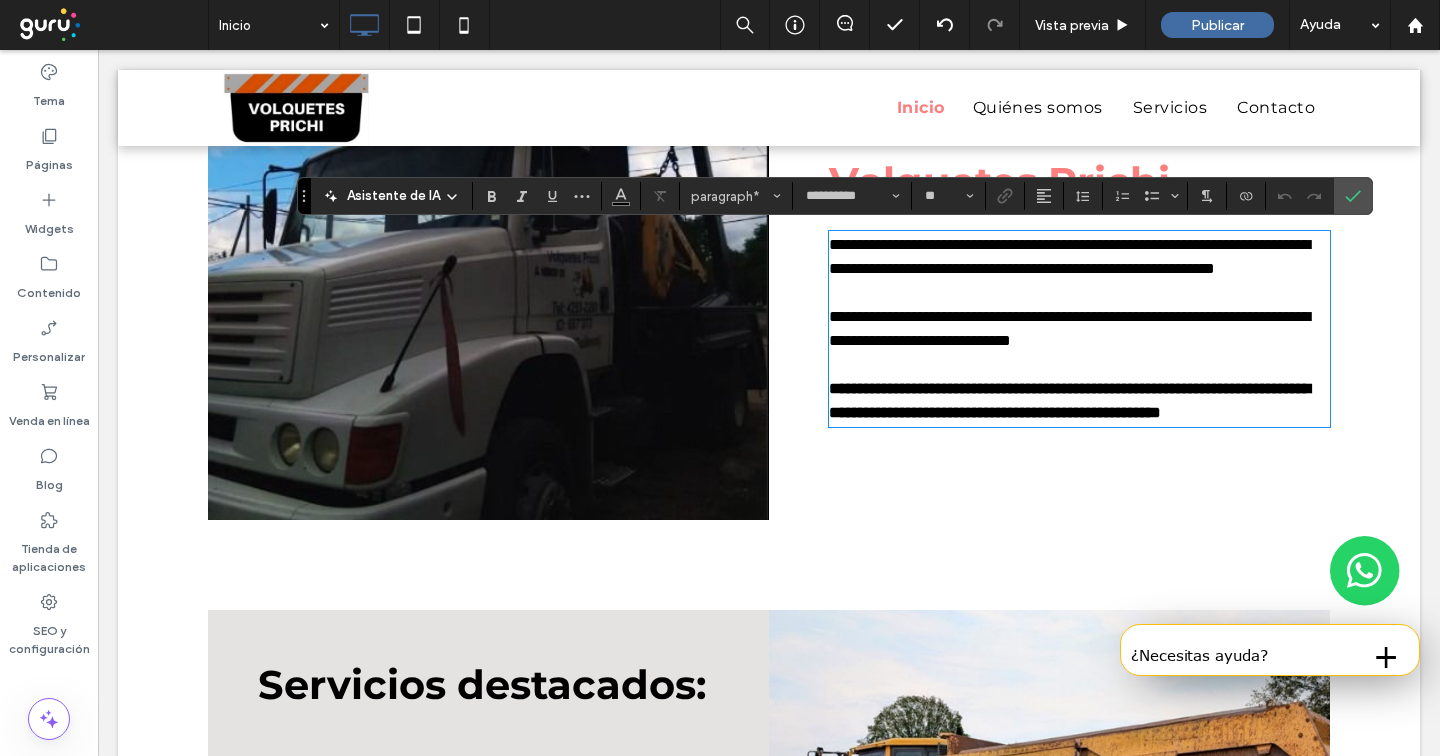 click on "**********" at bounding box center [1079, 257] 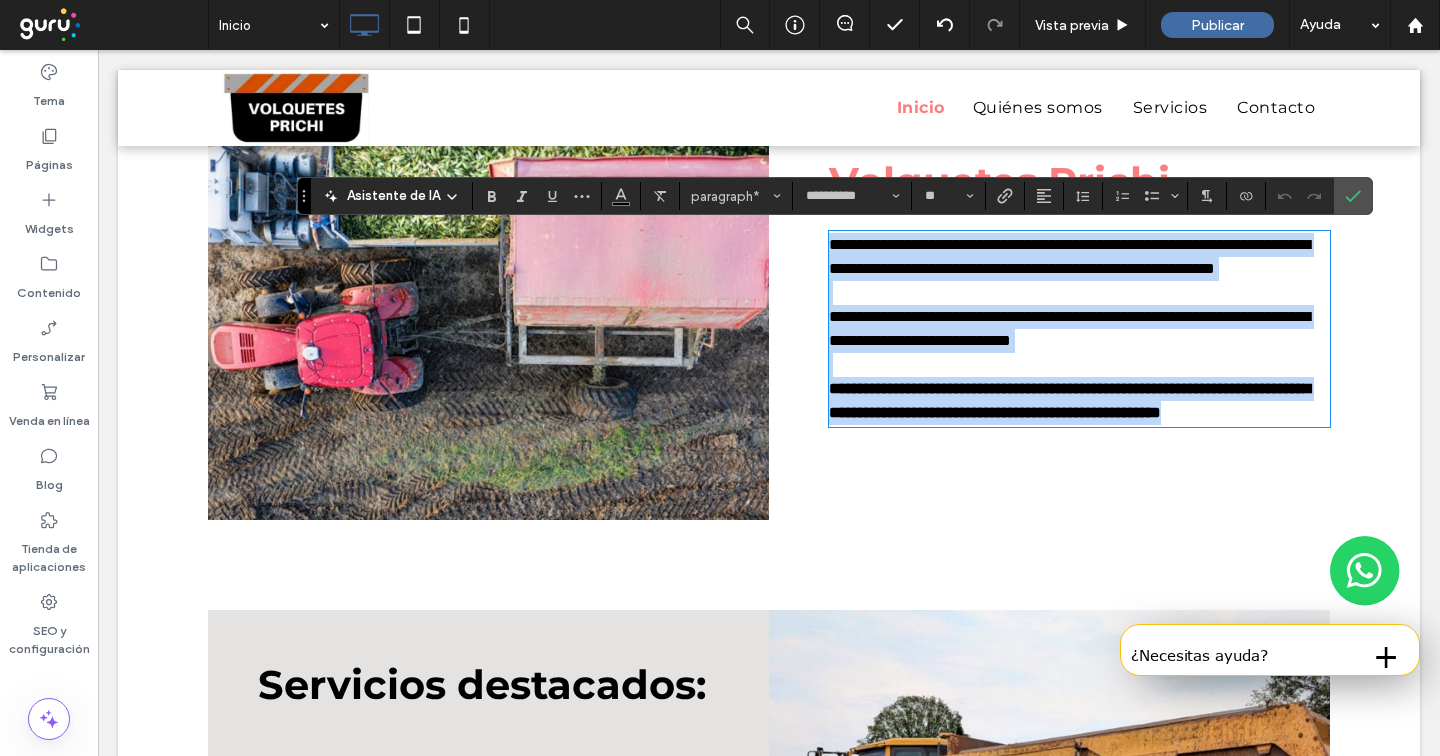 scroll, scrollTop: 0, scrollLeft: 0, axis: both 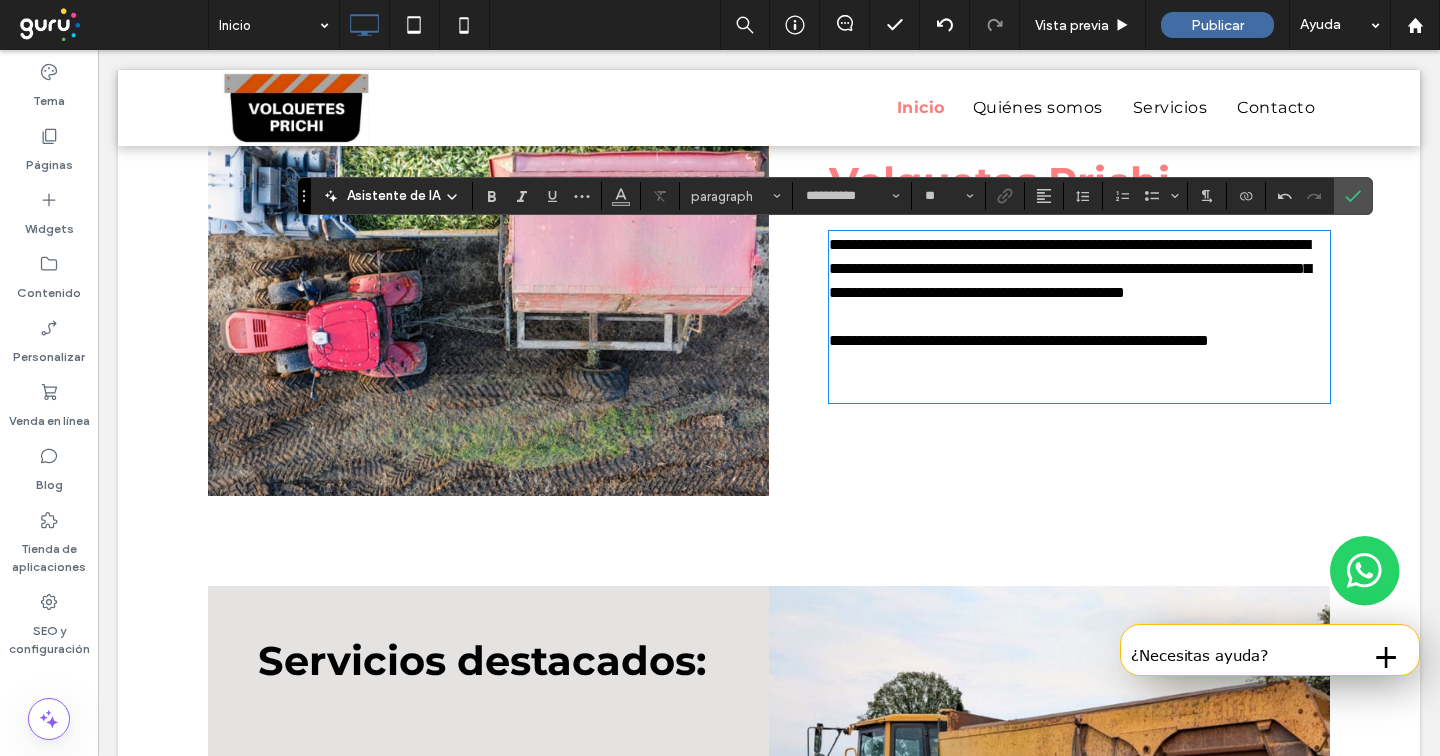 click at bounding box center [1079, 377] 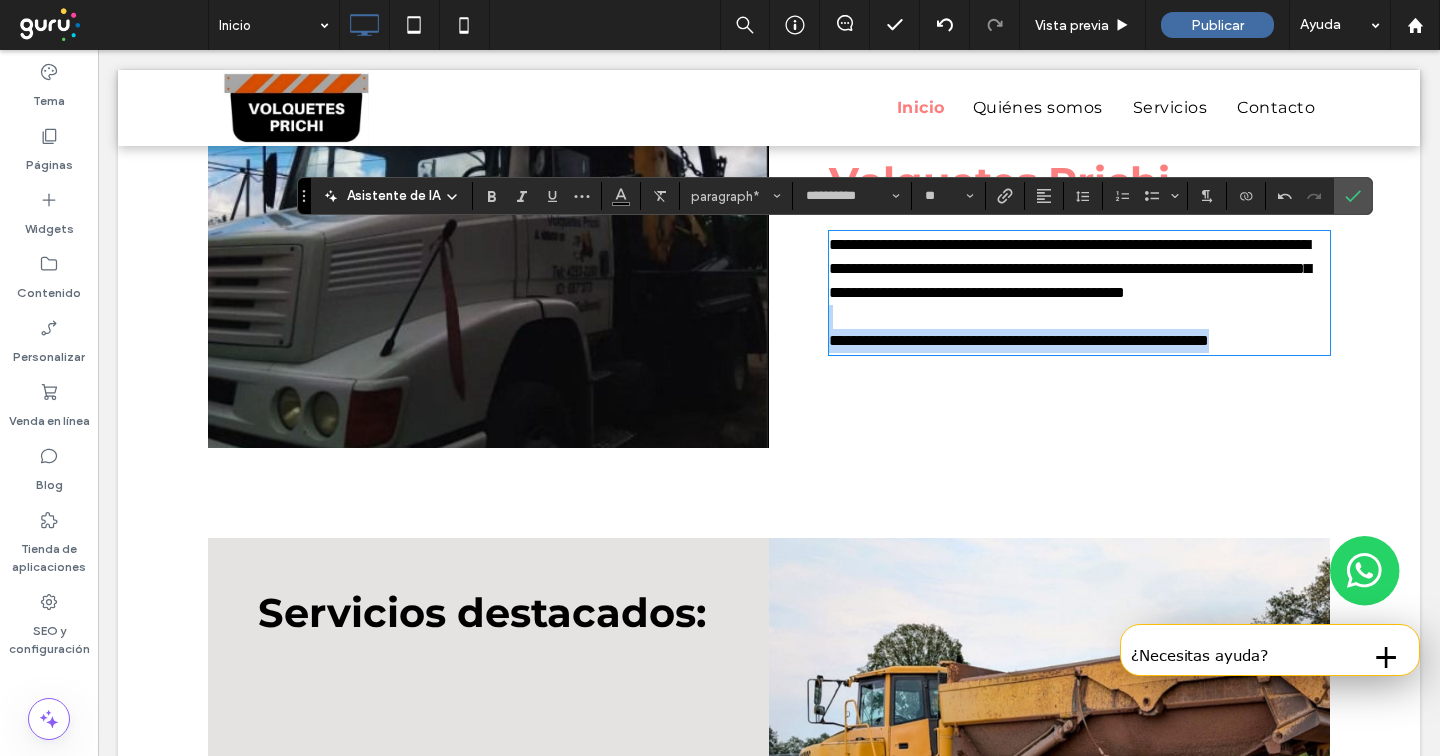 drag, startPoint x: 886, startPoint y: 393, endPoint x: 786, endPoint y: 351, distance: 108.461975 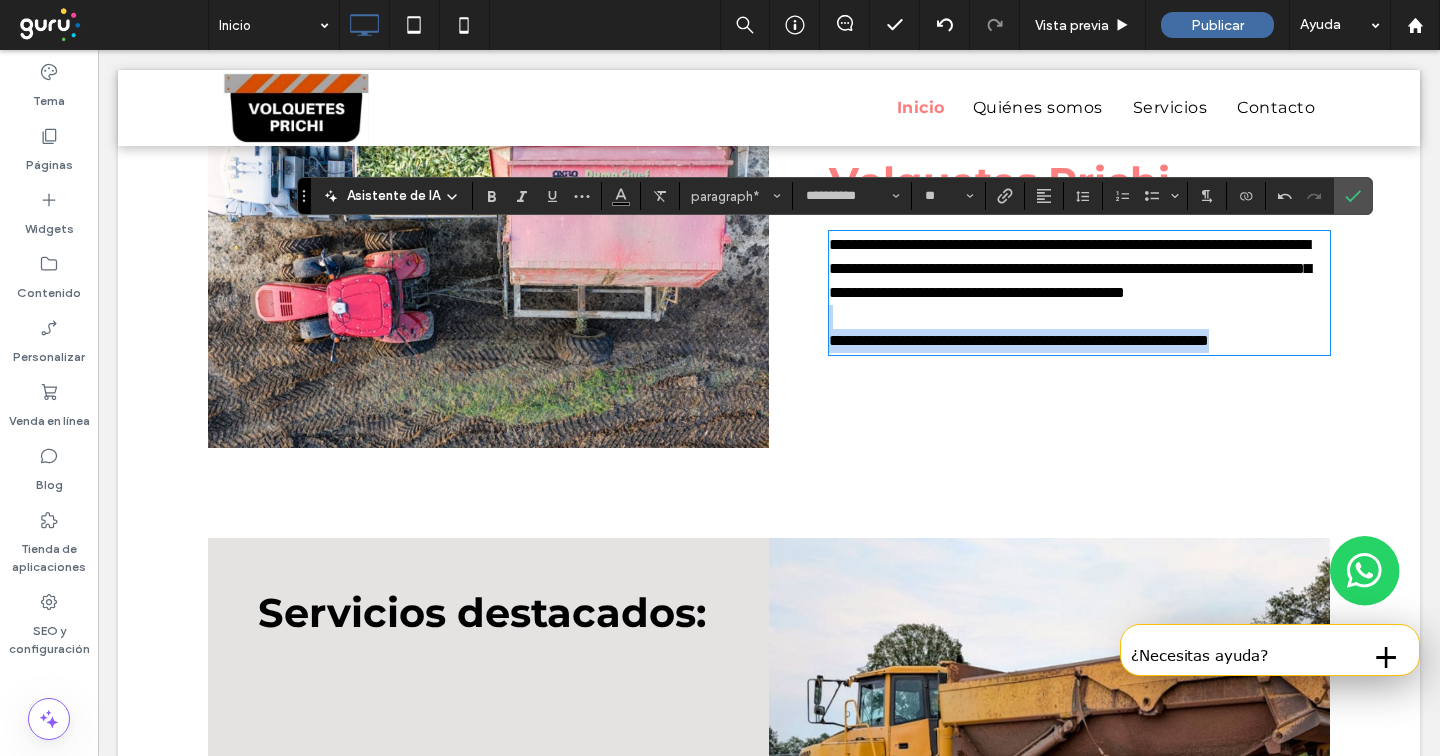 type 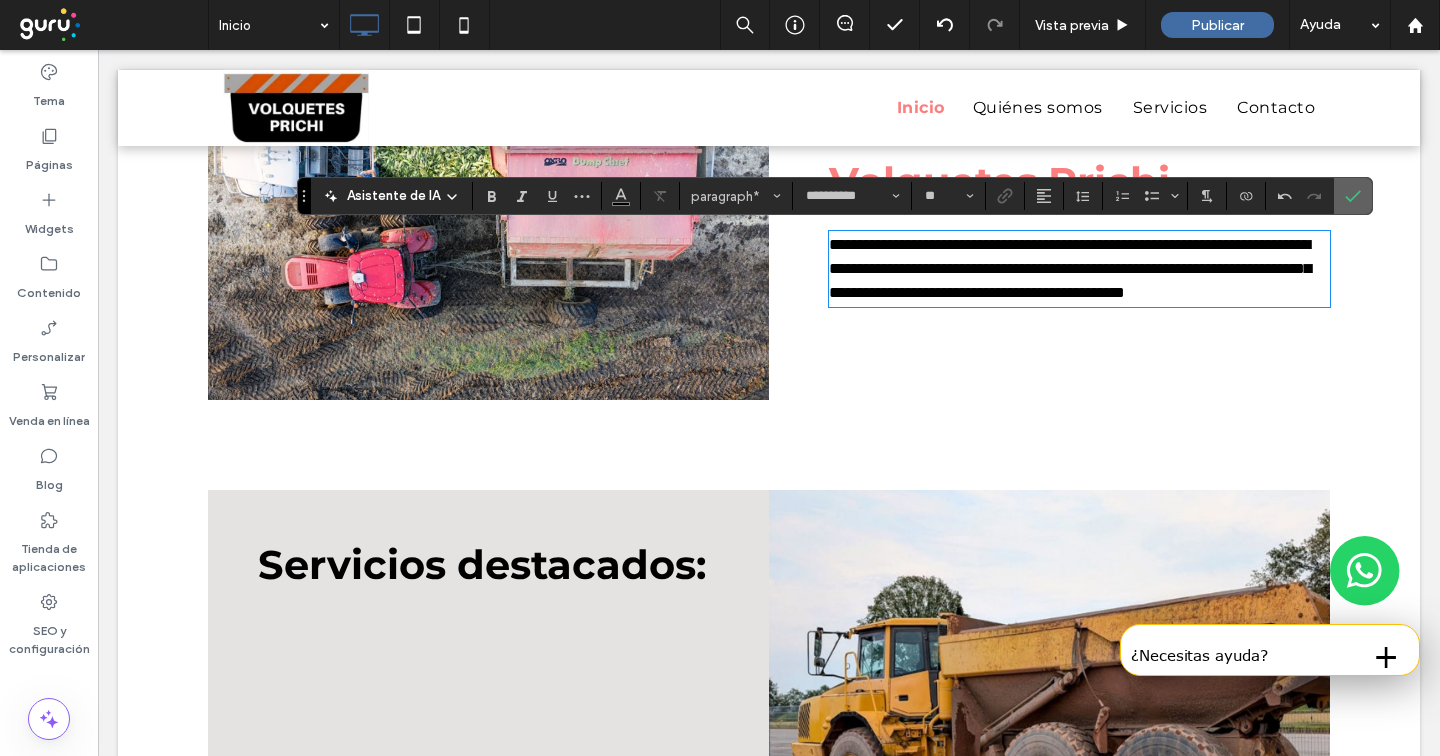 click at bounding box center (1353, 196) 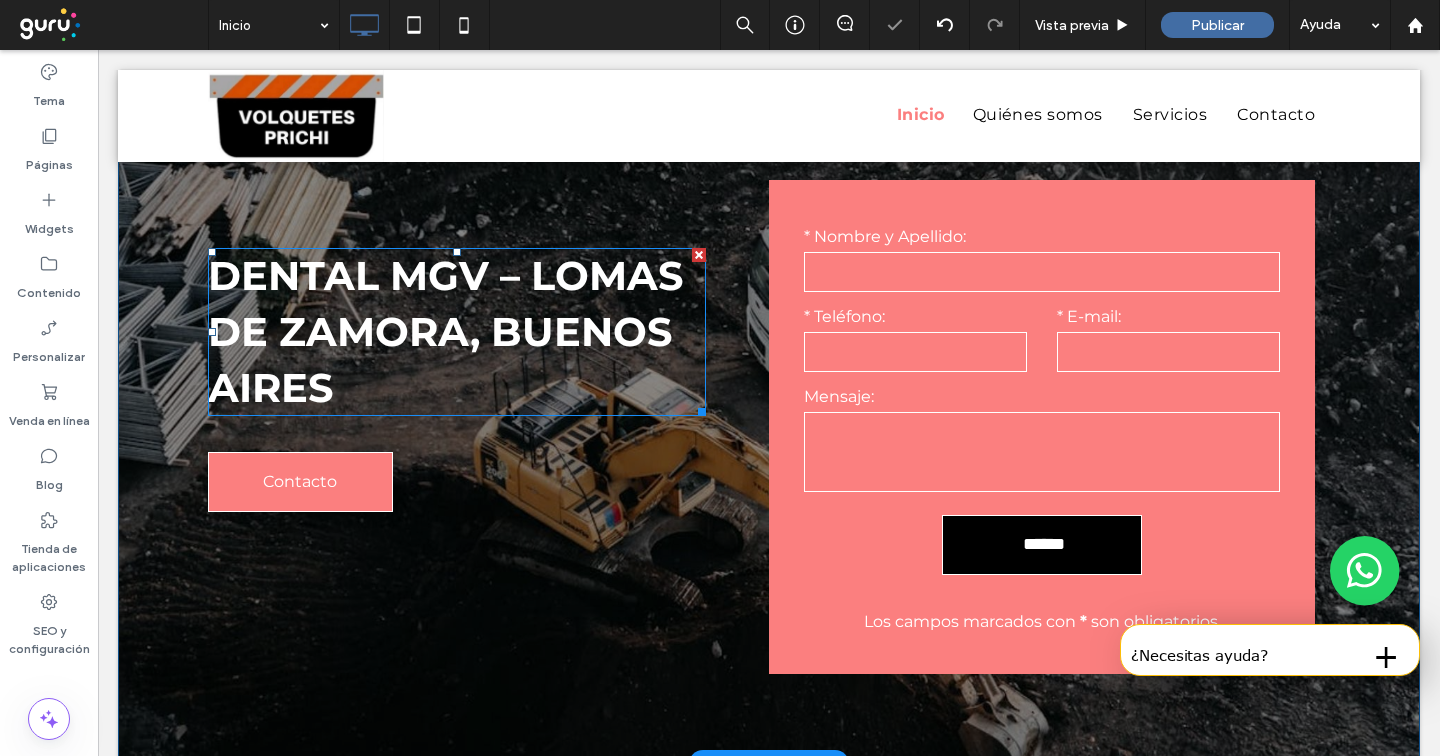 scroll, scrollTop: 24, scrollLeft: 0, axis: vertical 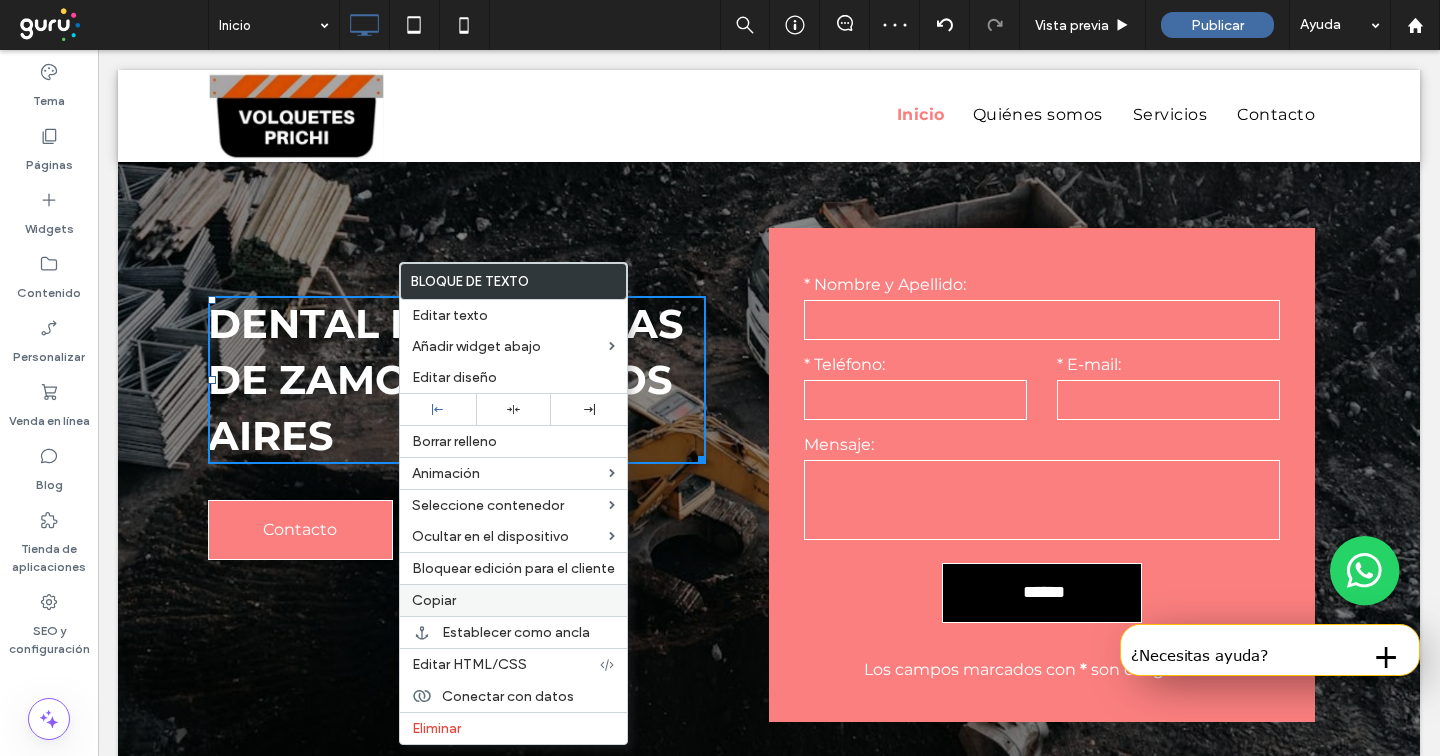 click on "Copiar" at bounding box center (513, 600) 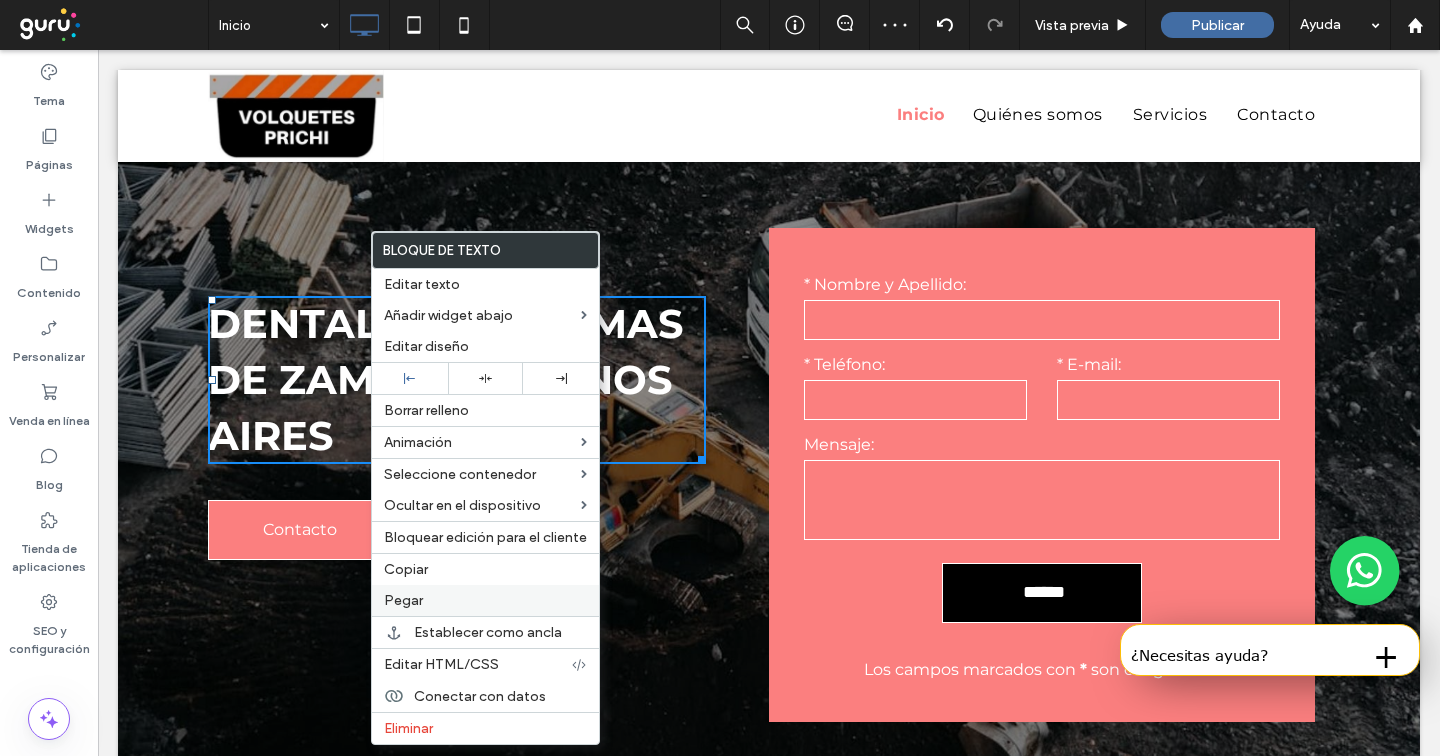 click on "Pegar" at bounding box center [485, 600] 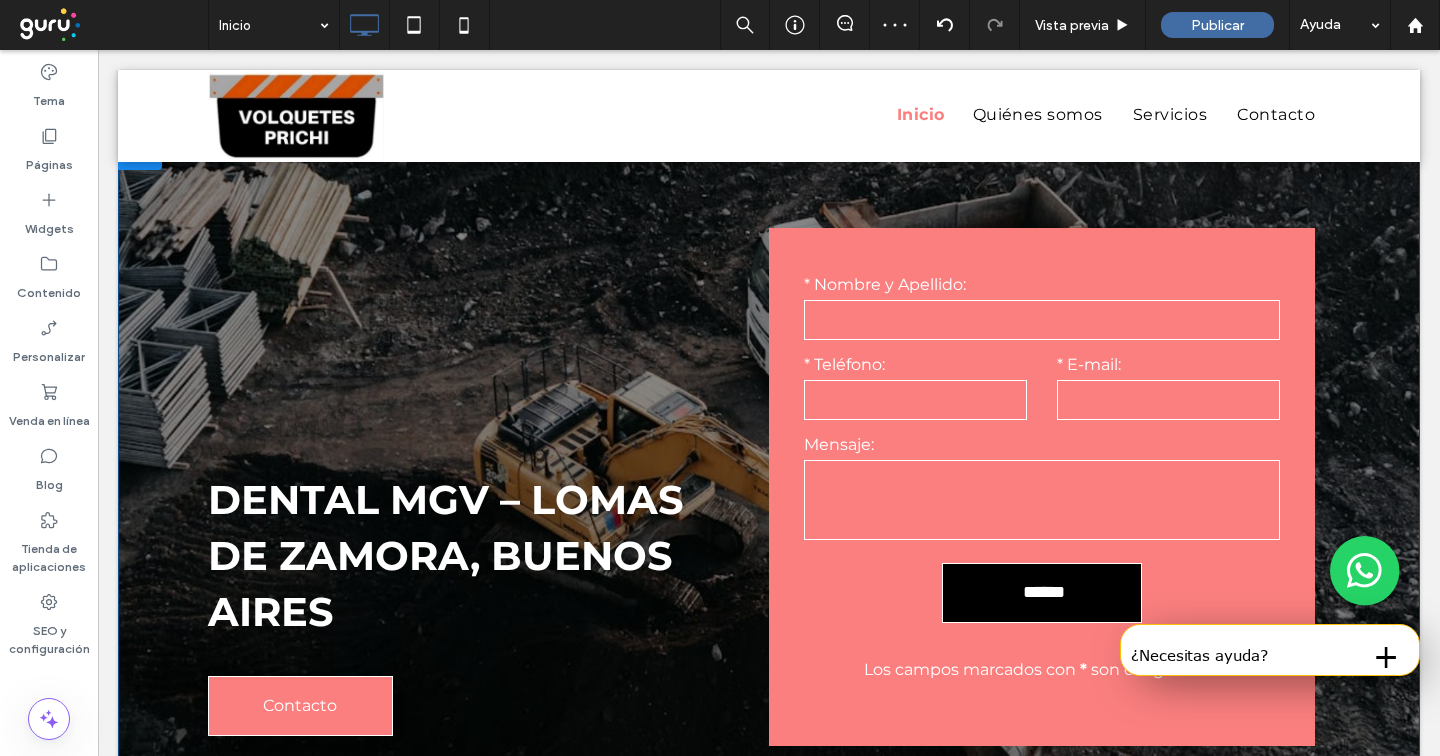 scroll, scrollTop: 0, scrollLeft: 0, axis: both 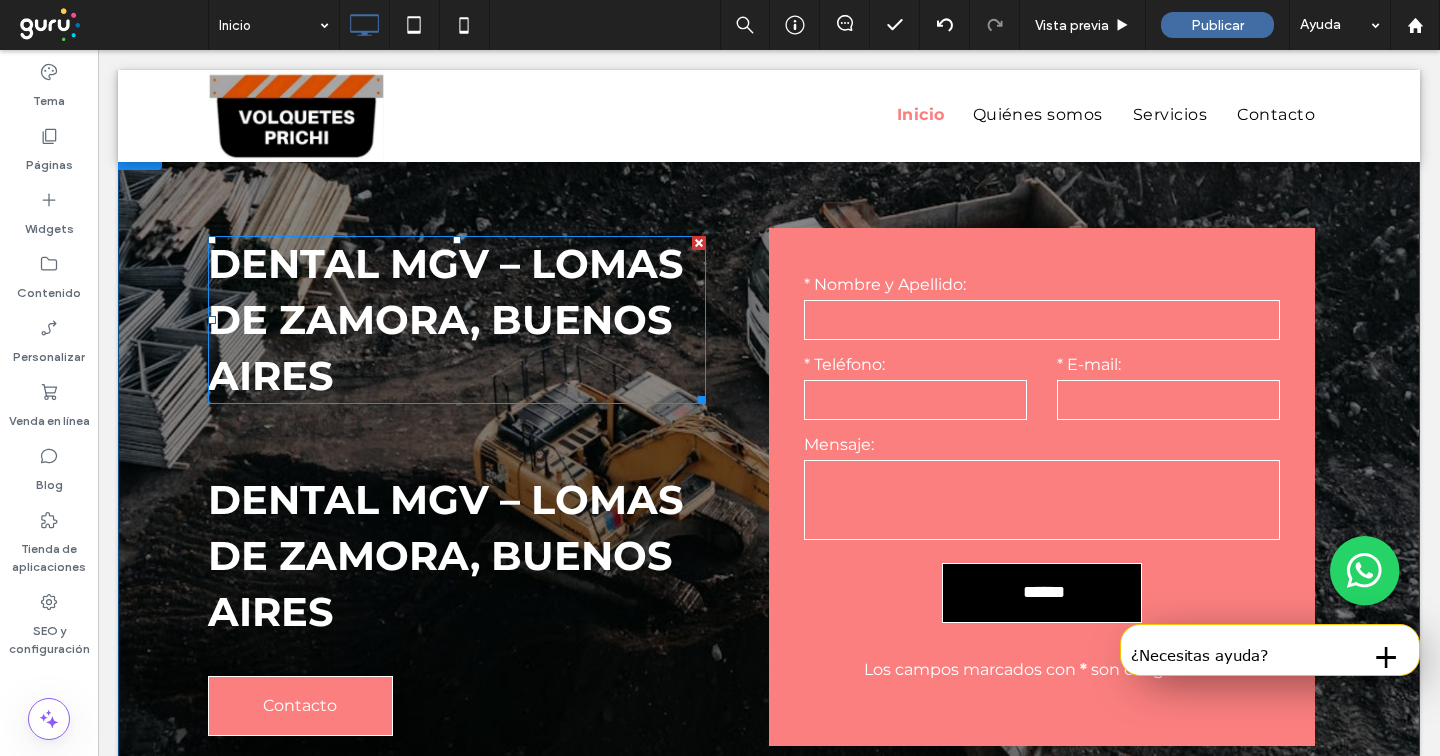 click on "Dental MGV – Lomas de Zamora, Buenos Aires" at bounding box center (446, 319) 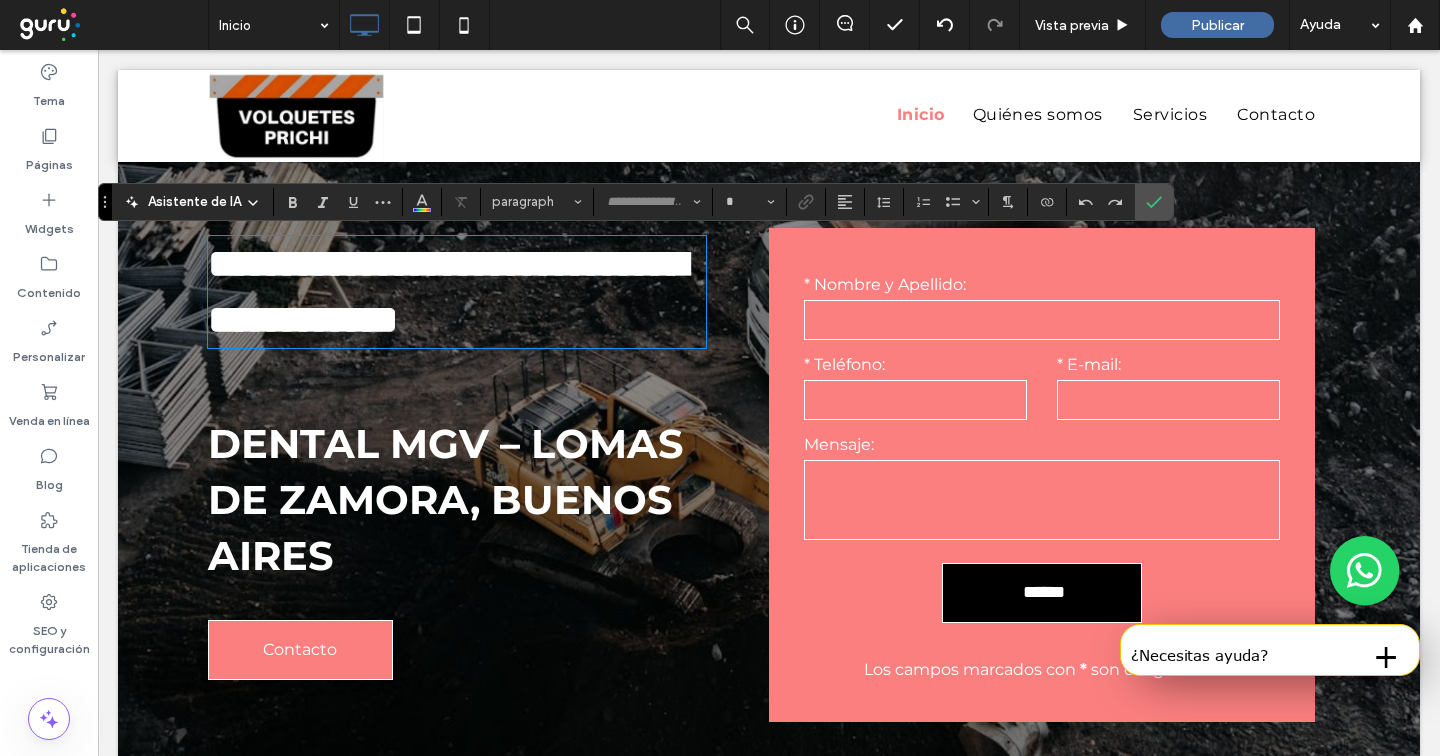 type on "**********" 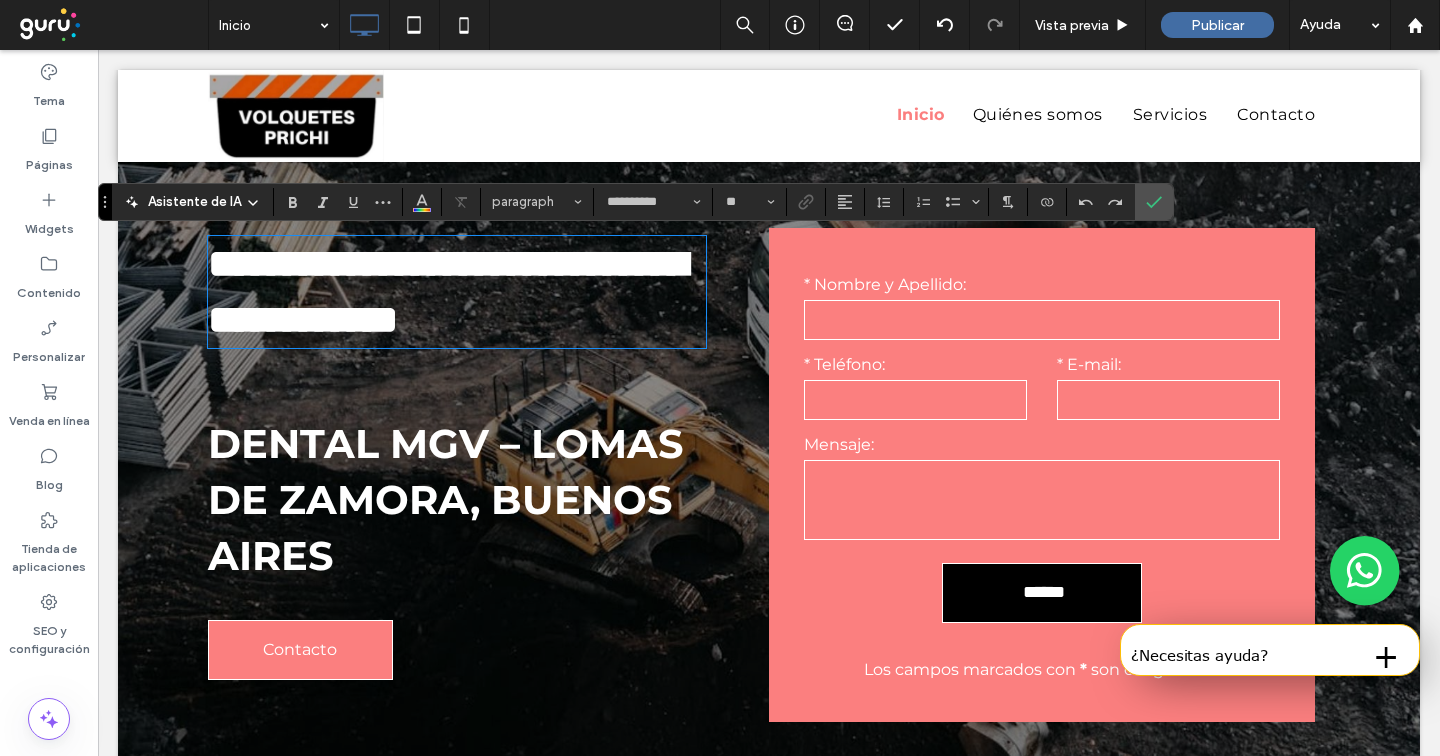 click on "**********" at bounding box center [447, 291] 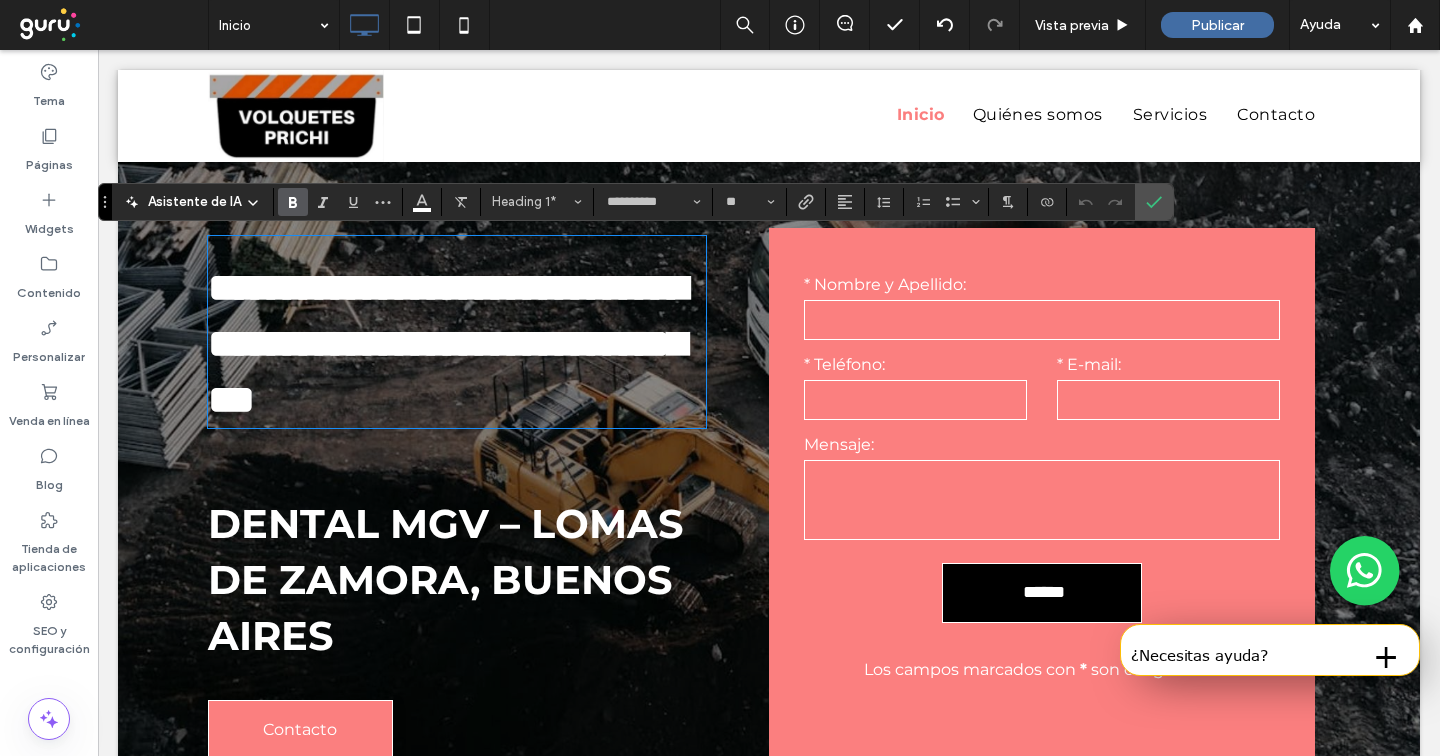 scroll, scrollTop: 0, scrollLeft: 0, axis: both 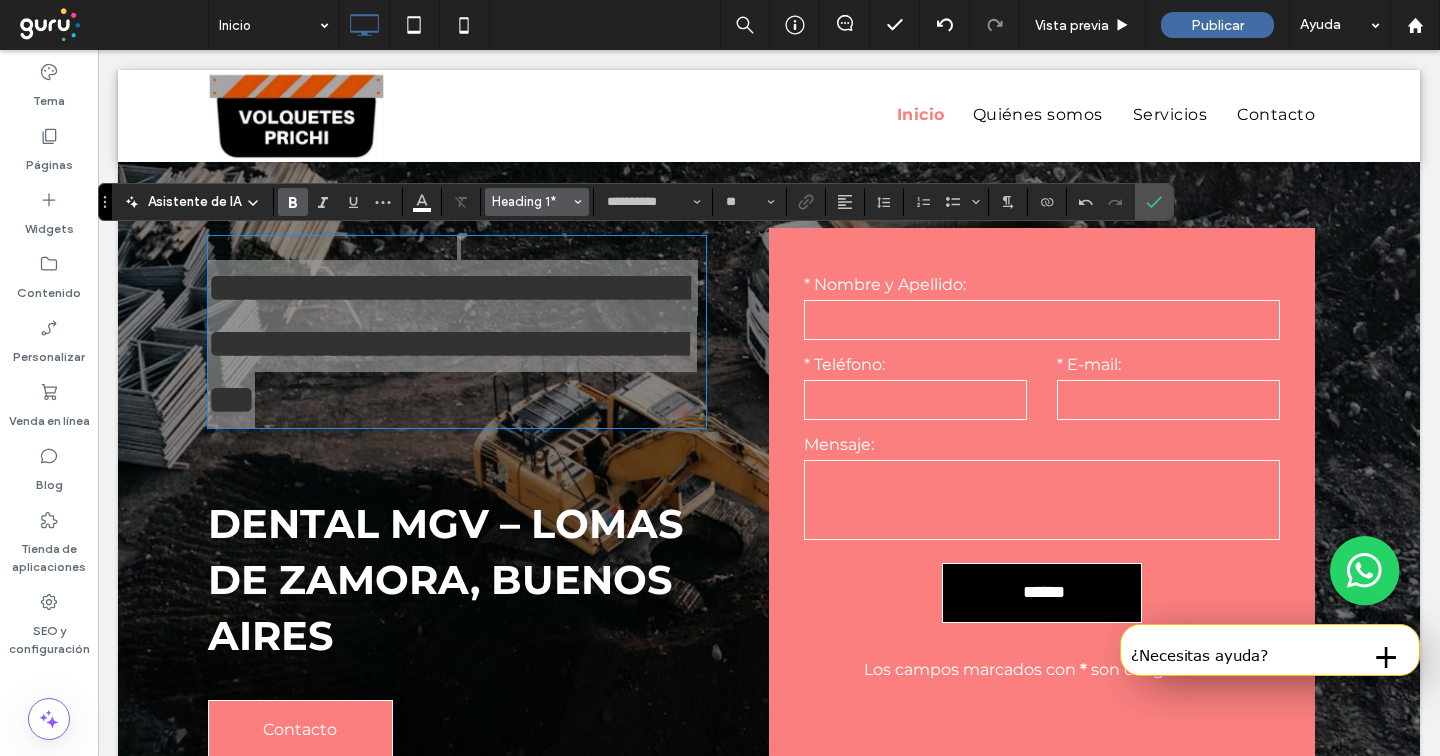 click on "Heading 1*" at bounding box center (531, 201) 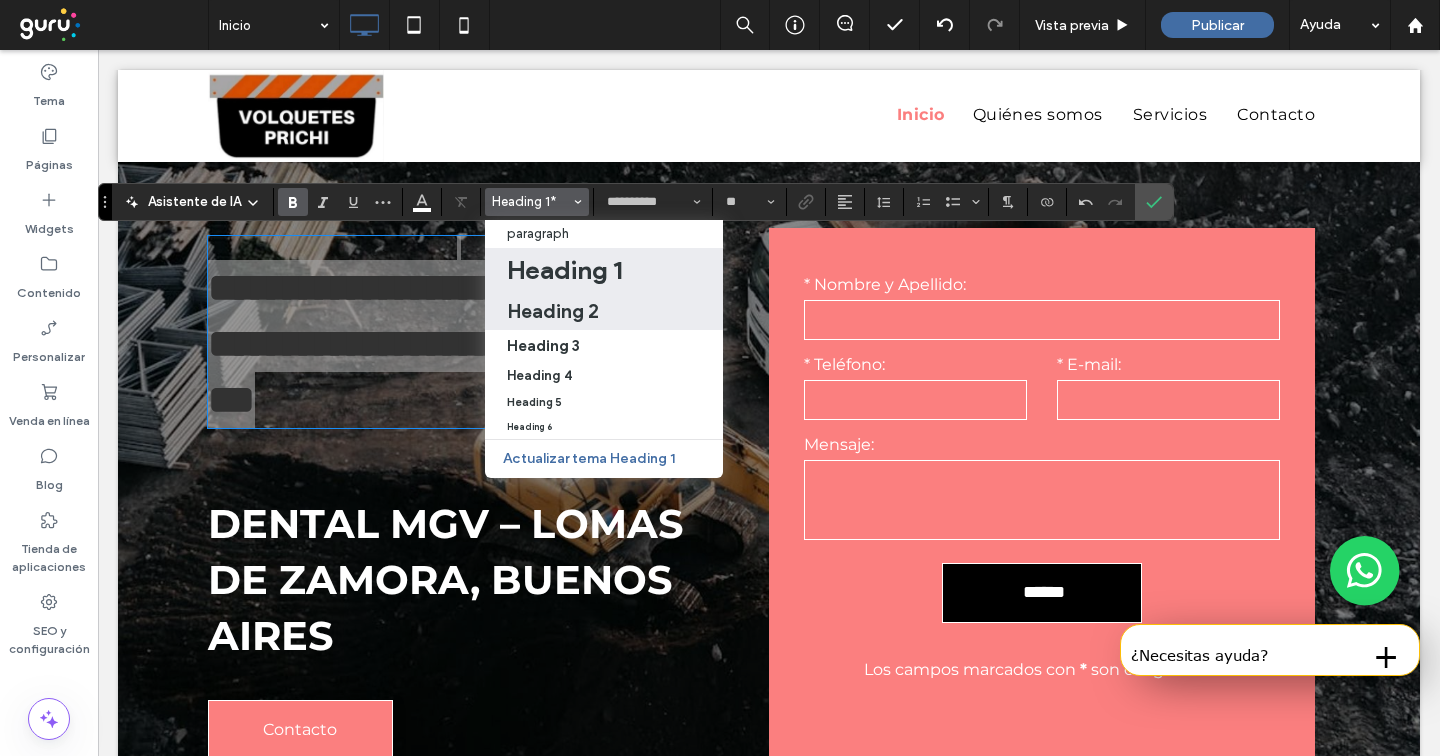click on "Heading 2" at bounding box center [553, 311] 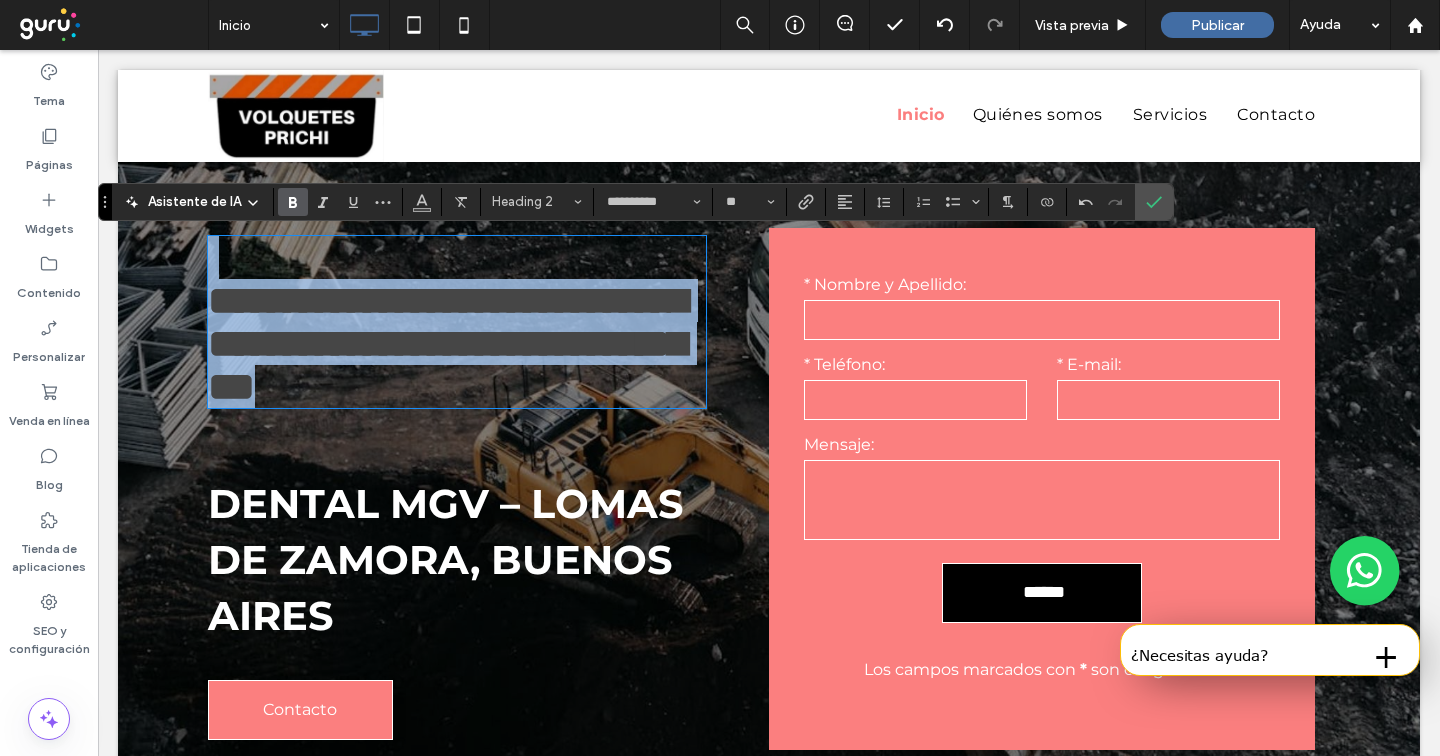 click on "**********" at bounding box center (447, 343) 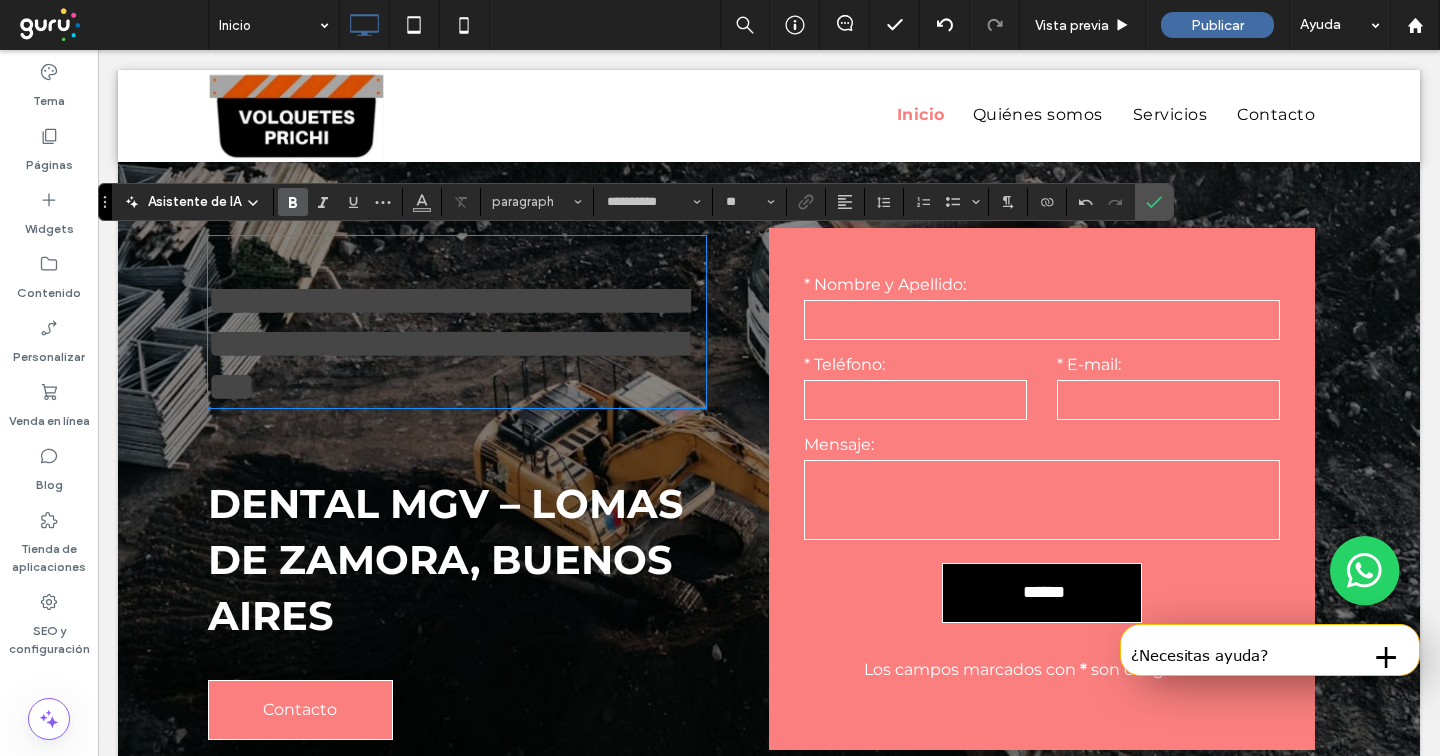 drag, startPoint x: 209, startPoint y: 305, endPoint x: 217, endPoint y: 250, distance: 55.578773 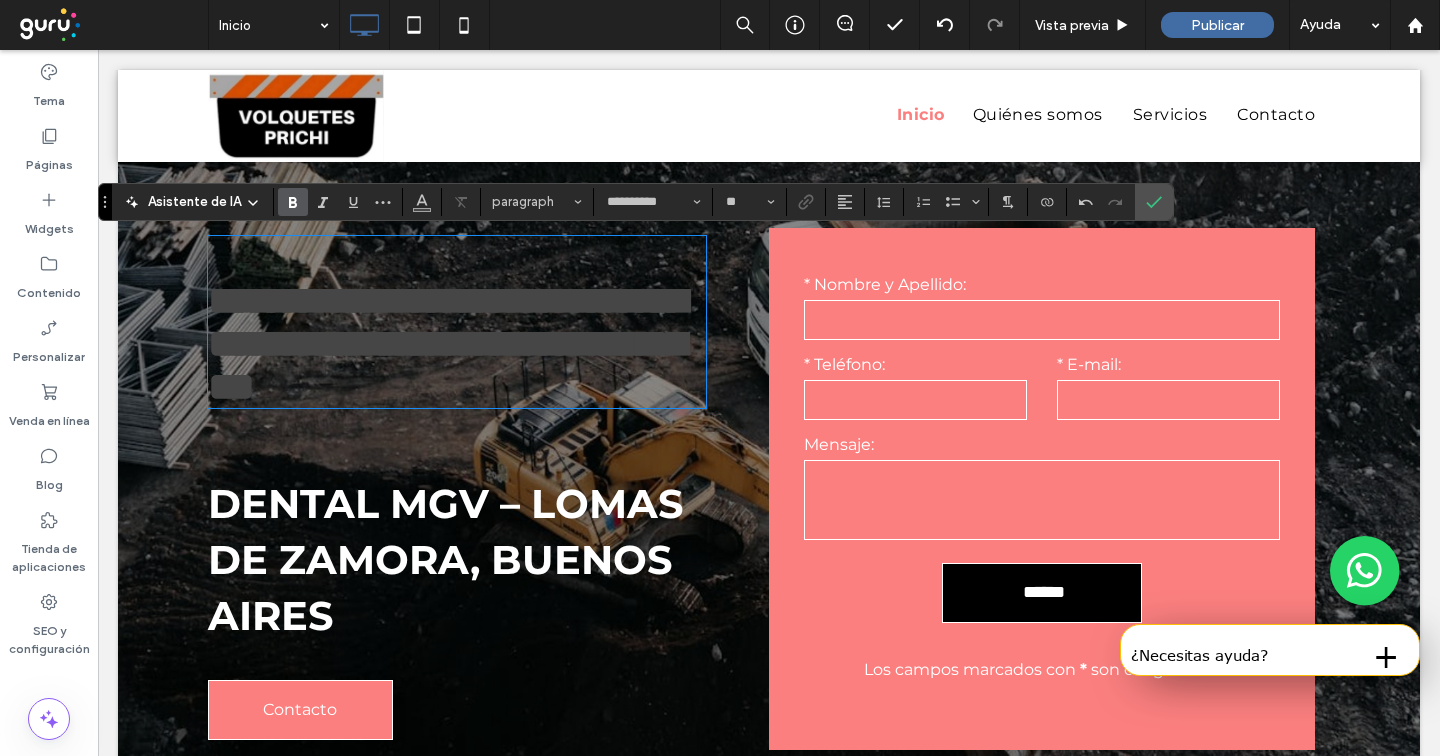 click on "**********" at bounding box center (447, 343) 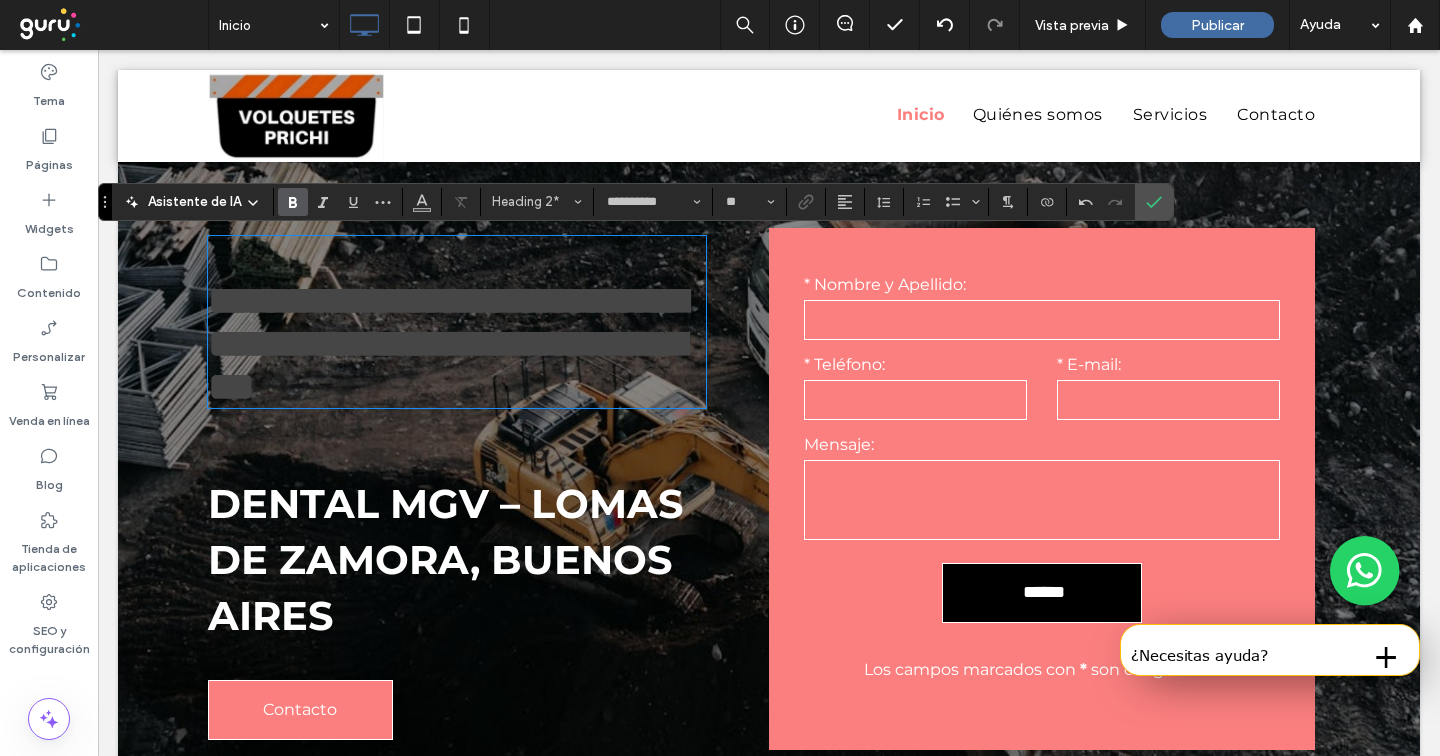 type 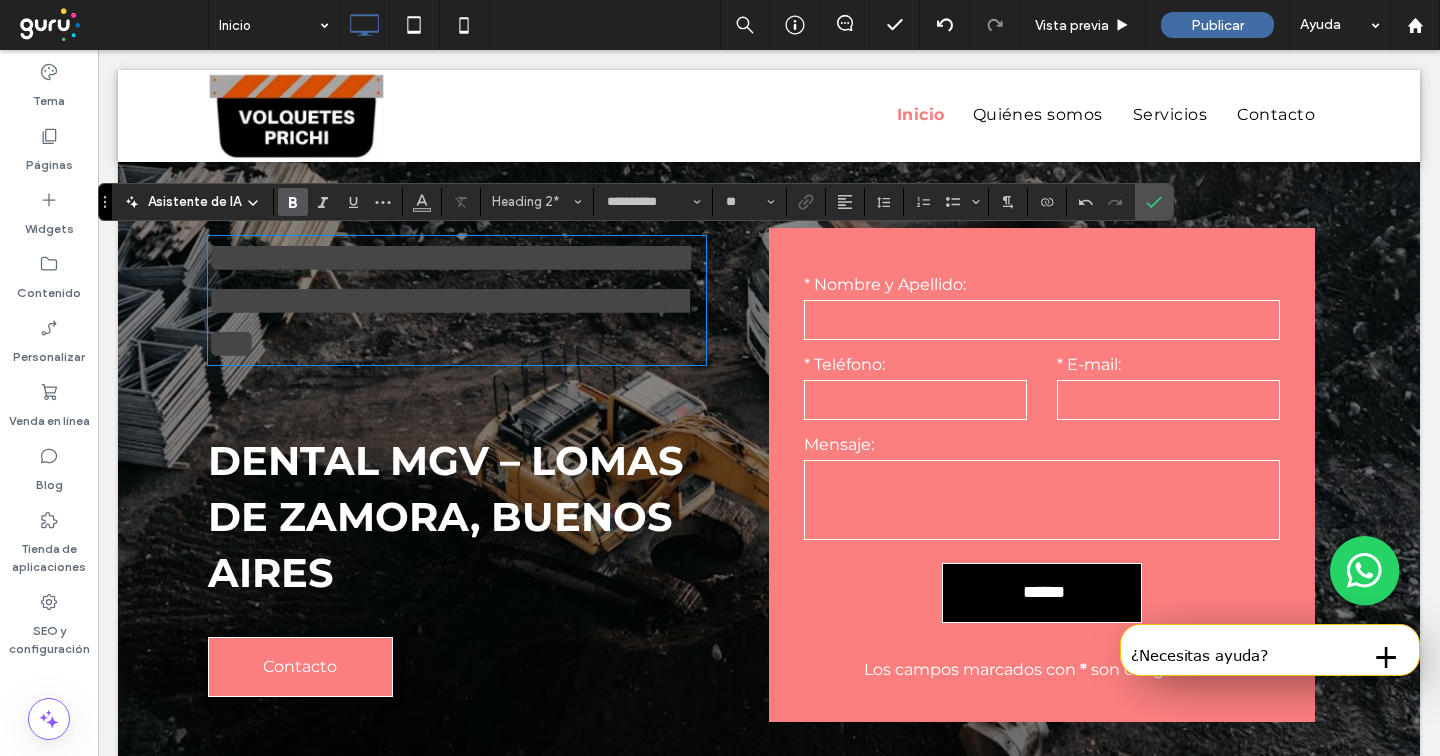 drag, startPoint x: 1133, startPoint y: 201, endPoint x: 1090, endPoint y: 218, distance: 46.238514 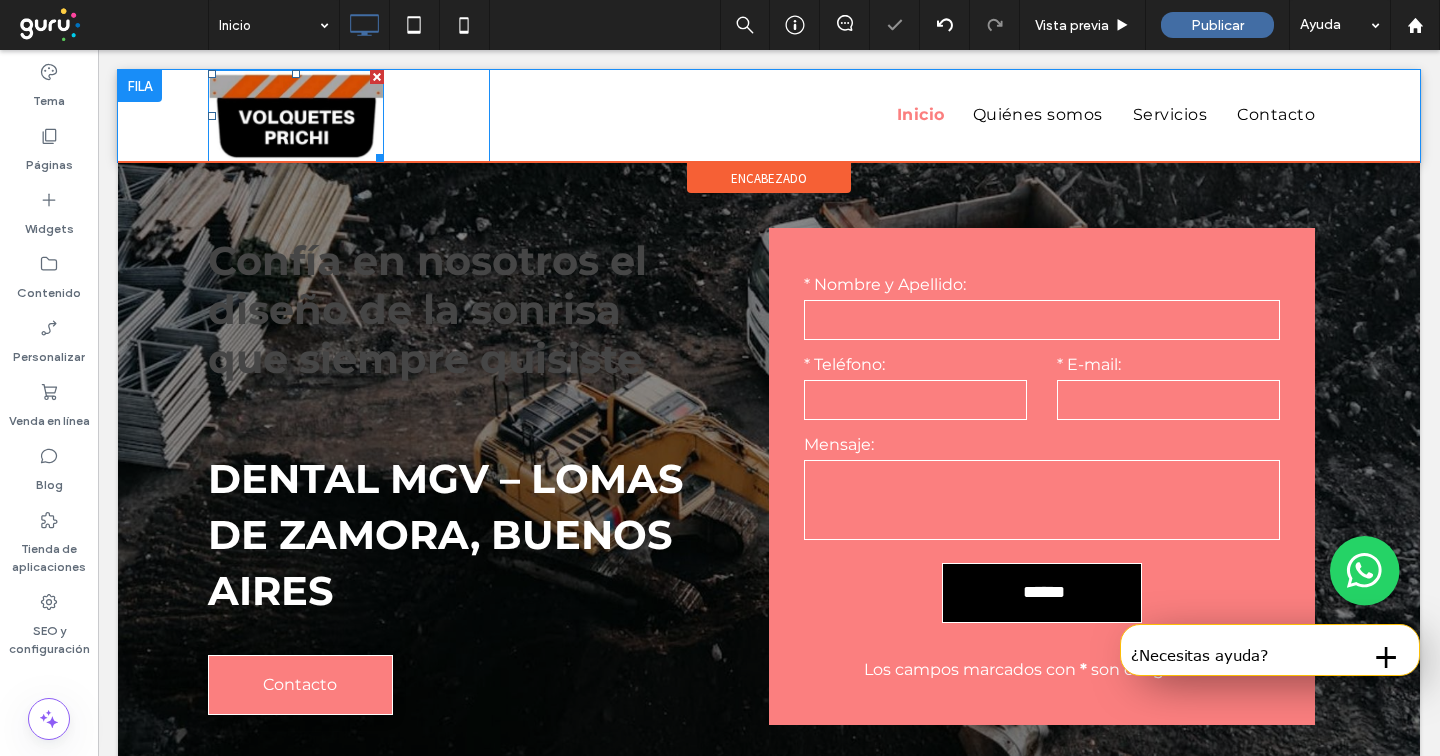 click at bounding box center (296, 116) 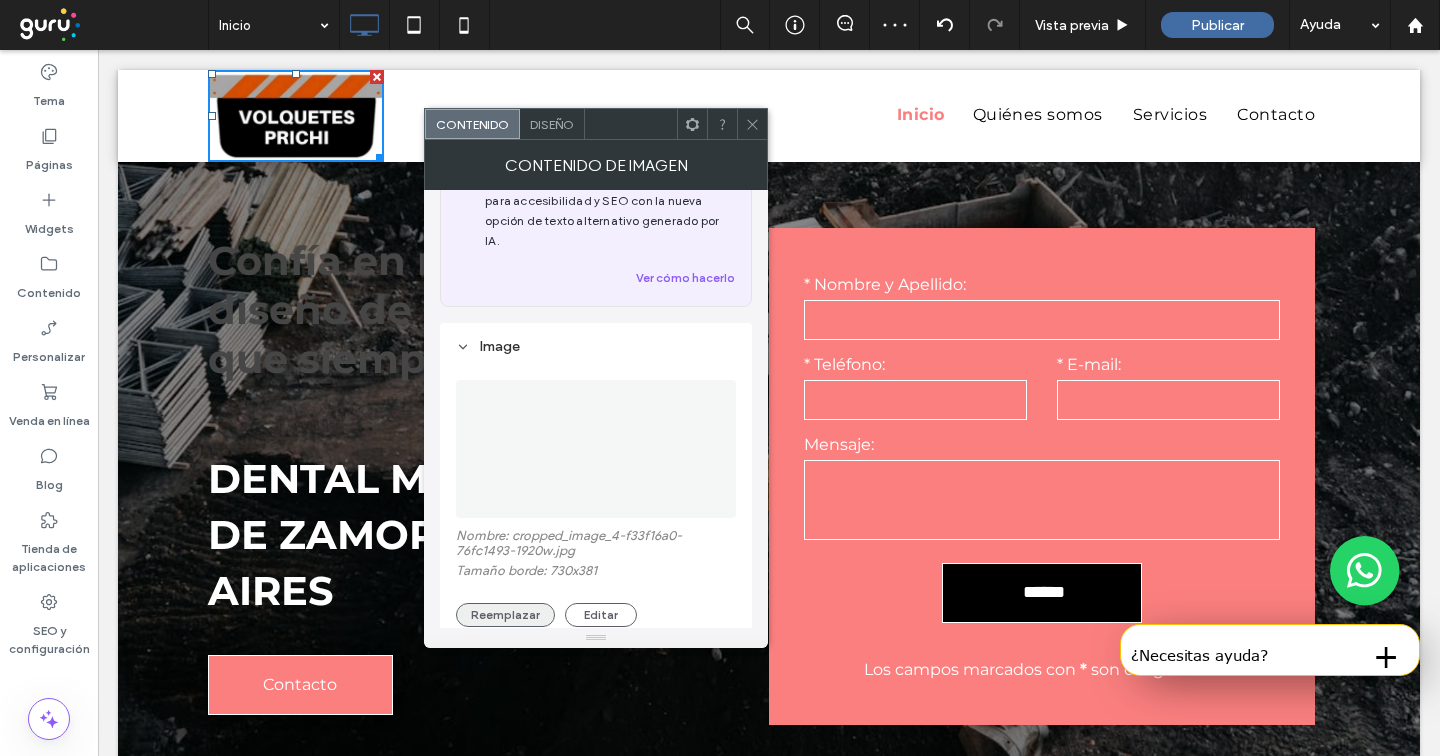 scroll, scrollTop: 98, scrollLeft: 0, axis: vertical 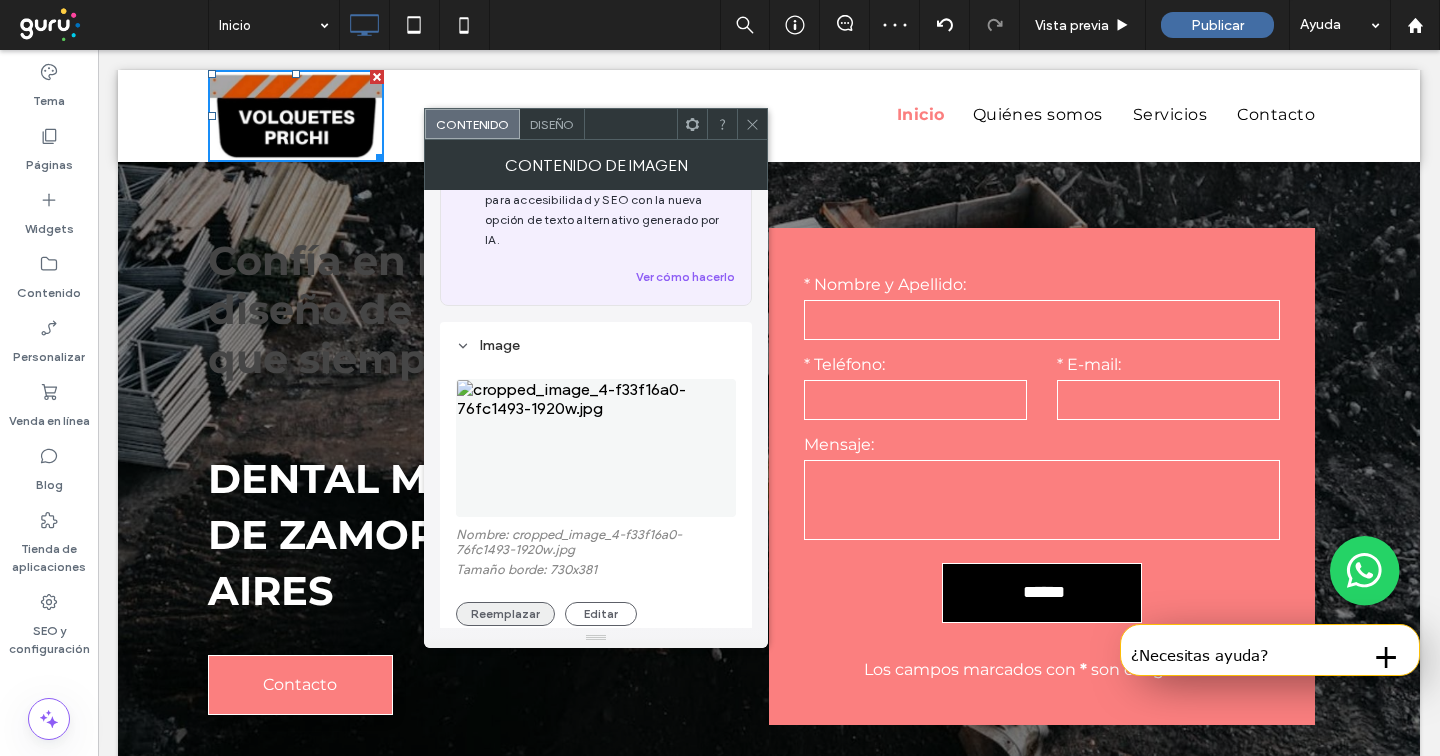click on "Reemplazar" at bounding box center [505, 614] 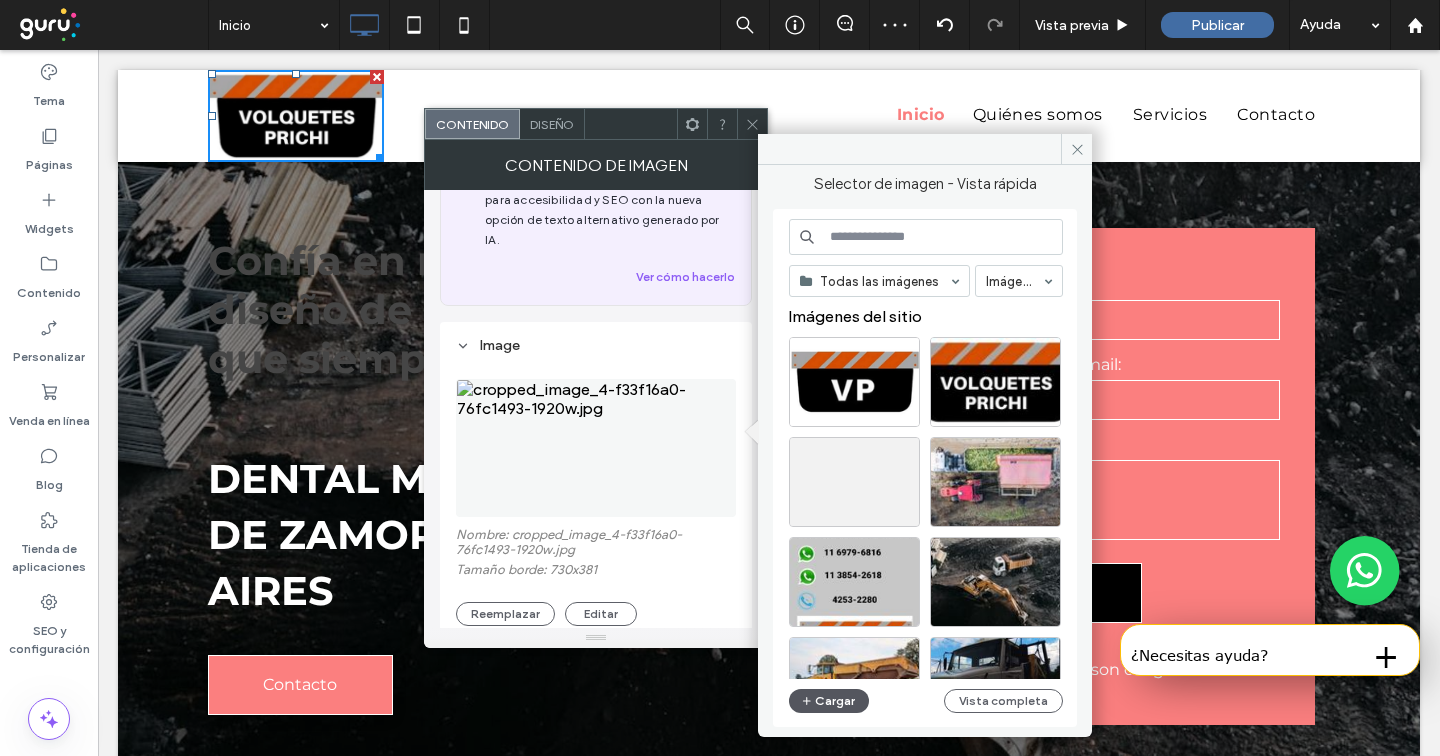 click on "Cargar" at bounding box center (829, 701) 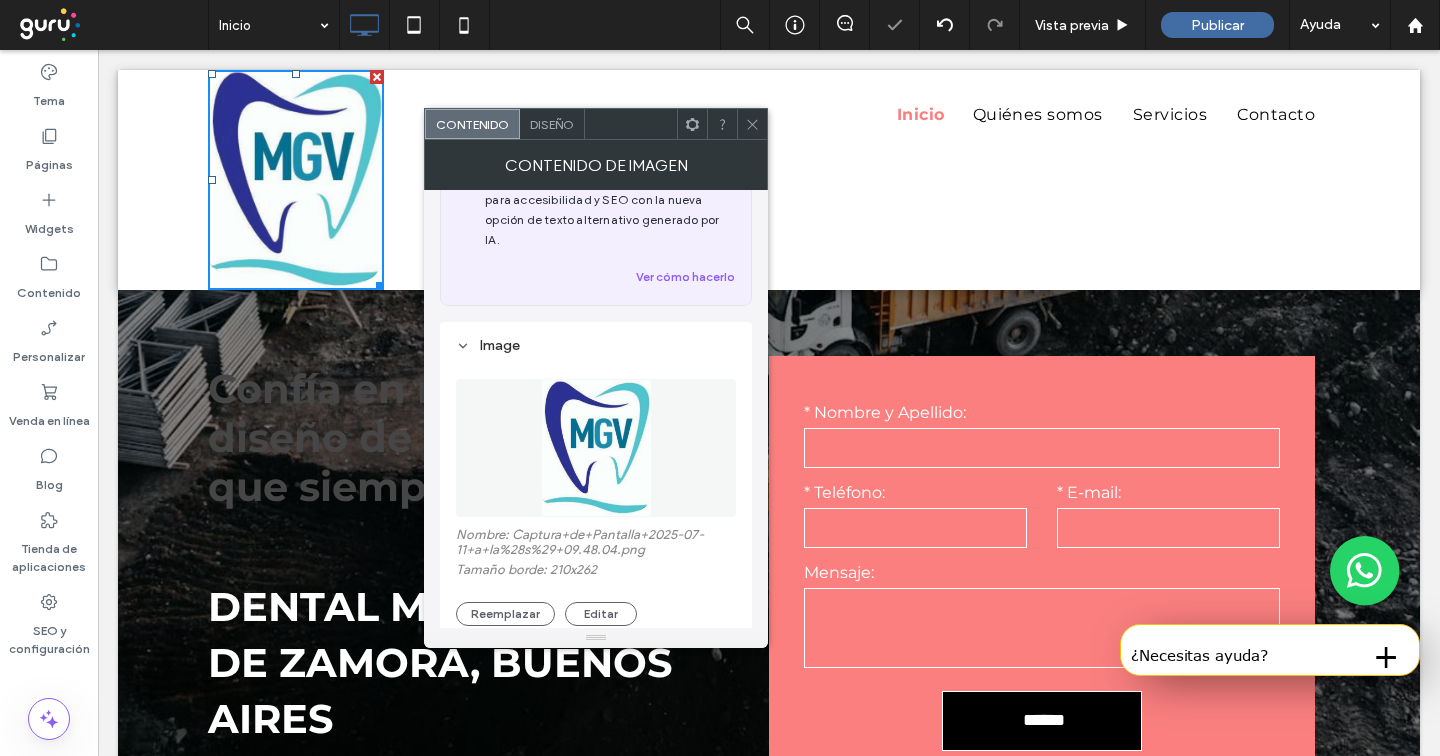 click on "Diseño" at bounding box center (552, 124) 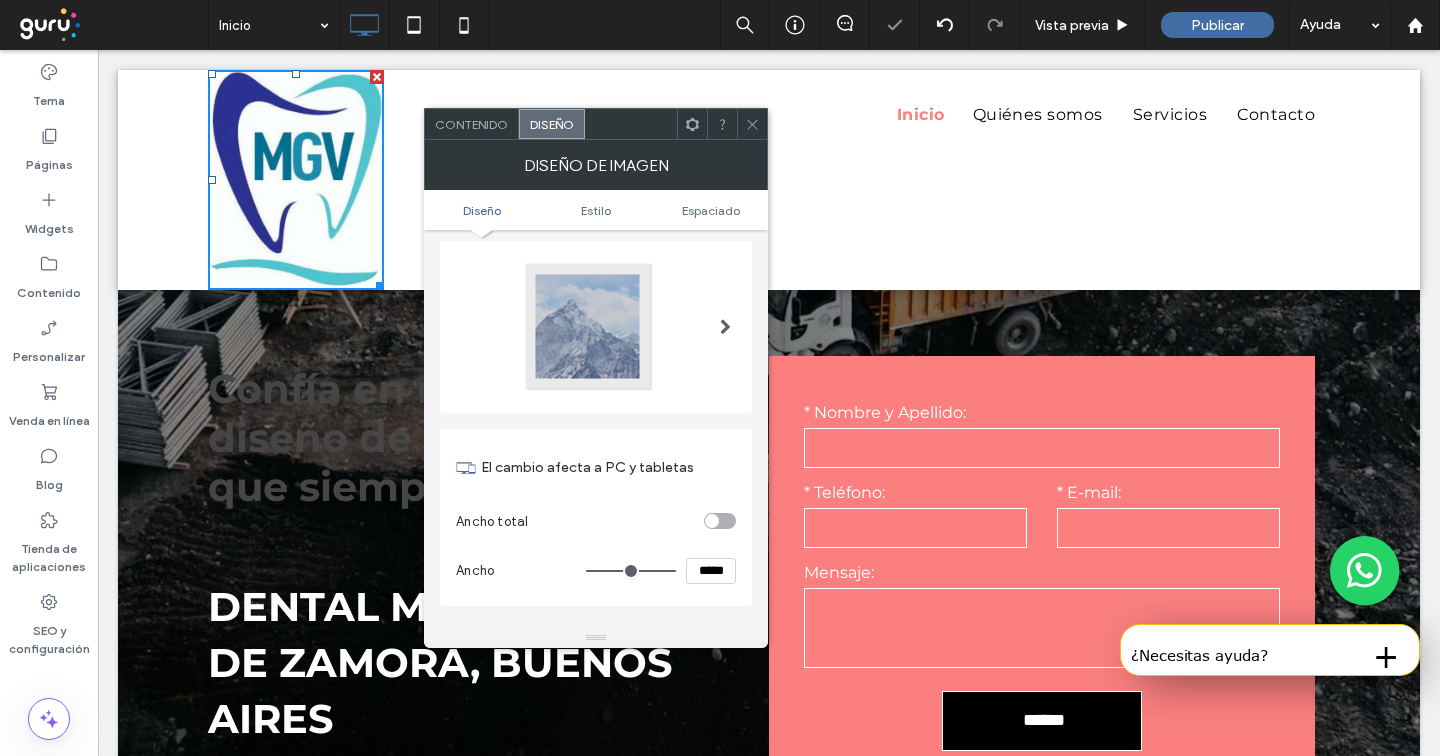 scroll, scrollTop: 44, scrollLeft: 0, axis: vertical 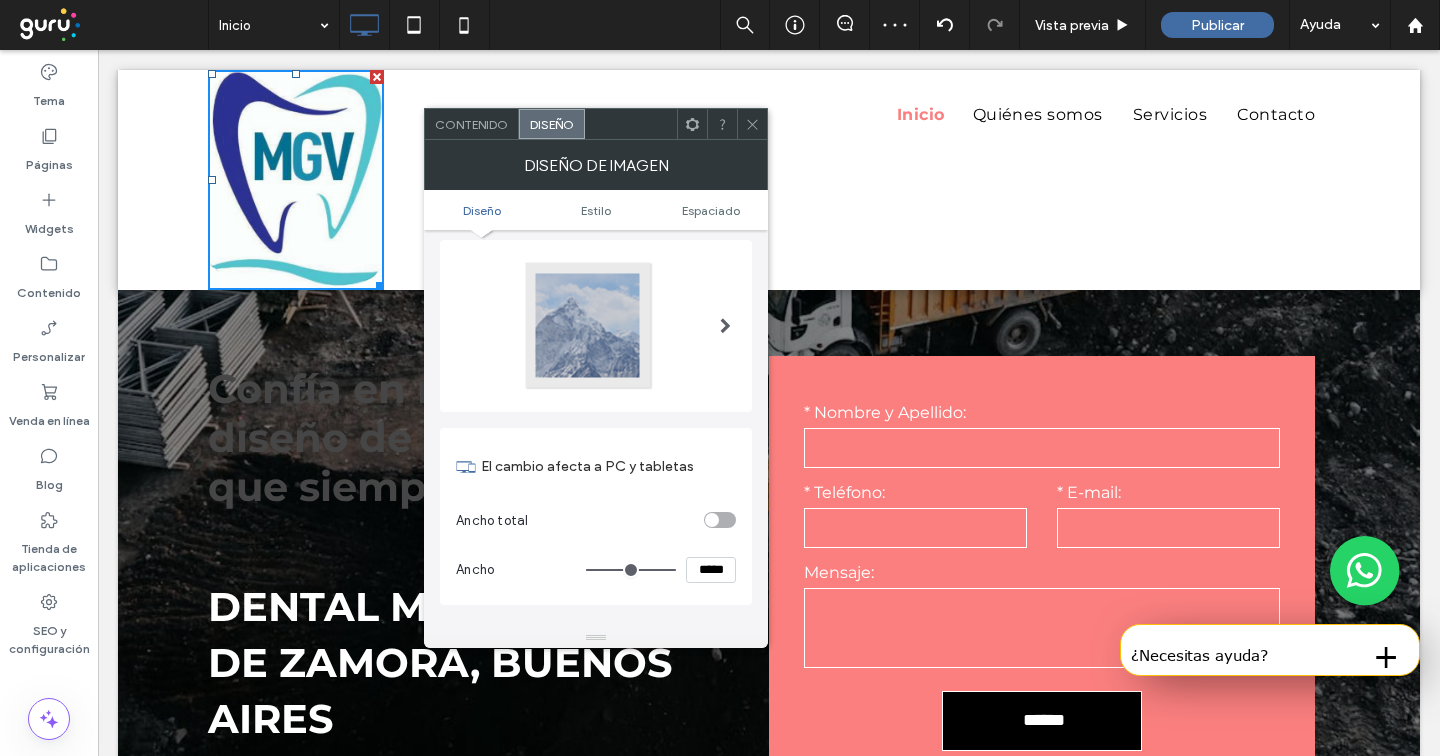 type on "***" 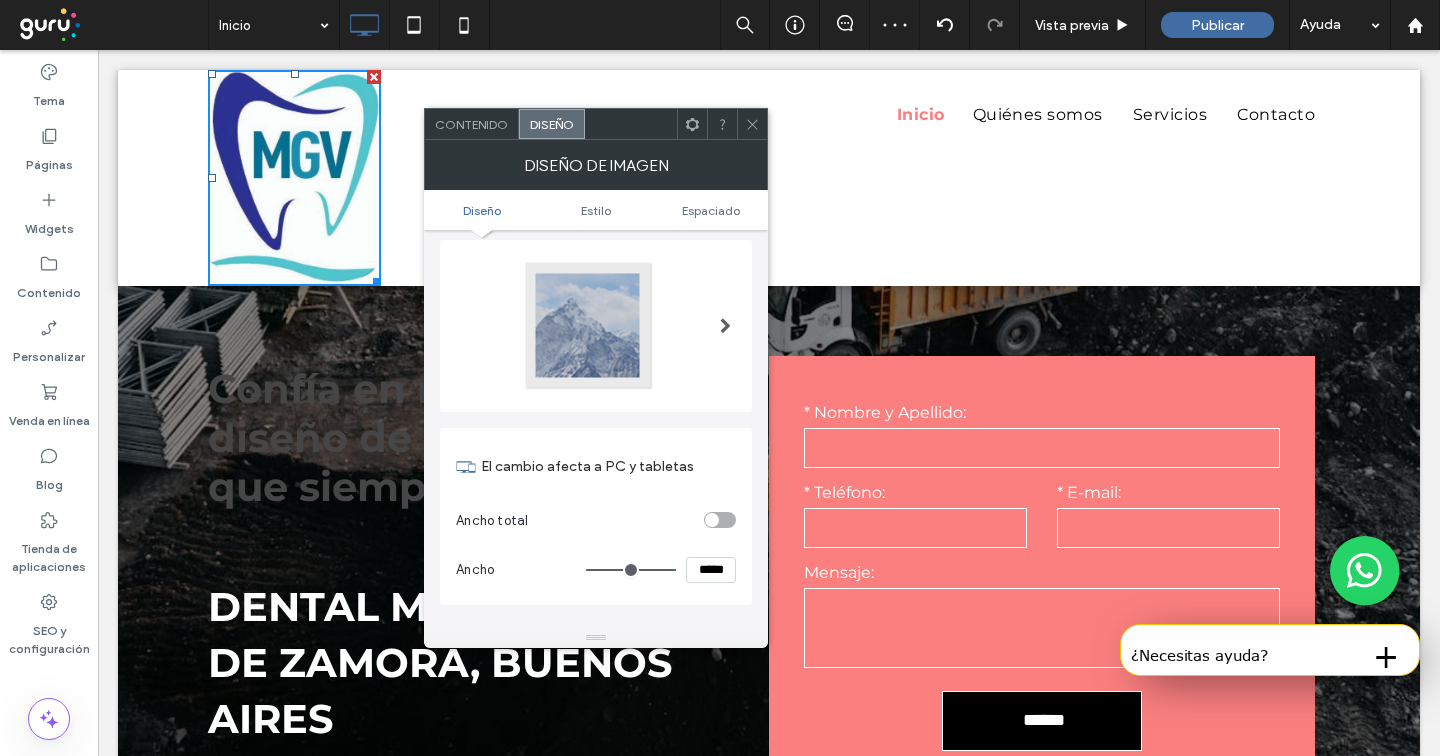 type on "***" 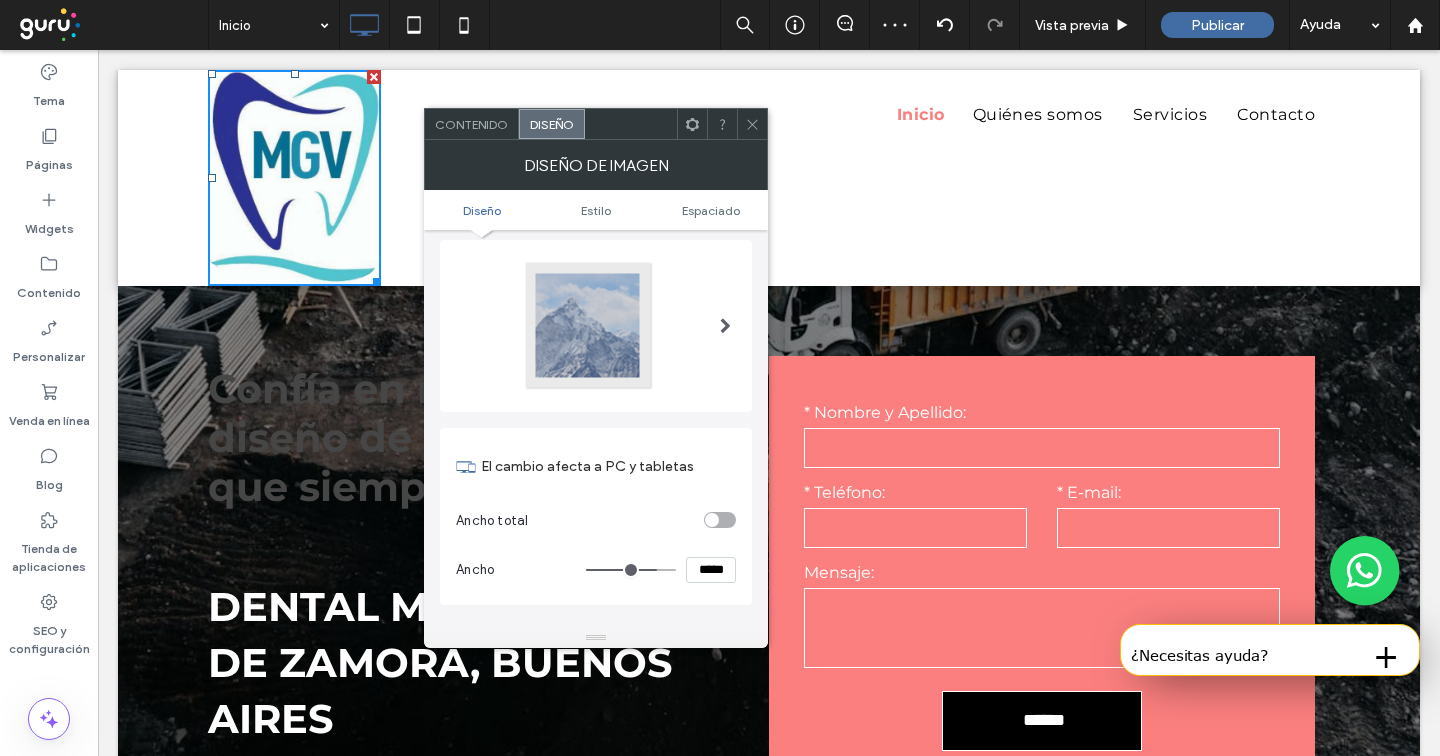 type on "***" 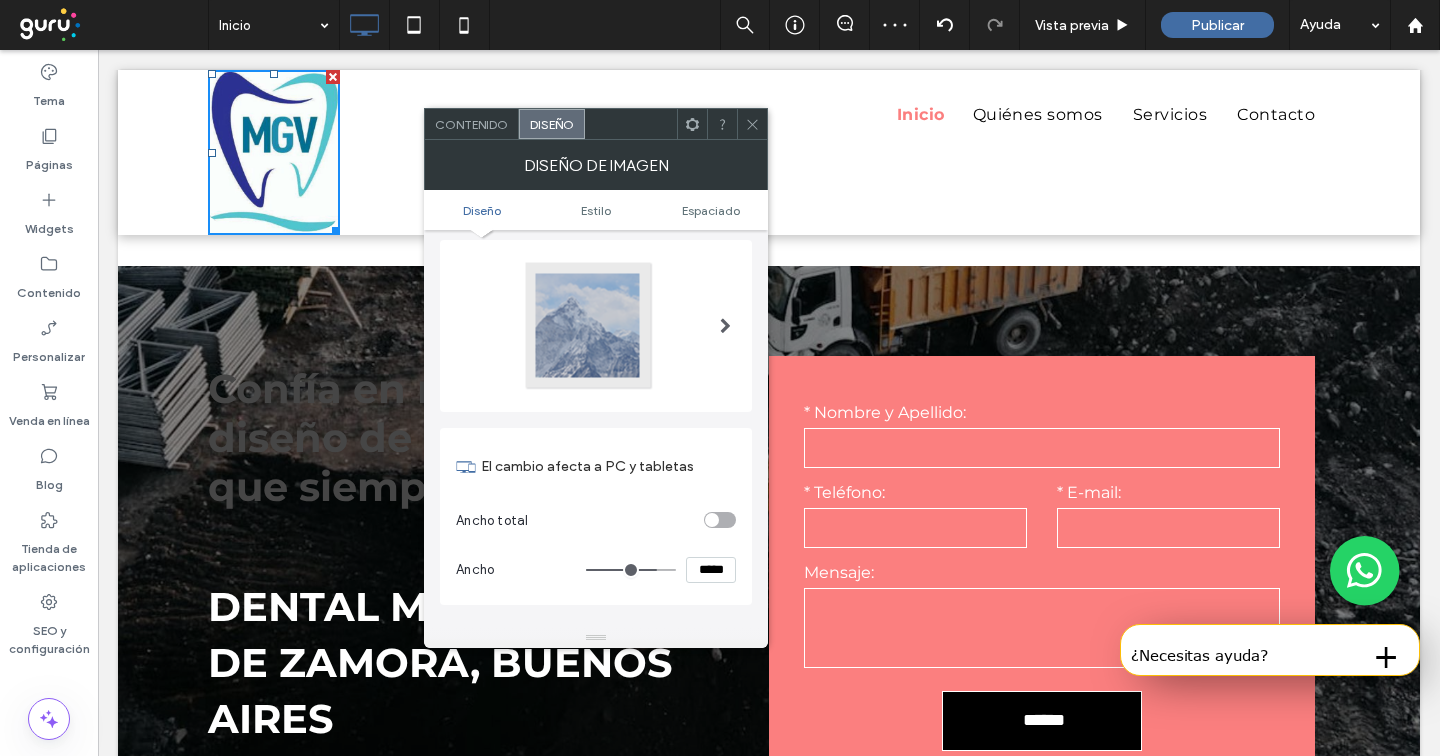 type on "***" 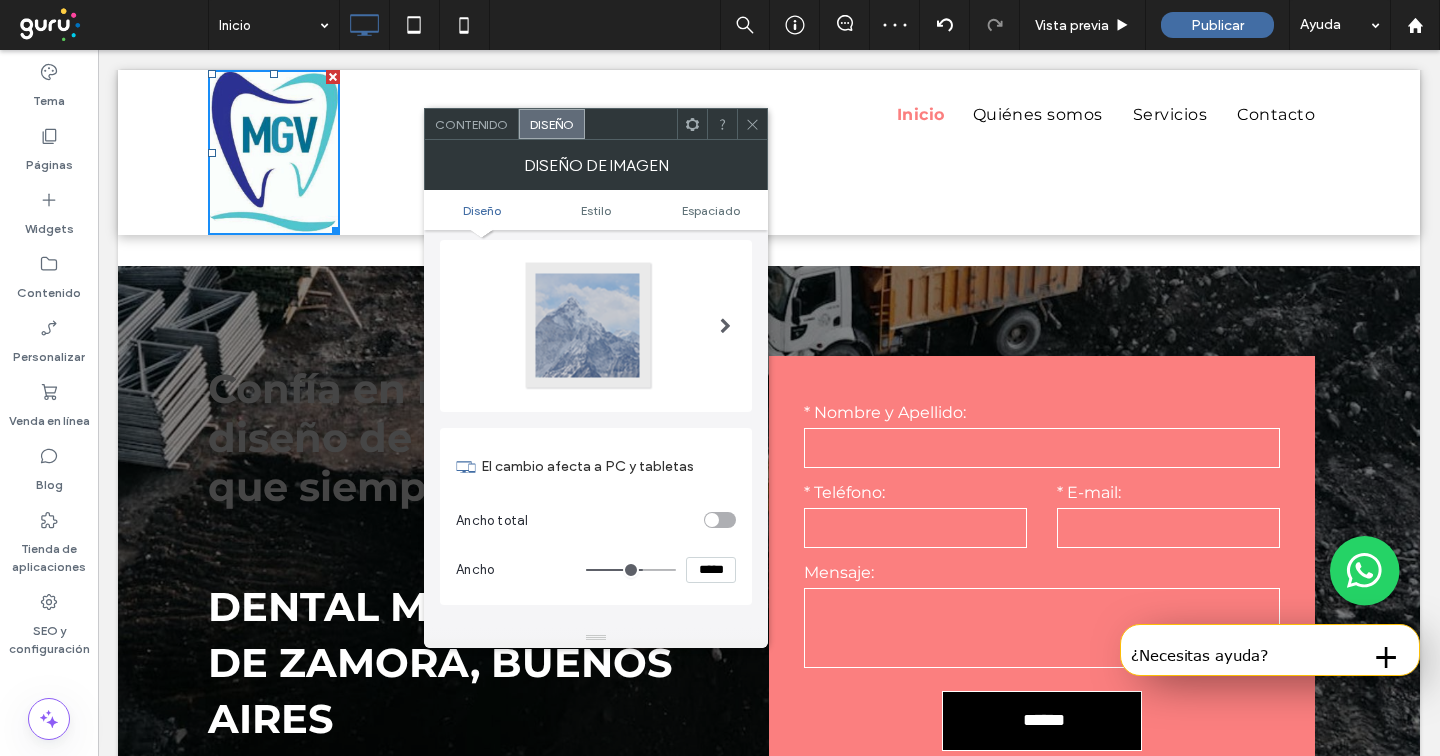 type on "***" 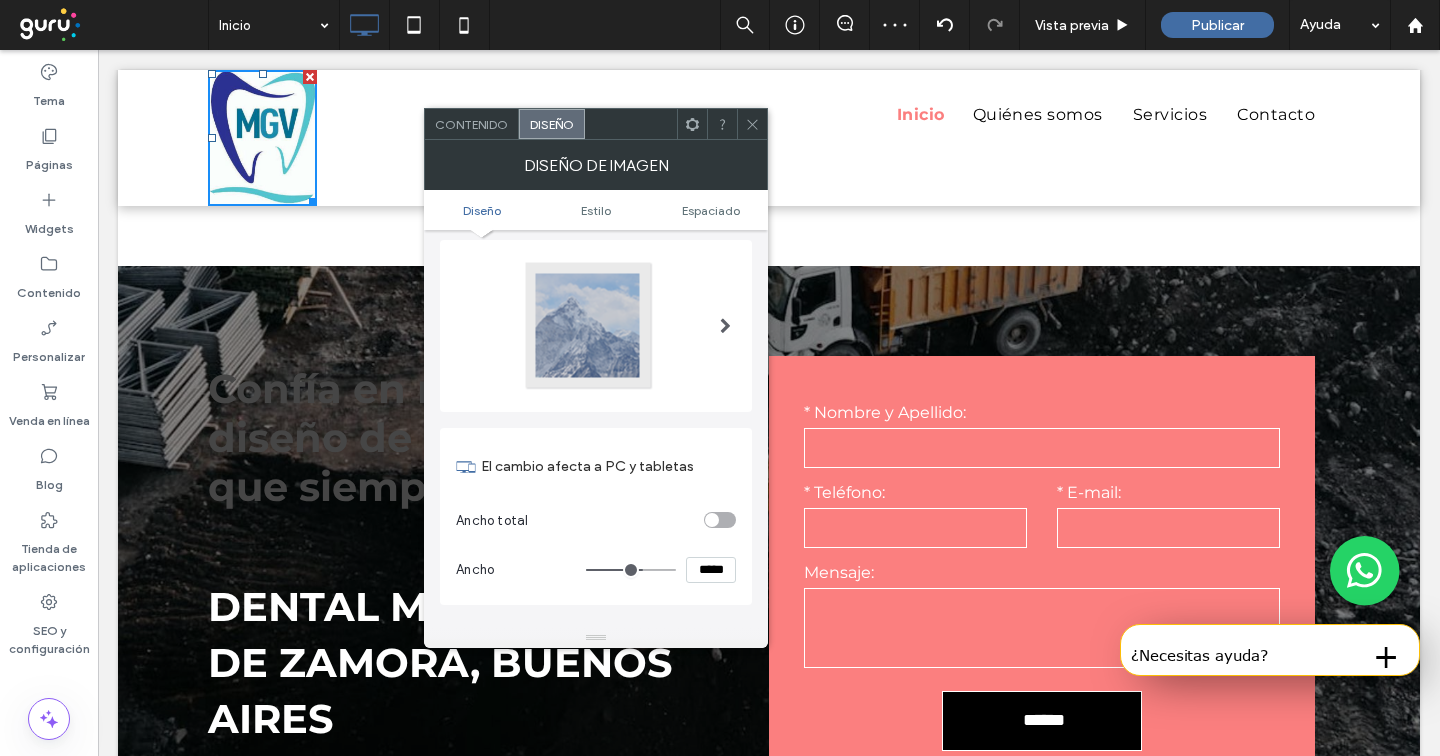 type on "***" 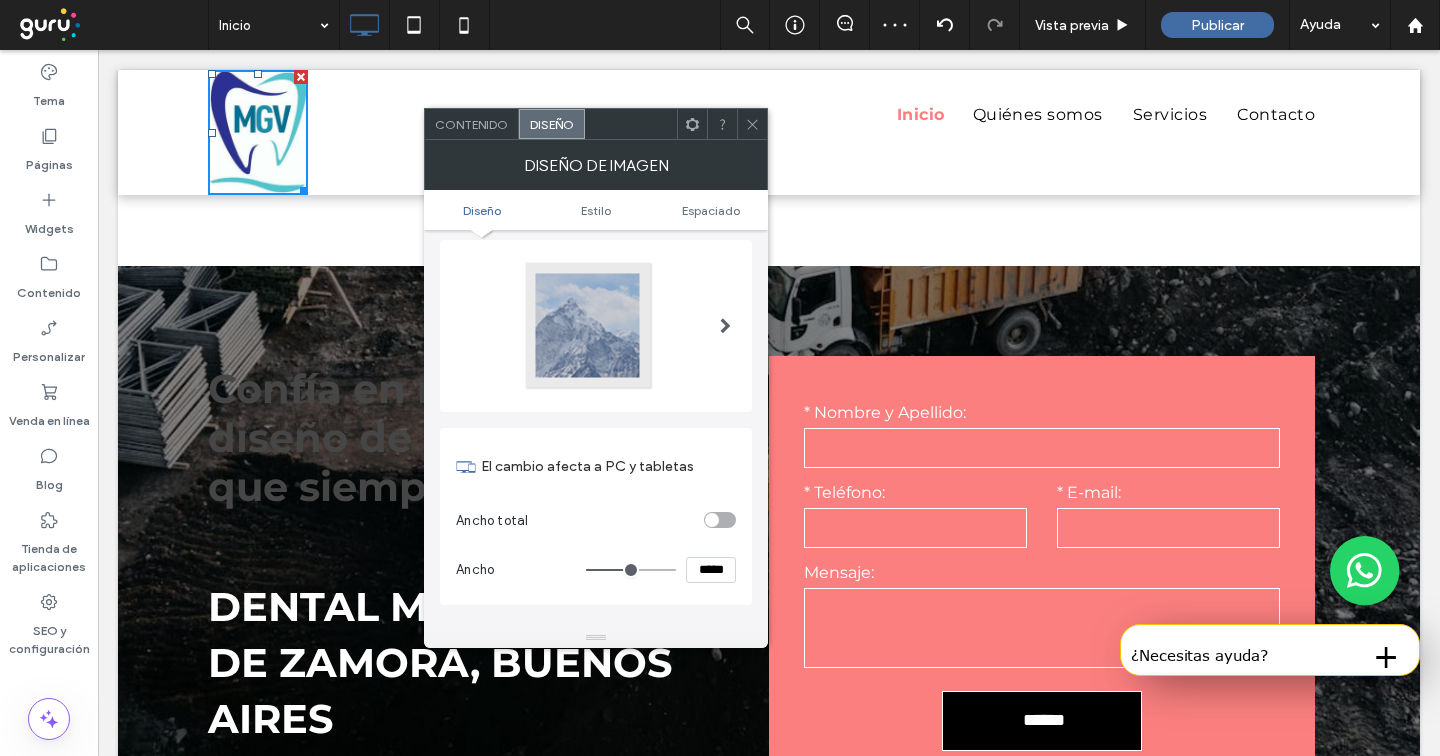 drag, startPoint x: 665, startPoint y: 572, endPoint x: 635, endPoint y: 573, distance: 30.016663 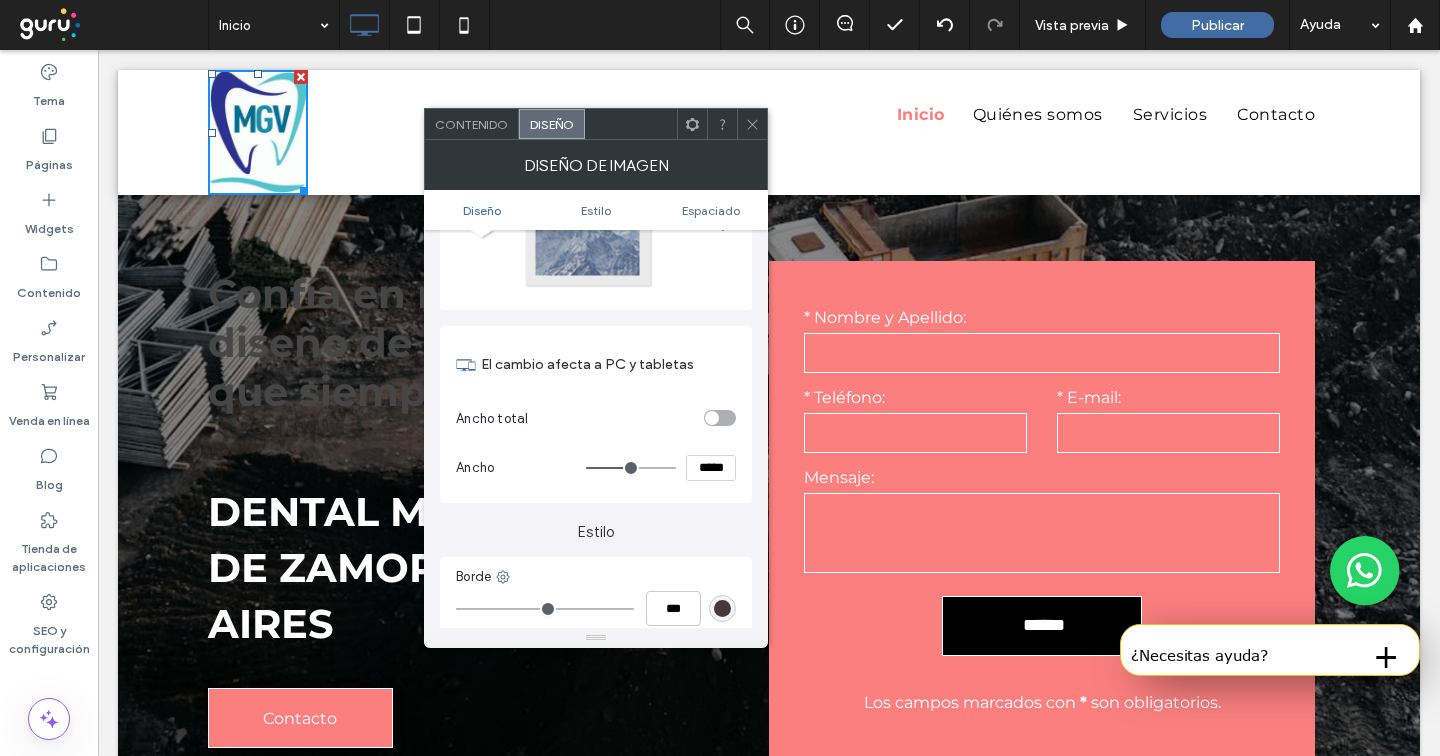 scroll, scrollTop: 150, scrollLeft: 0, axis: vertical 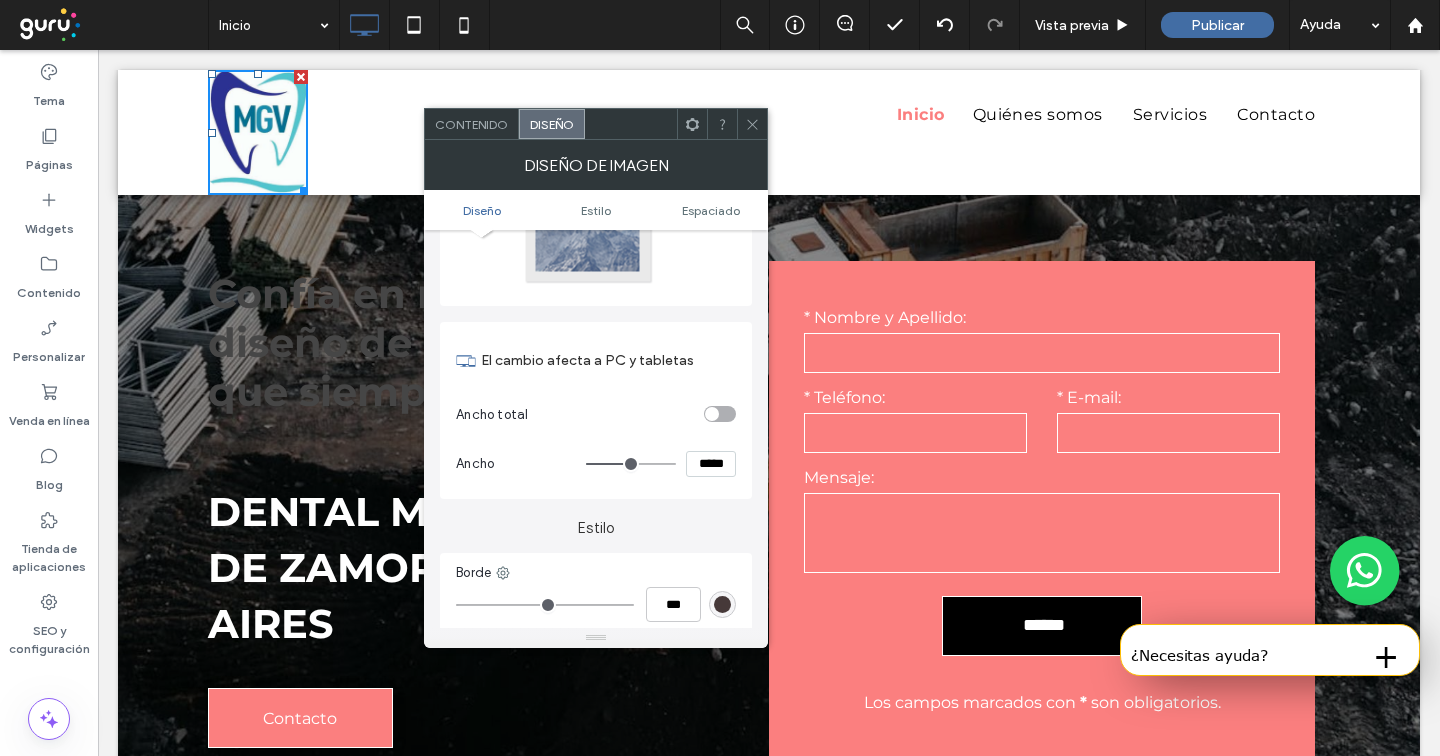 click on "Contenido" at bounding box center [471, 124] 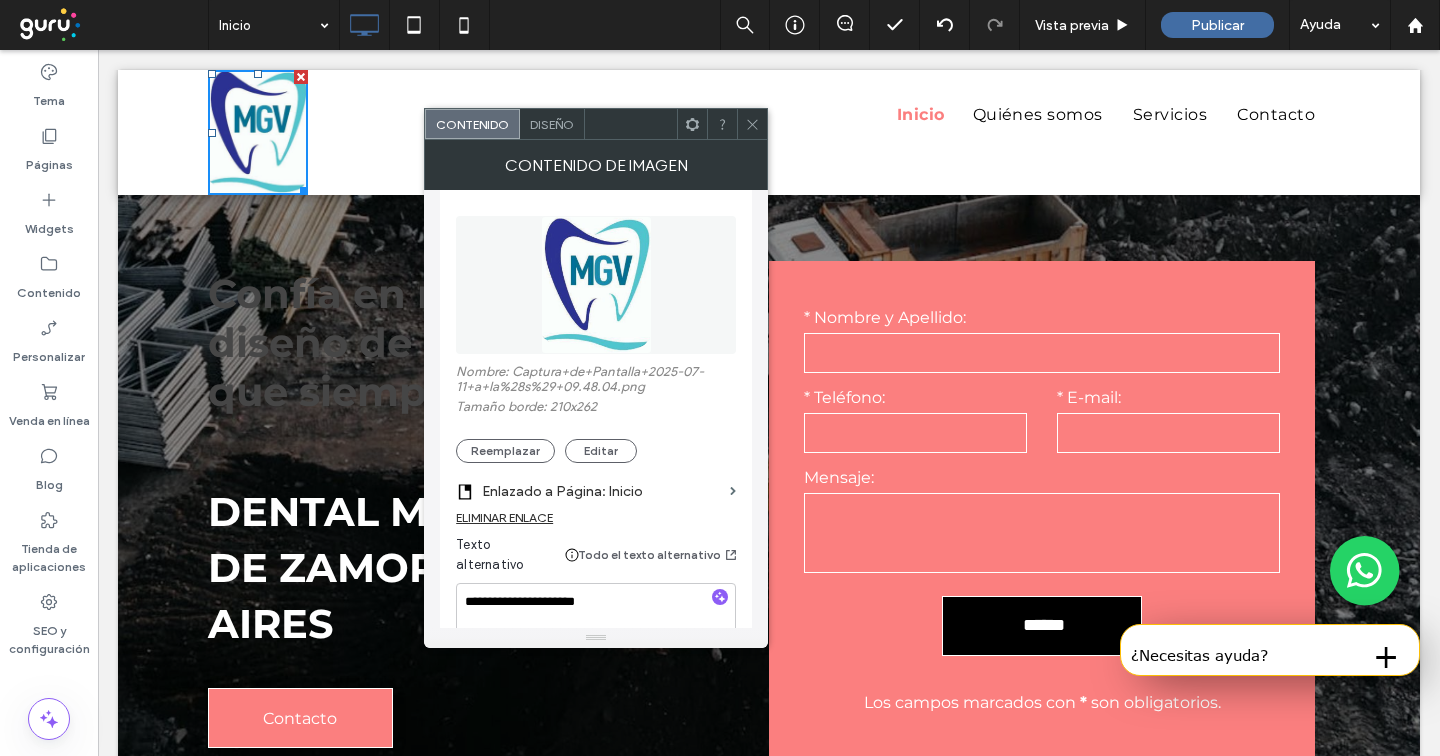 scroll, scrollTop: 265, scrollLeft: 0, axis: vertical 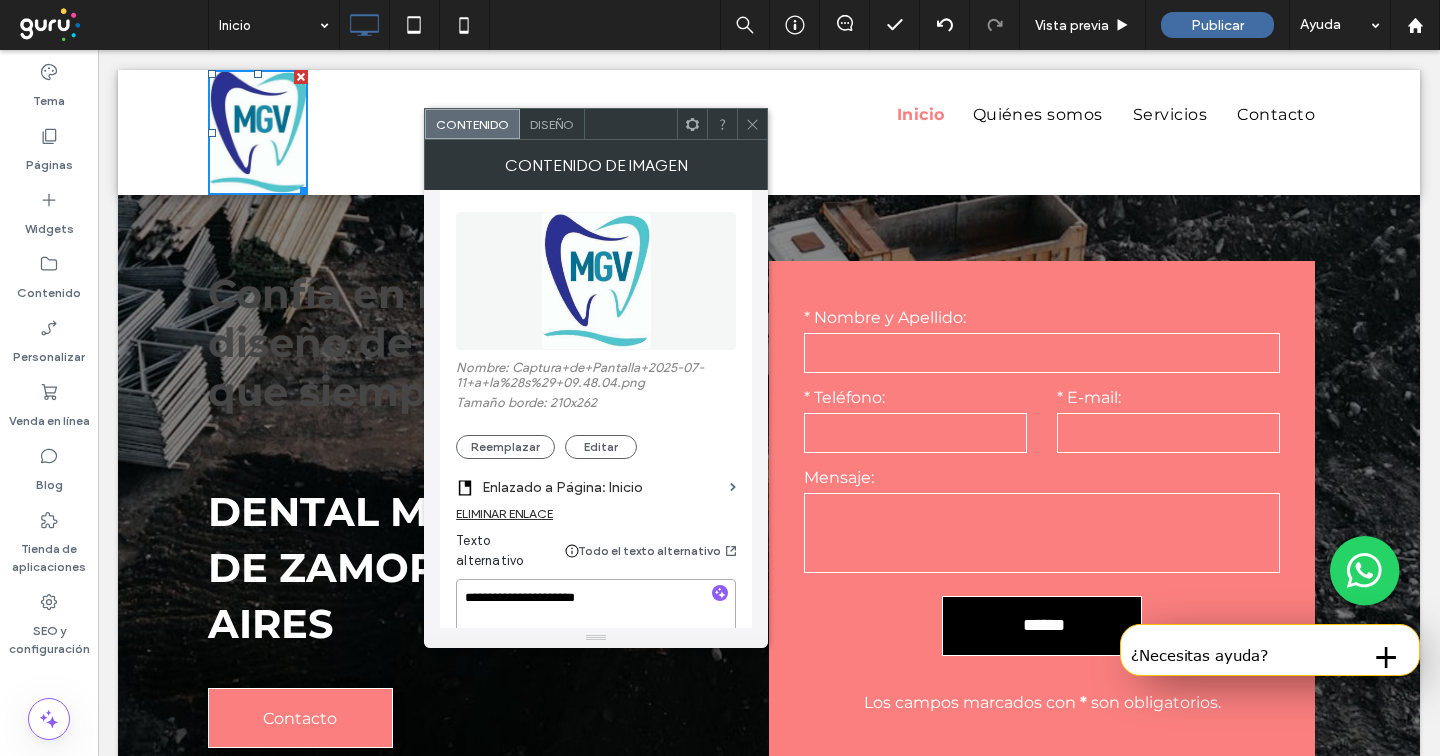 drag, startPoint x: 661, startPoint y: 611, endPoint x: 420, endPoint y: 559, distance: 246.54614 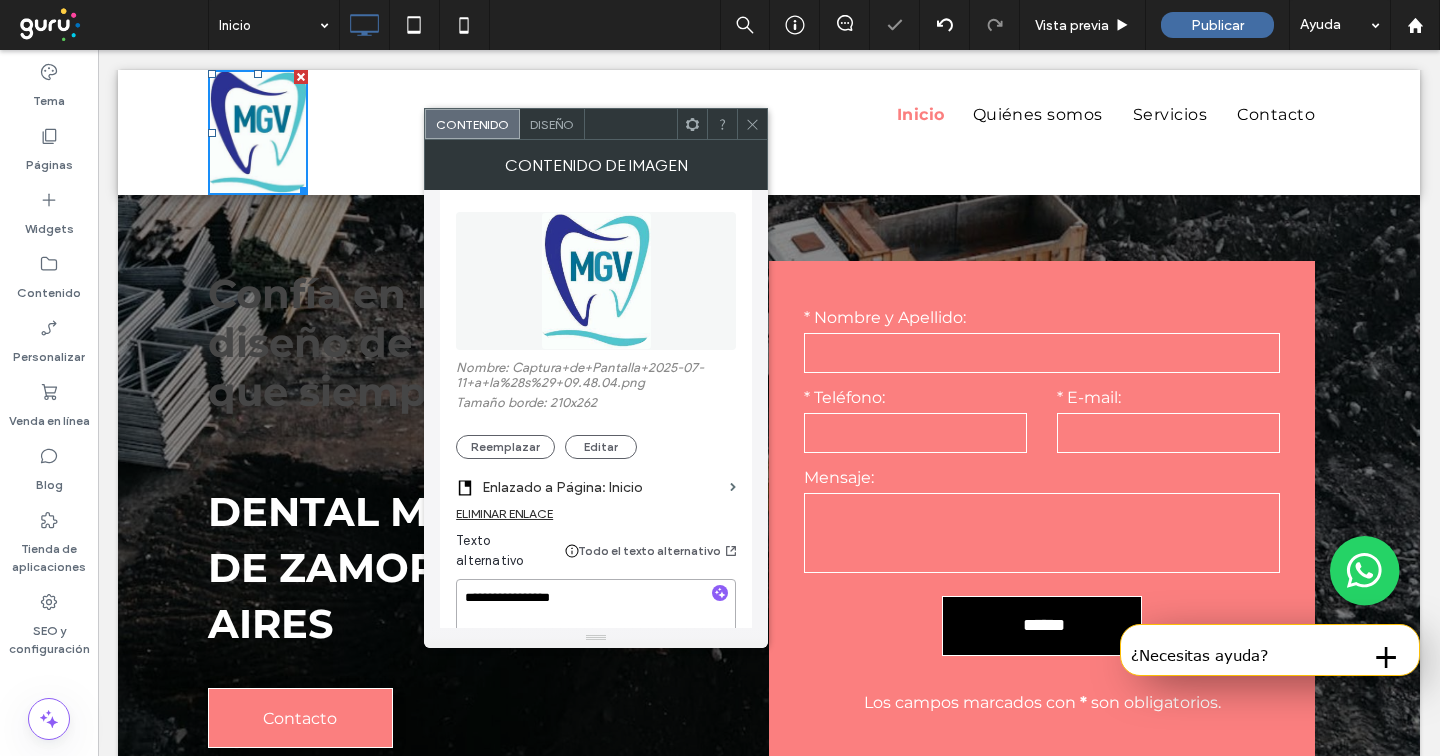 type on "**********" 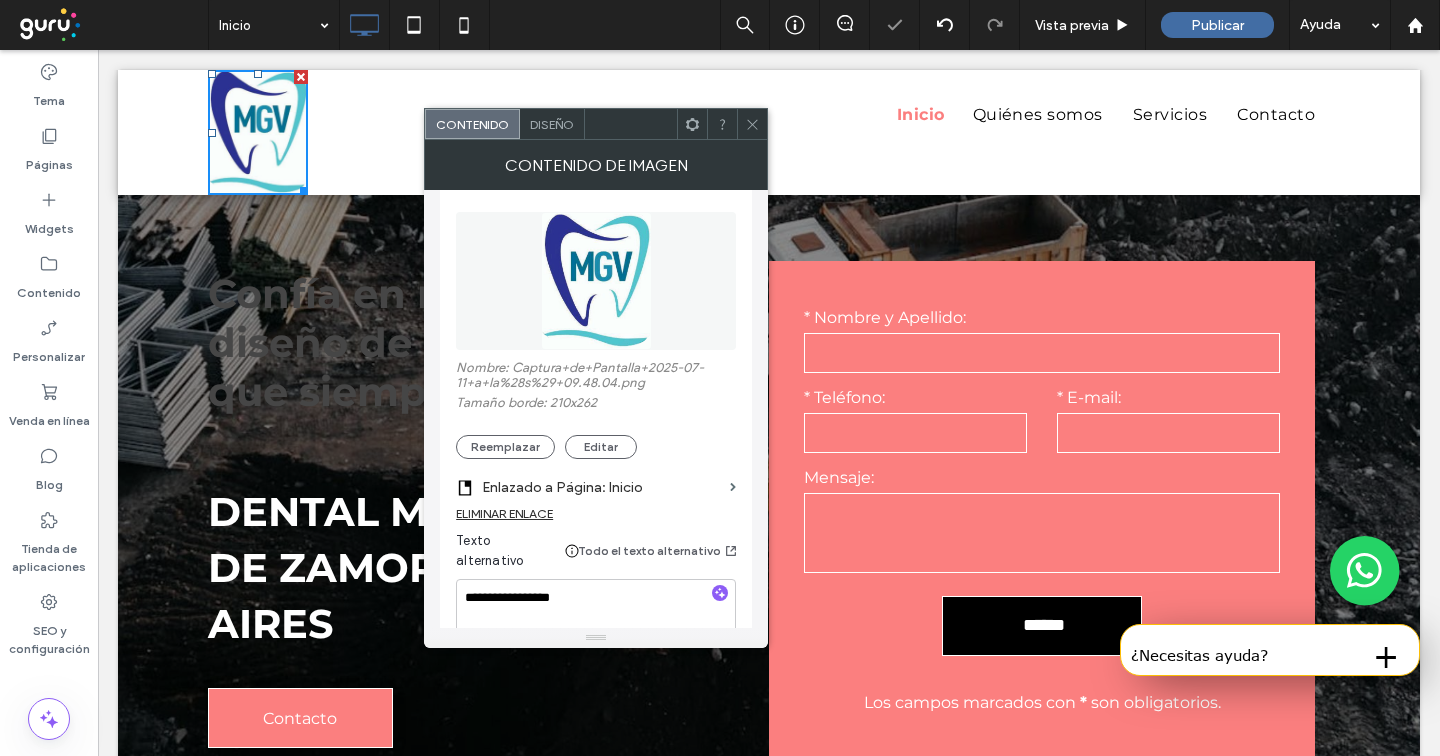 click 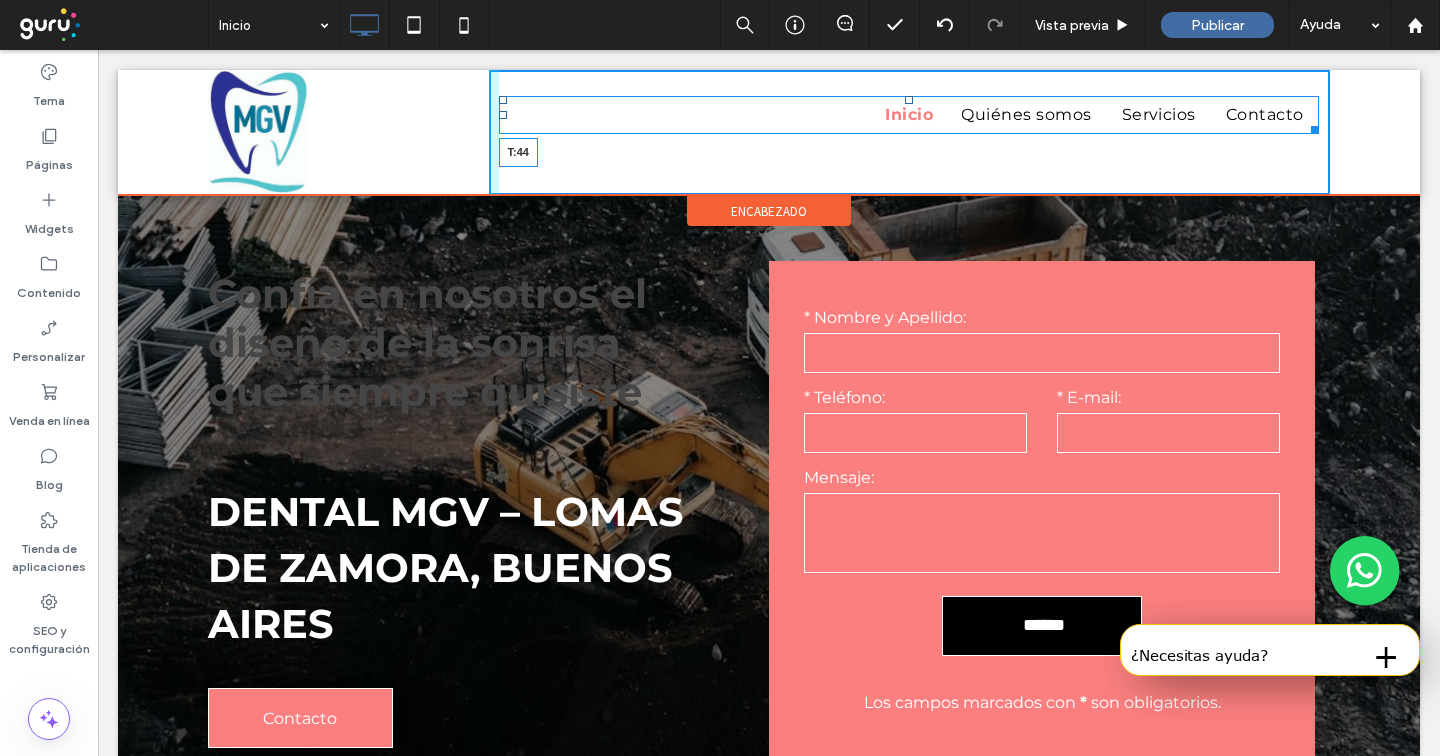 drag, startPoint x: 902, startPoint y: 100, endPoint x: 955, endPoint y: 162, distance: 81.565926 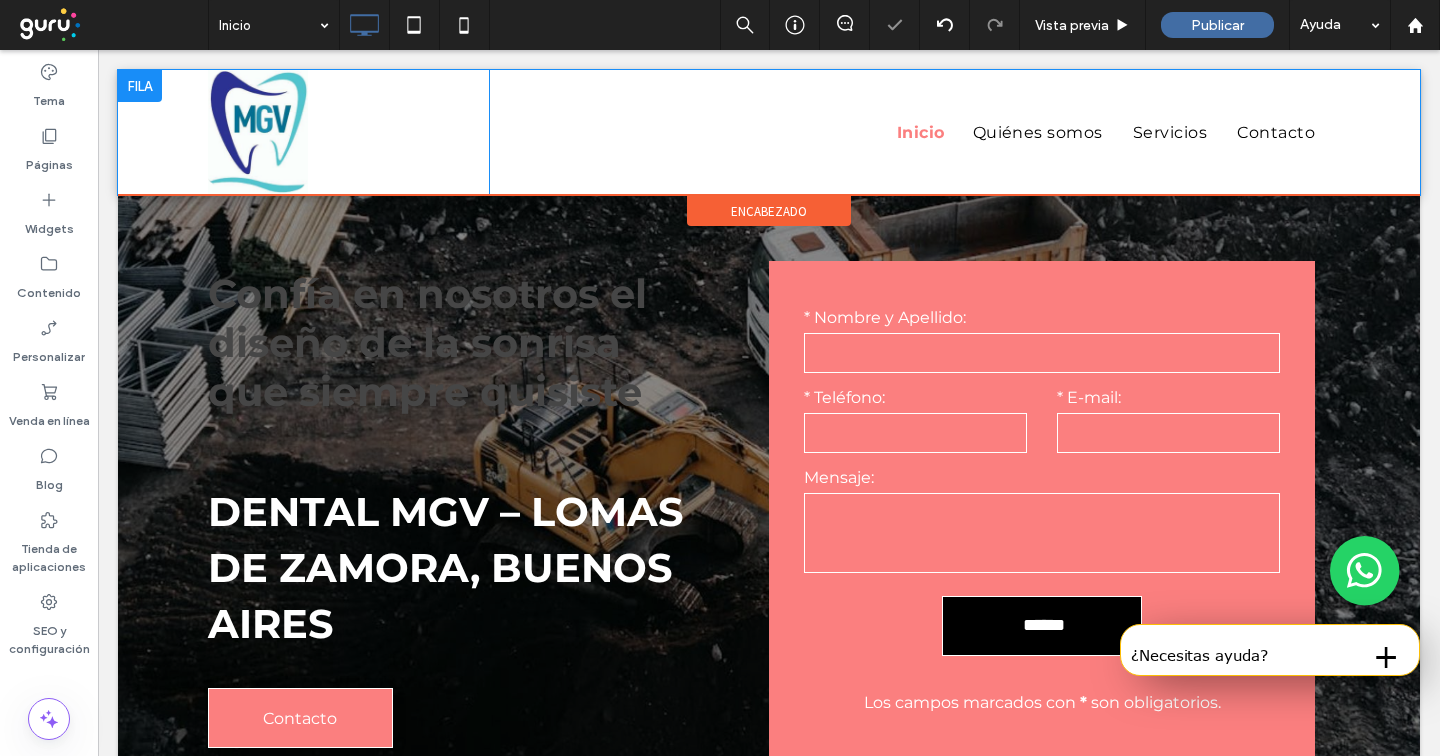 click at bounding box center [140, 86] 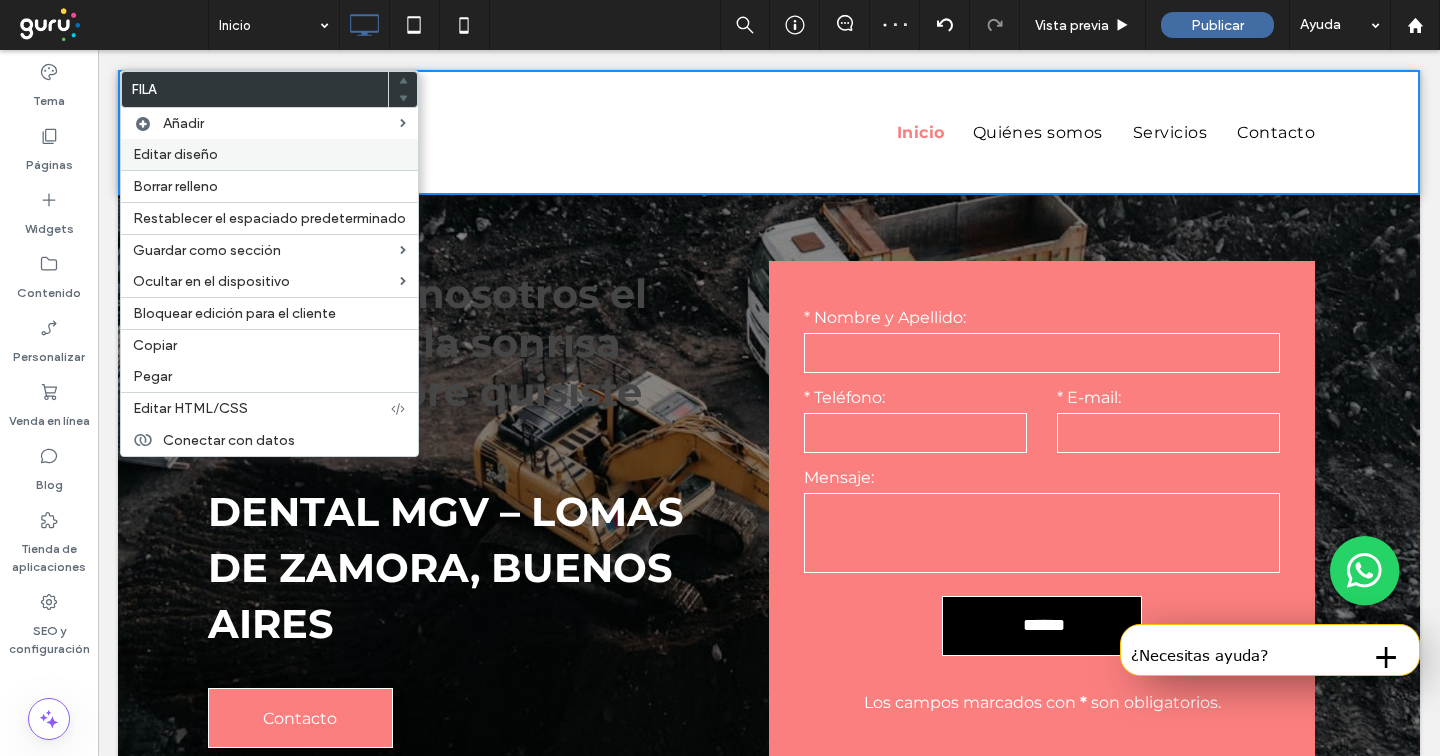 click on "Editar diseño" at bounding box center [175, 154] 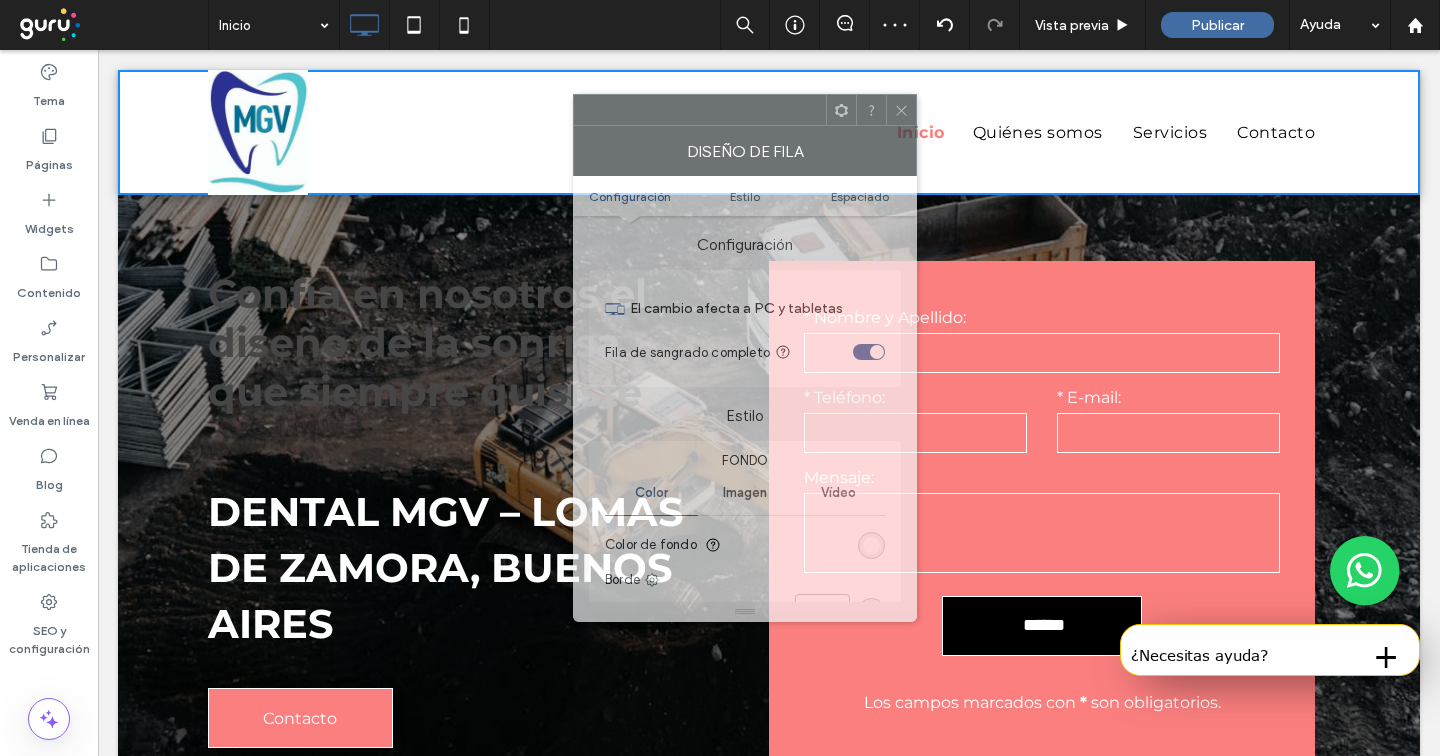 drag, startPoint x: 574, startPoint y: 123, endPoint x: 793, endPoint y: 341, distance: 309.00647 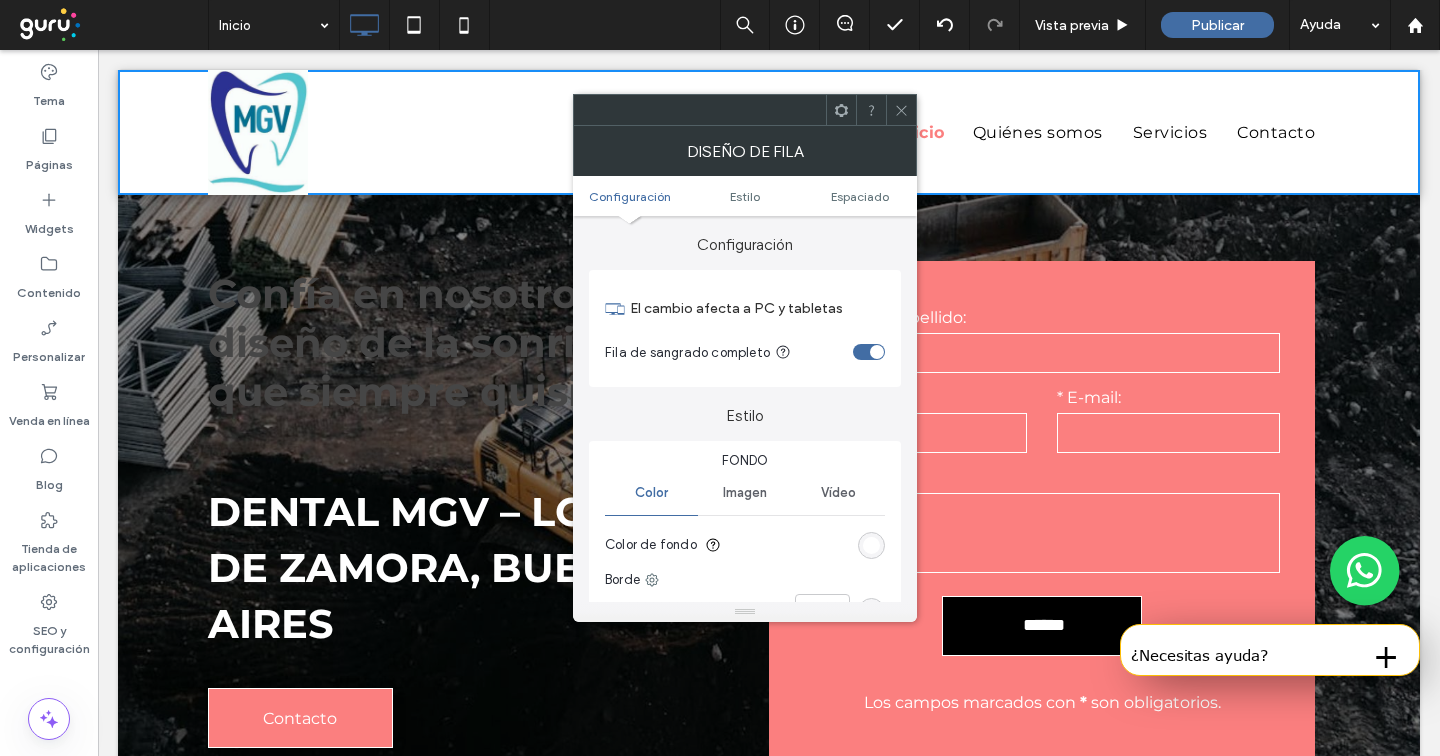 click at bounding box center [871, 545] 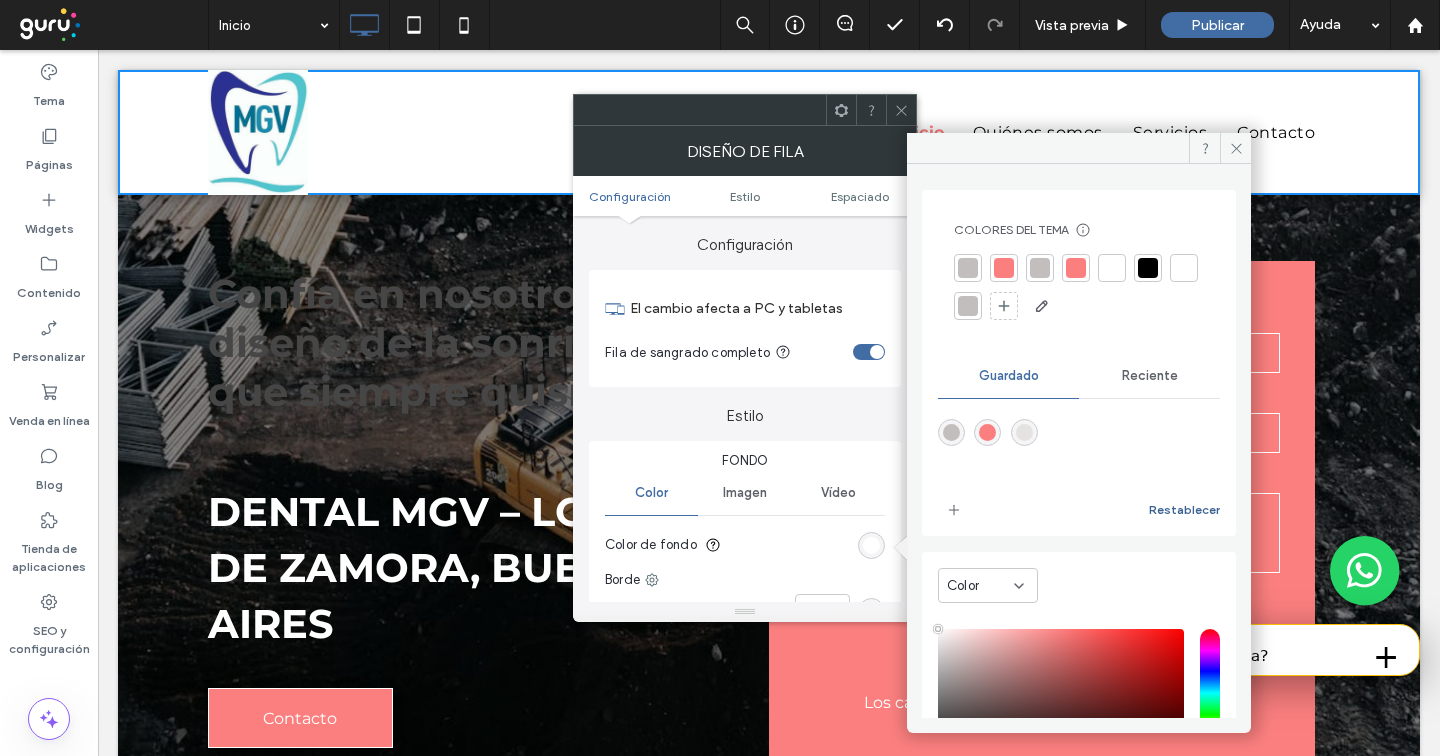 drag, startPoint x: 1177, startPoint y: 494, endPoint x: 1180, endPoint y: 504, distance: 10.440307 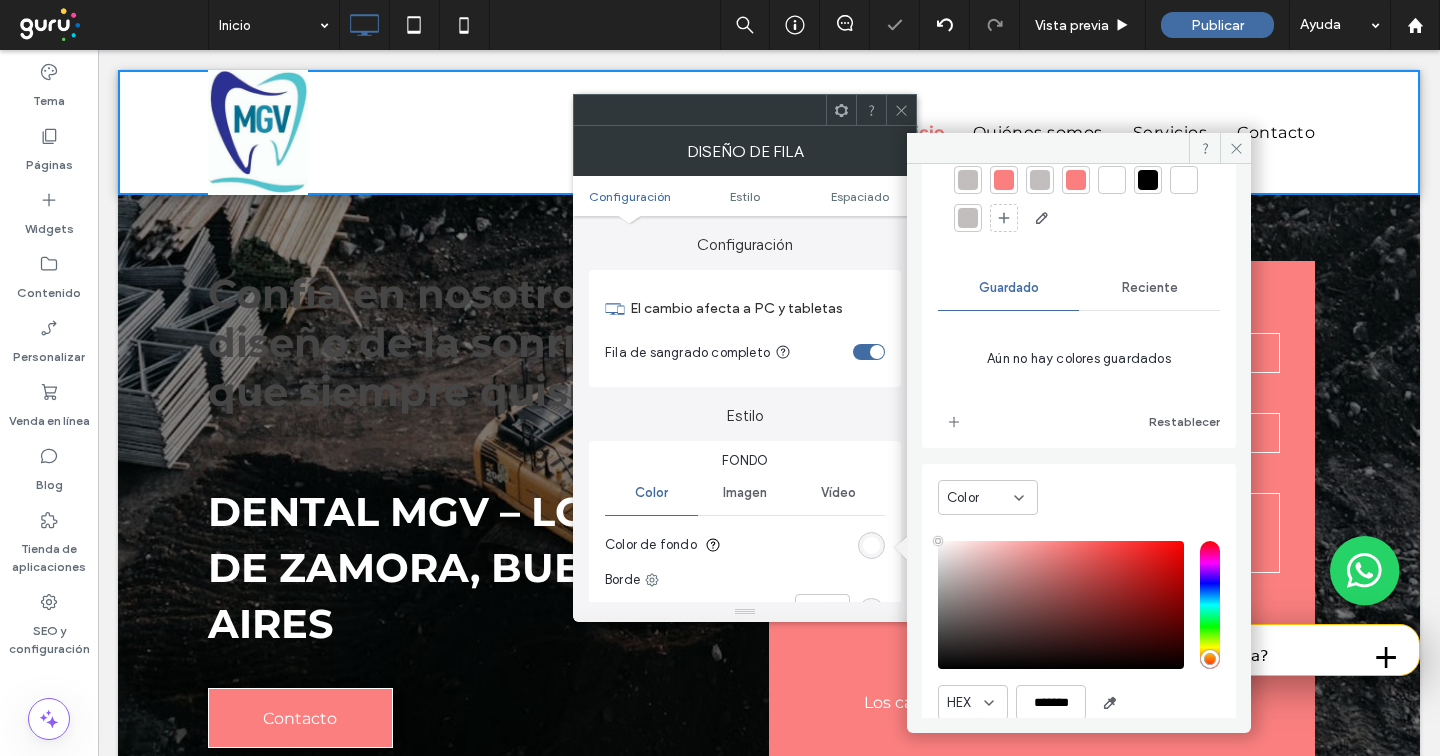 scroll, scrollTop: 166, scrollLeft: 0, axis: vertical 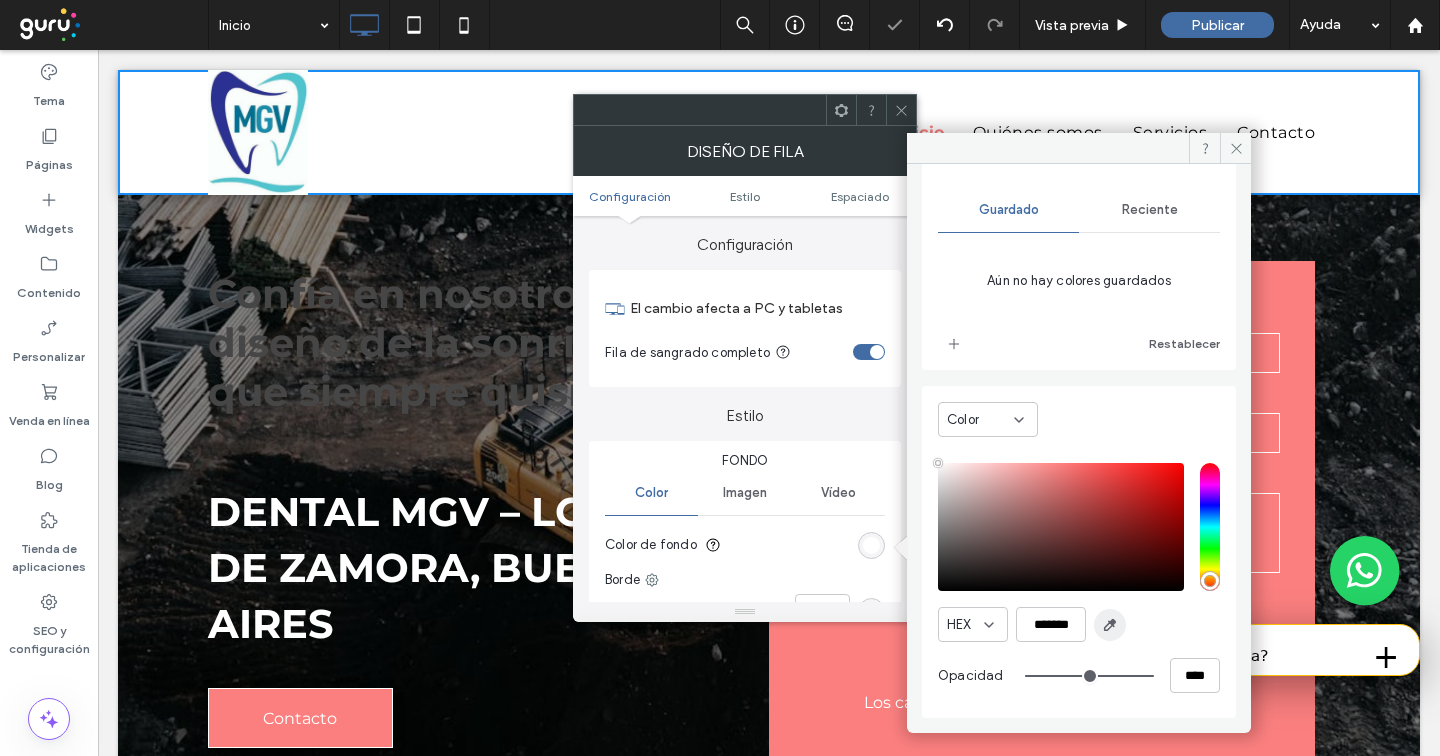 click 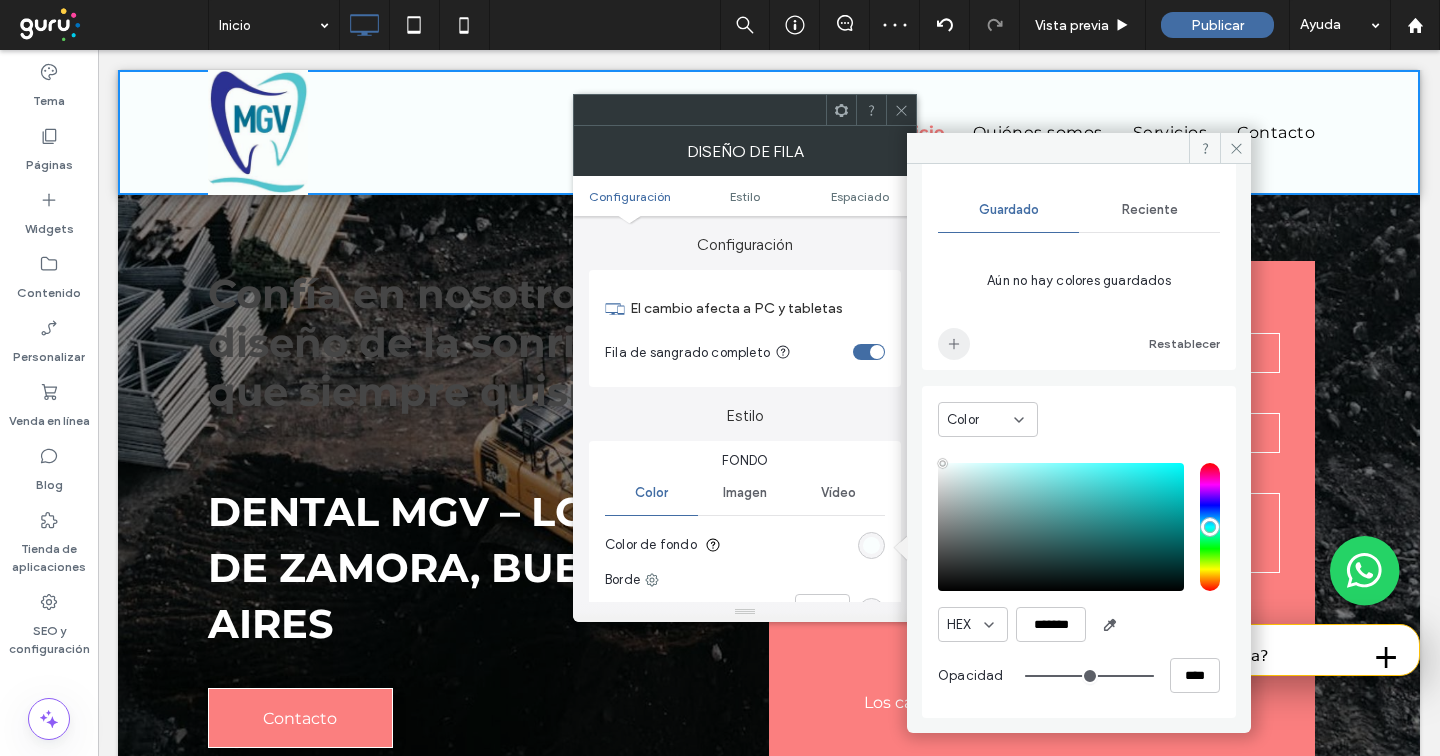 click 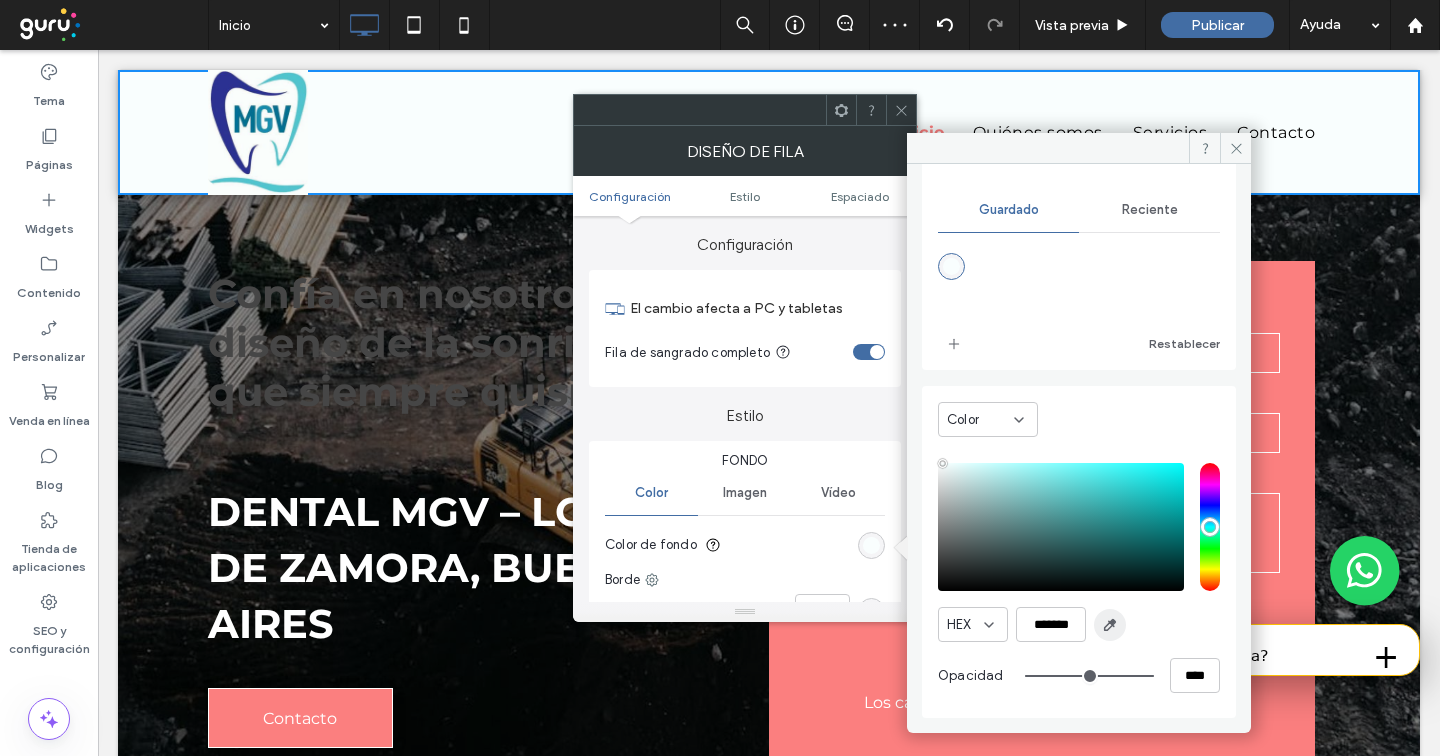click 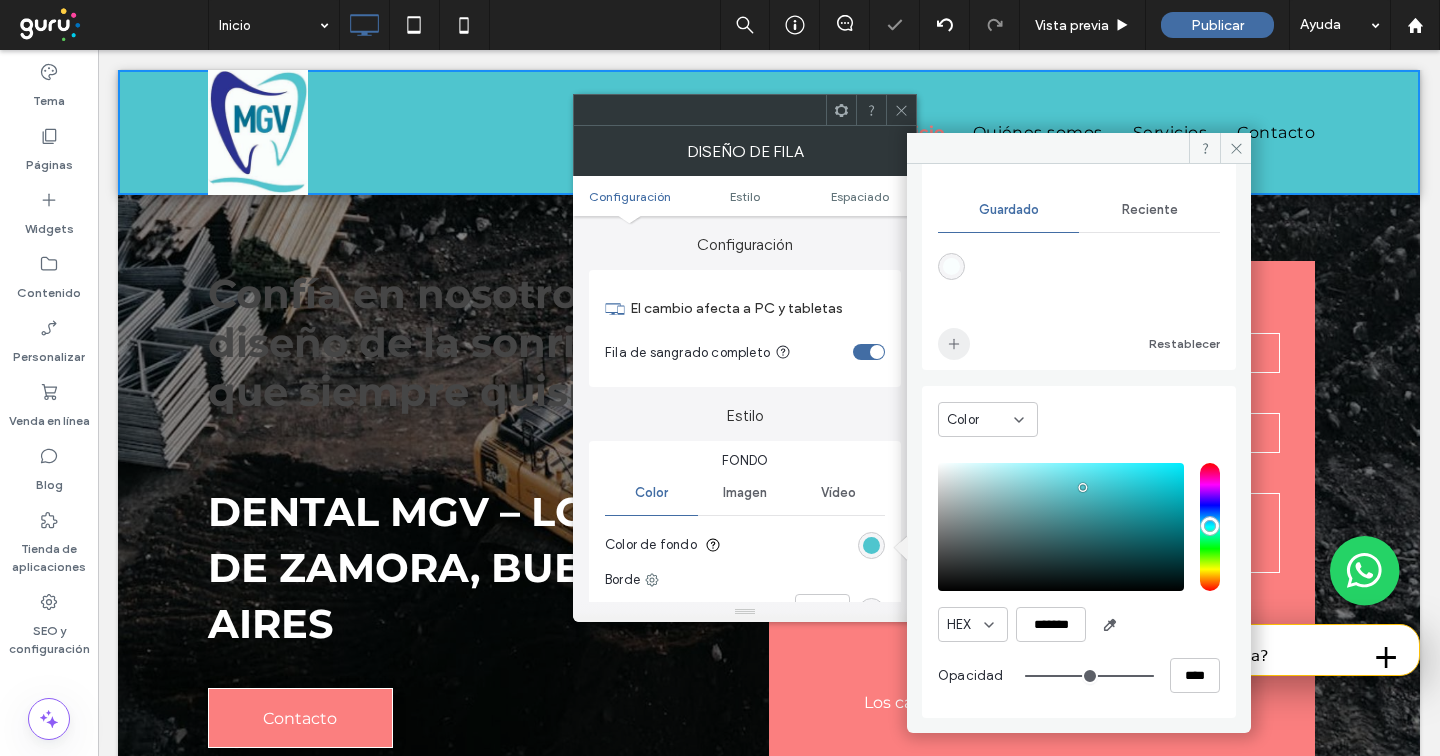 click at bounding box center [954, 344] 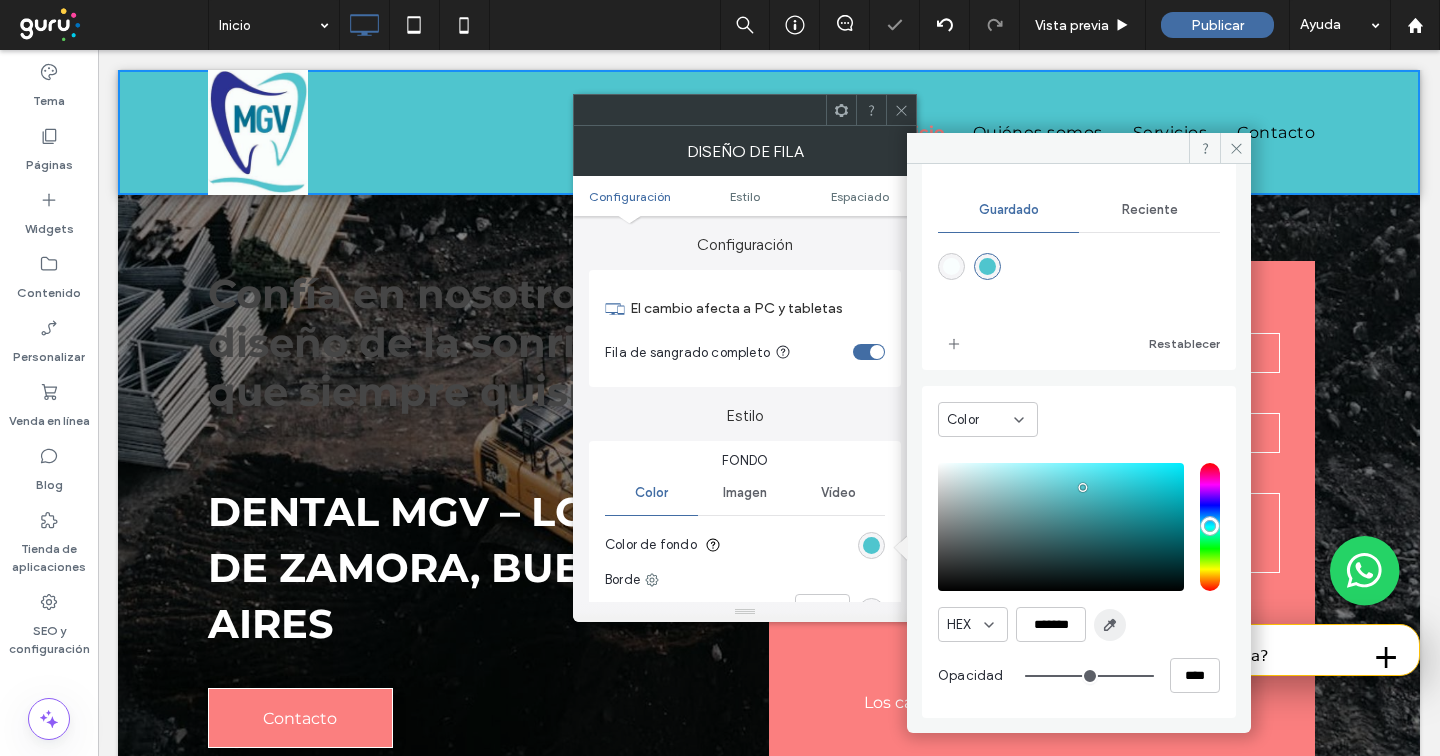 click 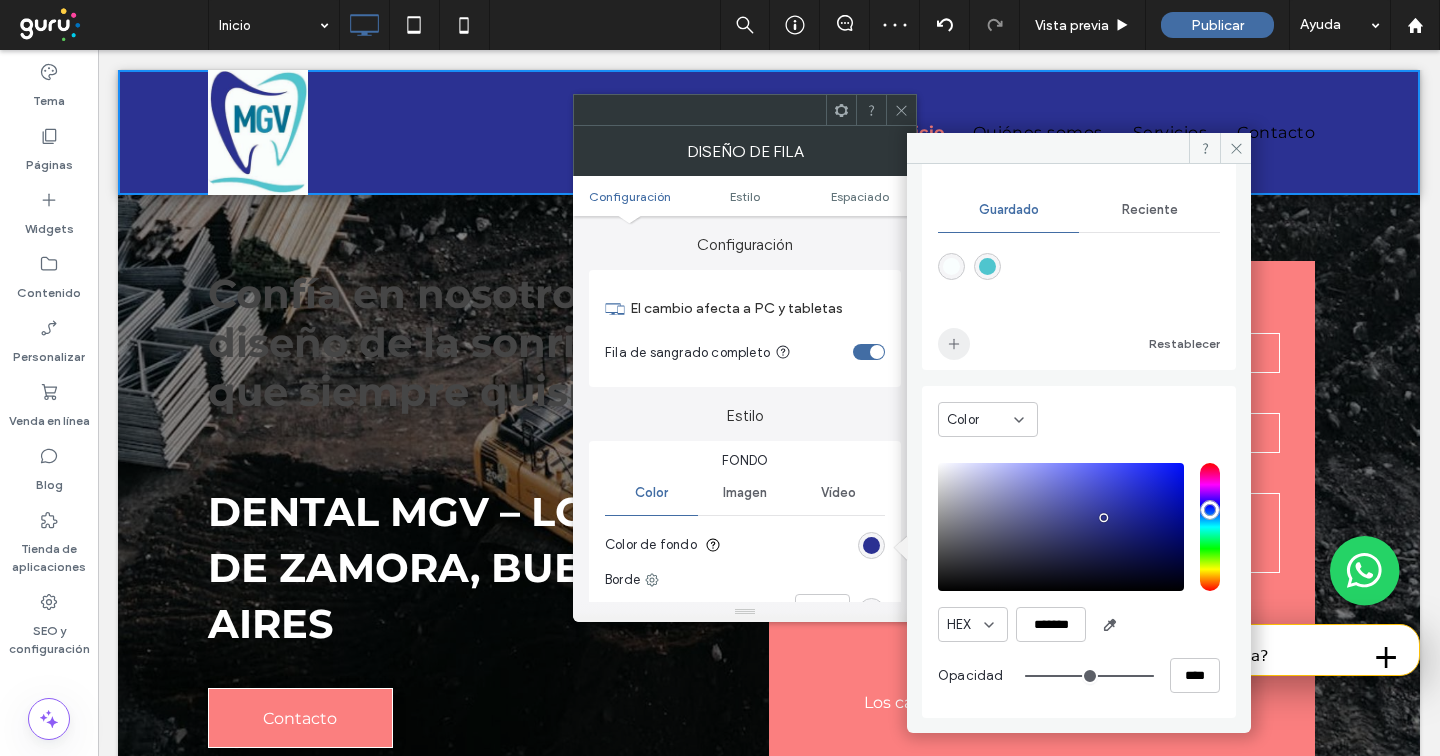 click at bounding box center (954, 344) 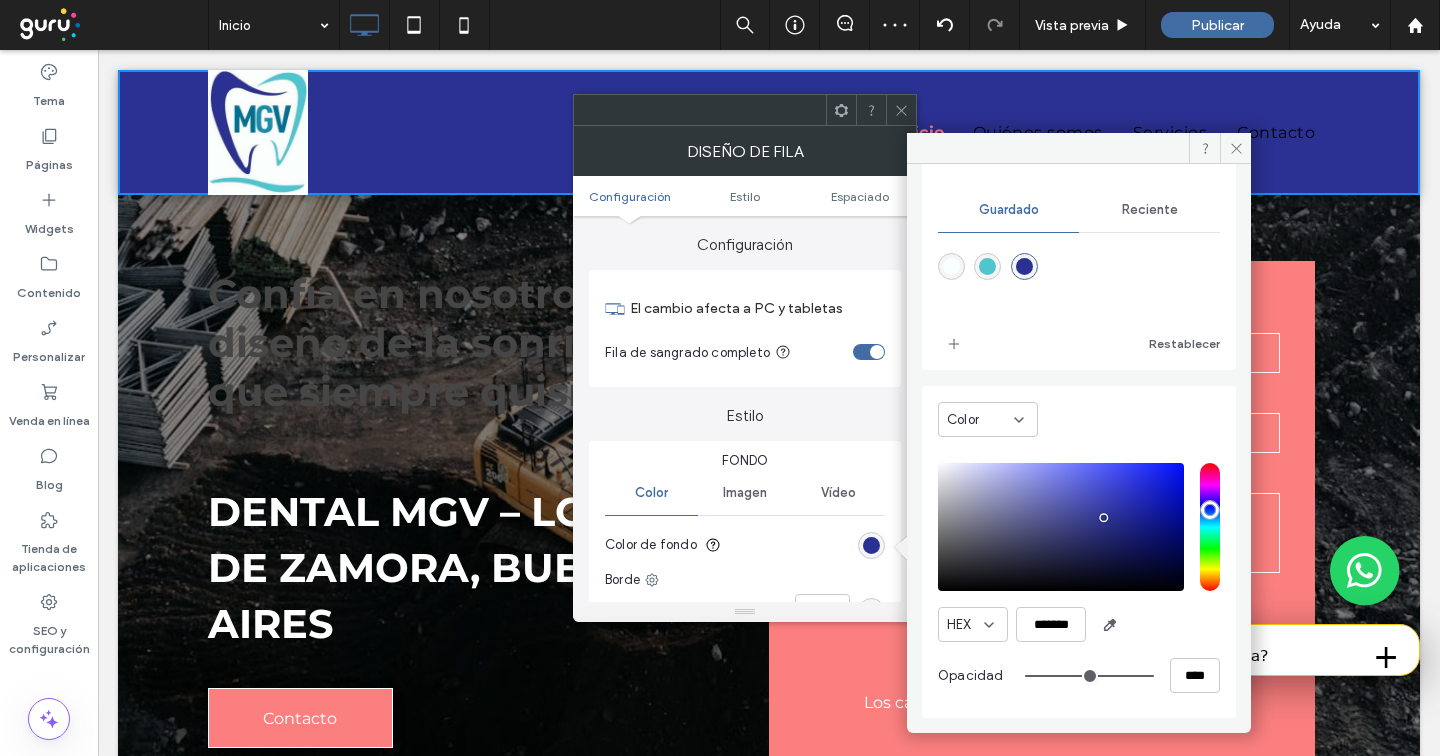 click at bounding box center [951, 266] 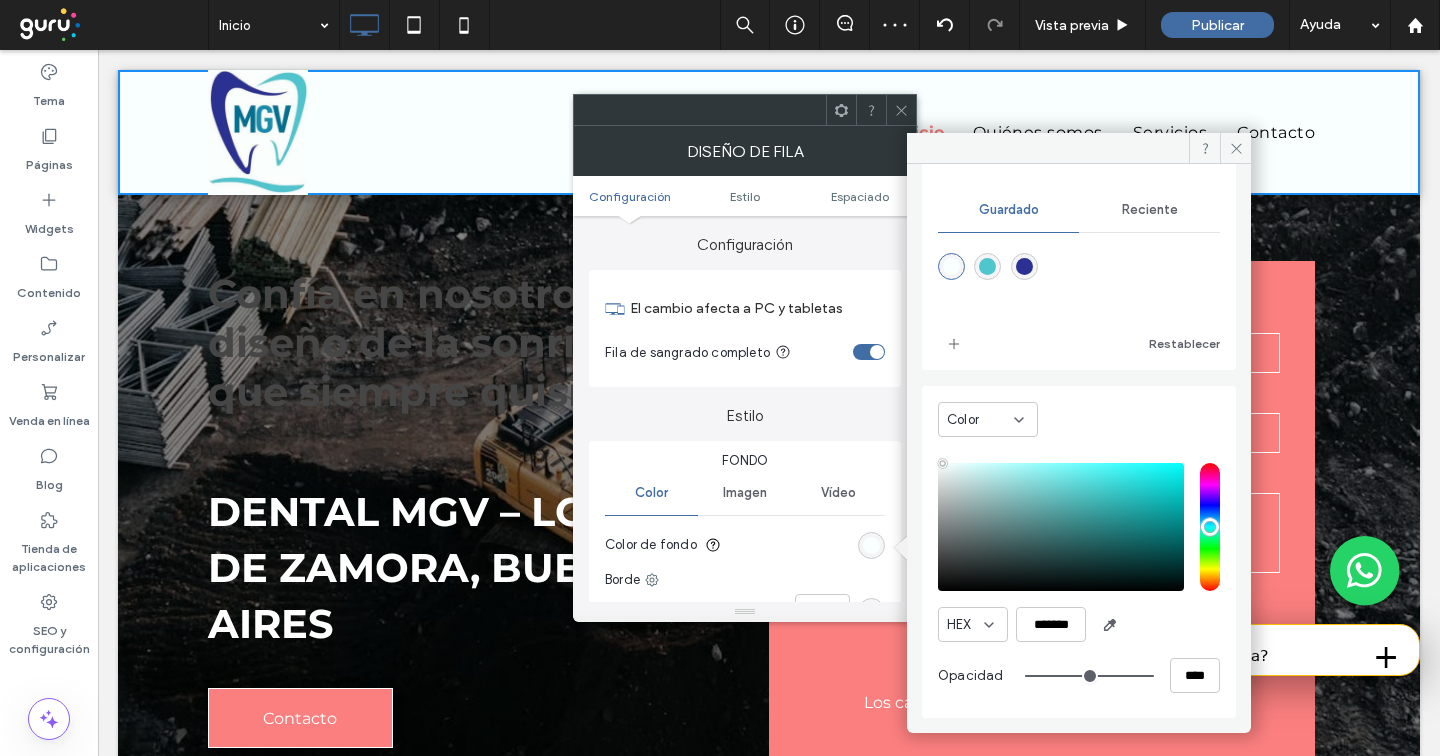 click 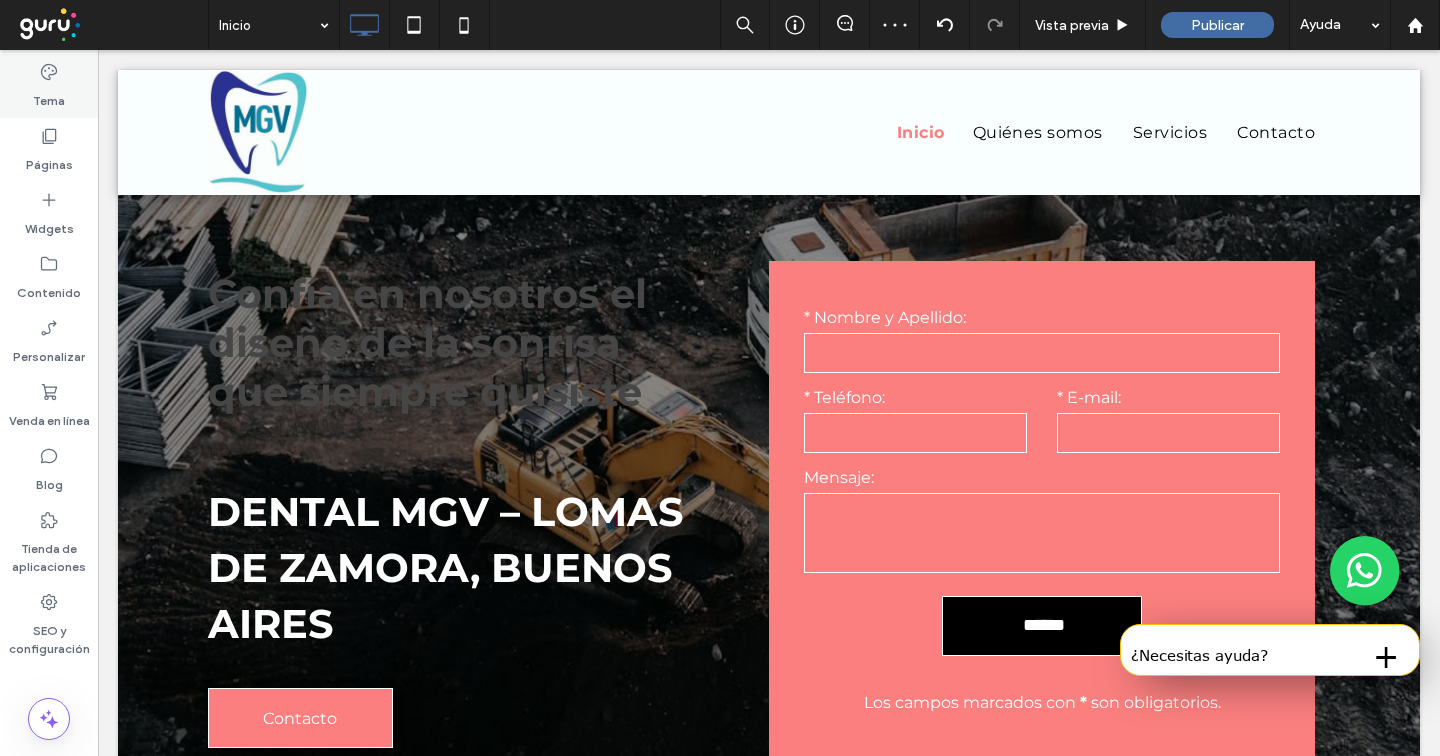 click on "Tema" at bounding box center [49, 96] 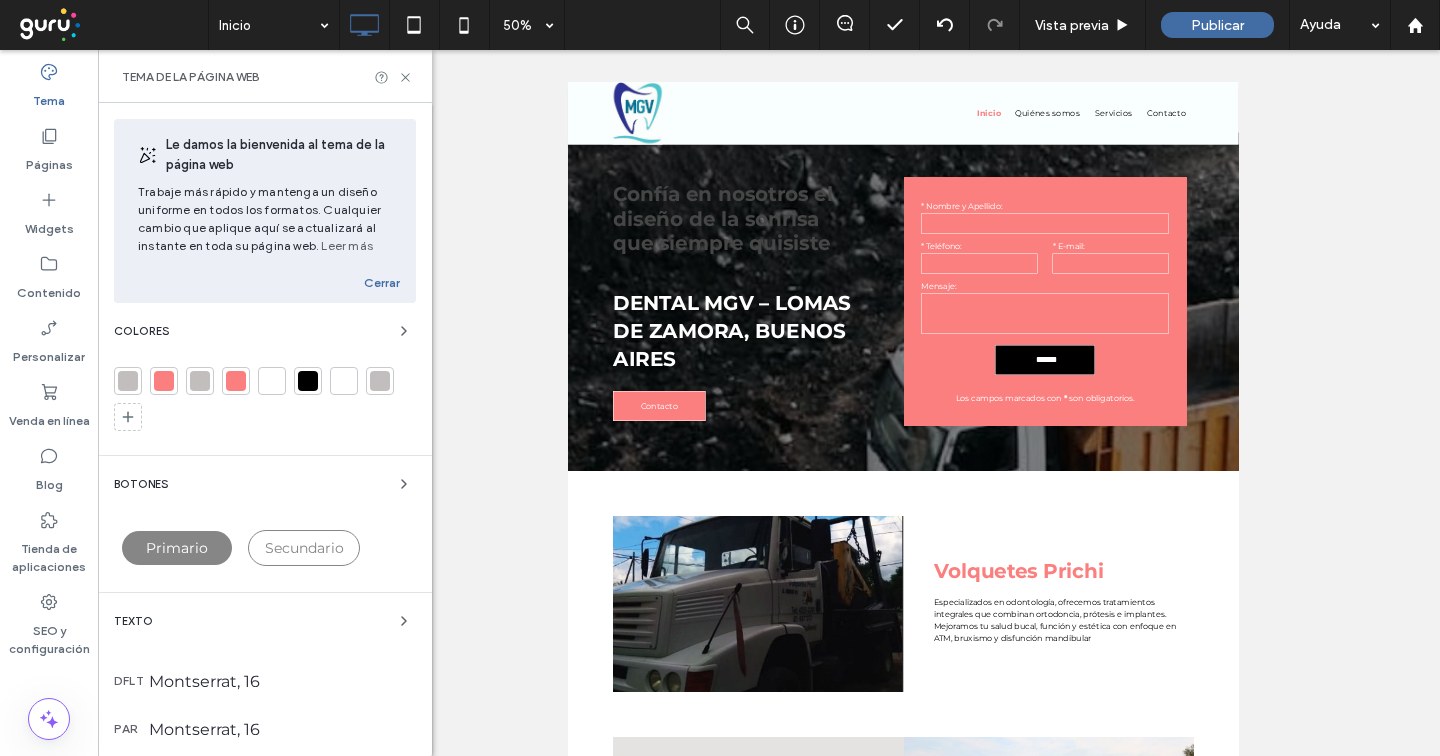 scroll, scrollTop: 5, scrollLeft: 0, axis: vertical 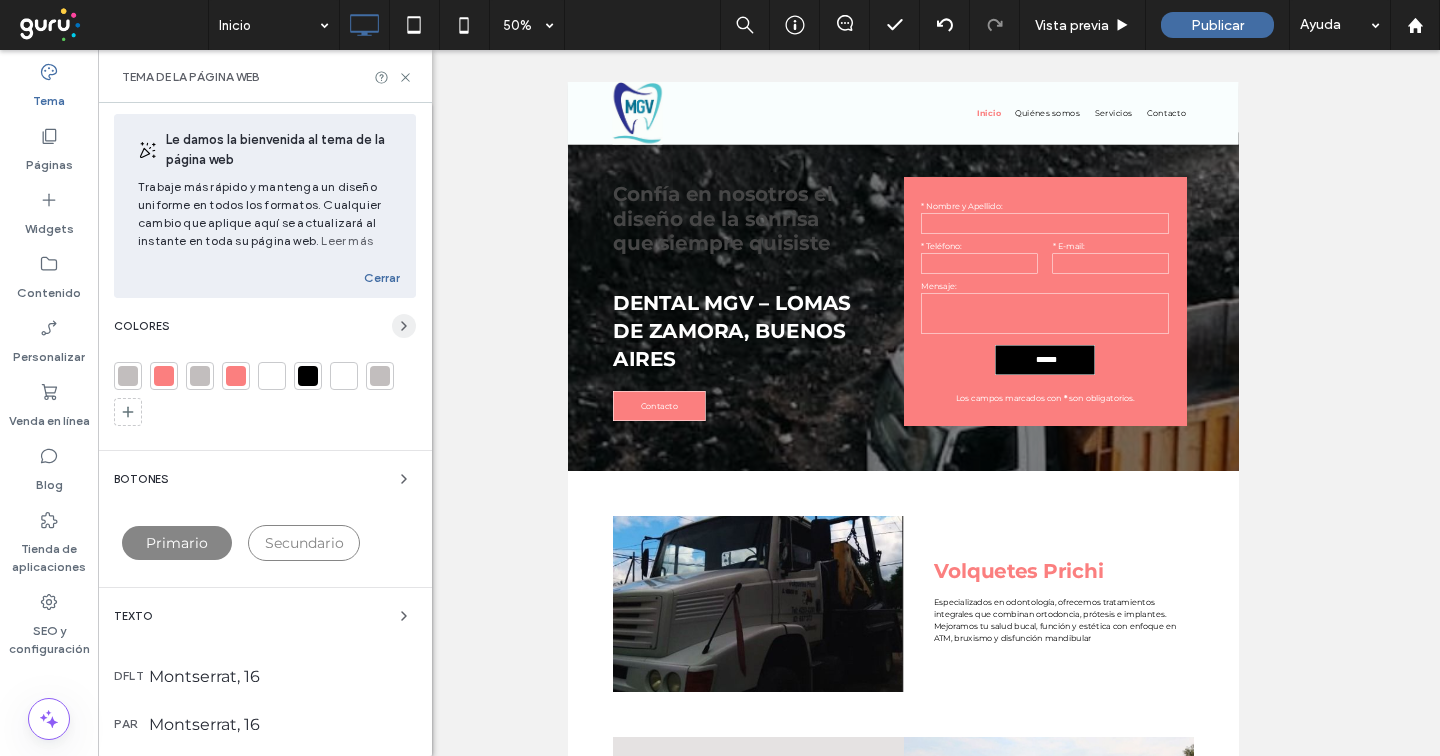 click 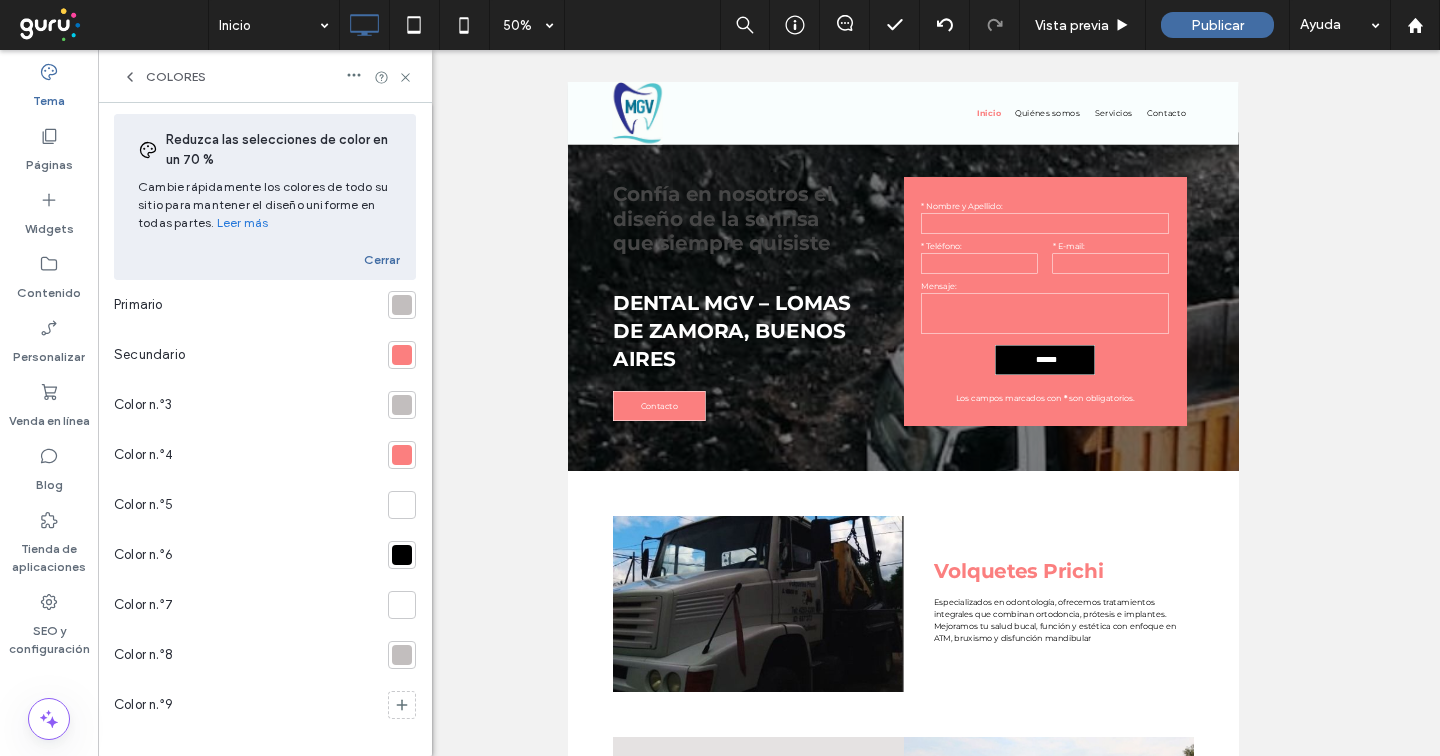 click at bounding box center (402, 305) 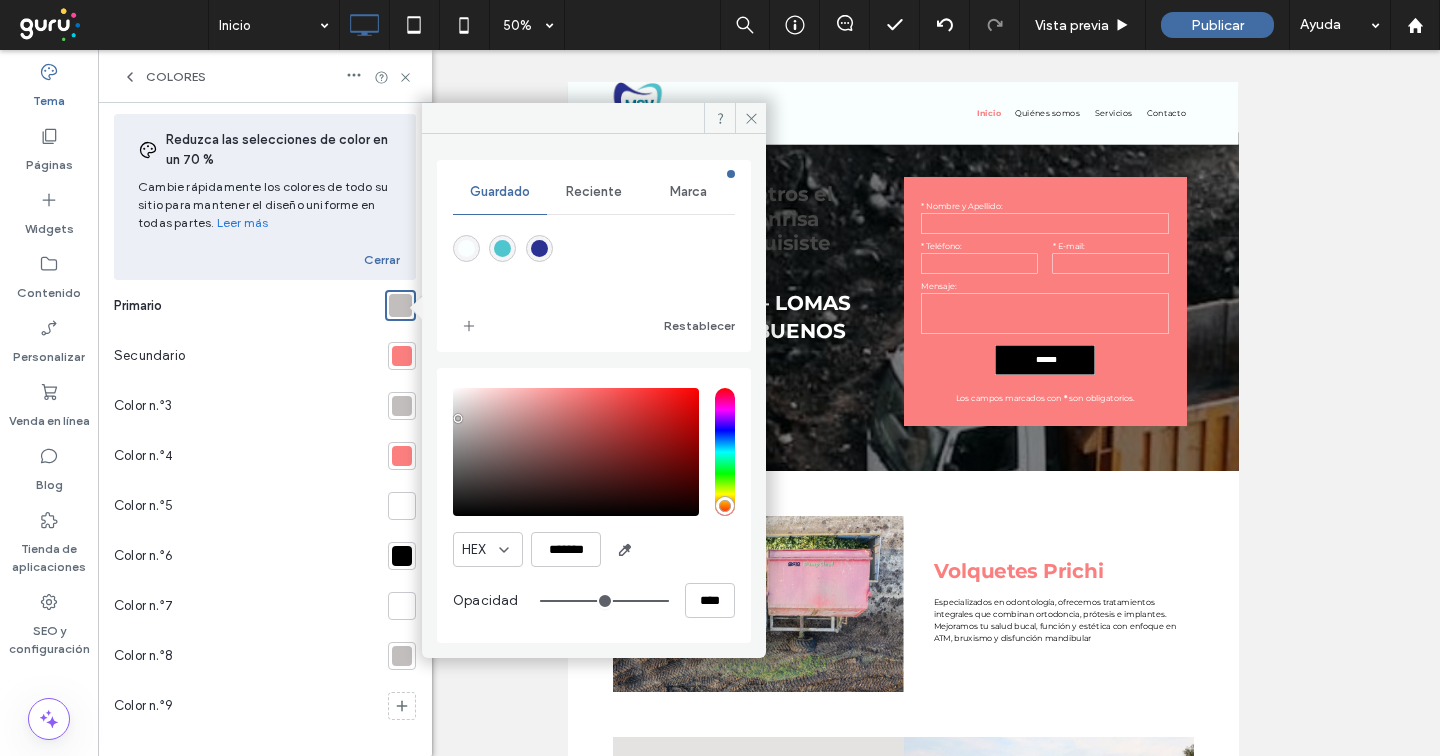 click at bounding box center [466, 248] 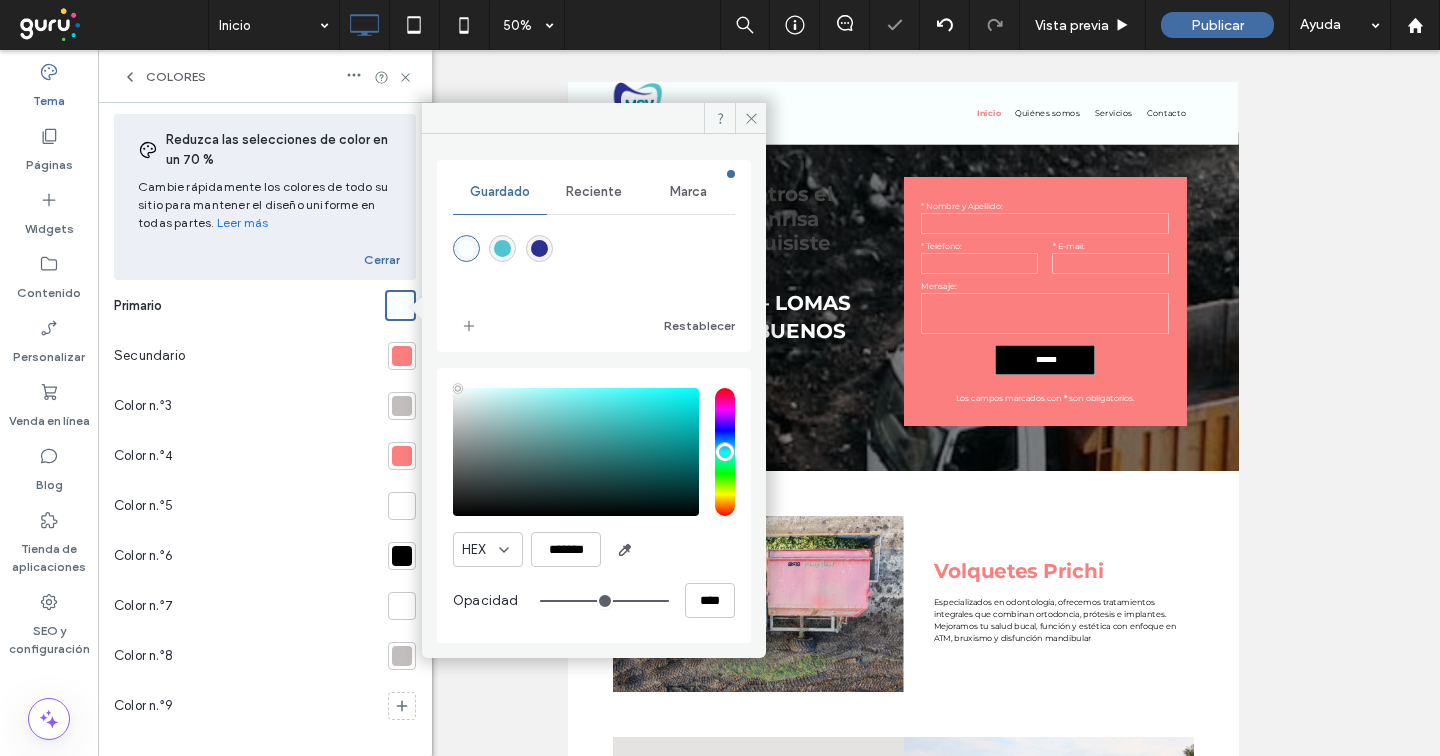 click at bounding box center [402, 356] 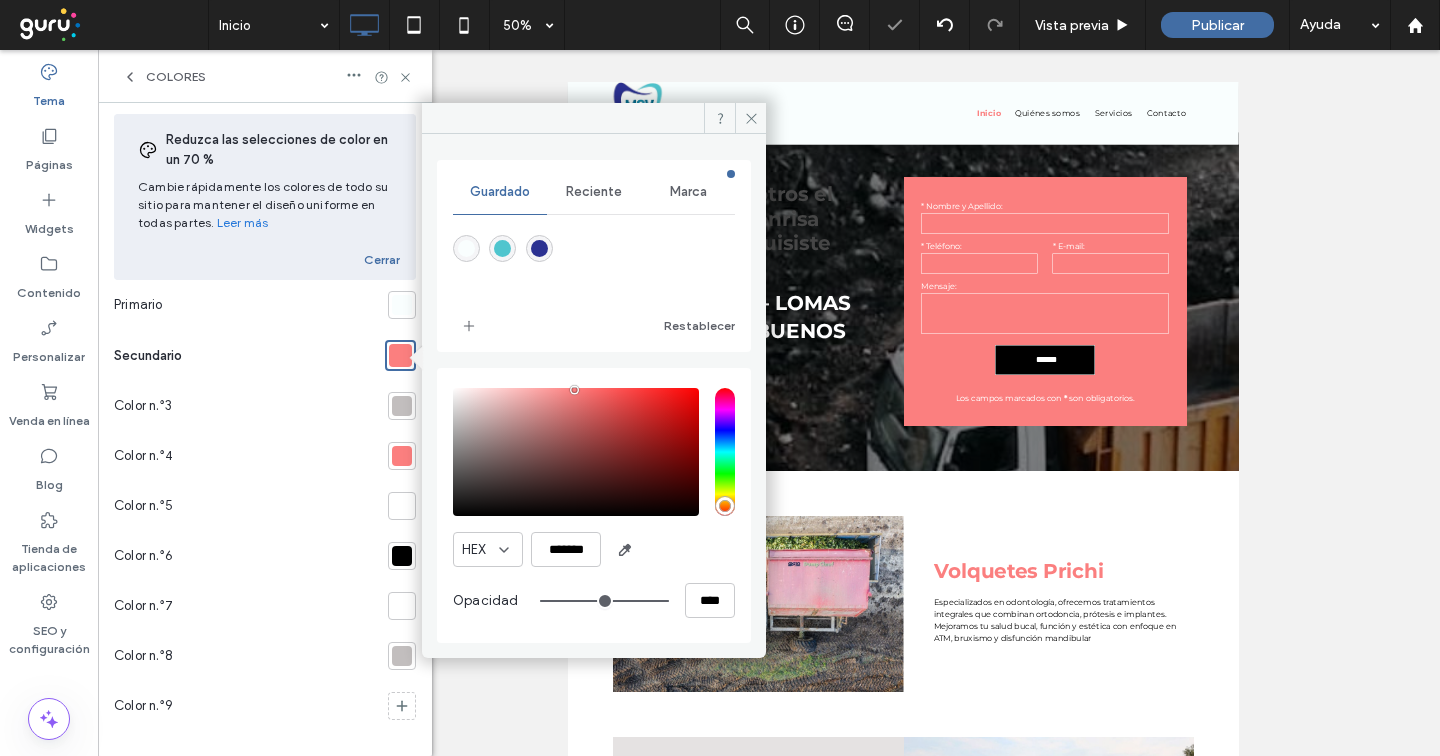 click at bounding box center [502, 248] 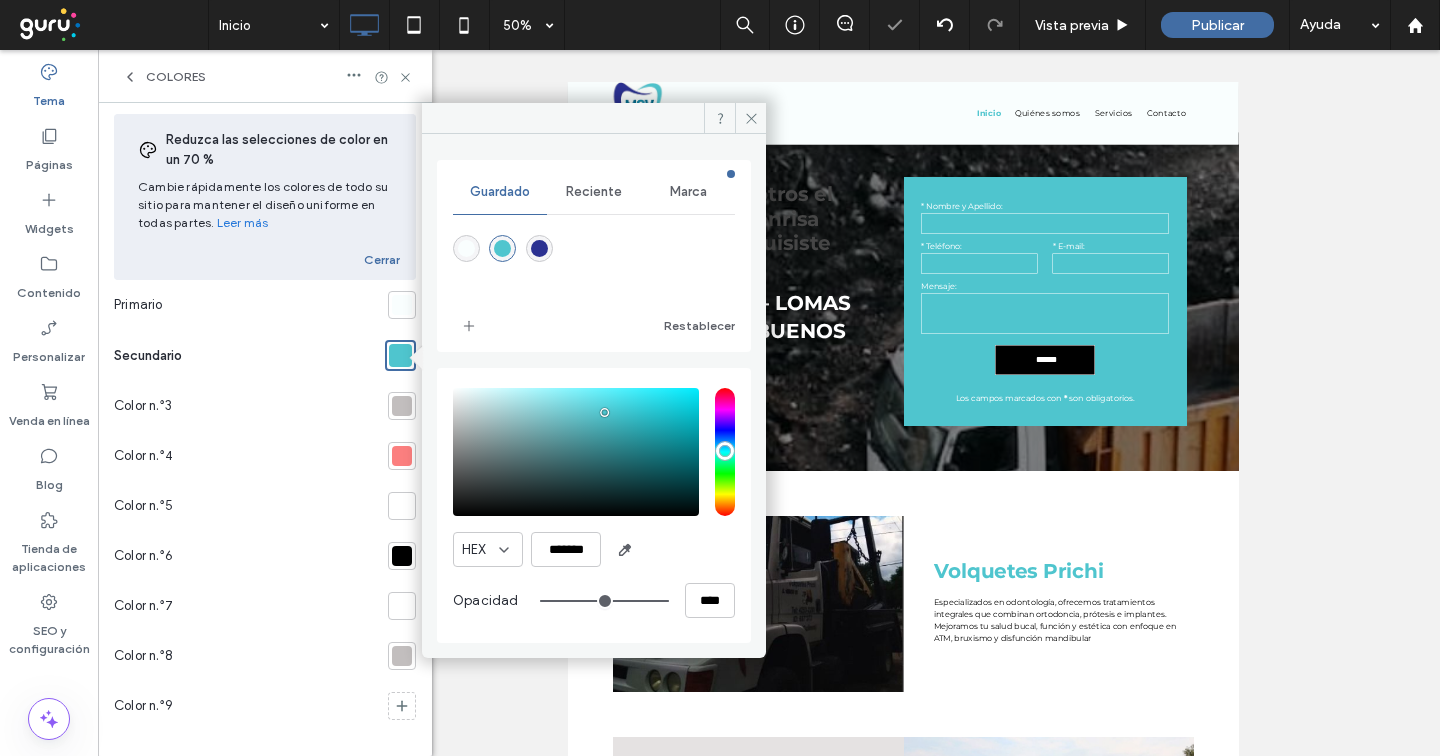 click at bounding box center (402, 406) 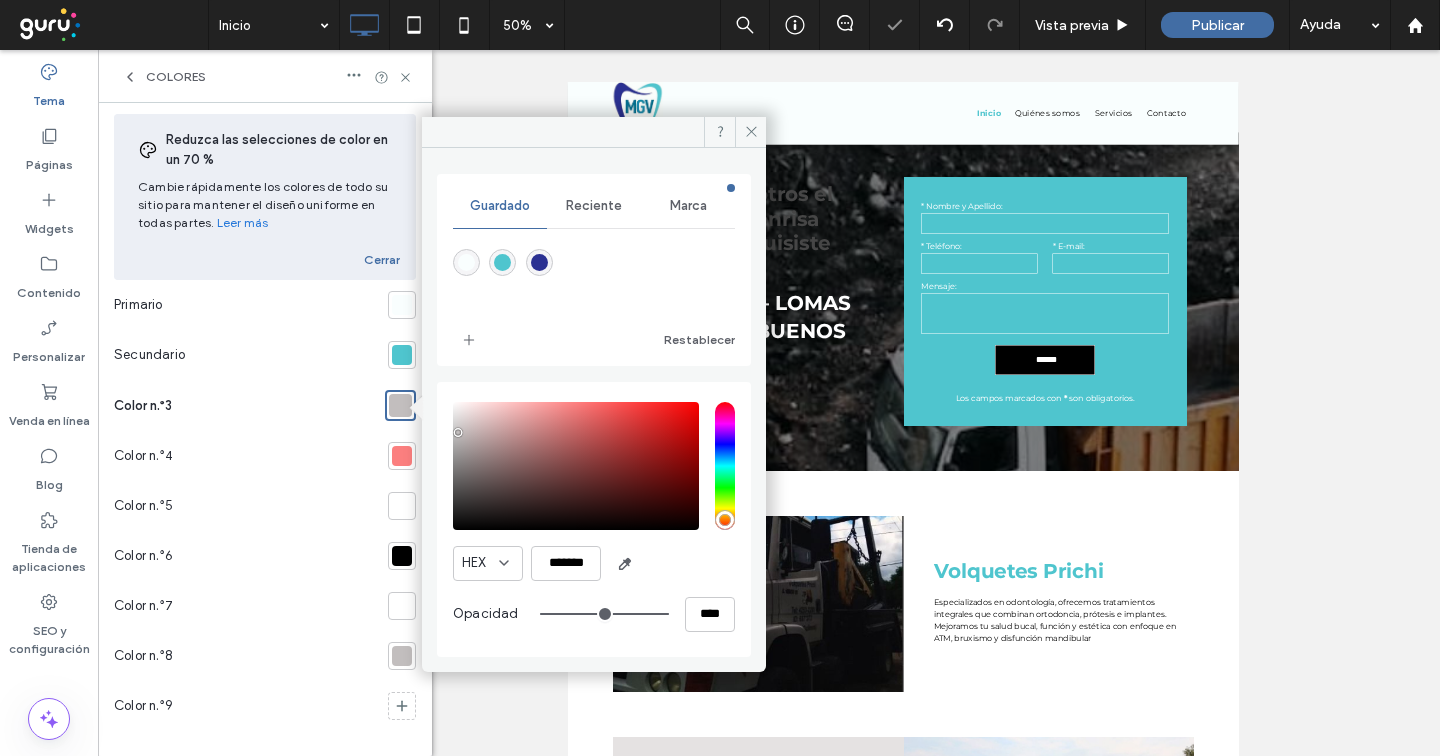 click at bounding box center (539, 262) 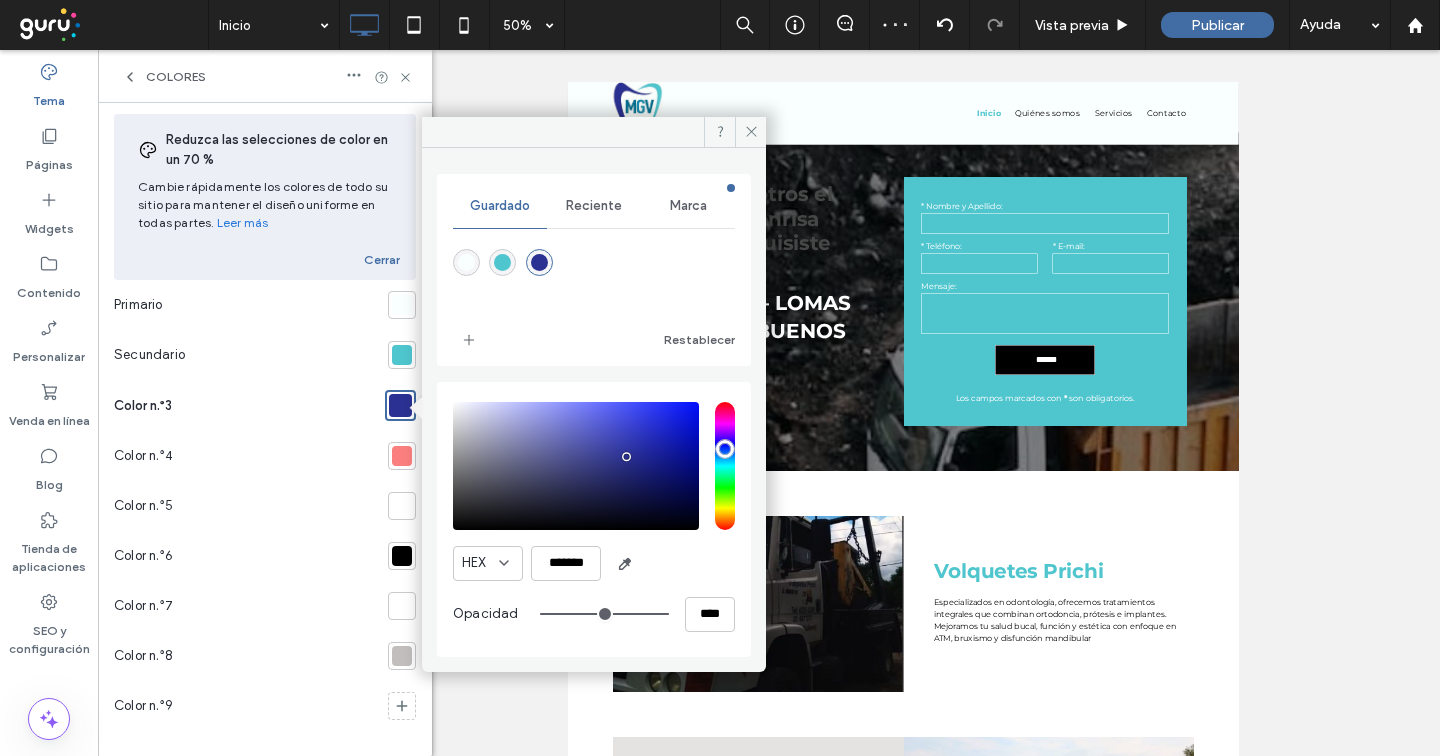 click at bounding box center [402, 456] 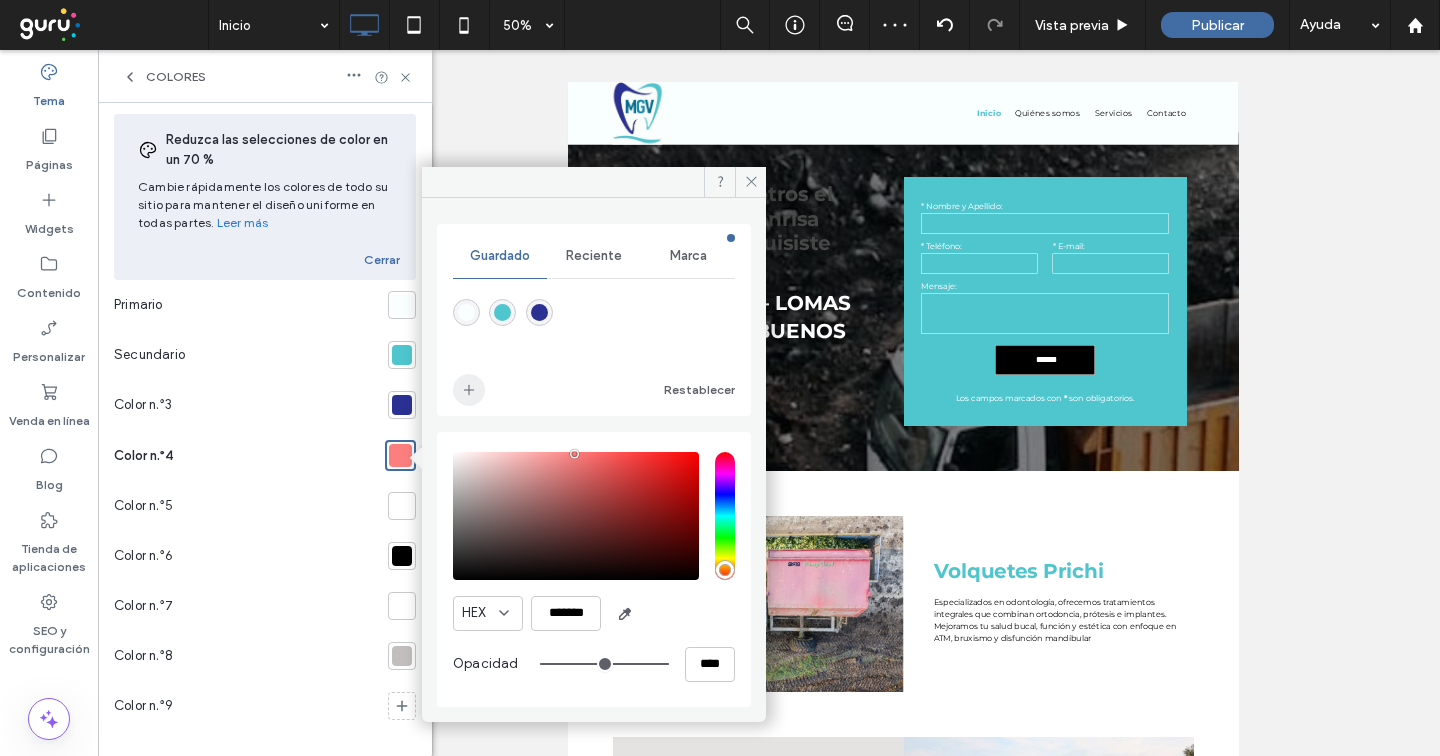 drag, startPoint x: 500, startPoint y: 308, endPoint x: 452, endPoint y: 398, distance: 102 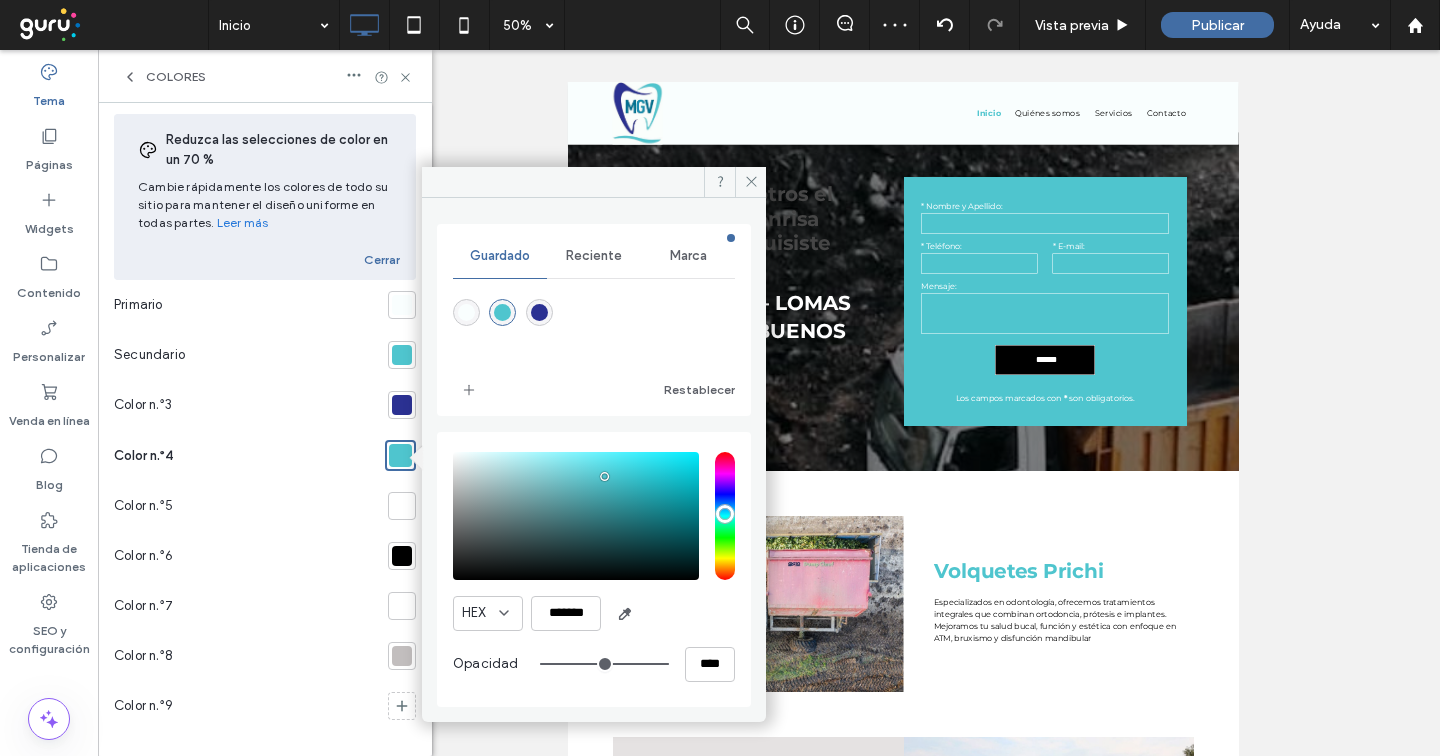 click at bounding box center (402, 656) 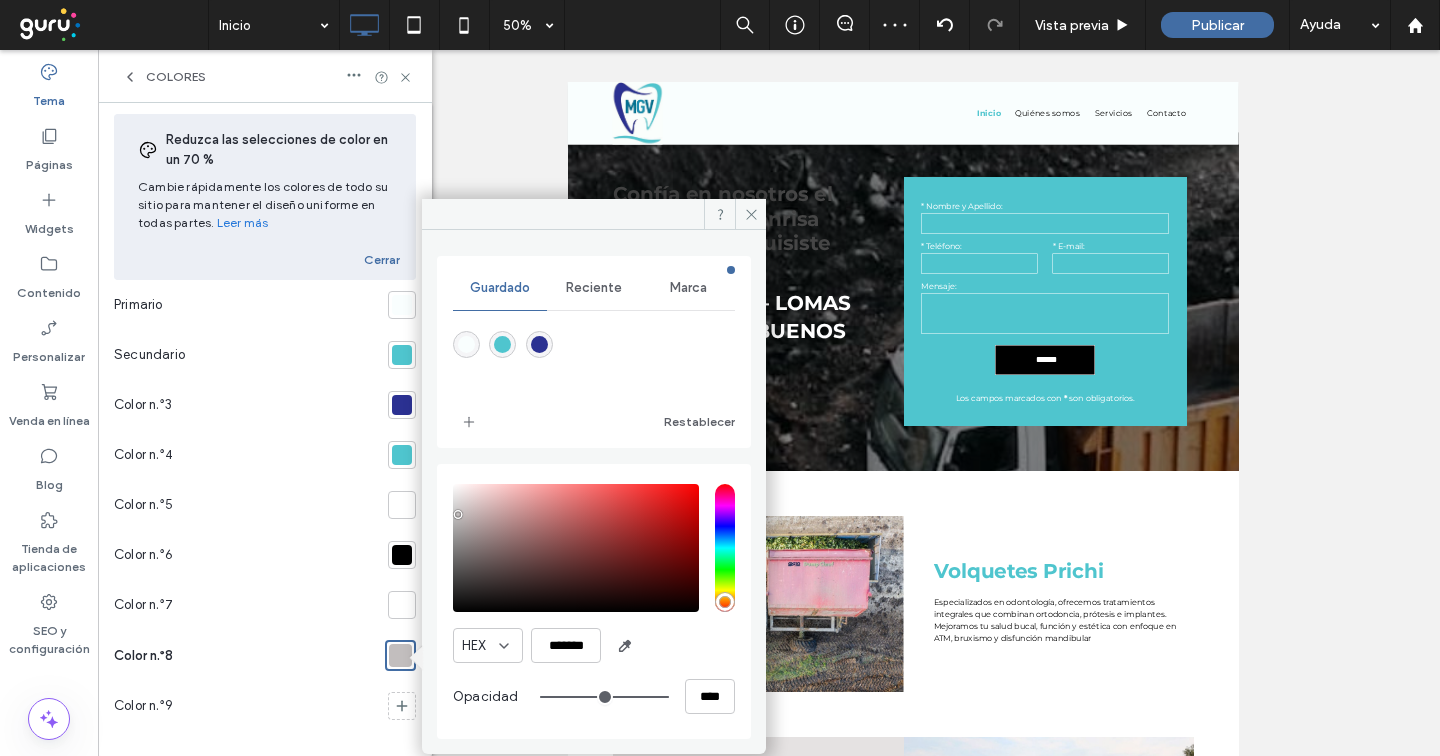 click at bounding box center (539, 344) 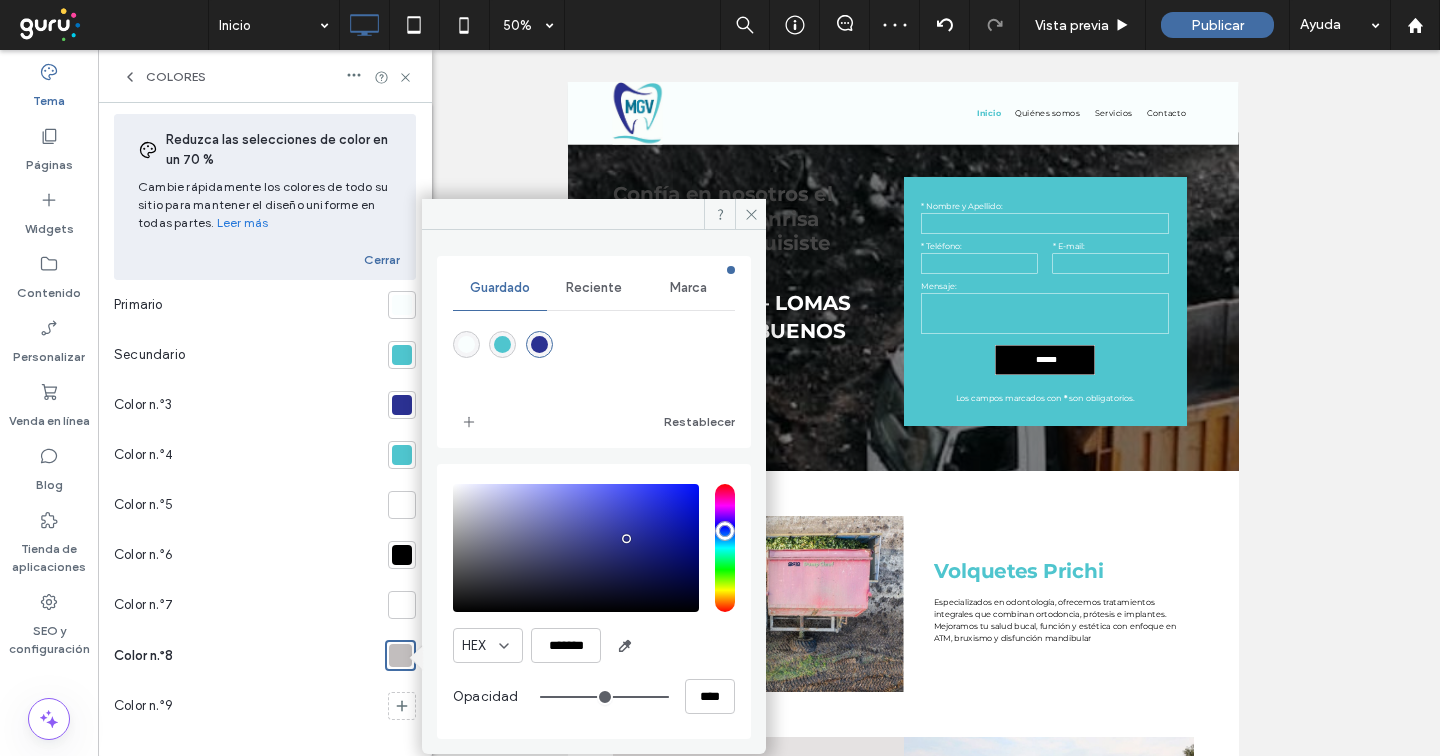 type on "*******" 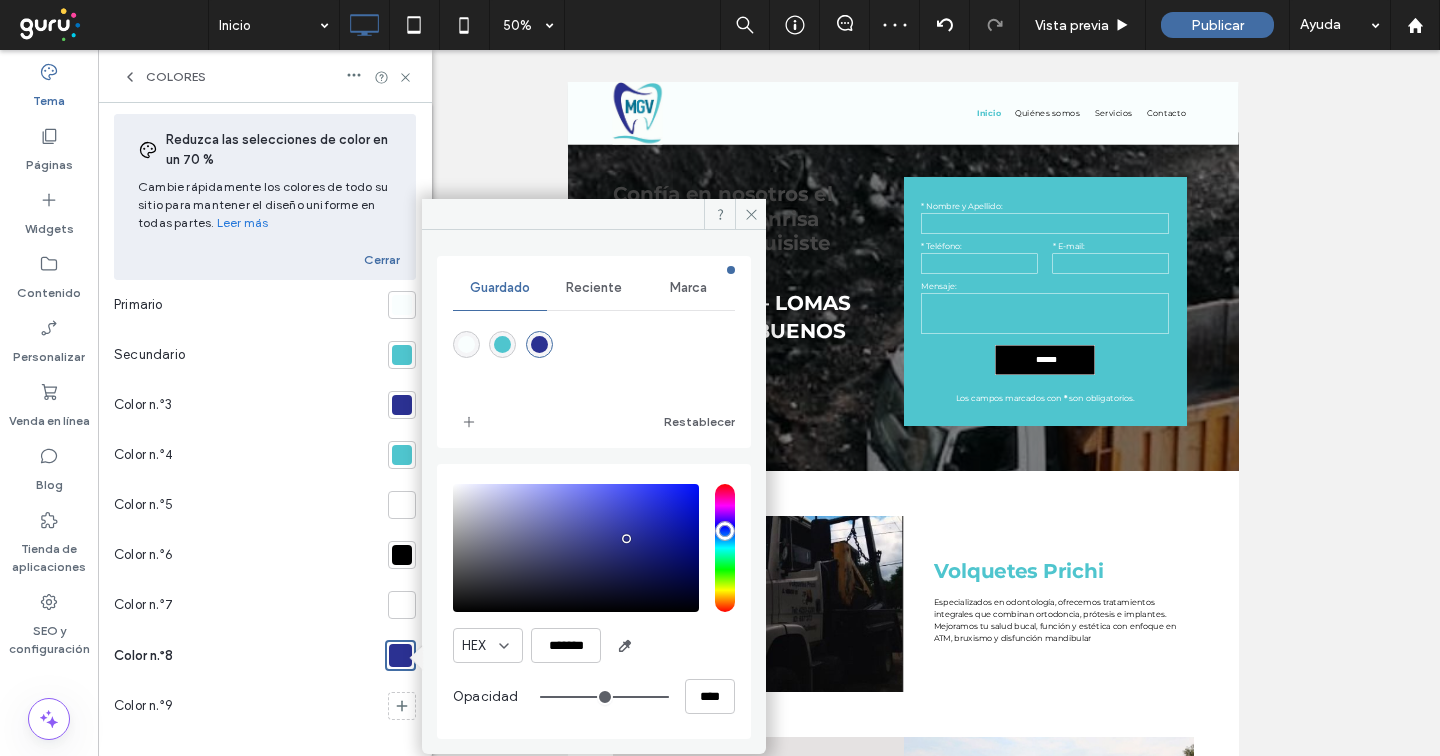 click 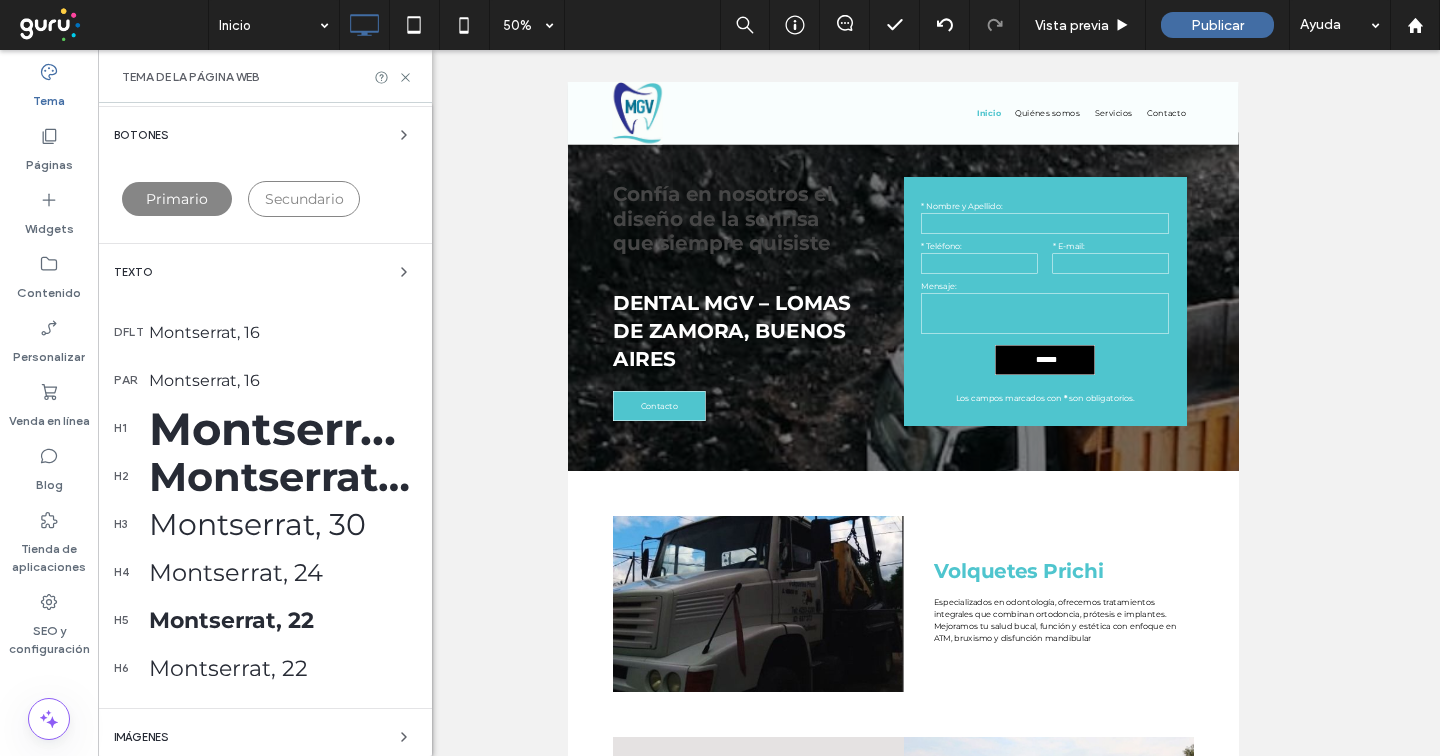 scroll, scrollTop: 376, scrollLeft: 0, axis: vertical 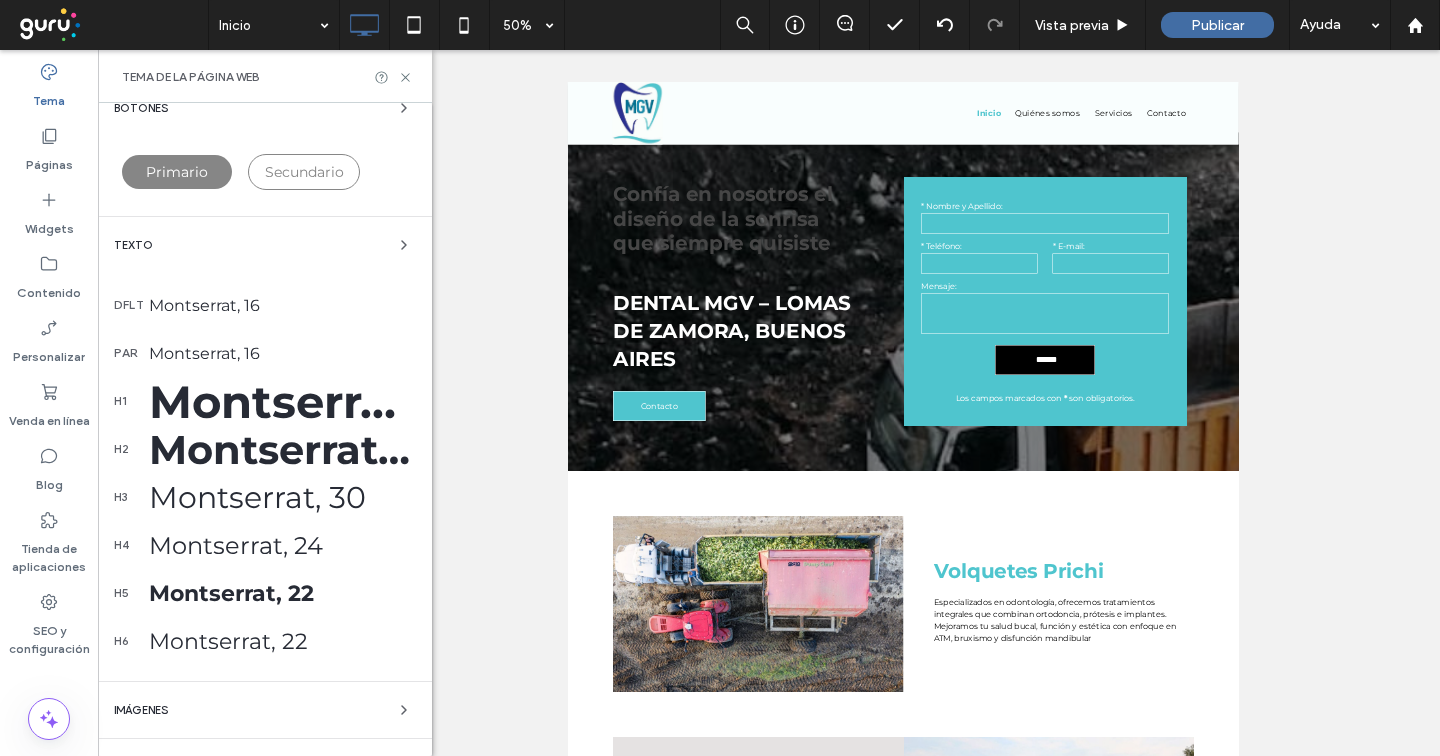 click on "Montserrat, 40" at bounding box center (282, 449) 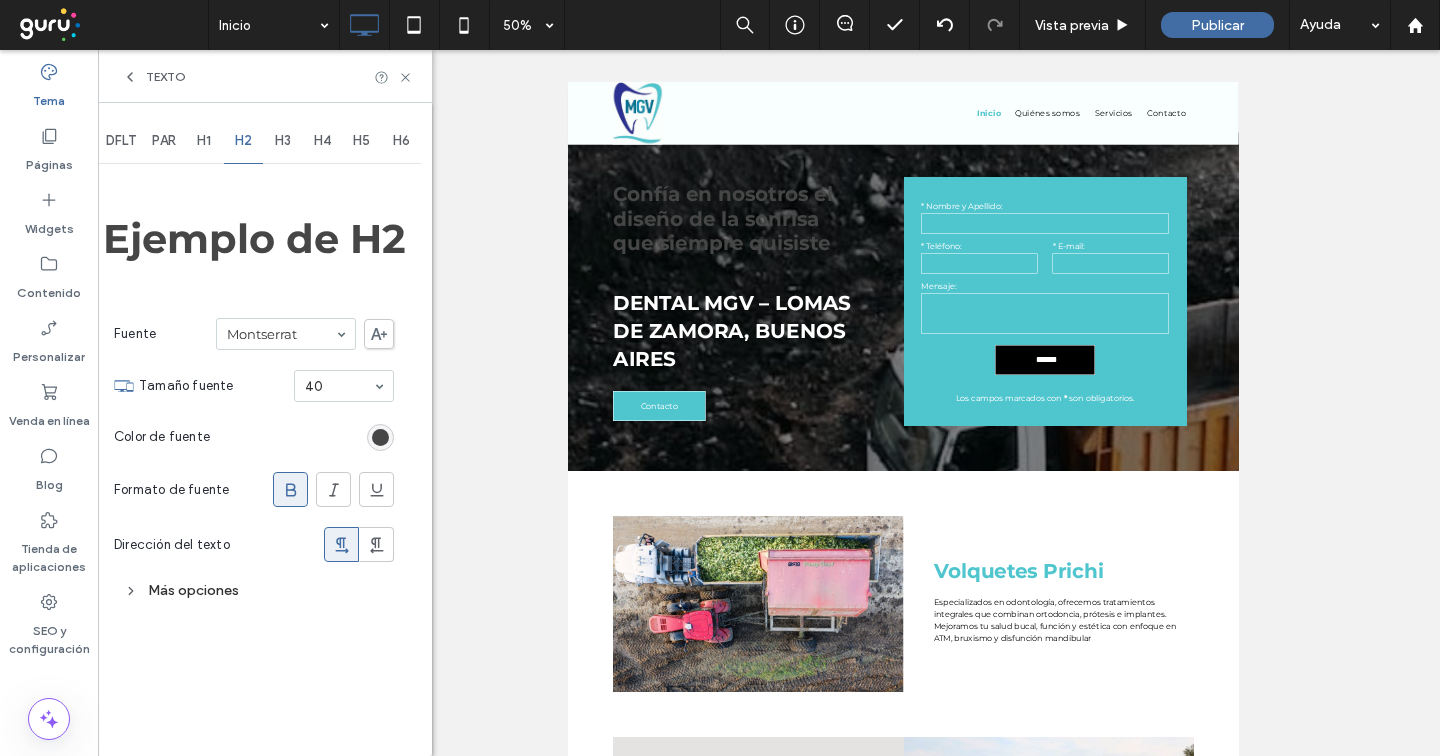 scroll, scrollTop: 0, scrollLeft: 0, axis: both 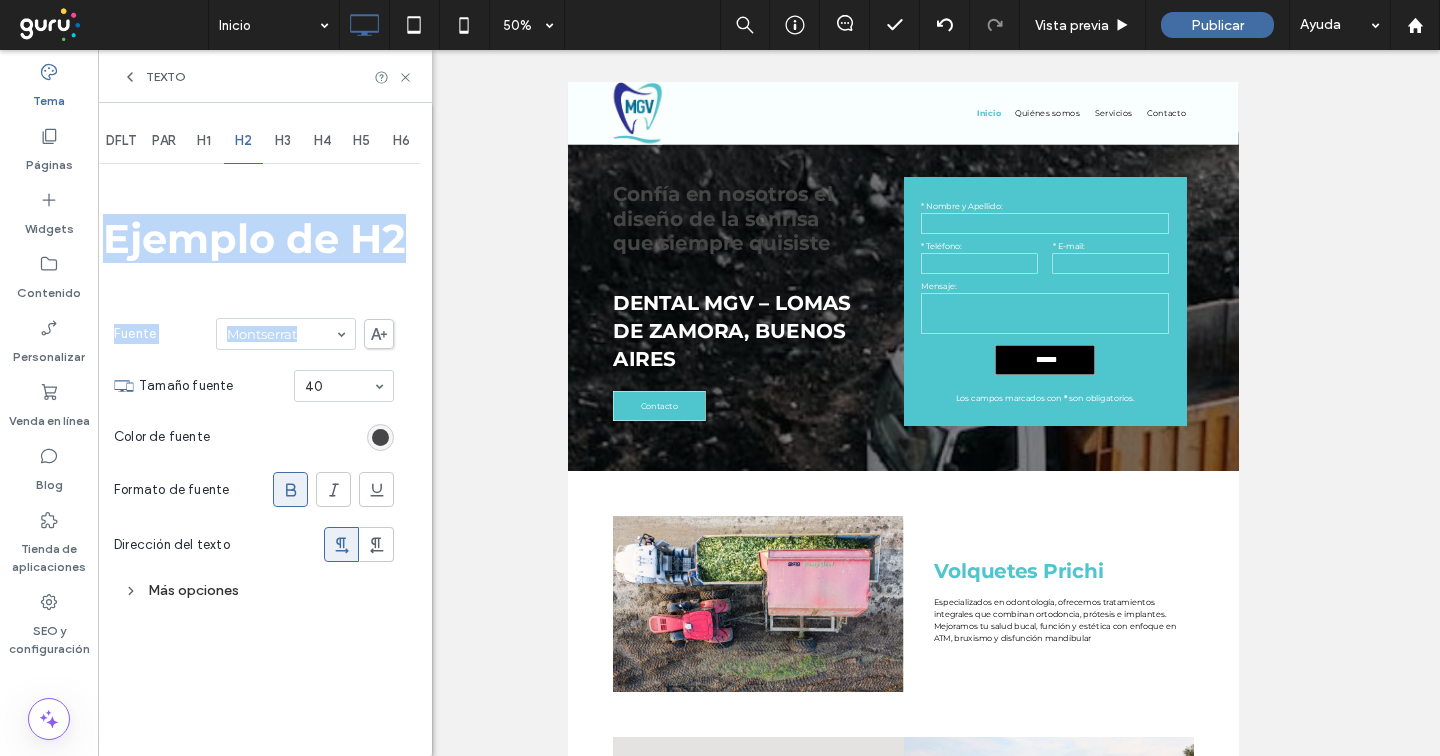 click on "Ejemplo de H2 Fuente Montserrat   Tamaño fuente 40 Color de fuente   Formato de fuente Dirección del texto Más opciones" at bounding box center [254, 388] 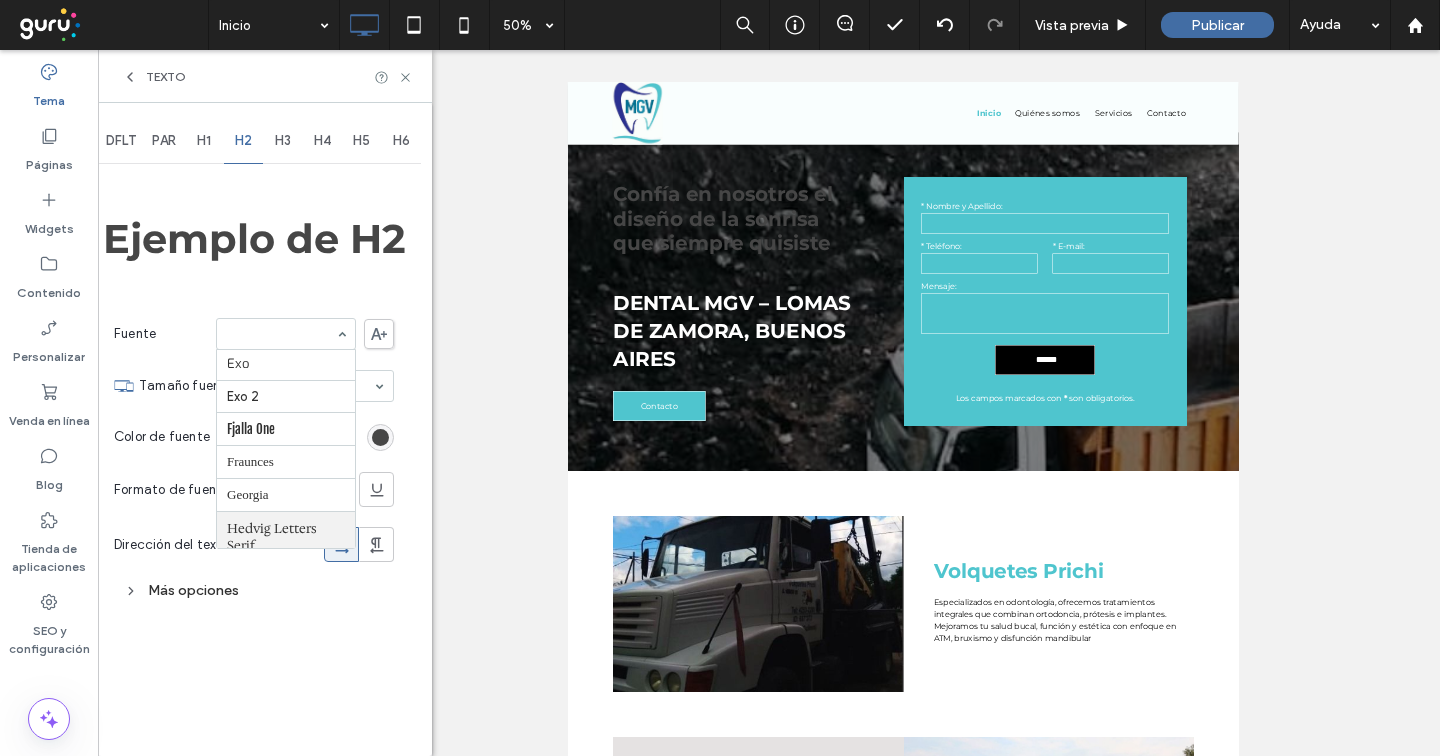scroll, scrollTop: 590, scrollLeft: 0, axis: vertical 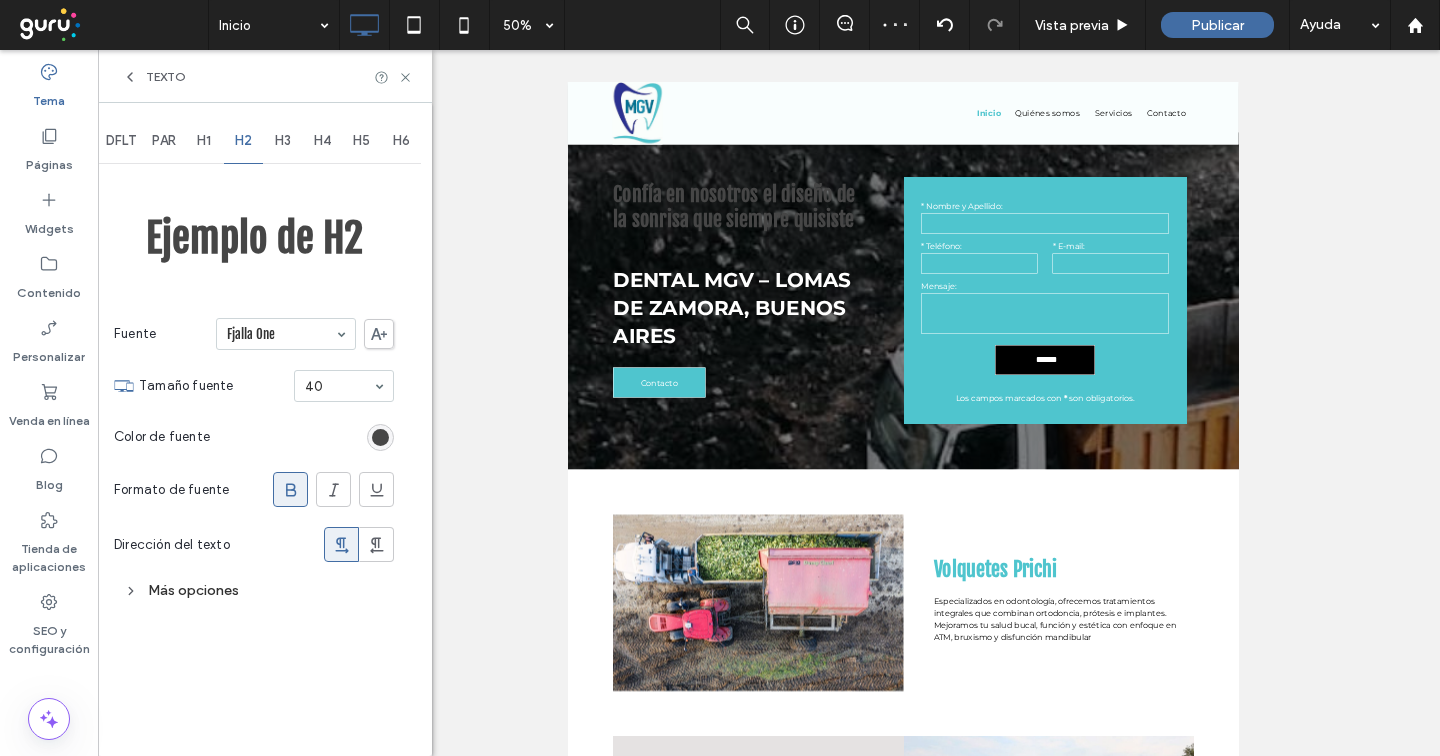 click on "H4" at bounding box center (323, 141) 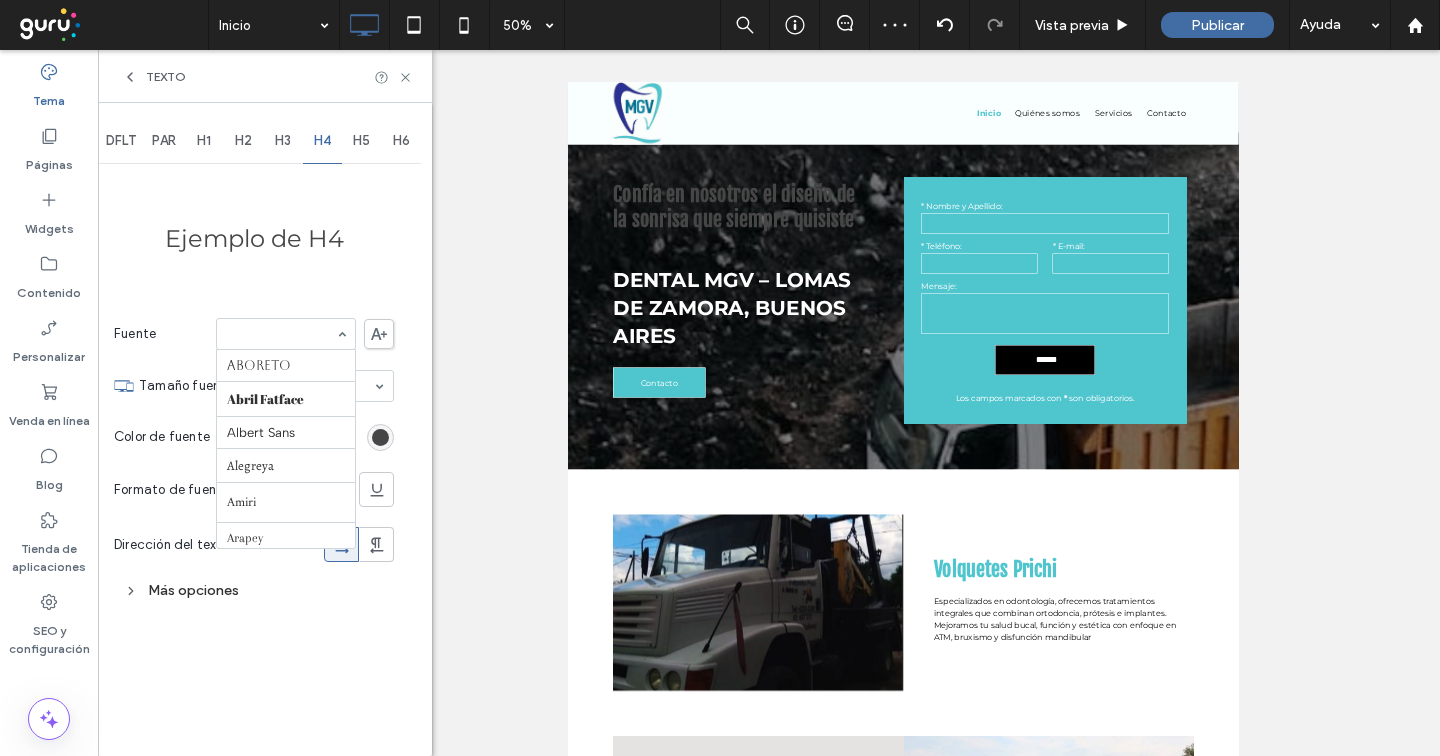 scroll, scrollTop: 685, scrollLeft: 0, axis: vertical 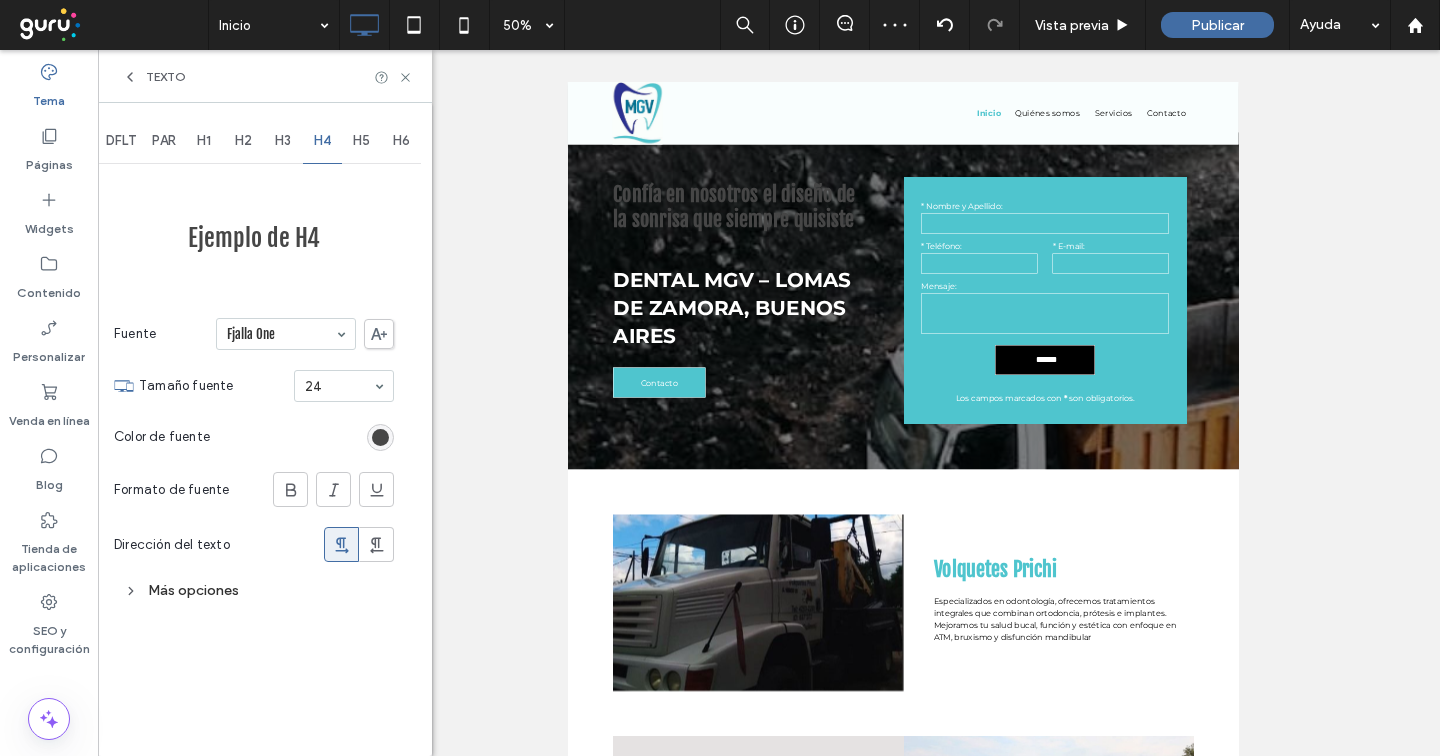 click on "H5" at bounding box center (362, 141) 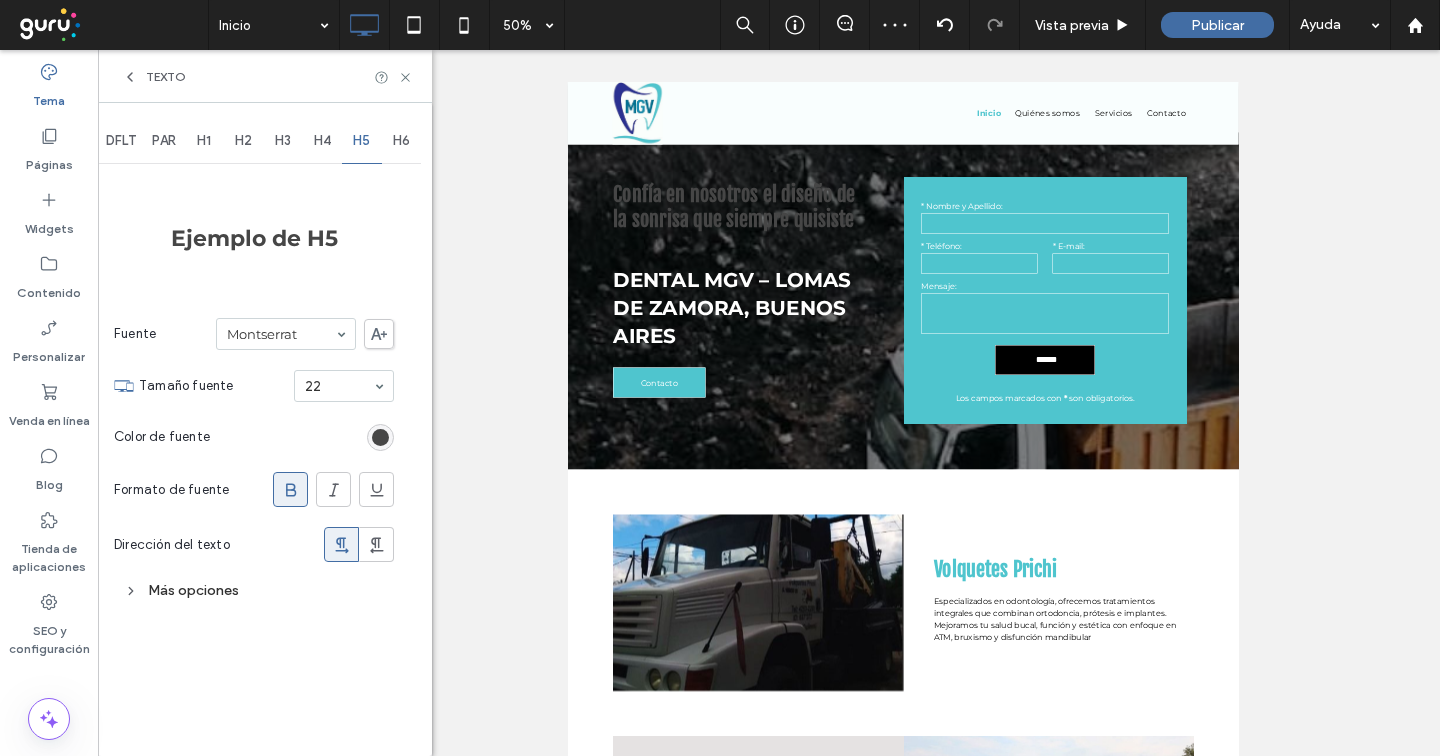 click on "H6" at bounding box center (402, 141) 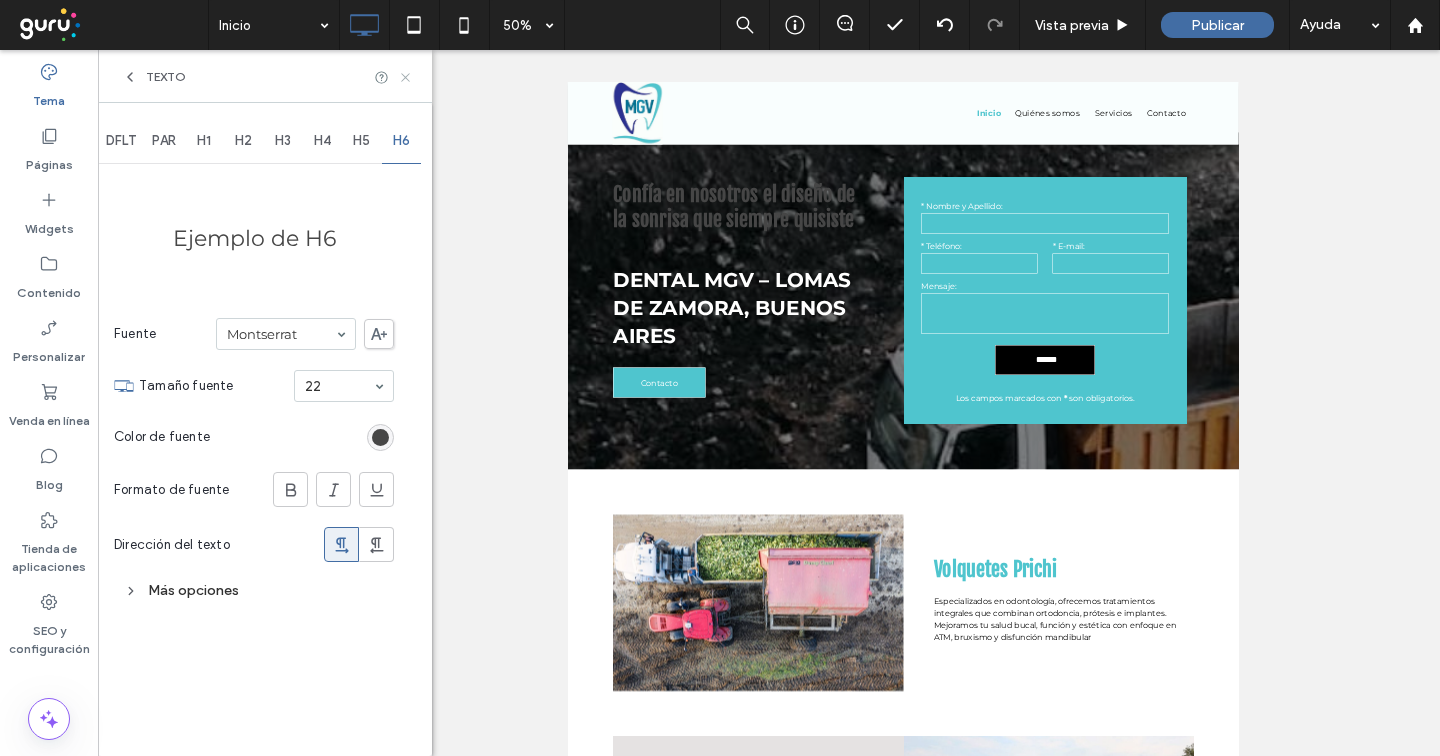 click 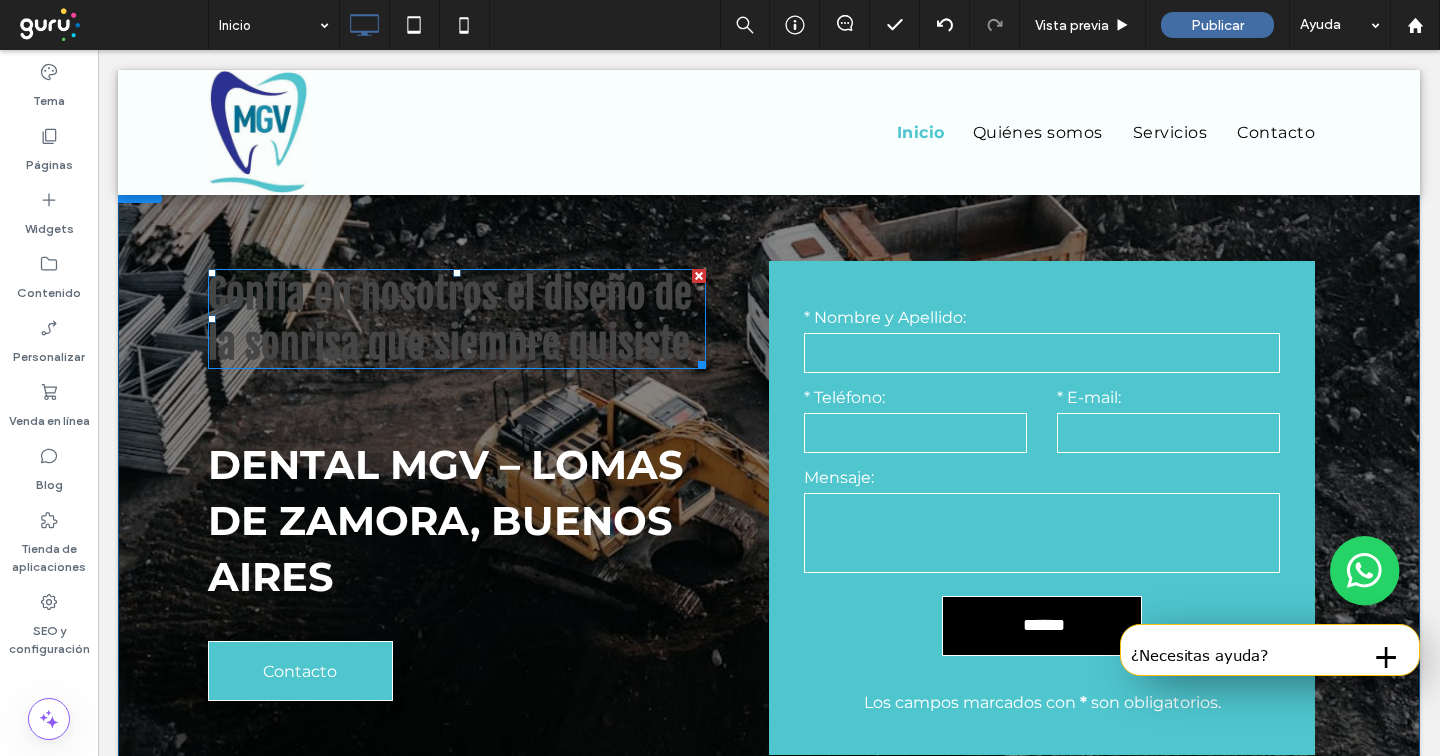 click on "Confía en nosotros el diseño de la sonrisa que siempre quisiste" at bounding box center (450, 319) 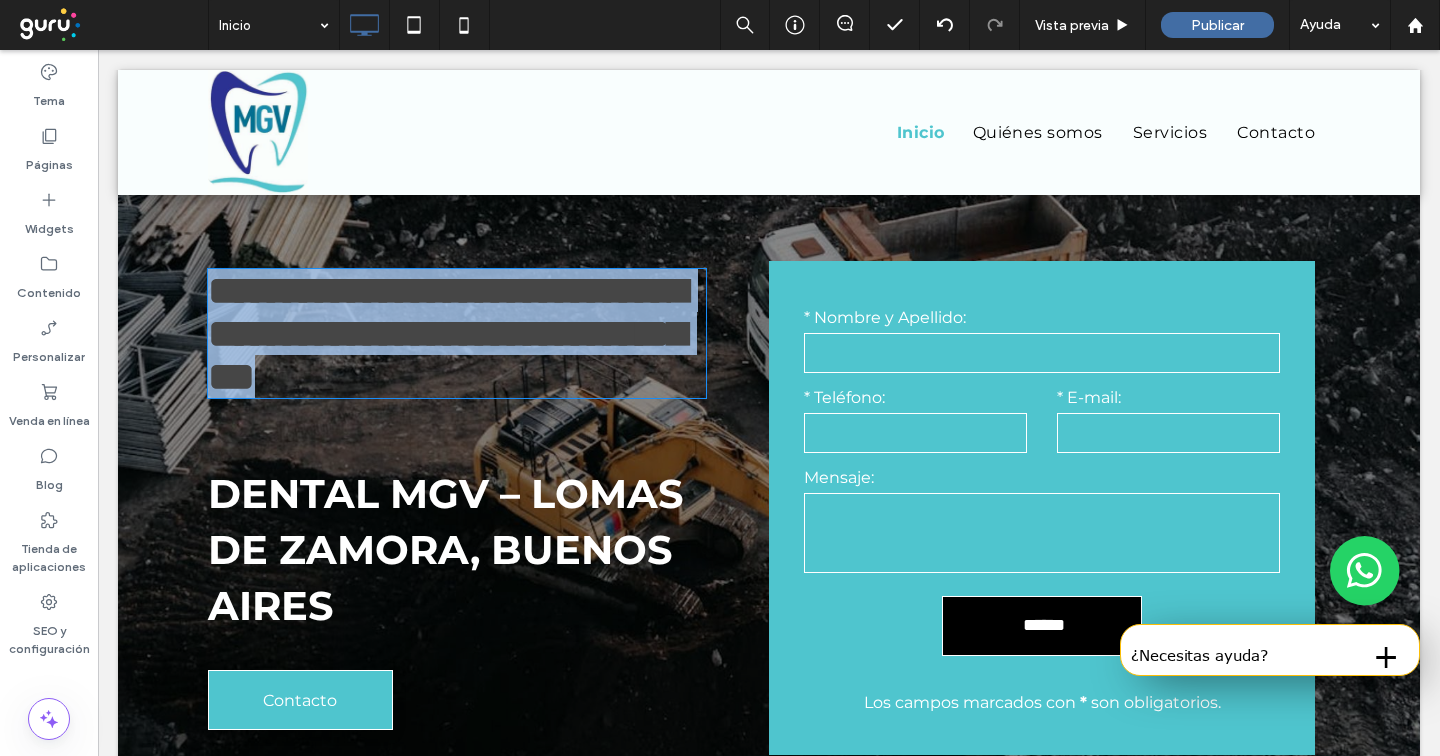 click on "**********" at bounding box center [447, 333] 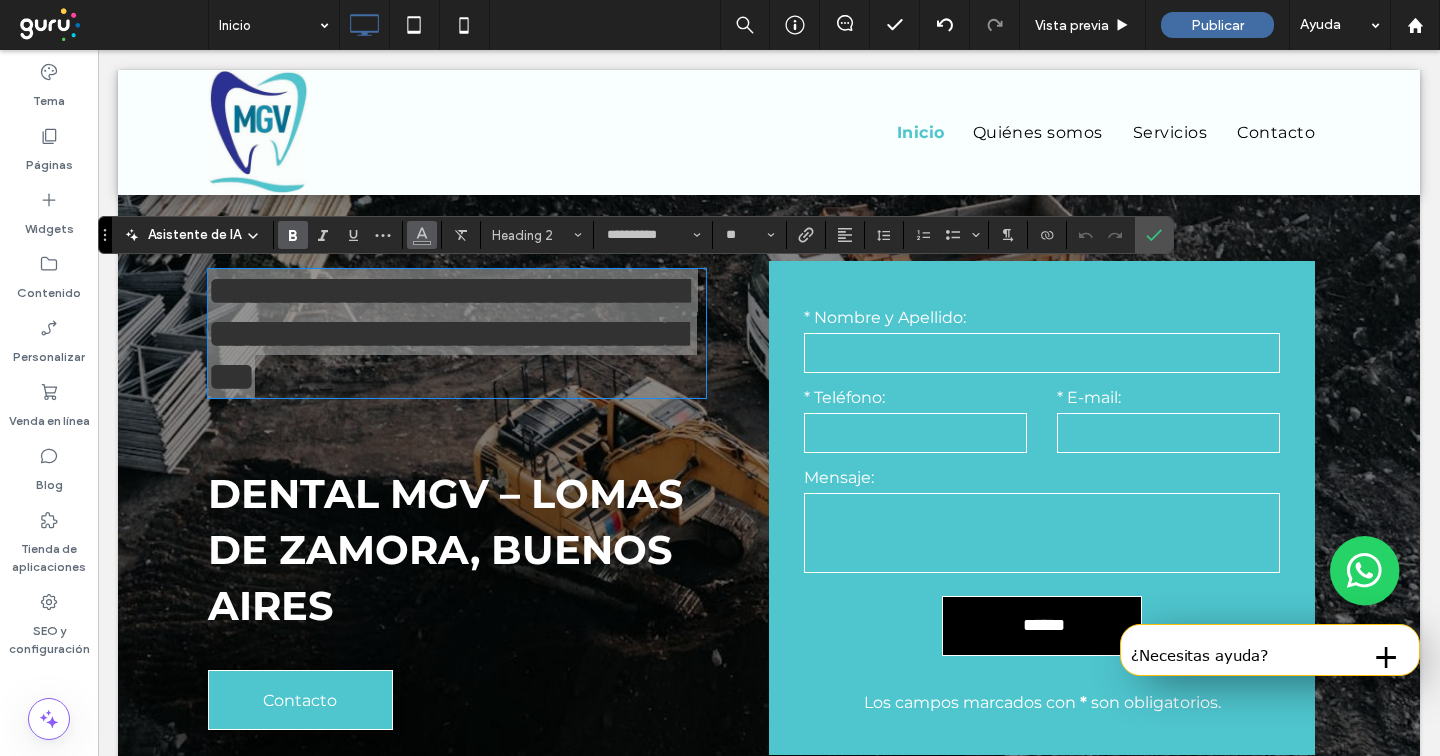 click at bounding box center (422, 235) 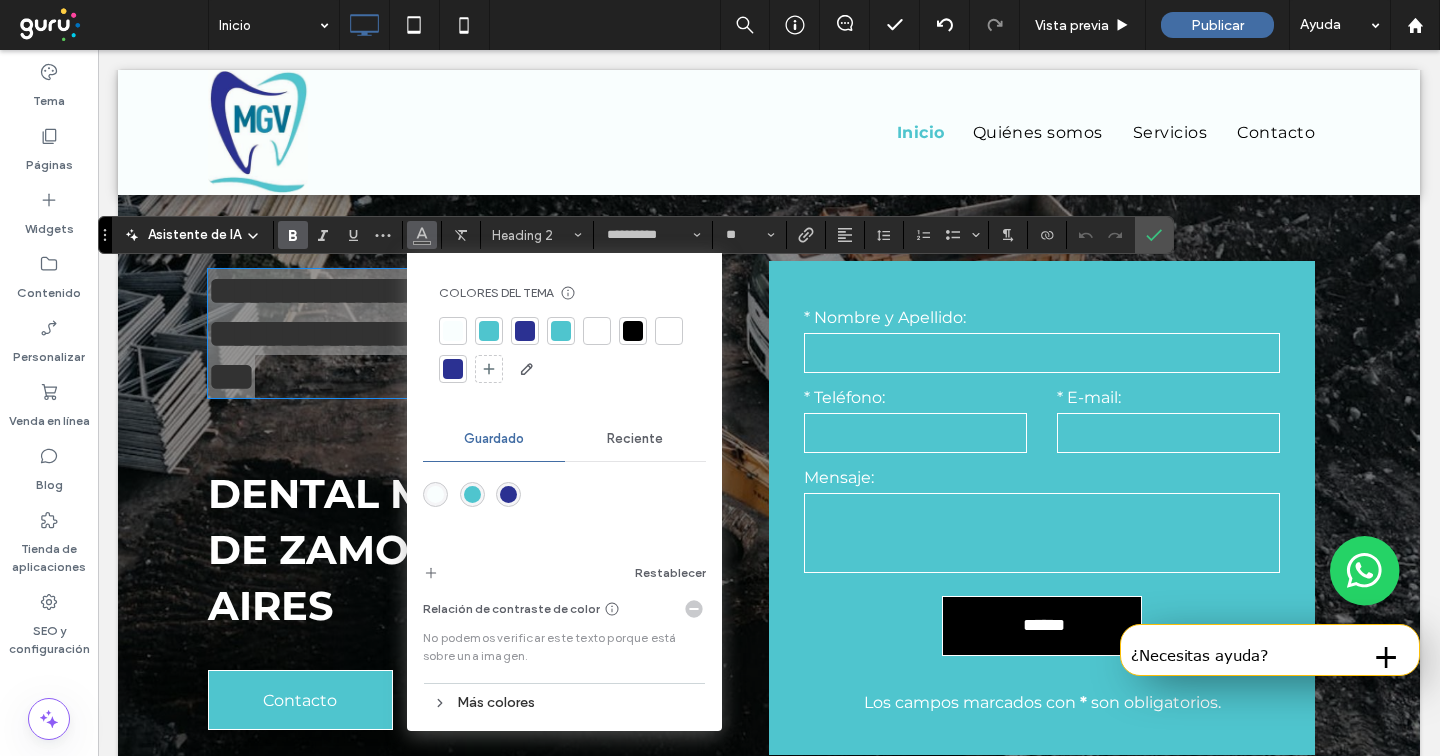 click at bounding box center [453, 331] 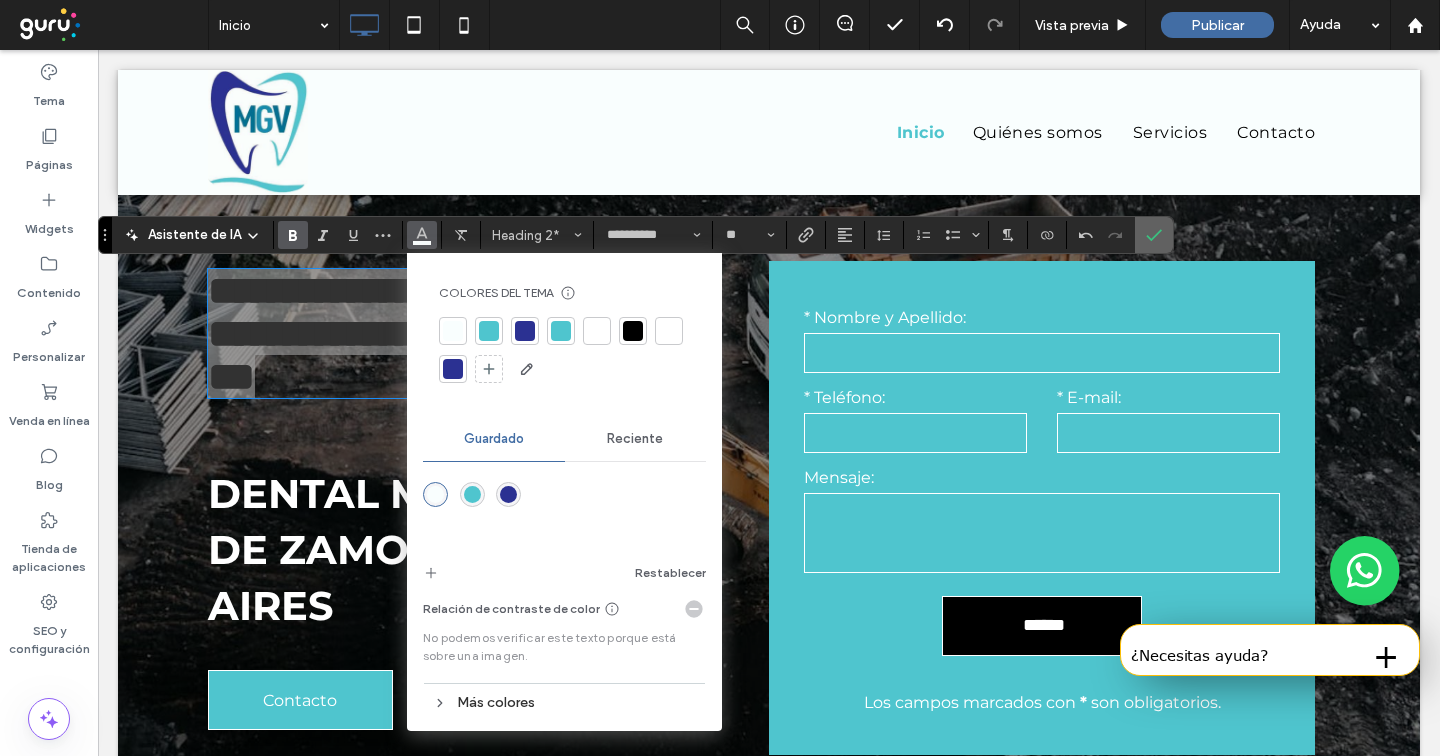 click 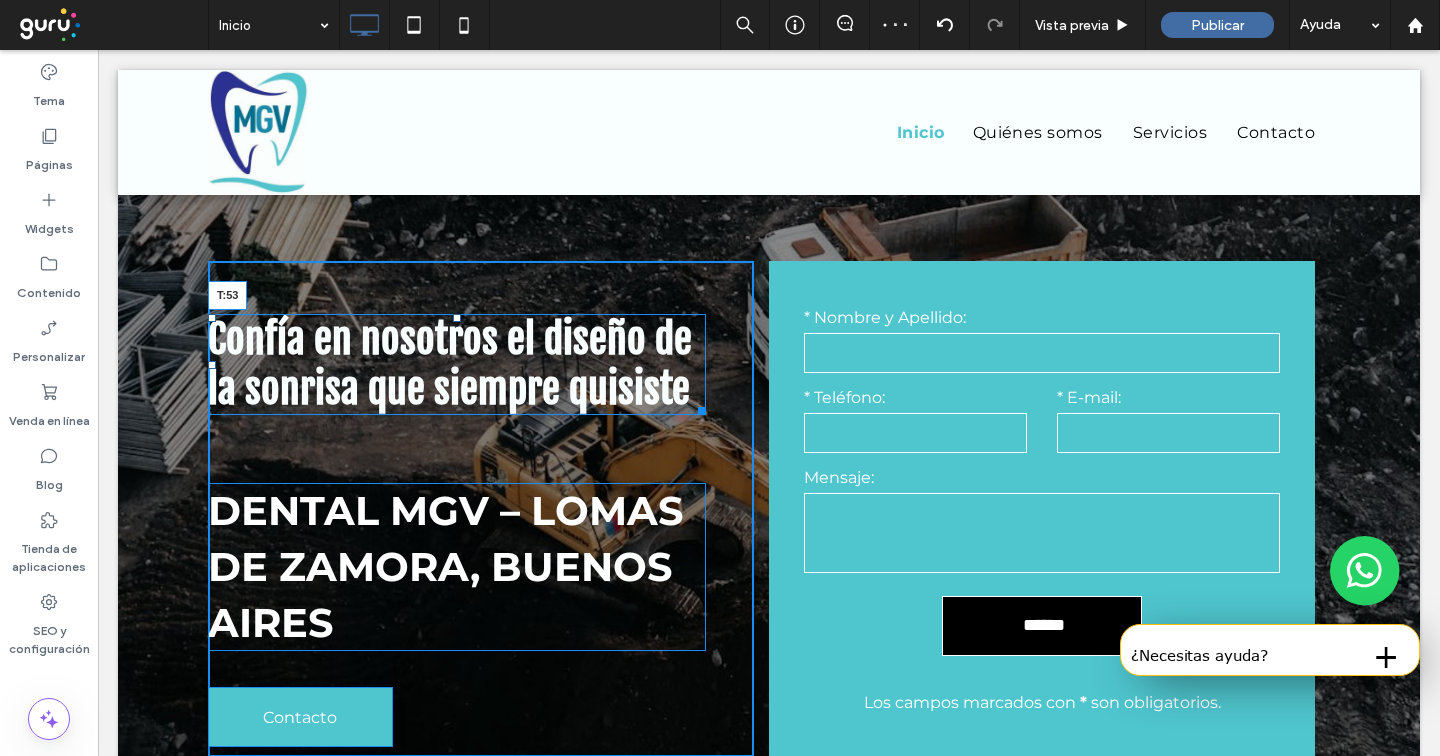 drag, startPoint x: 458, startPoint y: 276, endPoint x: 453, endPoint y: 321, distance: 45.276924 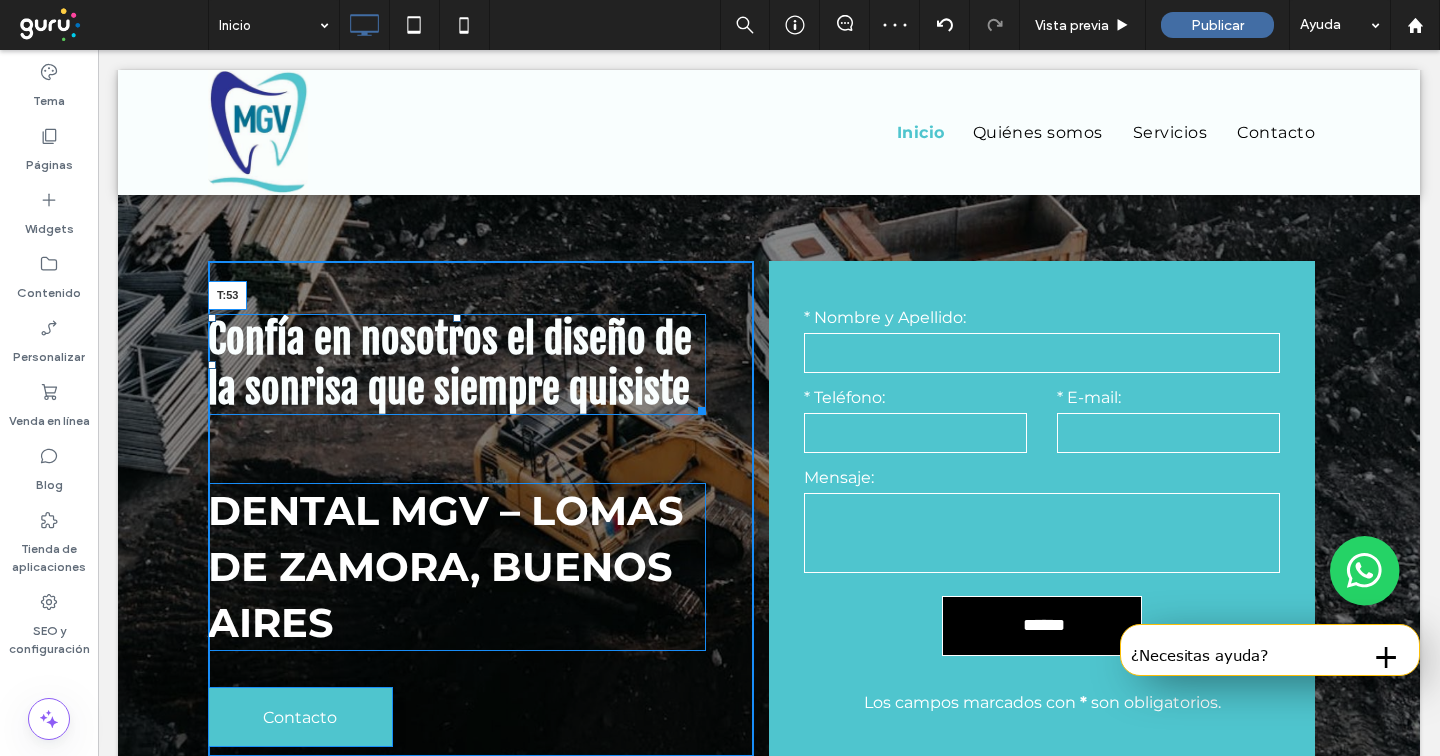 click at bounding box center [457, 318] 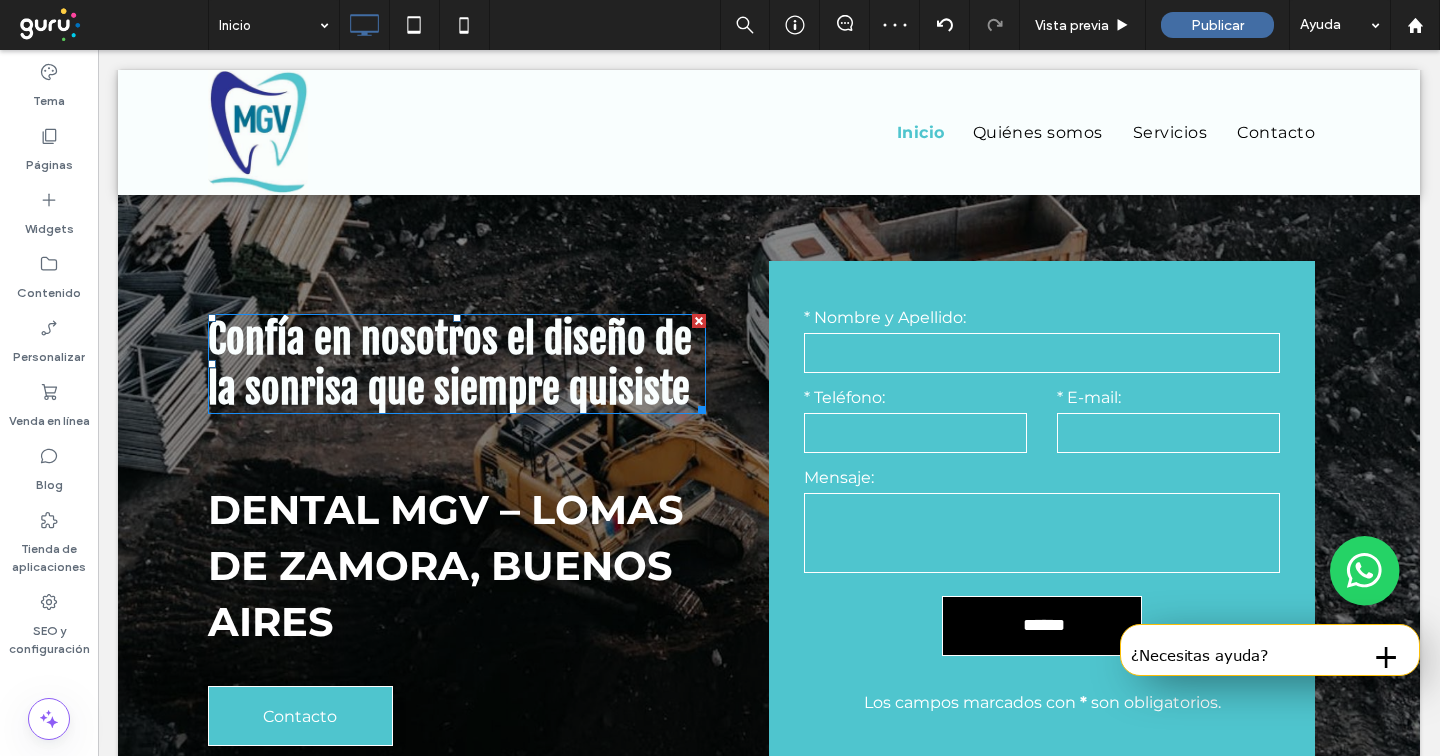 click on "Confía en nosotros el diseño de la sonrisa que siempre quisiste" at bounding box center [450, 364] 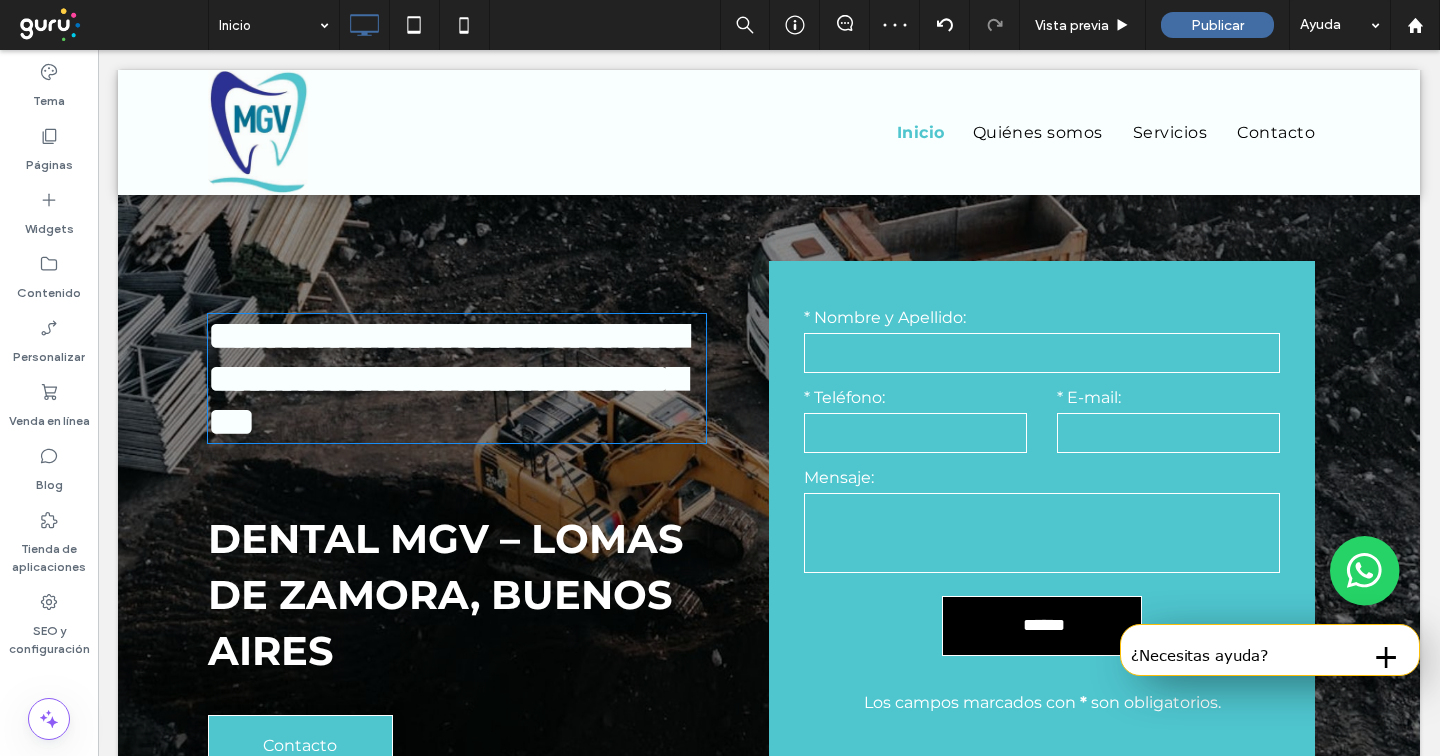 click on "**********" at bounding box center (447, 378) 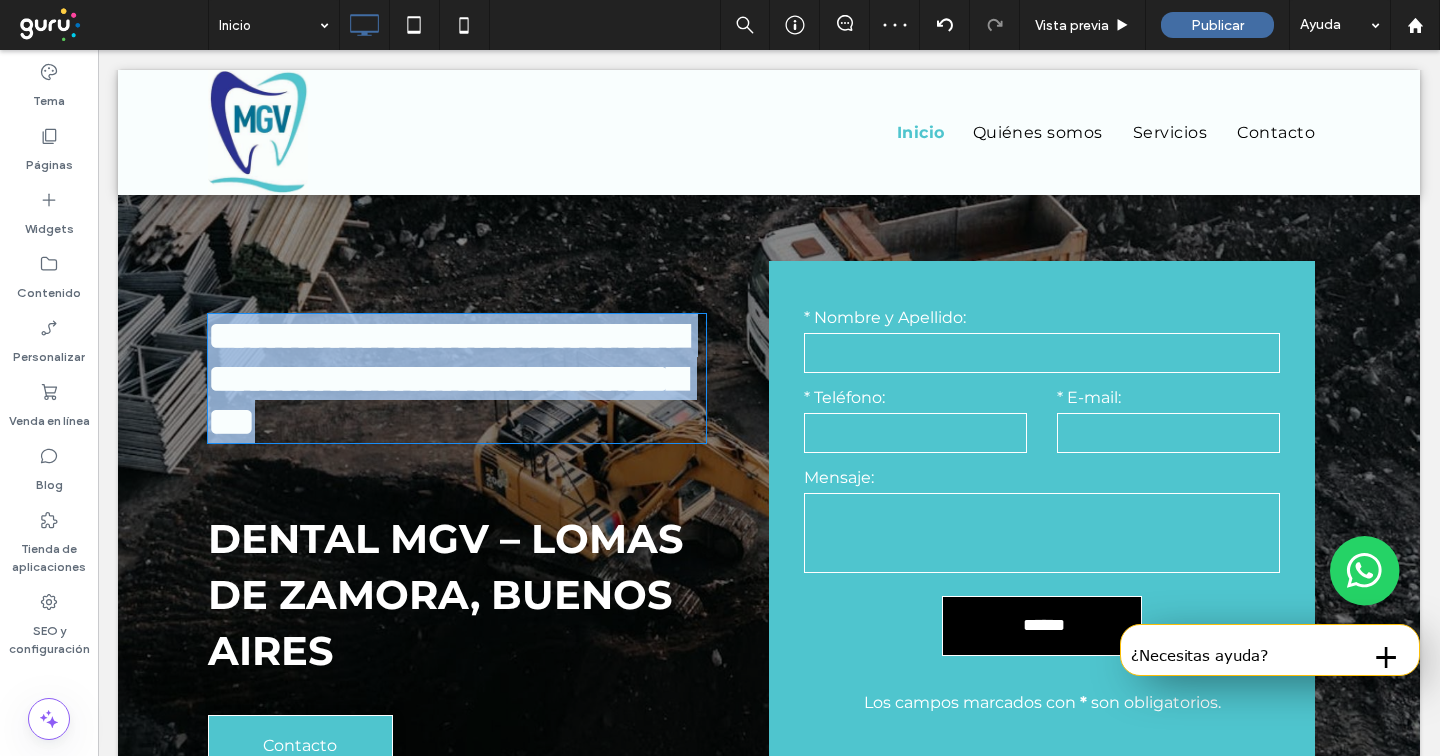 click on "**********" at bounding box center [447, 378] 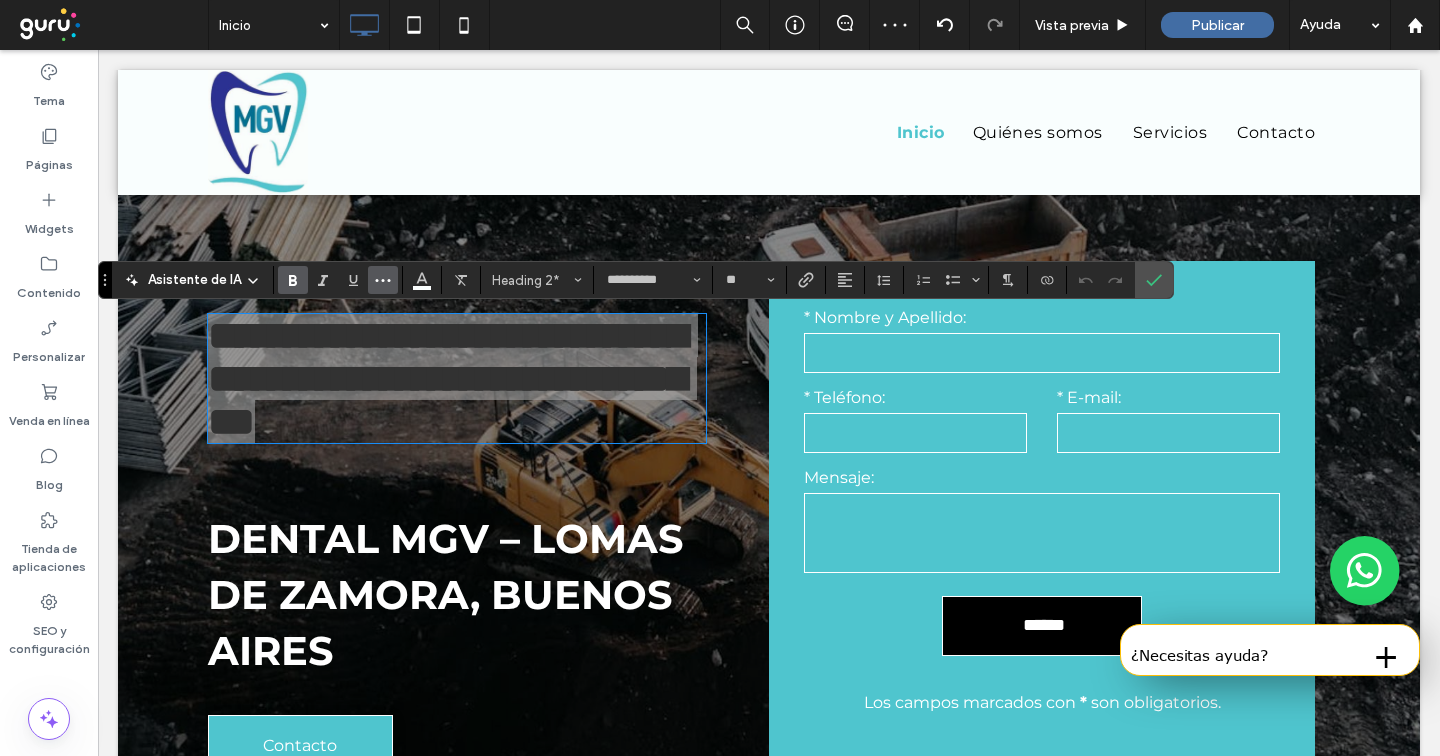 click at bounding box center [383, 280] 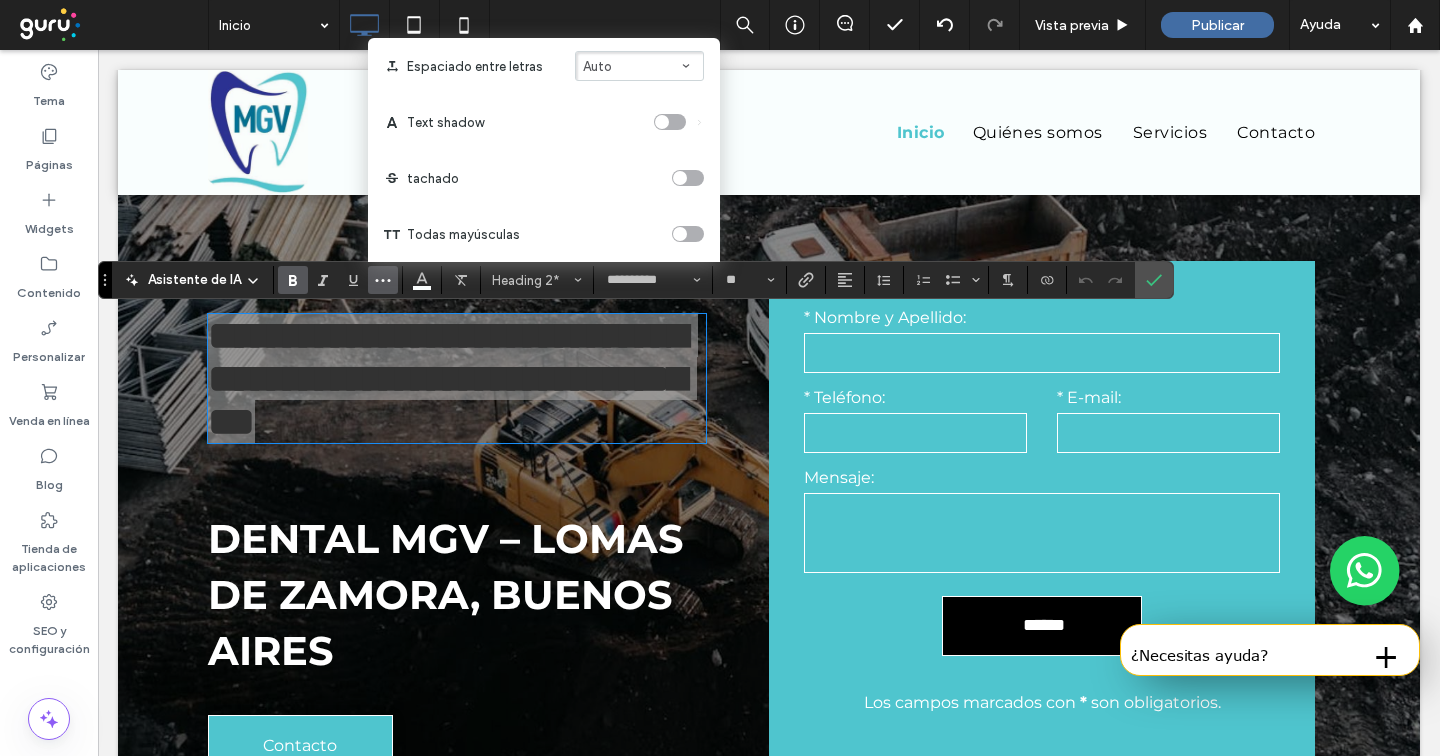 click at bounding box center (680, 234) 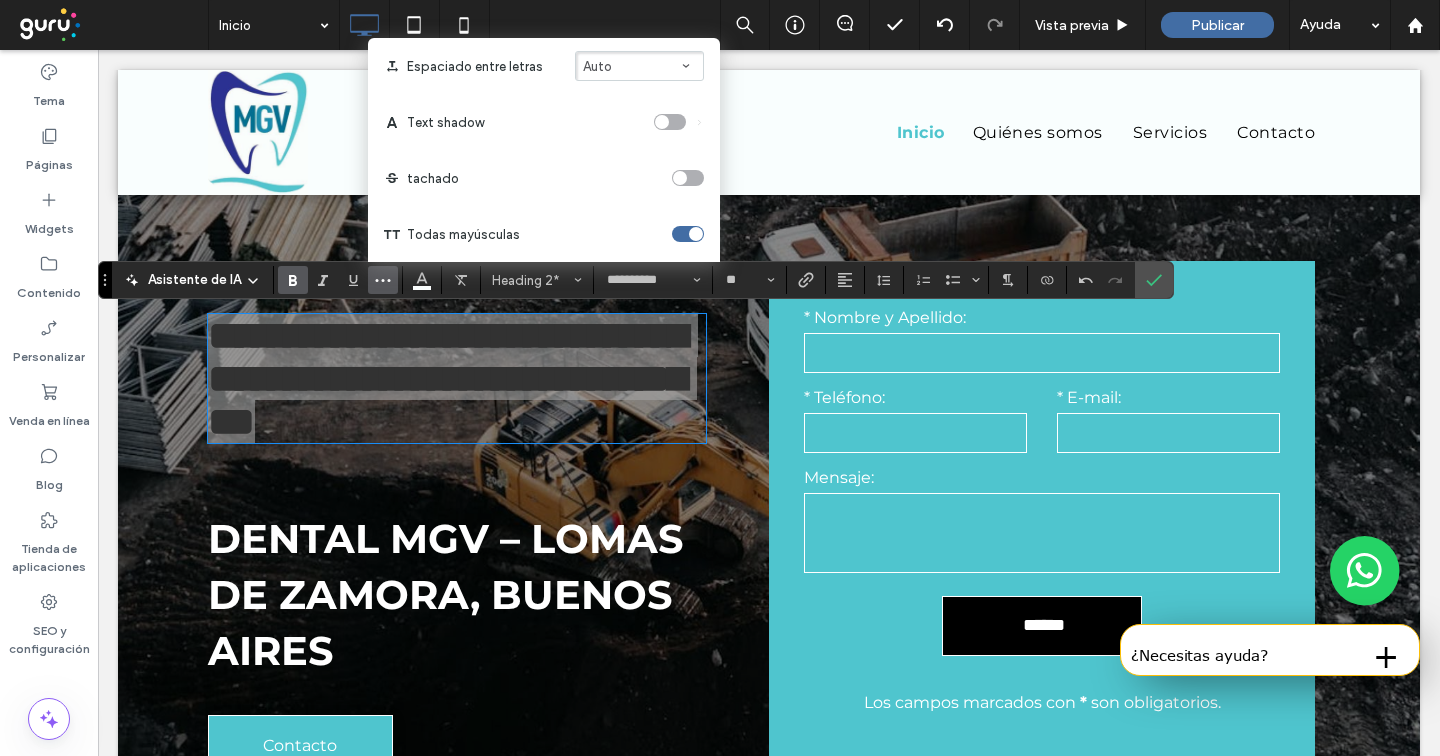 click at bounding box center (293, 280) 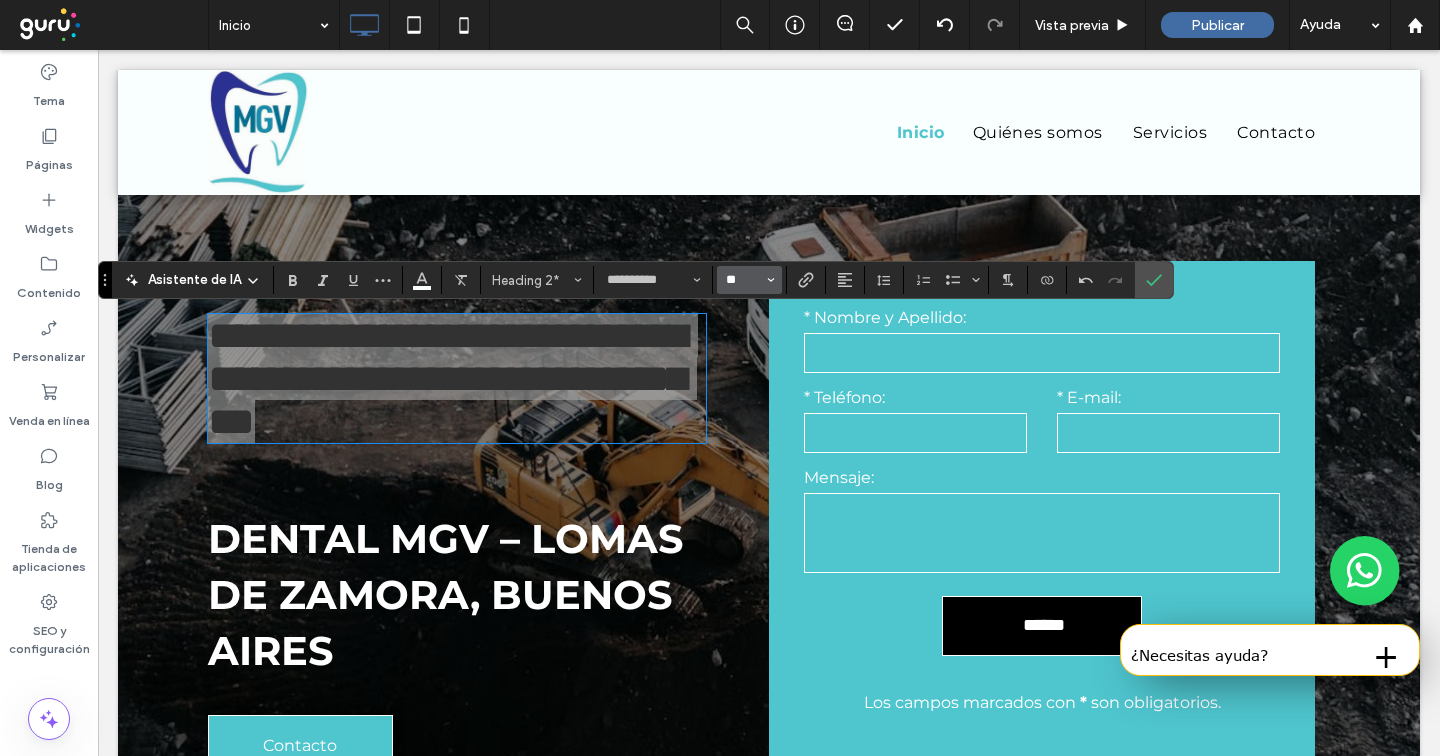 click on "**" at bounding box center (743, 280) 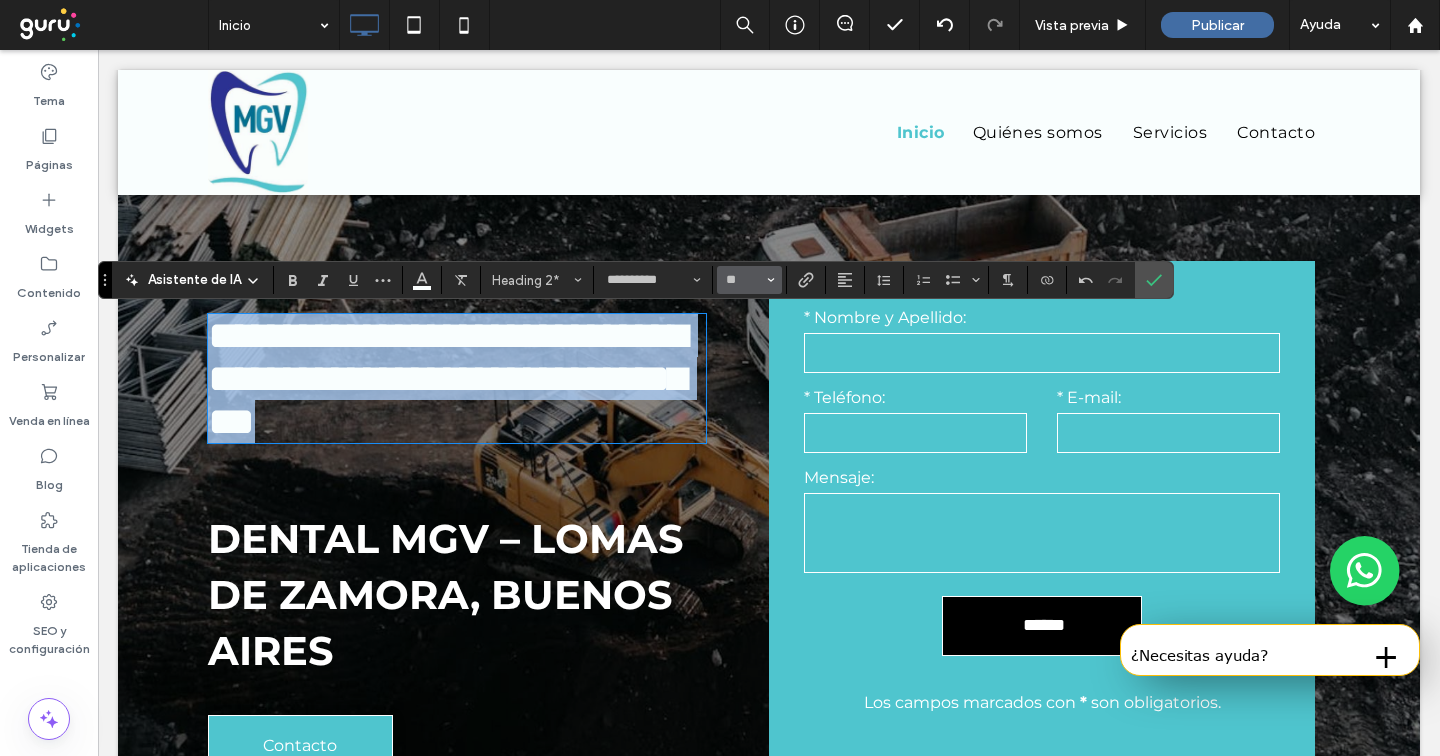 type on "**" 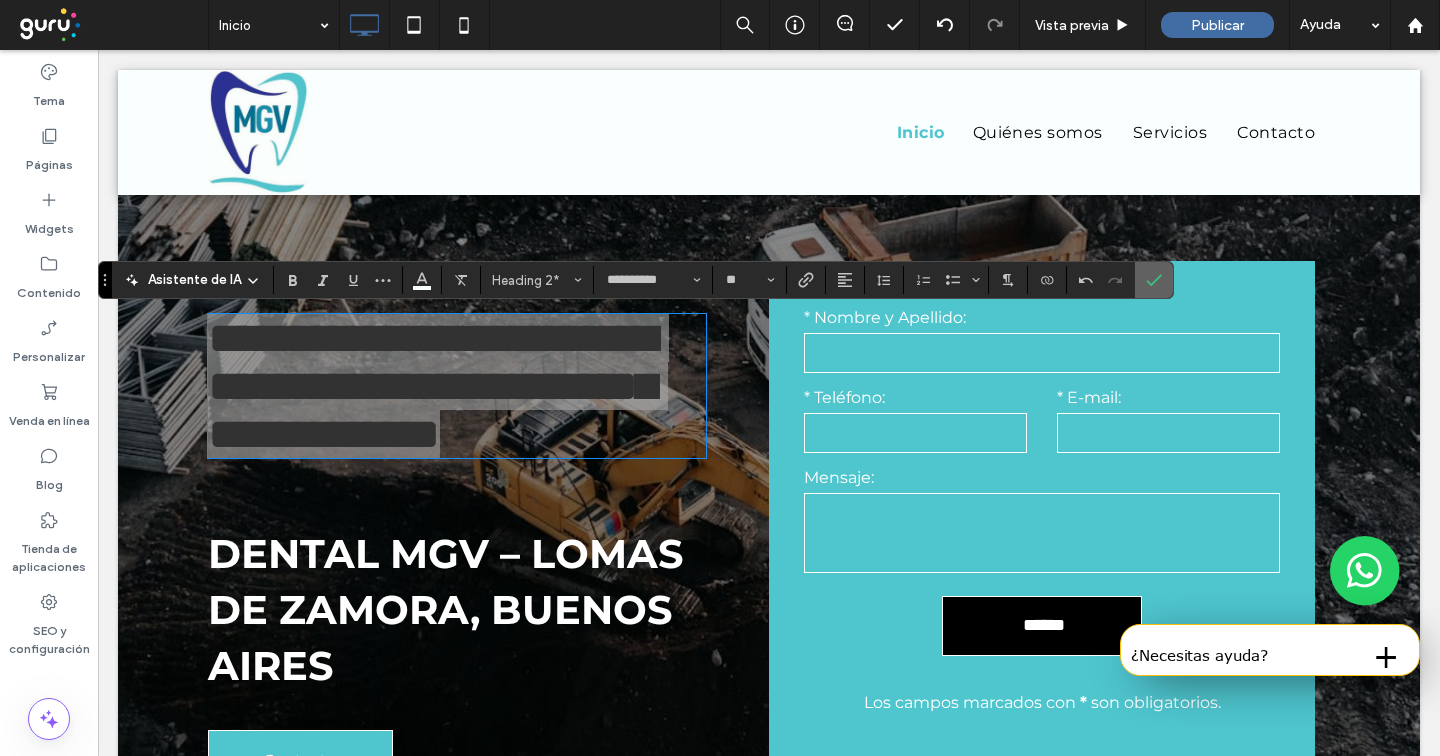 click 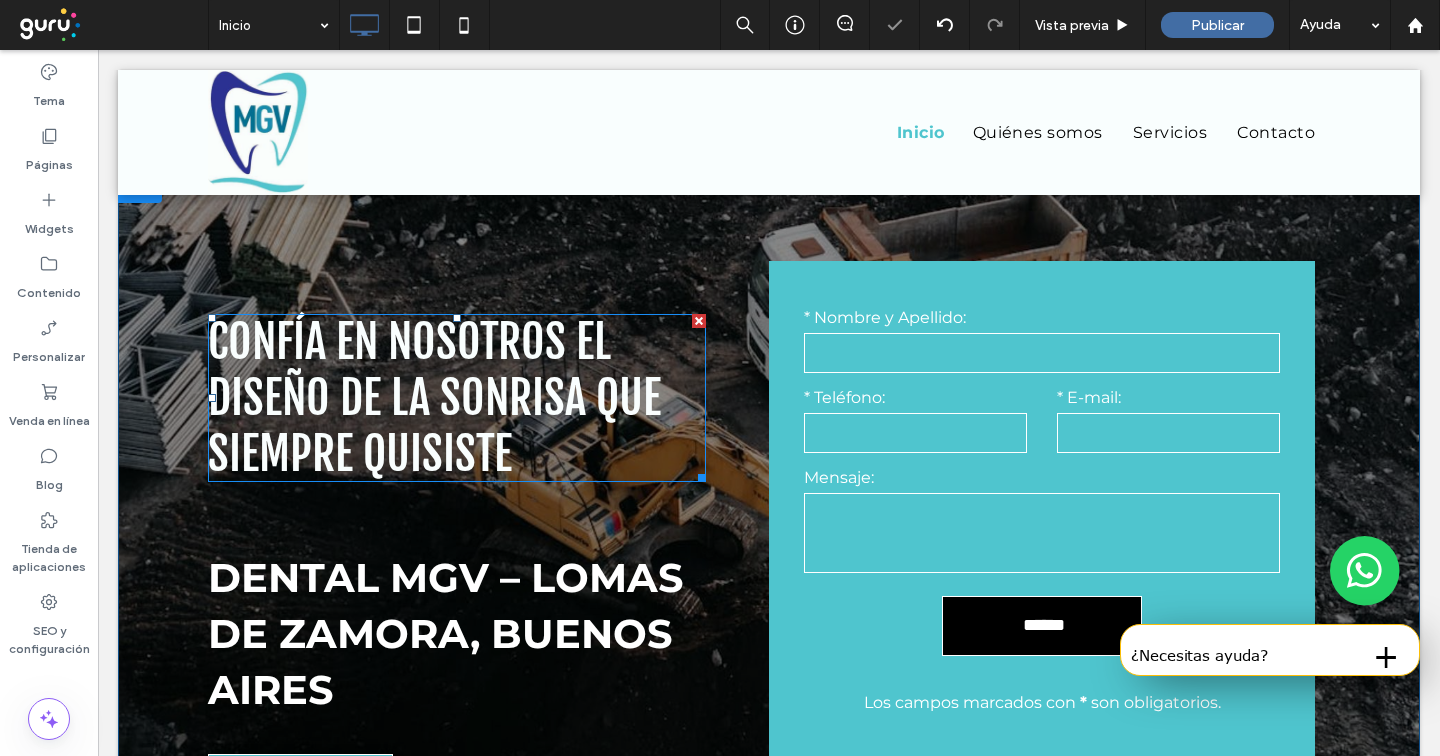 click on "Confía en nosotros el diseño de la sonrisa que siempre quisiste" at bounding box center [434, 398] 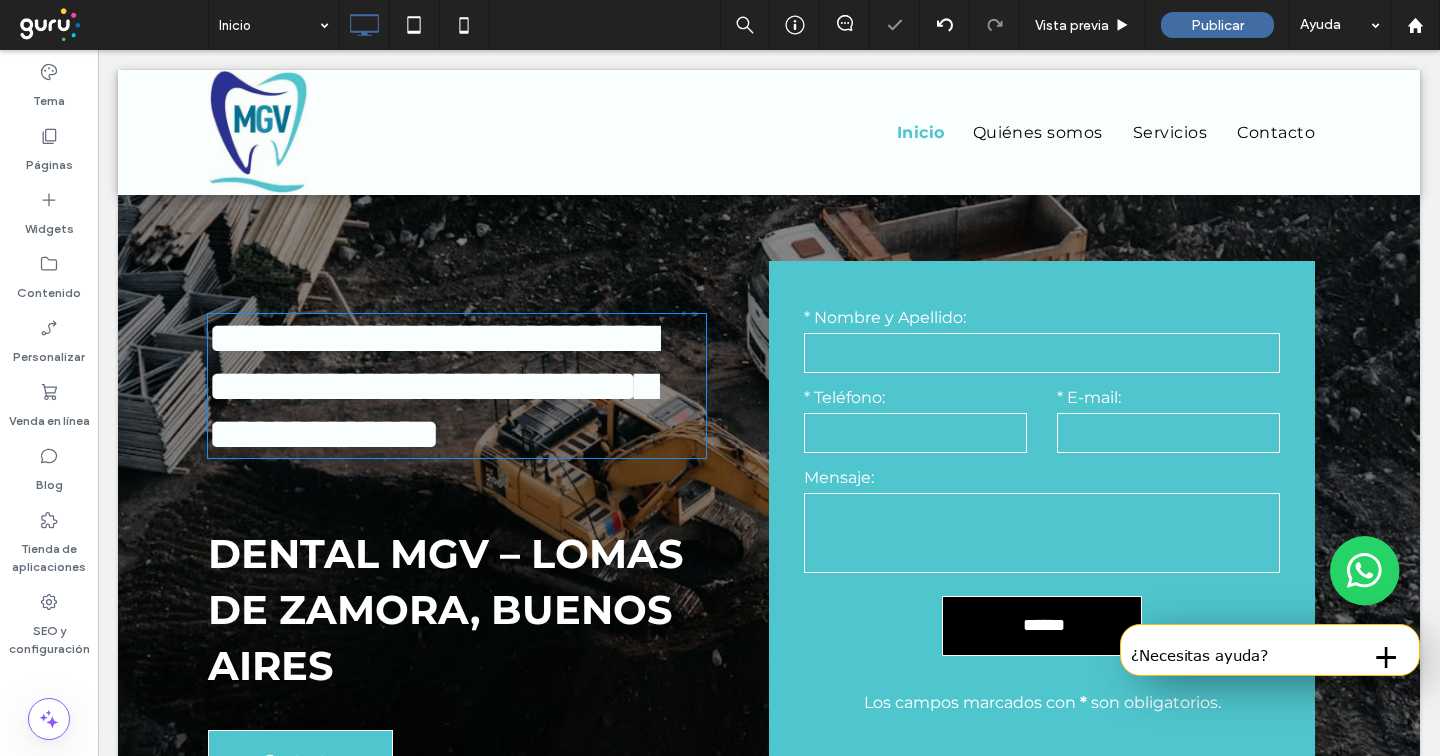 click on "**********" at bounding box center [432, 386] 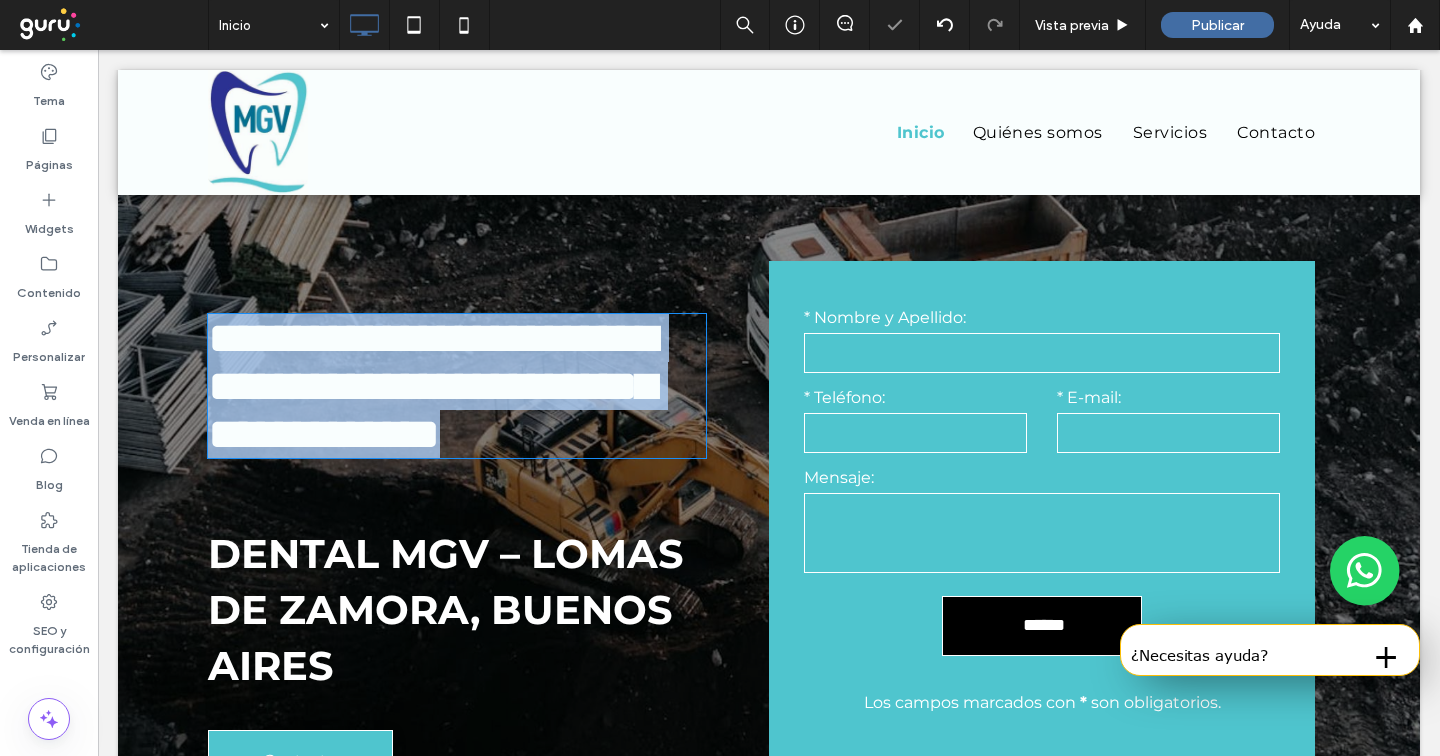 click on "**********" at bounding box center (432, 386) 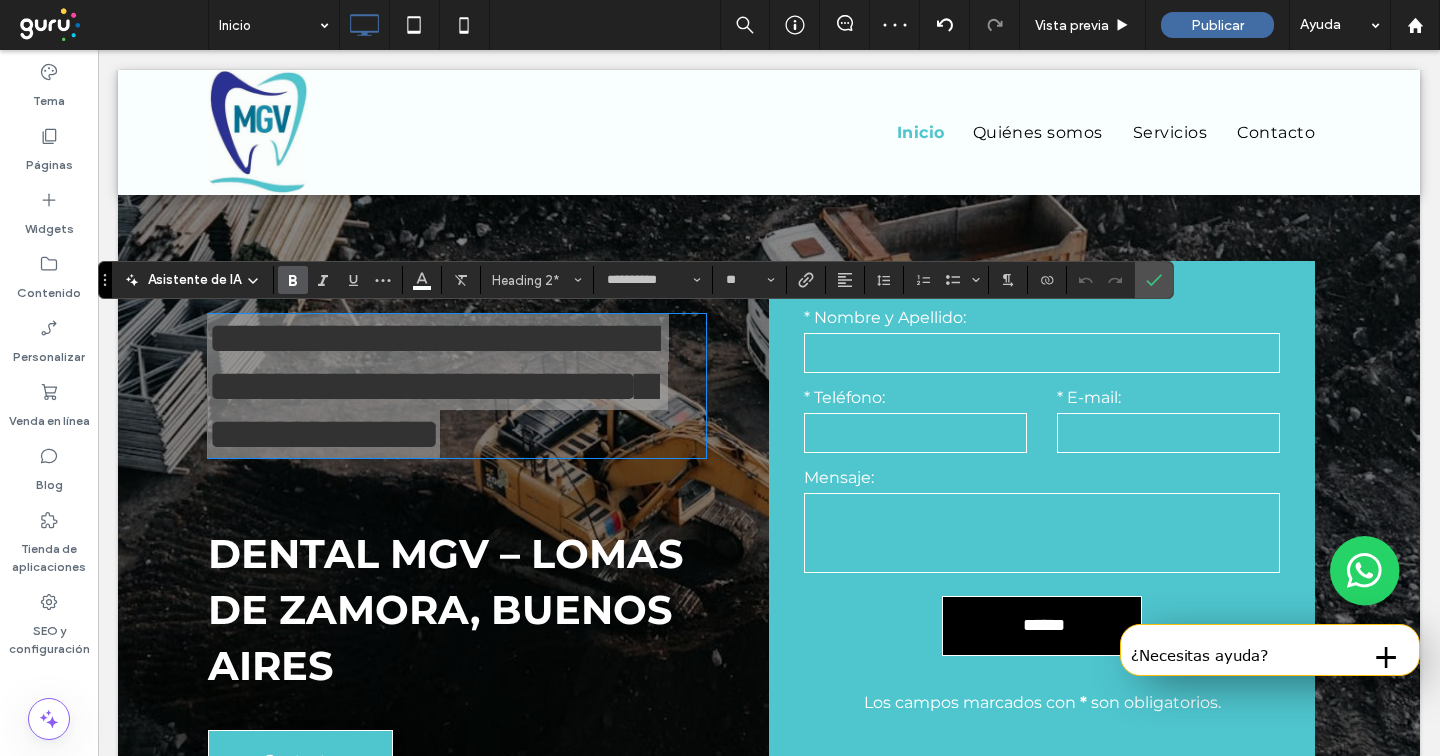 click 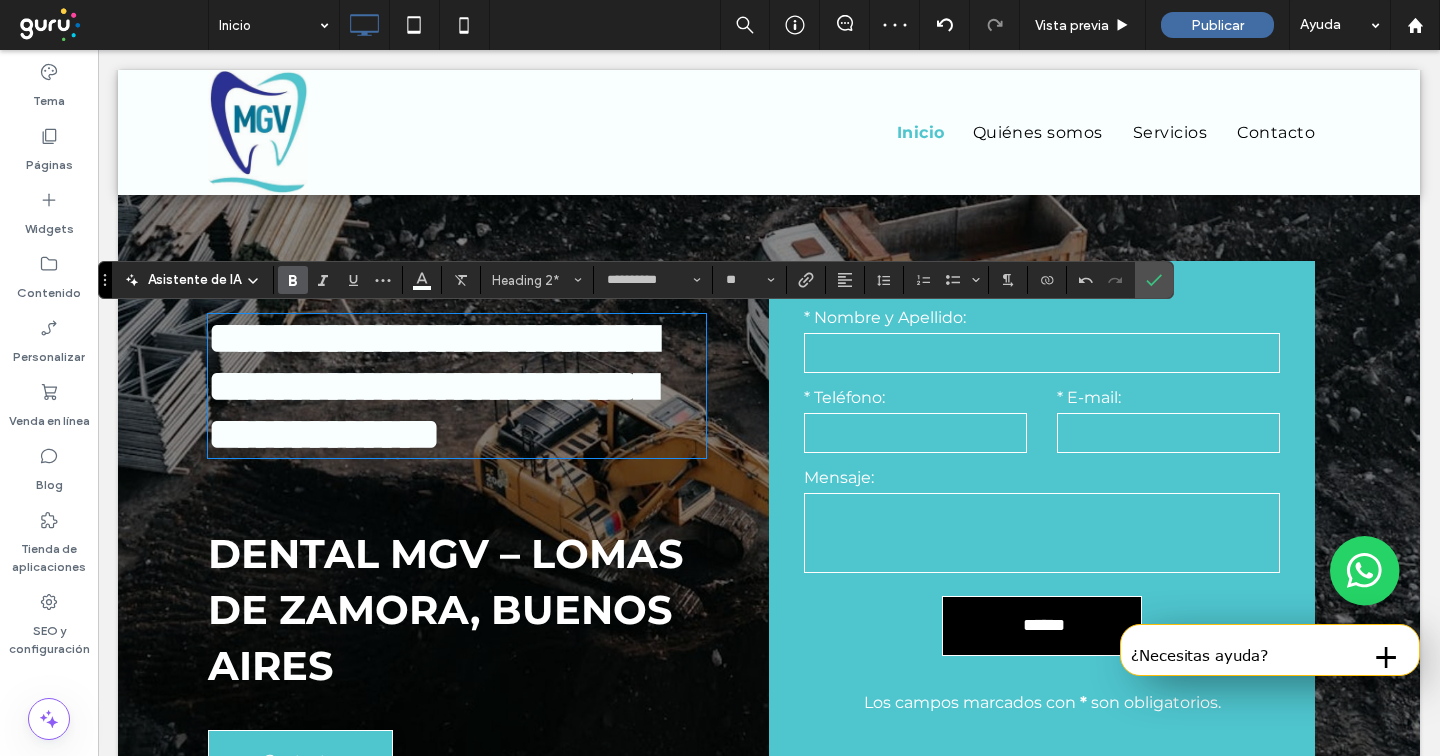 click on "Dental MGV – Lomas de Zamora, Buenos Aires" at bounding box center (446, 609) 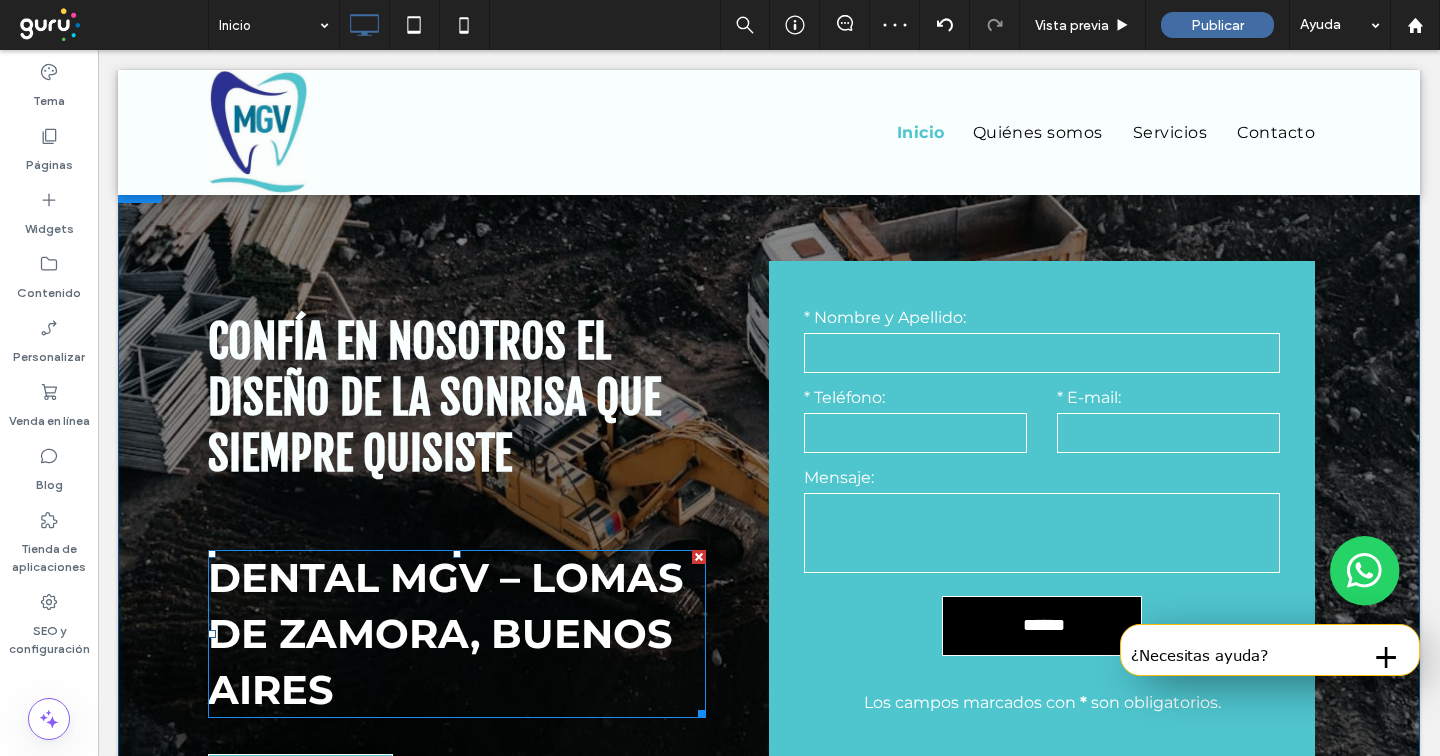 click on "Dental MGV – Lomas de Zamora, Buenos Aires" at bounding box center [446, 633] 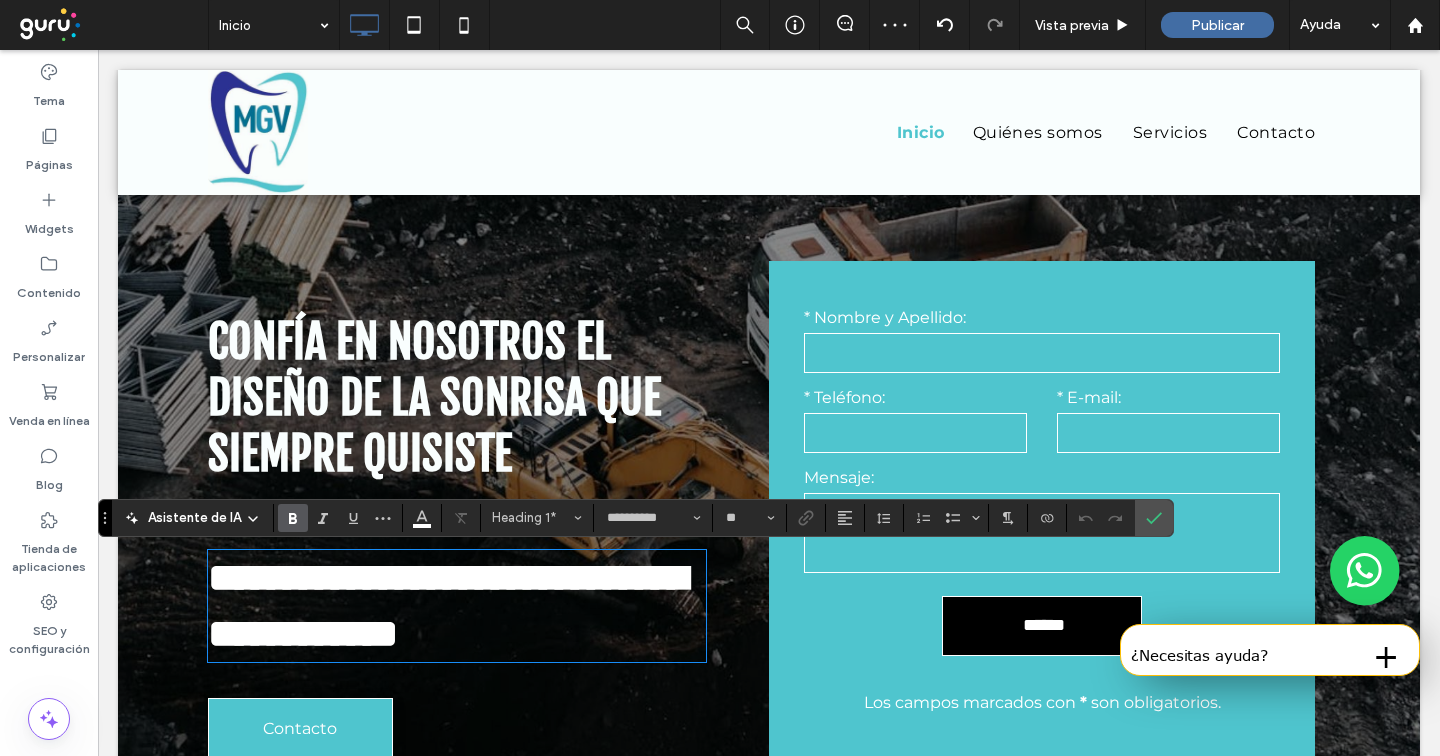 click on "**********" at bounding box center (447, 605) 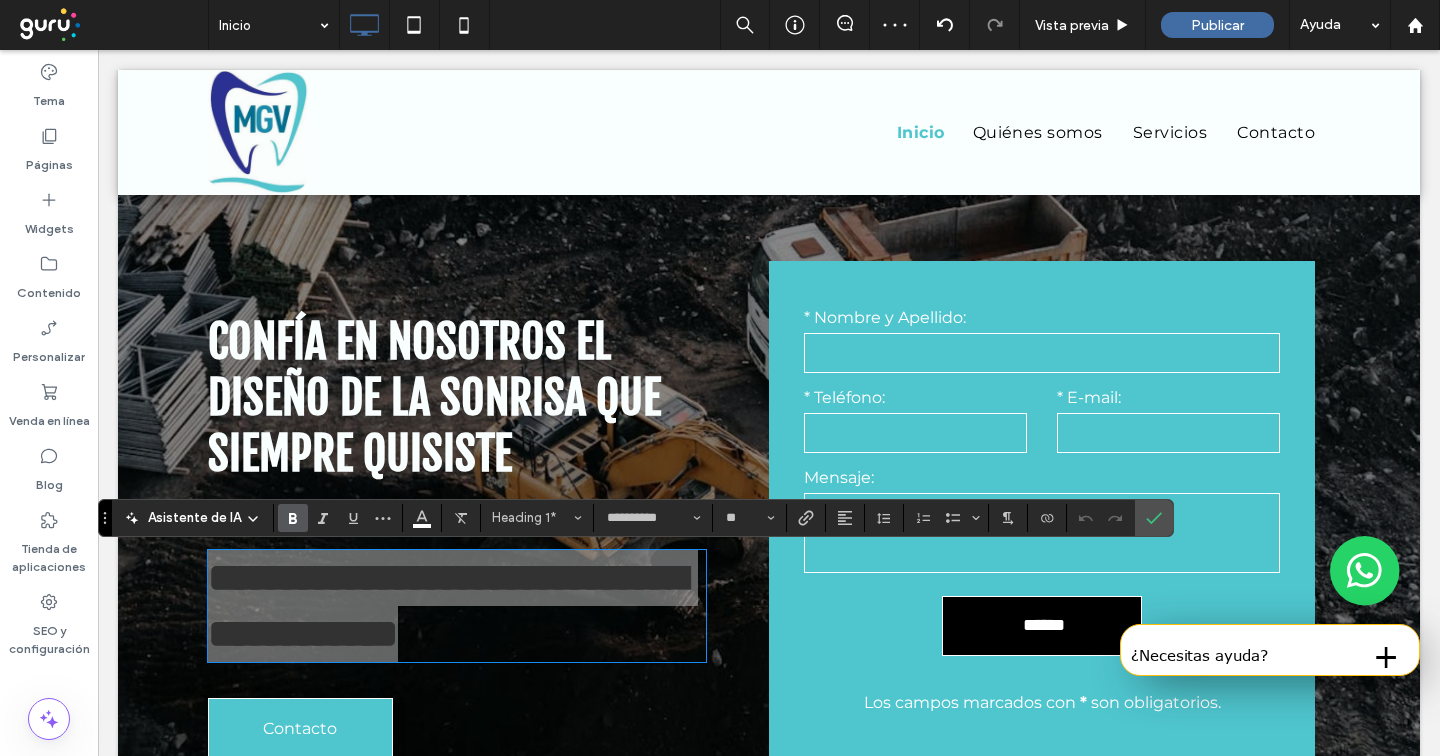 click 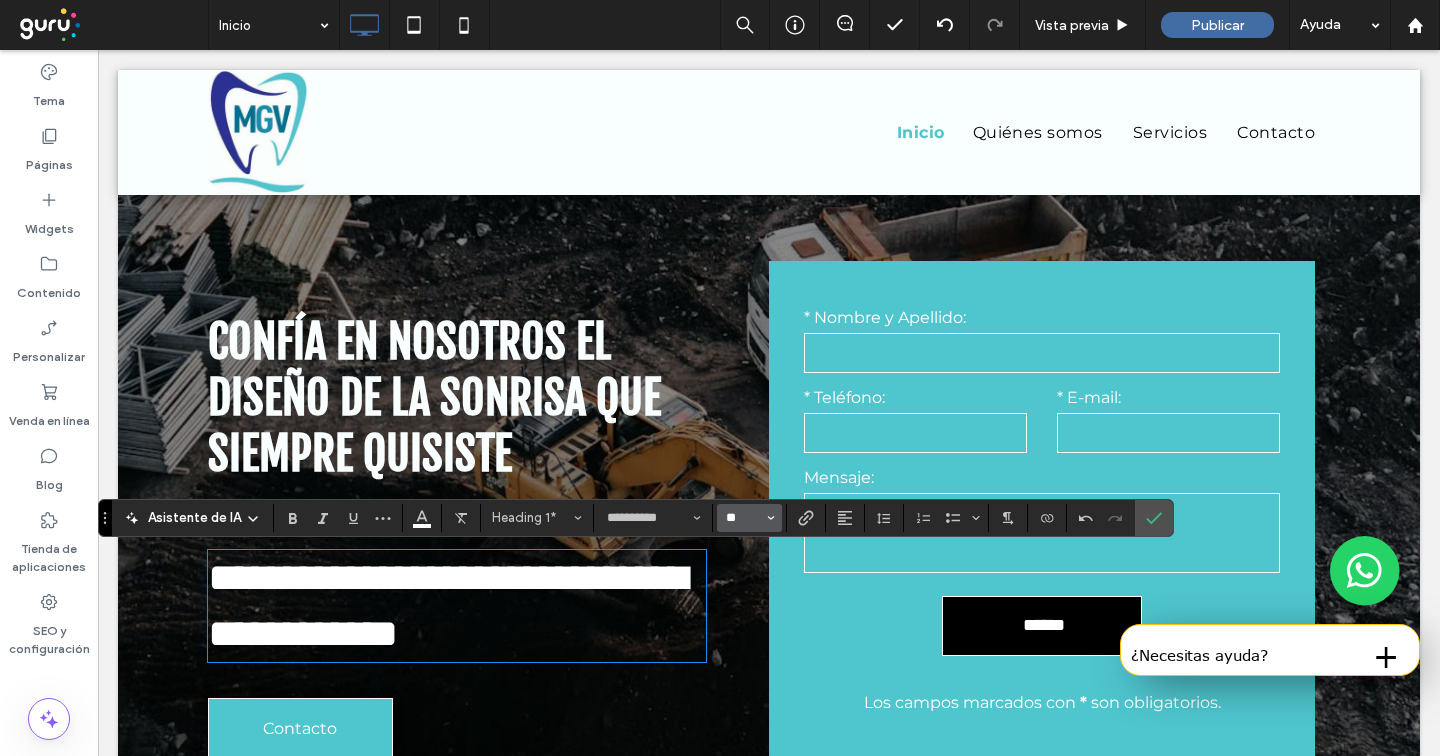 click on "**" at bounding box center (743, 518) 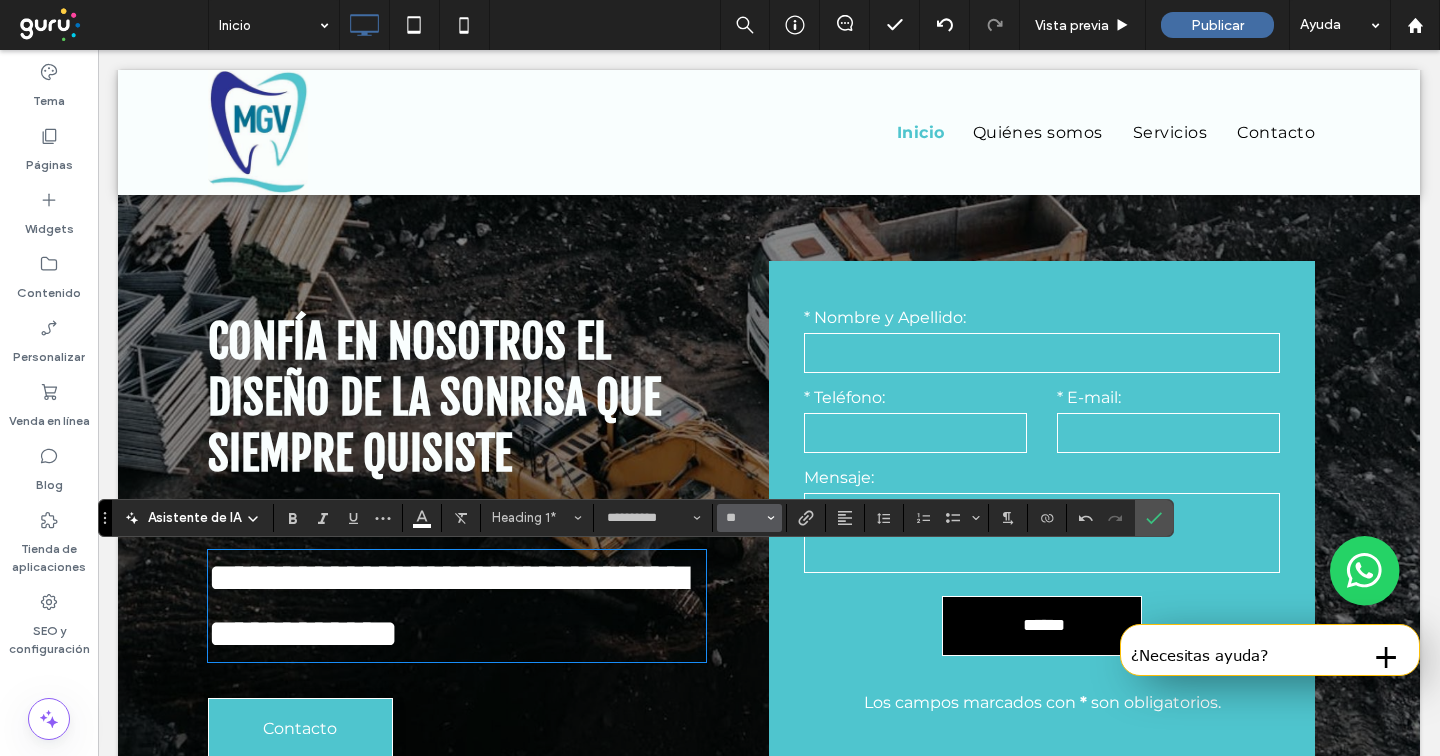 type on "**" 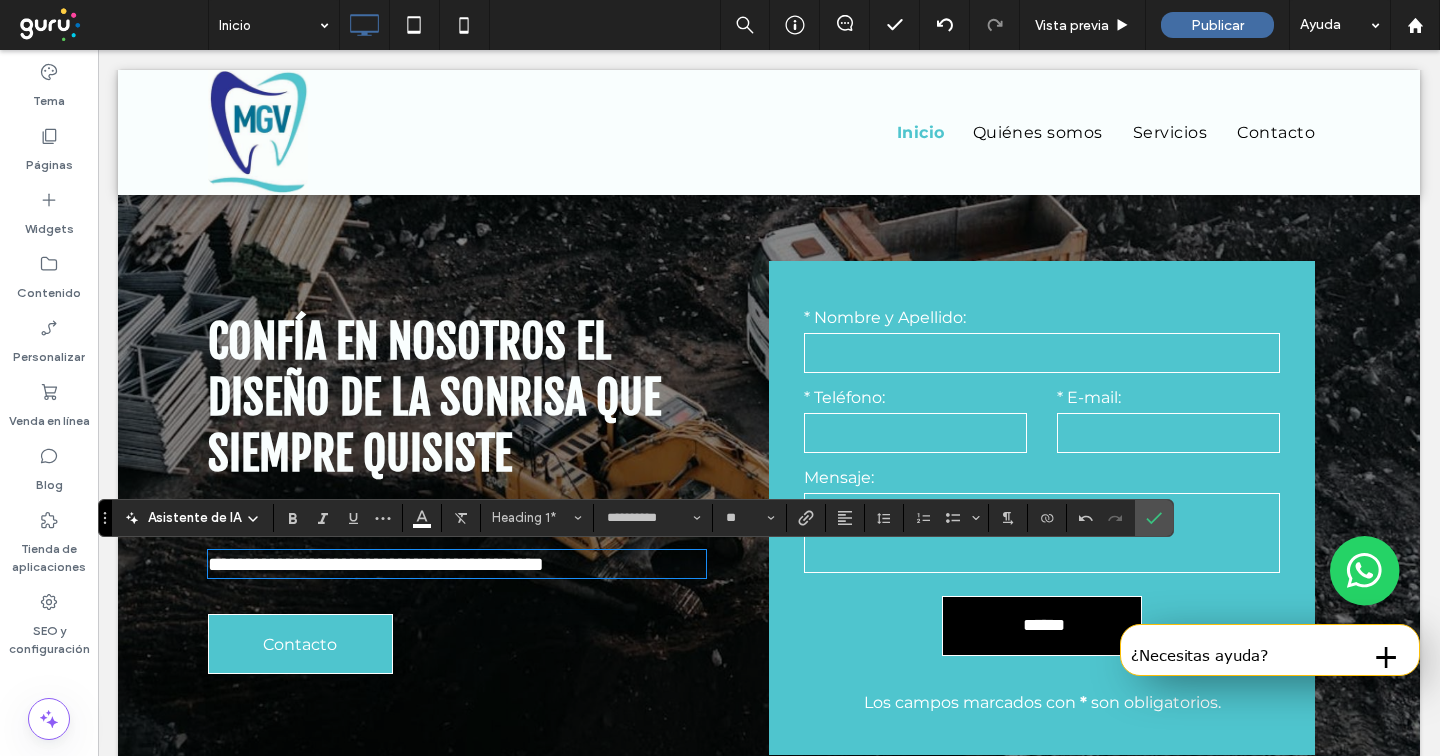 click at bounding box center (1101, 518) 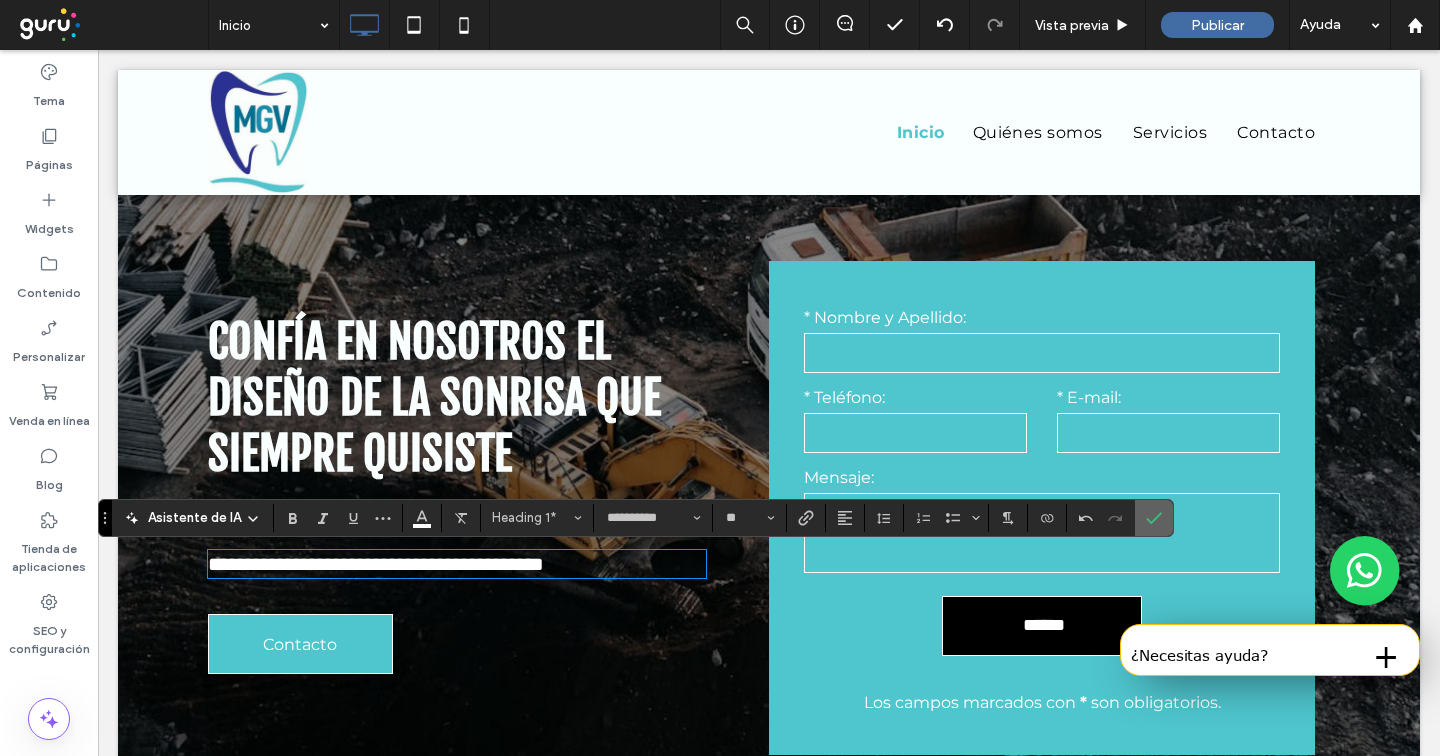 drag, startPoint x: 1144, startPoint y: 513, endPoint x: 948, endPoint y: 498, distance: 196.57314 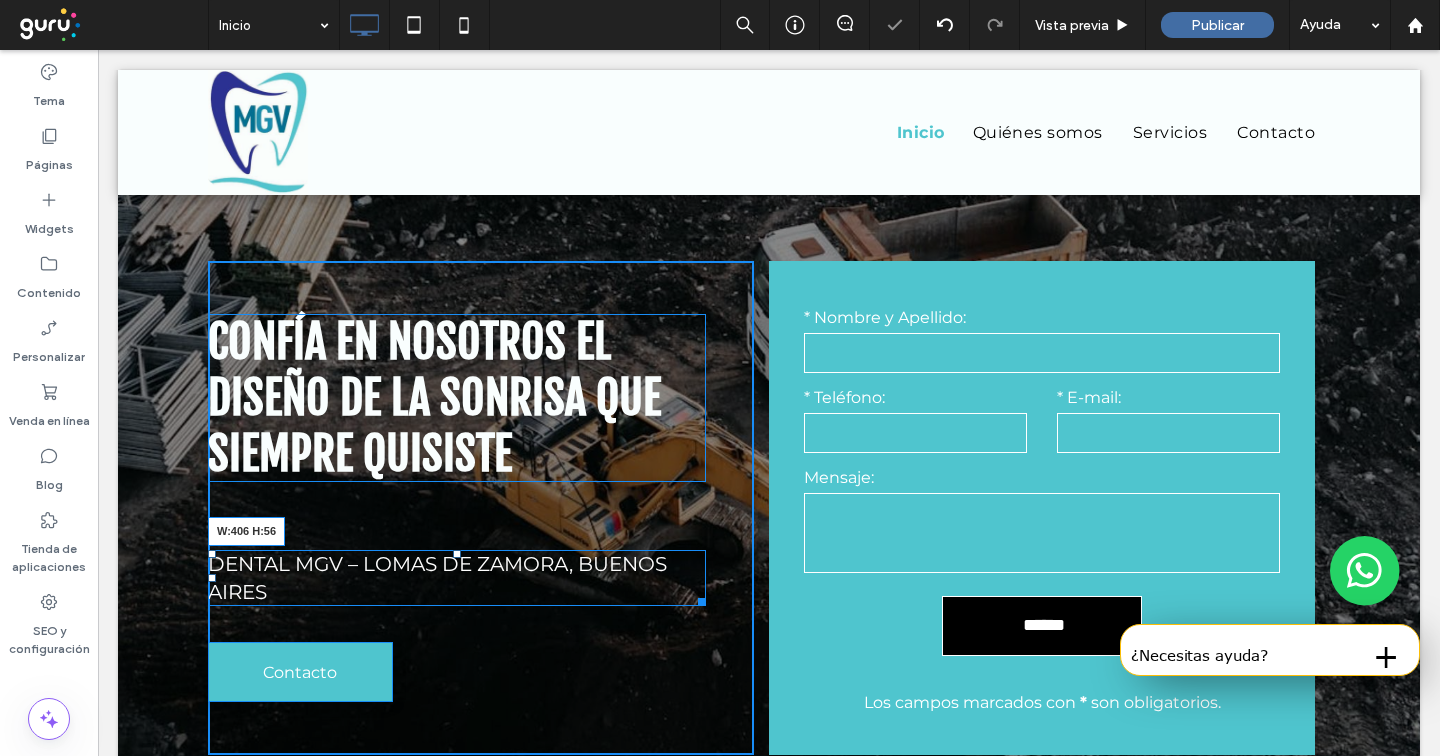 drag, startPoint x: 699, startPoint y: 599, endPoint x: 605, endPoint y: 603, distance: 94.08507 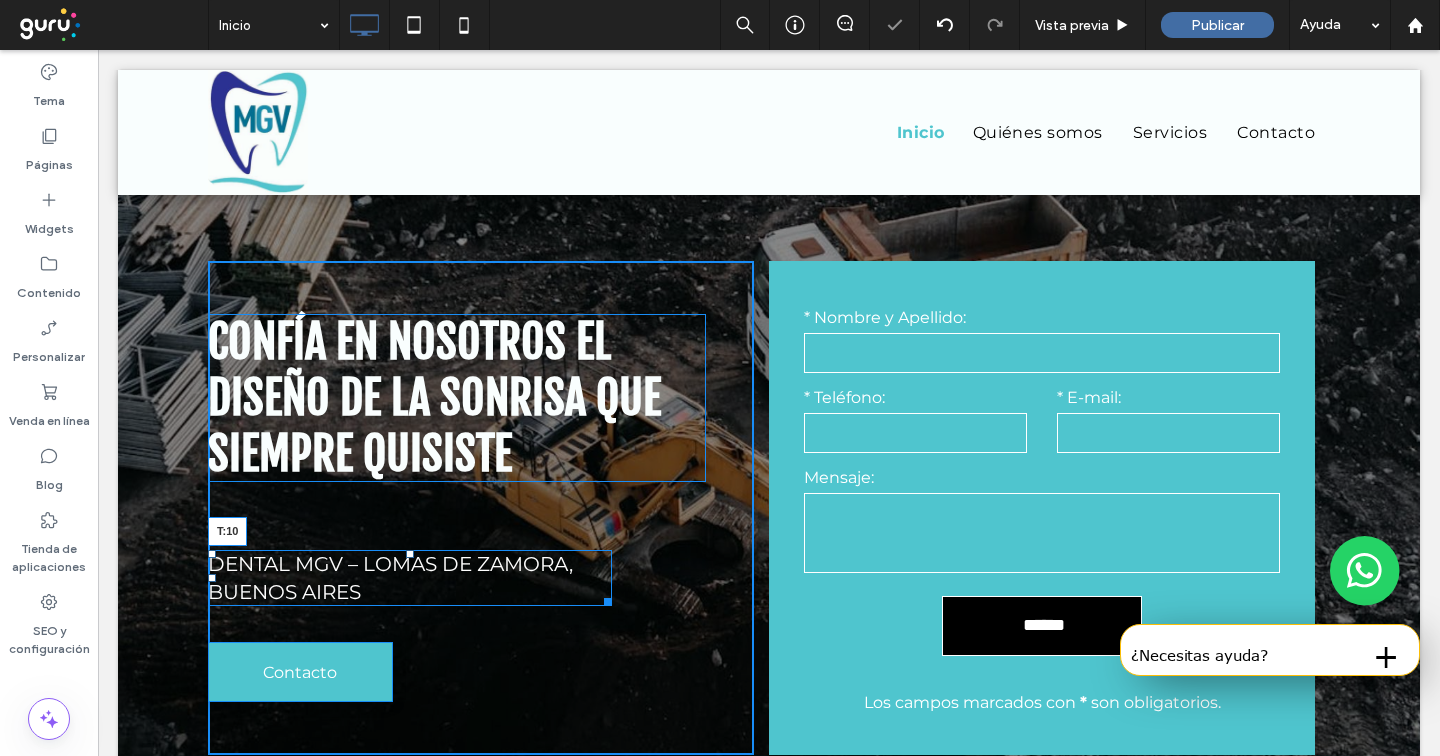 drag, startPoint x: 410, startPoint y: 556, endPoint x: 410, endPoint y: 498, distance: 58 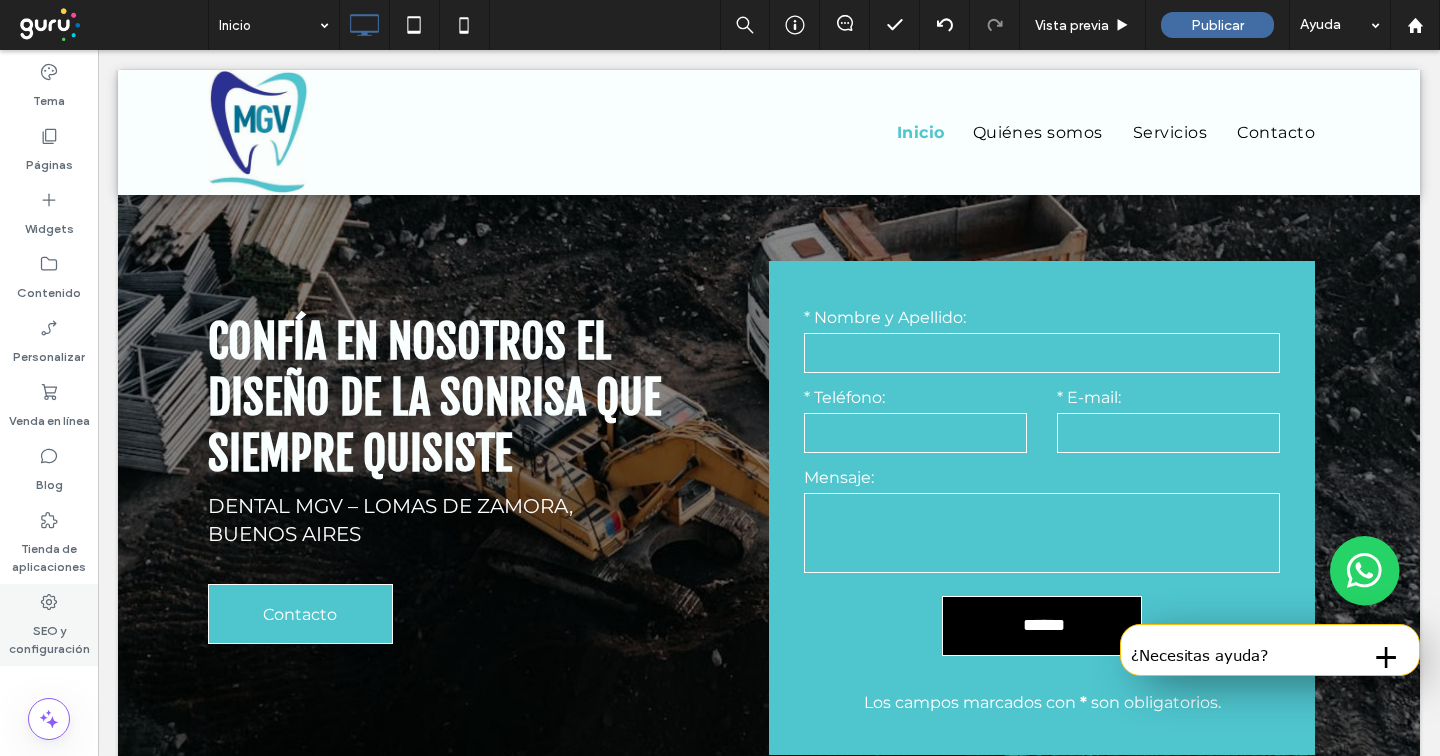 click on "SEO y configuración" at bounding box center (49, 635) 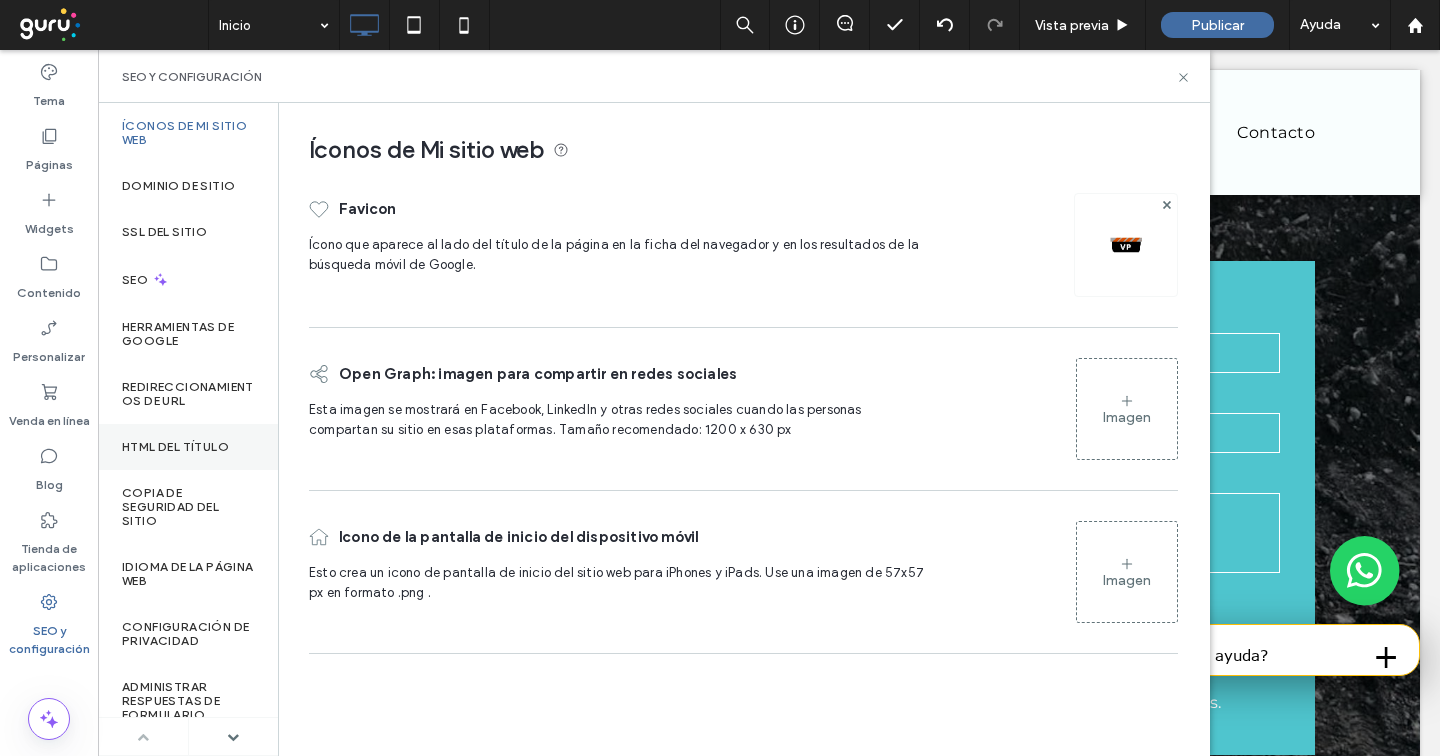click on "HTML del título" at bounding box center [175, 447] 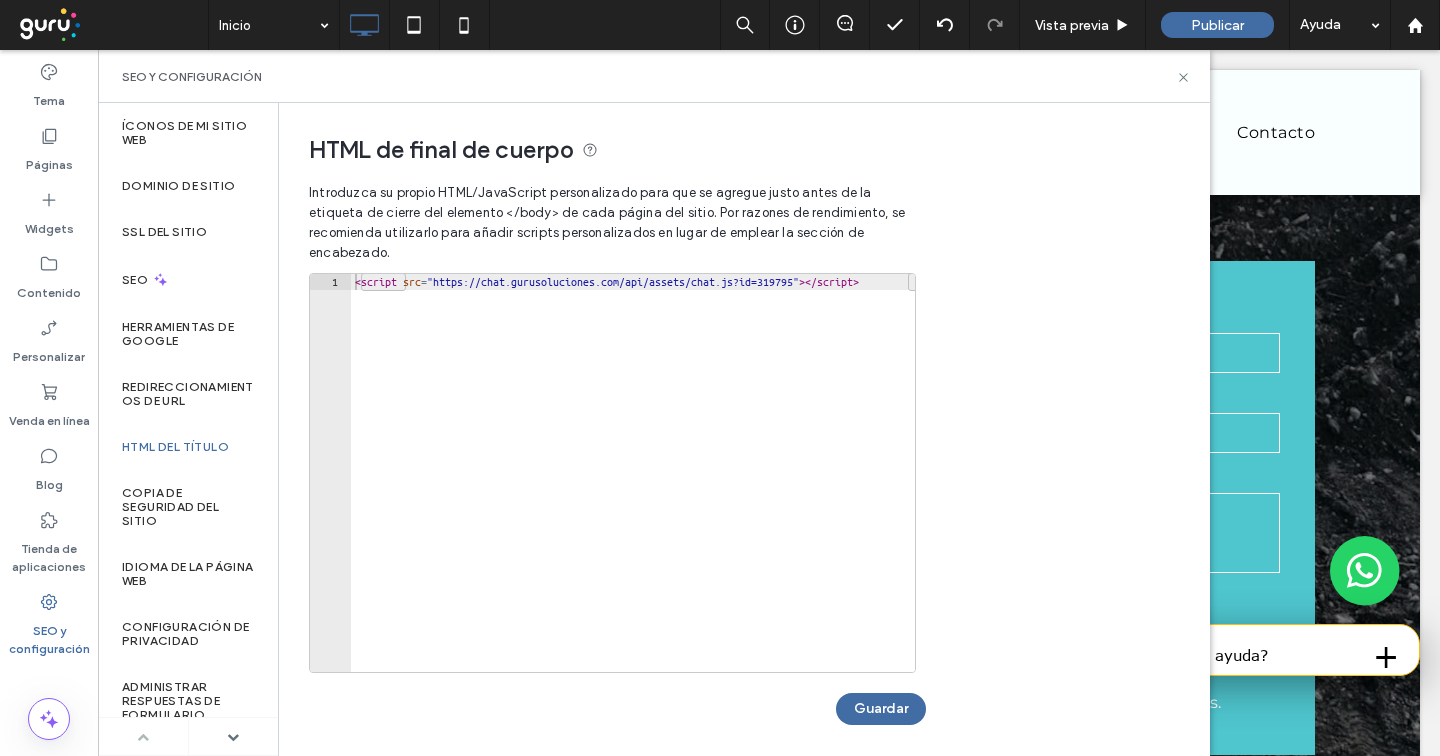 click on "< script   src = "https://chat.gurusoluciones.com/api/assets/chat.js?id=319795" > </ script >" at bounding box center [657, 489] 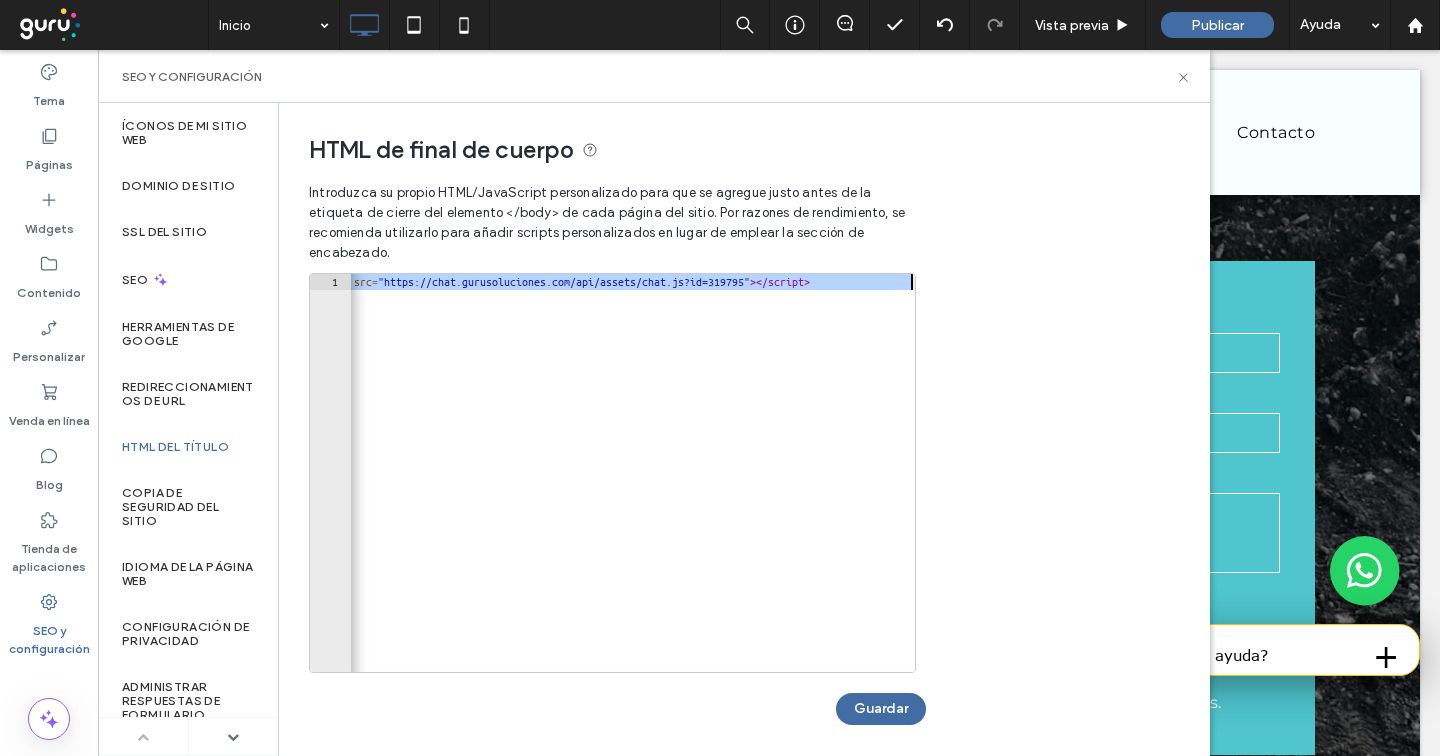 paste 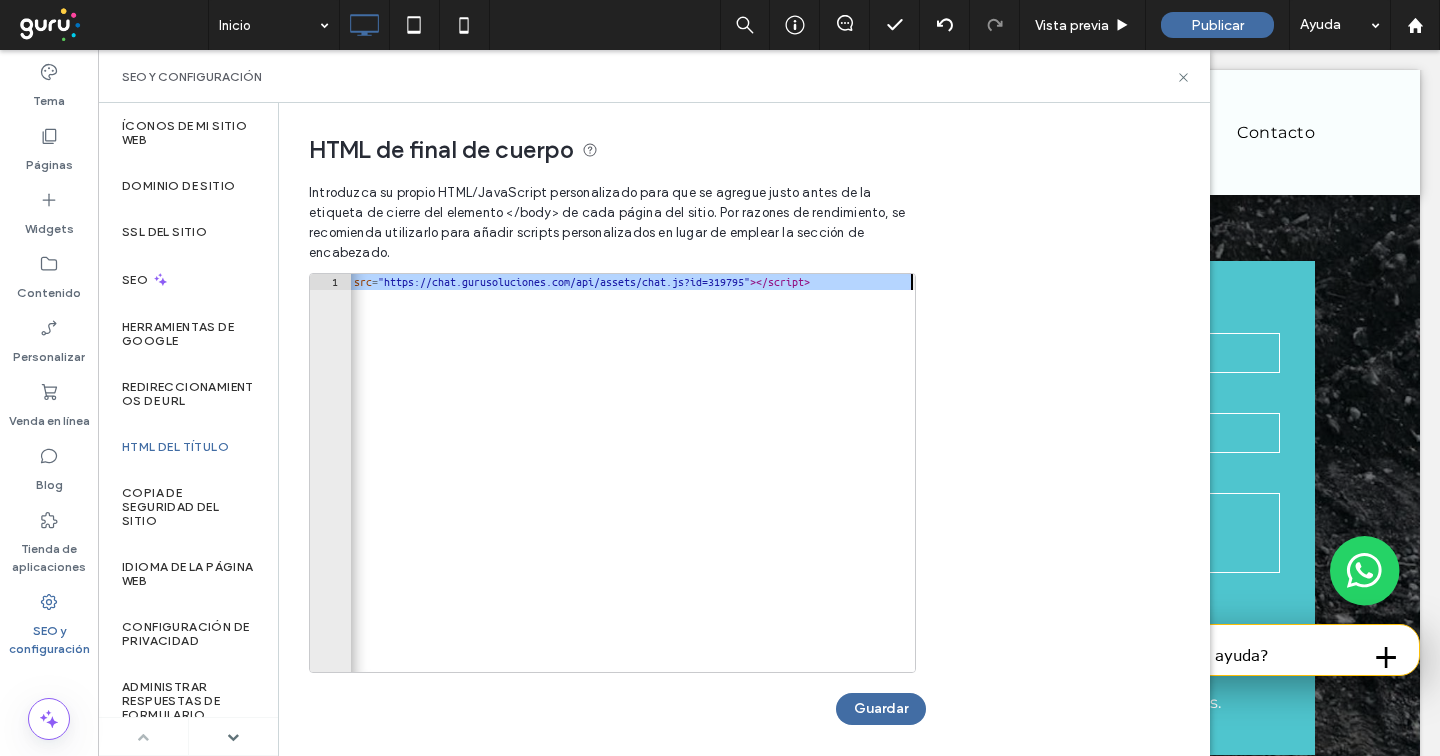 type on "**********" 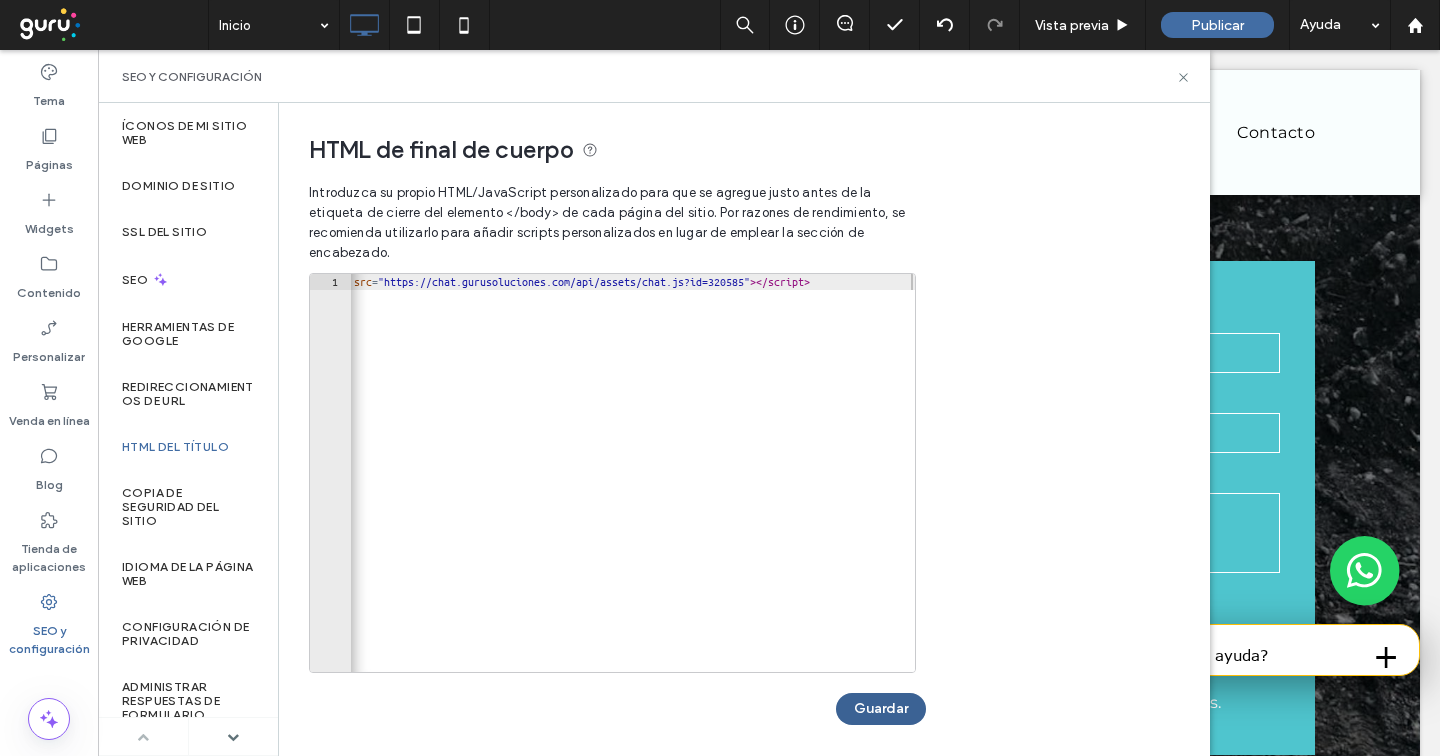 click on "Guardar" at bounding box center [881, 709] 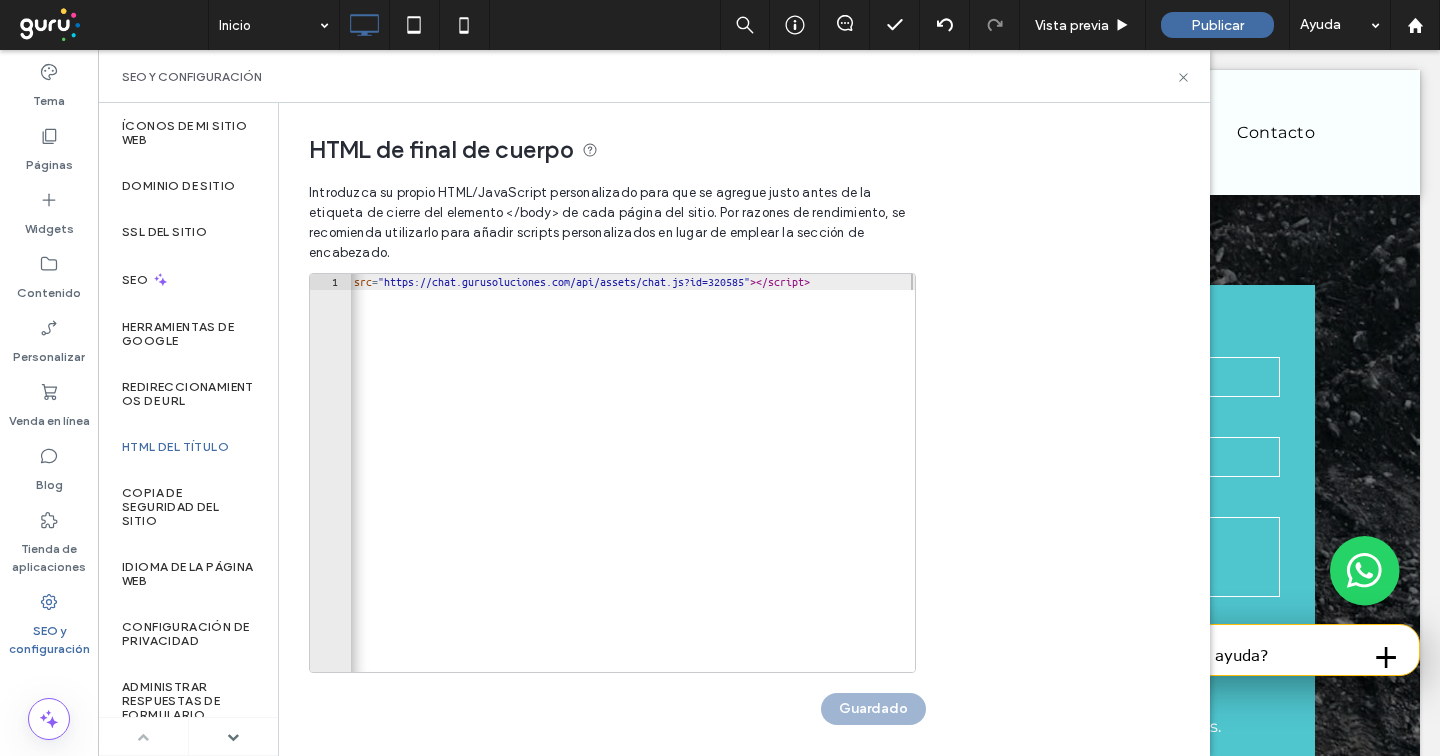 scroll, scrollTop: 0, scrollLeft: 0, axis: both 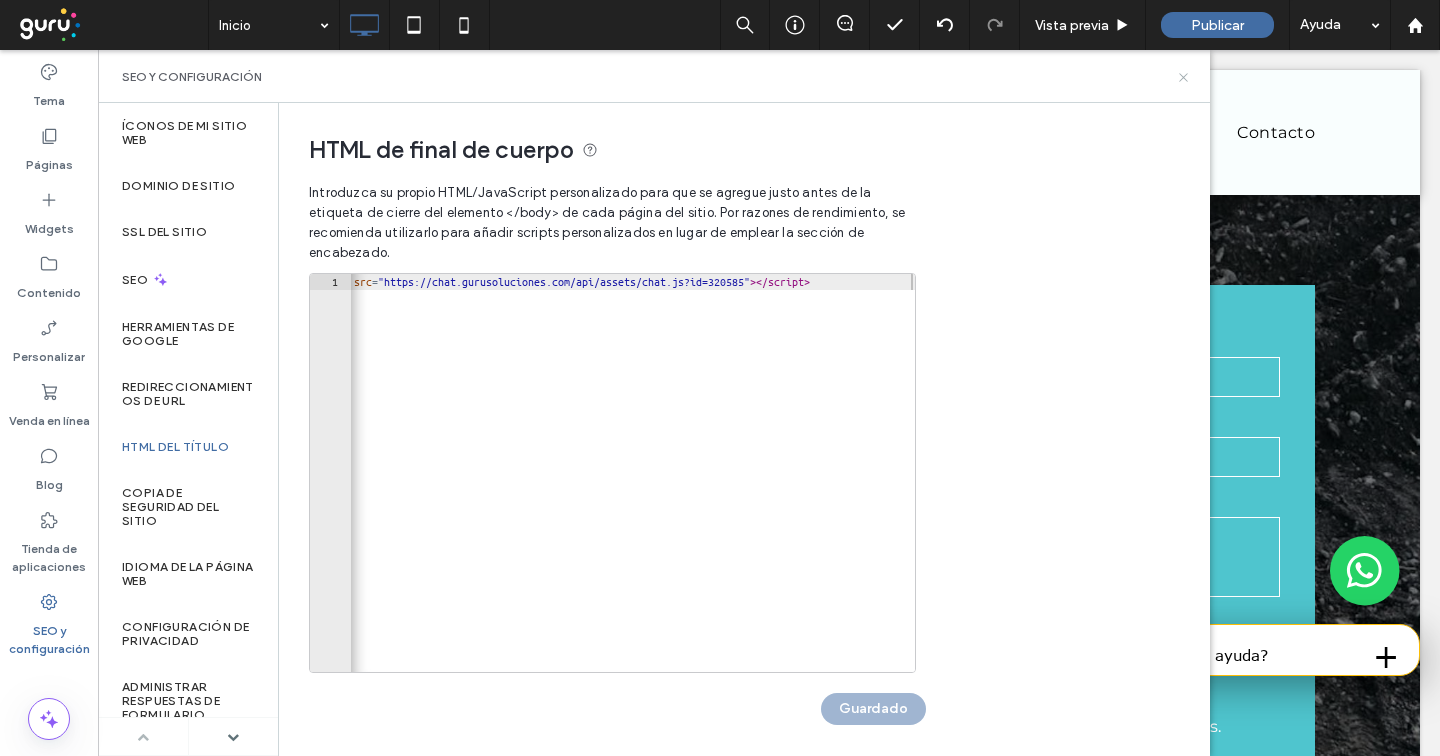 click 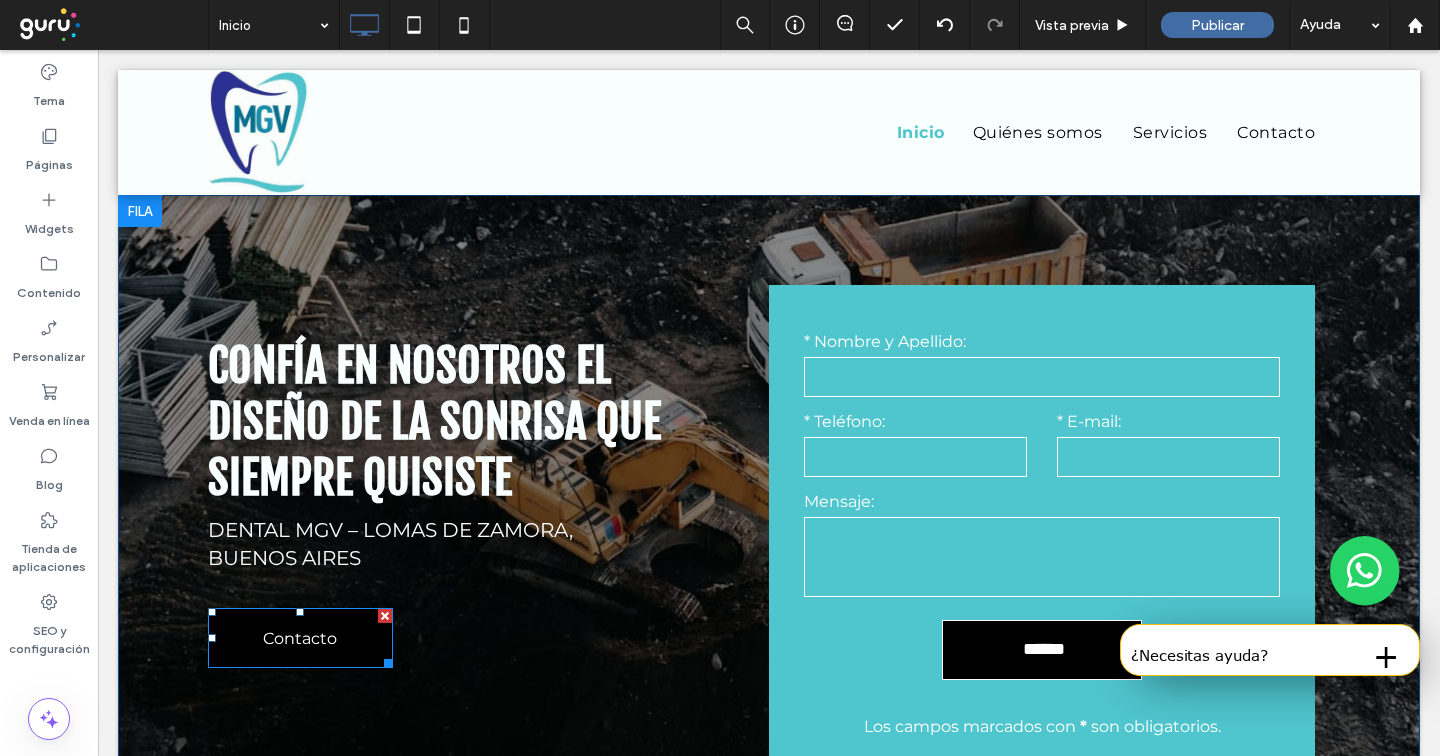 click on "Contacto" at bounding box center (300, 638) 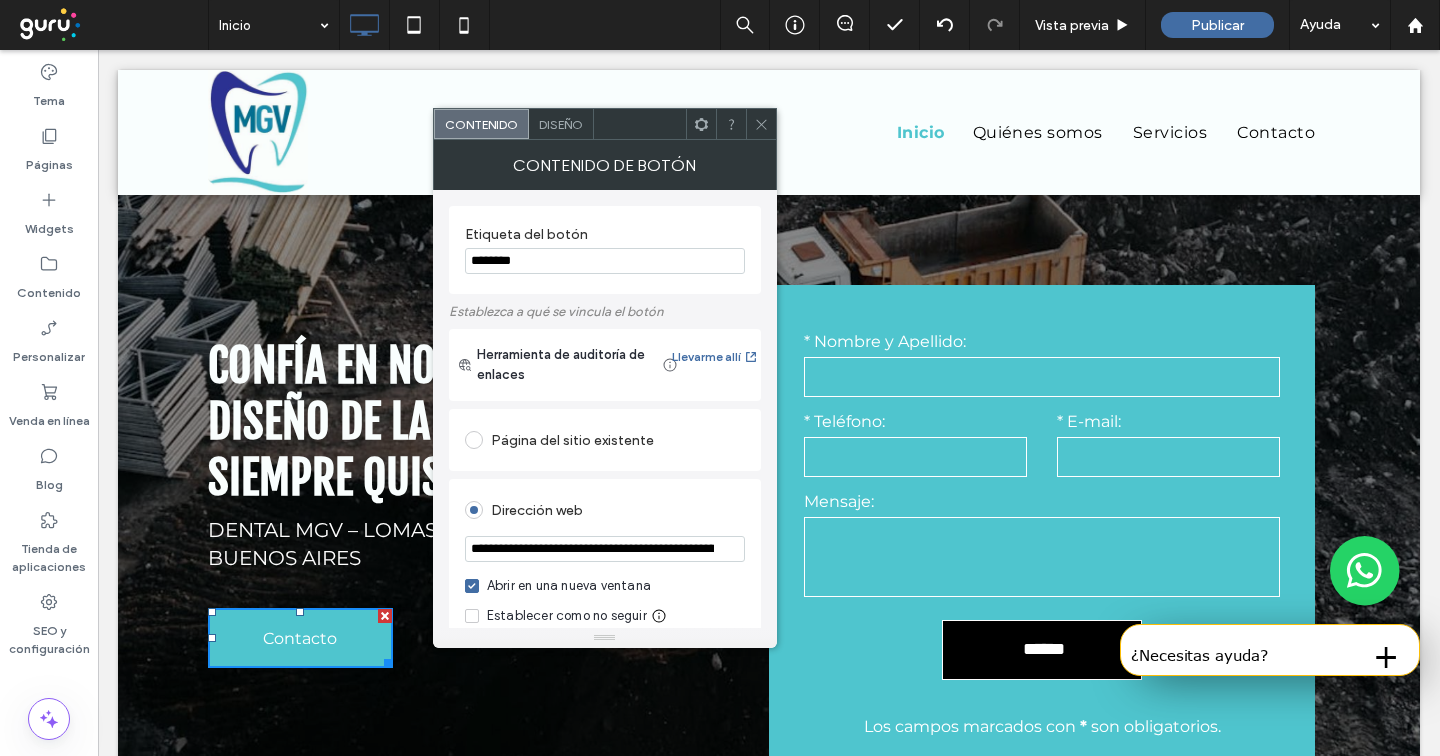 click on "********" at bounding box center (605, 261) 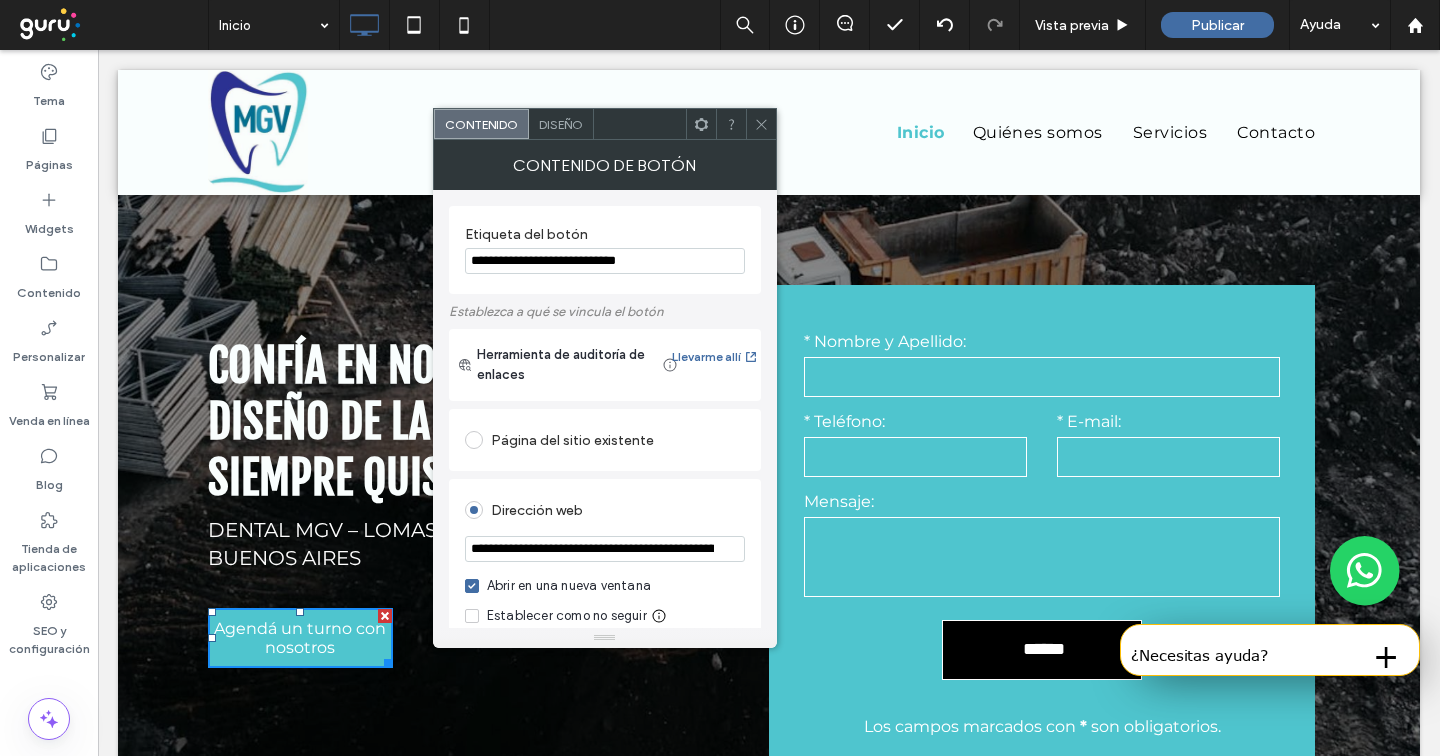 type on "**********" 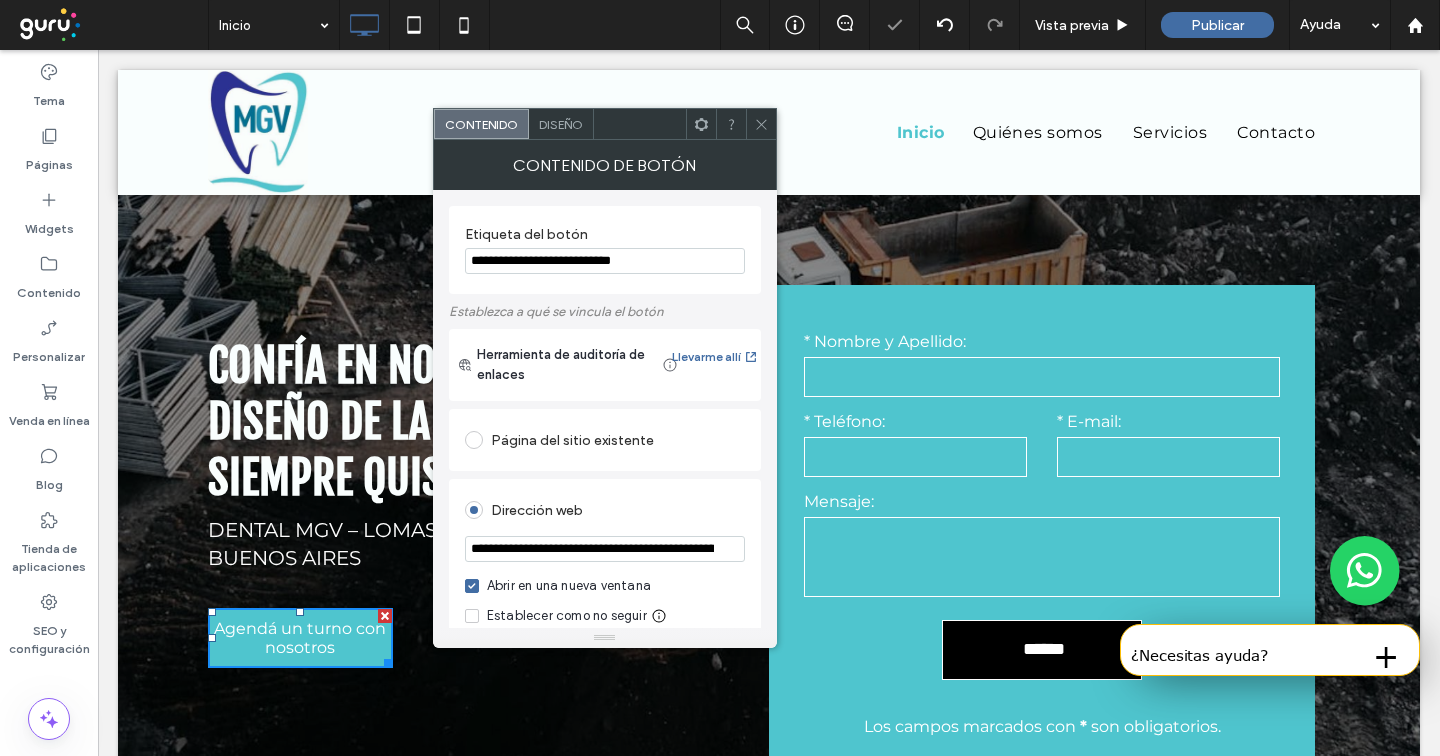 click on "**********" at bounding box center [605, 549] 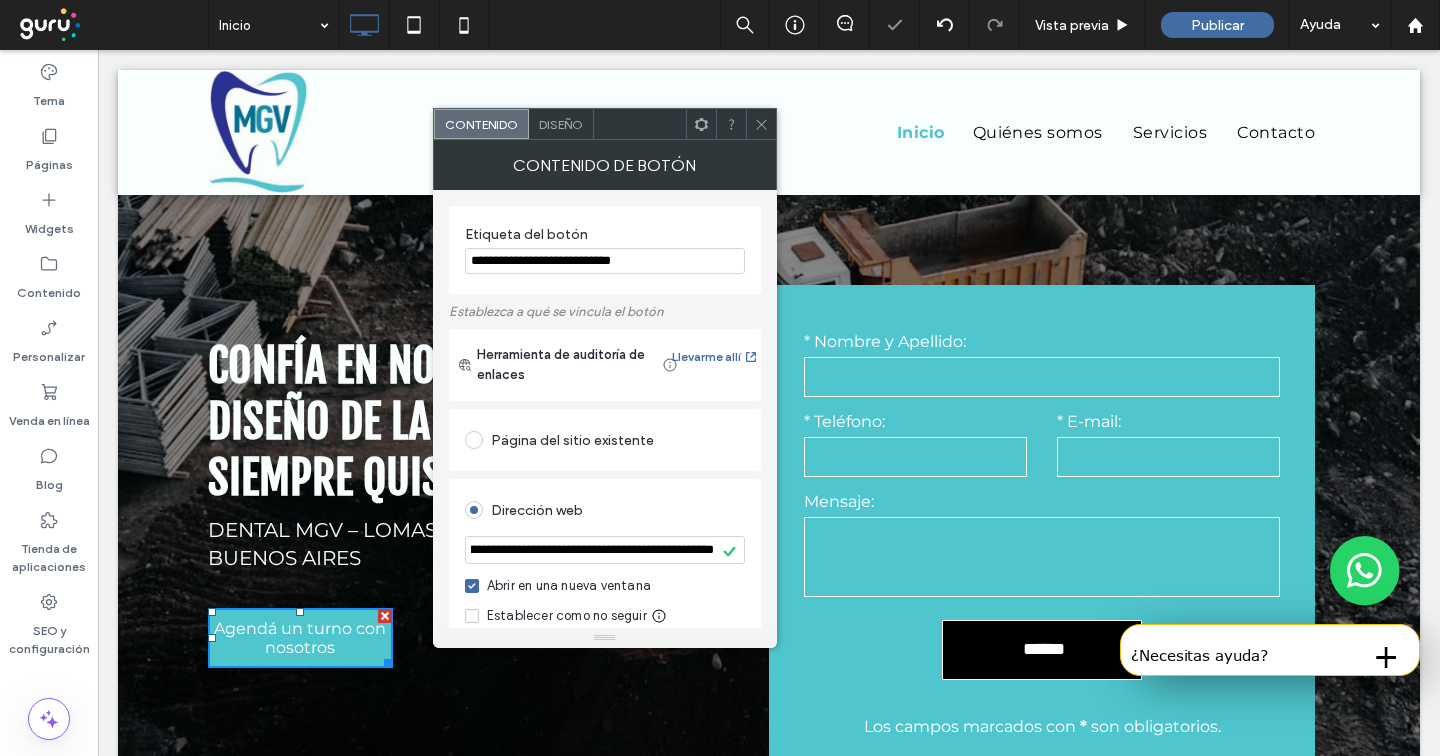 scroll, scrollTop: 0, scrollLeft: 0, axis: both 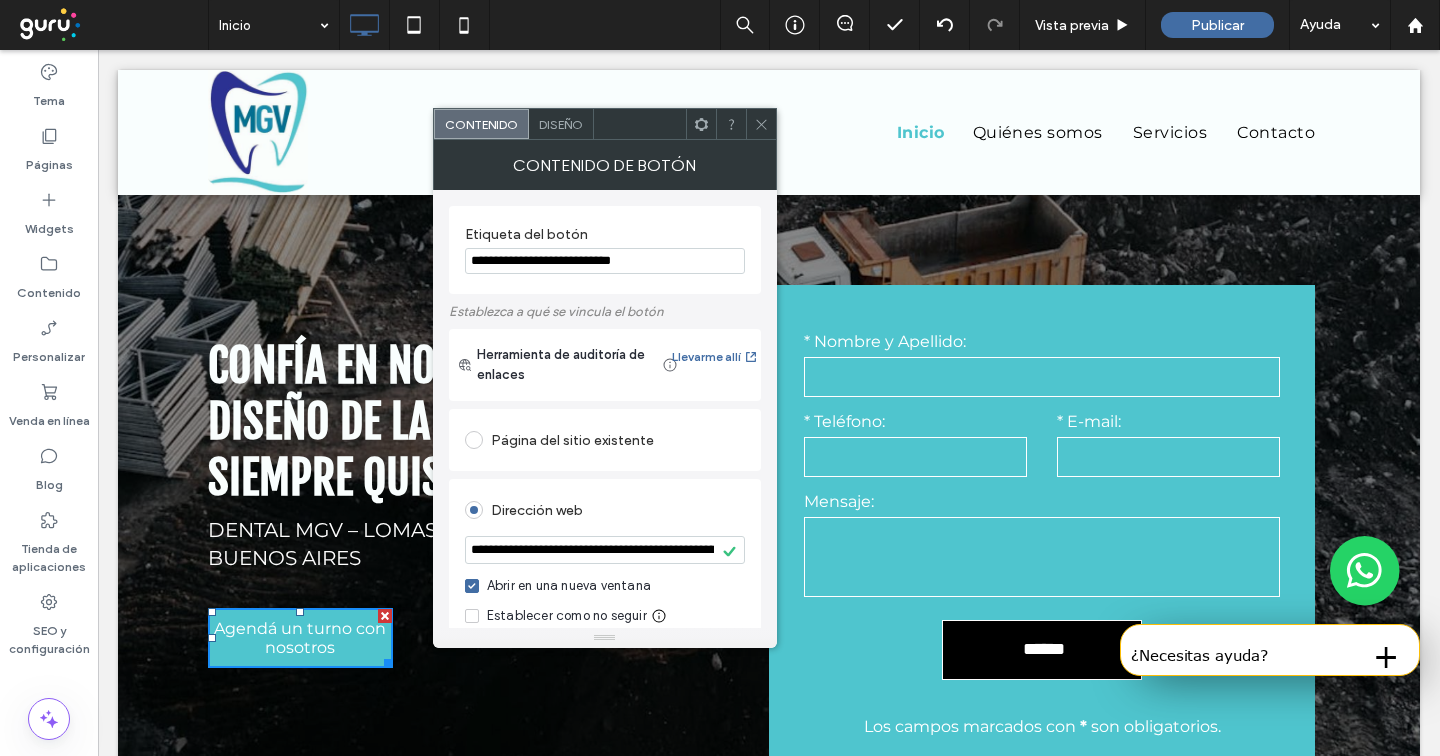 click on "Diseño" at bounding box center [561, 124] 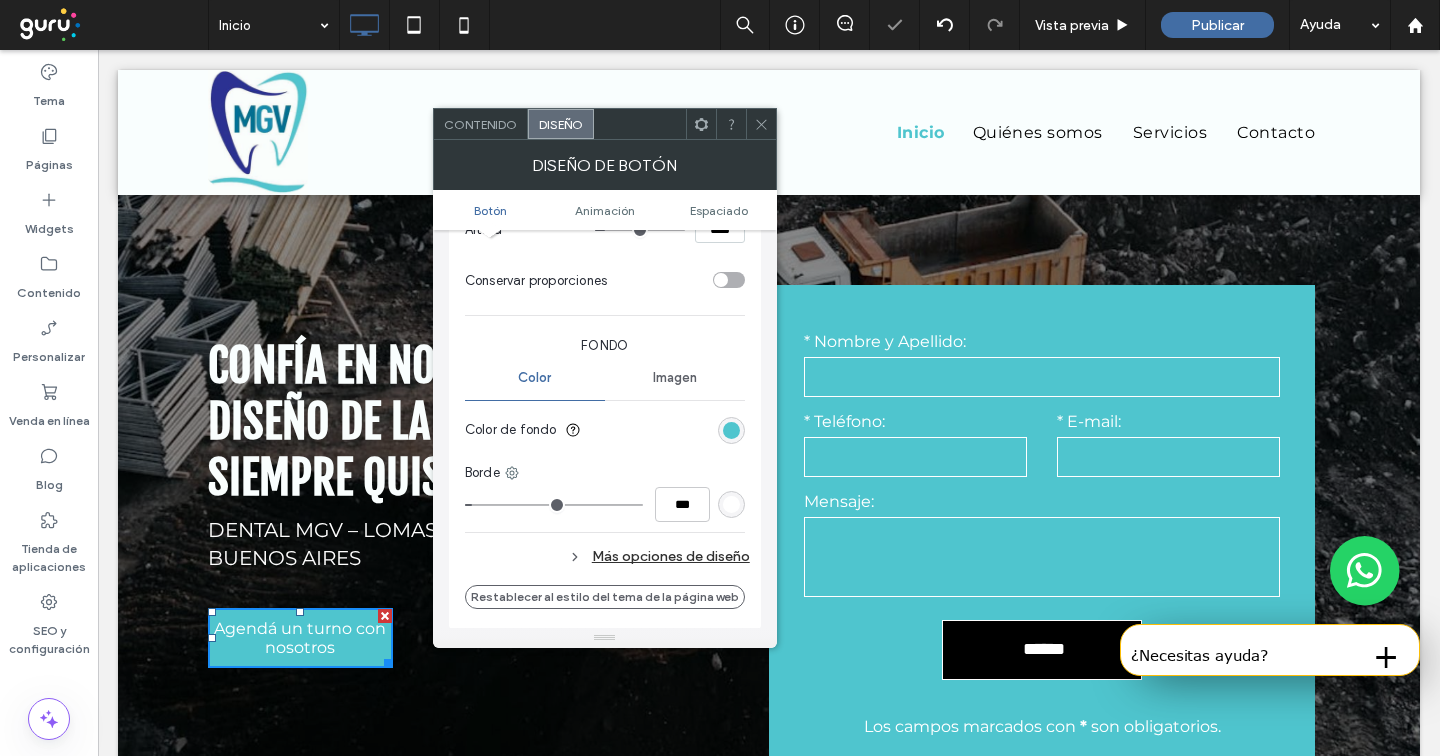 scroll, scrollTop: 429, scrollLeft: 0, axis: vertical 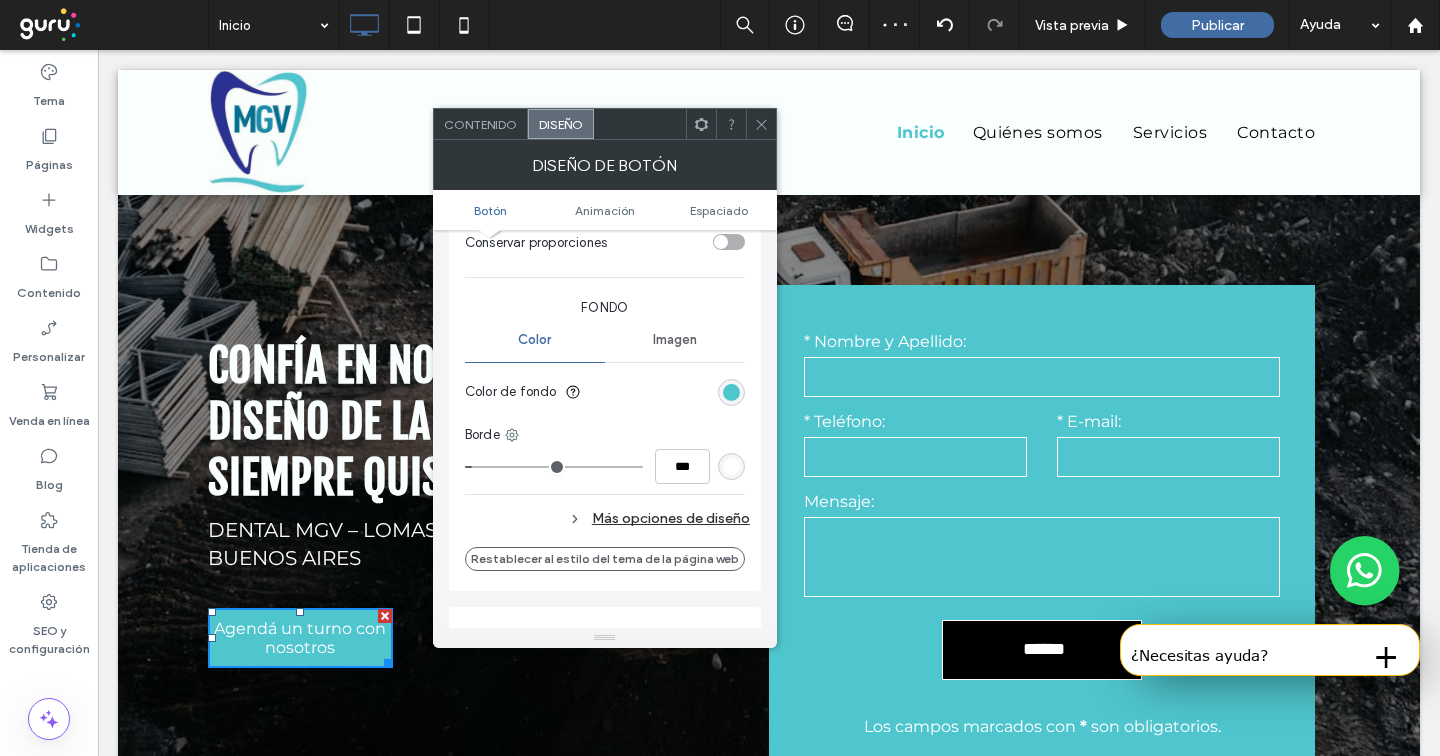 click on "Más opciones de diseño" at bounding box center [607, 518] 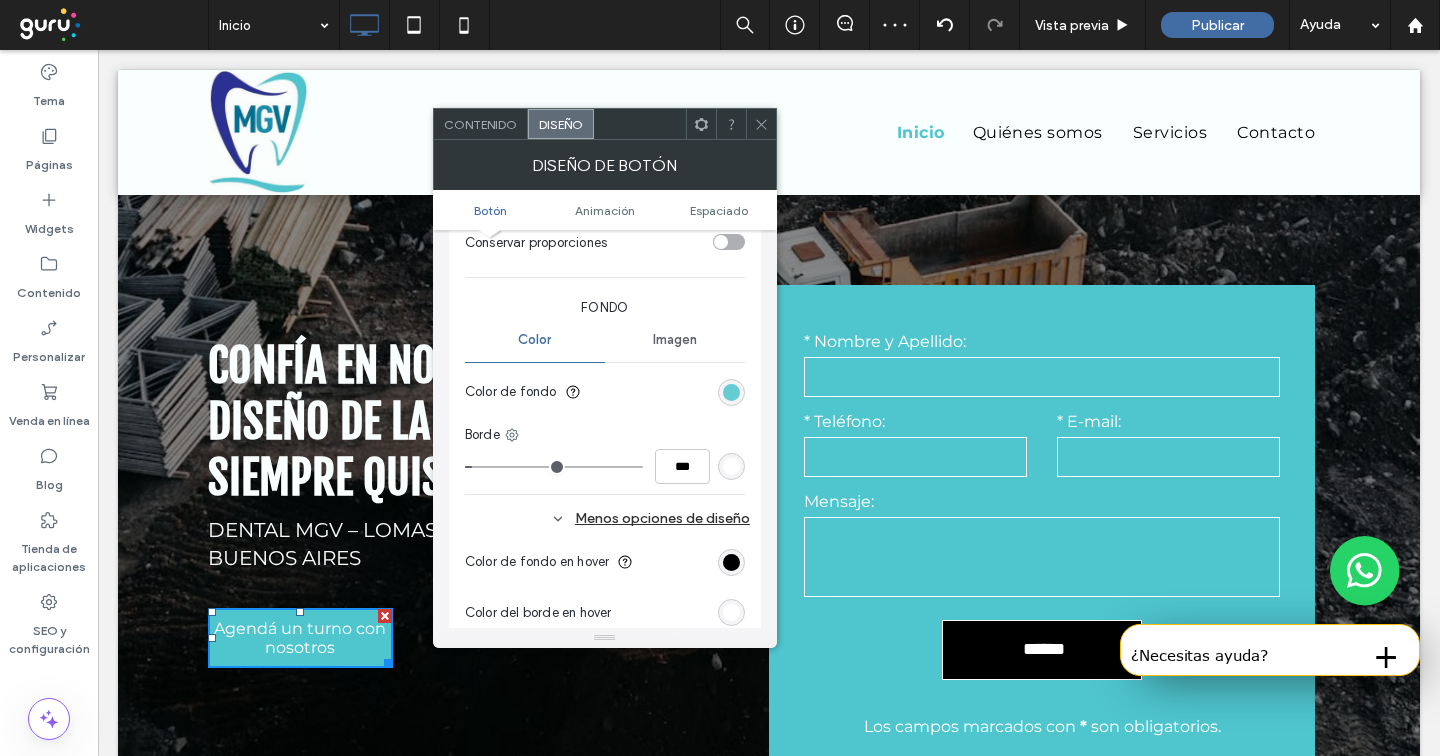 click at bounding box center (731, 392) 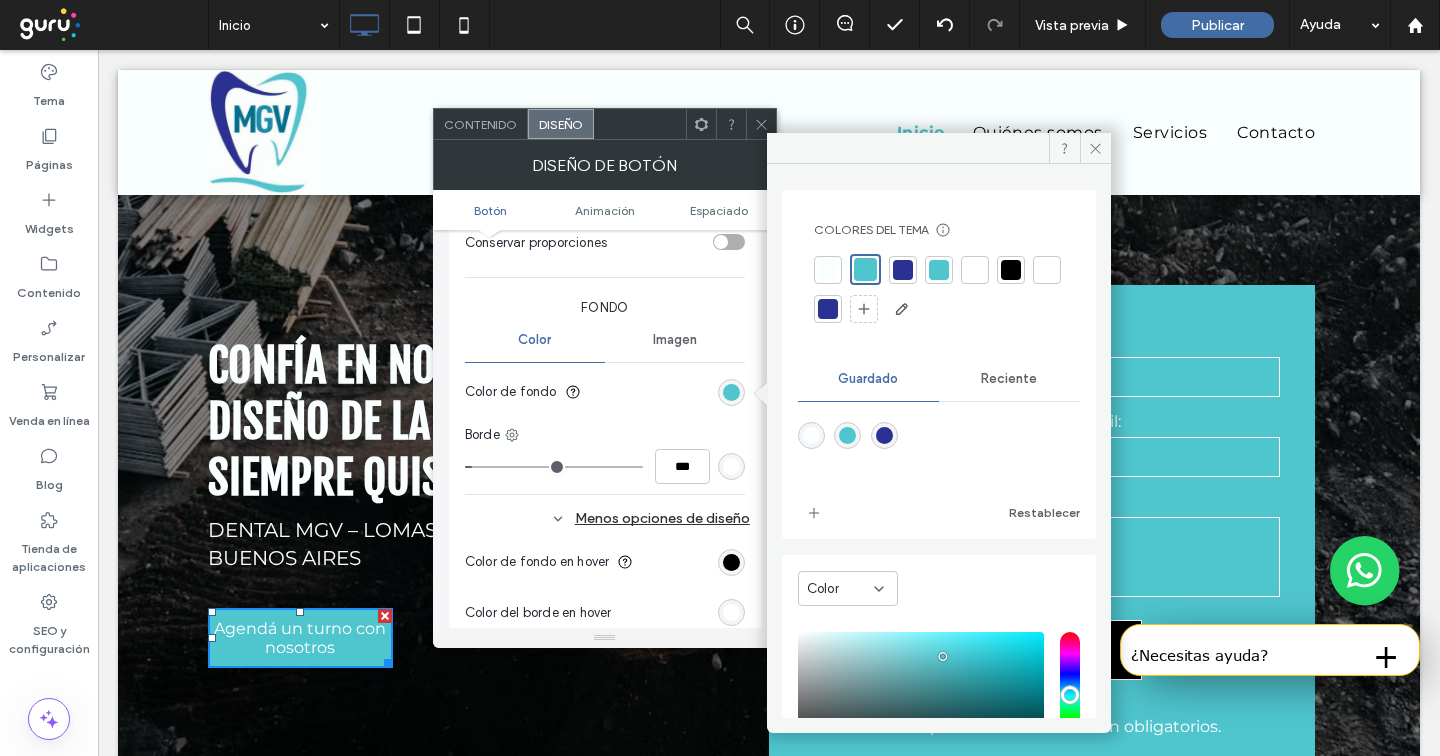 click at bounding box center [903, 270] 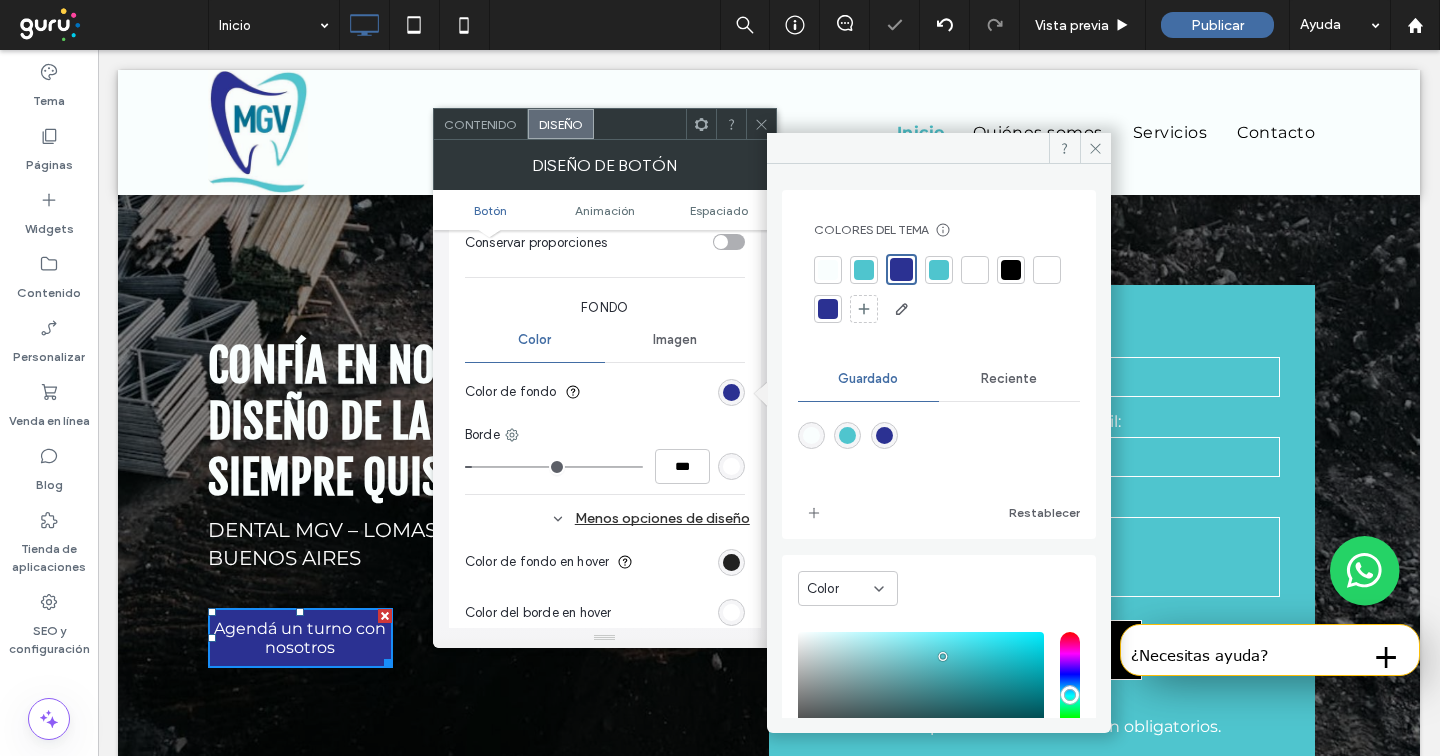 click at bounding box center (731, 562) 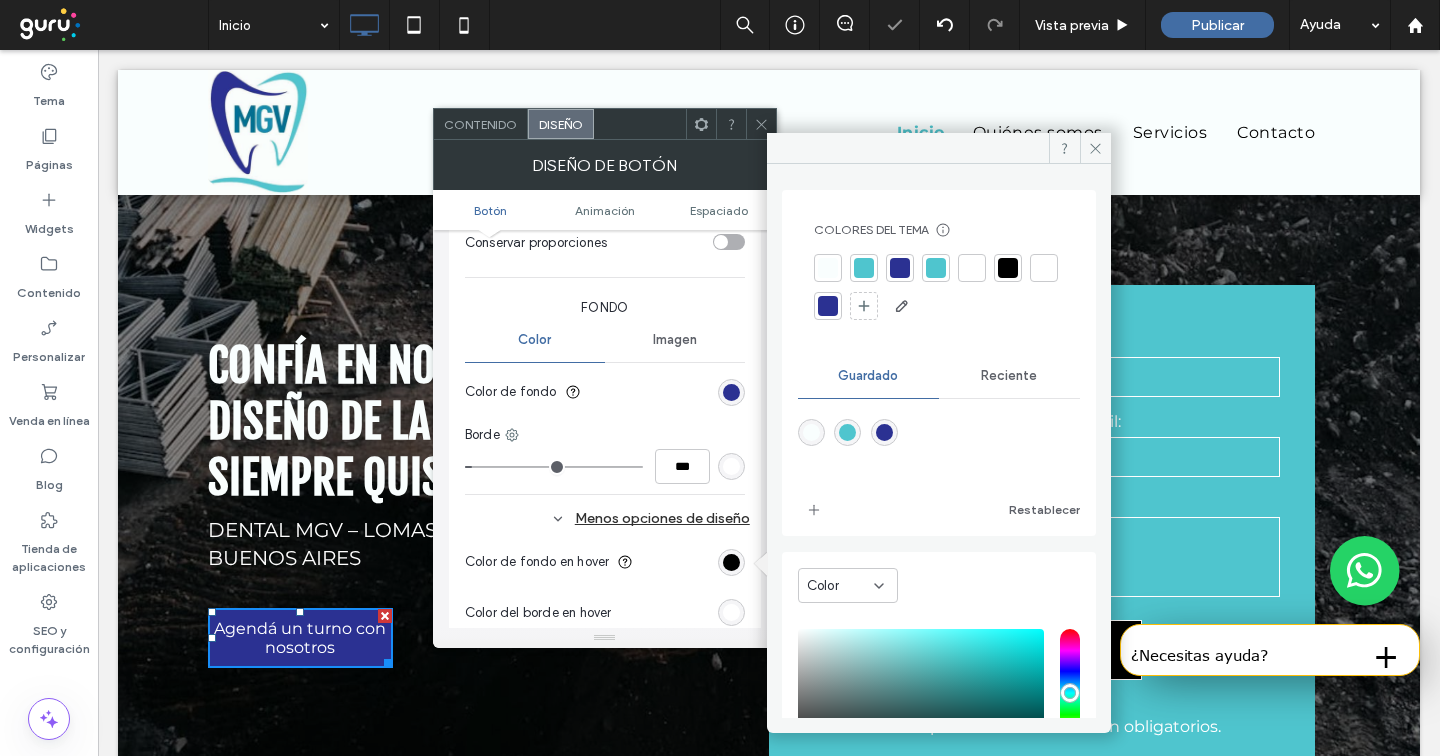 click at bounding box center [864, 268] 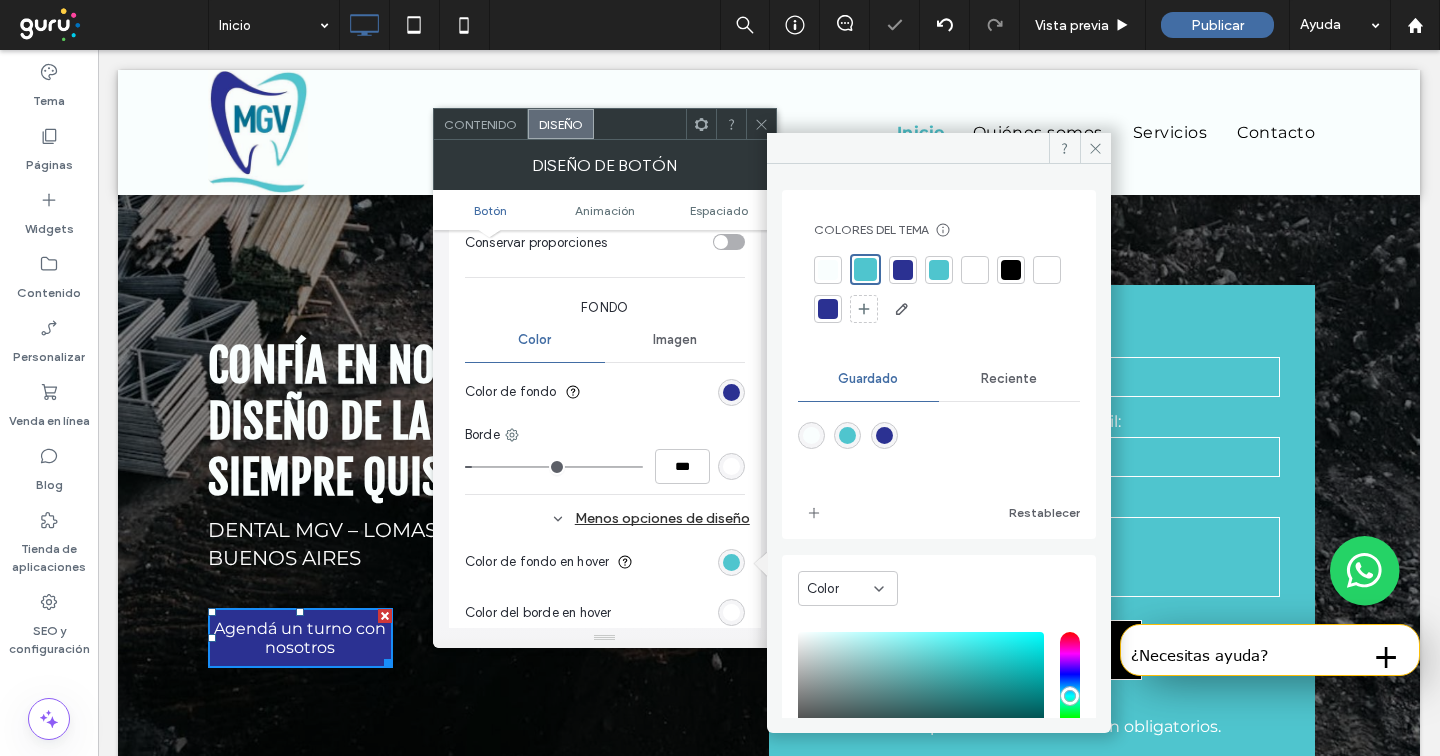 drag, startPoint x: 758, startPoint y: 116, endPoint x: 671, endPoint y: 194, distance: 116.846054 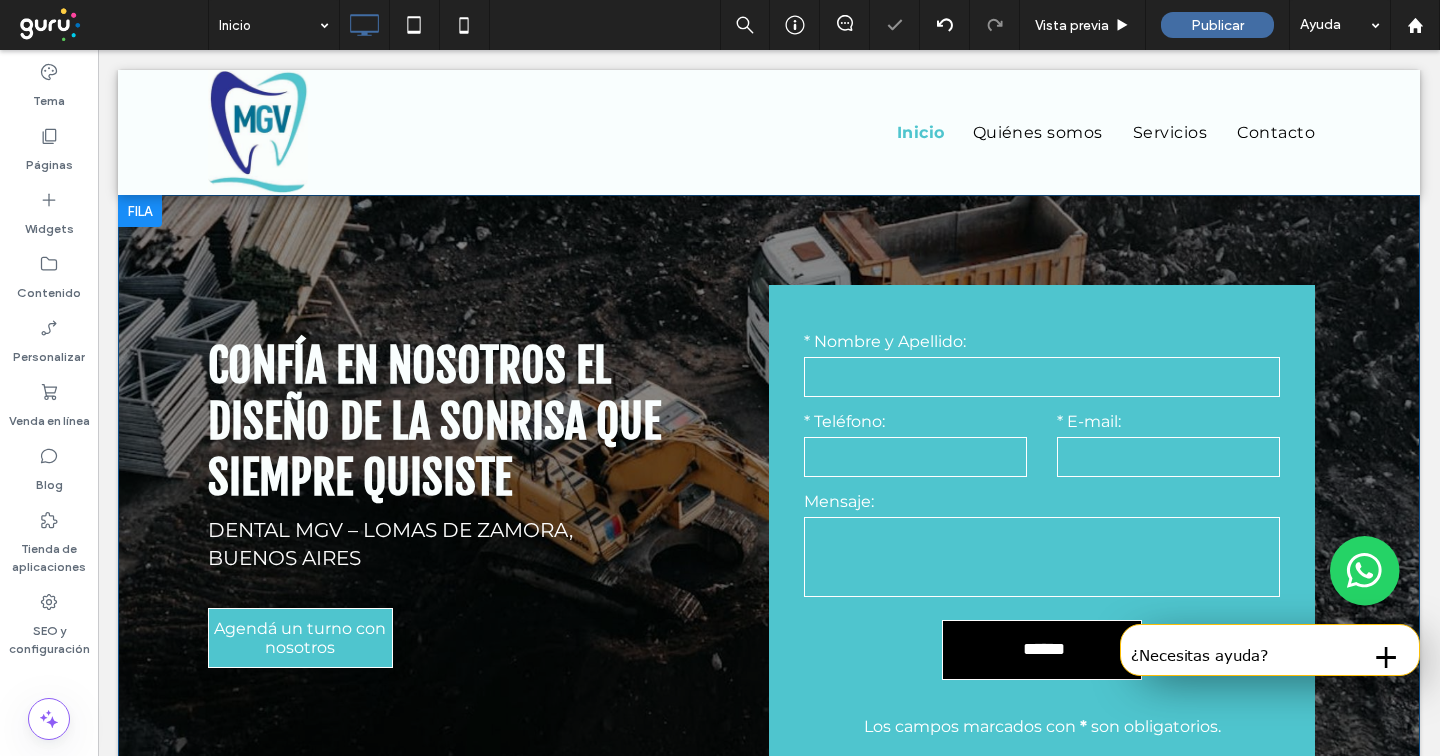 scroll, scrollTop: 5, scrollLeft: 0, axis: vertical 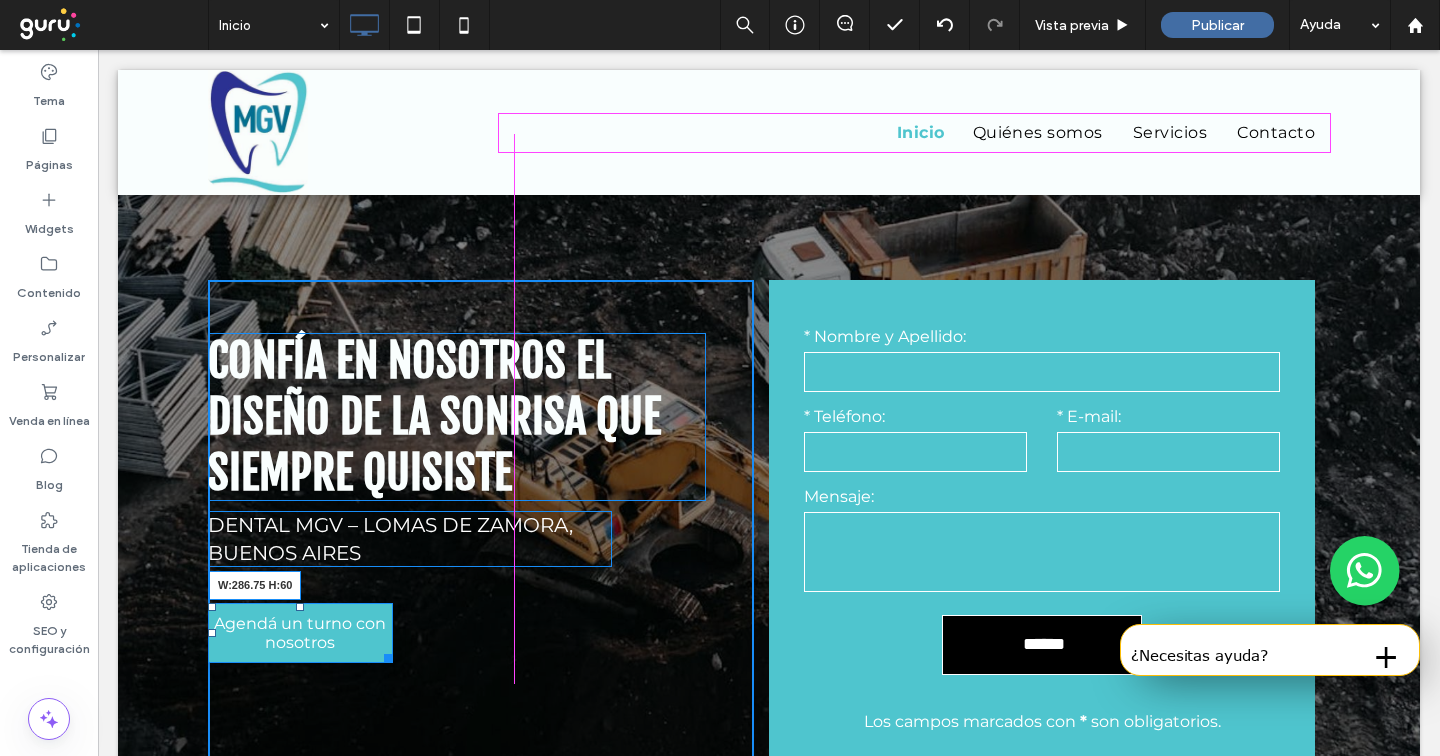 drag, startPoint x: 386, startPoint y: 657, endPoint x: 493, endPoint y: 657, distance: 107 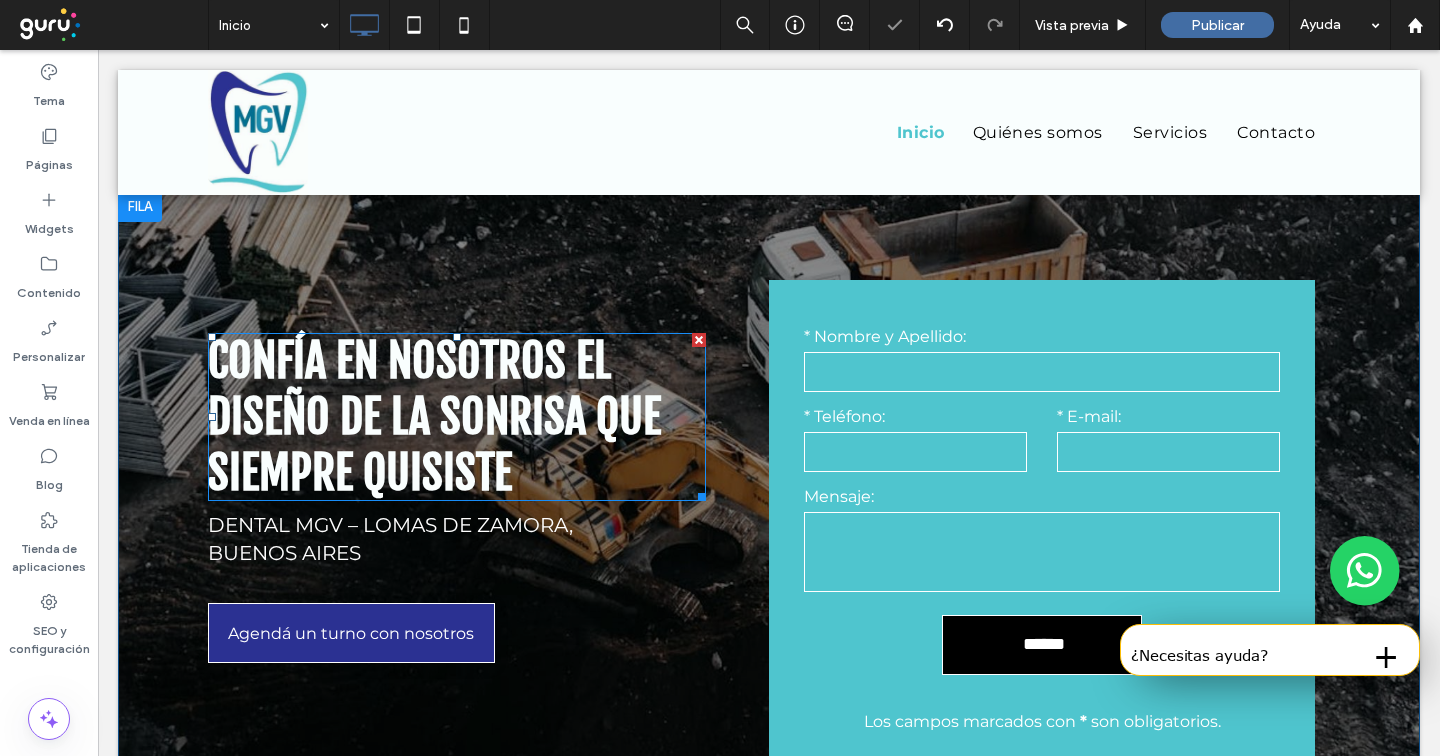 scroll, scrollTop: 15, scrollLeft: 0, axis: vertical 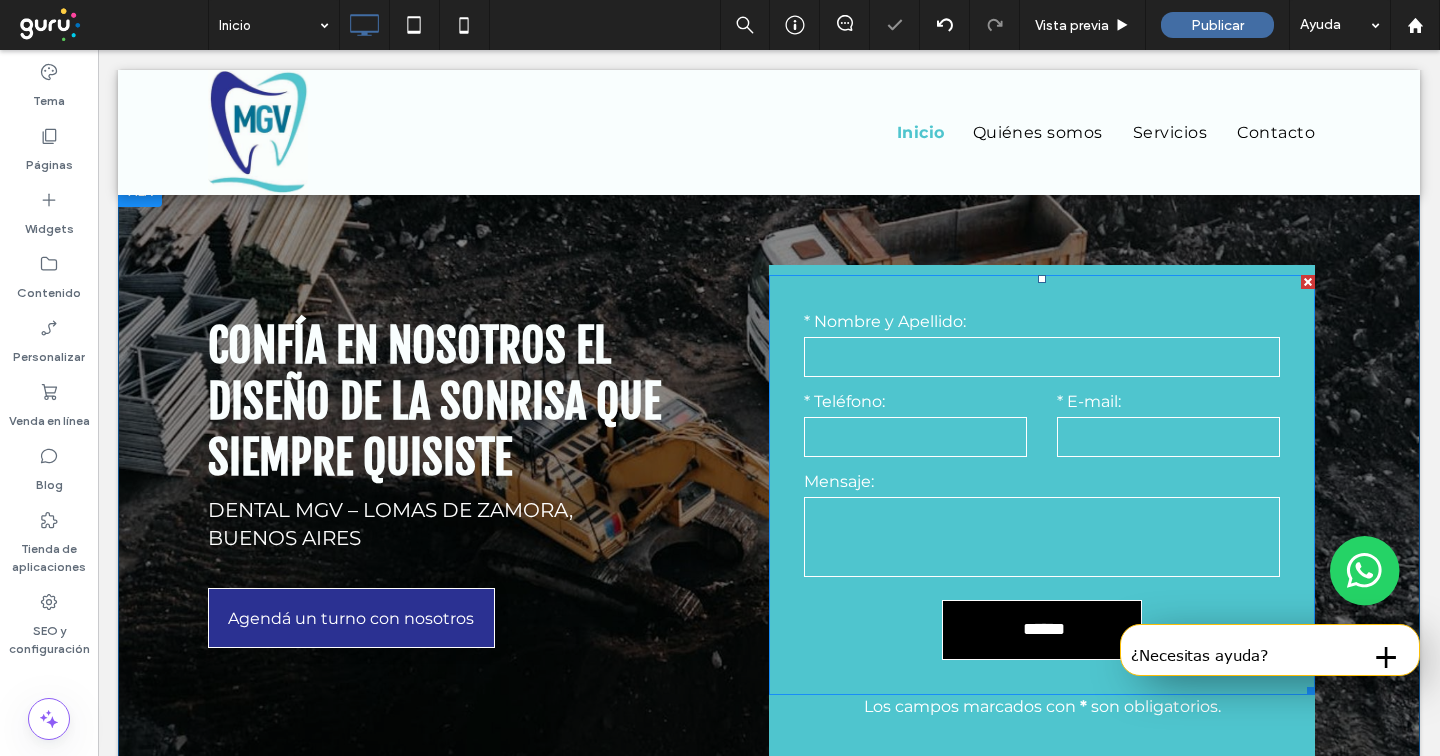 click on "* Nombre  y  Apellido:
* Teléfono:
* E-mail:
Mensaje:
******
Hemos recibido su mensaje, contestaremos a la brevedad   Se ha producido un error al enviar su mensaje. Inténtelo más tarde." at bounding box center [1042, 485] 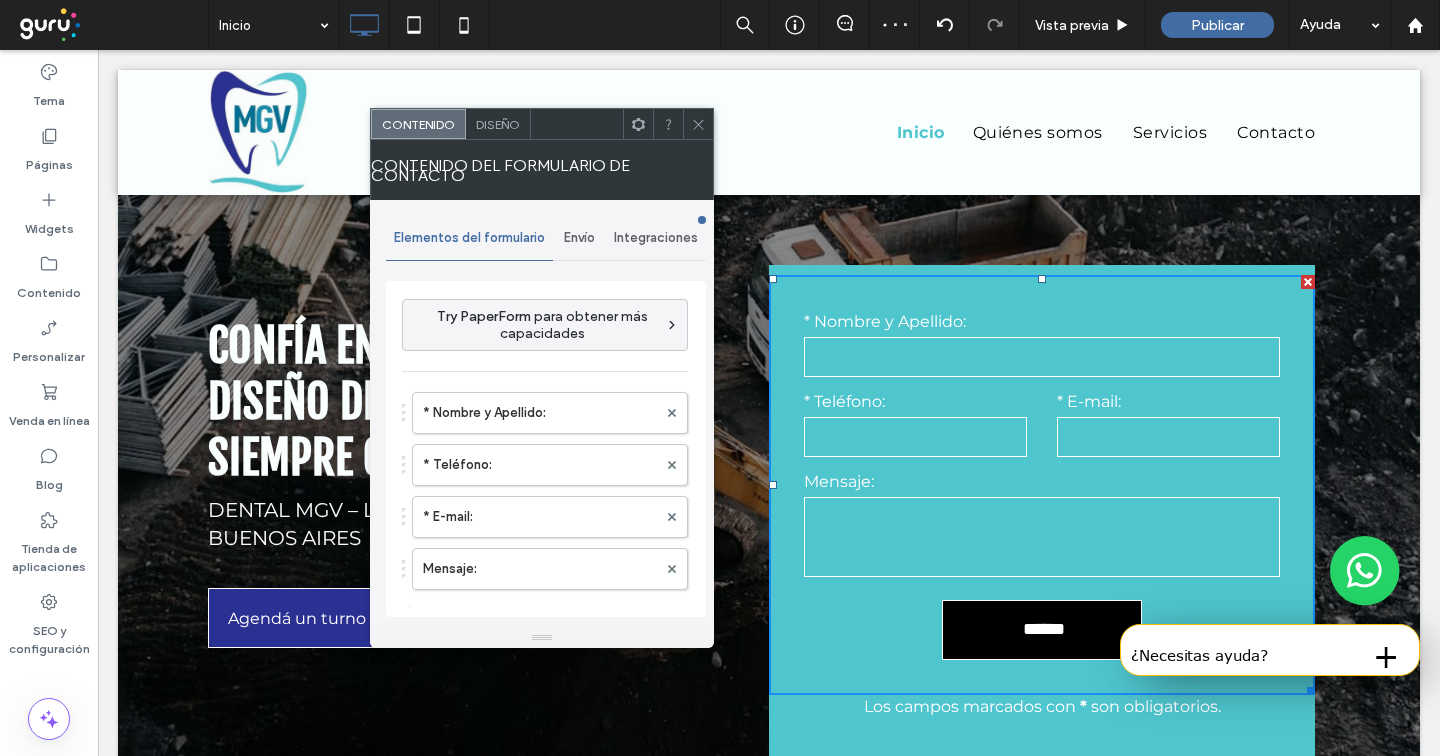 click 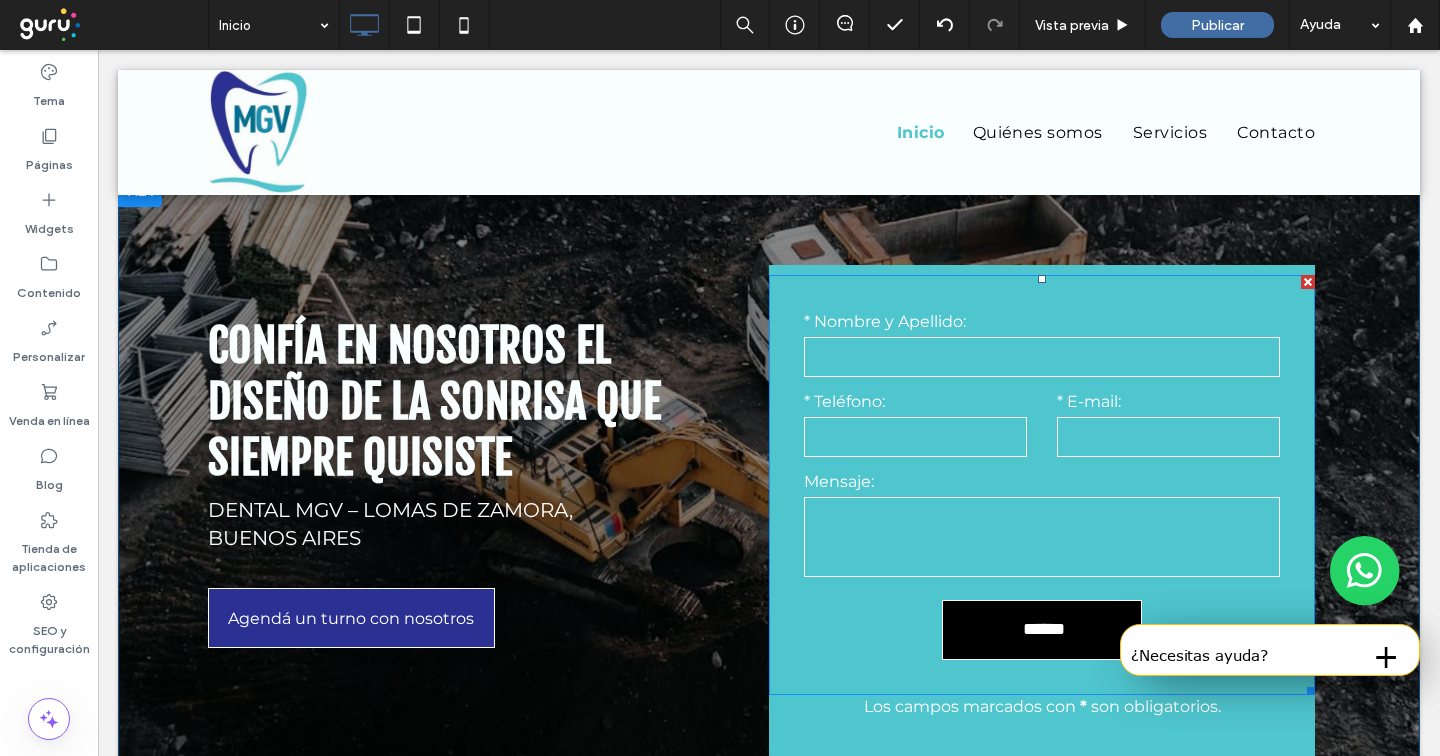 click on "* Teléfono:" at bounding box center (915, 402) 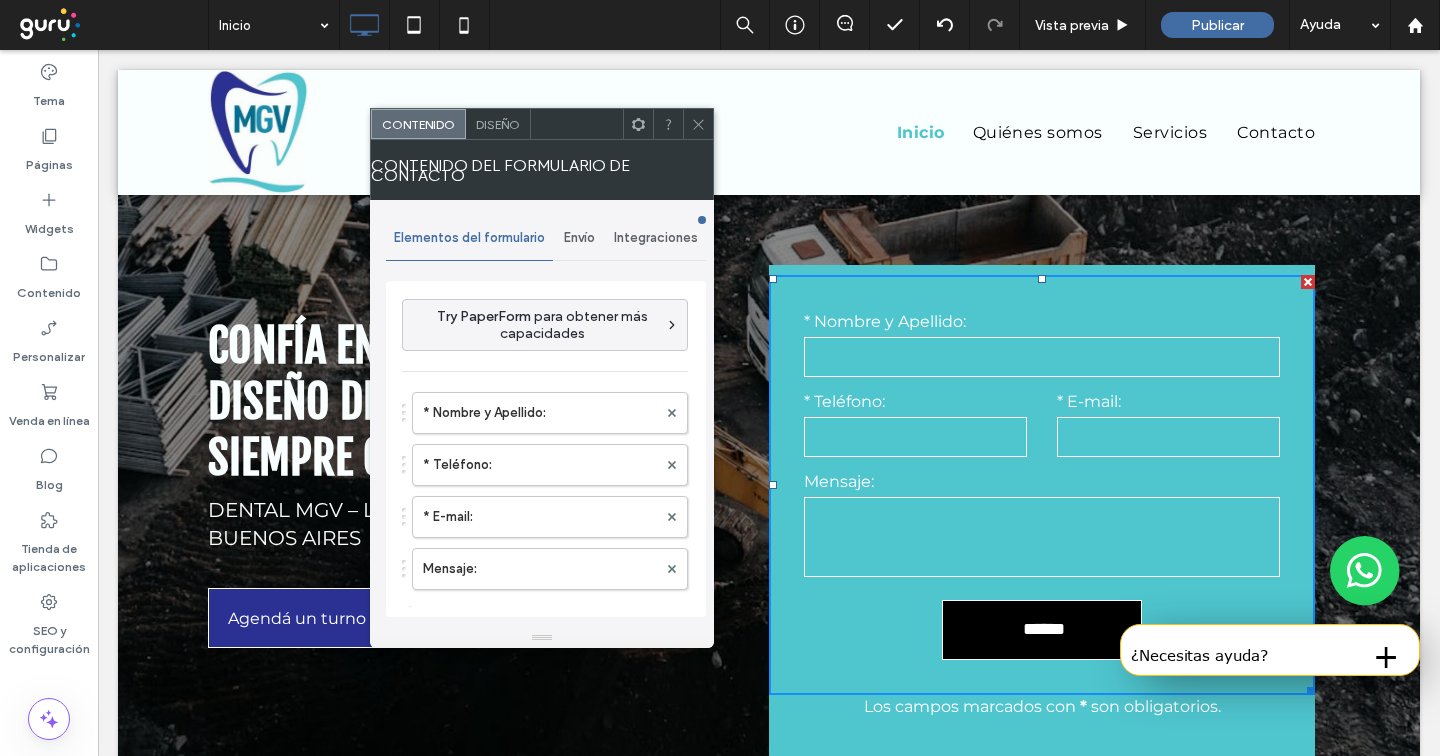 click on "Envío" at bounding box center (579, 238) 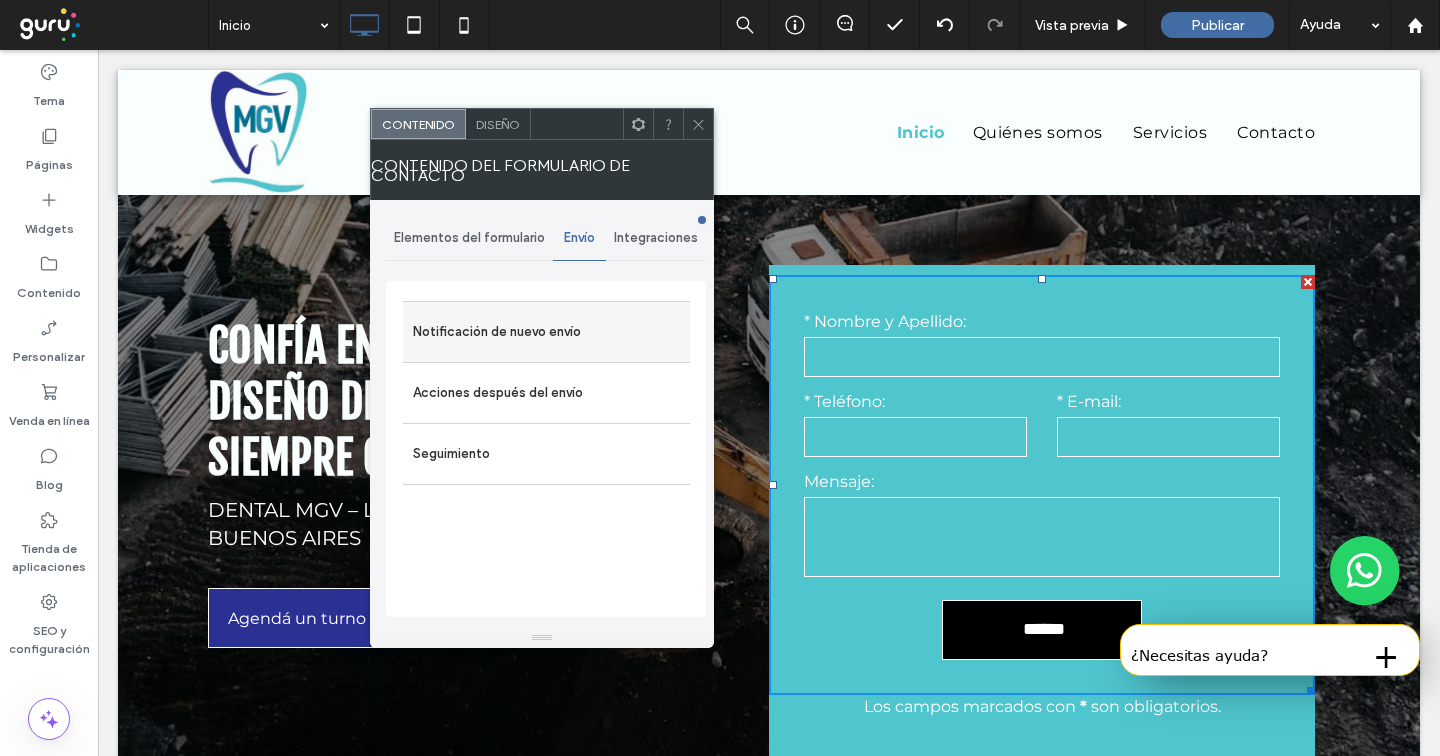 click on "Notificación de nuevo envío" at bounding box center (546, 332) 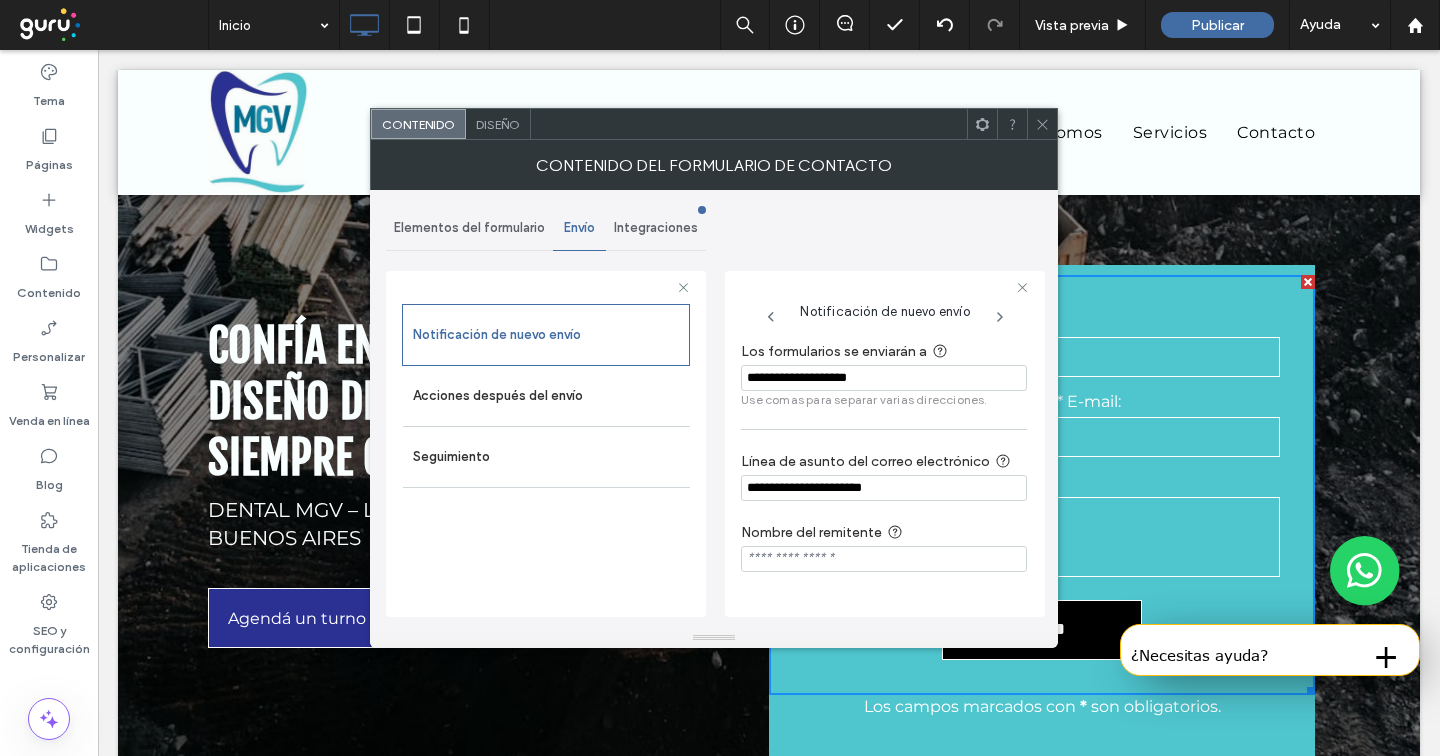 click on "Los formularios se enviarán a" at bounding box center (880, 352) 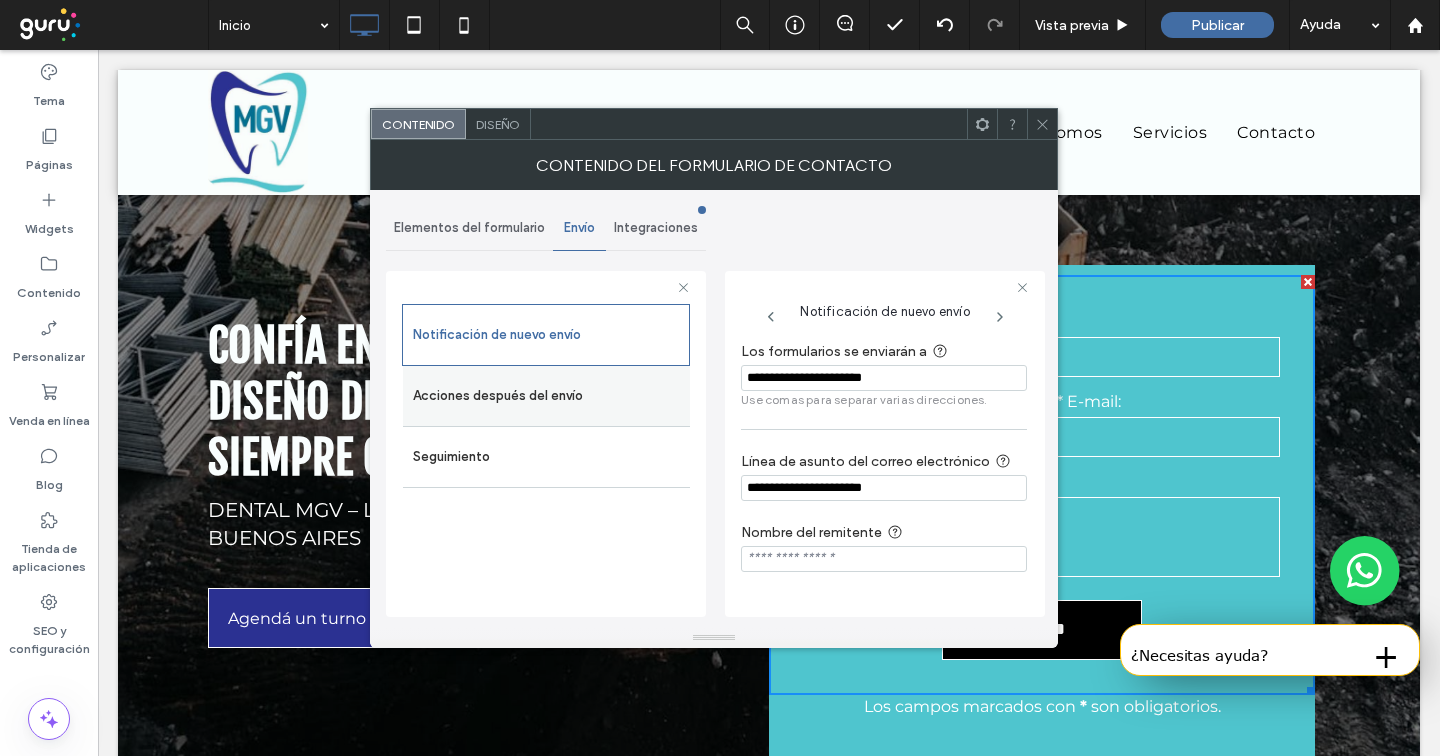 type on "**********" 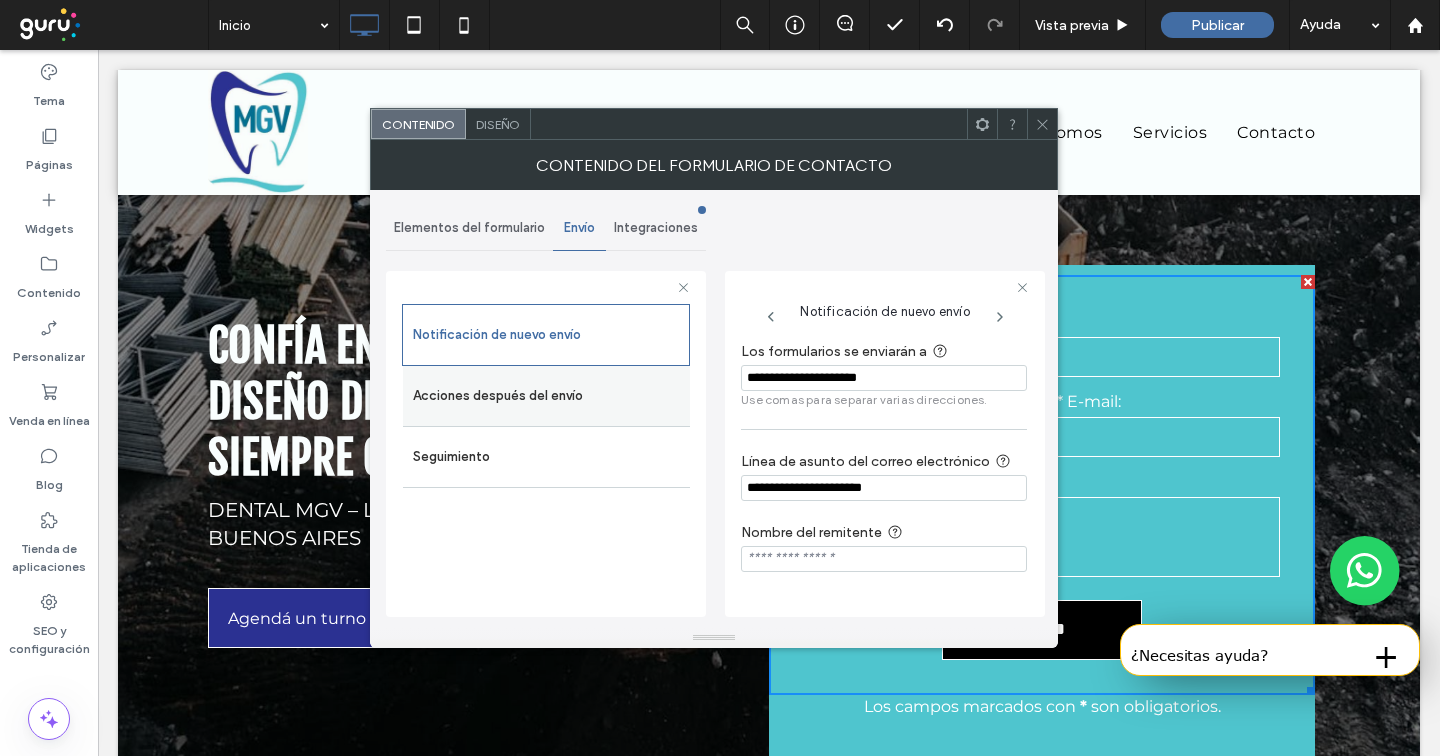 click on "Acciones después del envío" at bounding box center (546, 396) 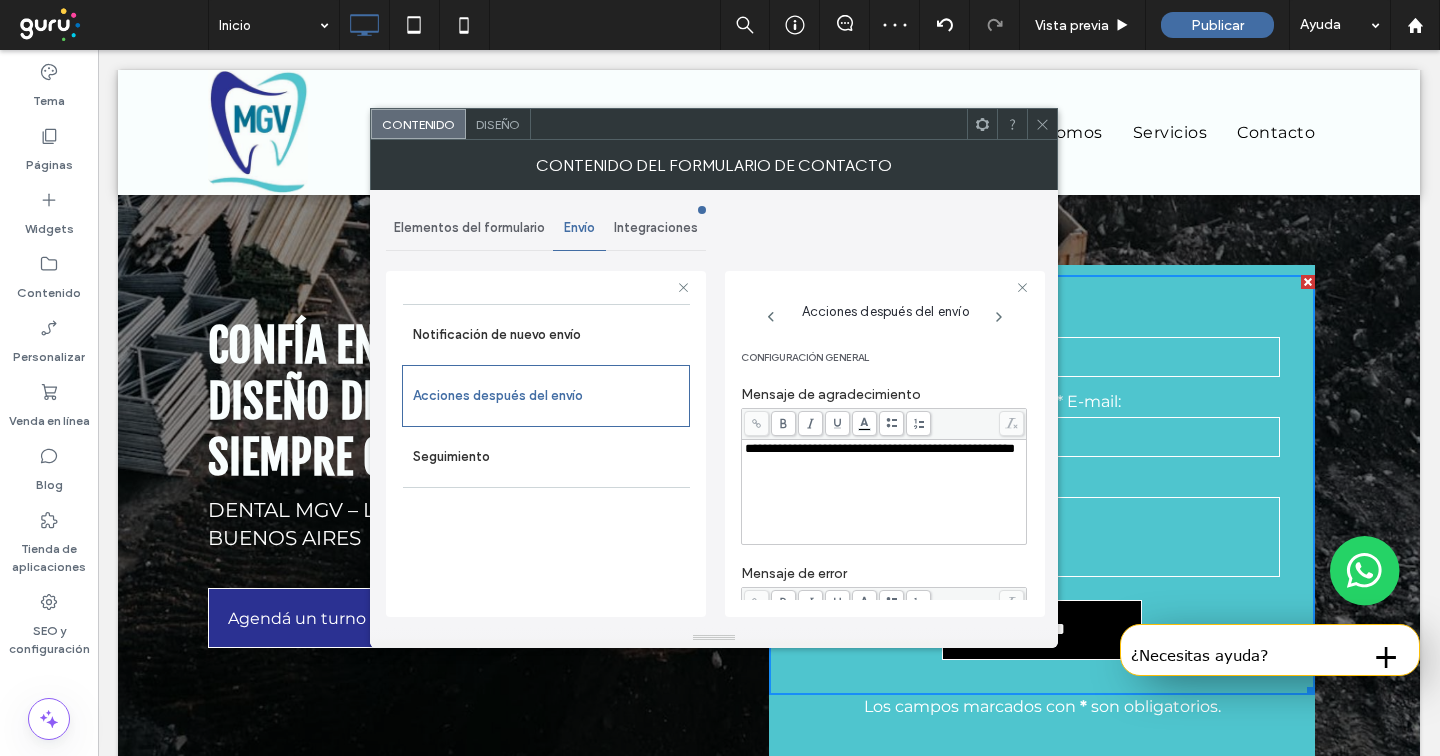click on "**********" at bounding box center (880, 448) 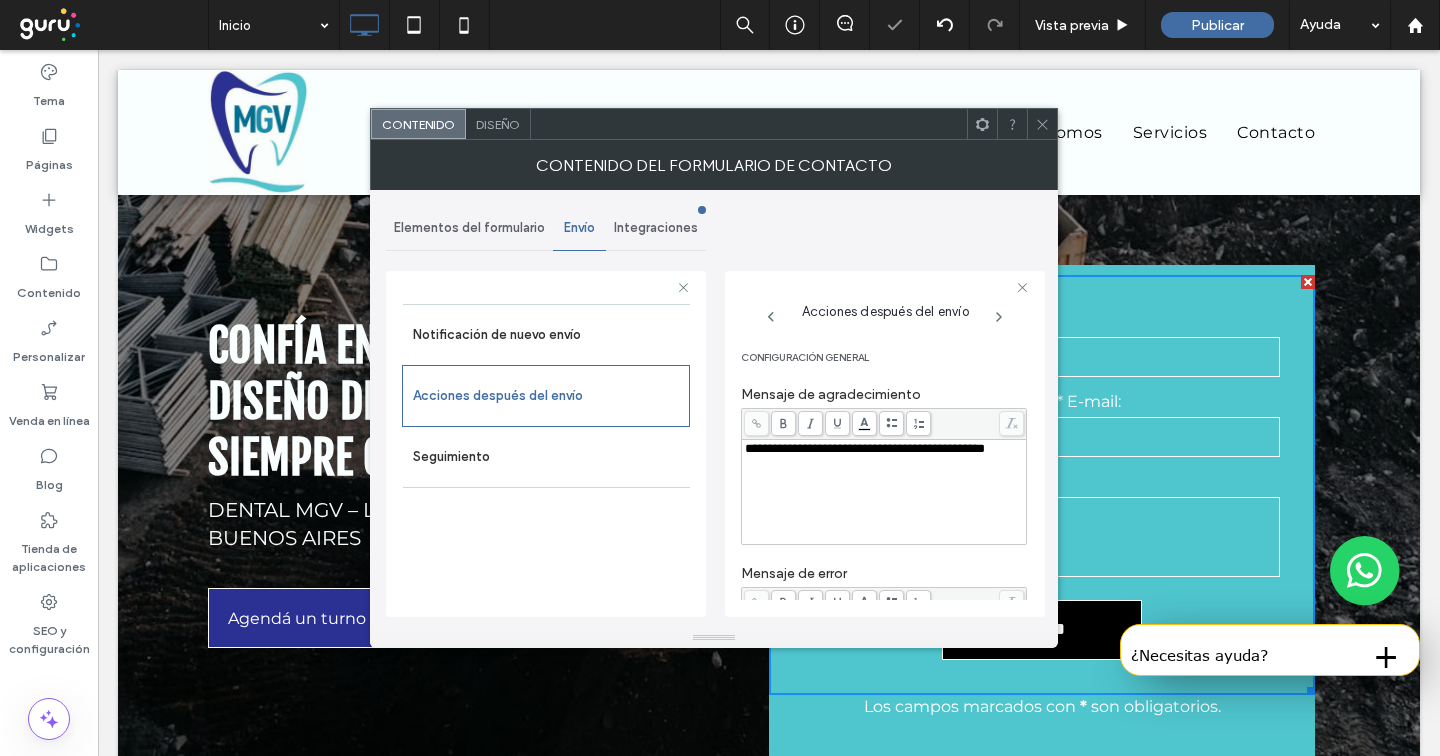 click on "Diseño" at bounding box center [498, 124] 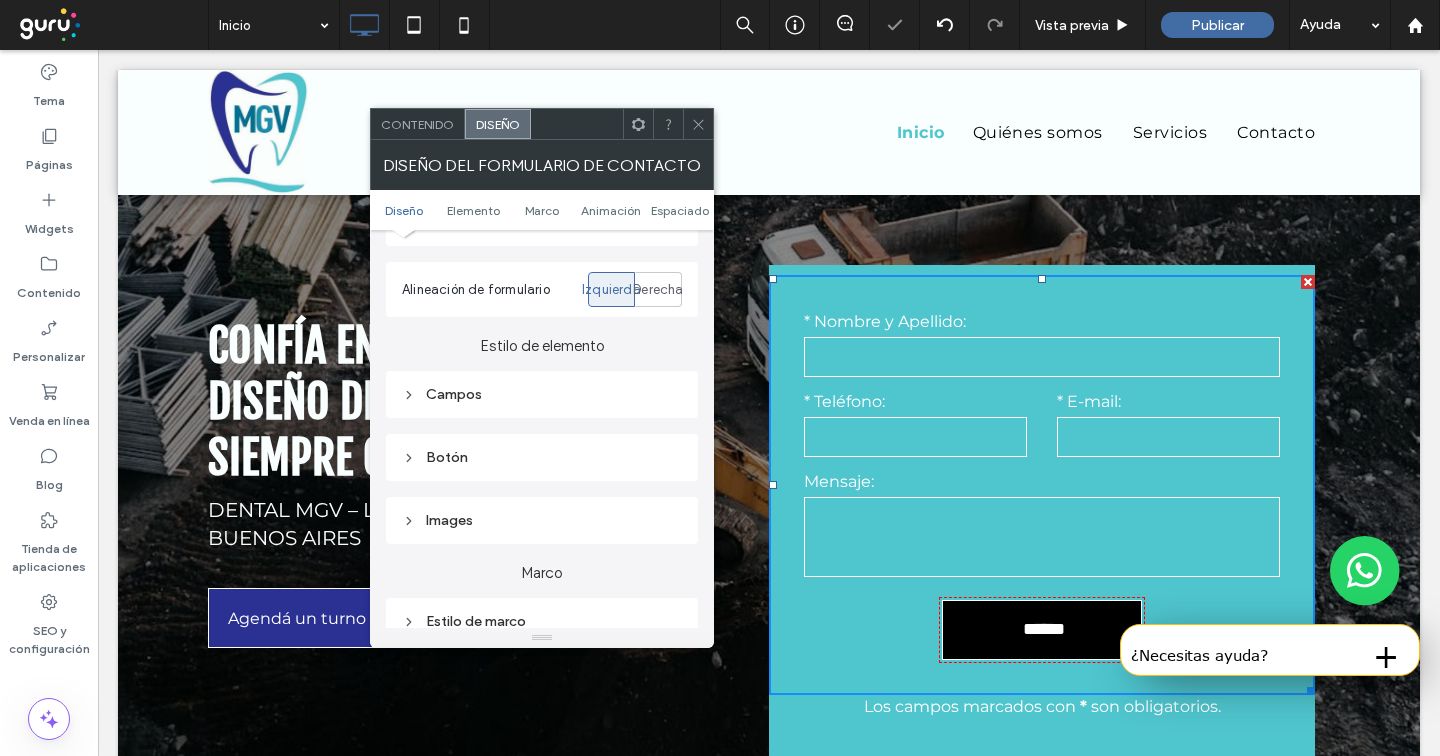scroll, scrollTop: 220, scrollLeft: 0, axis: vertical 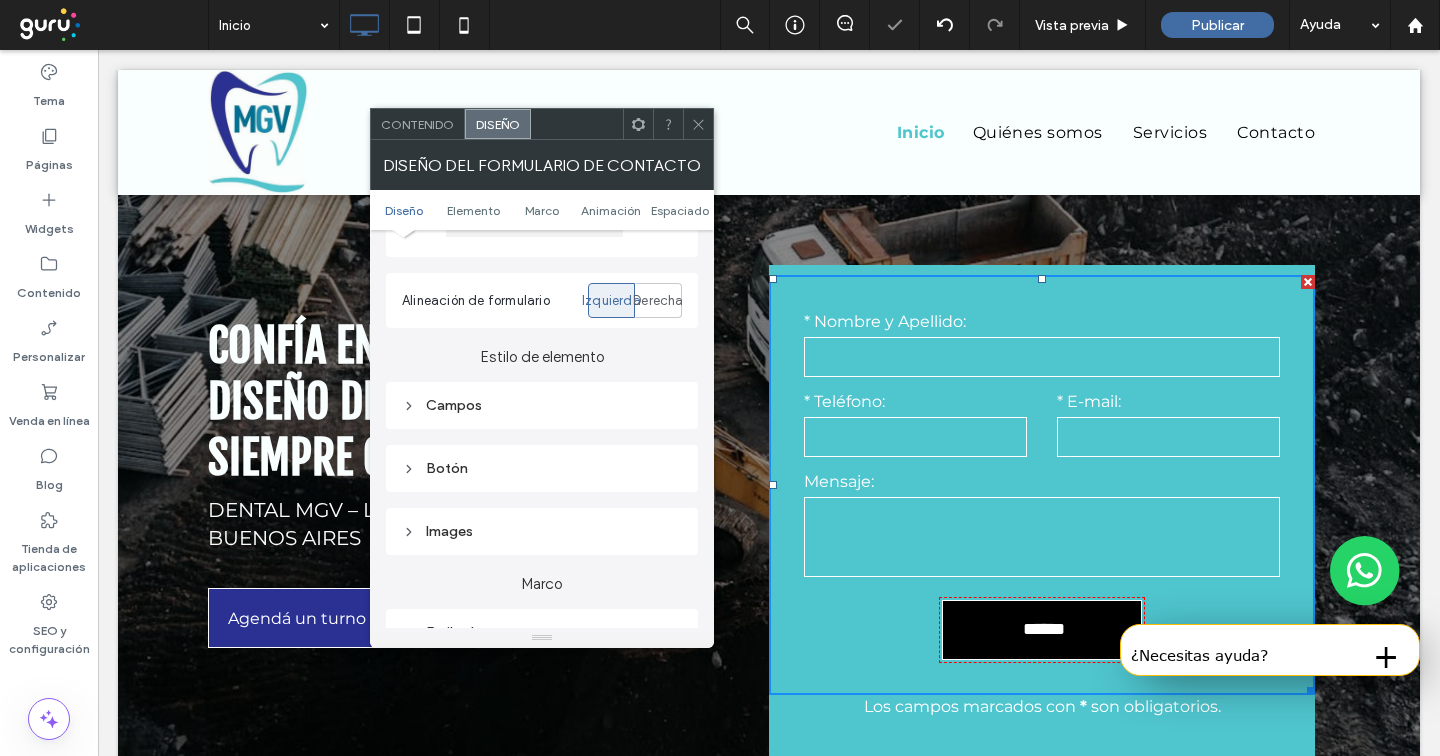 click on "Botón" at bounding box center [542, 468] 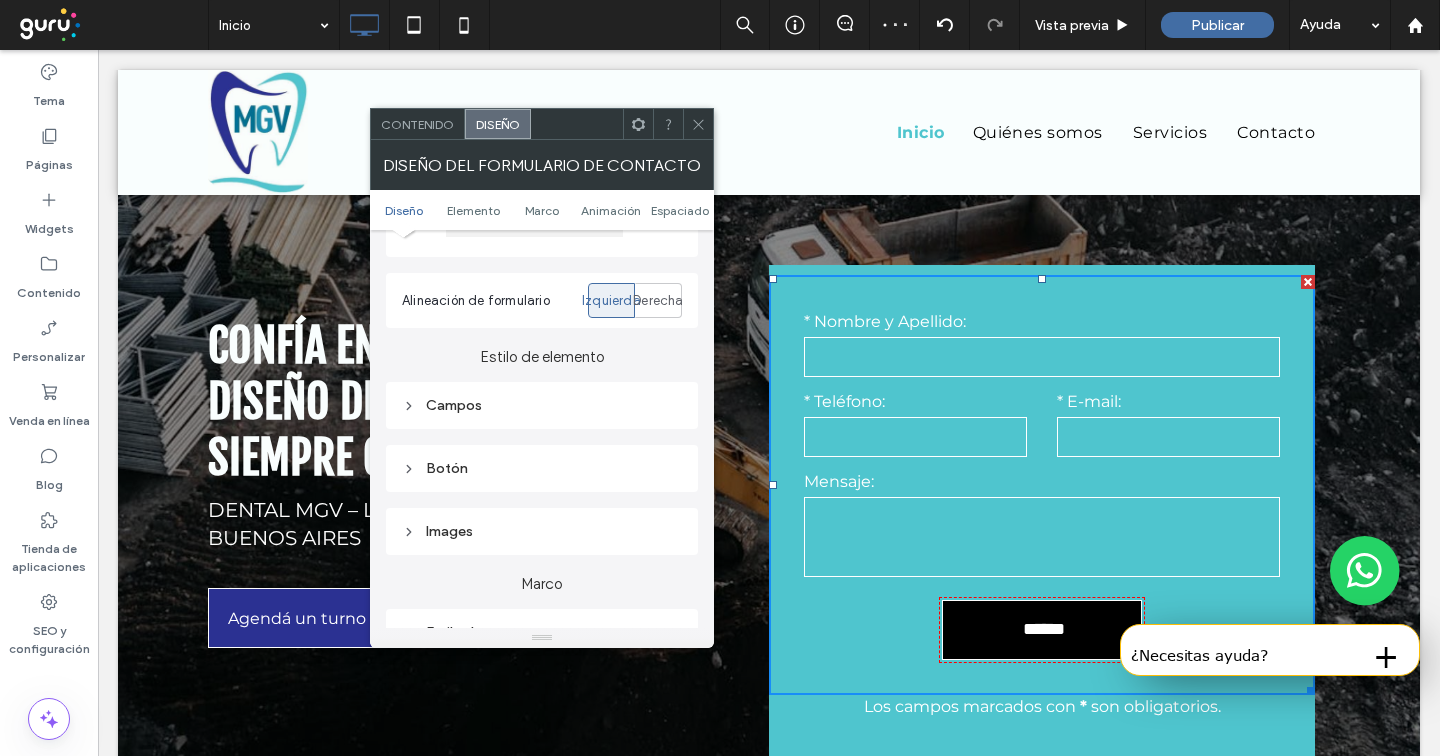 click on "Botón" at bounding box center [542, 468] 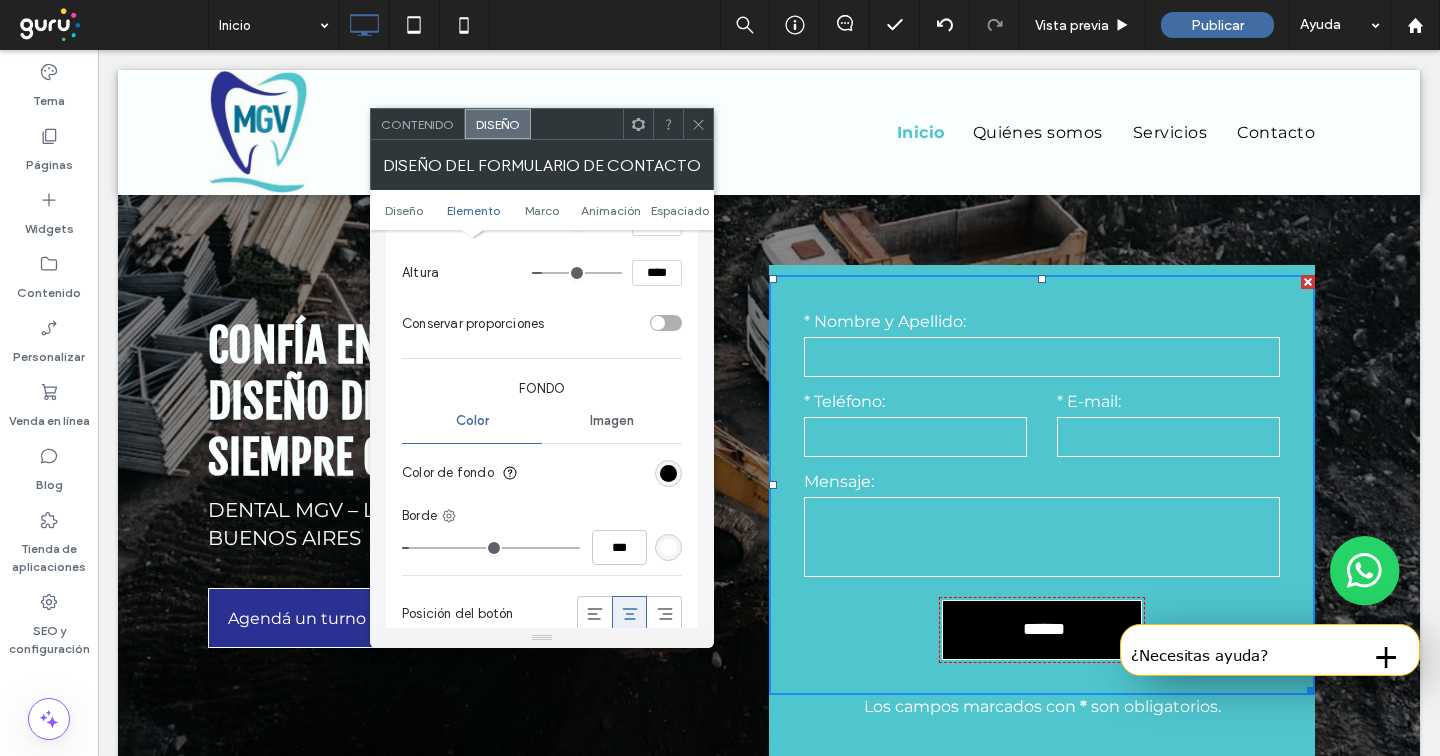 scroll, scrollTop: 709, scrollLeft: 0, axis: vertical 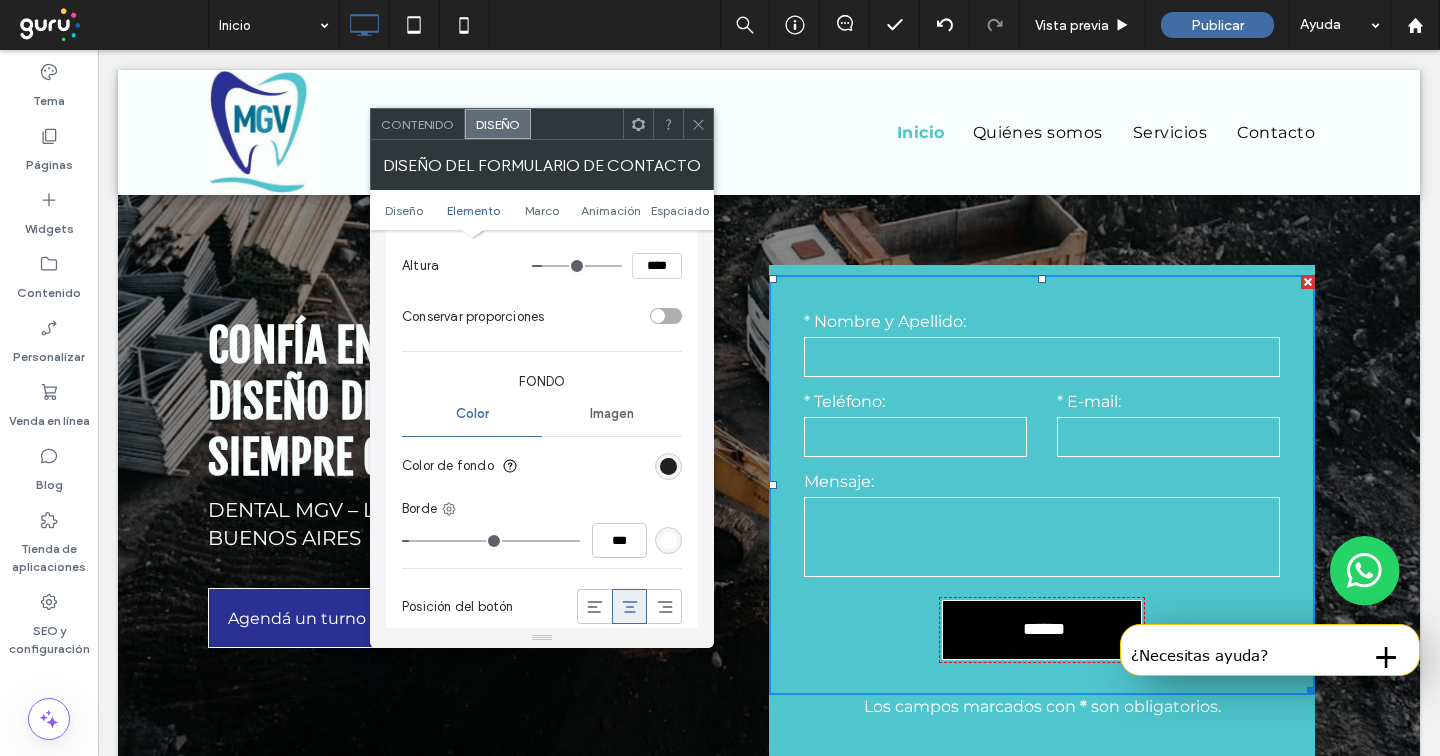 click at bounding box center [668, 466] 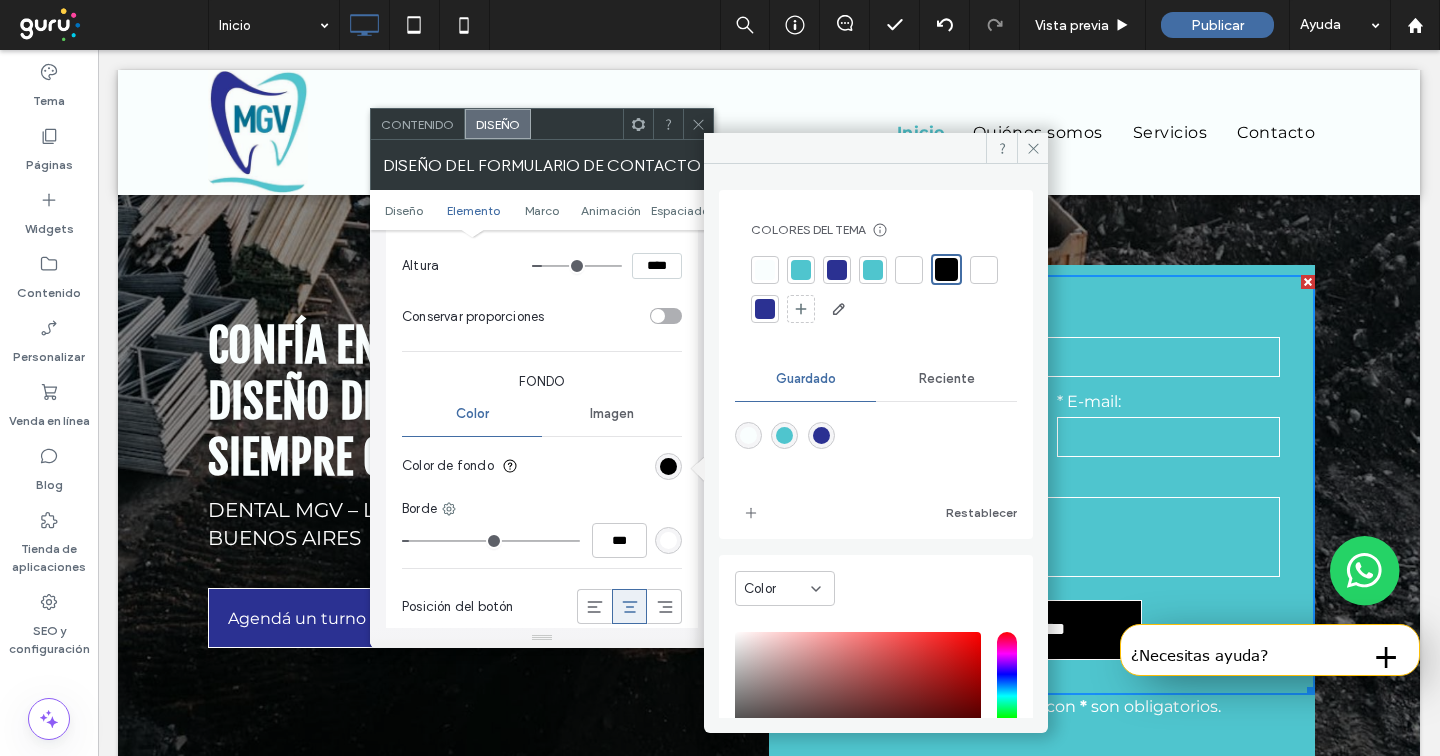 click at bounding box center [801, 270] 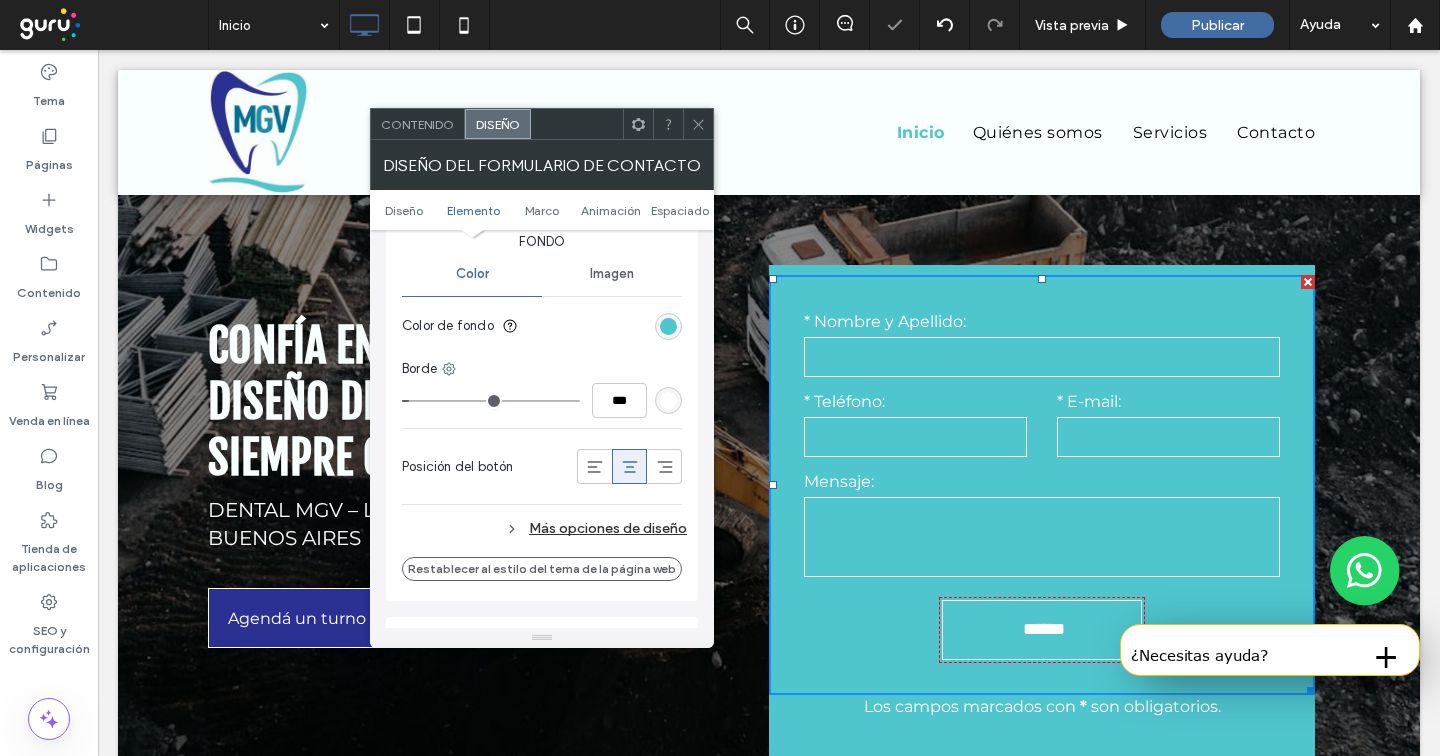 click on "Más opciones de diseño" at bounding box center [544, 528] 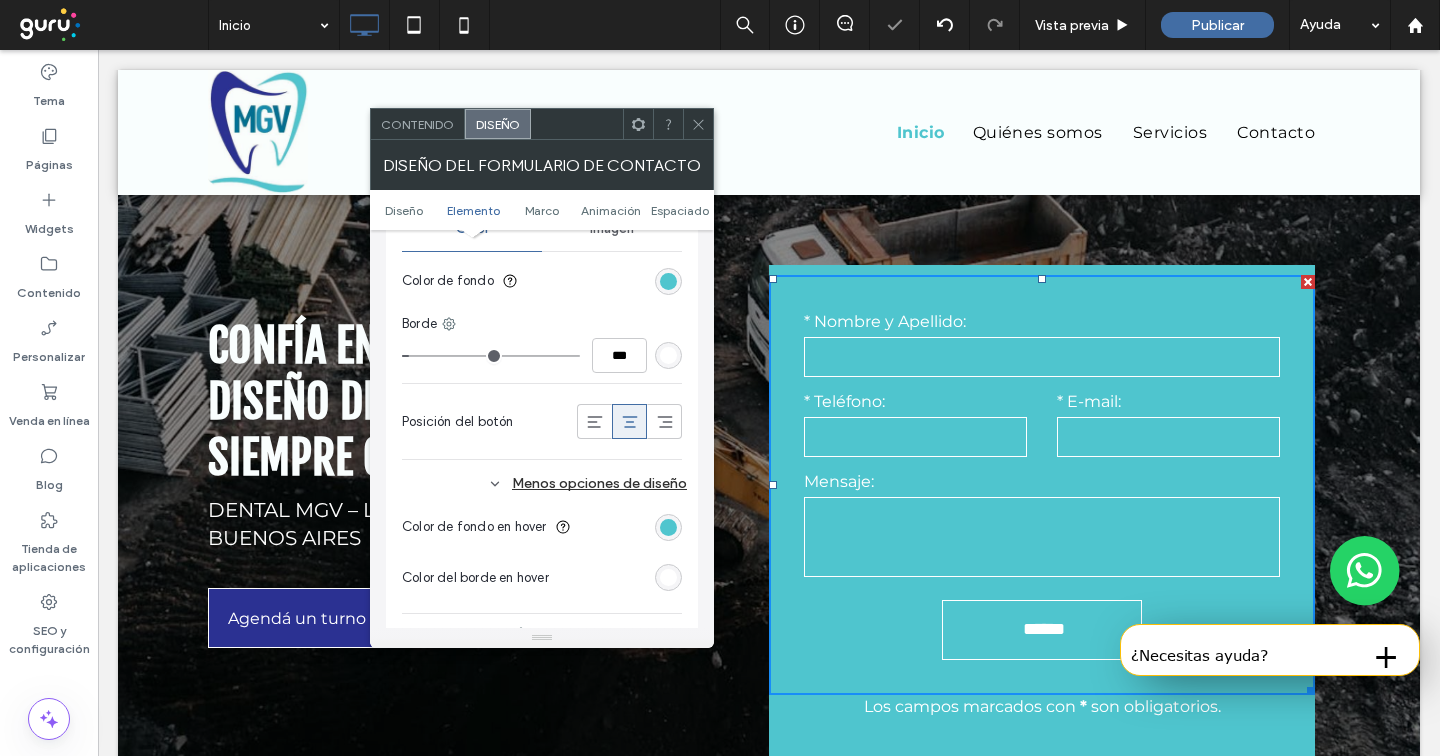 scroll, scrollTop: 941, scrollLeft: 0, axis: vertical 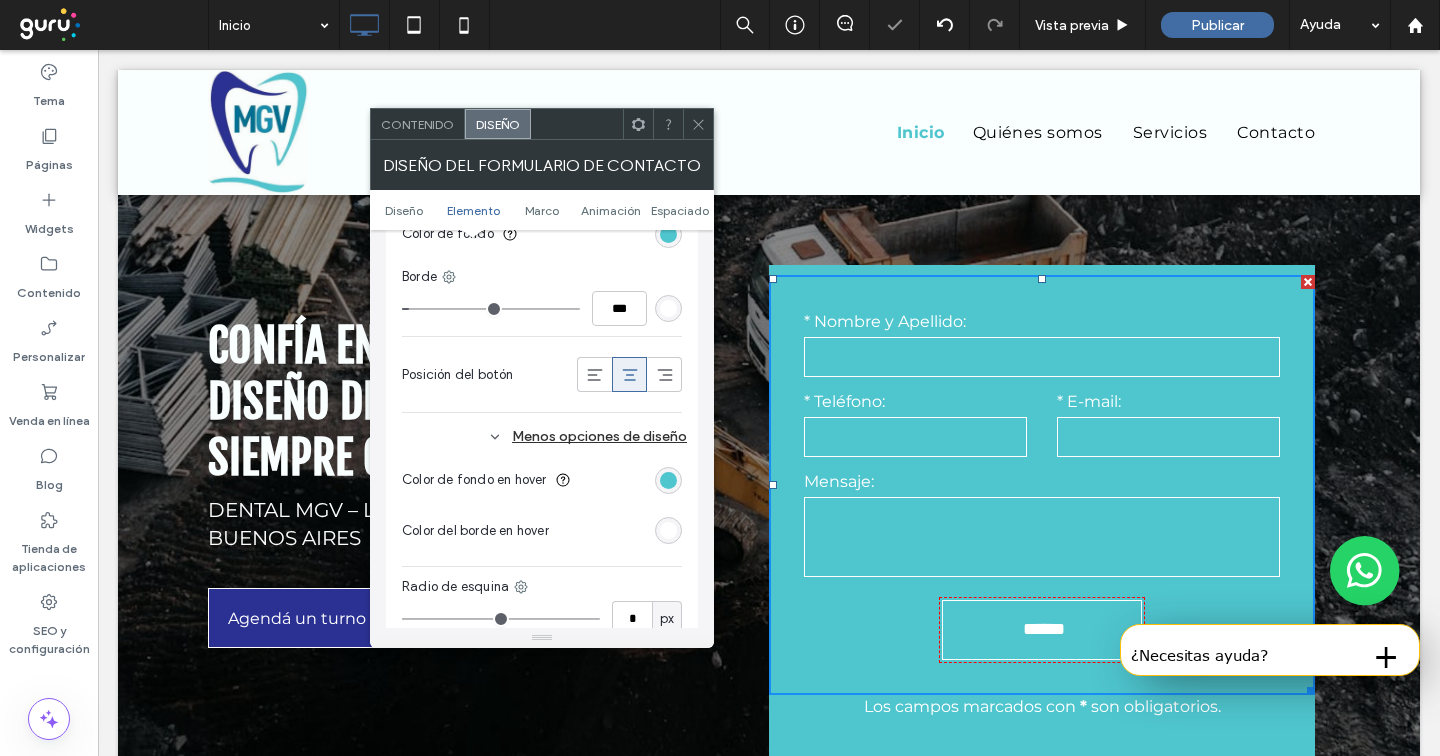 click at bounding box center [668, 480] 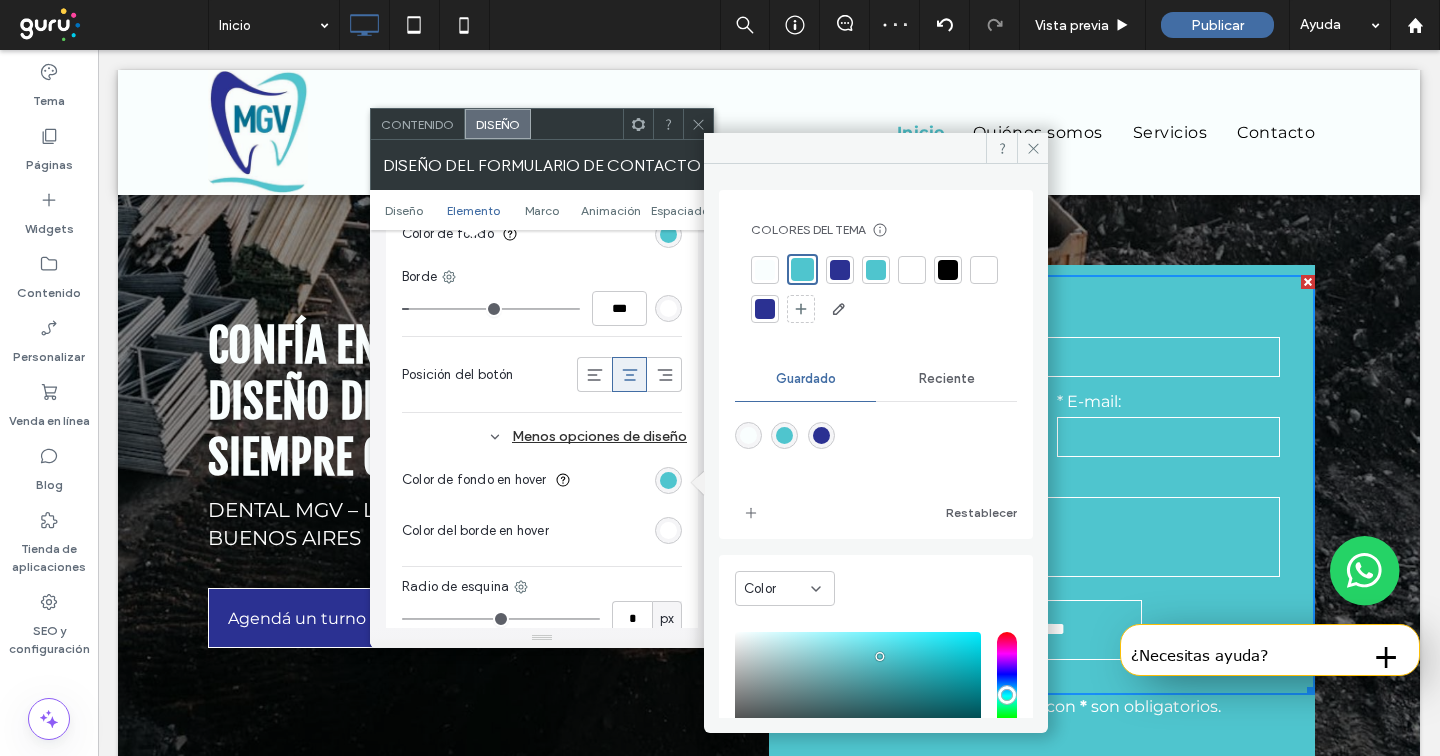 click at bounding box center (765, 309) 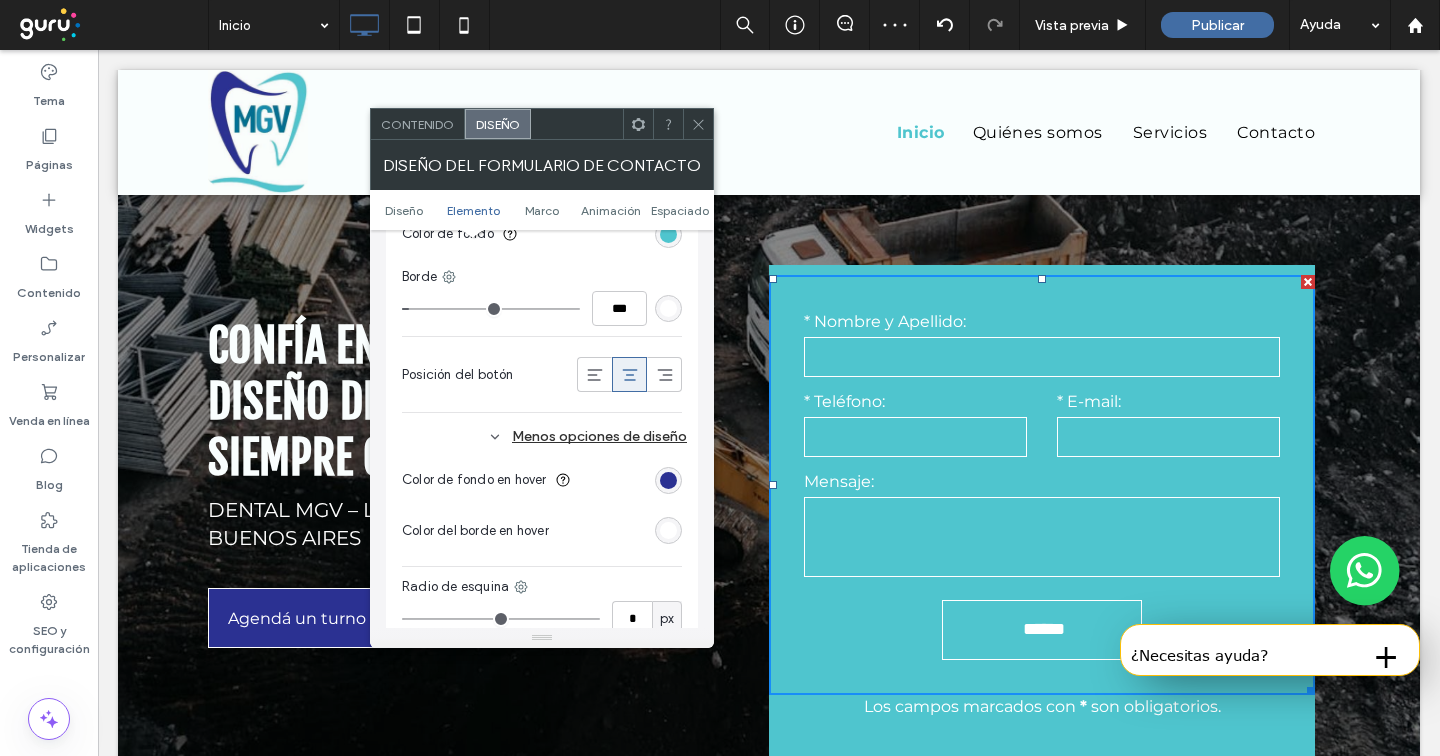 click on "Contenido" at bounding box center (418, 124) 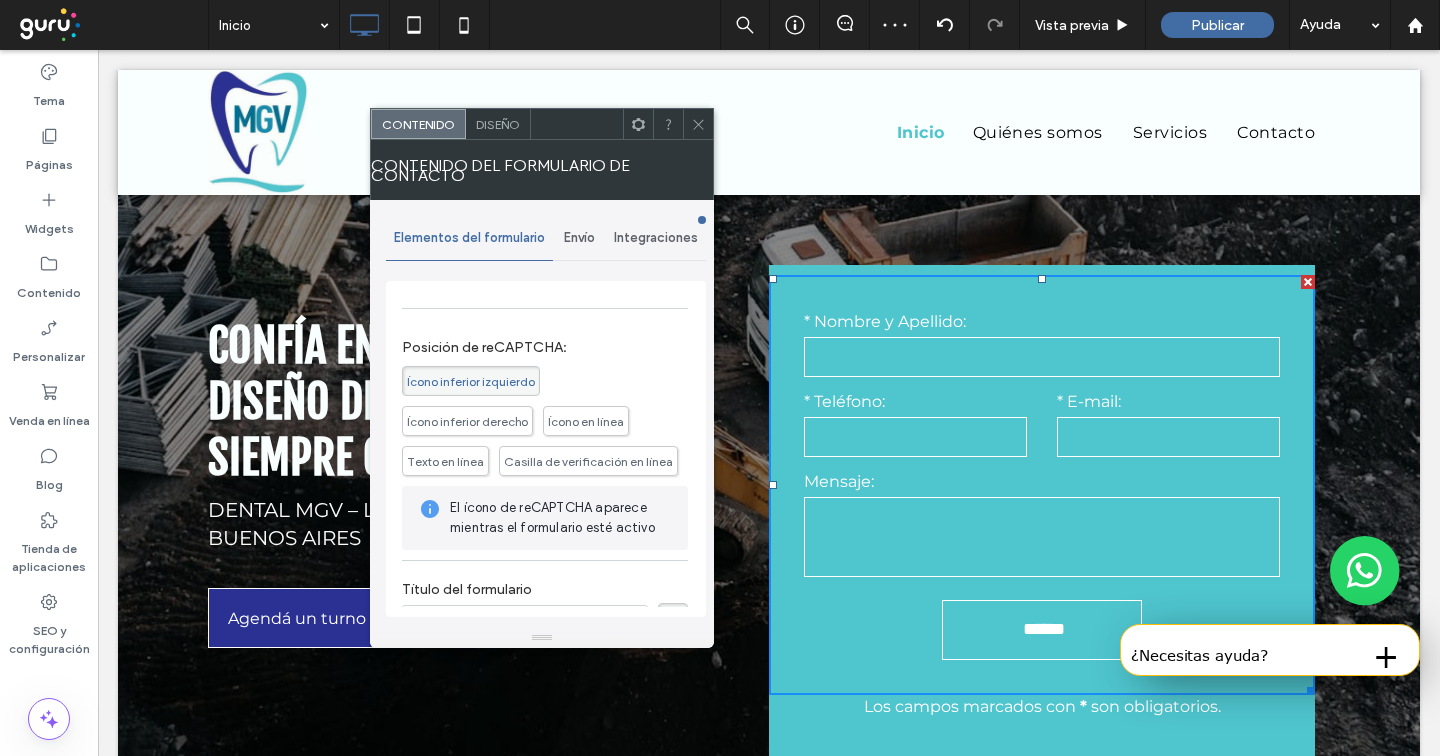 scroll, scrollTop: 316, scrollLeft: 0, axis: vertical 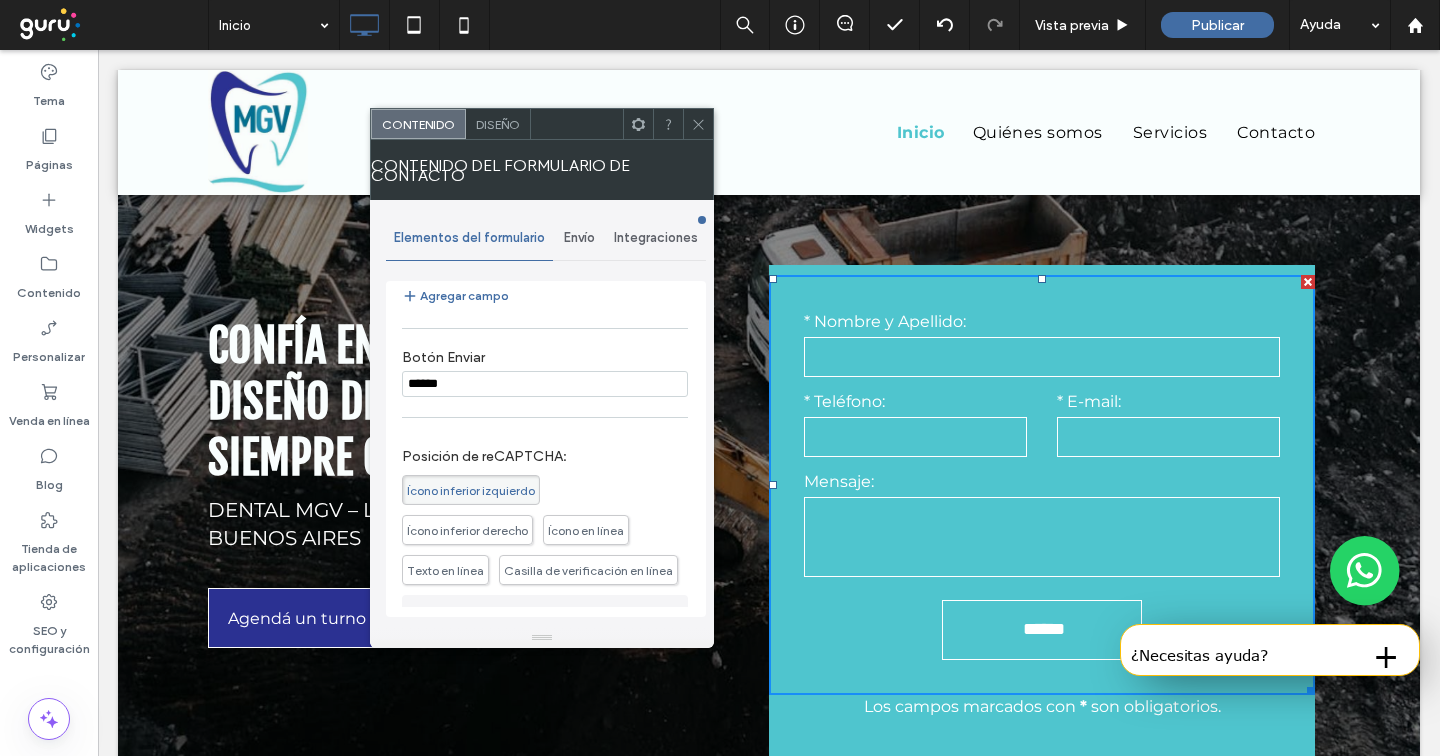 type on "*" 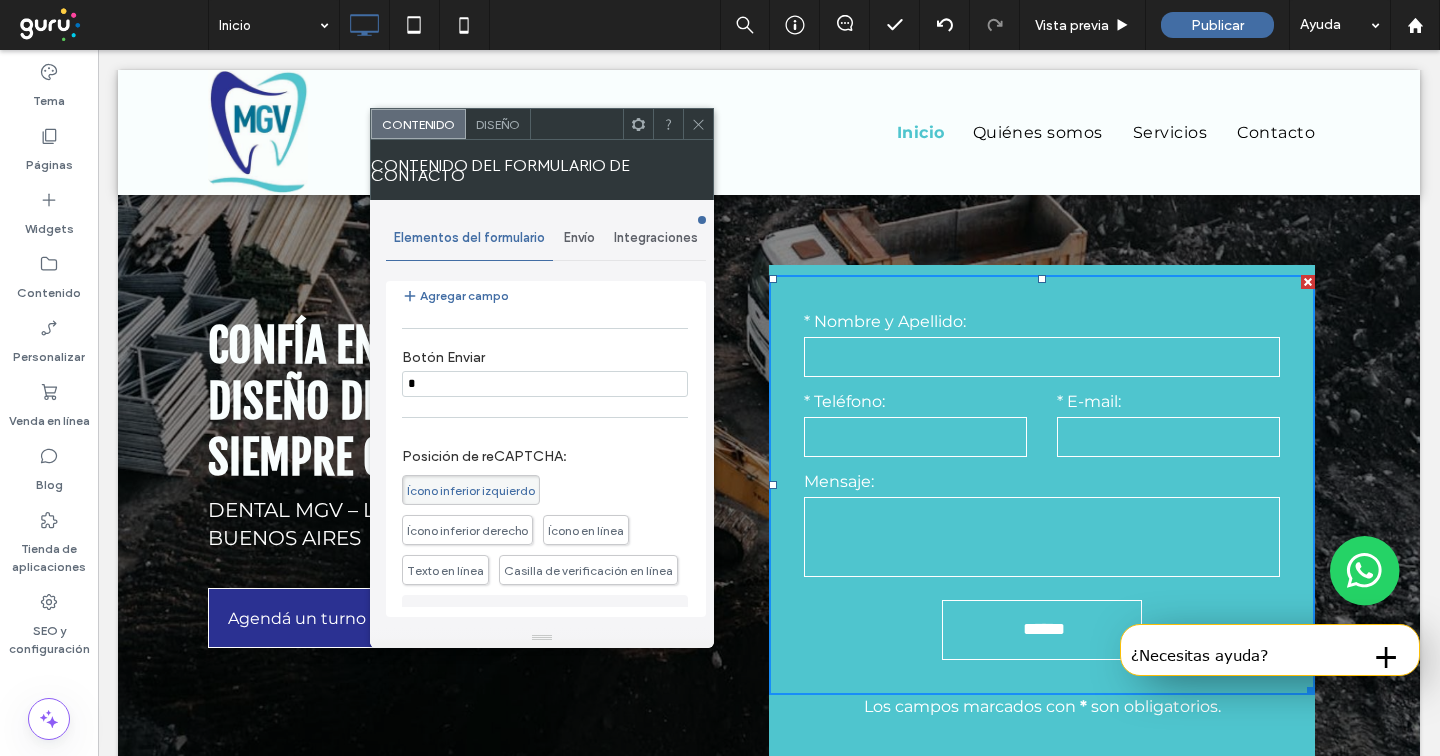 type on "*" 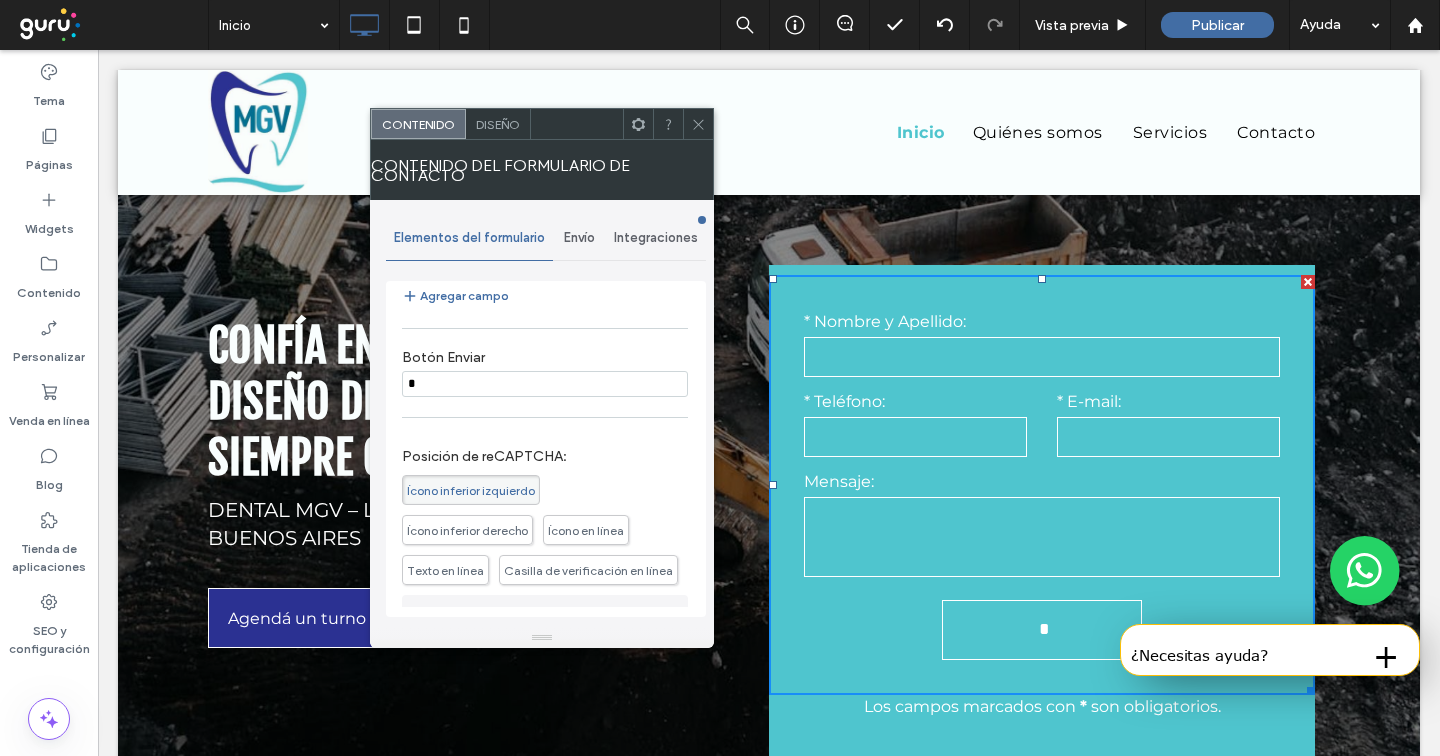 type on "**" 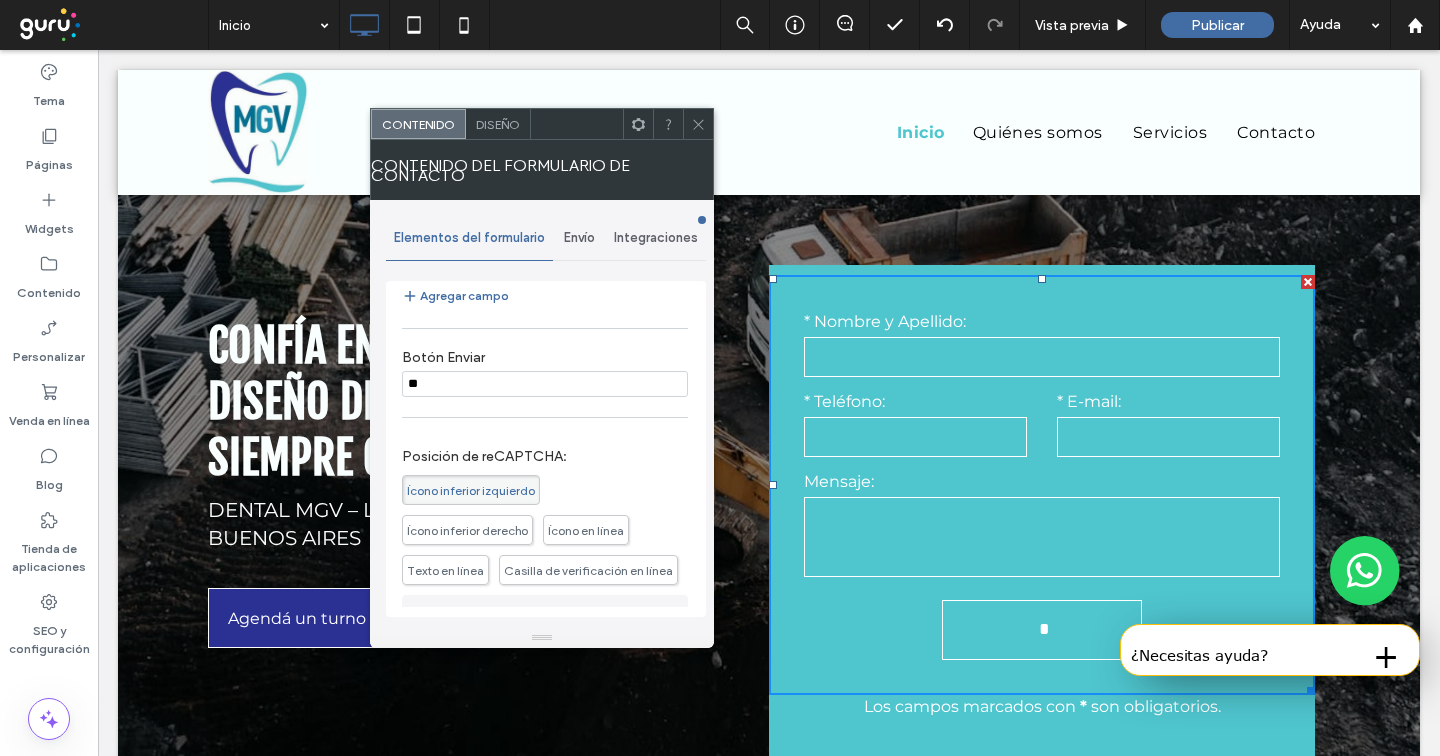 type on "**" 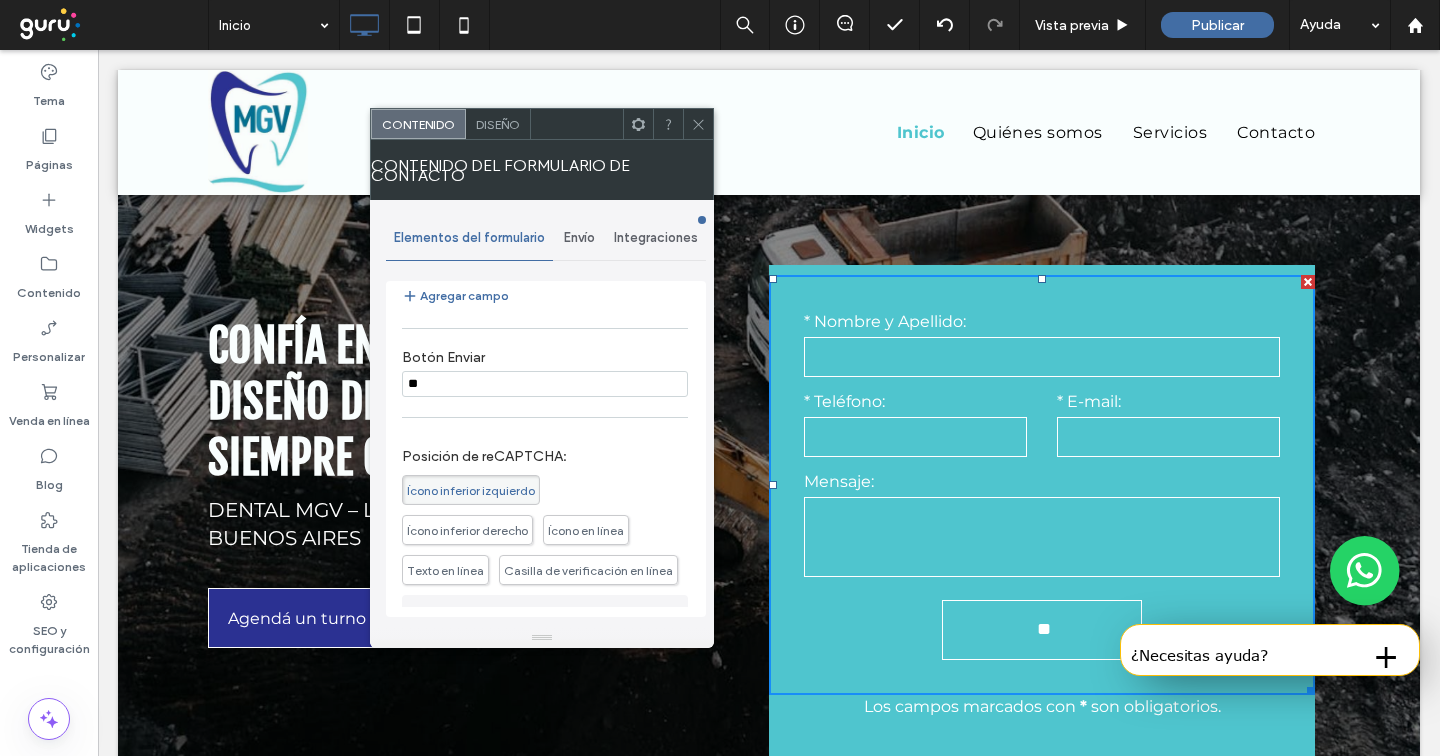 type on "***" 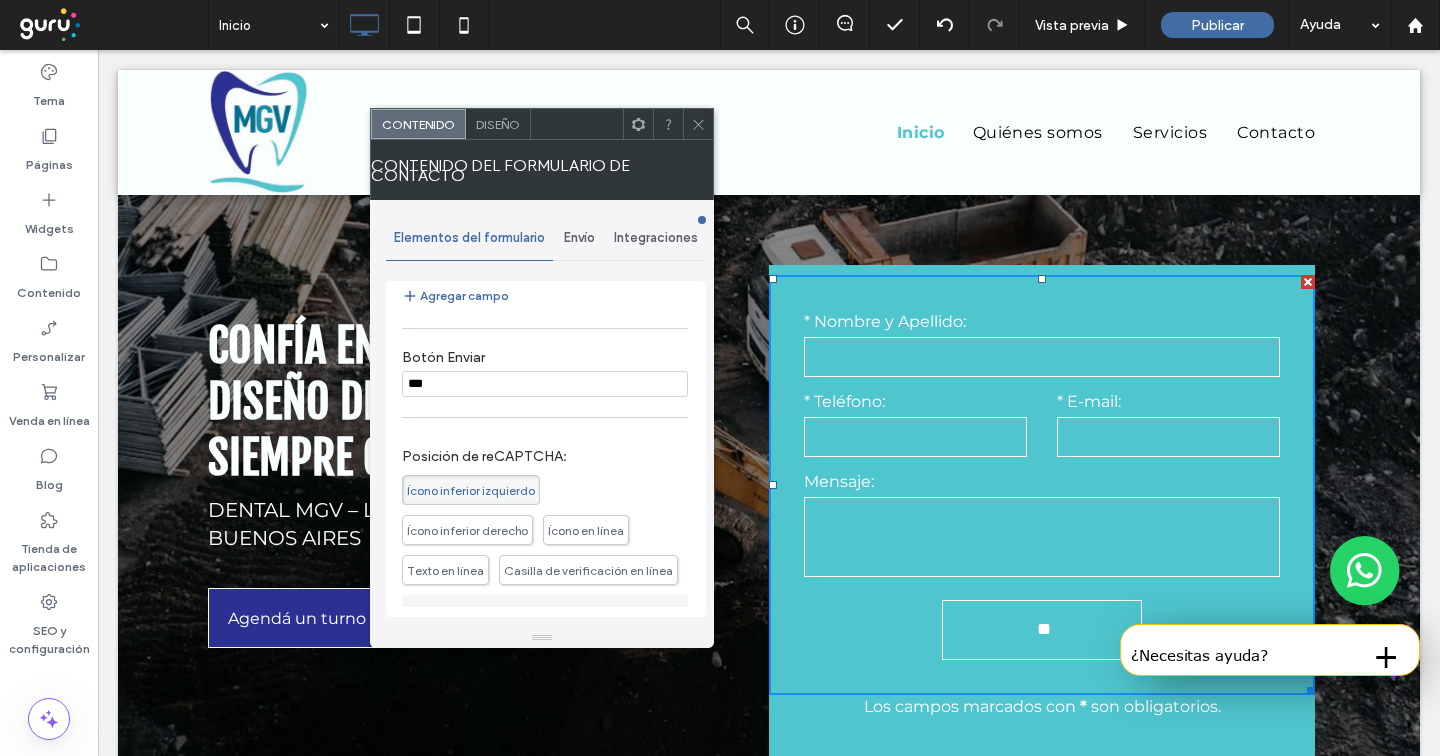 type on "***" 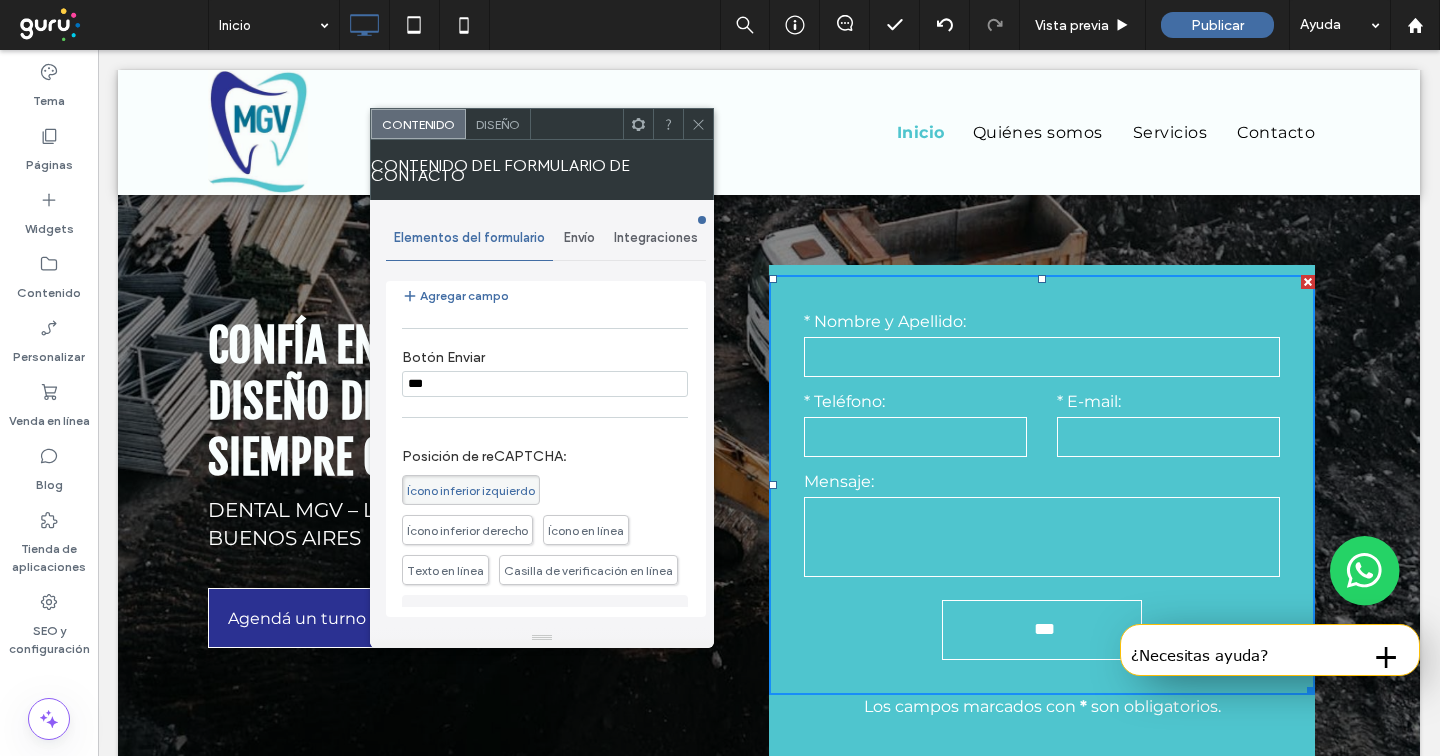 type on "****" 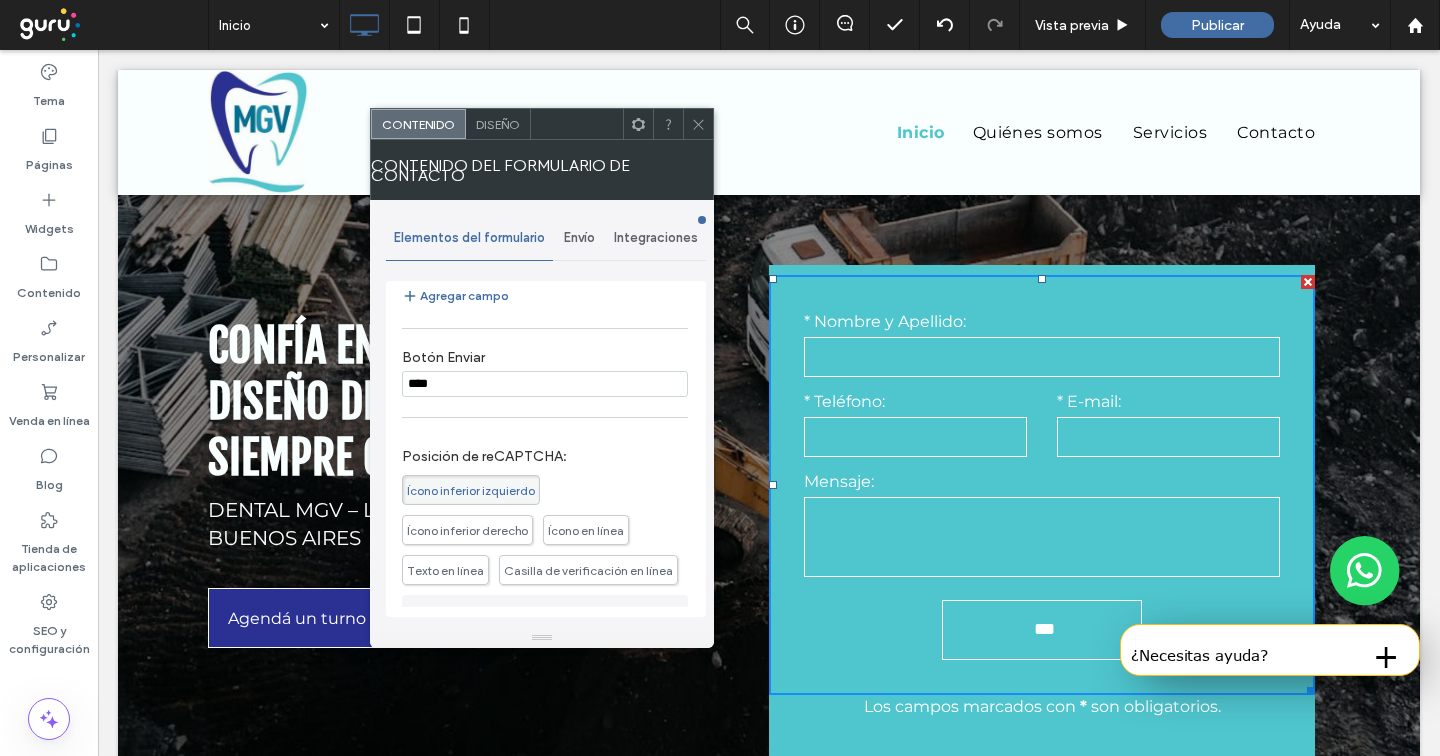 type on "****" 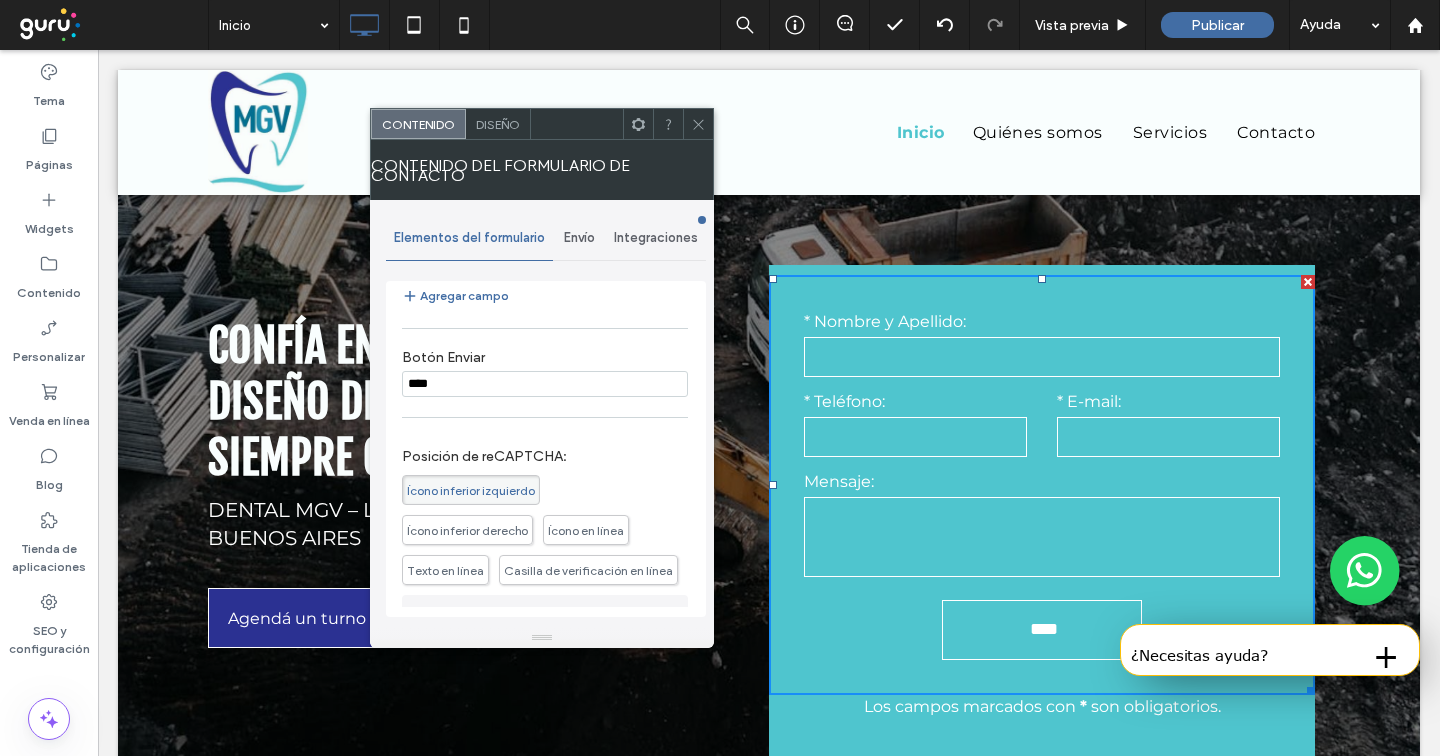type on "*****" 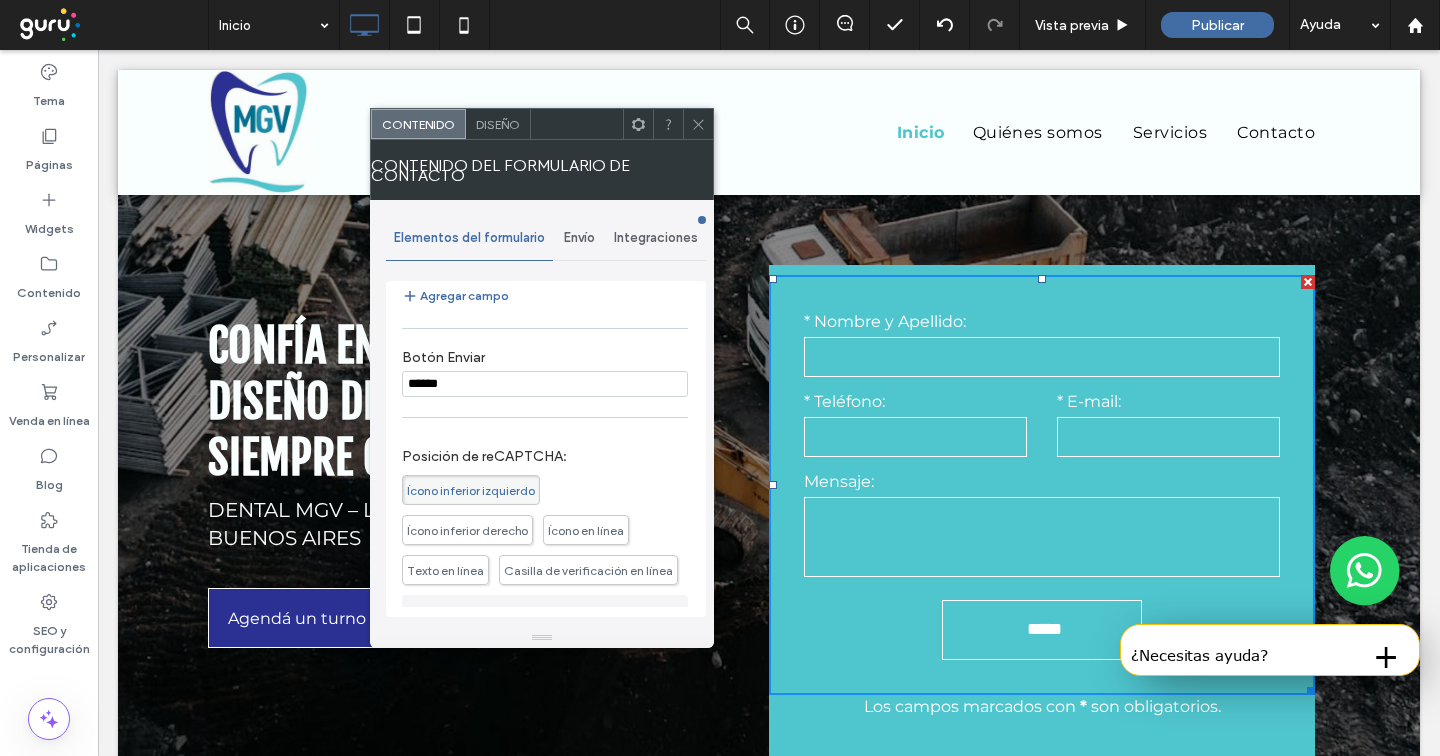 type on "******" 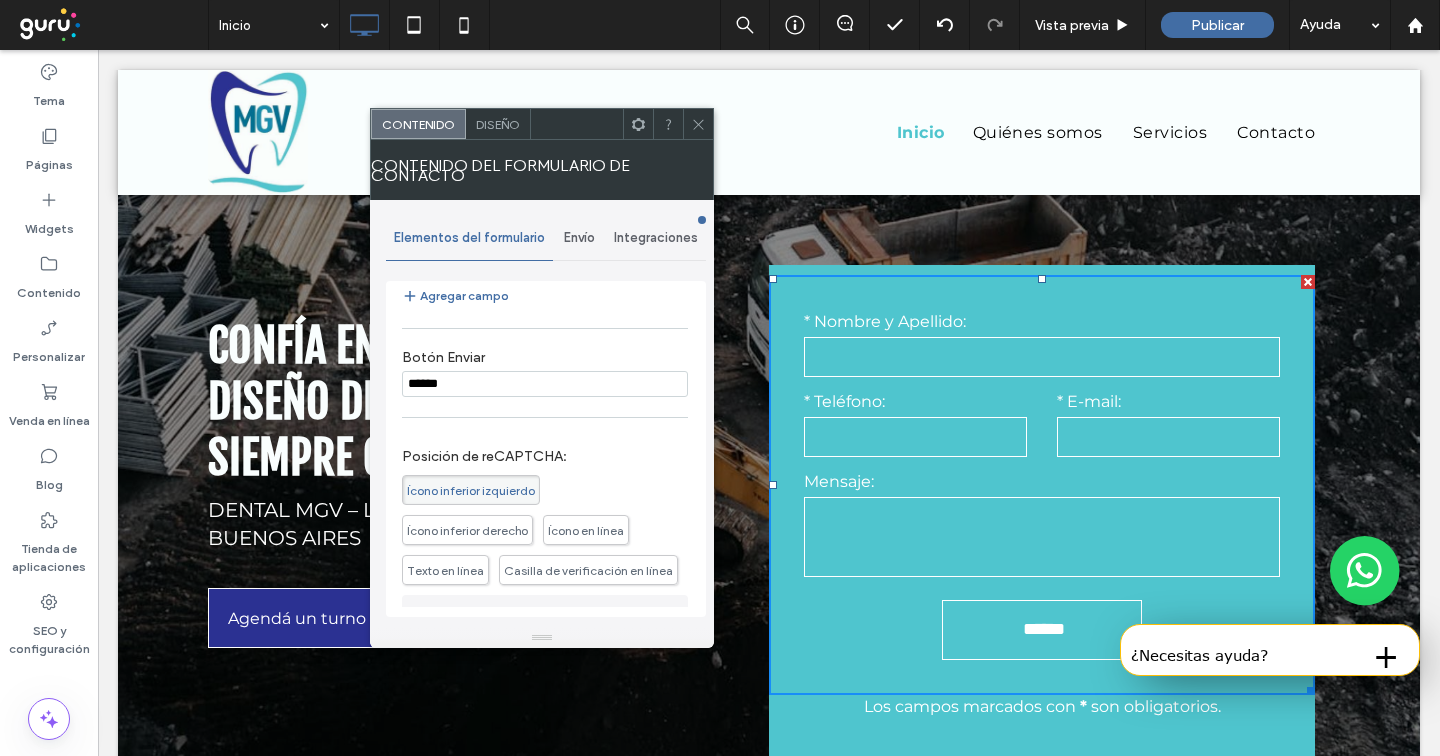 type on "******" 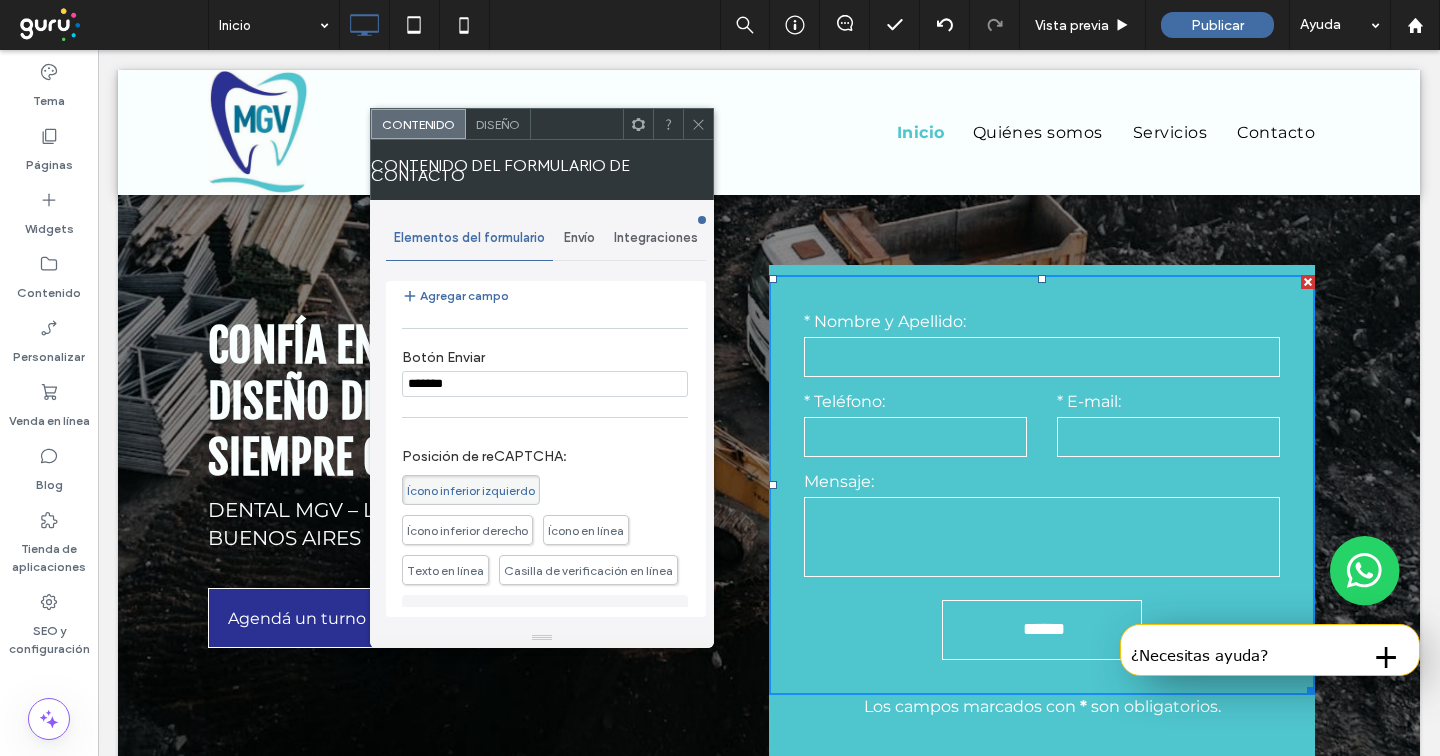 type on "******" 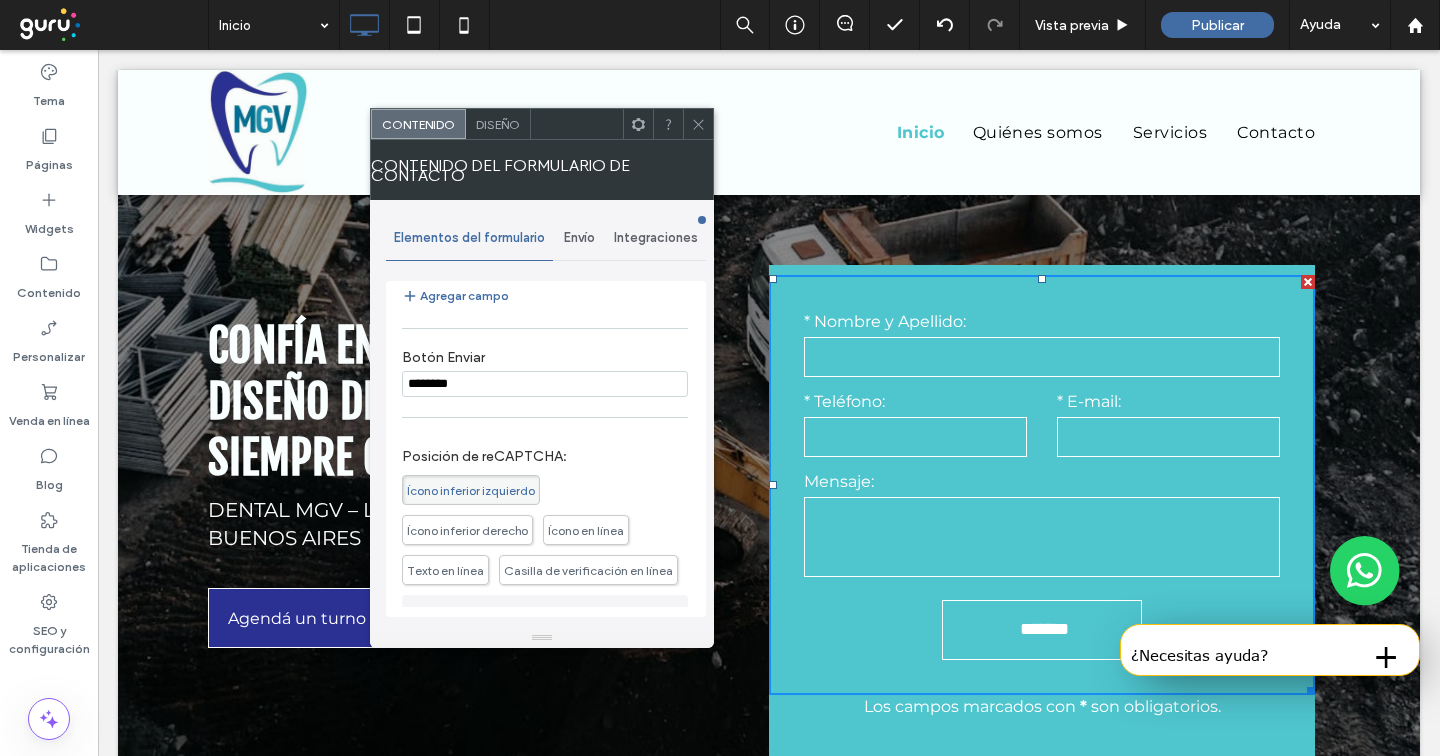 type on "*********" 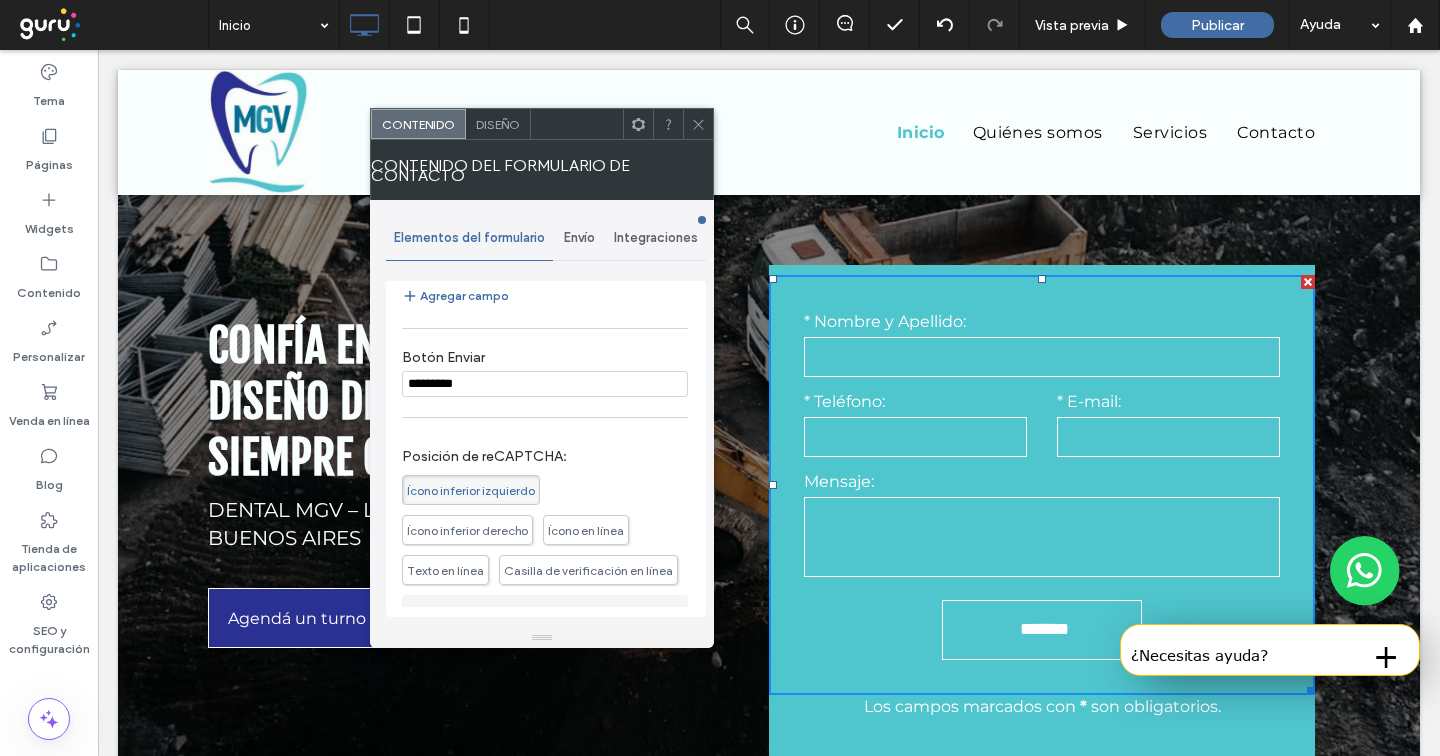 type on "*********" 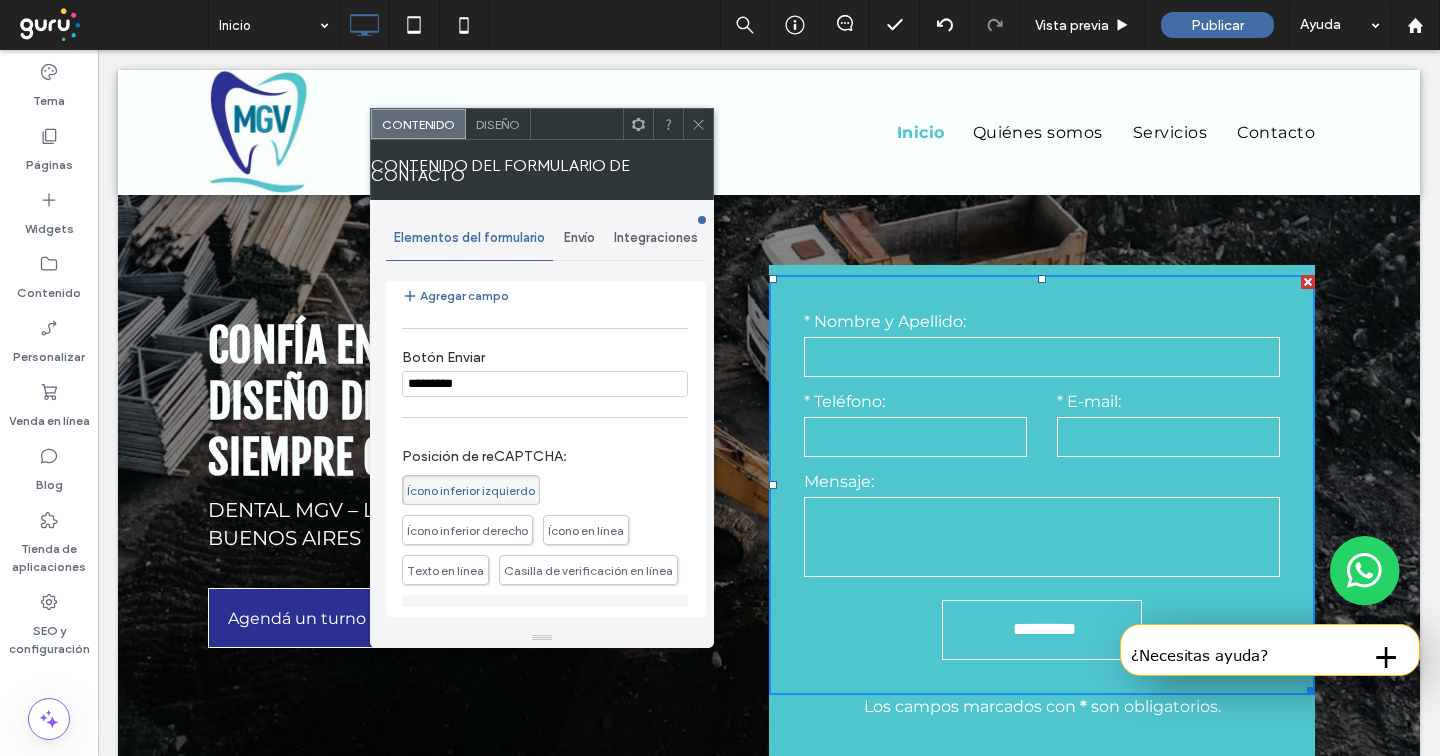 type on "**********" 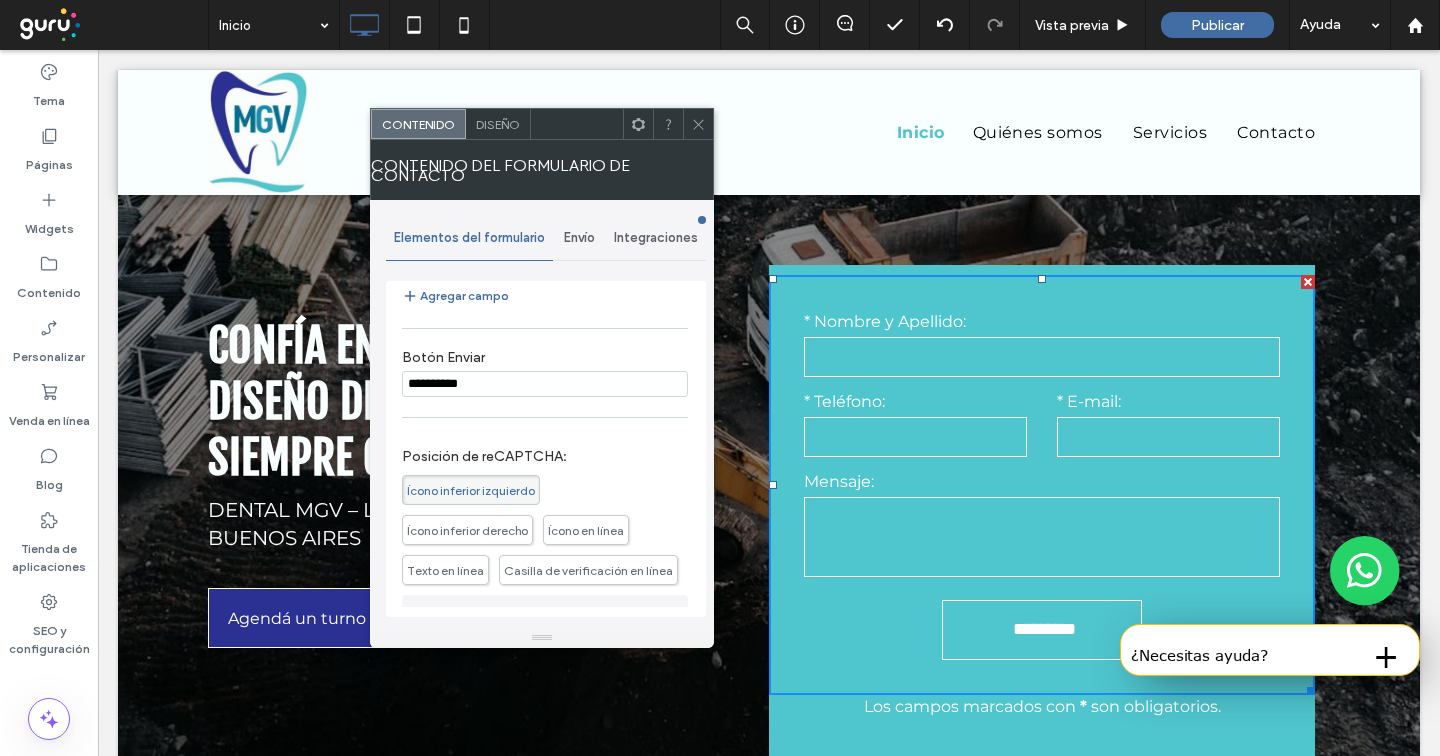 type on "**********" 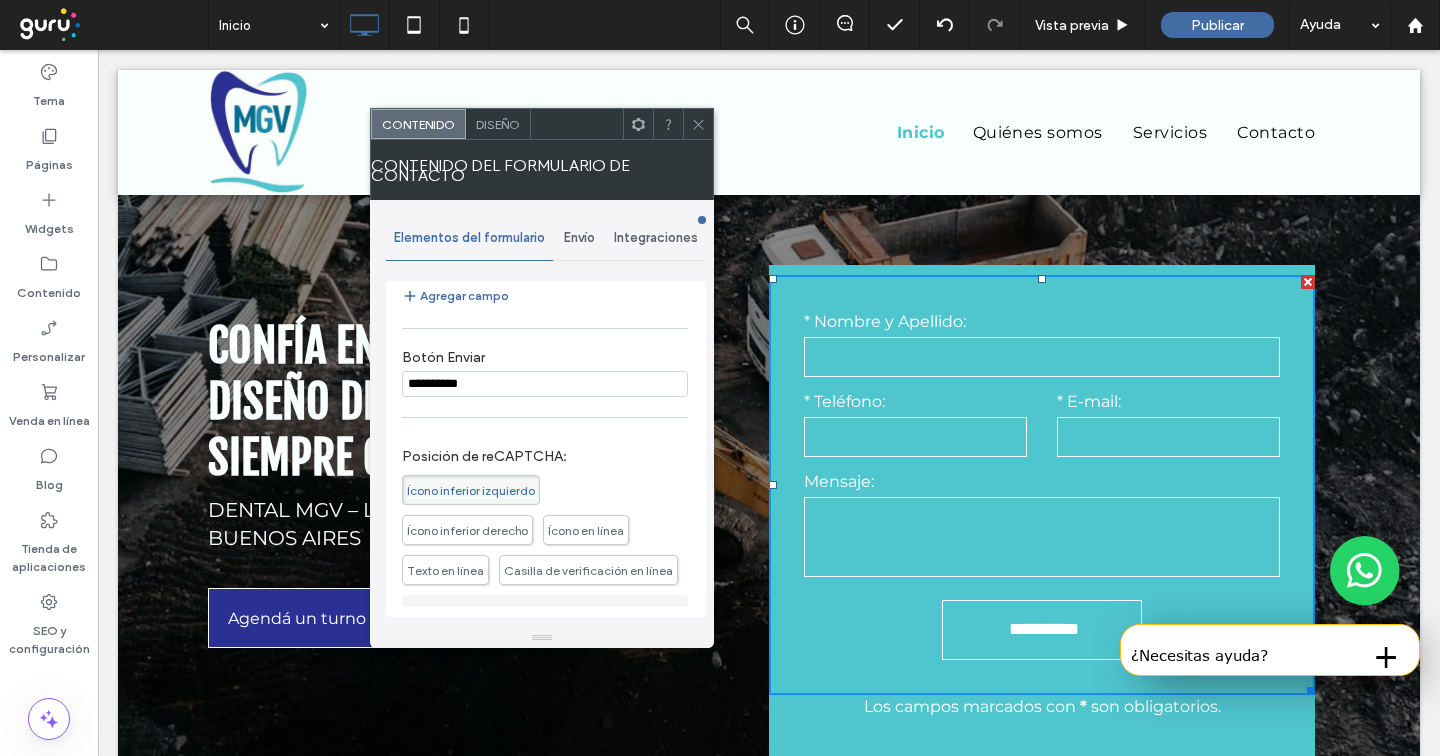 type on "**********" 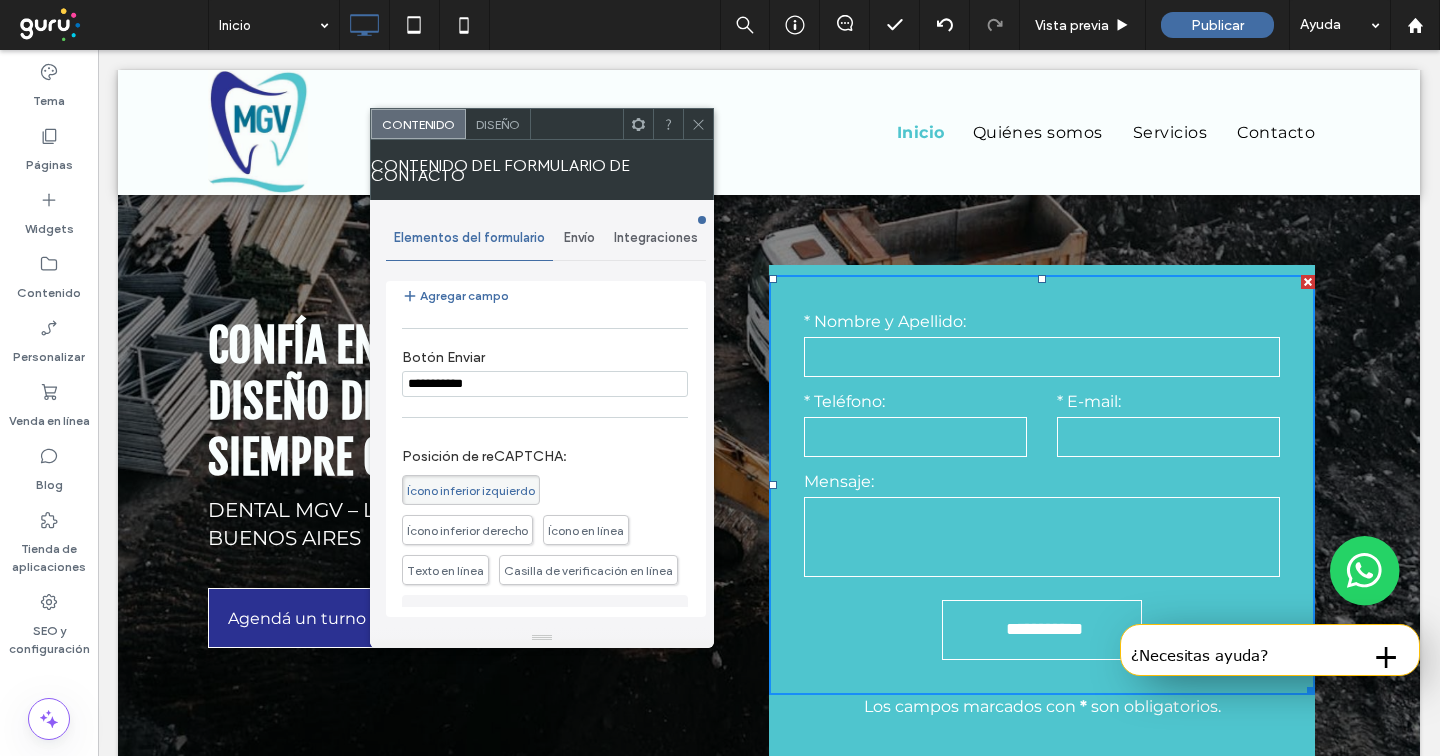 type on "**********" 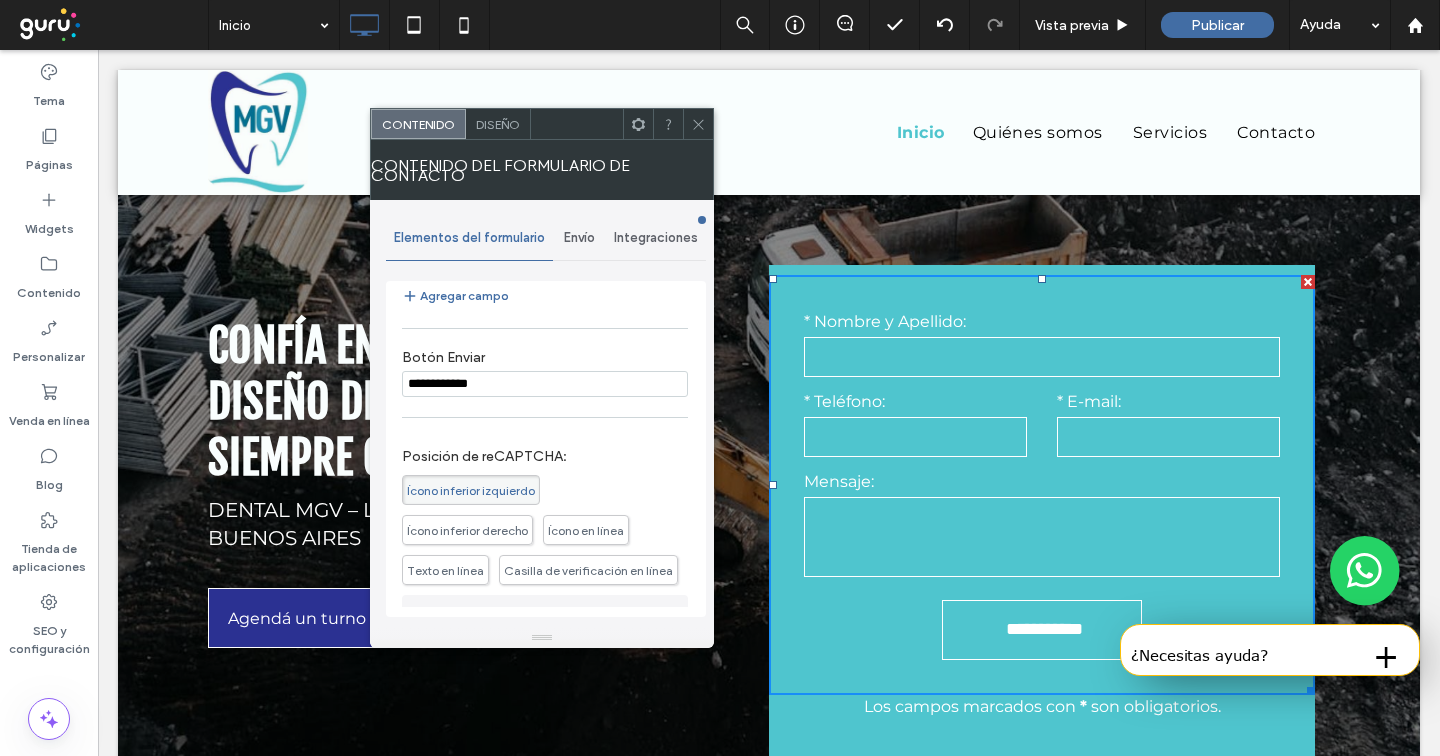 type on "**********" 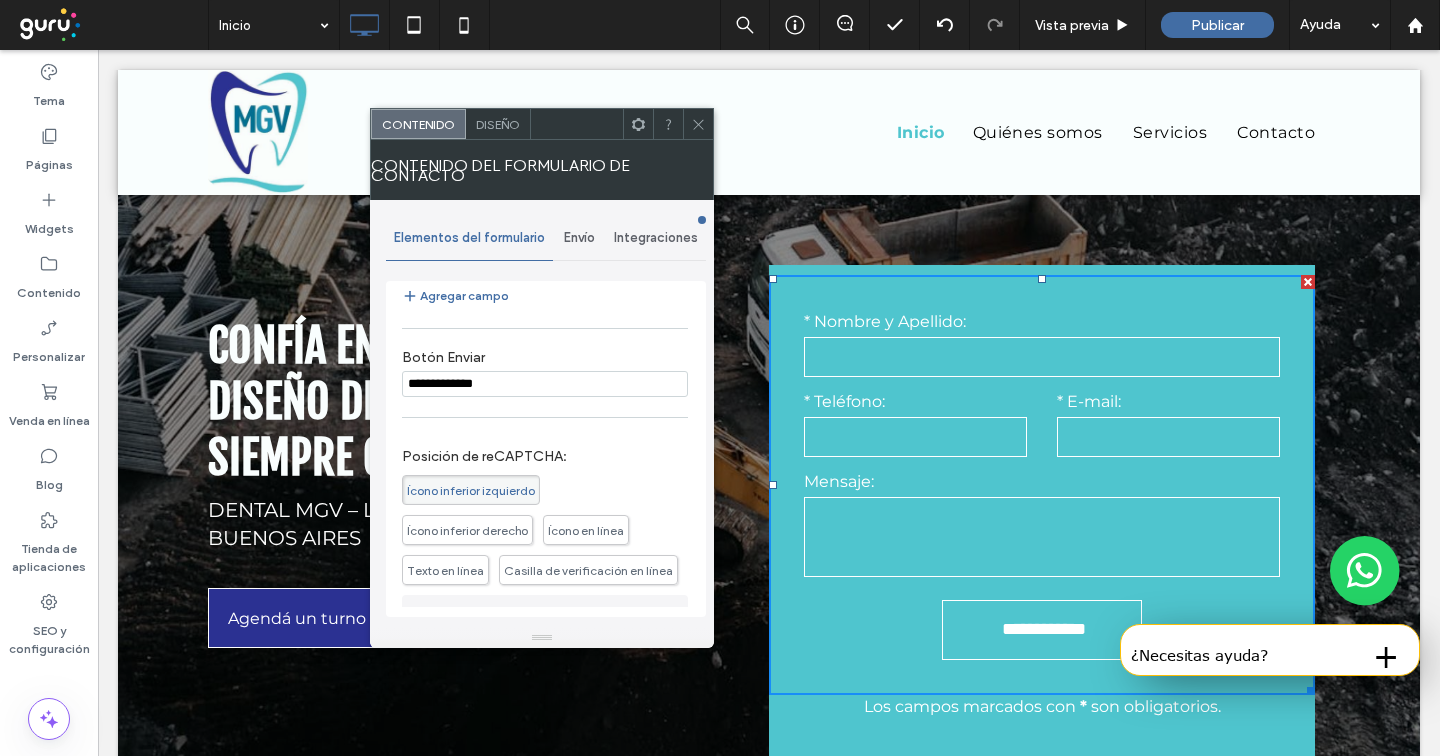 type on "**********" 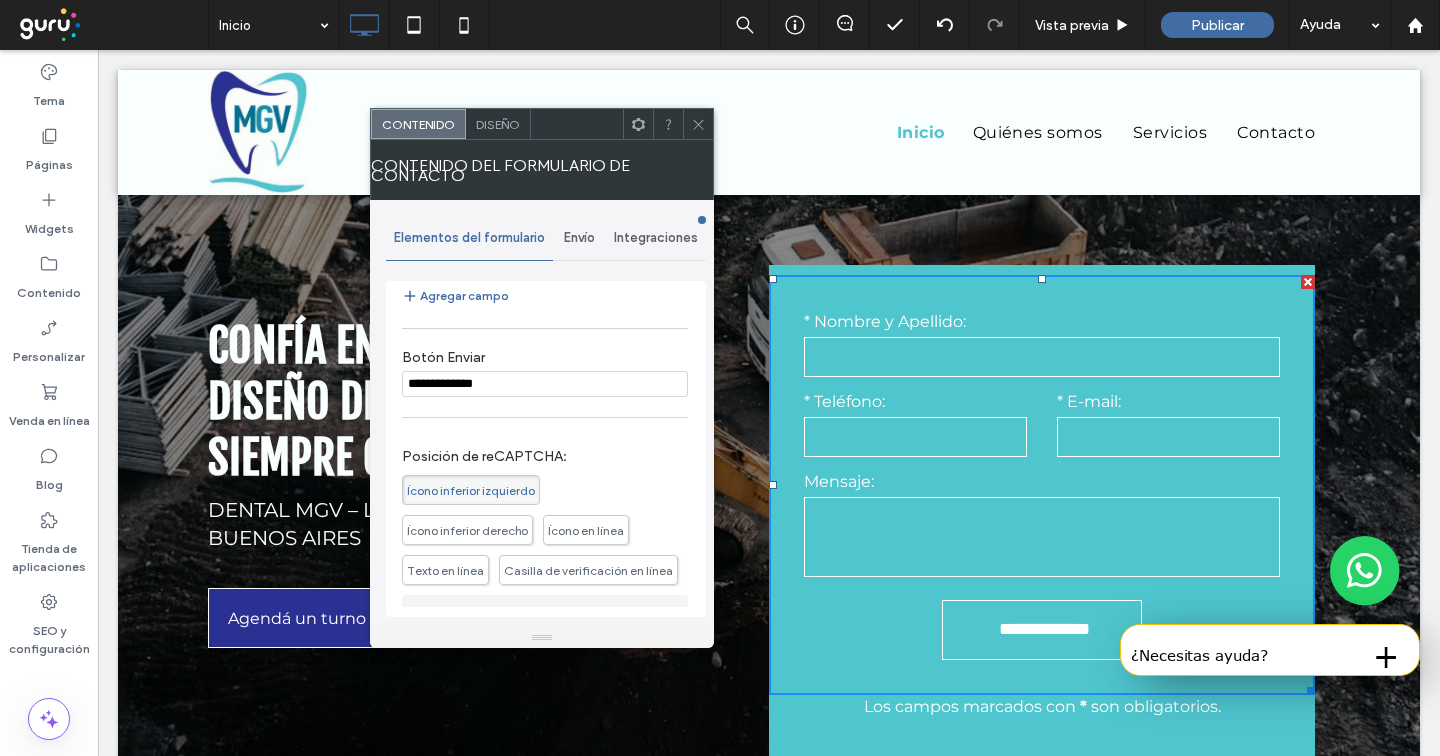 type on "**********" 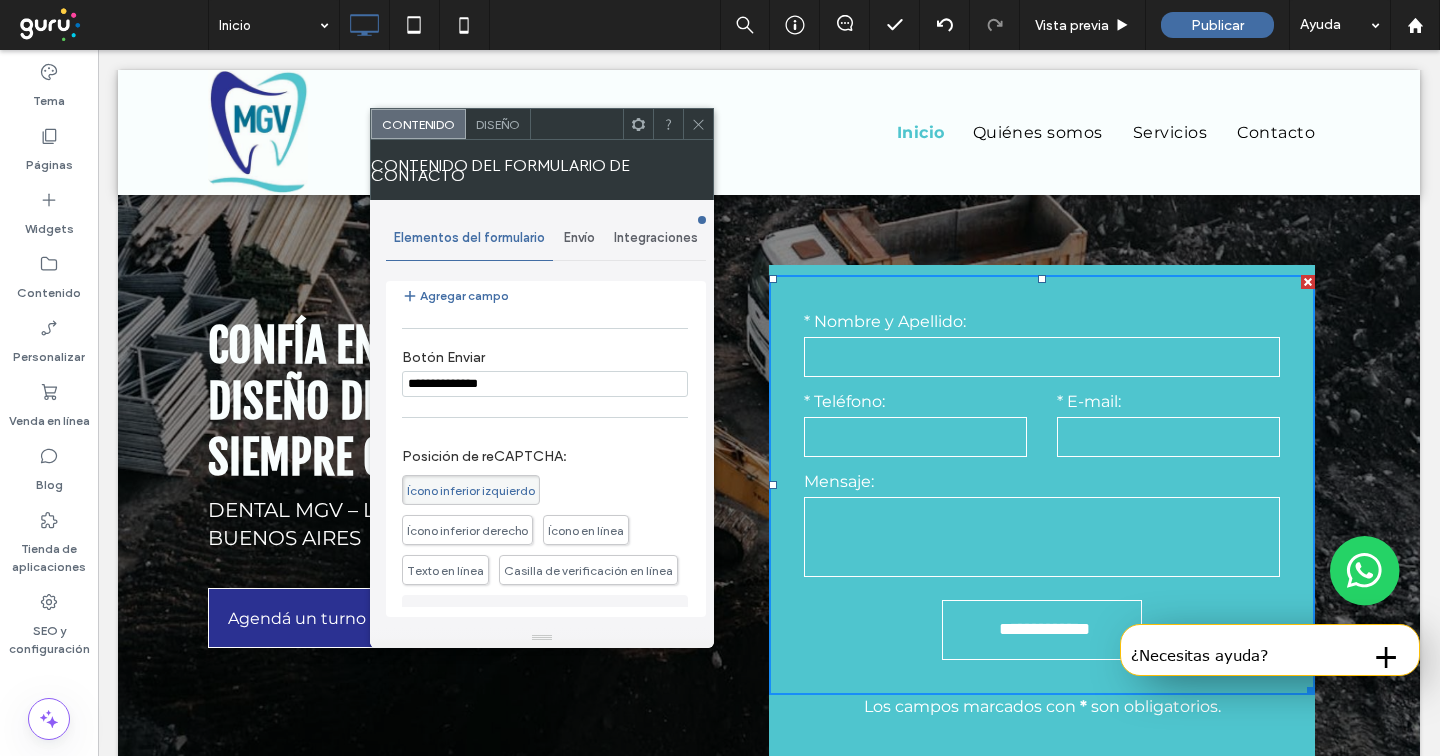 type on "**********" 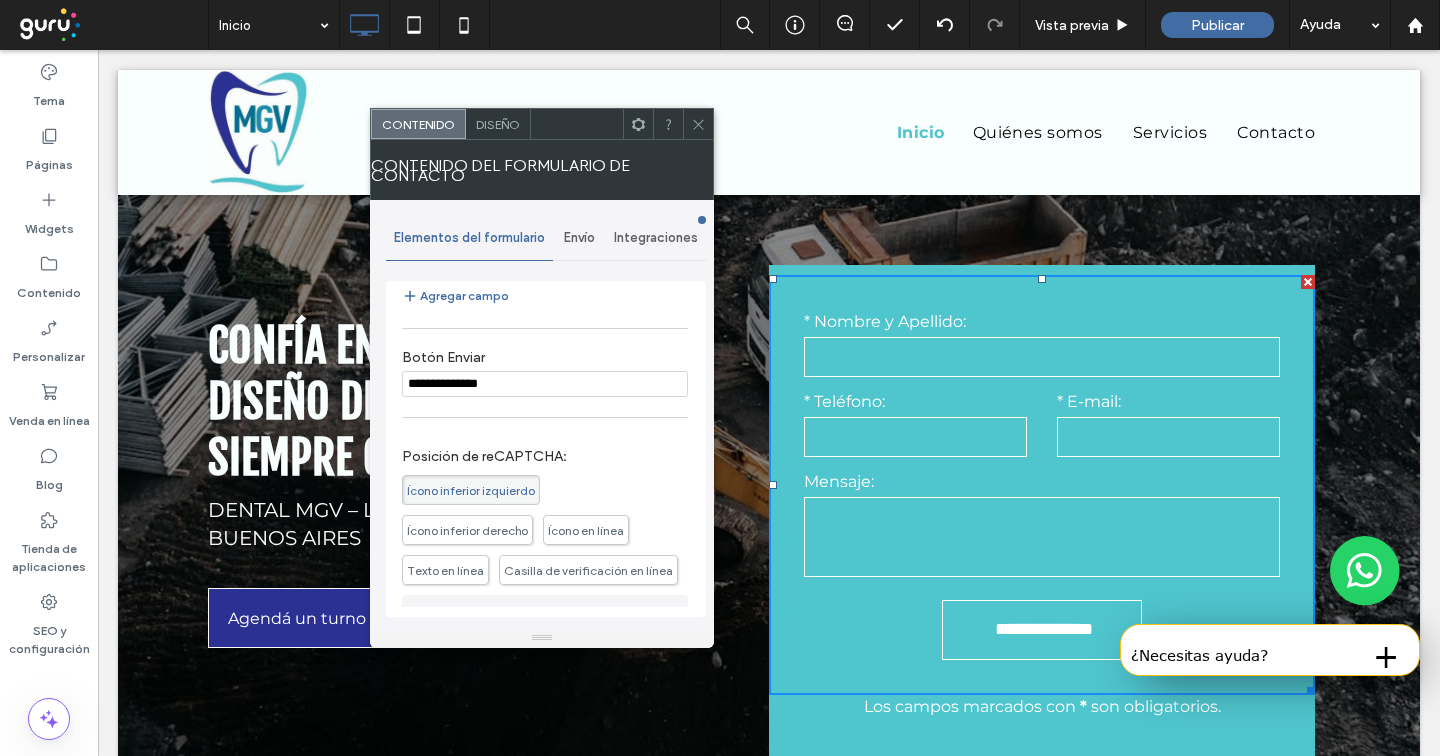 type on "**********" 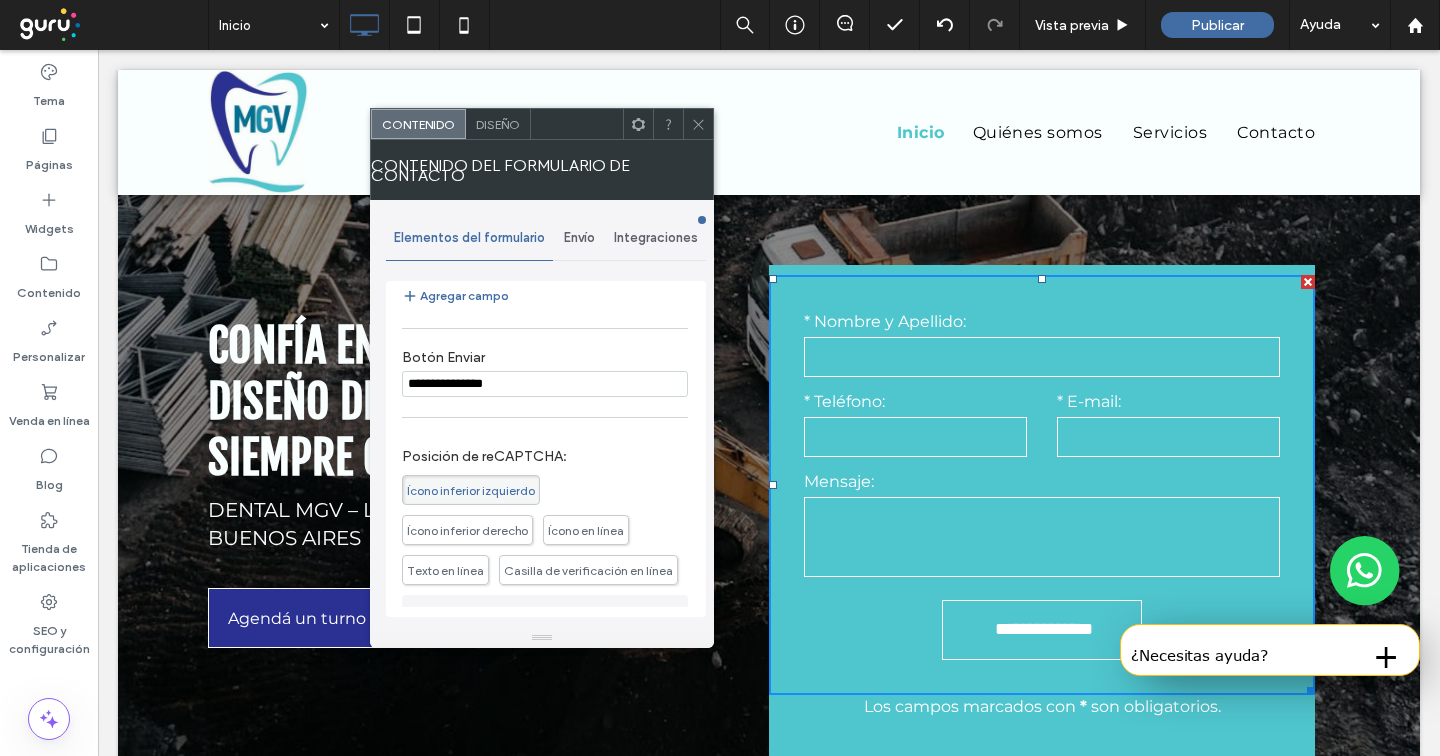 type on "**********" 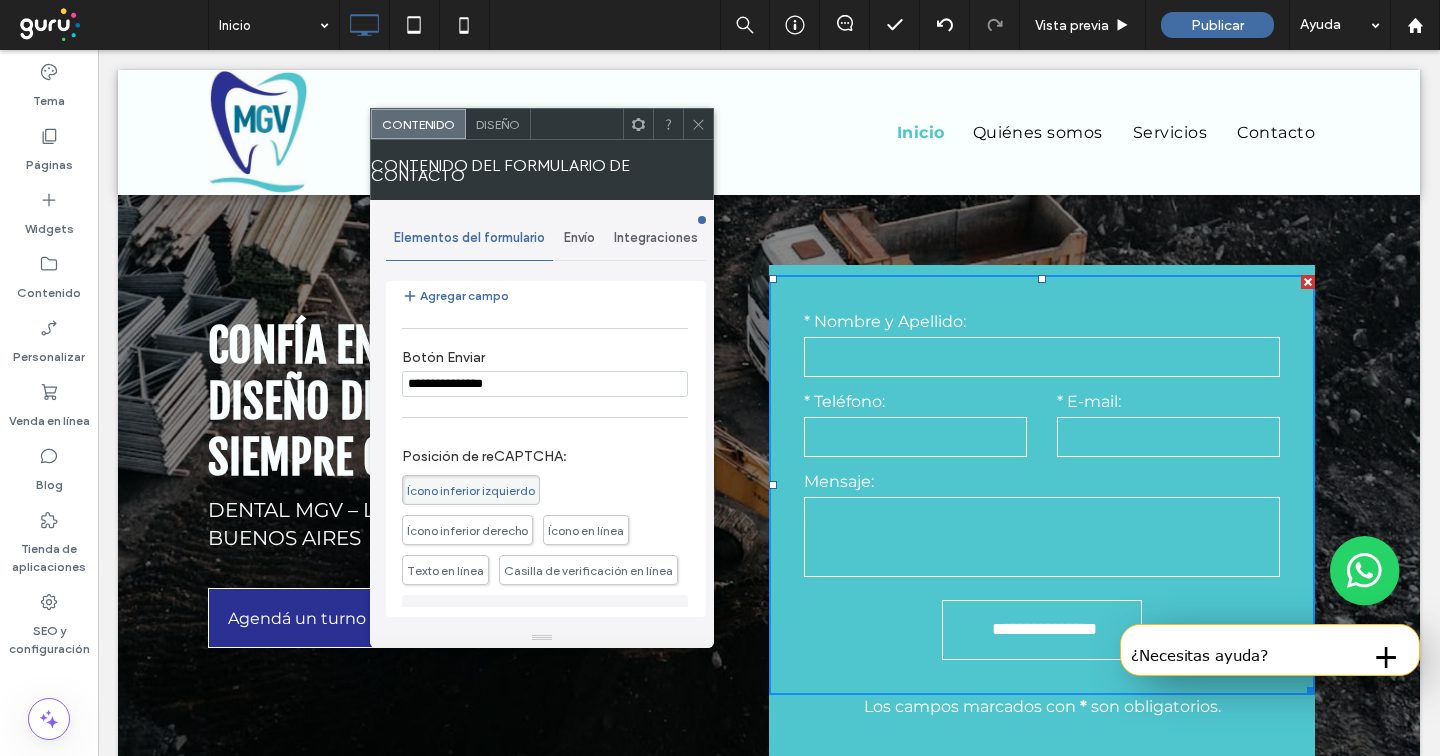 type on "**********" 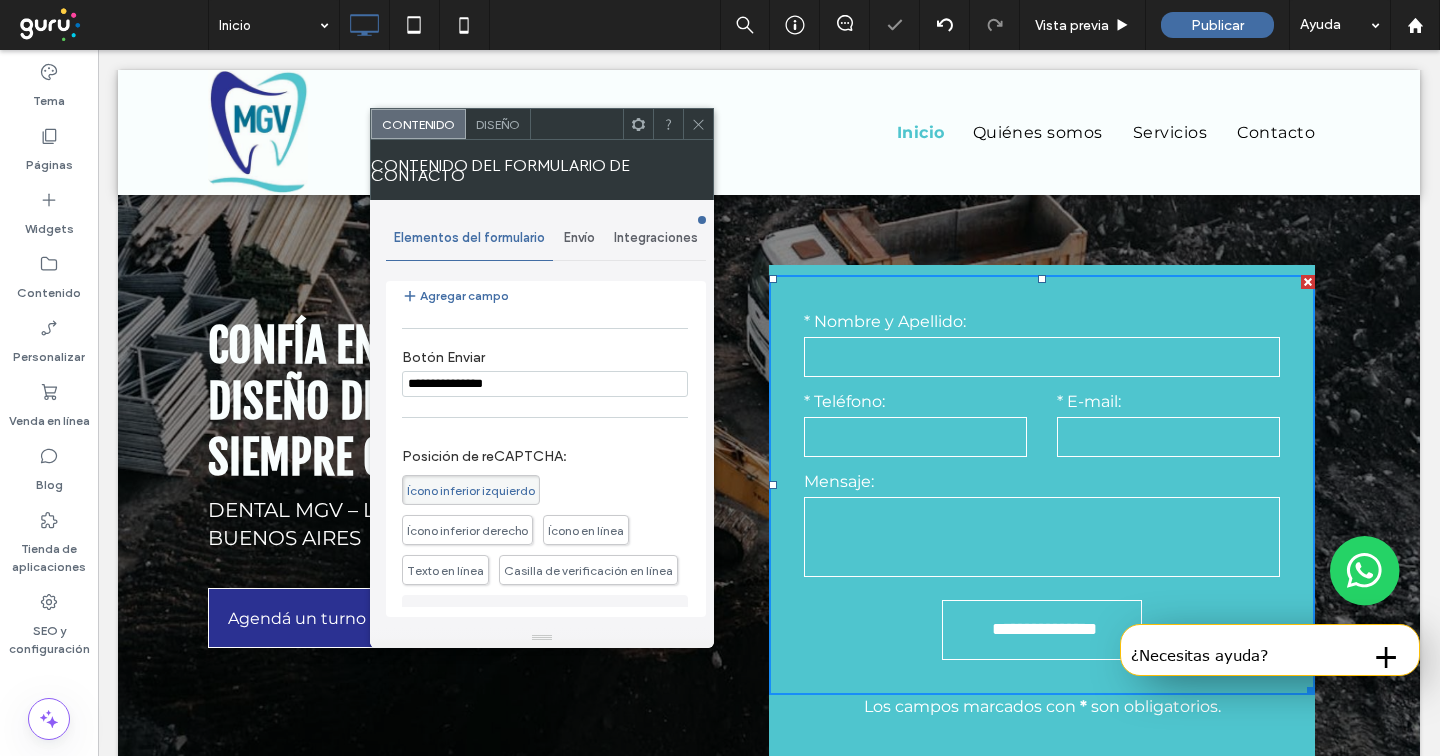 click at bounding box center (698, 124) 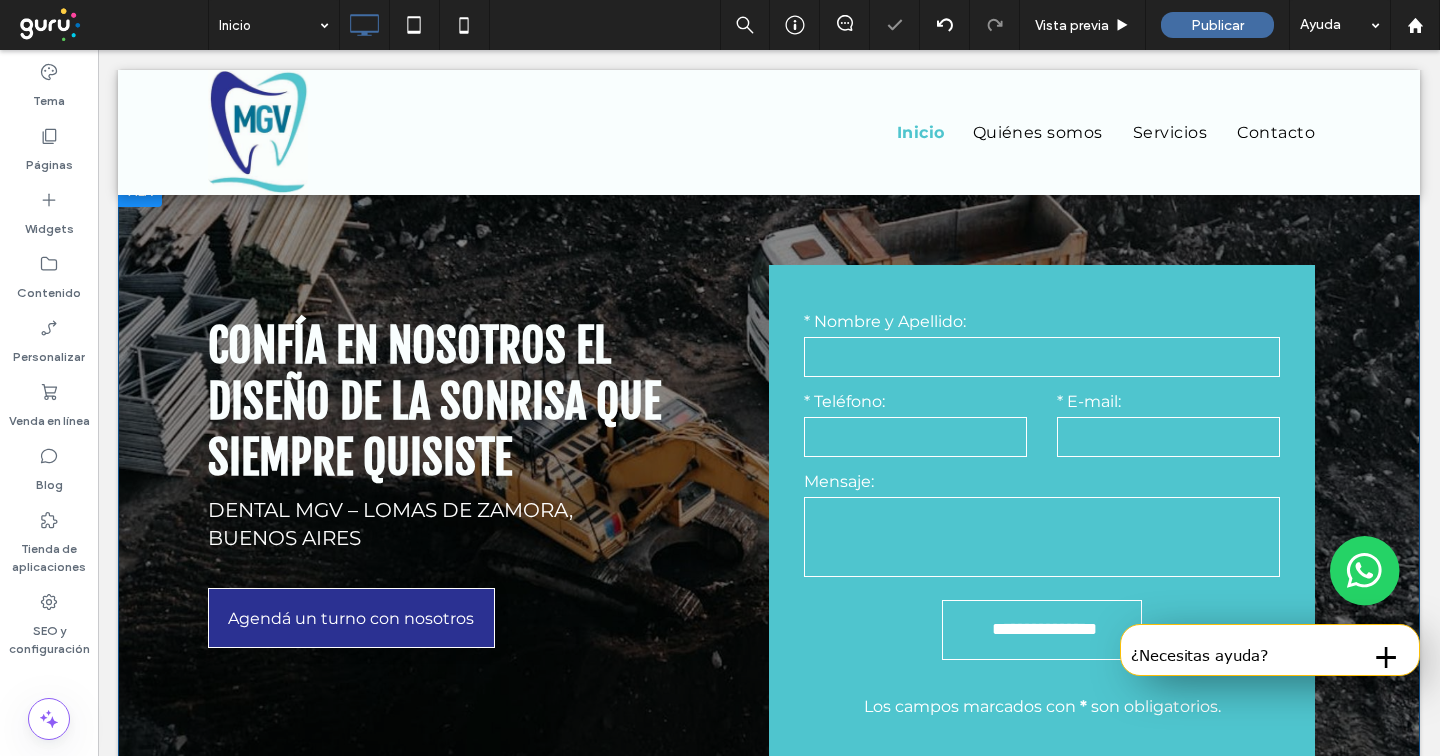 click on "**********" at bounding box center [1042, 512] 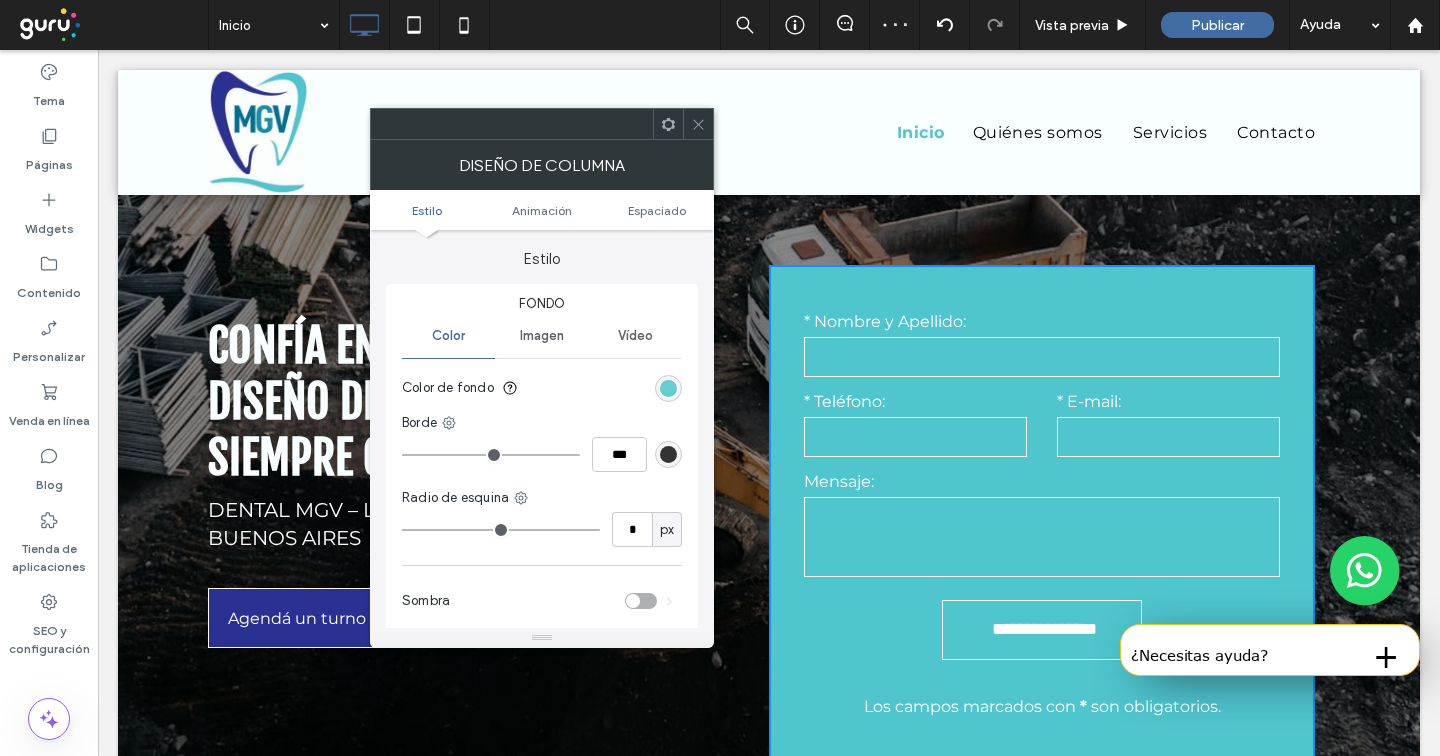 click at bounding box center (668, 388) 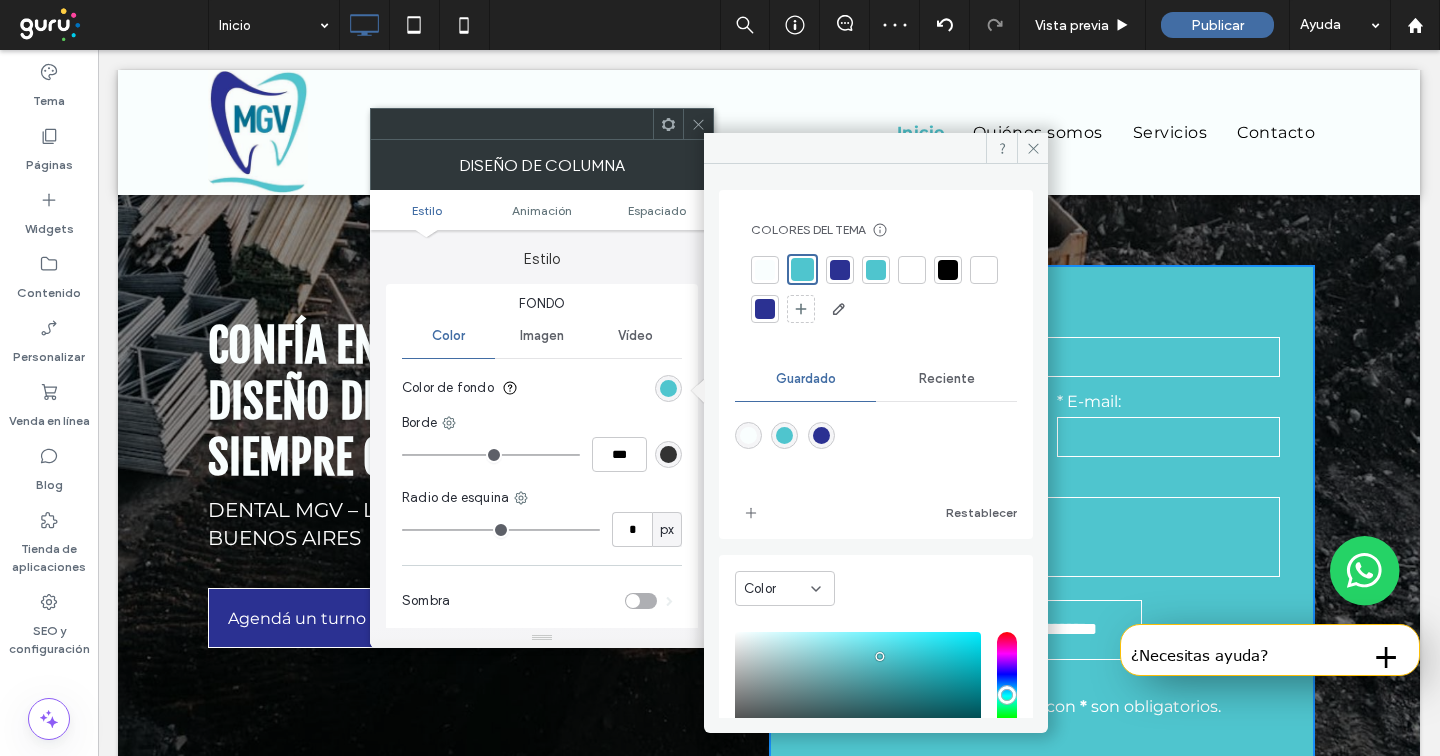 click at bounding box center (840, 270) 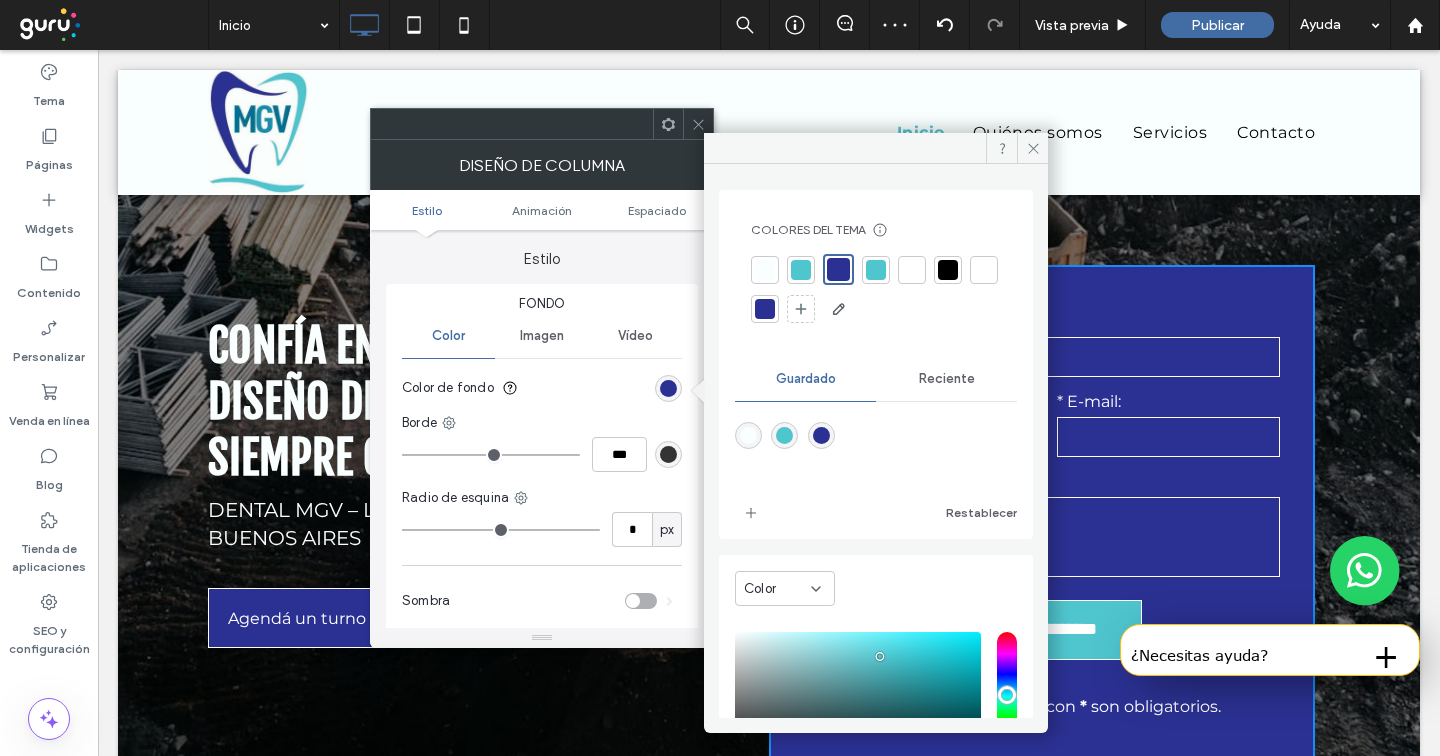 click 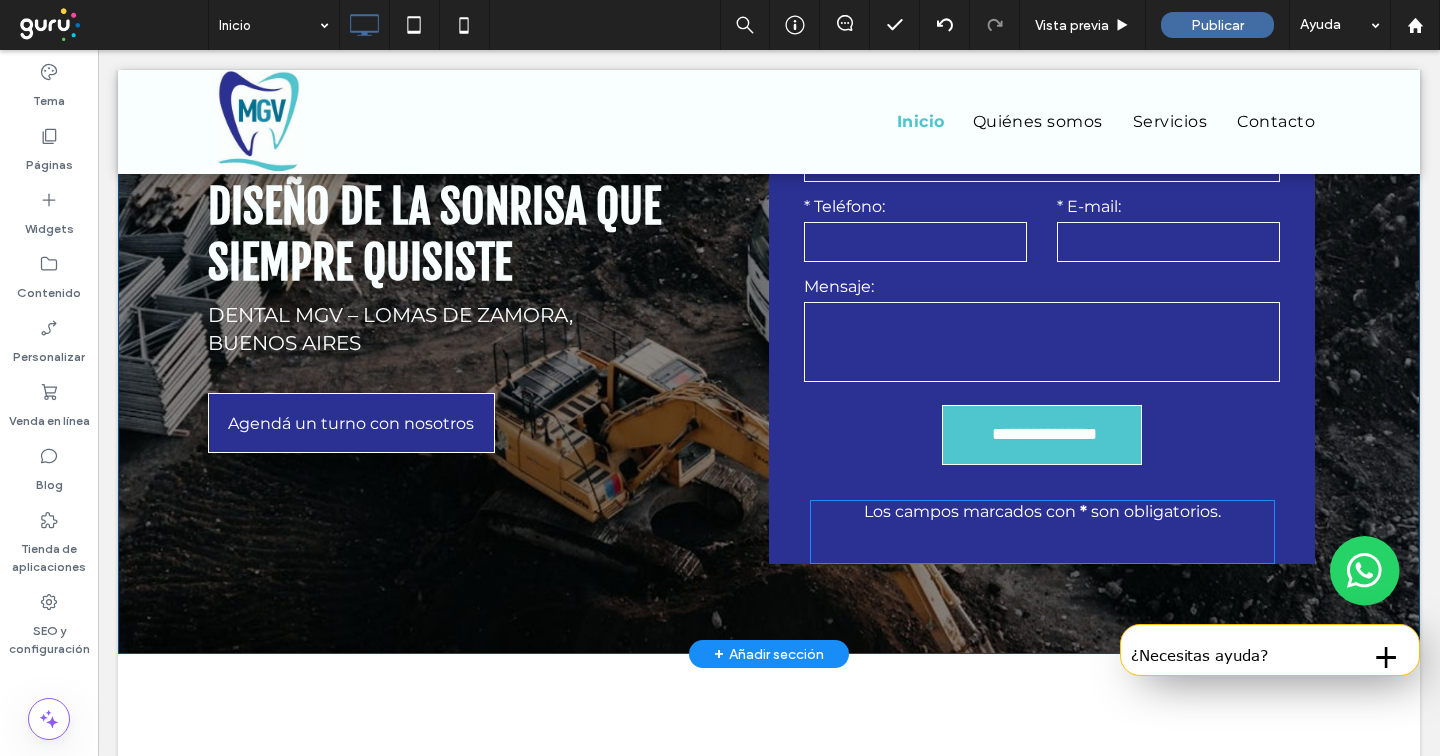 scroll, scrollTop: 343, scrollLeft: 0, axis: vertical 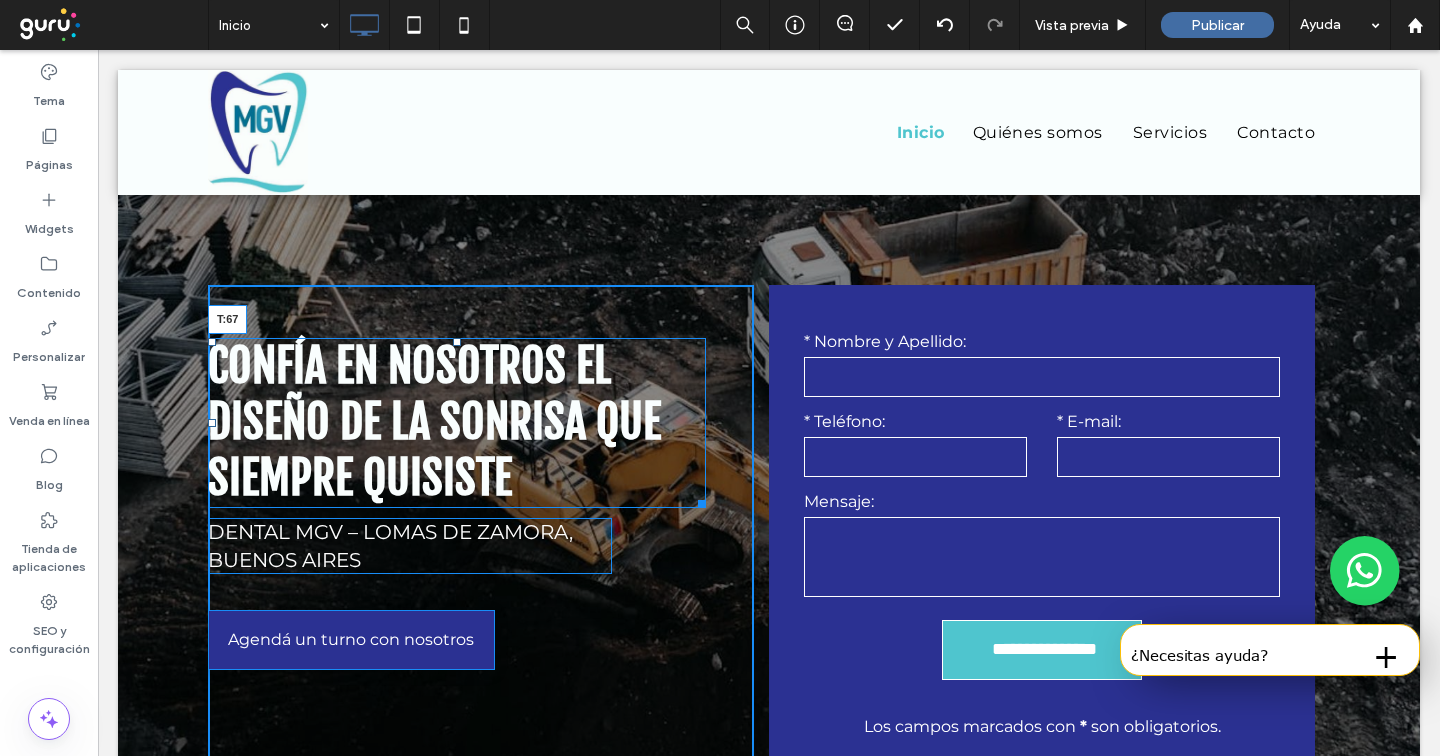 click at bounding box center [457, 342] 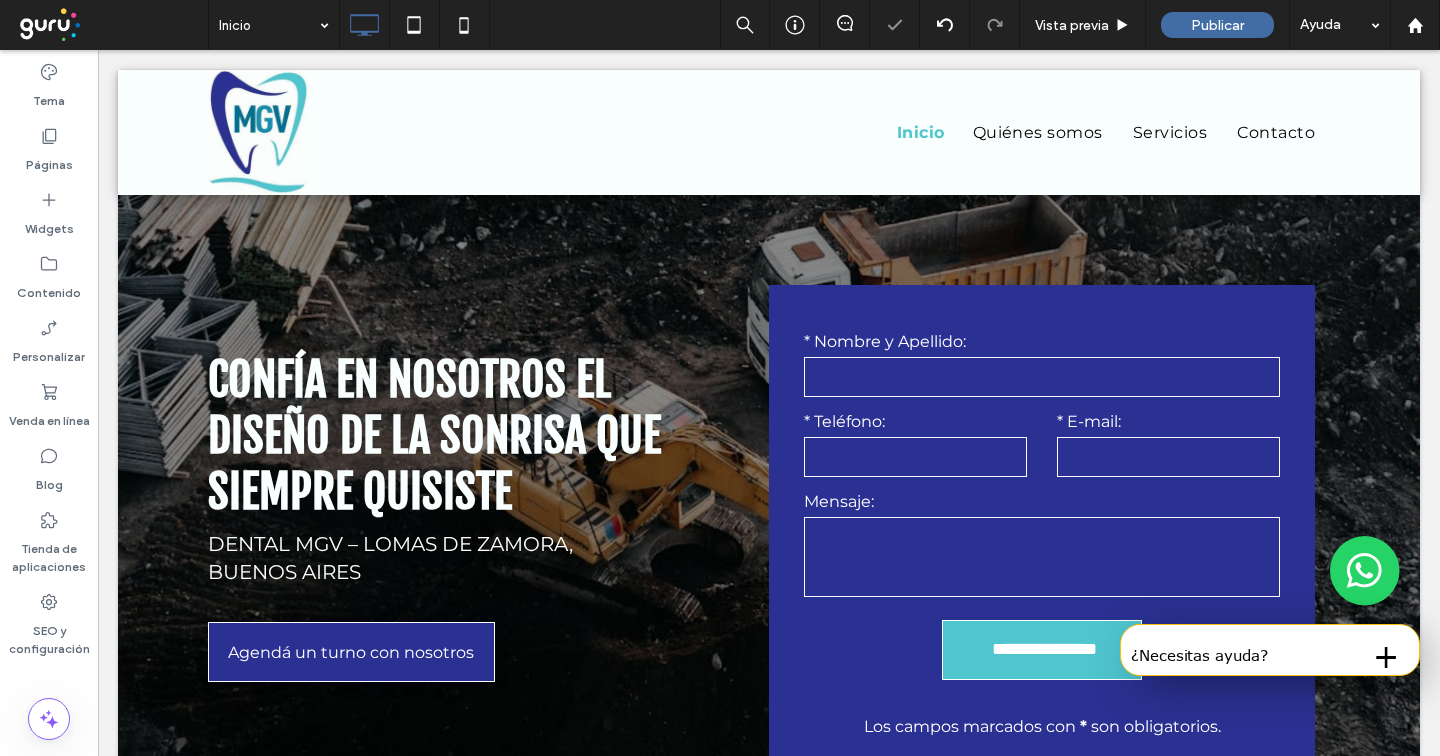 scroll, scrollTop: 5, scrollLeft: 0, axis: vertical 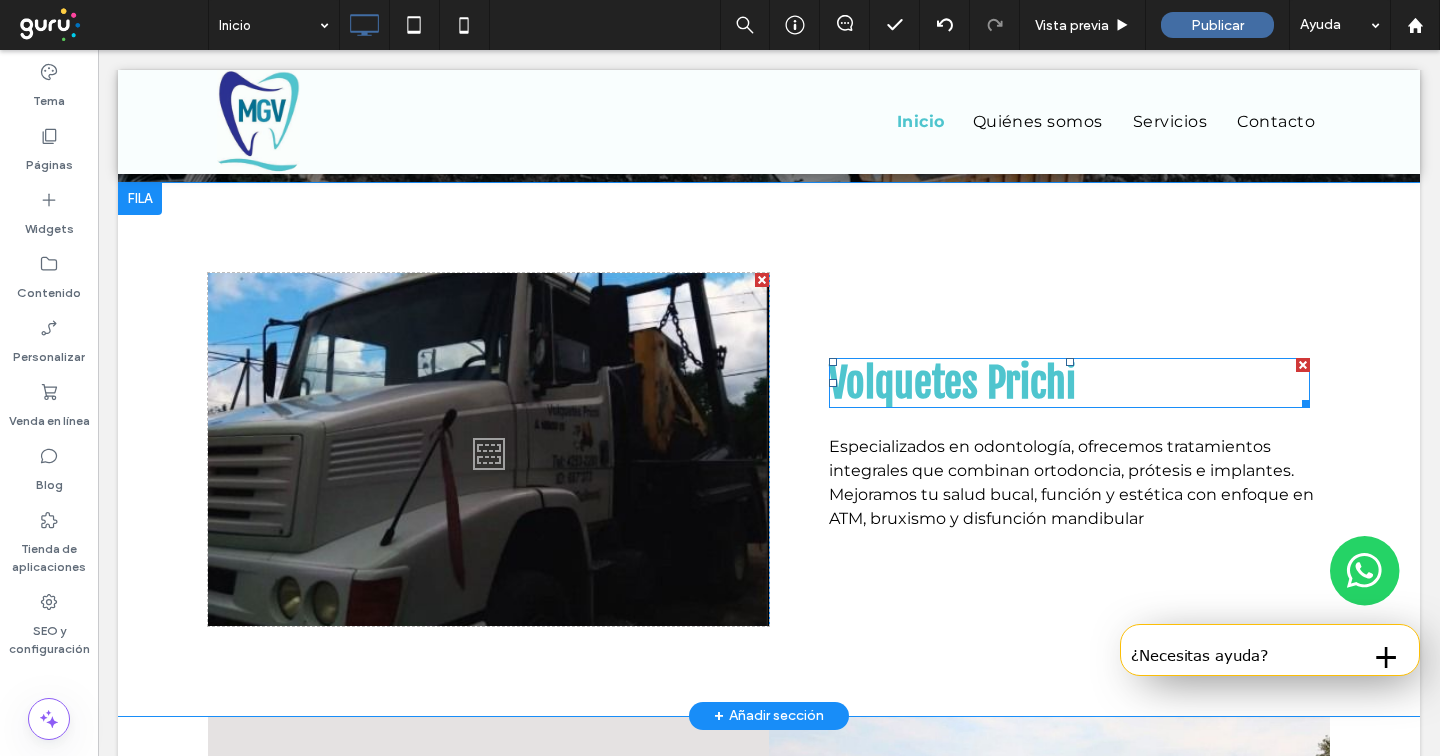 click on "Volquetes Prichi" at bounding box center [952, 383] 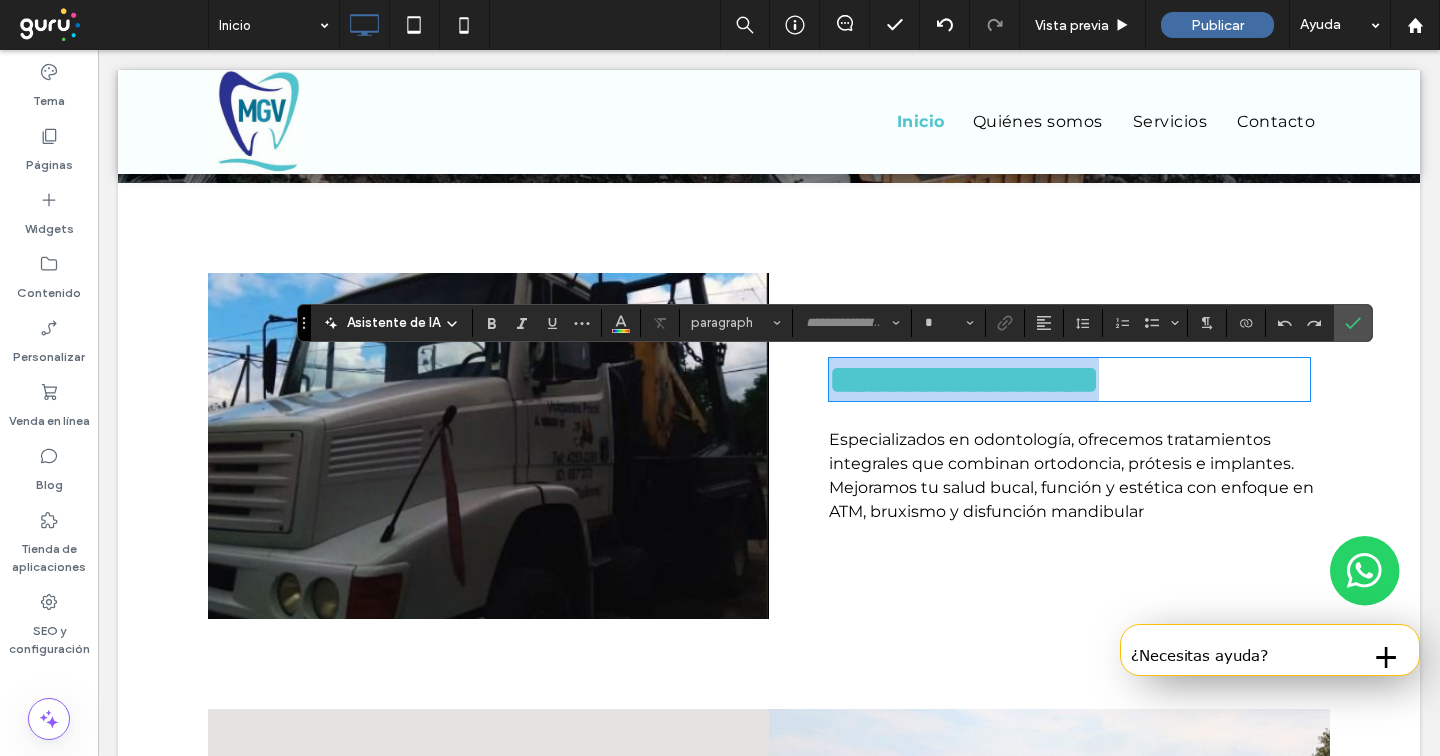 click on "**********" at bounding box center (964, 379) 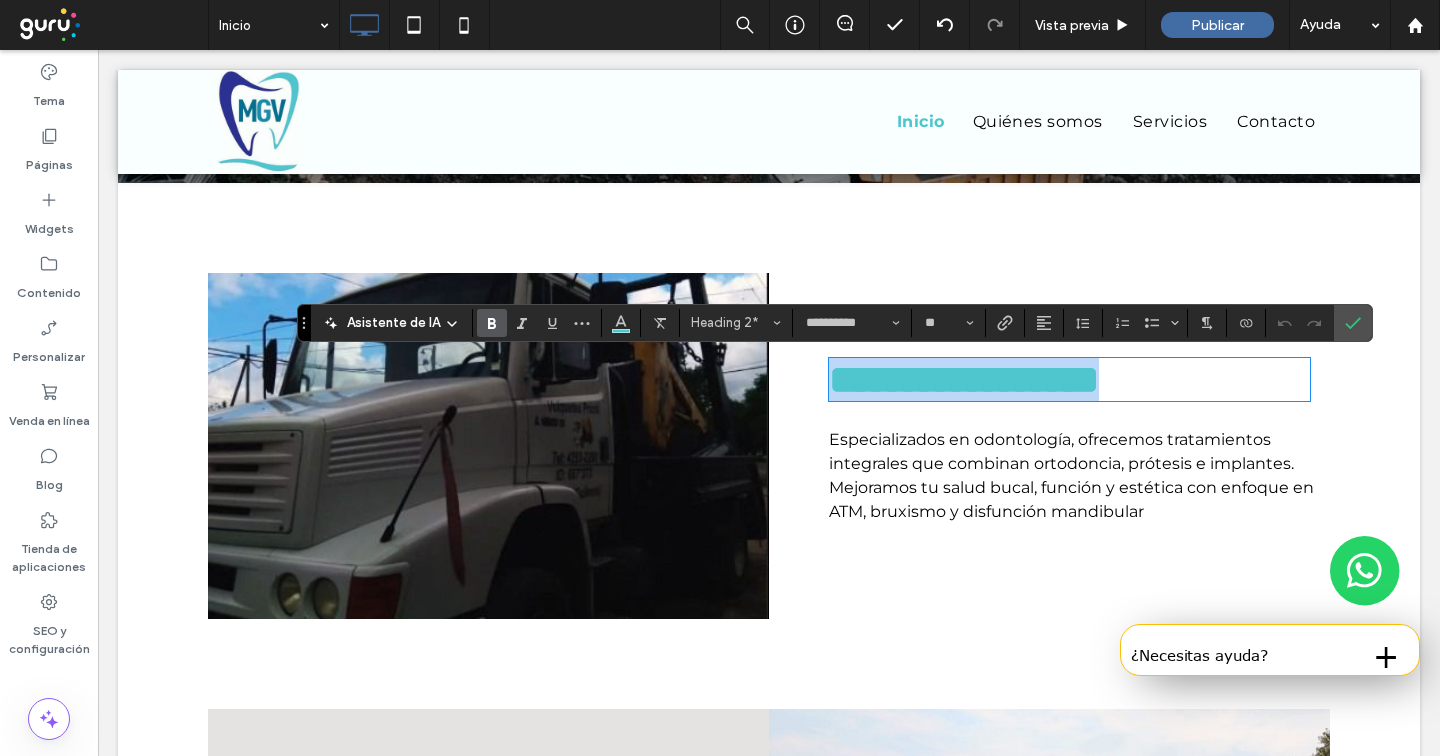 click on "**********" at bounding box center [964, 379] 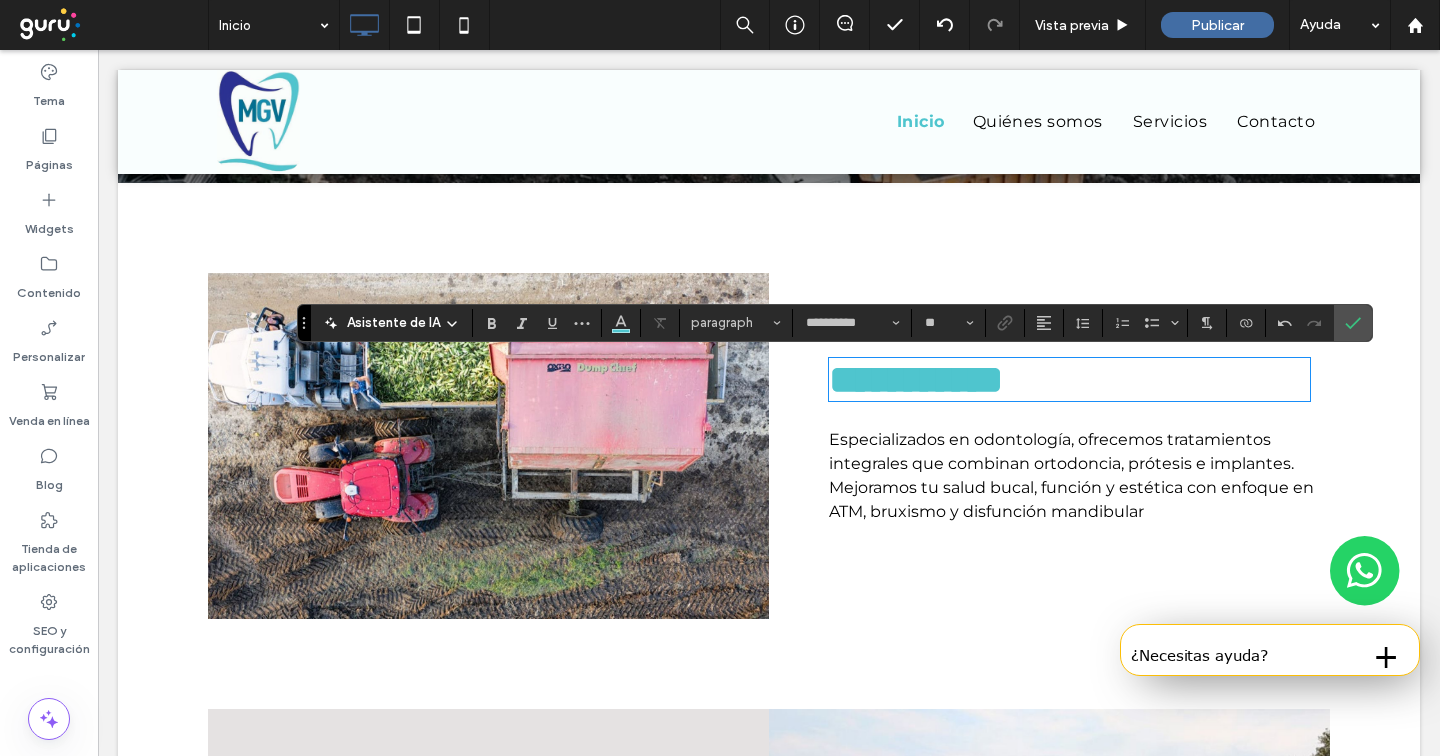 type 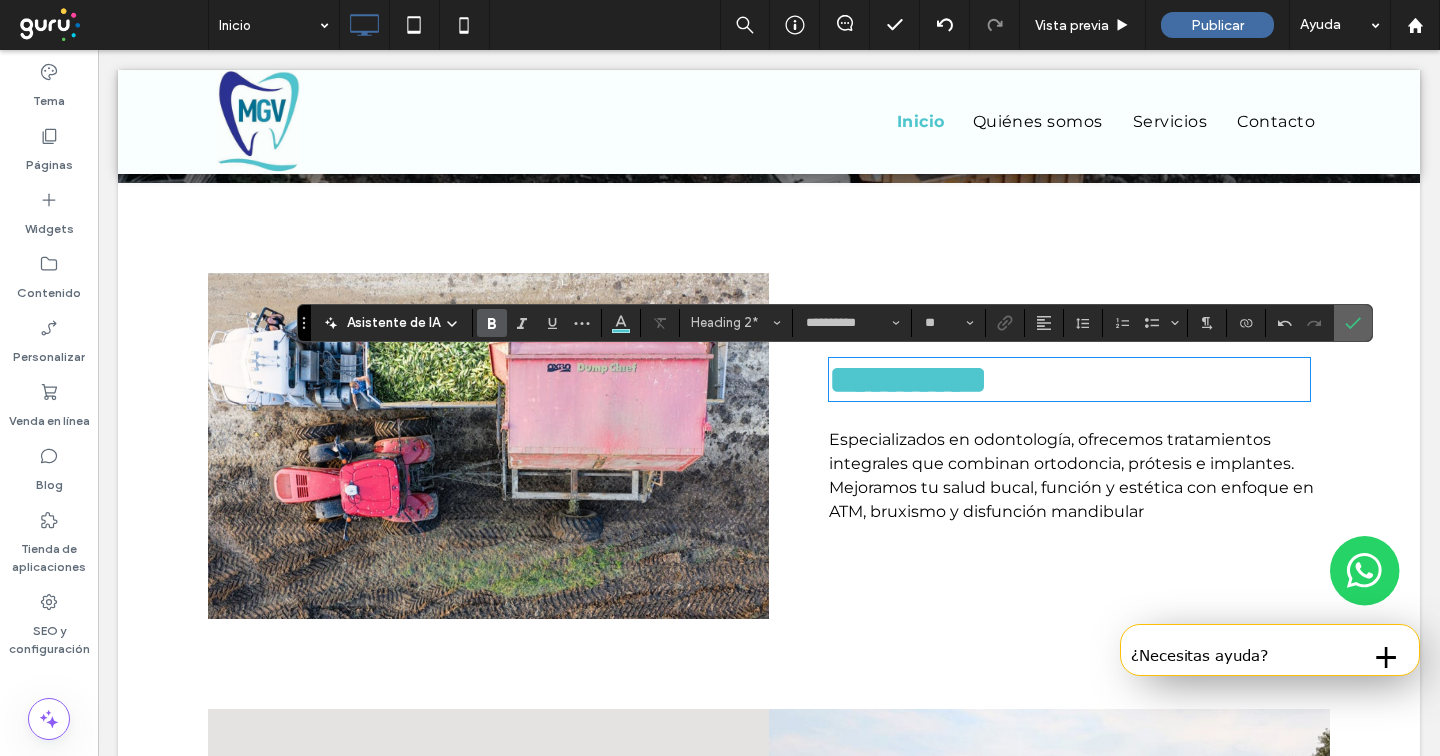 drag, startPoint x: 1364, startPoint y: 320, endPoint x: 1210, endPoint y: 297, distance: 155.70805 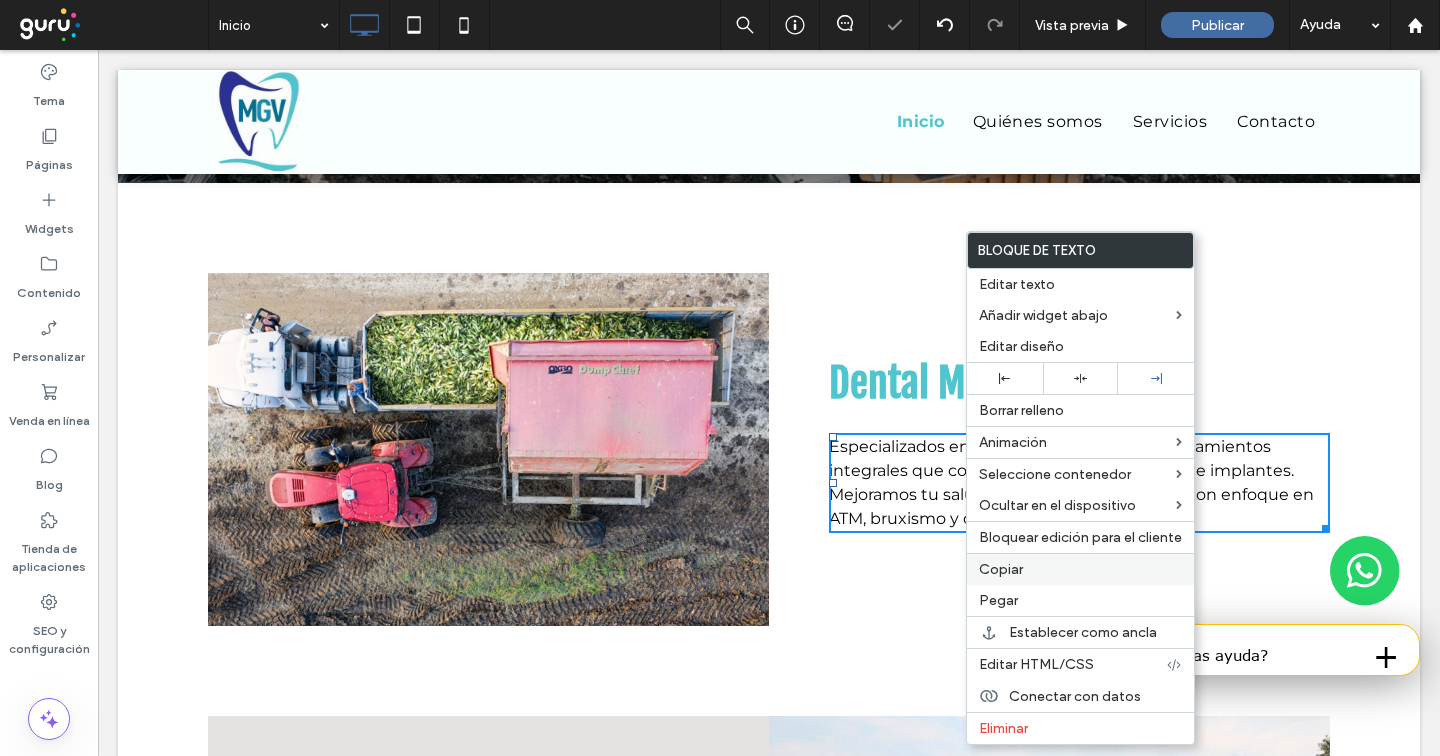 click on "Copiar" at bounding box center (1001, 569) 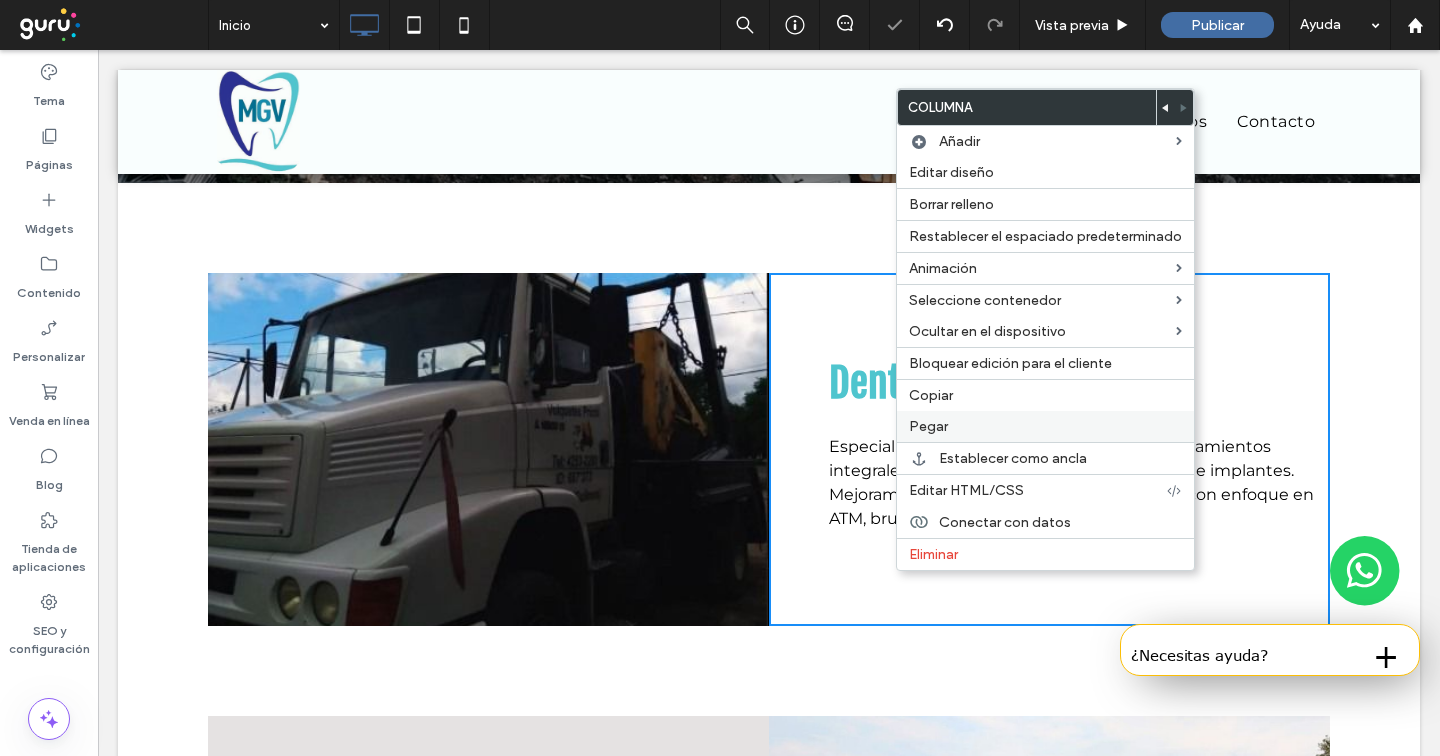 click on "Pegar" at bounding box center (928, 426) 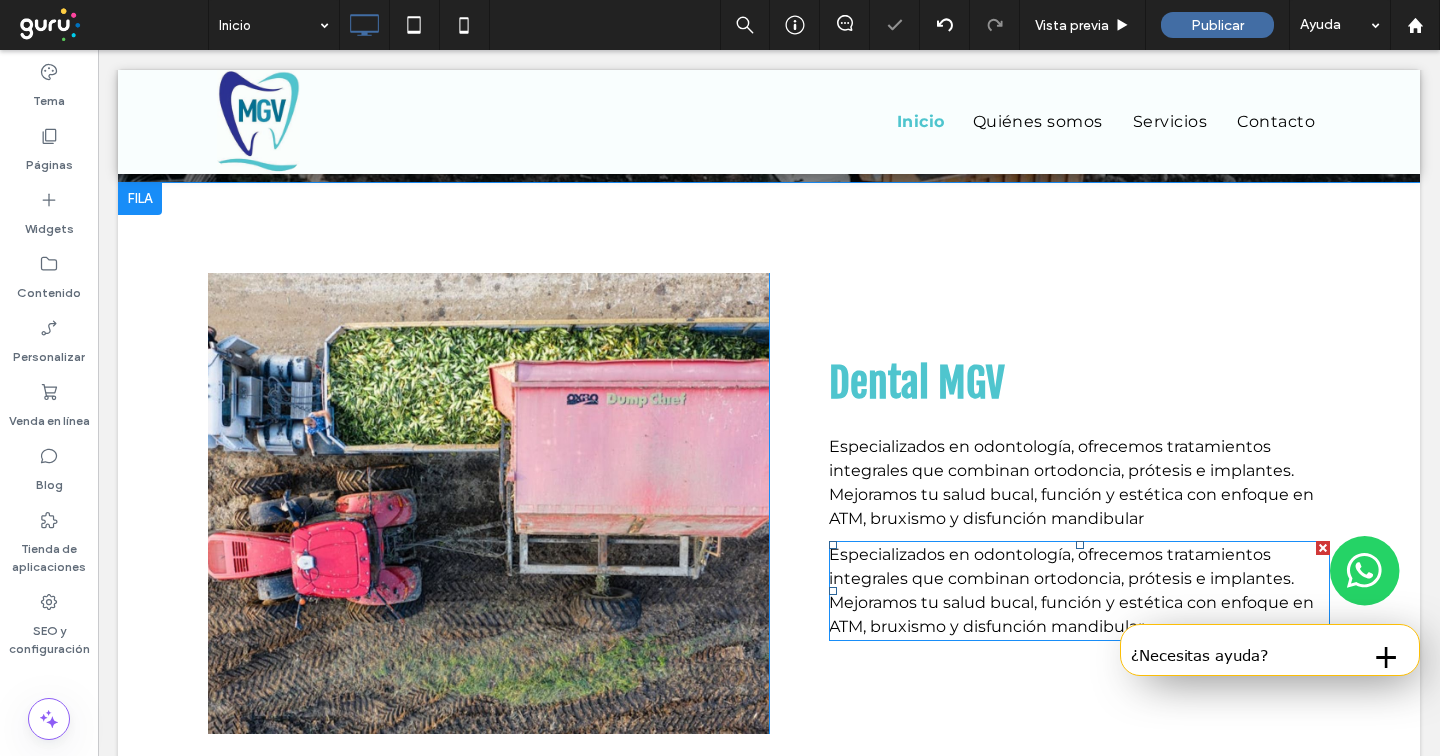 click on "Especializados en odontología, ofrecemos tratamientos integrales que combinan ortodoncia, prótesis e implantes. Mejoramos tu salud bucal, función y estética con enfoque en ATM, bruxismo y disfunción mandibular" at bounding box center (1071, 590) 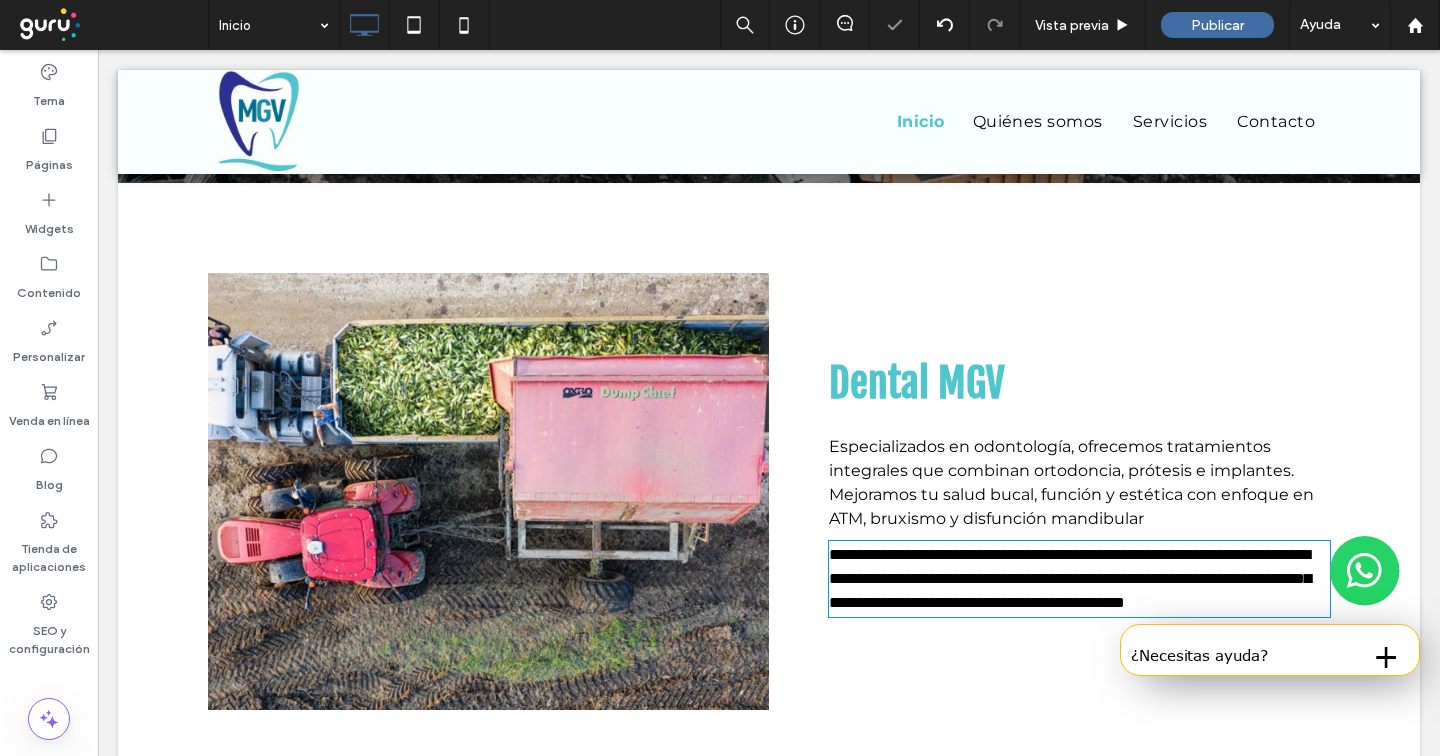 type on "**********" 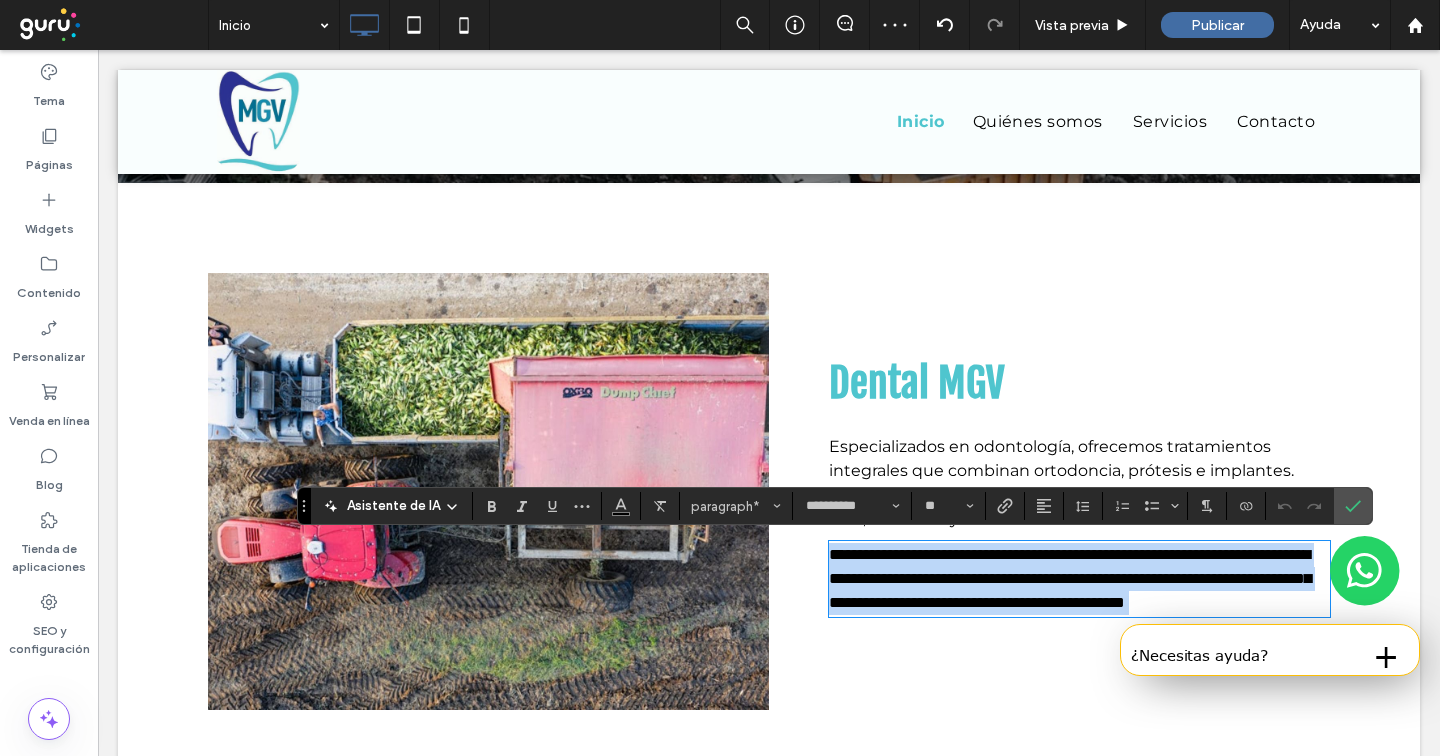 scroll, scrollTop: 0, scrollLeft: 0, axis: both 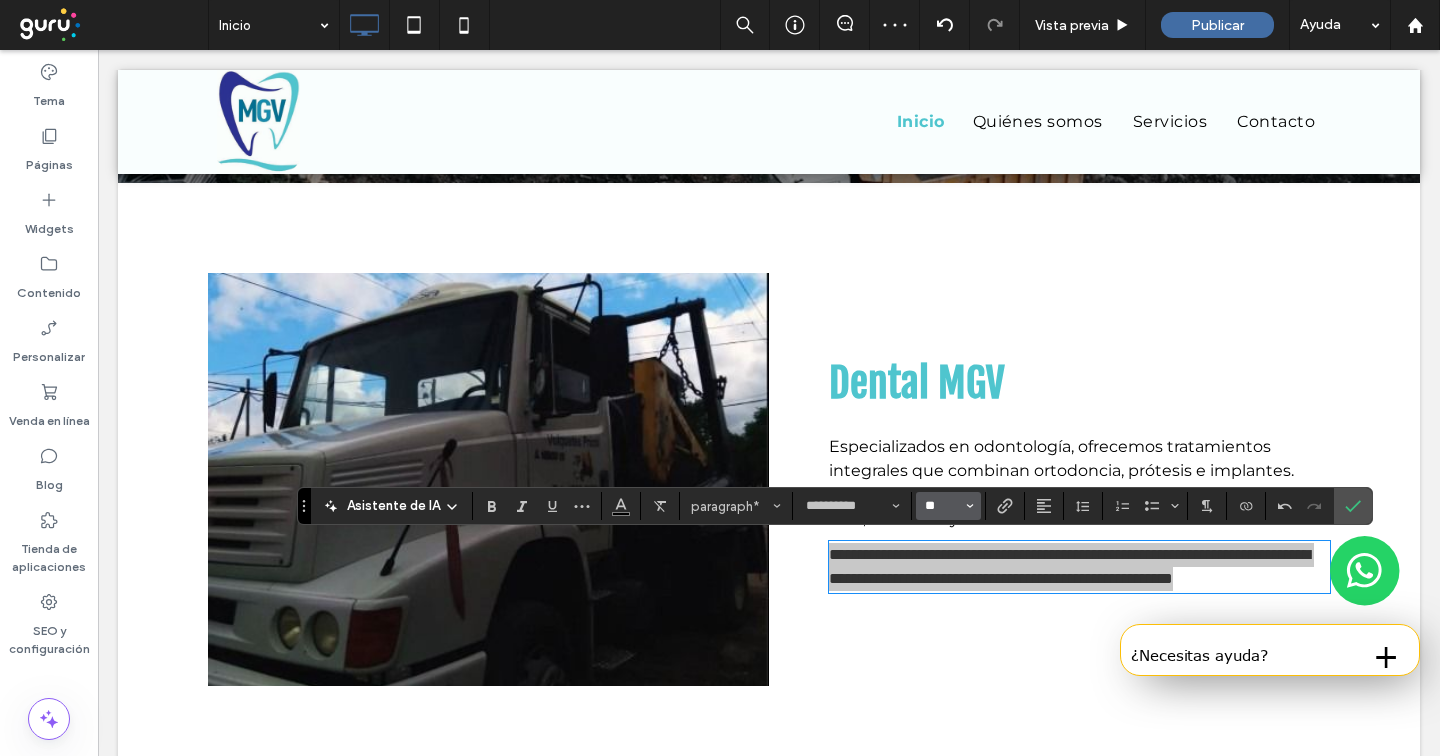 click on "**" at bounding box center [942, 506] 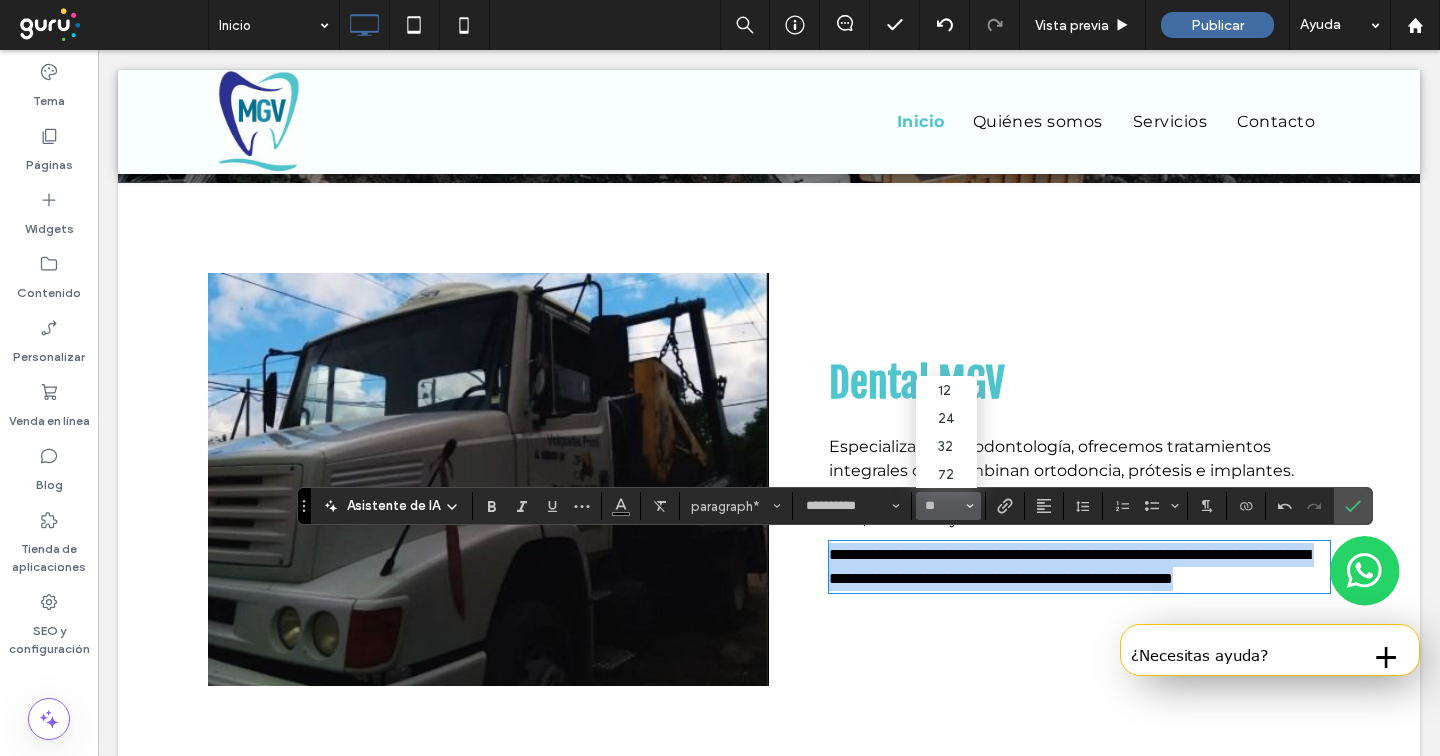 type on "**" 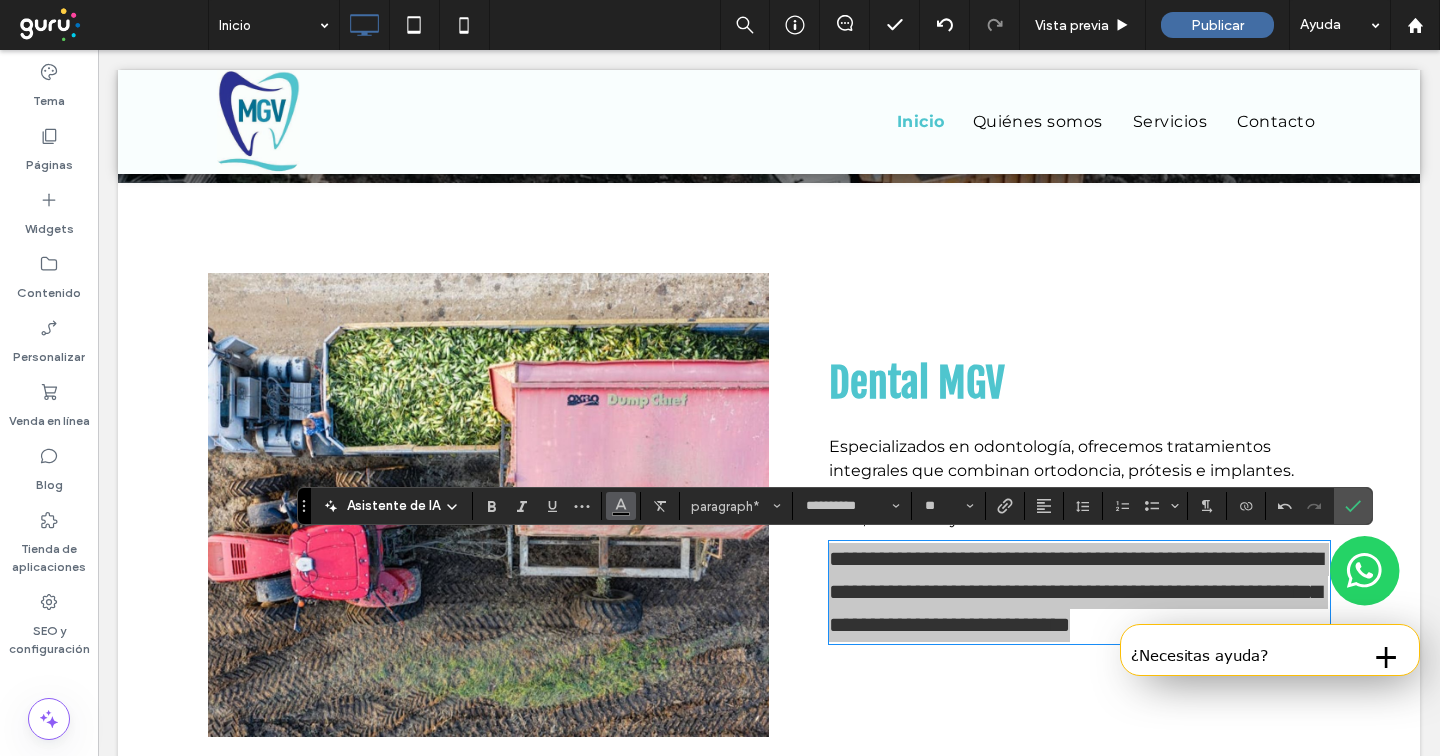 click 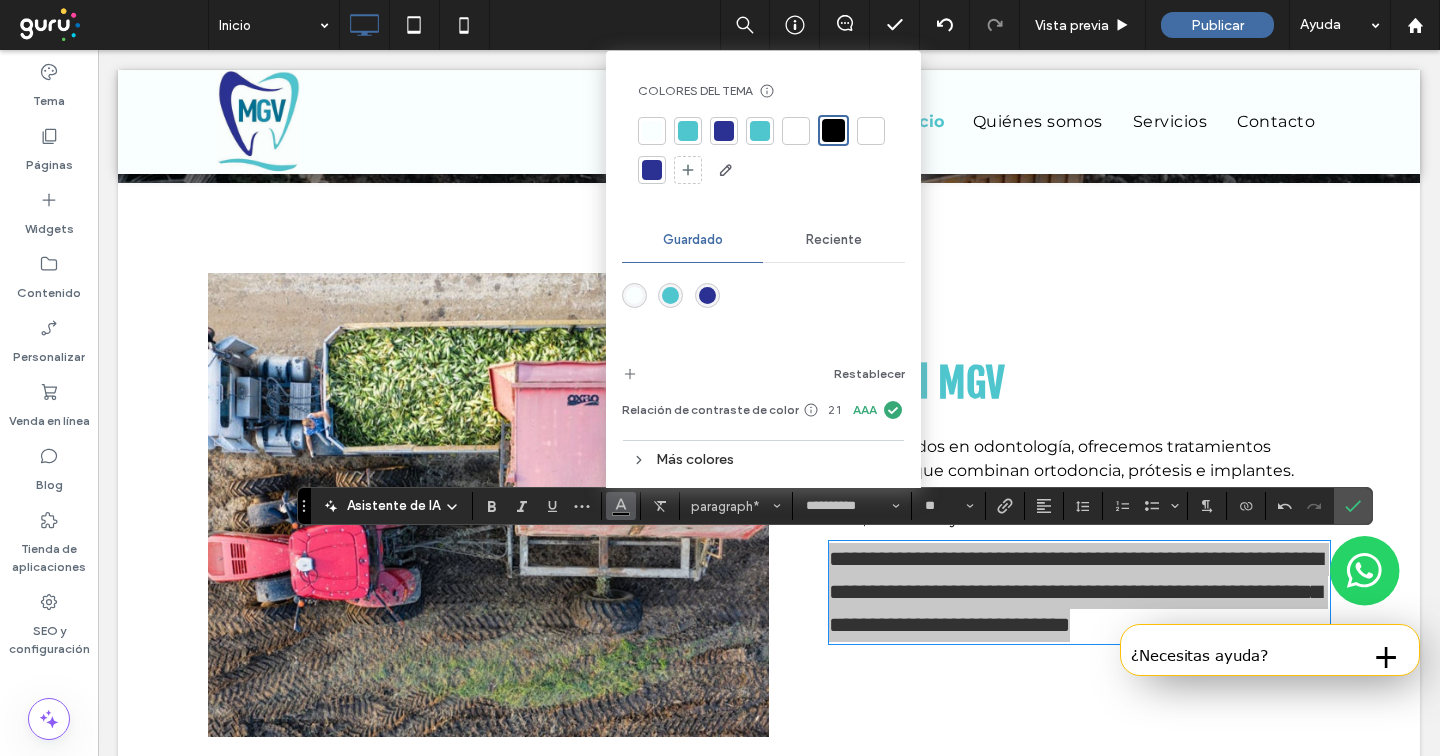 click at bounding box center (724, 131) 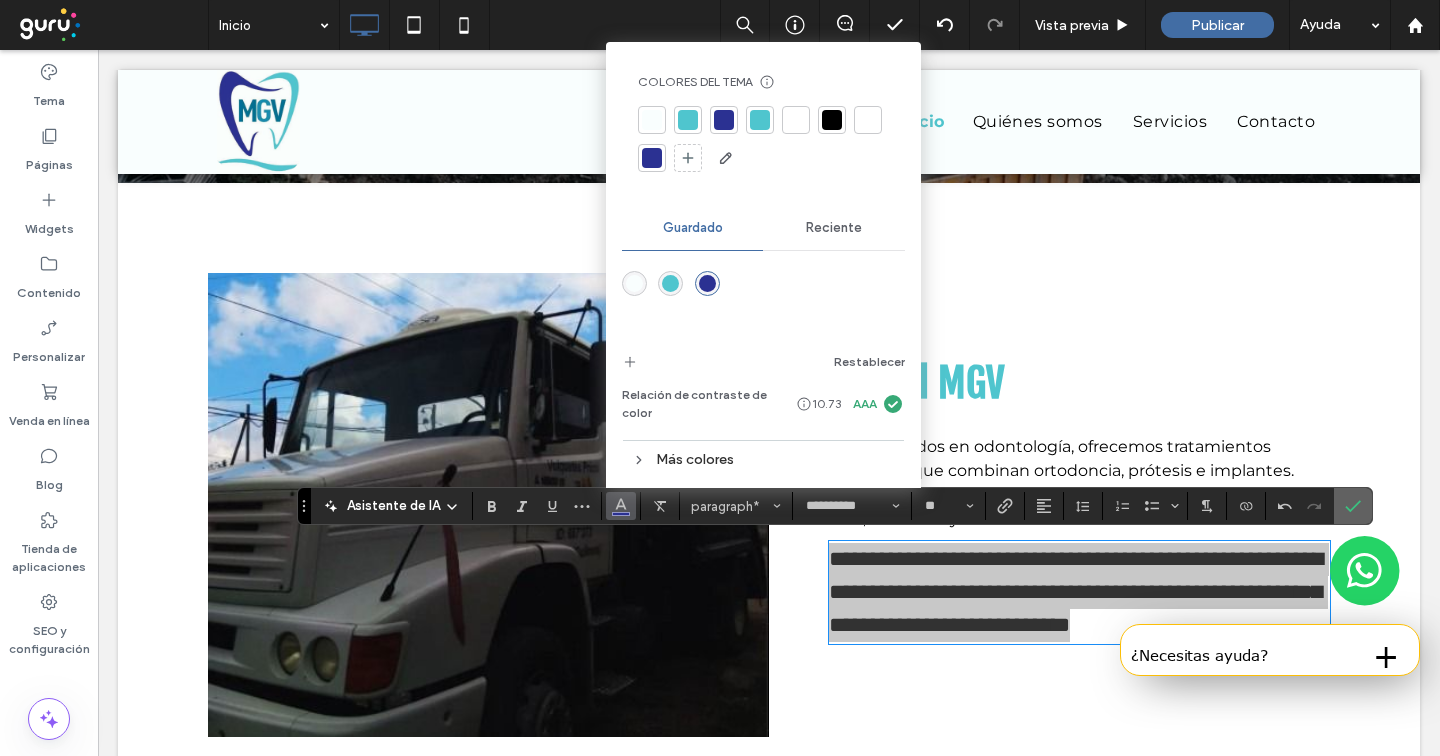 drag, startPoint x: 1356, startPoint y: 498, endPoint x: 1089, endPoint y: 375, distance: 293.9694 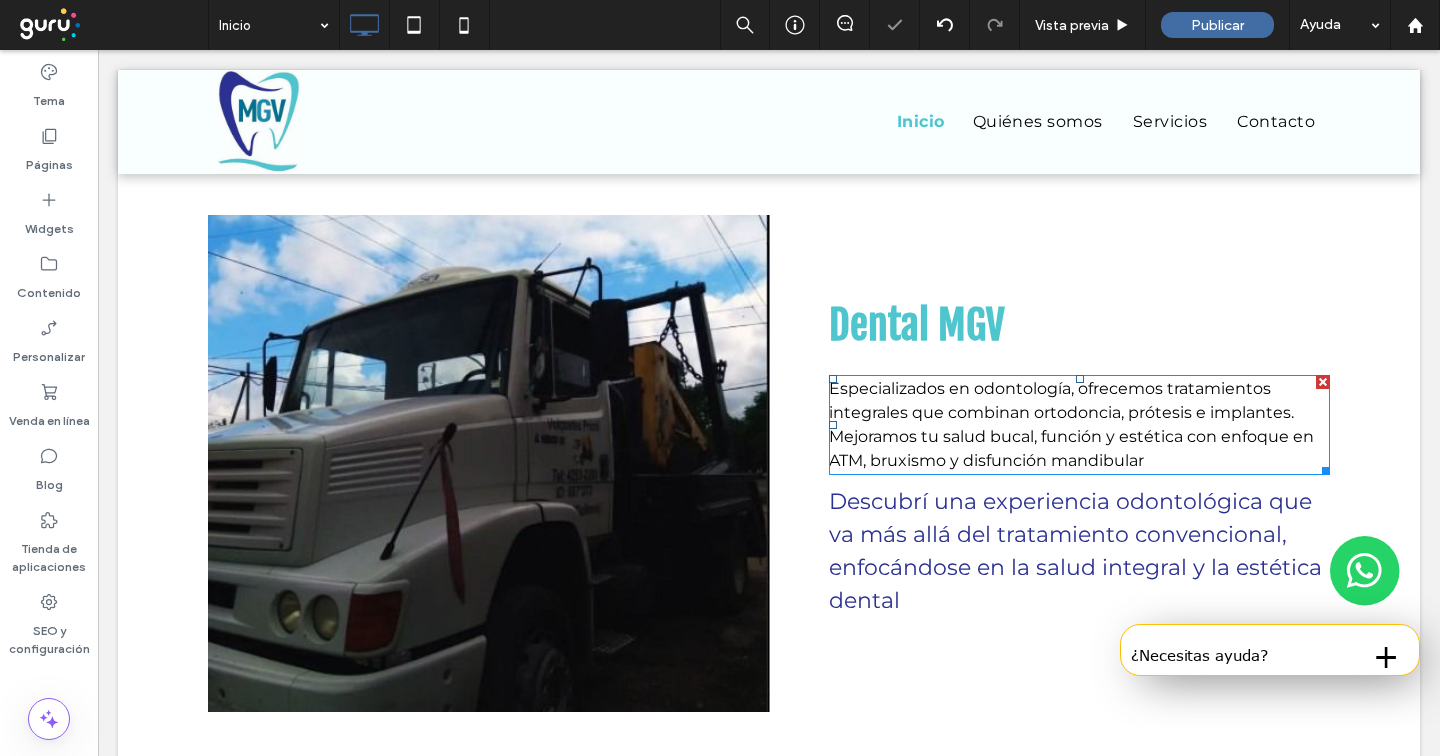 scroll, scrollTop: 902, scrollLeft: 0, axis: vertical 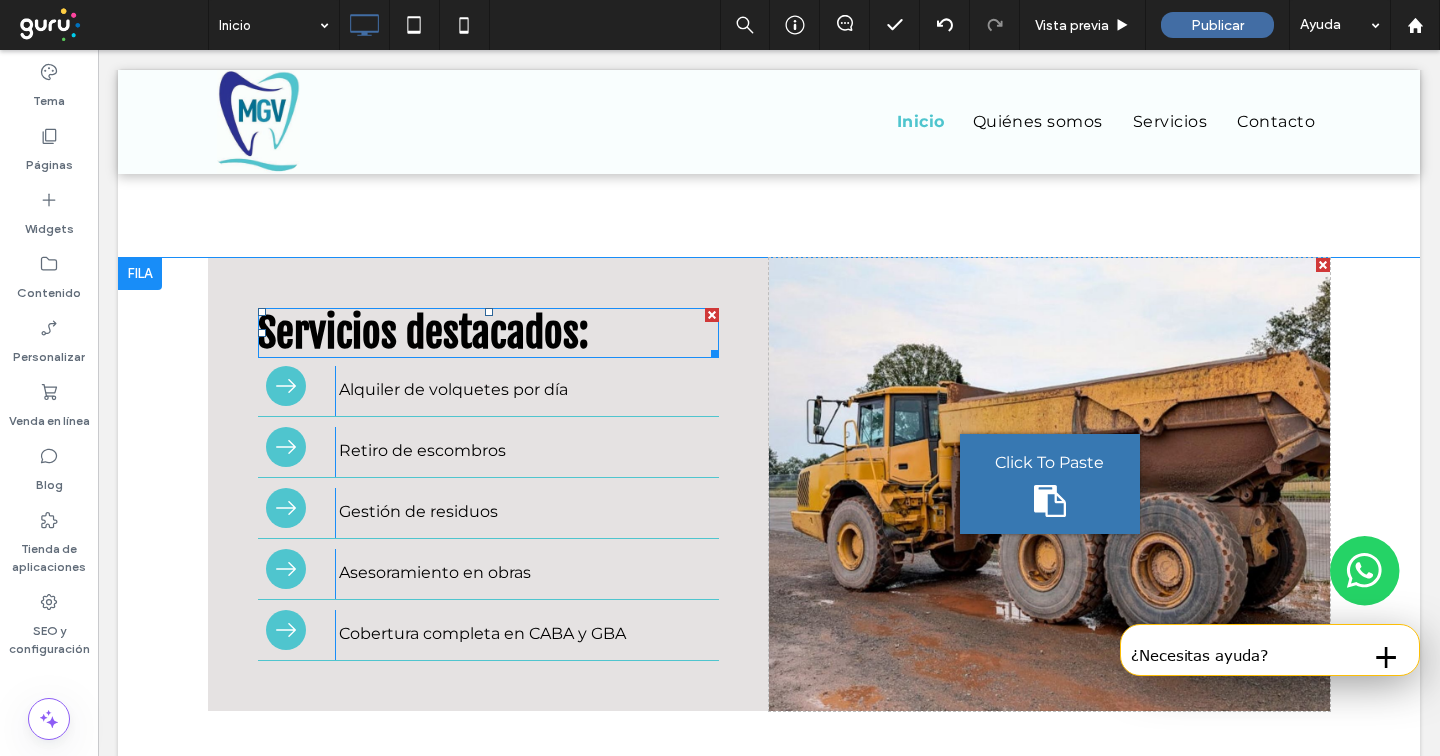 click on "Servicios destacados:" at bounding box center (423, 333) 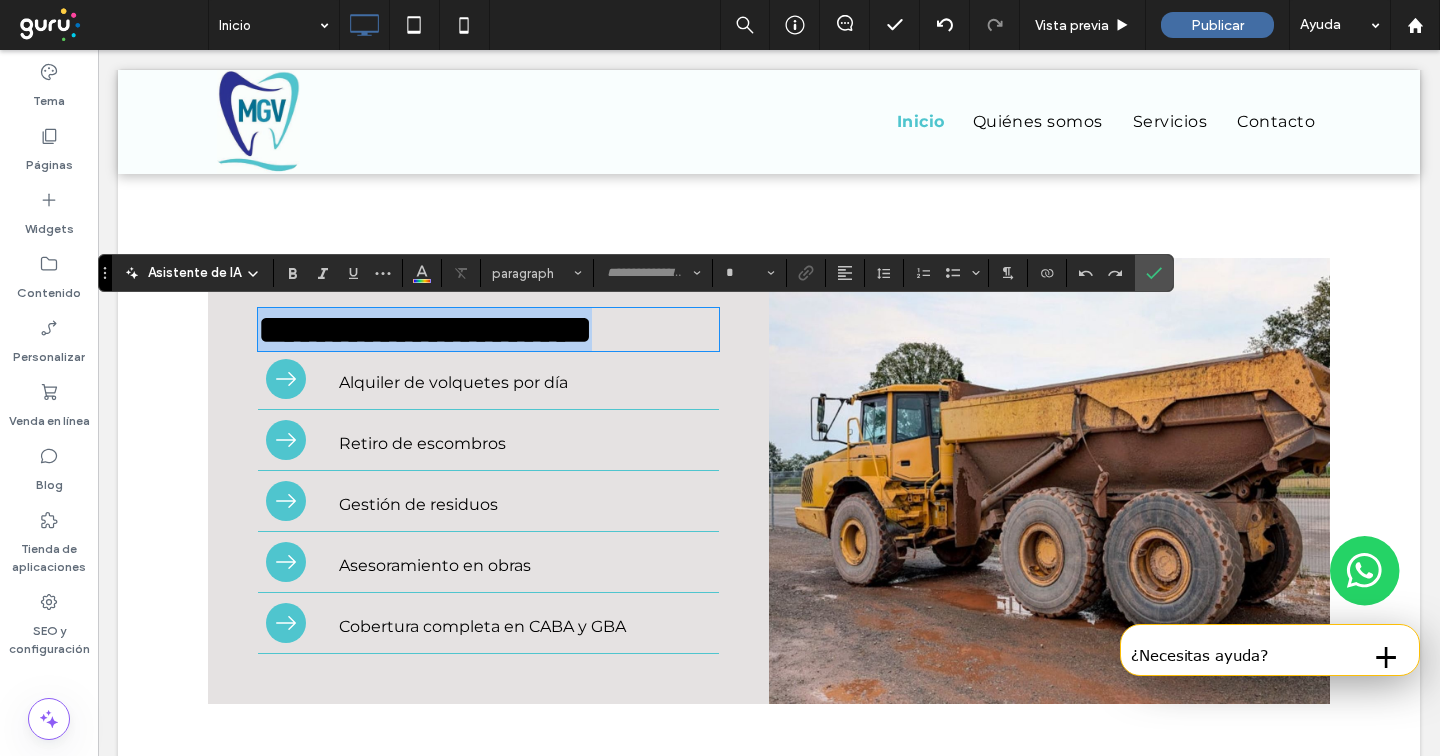 type on "**********" 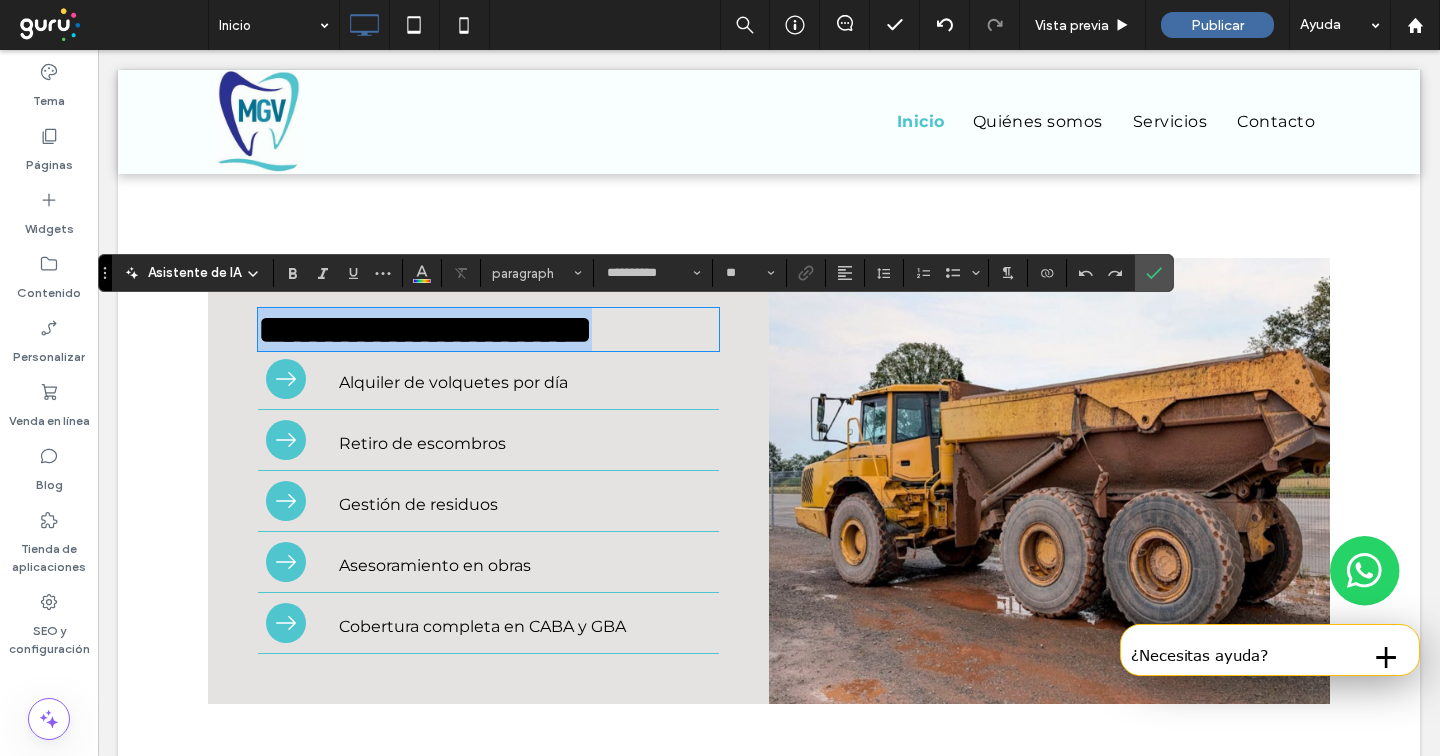 click on "**********" at bounding box center (425, 329) 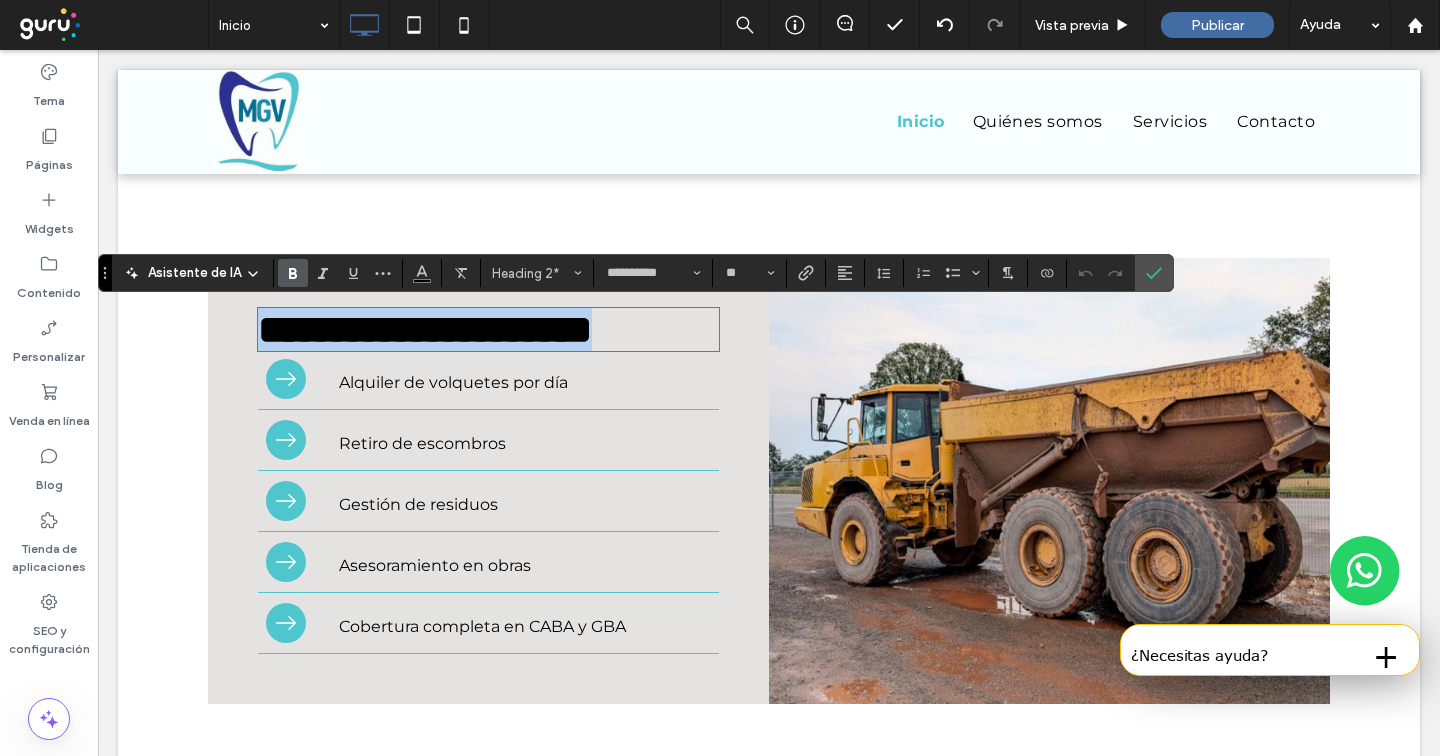 type on "**********" 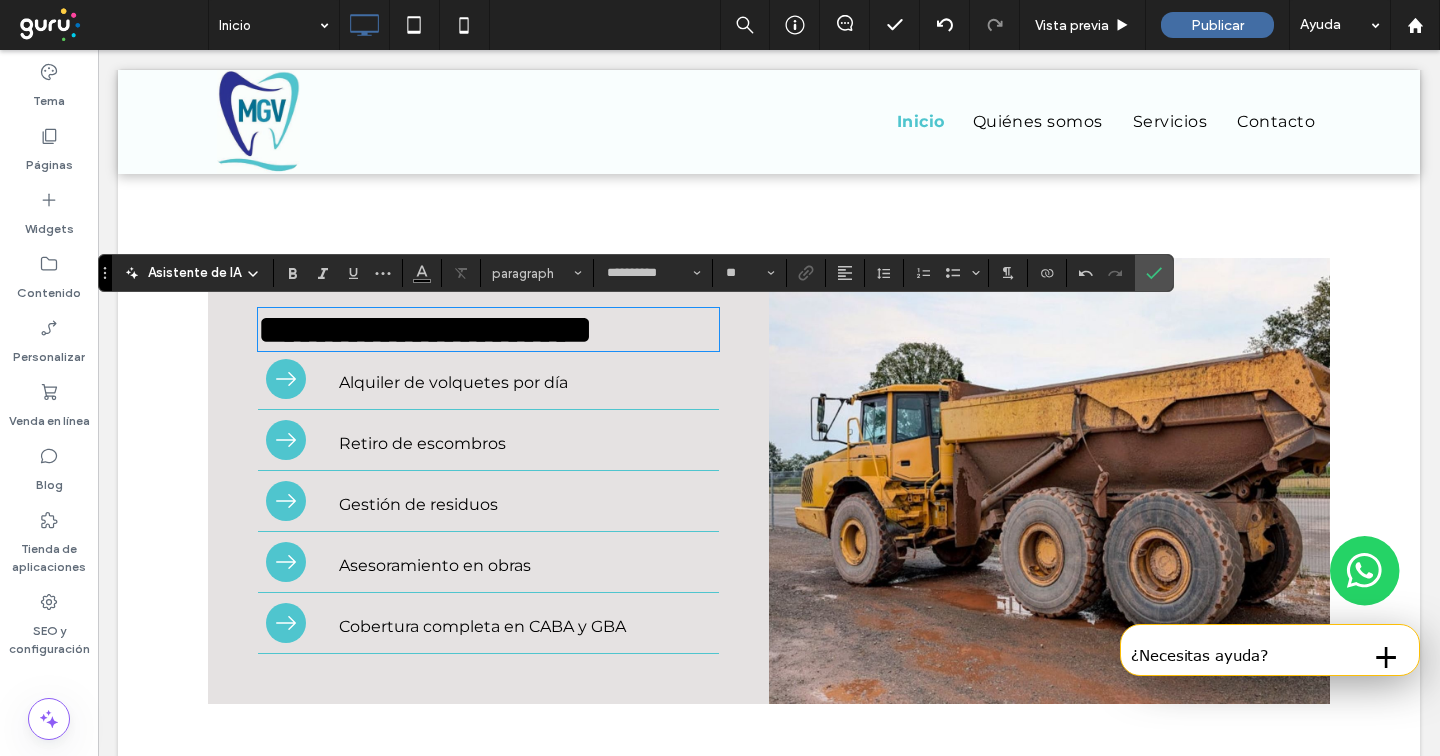 type on "**********" 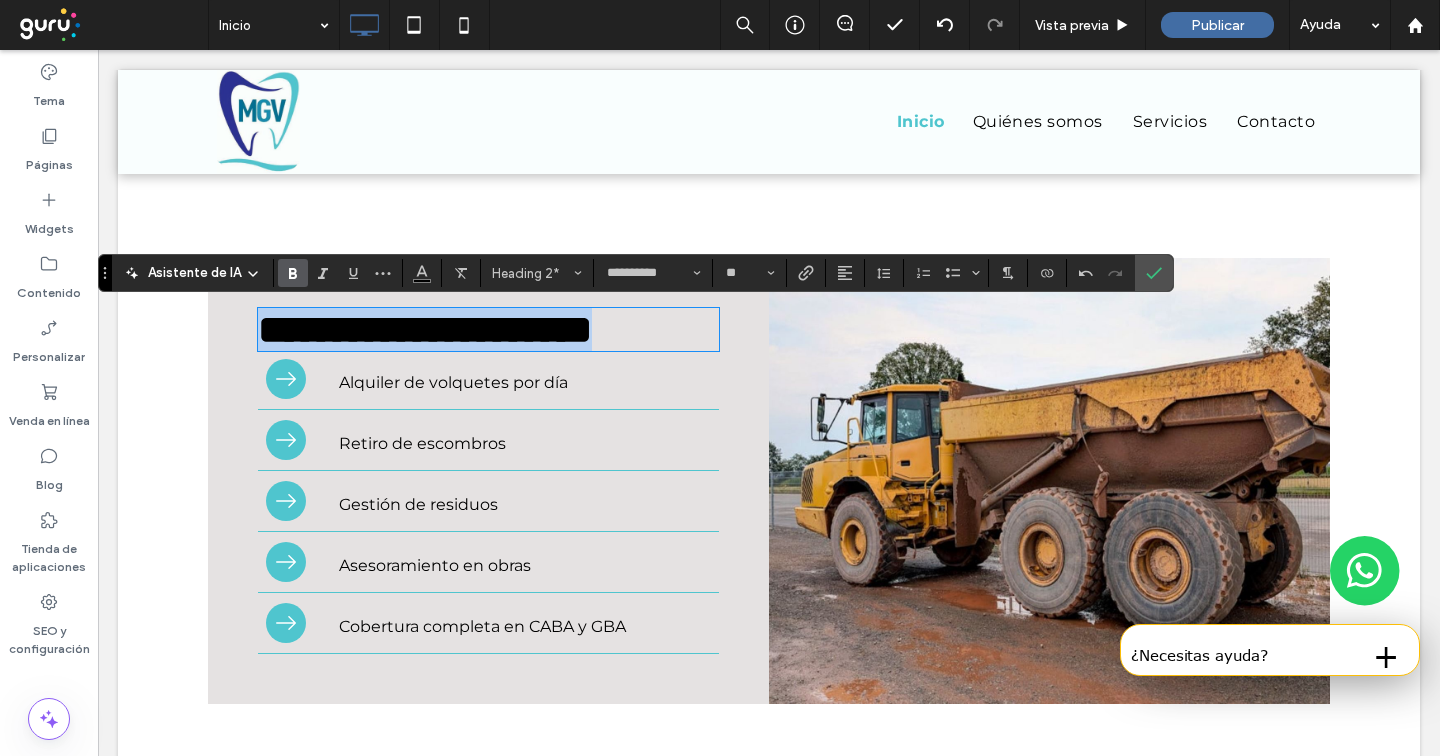 click on "**********" at bounding box center [425, 329] 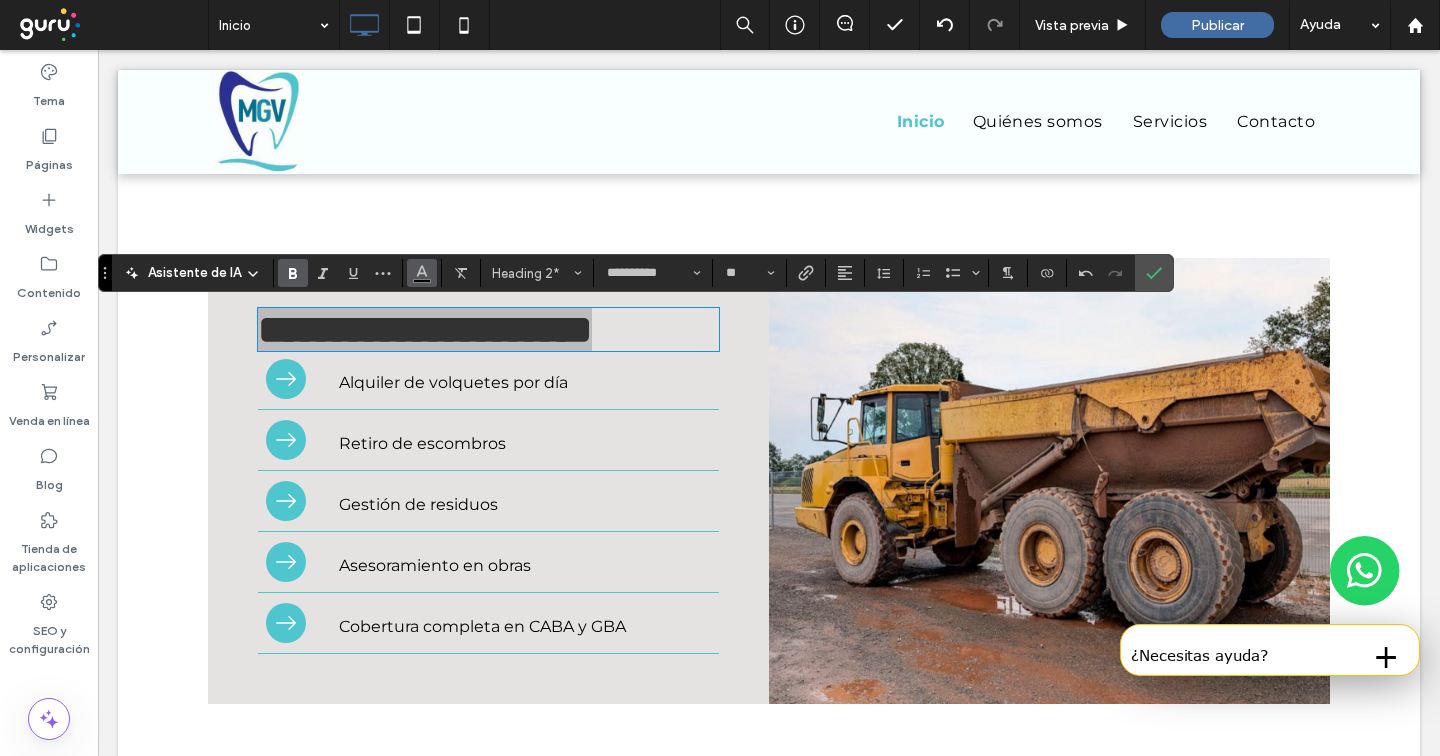 click at bounding box center [422, 271] 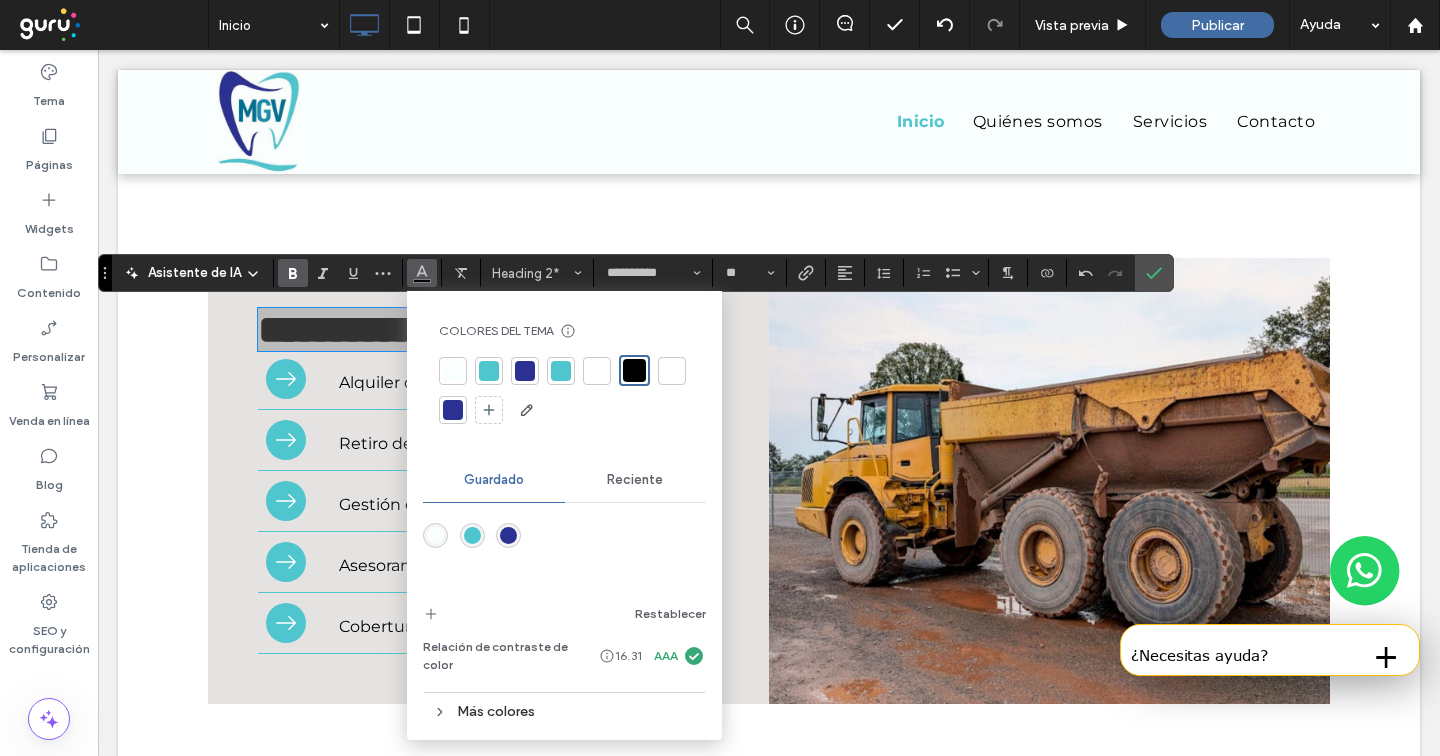 click at bounding box center (525, 371) 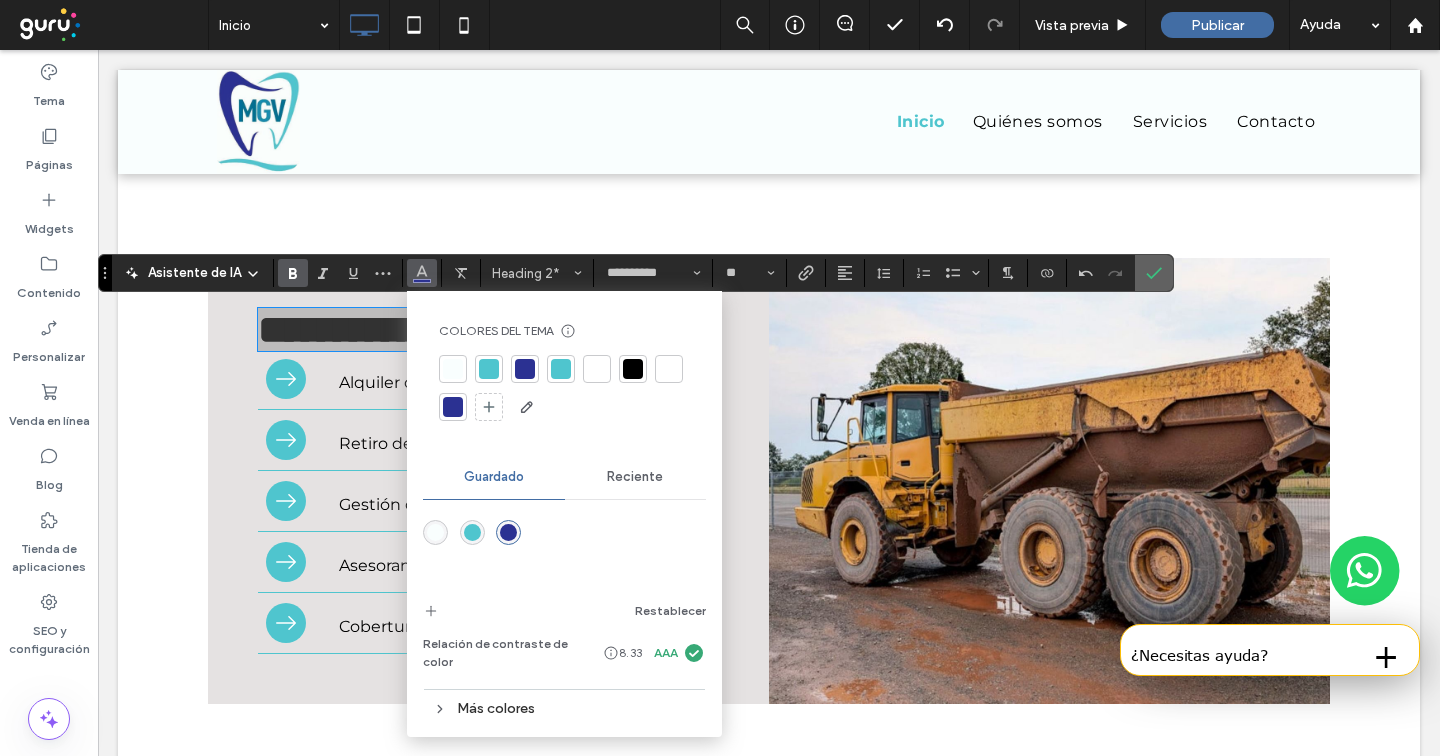 click at bounding box center [1154, 273] 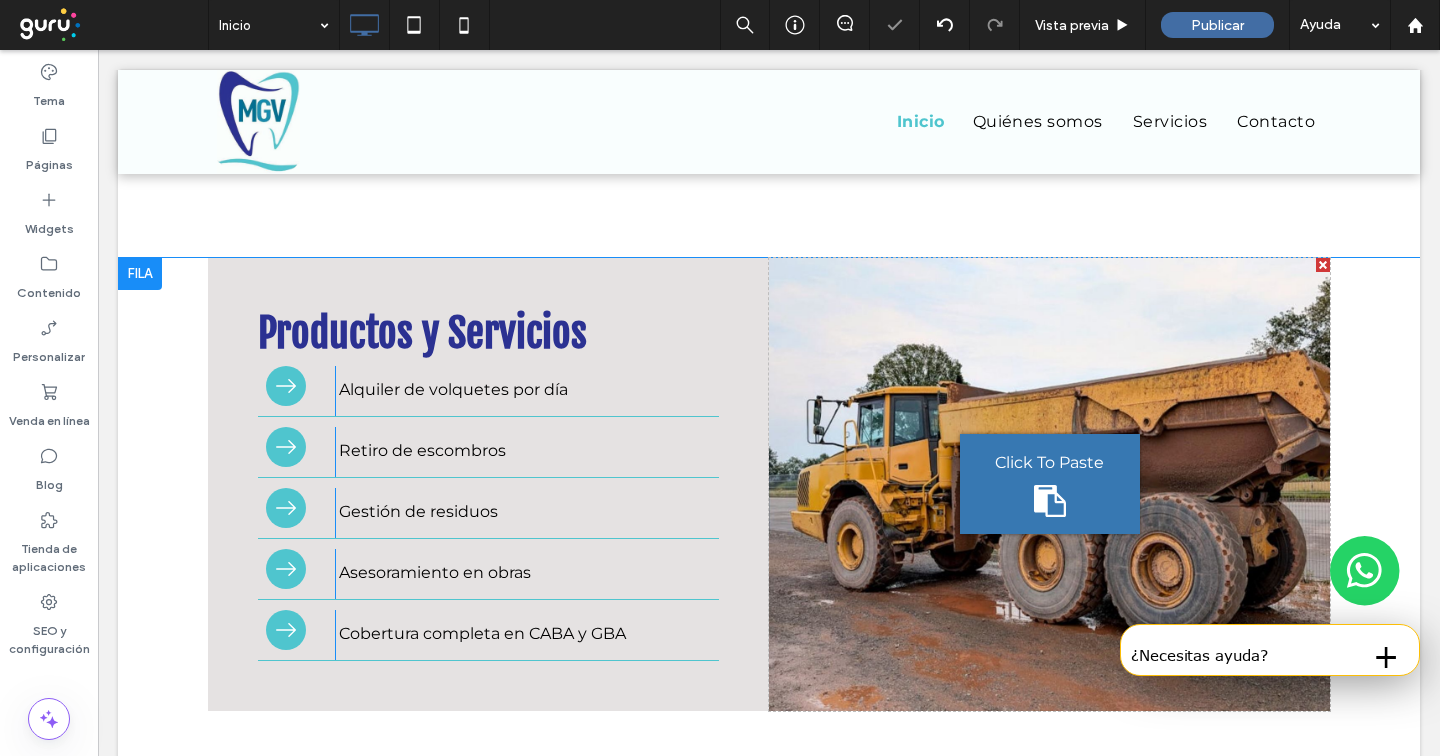 click on "Productos y Servicios
Click To Paste
Alquiler de volquetes por día Click To Paste
Click To Paste
Retiro de escombros Click To Paste
Click To Paste
Gestión de residuos Click To Paste
Click To Paste
Asesoramiento en obras Click To Paste
Click To Paste
Cobertura completa en CABA y GBA Click To Paste
Click To Paste" at bounding box center [488, 484] 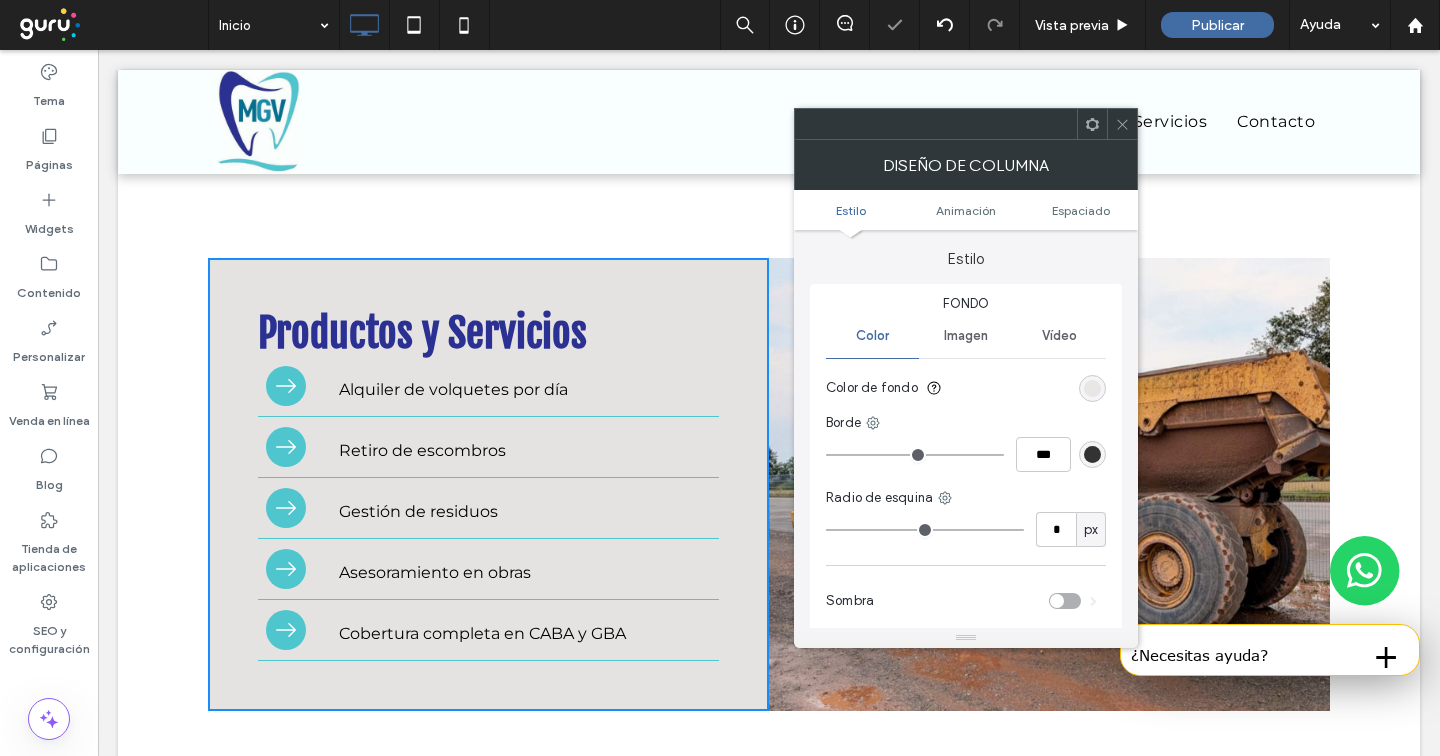 click at bounding box center [1092, 388] 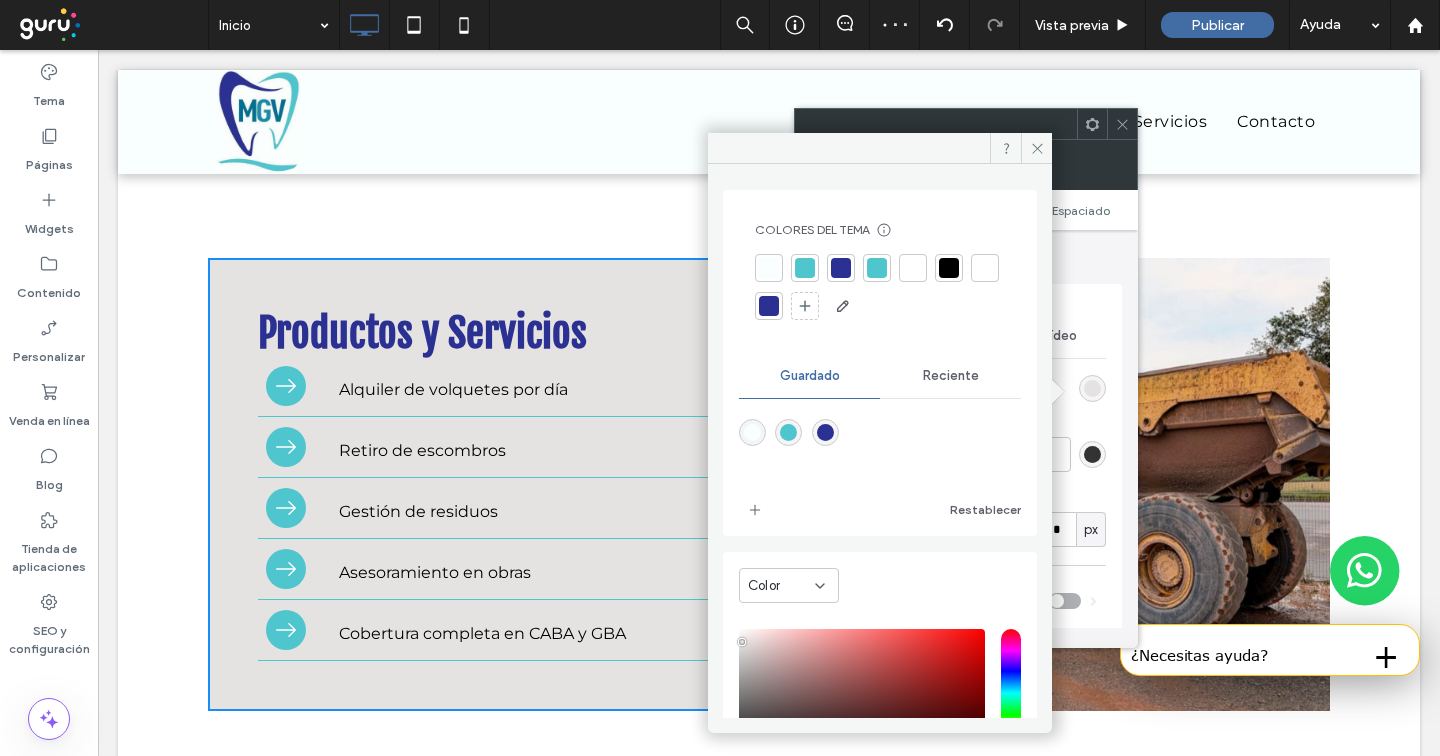 click at bounding box center (769, 268) 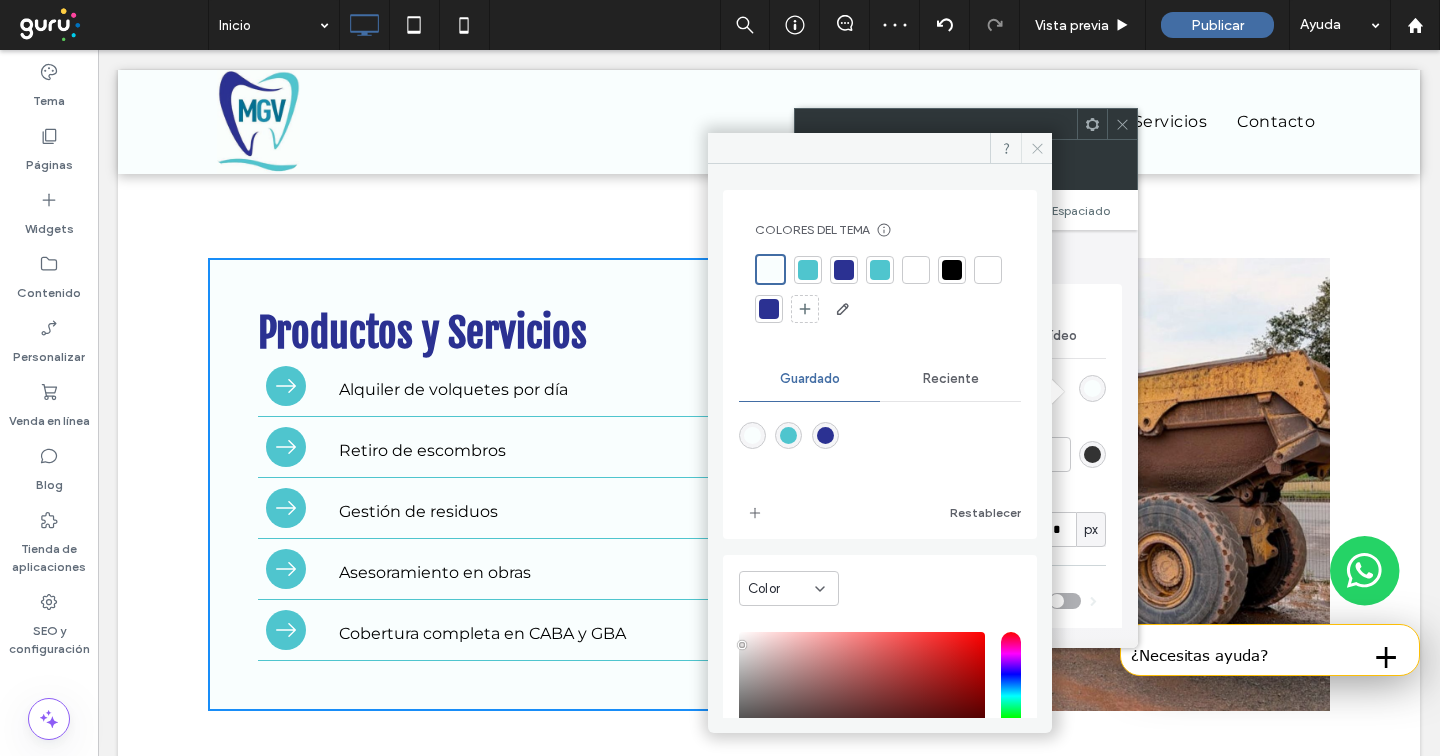 click 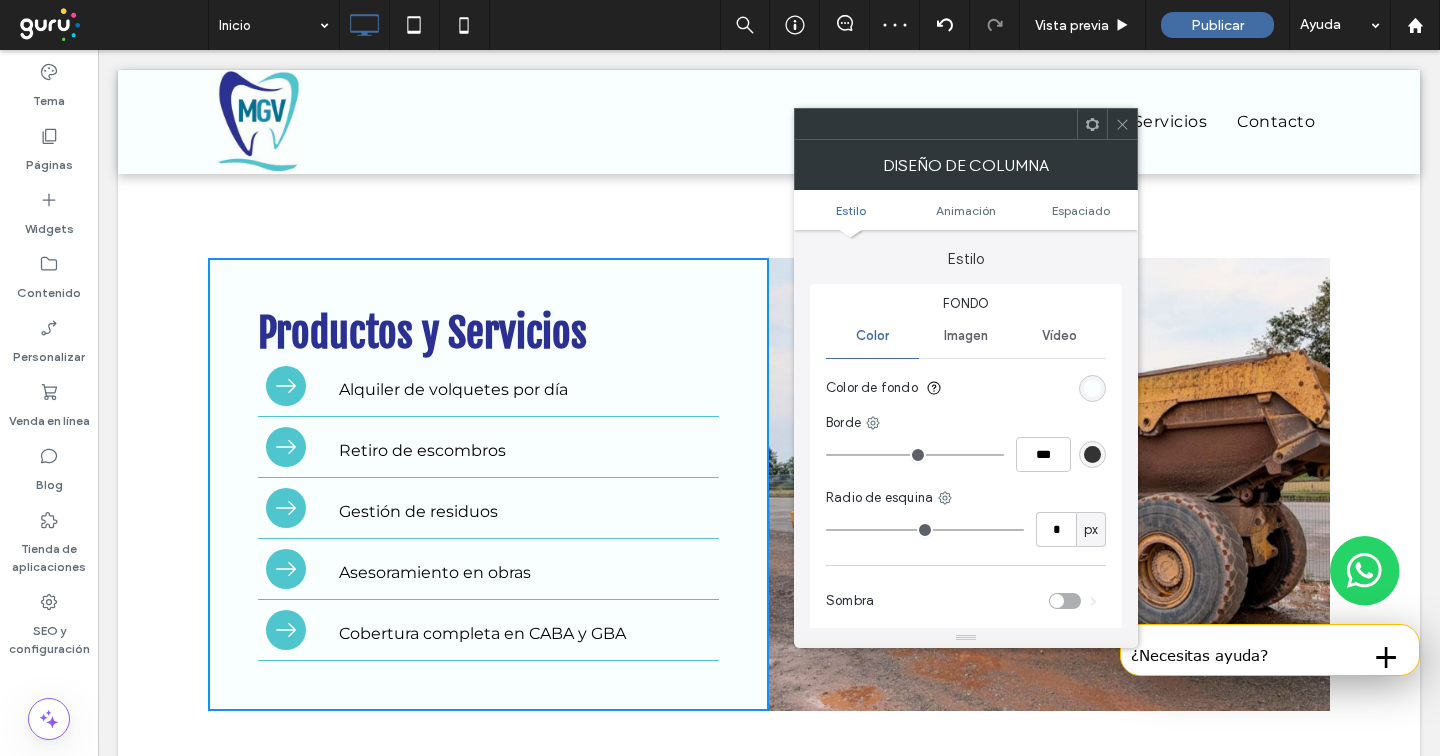 click 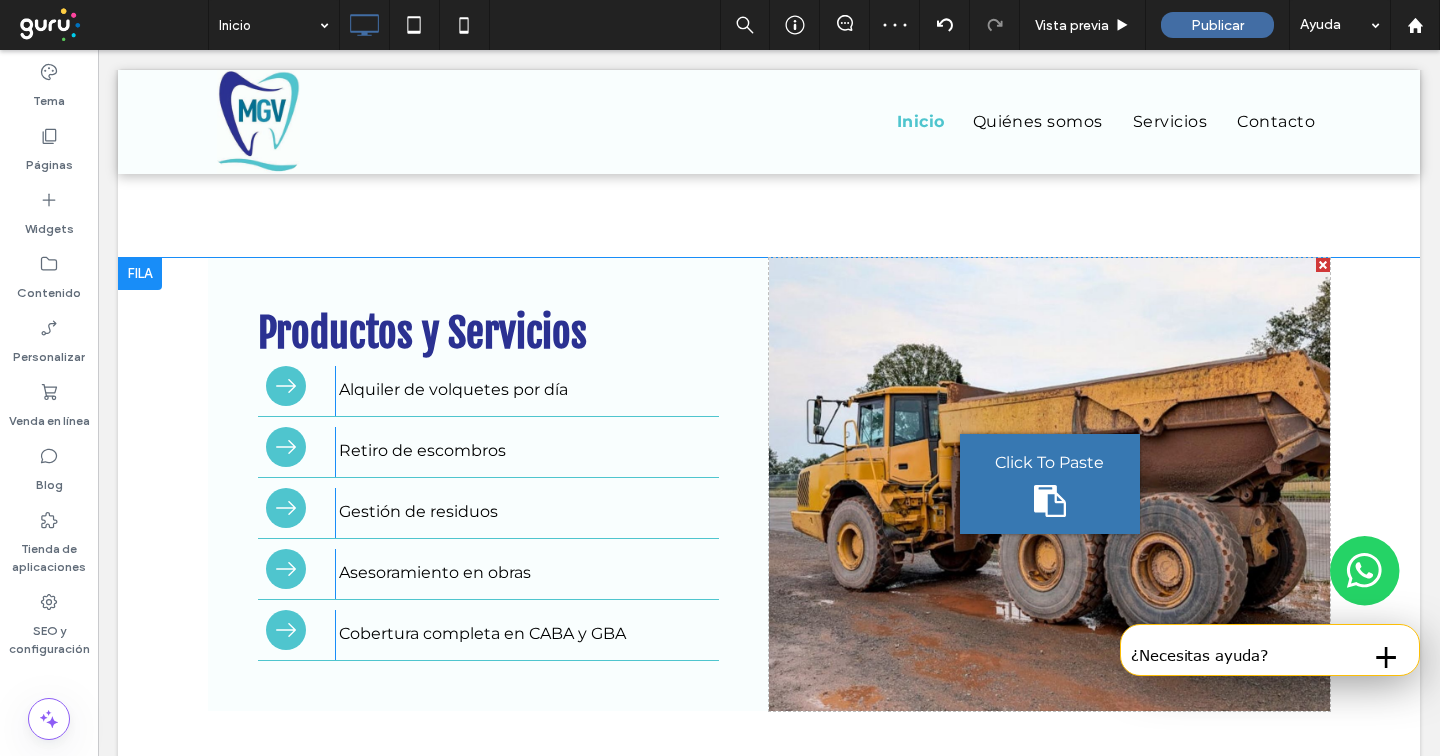 scroll, scrollTop: 0, scrollLeft: 0, axis: both 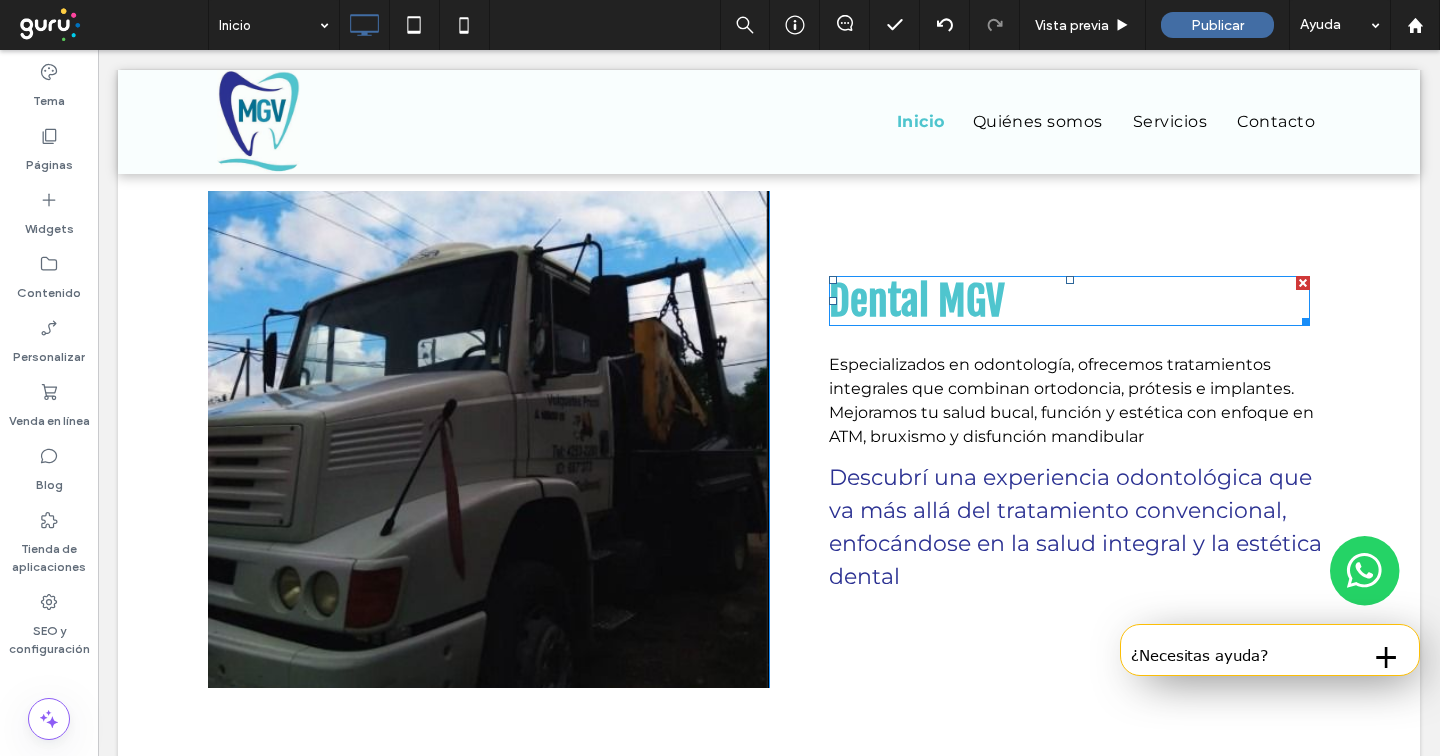 click on "Dental MGV" at bounding box center [916, 301] 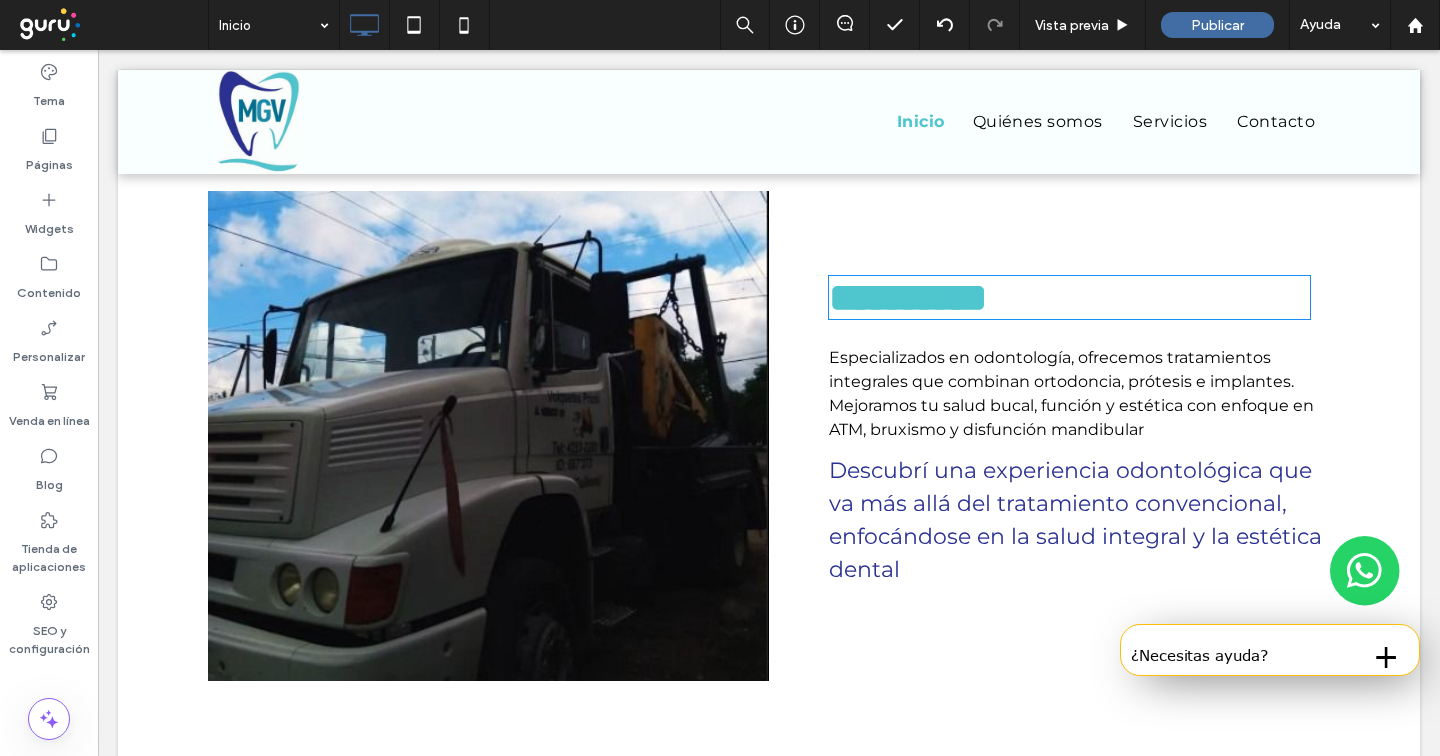 click on "**********" at bounding box center (908, 297) 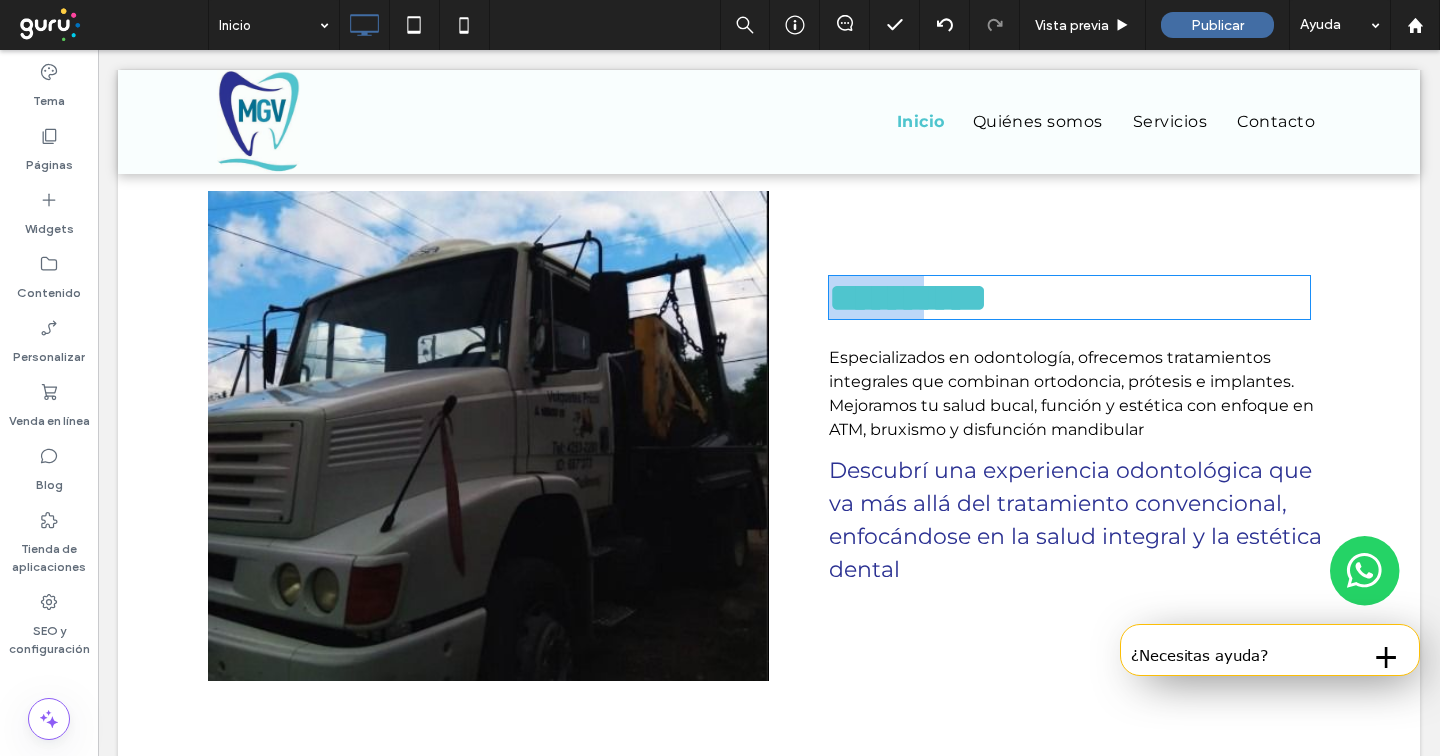 type on "**********" 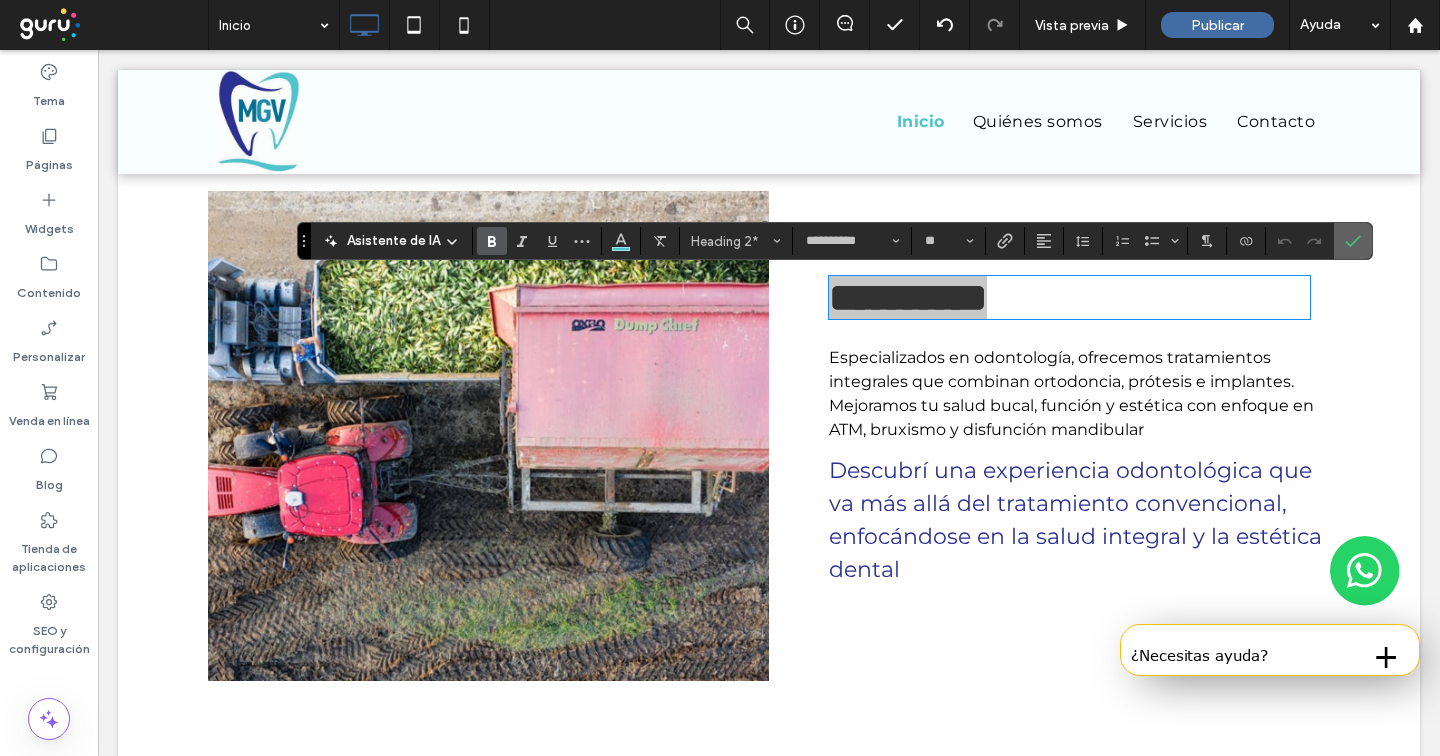 click at bounding box center [1349, 241] 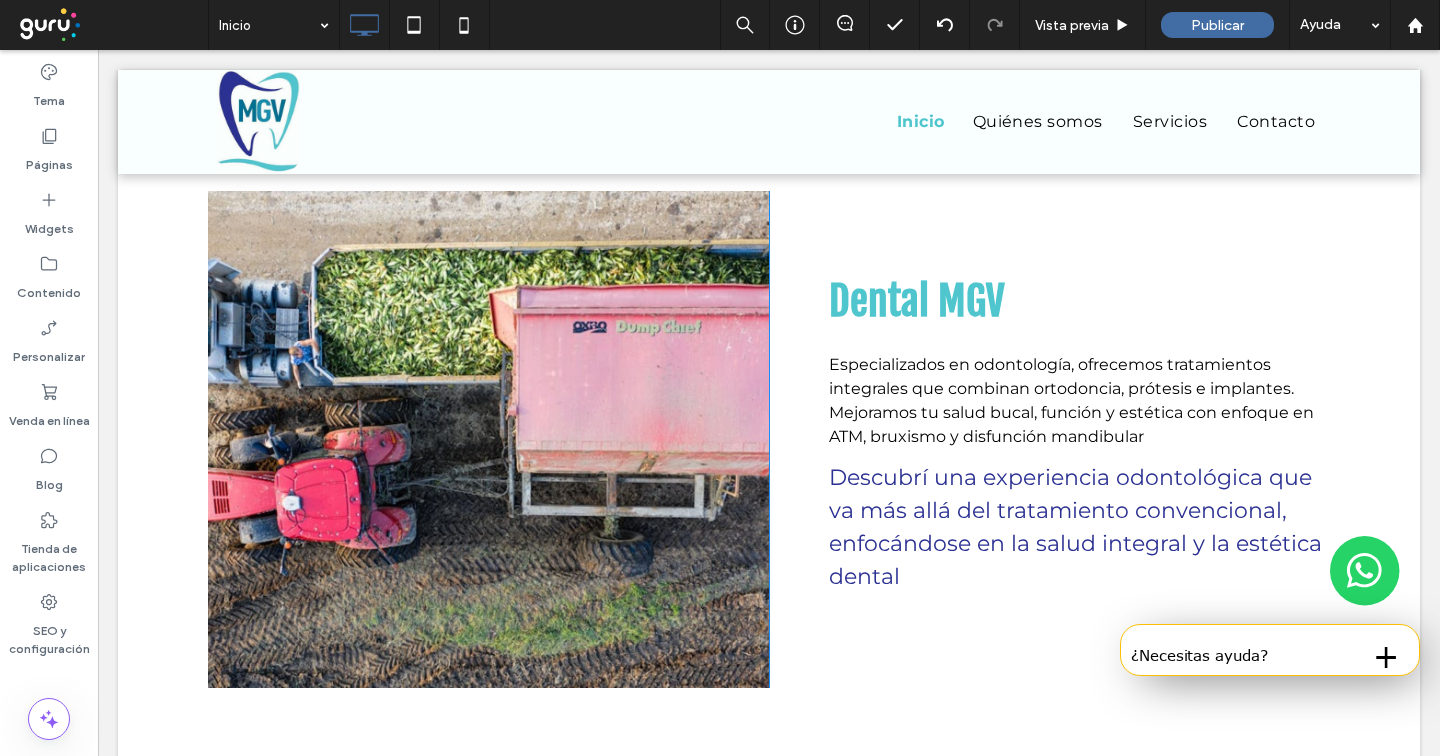 scroll, scrollTop: 5, scrollLeft: 0, axis: vertical 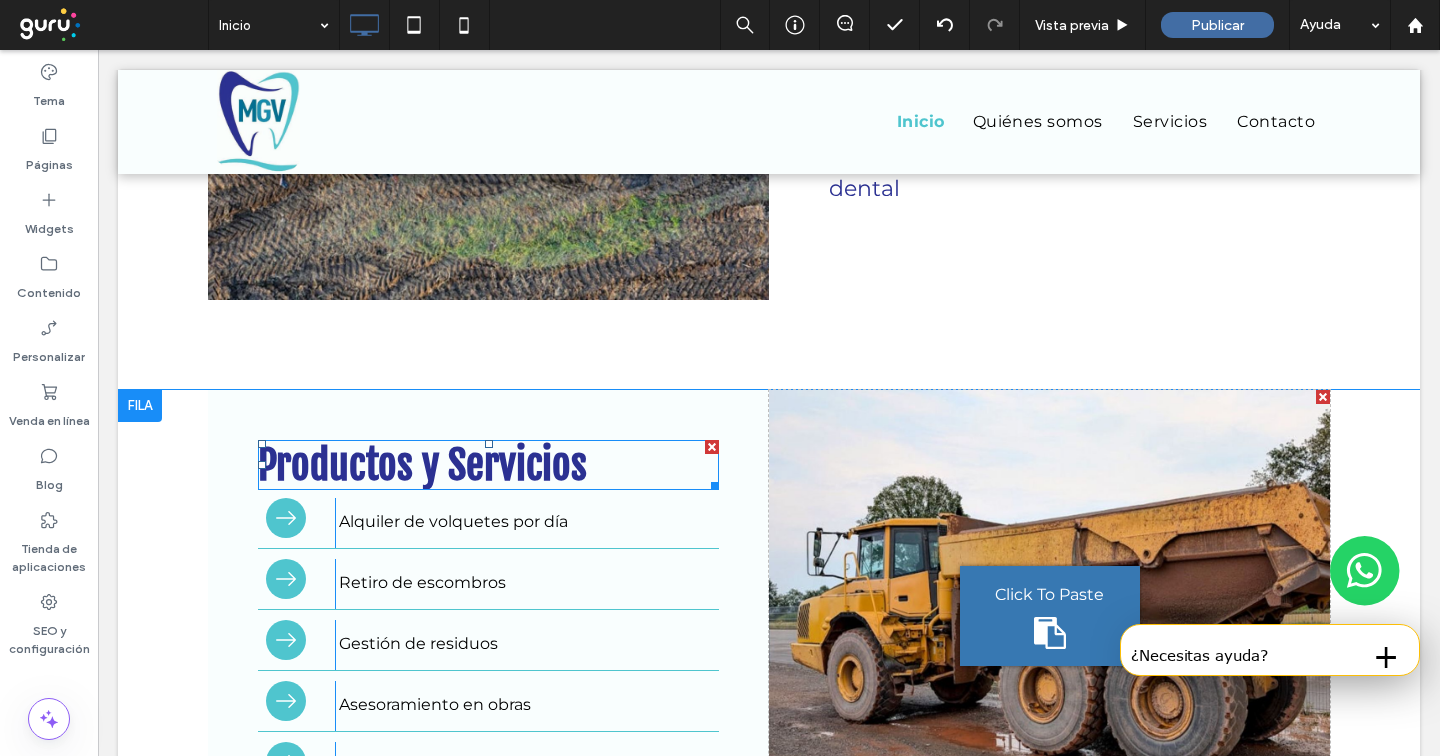 click on "Productos y Servicios" at bounding box center (422, 465) 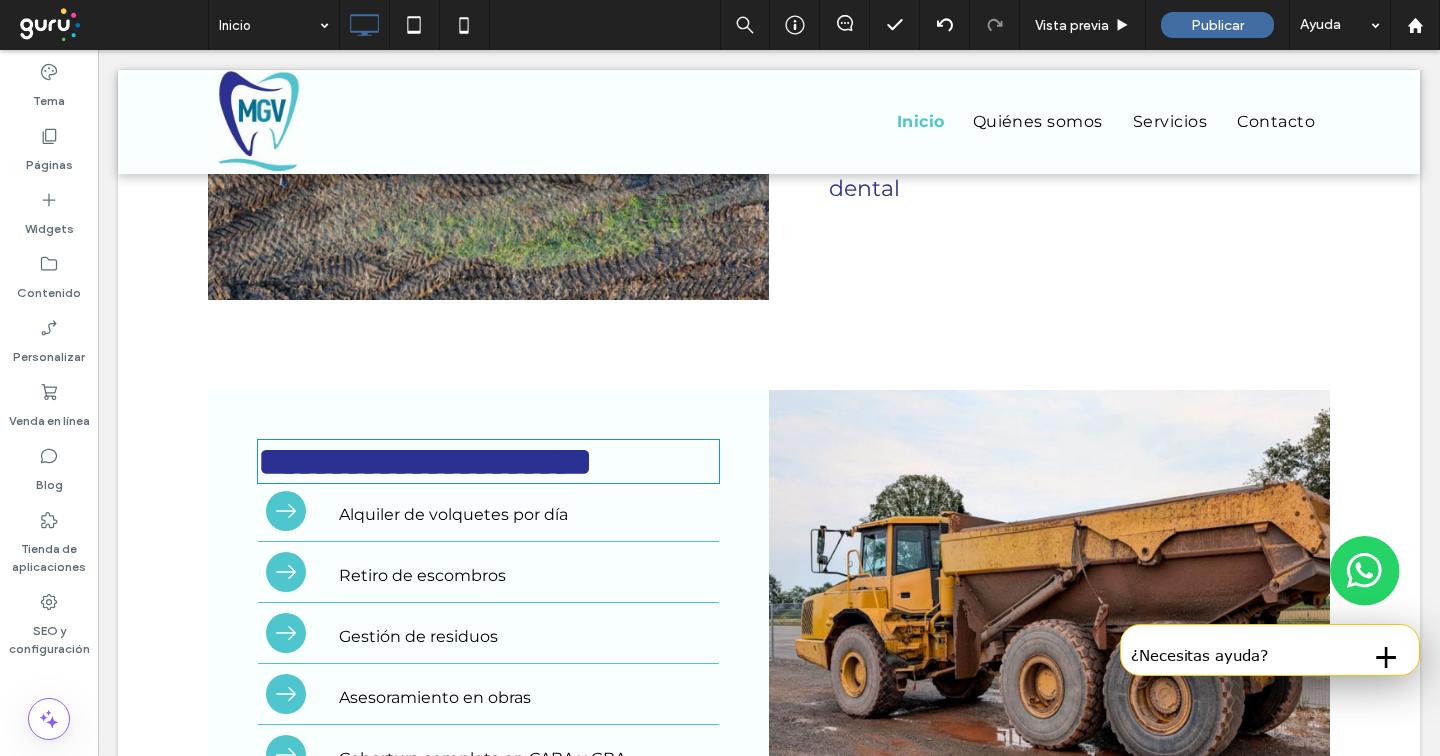 type on "**********" 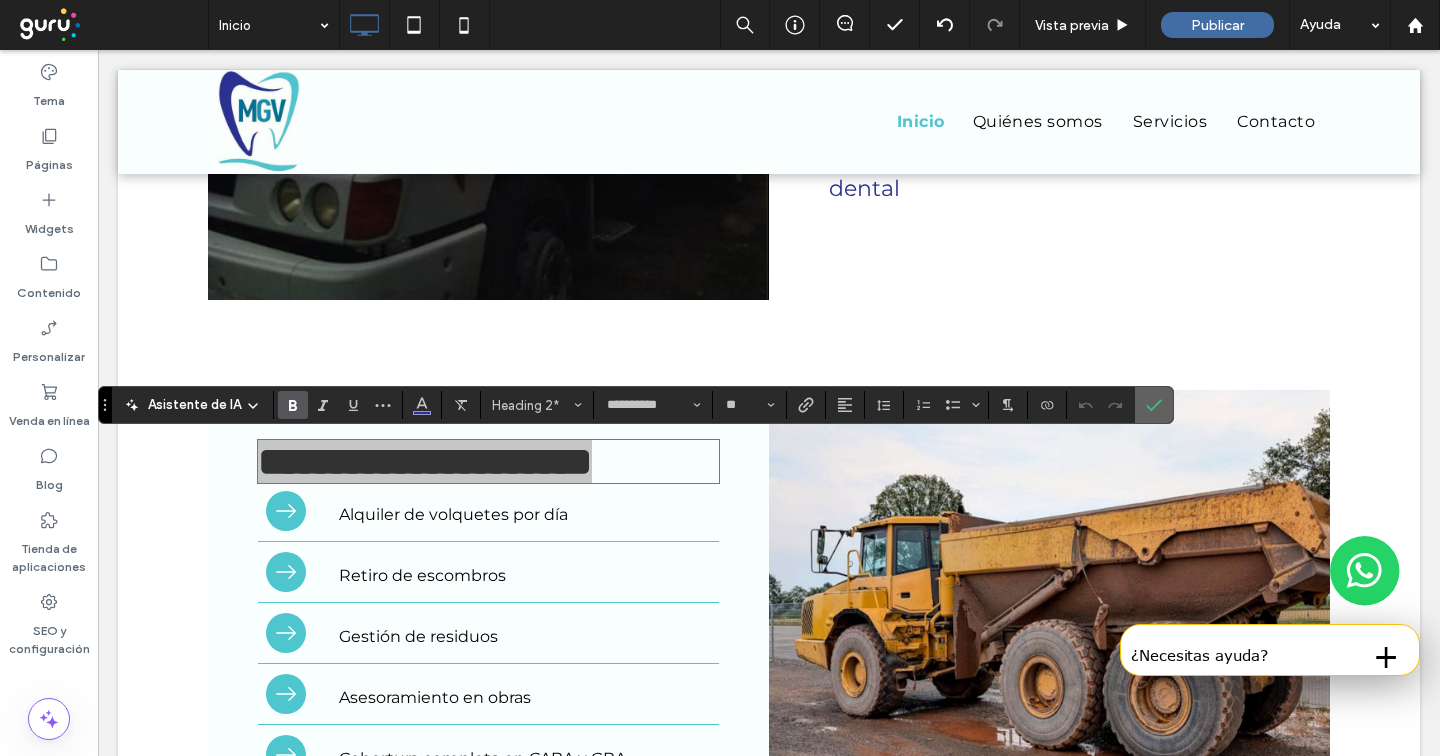 click 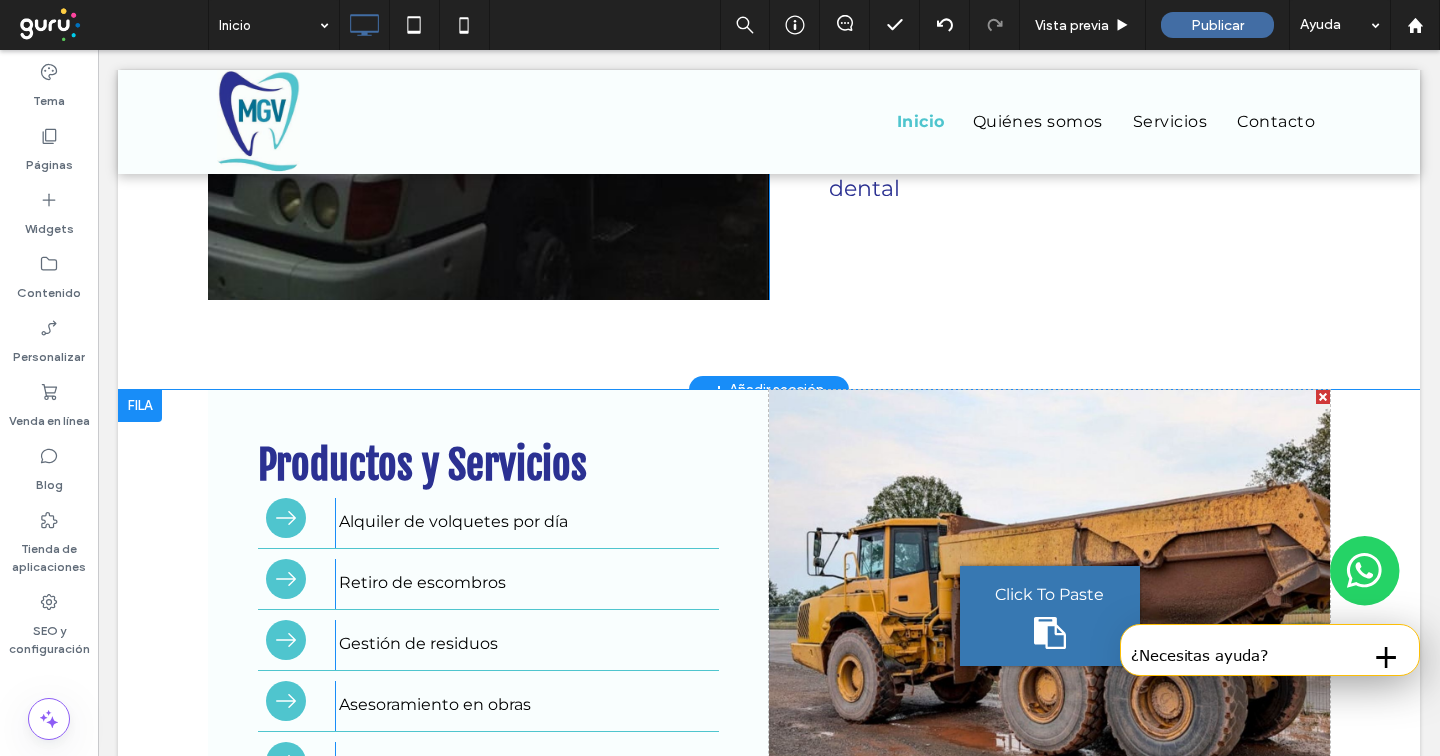 scroll, scrollTop: 0, scrollLeft: 0, axis: both 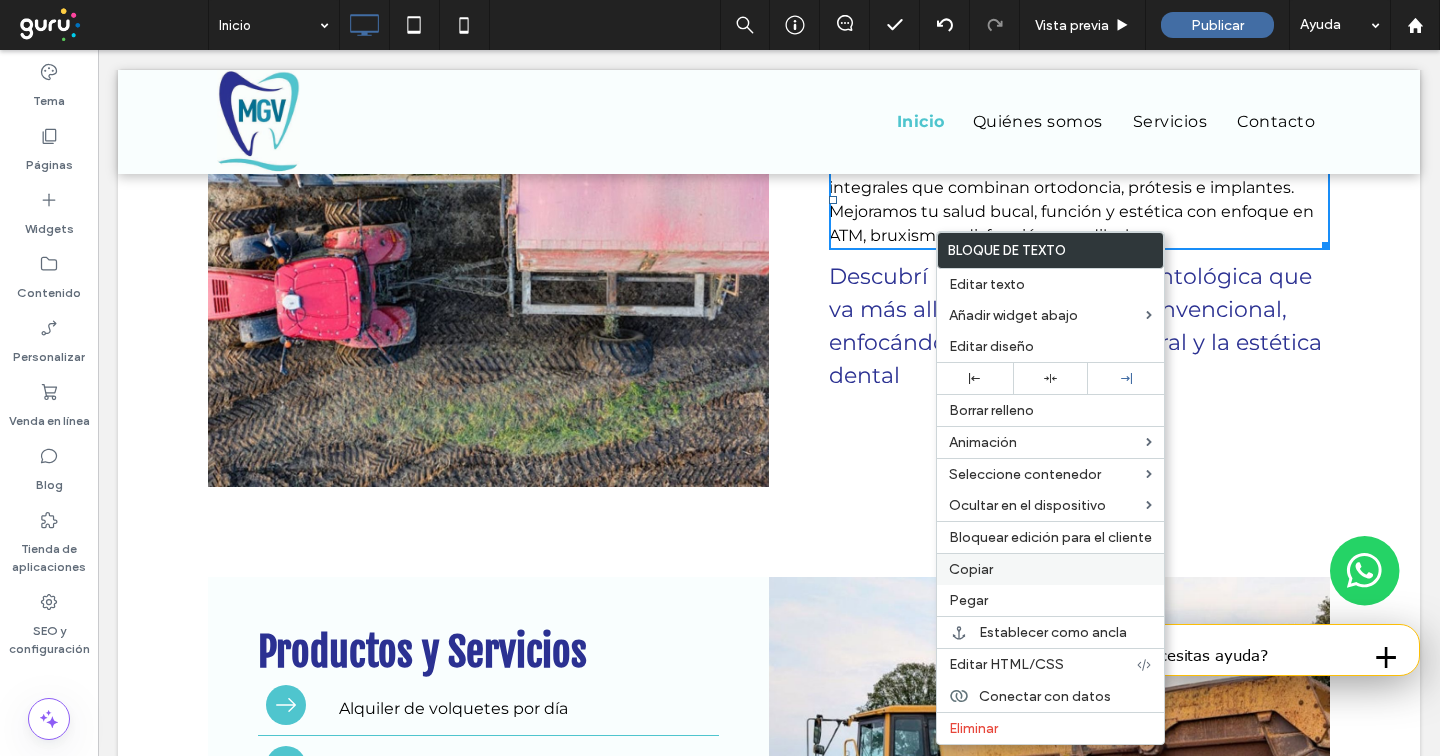 click on "Copiar" at bounding box center (971, 569) 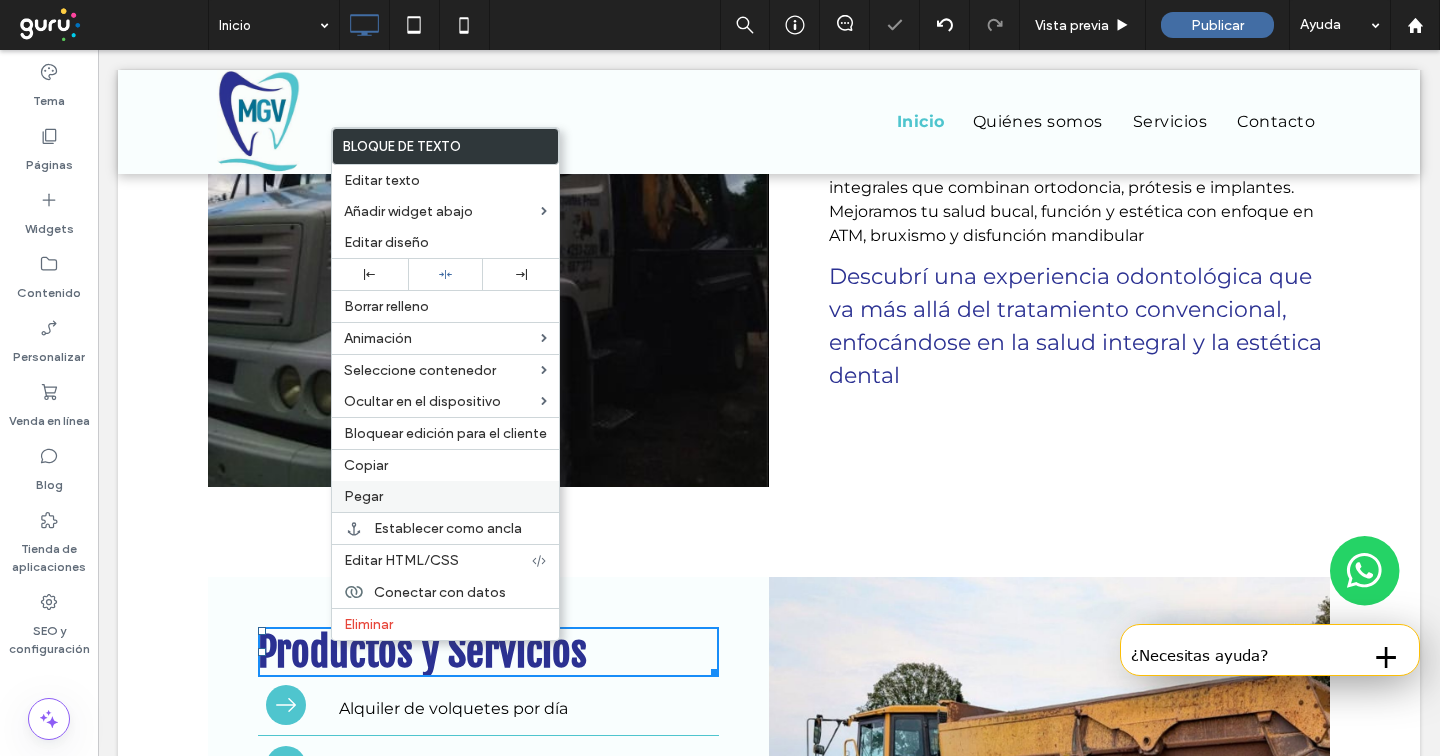 click on "Pegar" at bounding box center [445, 496] 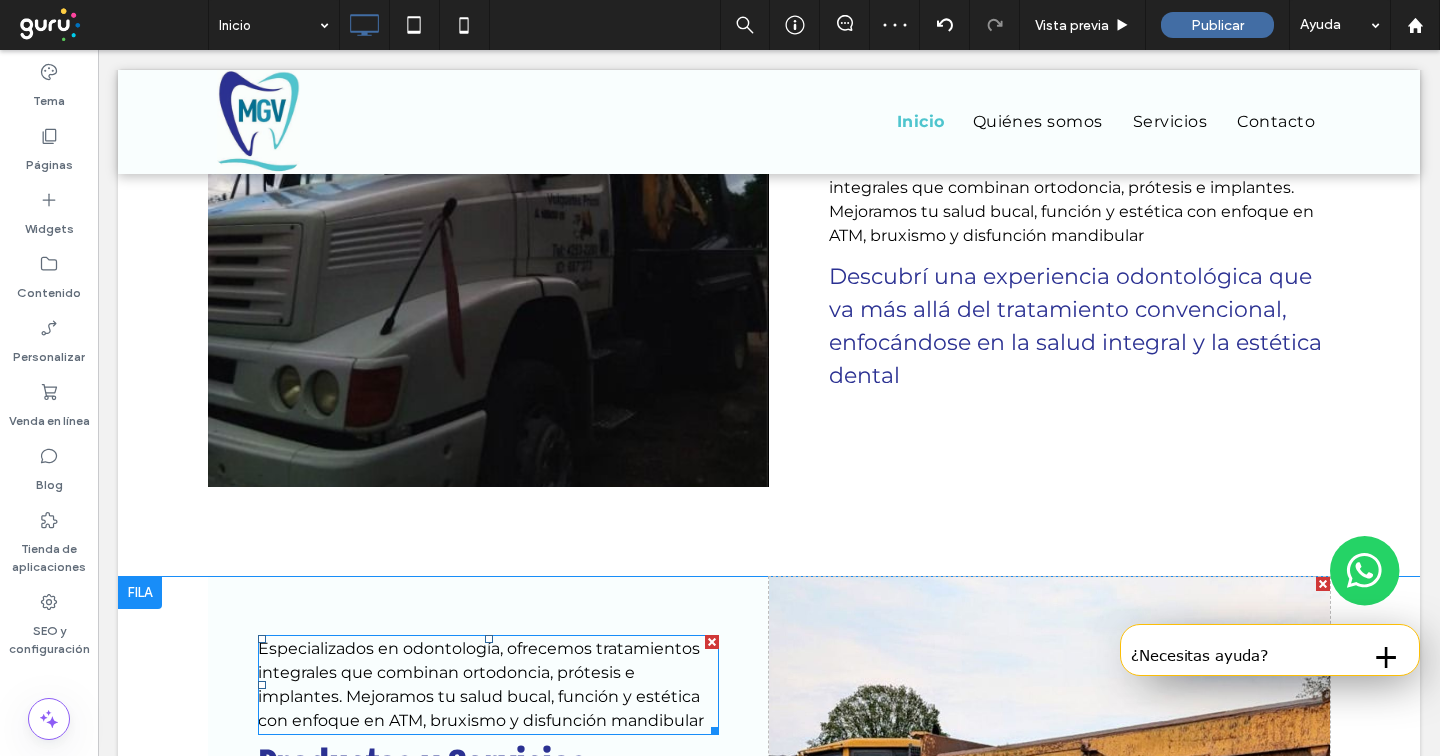 scroll, scrollTop: 5, scrollLeft: 0, axis: vertical 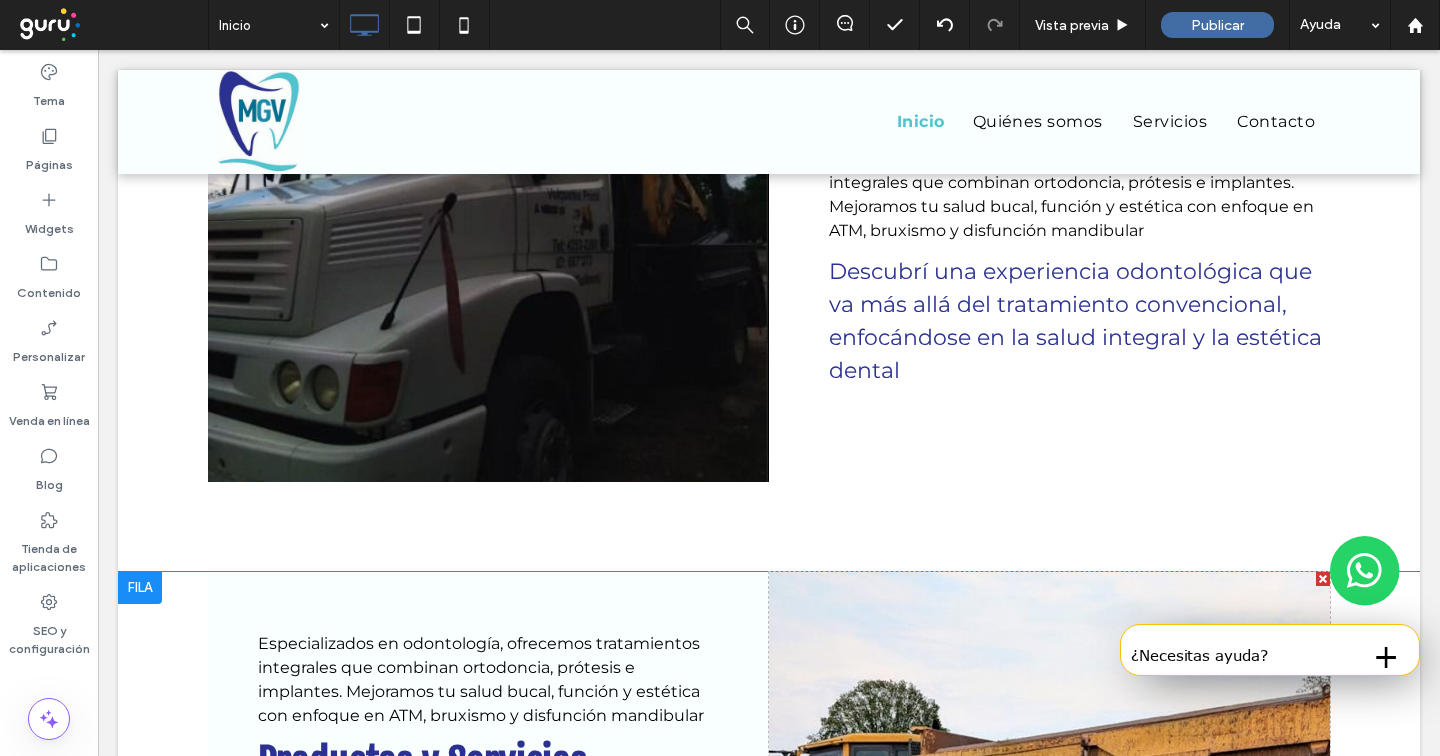 click at bounding box center (140, 588) 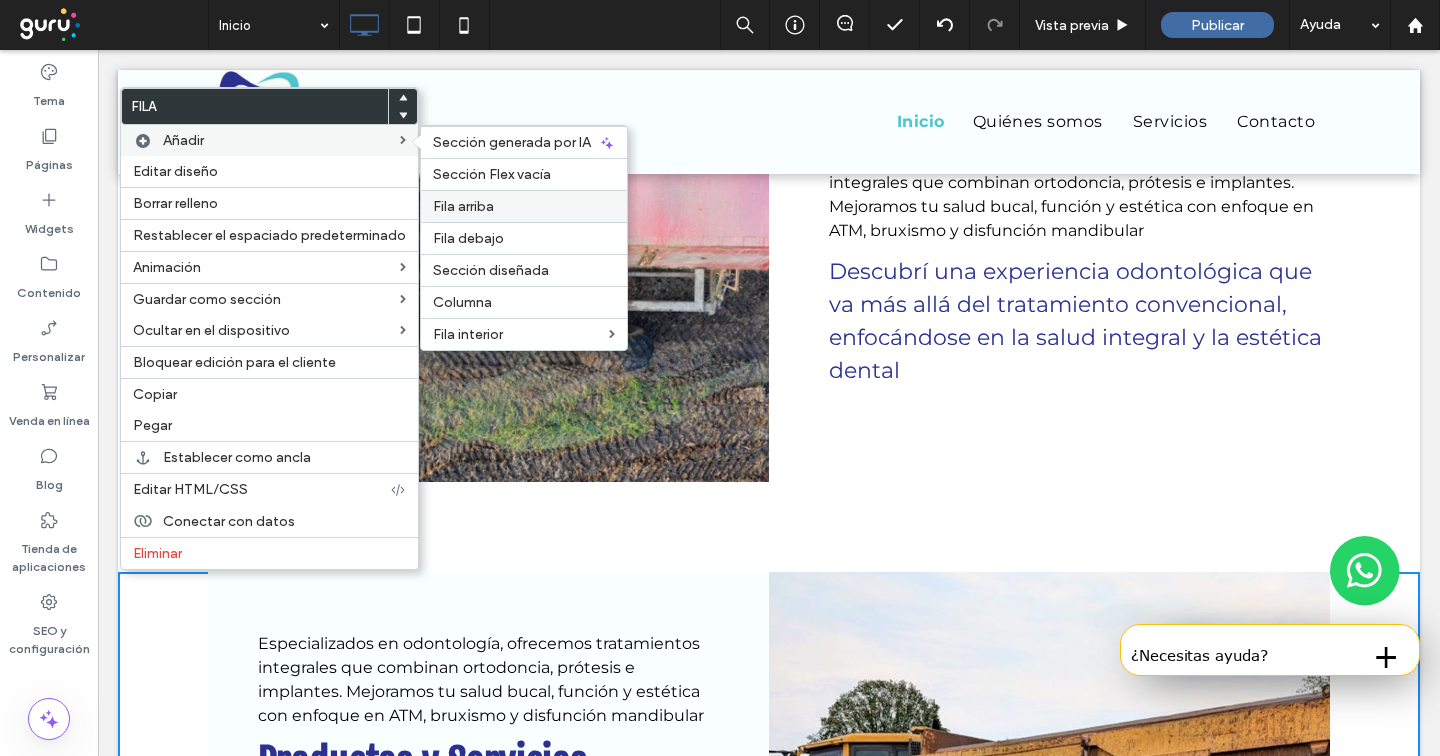 click on "Fila arriba" at bounding box center (524, 206) 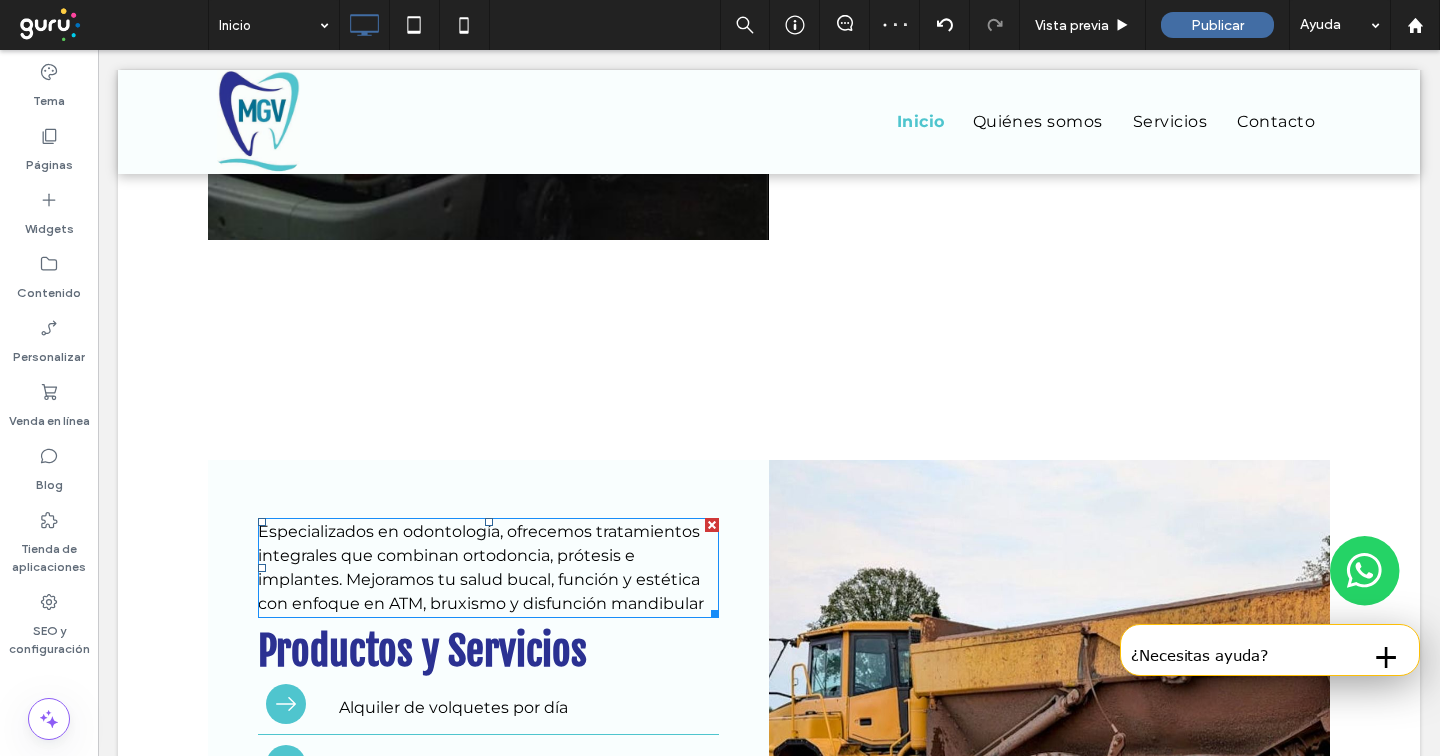 scroll, scrollTop: 1193, scrollLeft: 0, axis: vertical 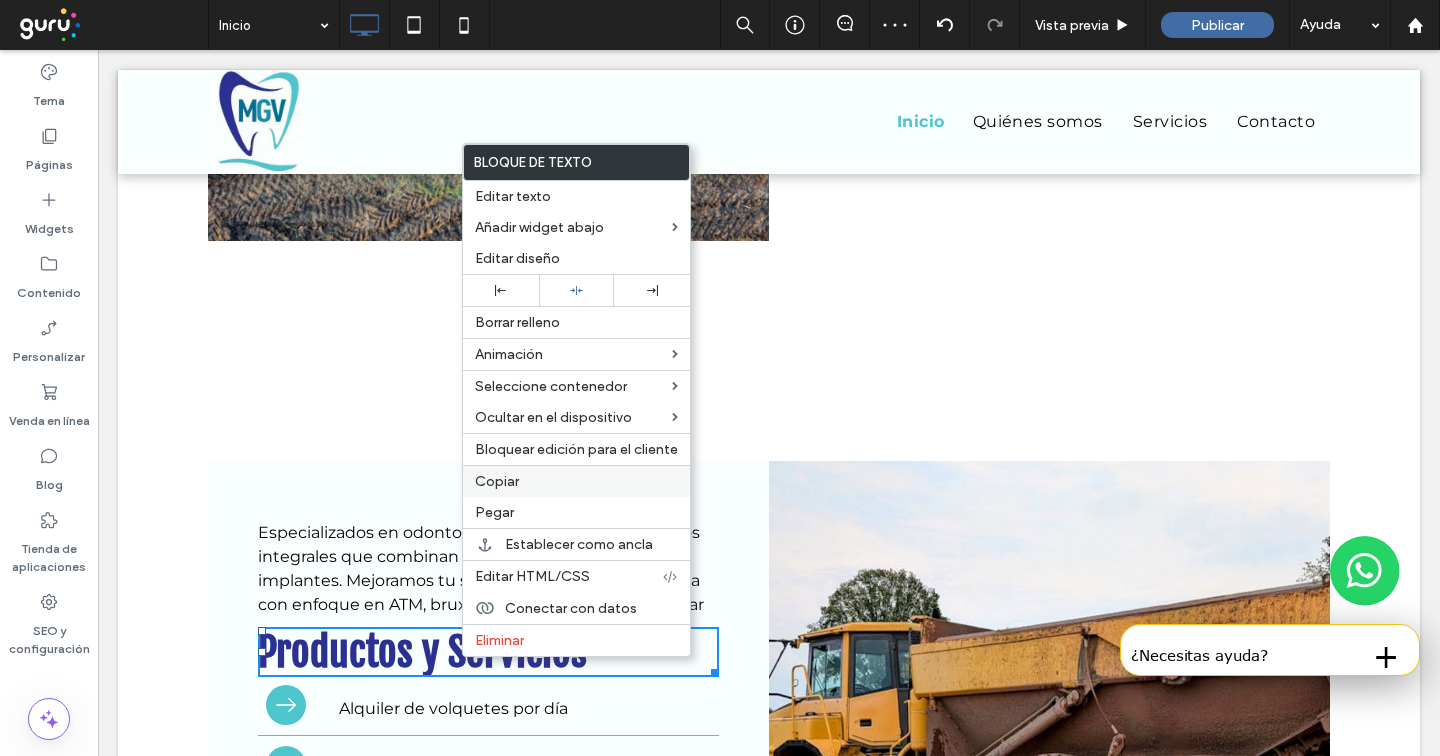click on "Copiar" at bounding box center [576, 481] 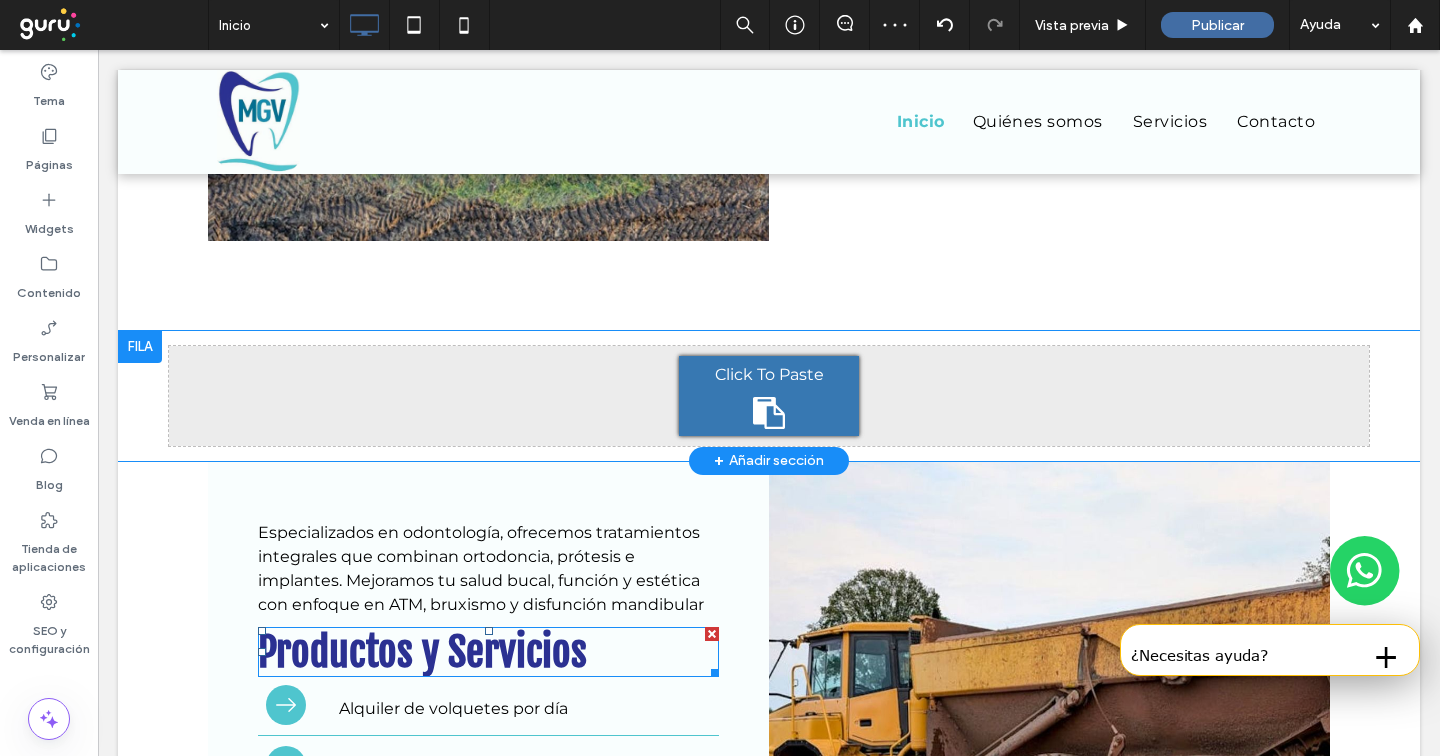 click on "Click To Paste" at bounding box center (769, 375) 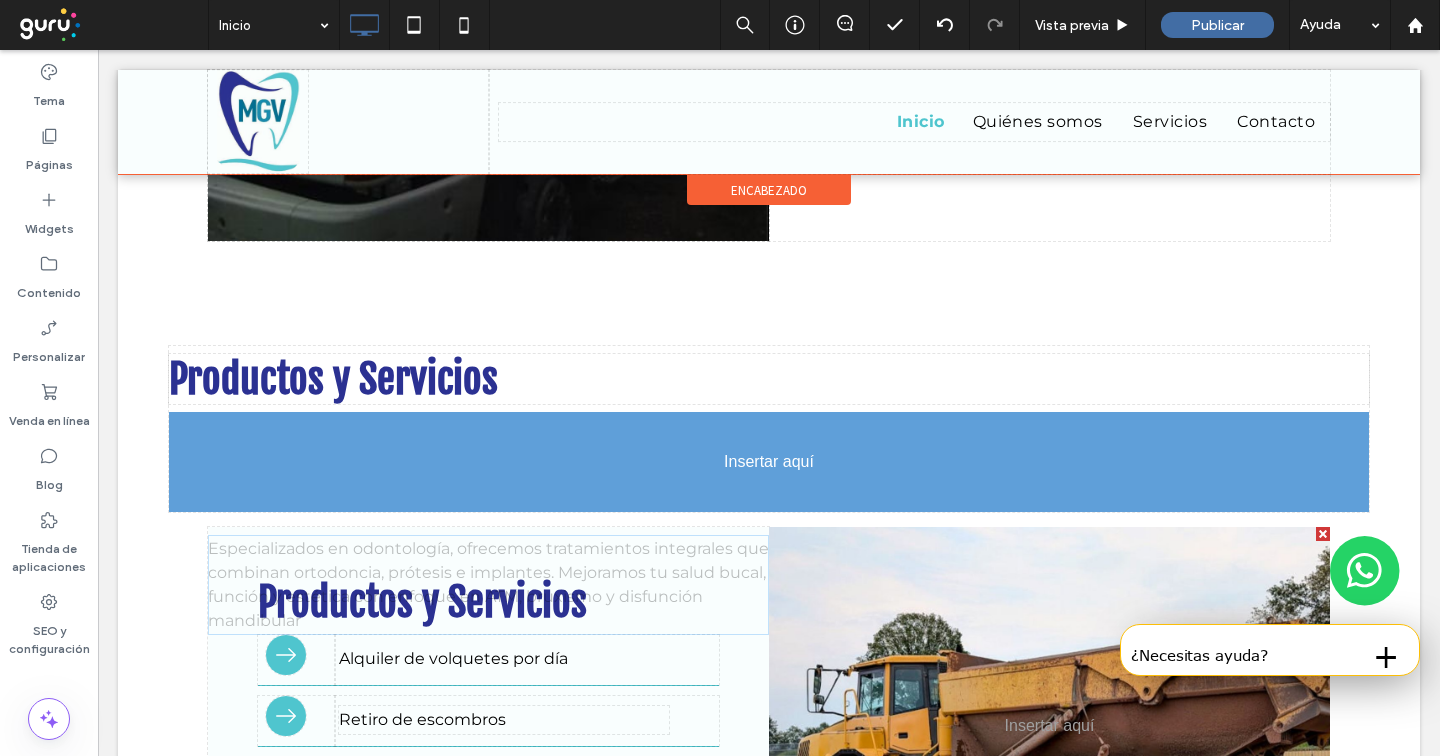 drag, startPoint x: 347, startPoint y: 516, endPoint x: 347, endPoint y: 461, distance: 55 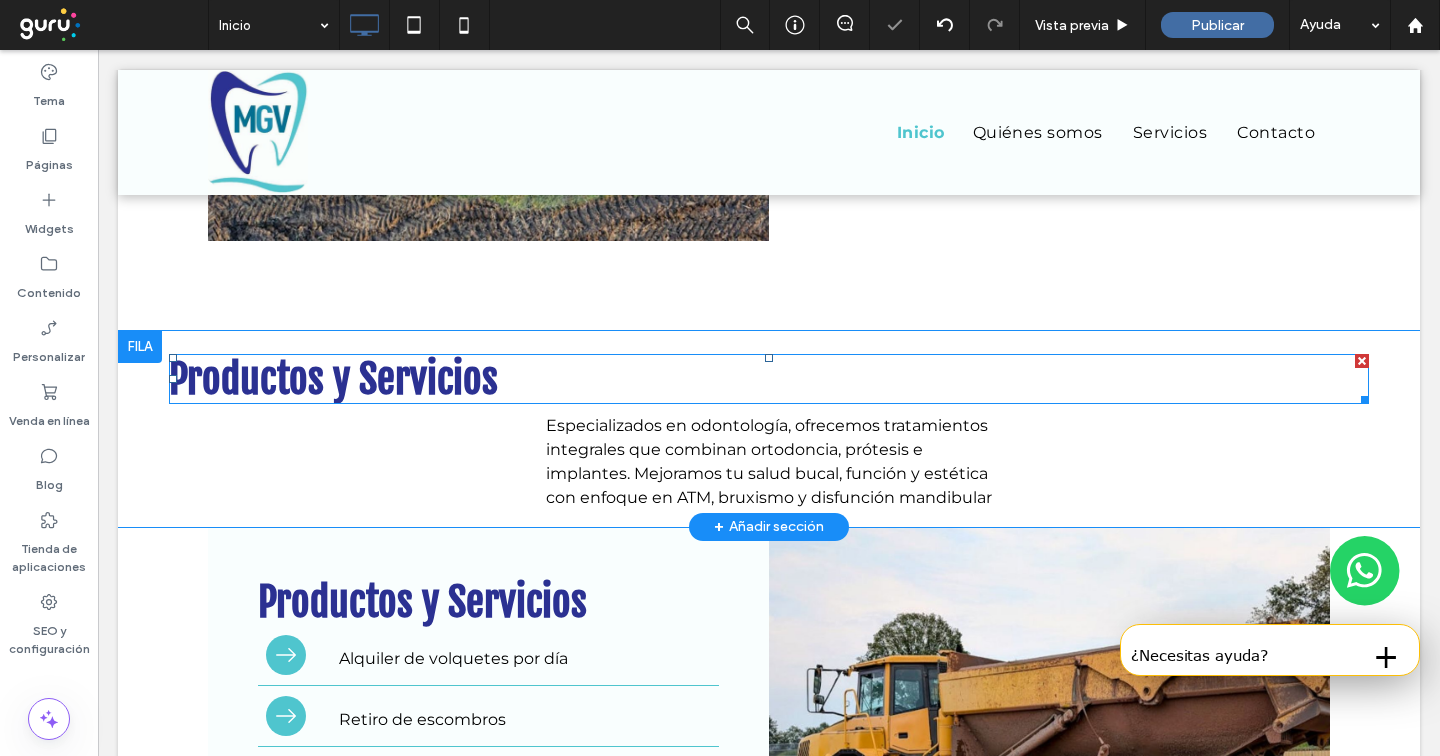 click on "Productos y Servicios" at bounding box center (333, 379) 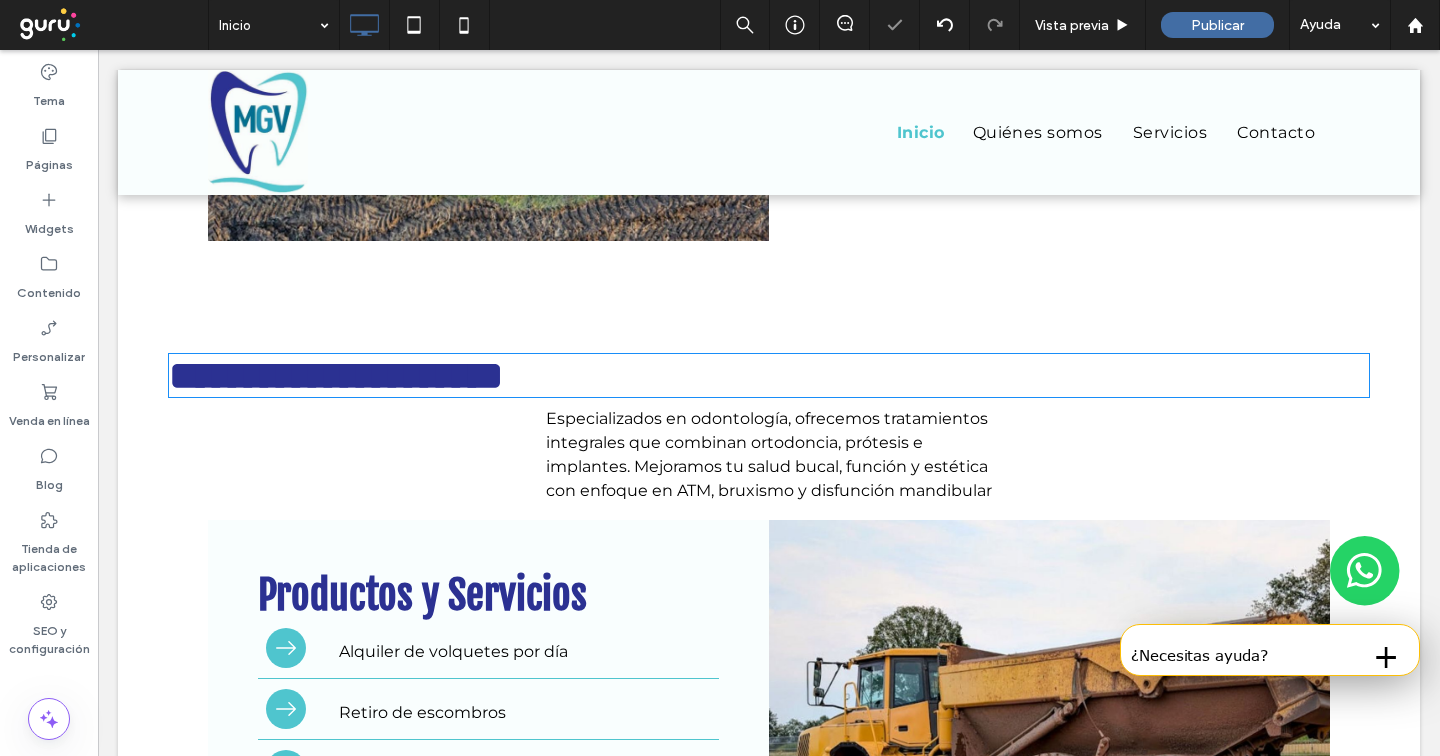 click on "**********" at bounding box center (336, 375) 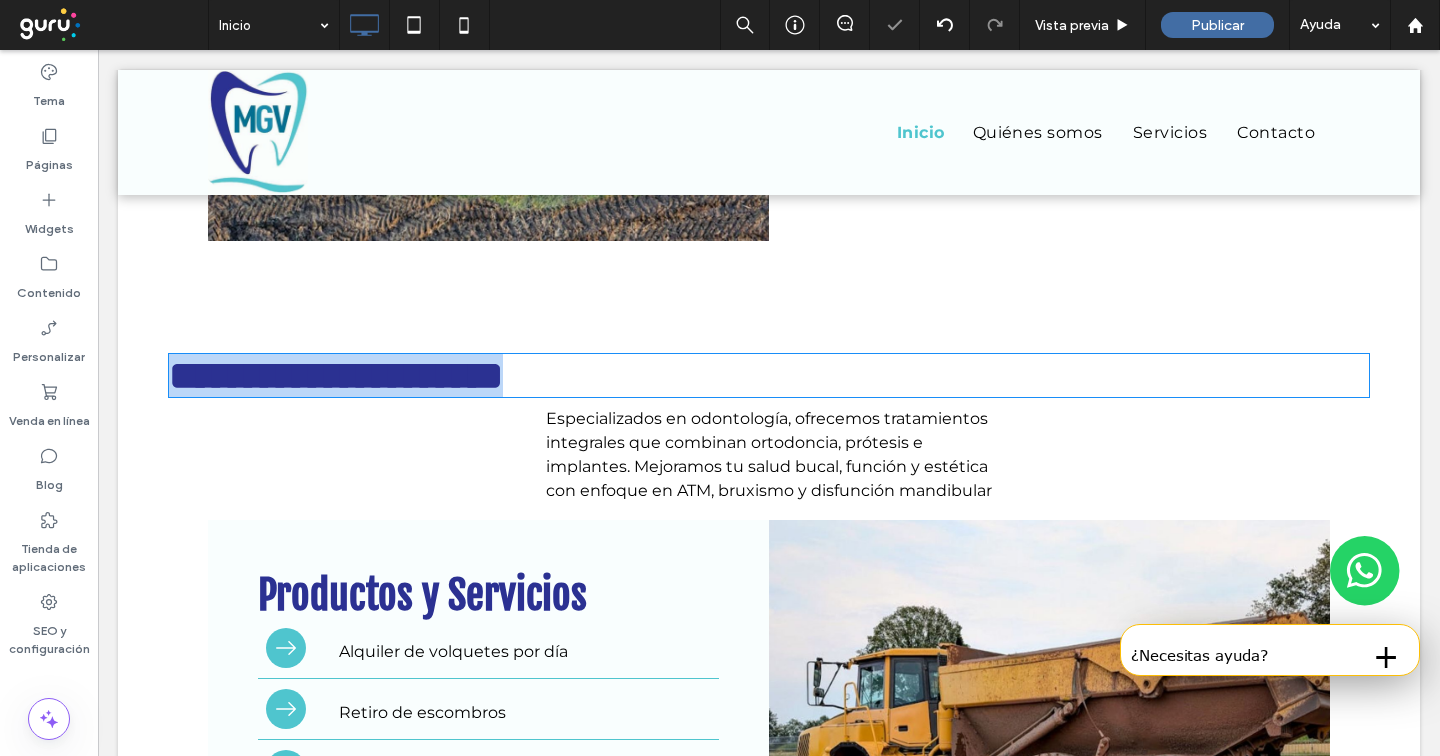 click on "**********" at bounding box center [336, 375] 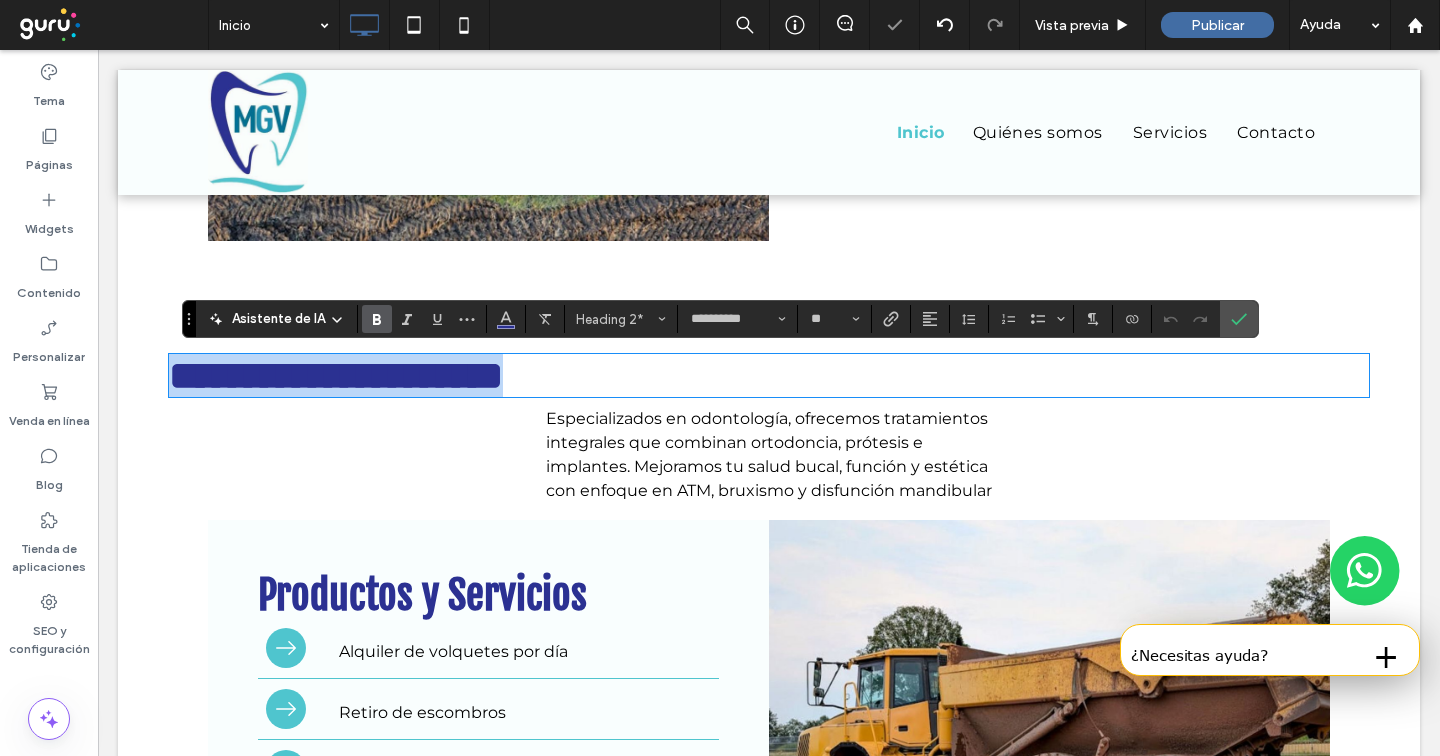 click on "**********" at bounding box center (336, 375) 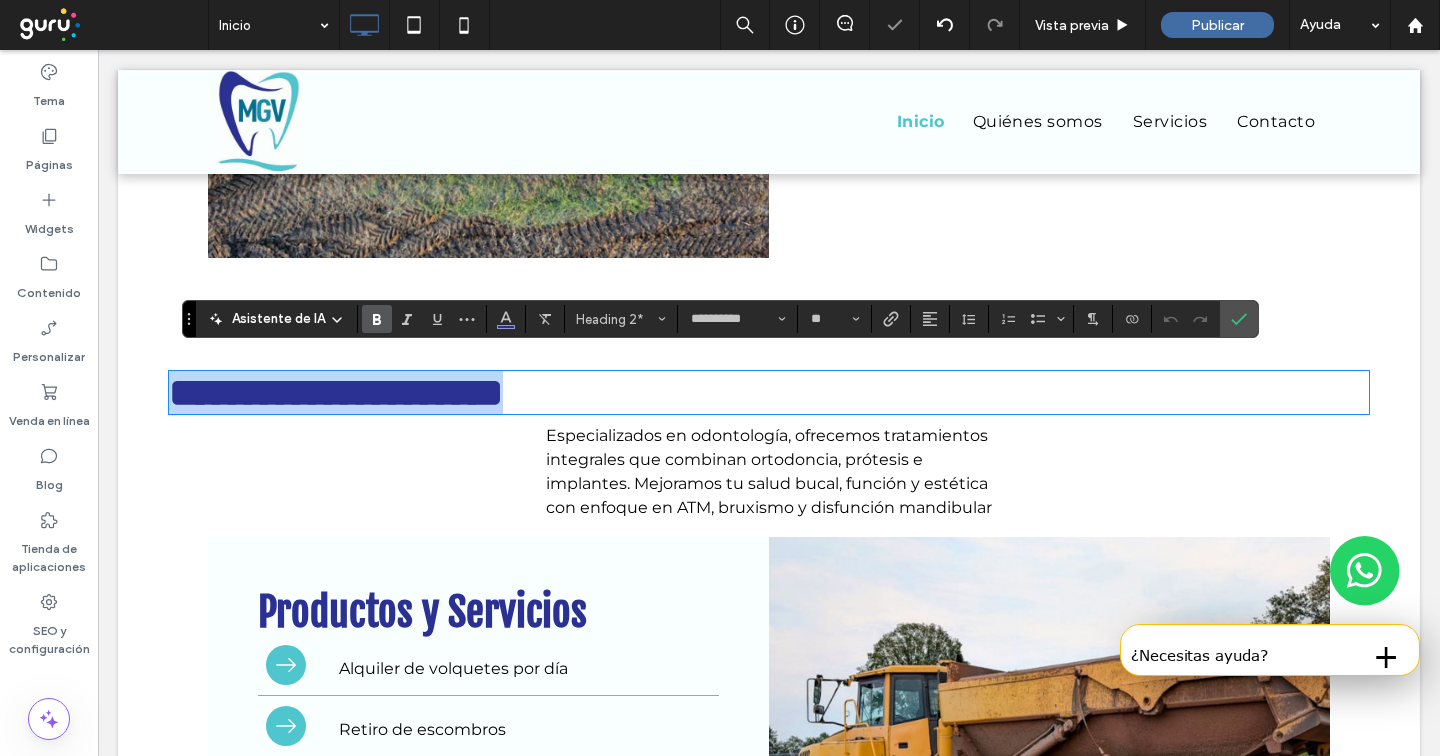 scroll, scrollTop: 1211, scrollLeft: 0, axis: vertical 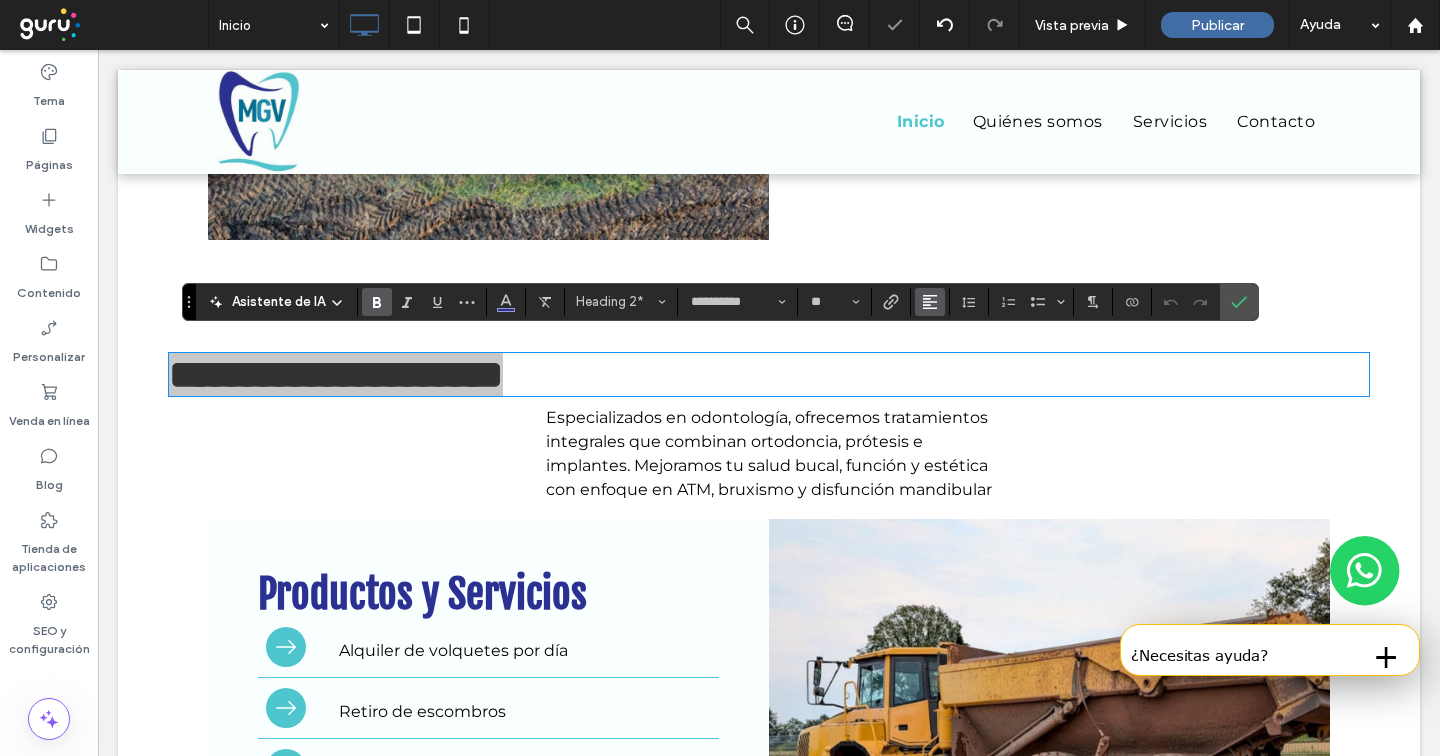 click 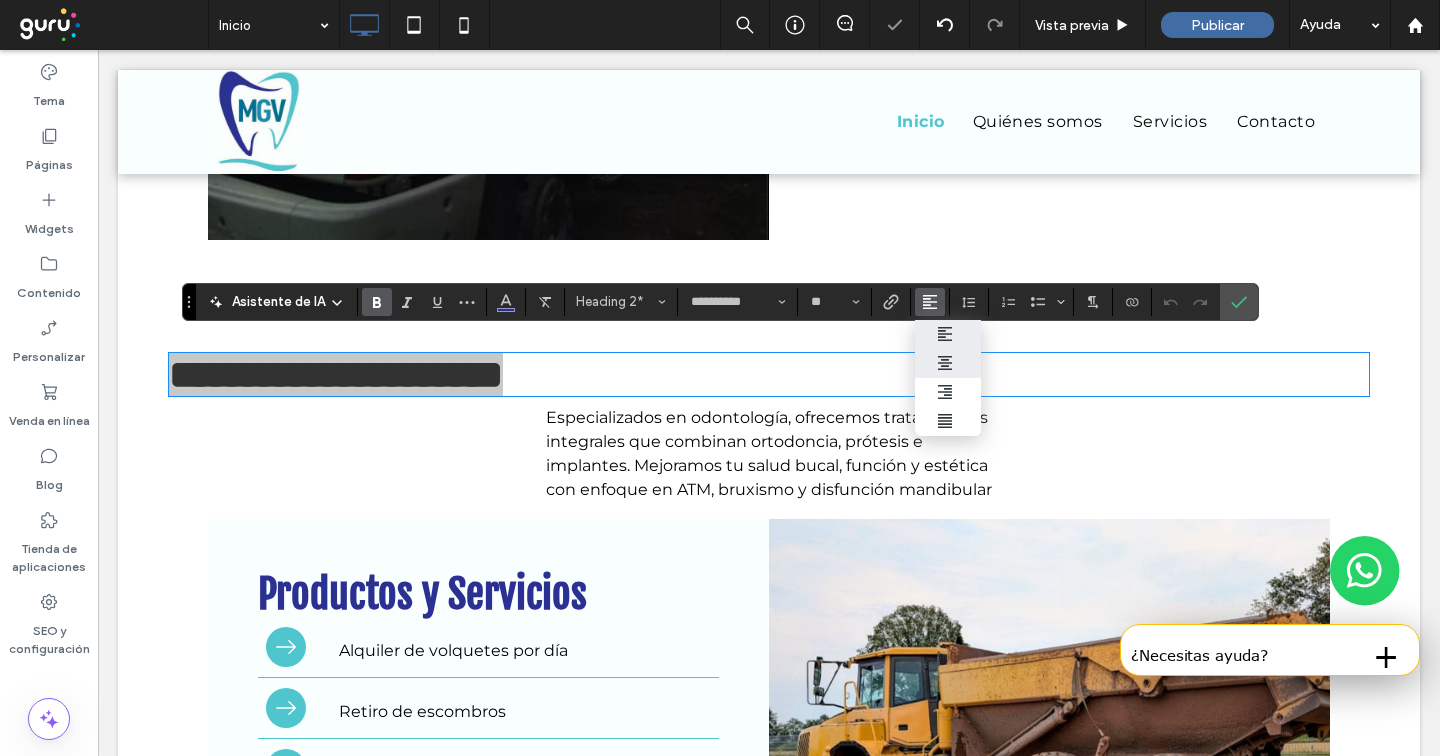 click at bounding box center [948, 363] 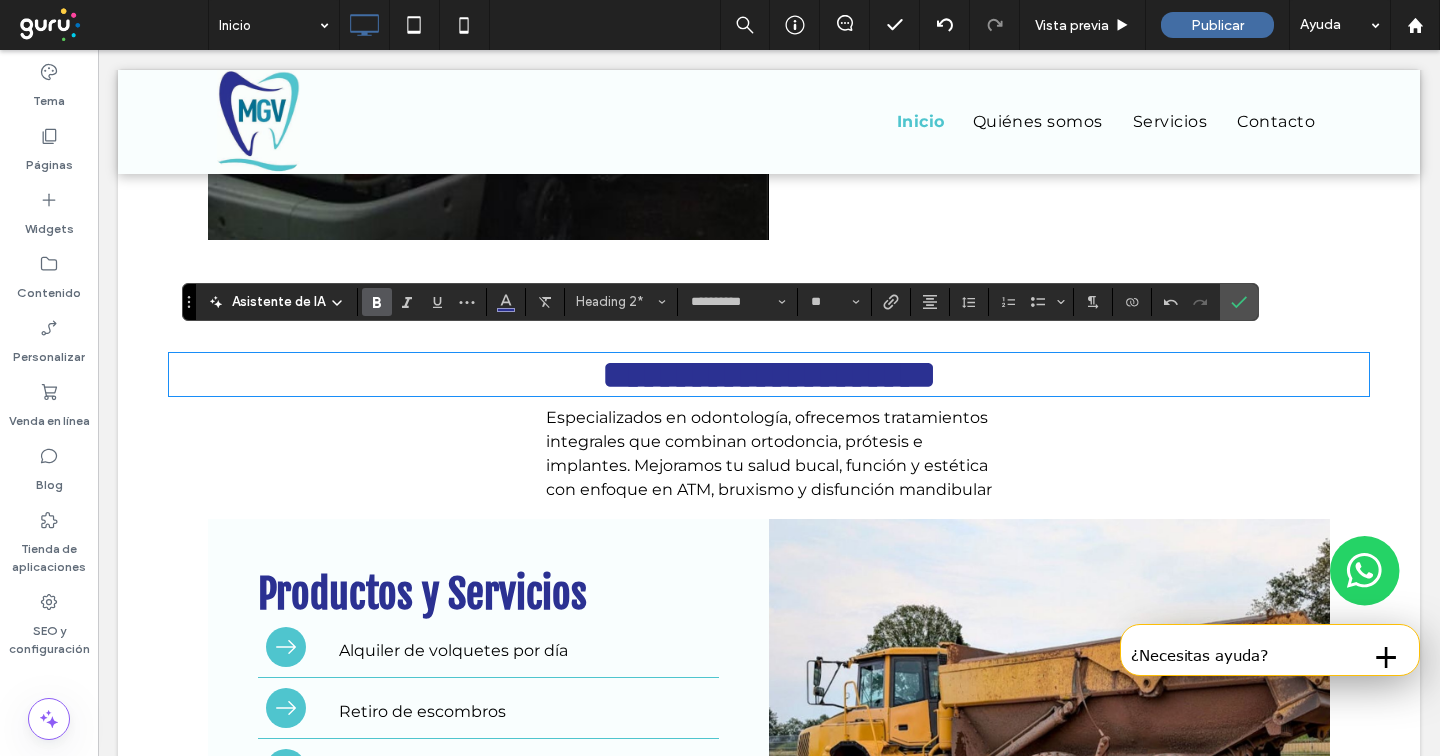 click on "Especializados en odontología, ofrecemos tratamientos integrales que combinan ortodoncia, prótesis e implantes. Mejoramos tu salud bucal, función y estética con enfoque en ATM, bruxismo y disfunción mandibular" at bounding box center (769, 453) 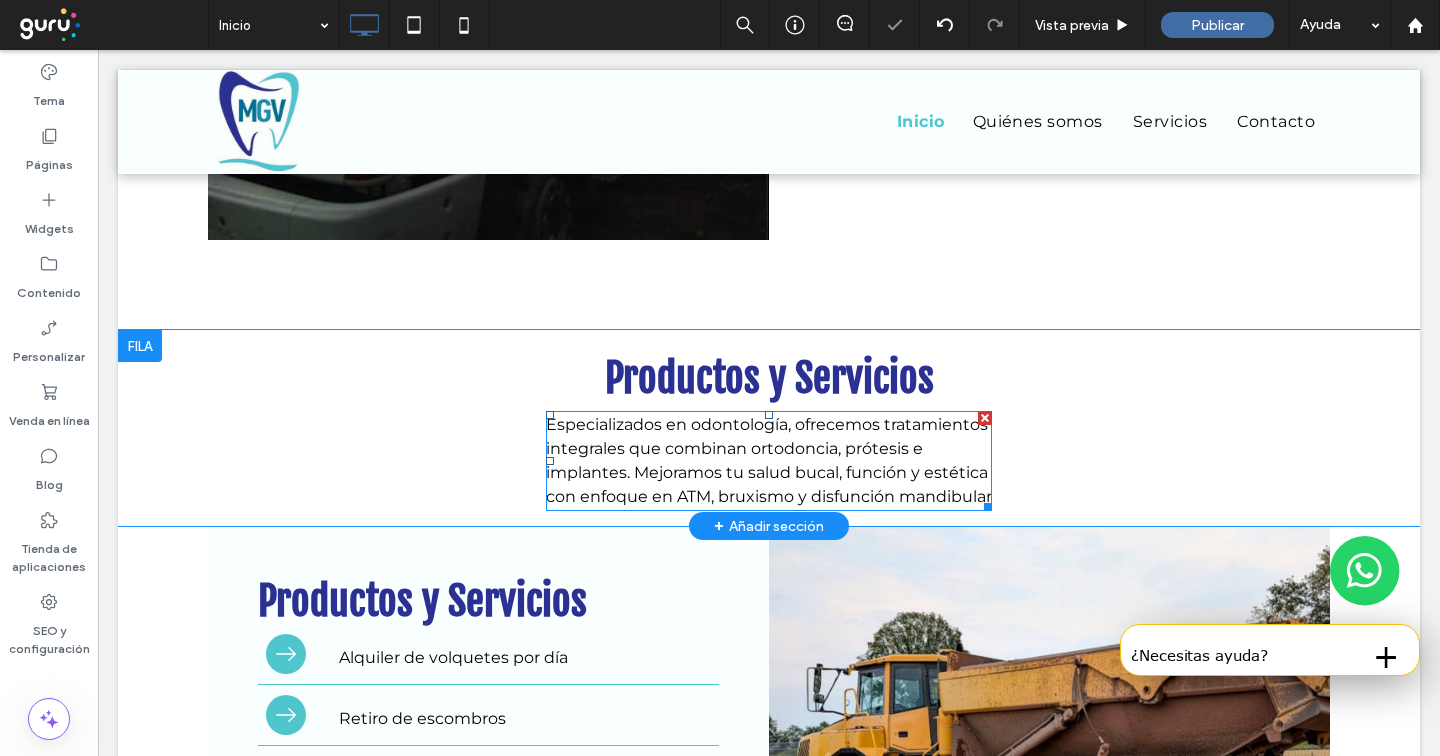 click on "Especializados en odontología, ofrecemos tratamientos integrales que combinan ortodoncia, prótesis e implantes. Mejoramos tu salud bucal, función y estética con enfoque en ATM, bruxismo y disfunción mandibular" at bounding box center (769, 460) 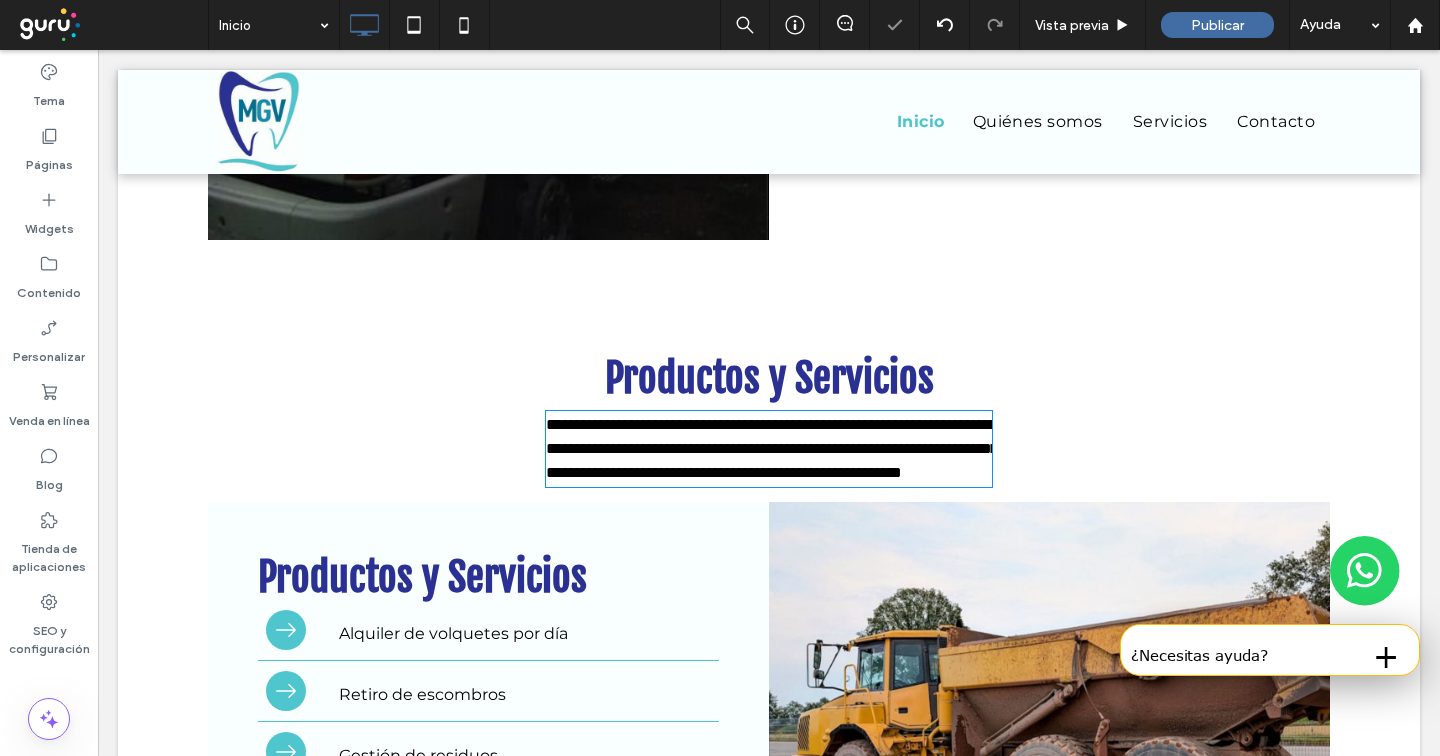 click on "**********" at bounding box center [772, 448] 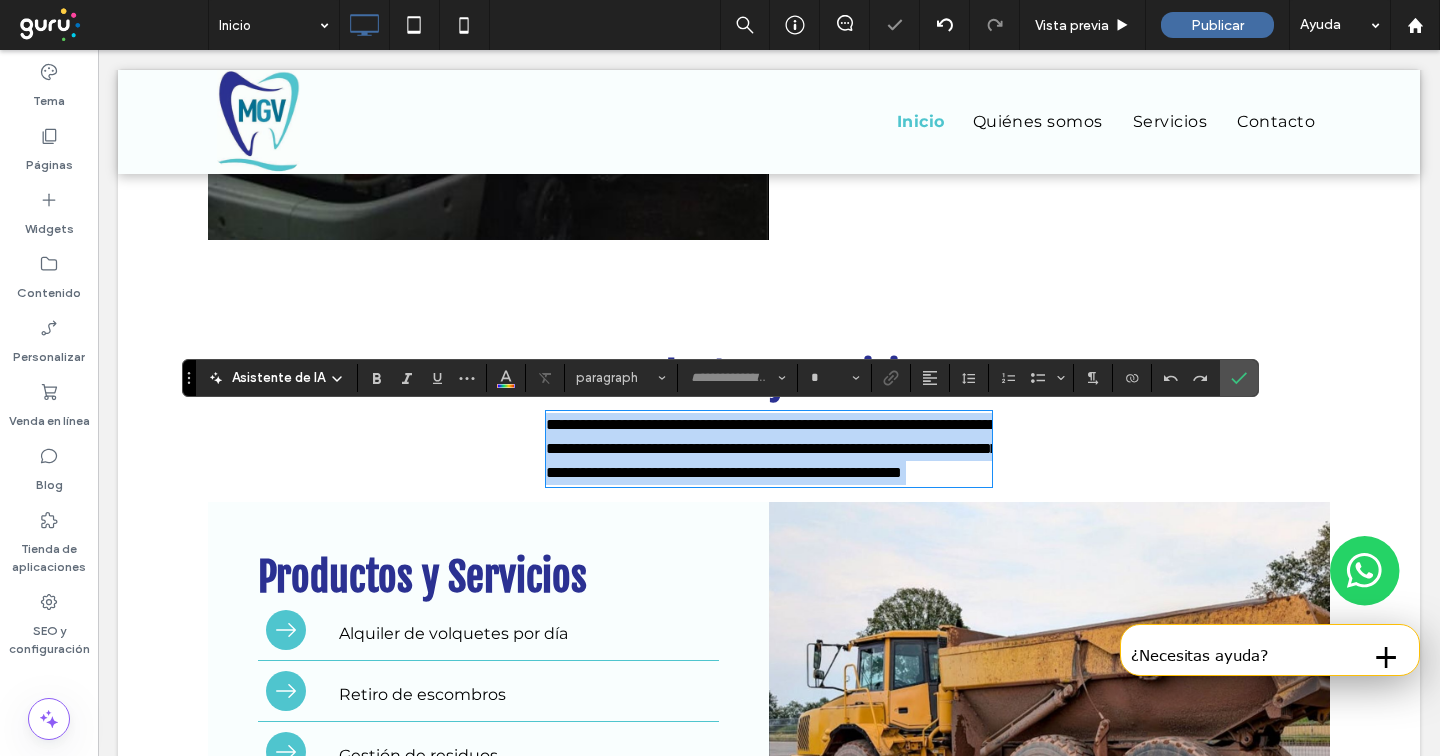 type on "**********" 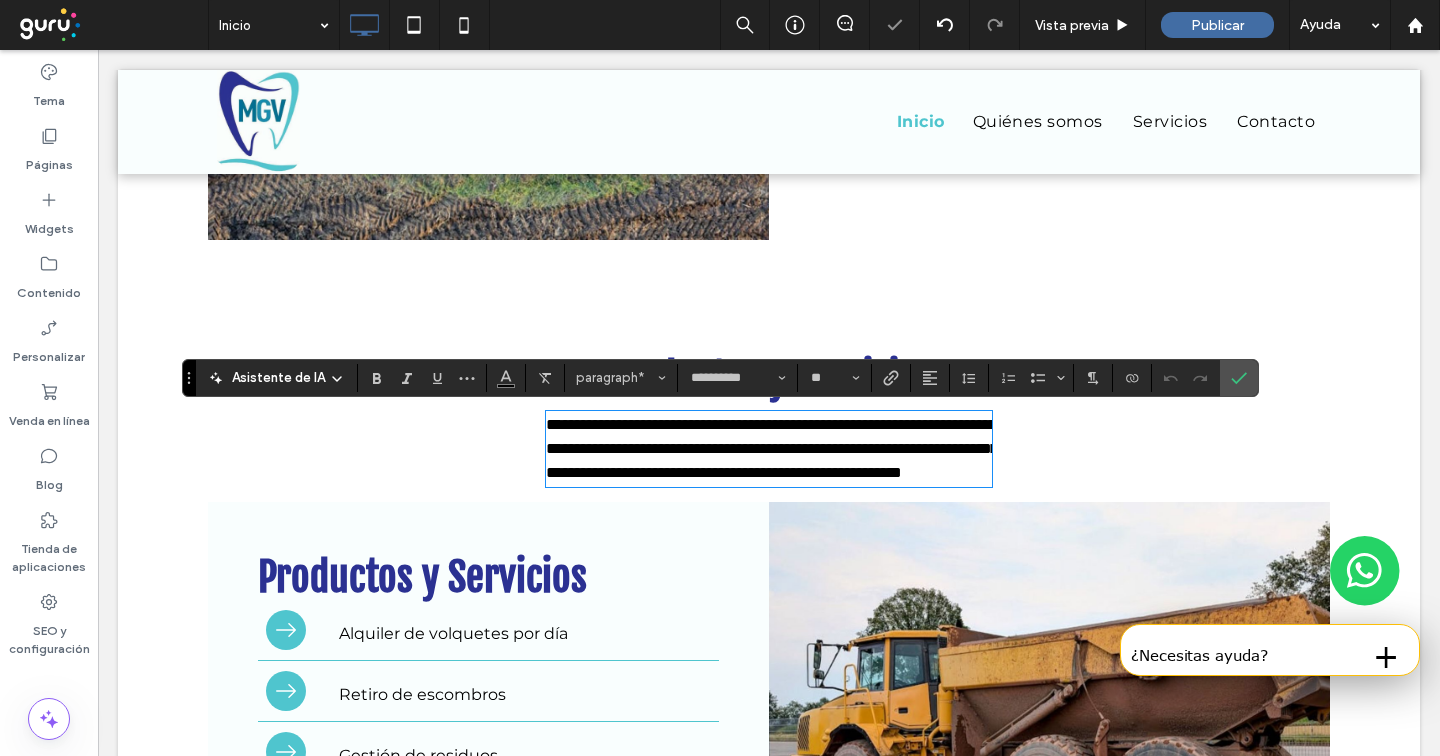scroll, scrollTop: 0, scrollLeft: 0, axis: both 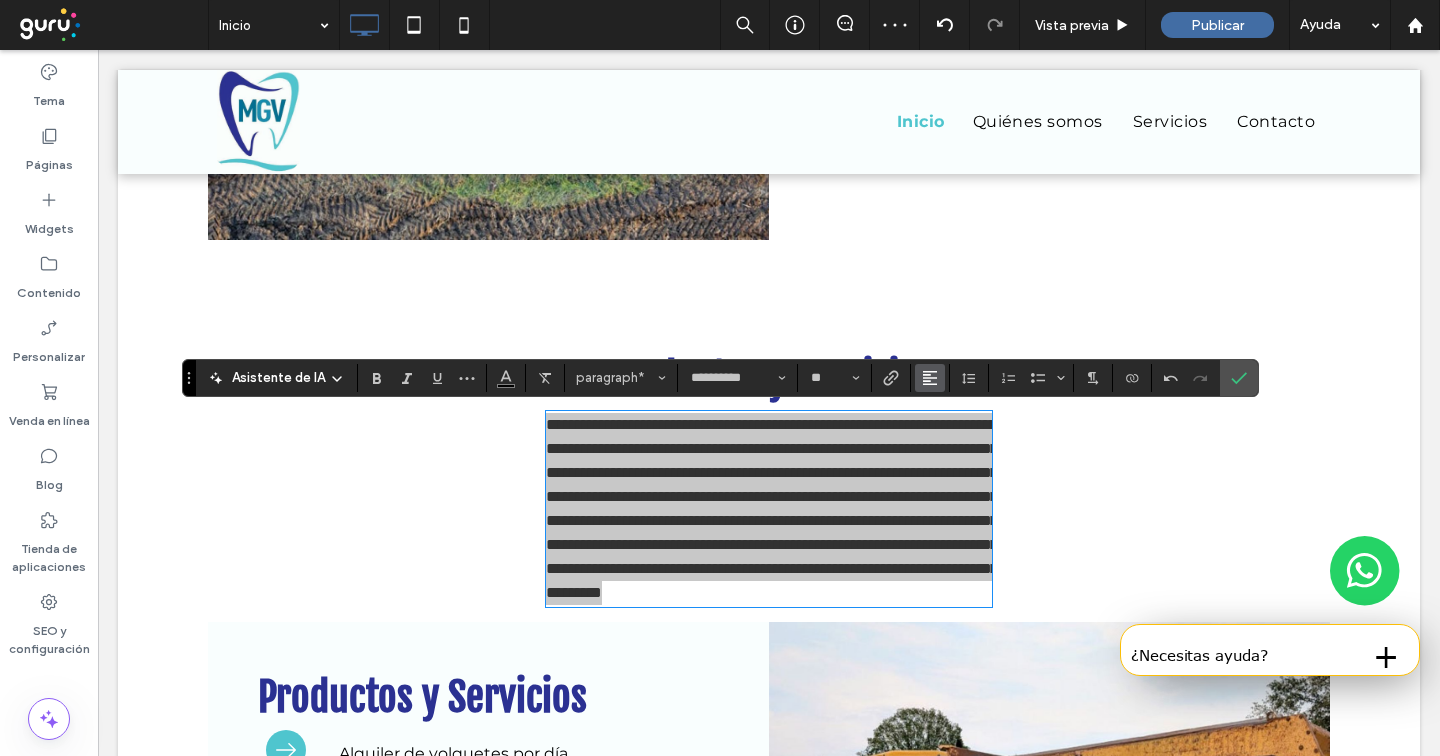 click 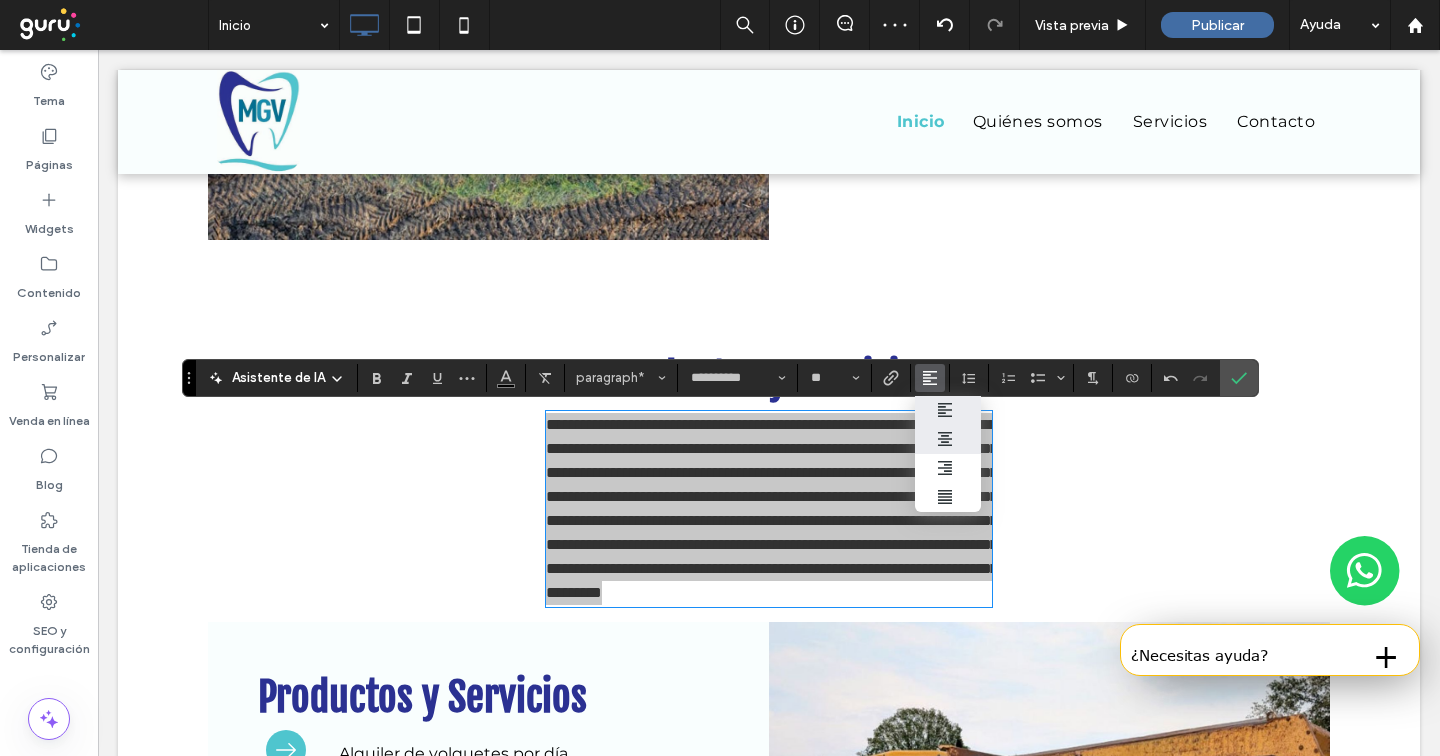 click at bounding box center [948, 439] 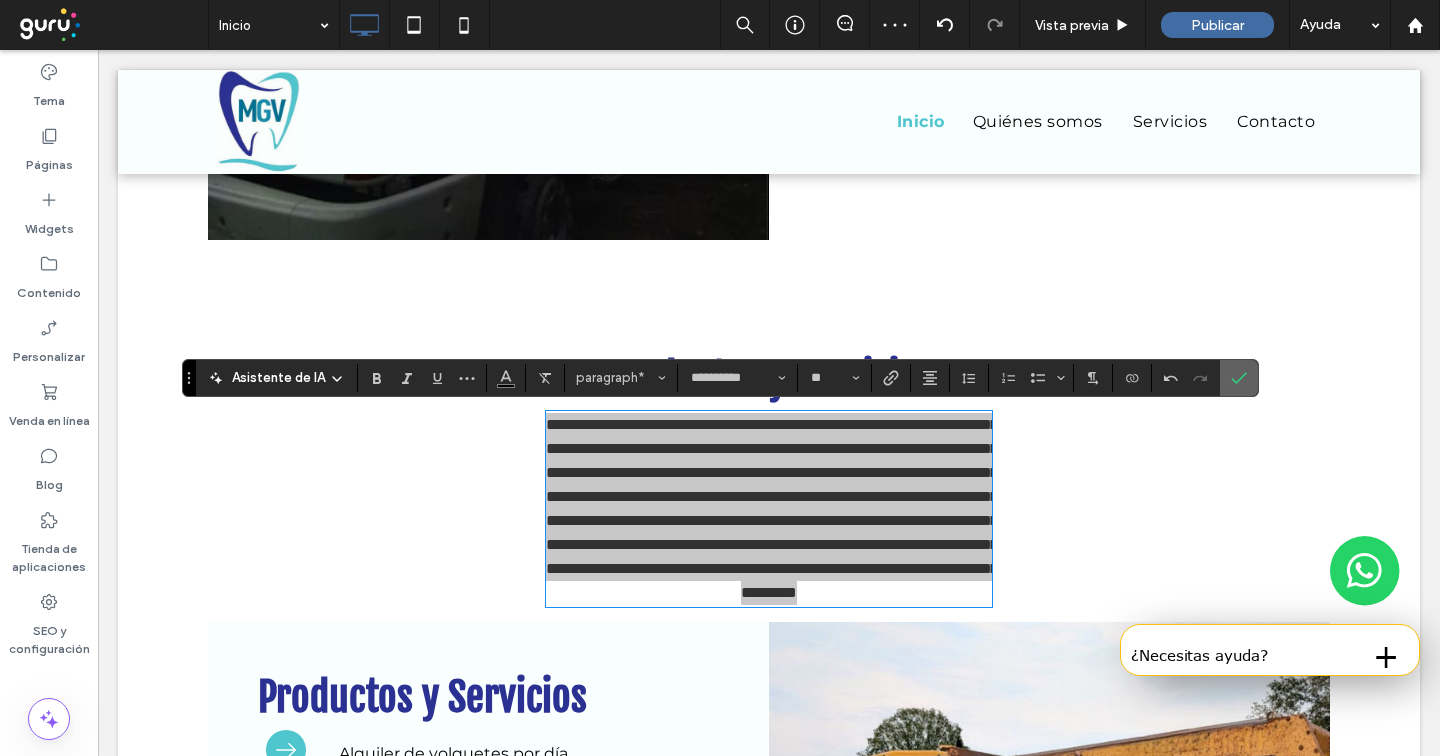 drag, startPoint x: 1228, startPoint y: 379, endPoint x: 986, endPoint y: 437, distance: 248.85336 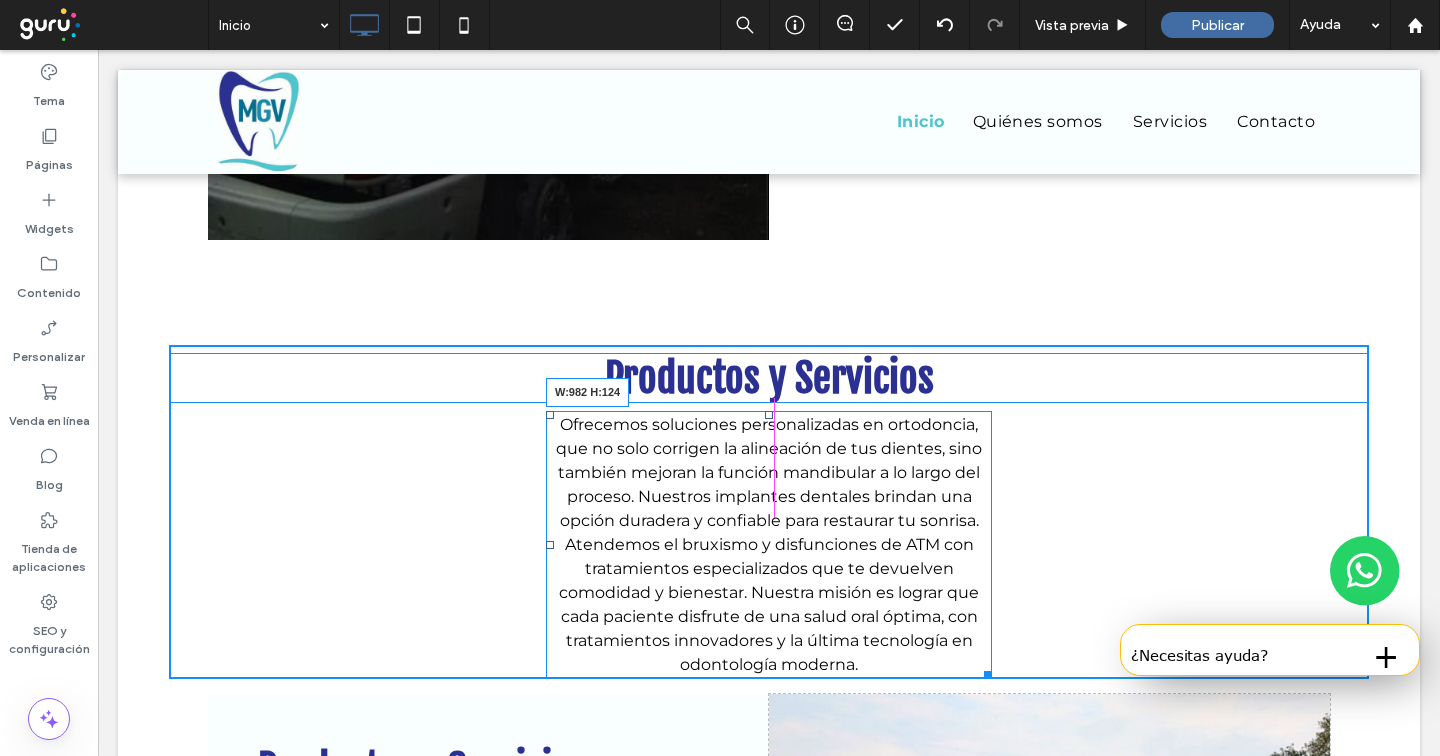 drag, startPoint x: 1068, startPoint y: 653, endPoint x: 1232, endPoint y: 619, distance: 167.48732 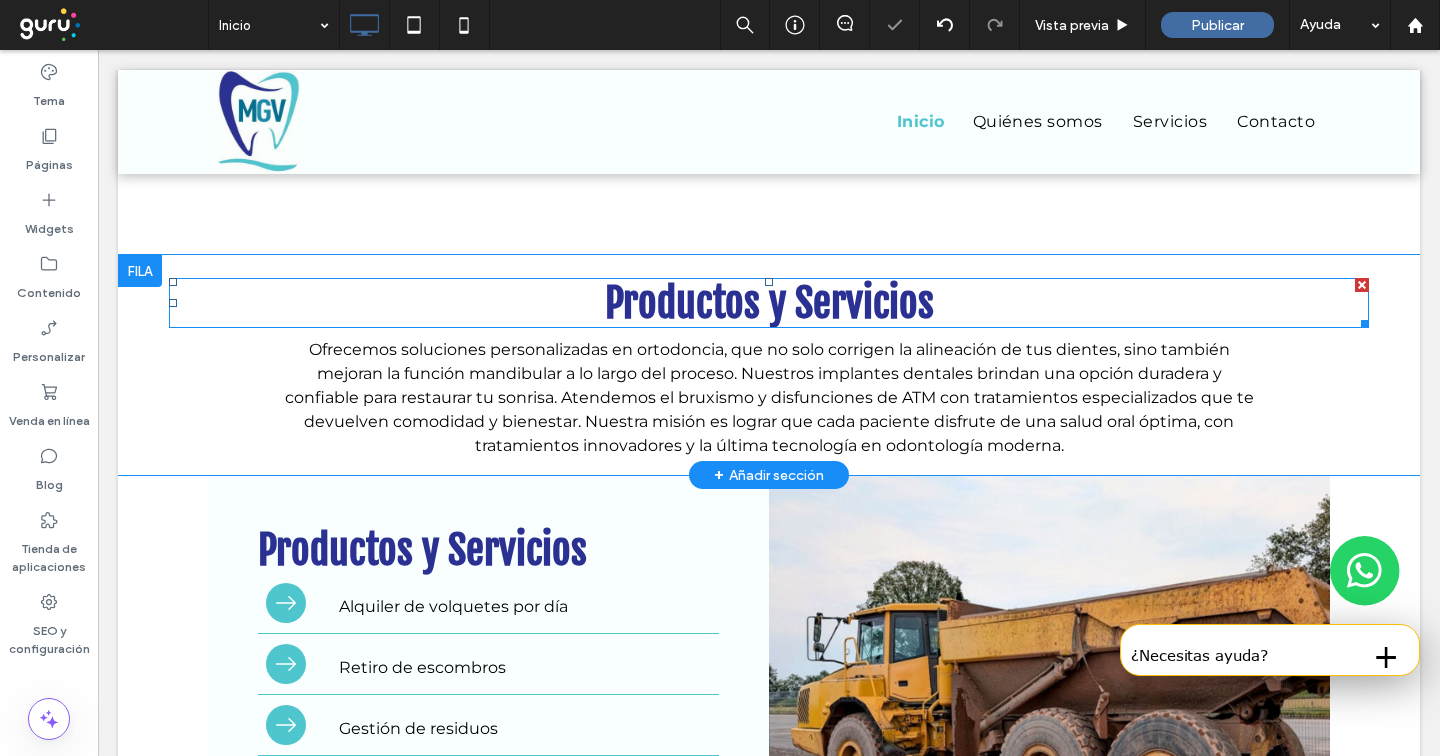 scroll, scrollTop: 1287, scrollLeft: 0, axis: vertical 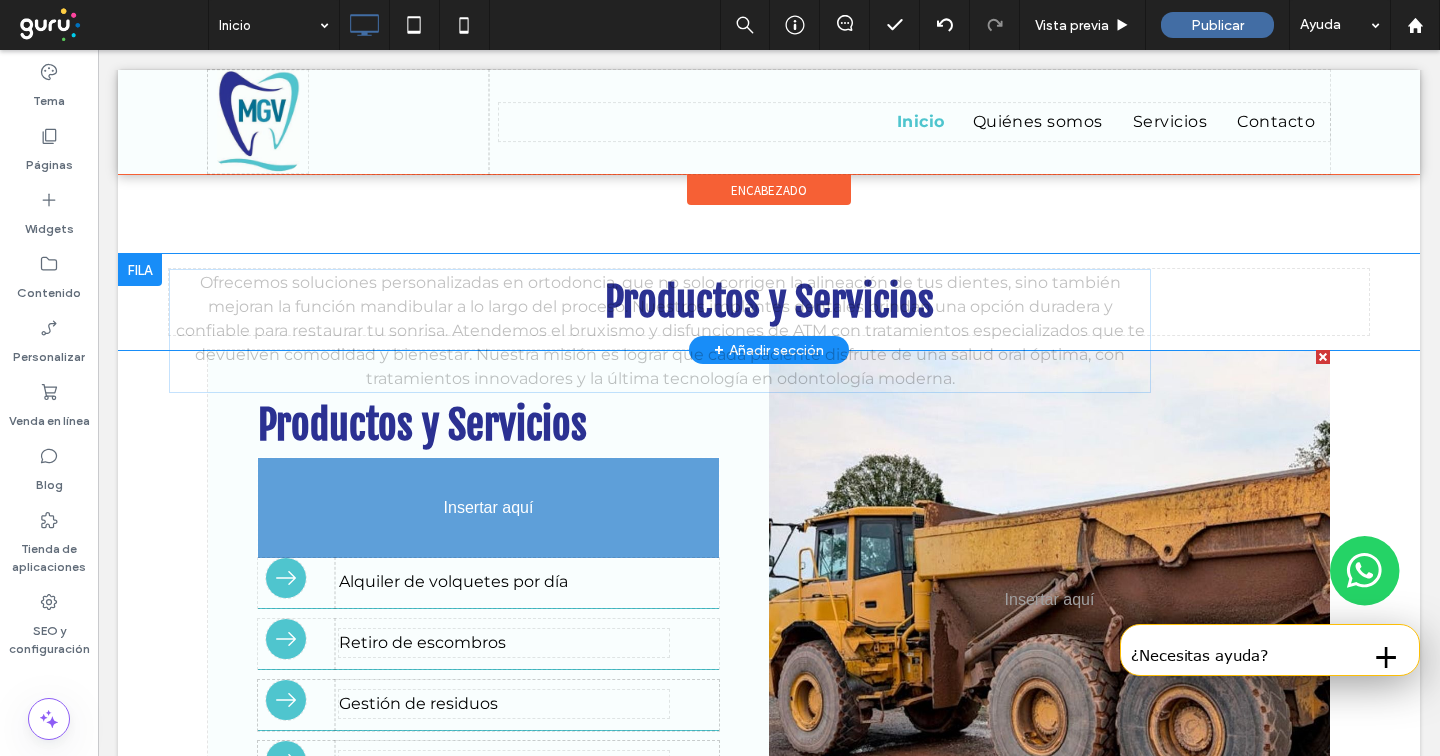 drag, startPoint x: 537, startPoint y: 356, endPoint x: 453, endPoint y: 508, distance: 173.66635 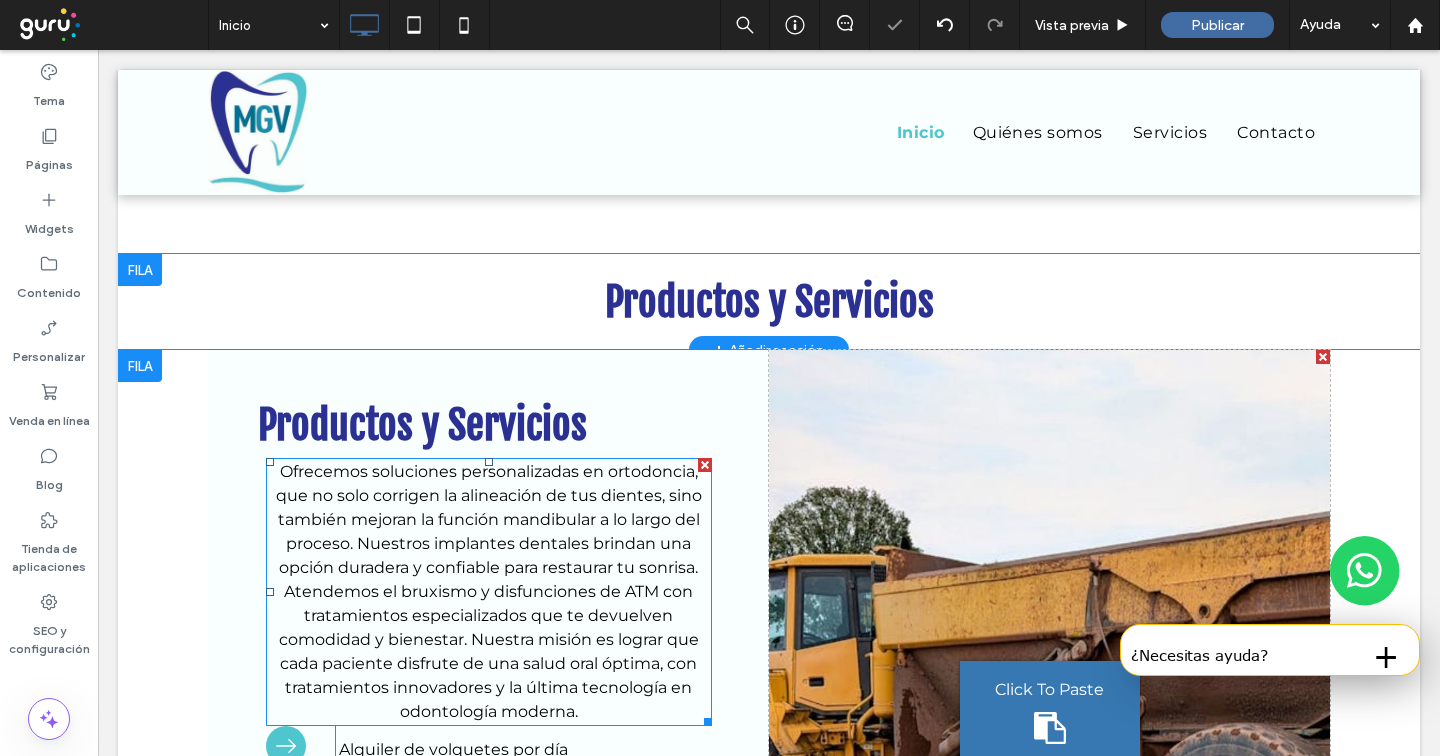 click on "Ofrecemos soluciones personalizadas en ortodoncia, que no solo corrigen la alineación de tus dientes, sino también mejoran la función mandibular a lo largo del proceso. Nuestros implantes dentales brindan una opción duradera y confiable para restaurar tu sonrisa. Atendemos el bruxismo y disfunciones de ATM con tratamientos especializados que te devuelven comodidad y bienestar. Nuestra misión es lograr que cada paciente disfrute de una salud oral óptima, con tratamientos innovadores y la última tecnología en odontología moderna." at bounding box center [489, 591] 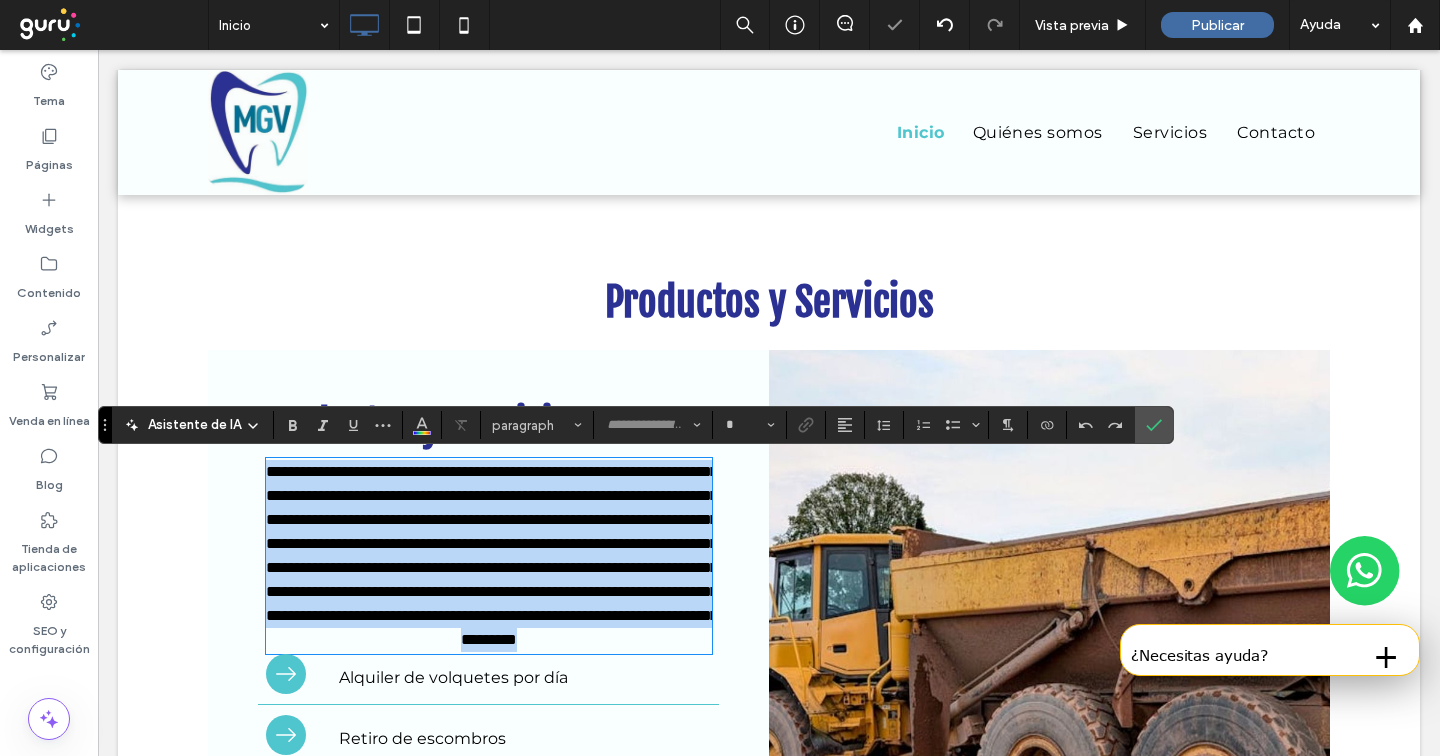 type on "**********" 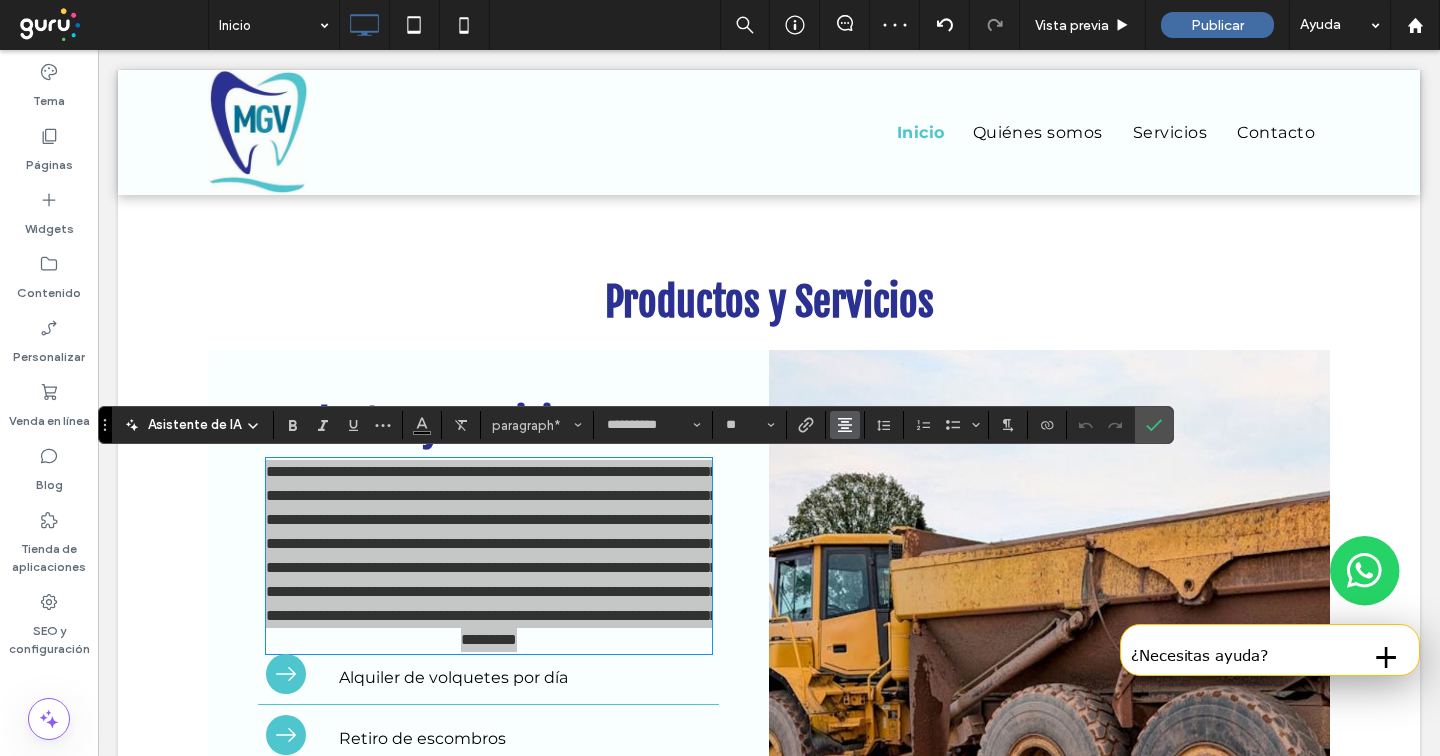 click at bounding box center [845, 425] 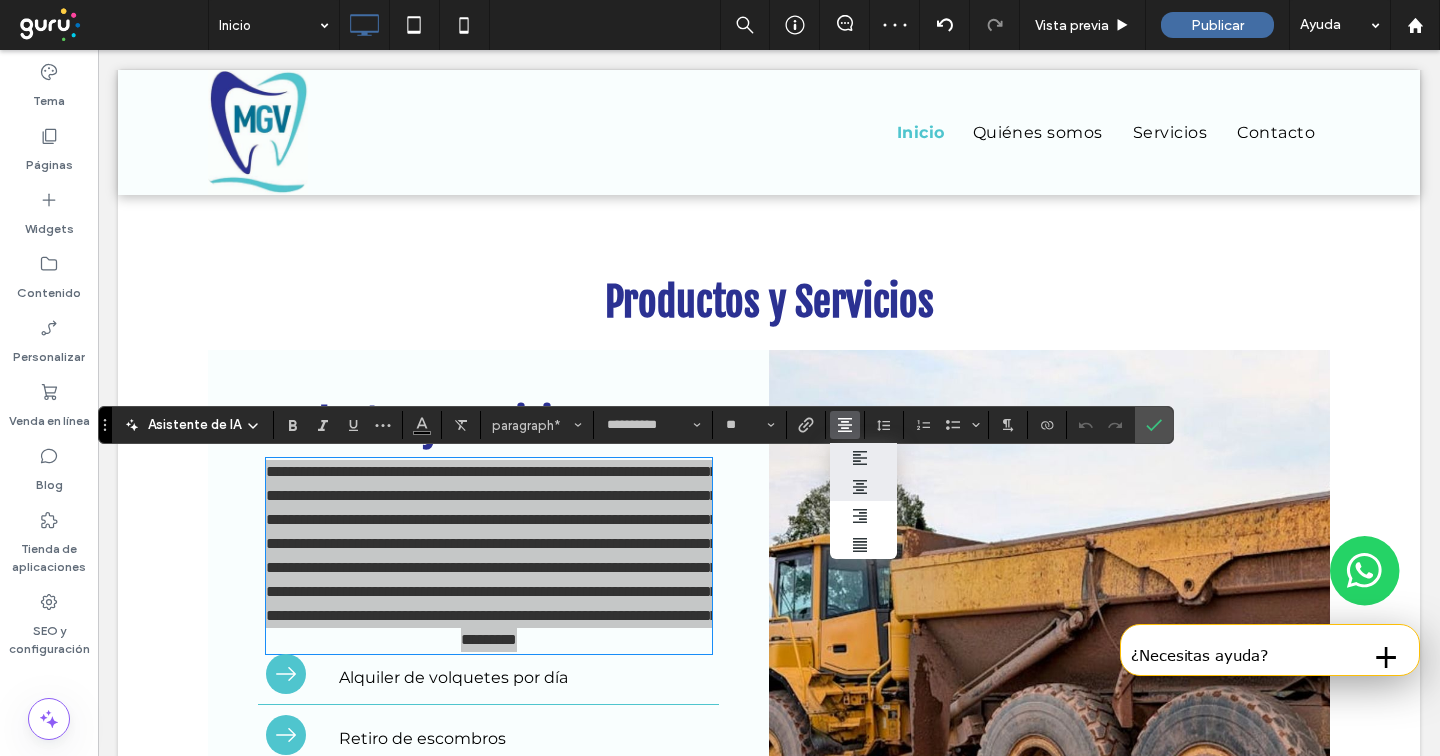 click at bounding box center [863, 457] 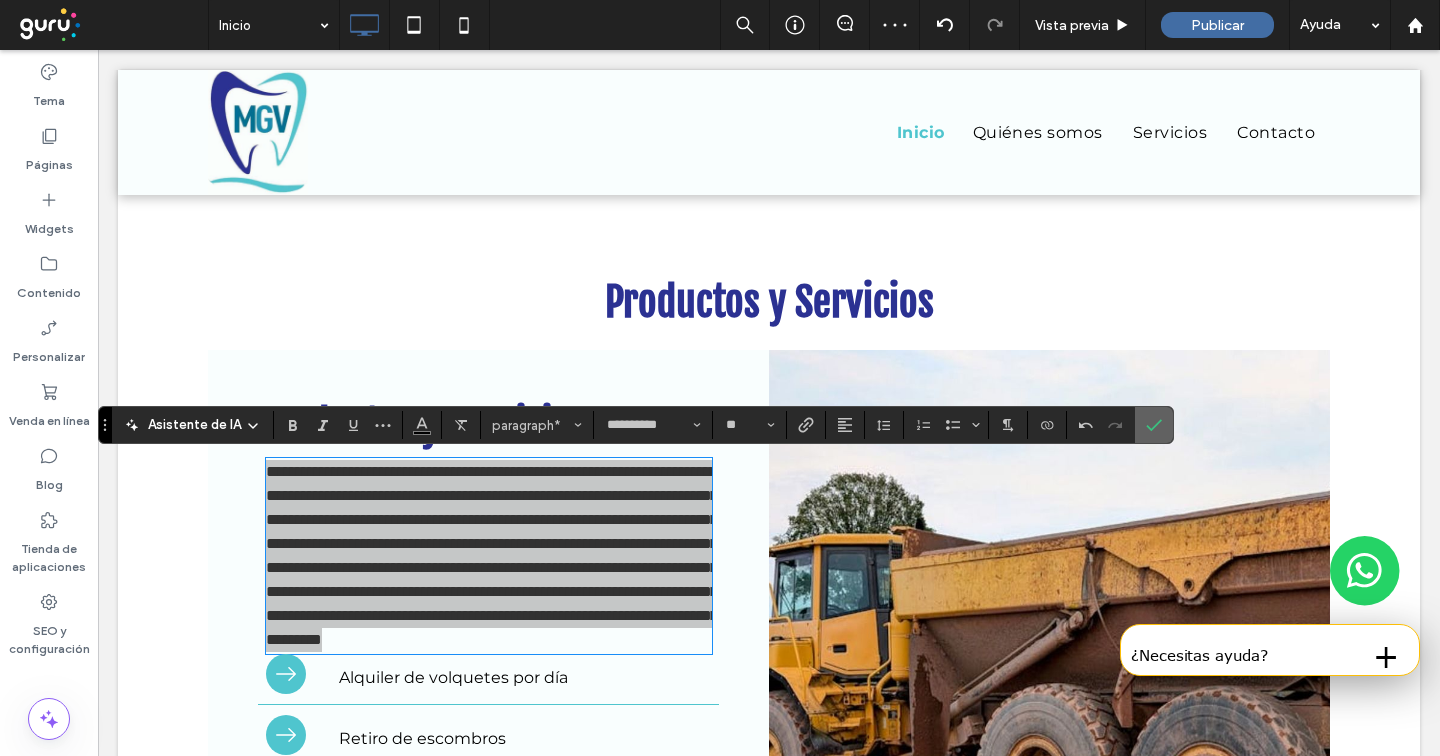 click 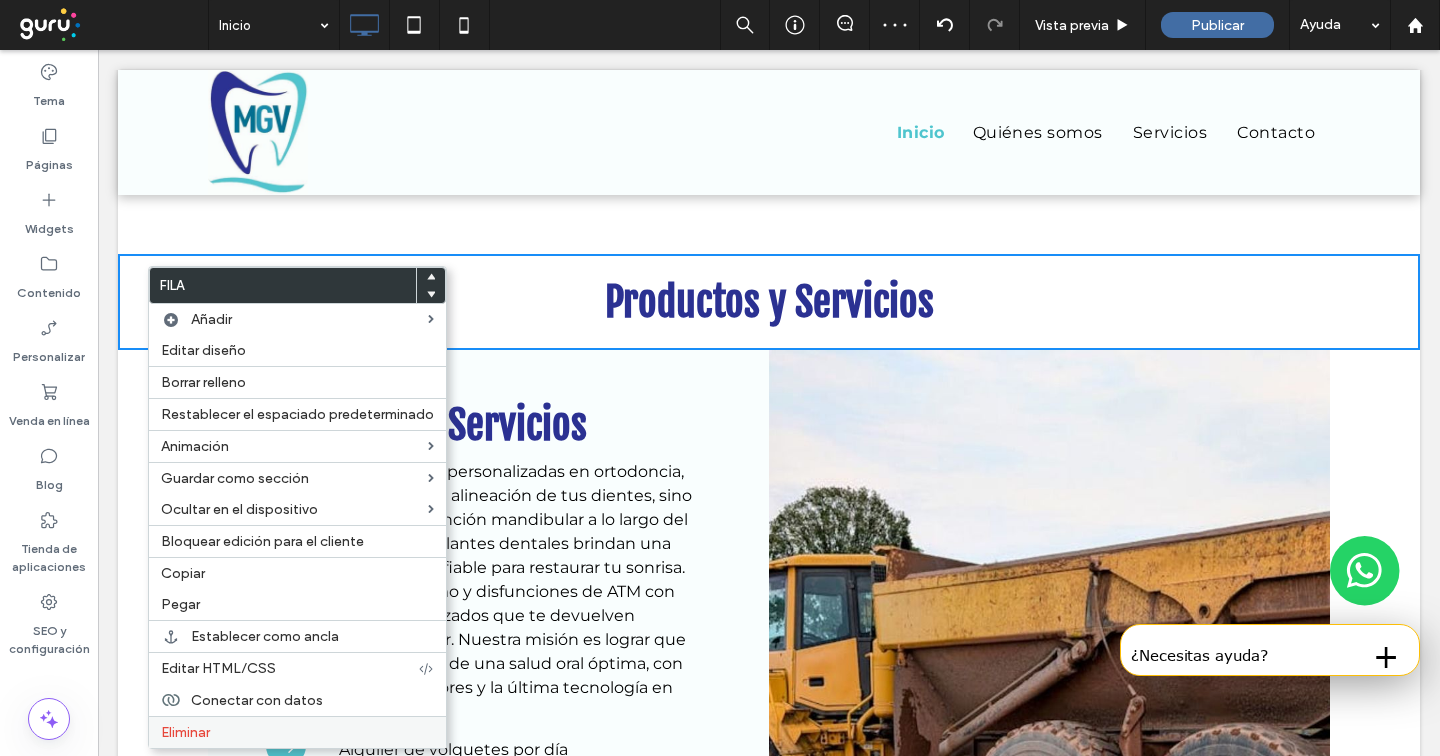 click on "Eliminar" at bounding box center (185, 732) 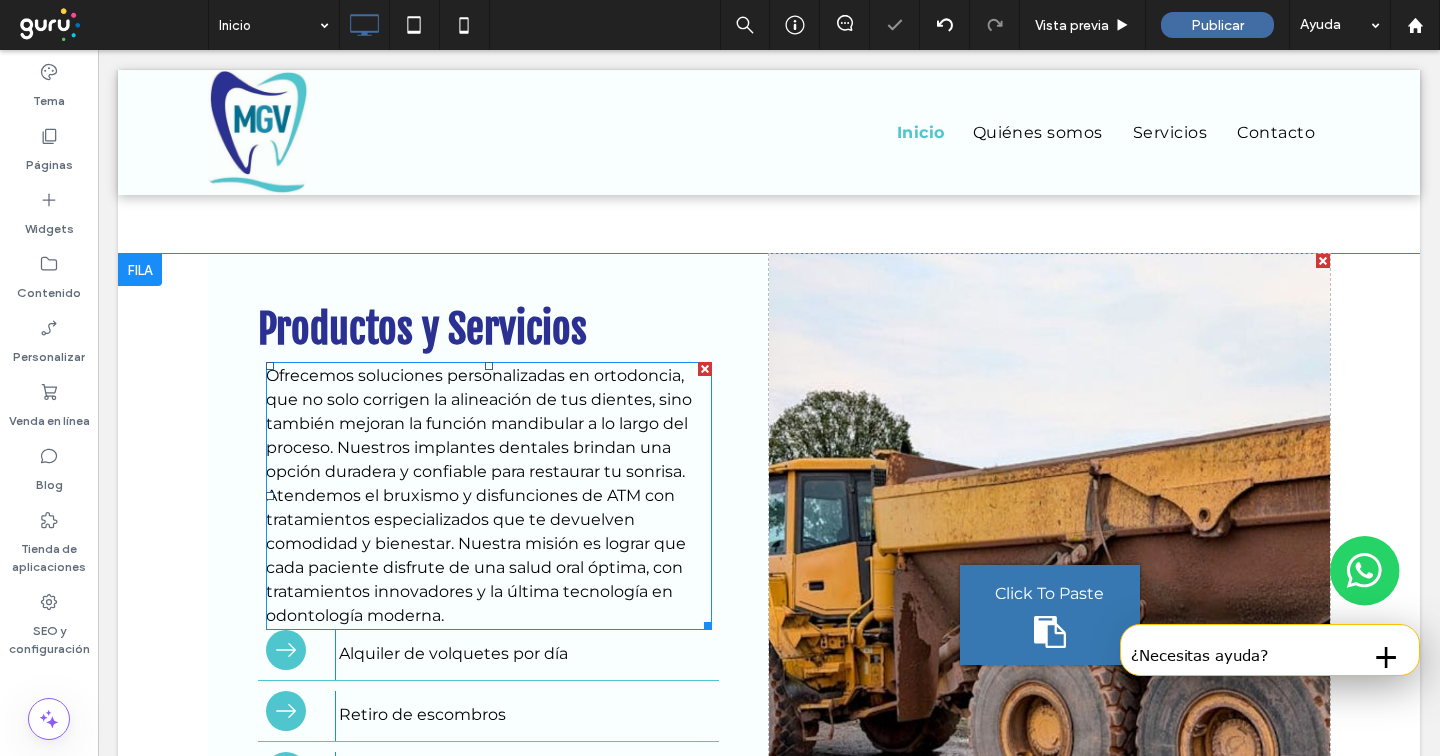 click on "Ofrecemos soluciones personalizadas en ortodoncia, que no solo corrigen la alineación de tus dientes, sino también mejoran la función mandibular a lo largo del proceso. Nuestros implantes dentales brindan una opción duradera y confiable para restaurar tu sonrisa. Atendemos el bruxismo y disfunciones de ATM con tratamientos especializados que te devuelven comodidad y bienestar. Nuestra misión es lograr que cada paciente disfrute de una salud oral óptima, con tratamientos innovadores y la última tecnología en odontología moderna." at bounding box center (479, 495) 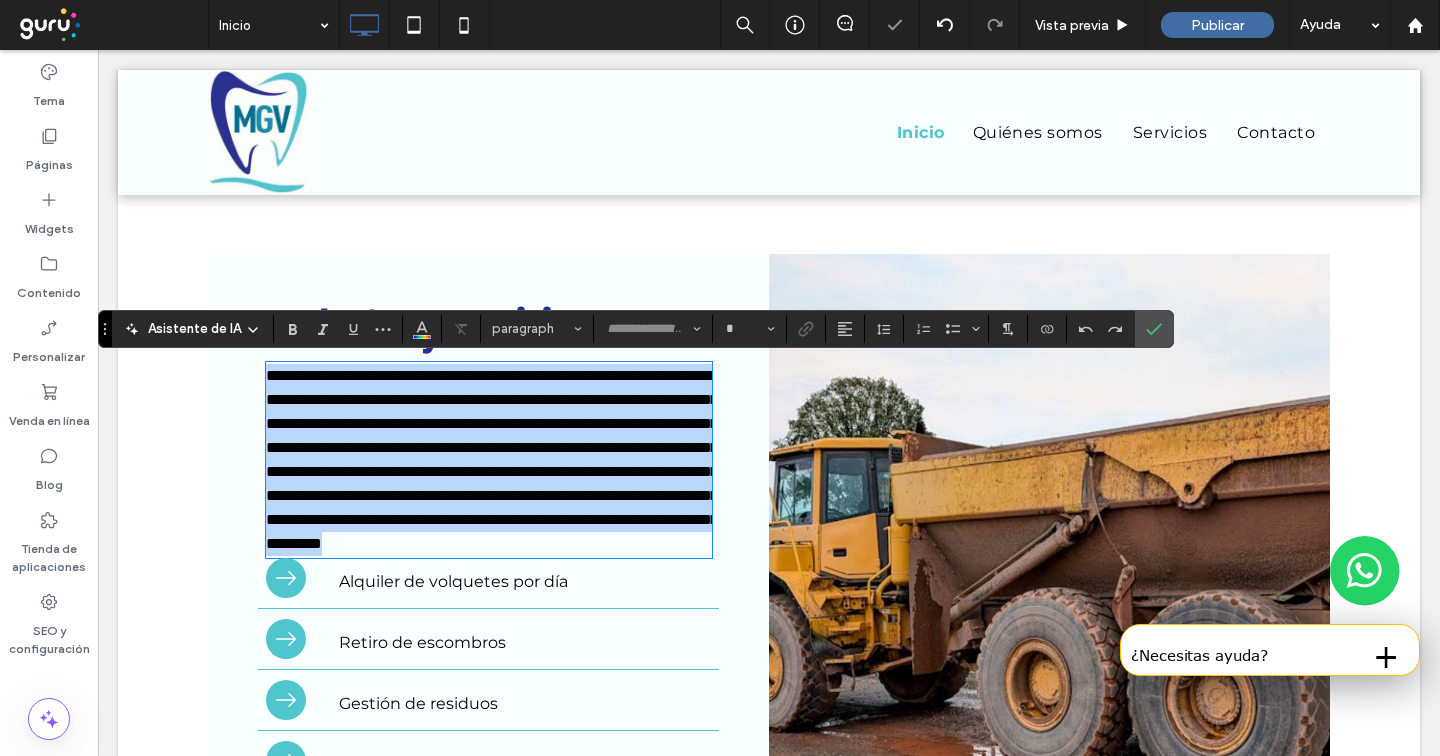 type on "**********" 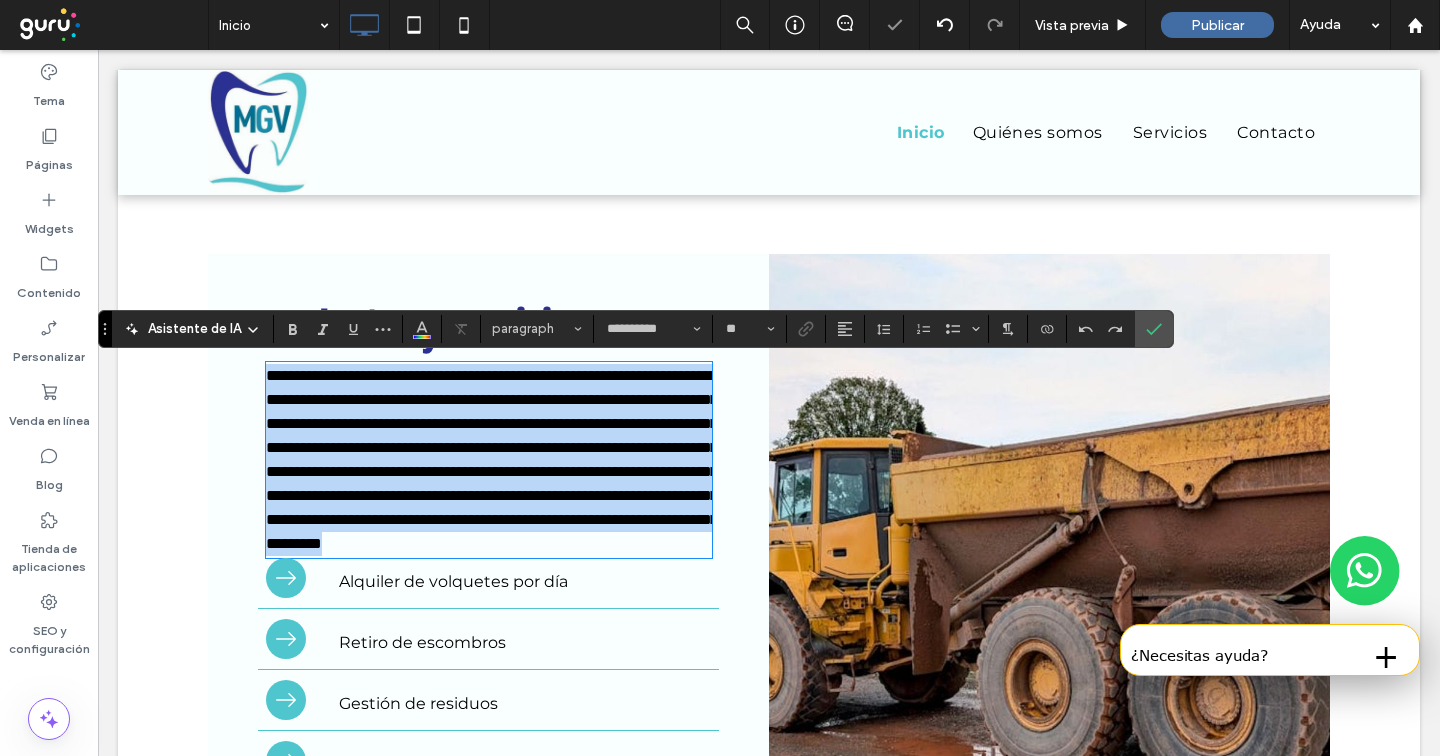 click on "**********" at bounding box center [492, 459] 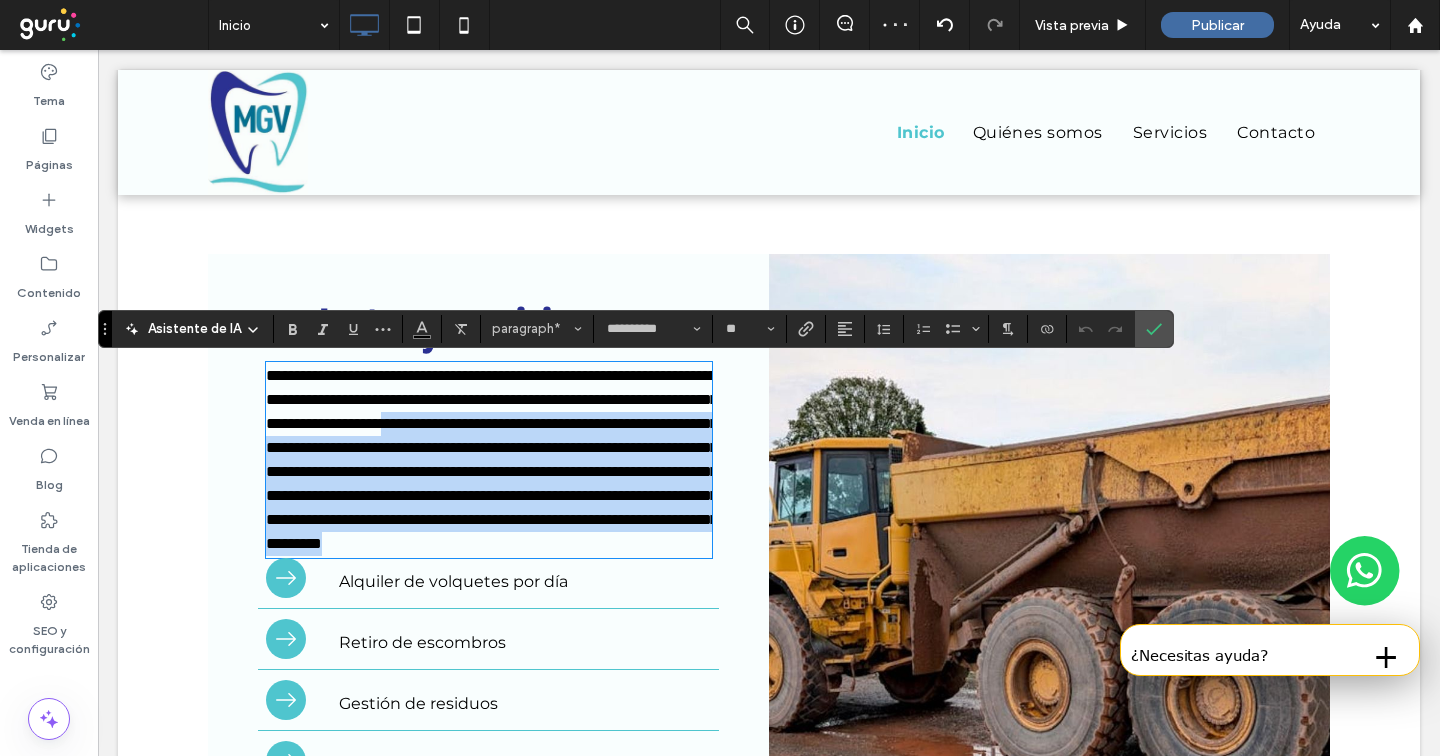 drag, startPoint x: 396, startPoint y: 476, endPoint x: 539, endPoint y: 621, distance: 203.65166 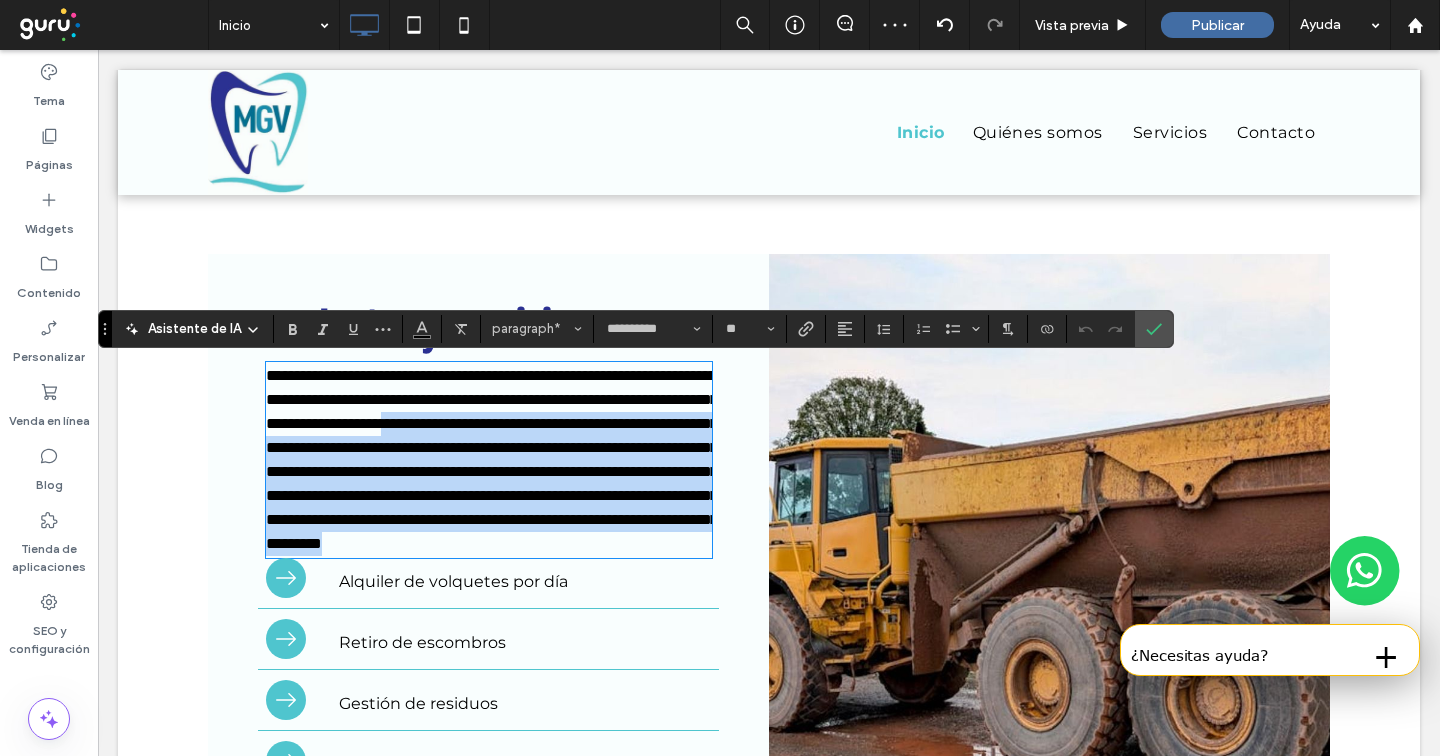 click on "**********" at bounding box center (489, 460) 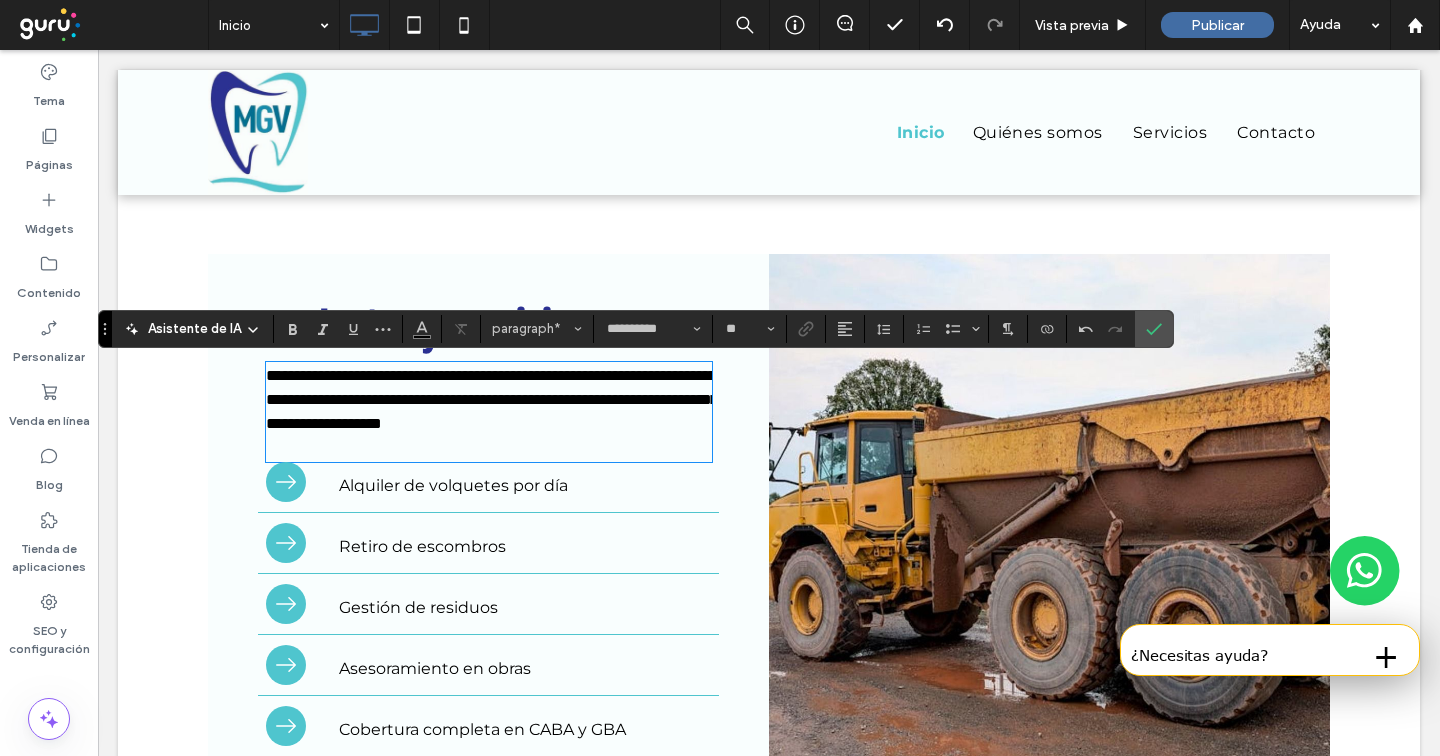 click on "Alquiler de volquetes por día" at bounding box center (453, 485) 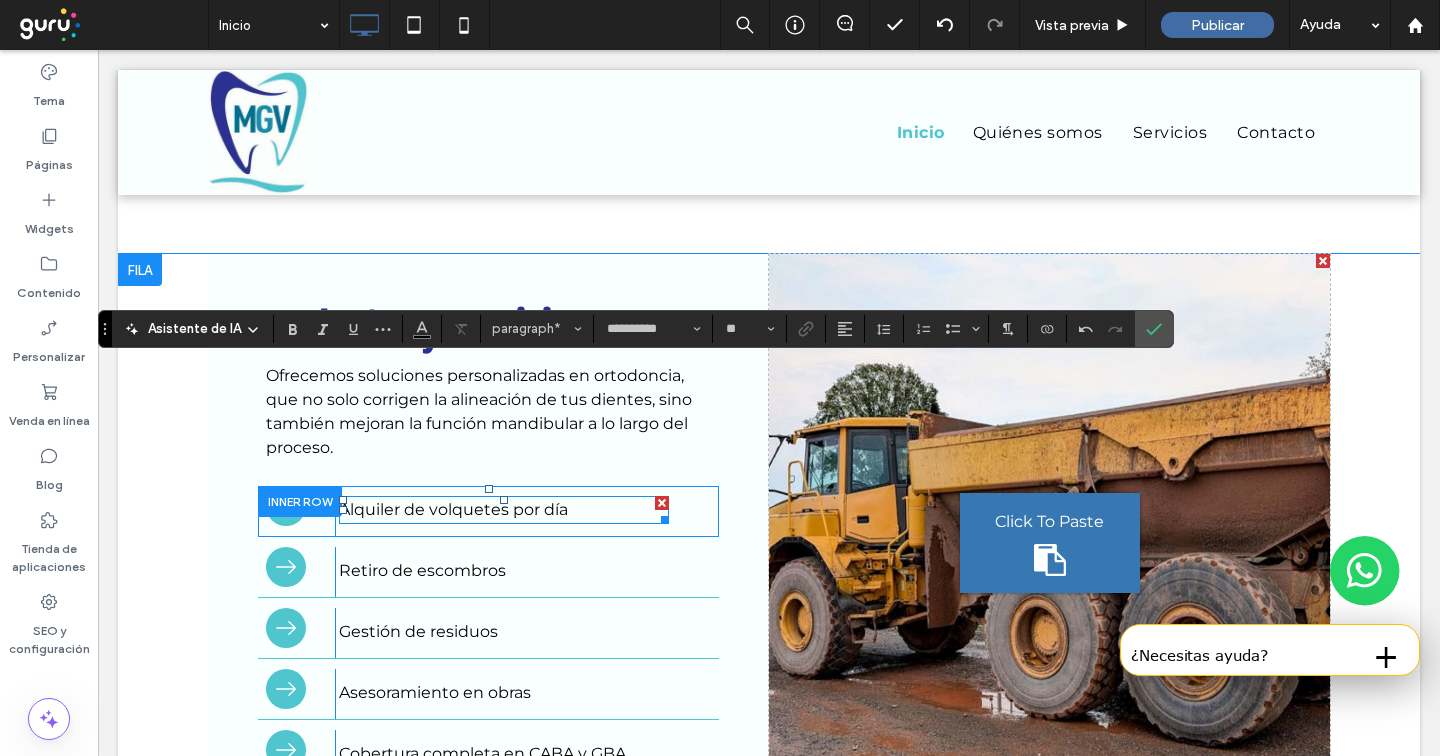 click on "Alquiler de volquetes por día" at bounding box center [453, 509] 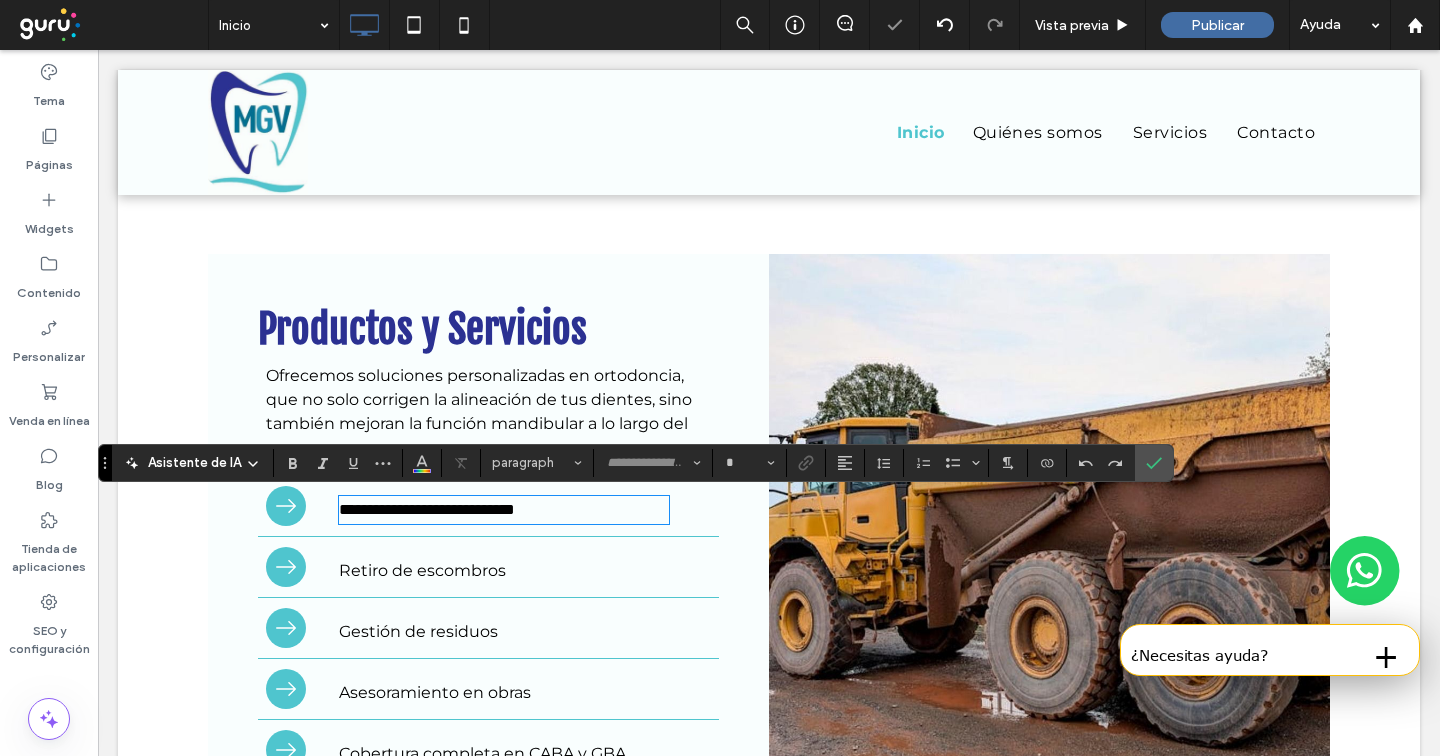 click on "**********" at bounding box center (427, 509) 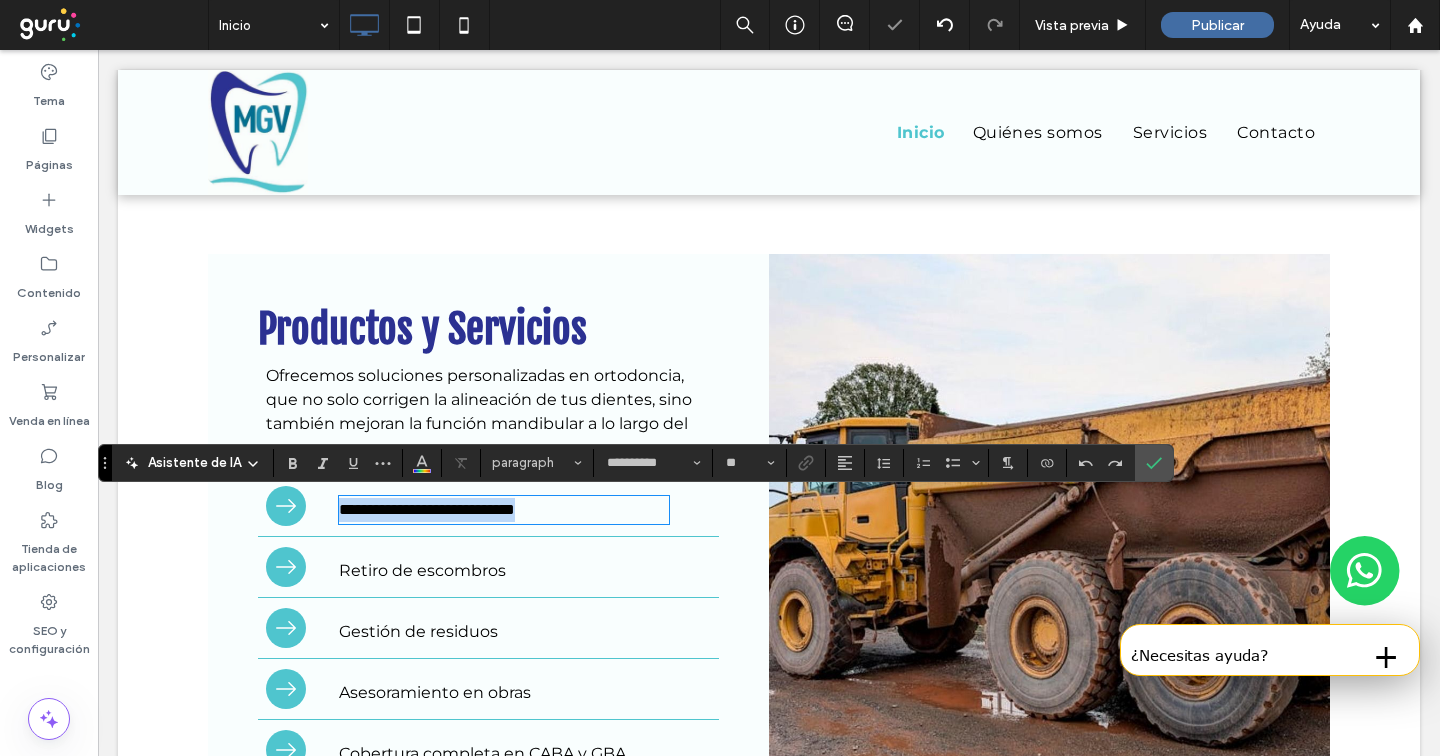 click on "**********" at bounding box center (427, 509) 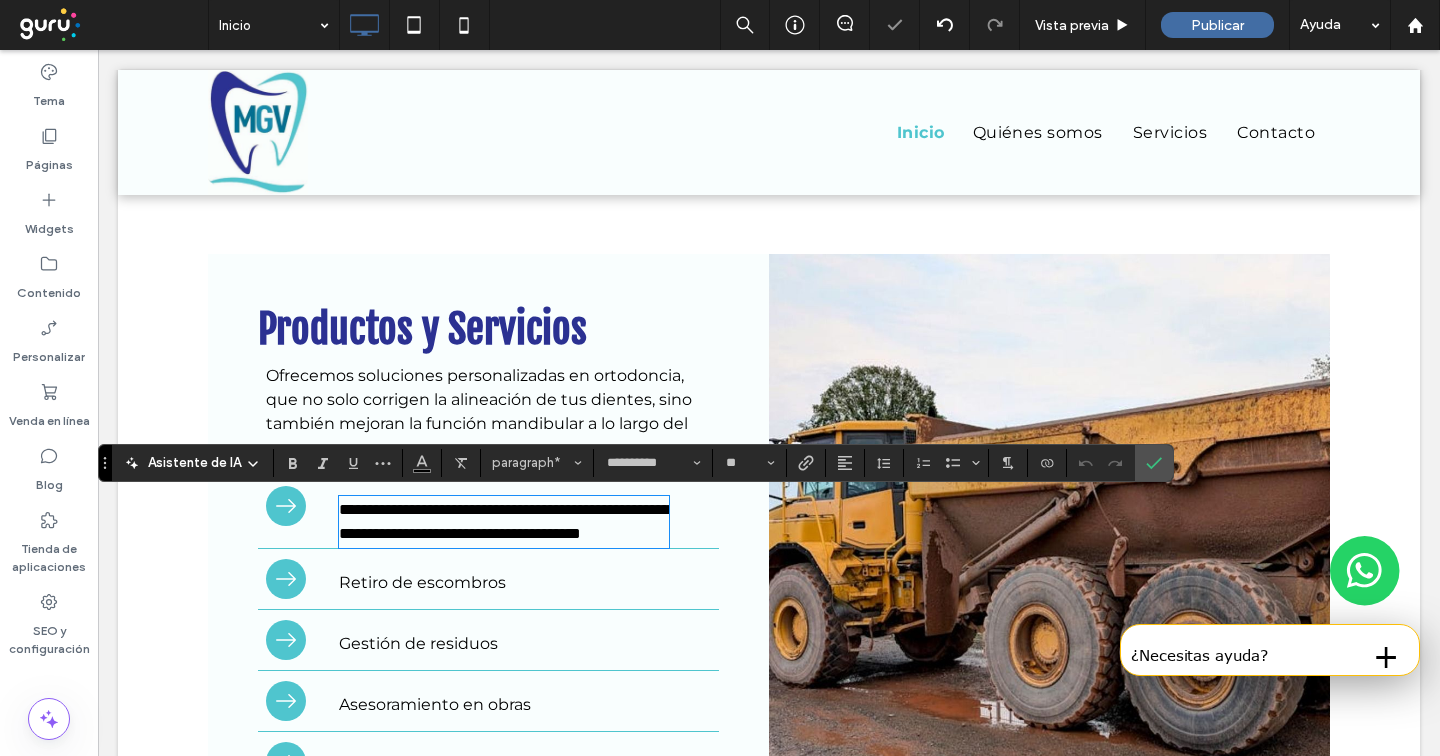 scroll, scrollTop: 0, scrollLeft: 0, axis: both 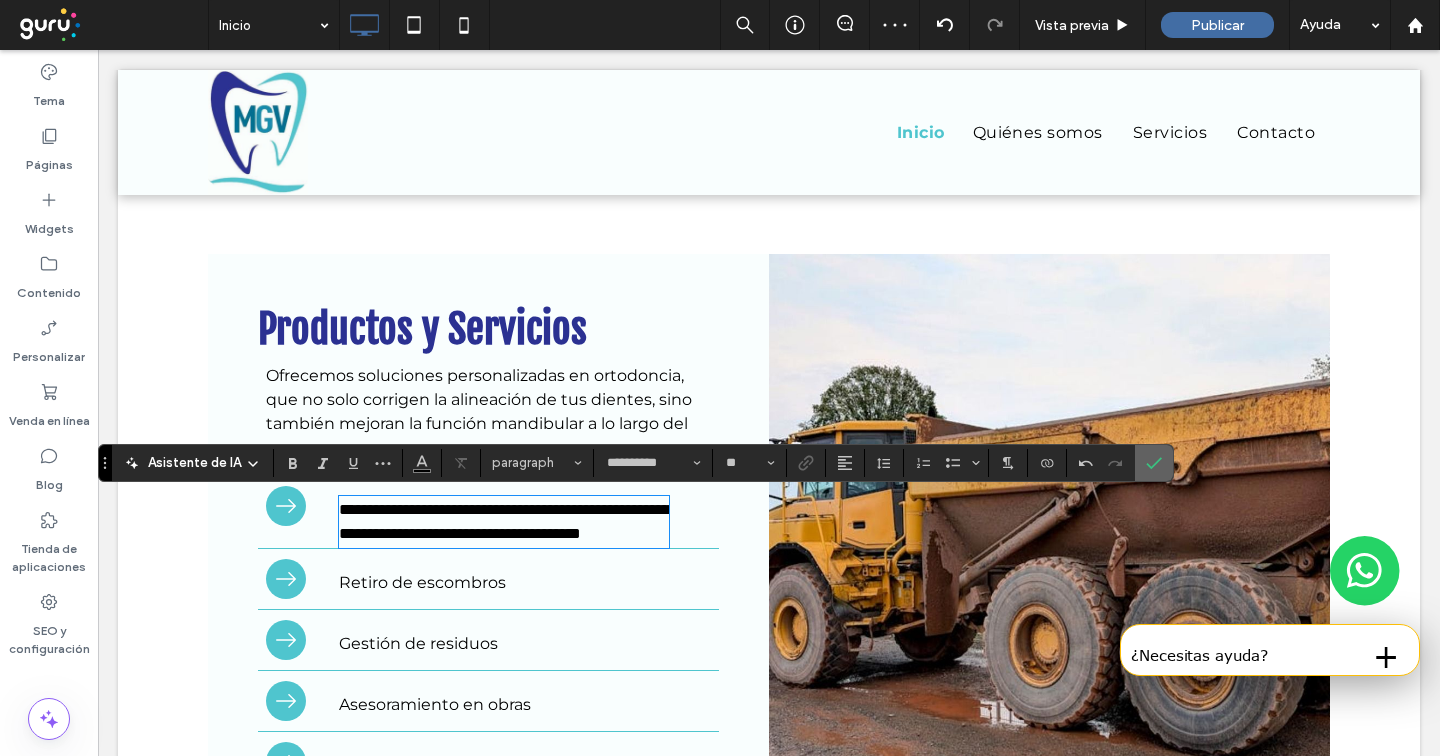 click at bounding box center [1154, 463] 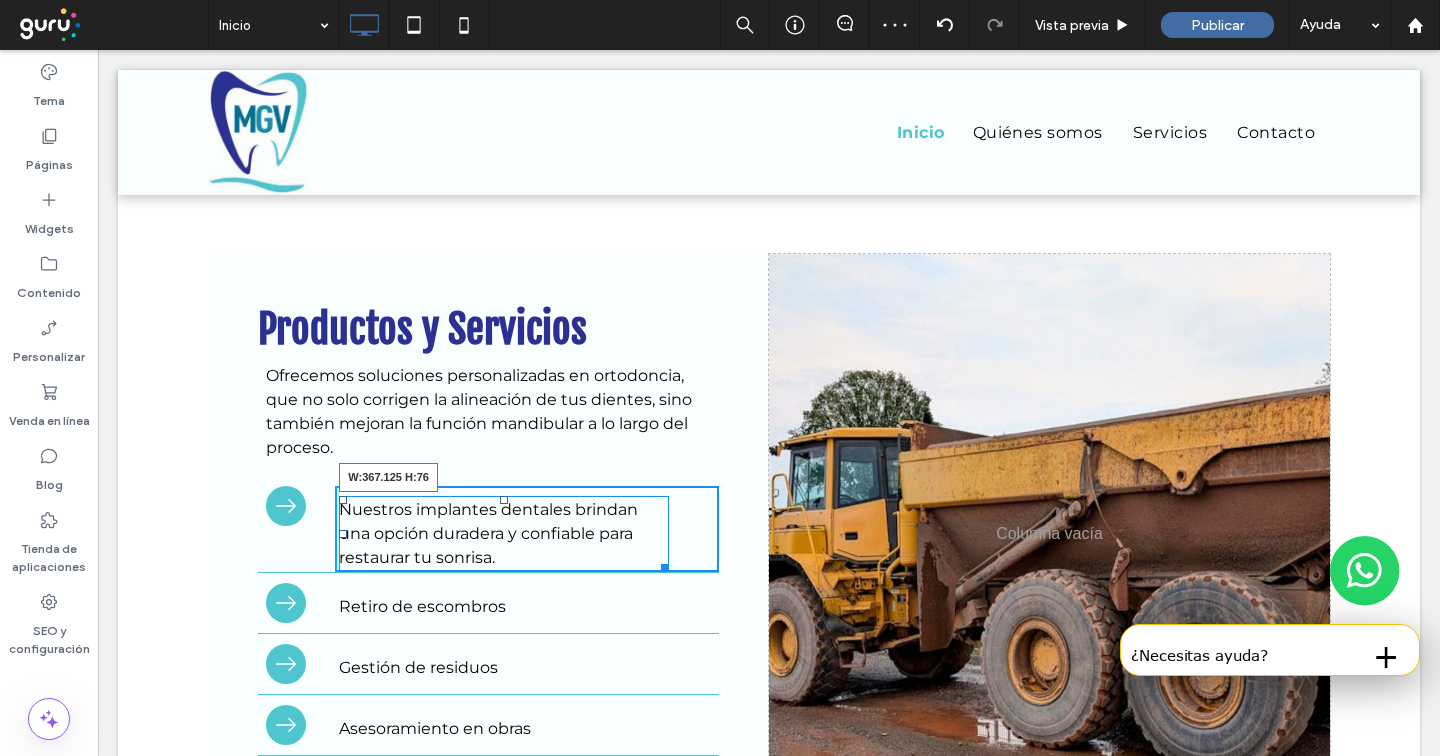 drag, startPoint x: 656, startPoint y: 568, endPoint x: 729, endPoint y: 567, distance: 73.00685 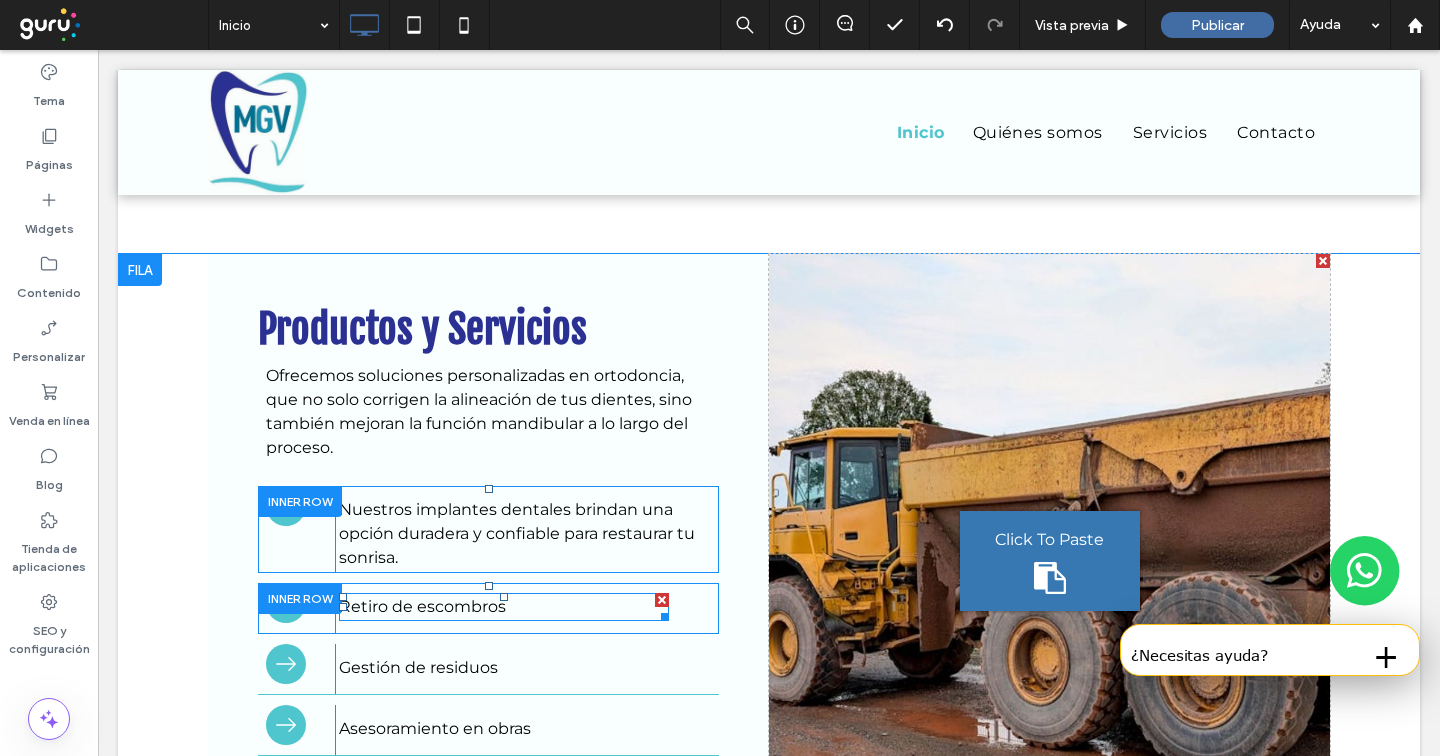 click on "Retiro de escombros" at bounding box center (422, 606) 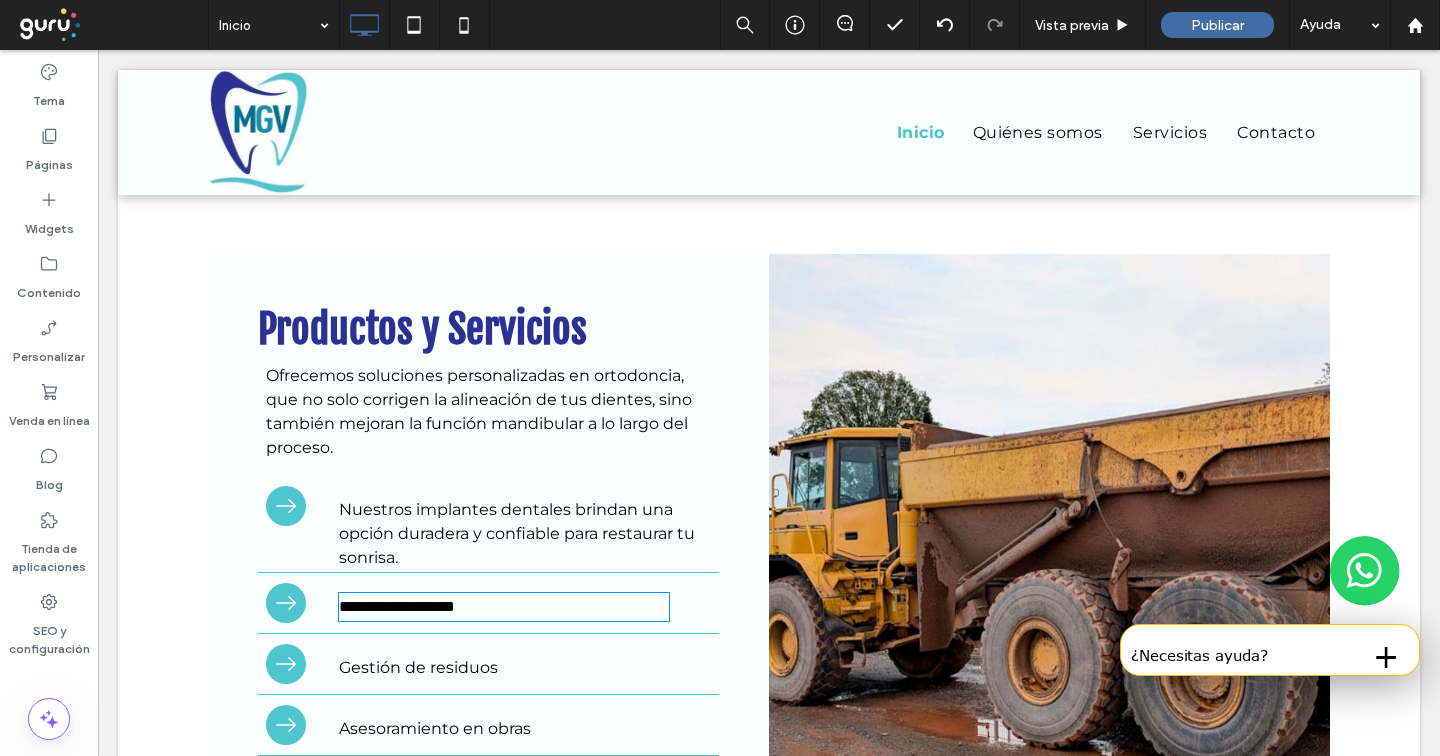 click on "**********" at bounding box center [397, 606] 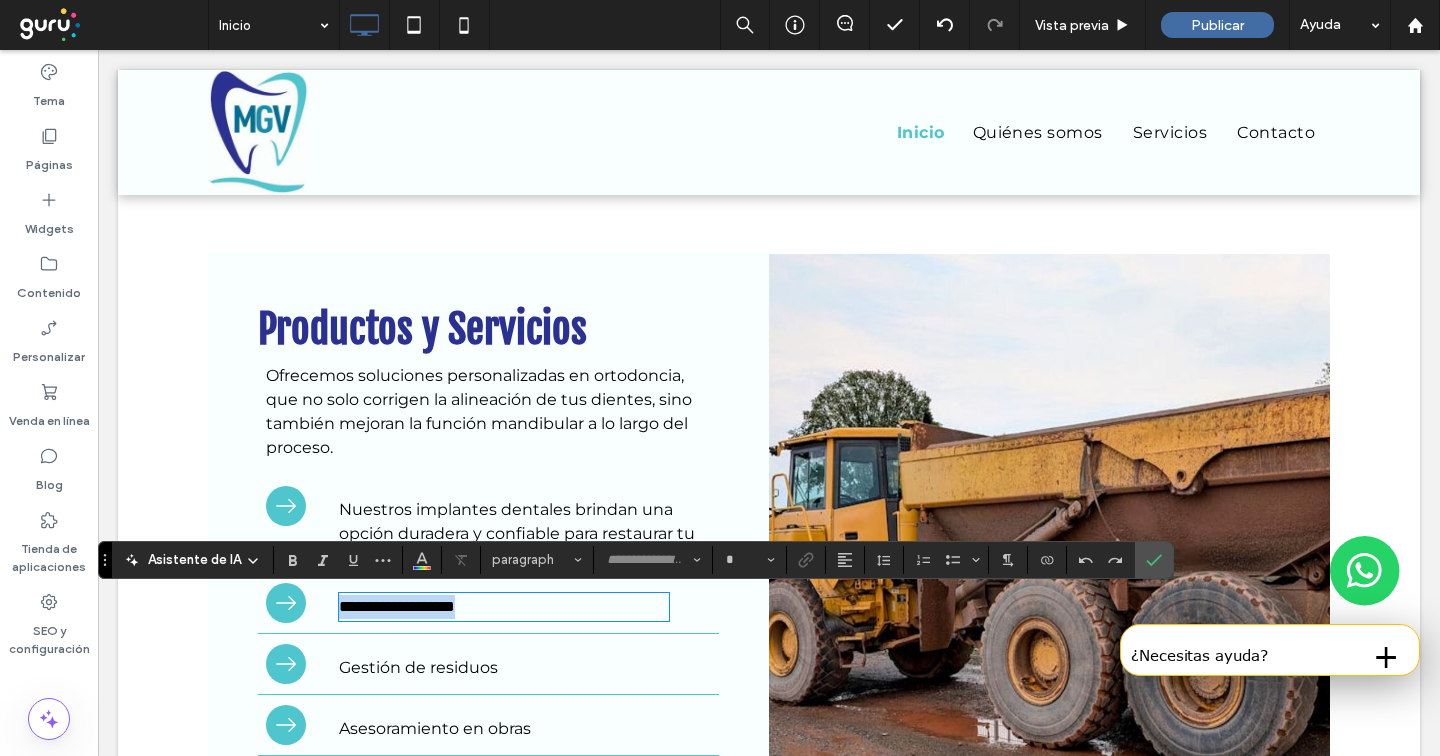 type on "**********" 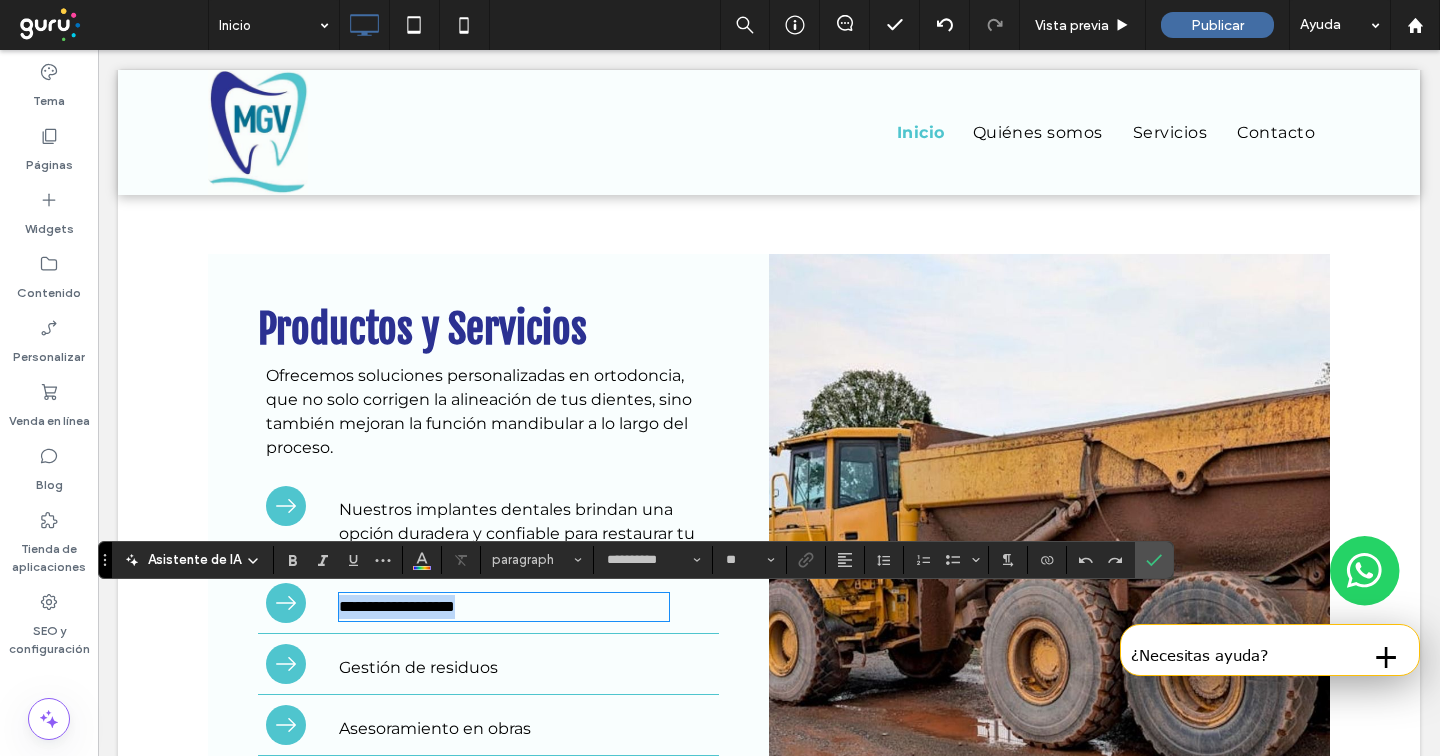 click on "**********" at bounding box center (397, 606) 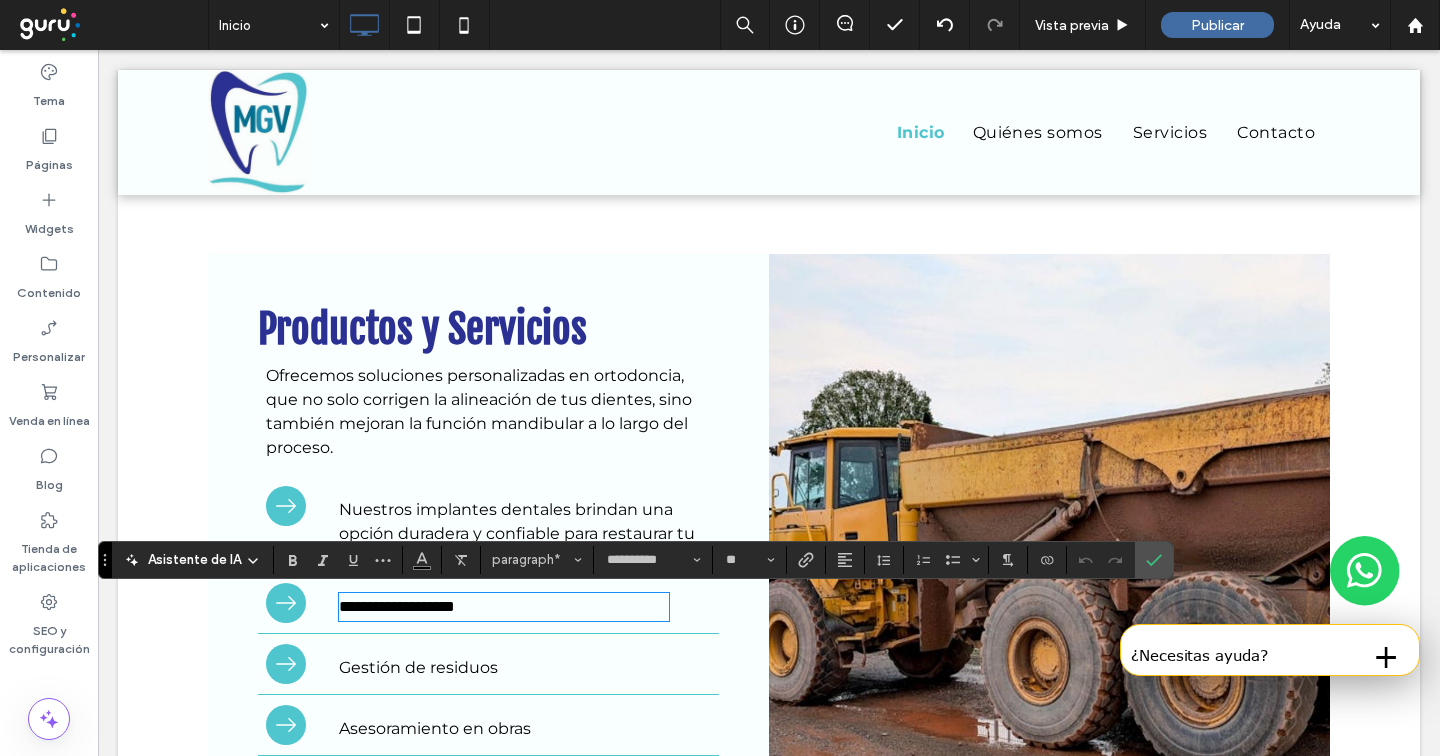 scroll, scrollTop: 0, scrollLeft: 0, axis: both 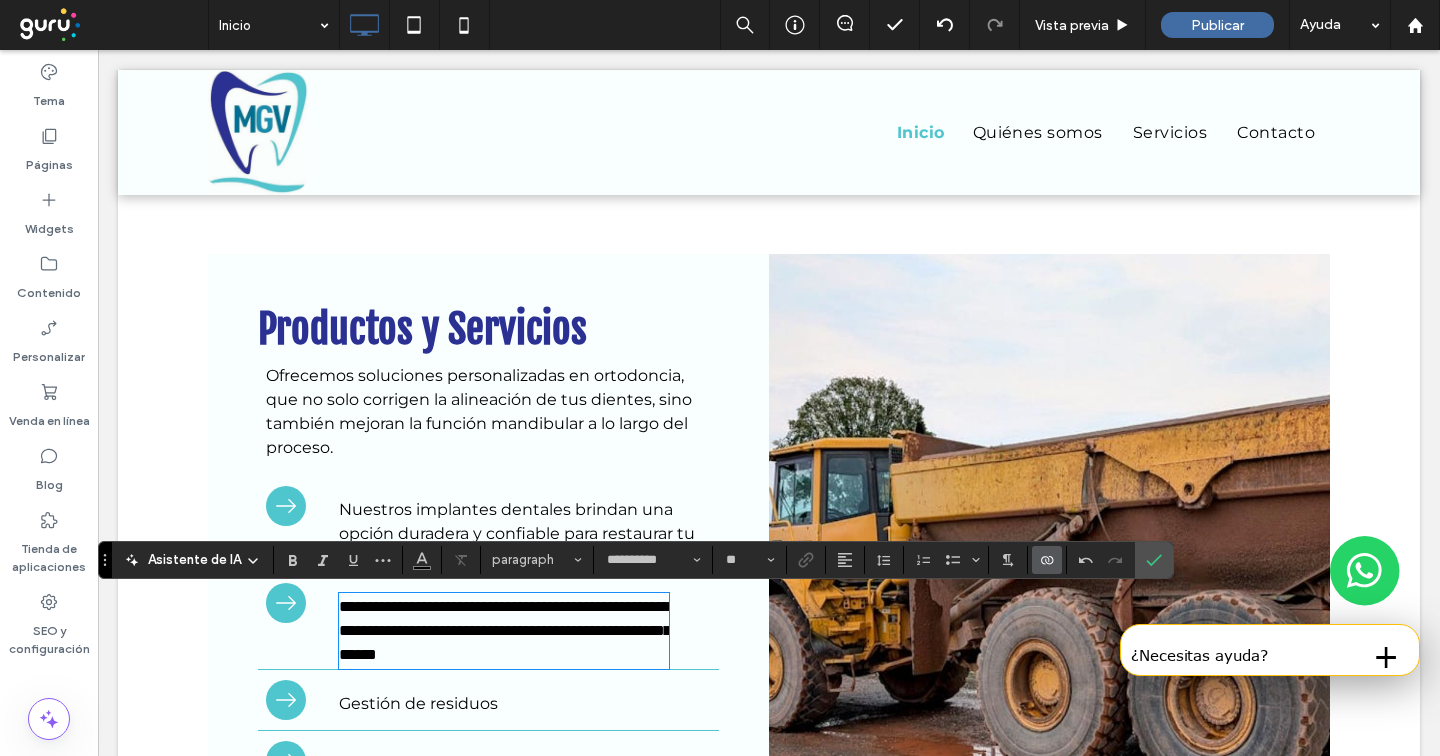 drag, startPoint x: 1145, startPoint y: 556, endPoint x: 1049, endPoint y: 572, distance: 97.3242 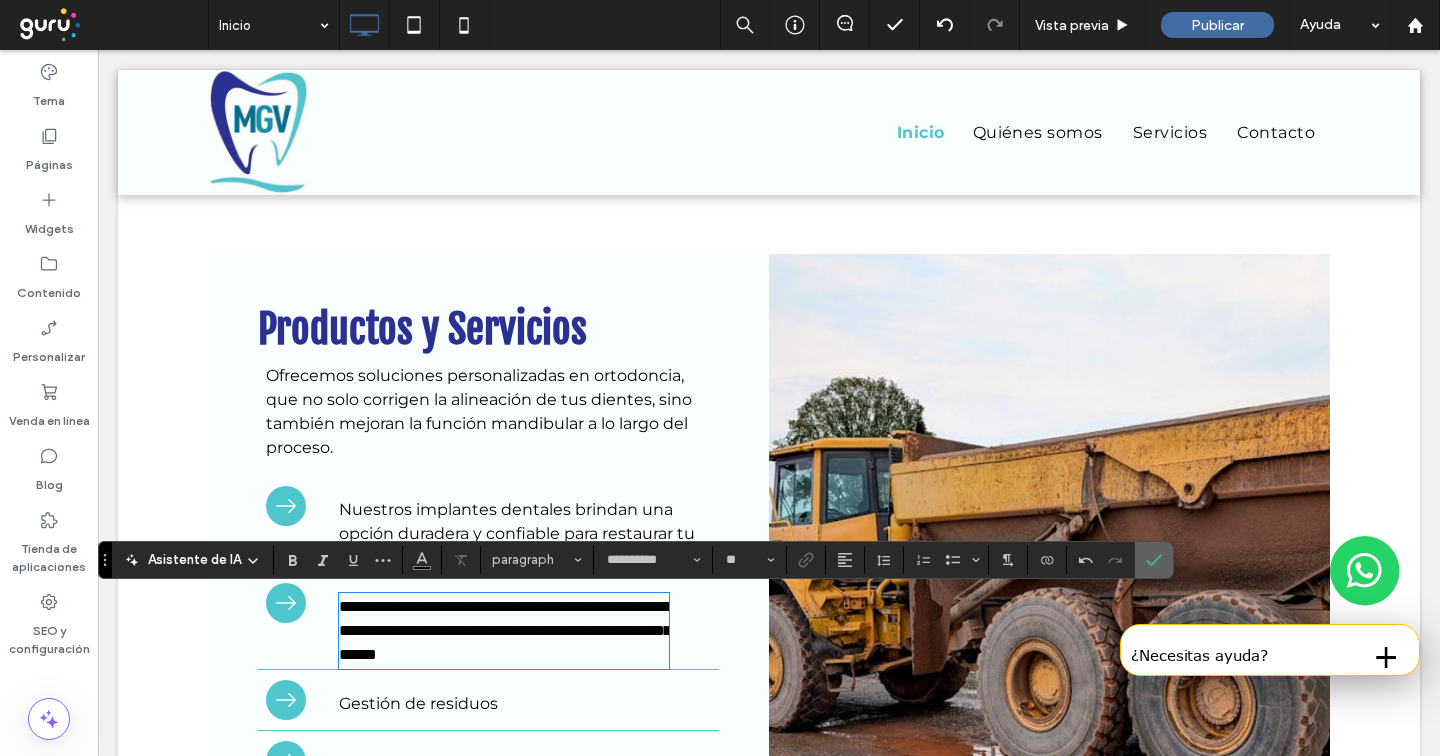 click 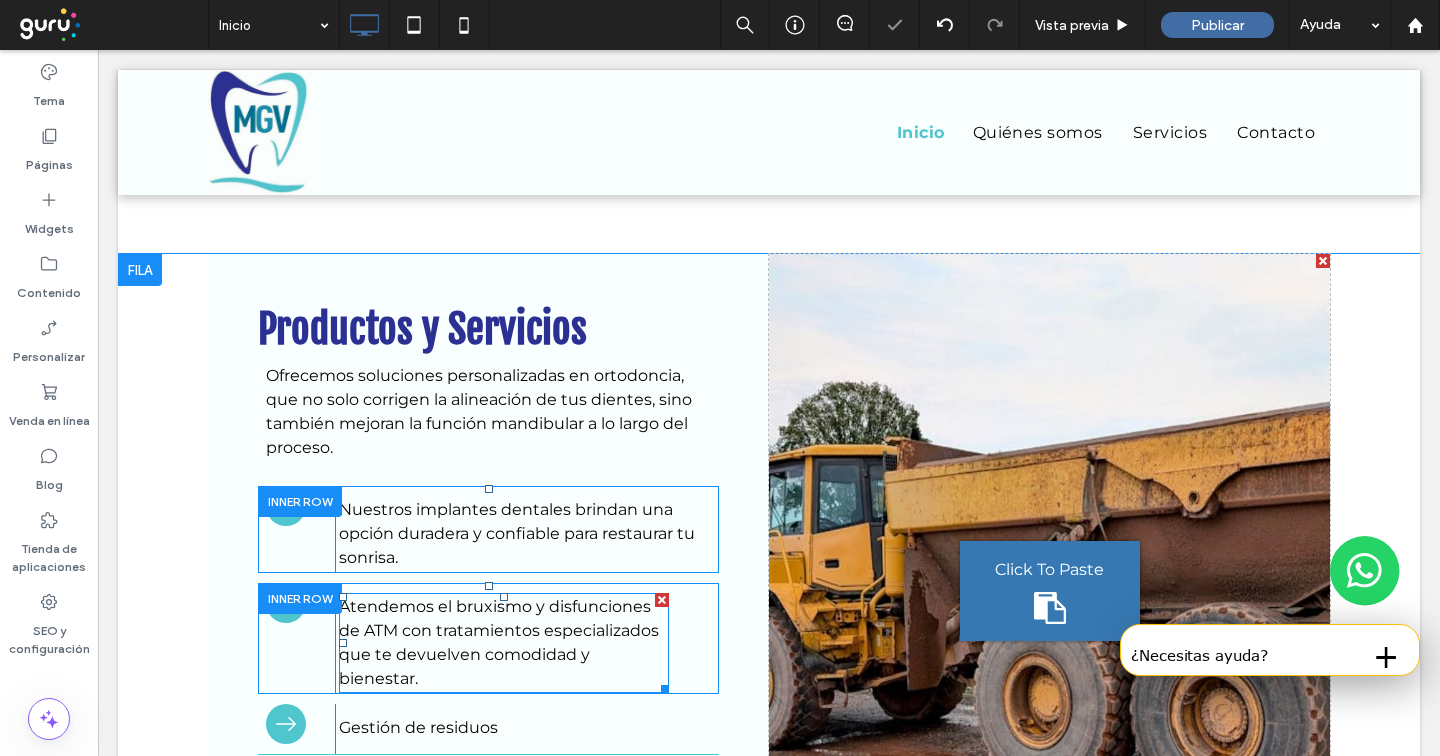 drag, startPoint x: 661, startPoint y: 681, endPoint x: 692, endPoint y: 676, distance: 31.400637 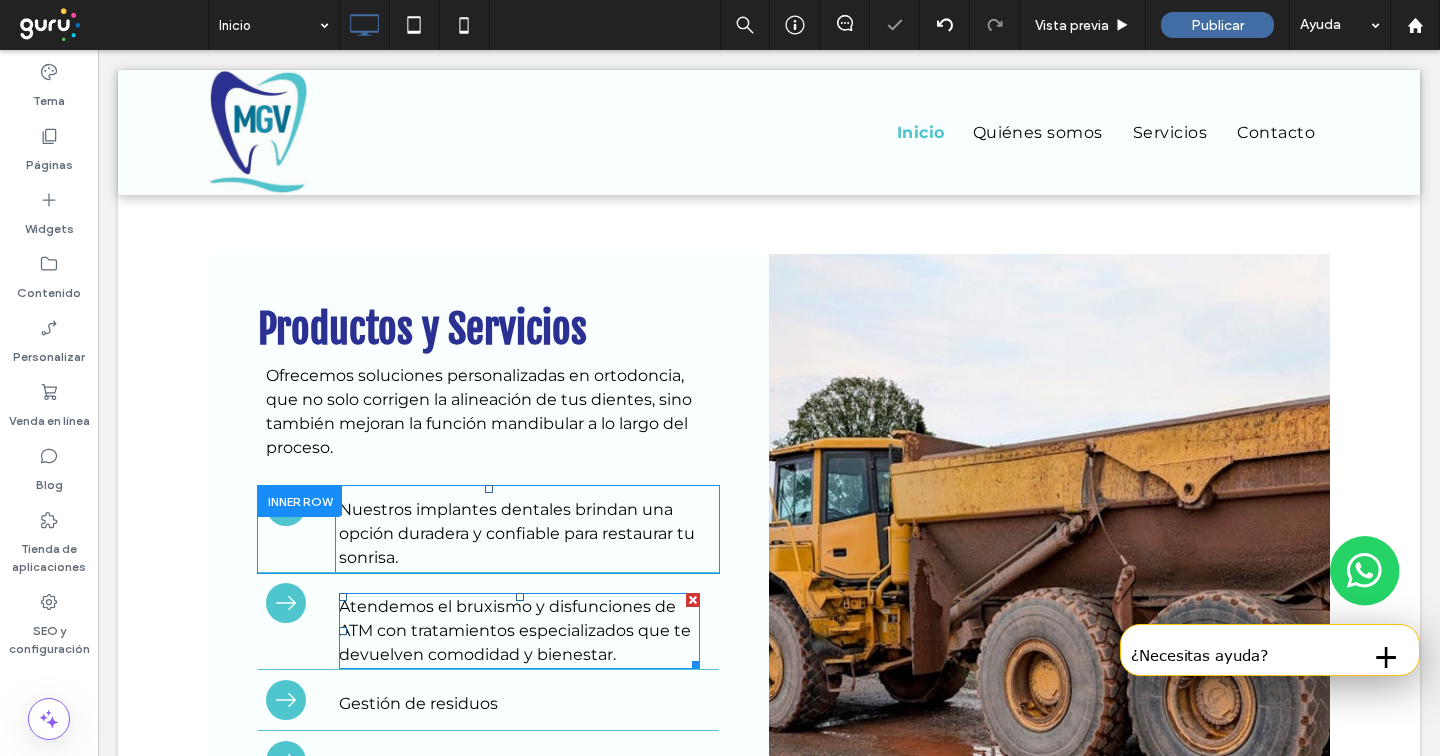 drag, startPoint x: 718, startPoint y: 672, endPoint x: 615, endPoint y: 621, distance: 114.93476 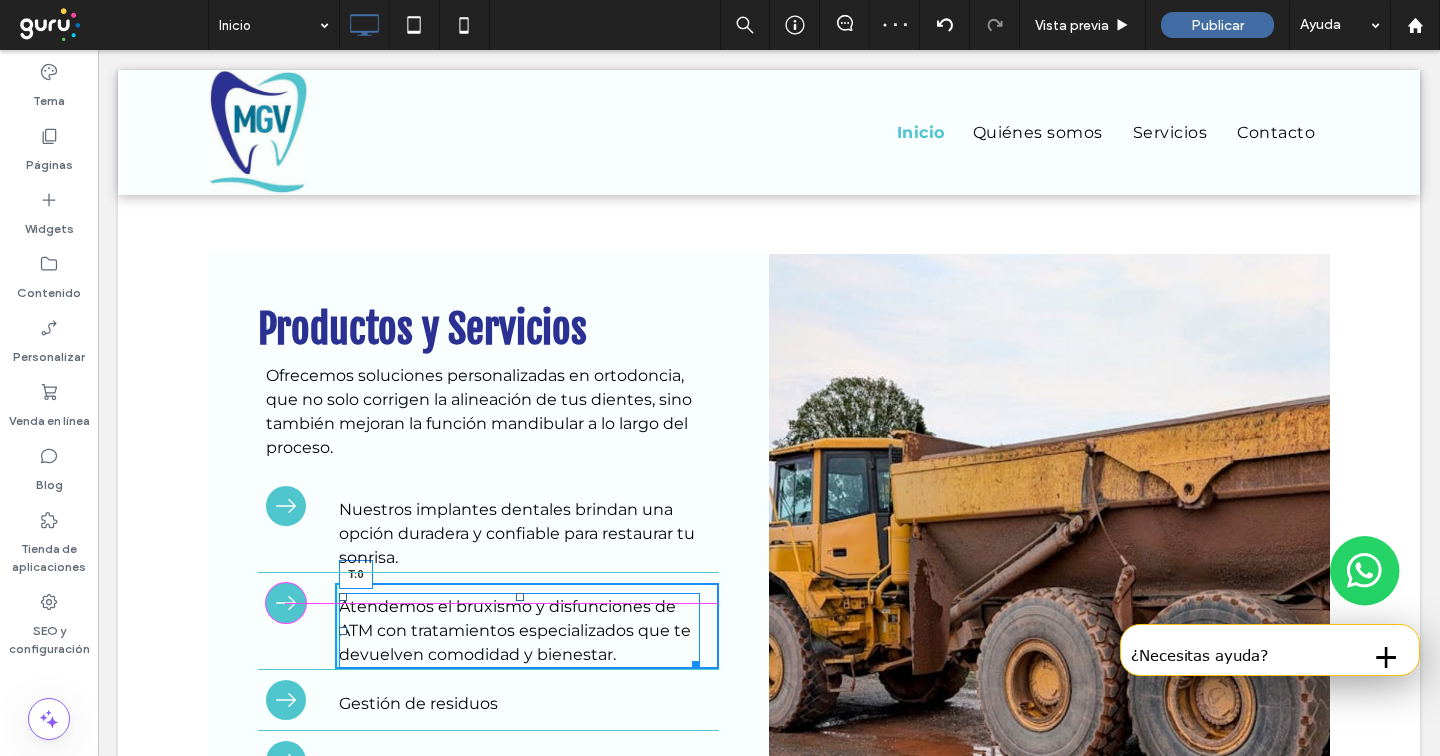 click on "Atendemos el bruxismo y disfunciones de ATM con tratamientos especializados que te devuelven comodidad y bienestar.  T:0" at bounding box center (519, 631) 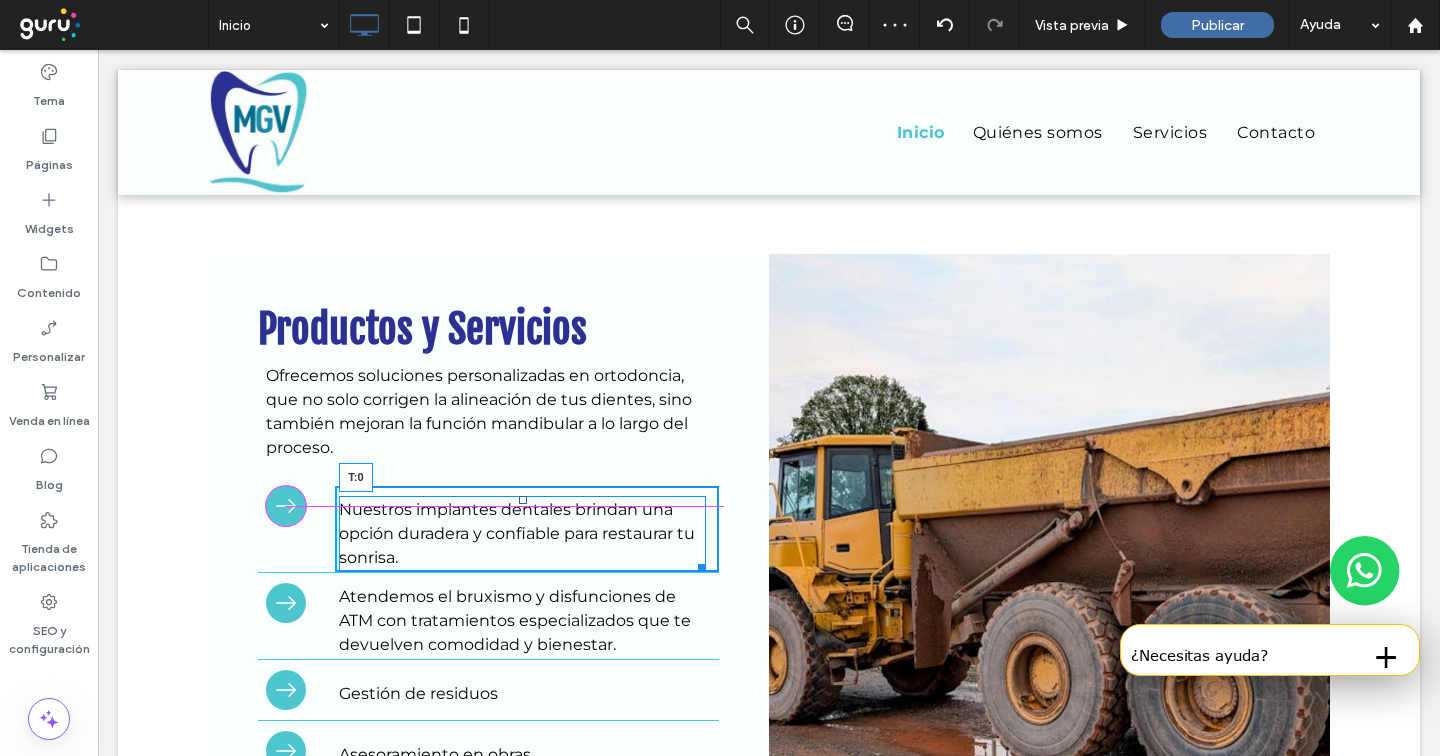 click at bounding box center [523, 500] 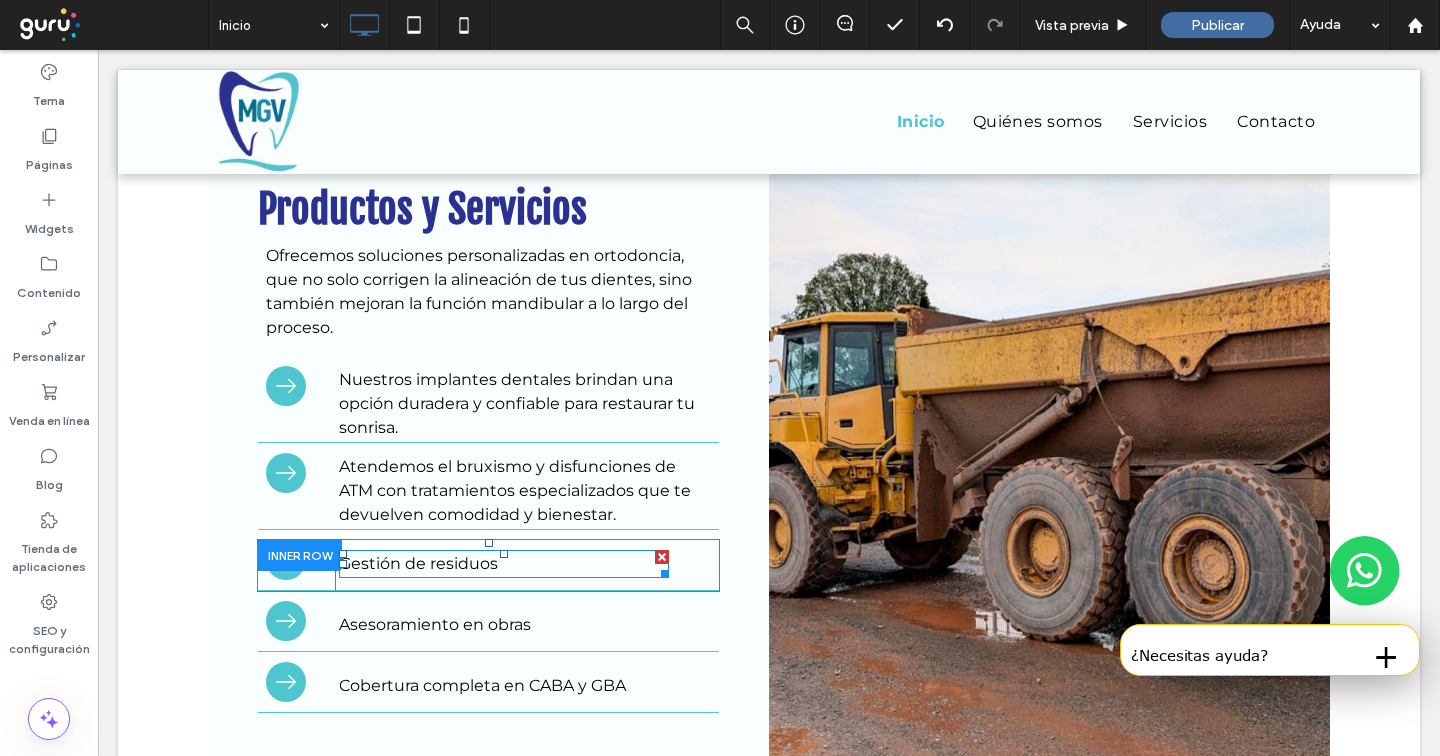 scroll, scrollTop: 1410, scrollLeft: 0, axis: vertical 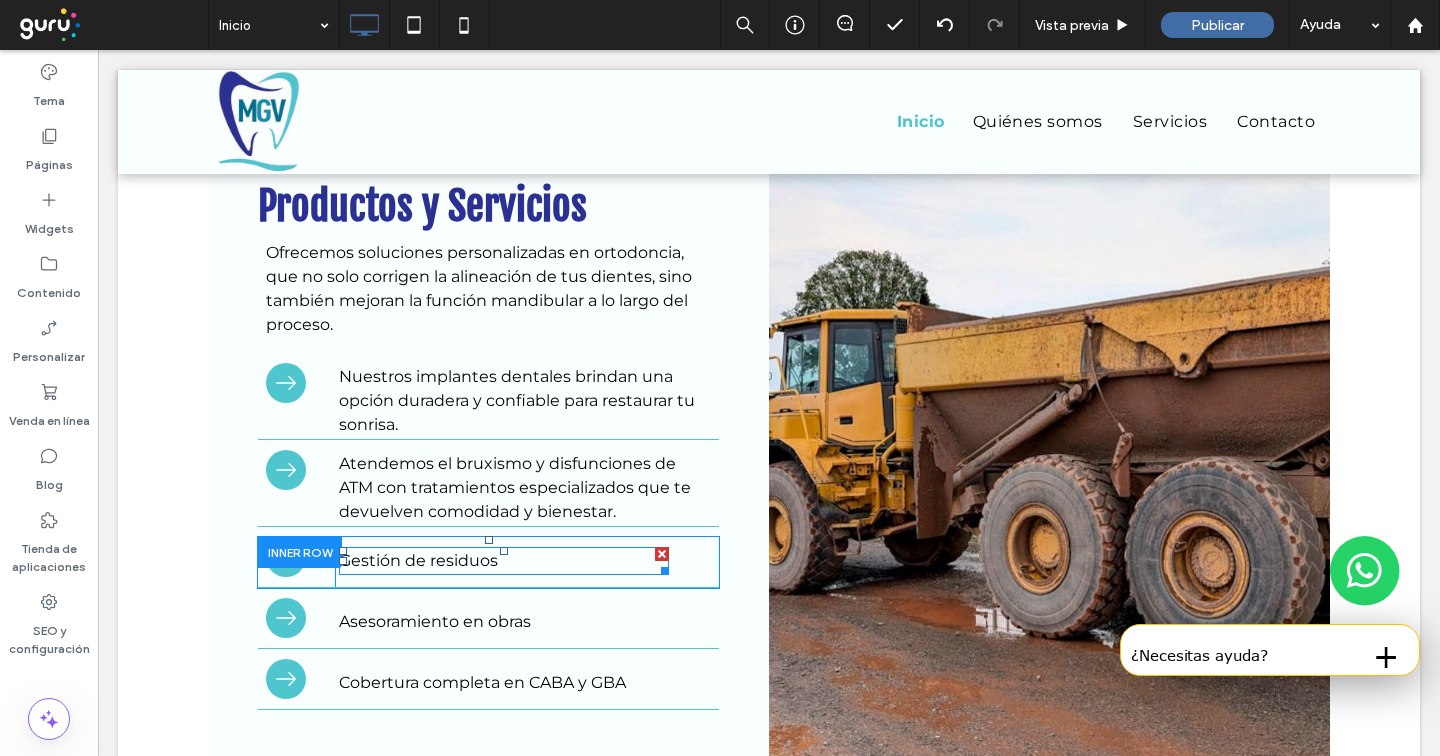 click on "Gestión de residuos" at bounding box center [418, 560] 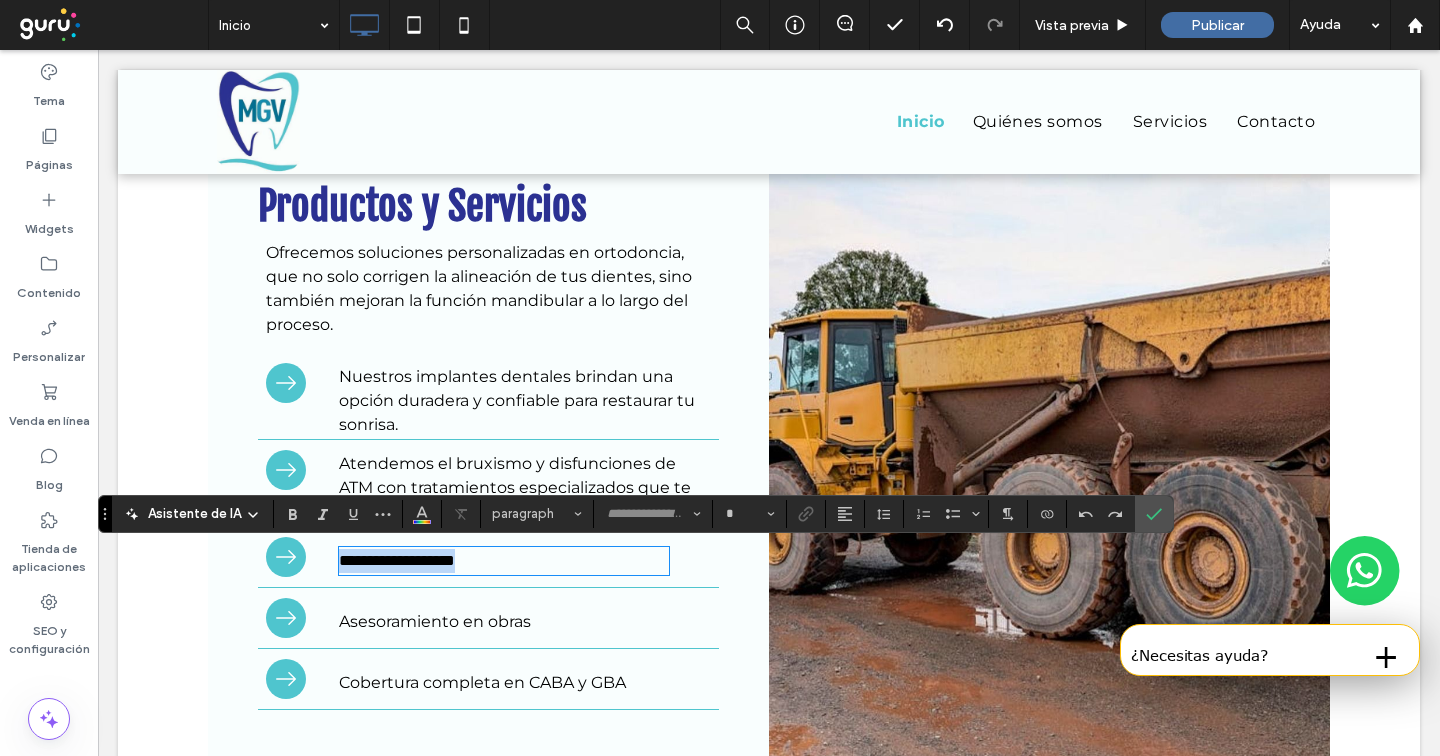 click on "**********" at bounding box center (397, 560) 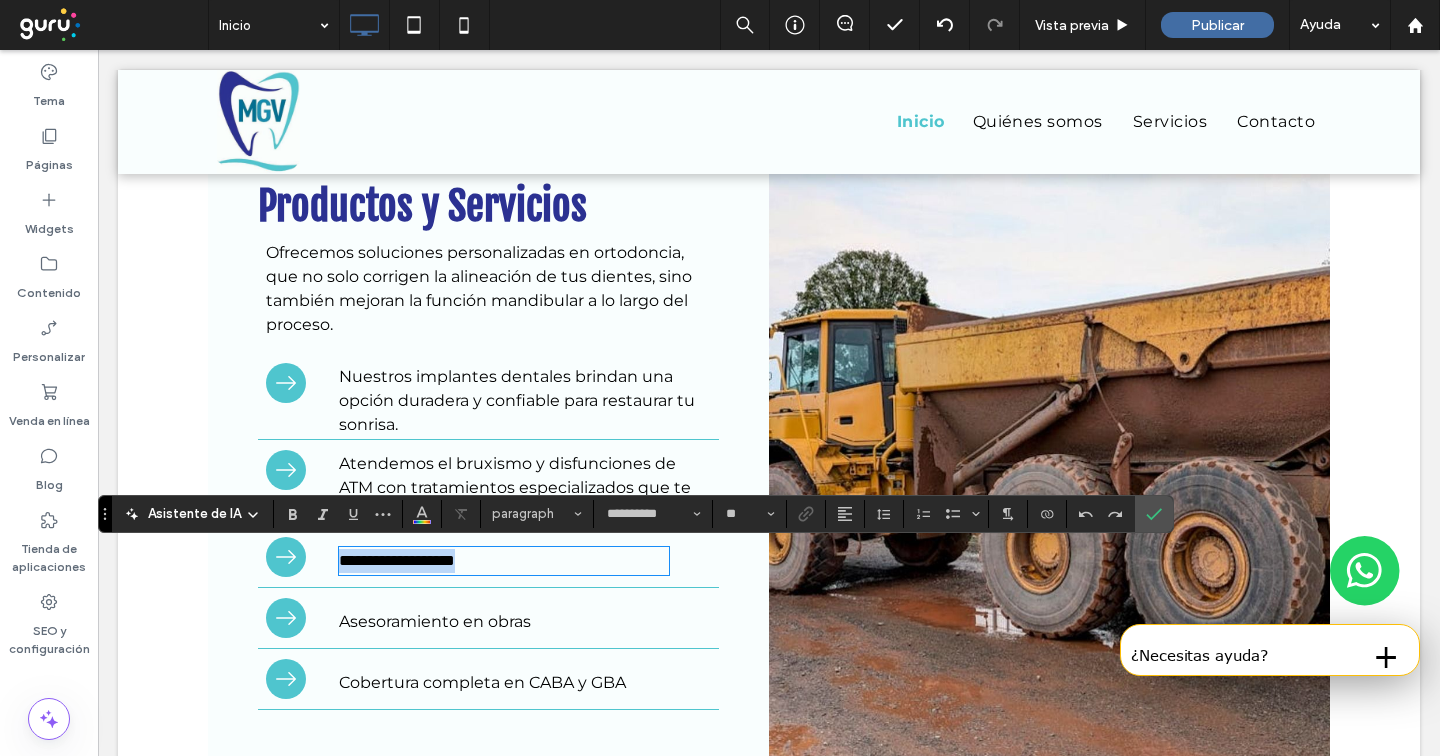 click on "**********" at bounding box center [397, 560] 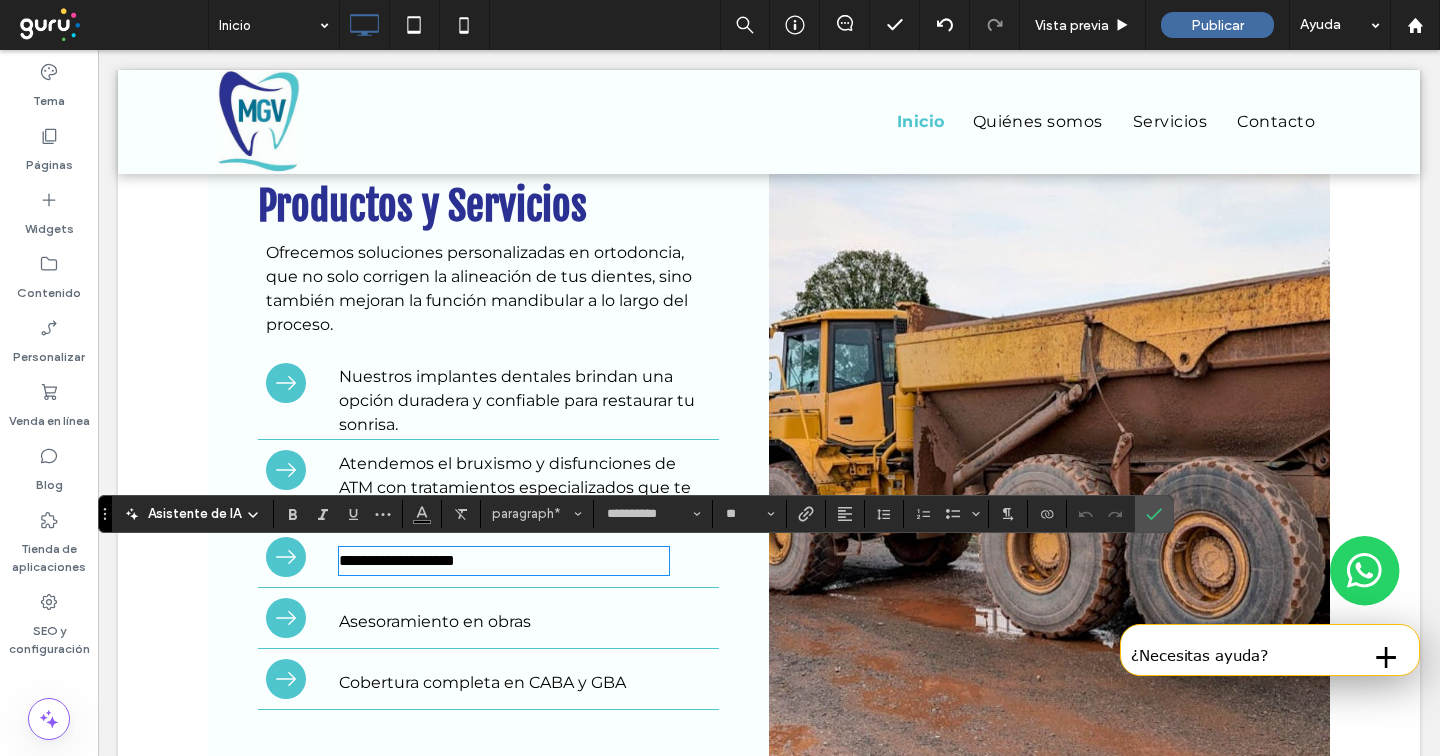 scroll, scrollTop: 0, scrollLeft: 0, axis: both 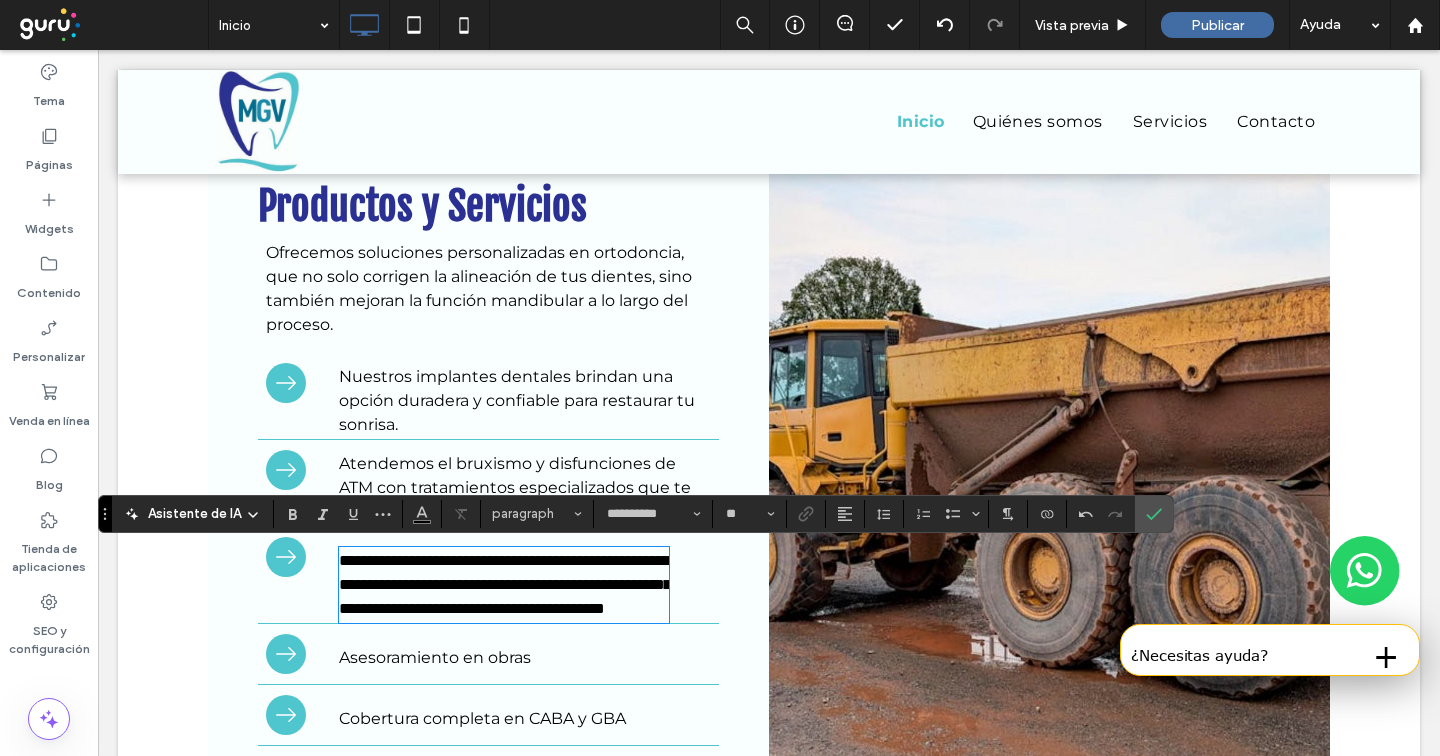 drag, startPoint x: 1142, startPoint y: 512, endPoint x: 1060, endPoint y: 530, distance: 83.95237 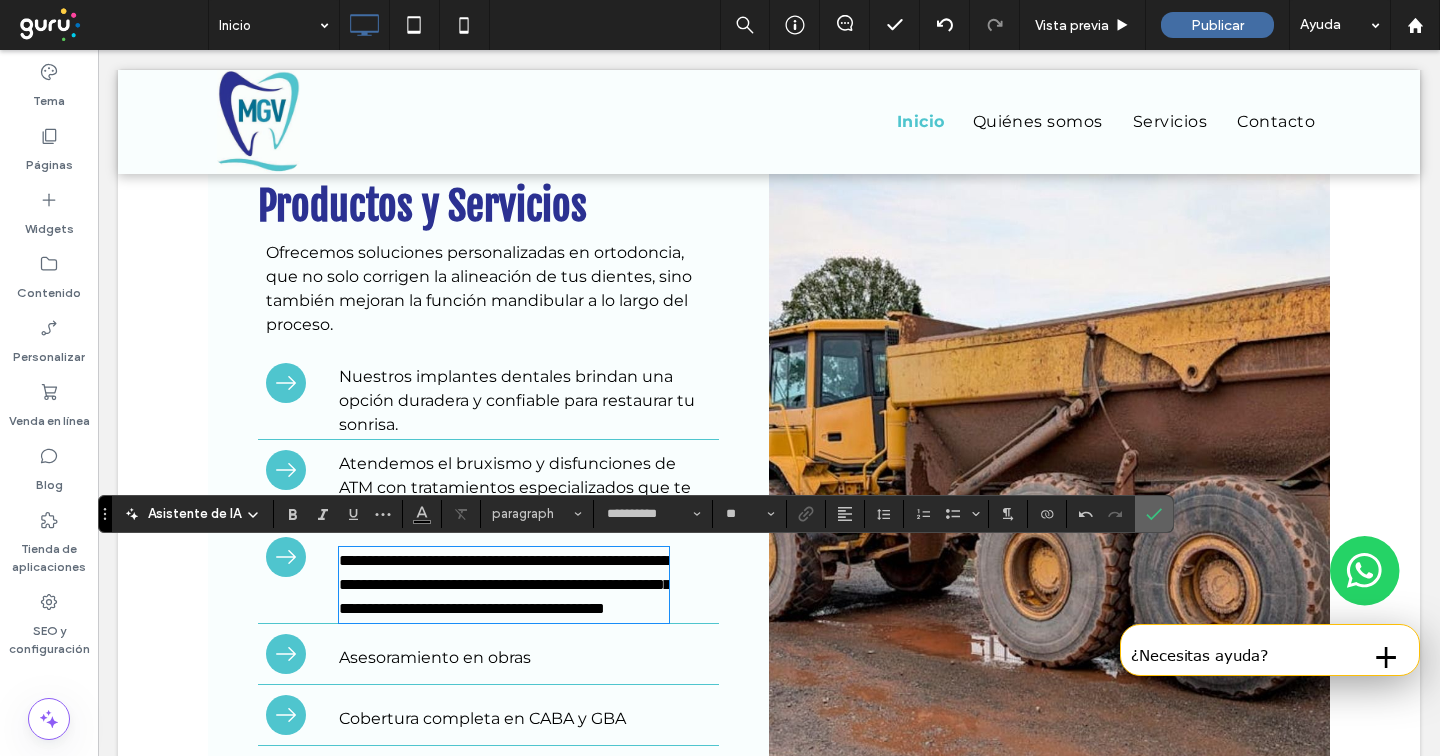 click 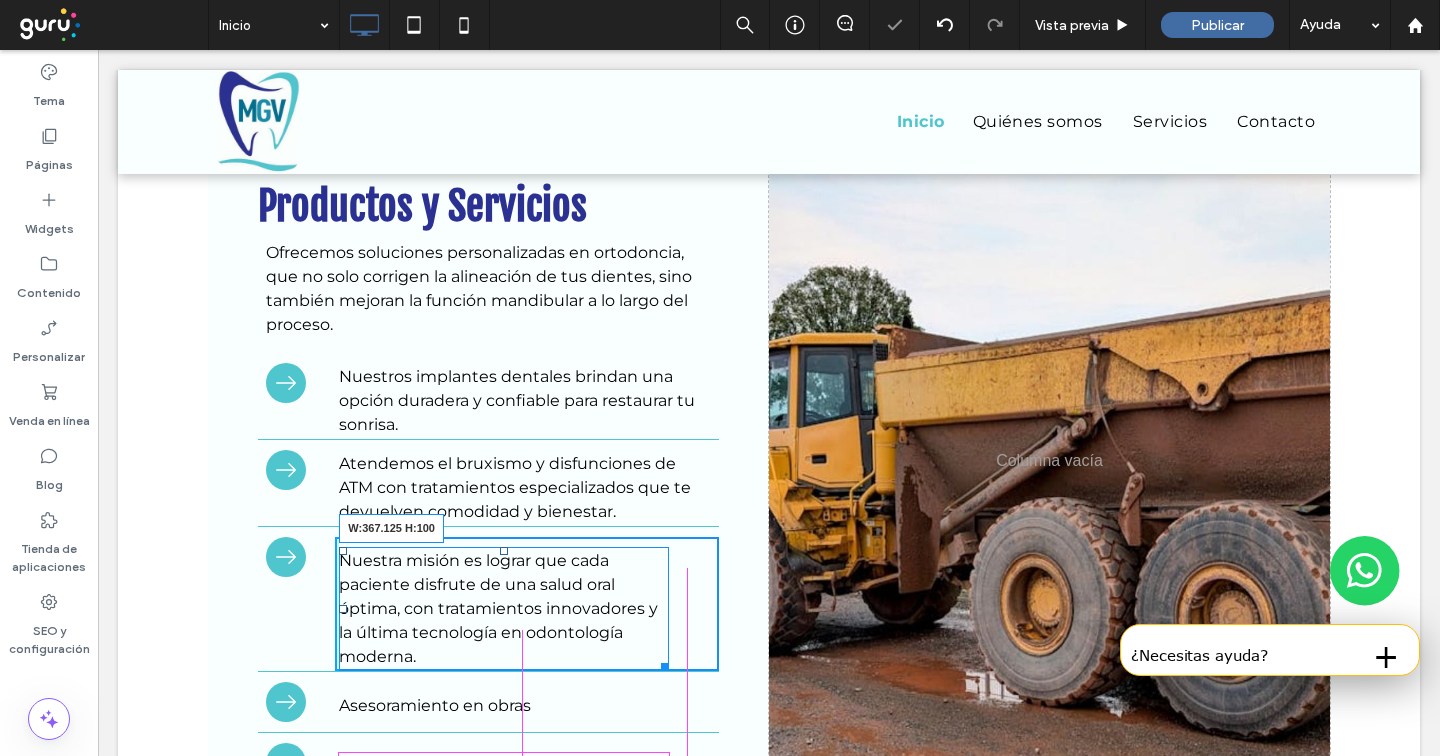 drag, startPoint x: 709, startPoint y: 654, endPoint x: 727, endPoint y: 654, distance: 18 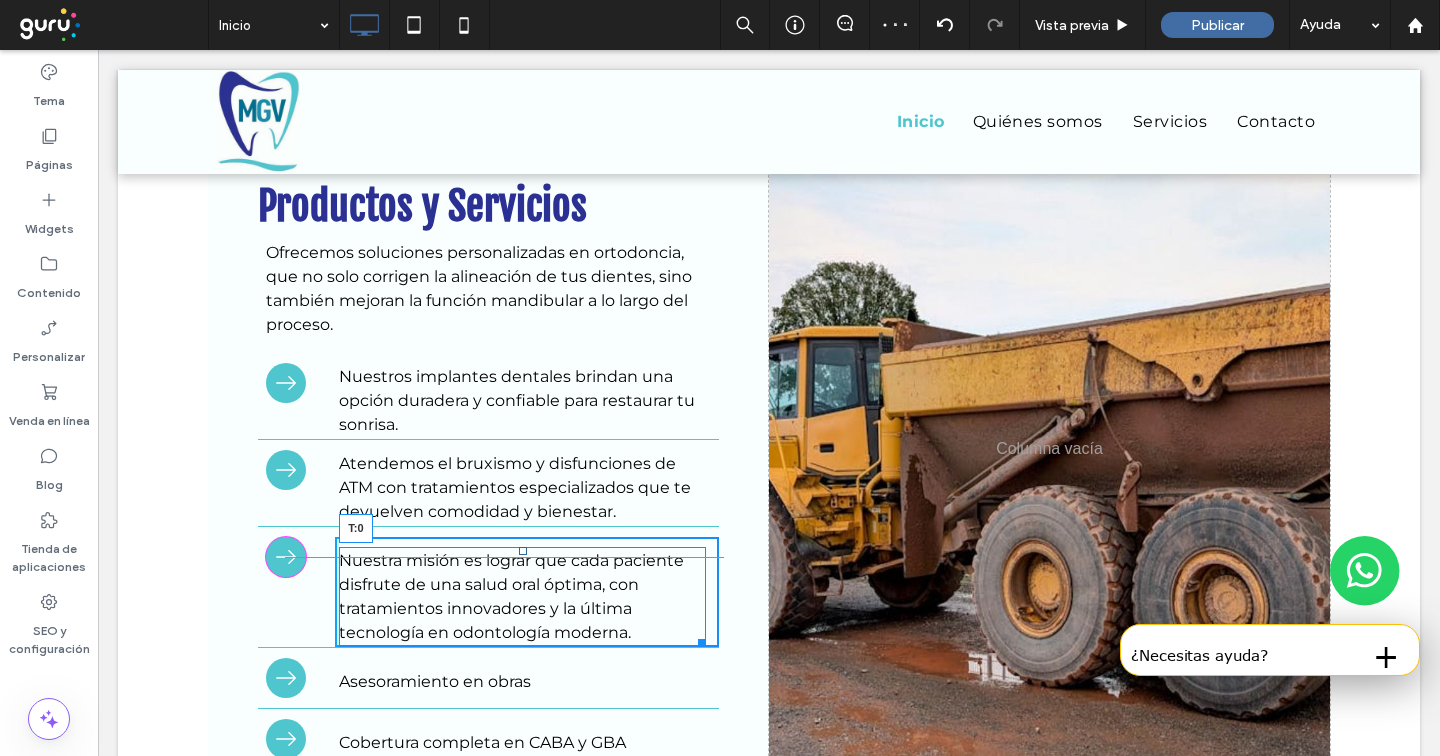 click at bounding box center [523, 551] 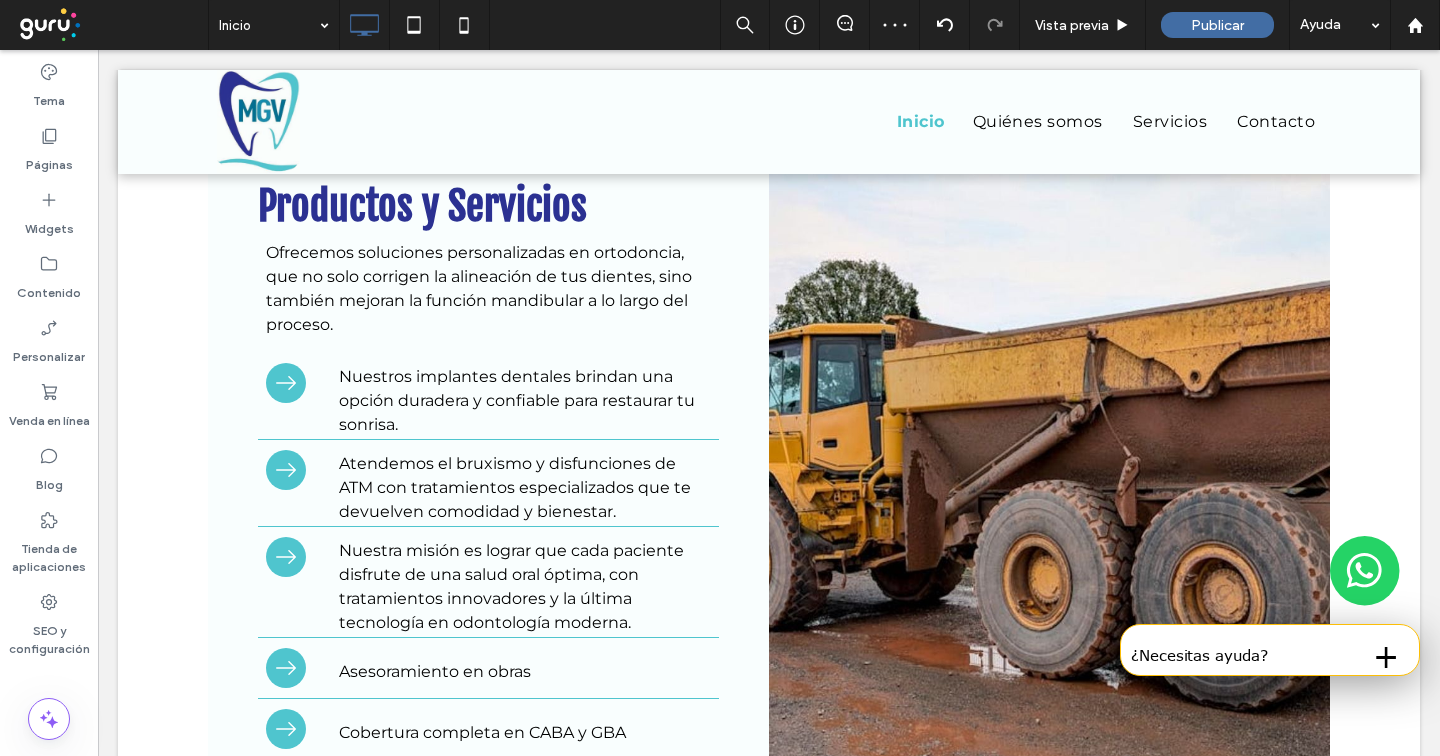 click at bounding box center (720, 378) 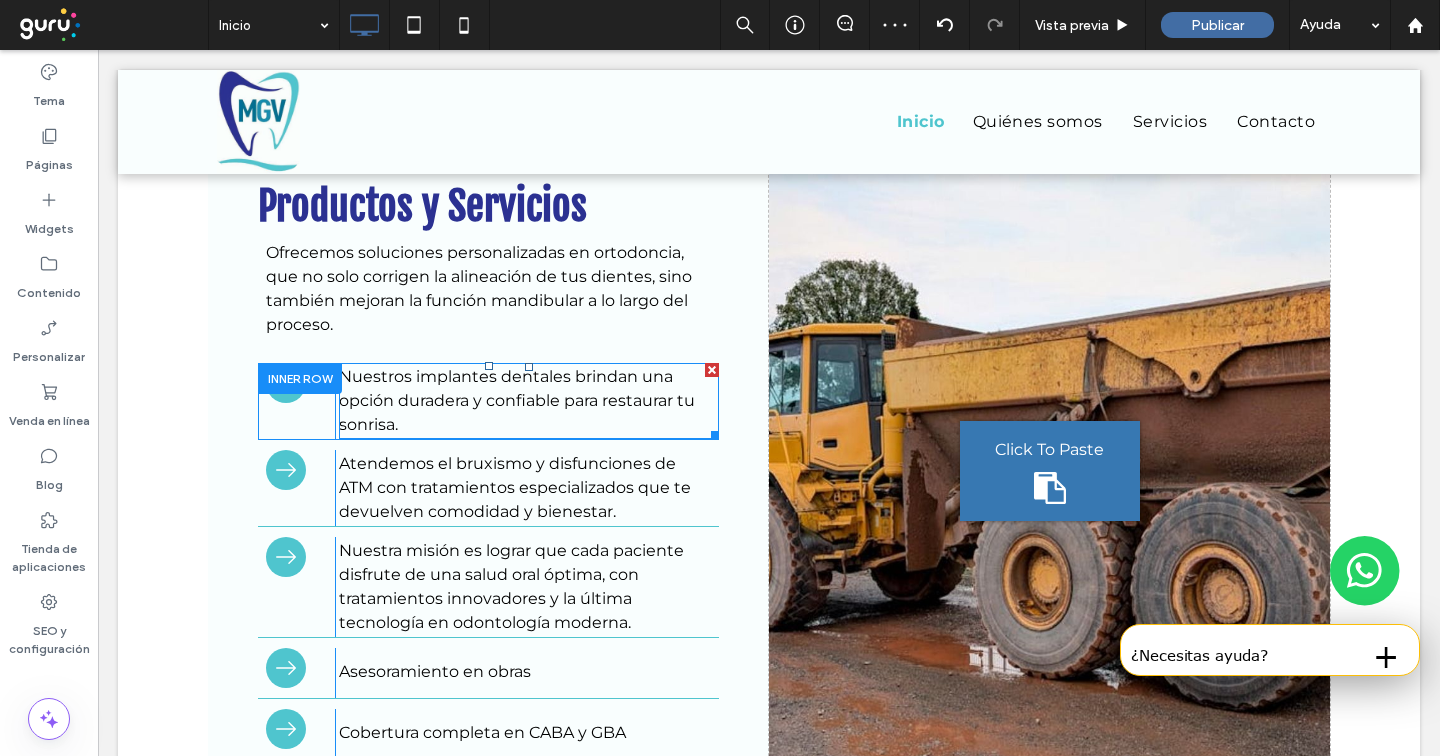 click on "Nuestros implantes dentales brindan una opción duradera y confiable para restaurar tu sonrisa." at bounding box center (529, 401) 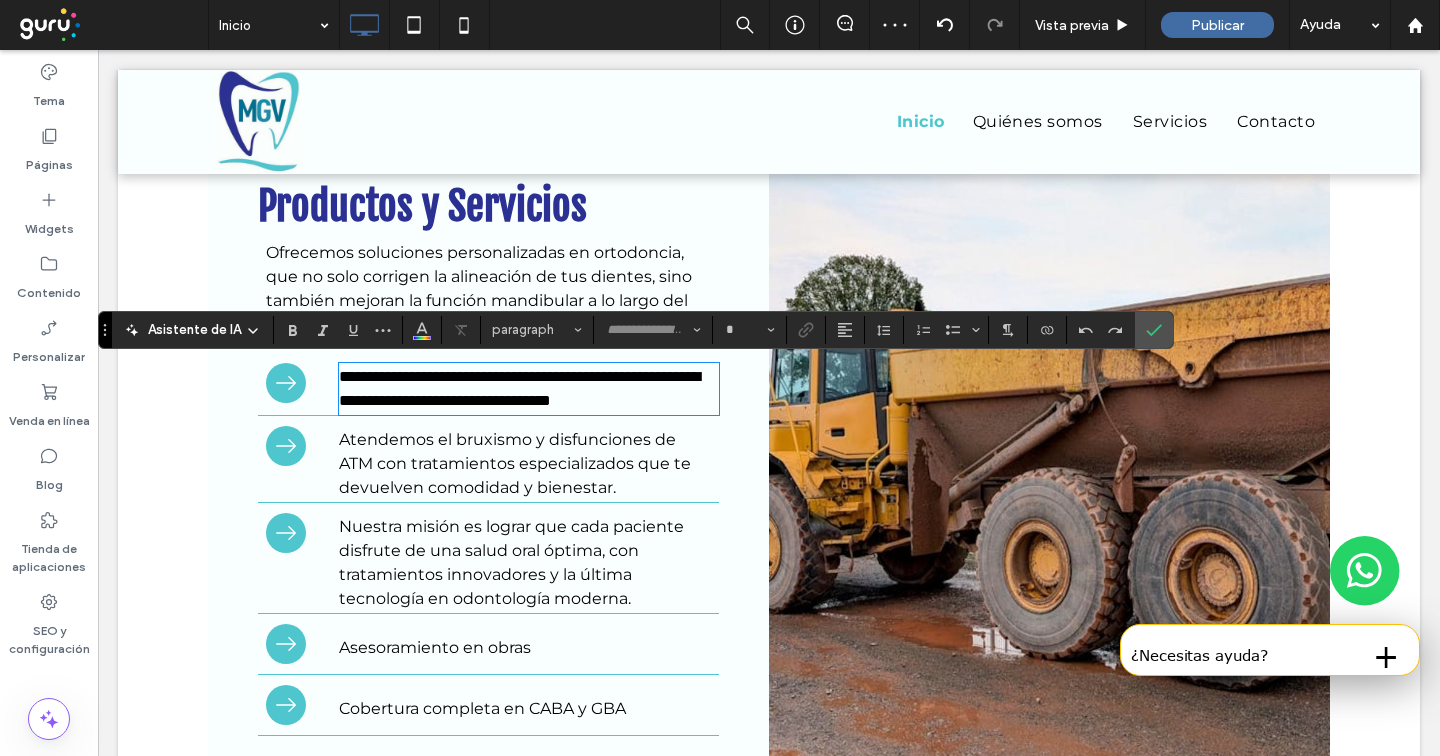 type on "**********" 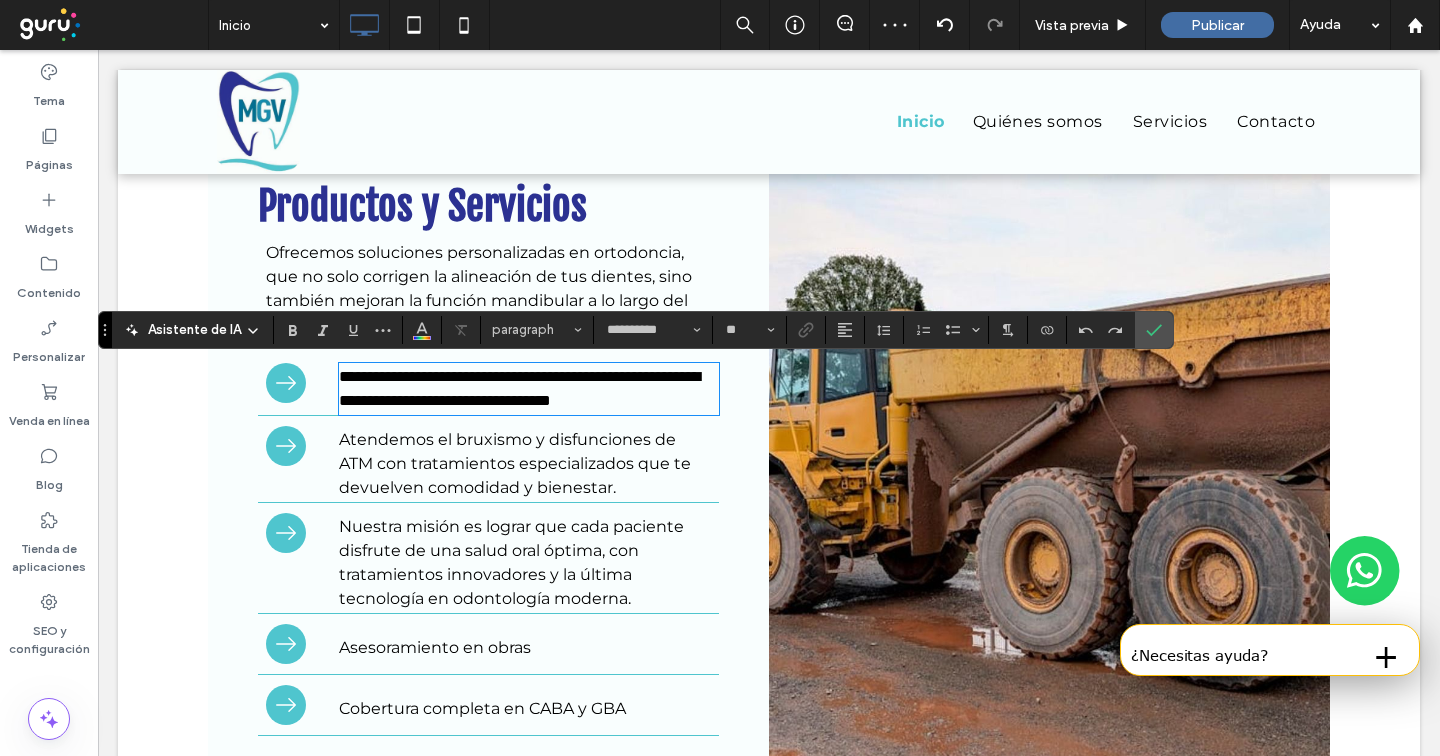 click on "**********" at bounding box center (529, 389) 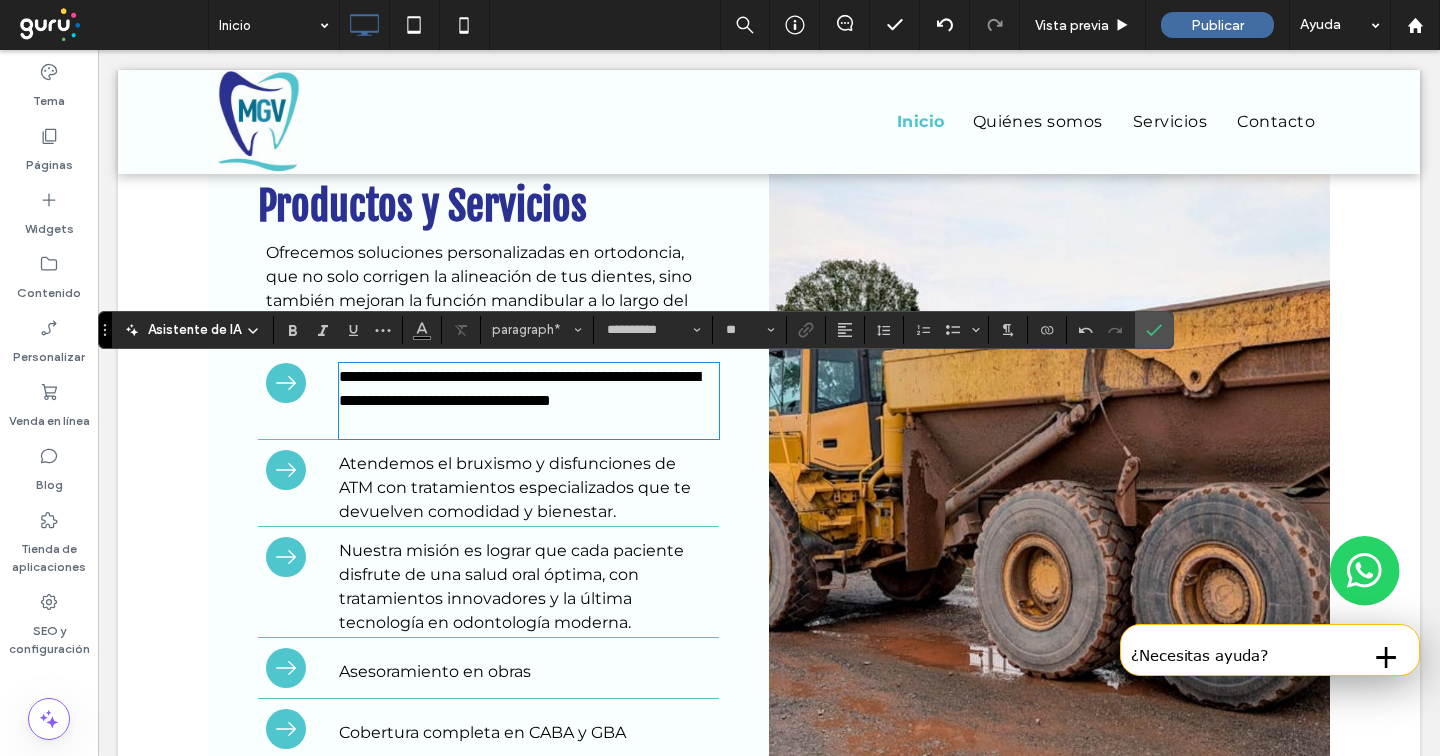 click on "Atendemos el bruxismo y disfunciones de ATM con tratamientos especializados que te devuelven comodidad y bienestar." at bounding box center [515, 487] 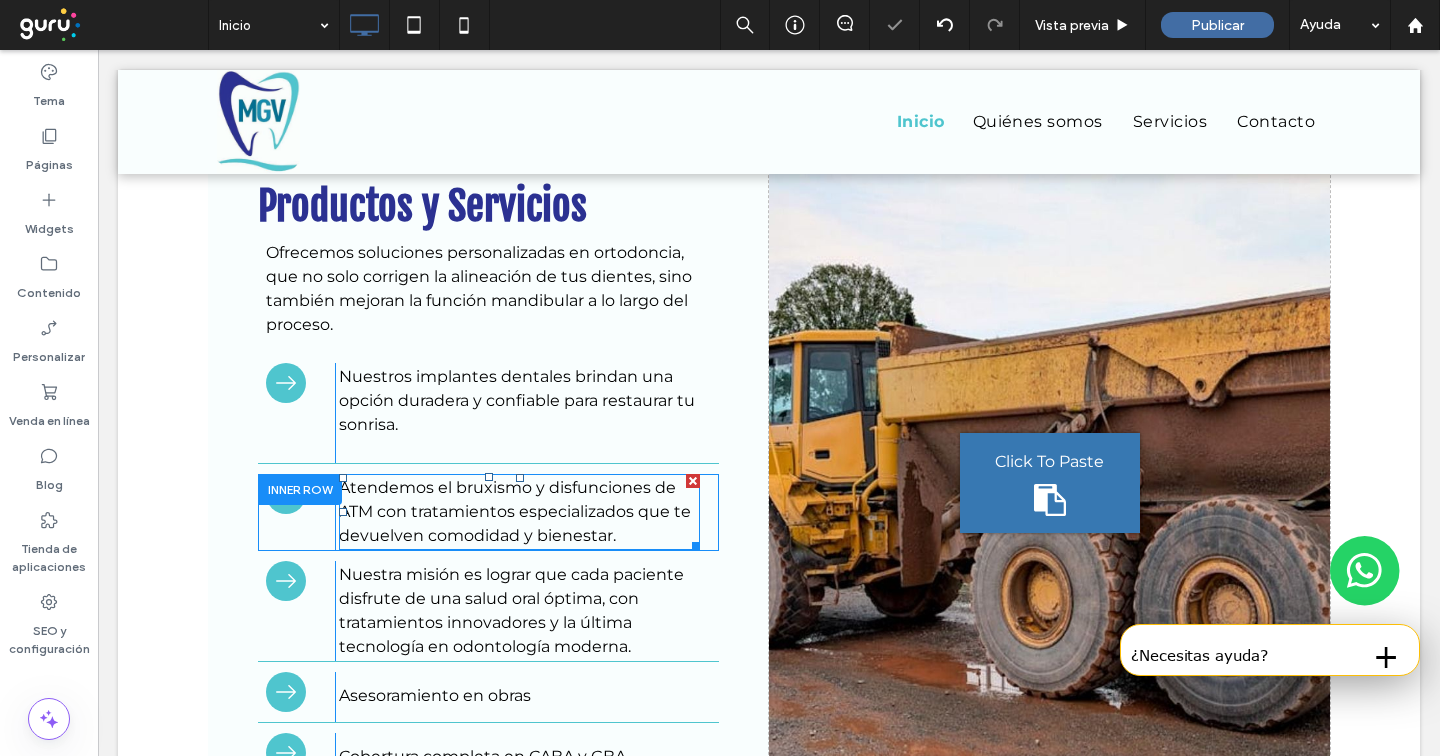 click on "Atendemos el bruxismo y disfunciones de ATM con tratamientos especializados que te devuelven comodidad y bienestar." at bounding box center [515, 511] 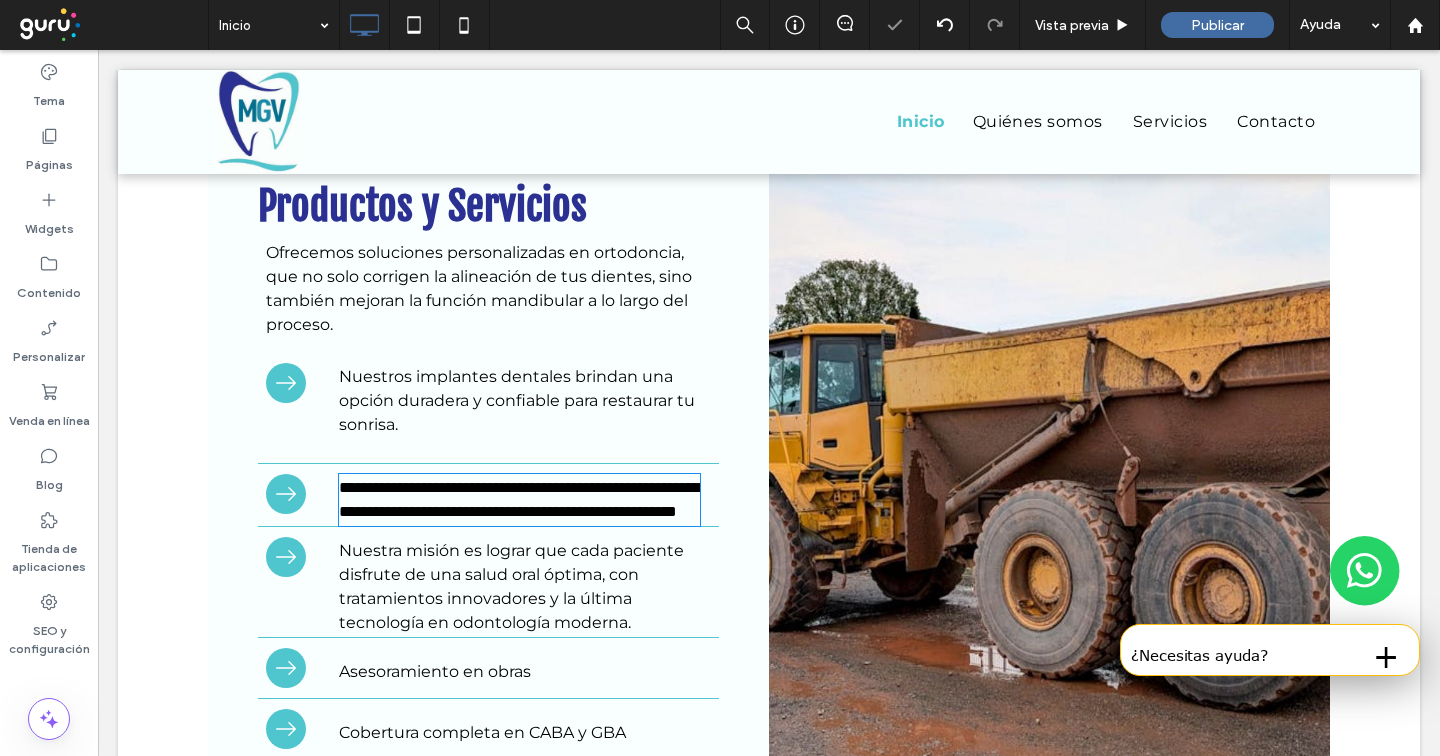 click on "**********" at bounding box center (519, 500) 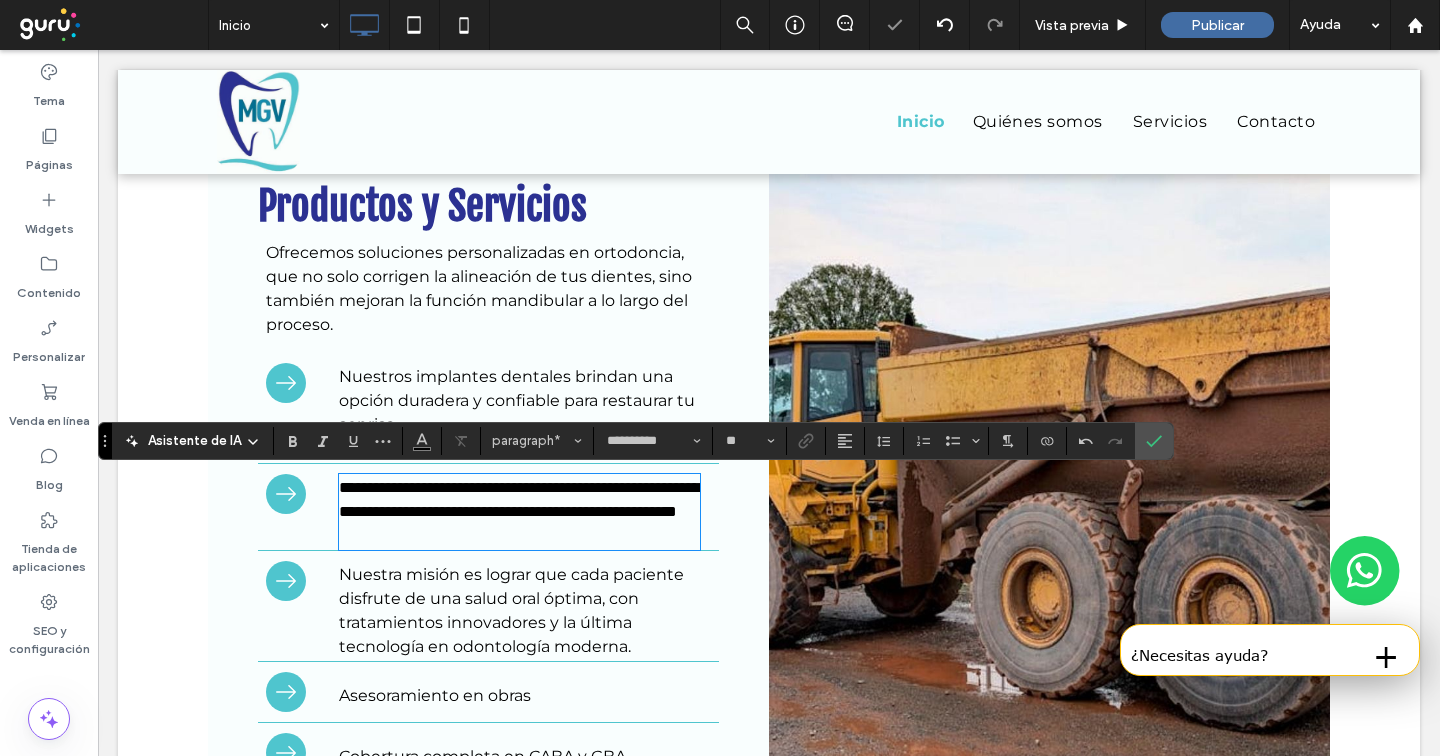 click on "Nuestra misión es lograr que cada paciente disfrute de una salud oral óptima, con tratamientos innovadores y la última tecnología en odontología moderna." at bounding box center [511, 610] 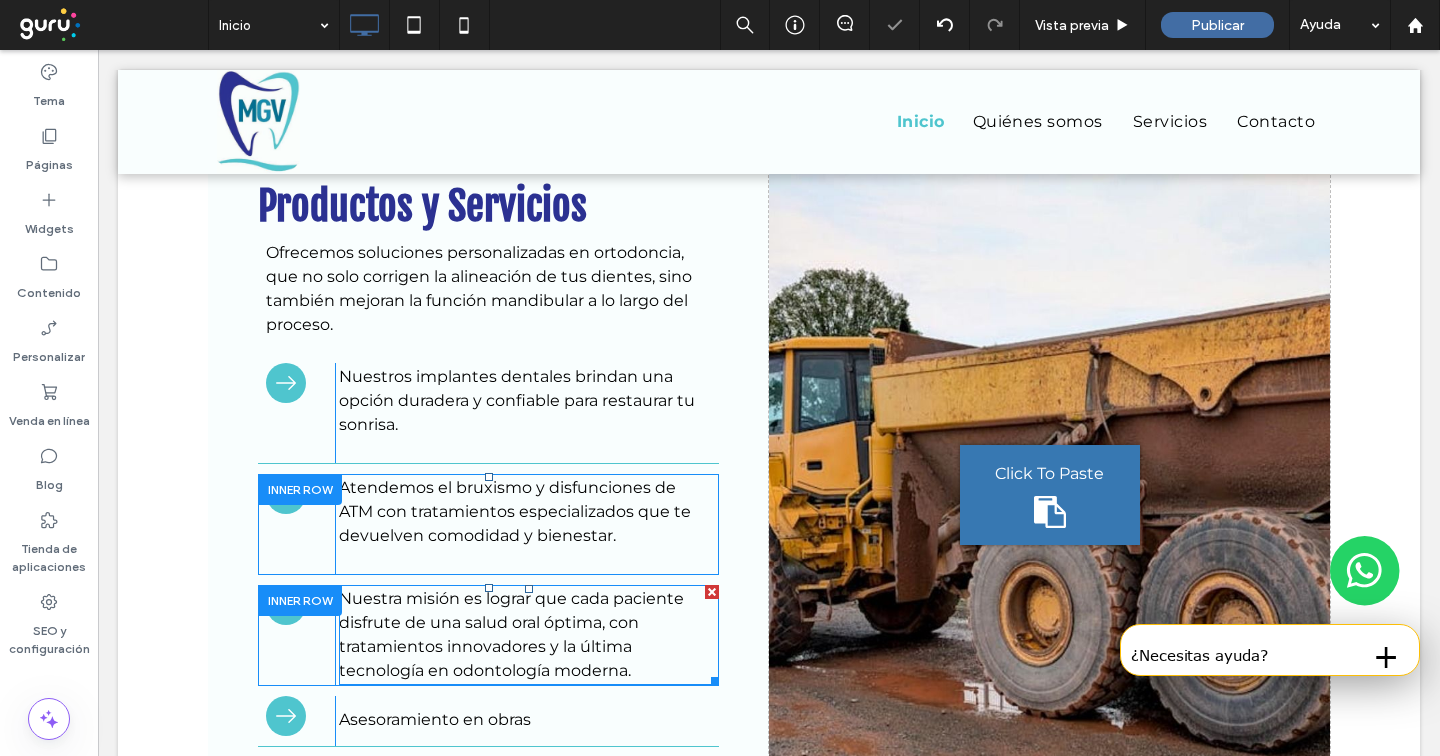 click on "Nuestra misión es lograr que cada paciente disfrute de una salud oral óptima, con tratamientos innovadores y la última tecnología en odontología moderna." at bounding box center (529, 635) 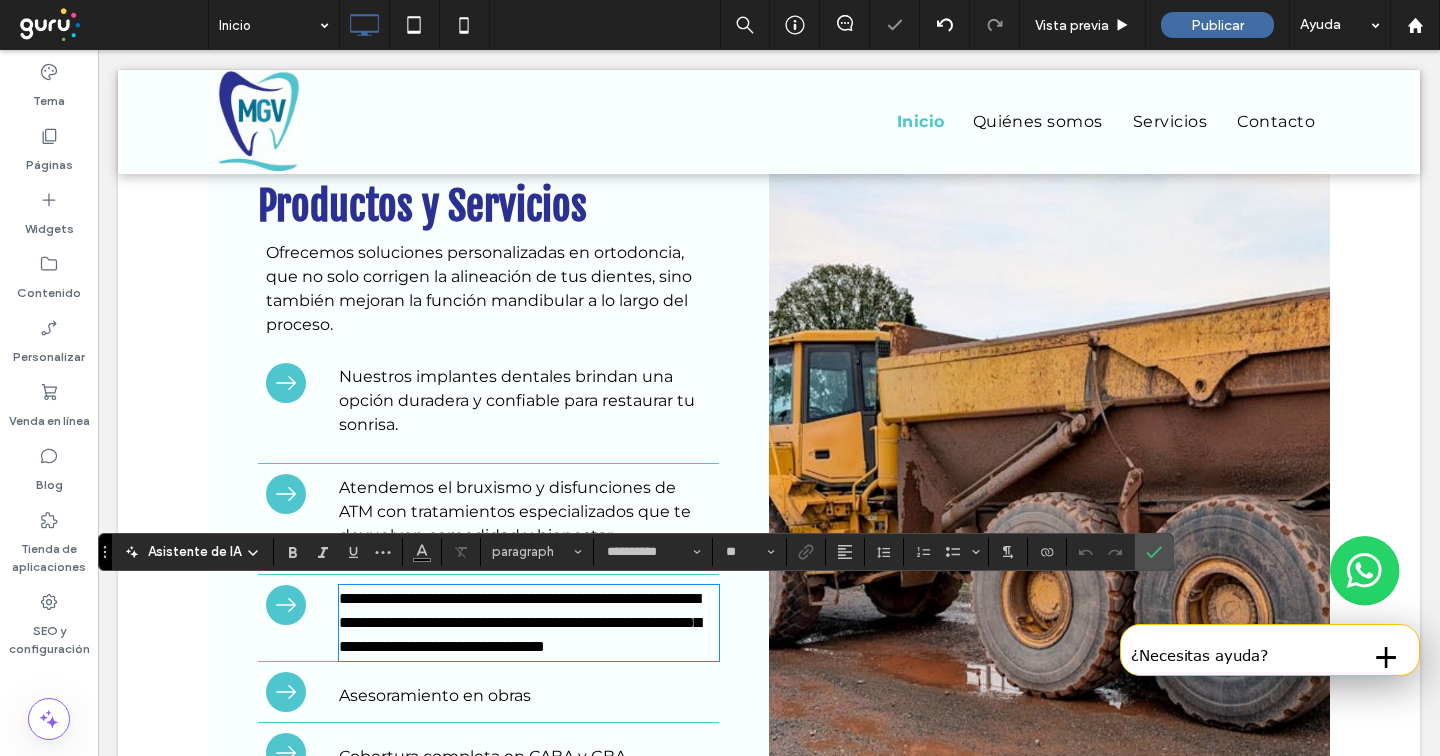 click on "**********" at bounding box center [529, 623] 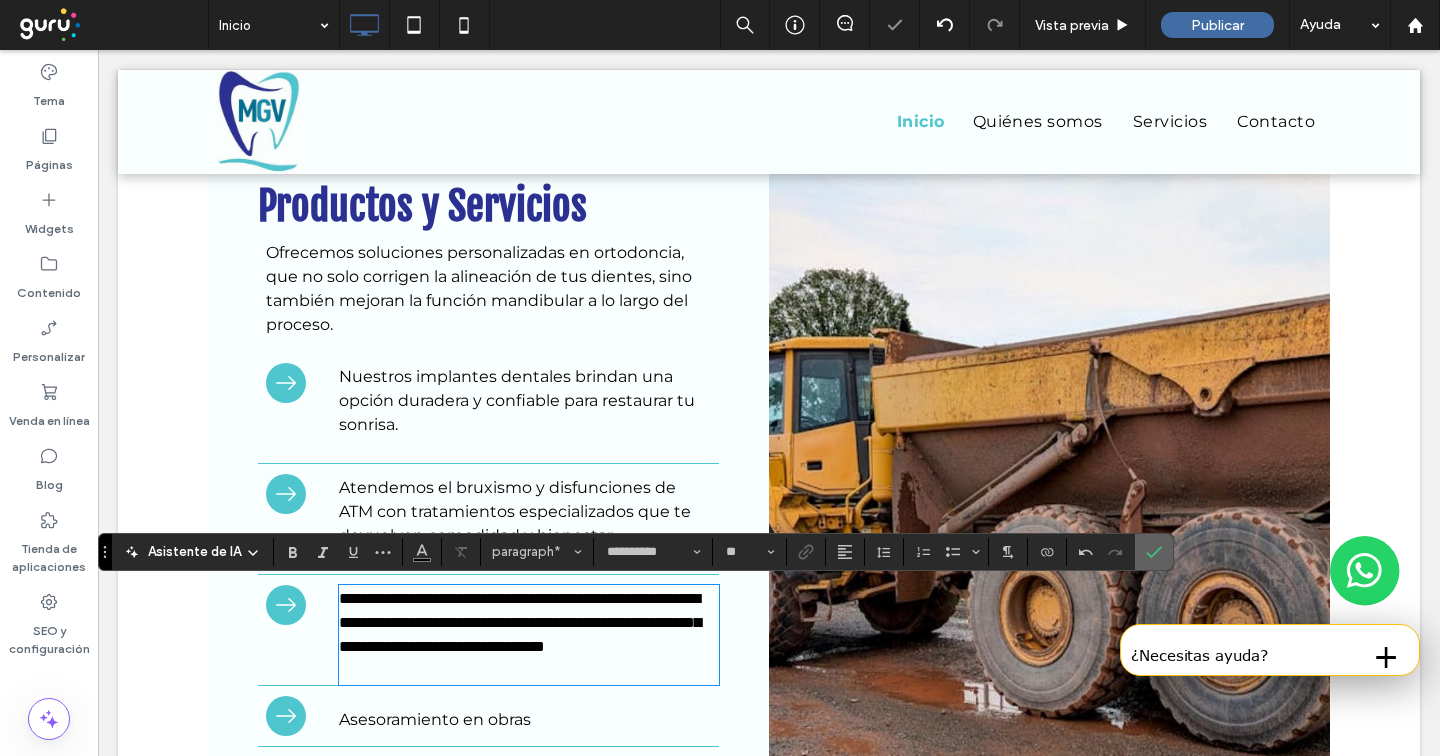 drag, startPoint x: 1154, startPoint y: 551, endPoint x: 741, endPoint y: 413, distance: 435.44574 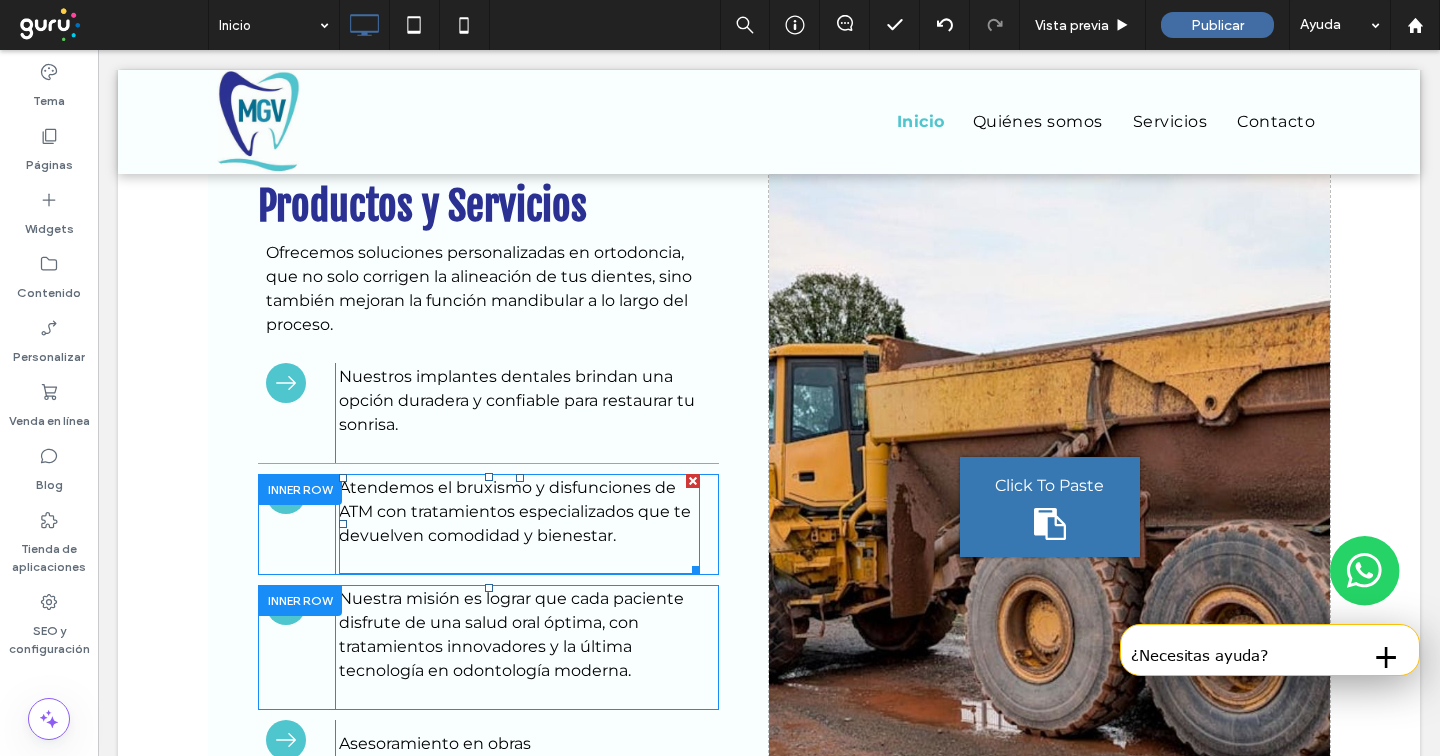 scroll, scrollTop: 1488, scrollLeft: 0, axis: vertical 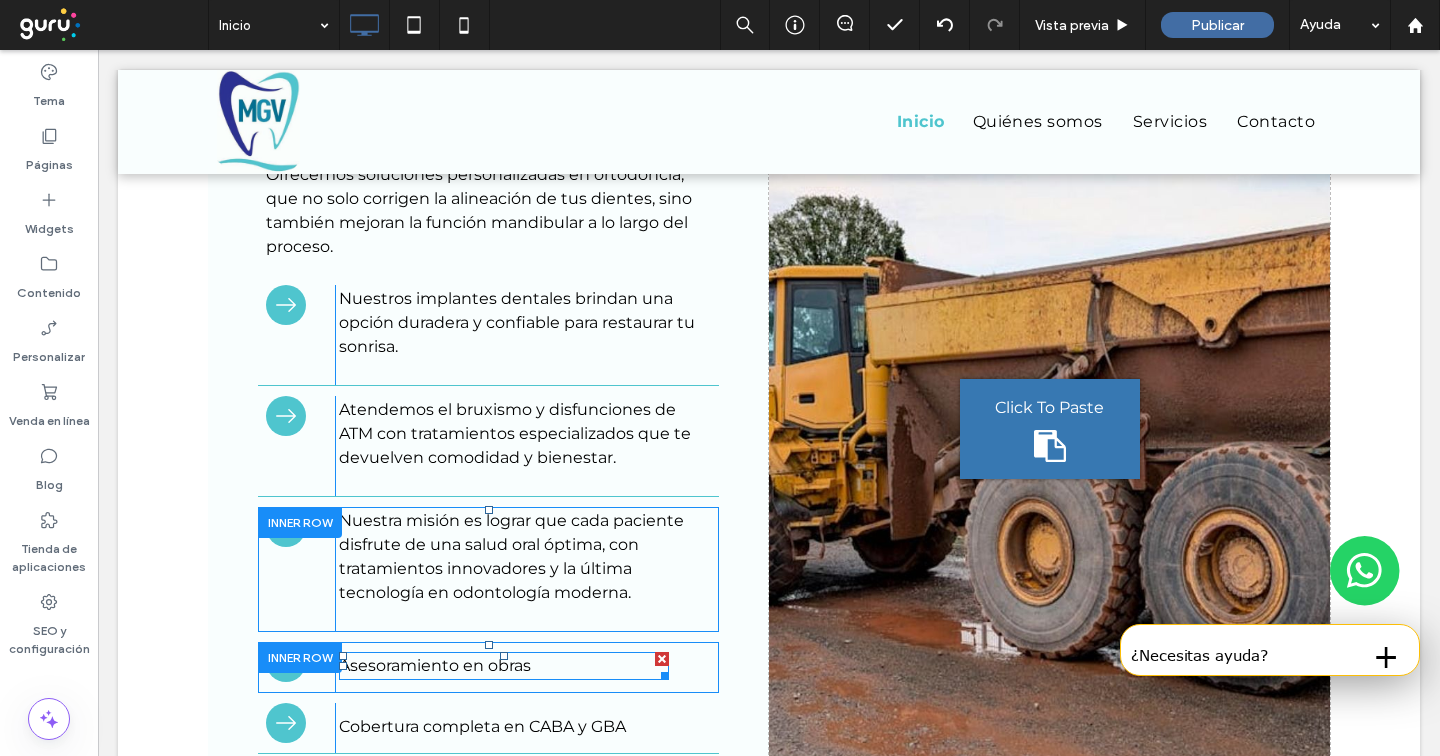 click on "Asesoramiento en obras" at bounding box center (435, 665) 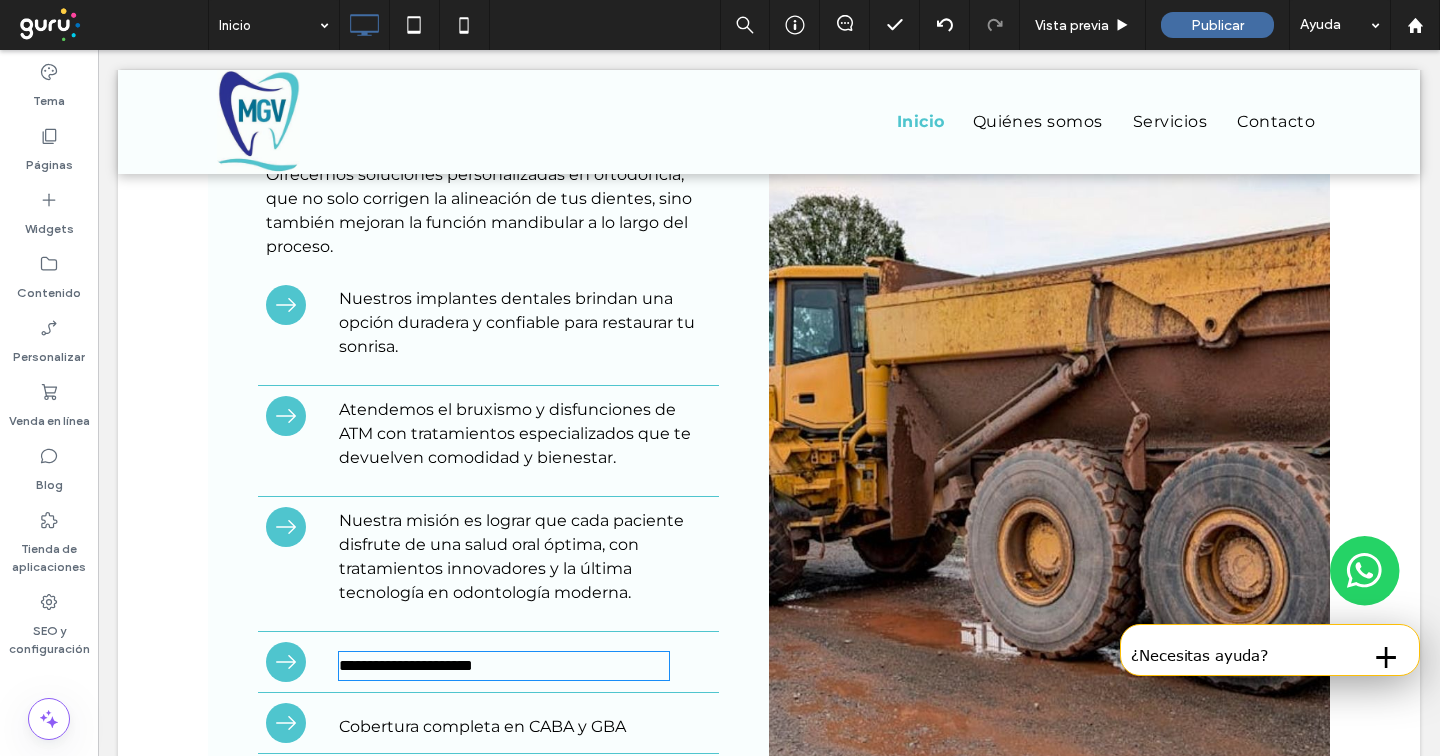 click on "**********" at bounding box center [406, 665] 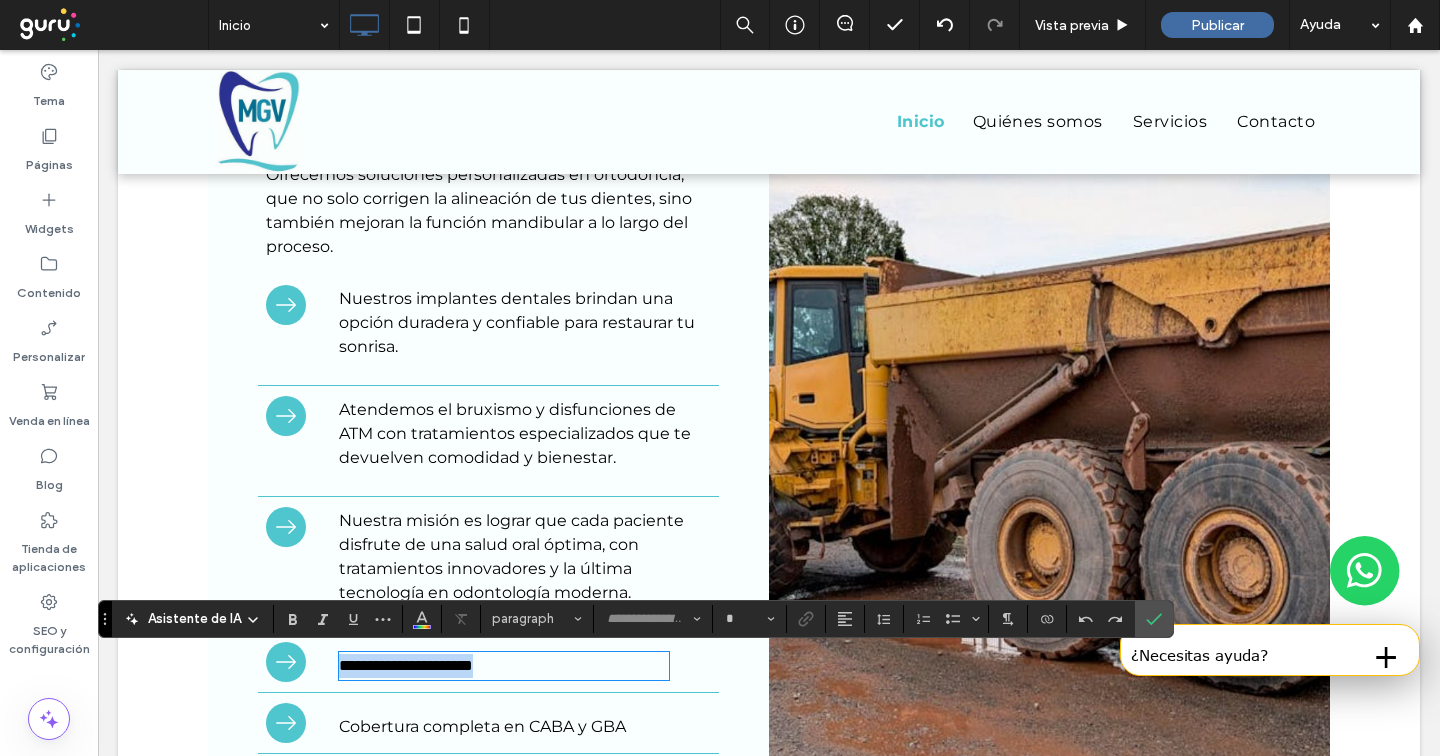 click on "**********" at bounding box center [406, 665] 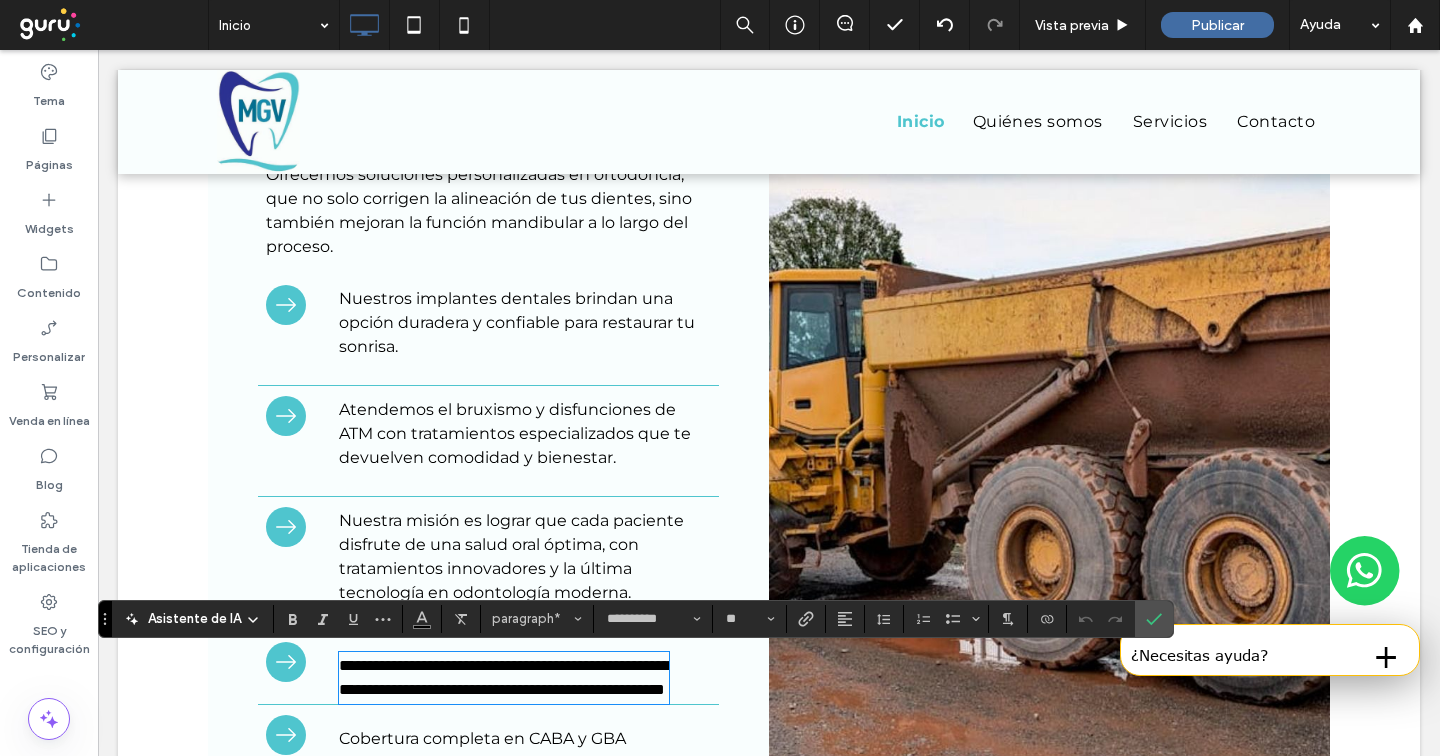scroll, scrollTop: 0, scrollLeft: 0, axis: both 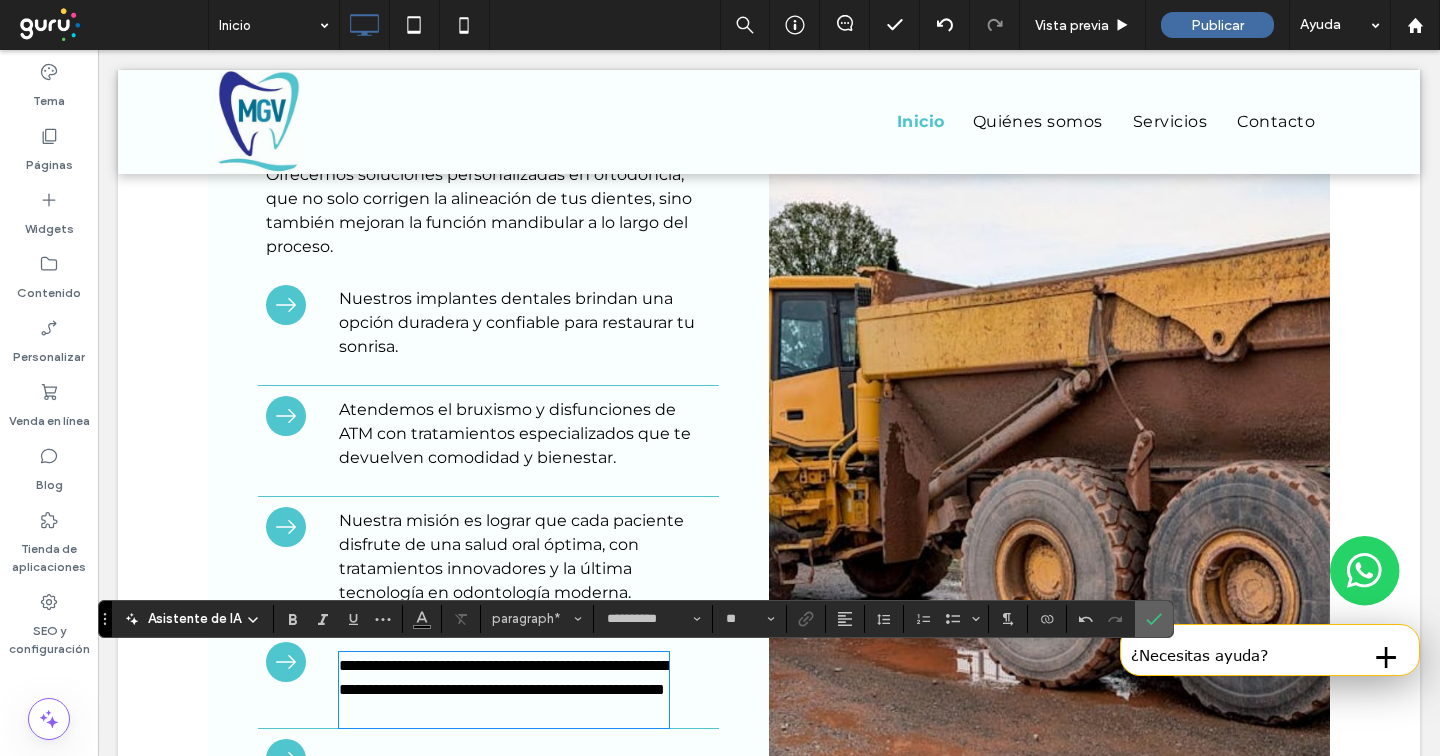 drag, startPoint x: 423, startPoint y: 582, endPoint x: 1153, endPoint y: 618, distance: 730.88715 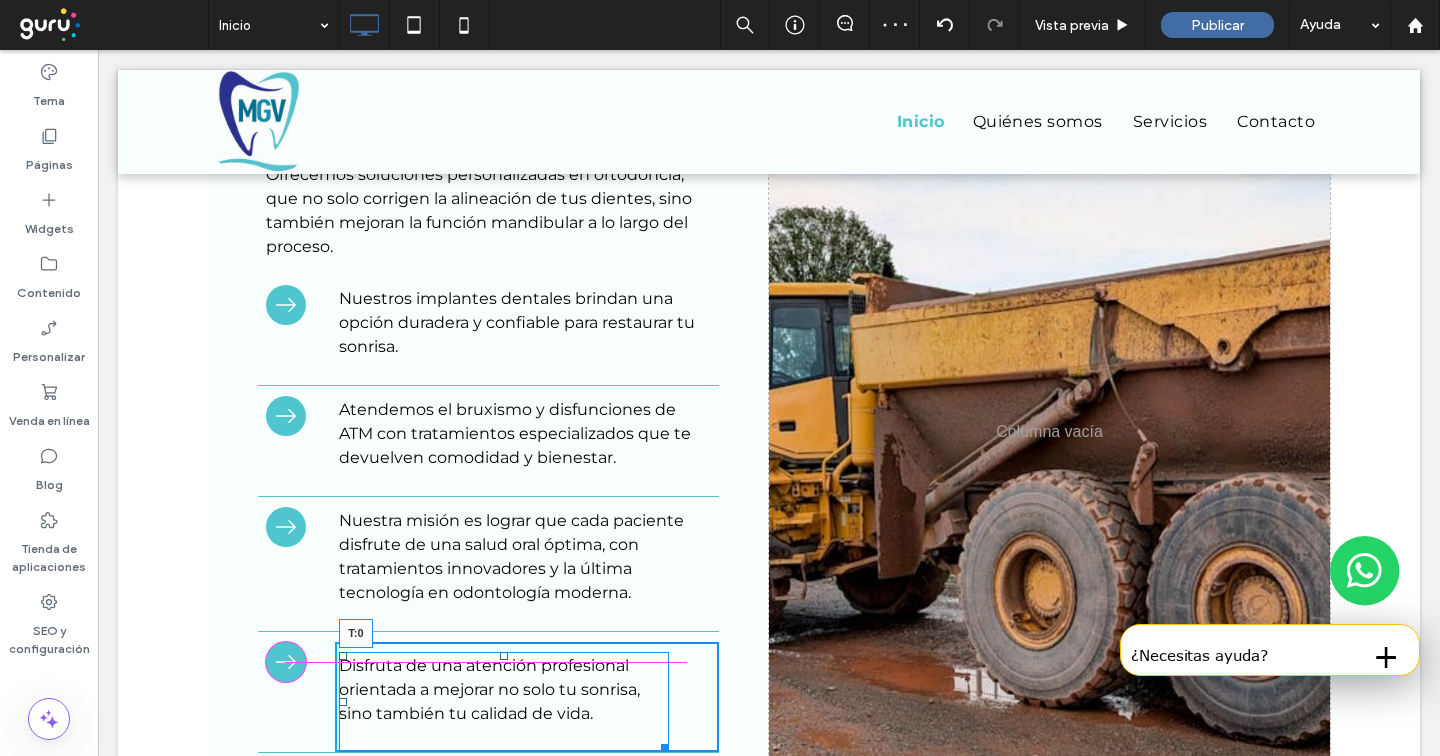 drag, startPoint x: 503, startPoint y: 657, endPoint x: 506, endPoint y: 645, distance: 12.369317 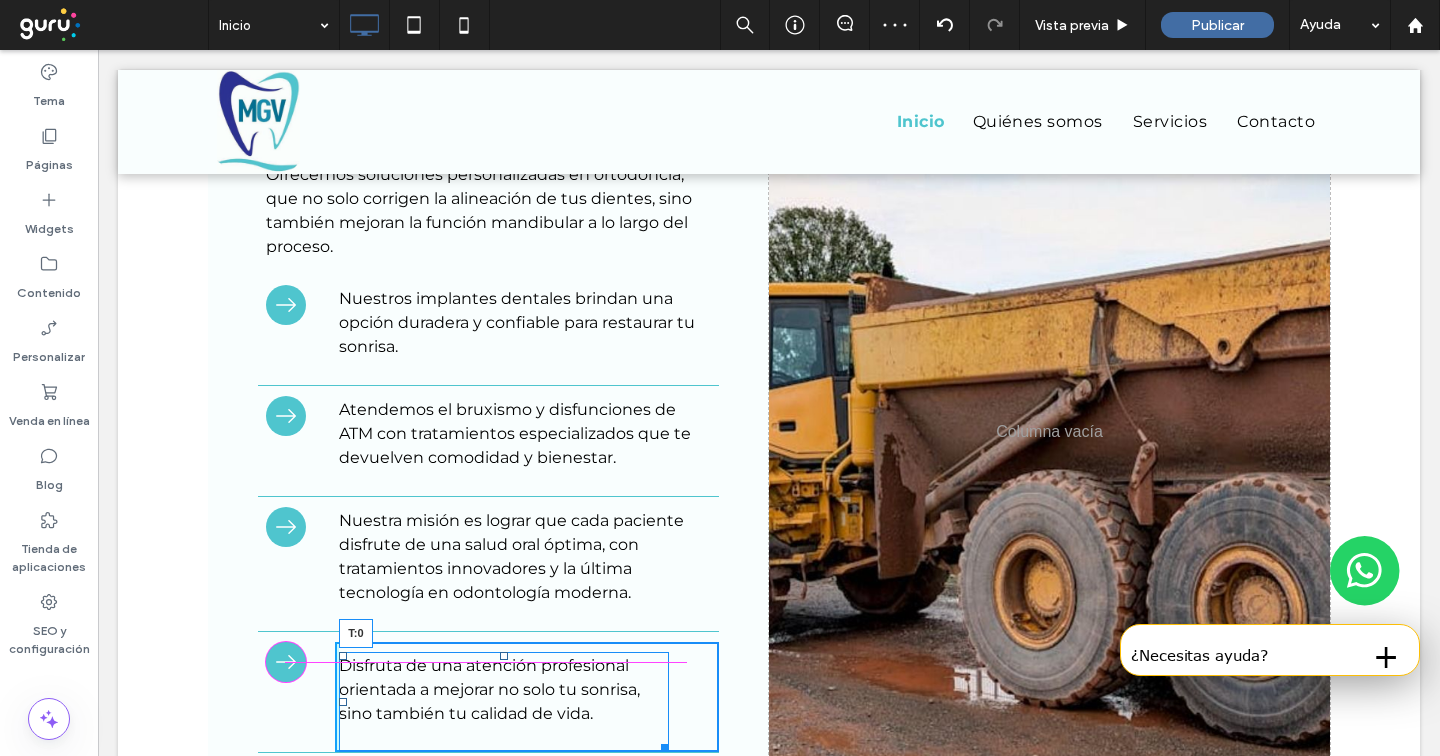 click on "Disfruta de una atención profesional orientada a mejorar no solo tu sonrisa, sino también tu calidad de vida. ﻿ T:0" at bounding box center [504, 702] 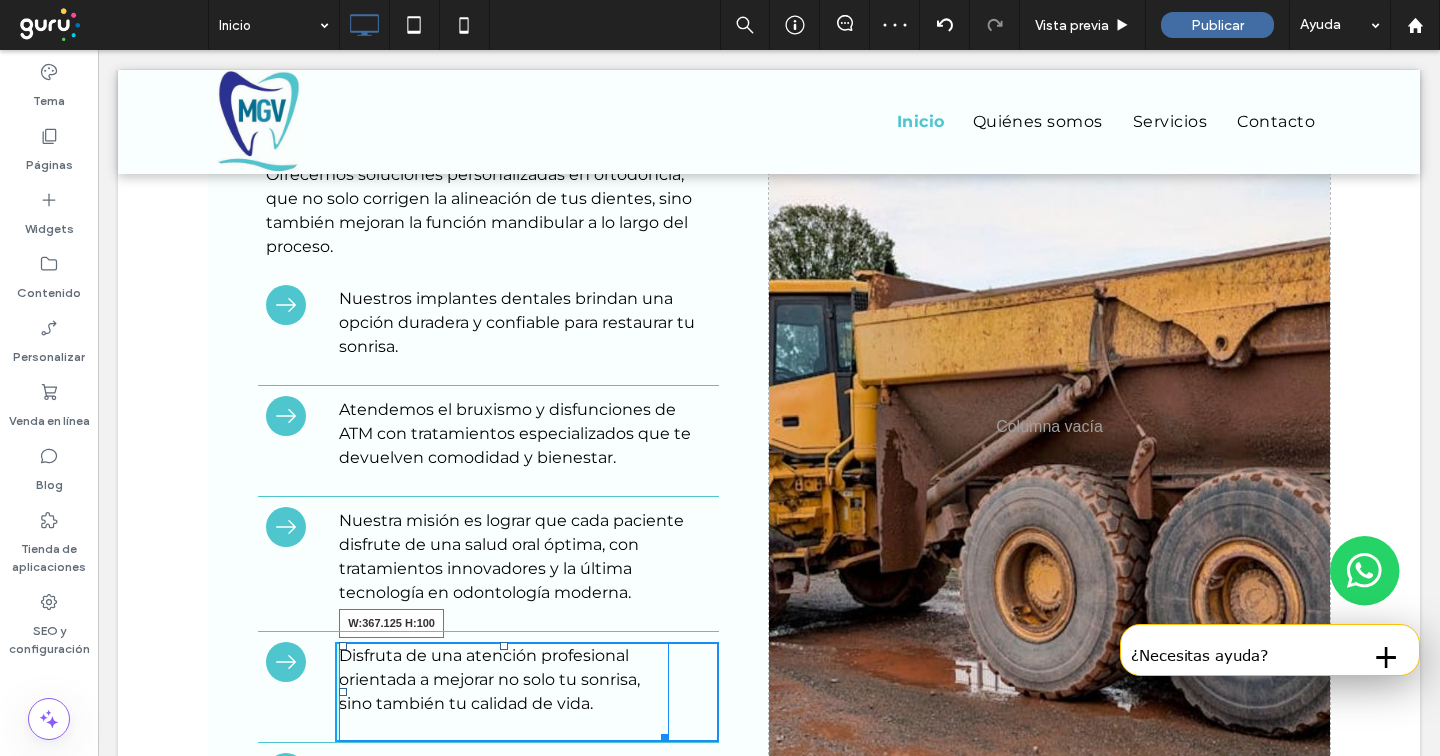 drag, startPoint x: 705, startPoint y: 727, endPoint x: 731, endPoint y: 727, distance: 26 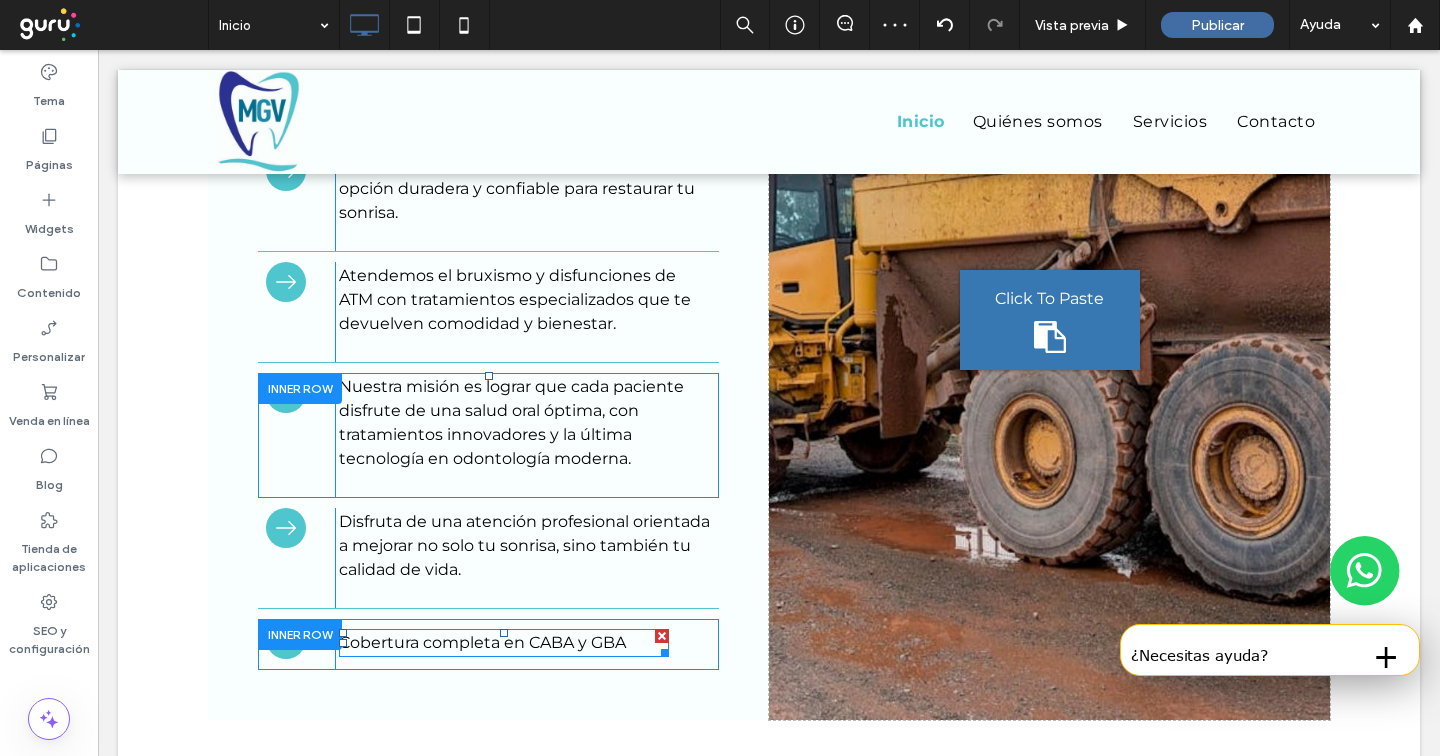 scroll, scrollTop: 1688, scrollLeft: 0, axis: vertical 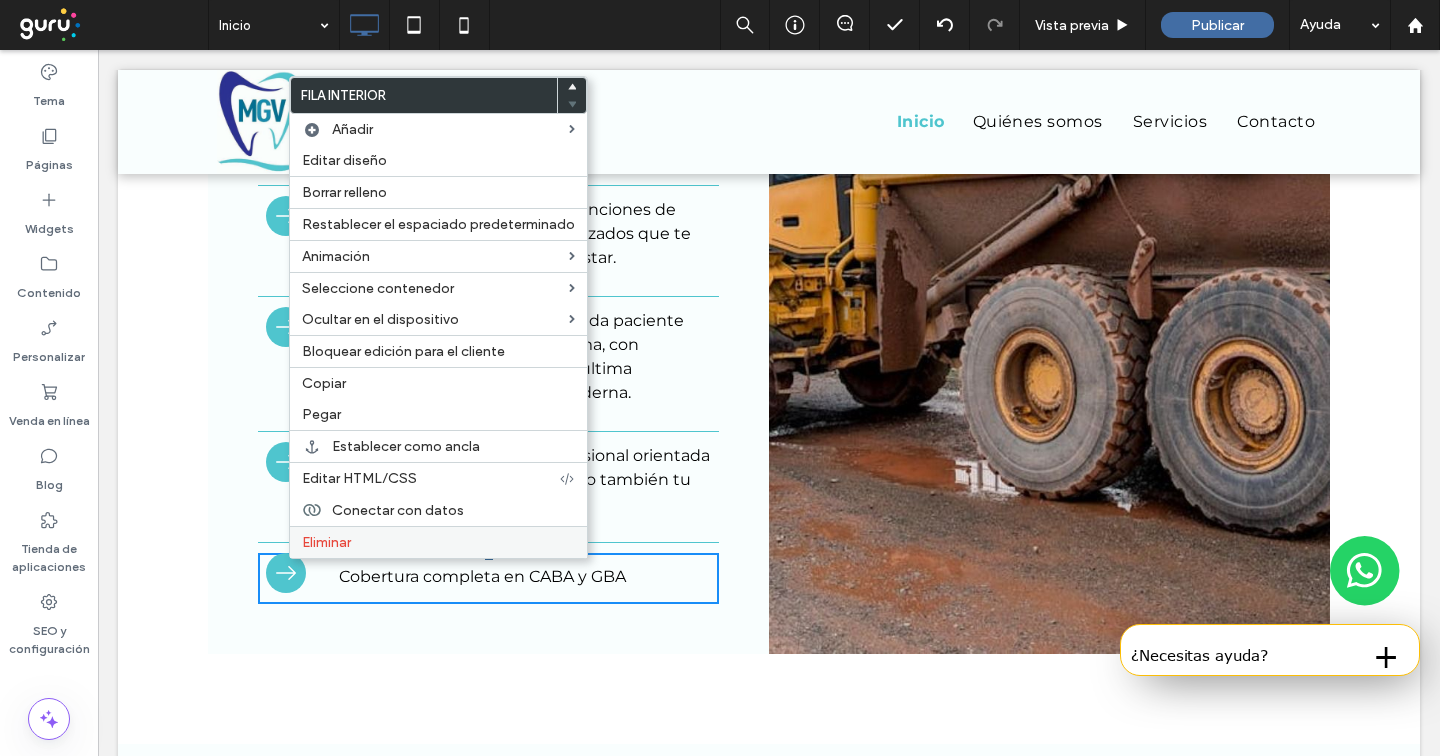 click on "Eliminar" at bounding box center (326, 542) 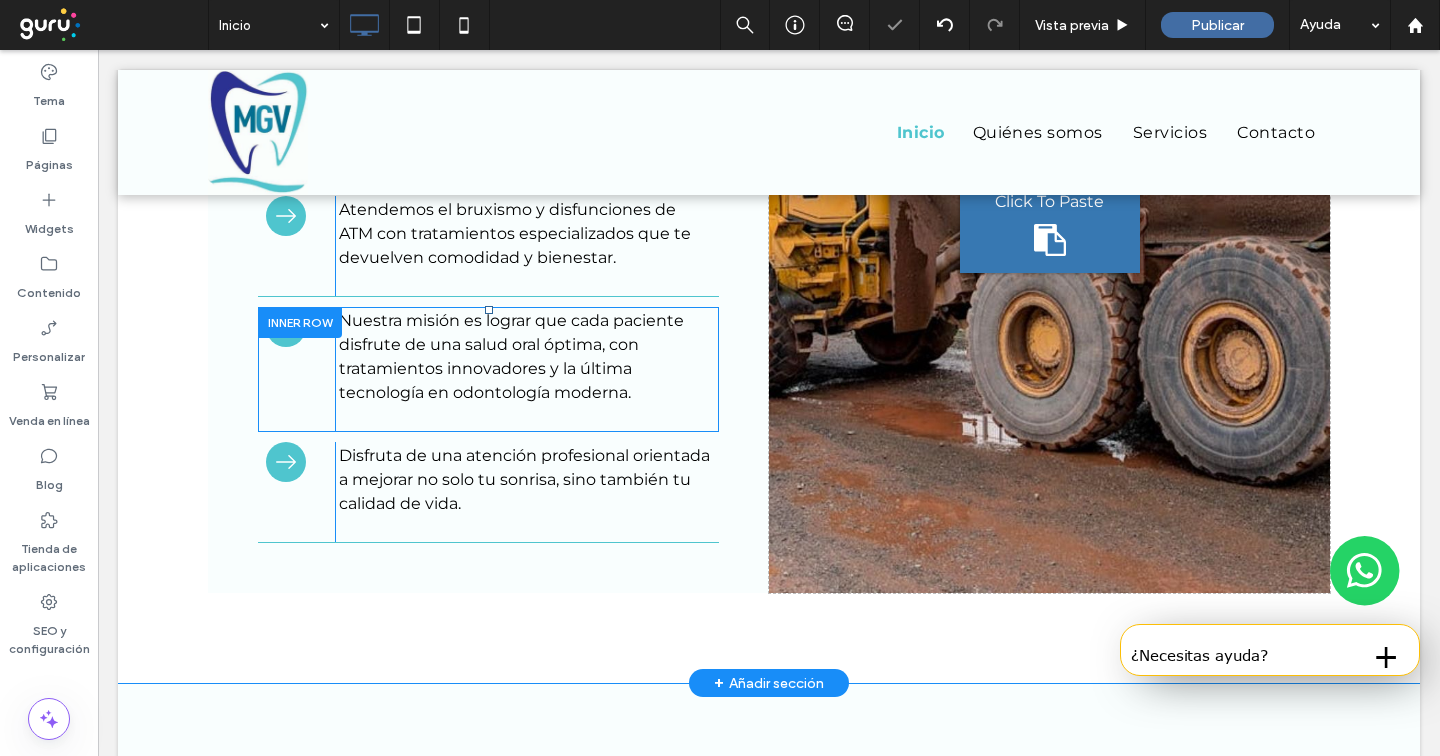scroll, scrollTop: 0, scrollLeft: 0, axis: both 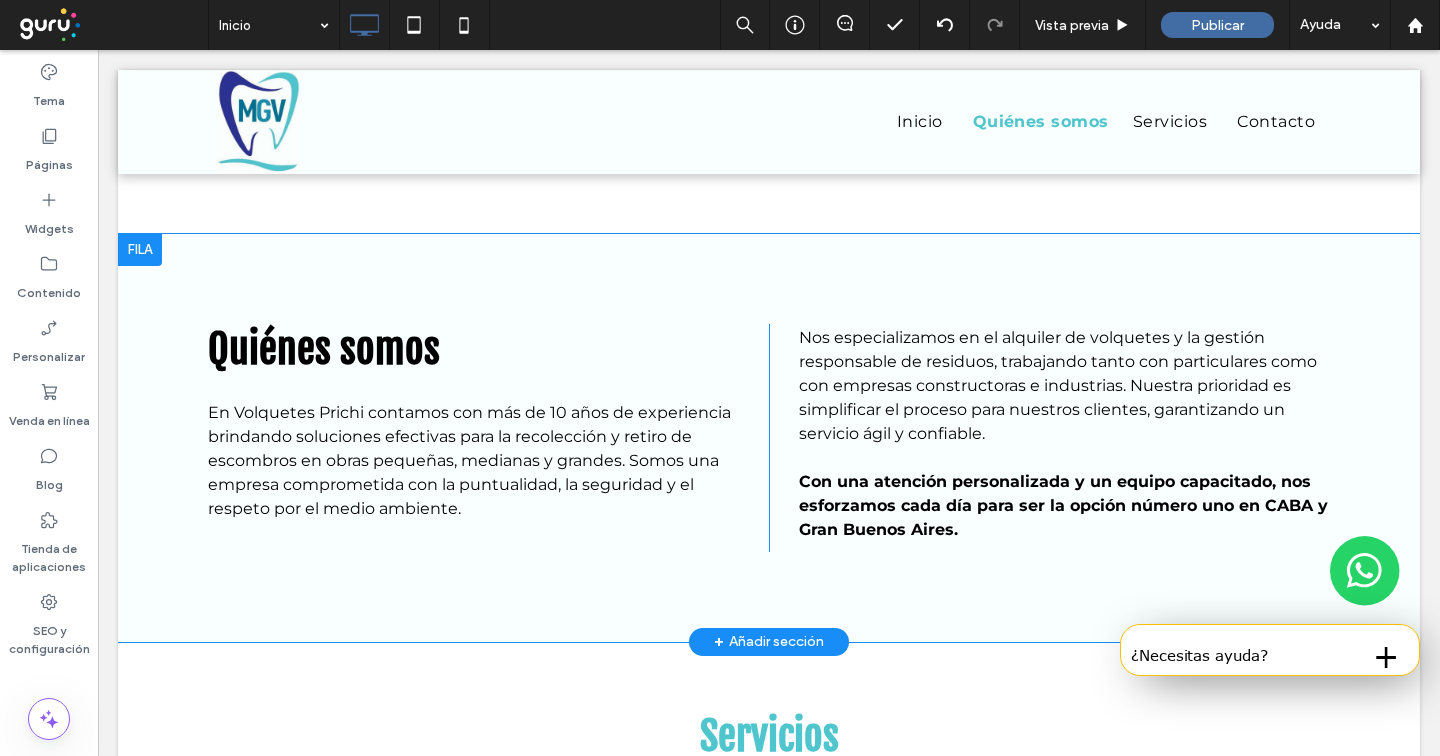 click at bounding box center (140, 250) 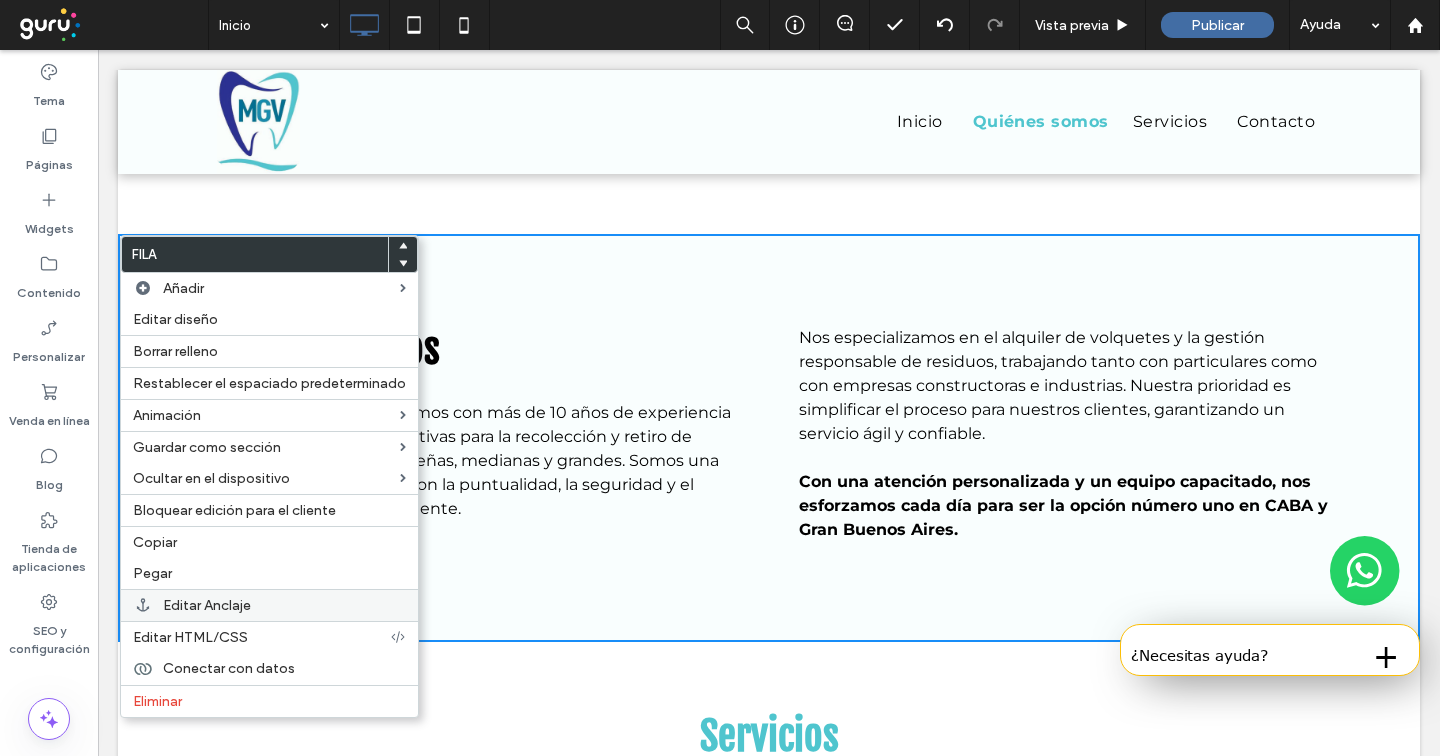 click on "Editar Anclaje" at bounding box center (269, 605) 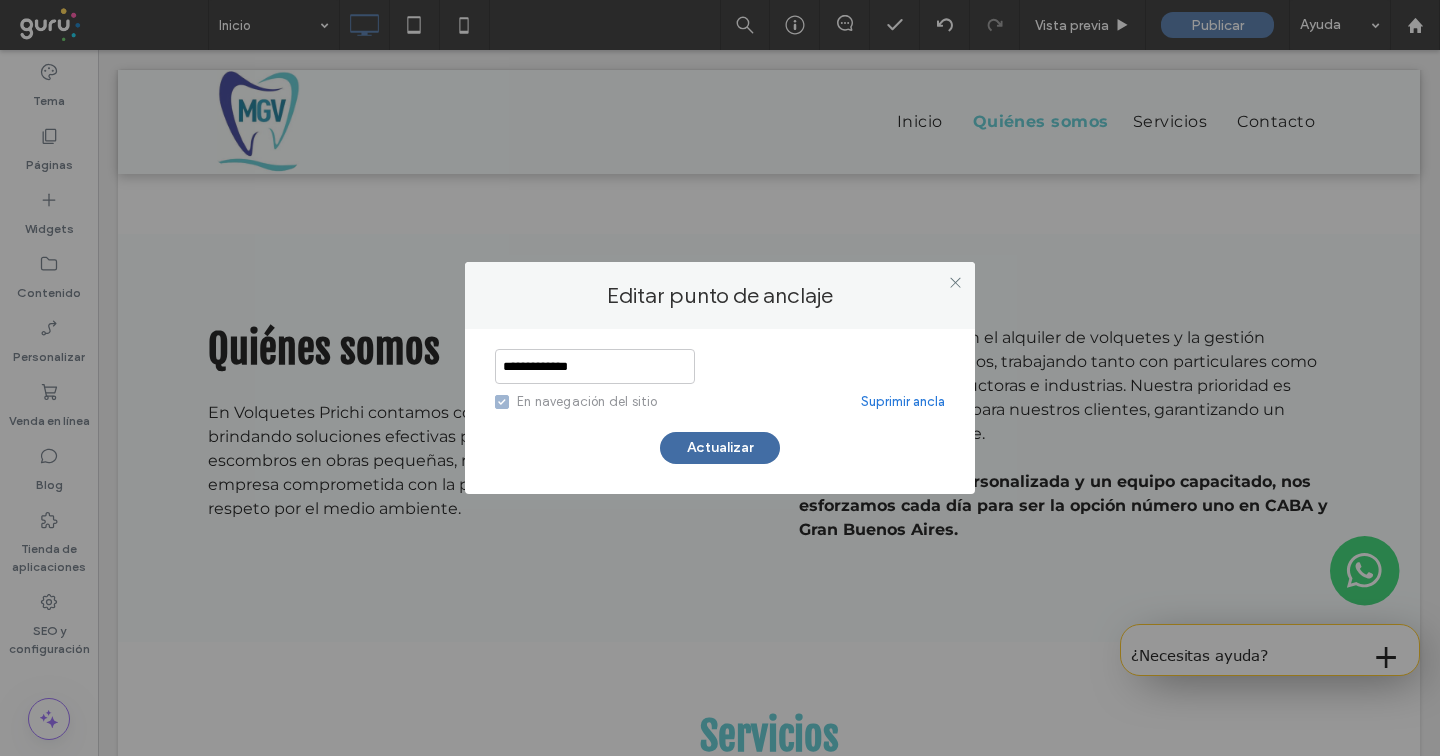 click on "Suprimir ancla" at bounding box center (903, 402) 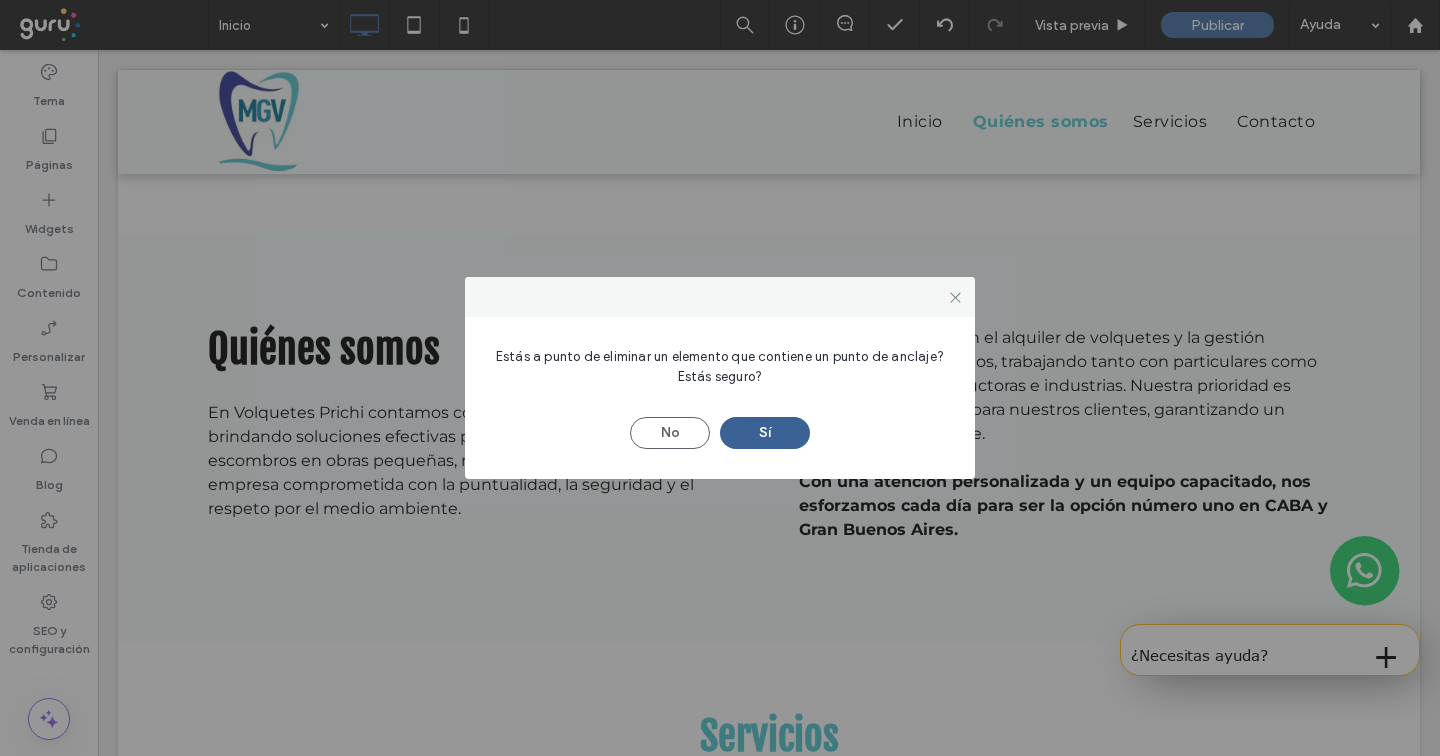 click on "Sí" at bounding box center (765, 433) 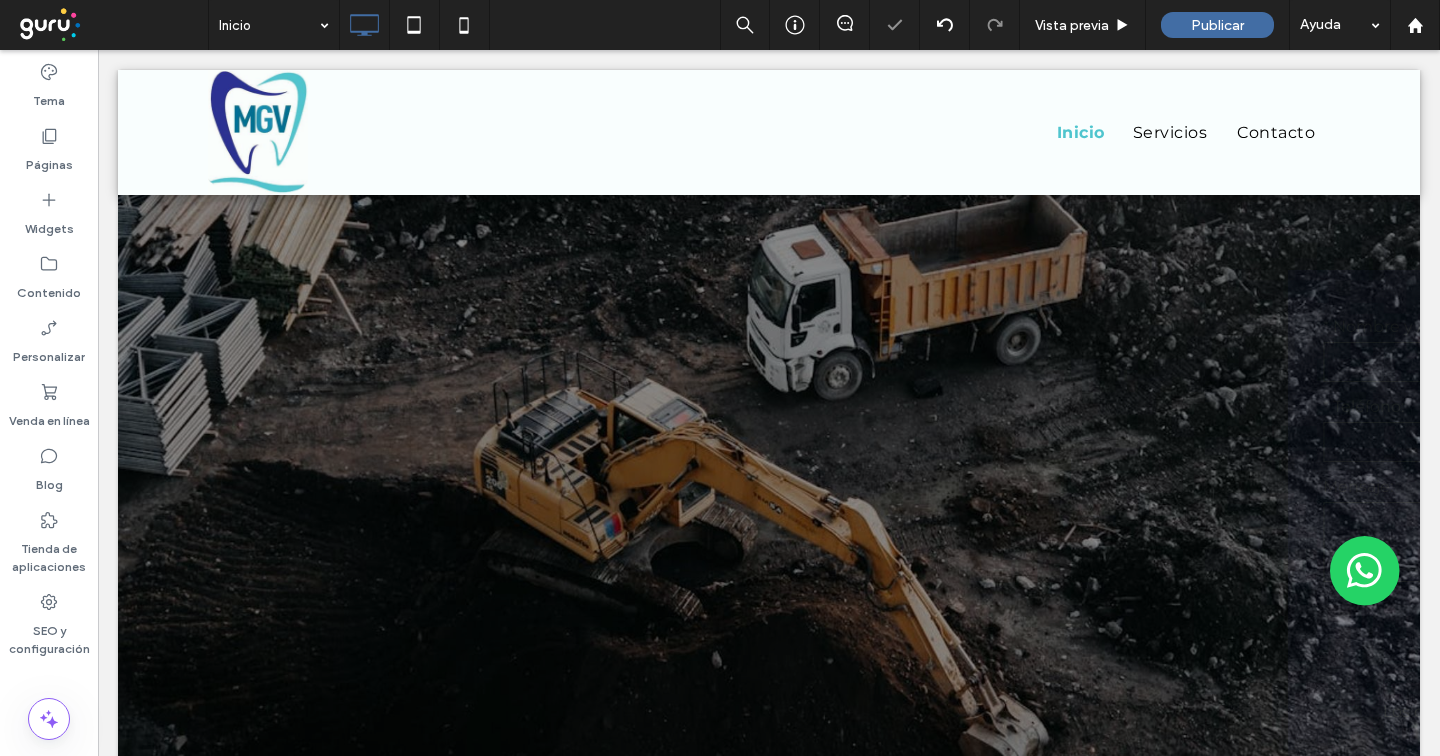 scroll, scrollTop: 0, scrollLeft: 0, axis: both 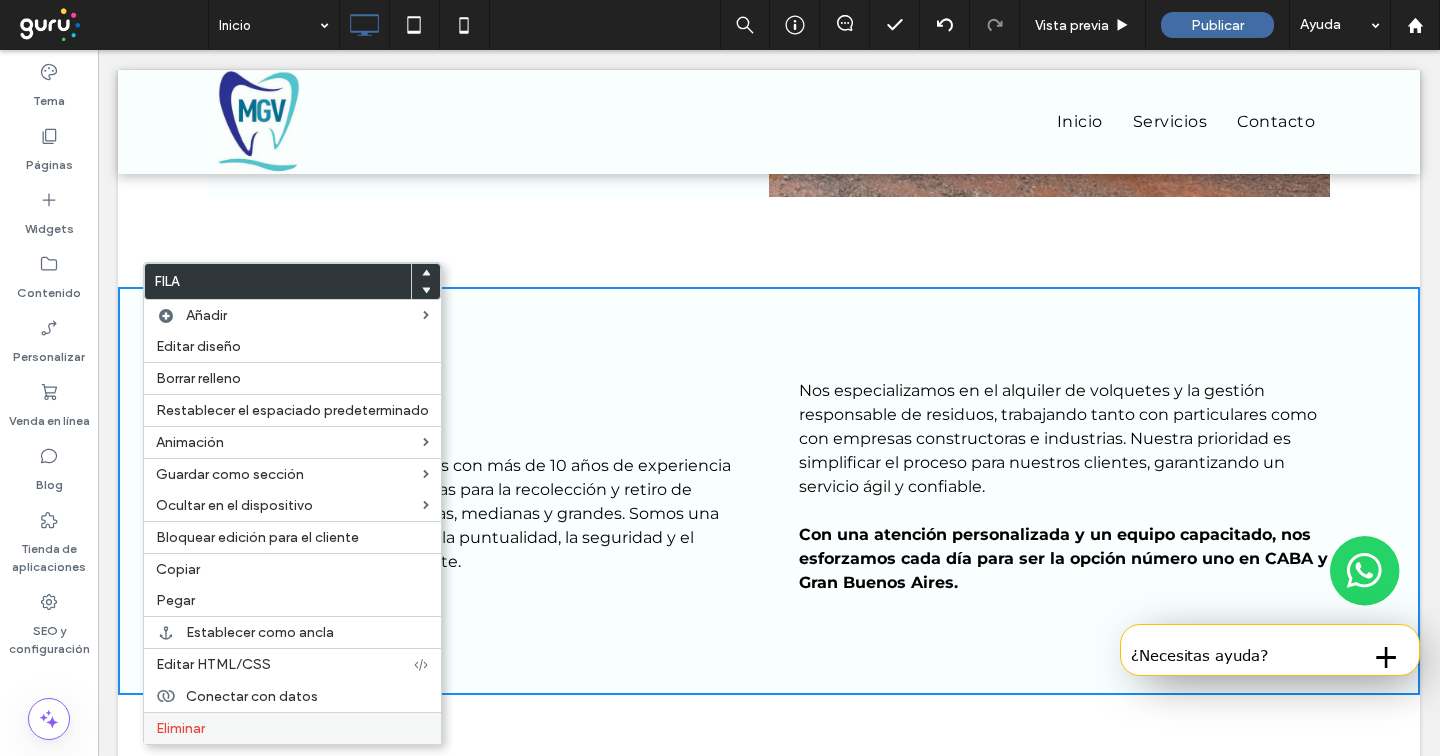 click on "Eliminar" at bounding box center [180, 728] 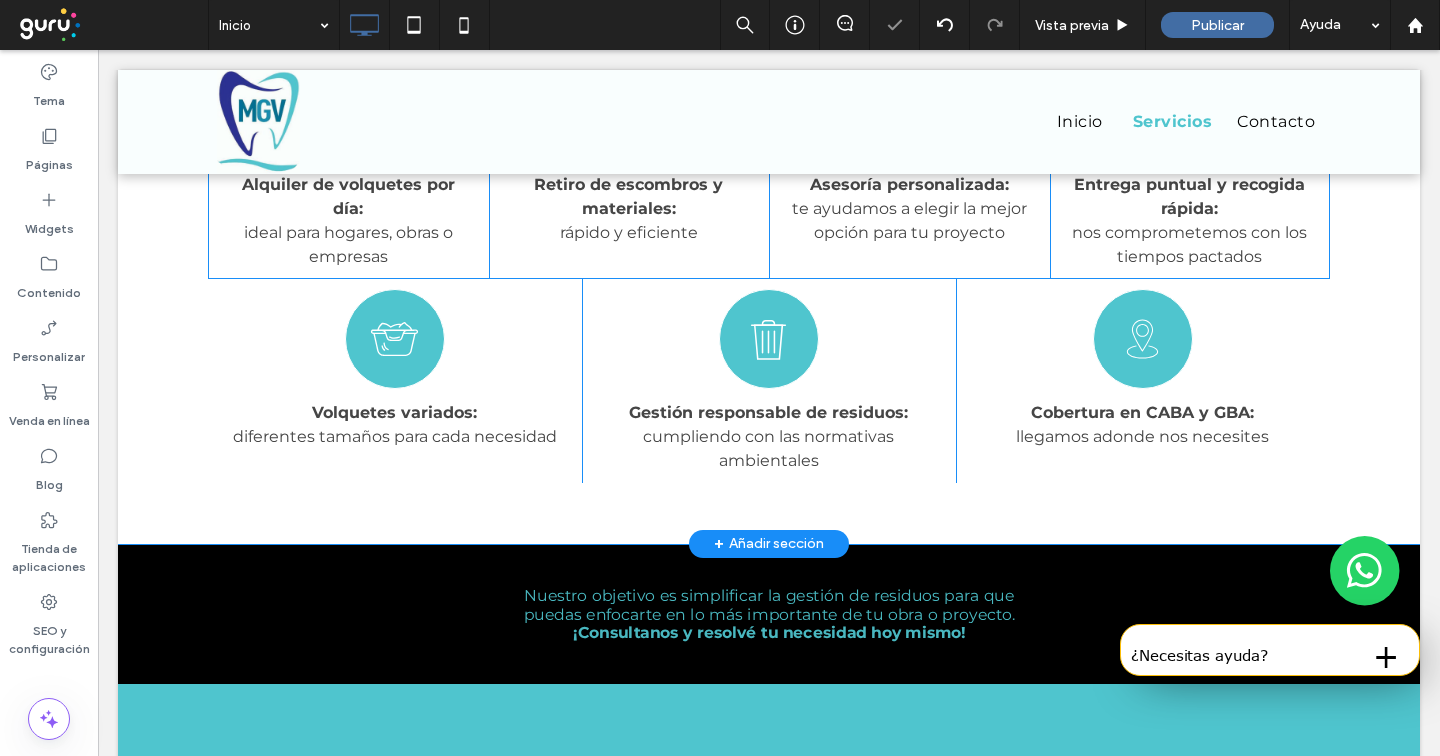 scroll, scrollTop: 2528, scrollLeft: 0, axis: vertical 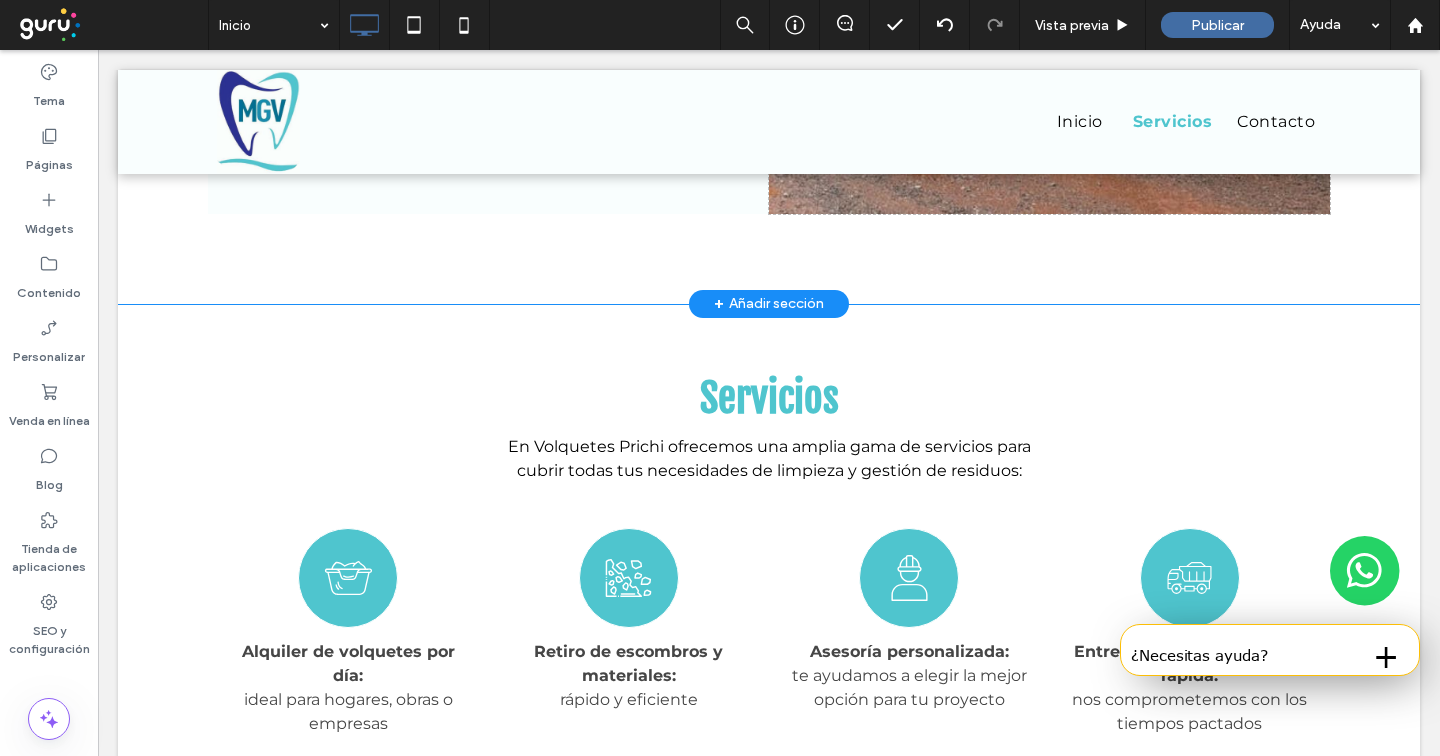 click on "+ Añadir sección" at bounding box center [769, 304] 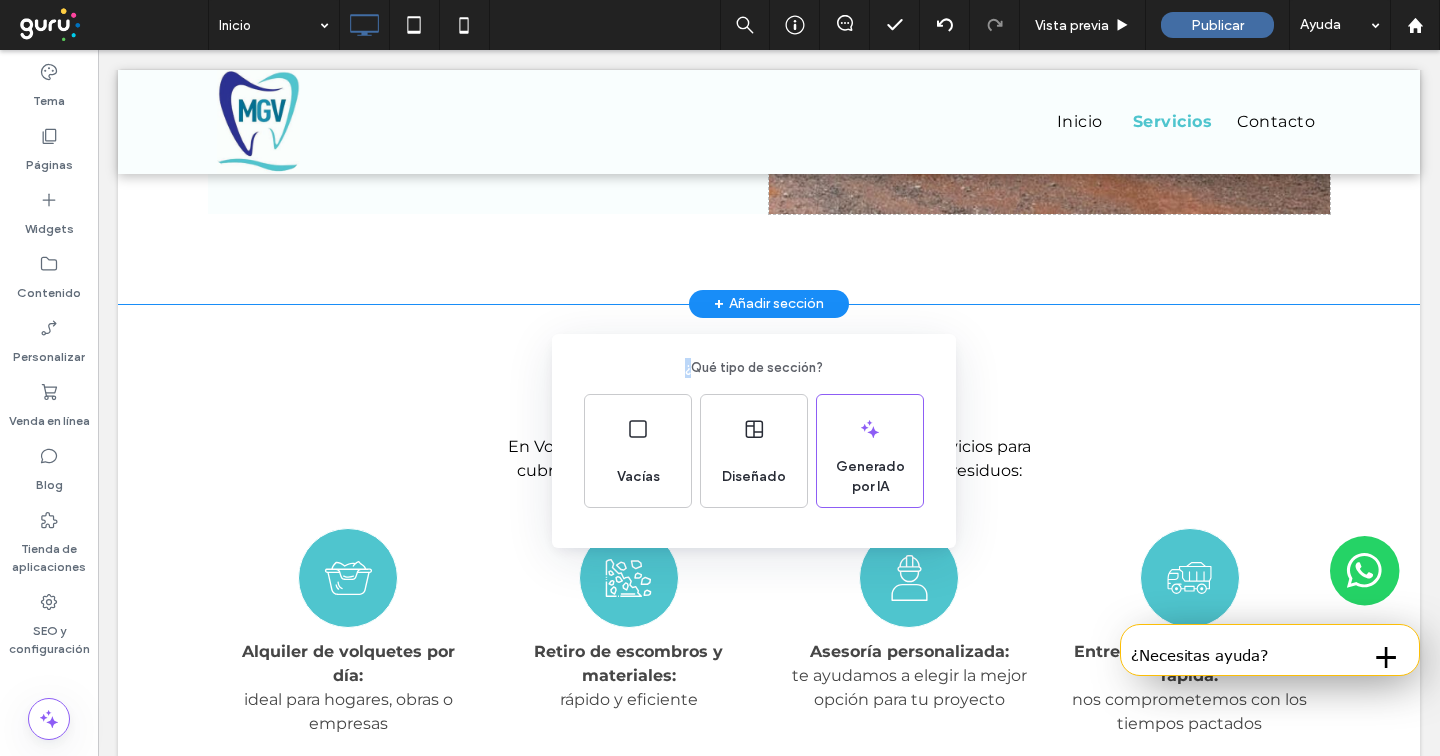 click on "¿Qué tipo de sección? Vacías Diseñado Generado por IA" at bounding box center (720, 427) 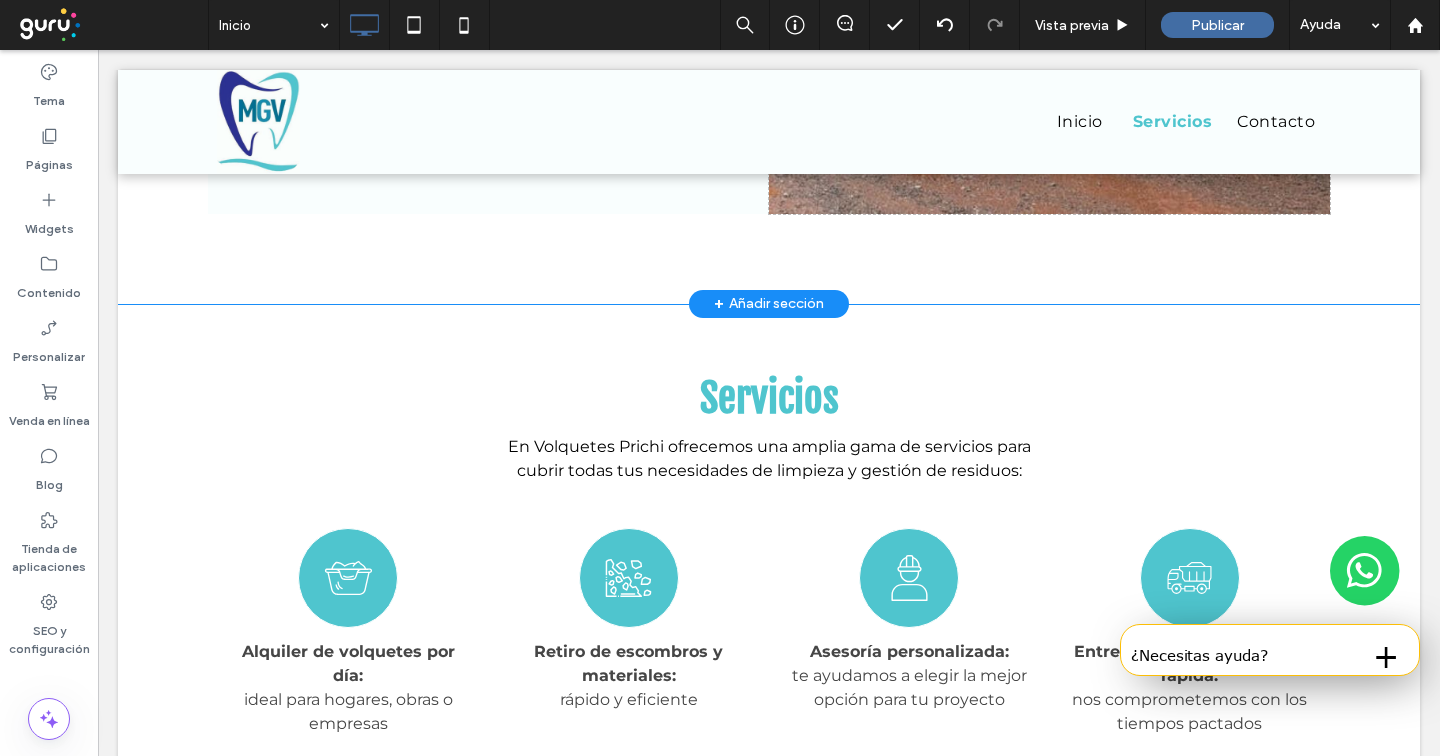 click on "+ Añadir sección" at bounding box center (769, 304) 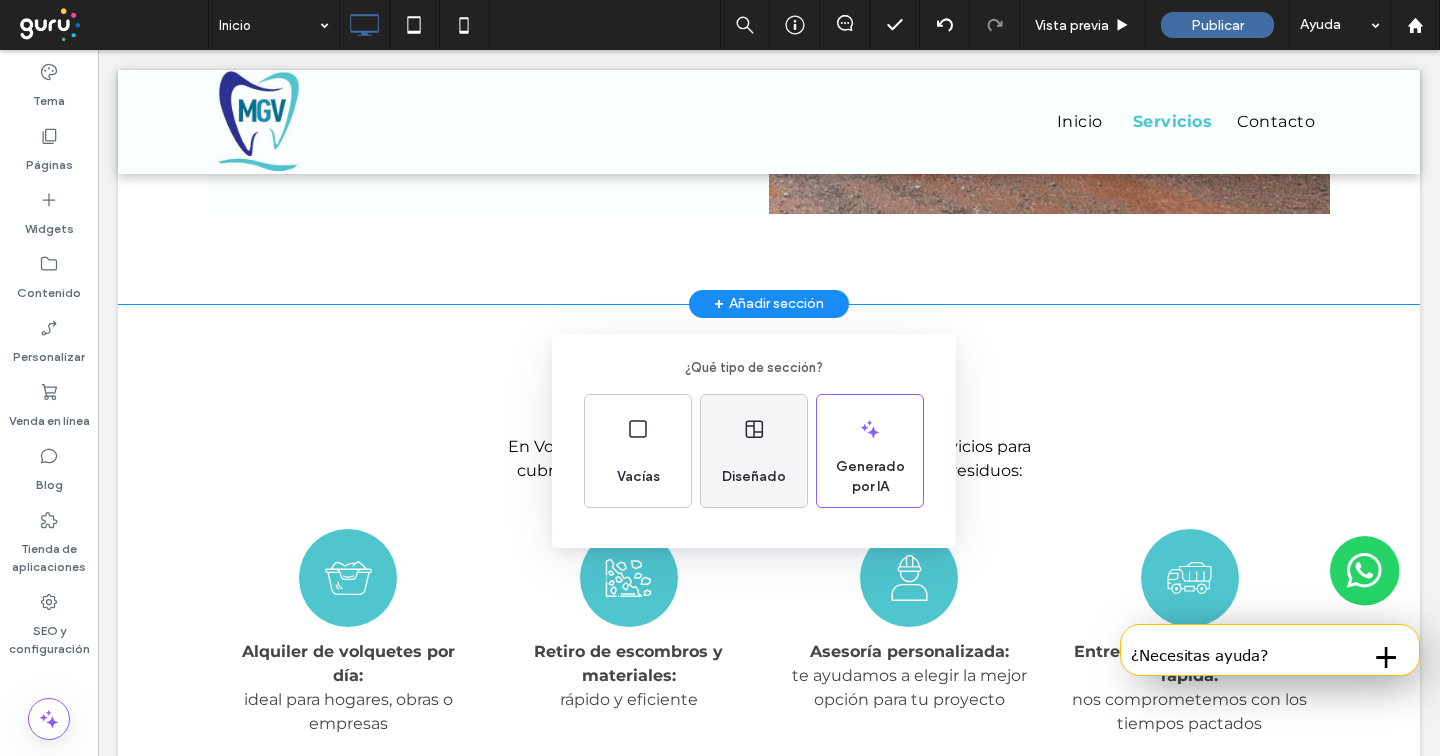 click 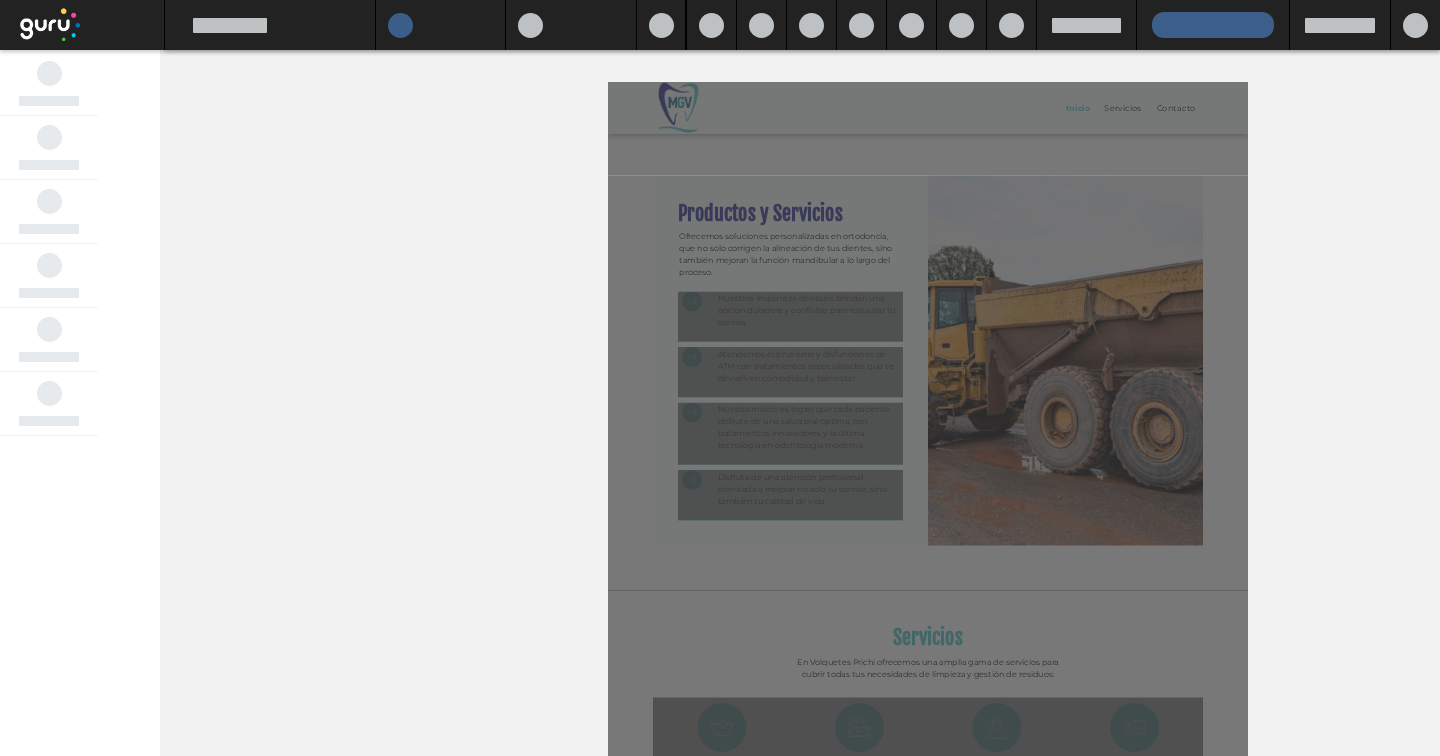 scroll, scrollTop: 1269, scrollLeft: 0, axis: vertical 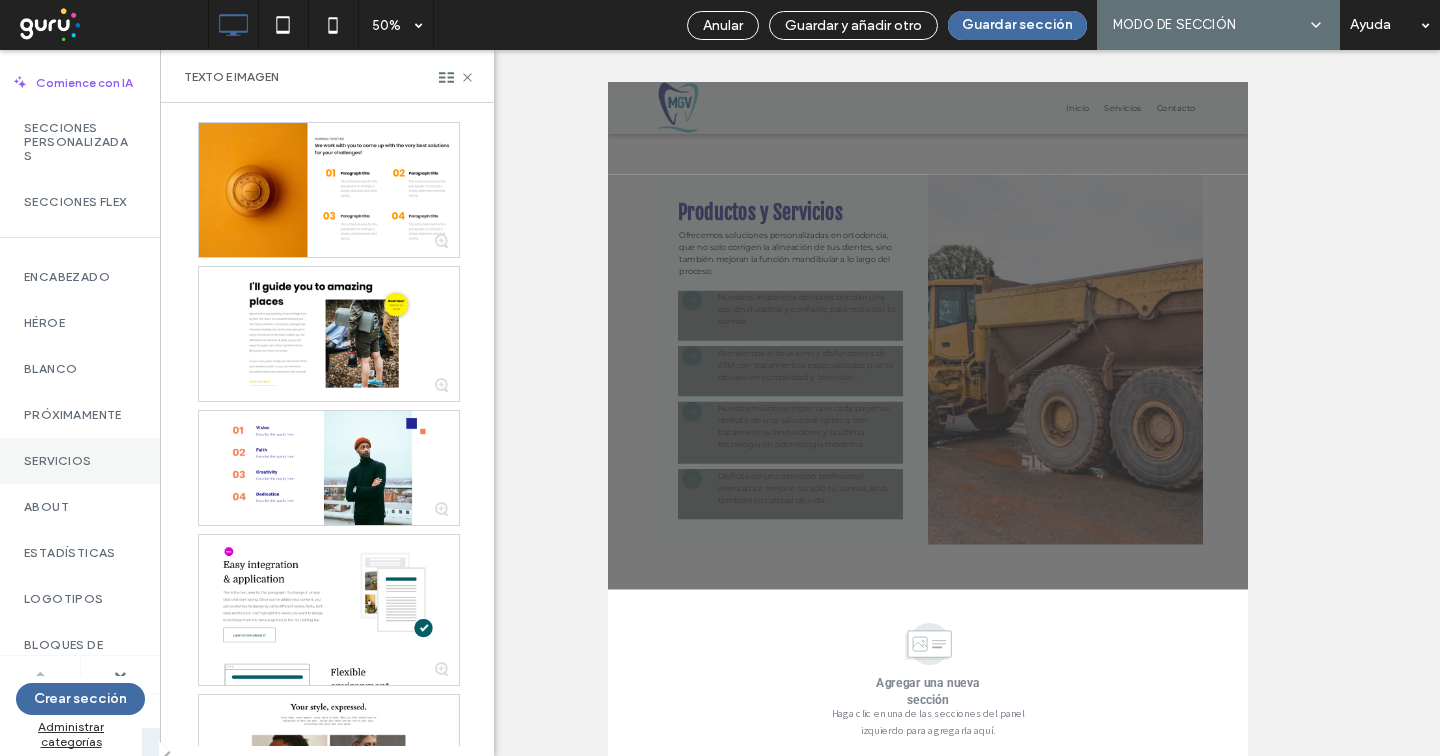 click on "Servicios" at bounding box center [80, 461] 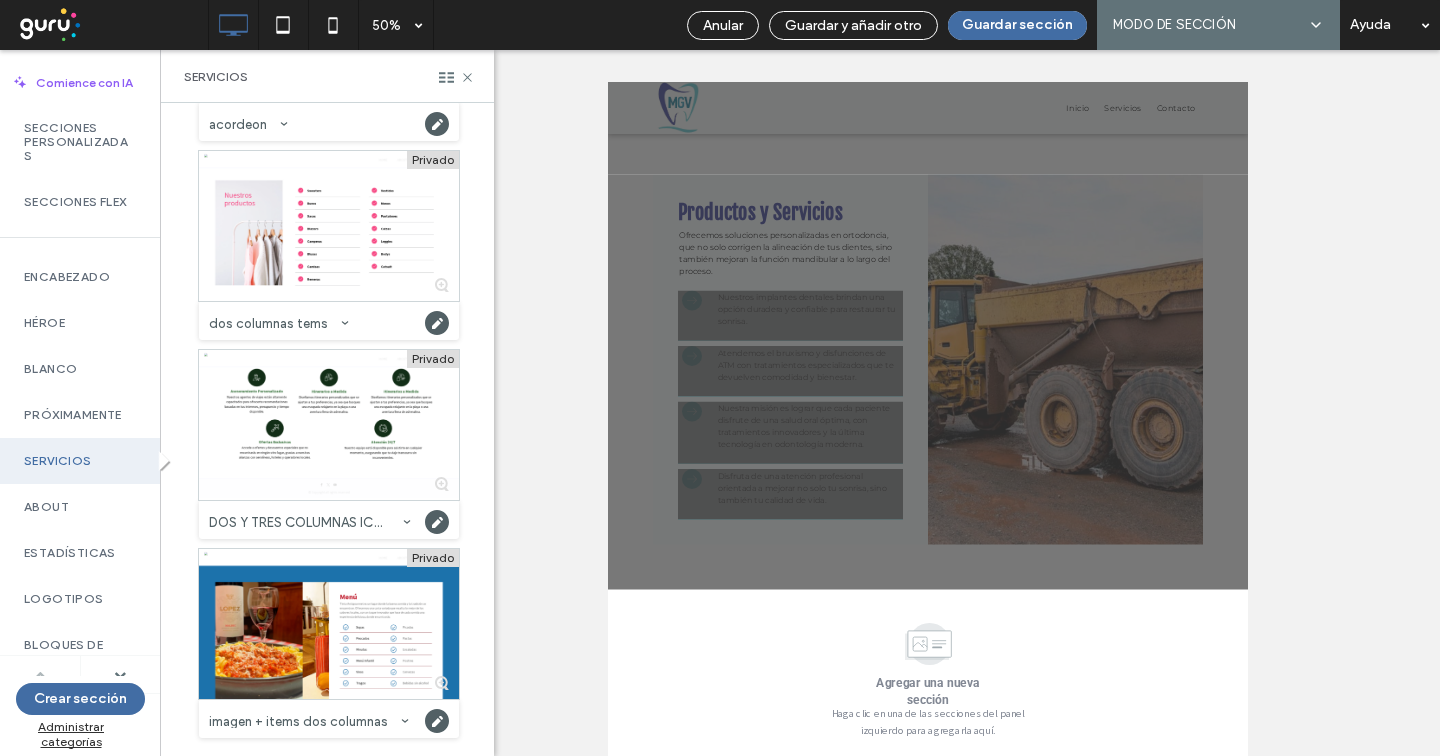 scroll, scrollTop: 8694, scrollLeft: 0, axis: vertical 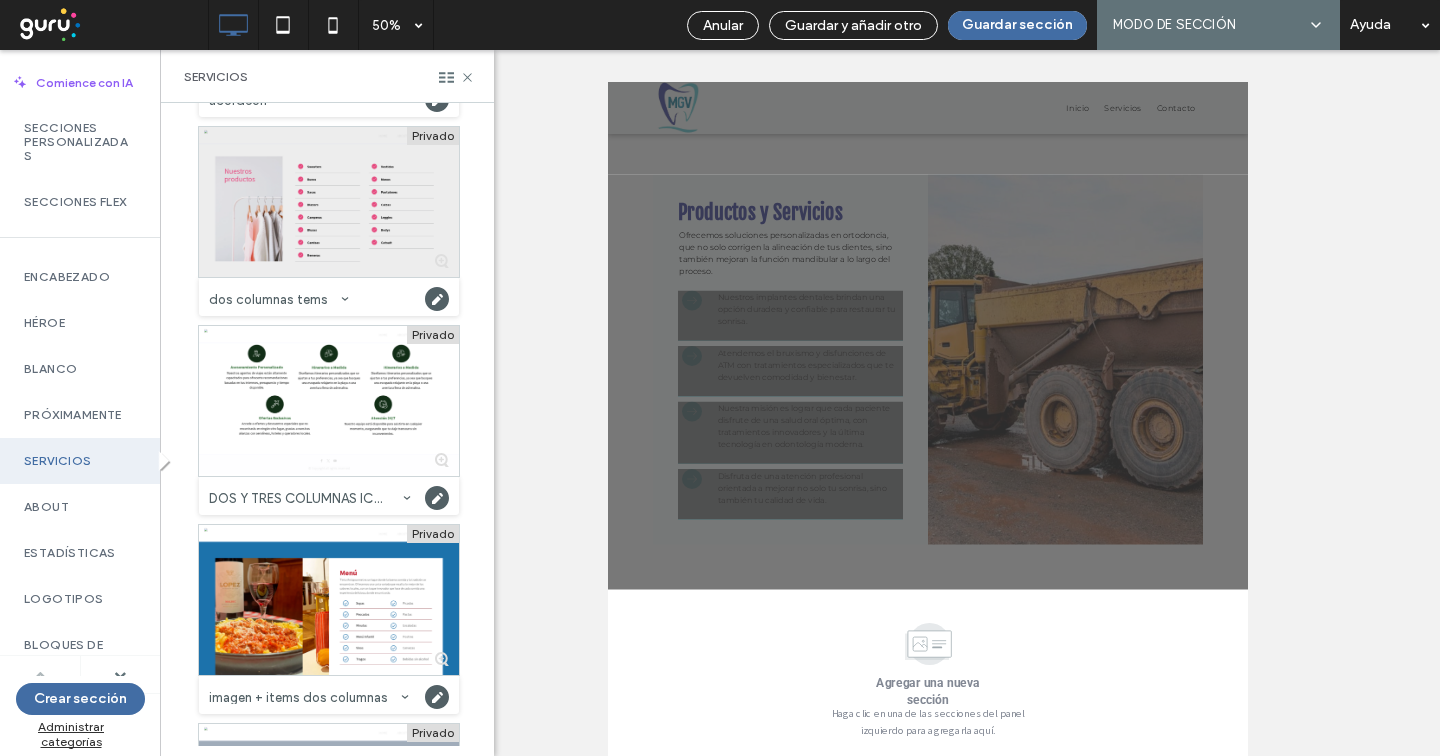 click at bounding box center [329, 202] 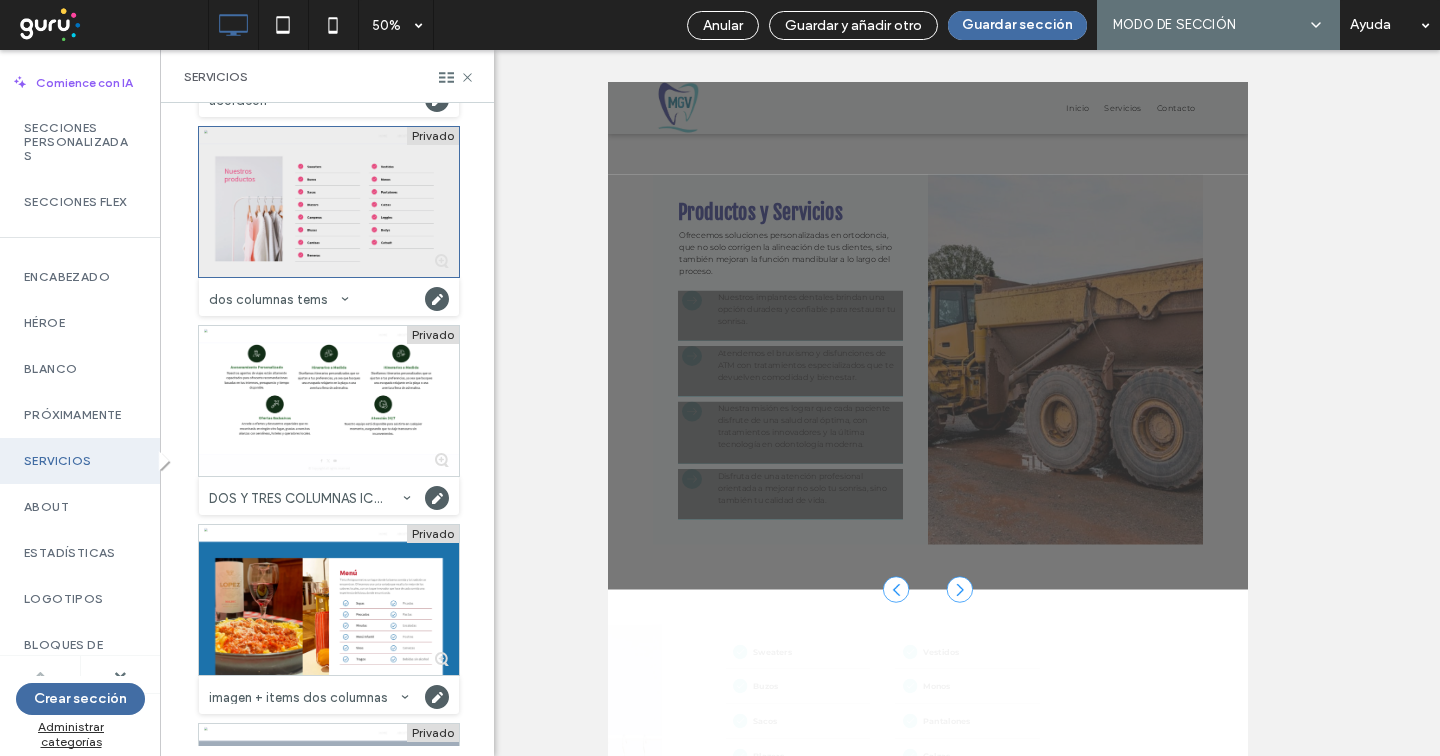 scroll, scrollTop: 0, scrollLeft: 0, axis: both 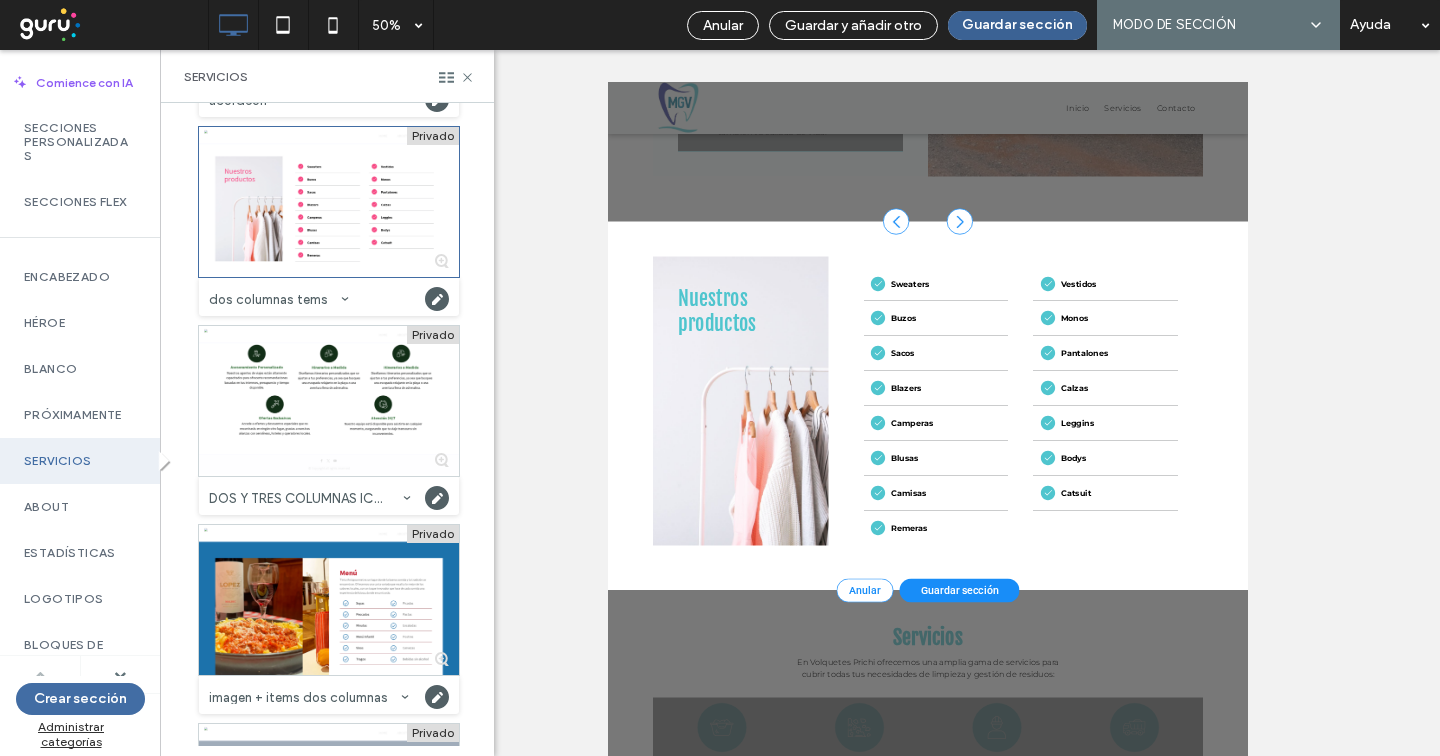 click on "Guardar sección" at bounding box center (1017, 25) 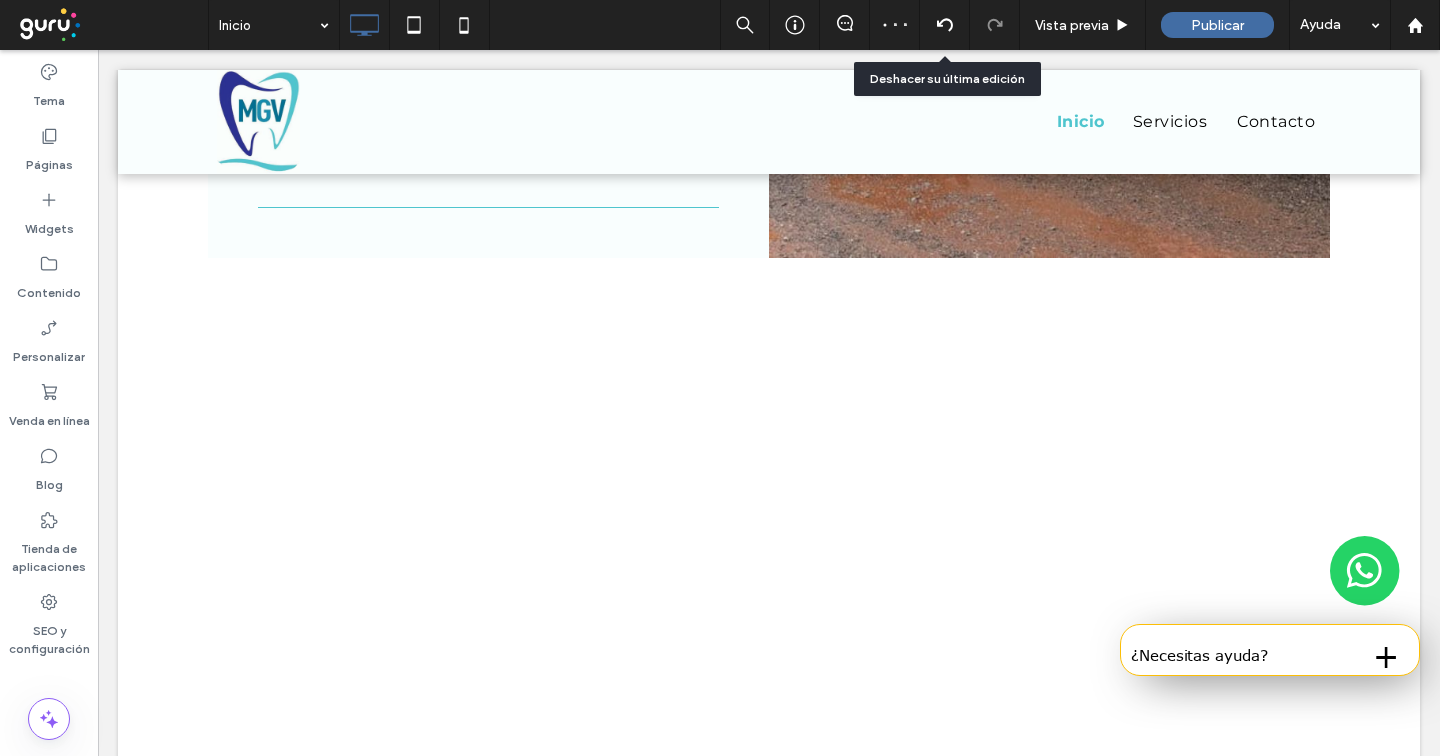 scroll, scrollTop: 0, scrollLeft: 0, axis: both 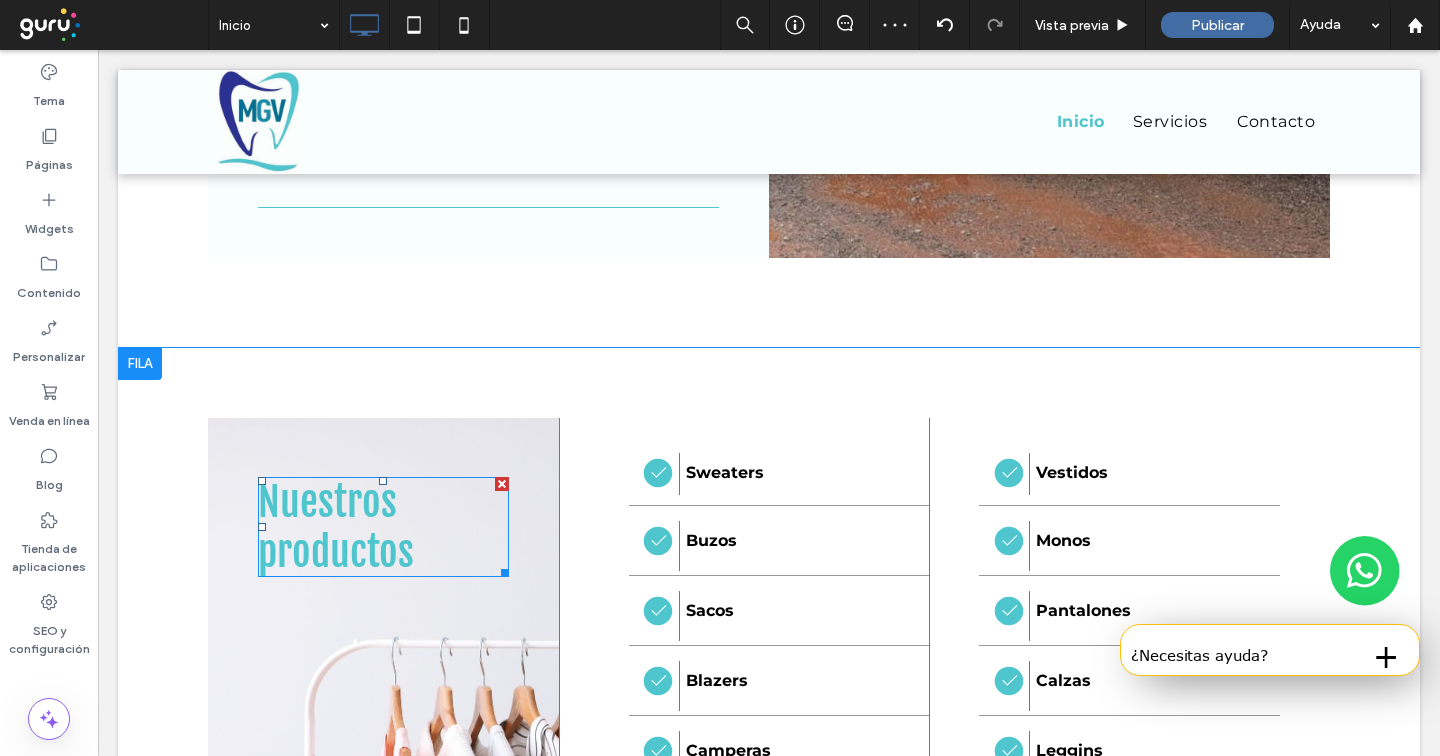 click on "Nuestros productos" at bounding box center (383, 527) 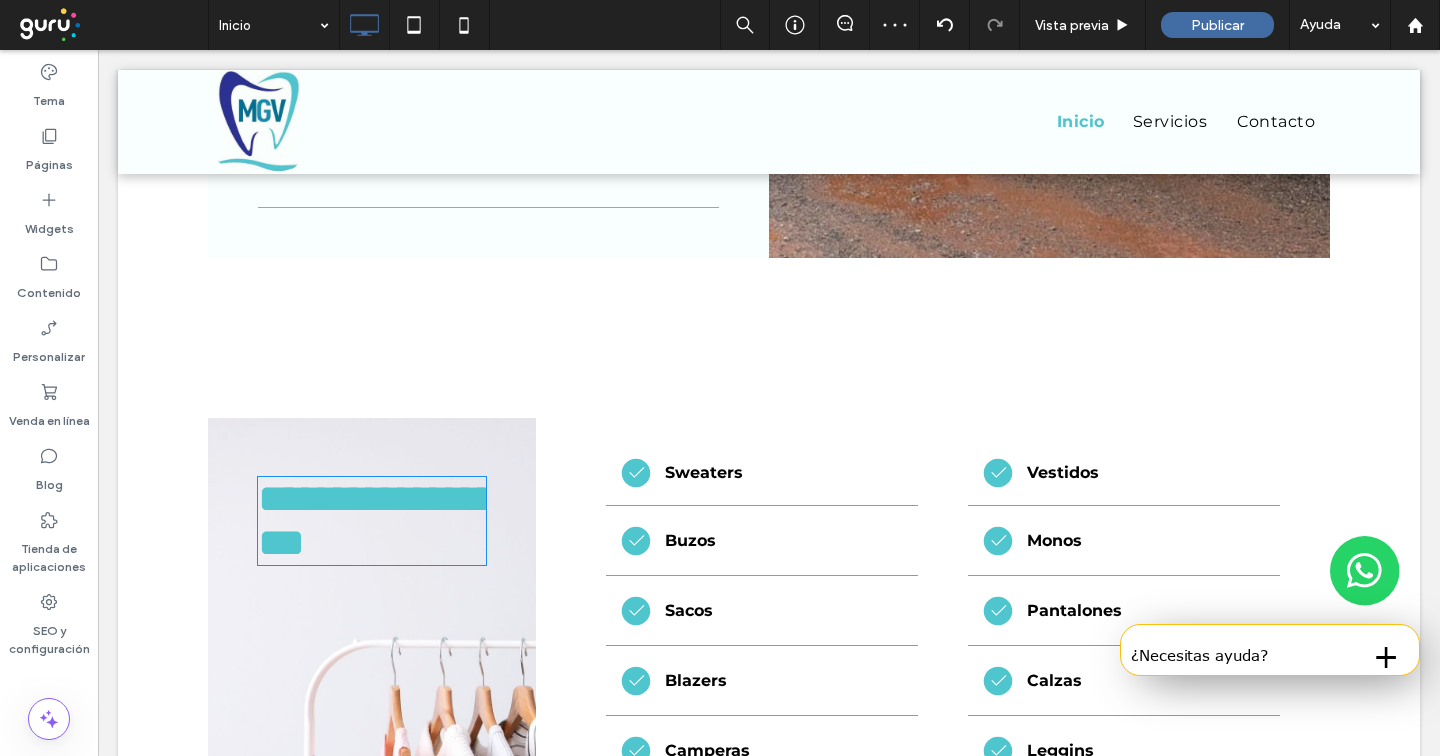 click on "**********" at bounding box center (372, 521) 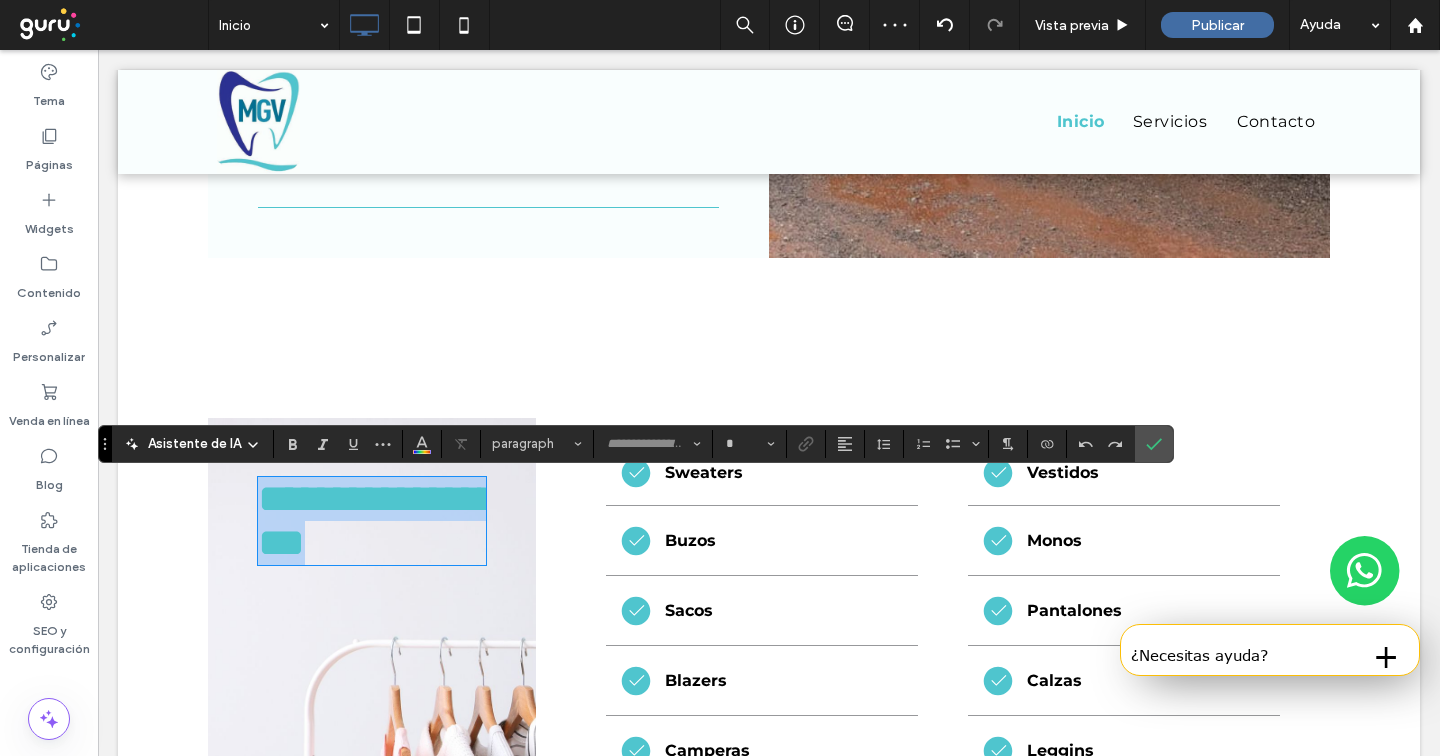 type on "**********" 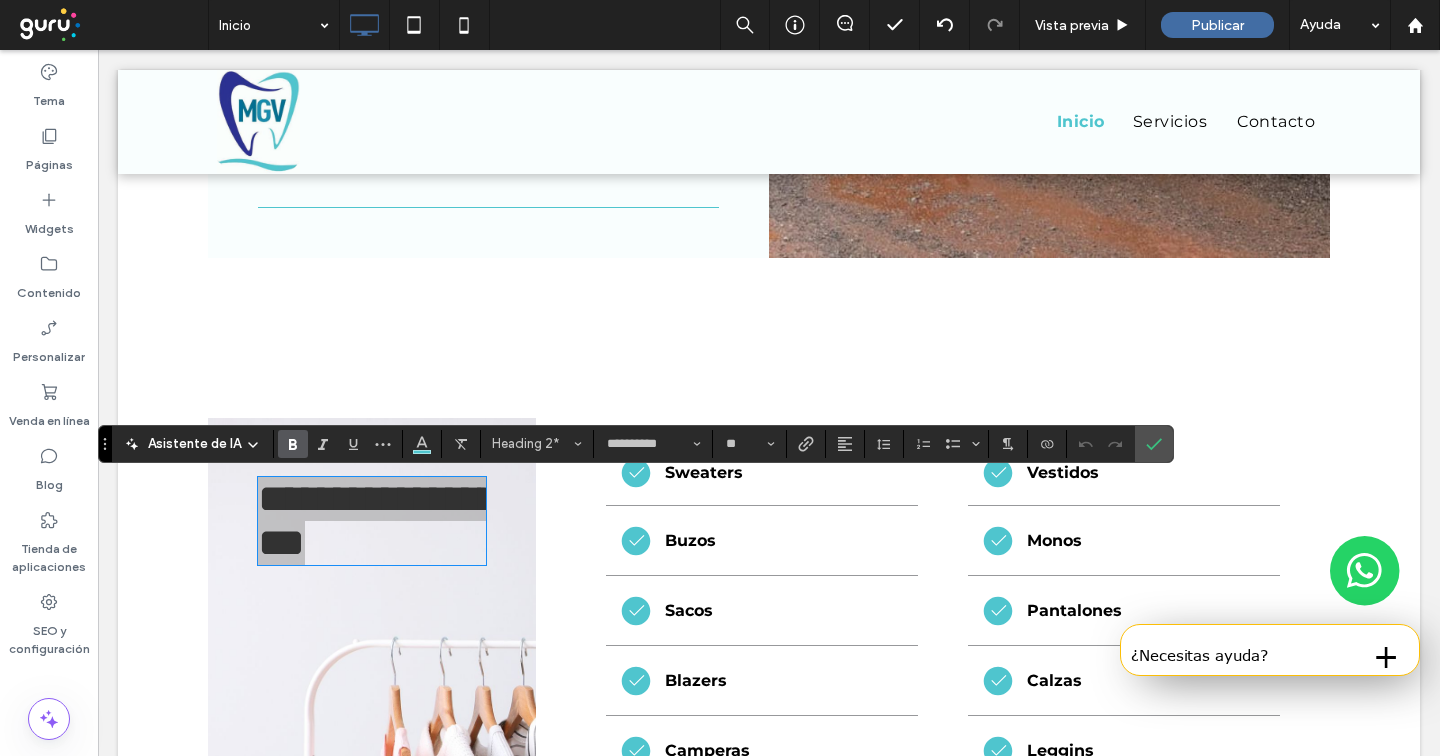 click 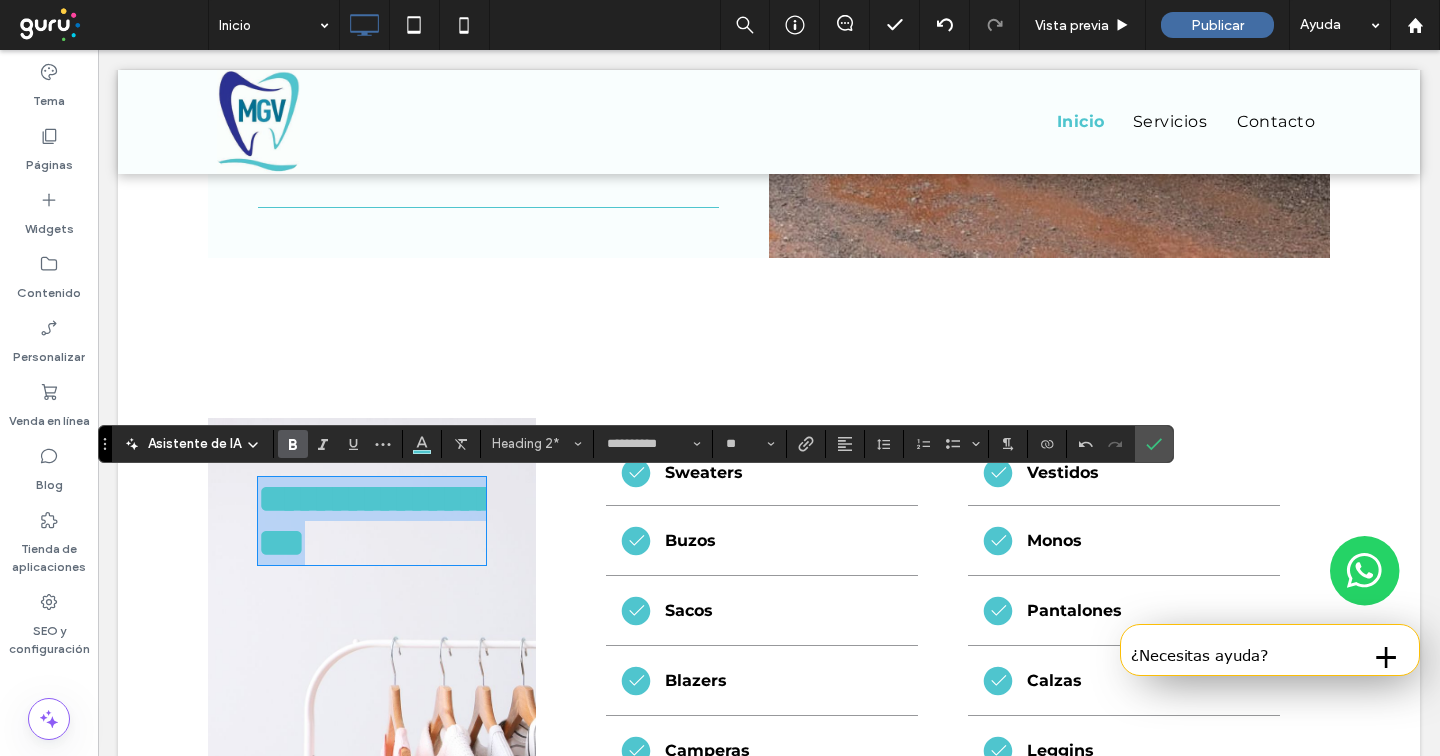 click on "**********" at bounding box center (377, 520) 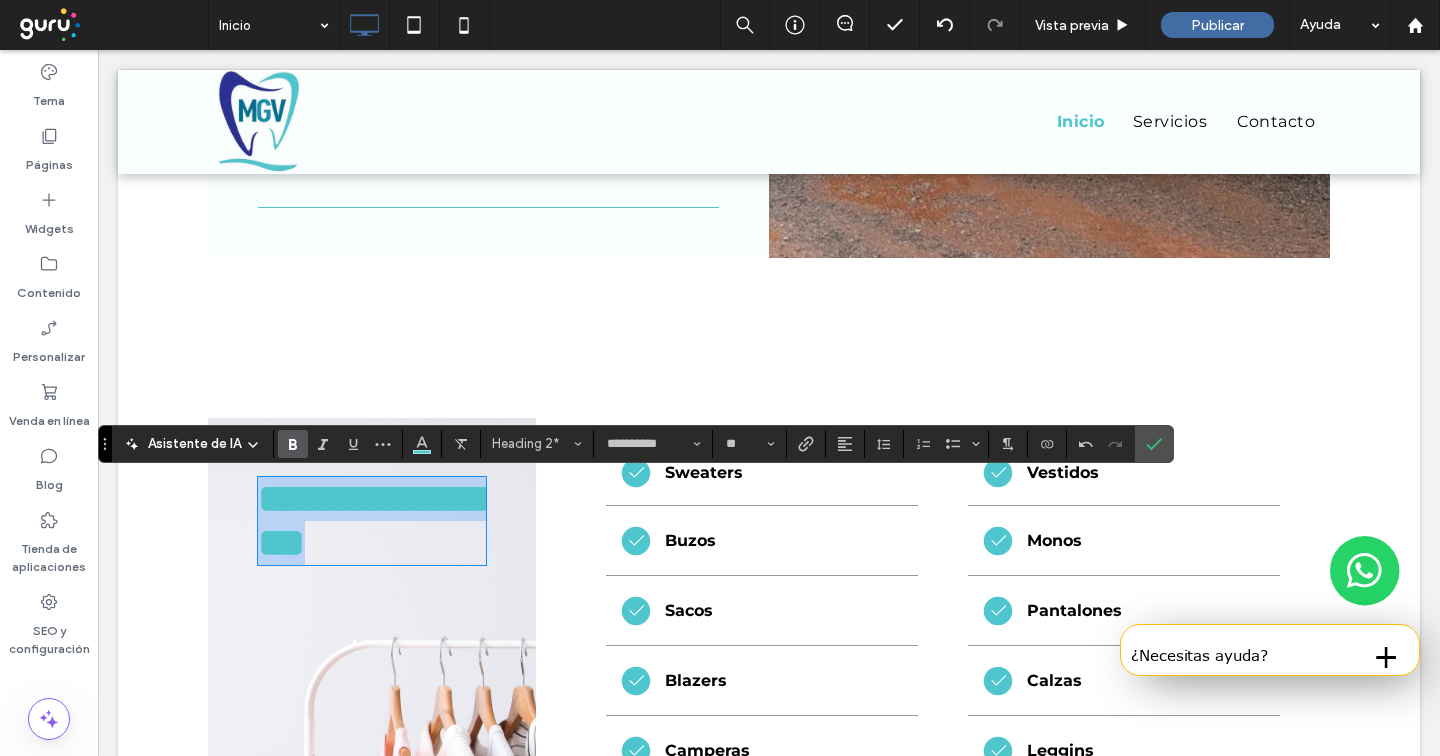 drag, startPoint x: 422, startPoint y: 559, endPoint x: 247, endPoint y: 491, distance: 187.74718 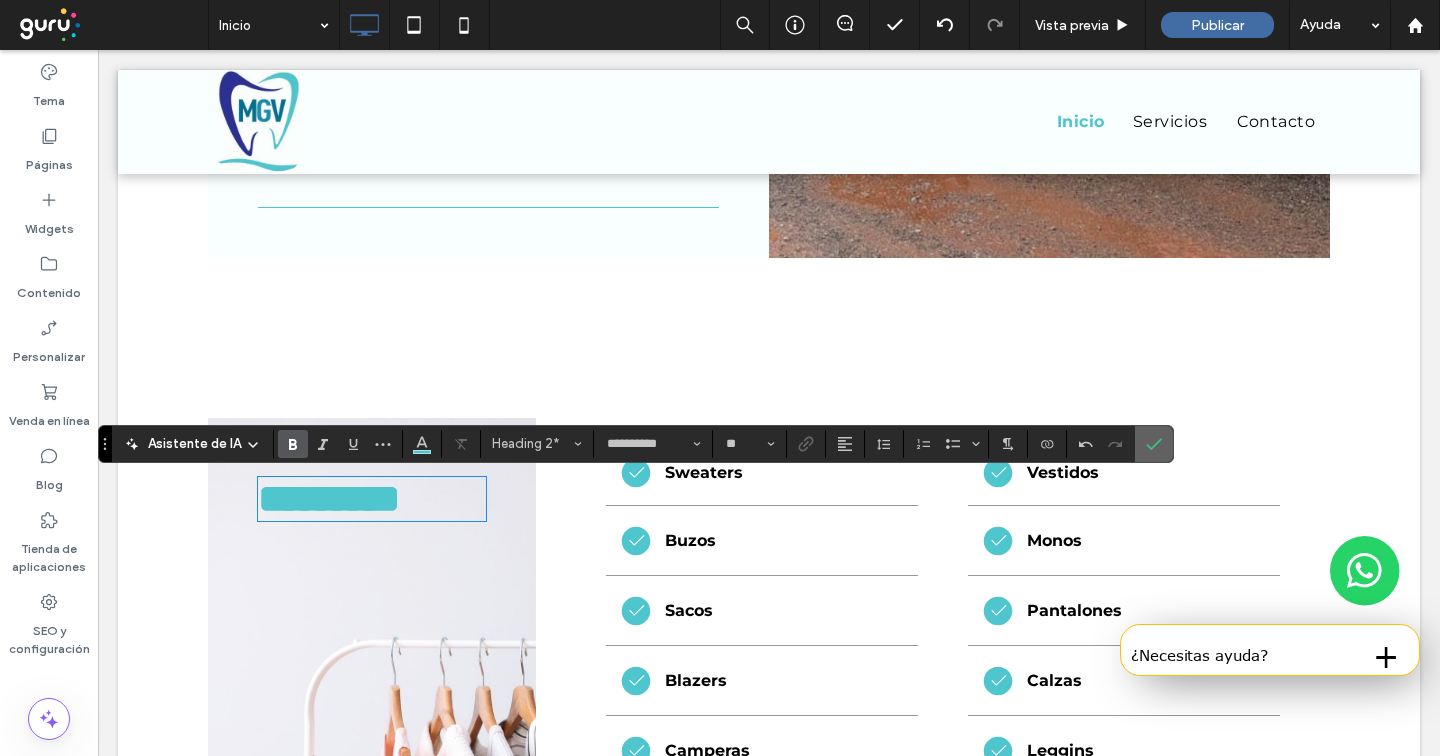 drag, startPoint x: 1159, startPoint y: 436, endPoint x: 973, endPoint y: 401, distance: 189.26436 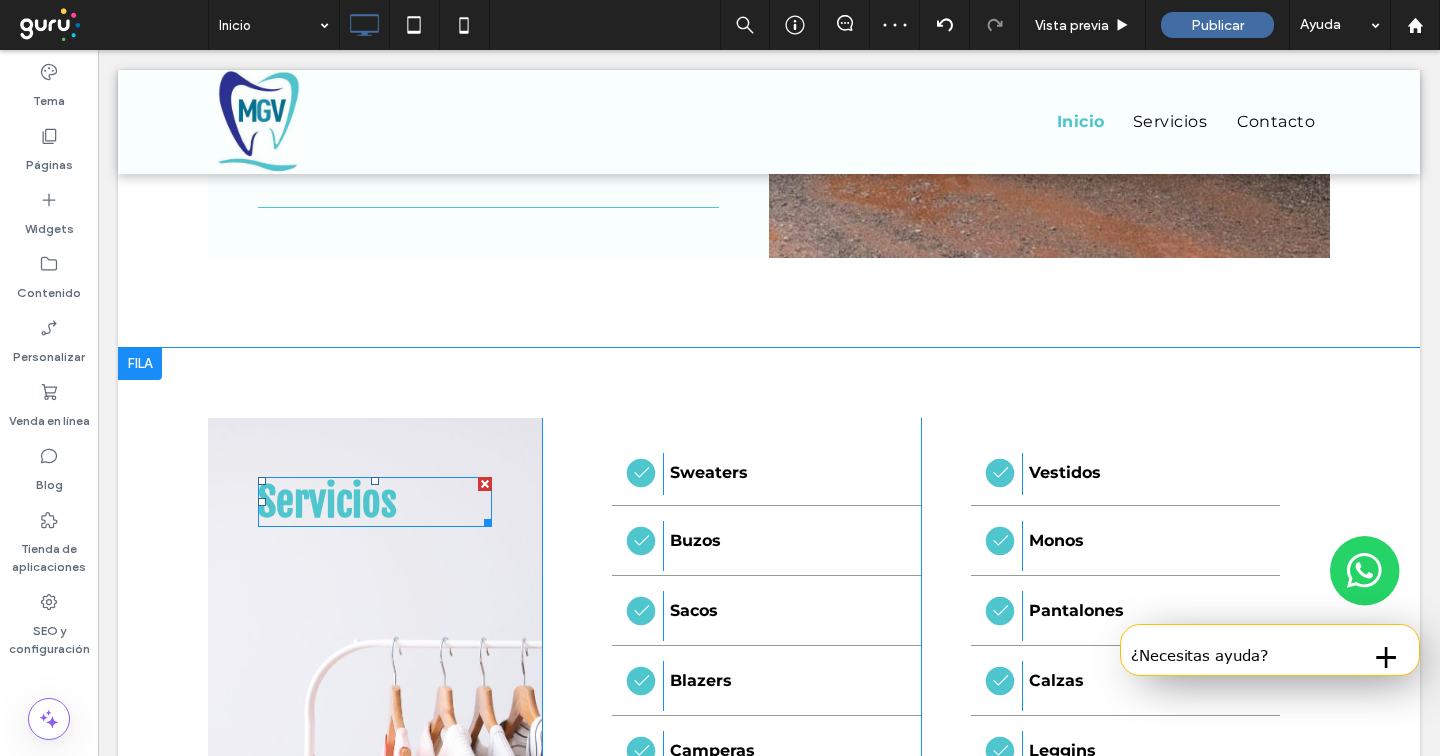 click on "Servicios" at bounding box center (327, 502) 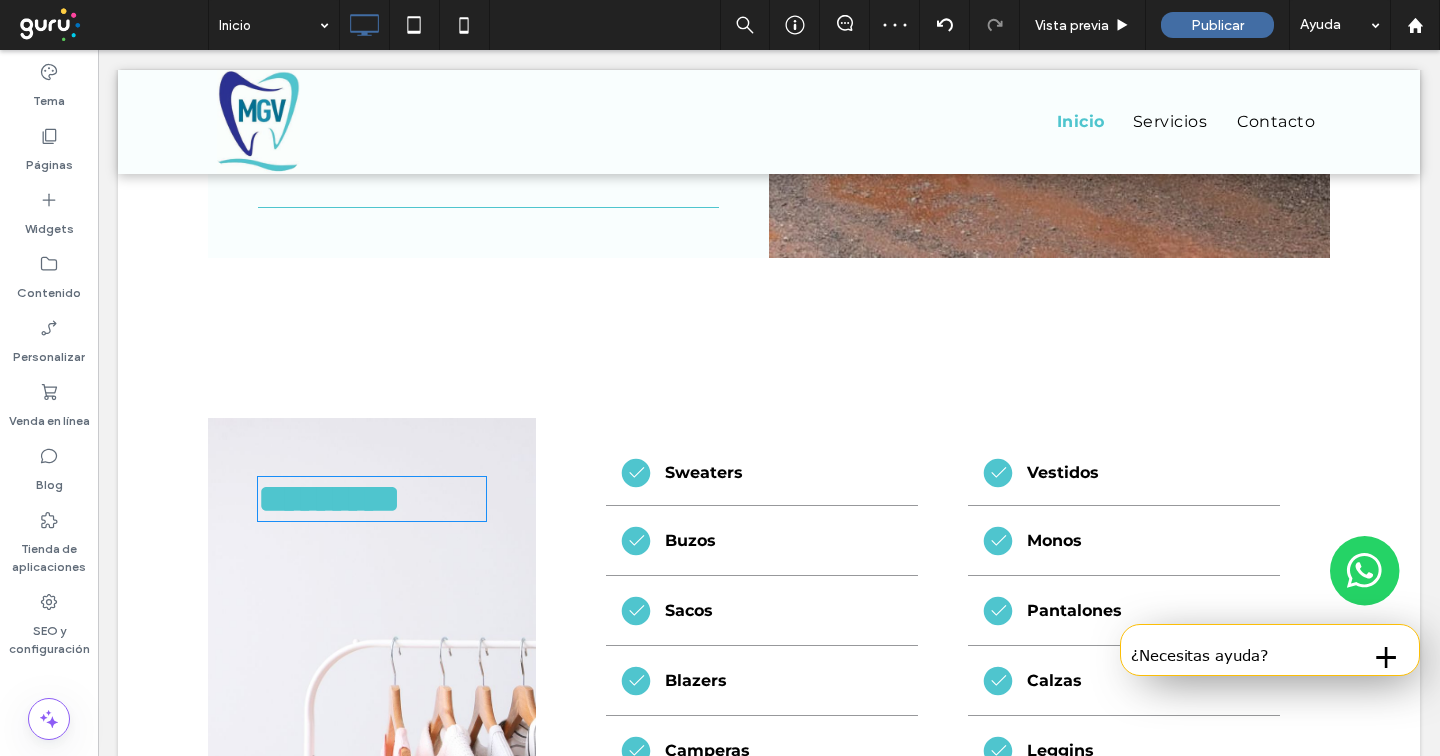 click on "*********" at bounding box center [329, 498] 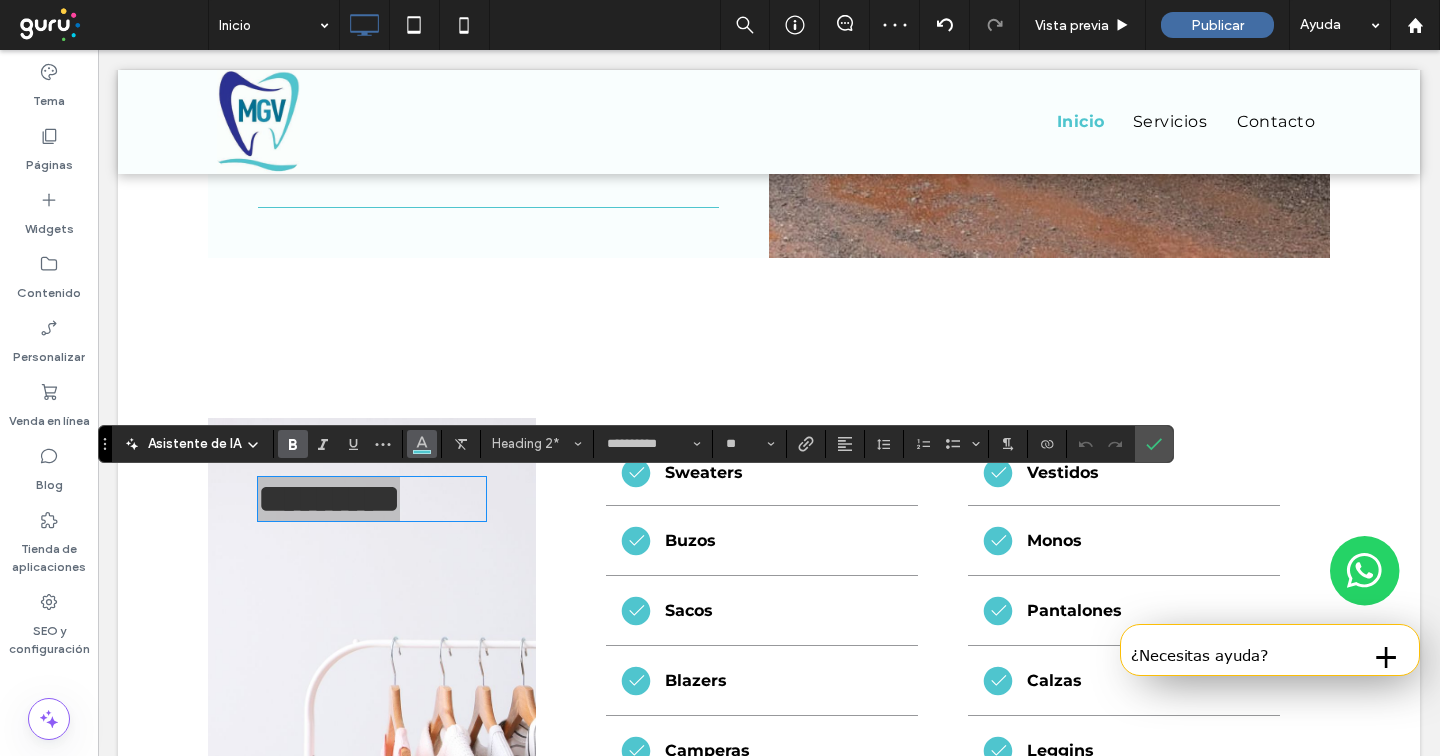 click 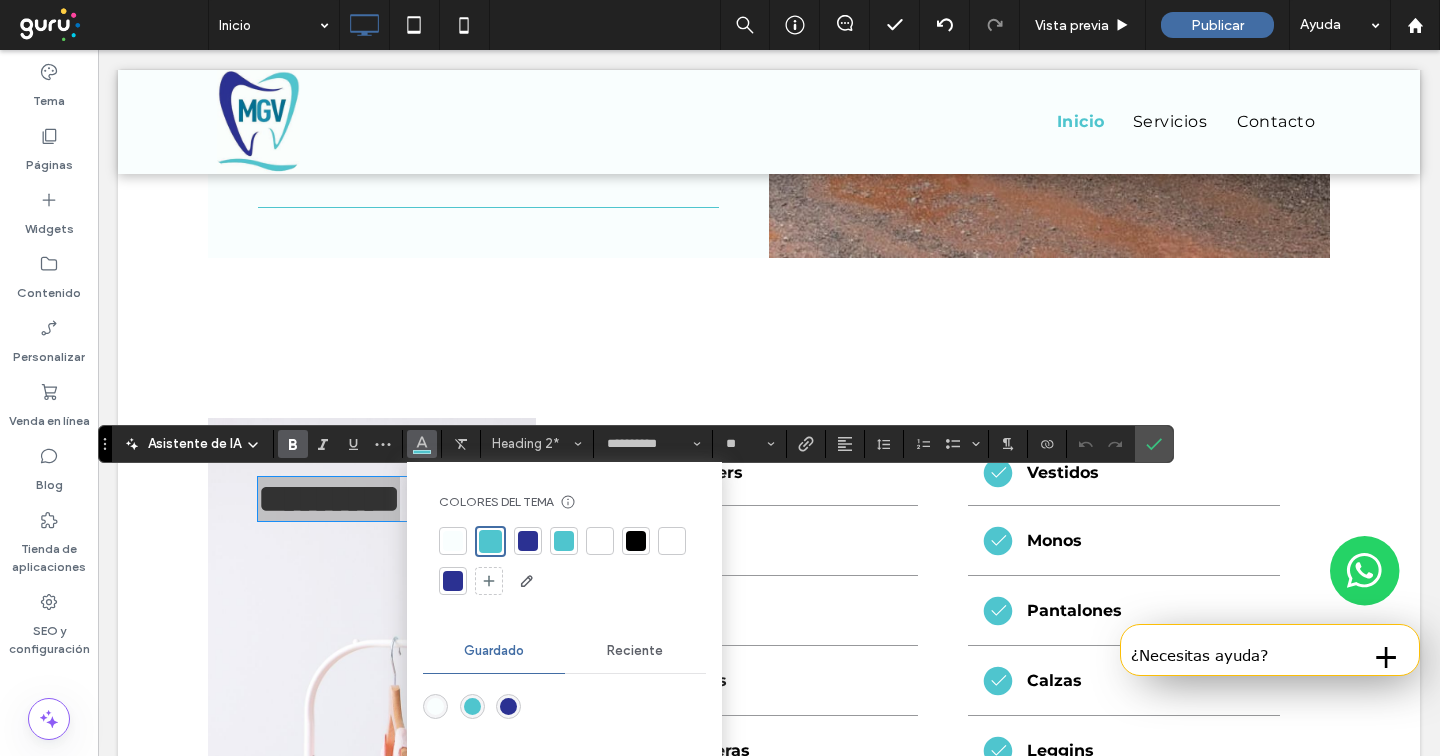click at bounding box center [528, 541] 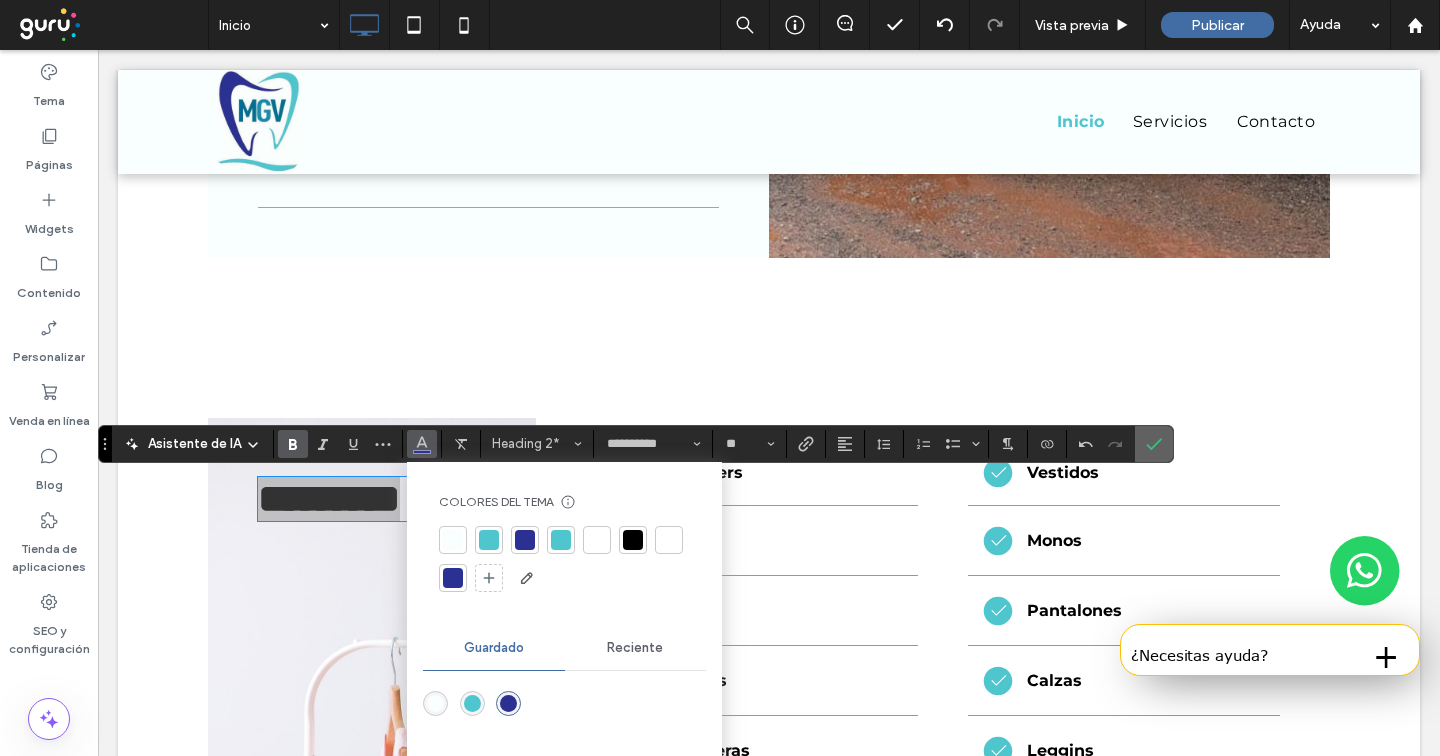 click 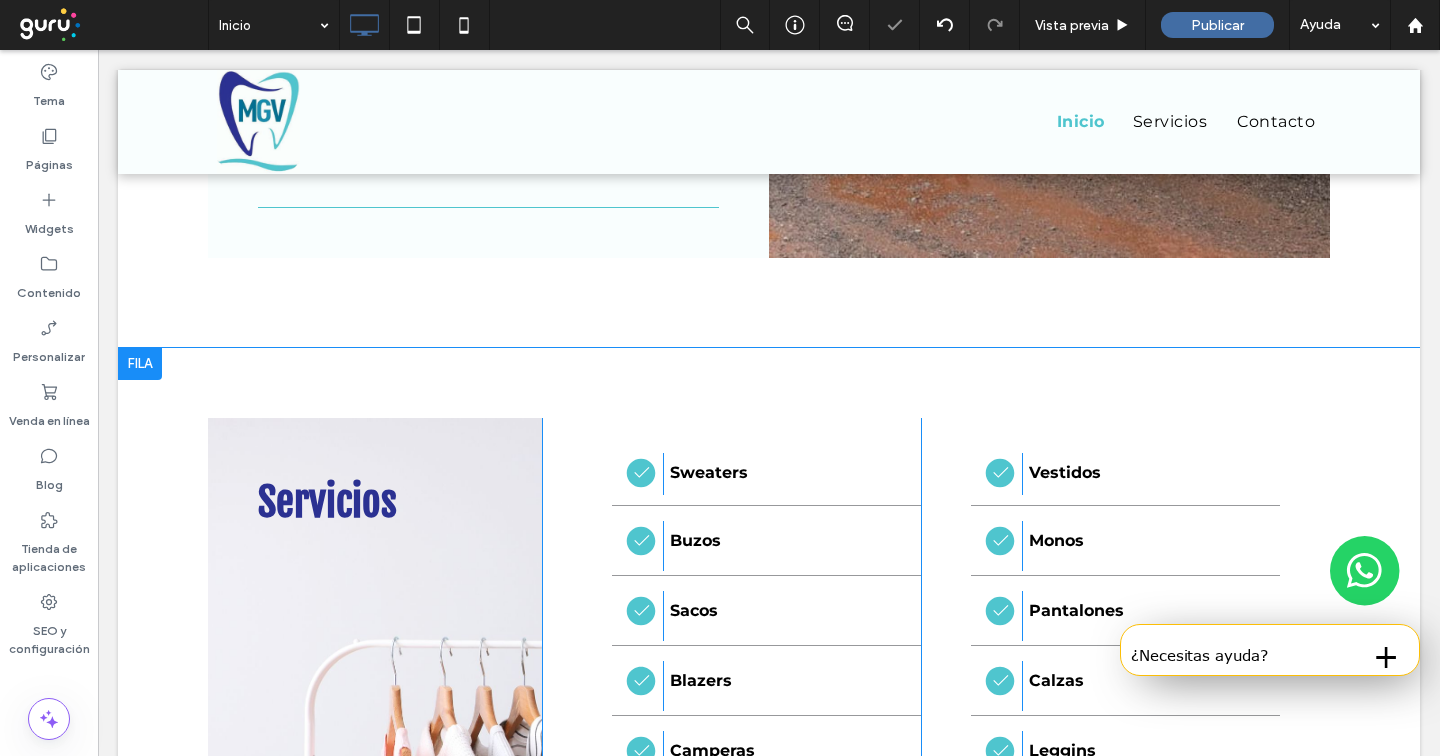scroll, scrollTop: 5, scrollLeft: 0, axis: vertical 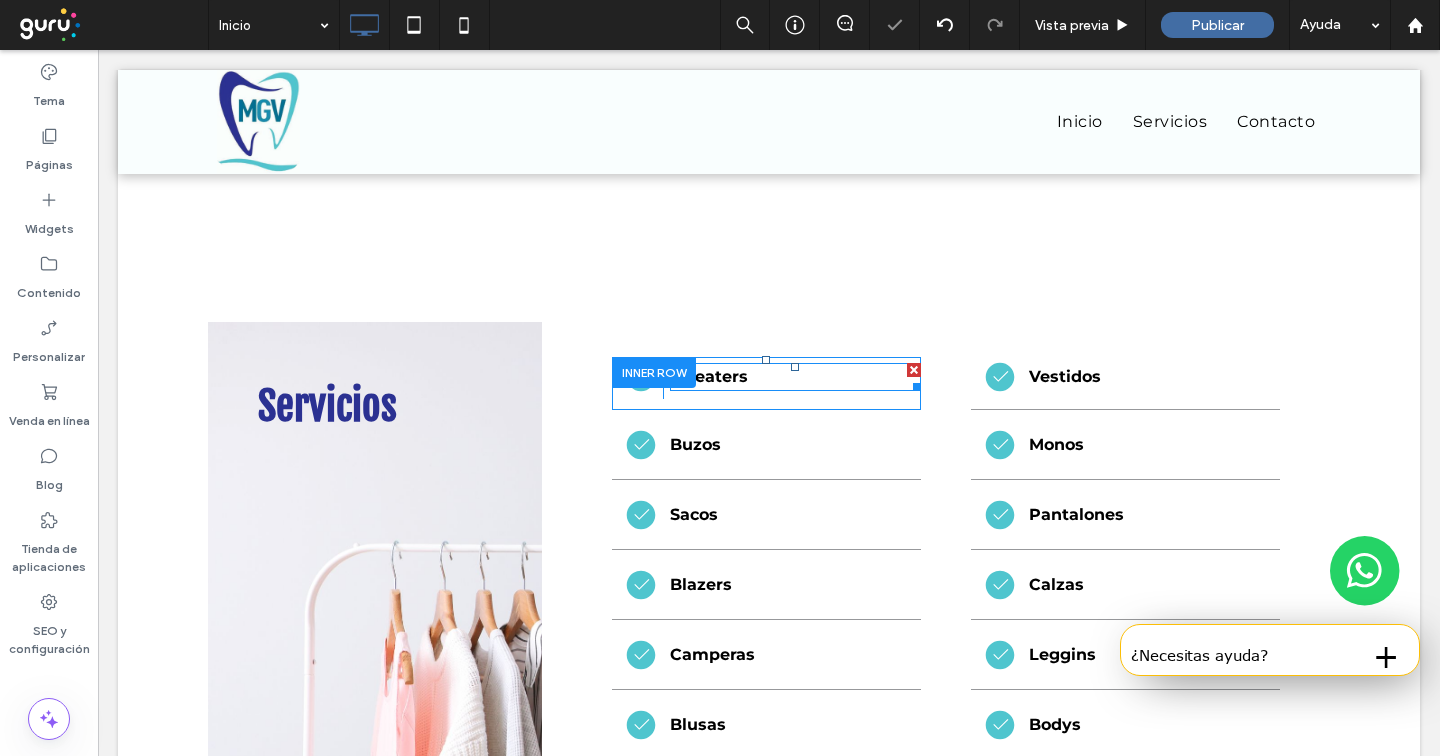 click on "Sweaters" at bounding box center (709, 376) 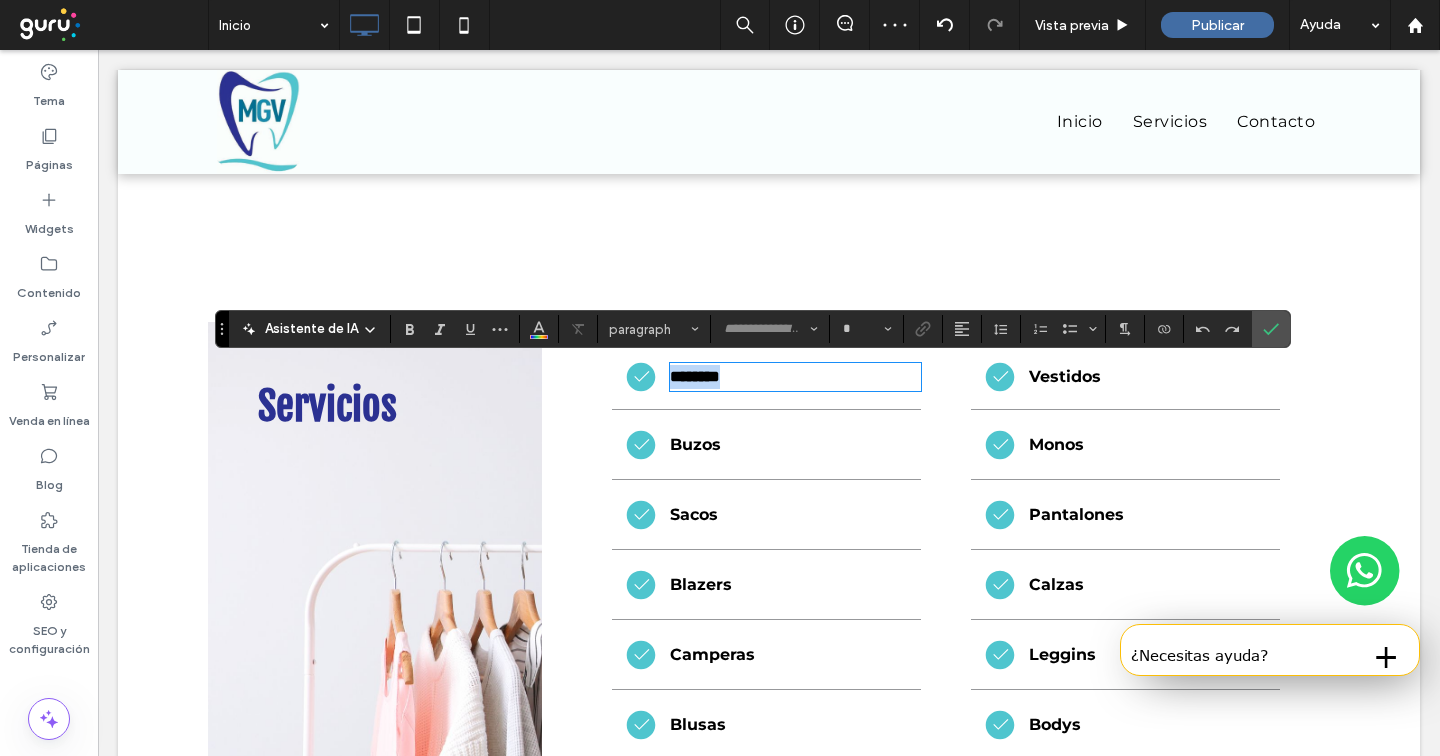 click on "********" at bounding box center [695, 376] 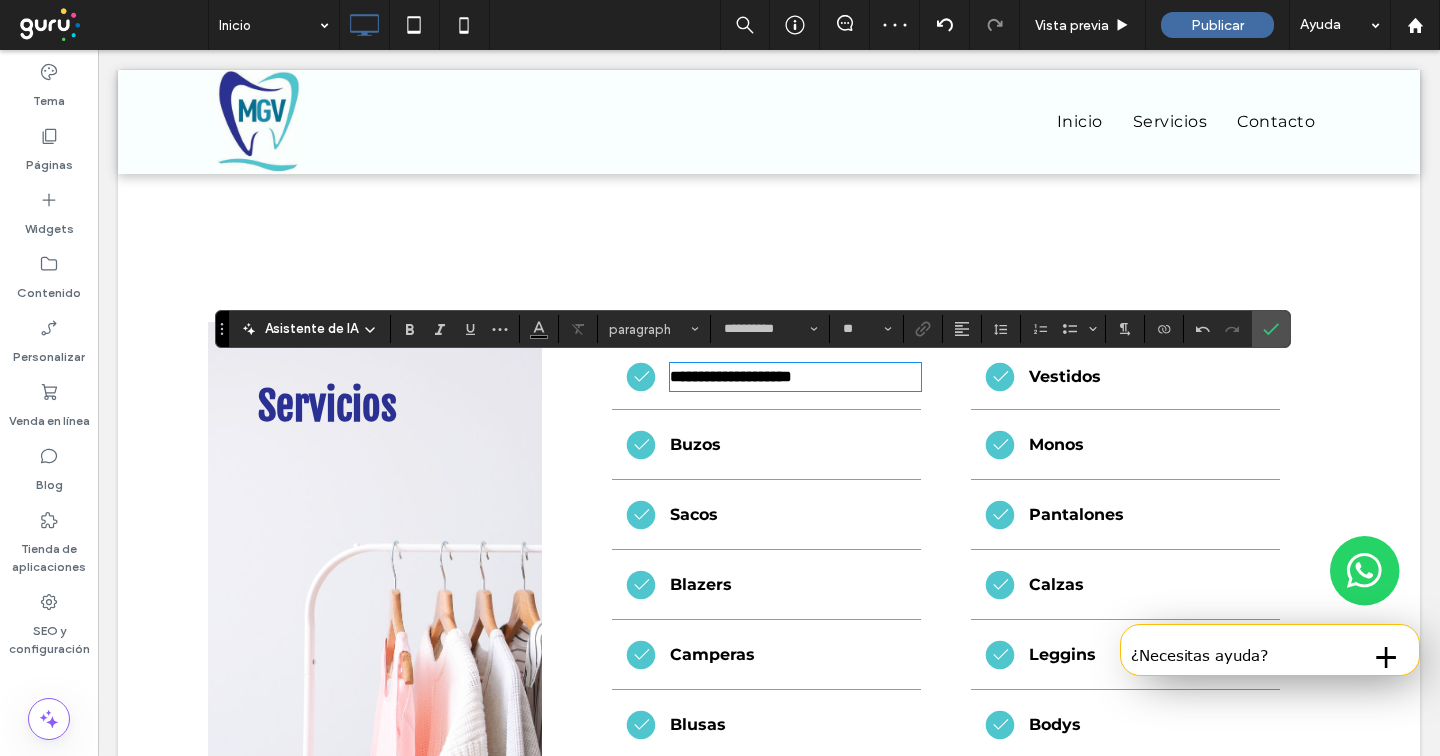 scroll, scrollTop: 0, scrollLeft: 0, axis: both 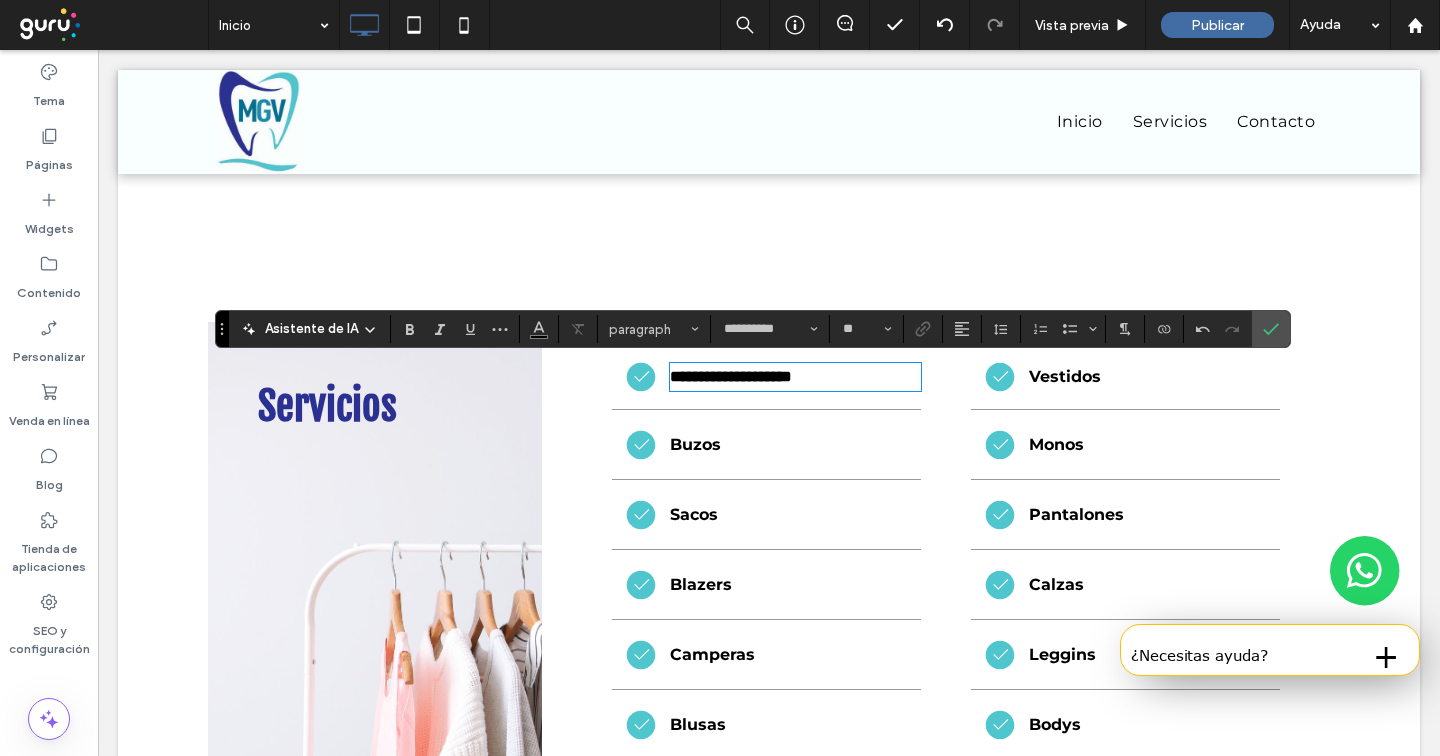 click on "Buzos" at bounding box center (695, 444) 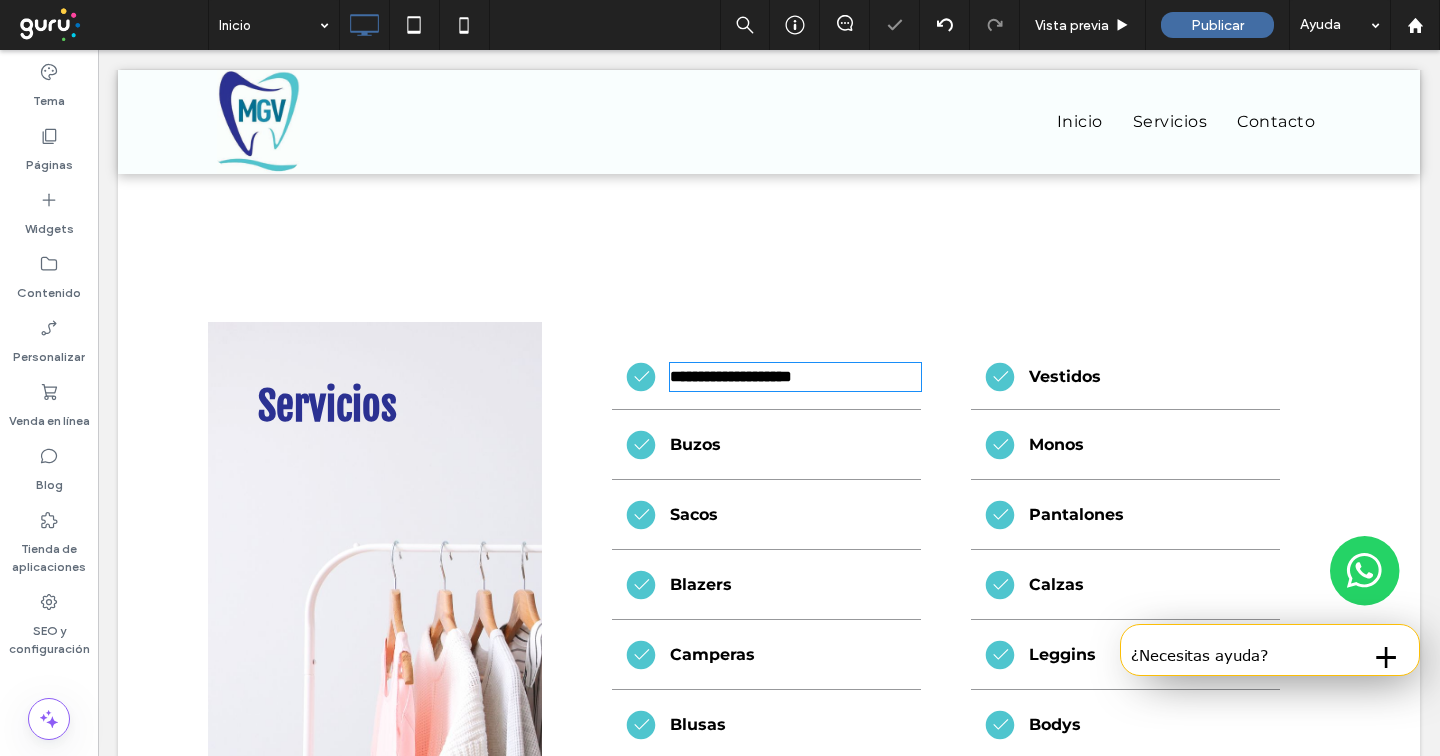 click on "Buzos" at bounding box center (695, 444) 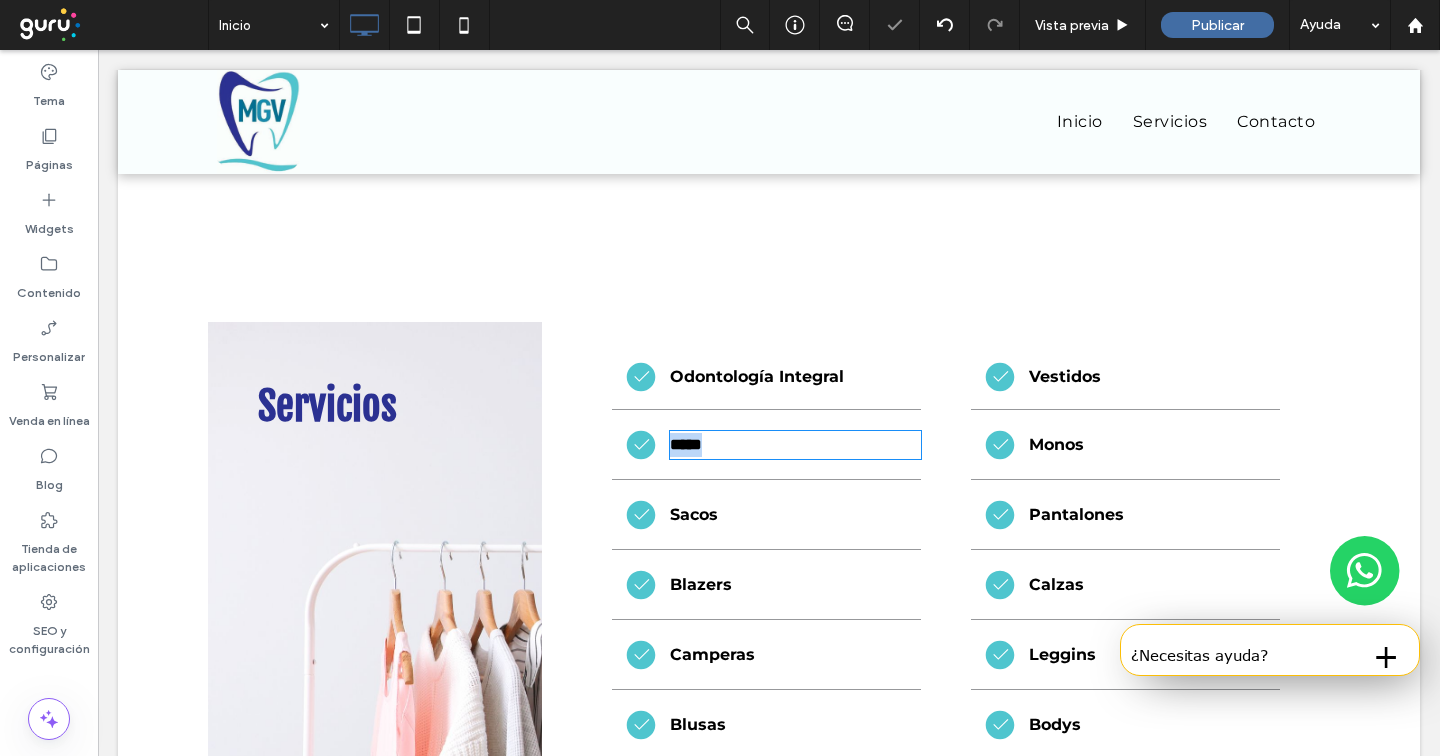 click on "*****" at bounding box center [686, 444] 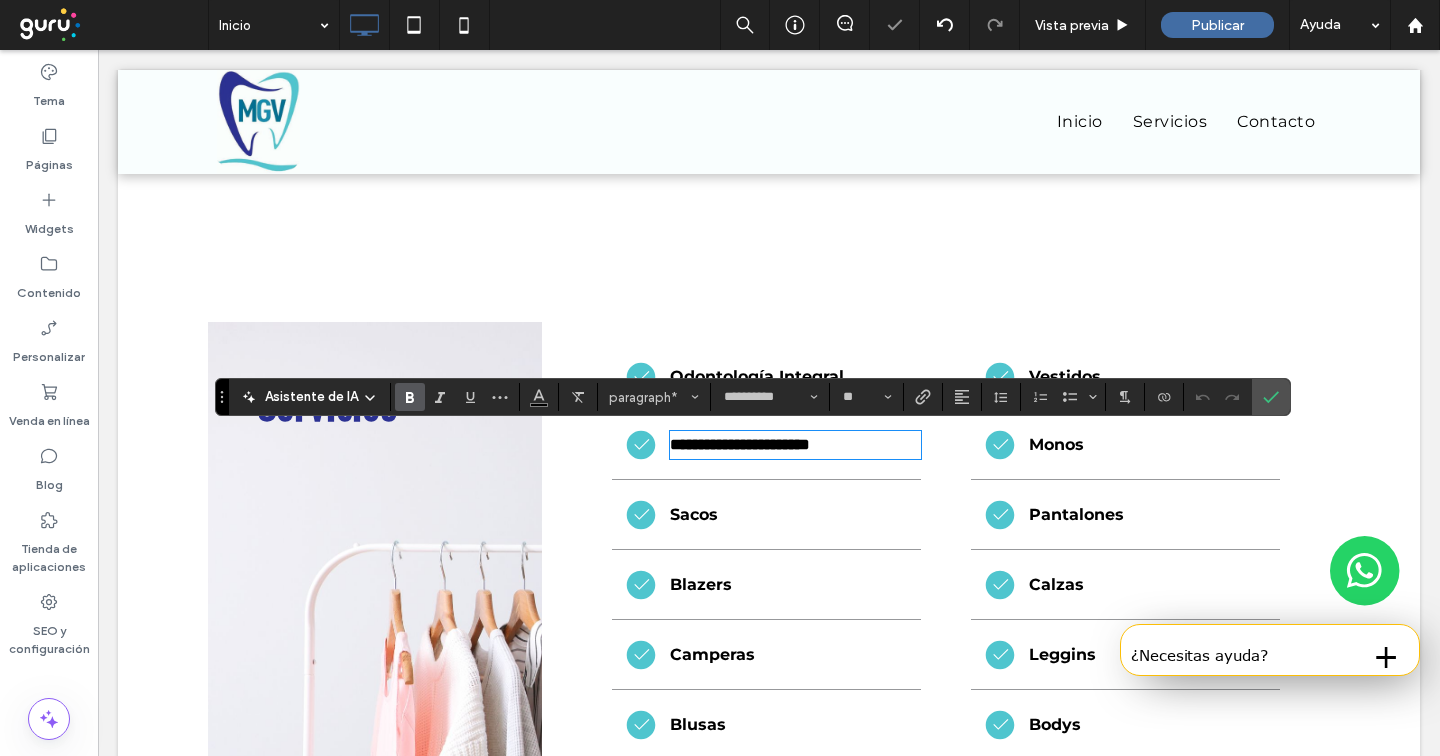 scroll, scrollTop: 0, scrollLeft: 0, axis: both 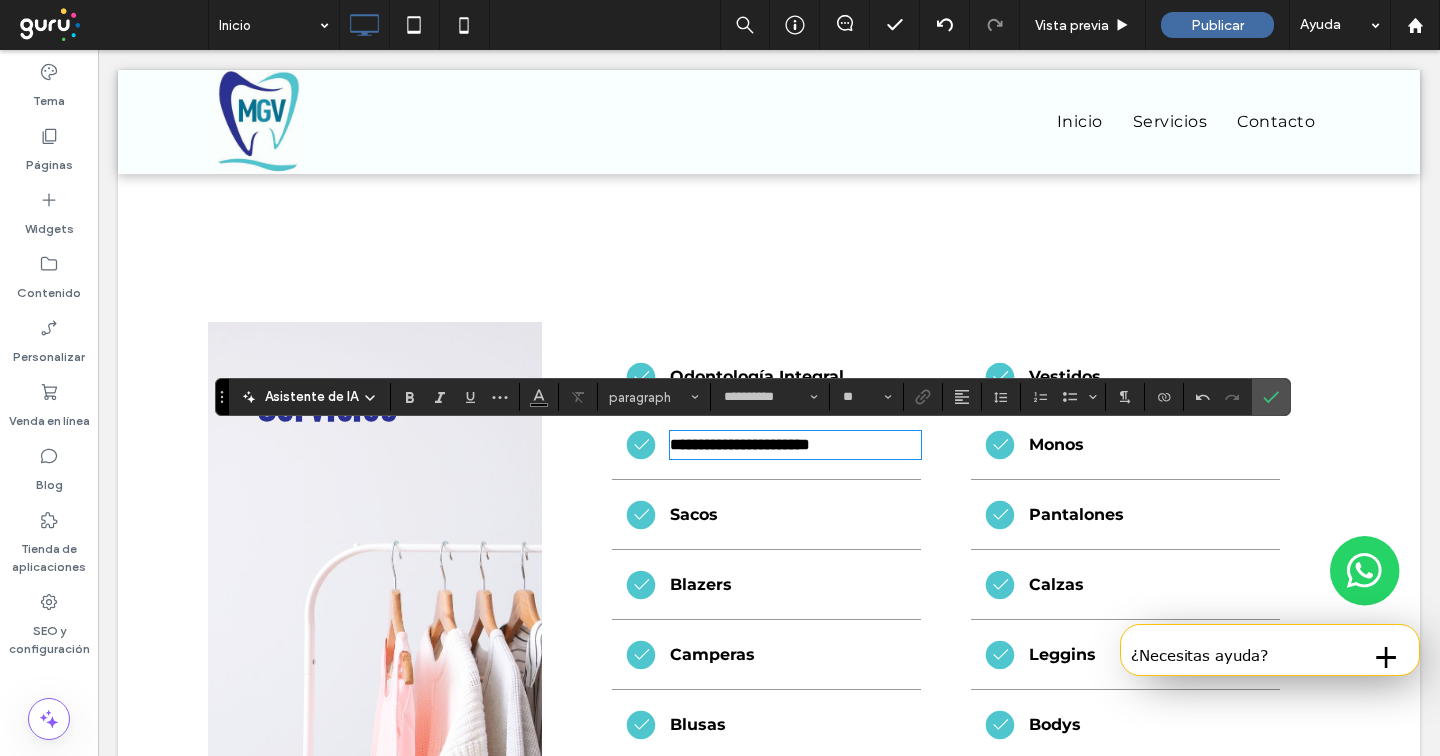 click on "Sacos" at bounding box center [694, 514] 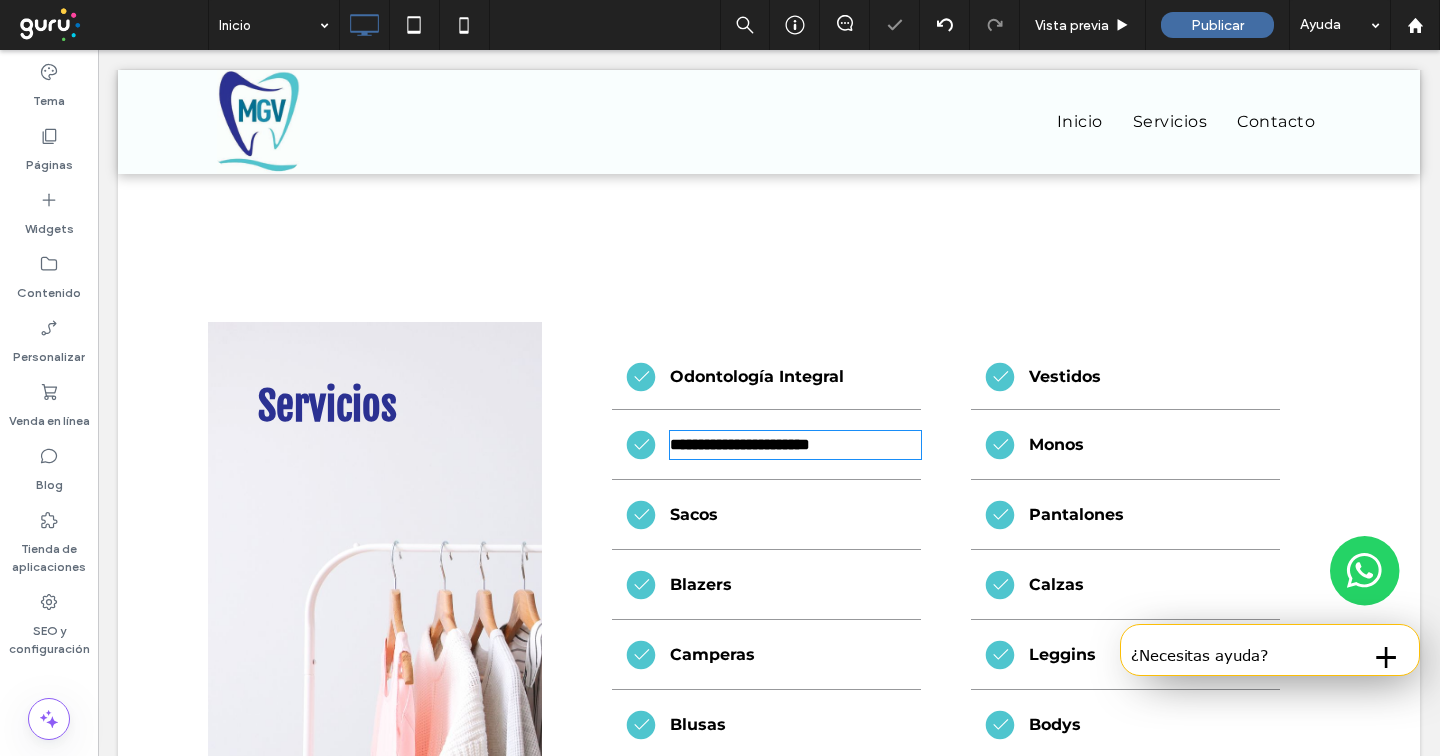 click on "Sacos" at bounding box center (694, 514) 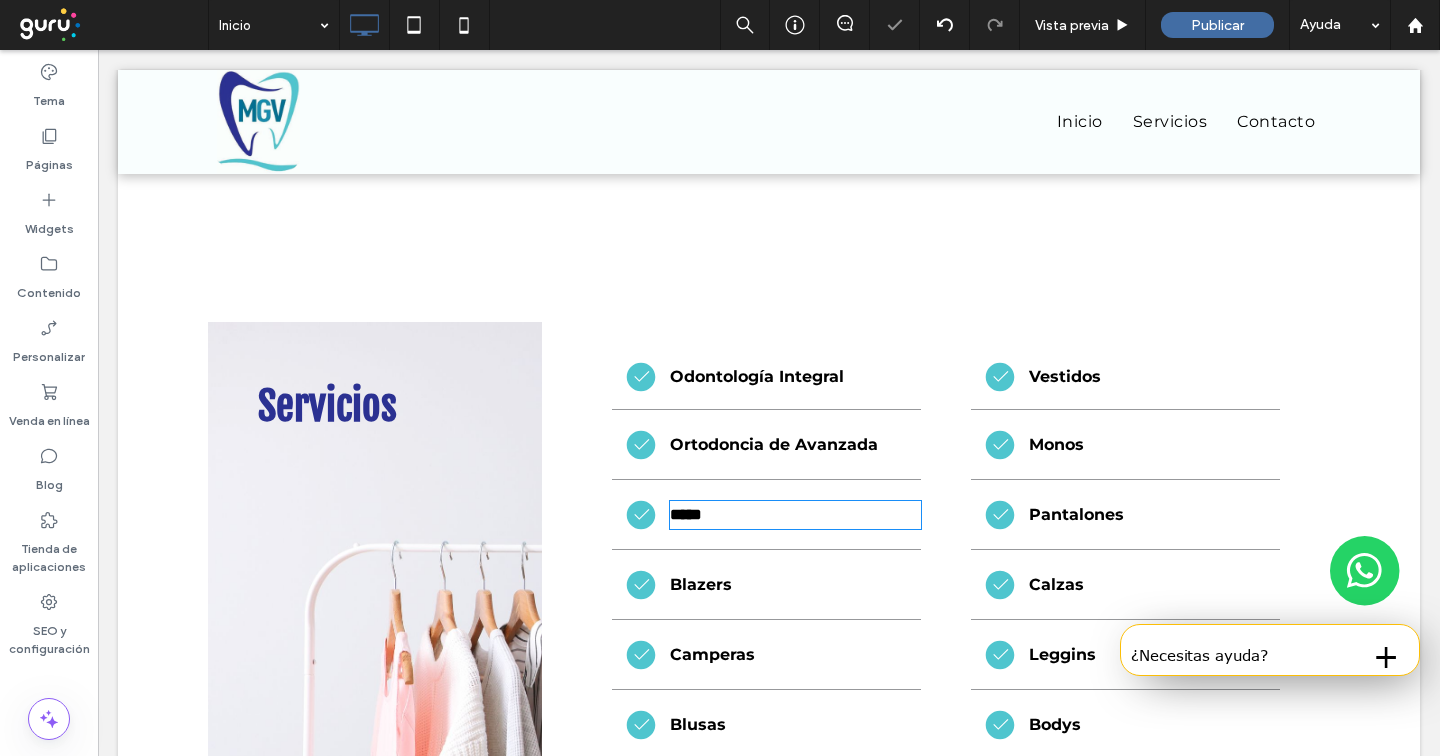 click on "*****" at bounding box center (686, 514) 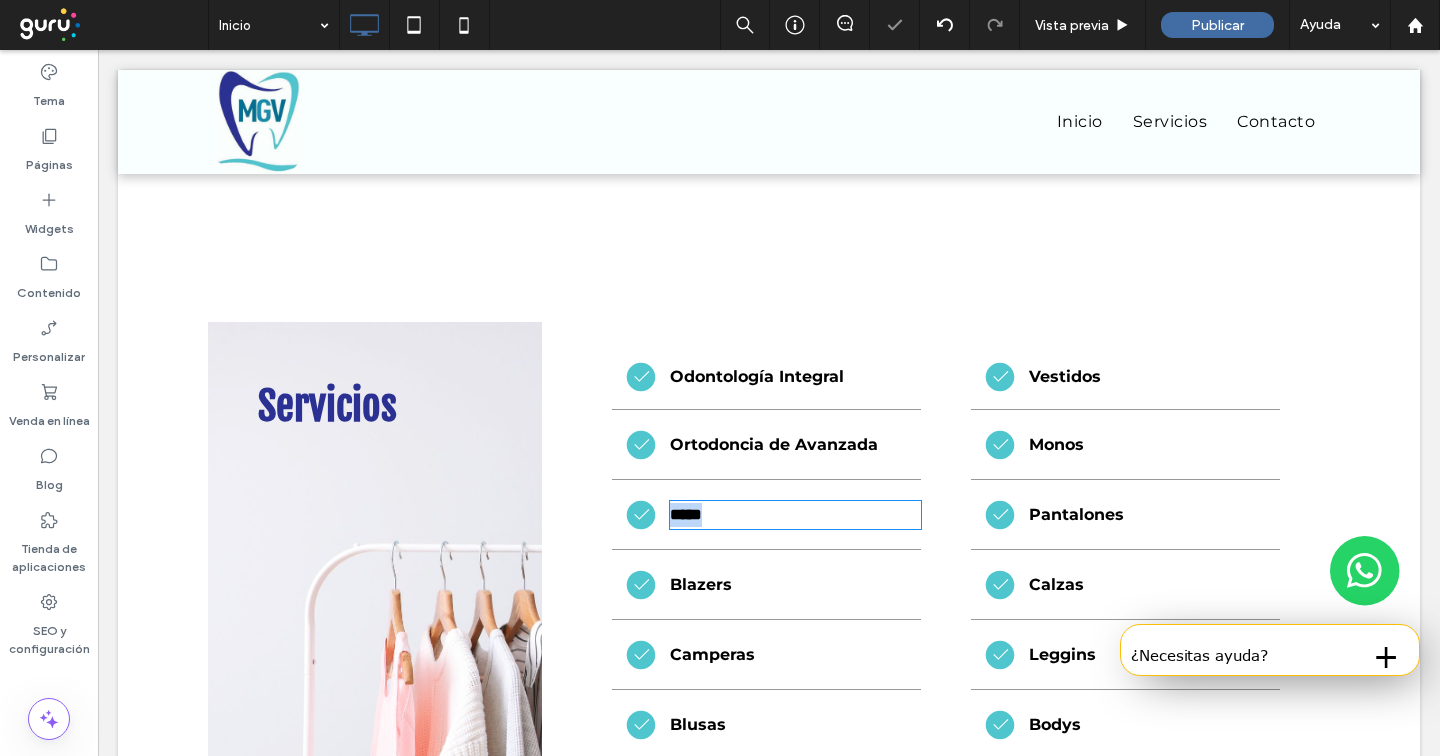 type on "**********" 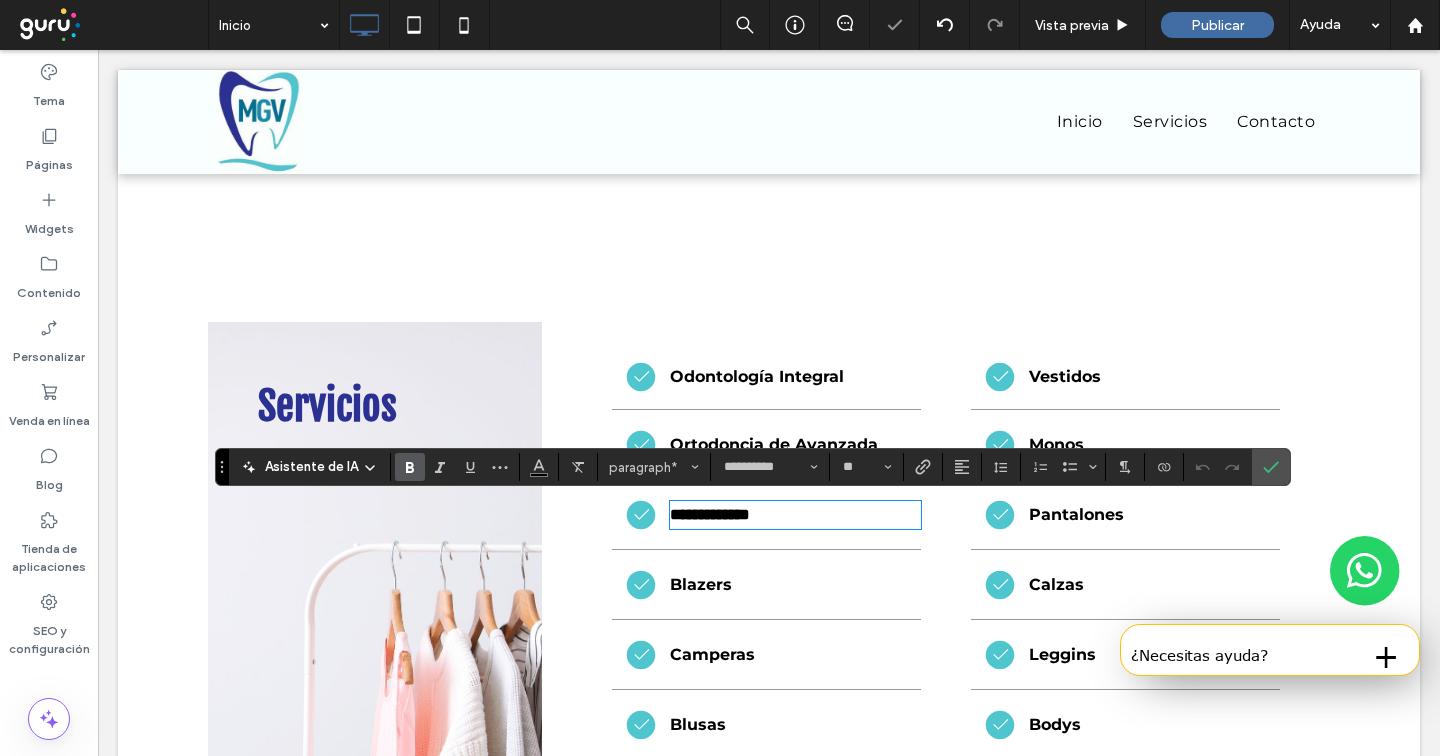 scroll, scrollTop: 0, scrollLeft: 0, axis: both 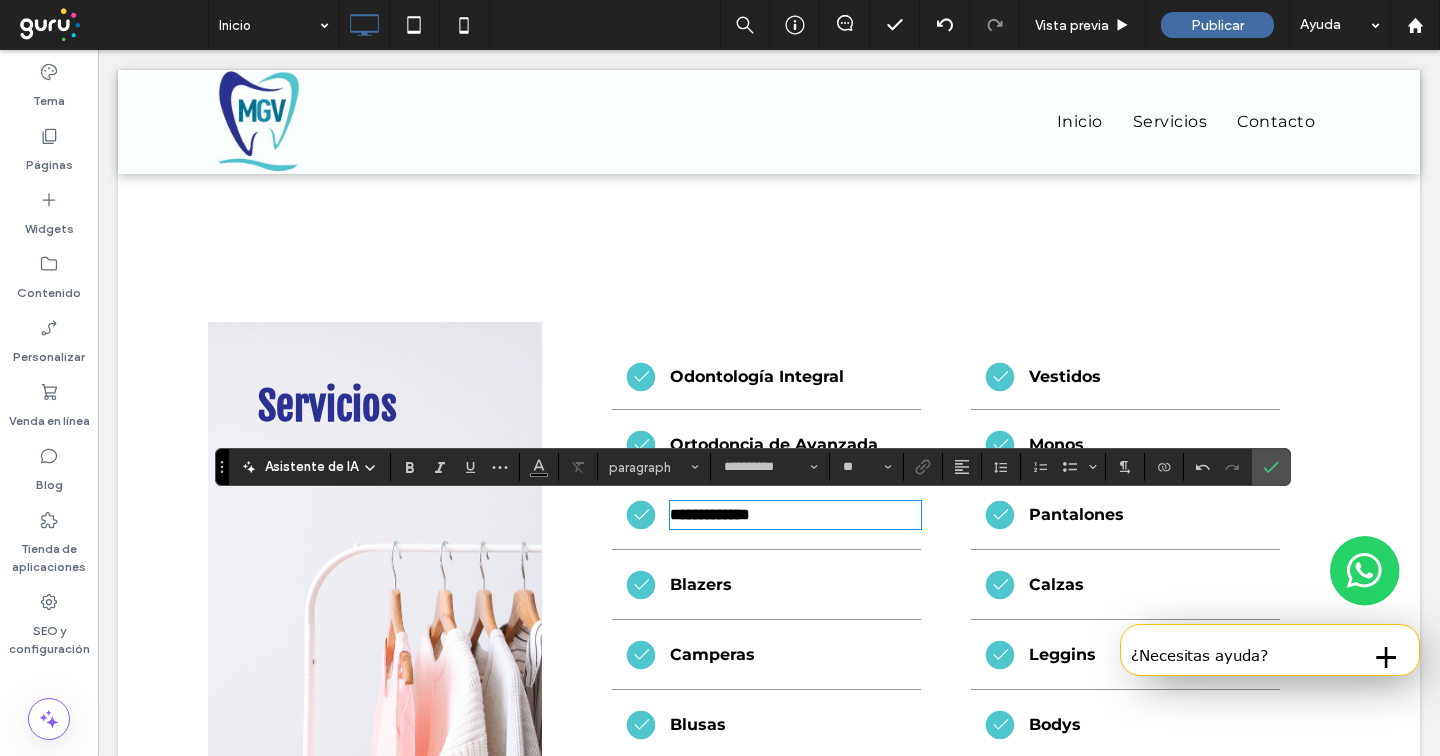 click on "Blazers" at bounding box center (701, 584) 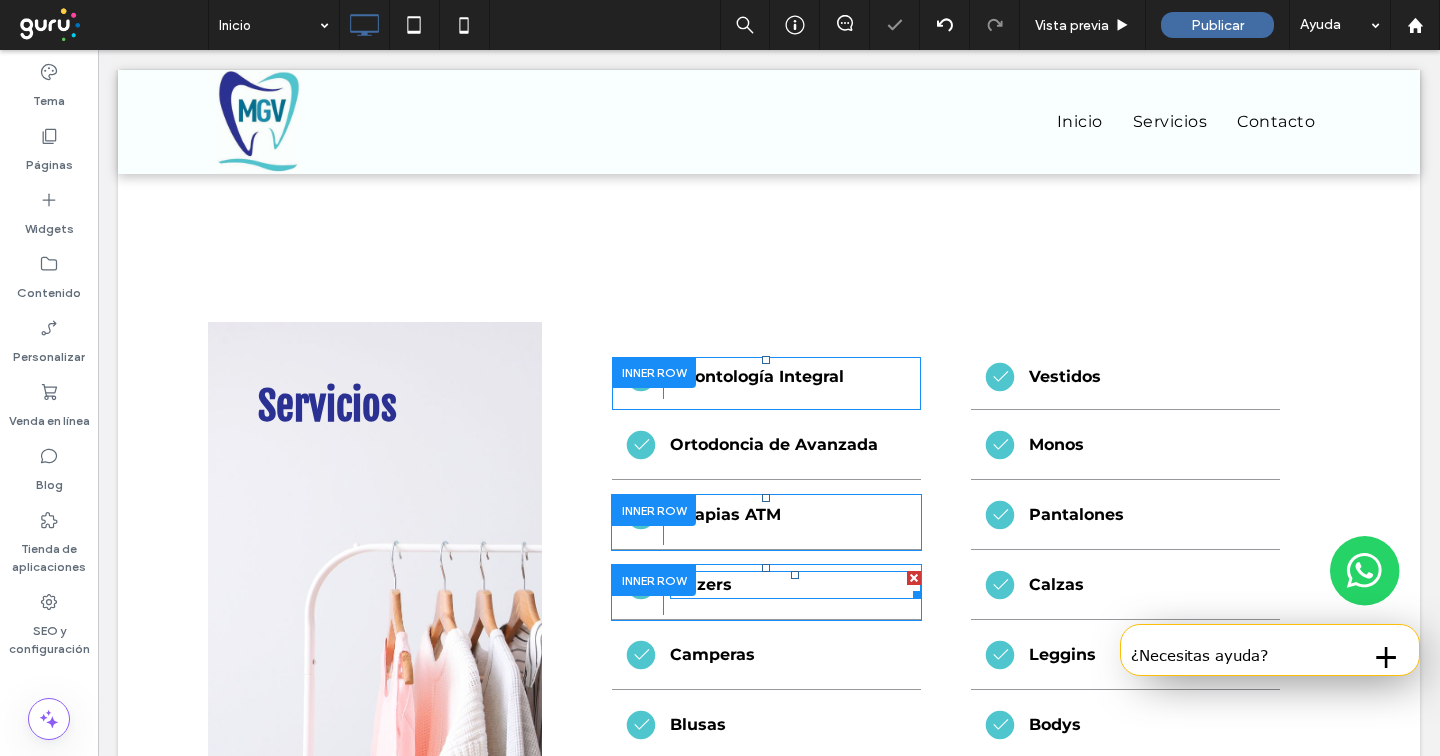 click on "Blazers" at bounding box center (701, 584) 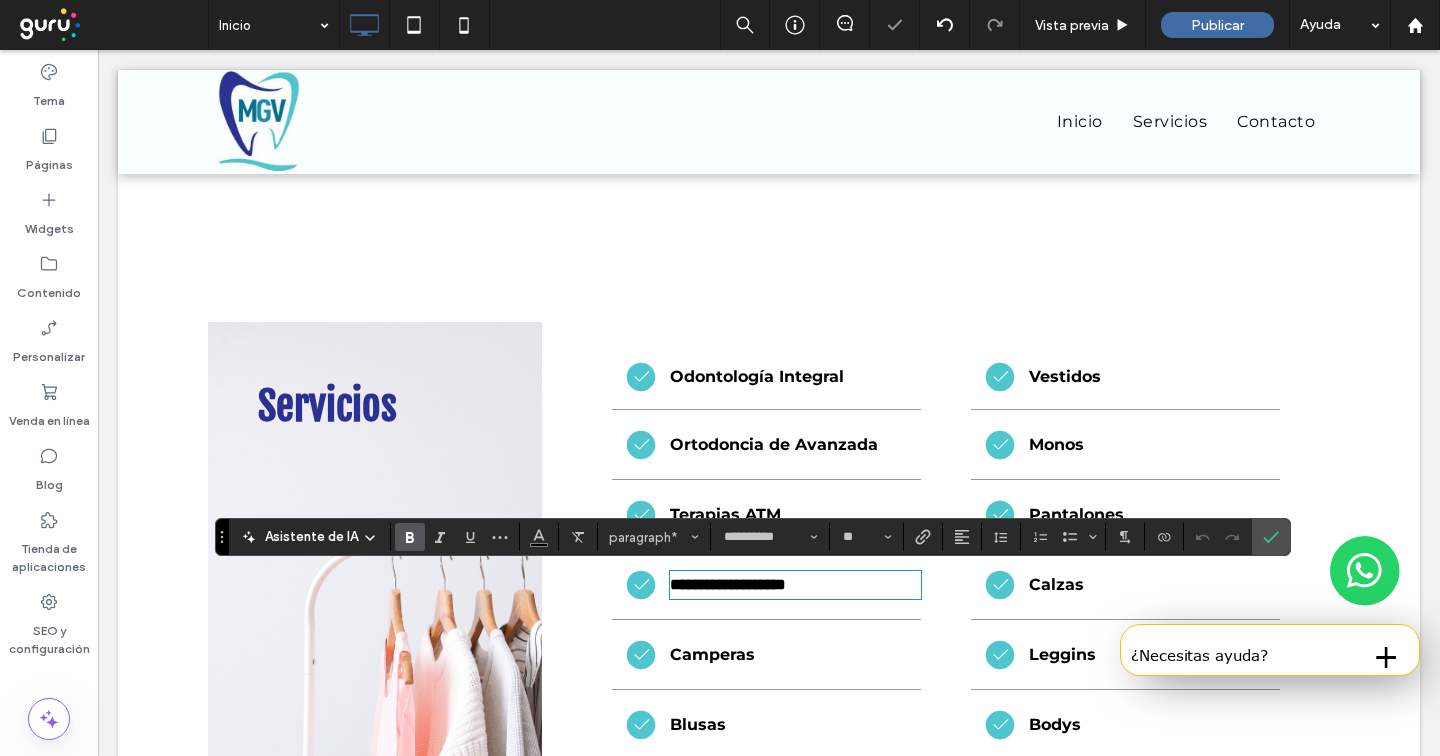 scroll, scrollTop: 0, scrollLeft: 0, axis: both 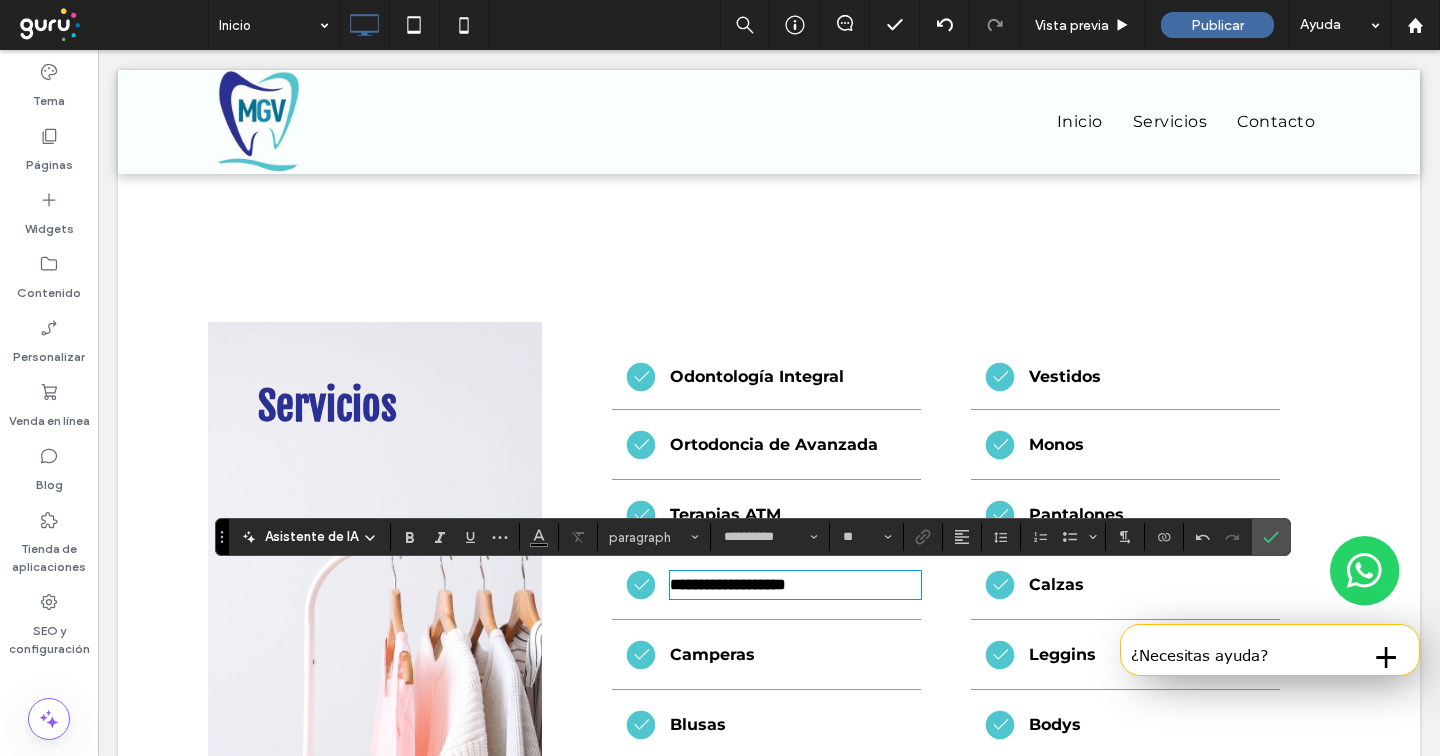click on "Camperas" at bounding box center [712, 654] 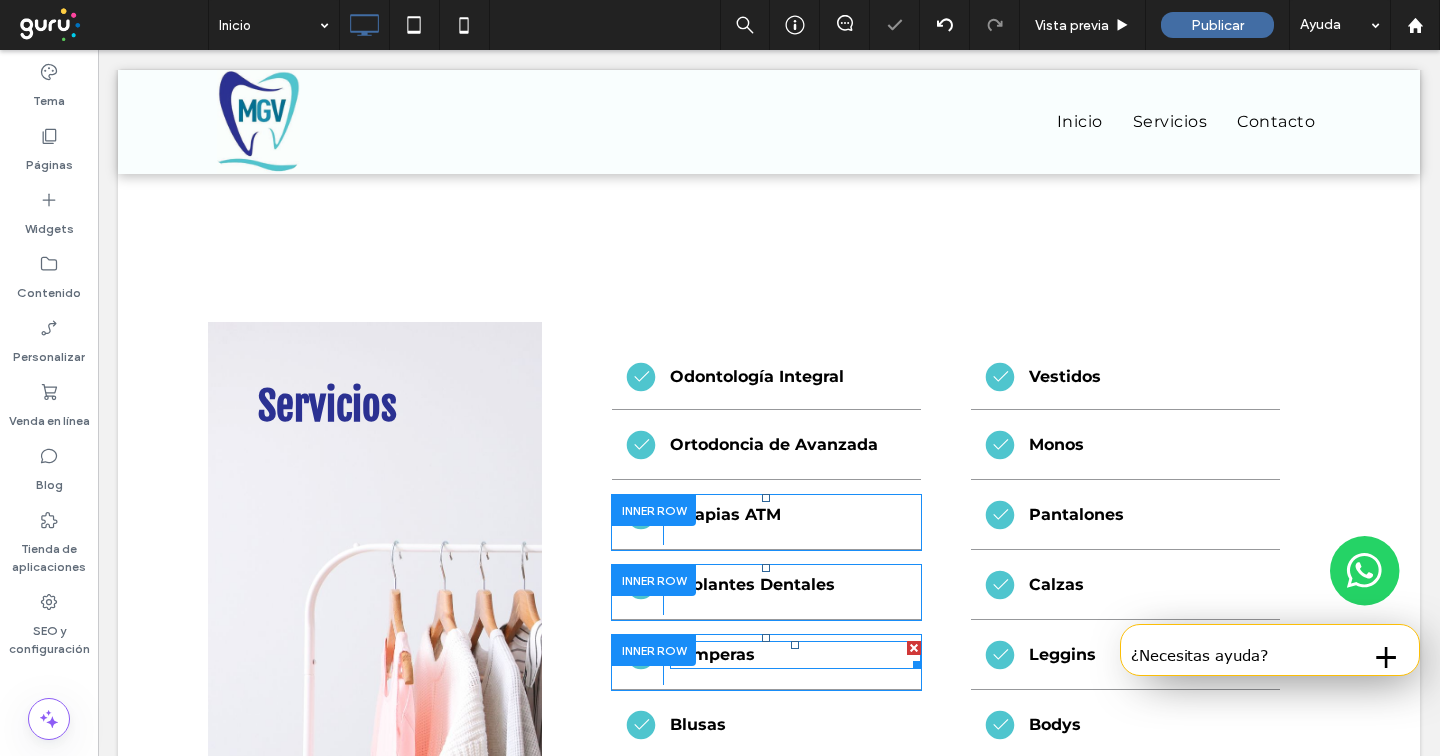 click on "Camperas" at bounding box center [712, 654] 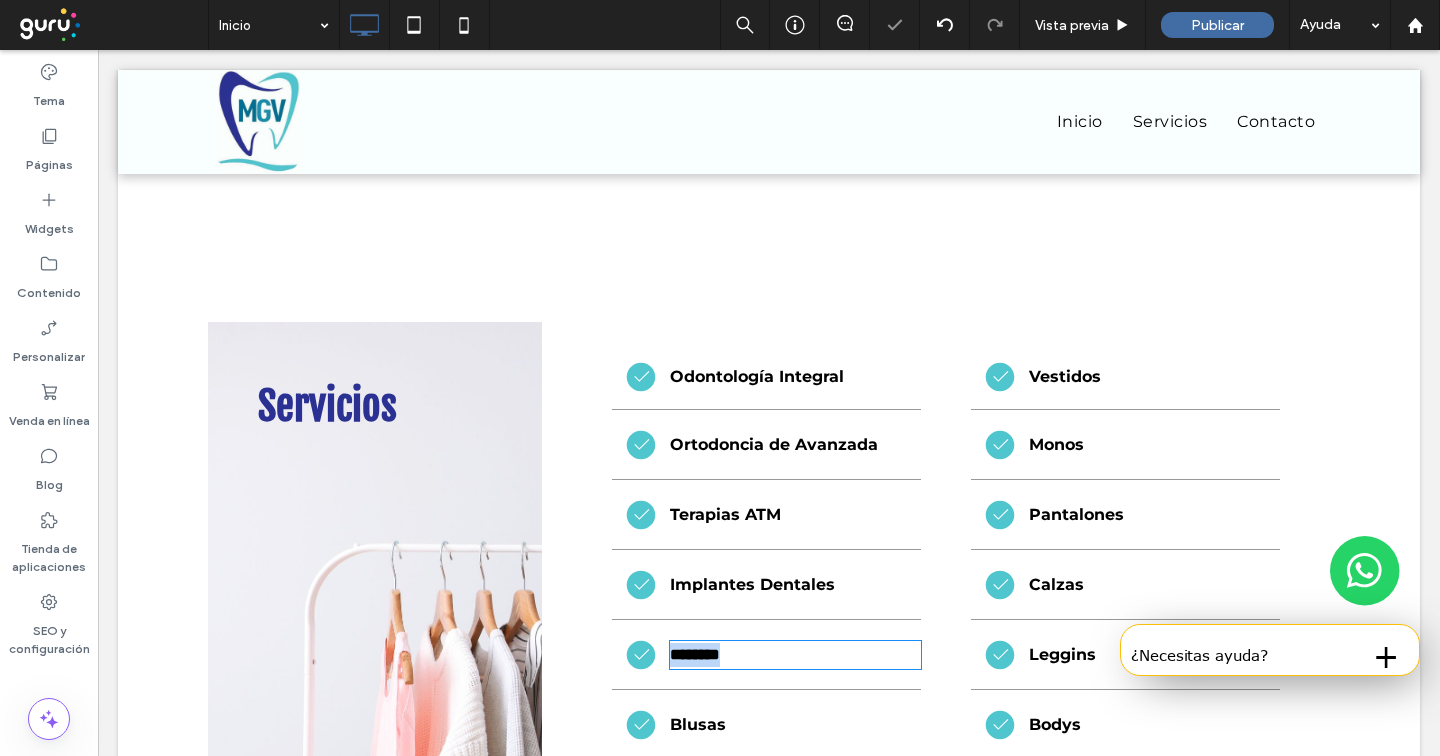 type on "**********" 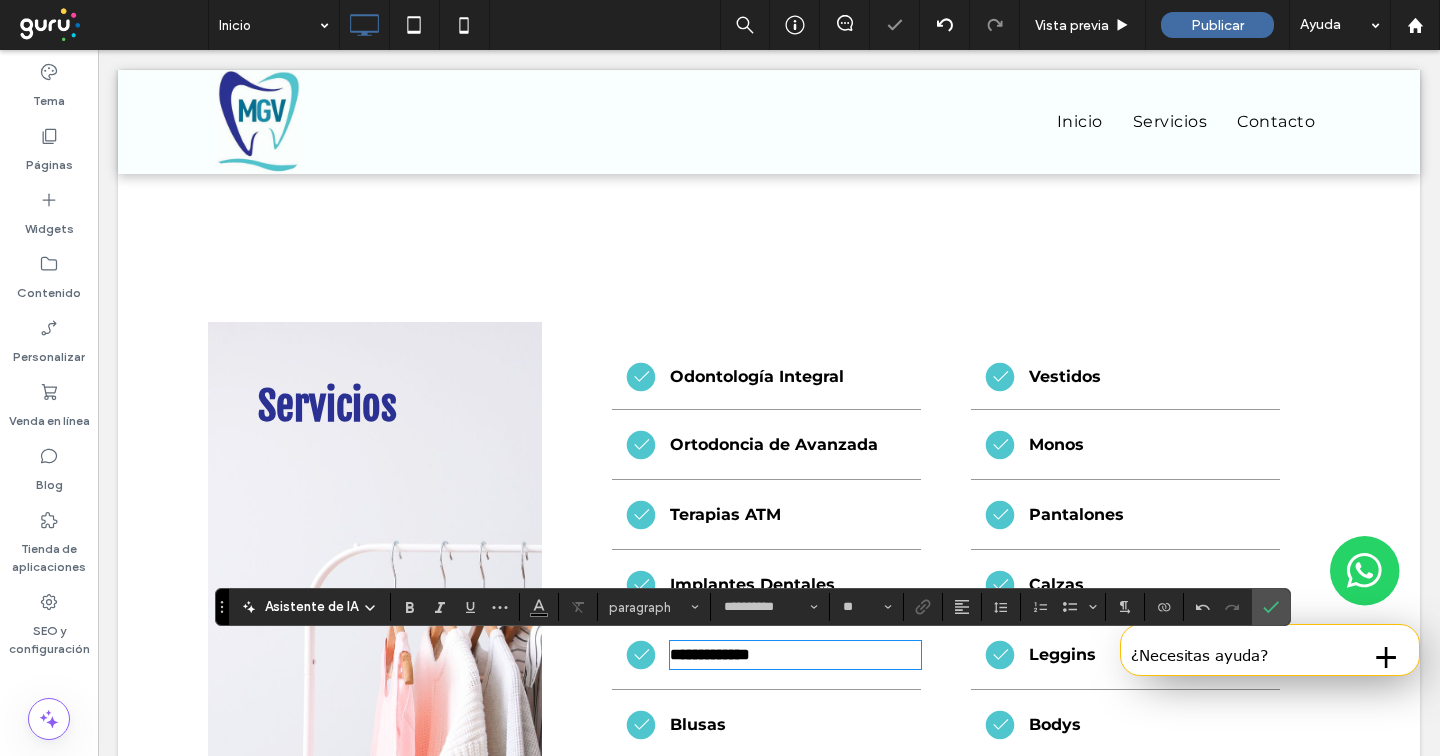 scroll, scrollTop: 0, scrollLeft: 0, axis: both 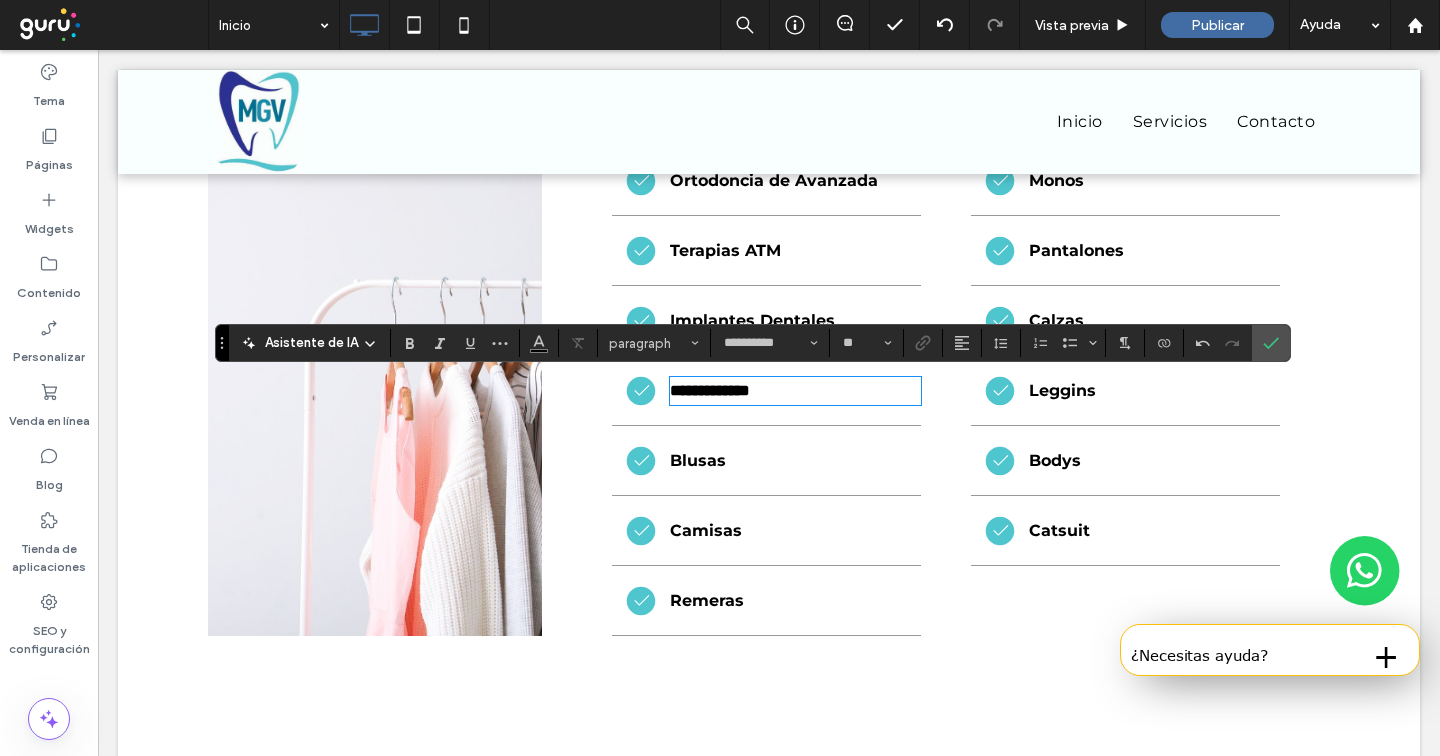 click on "Blusas" at bounding box center (698, 460) 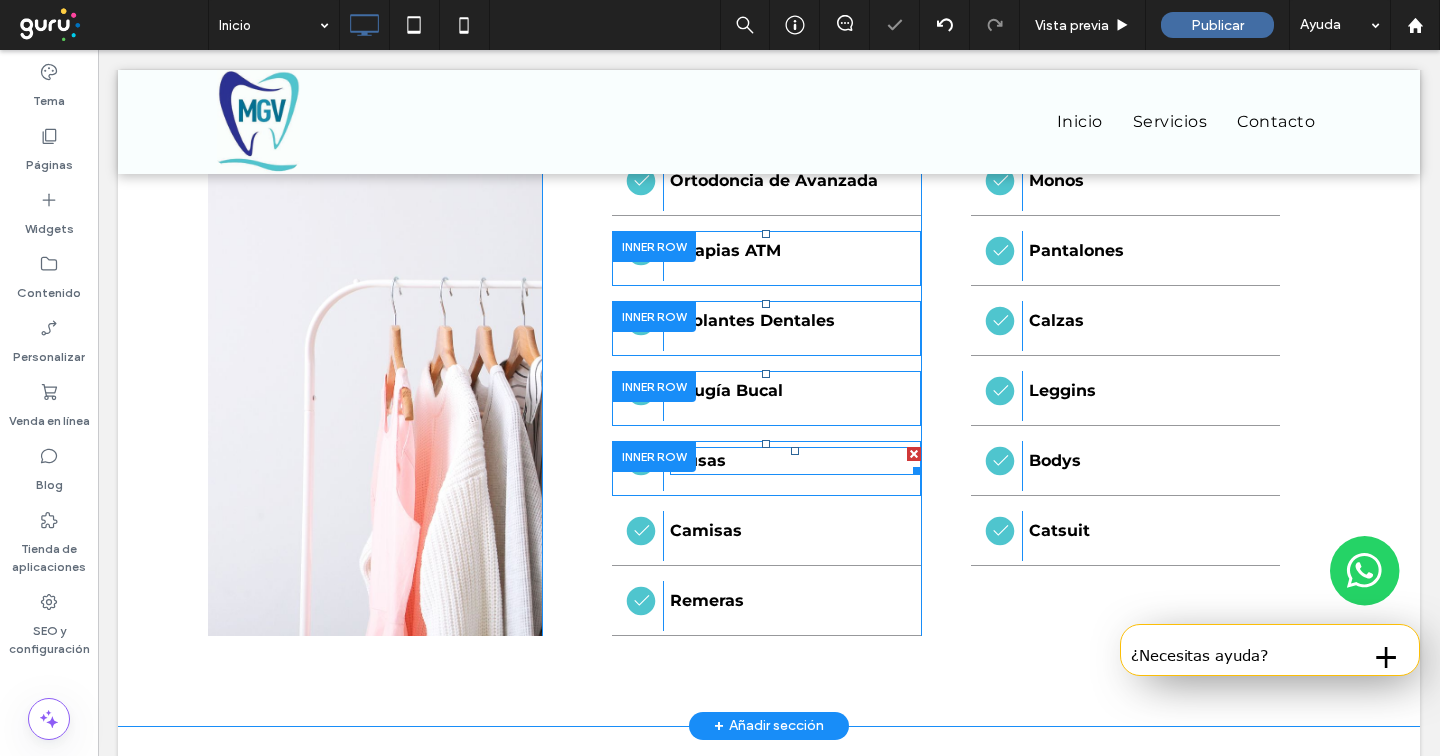 click on "Blusas" at bounding box center [698, 460] 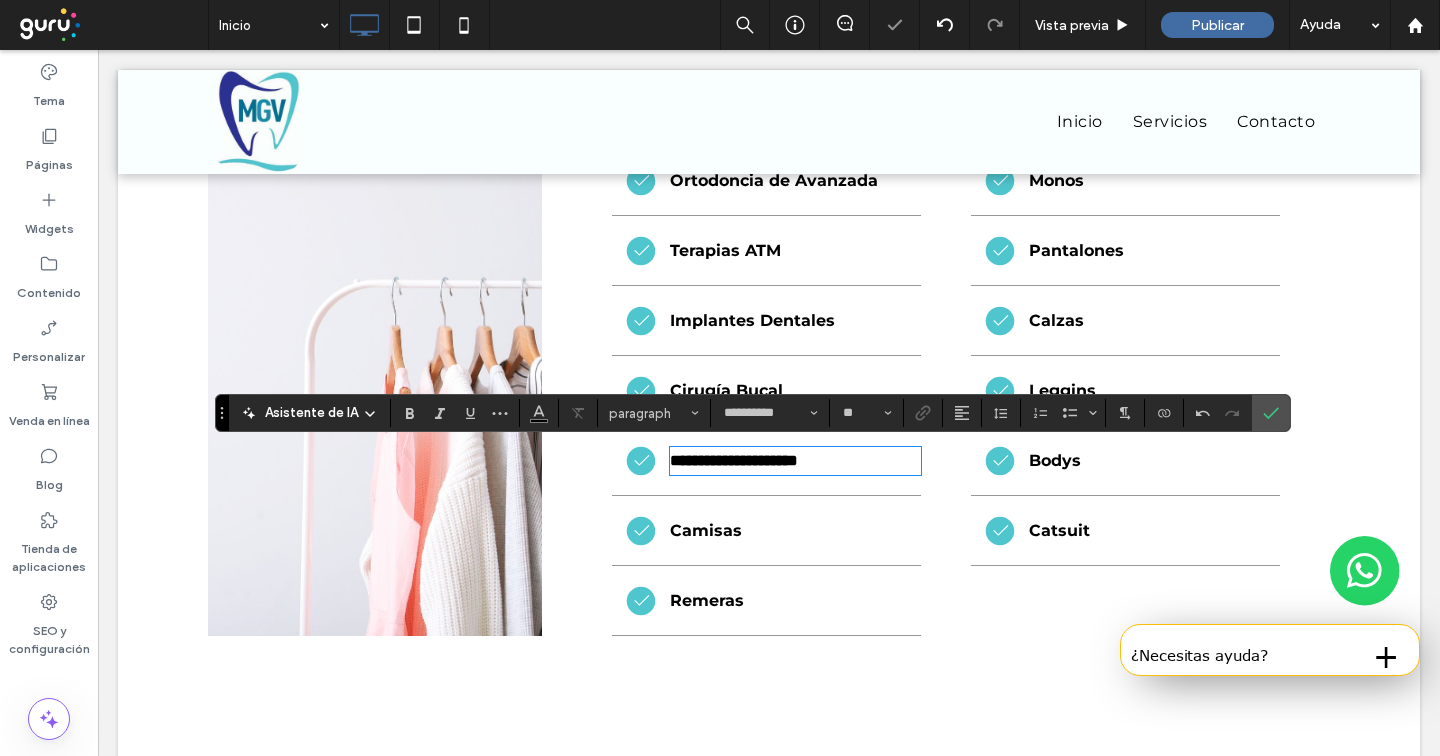 scroll, scrollTop: 0, scrollLeft: 0, axis: both 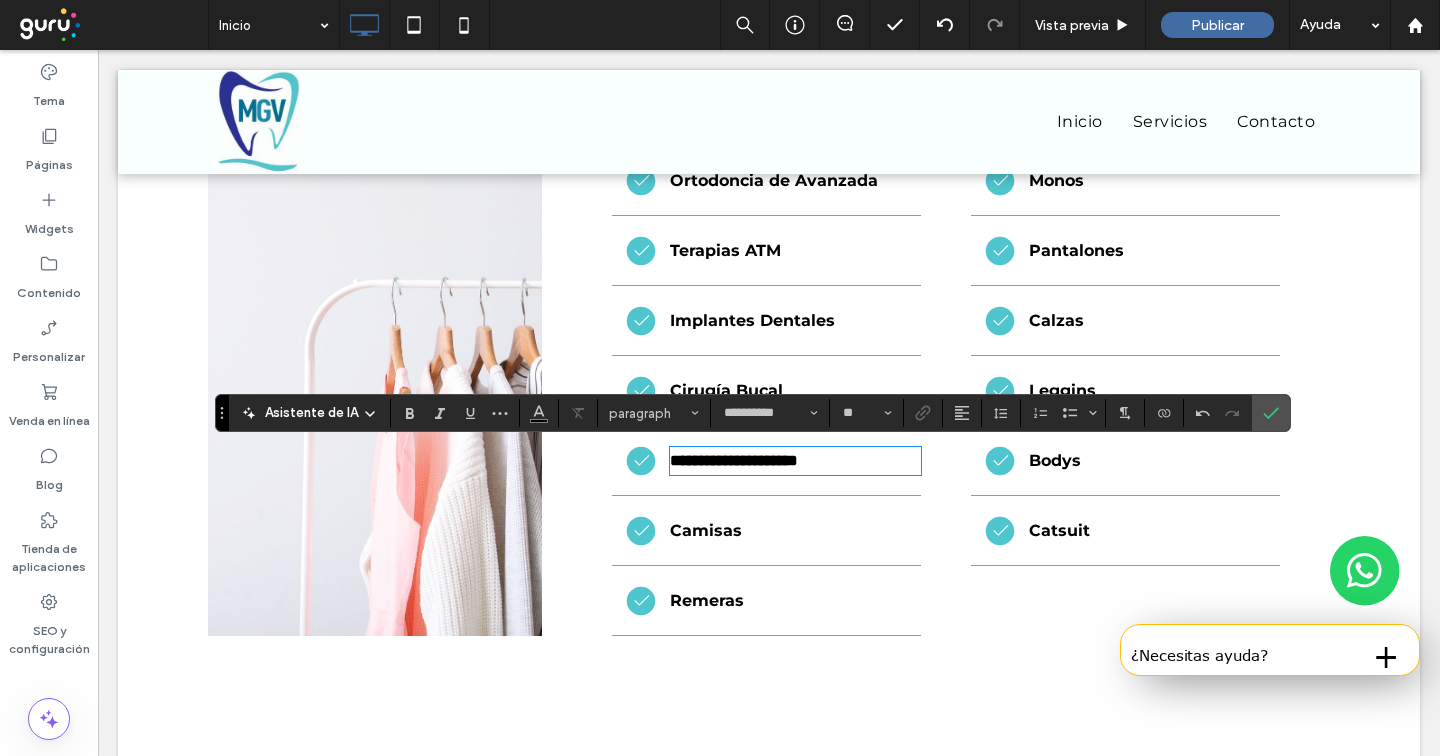 click on "Camisas" at bounding box center [706, 530] 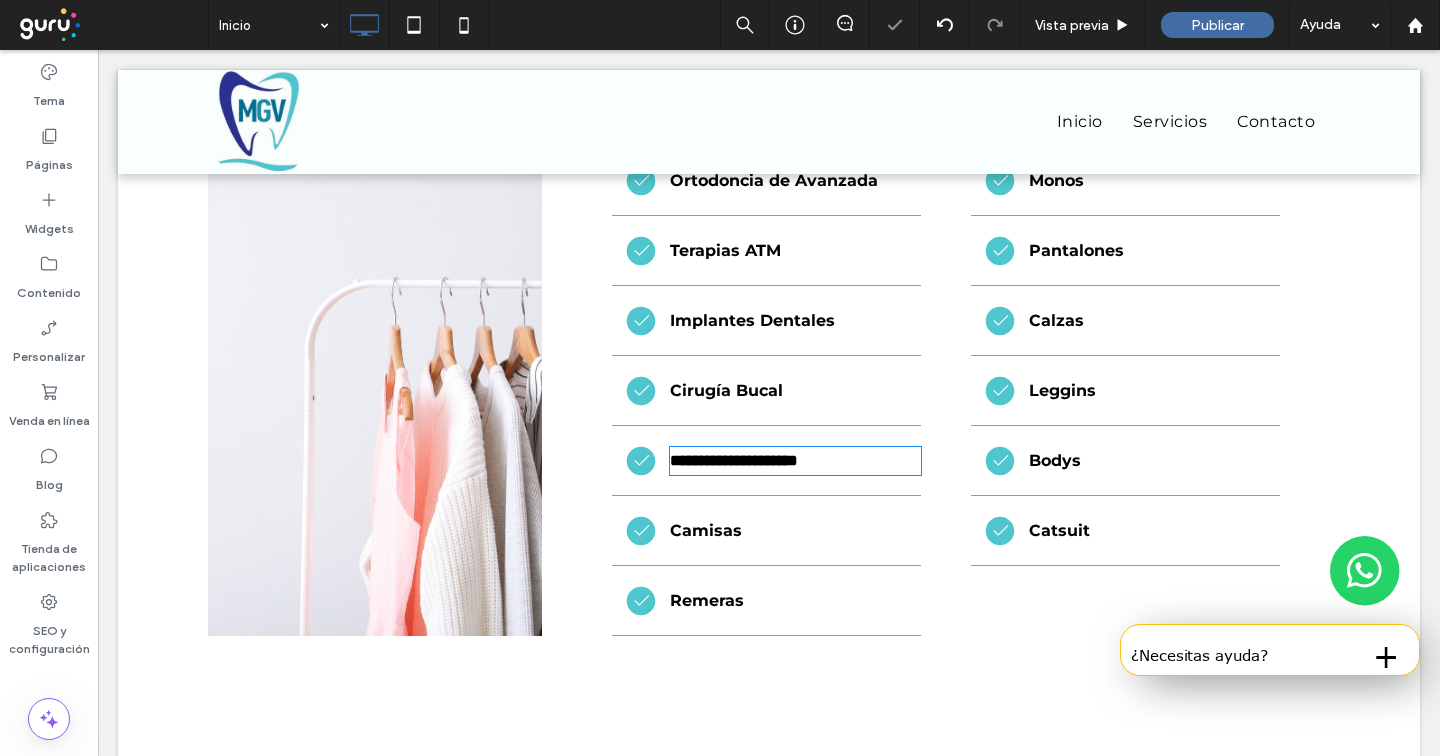 click on "Camisas" at bounding box center [706, 530] 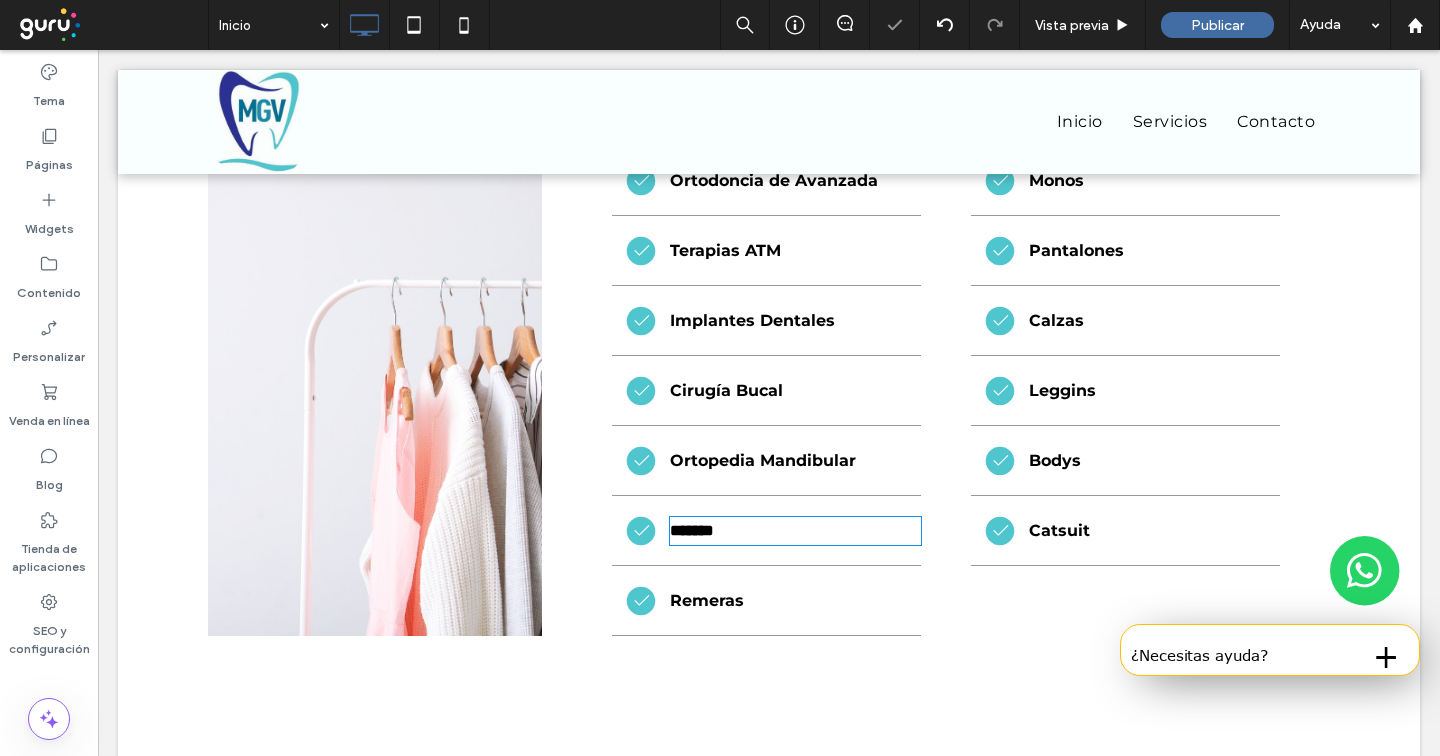 click on "*******" at bounding box center (692, 530) 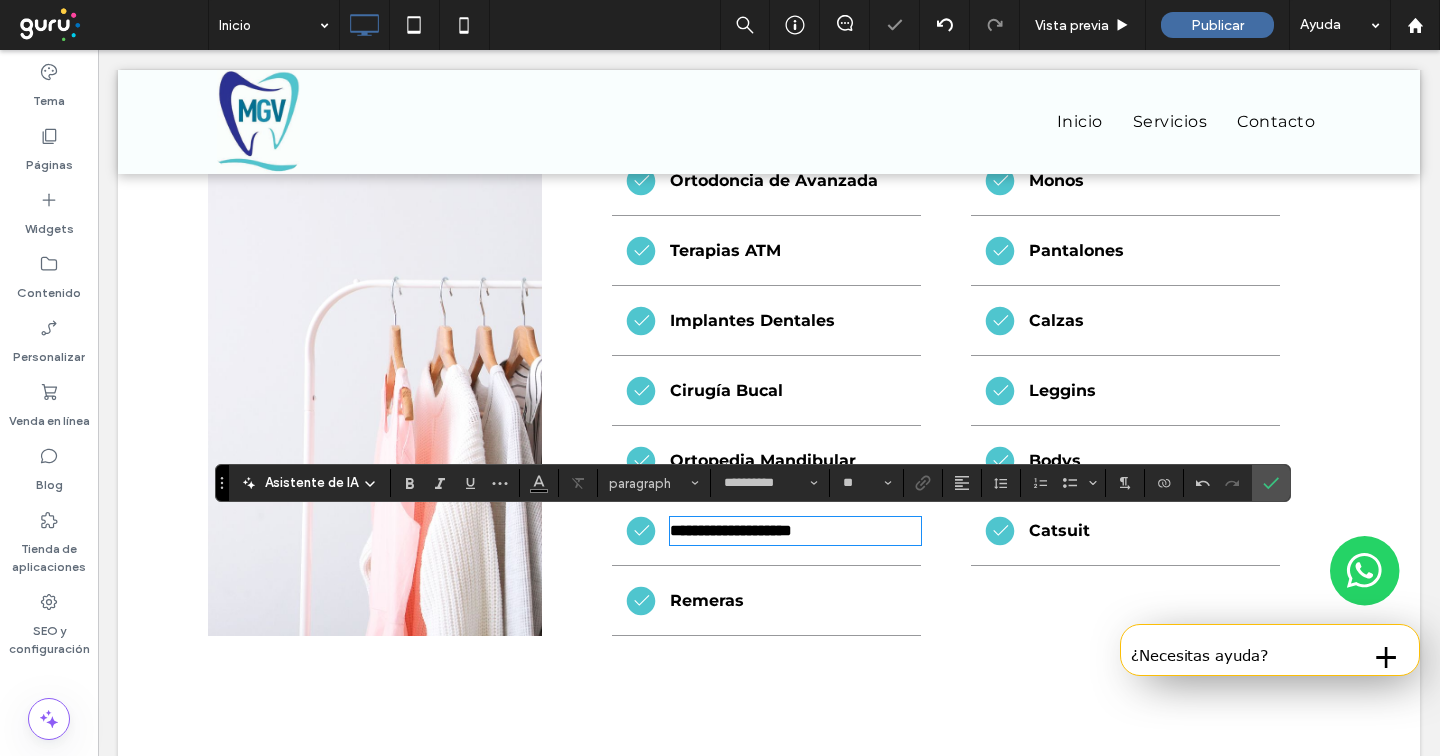 scroll, scrollTop: 0, scrollLeft: 0, axis: both 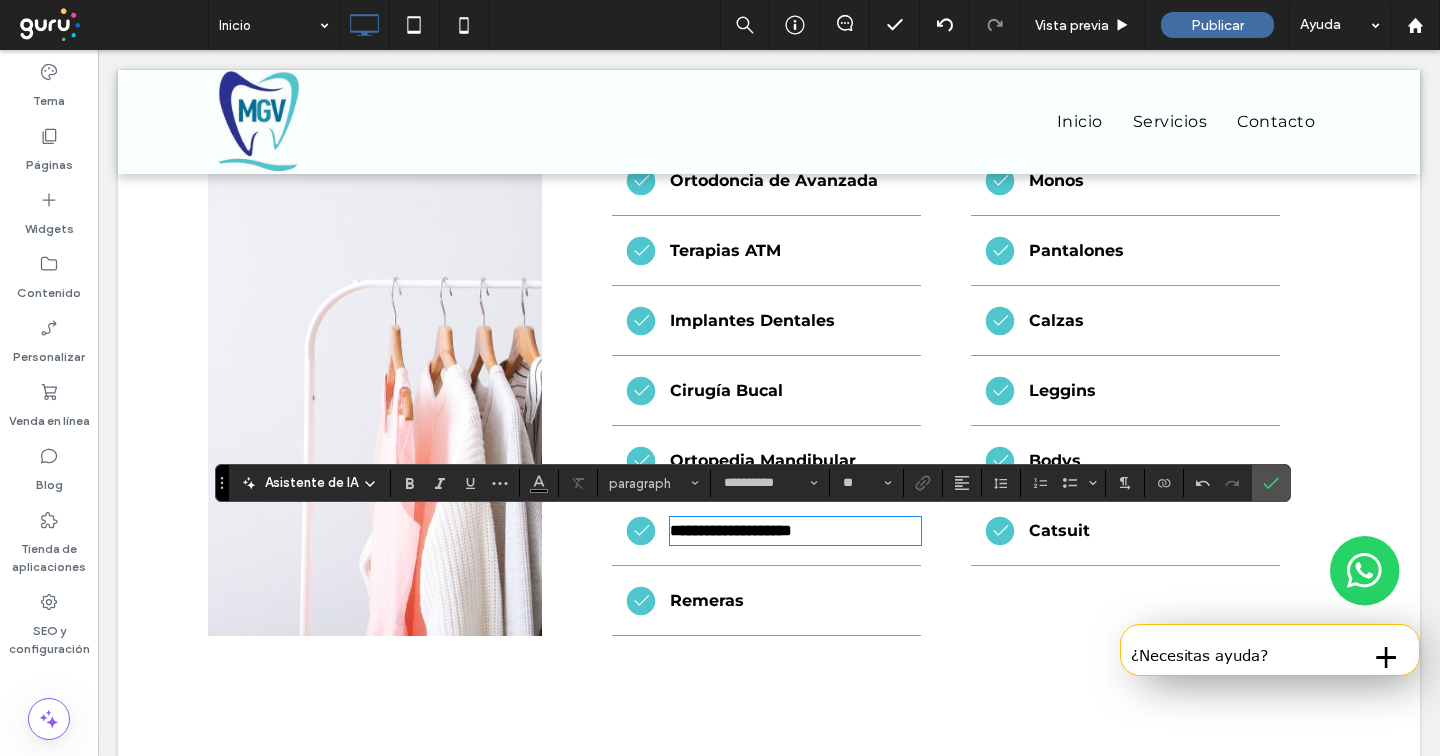 click on "Remeras" at bounding box center (795, 601) 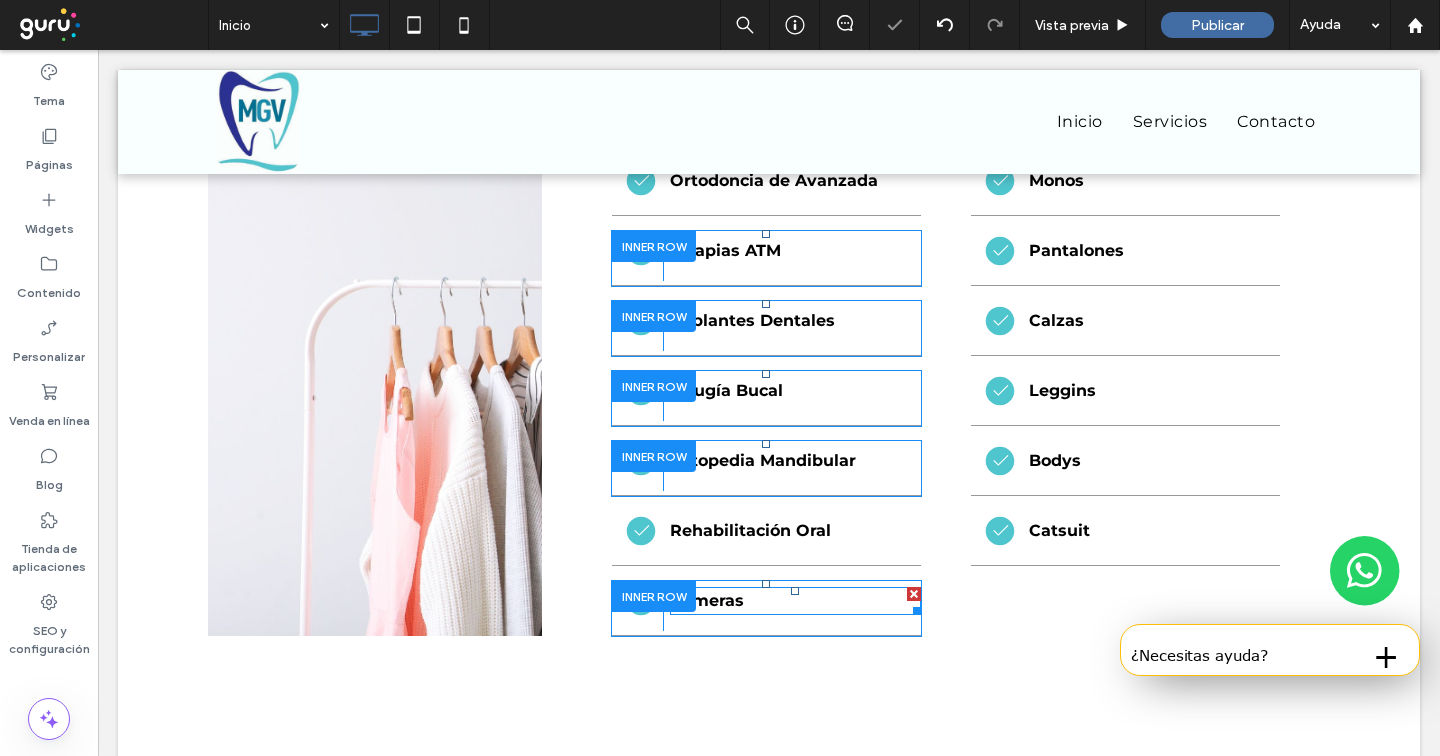 click on "Remeras" at bounding box center (707, 600) 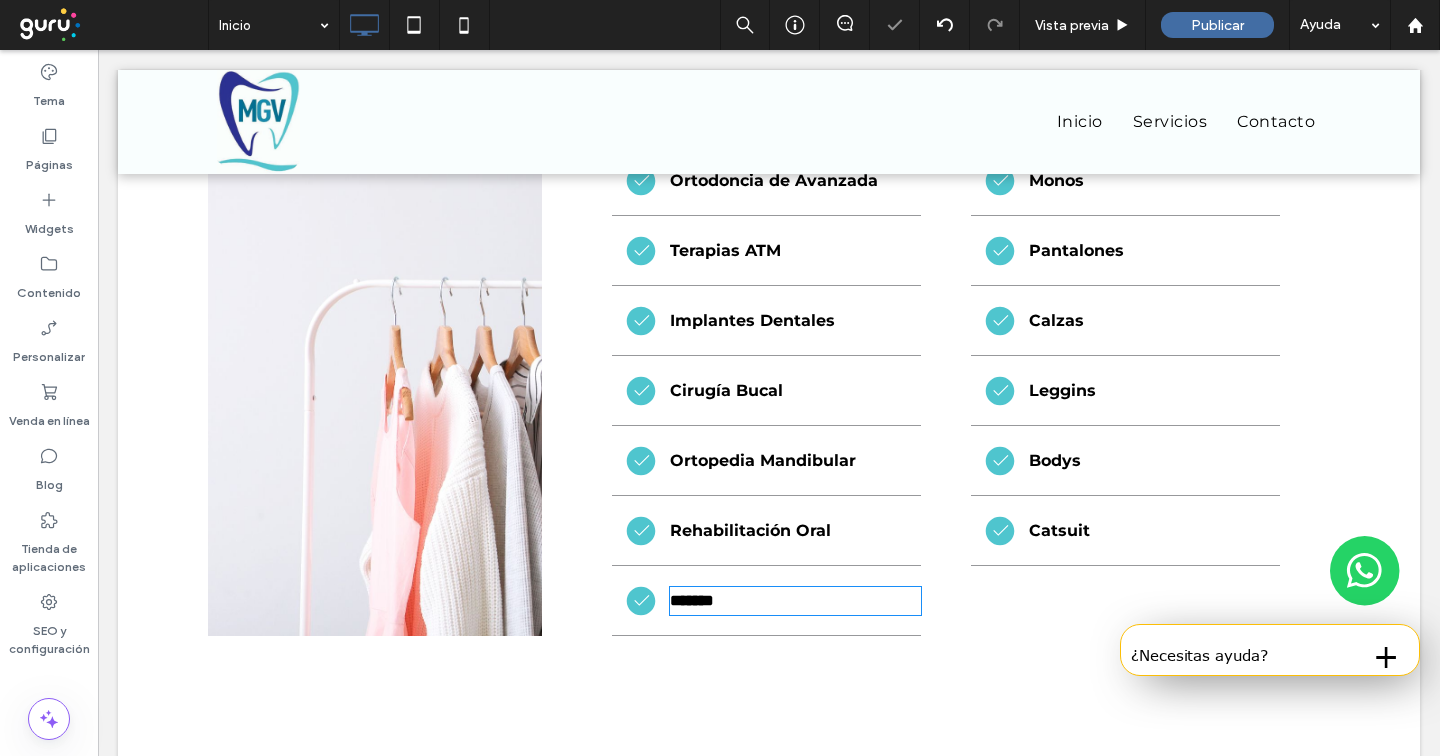 click on "*******" at bounding box center (692, 600) 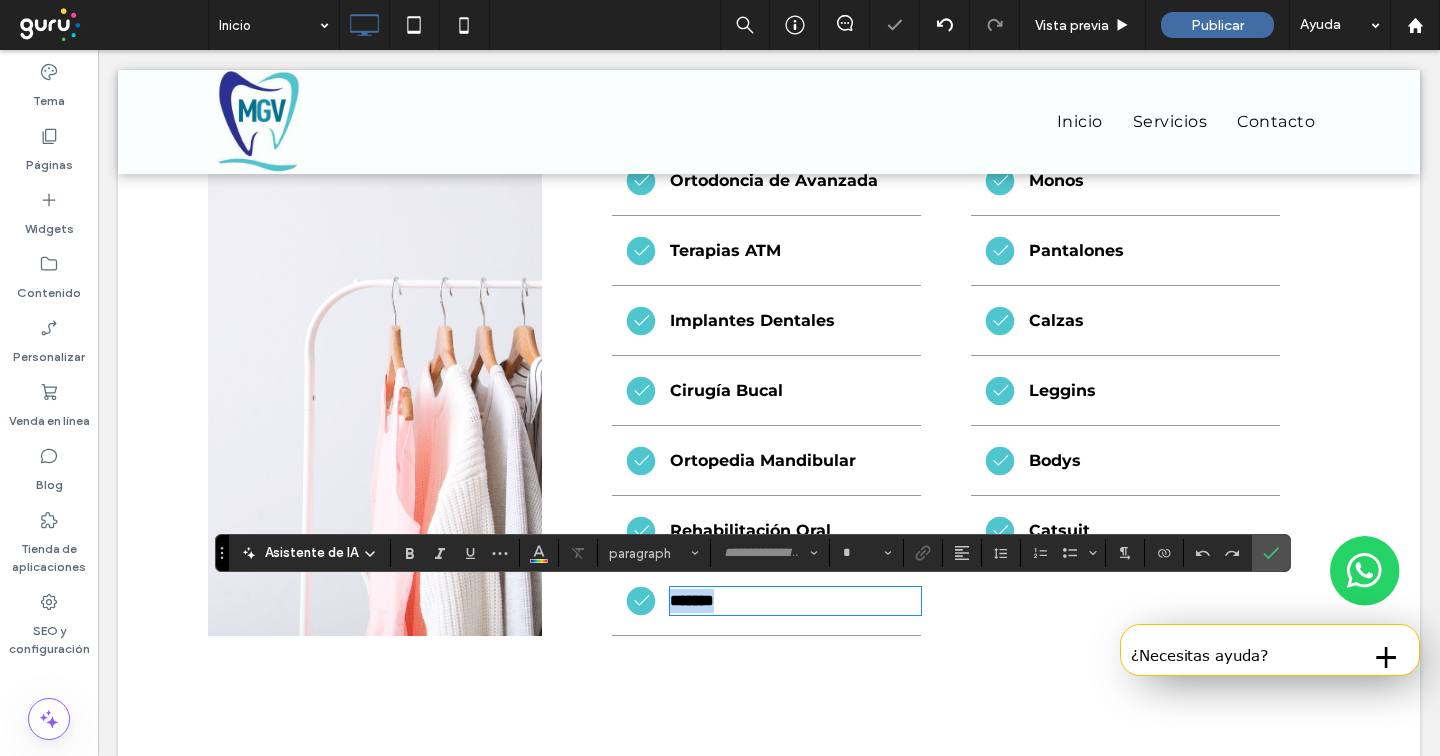 type on "**********" 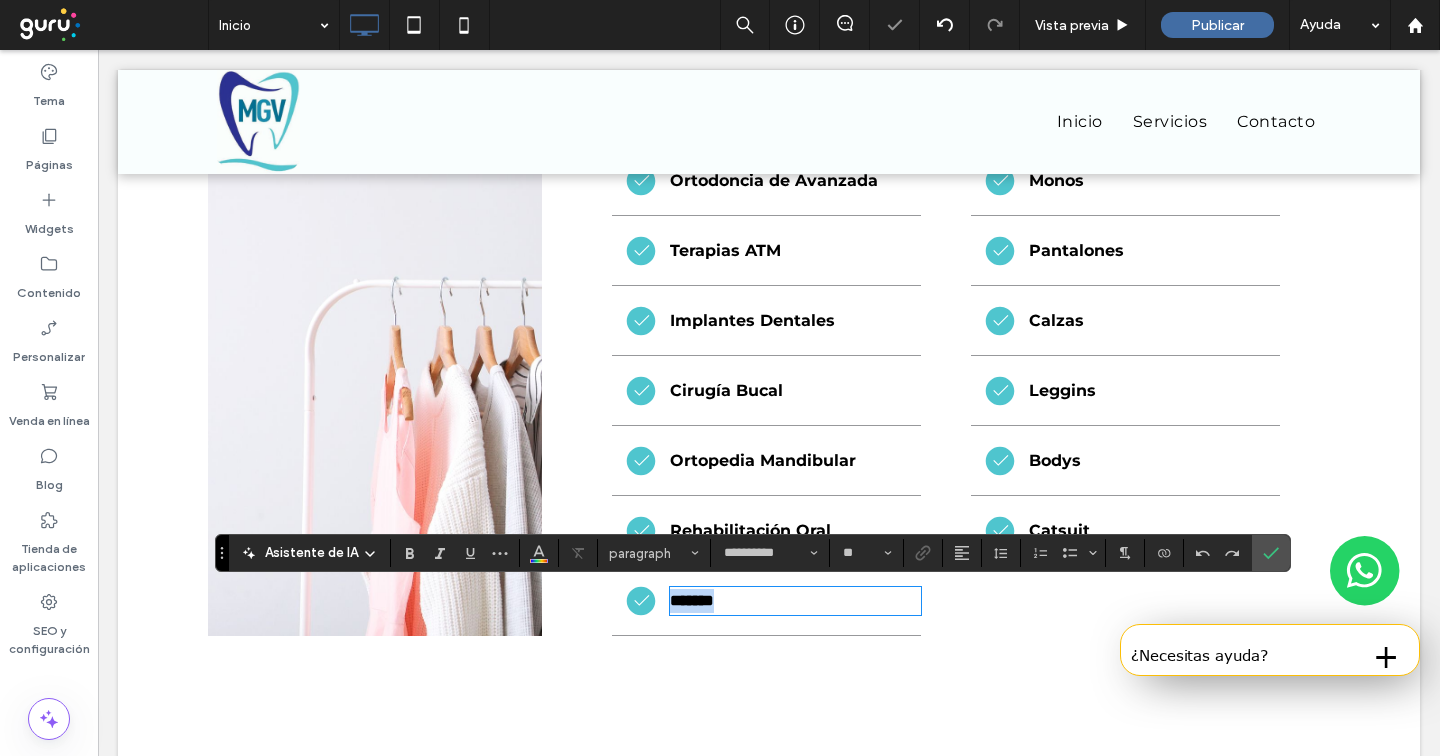 click on "*******" at bounding box center [692, 600] 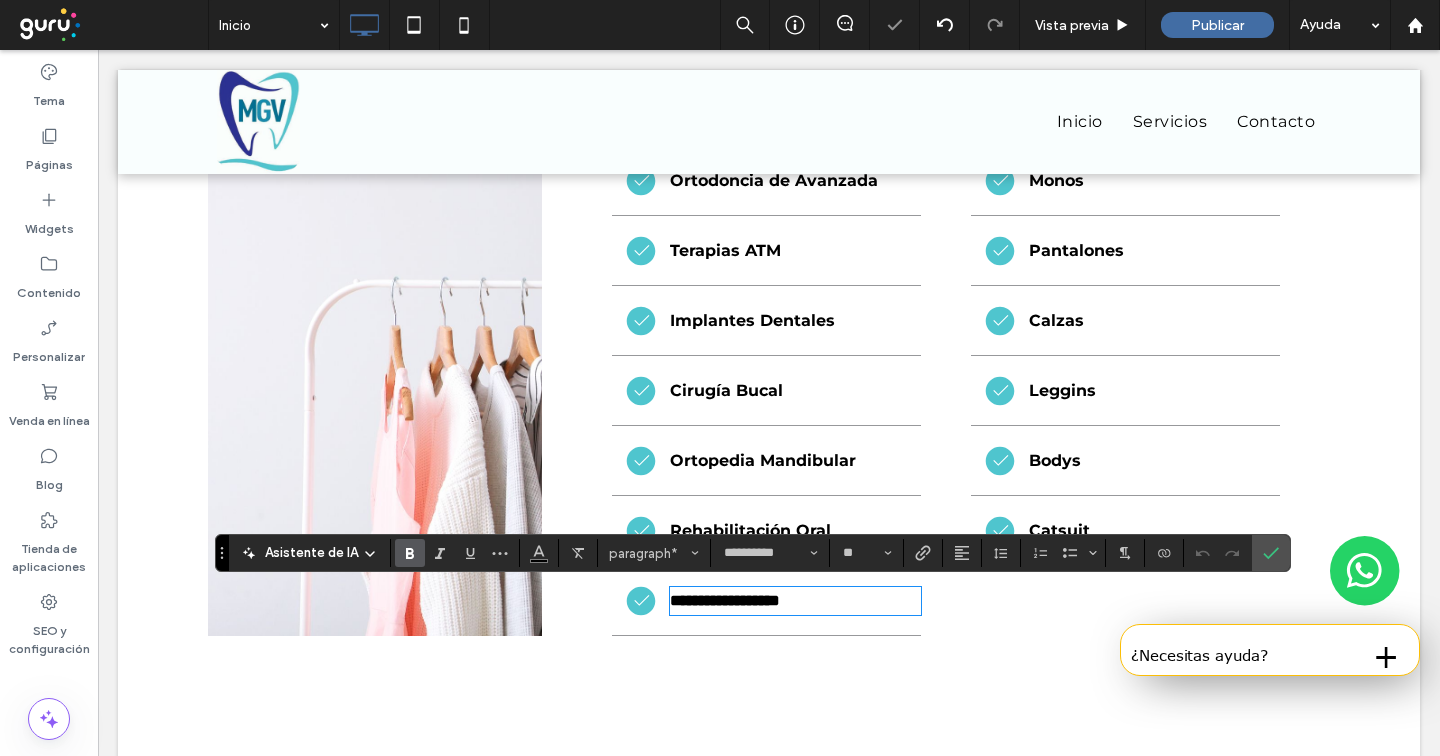 scroll, scrollTop: 0, scrollLeft: 0, axis: both 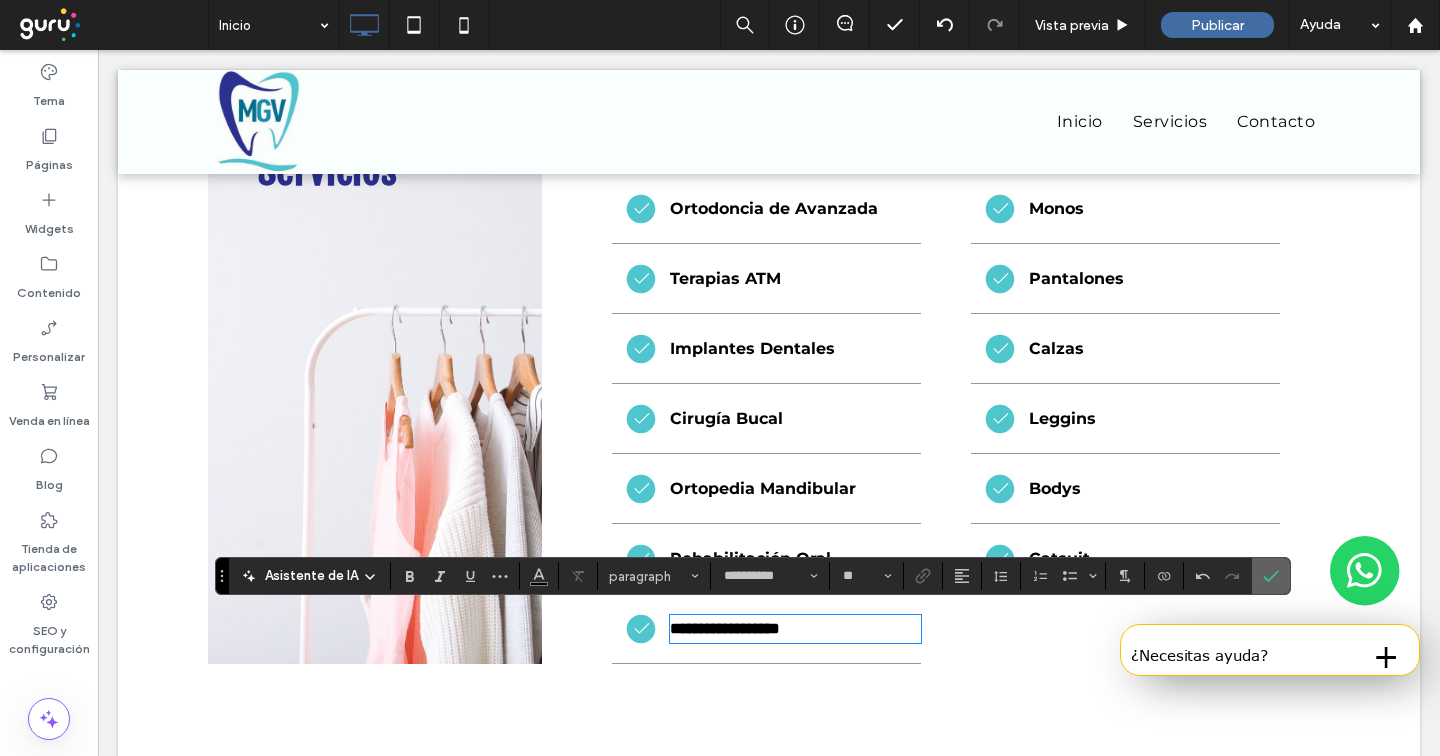 drag, startPoint x: 1267, startPoint y: 567, endPoint x: 926, endPoint y: 369, distance: 394.31586 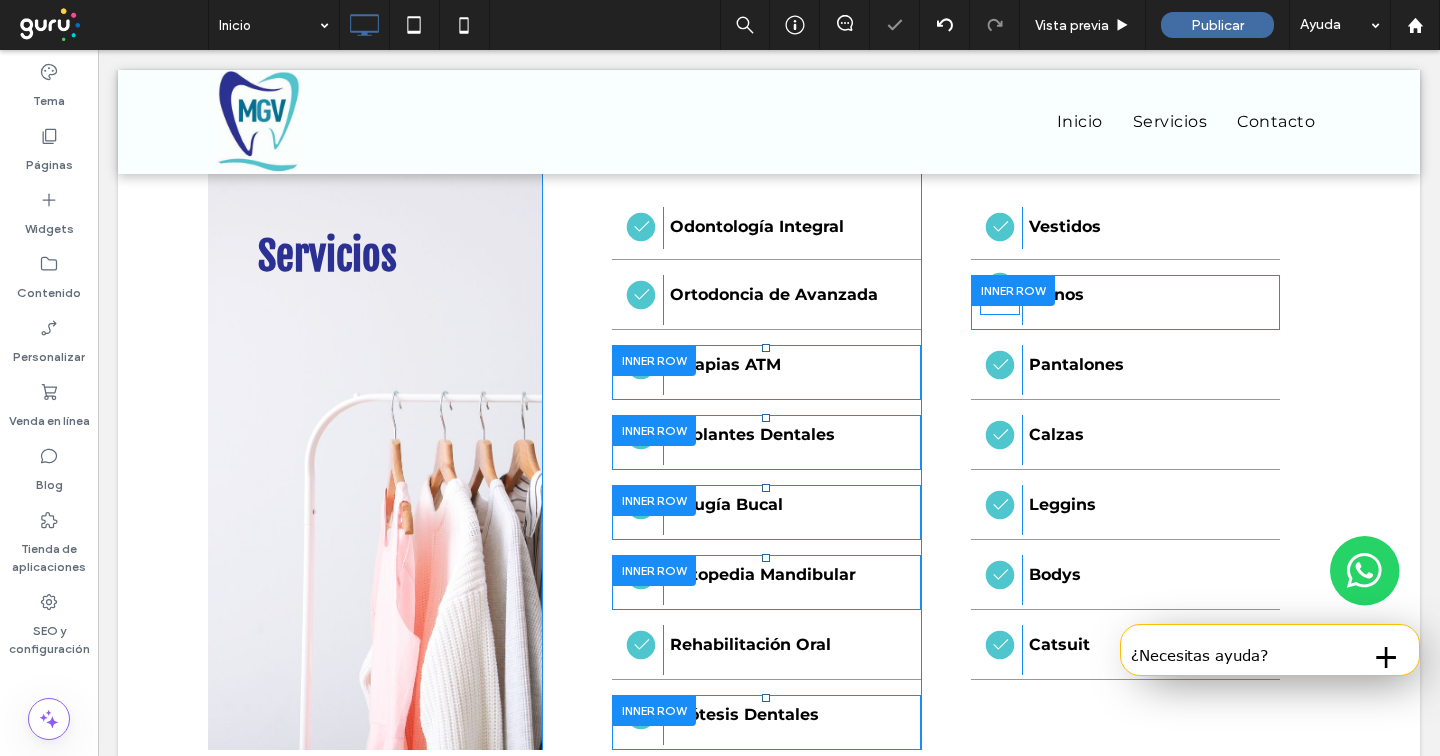 scroll, scrollTop: 2228, scrollLeft: 0, axis: vertical 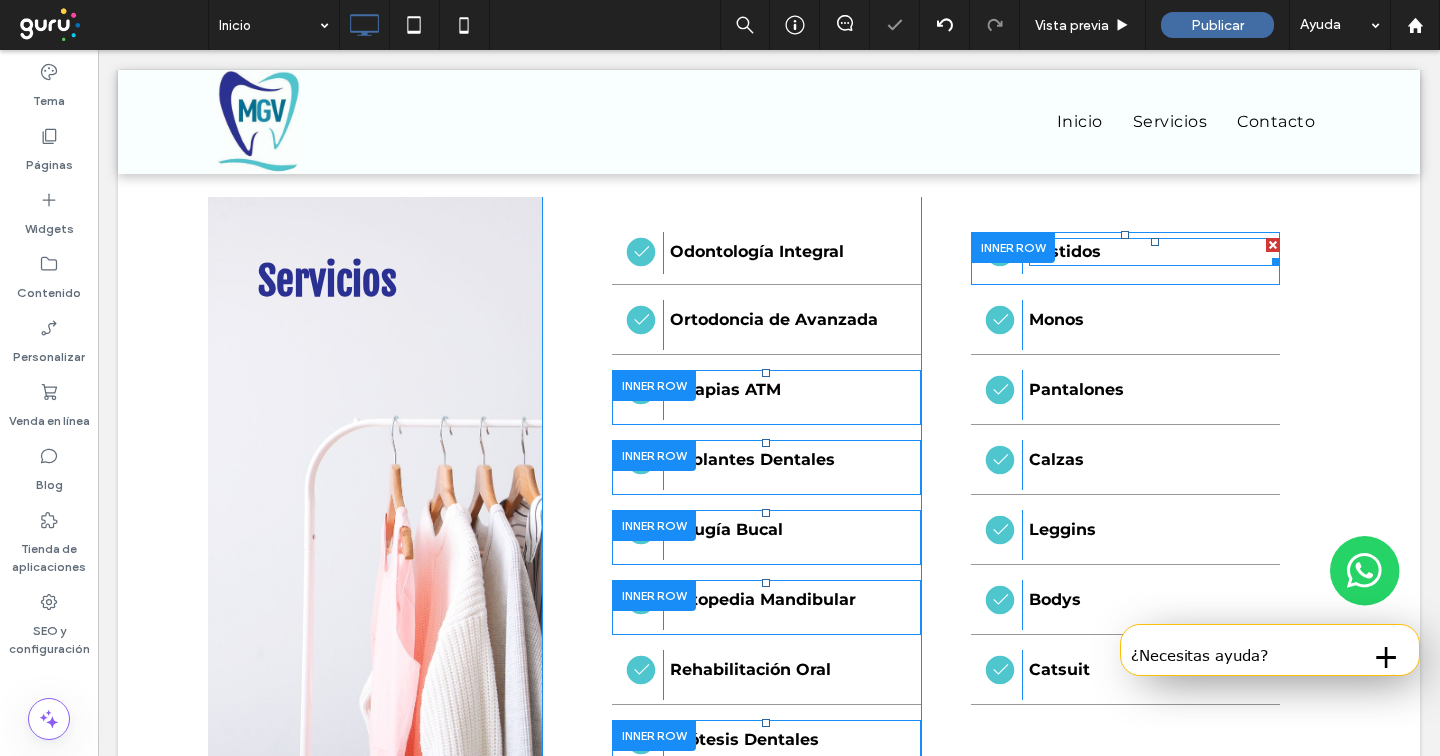 click on "Vestidos" at bounding box center (1065, 251) 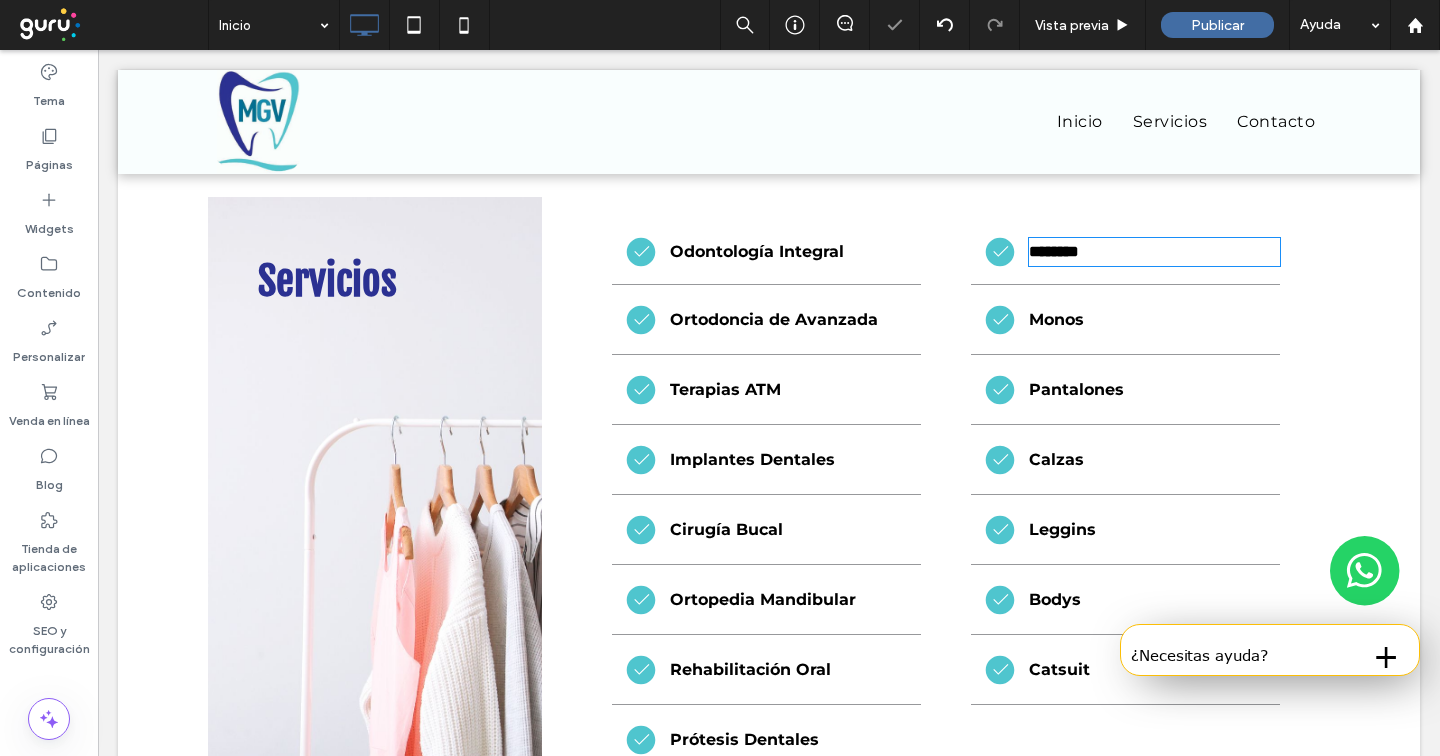 click on "********" at bounding box center [1054, 251] 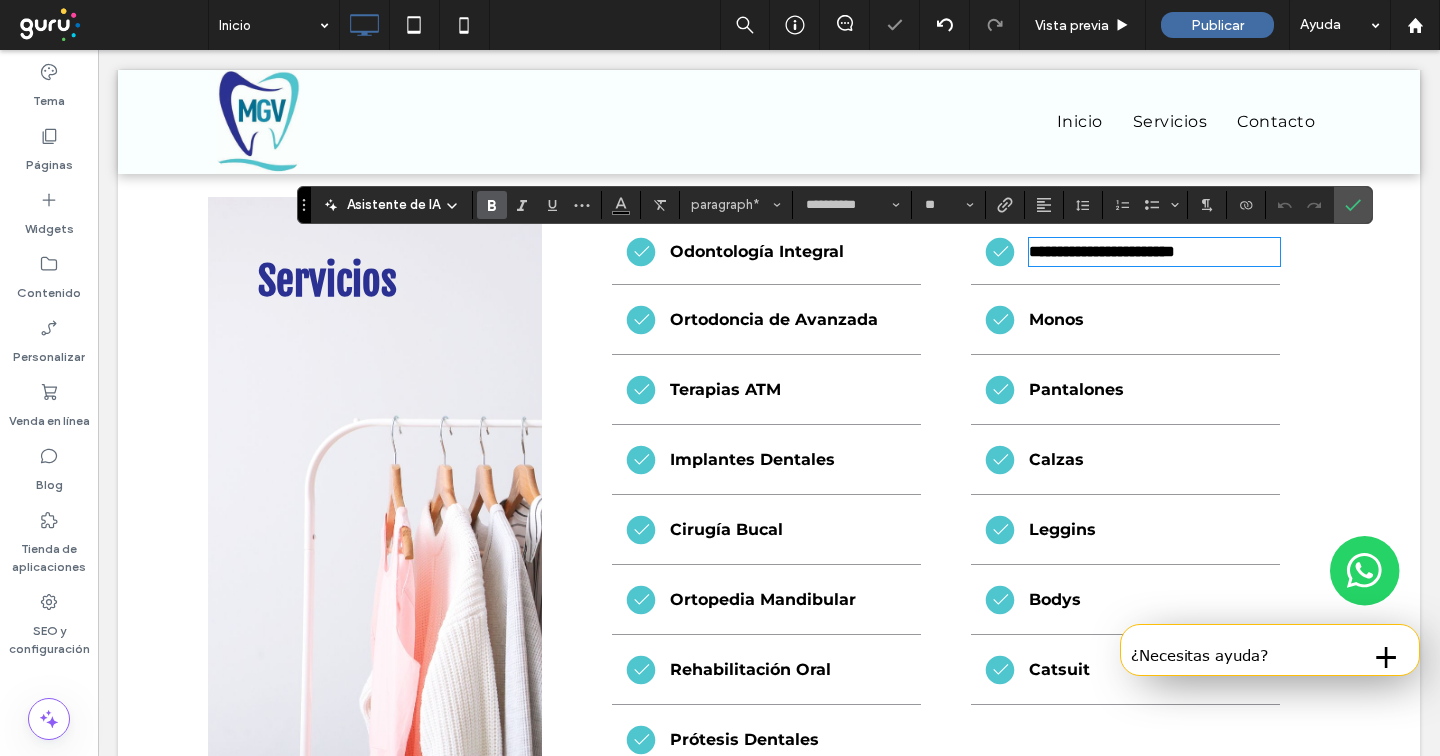 scroll, scrollTop: 0, scrollLeft: 0, axis: both 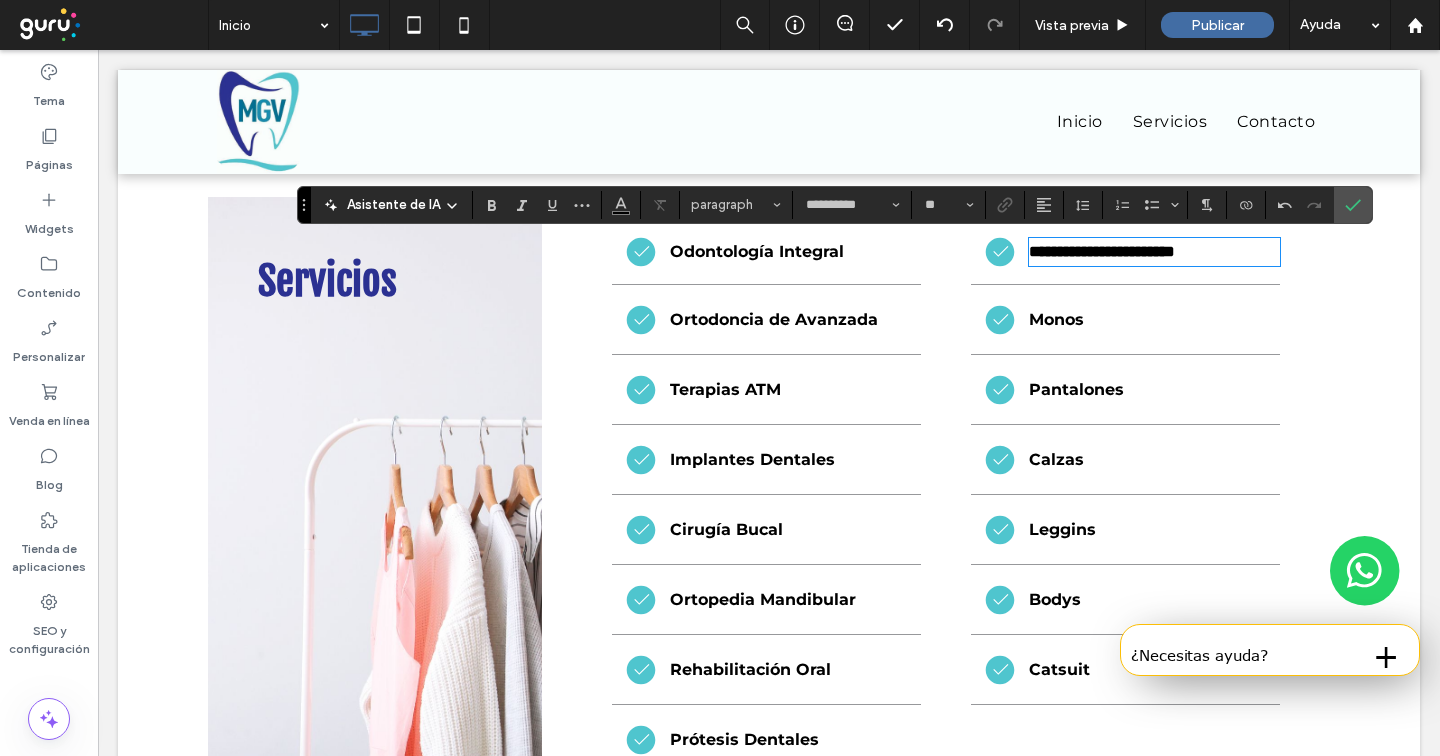 click on "Monos" at bounding box center (1154, 320) 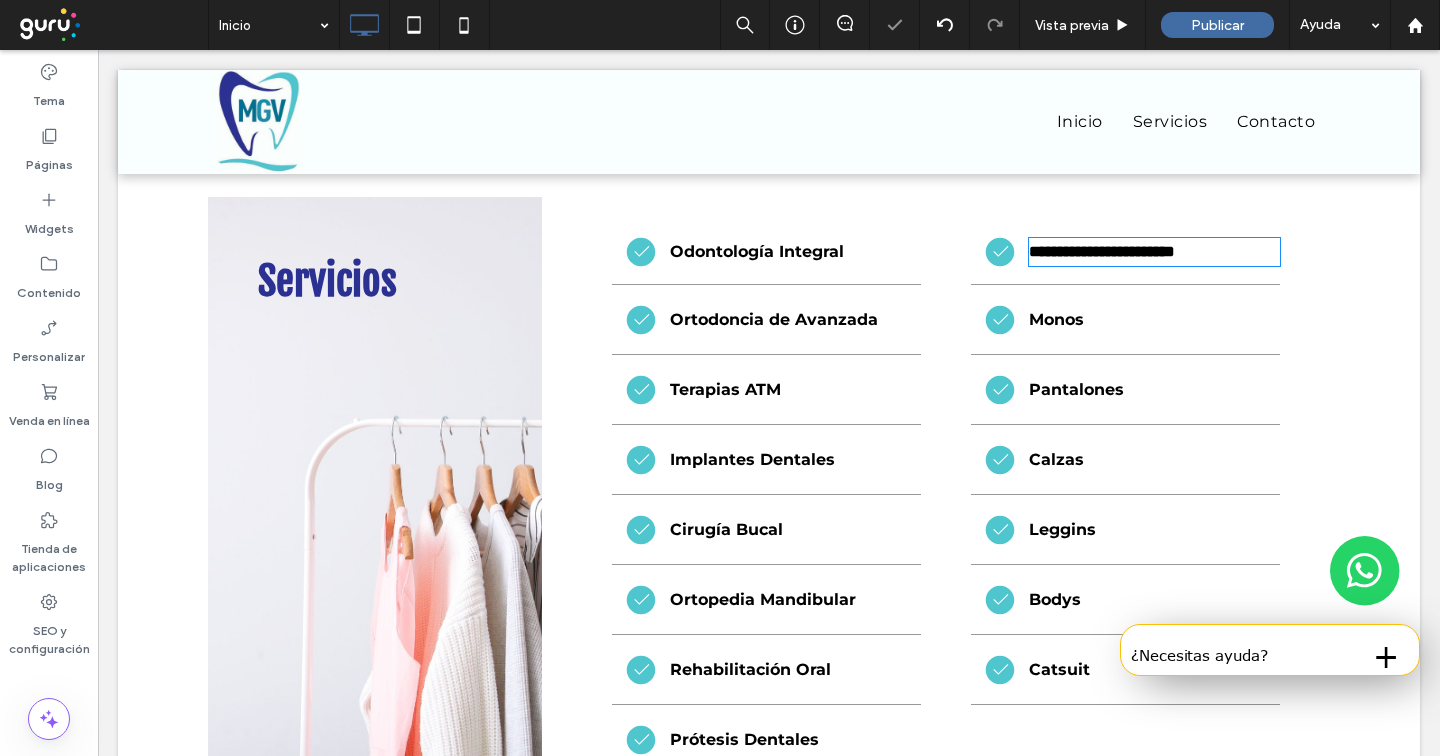click on "Monos" at bounding box center [1154, 320] 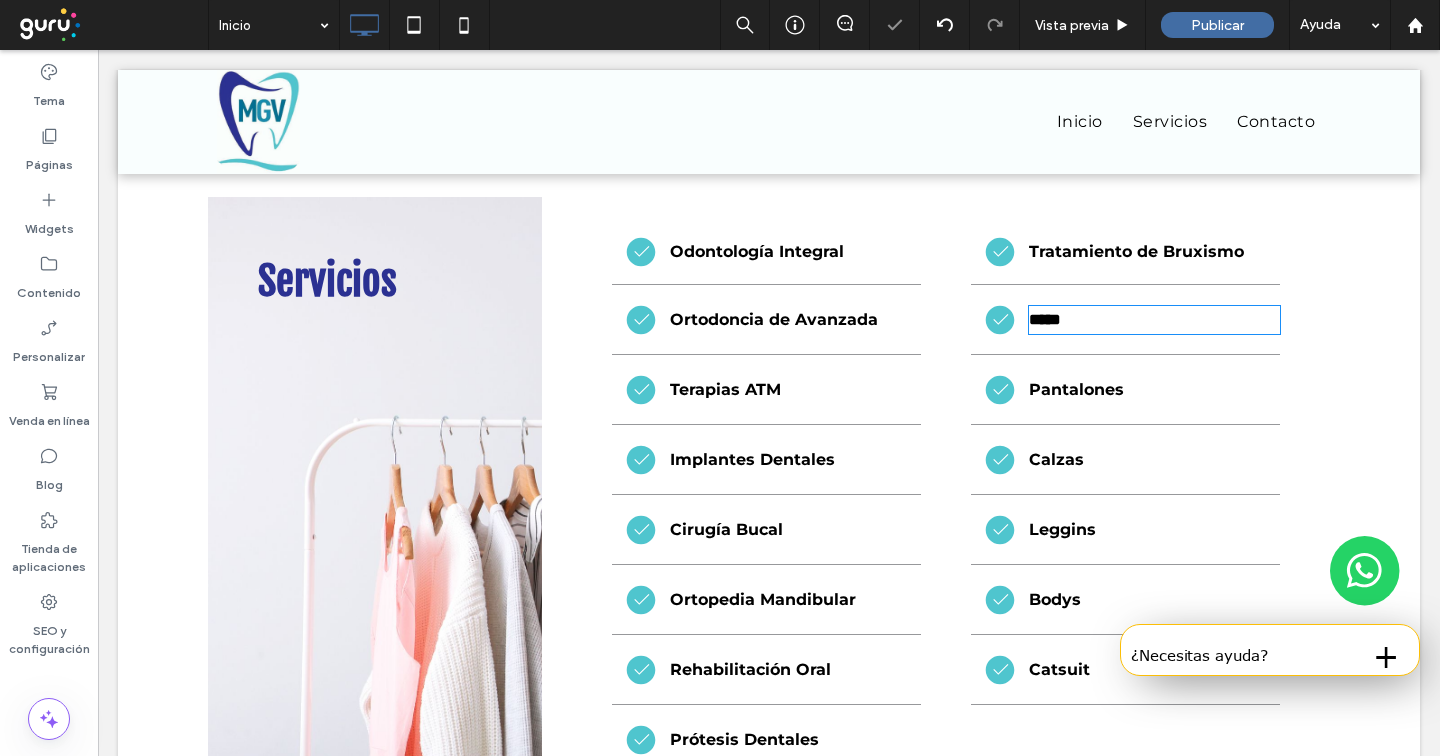 click on "*****" at bounding box center (1154, 320) 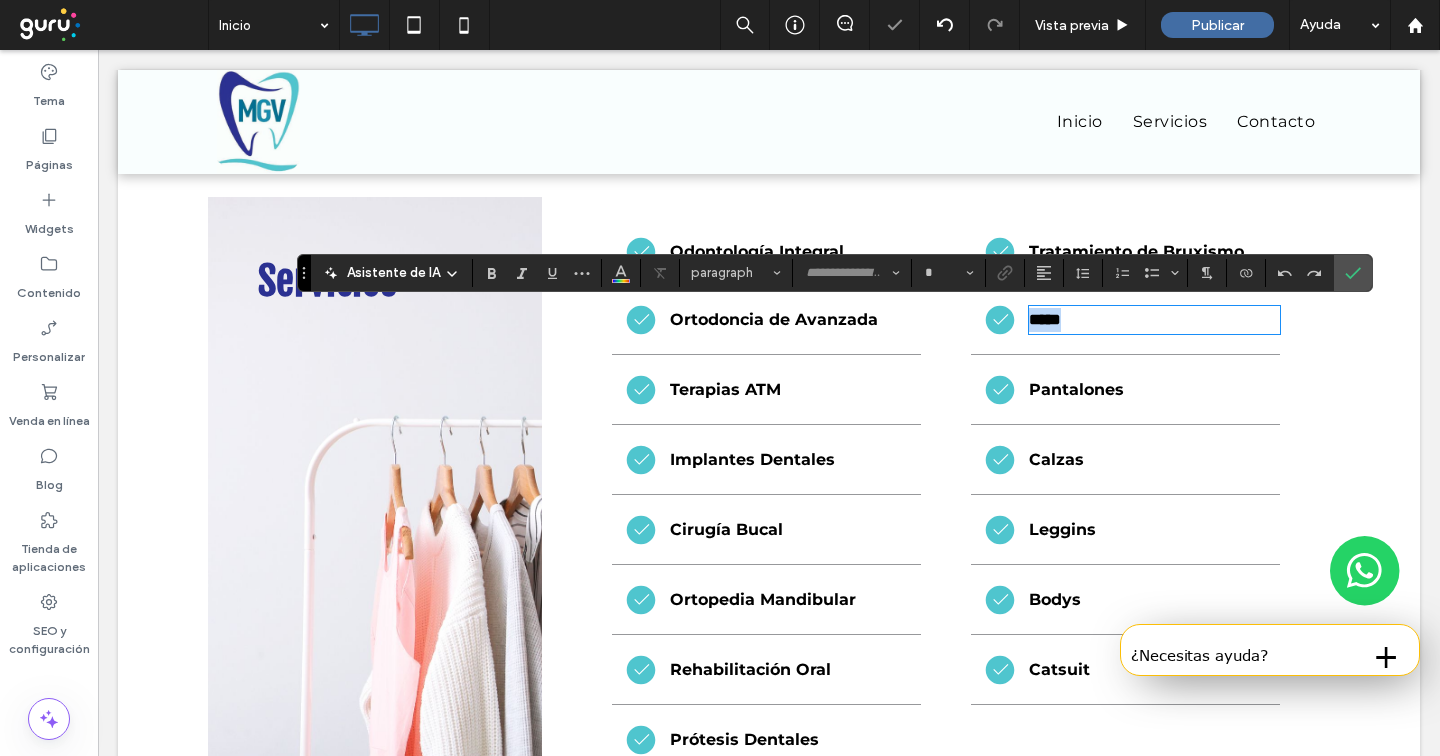 type on "**********" 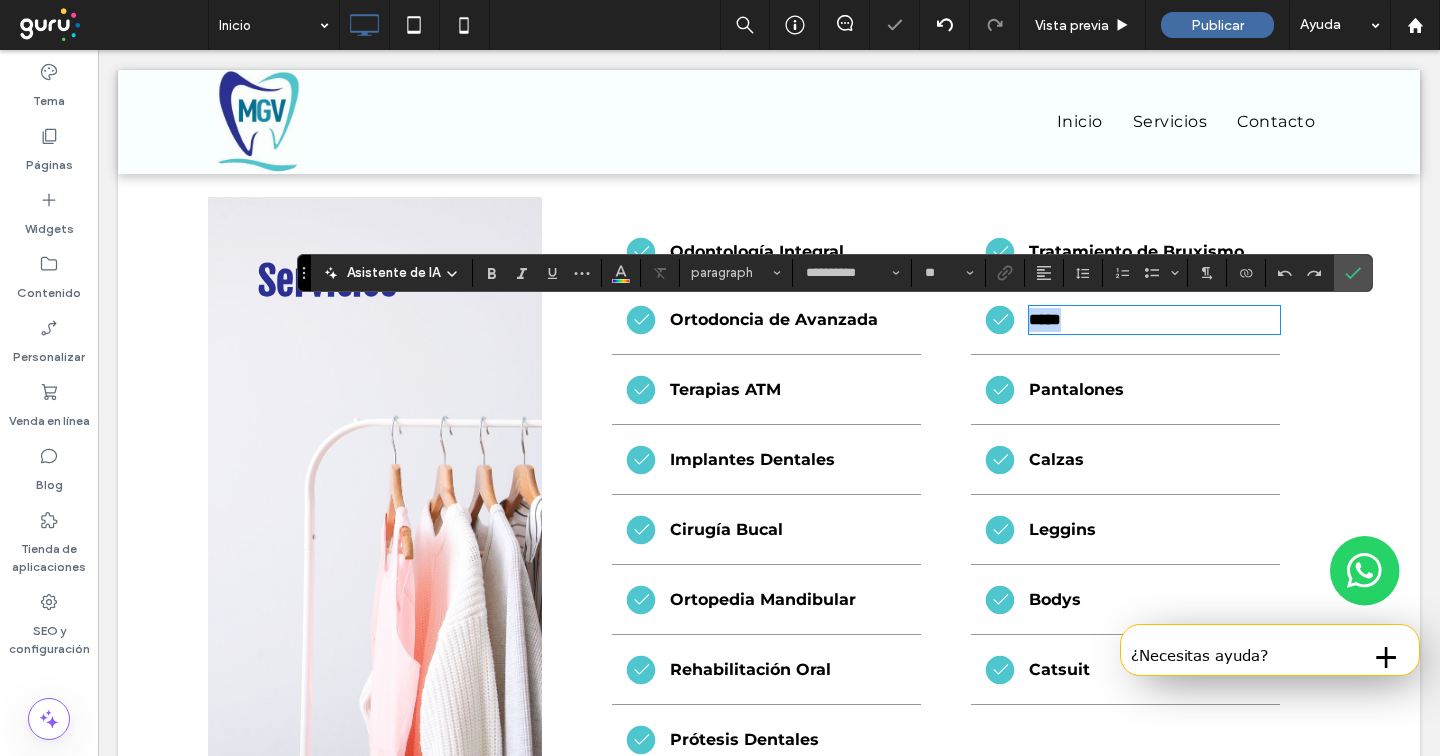 click on "*****" at bounding box center [1154, 320] 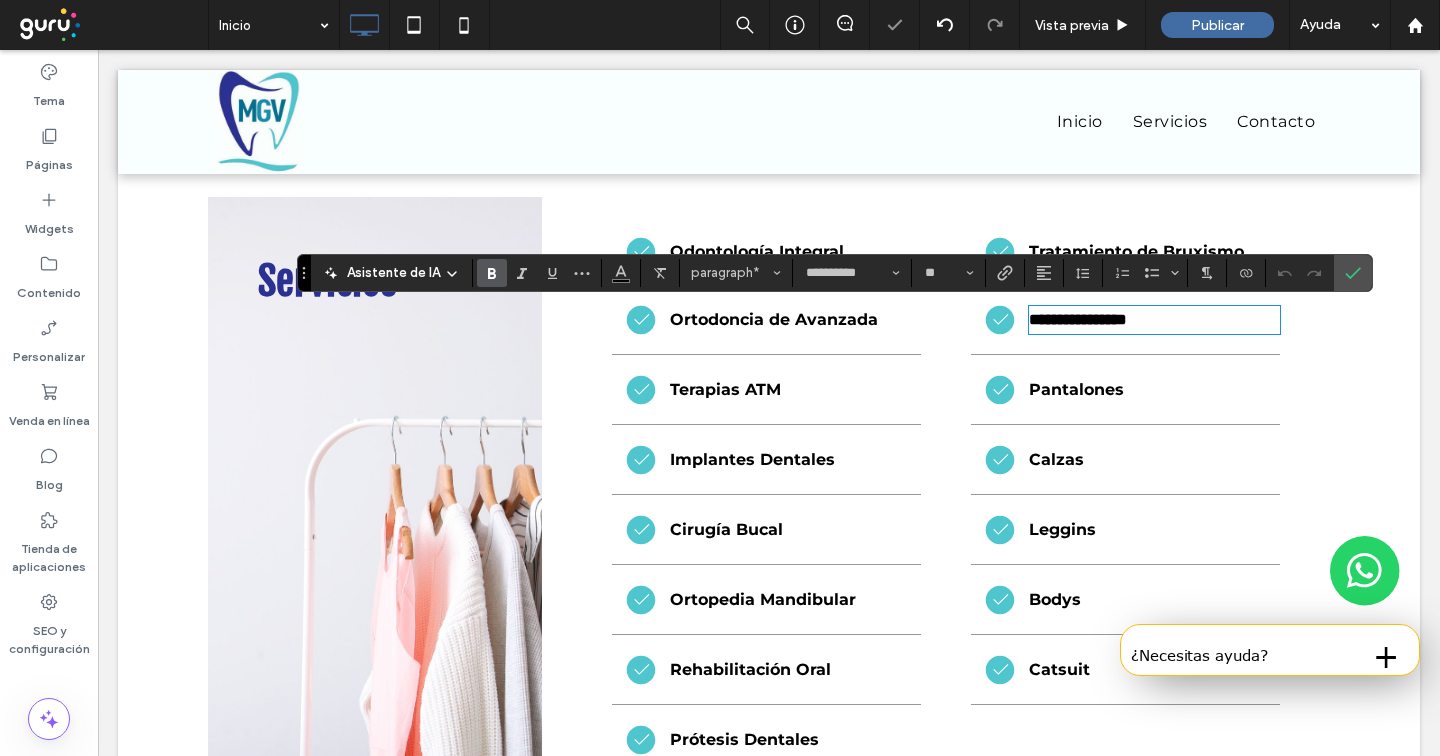 scroll, scrollTop: 0, scrollLeft: 0, axis: both 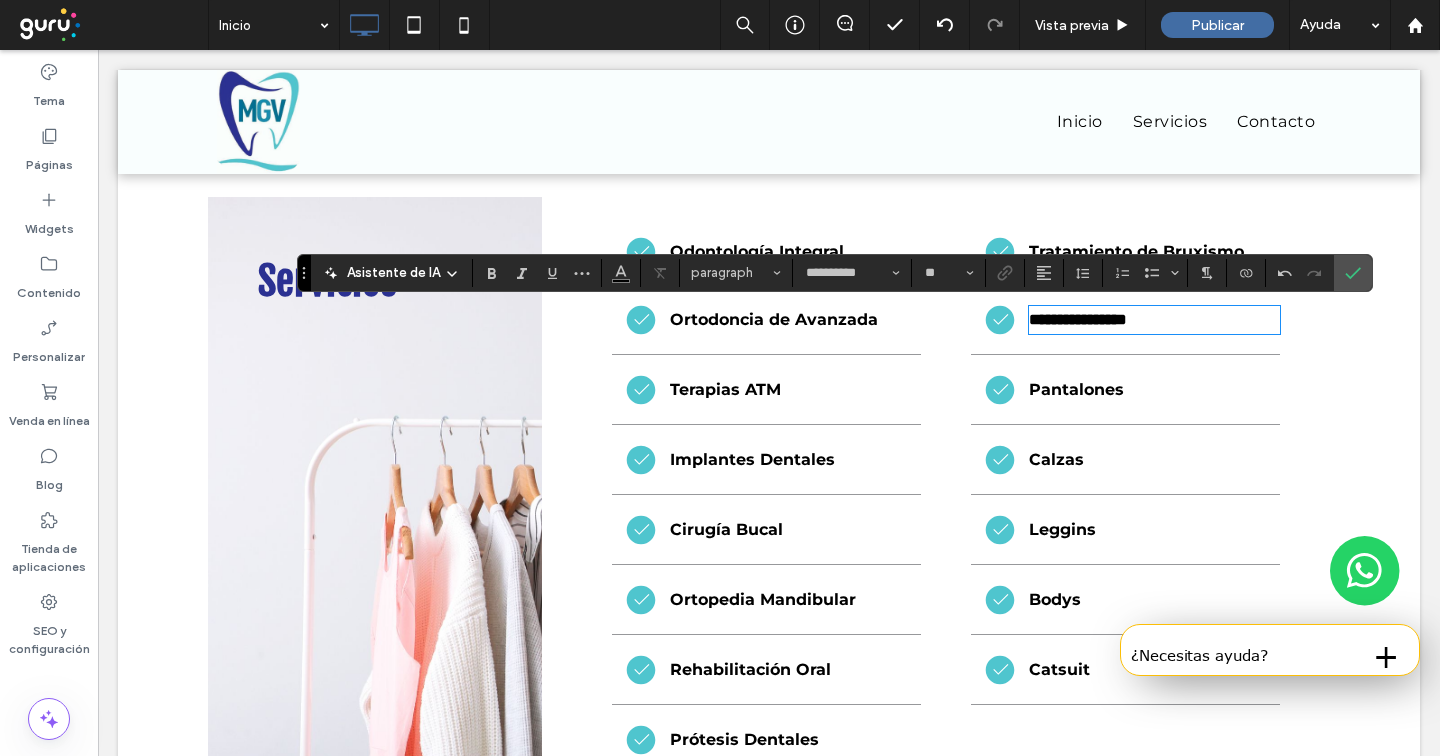 click on "Pantalones" at bounding box center (1076, 389) 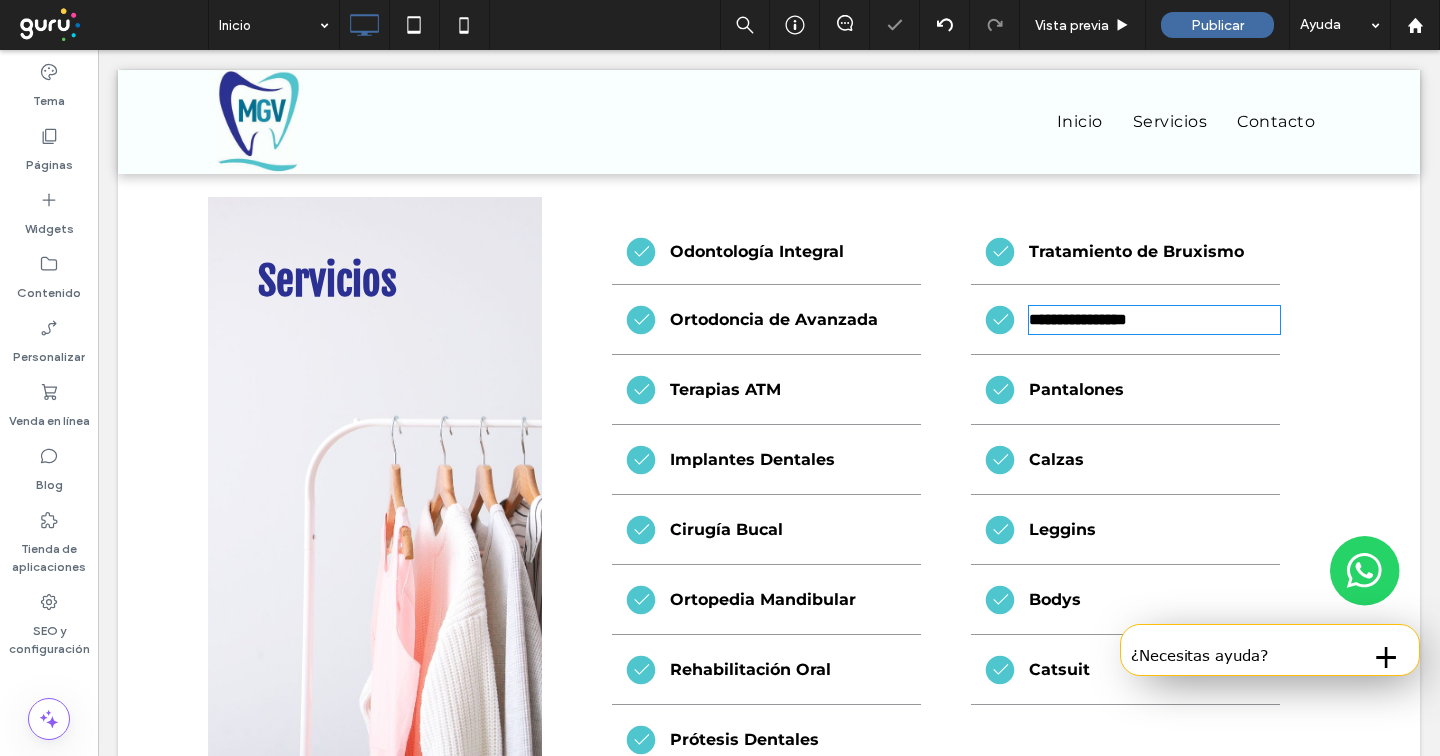 click on "Pantalones" at bounding box center (1076, 389) 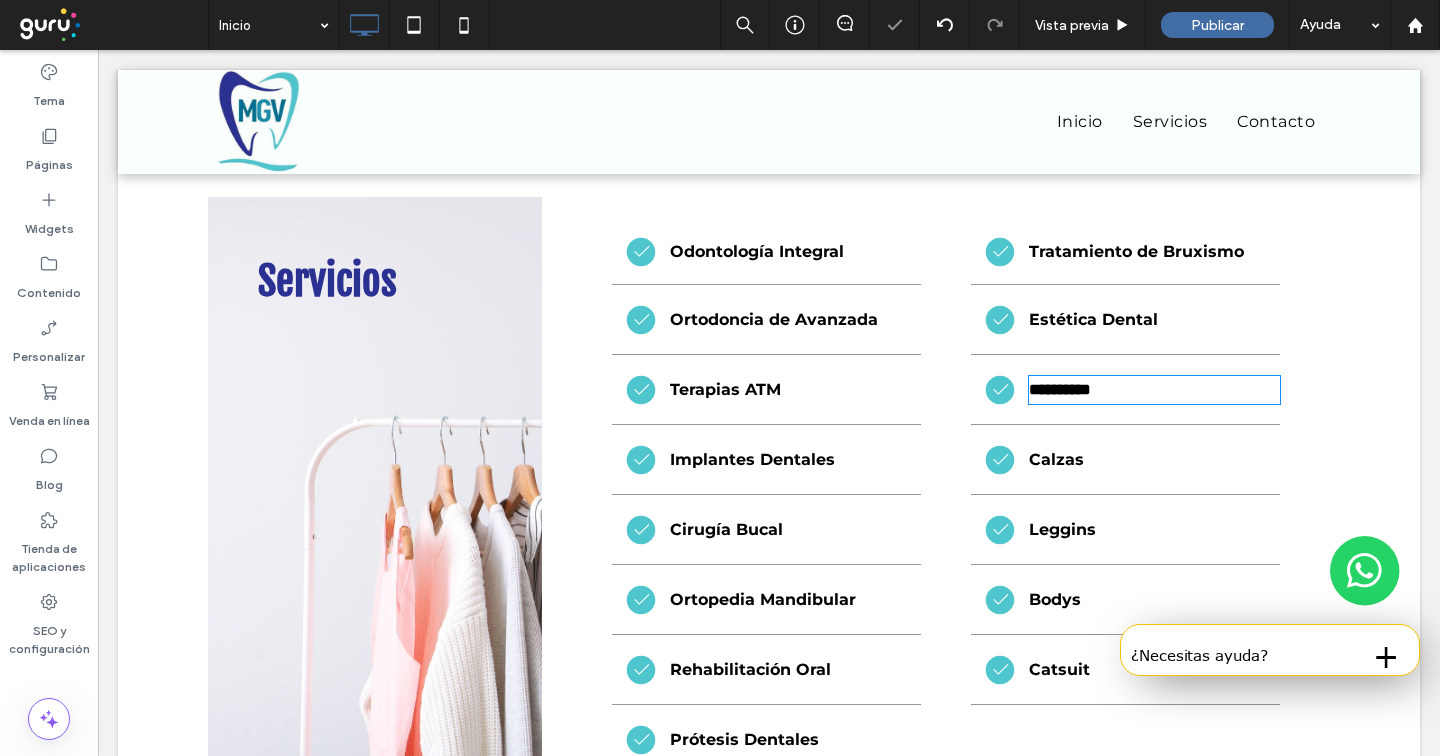 click on "**********" at bounding box center (1060, 389) 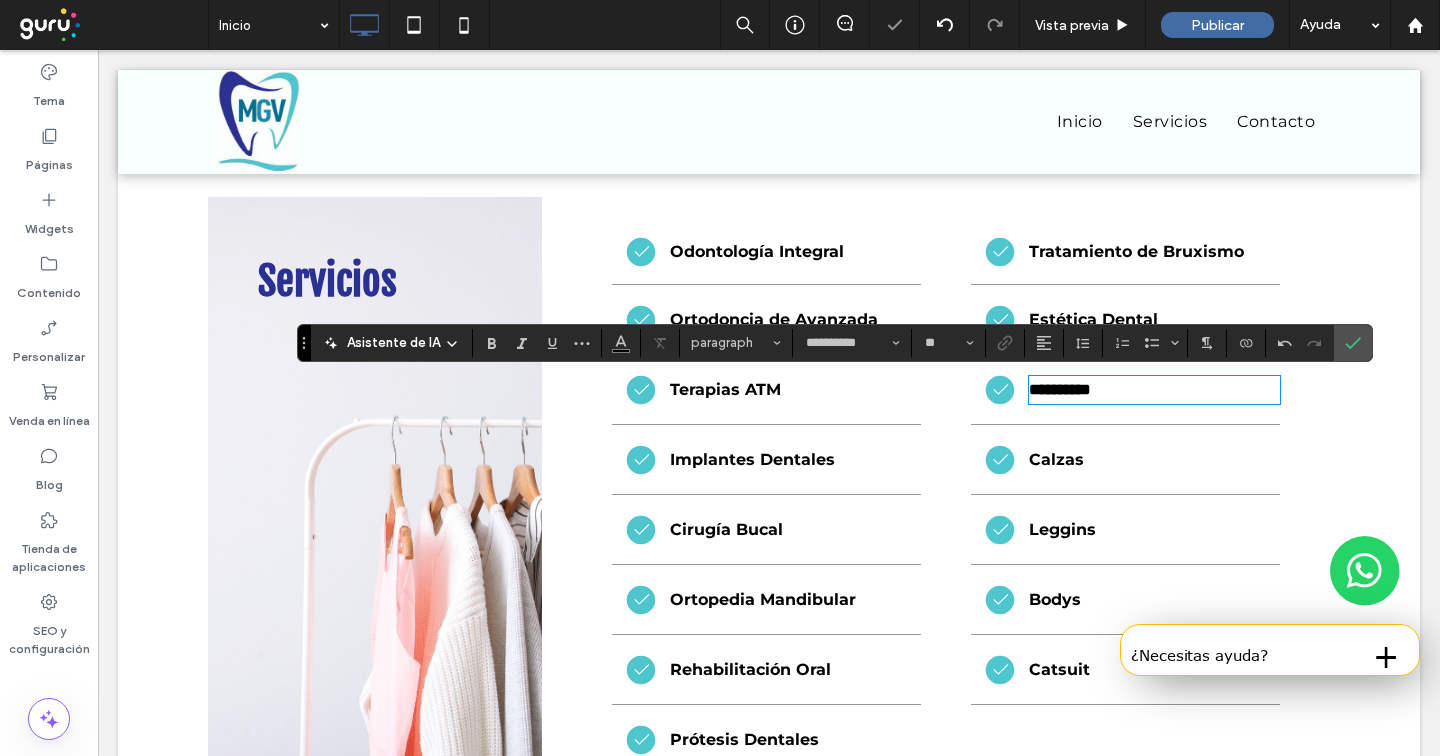 scroll, scrollTop: 0, scrollLeft: 0, axis: both 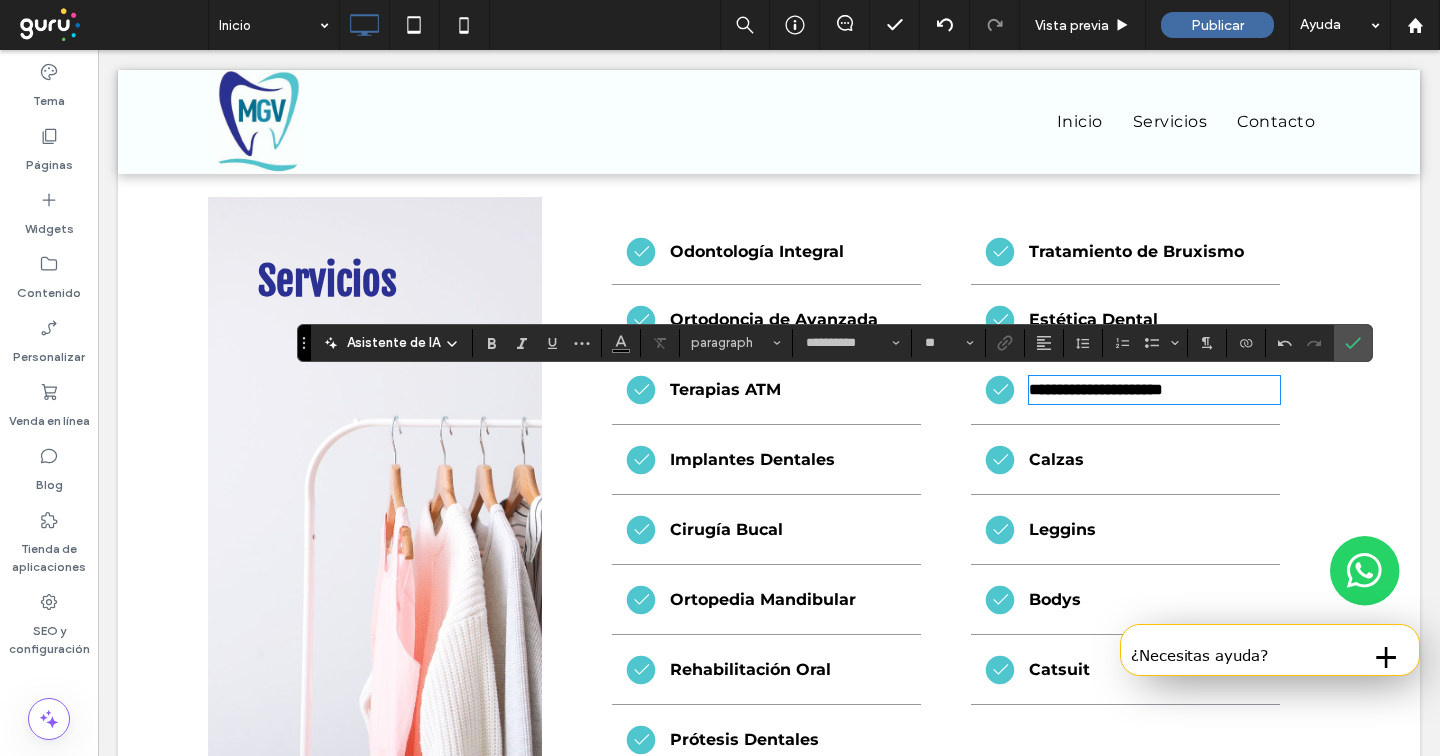click on "Calzas" at bounding box center [1154, 460] 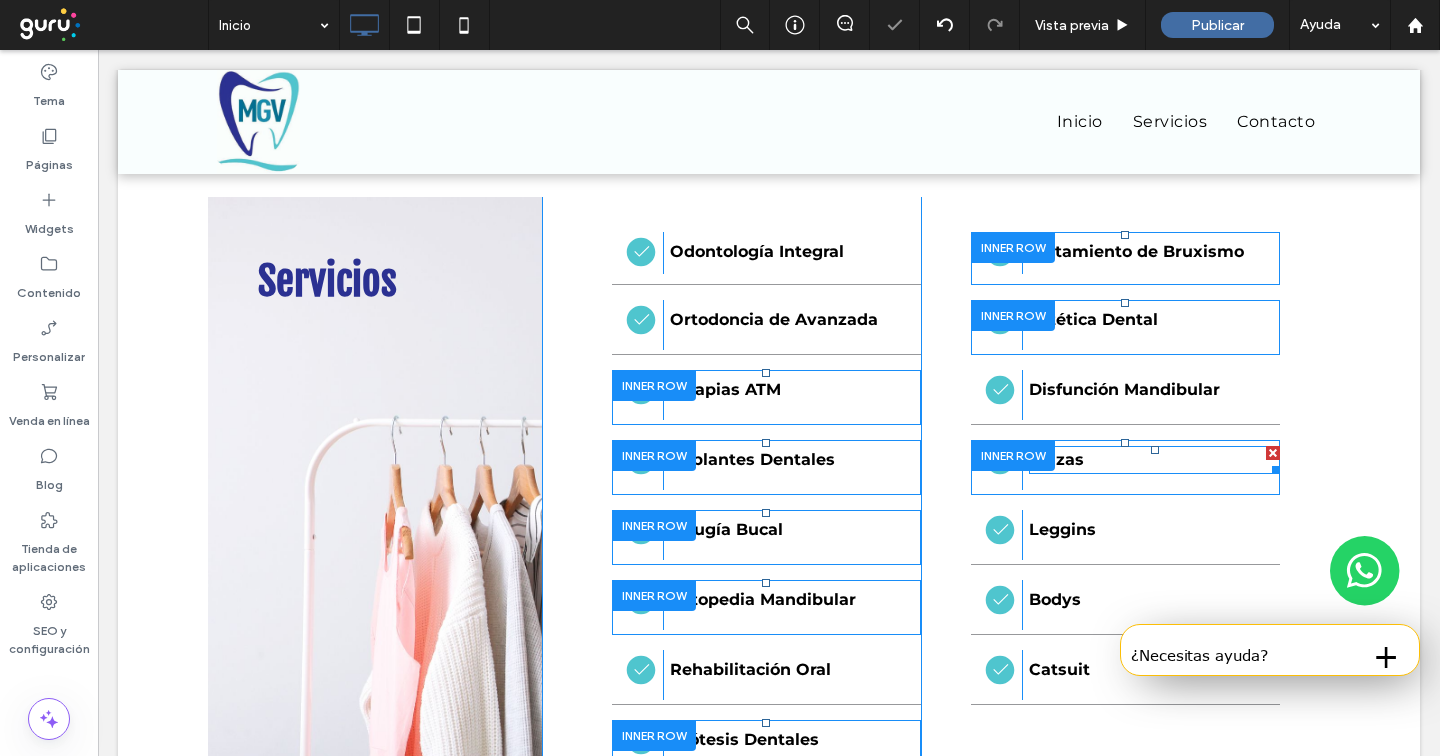 click on "Calzas" at bounding box center [1154, 460] 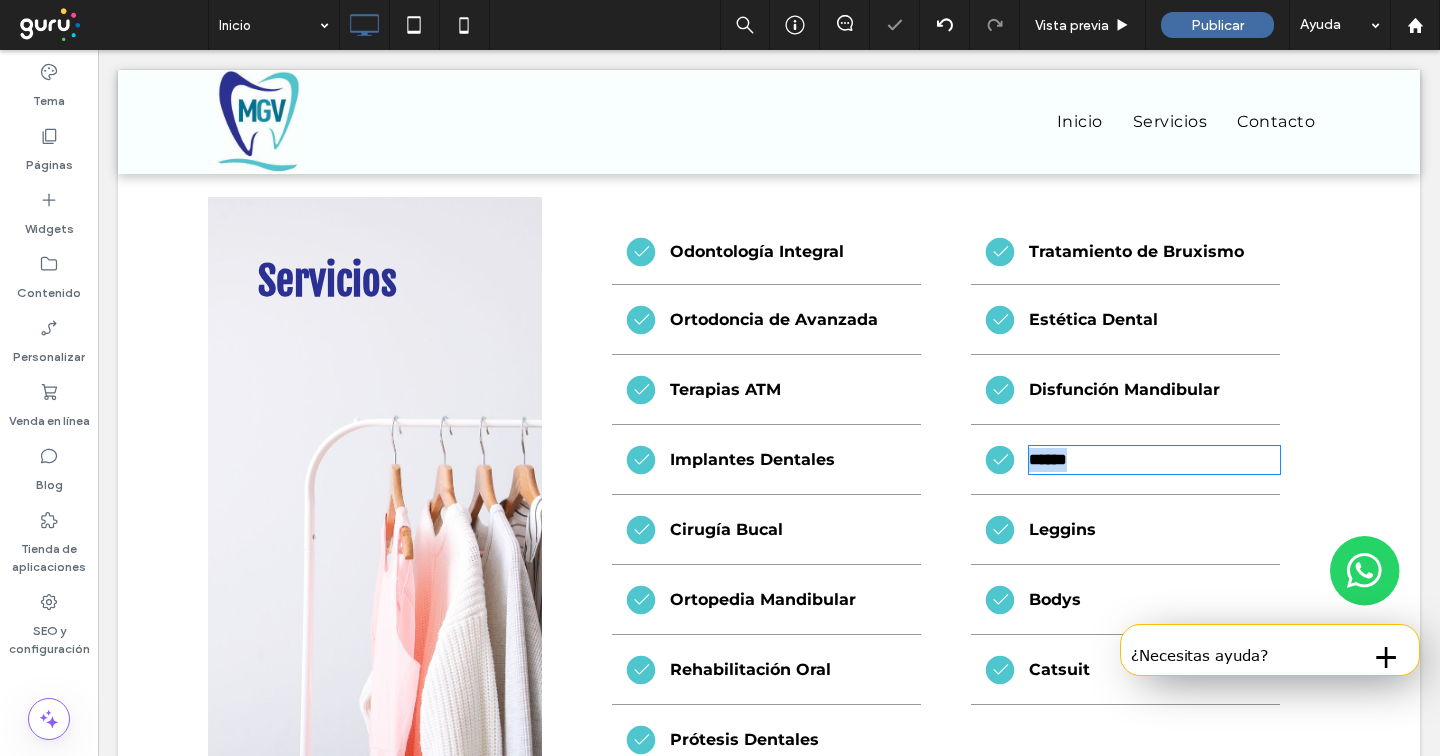 click on "******" at bounding box center (1154, 460) 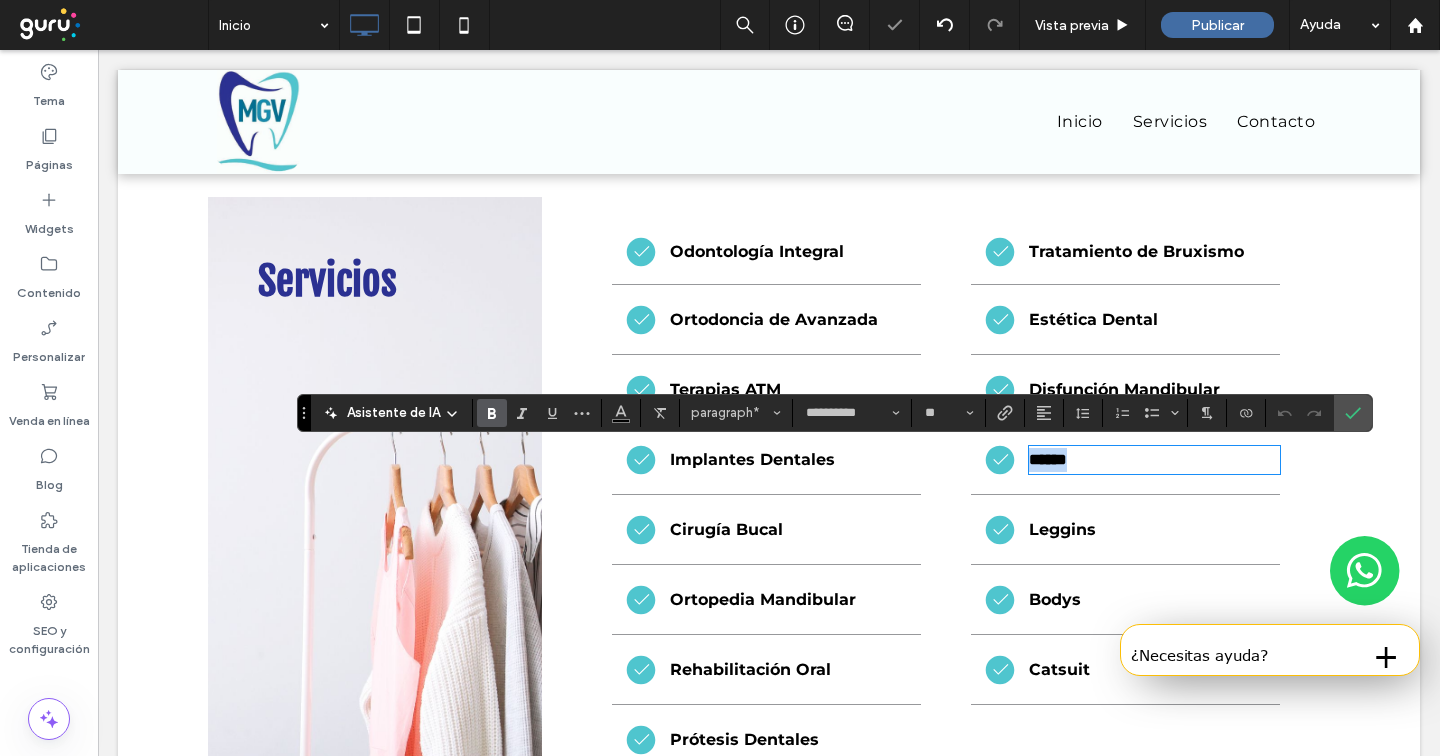 scroll, scrollTop: 0, scrollLeft: 0, axis: both 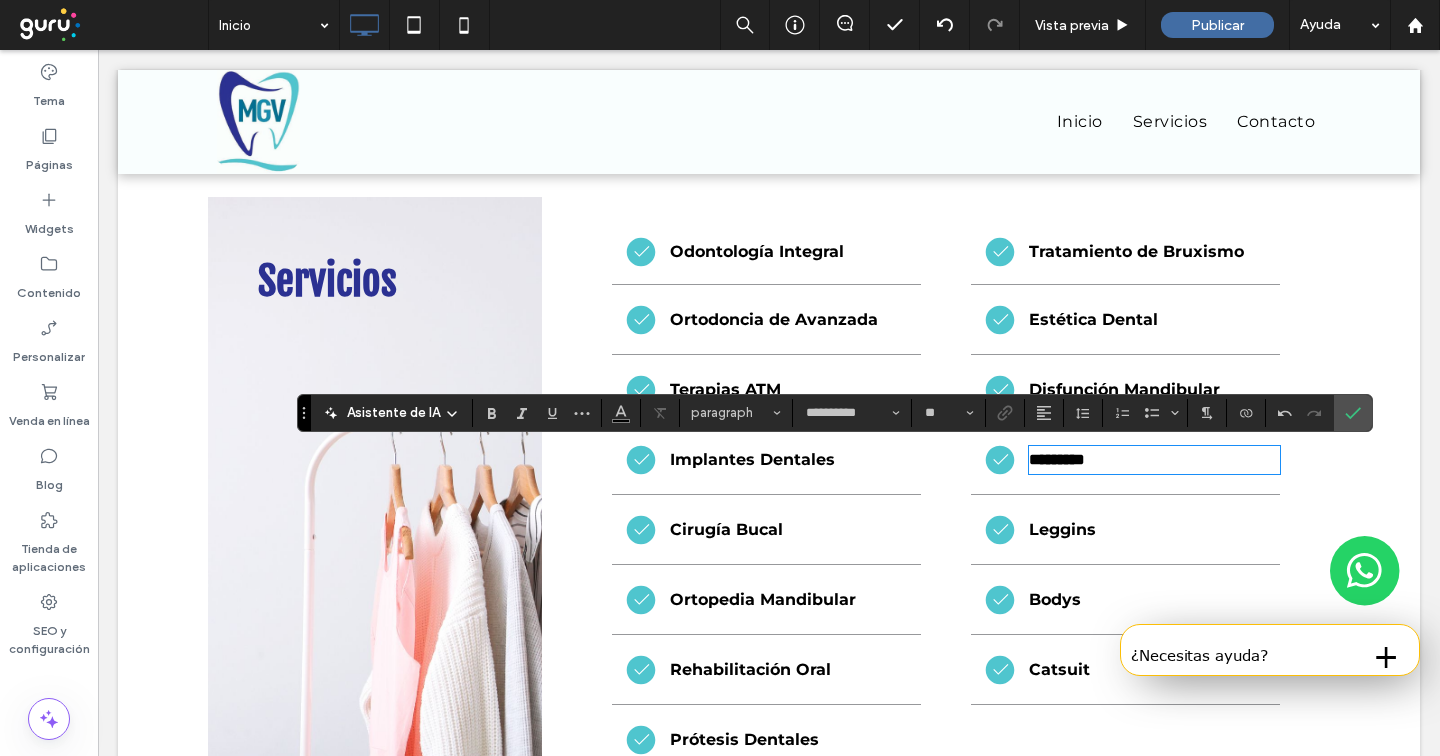 click on "Leggins" at bounding box center [1062, 529] 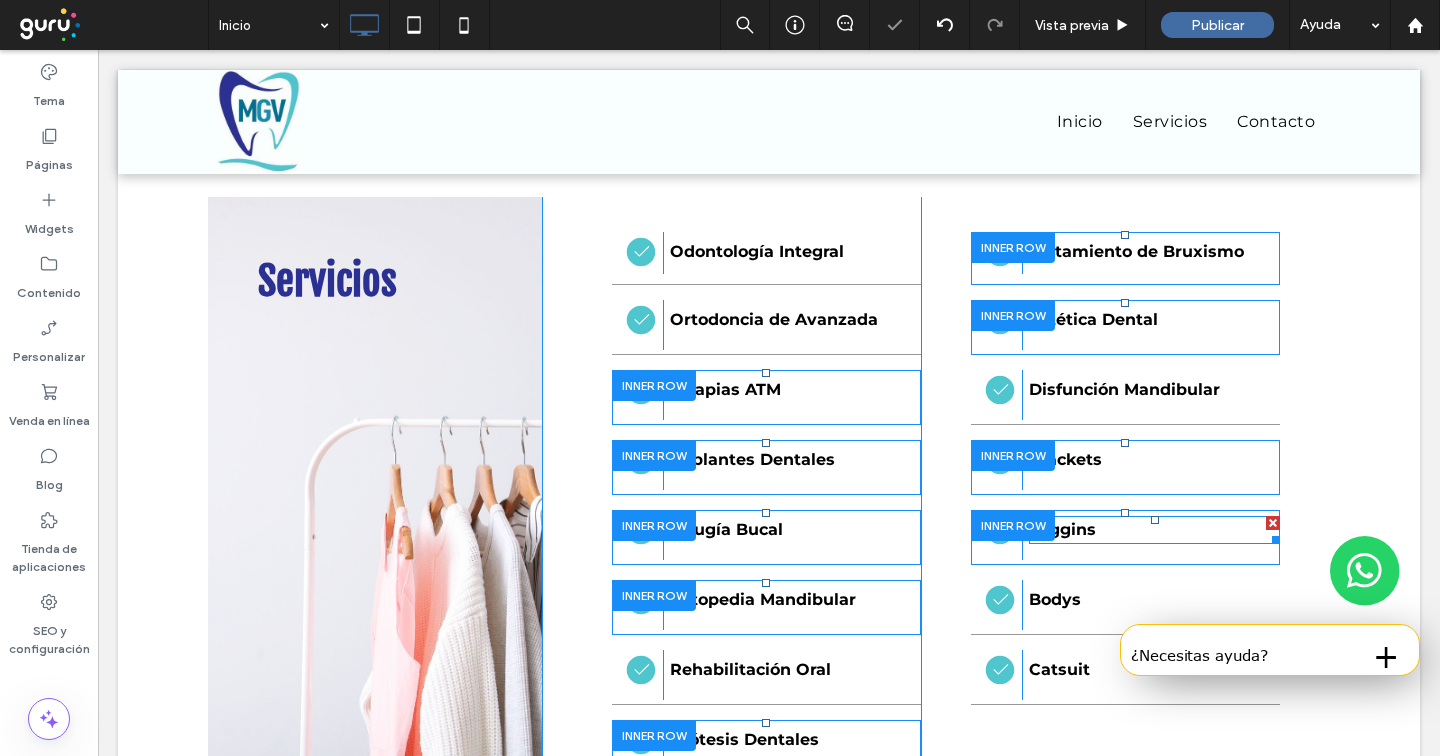 click on "Leggins" at bounding box center (1062, 529) 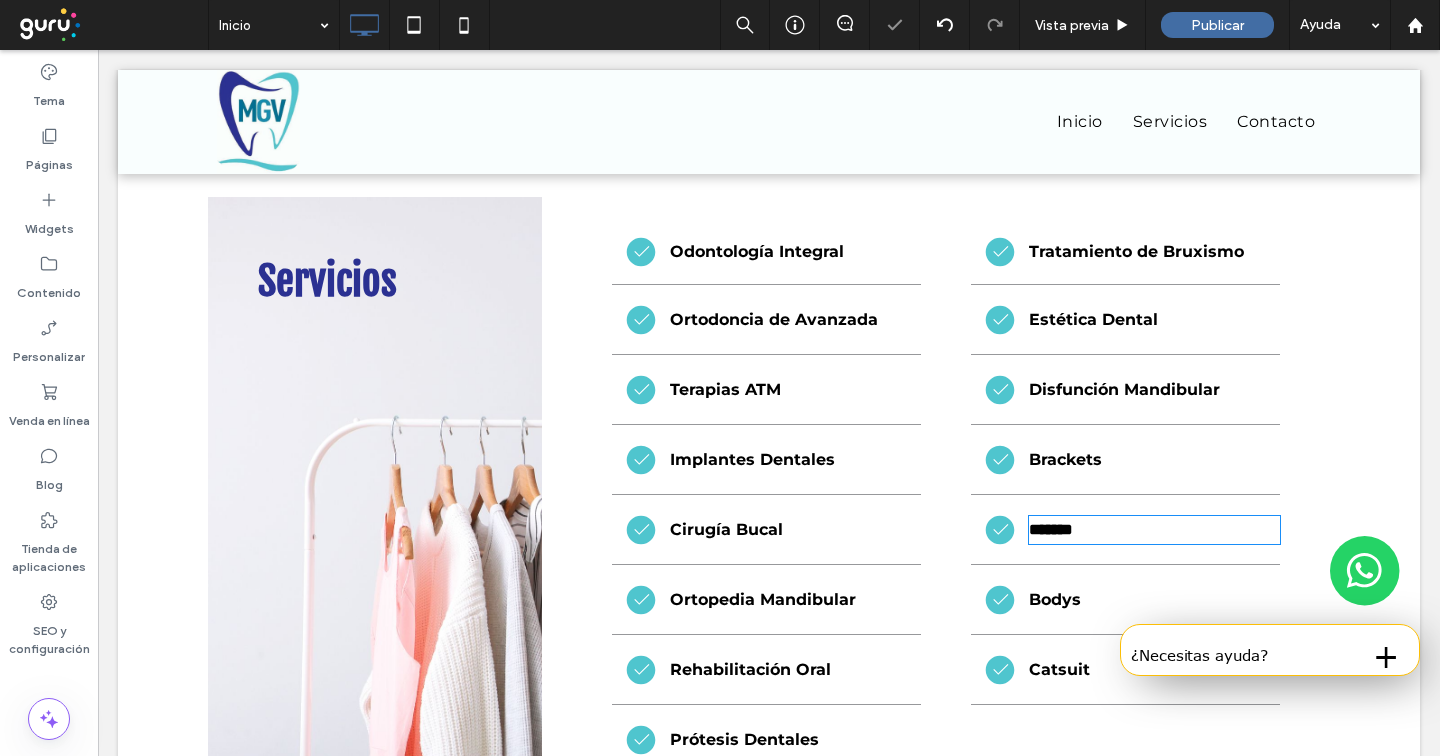 click on "*******" at bounding box center (1051, 529) 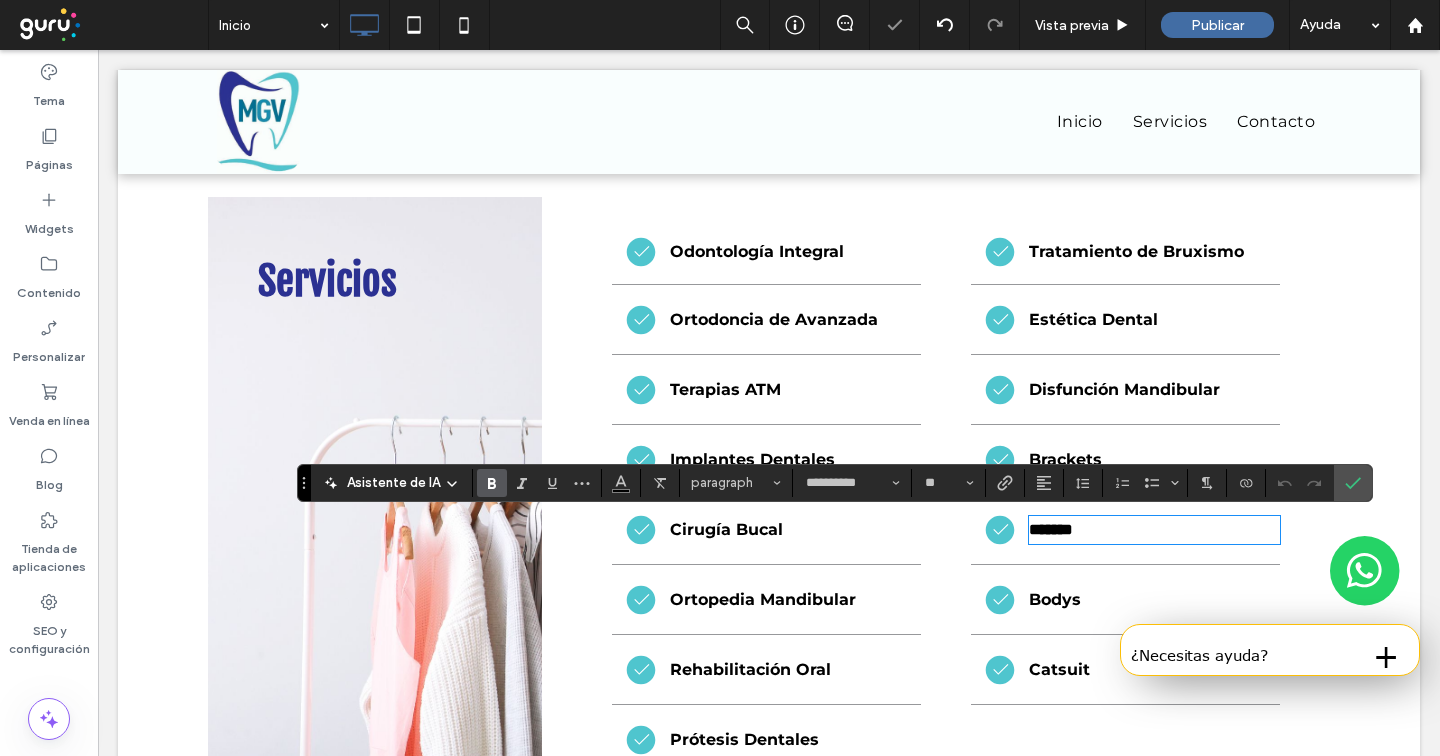 click on "*******" at bounding box center (1051, 529) 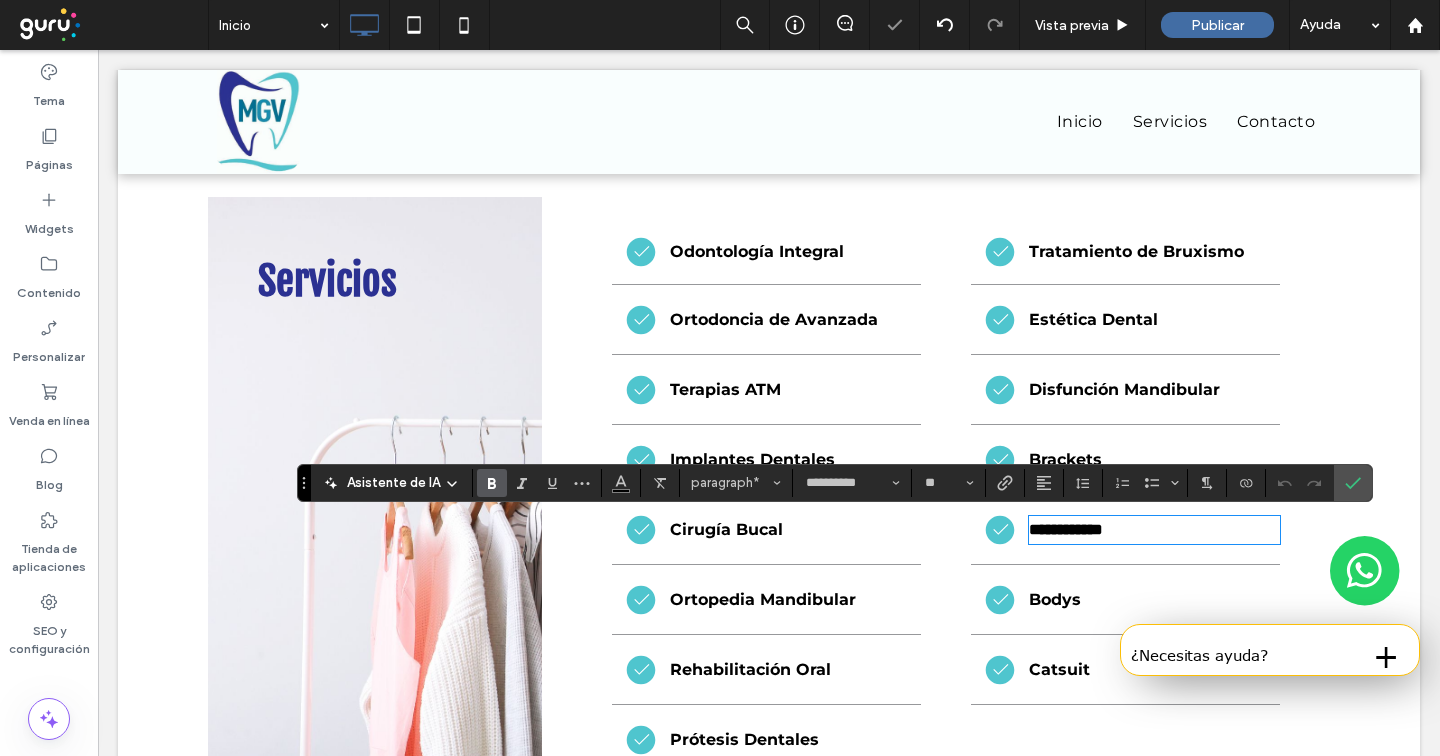 scroll, scrollTop: 0, scrollLeft: 0, axis: both 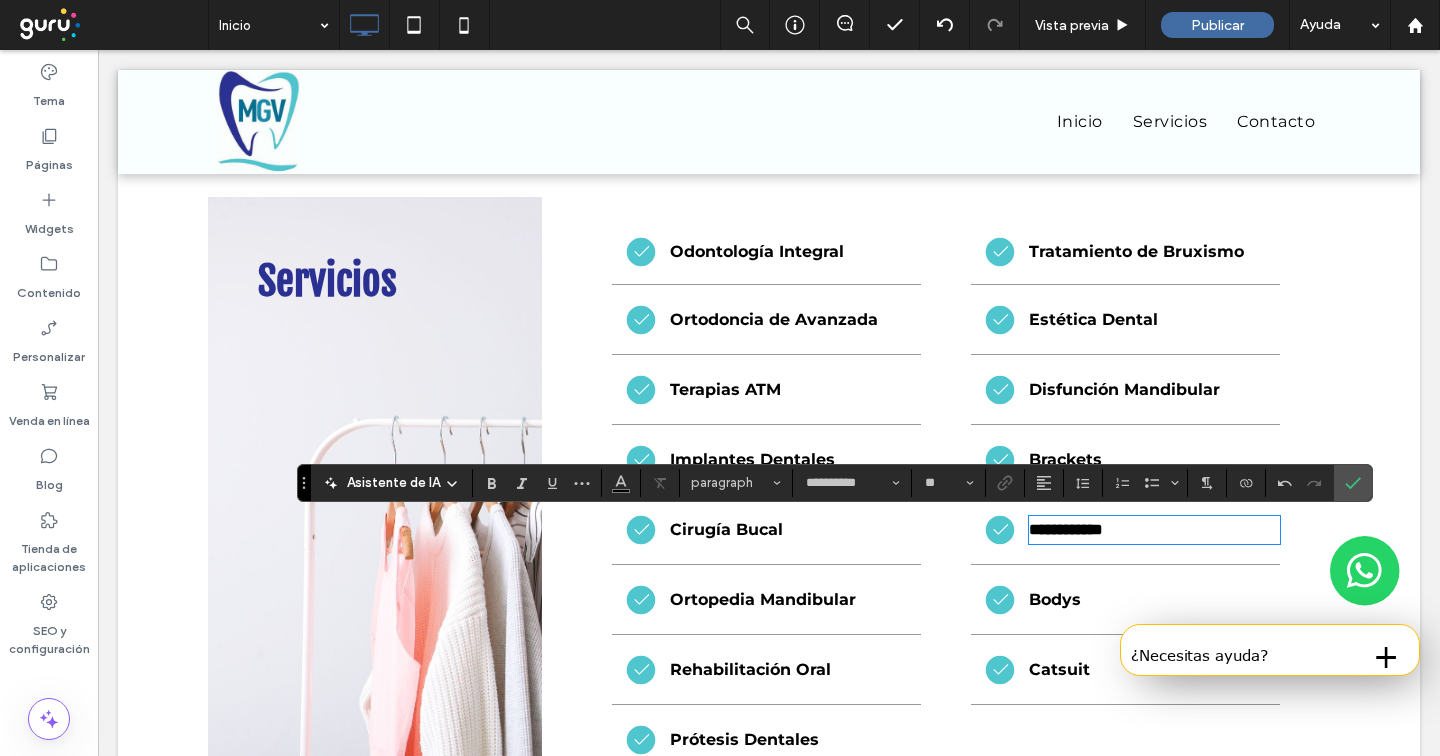 click on "Bodys" at bounding box center (1055, 599) 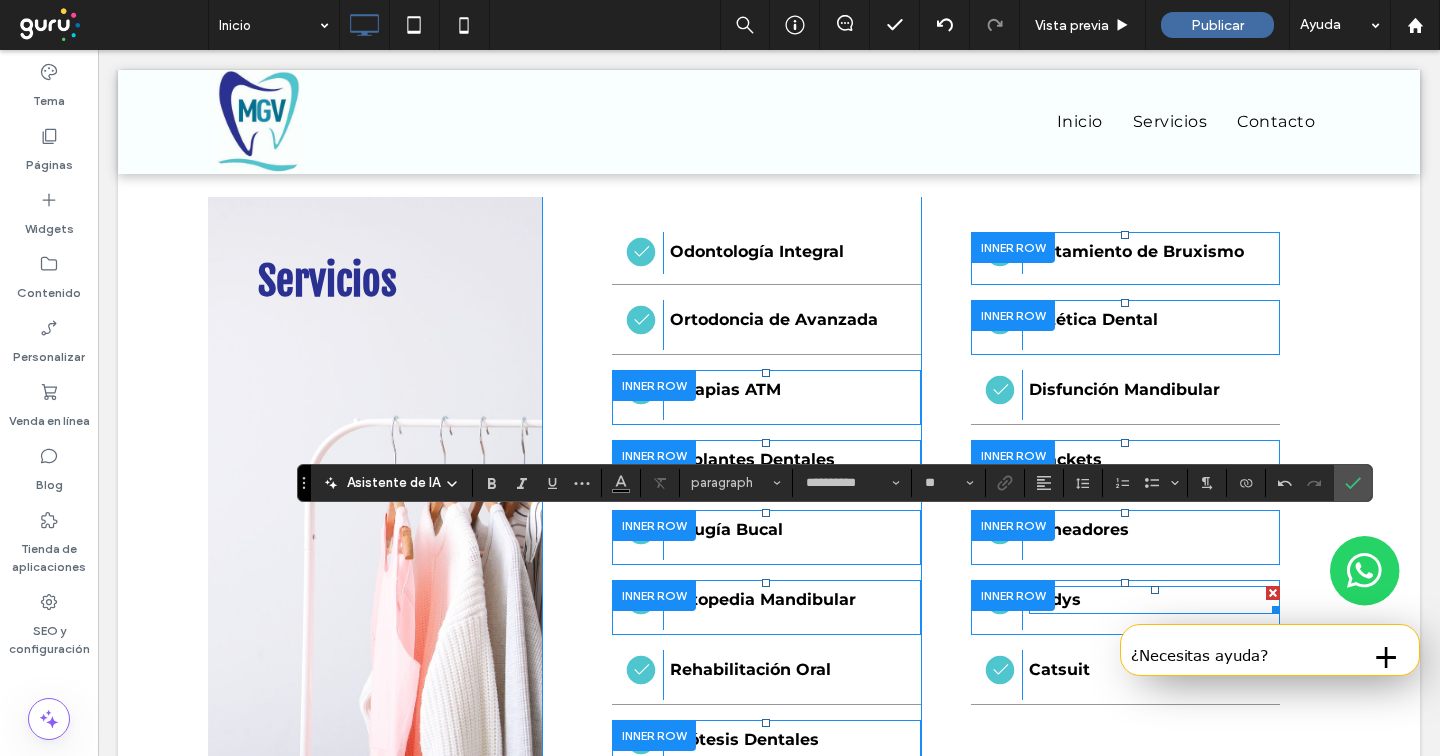 click on "Bodys" at bounding box center (1055, 599) 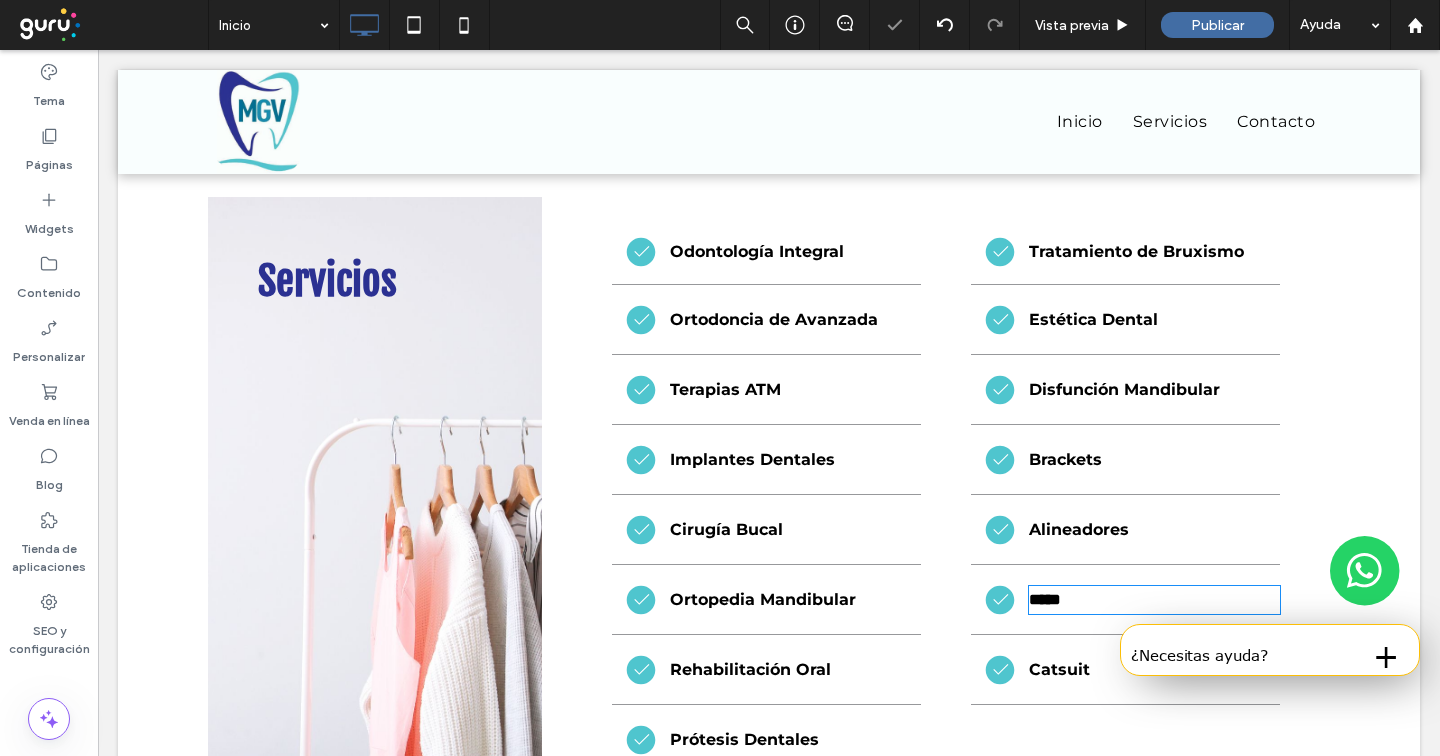 click on "*****" at bounding box center (1045, 599) 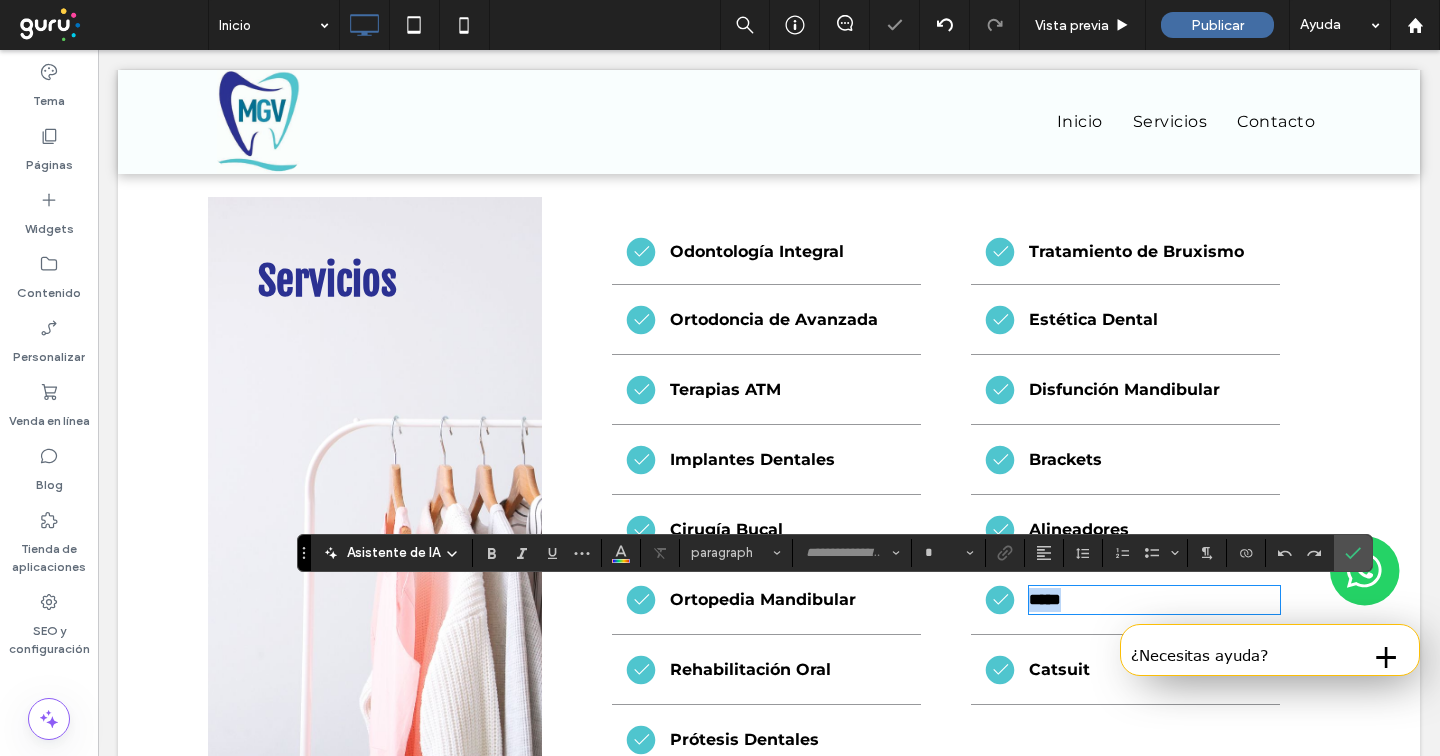 type on "**********" 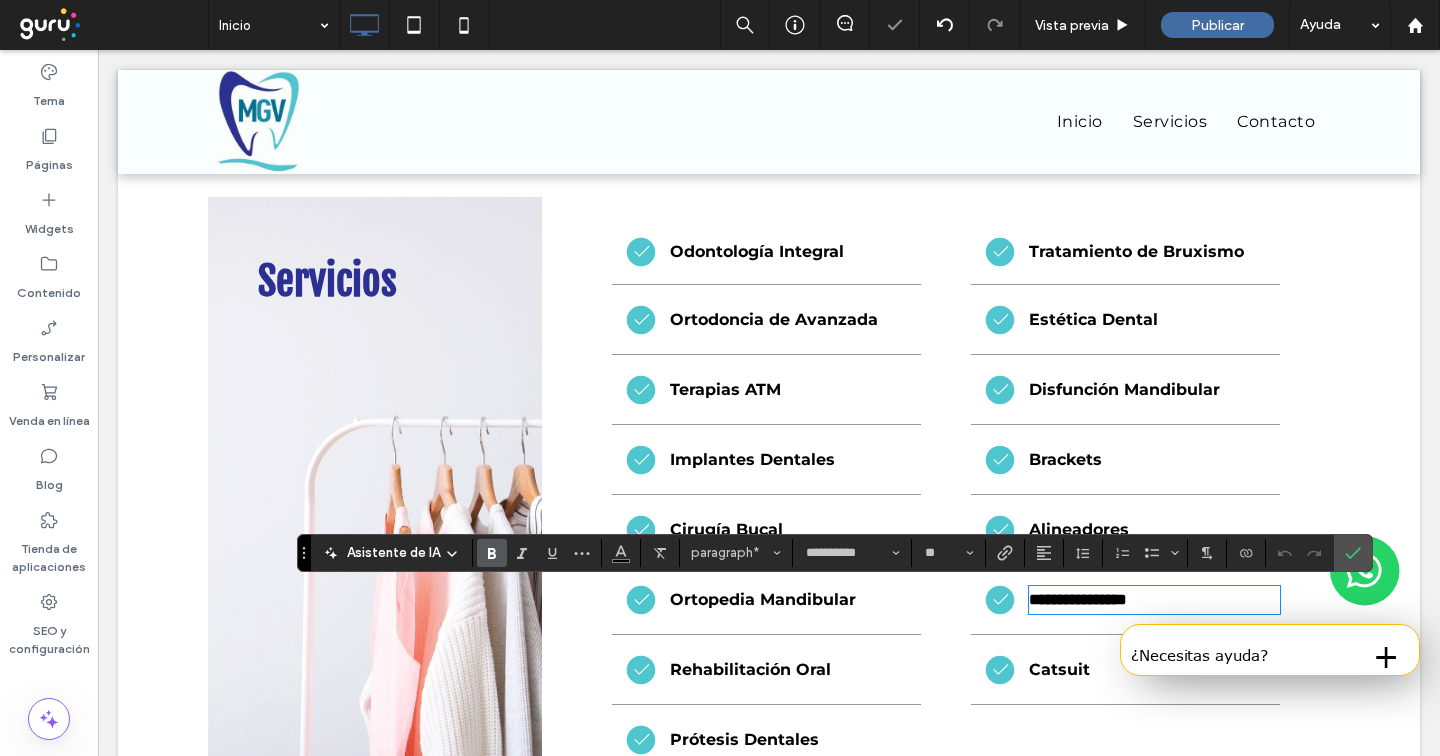 scroll, scrollTop: 0, scrollLeft: 0, axis: both 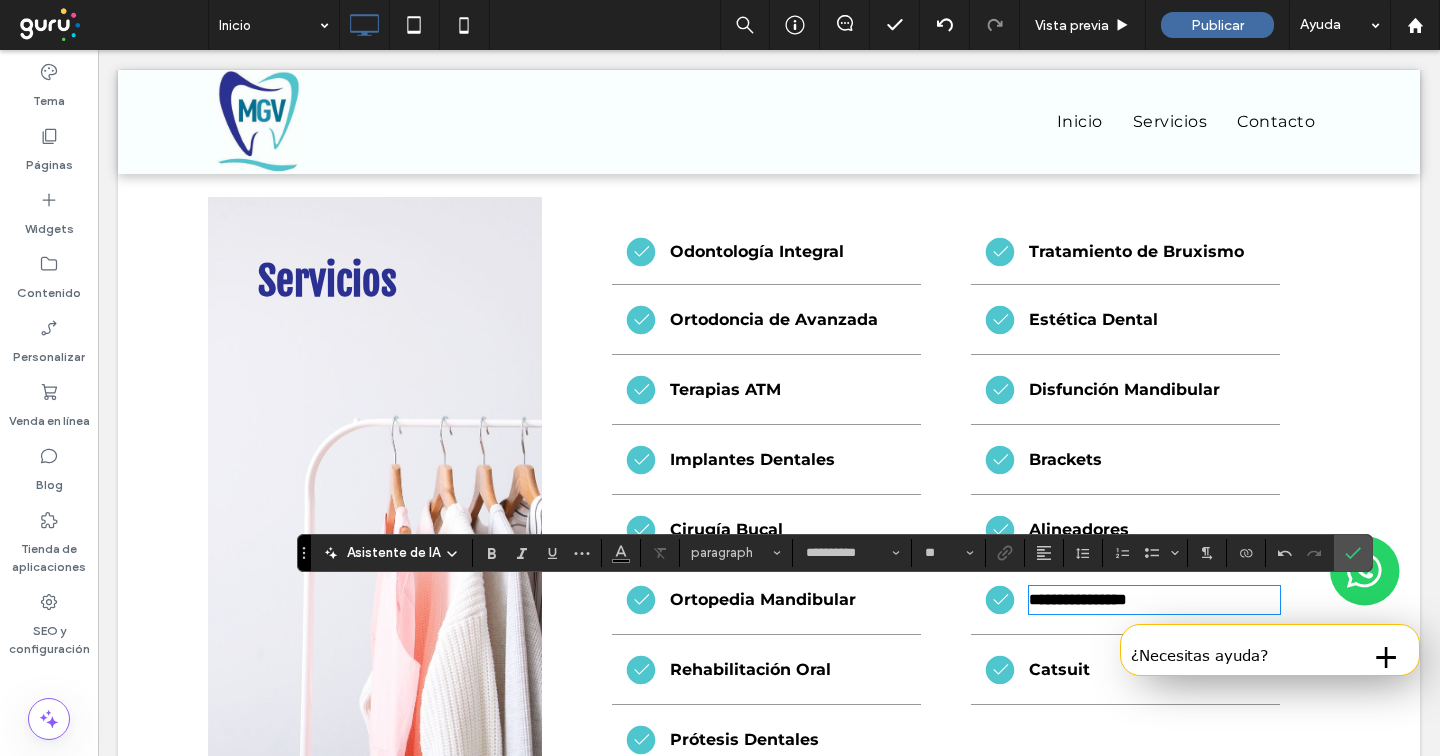 click on "Catsuit" at bounding box center (1059, 669) 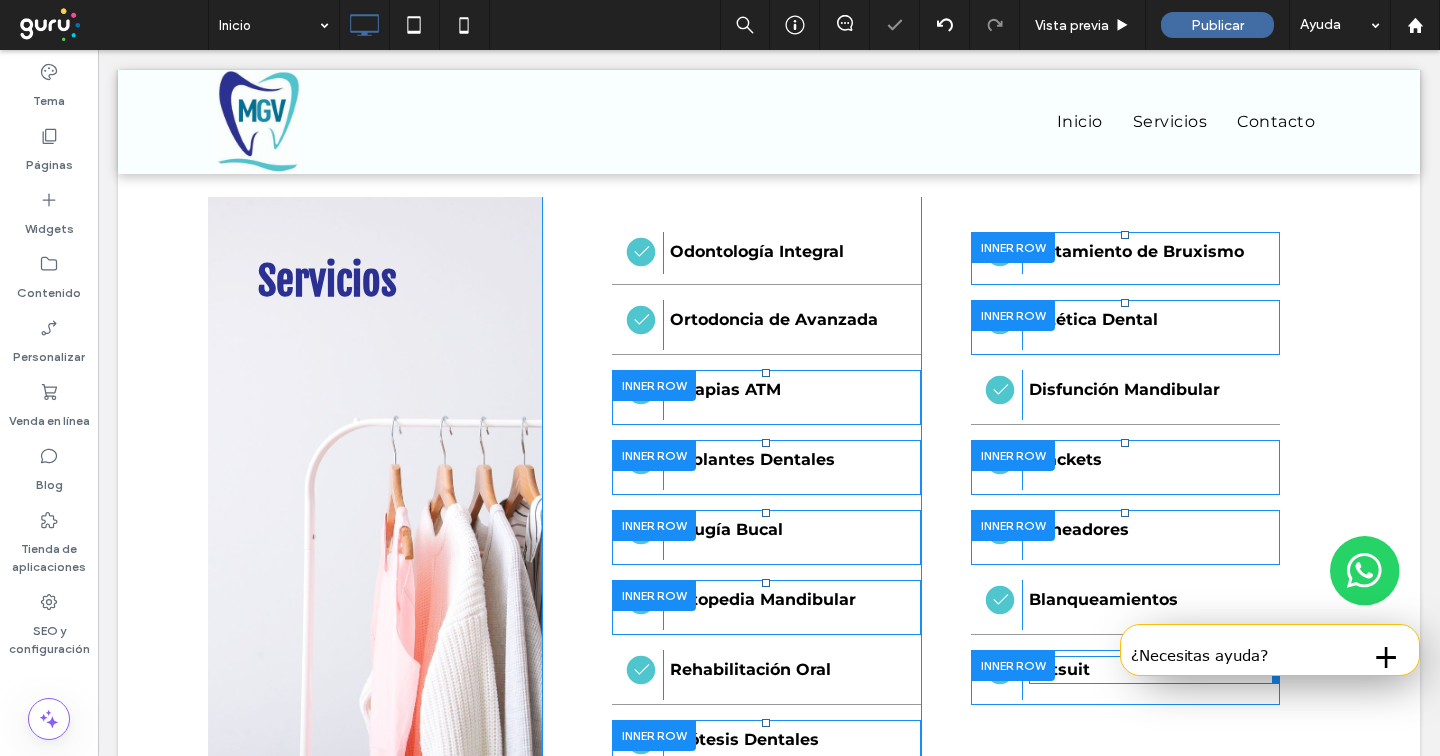 click on "Catsuit" at bounding box center (1059, 669) 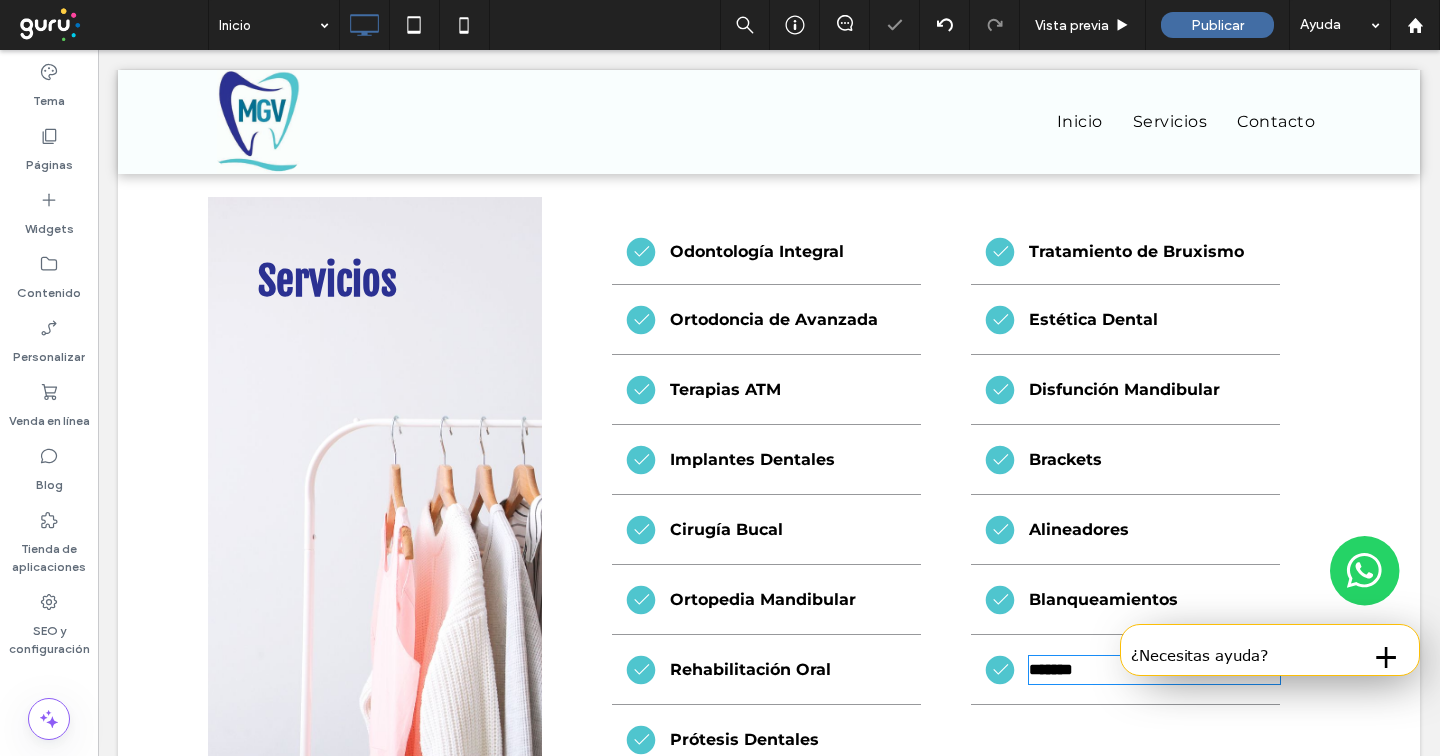 click on "*******" at bounding box center [1051, 669] 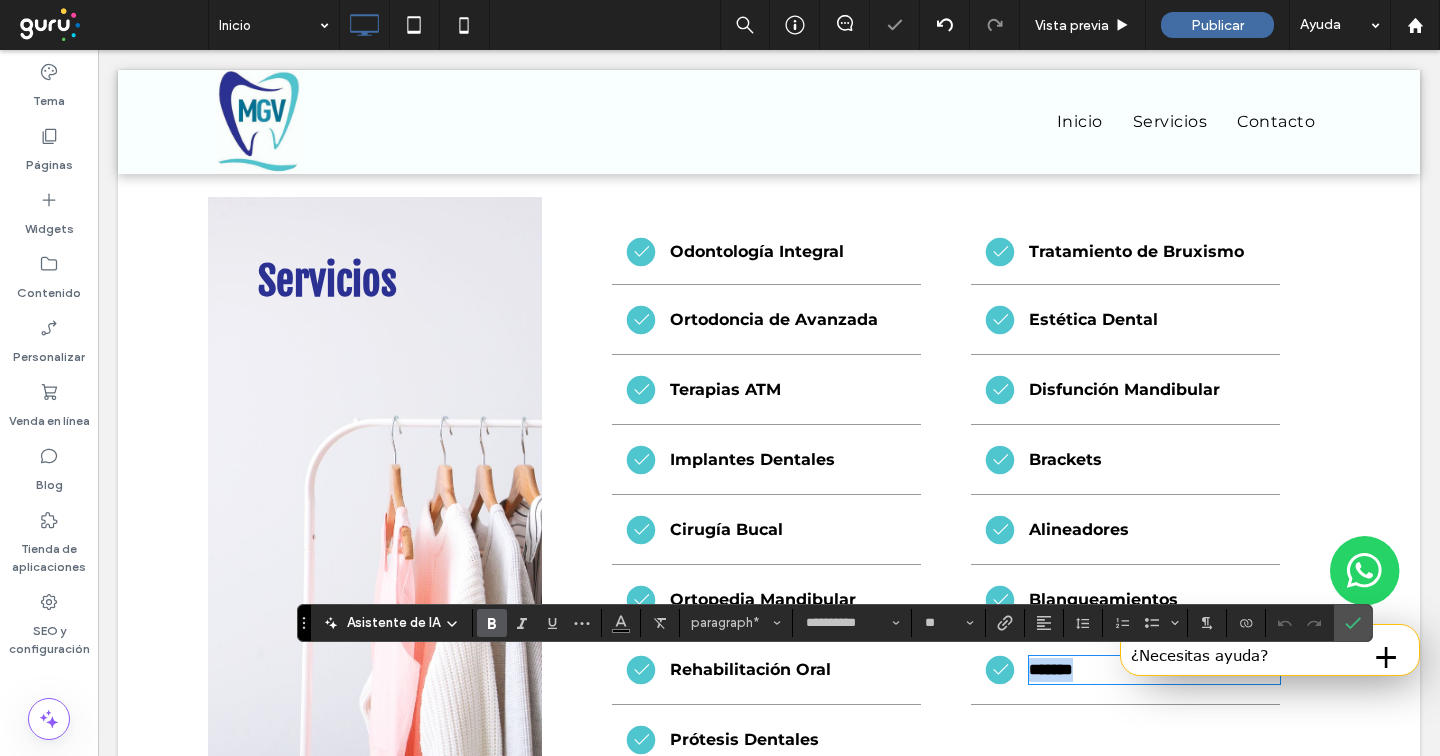 click on "*******" at bounding box center [1051, 669] 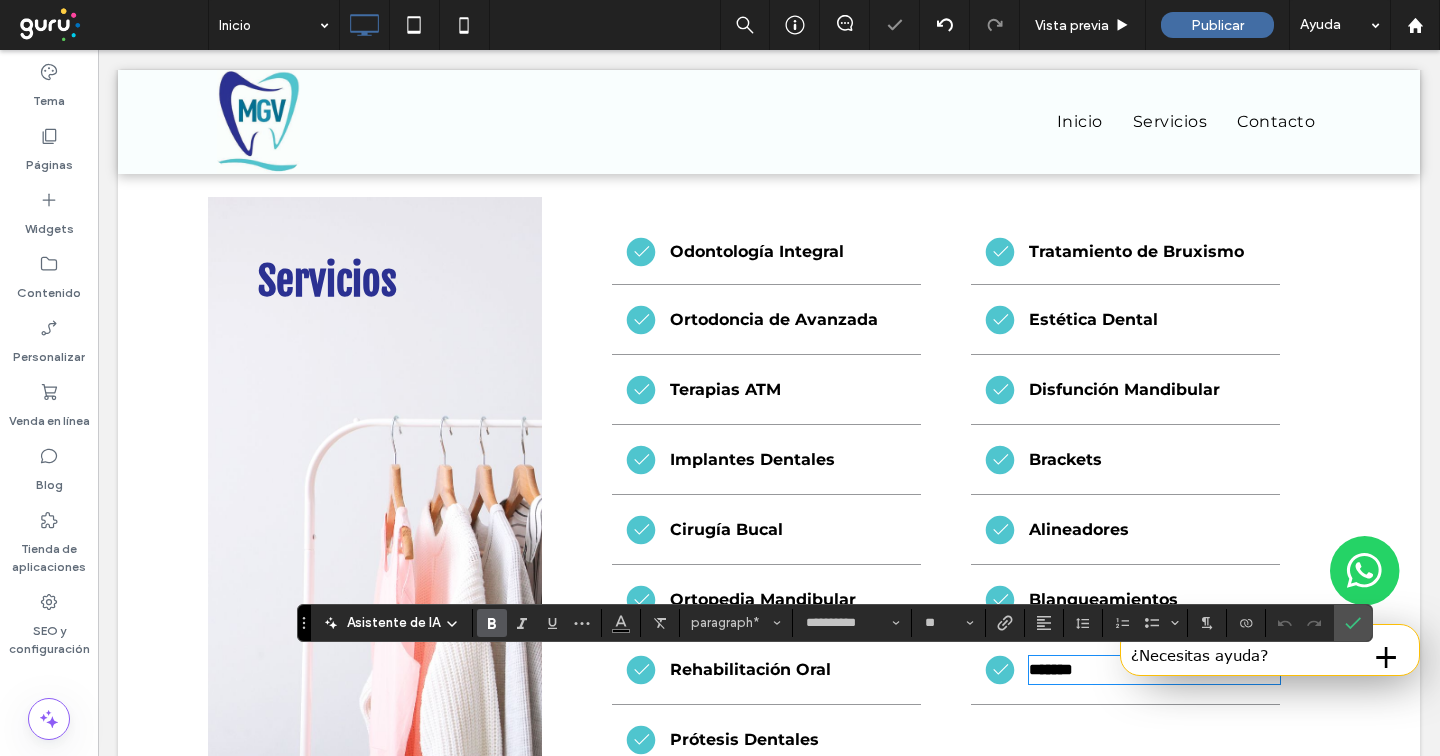 scroll, scrollTop: 0, scrollLeft: 0, axis: both 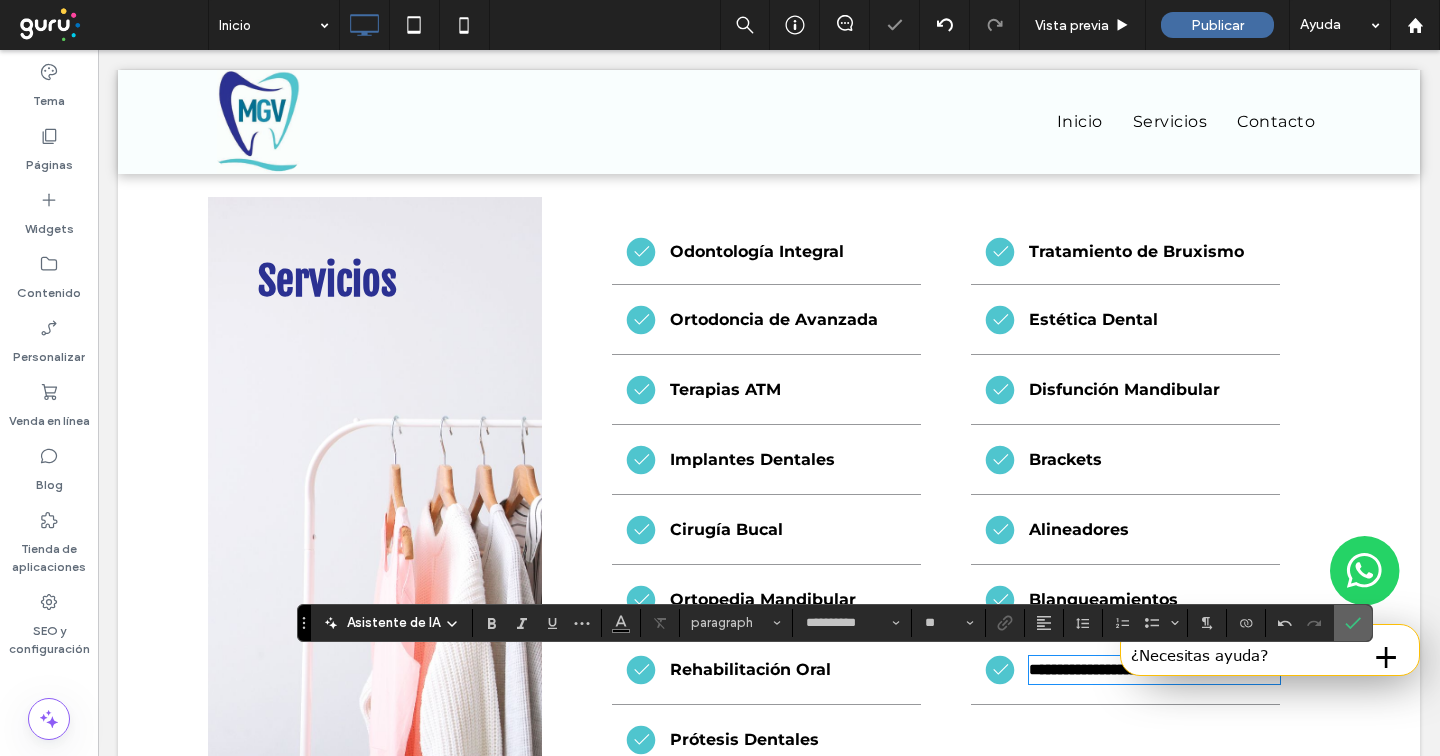 click 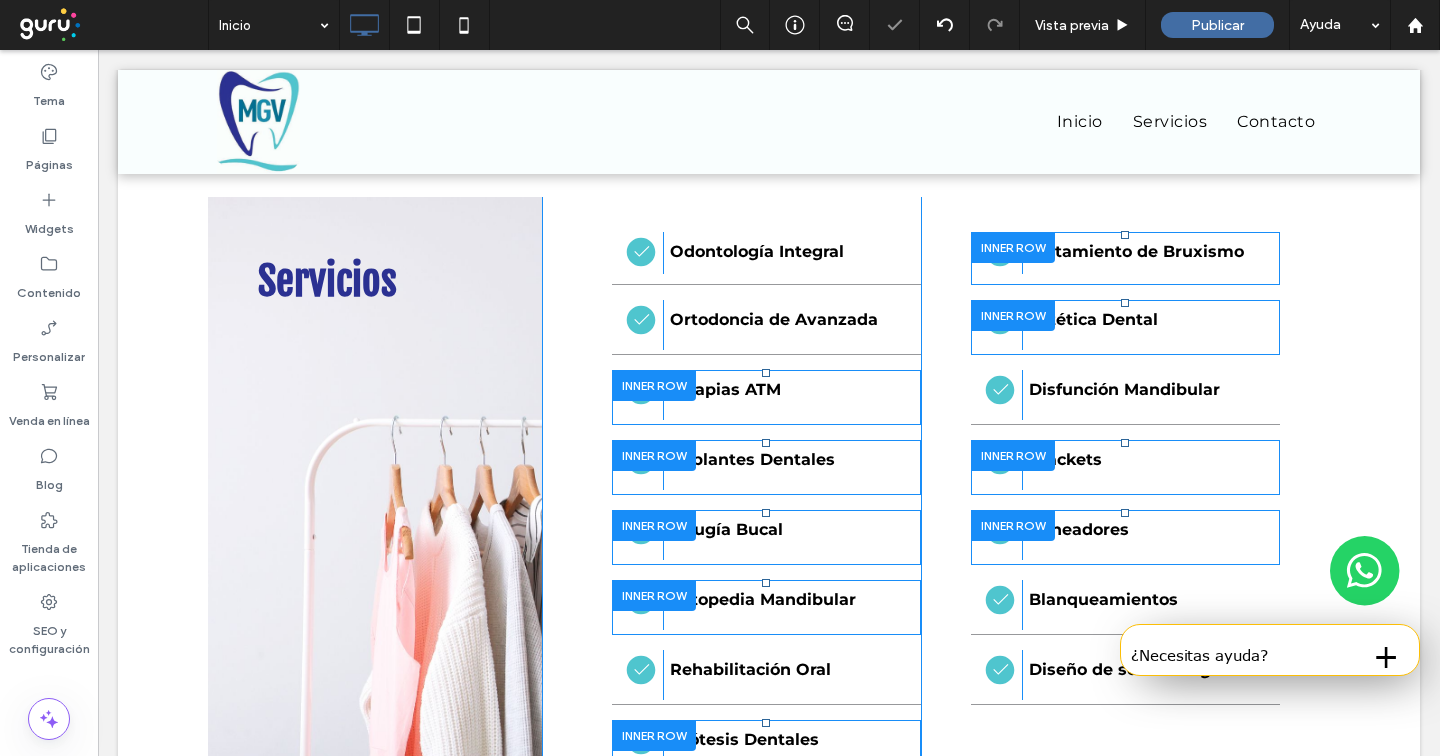 click on "Servicios Click To Paste" at bounding box center (375, 486) 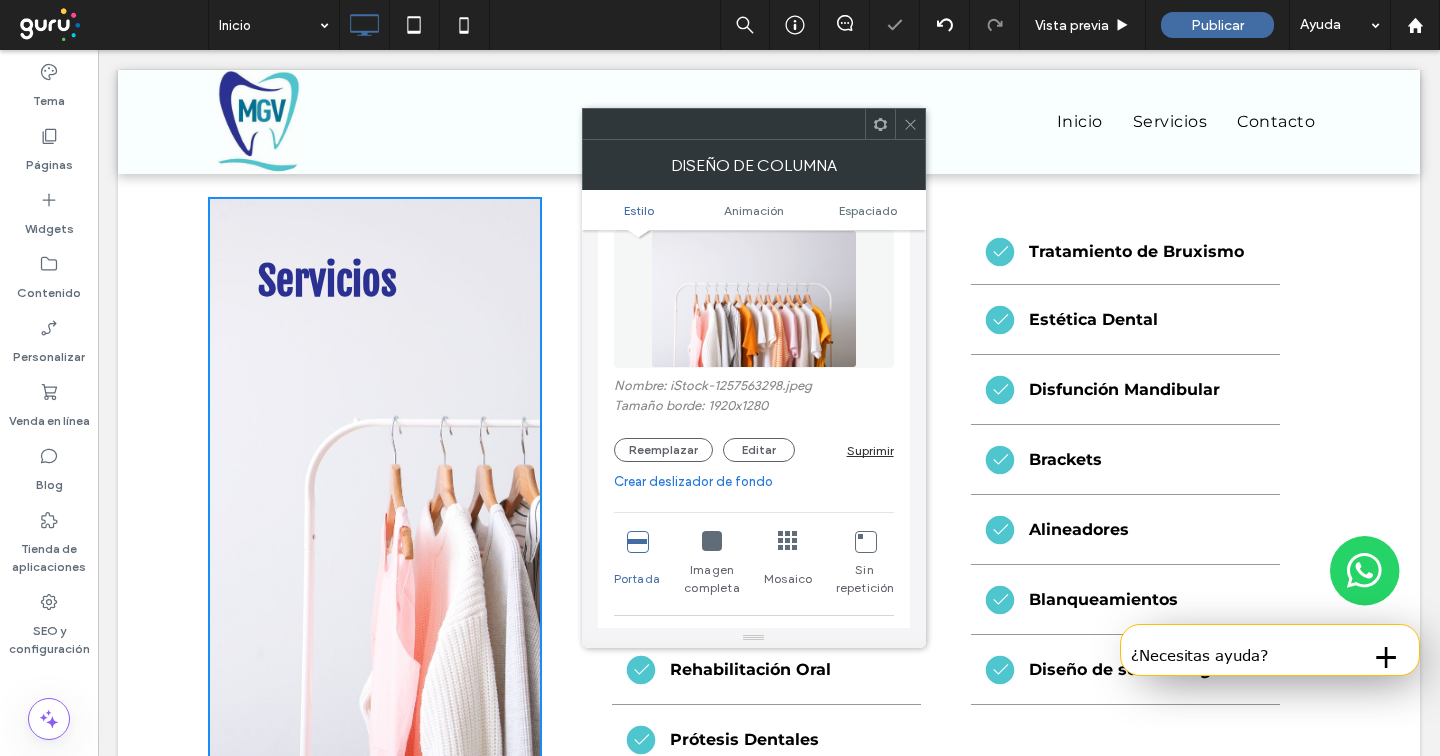 scroll, scrollTop: 211, scrollLeft: 0, axis: vertical 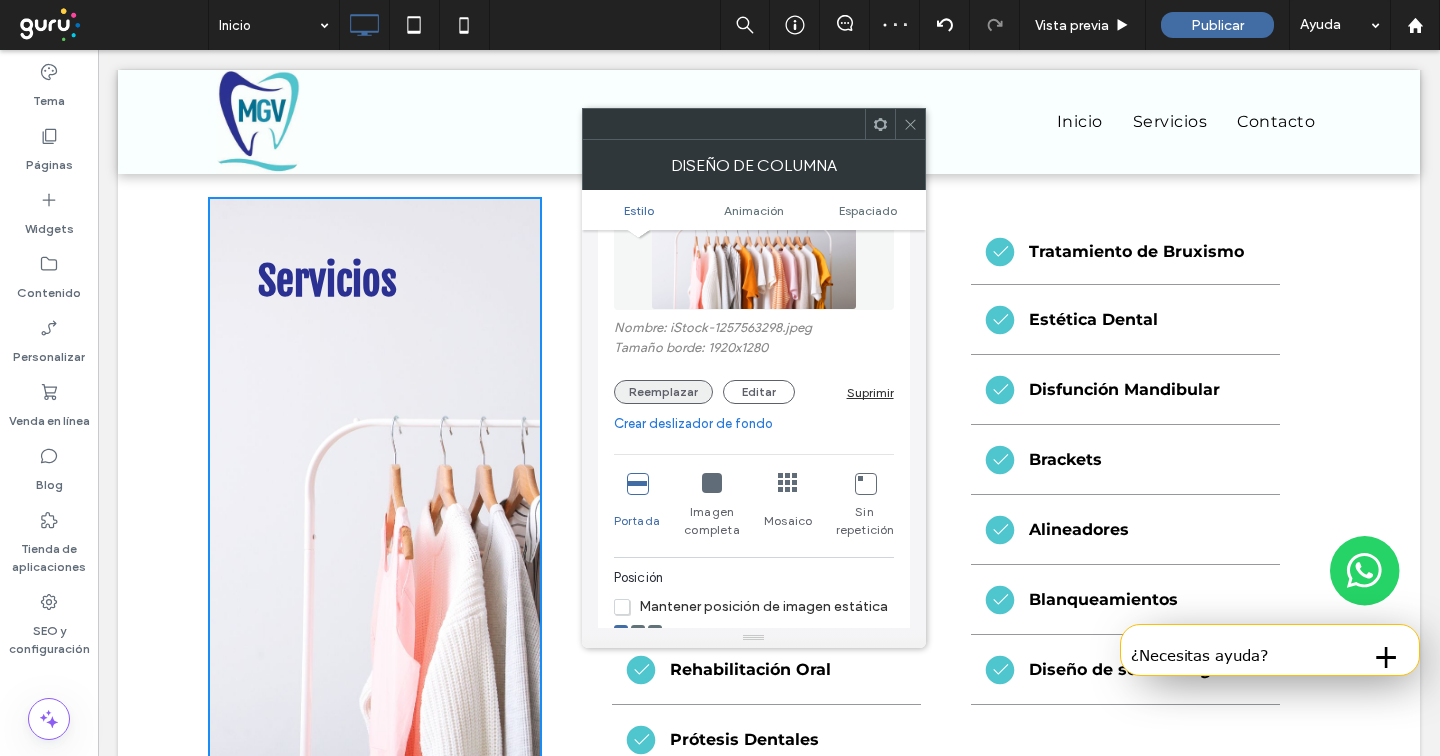 click on "Reemplazar" at bounding box center (663, 392) 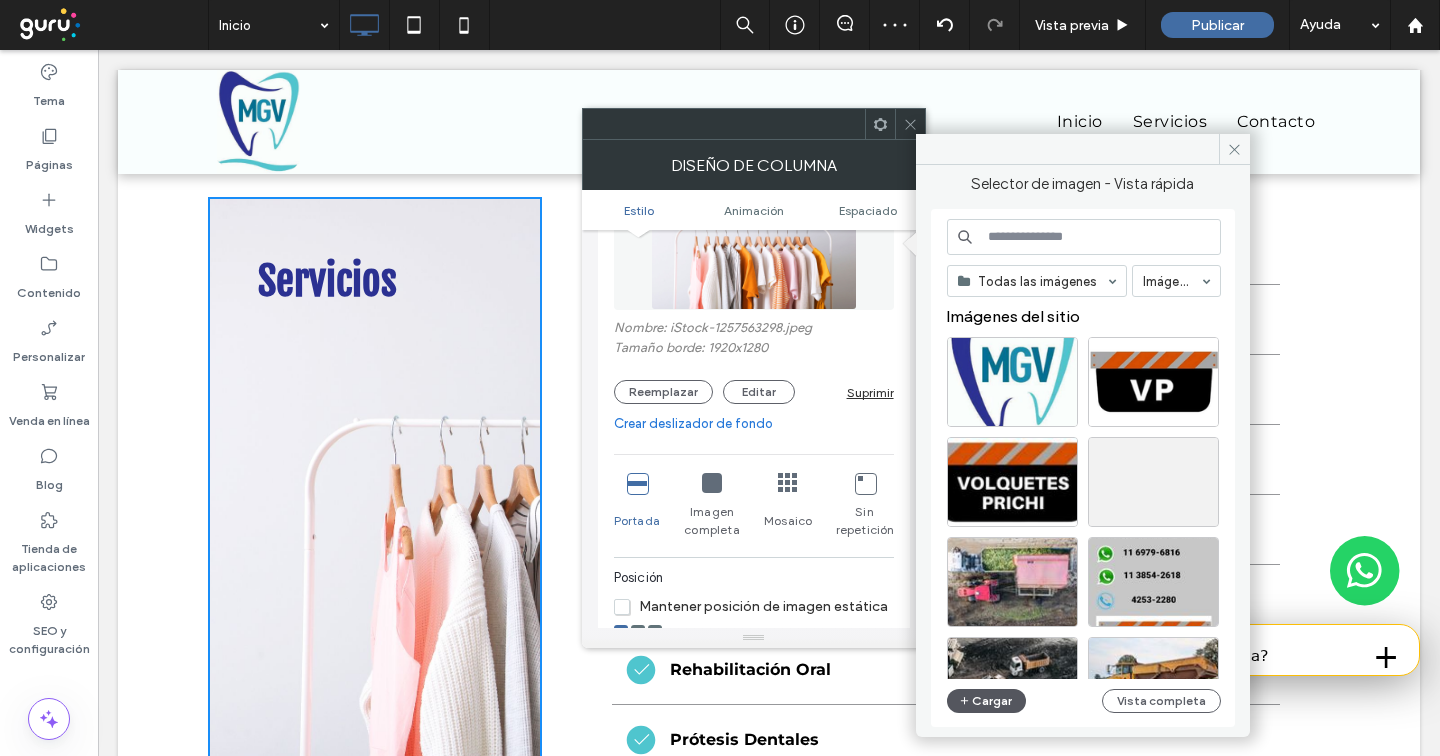 click on "Cargar" at bounding box center [987, 701] 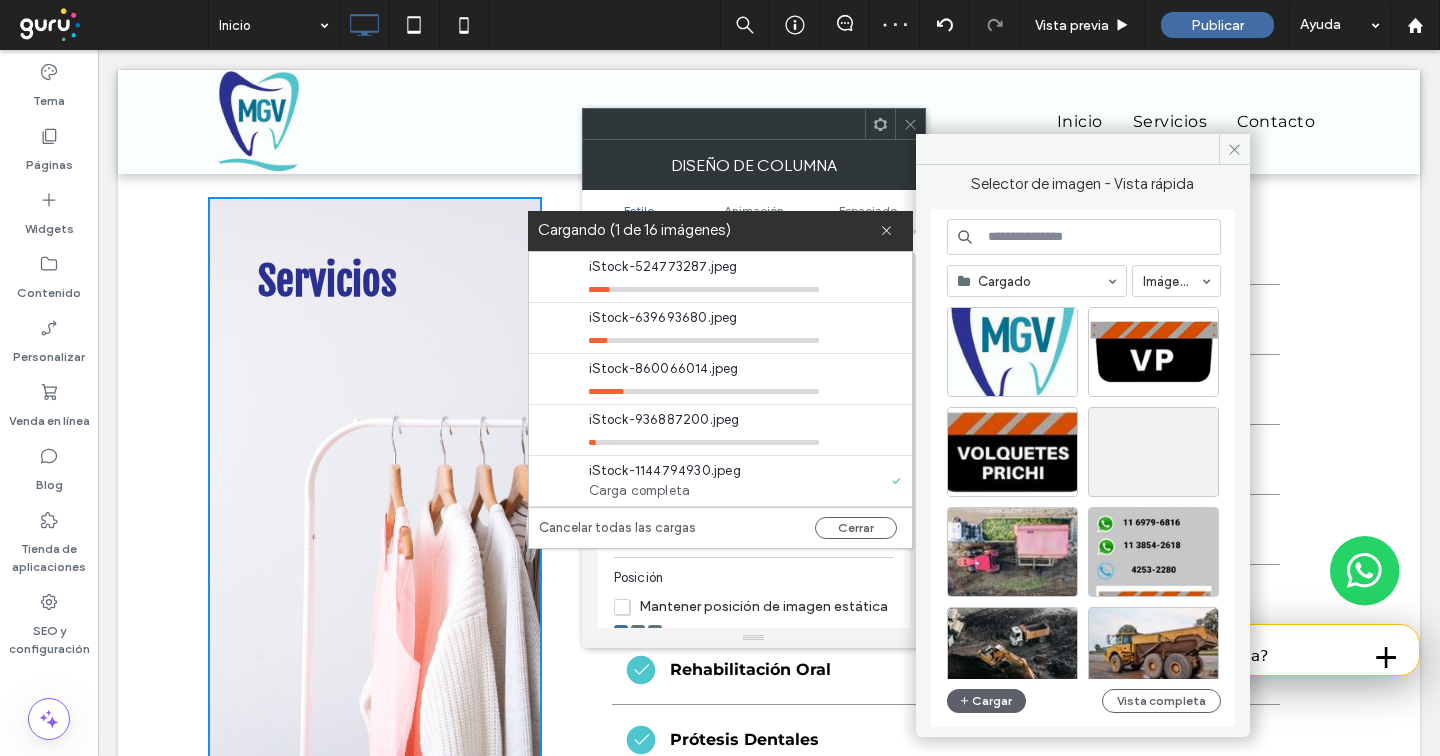 type 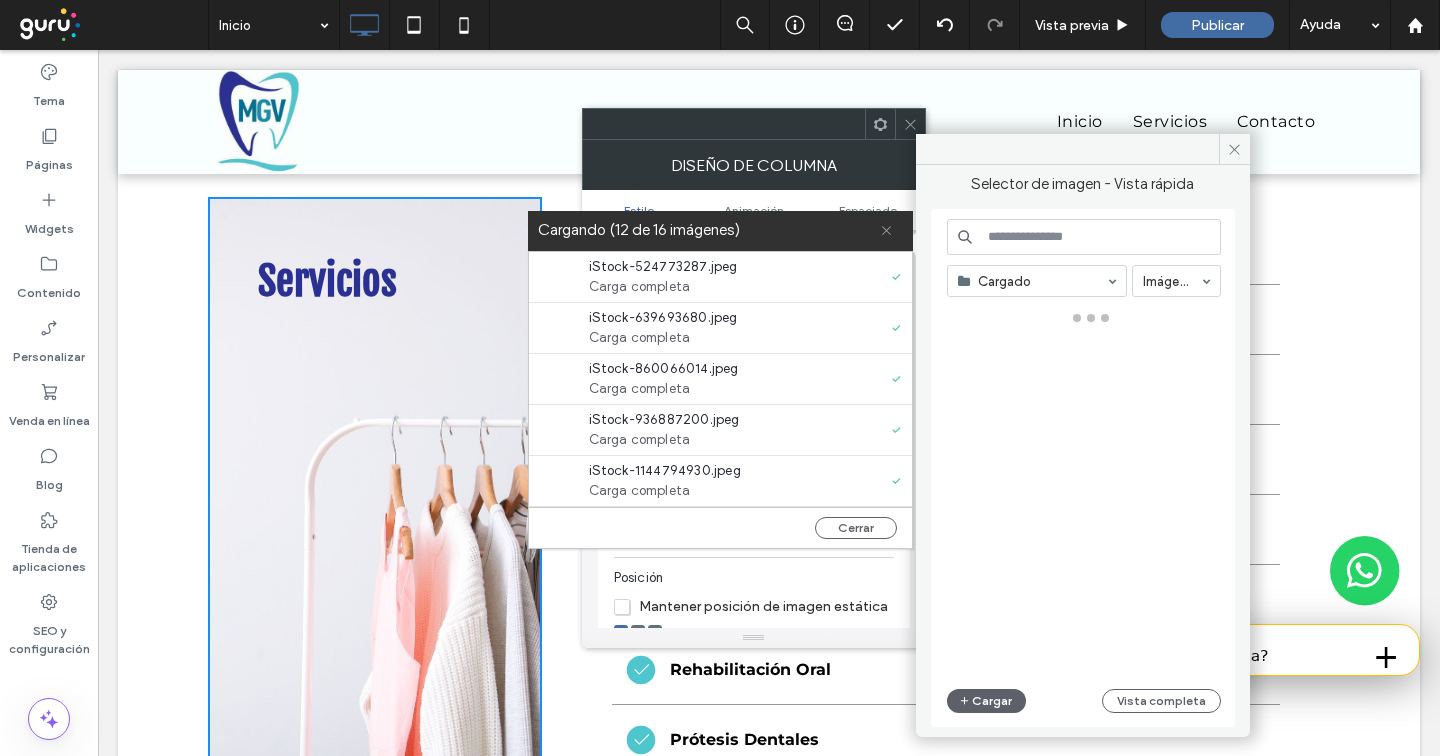 click 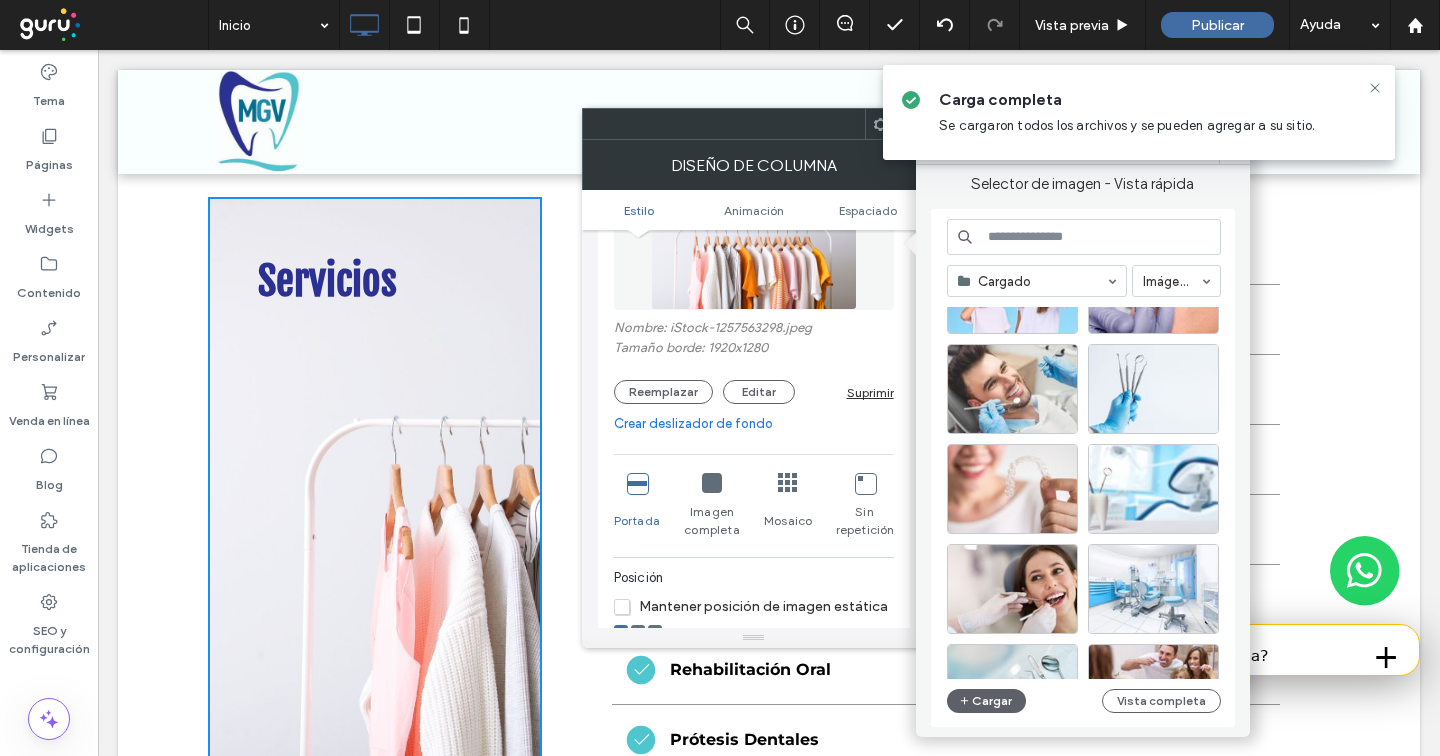 scroll, scrollTop: 403, scrollLeft: 0, axis: vertical 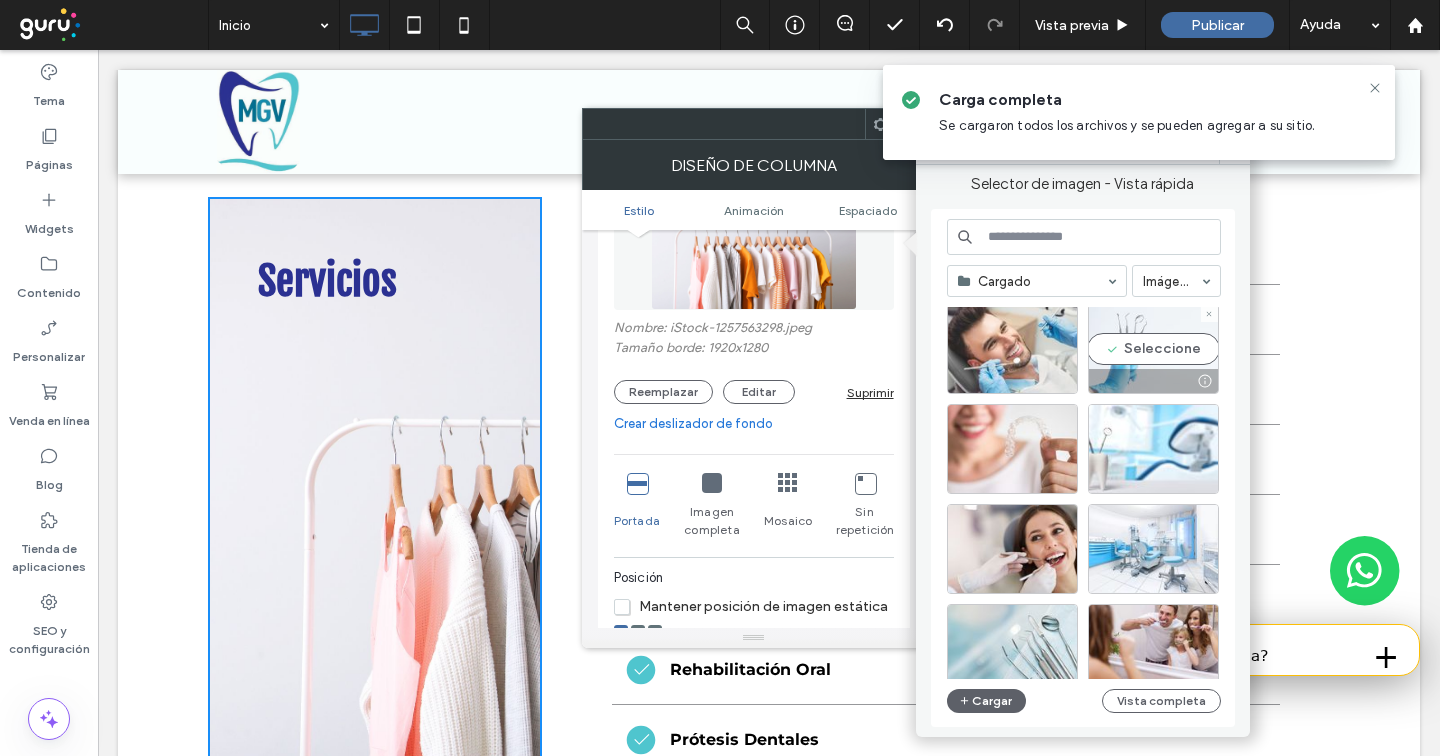 click on "Seleccione" at bounding box center (1153, 349) 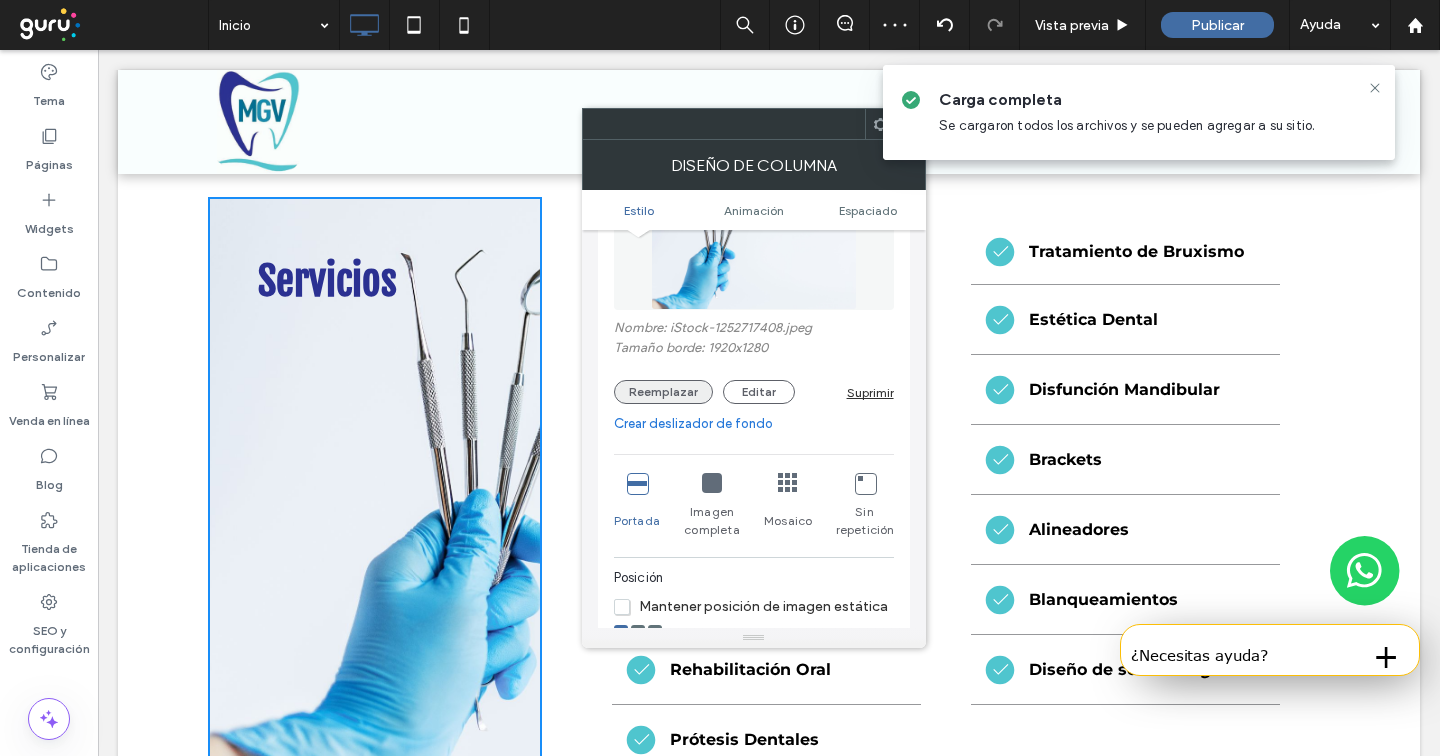 click on "Reemplazar" at bounding box center (663, 392) 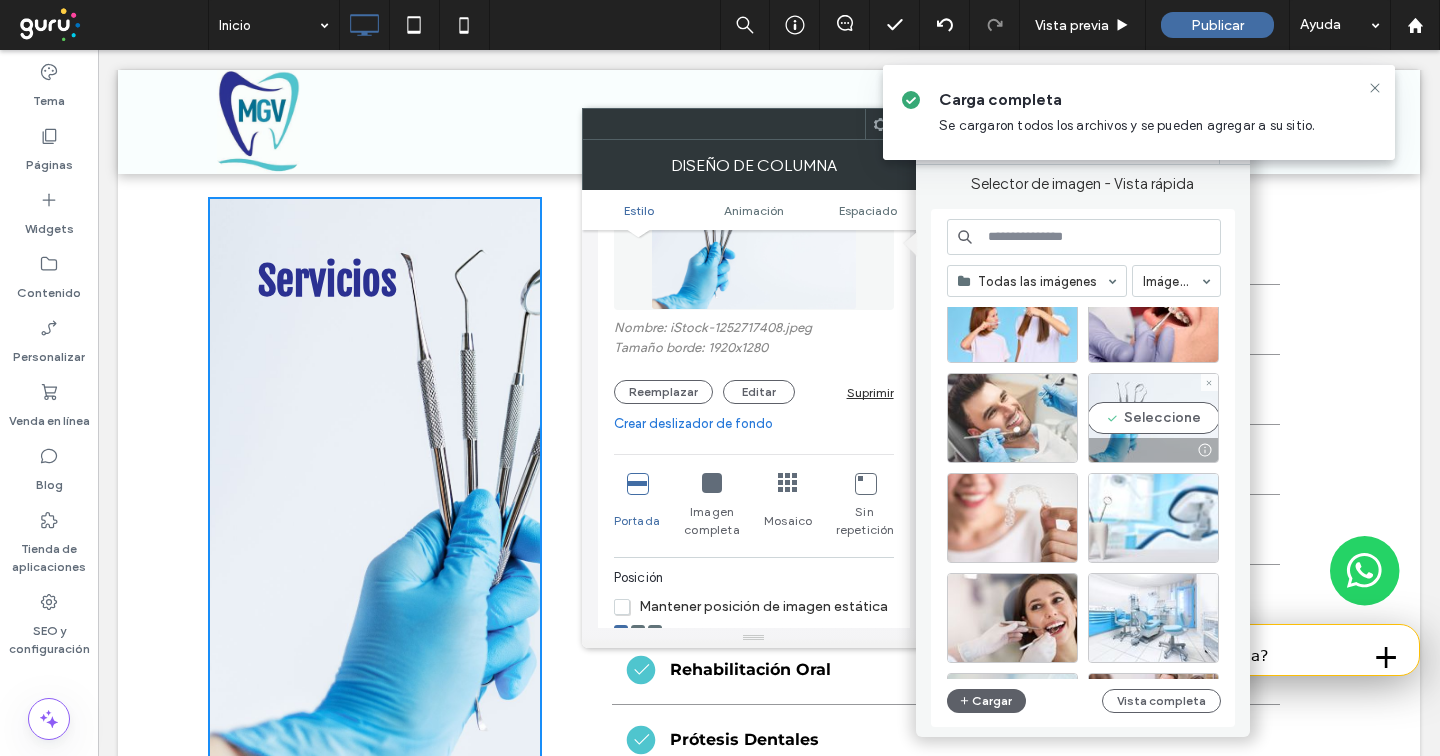 scroll, scrollTop: 373, scrollLeft: 0, axis: vertical 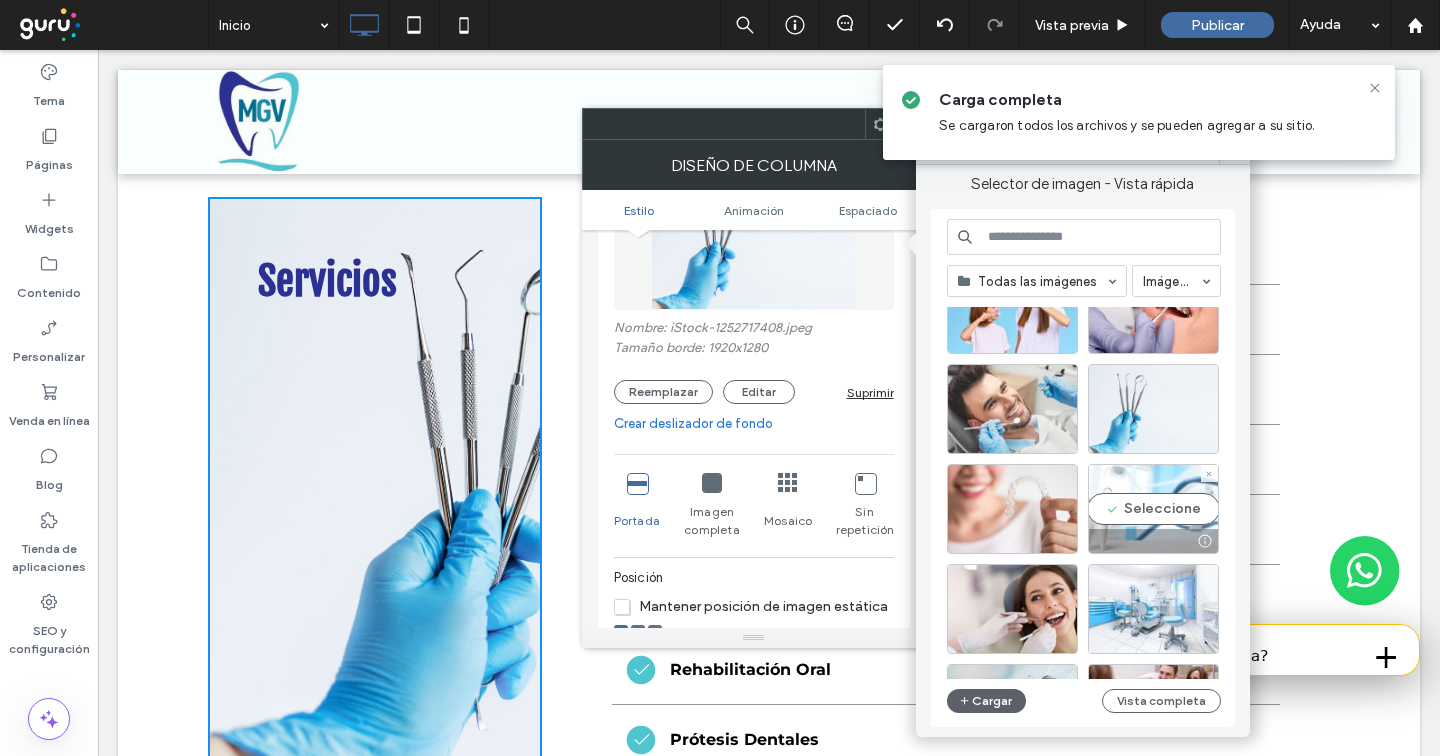 click on "Seleccione" at bounding box center (1153, 509) 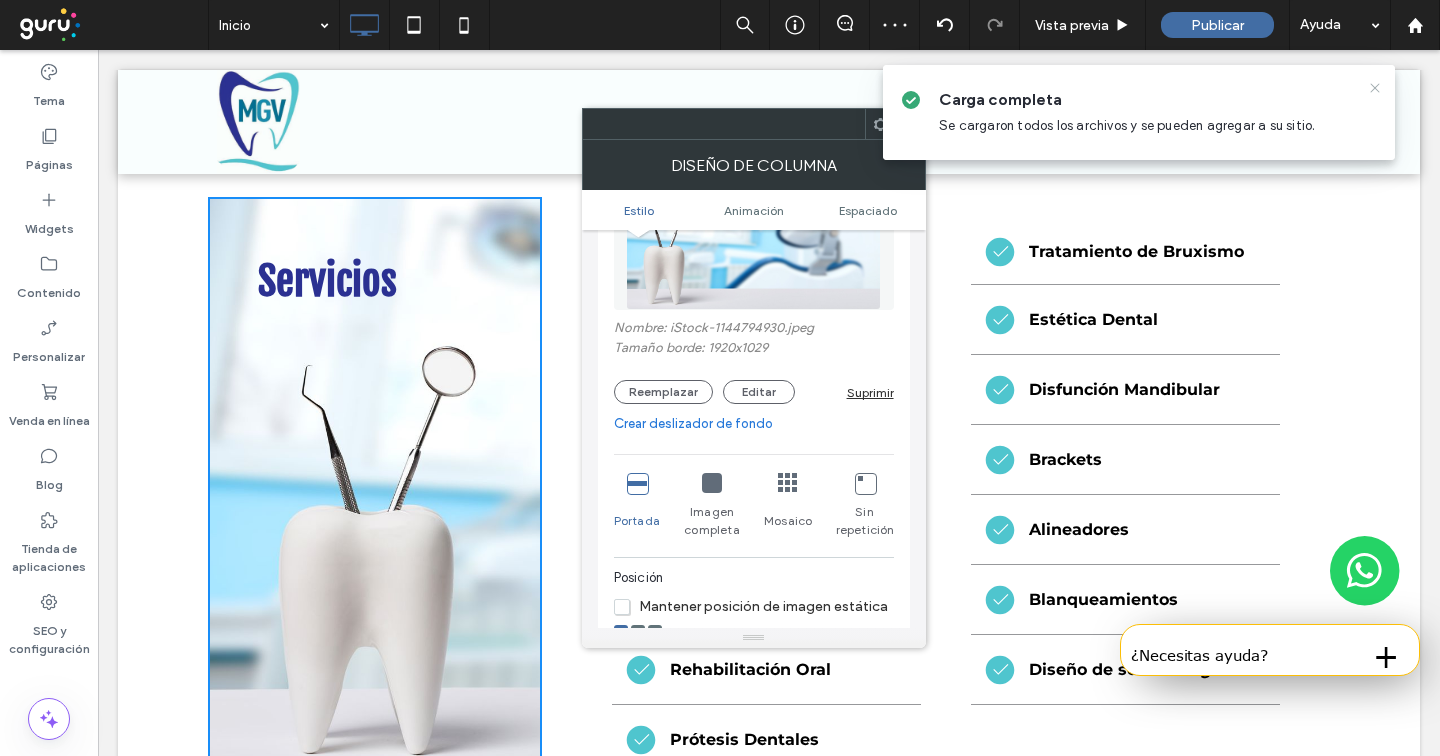 click 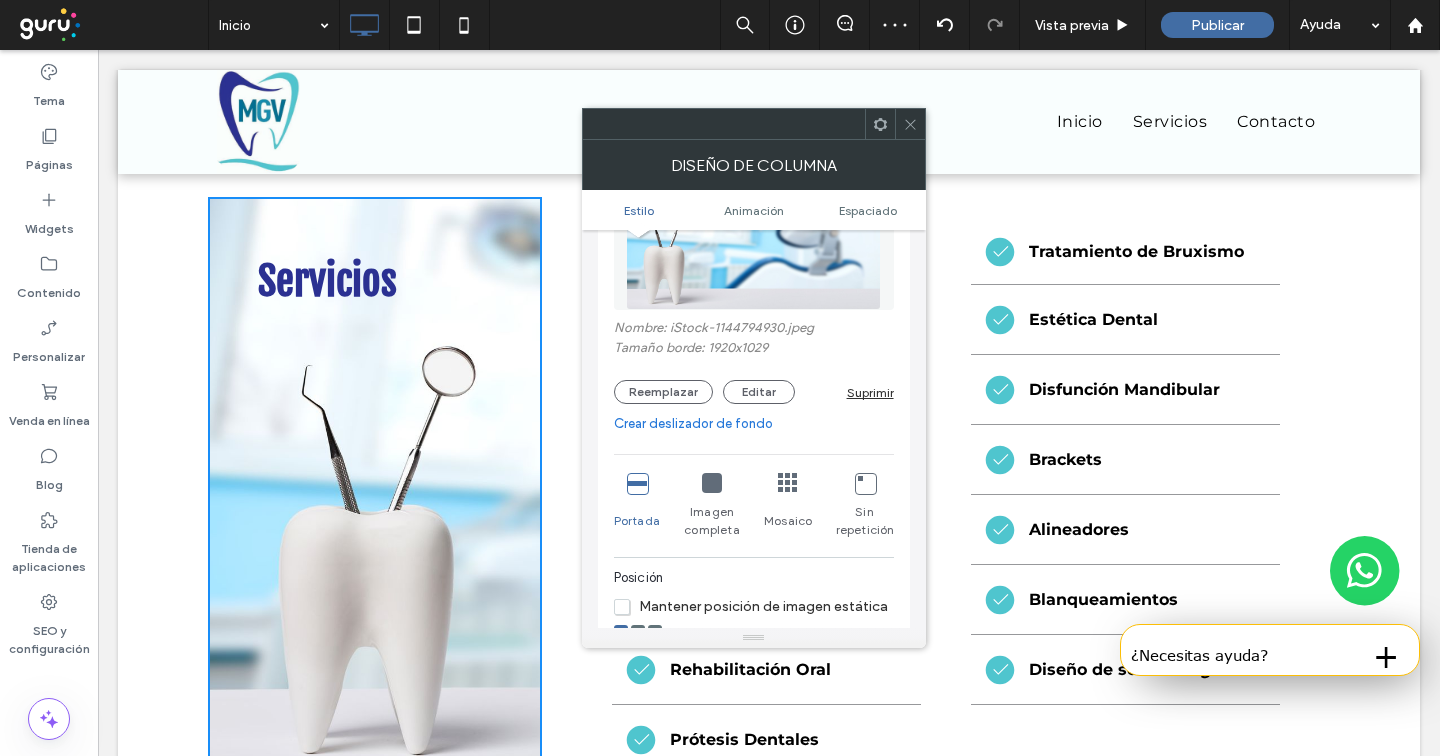 click at bounding box center (910, 124) 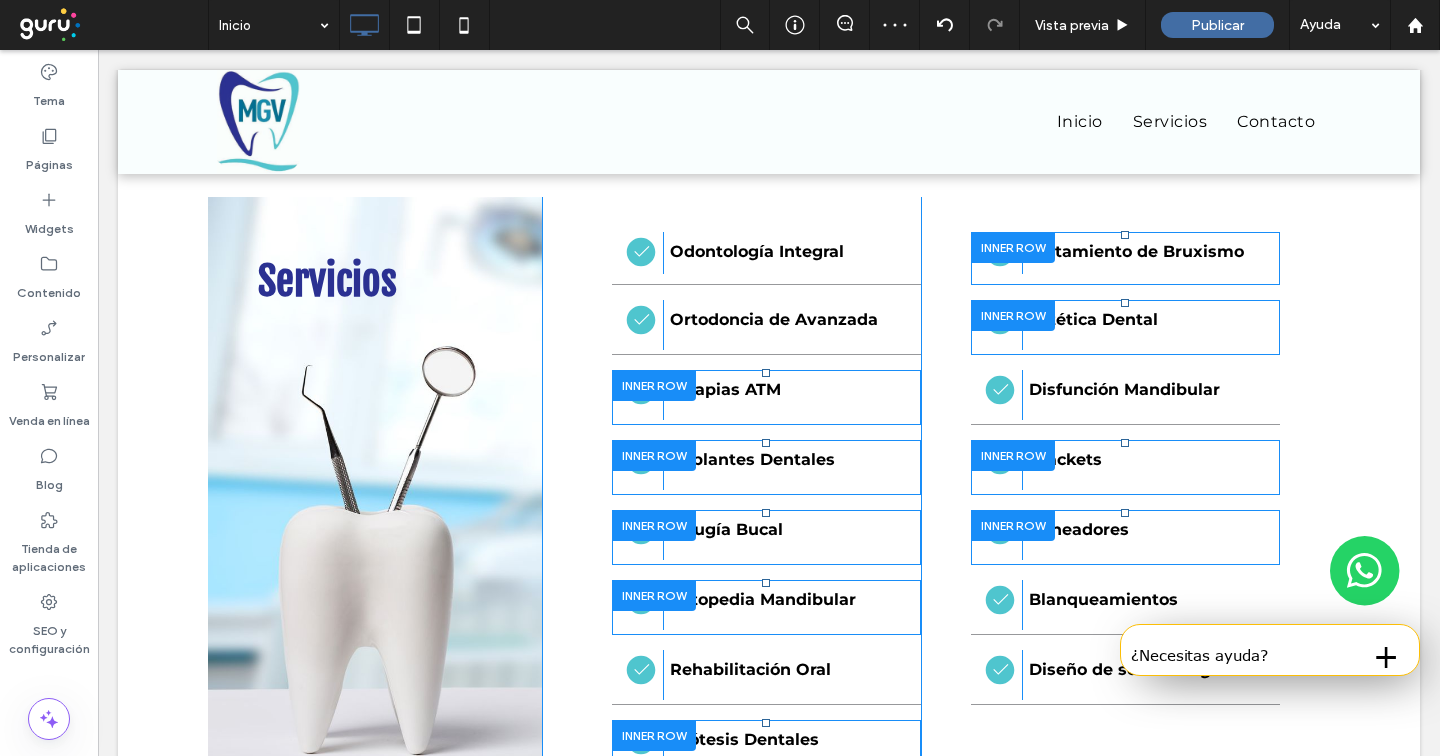 scroll, scrollTop: 5, scrollLeft: 0, axis: vertical 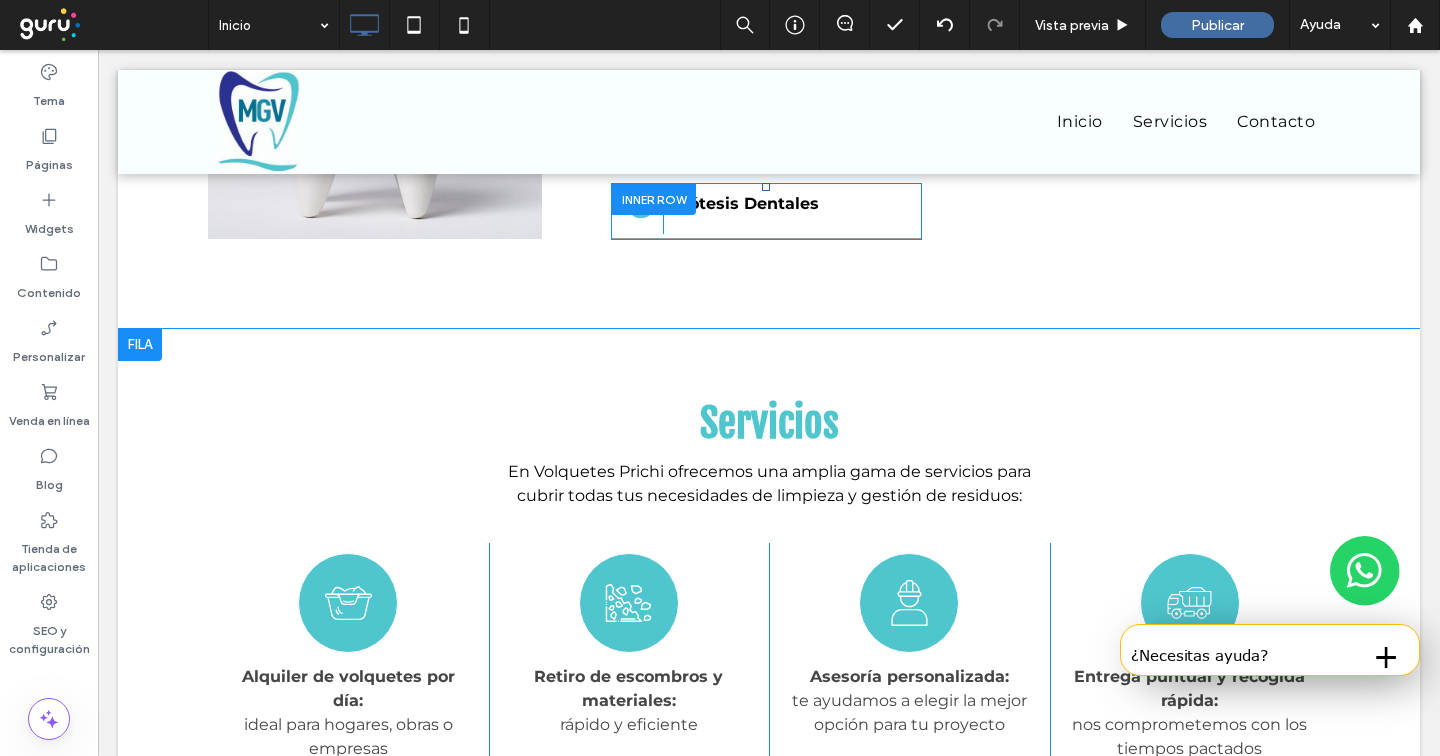 click at bounding box center [140, 345] 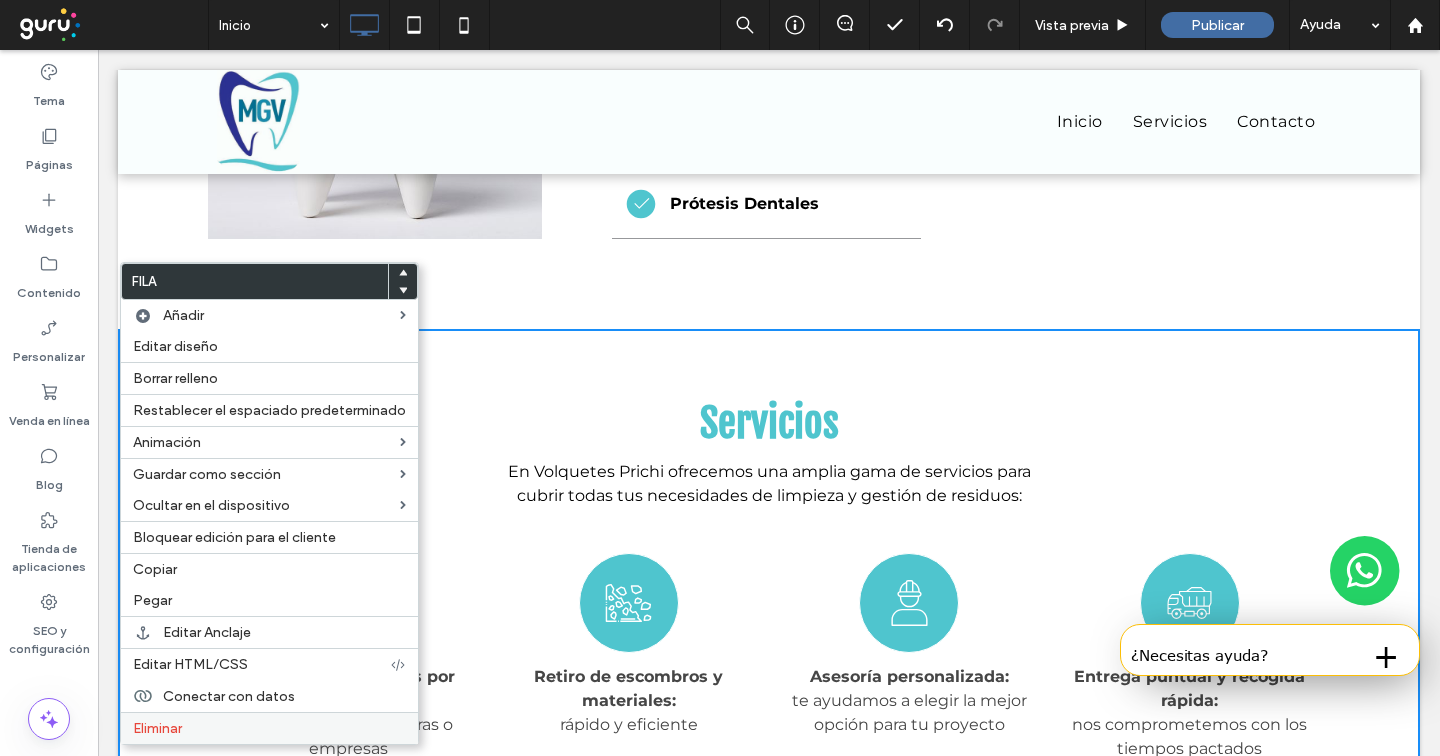click on "Eliminar" at bounding box center [269, 728] 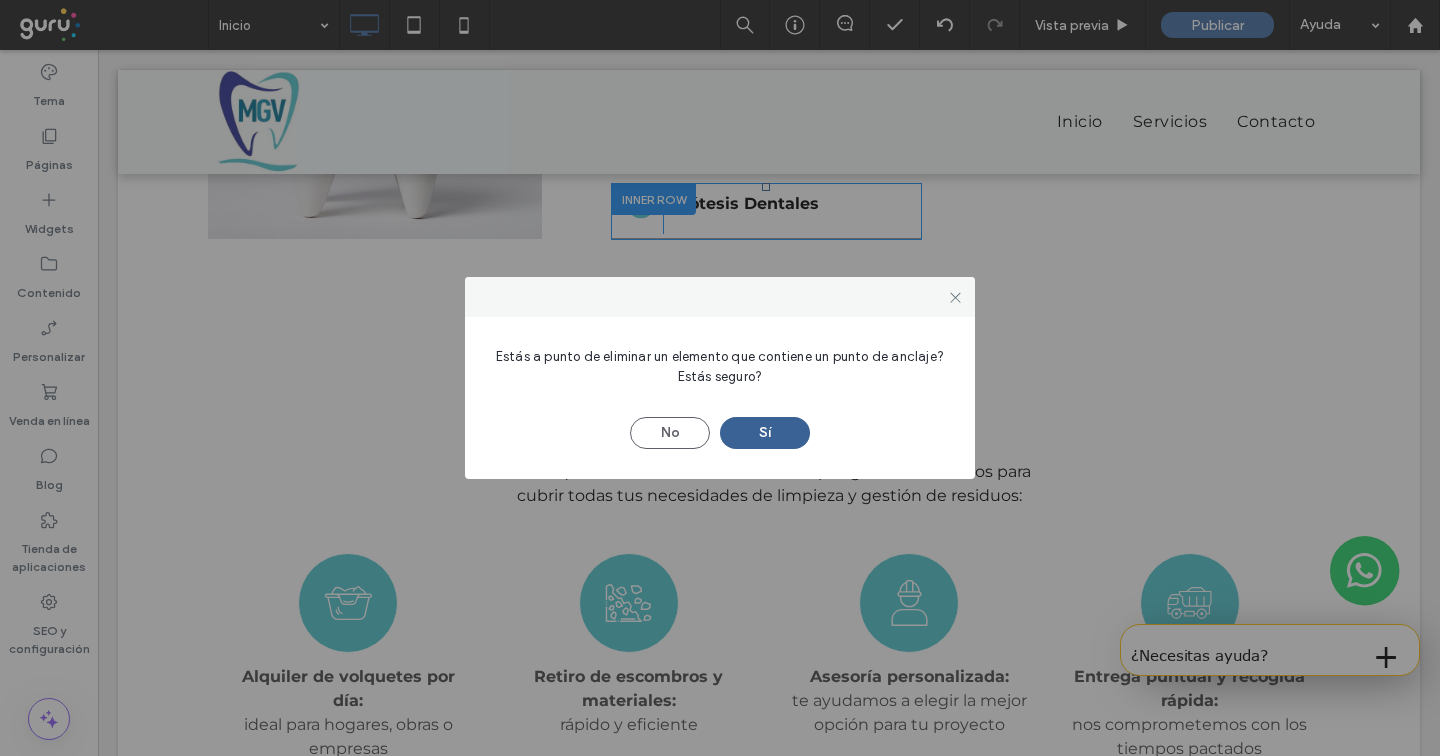 click on "Sí" at bounding box center (765, 433) 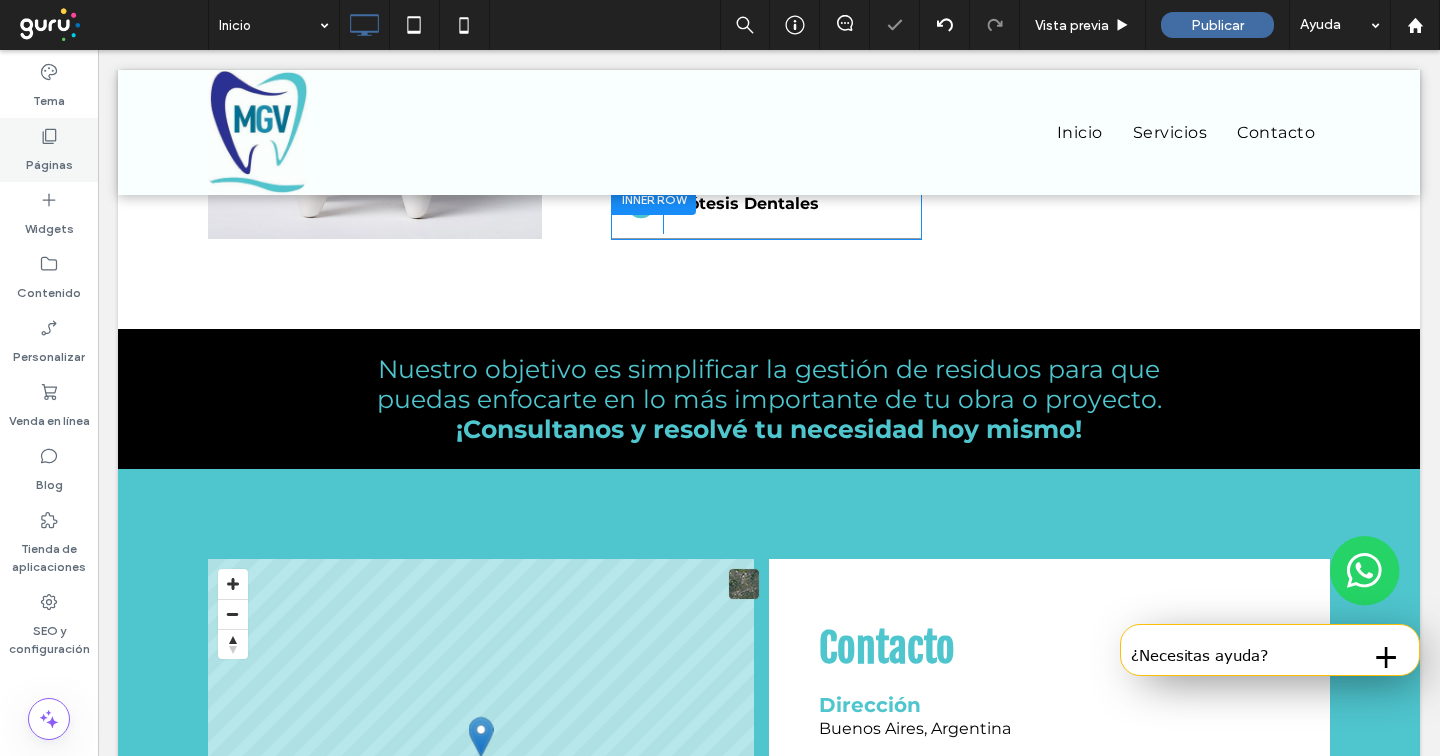click on "Páginas" at bounding box center [49, 160] 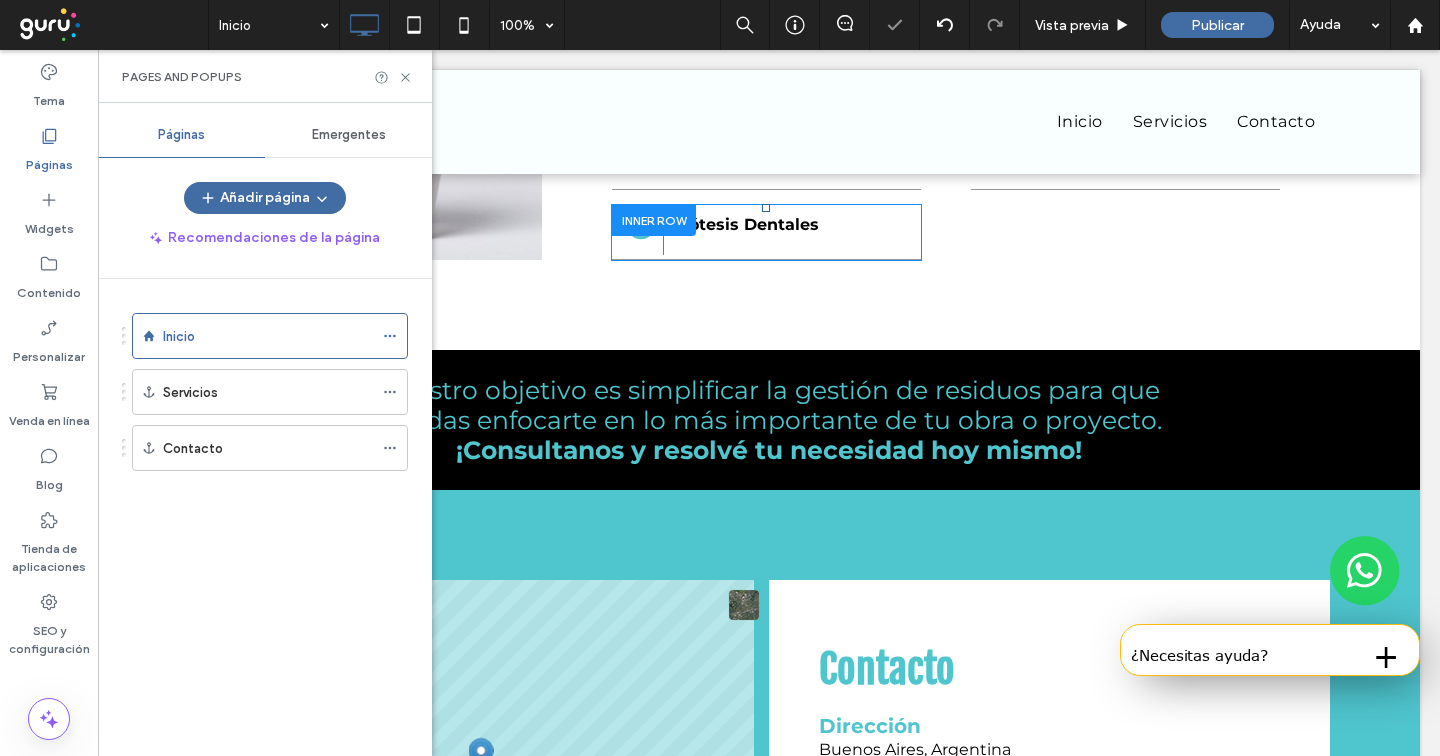 scroll, scrollTop: 2780, scrollLeft: 0, axis: vertical 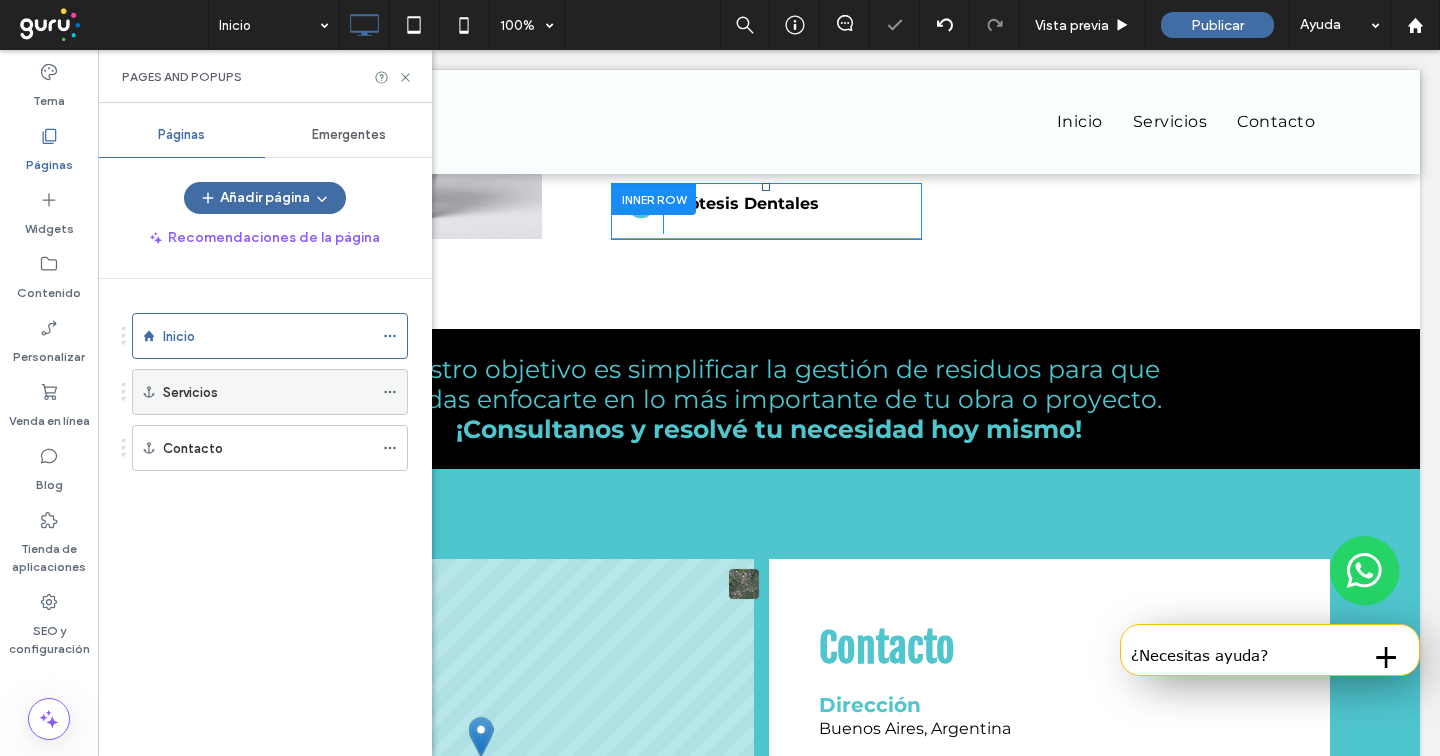 click 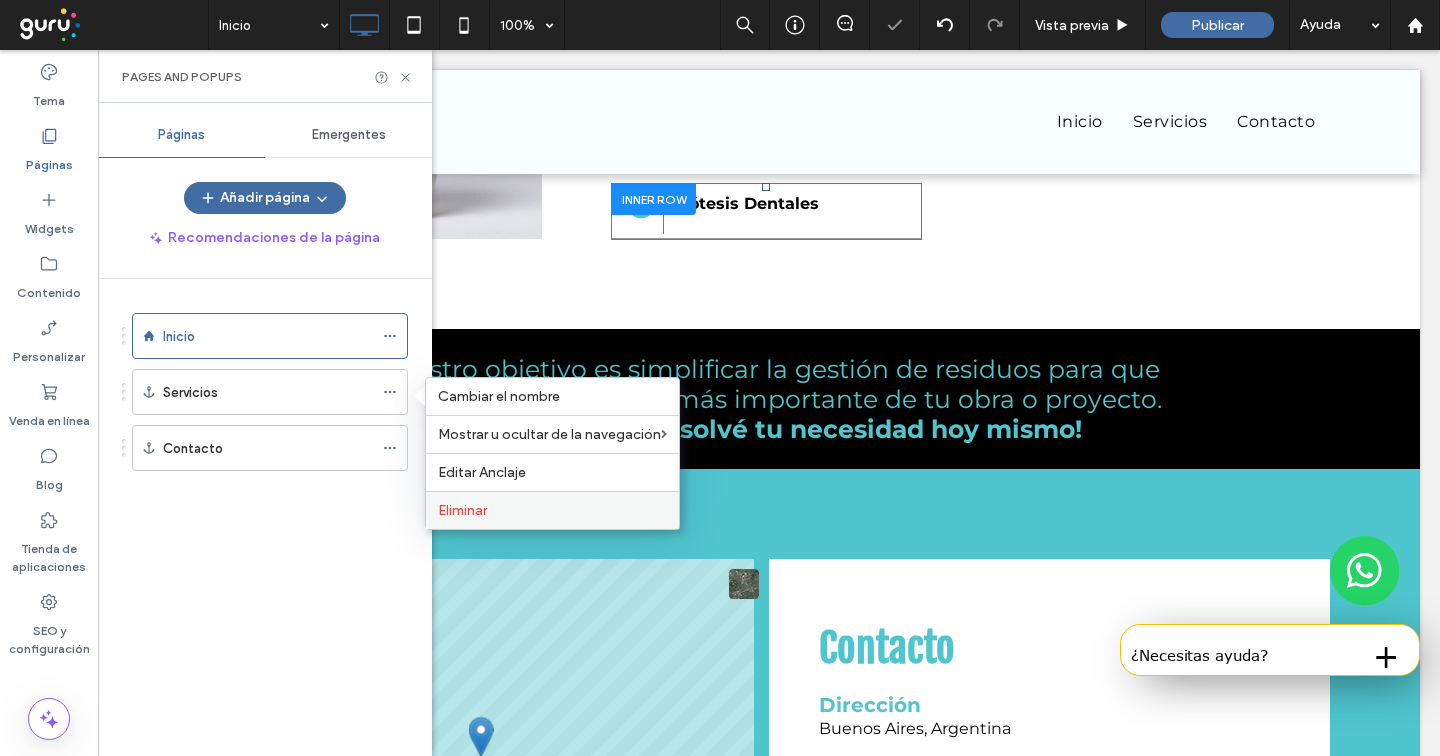 click on "Eliminar" at bounding box center [462, 510] 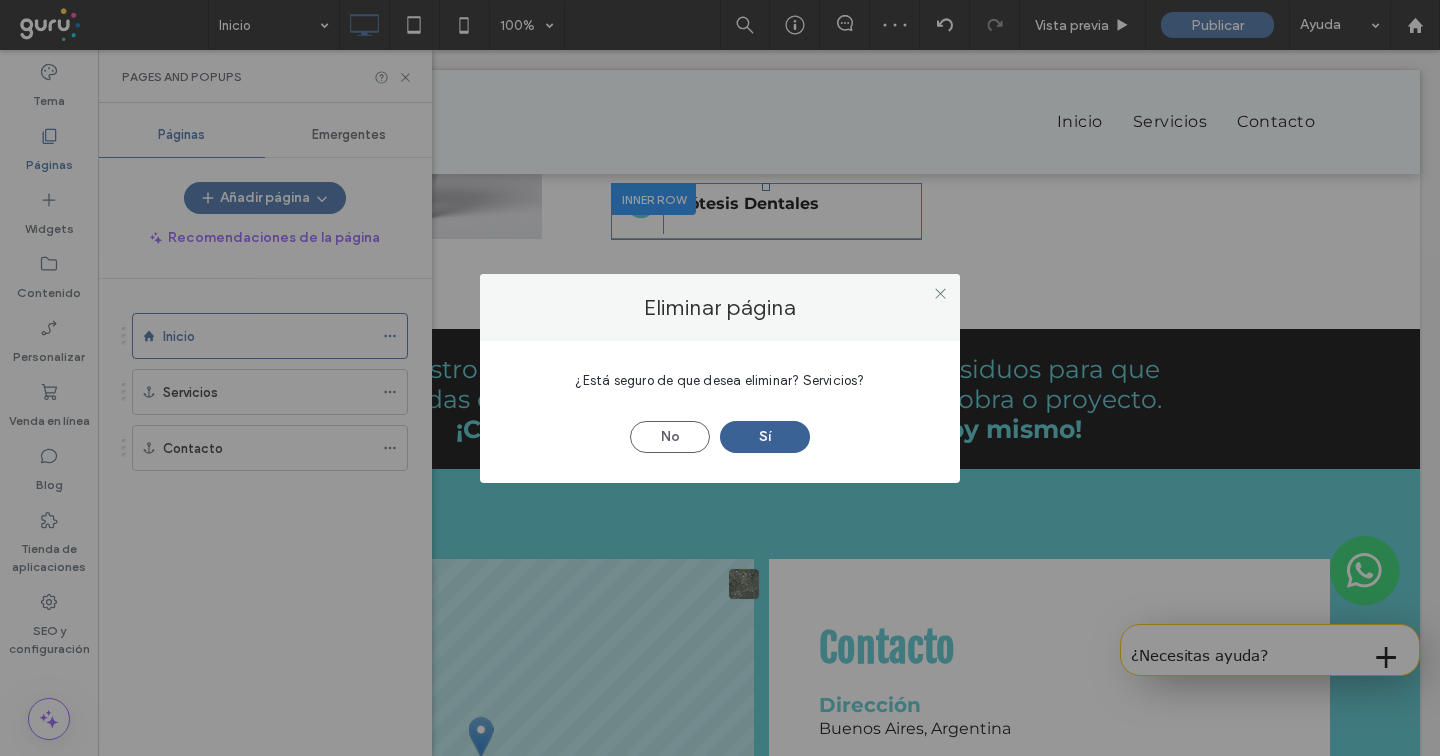 click on "Sí" at bounding box center (765, 437) 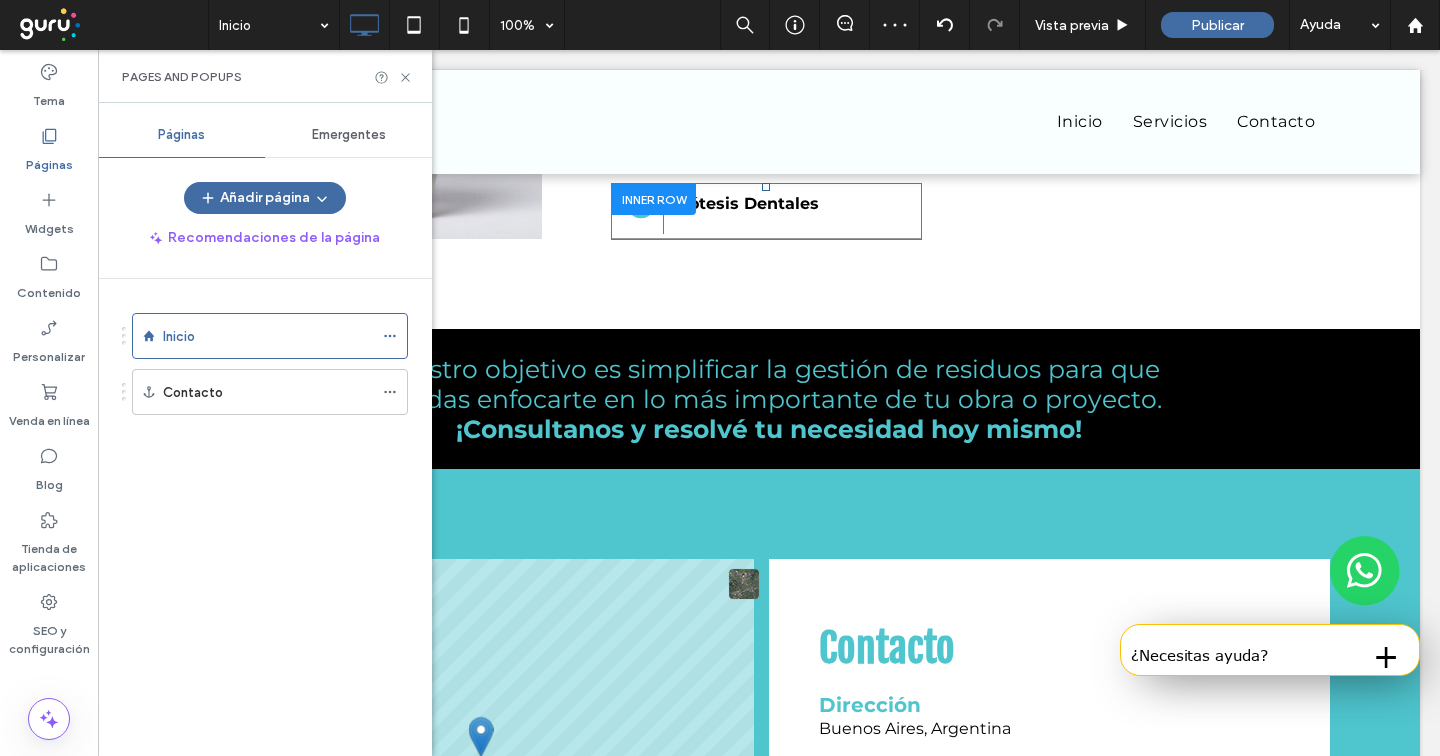 click at bounding box center (720, 378) 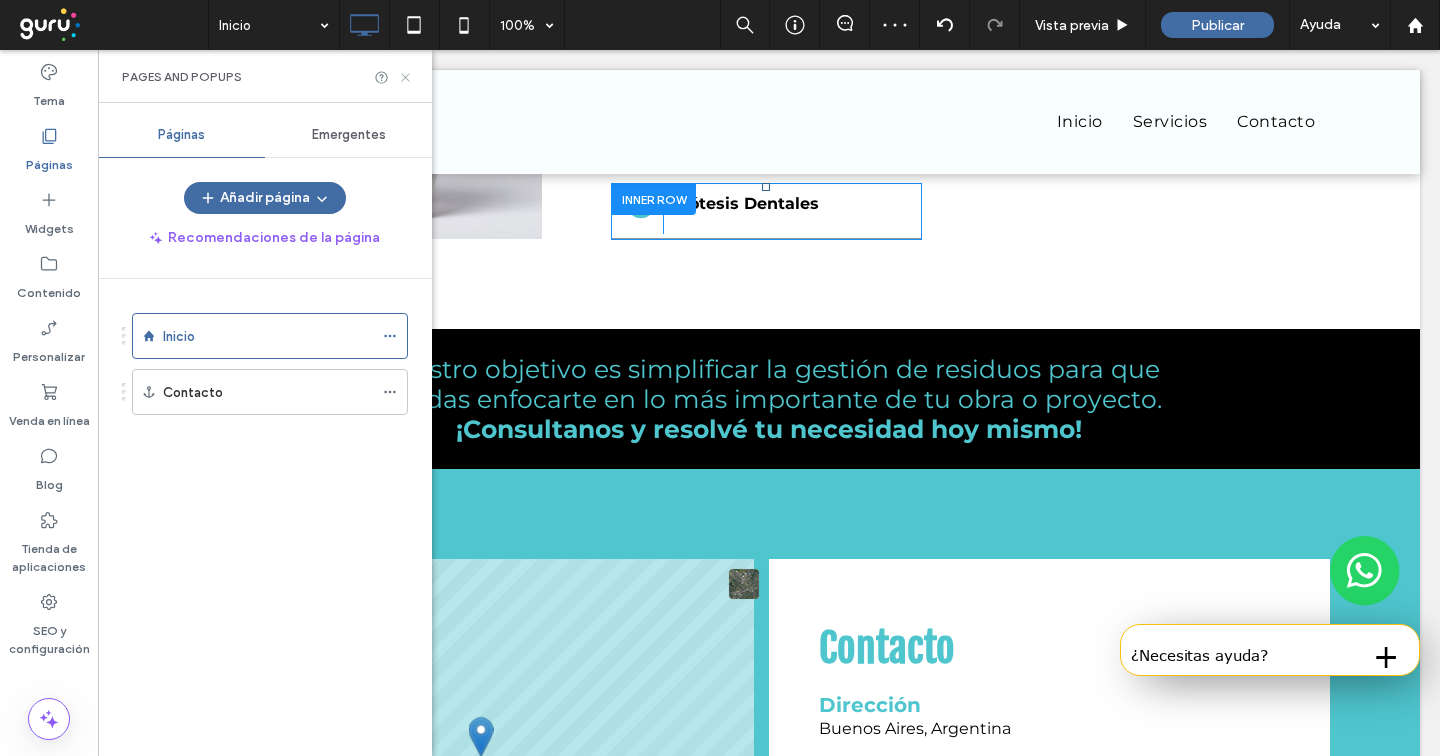 click 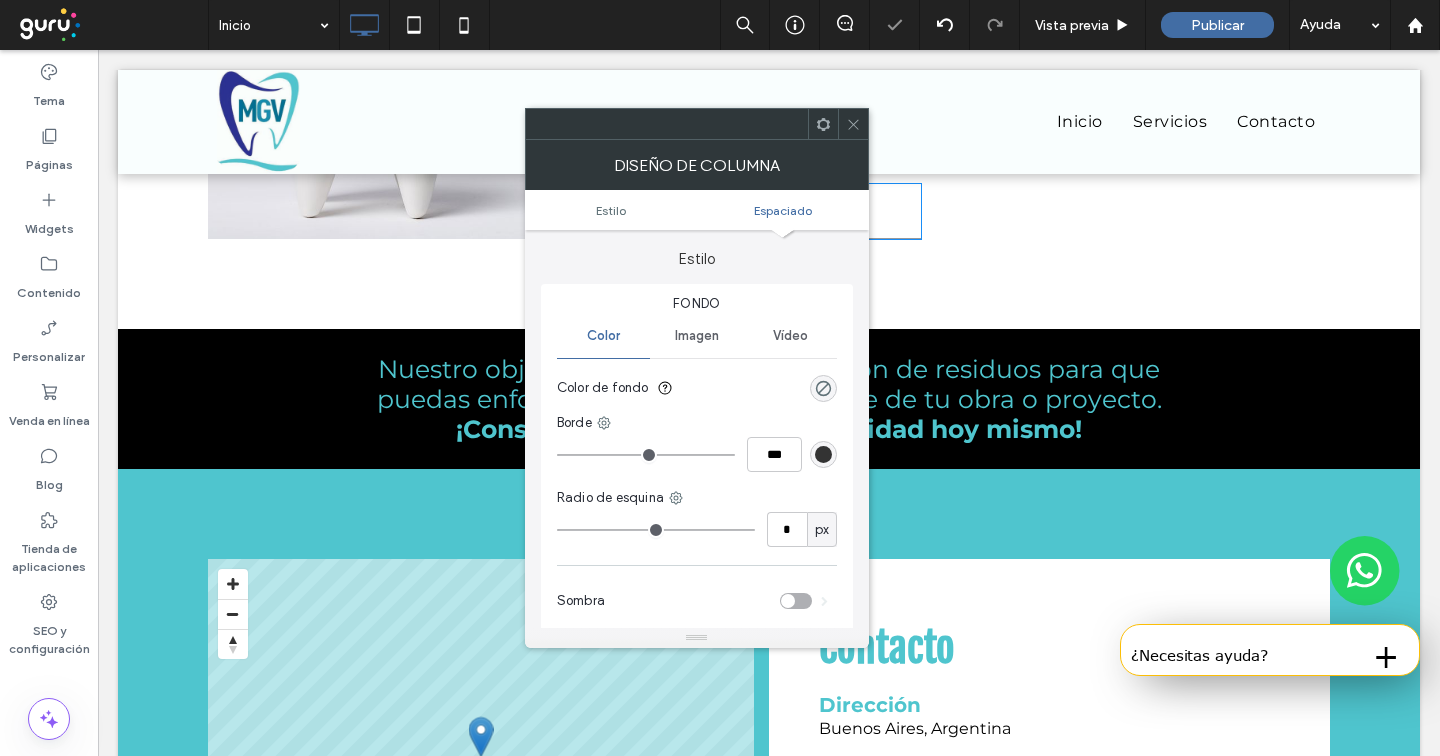 scroll, scrollTop: 406, scrollLeft: 0, axis: vertical 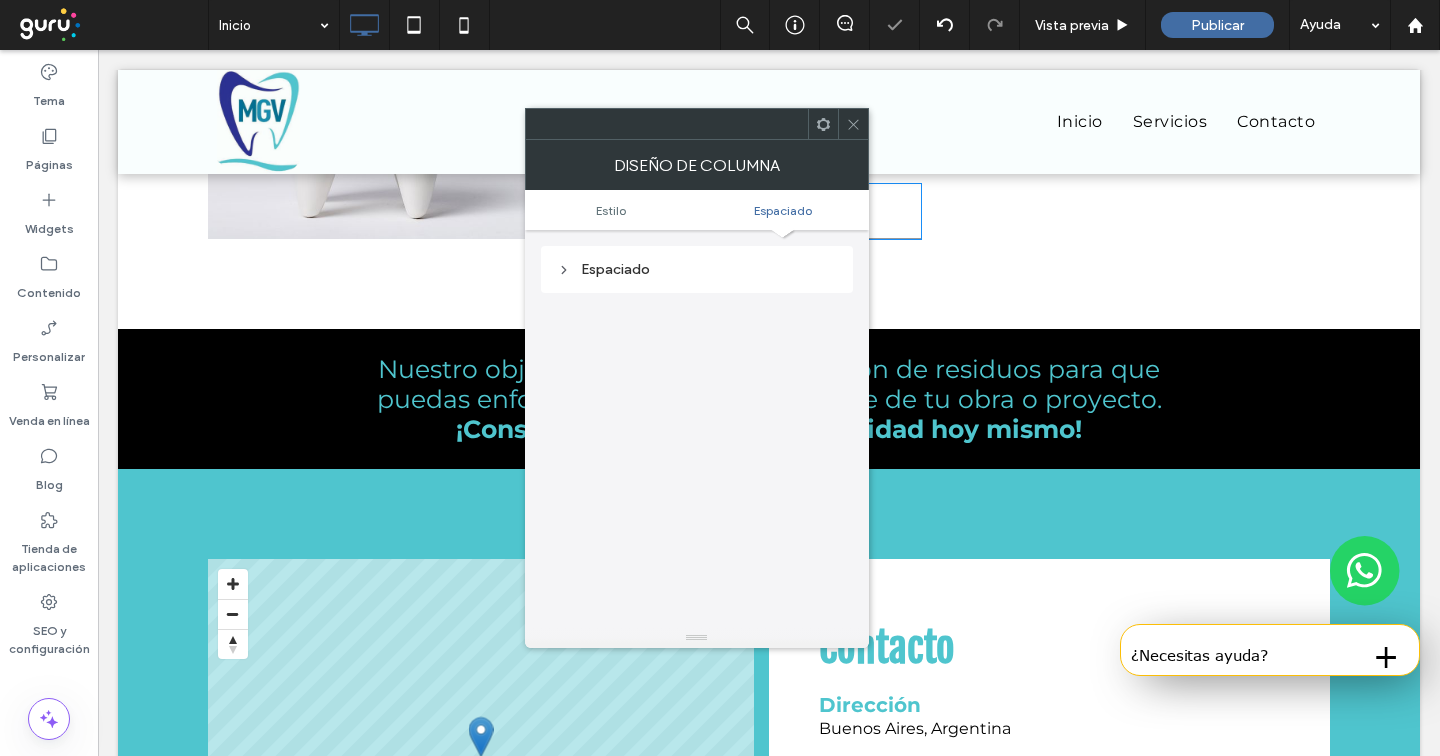 click 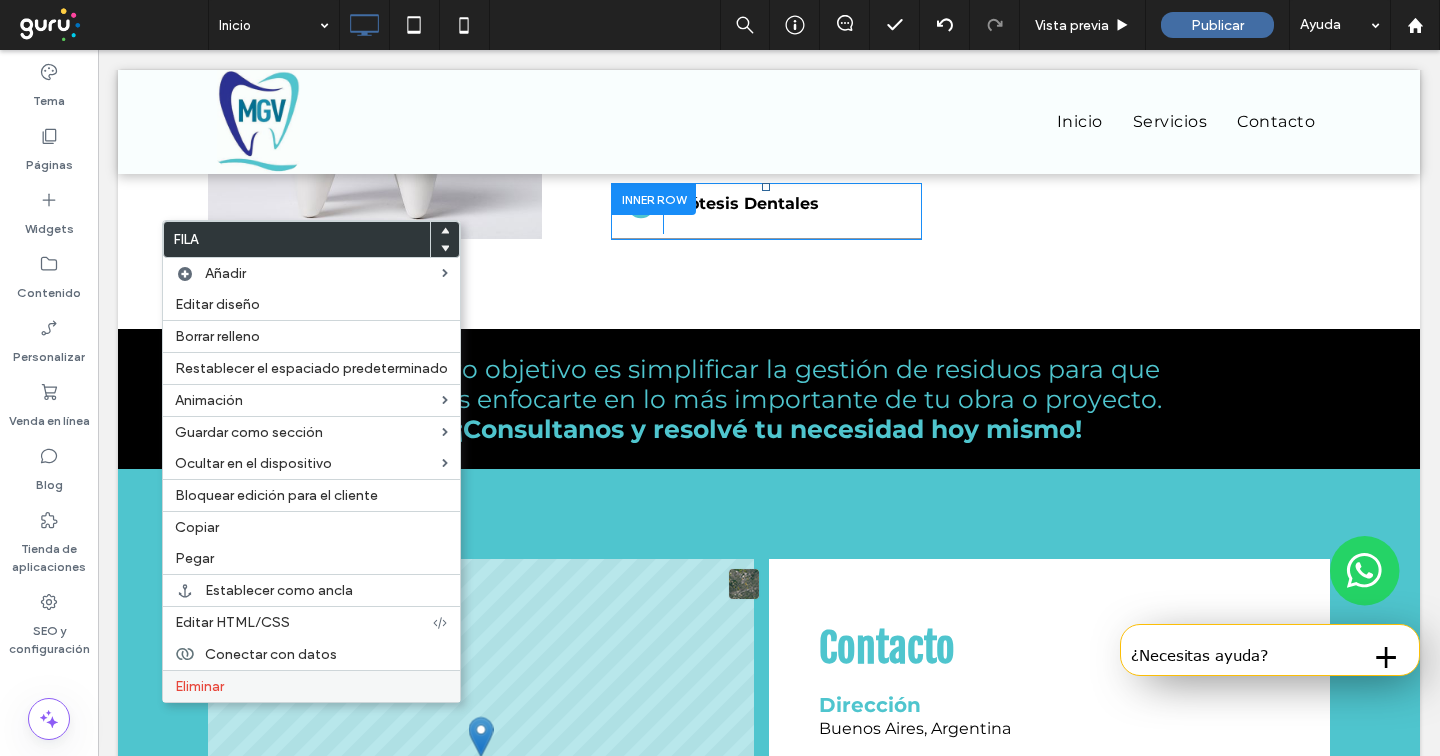 click on "Eliminar" at bounding box center [311, 686] 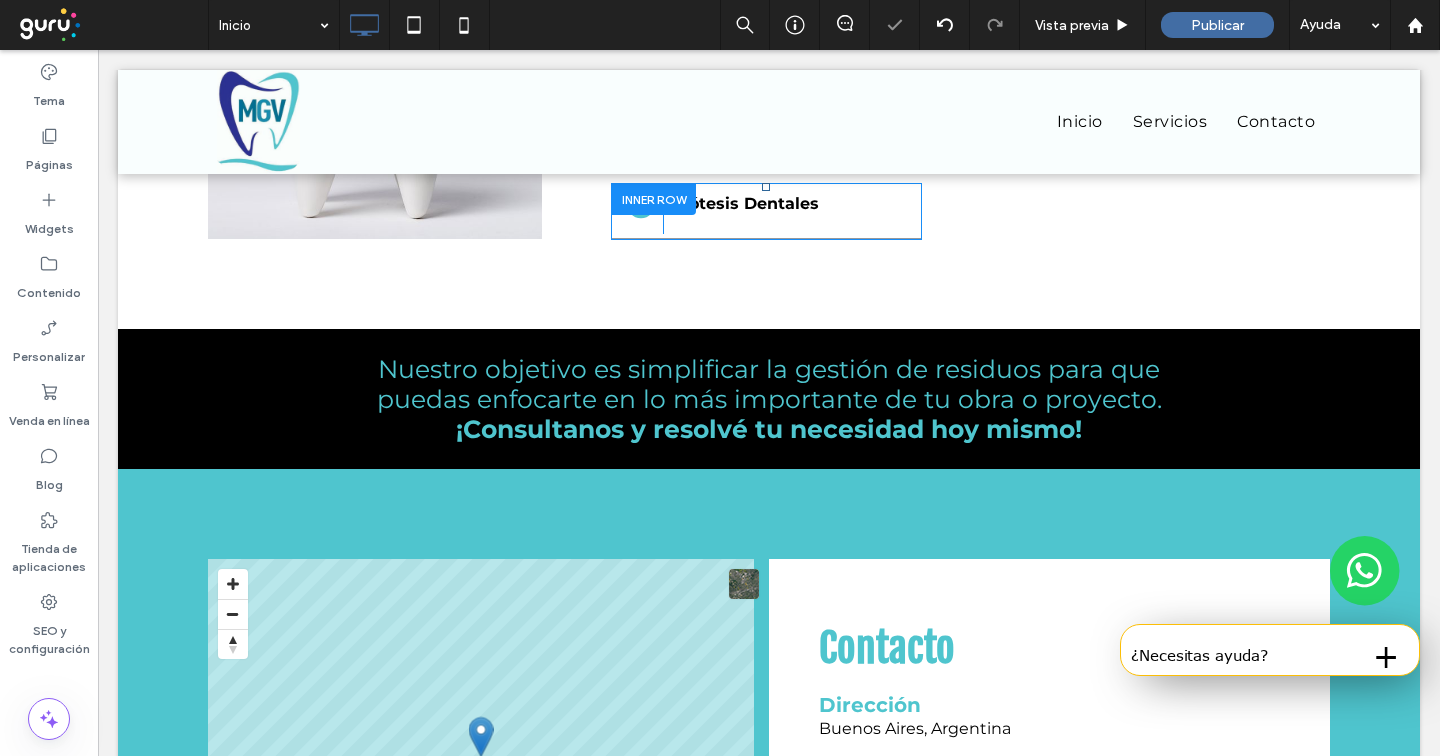 type on "**********" 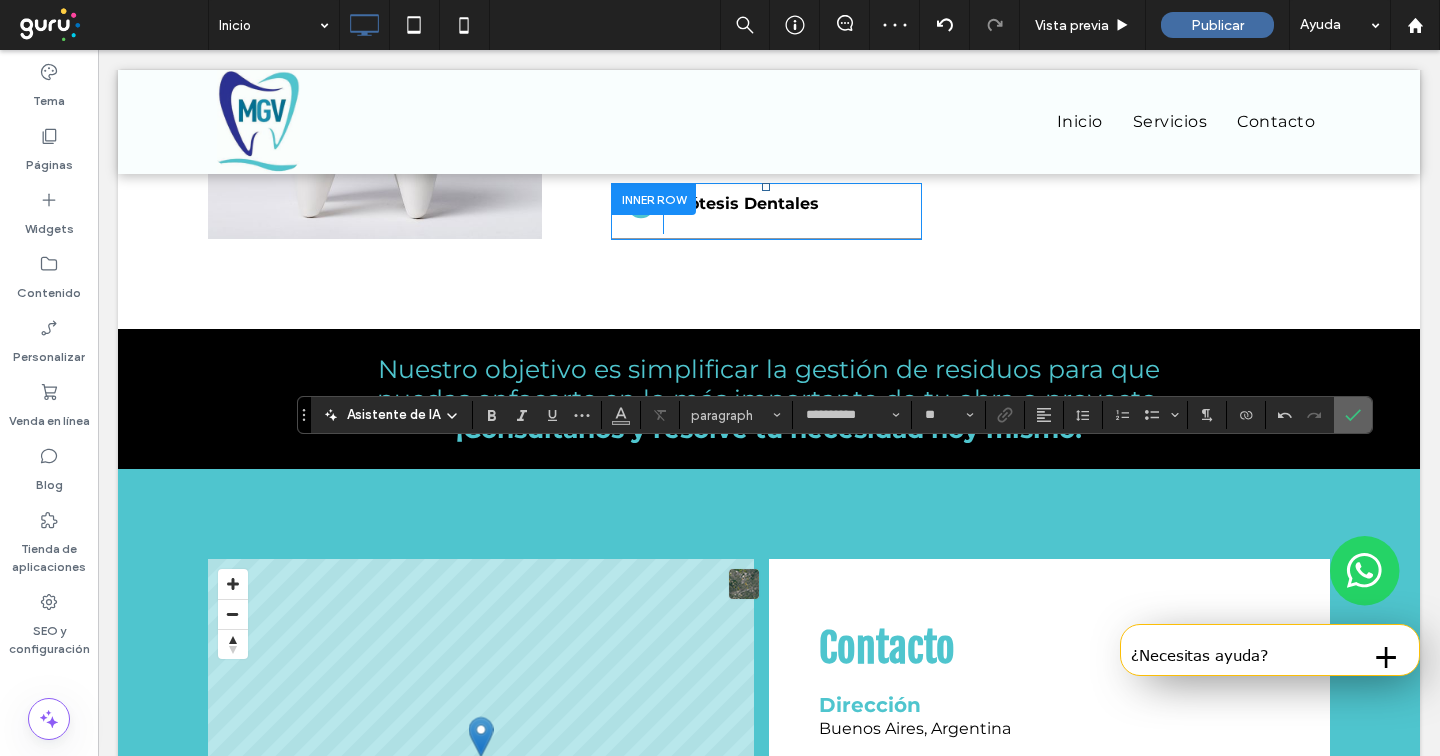 click 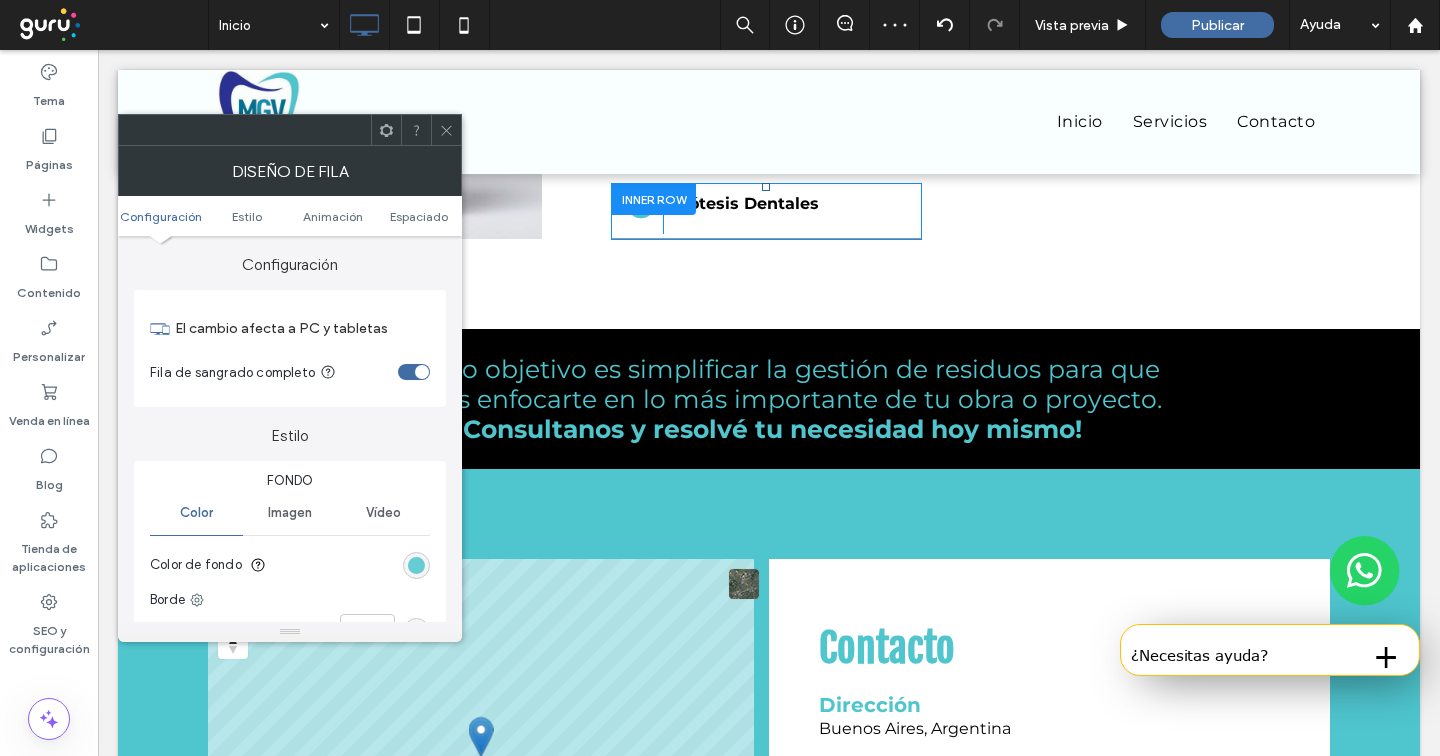 click at bounding box center [416, 565] 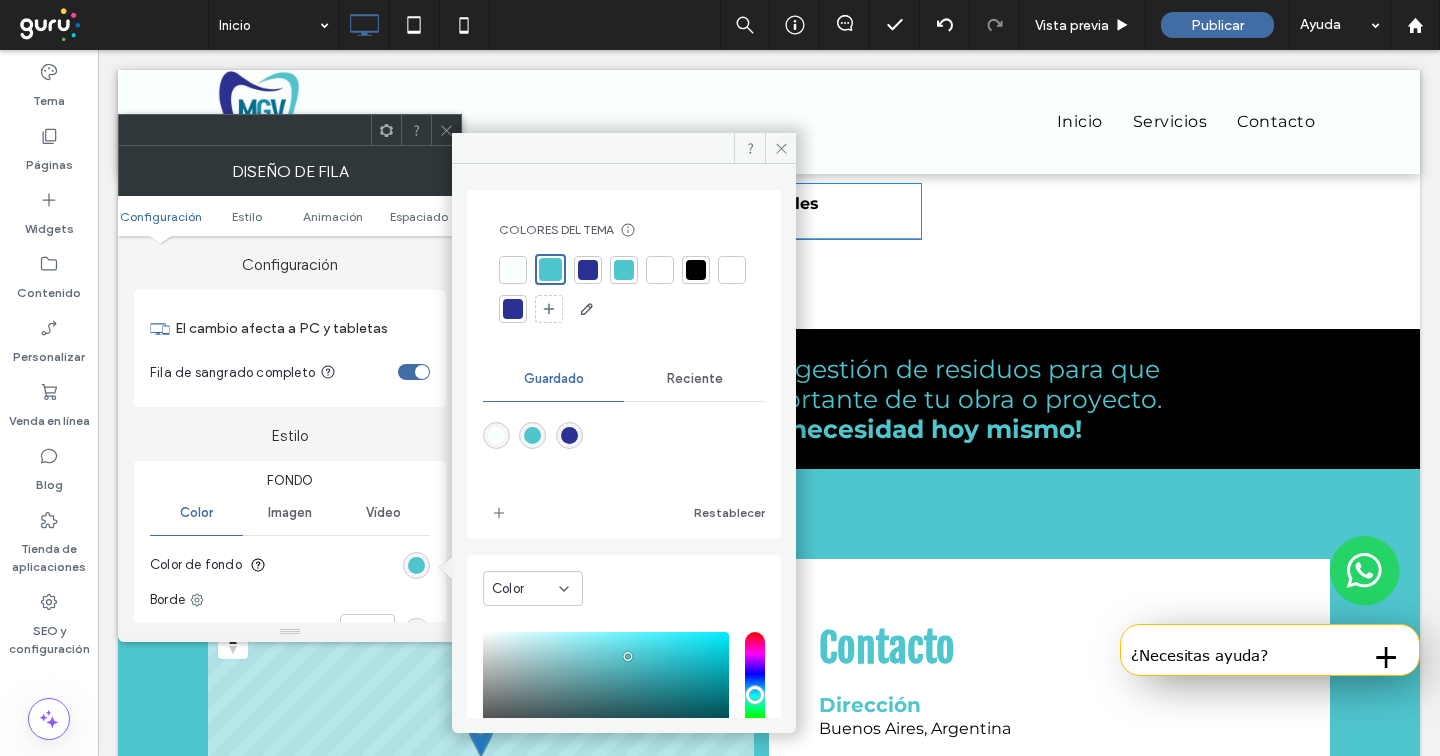 click at bounding box center (588, 270) 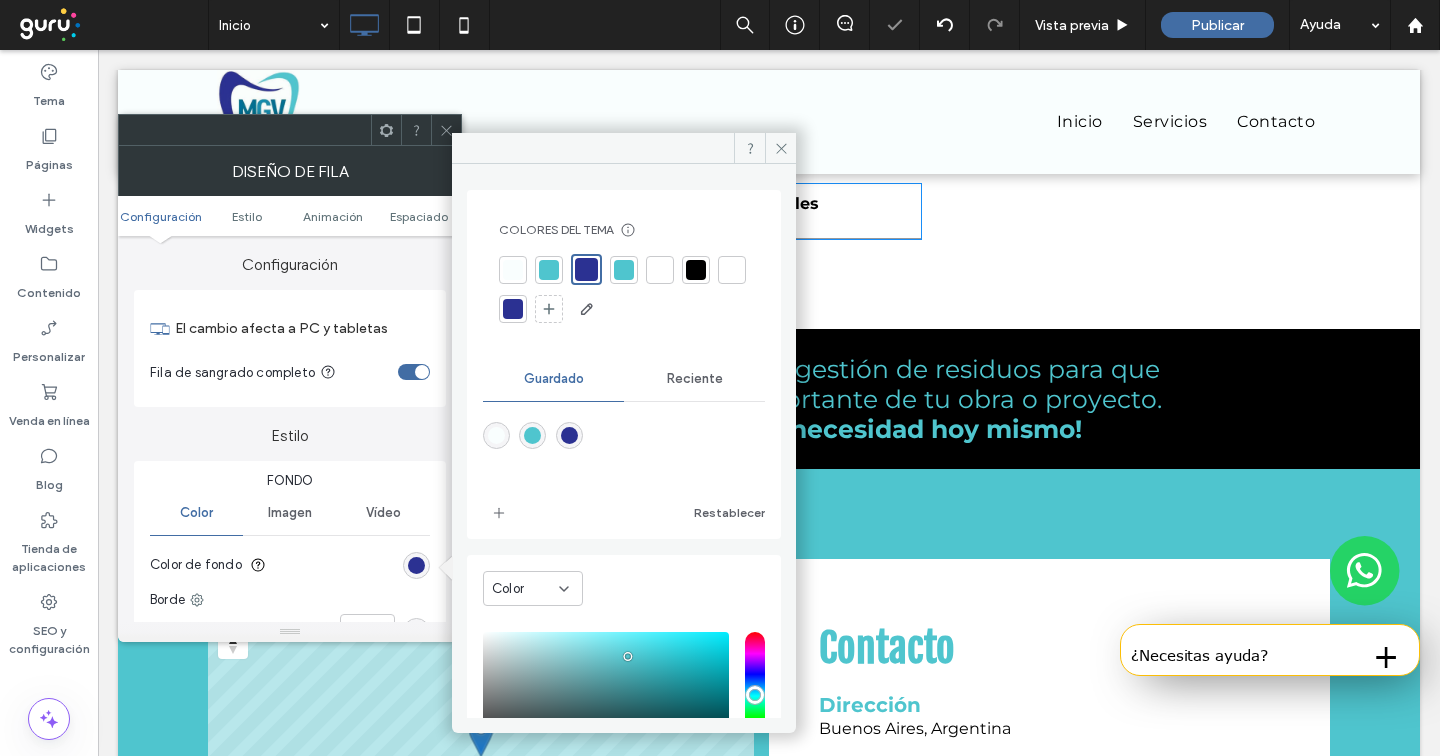 click 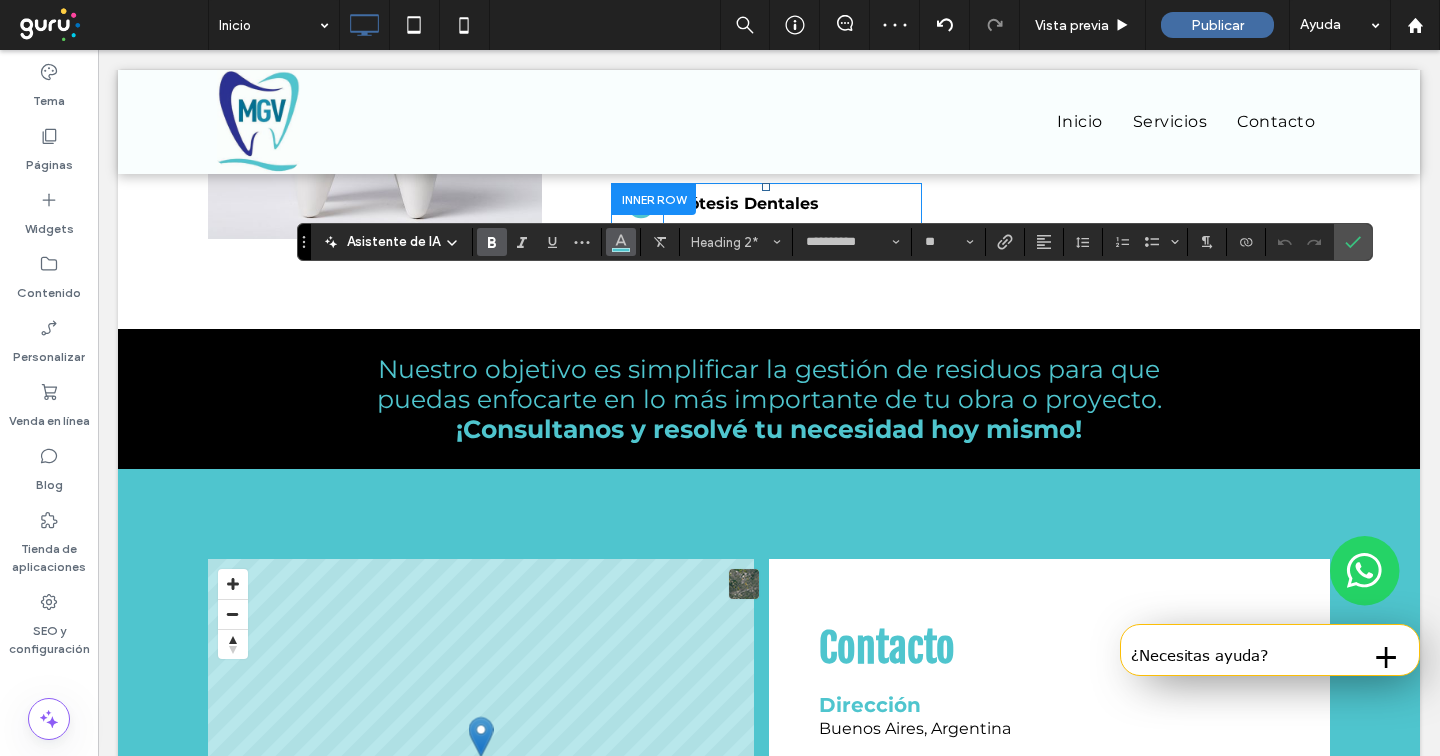 click at bounding box center (621, 242) 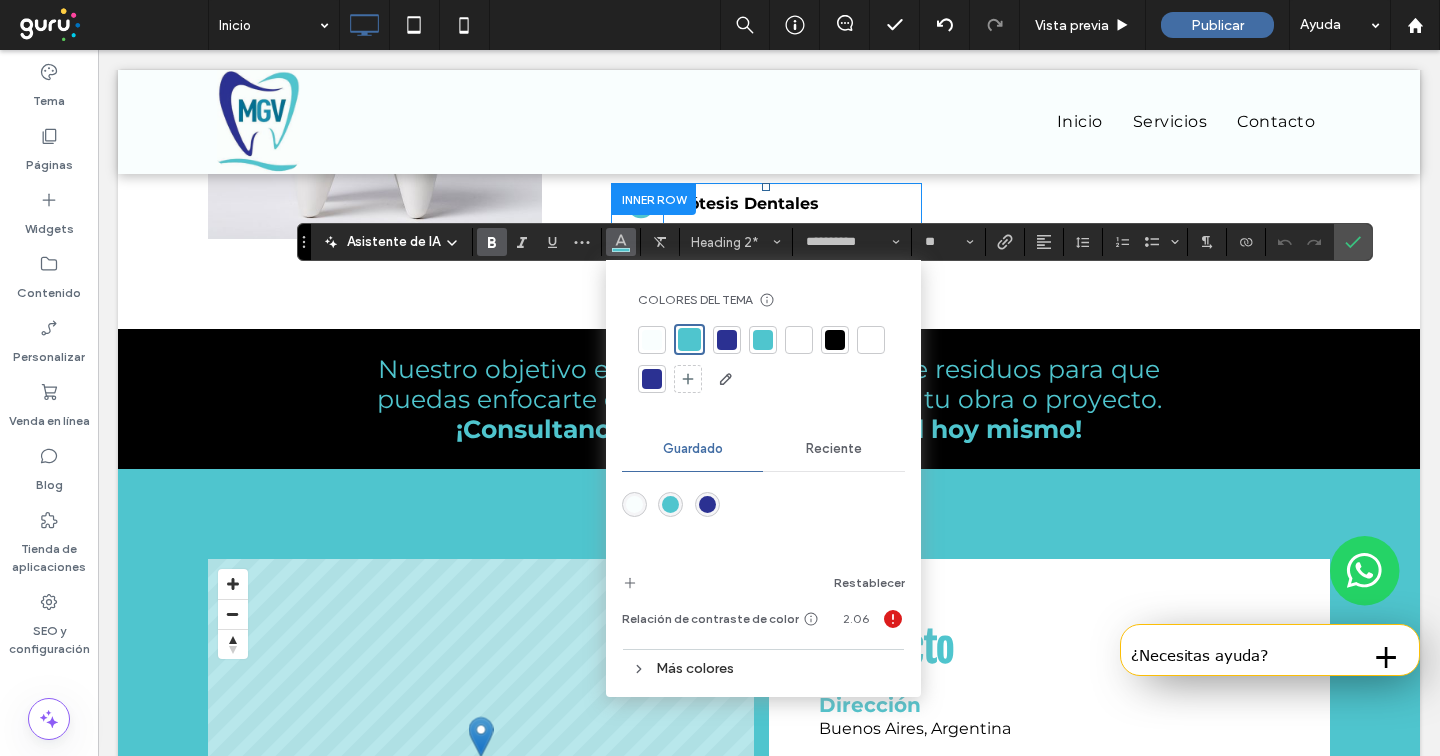 click at bounding box center [727, 340] 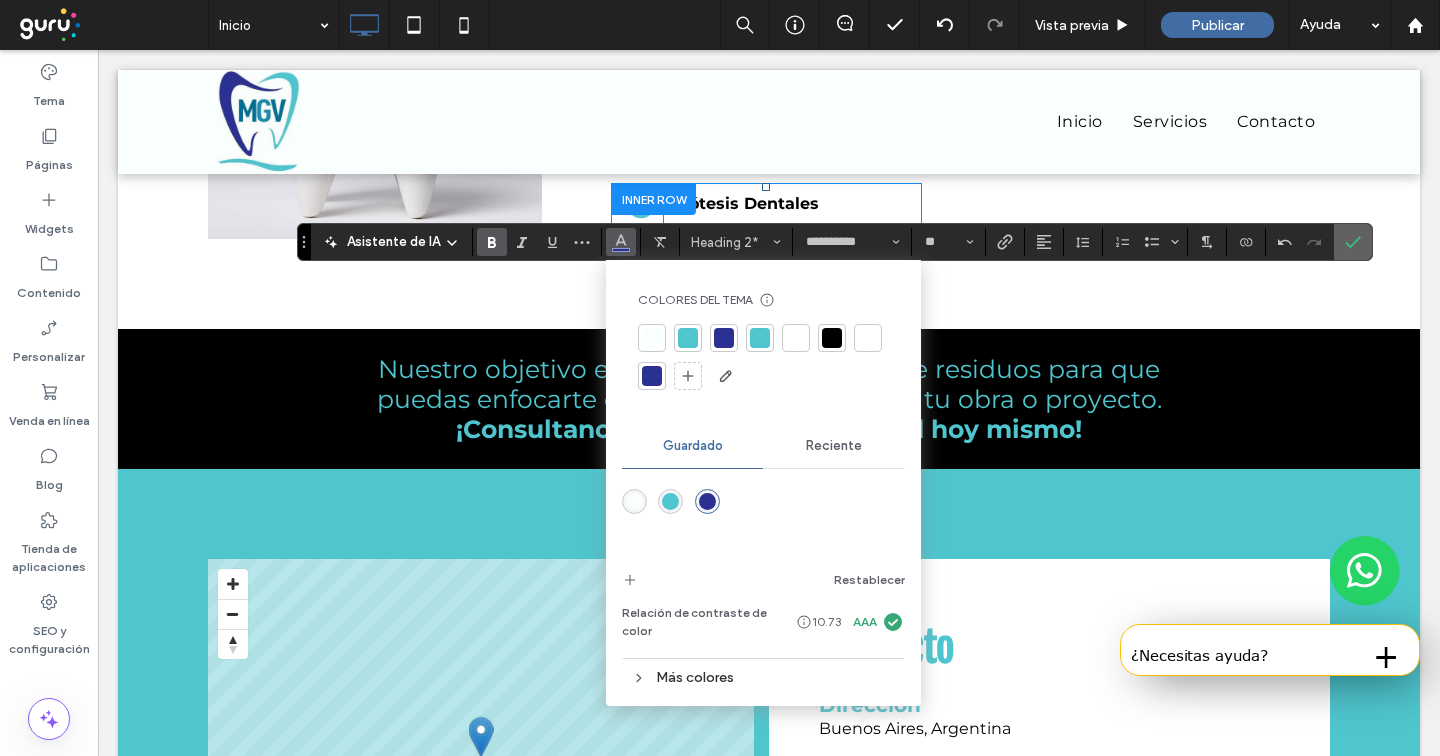 click 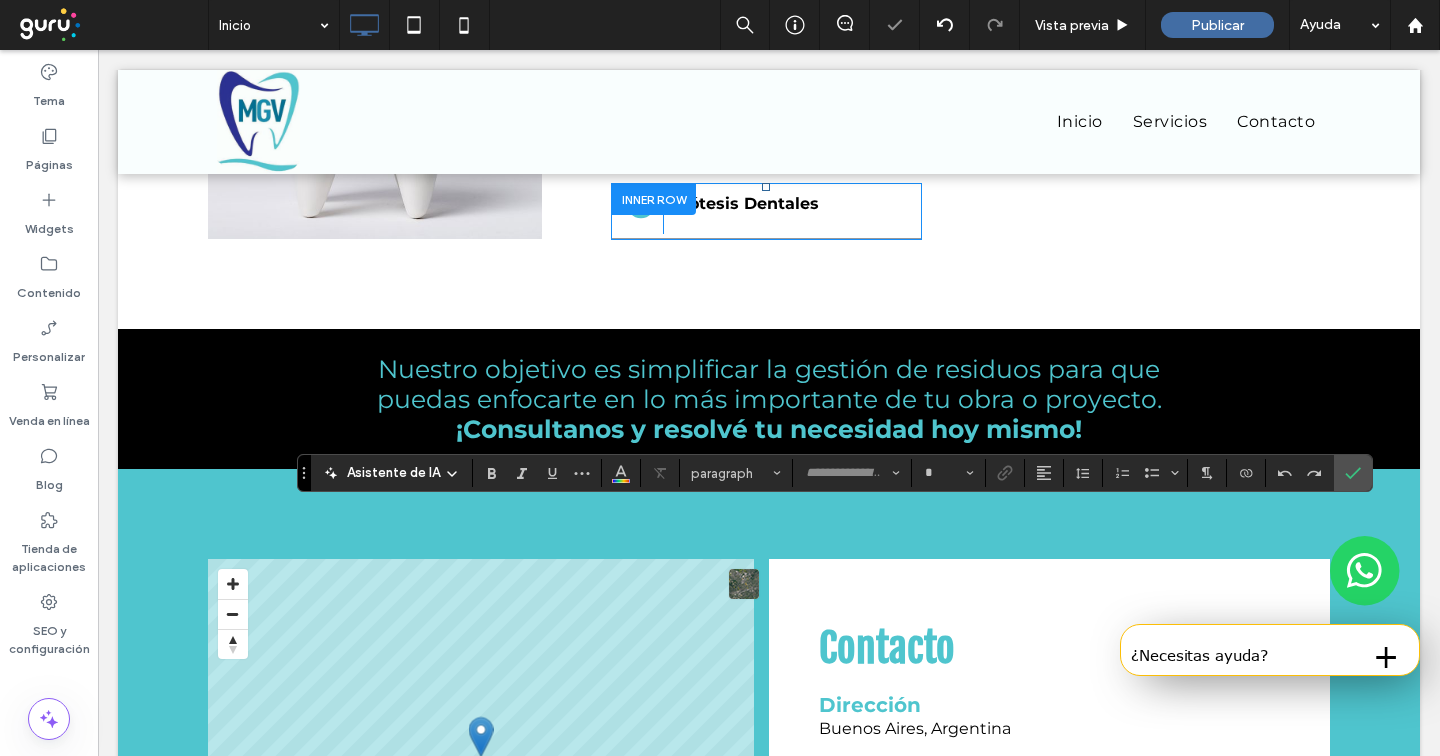 type on "**********" 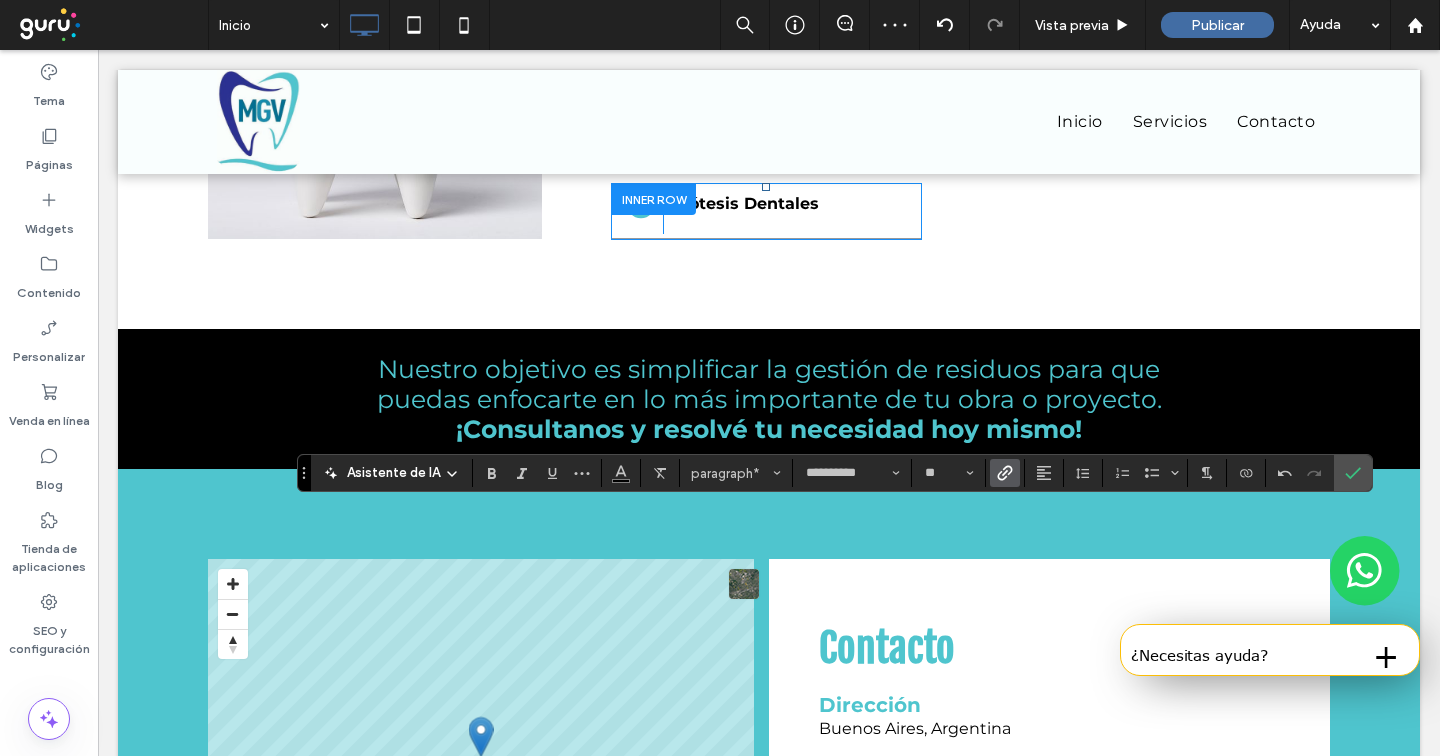 click 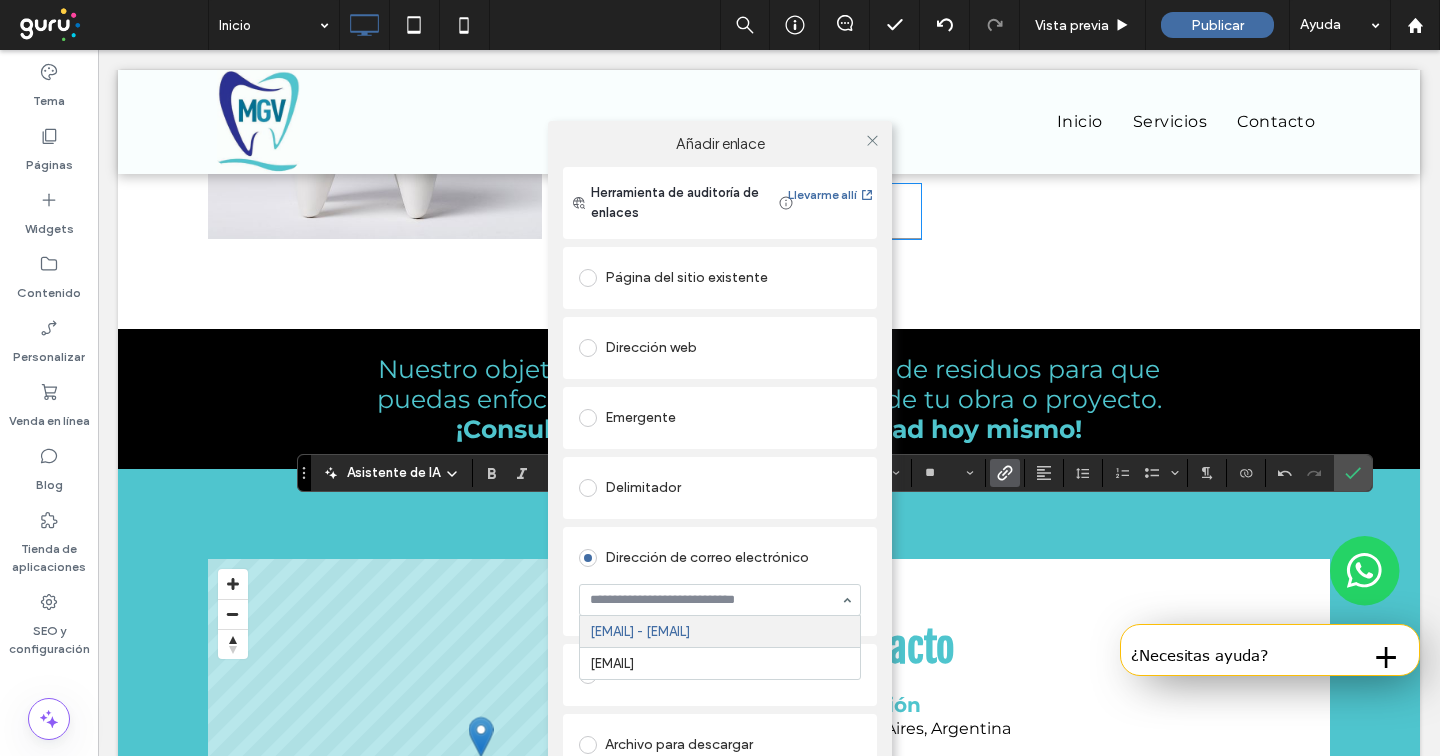 paste on "**********" 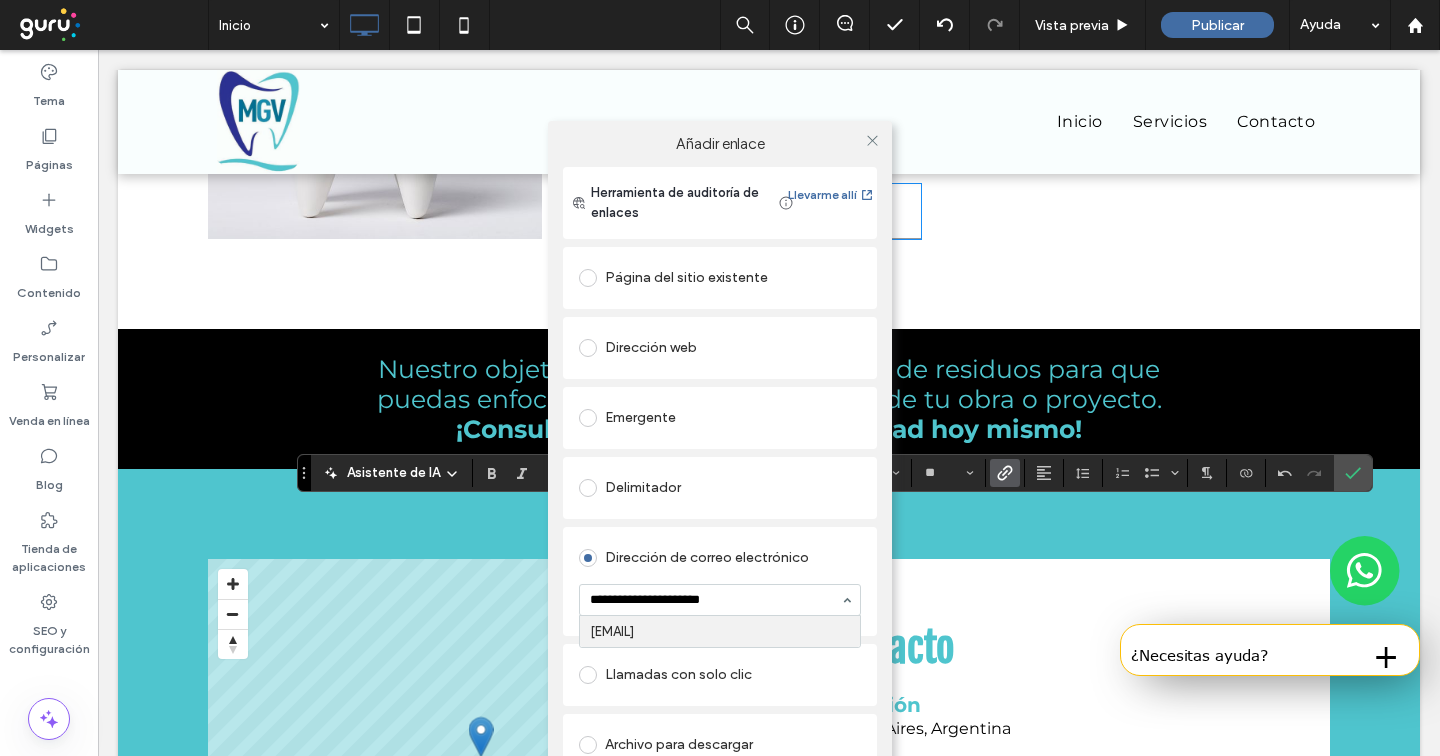 type on "**********" 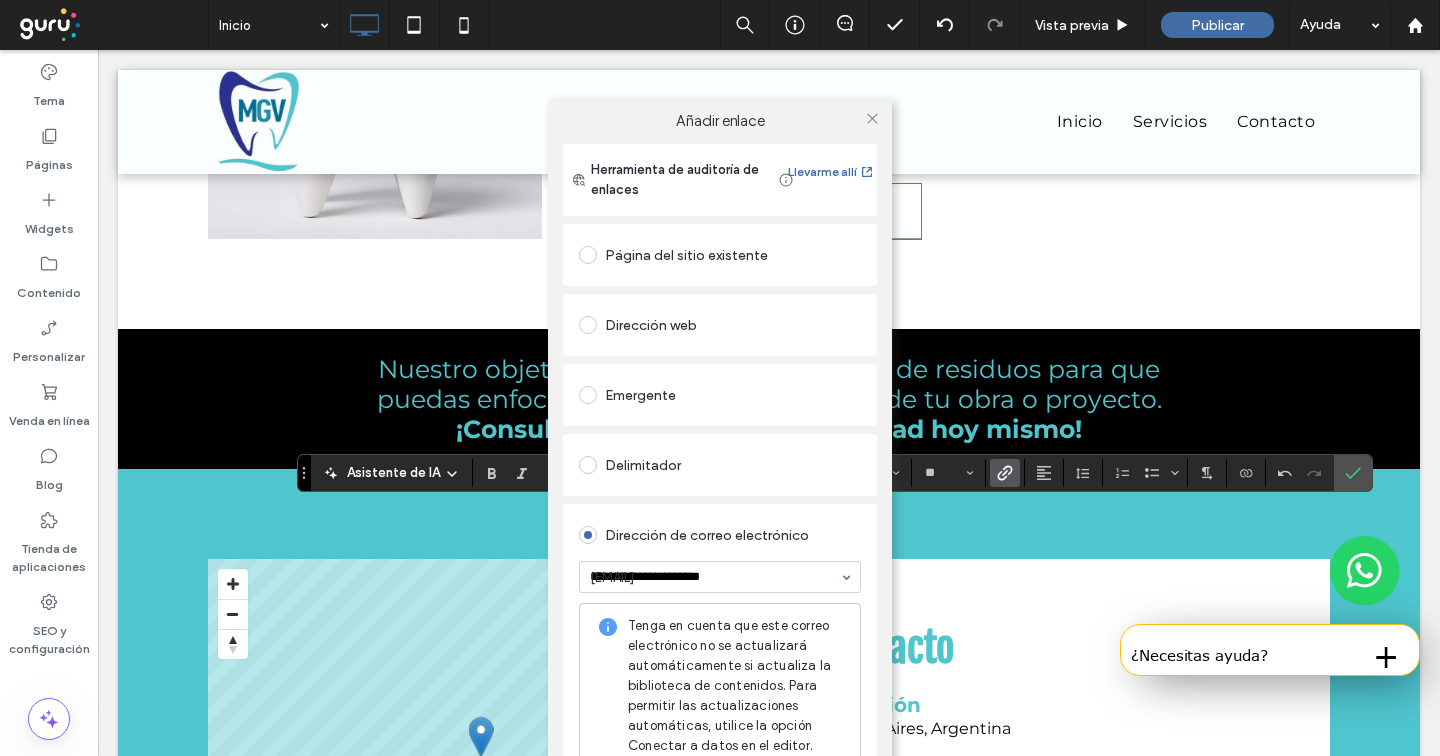 click on "Dirección de correo electrónico" at bounding box center [720, 535] 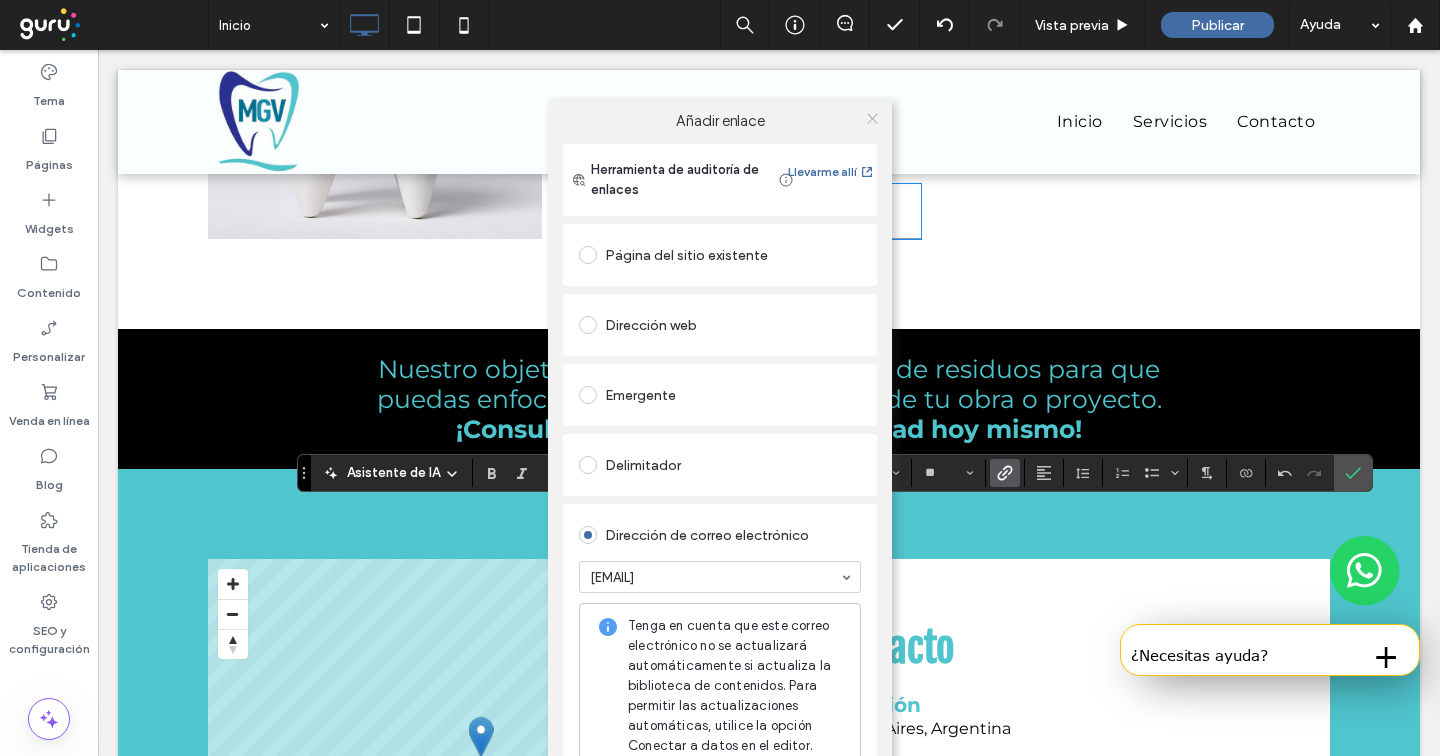 click 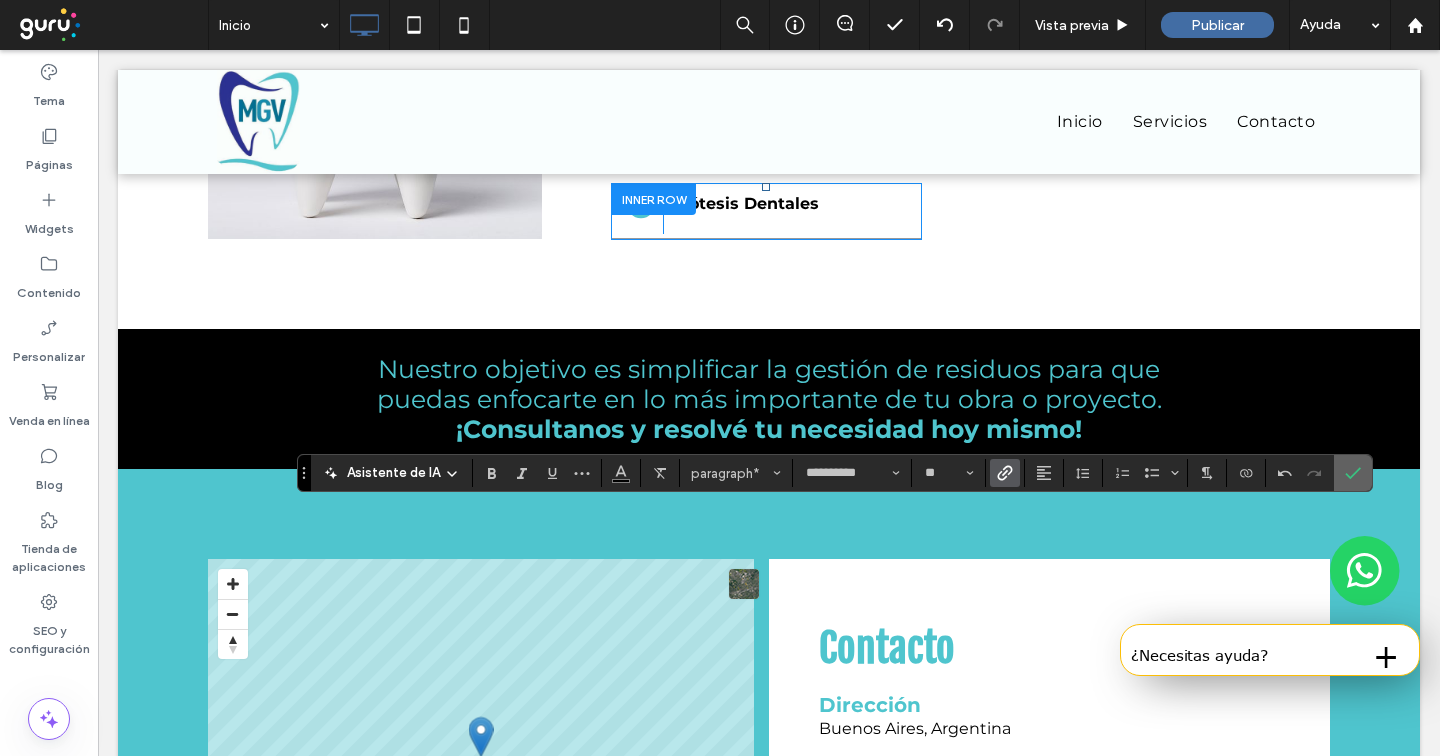 click at bounding box center (1353, 473) 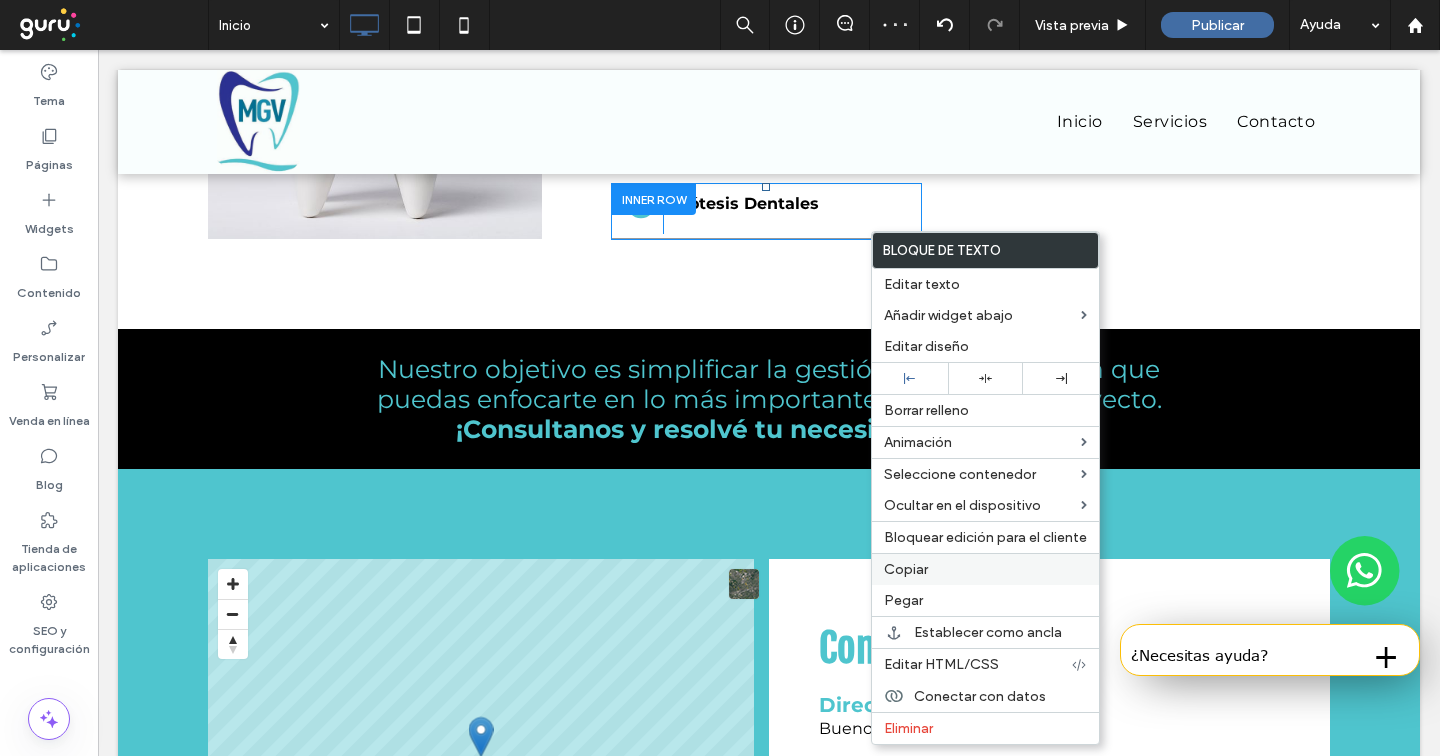 click on "Copiar" at bounding box center [906, 569] 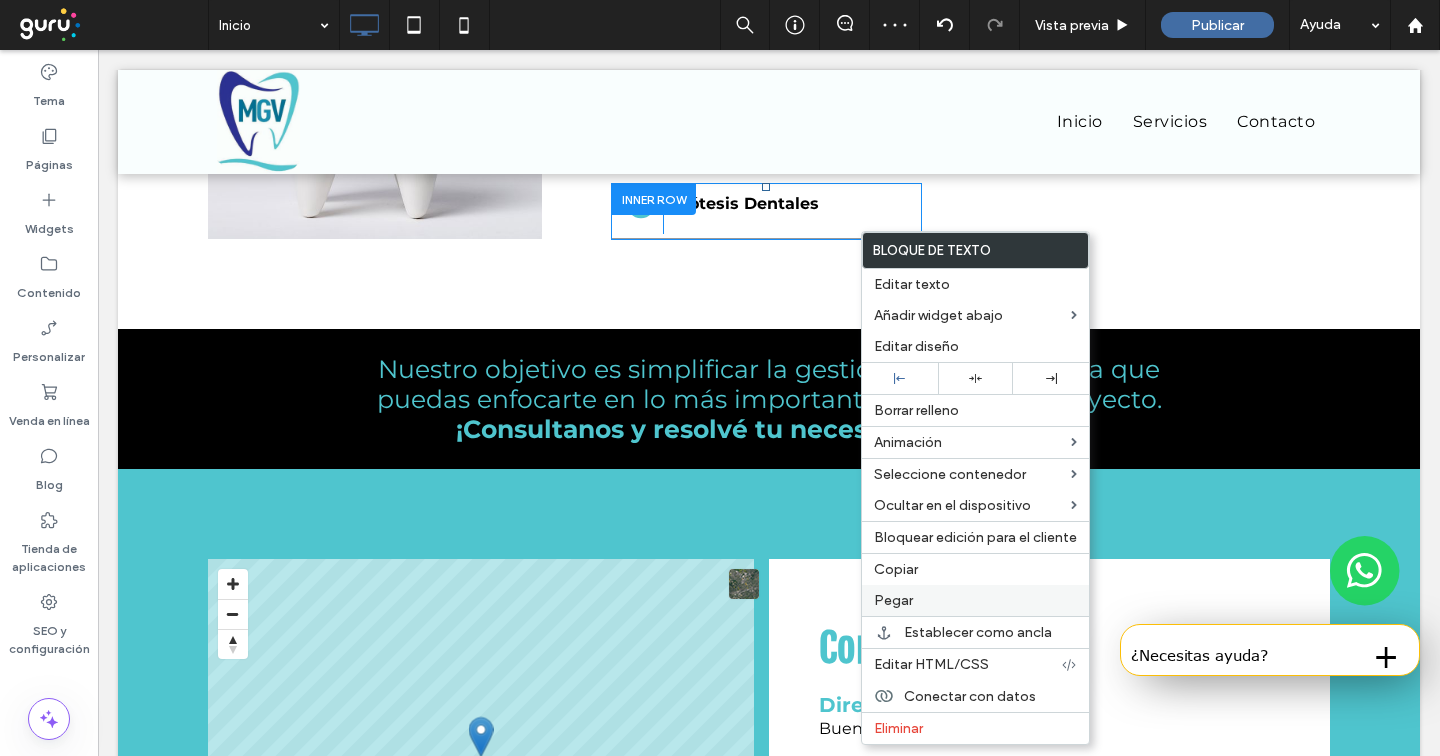 click on "Pegar" at bounding box center [975, 600] 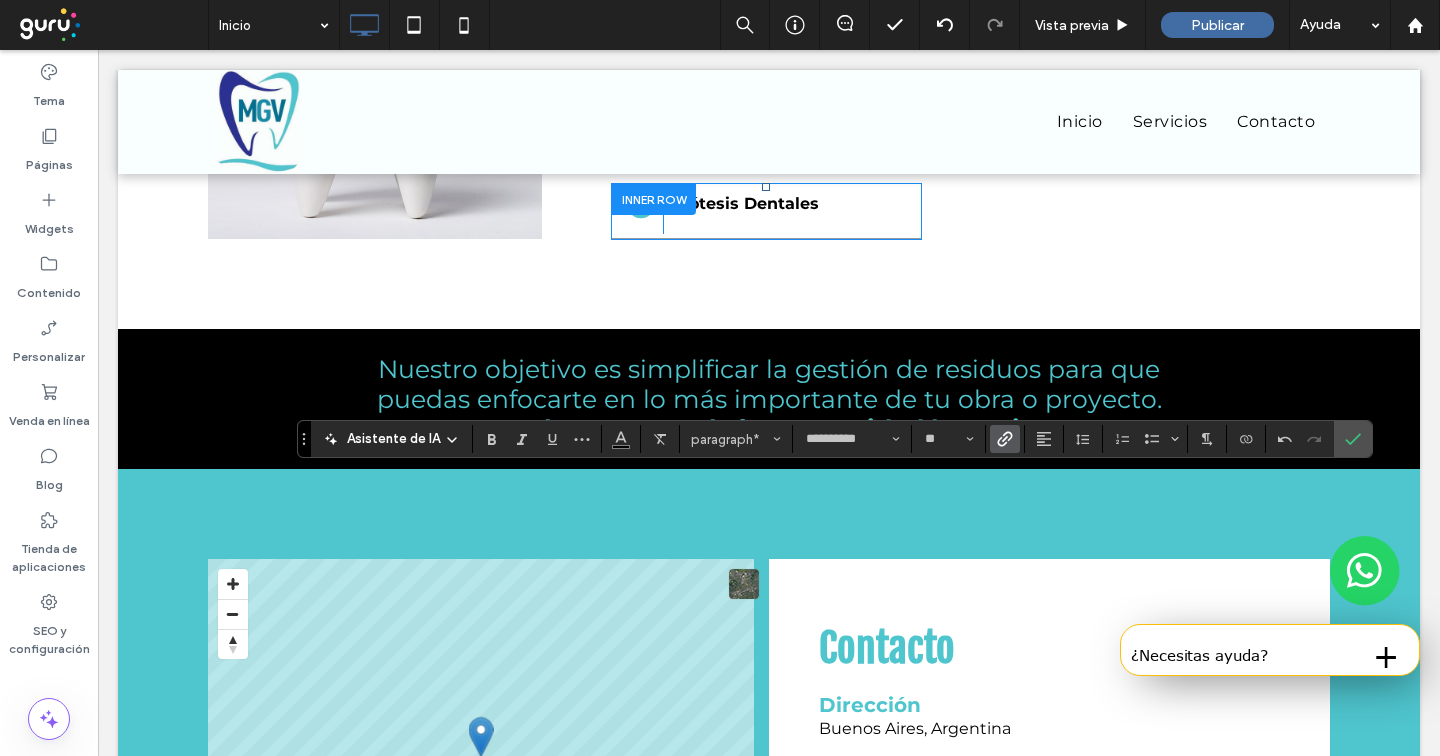 click 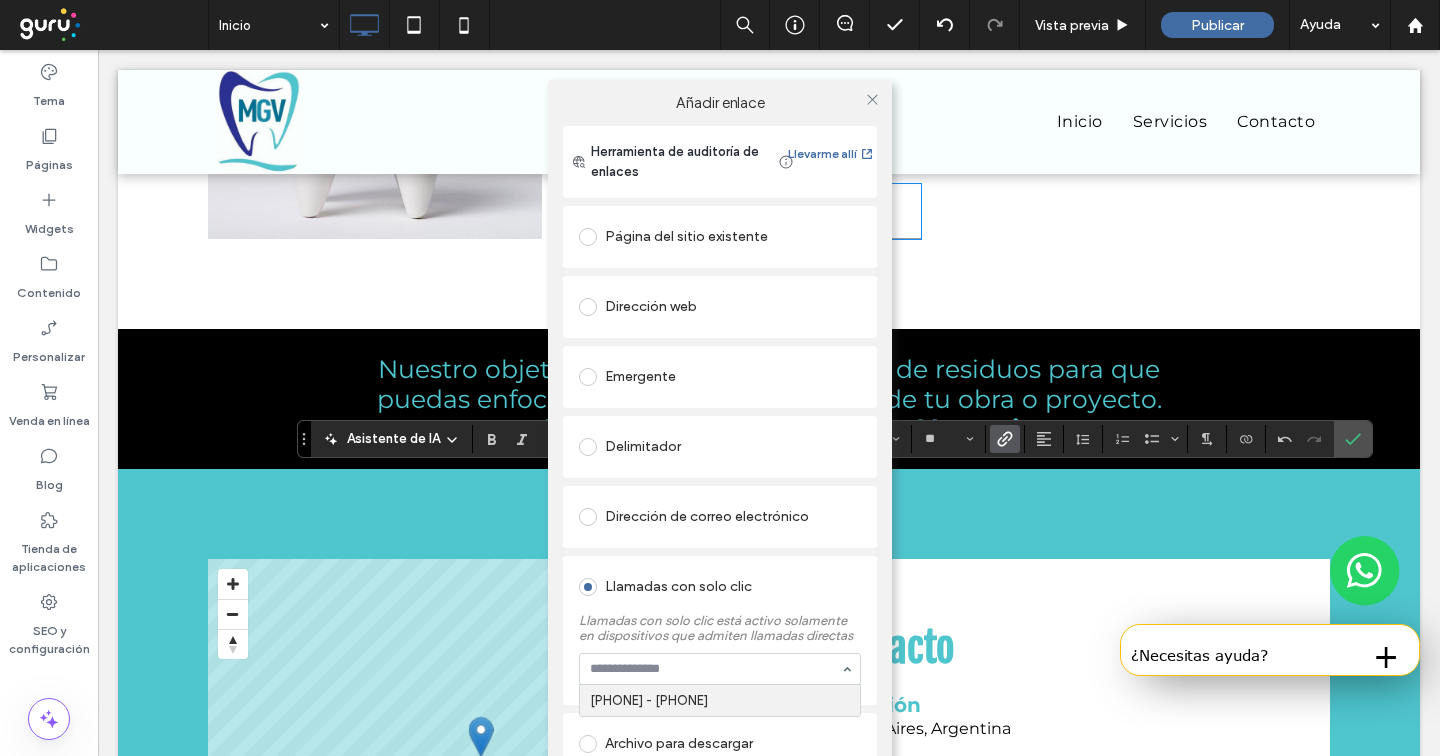 type on "*" 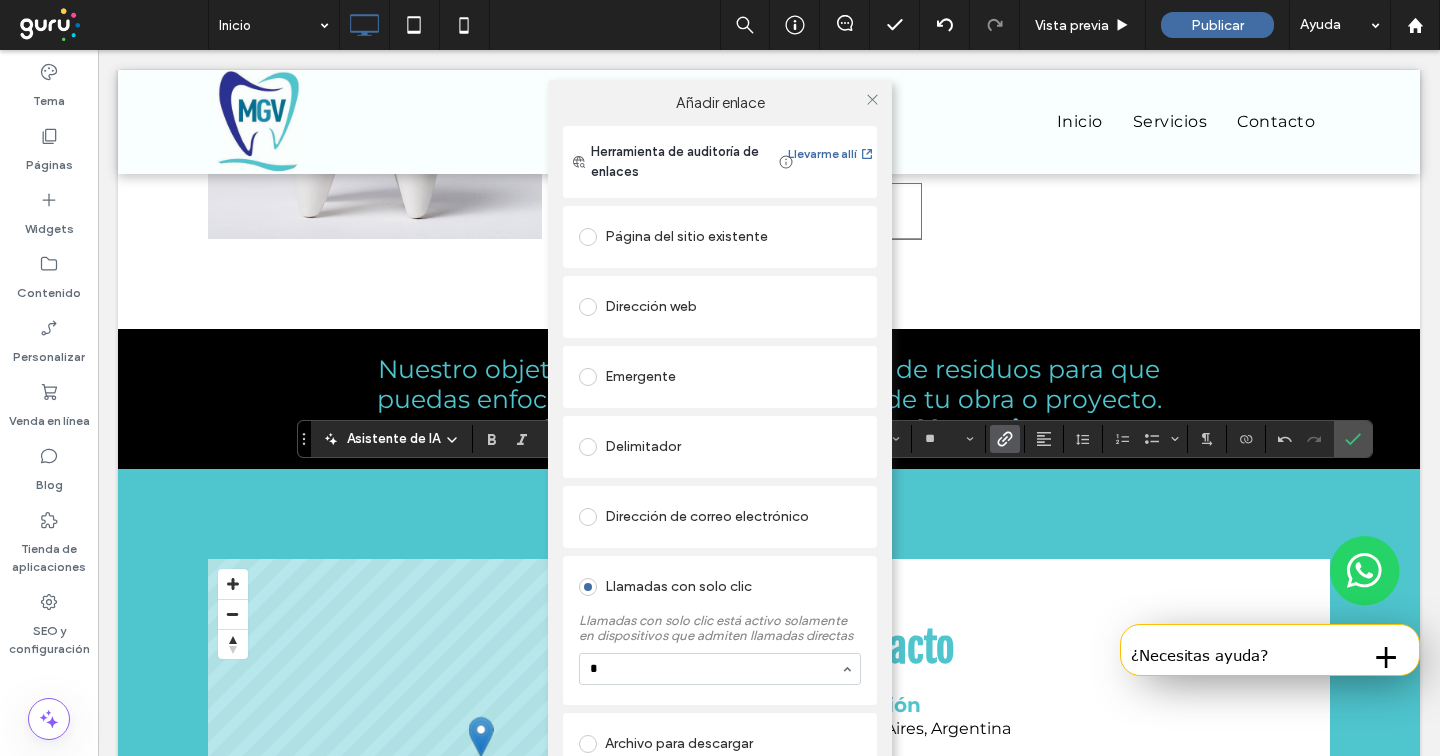 paste on "**********" 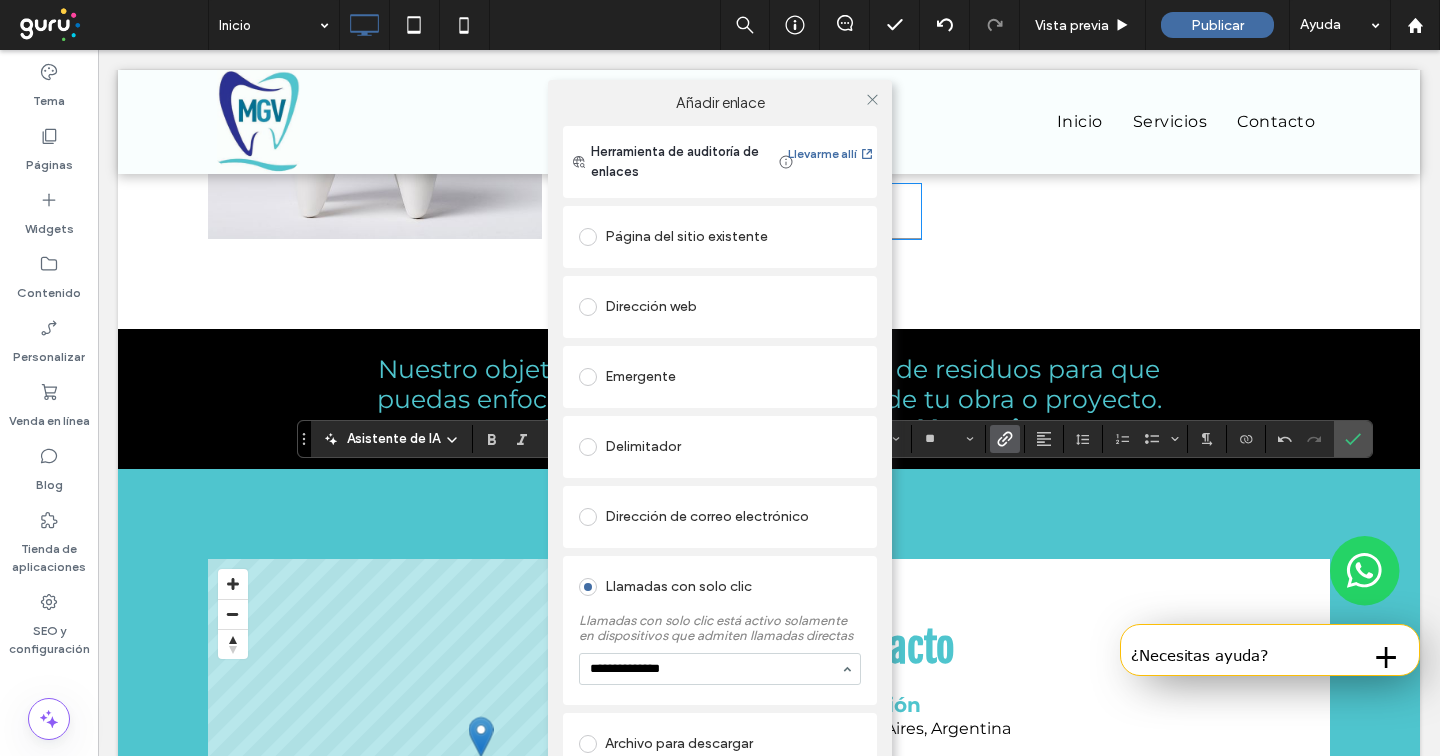 type on "**********" 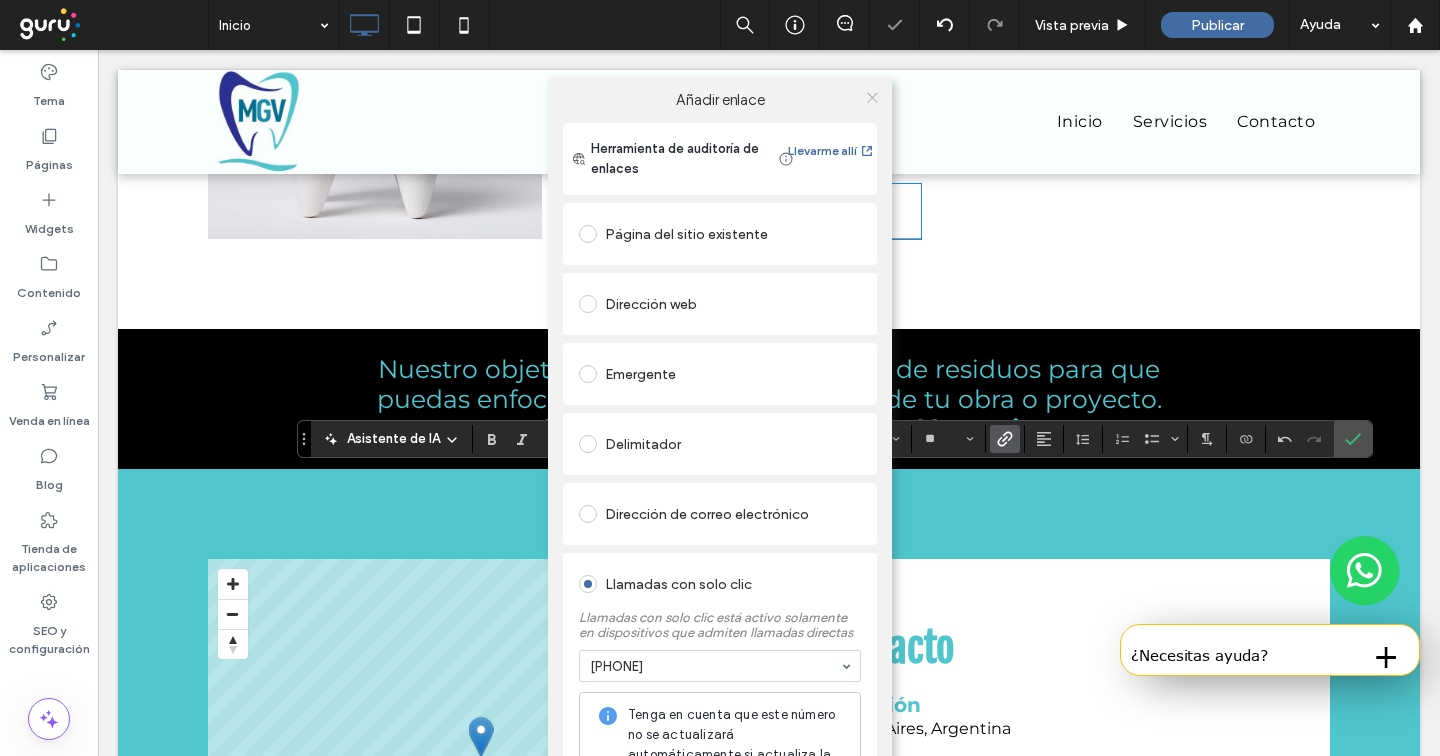 click at bounding box center (872, 97) 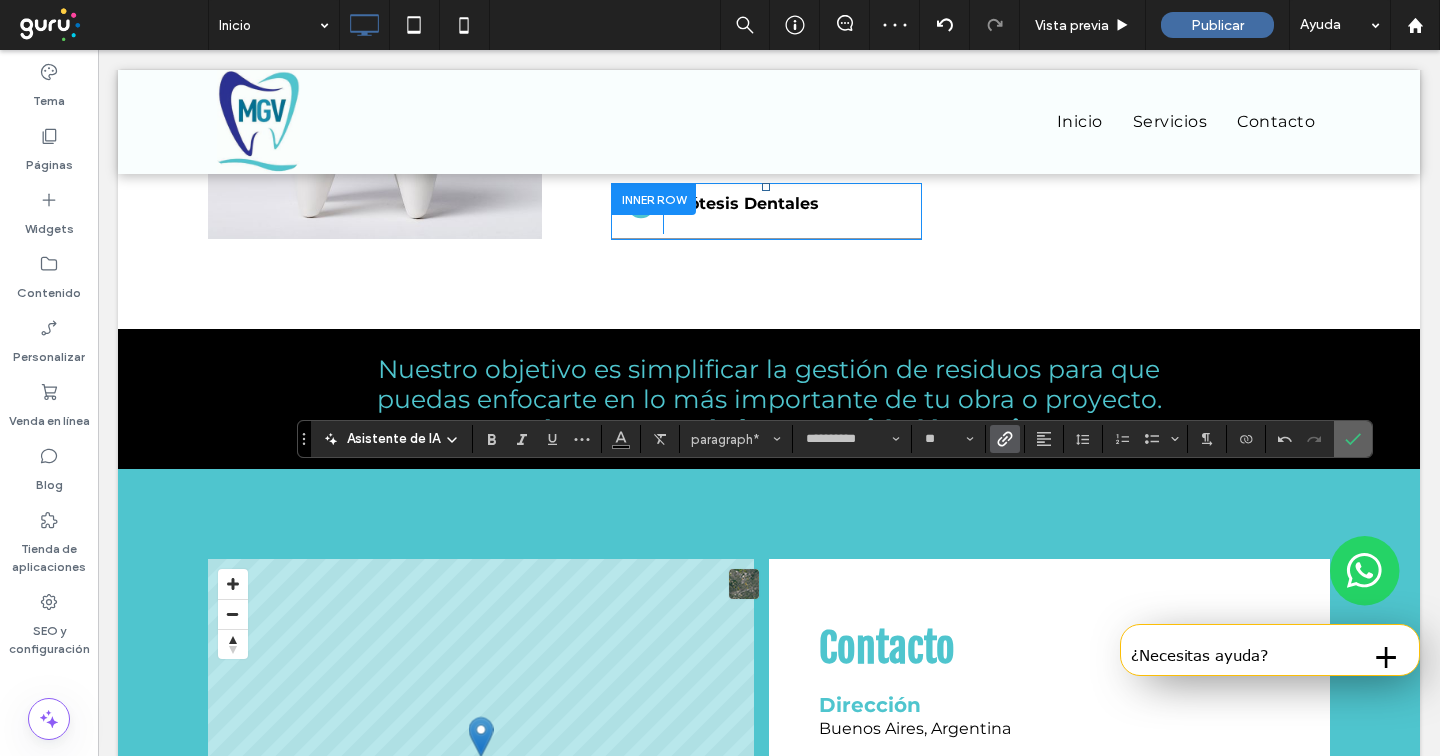click at bounding box center [1353, 439] 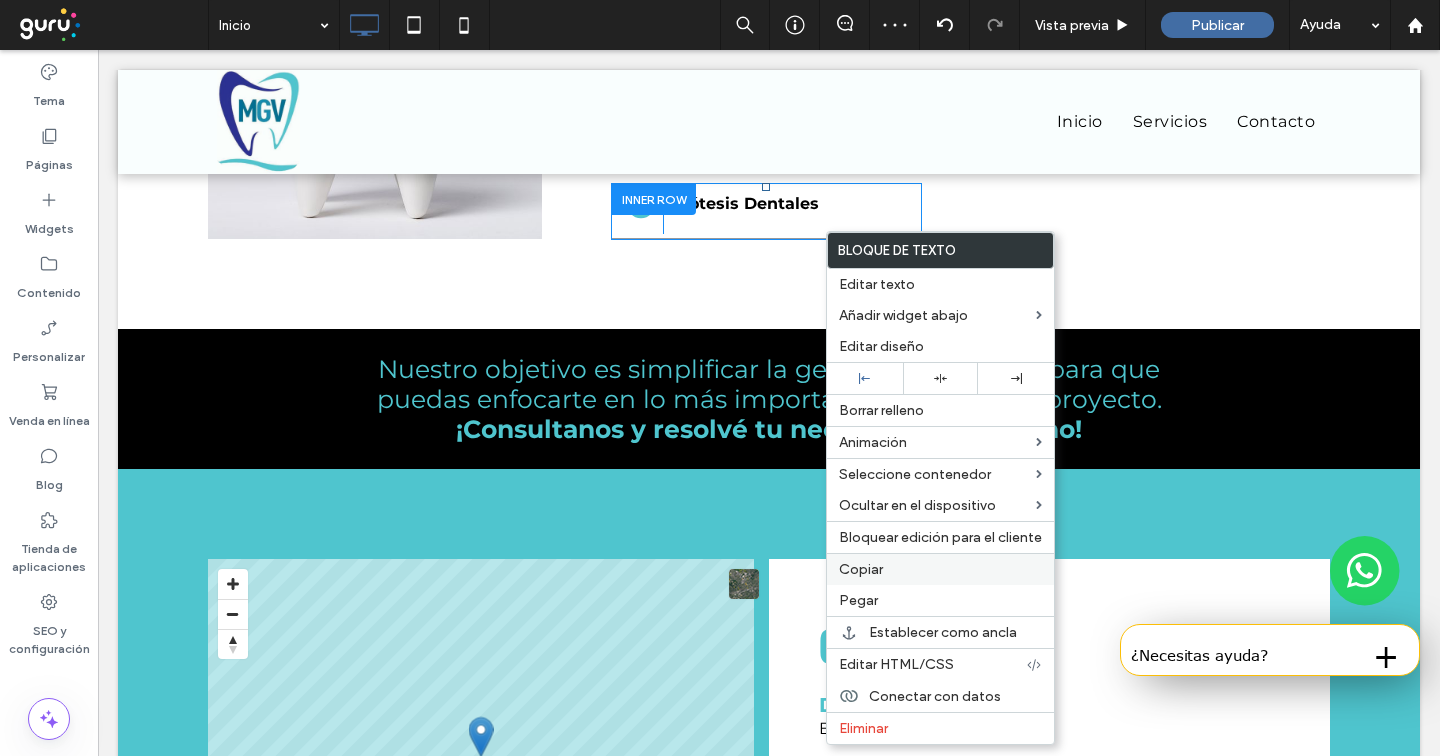 click on "Copiar" at bounding box center (861, 569) 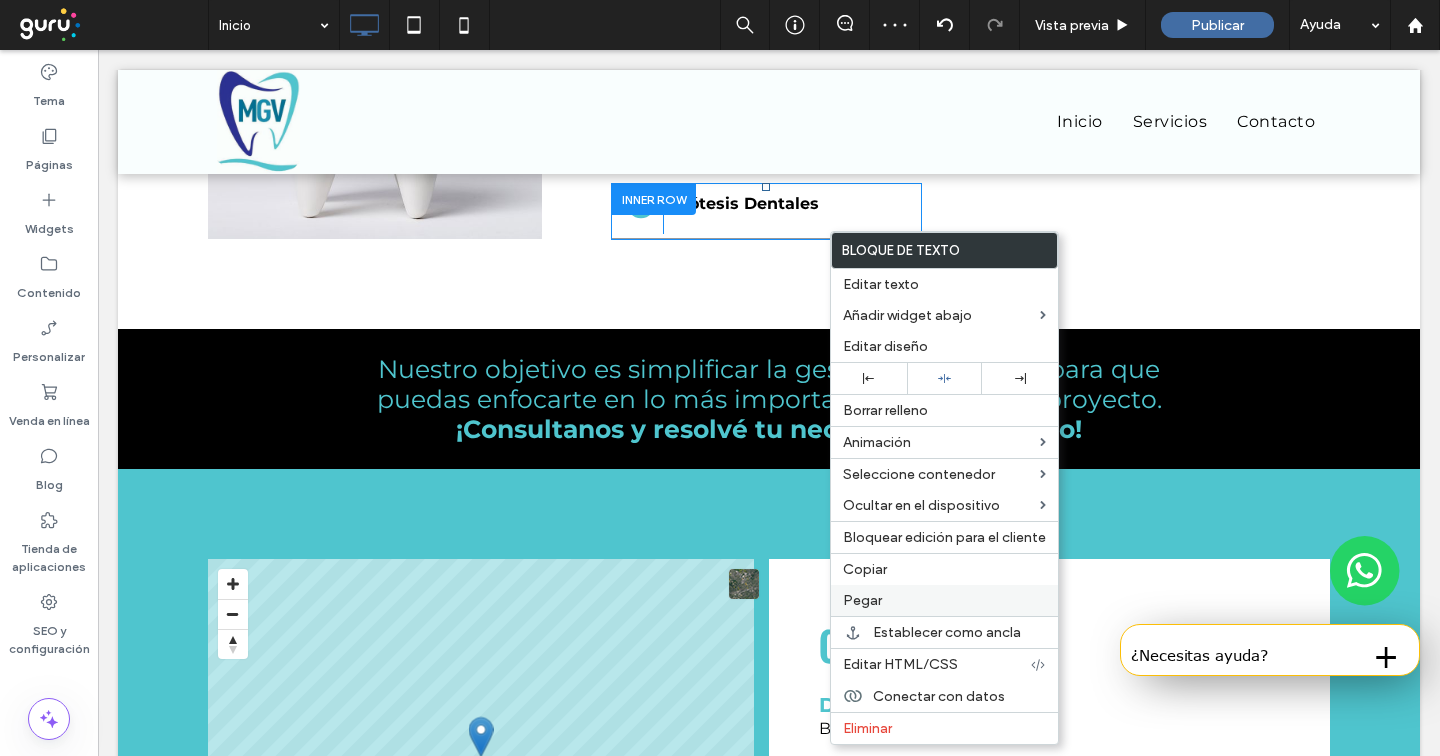 click on "Pegar" at bounding box center (944, 600) 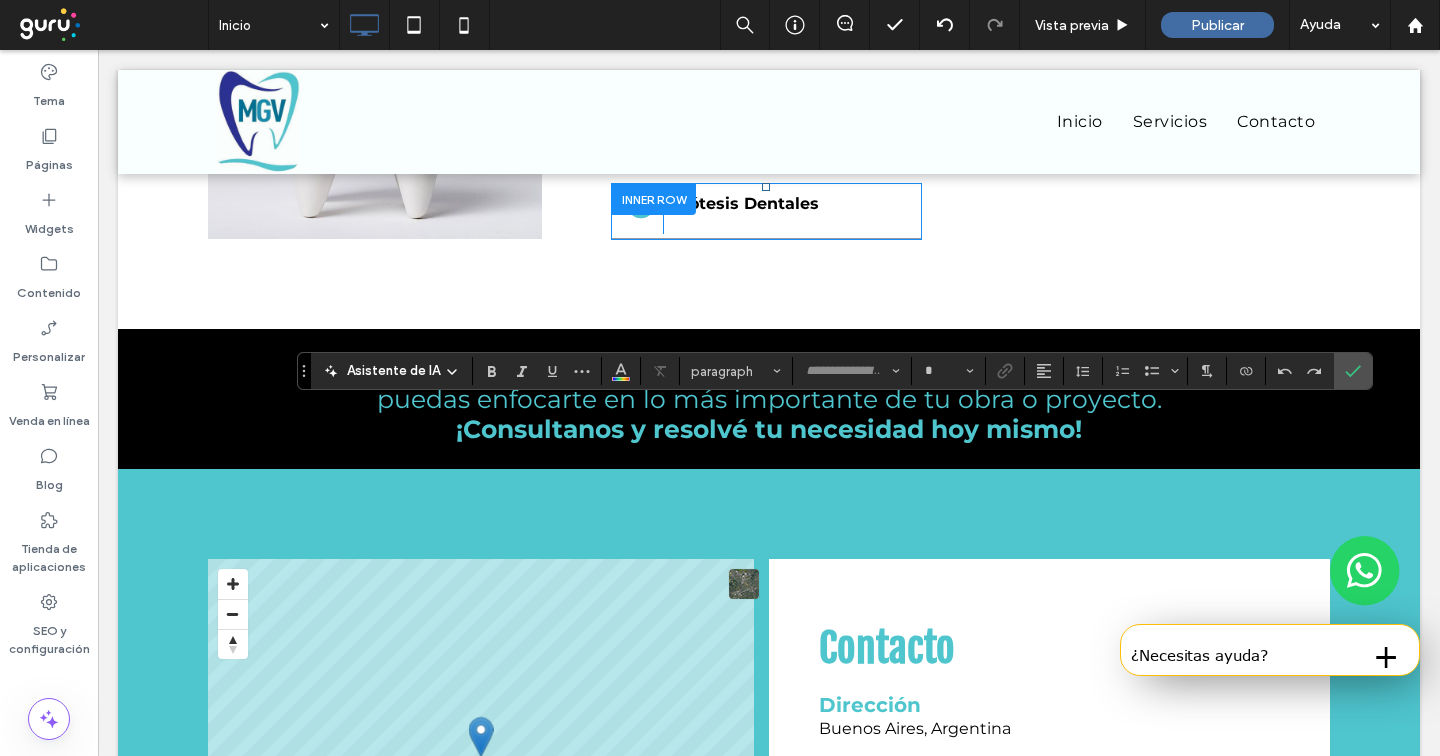 type on "**********" 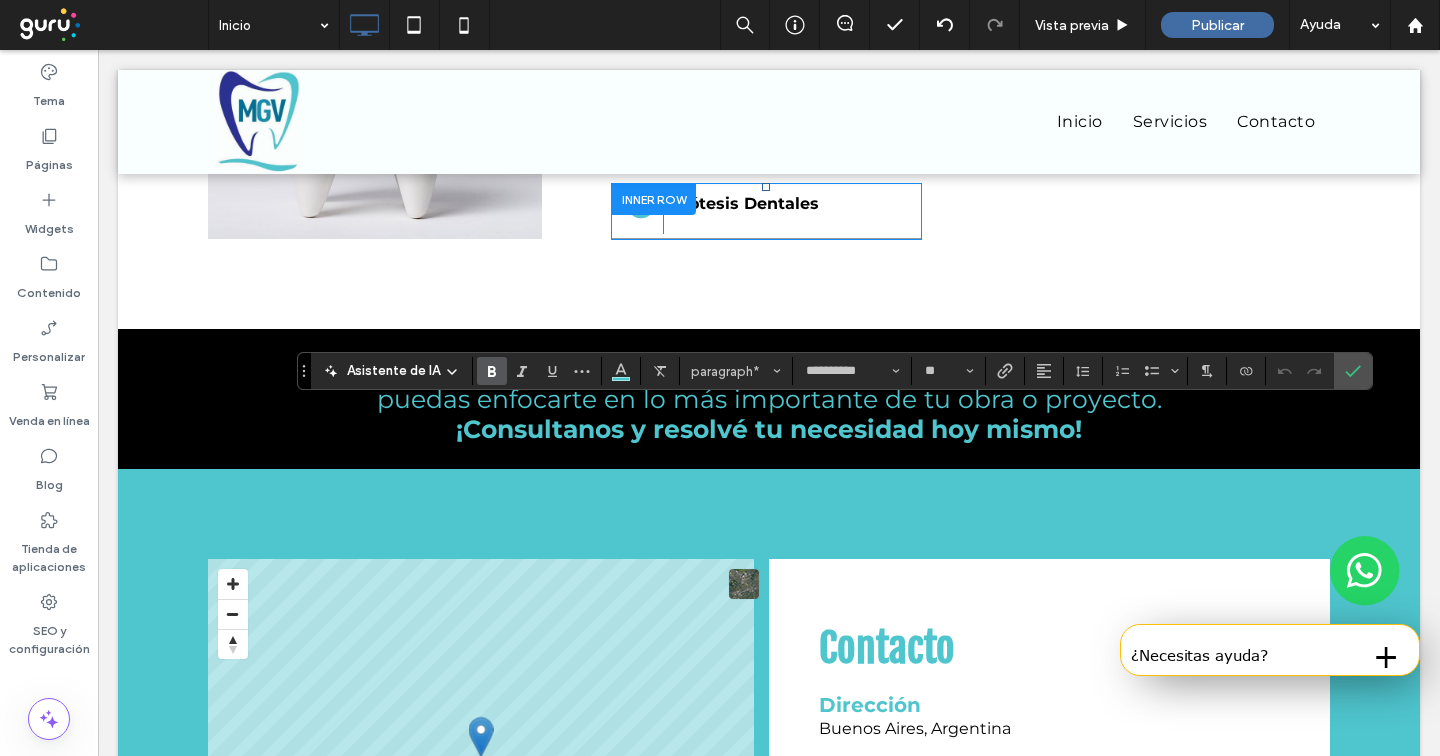 type on "**" 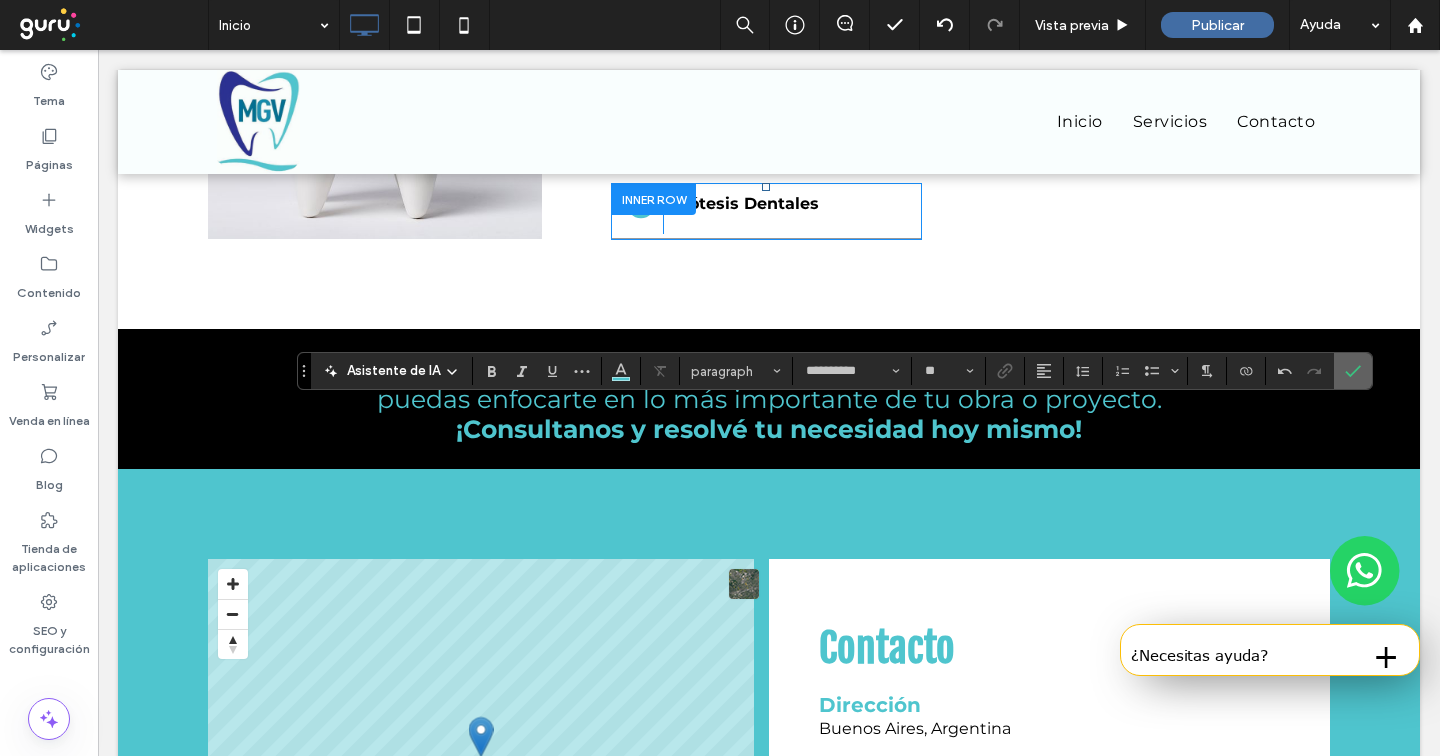 click 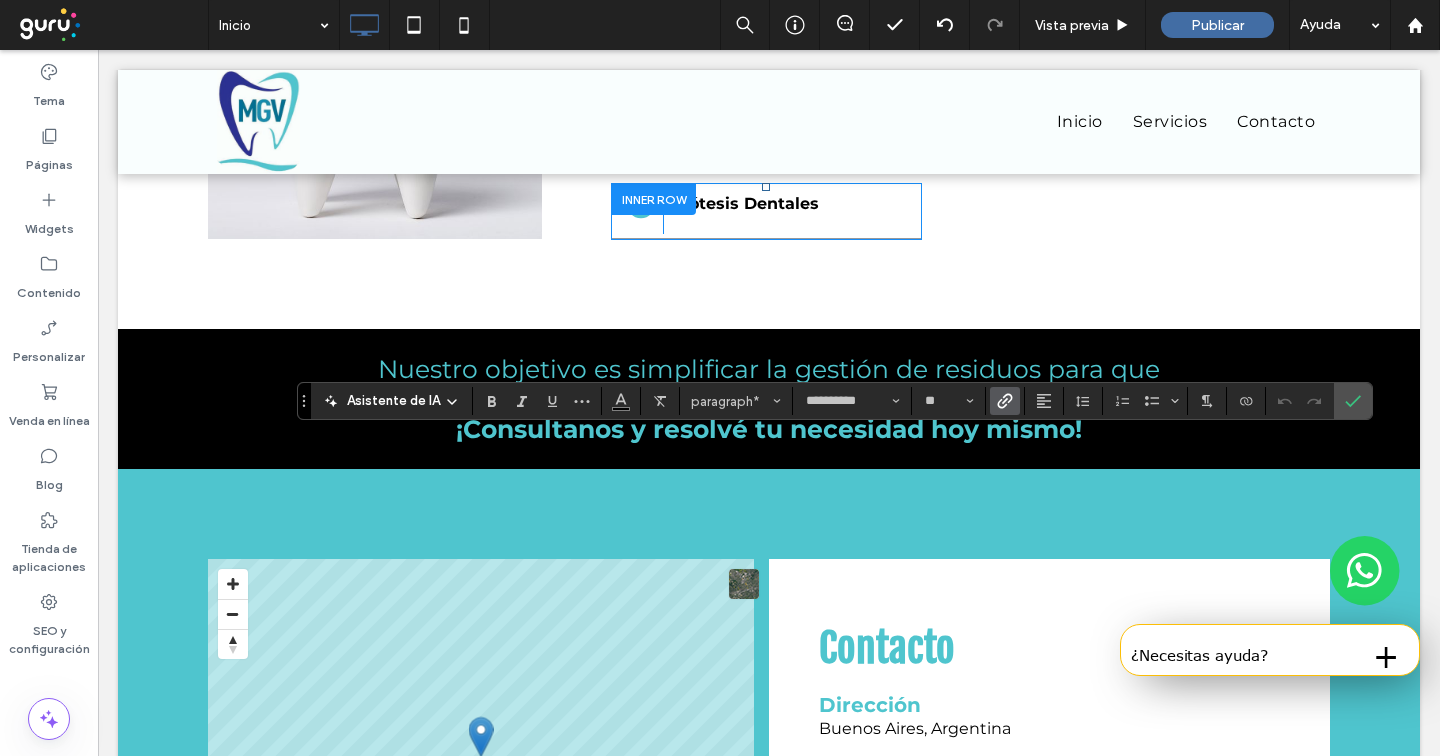 click 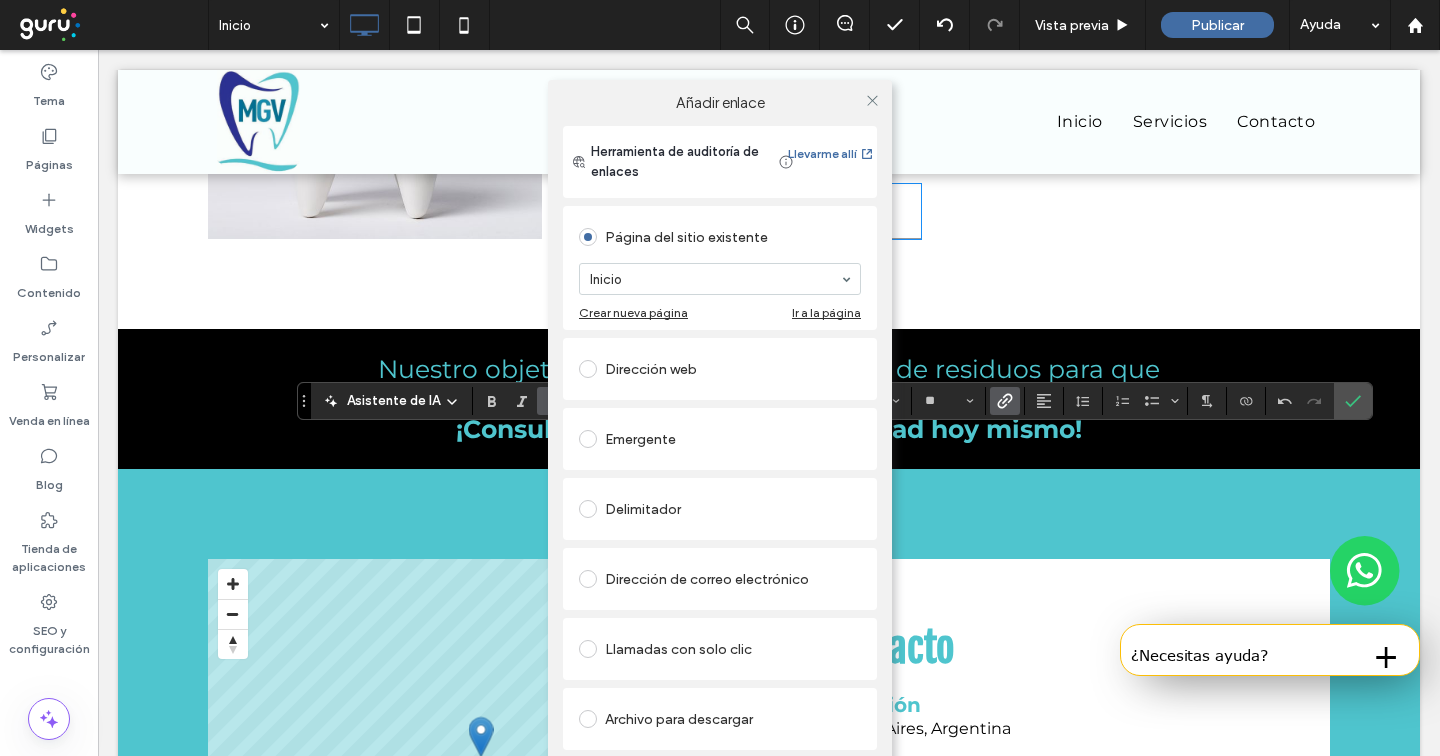 click on "Llamadas con solo clic" at bounding box center (720, 649) 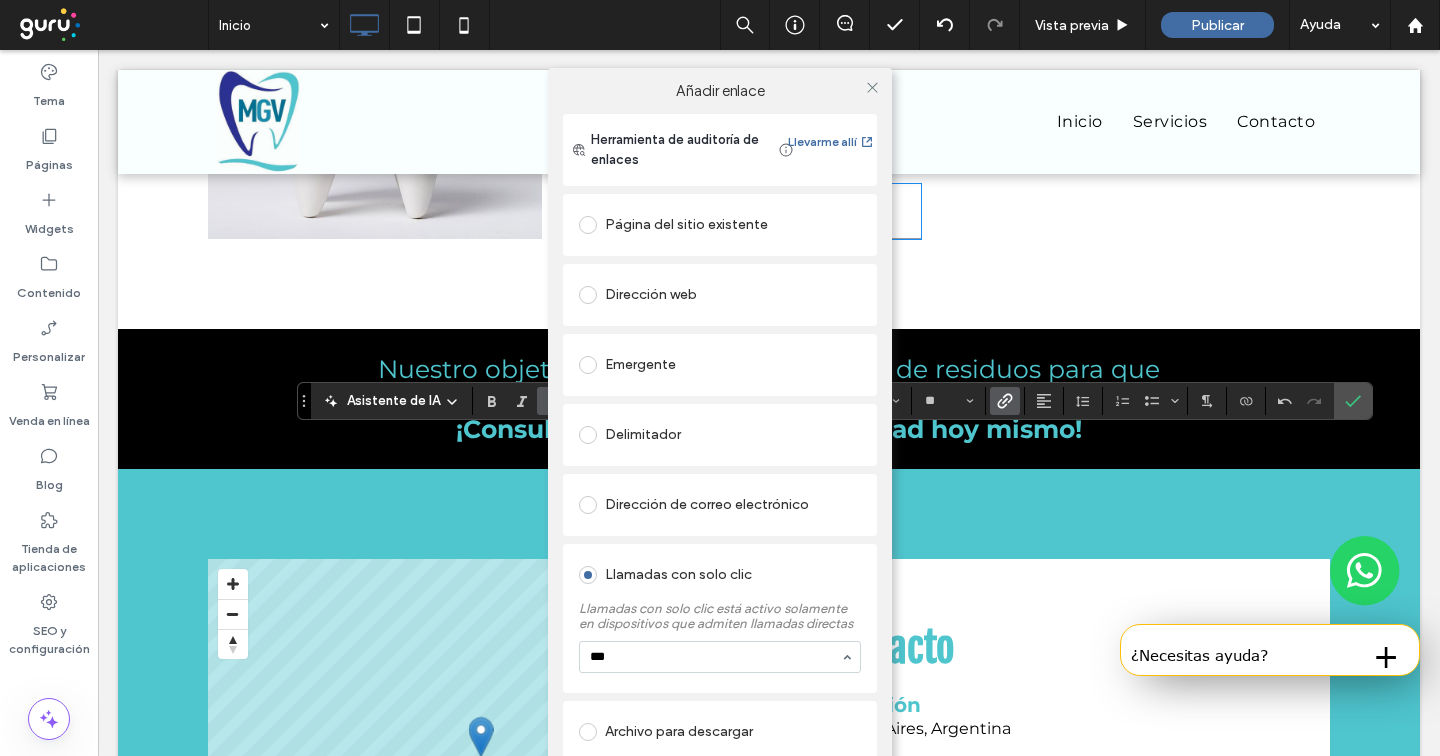 paste on "*********" 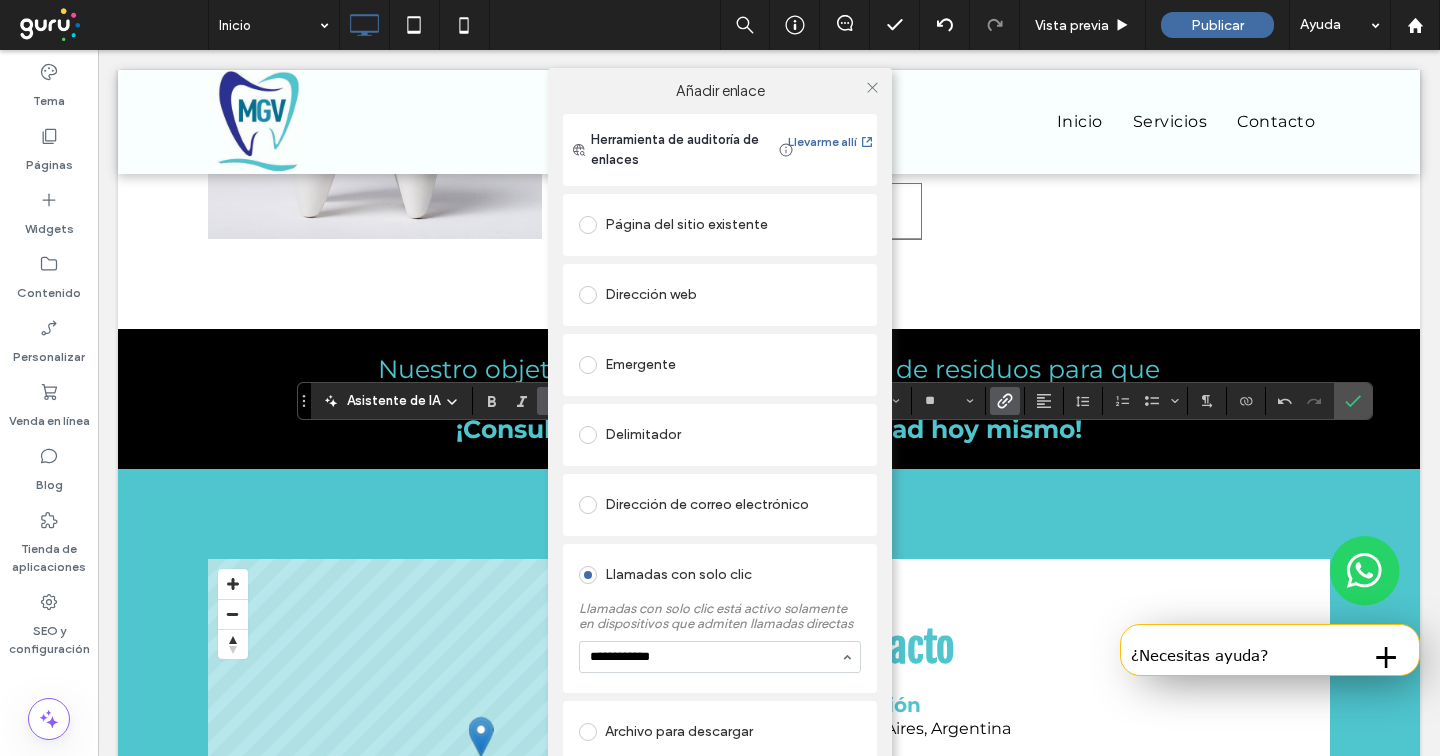 drag, startPoint x: 646, startPoint y: 659, endPoint x: 674, endPoint y: 618, distance: 49.648766 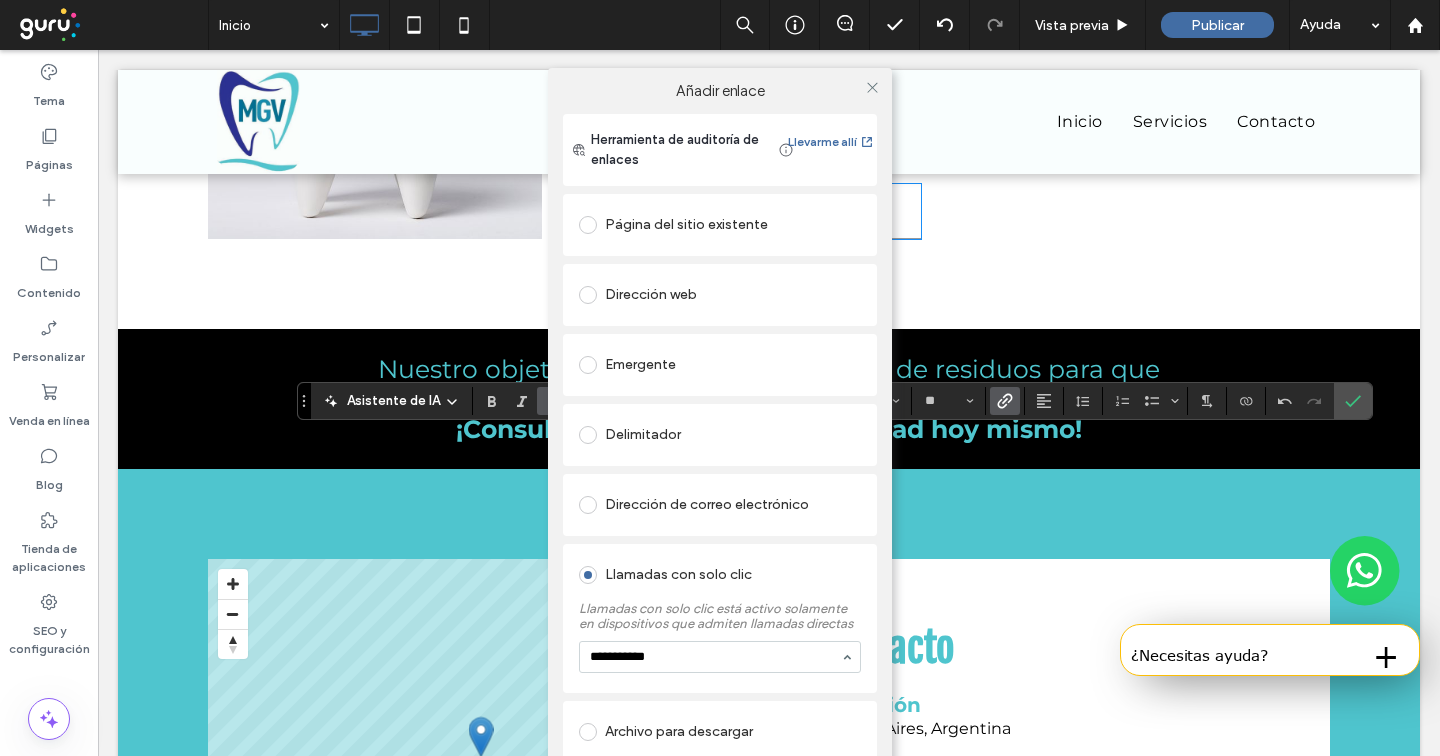 type on "**********" 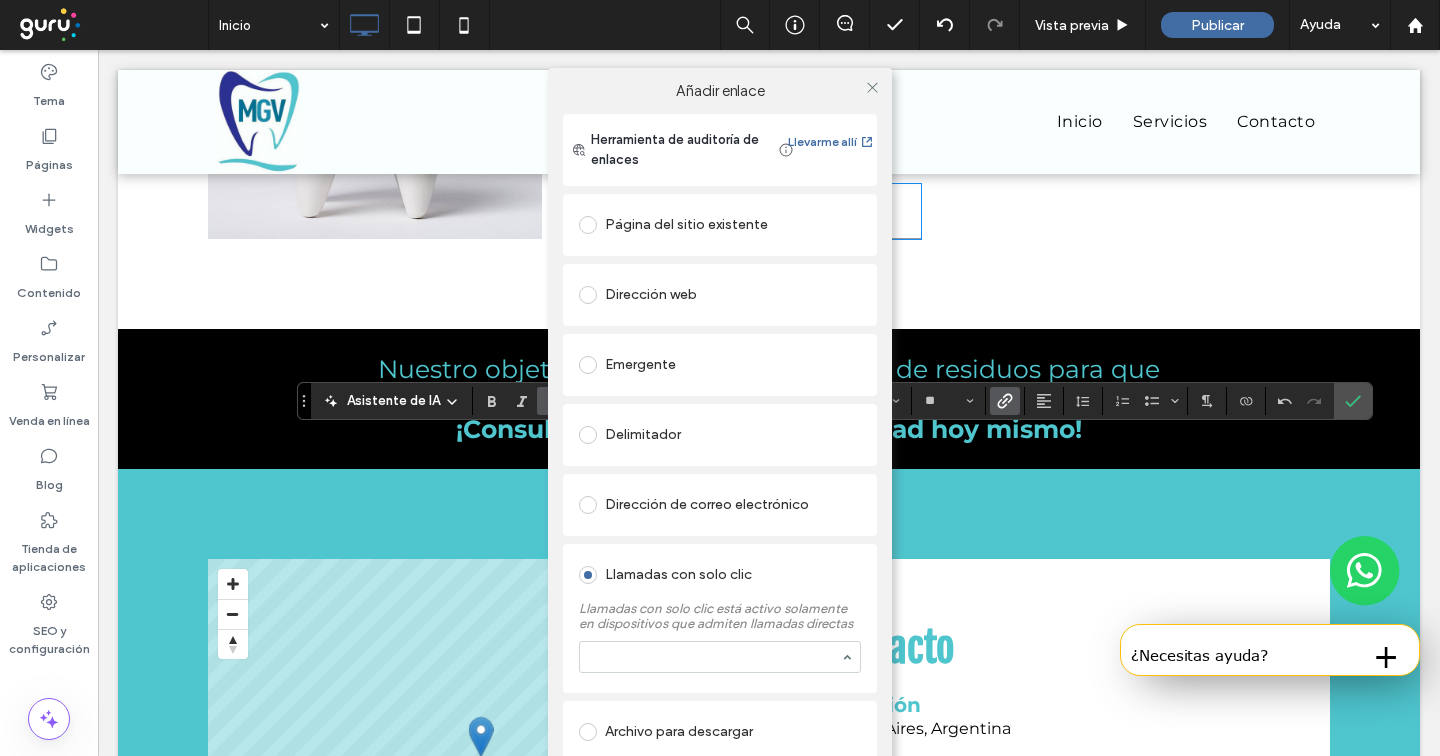 click on "Llamadas con solo clic" at bounding box center (720, 575) 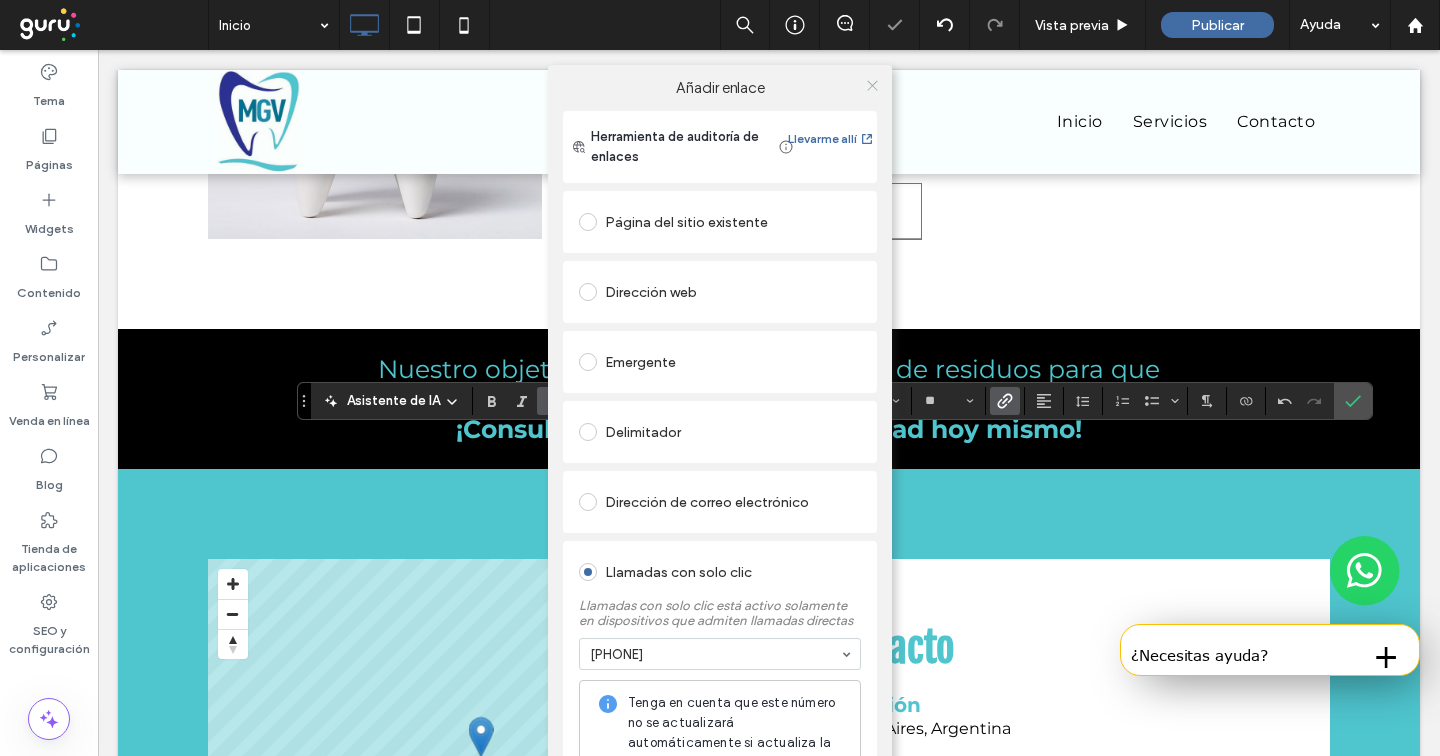 click 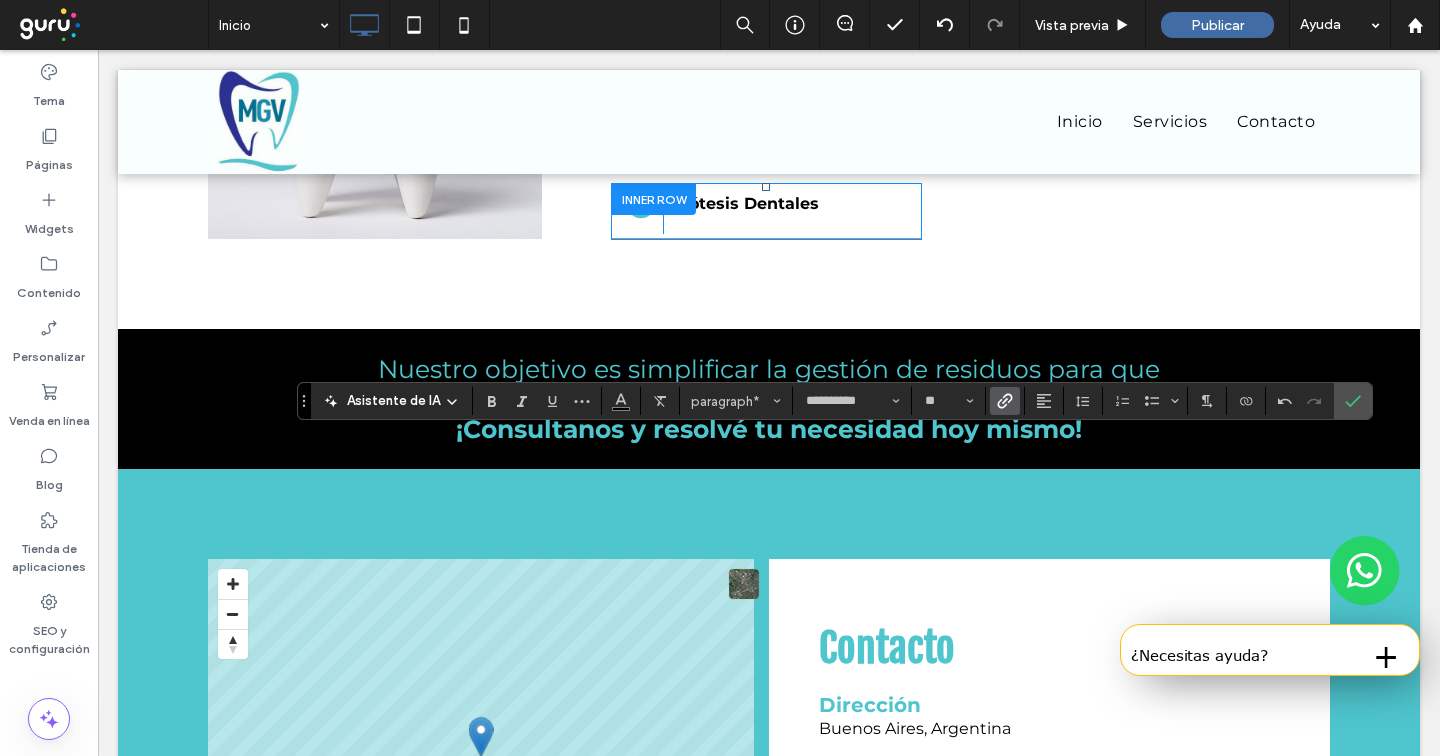 click at bounding box center (1005, 401) 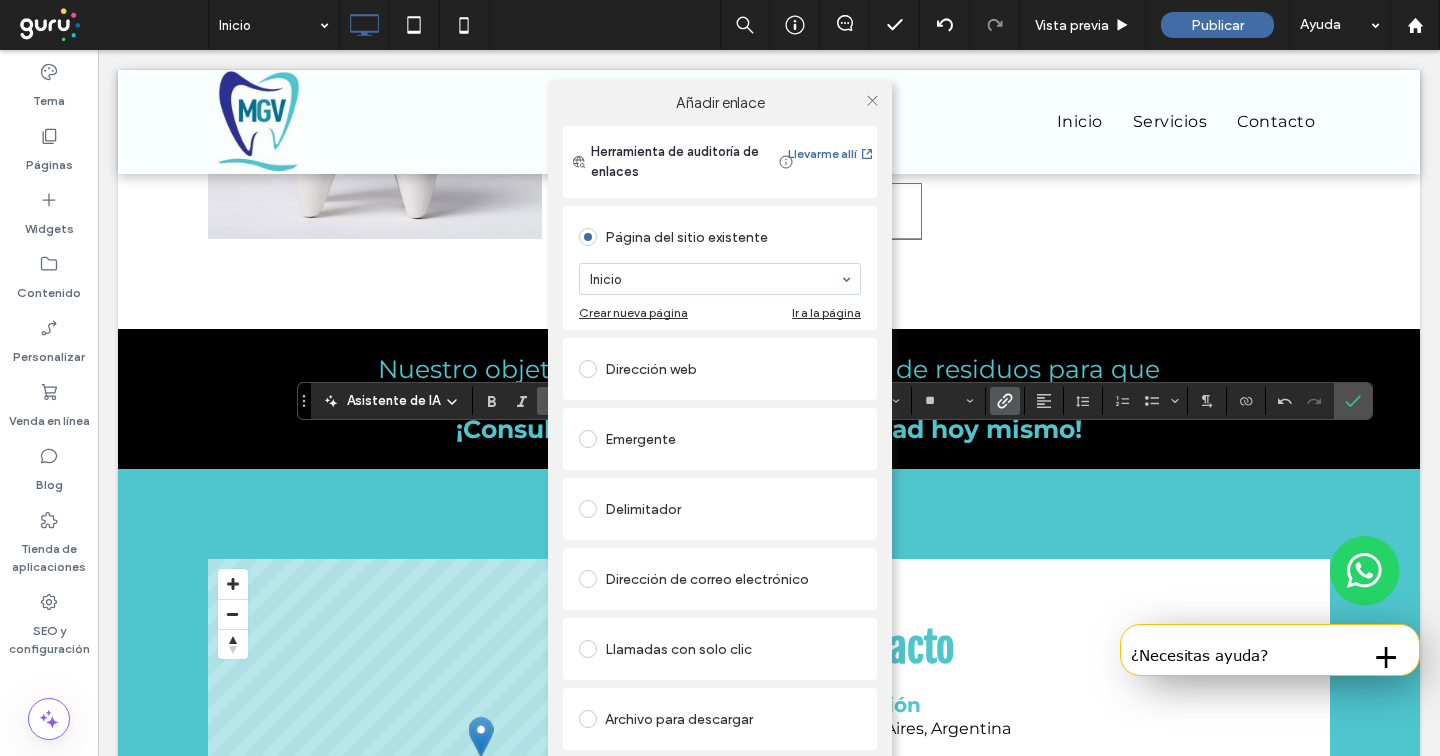 click on "Llamadas con solo clic" at bounding box center [720, 649] 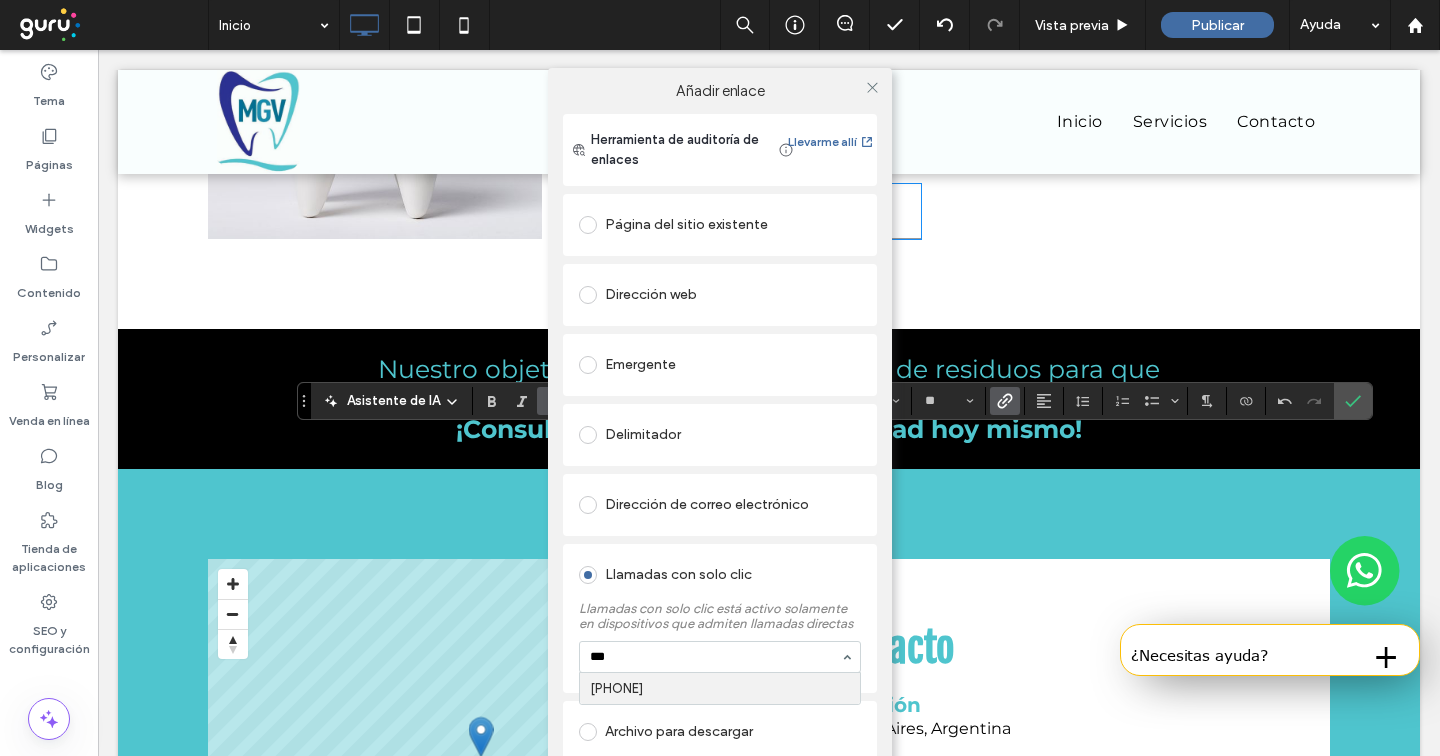 paste on "*********" 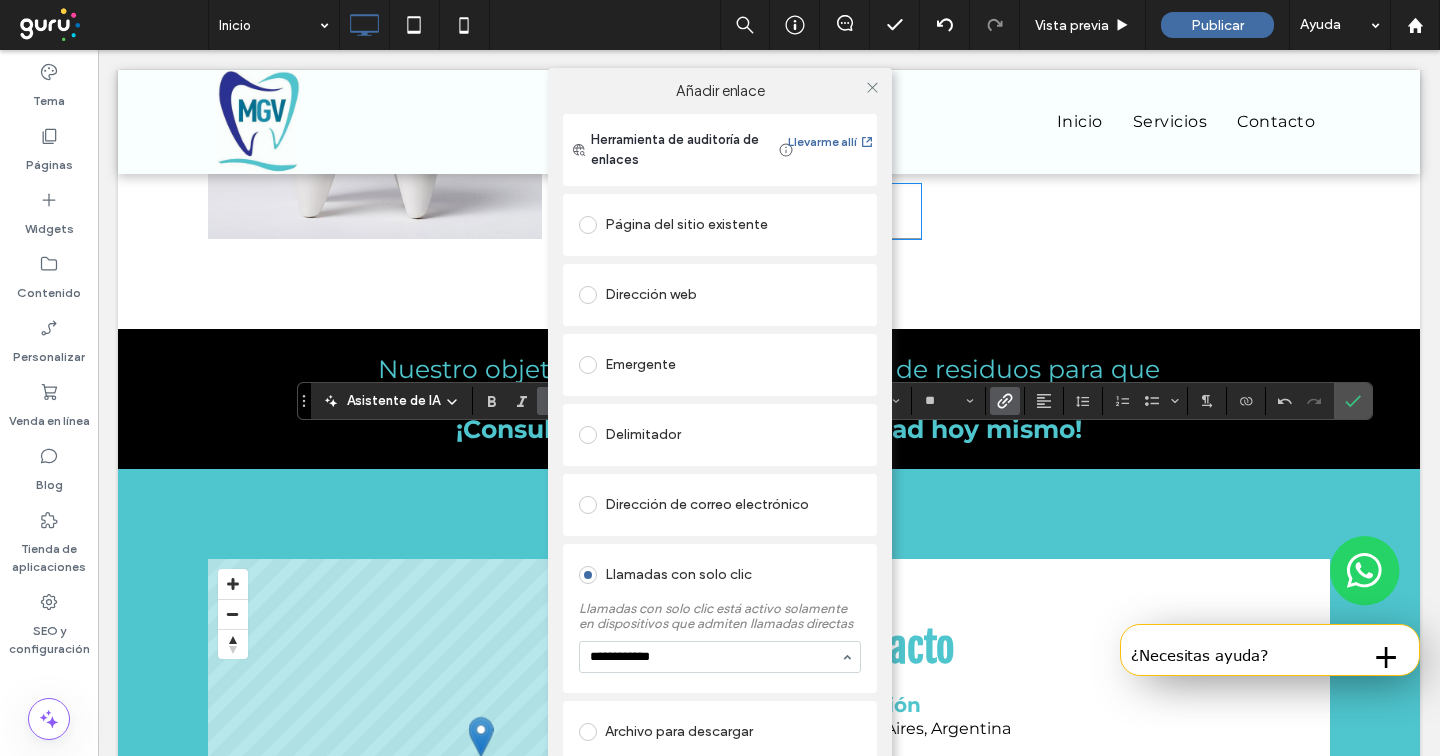 click on "**********" at bounding box center [715, 657] 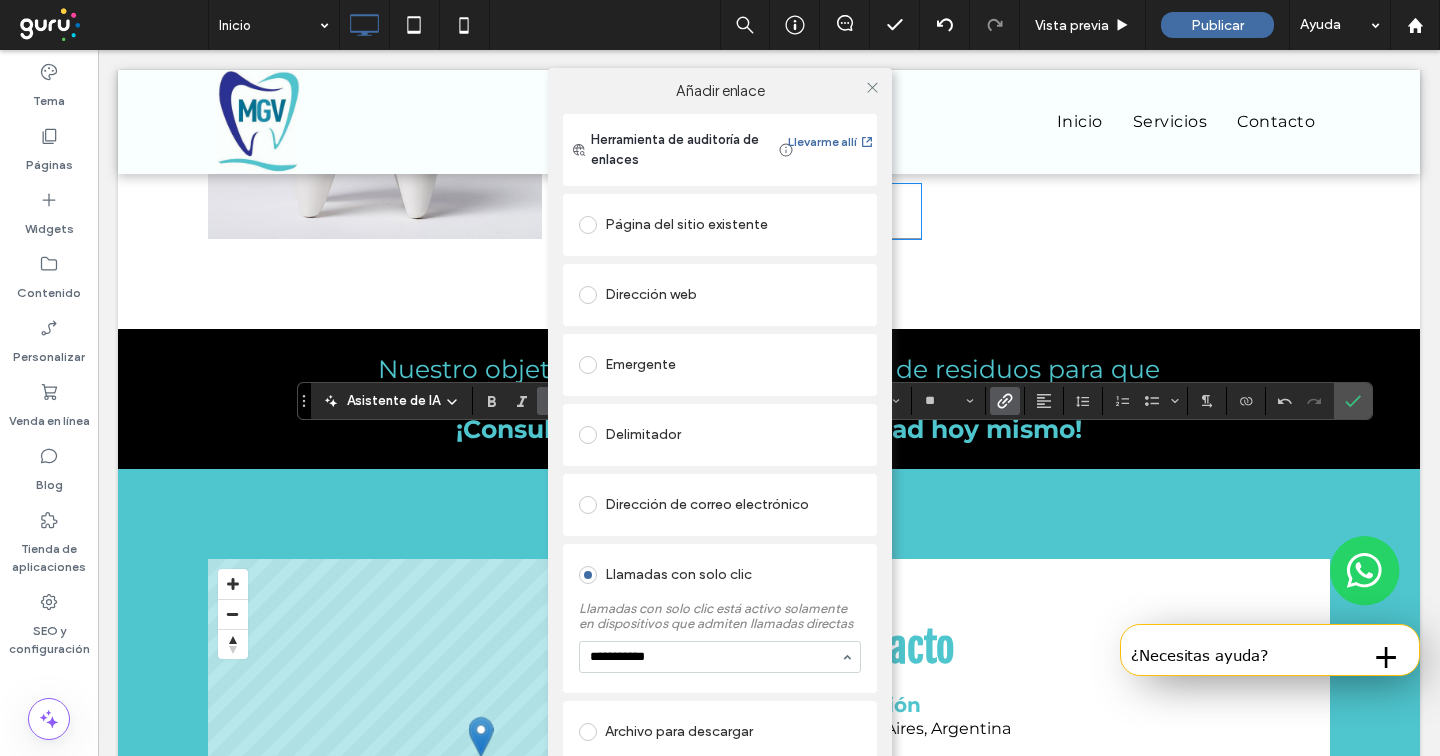 type on "**********" 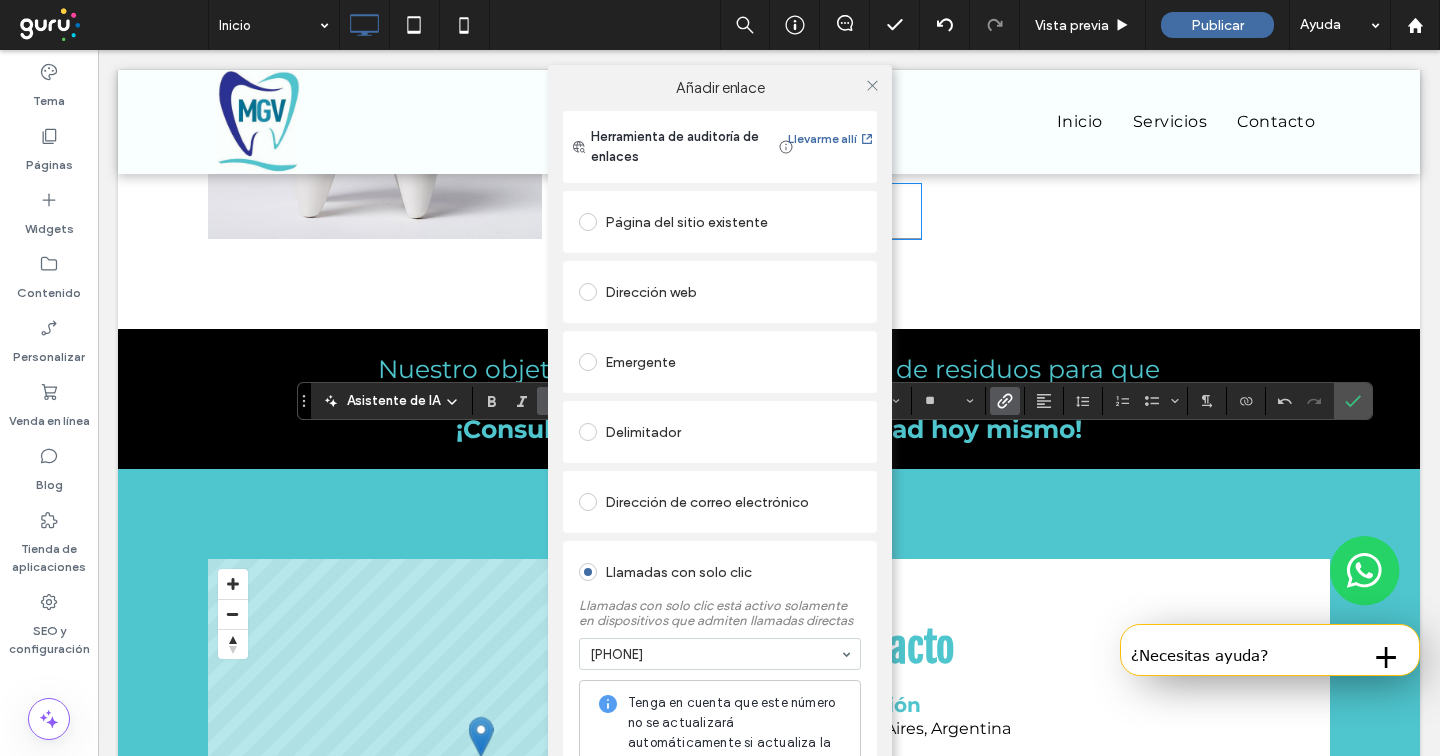 click on "Llamadas con solo clic" at bounding box center [720, 572] 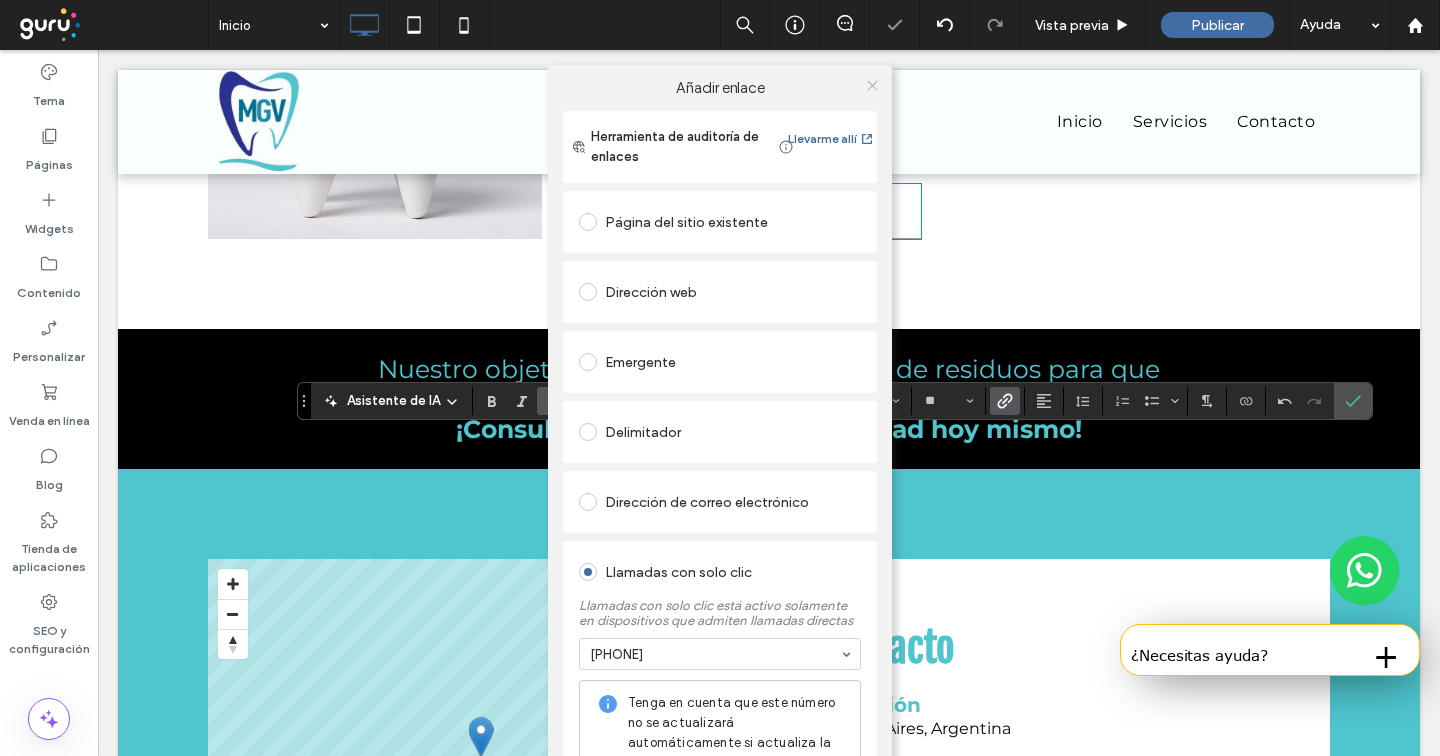 click 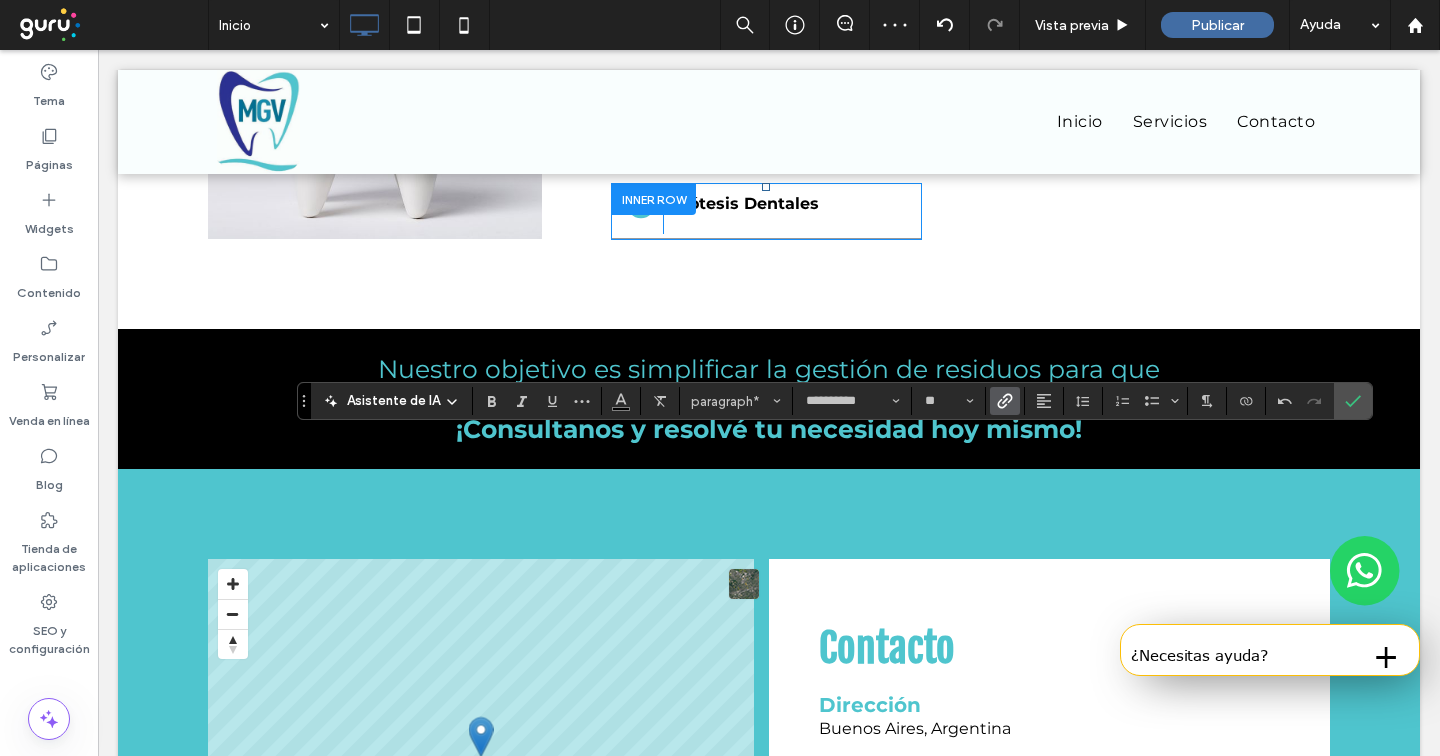 click 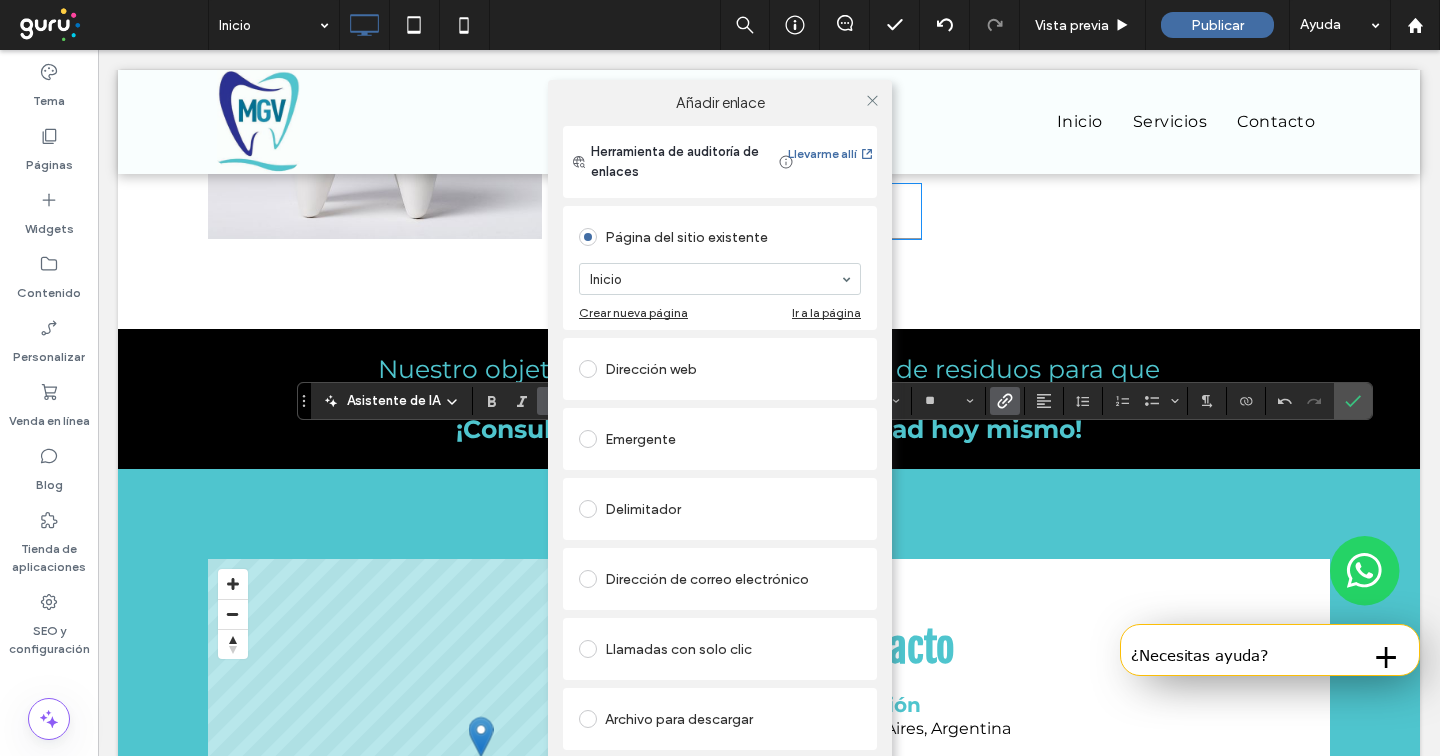 click on "Llamadas con solo clic" at bounding box center [720, 649] 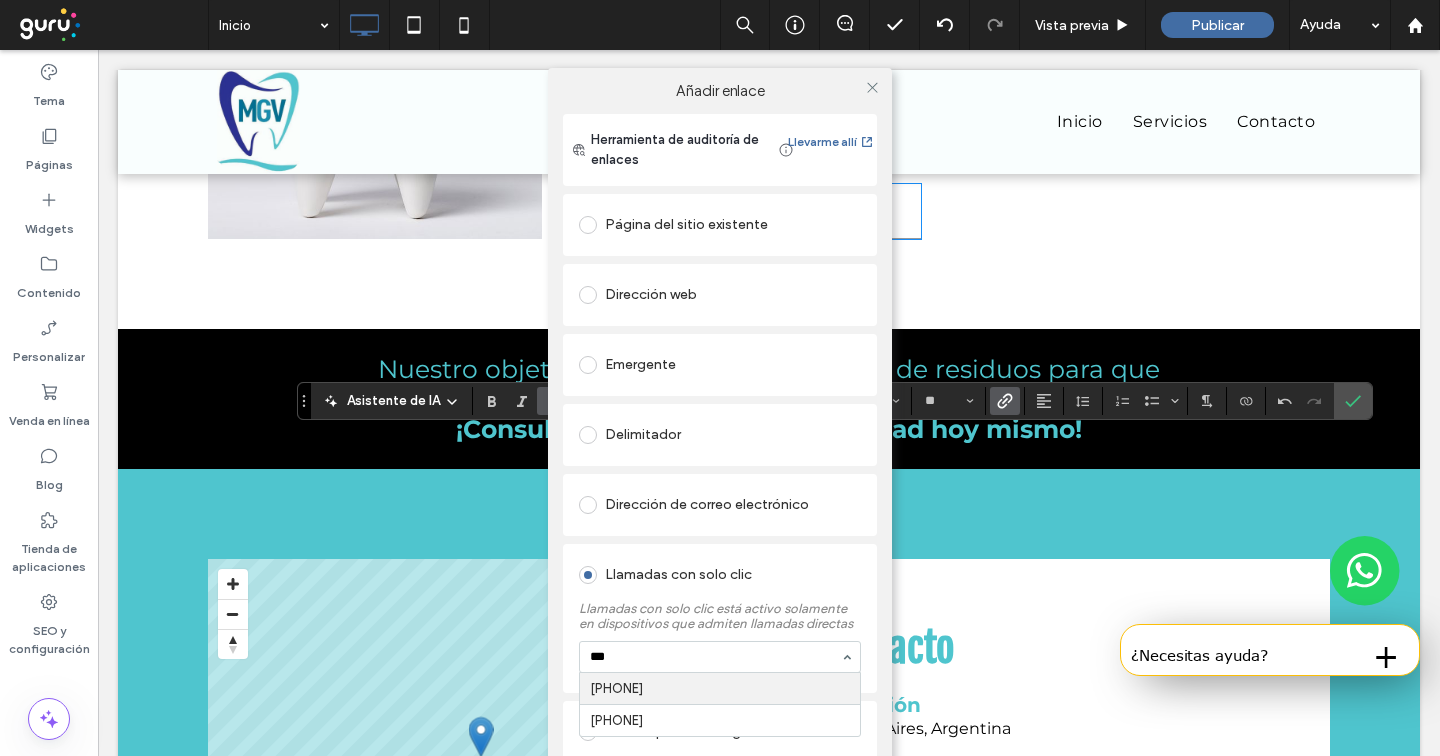 paste on "*********" 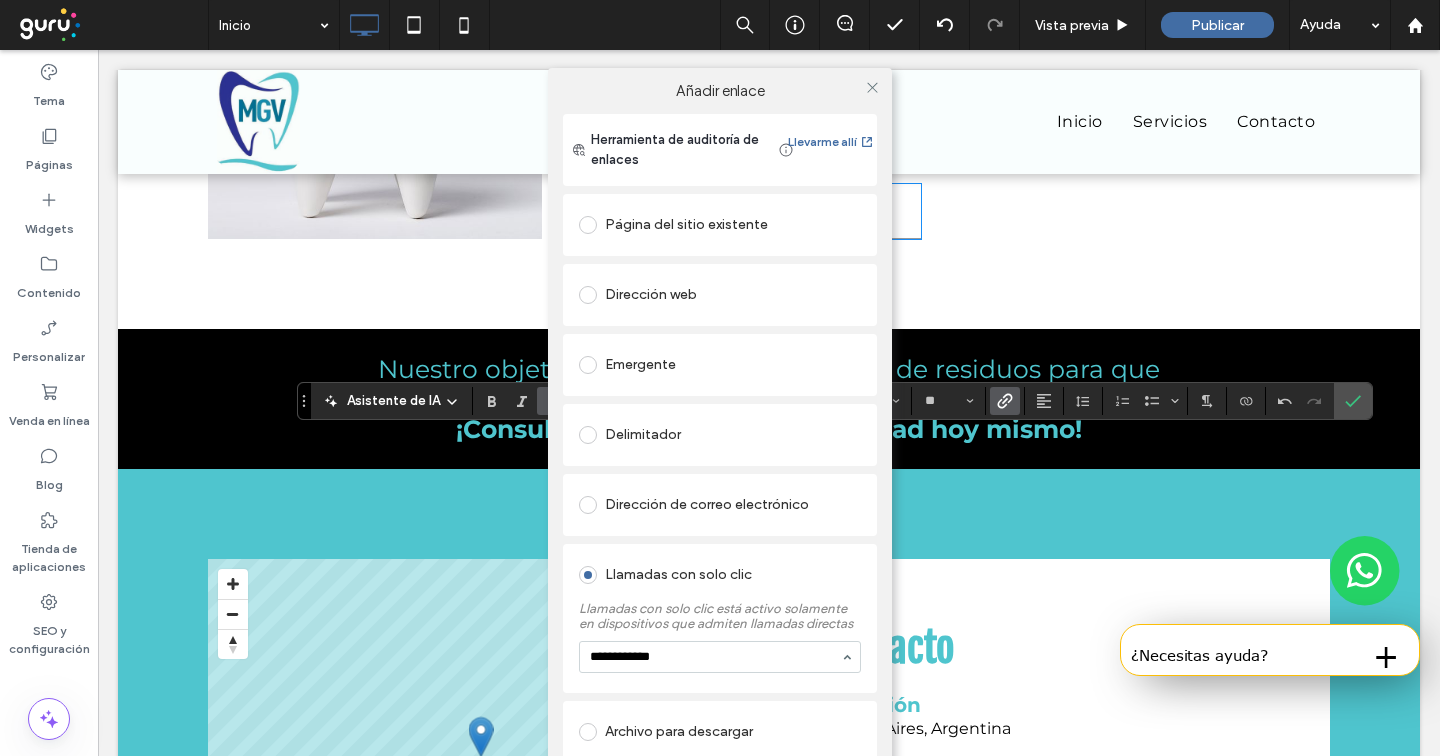 click on "**********" at bounding box center (715, 657) 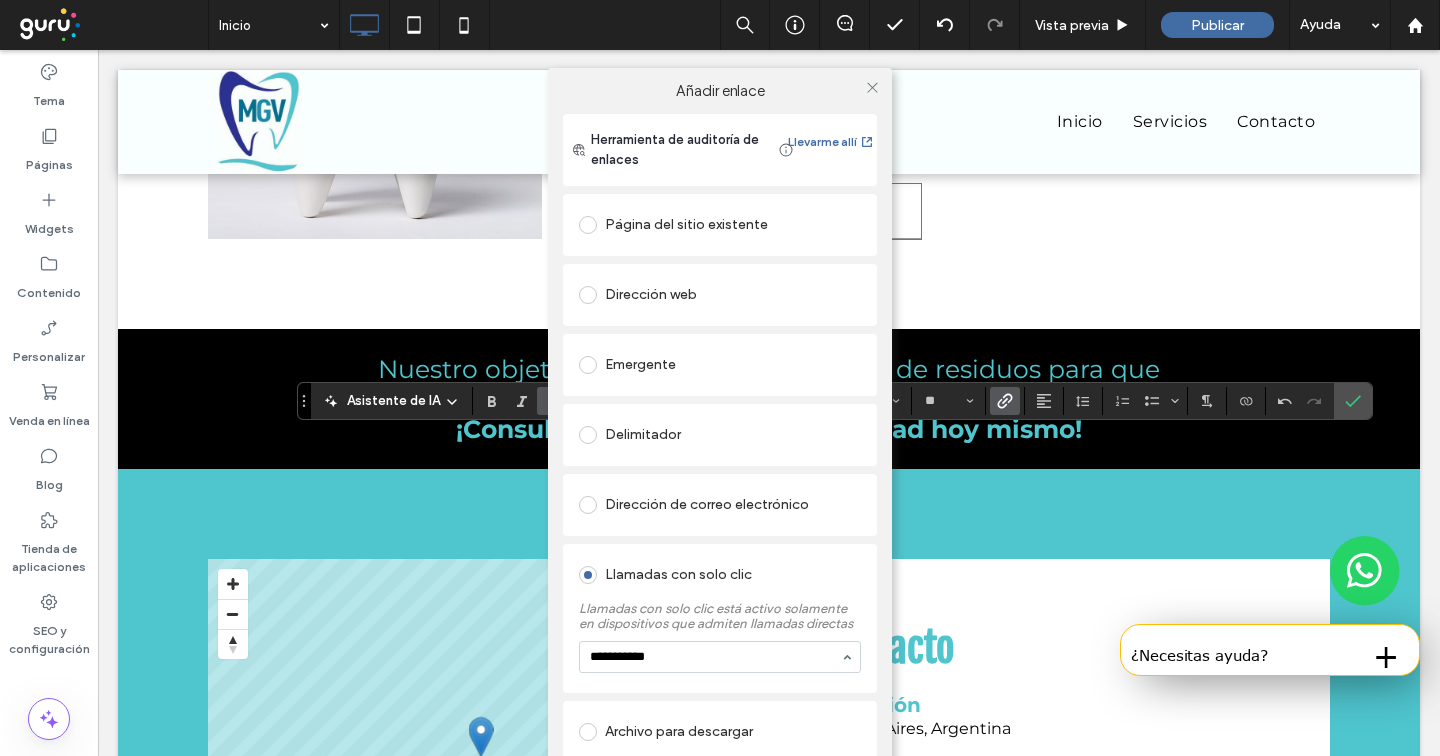 type on "**********" 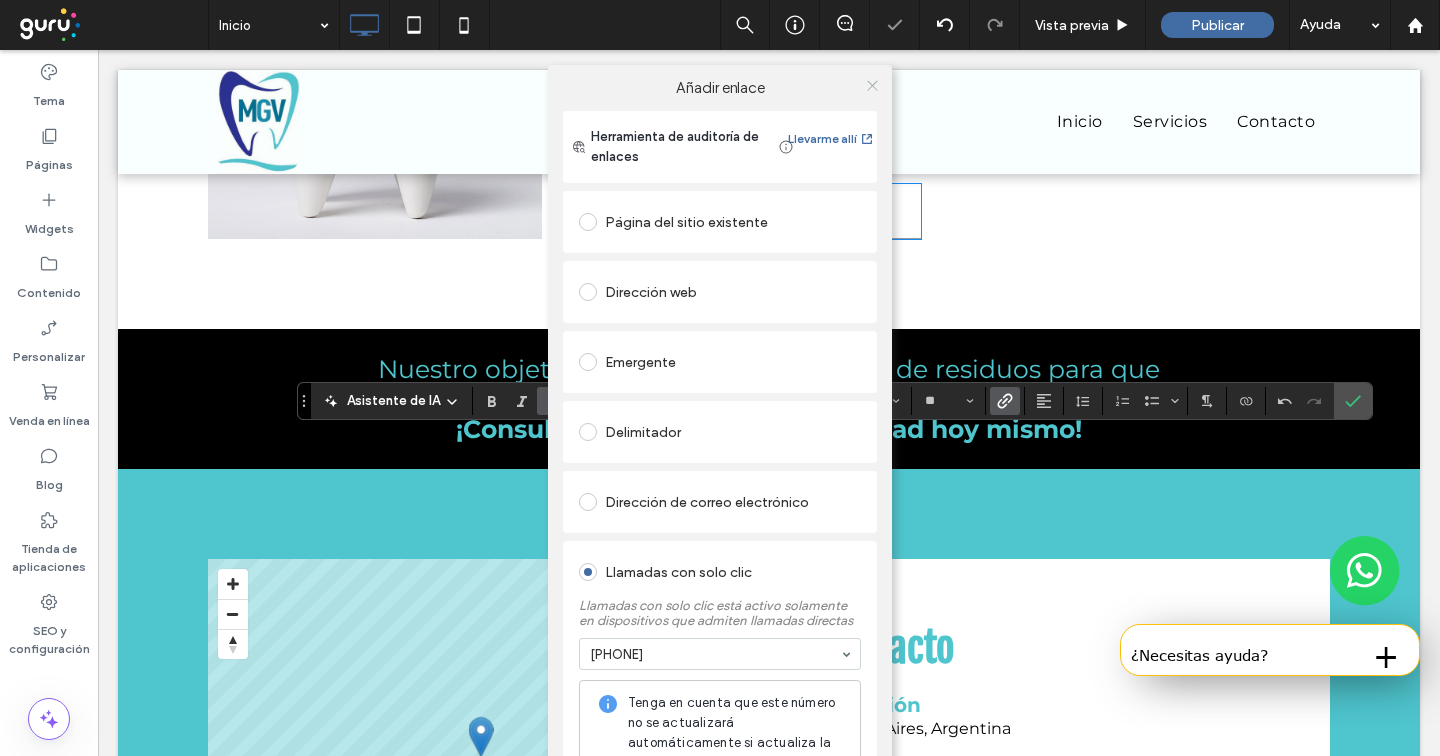 click 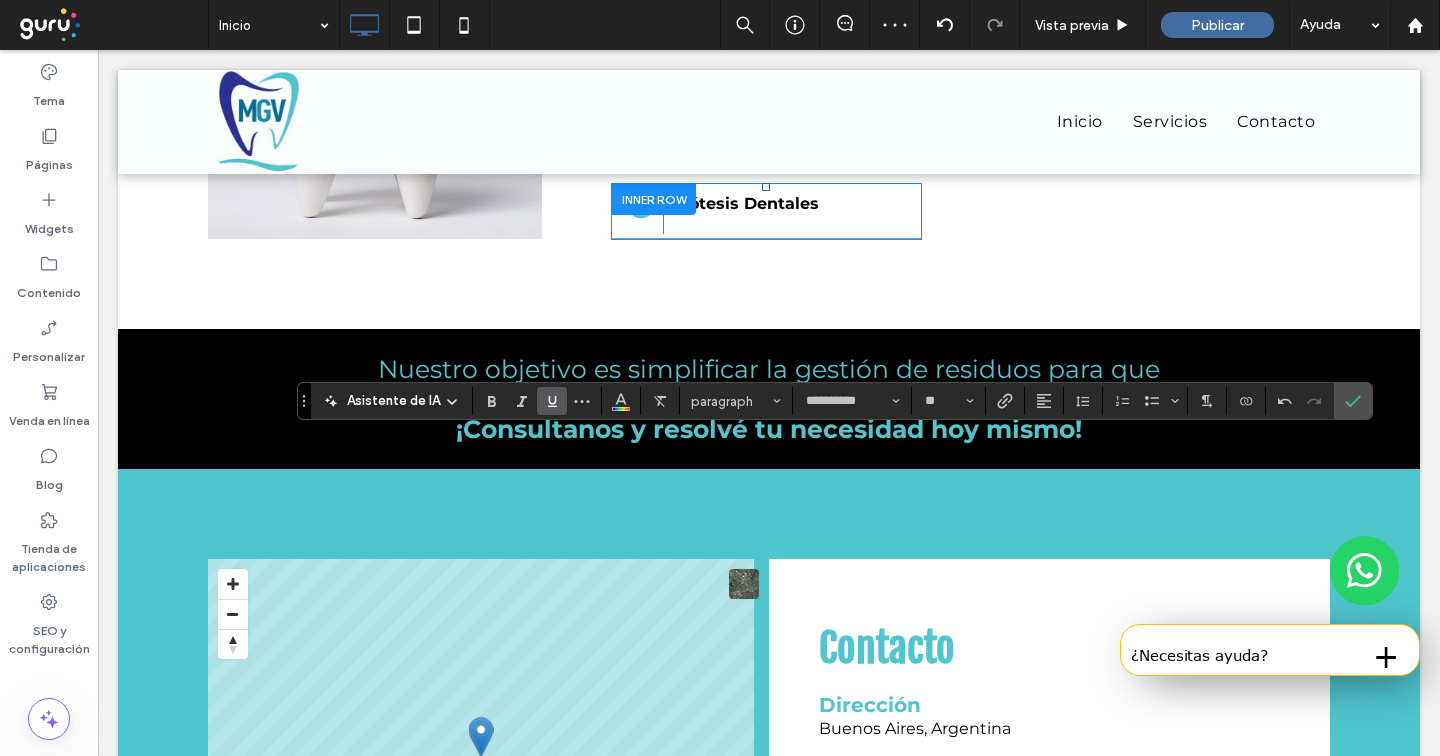 click 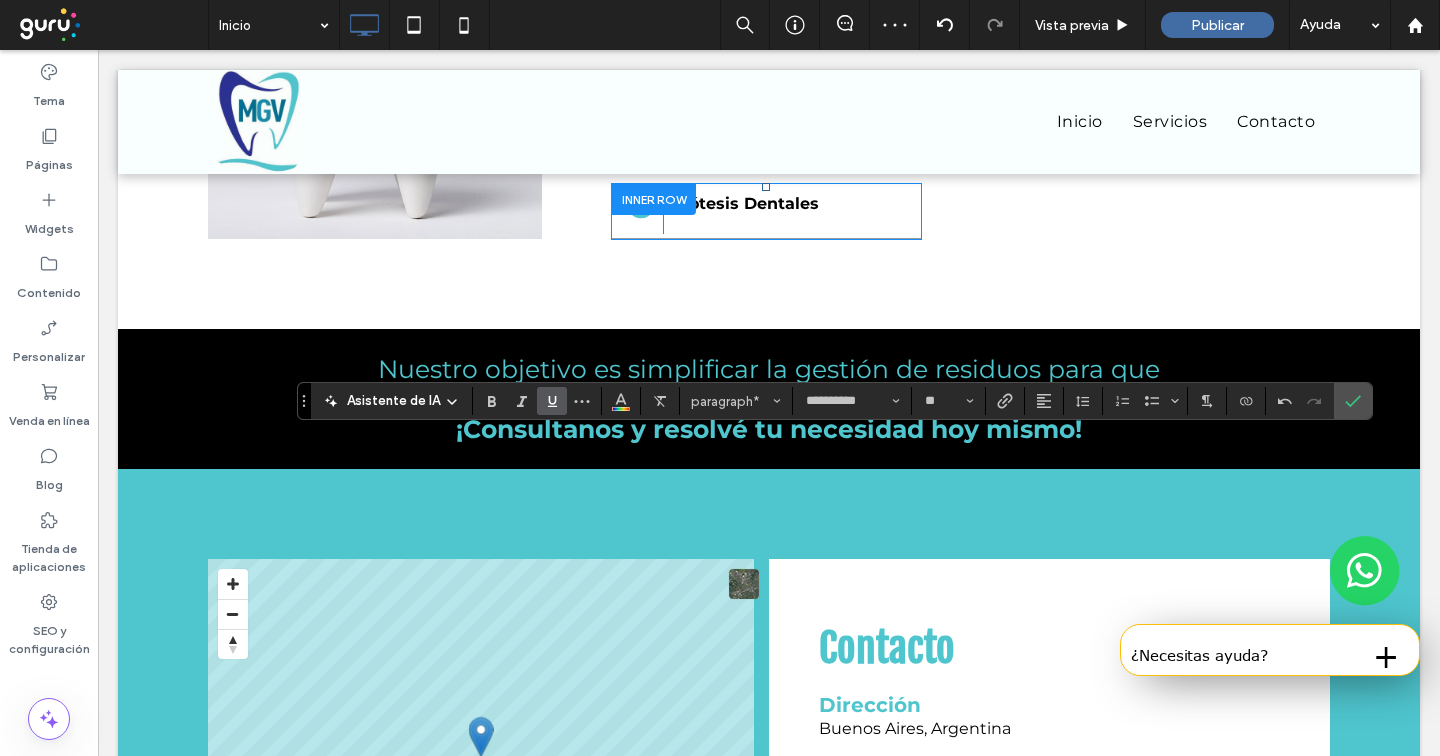click 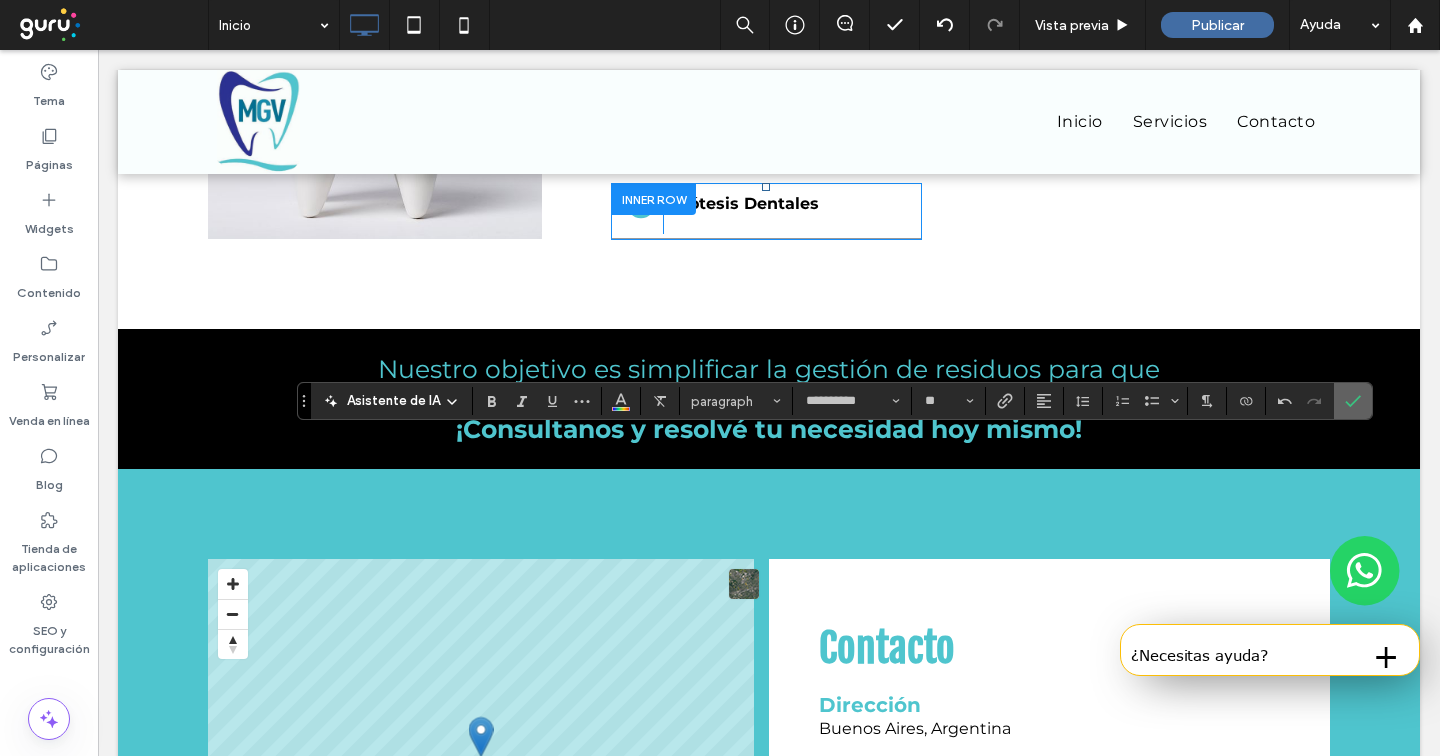 click at bounding box center (1353, 401) 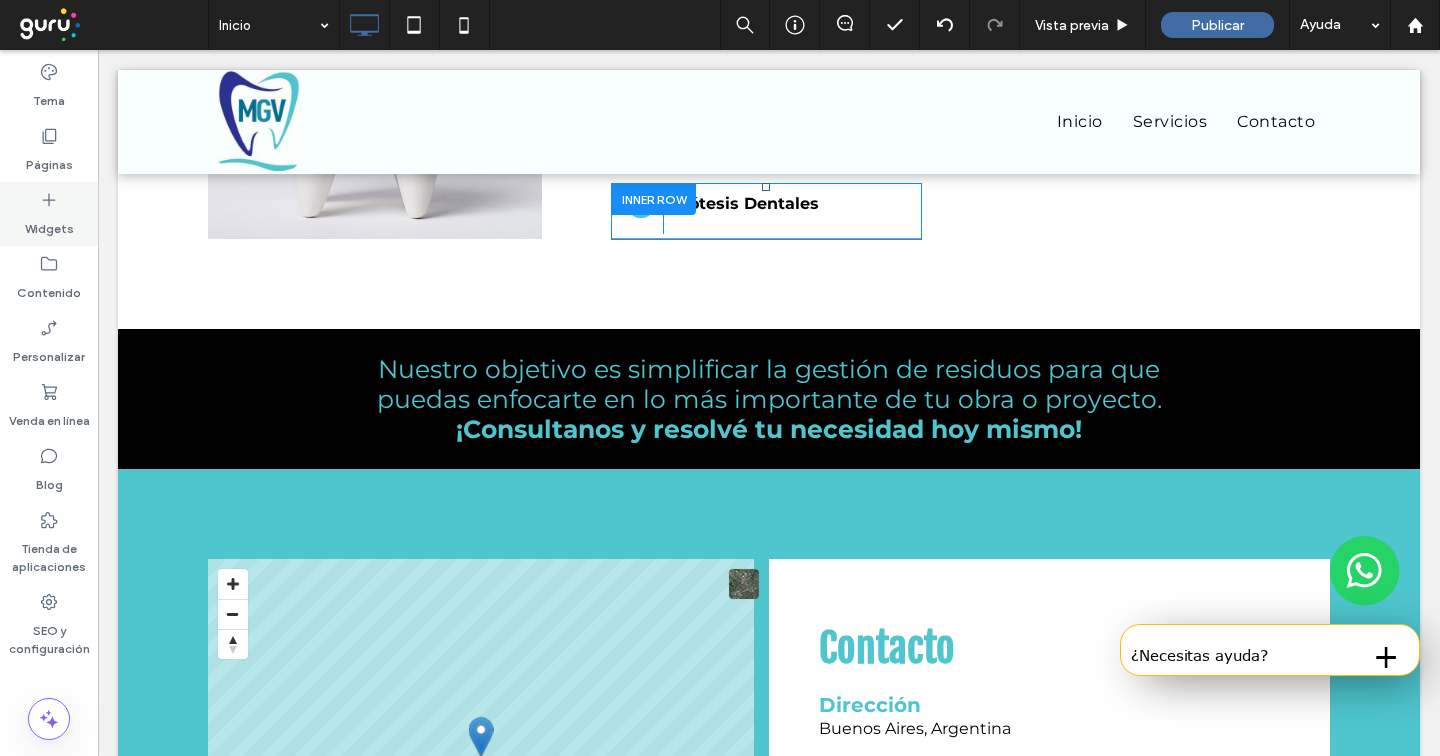 click on "Widgets" at bounding box center (49, 224) 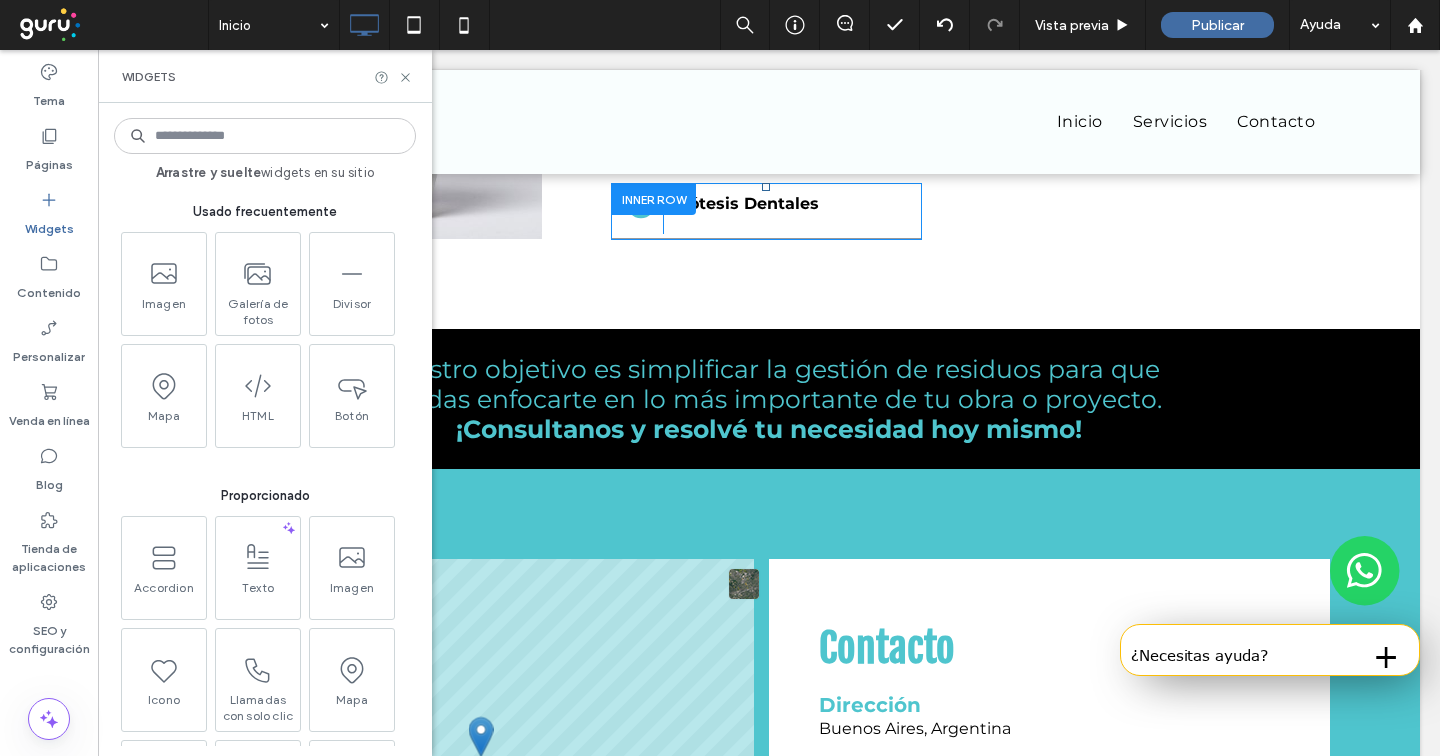 click at bounding box center (265, 136) 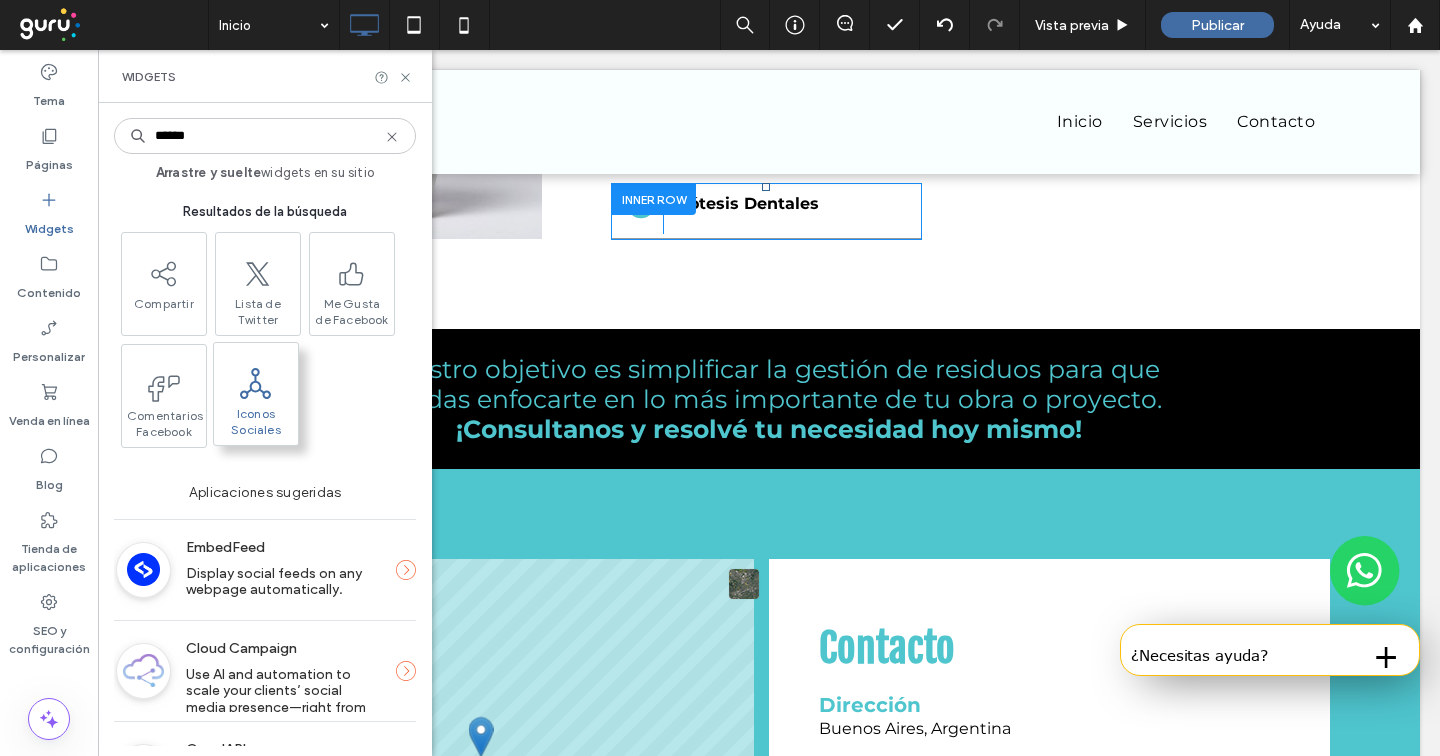 type on "******" 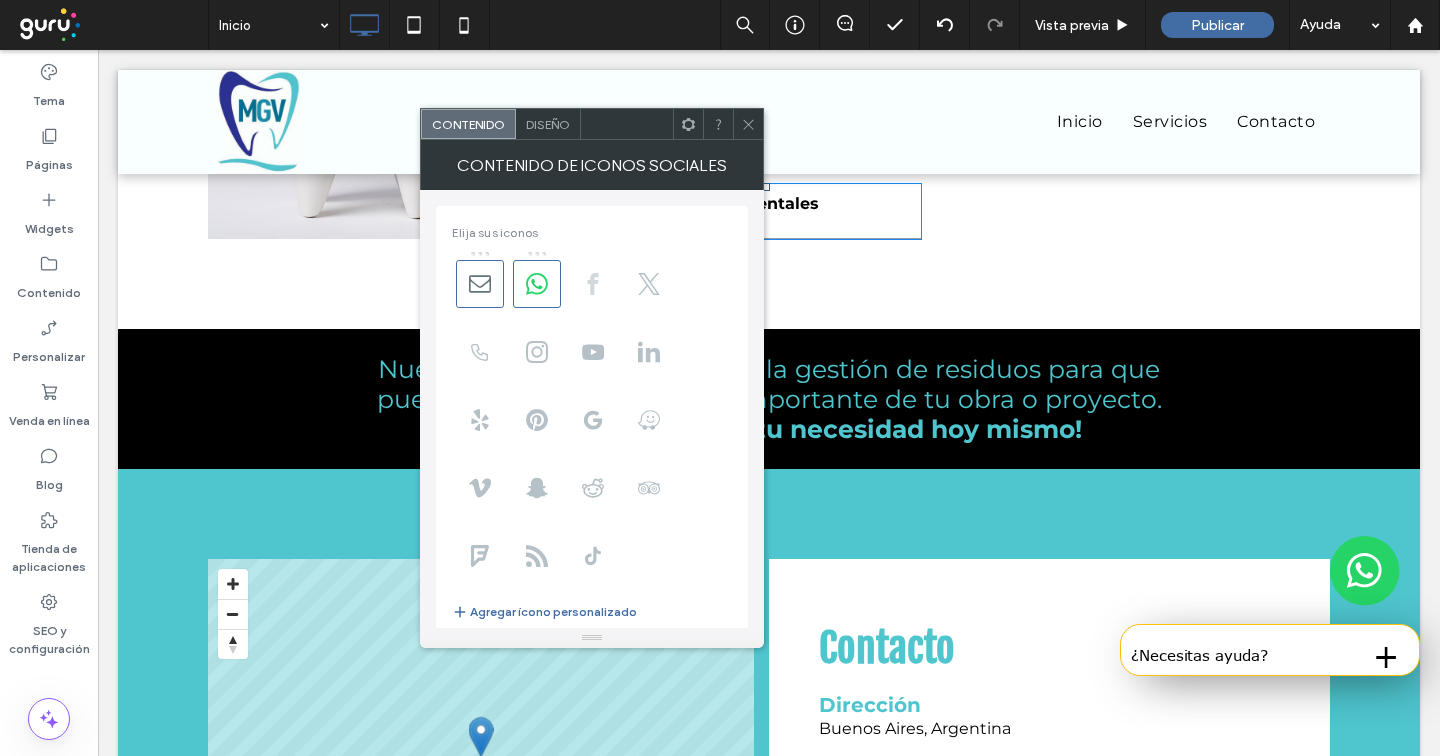 click 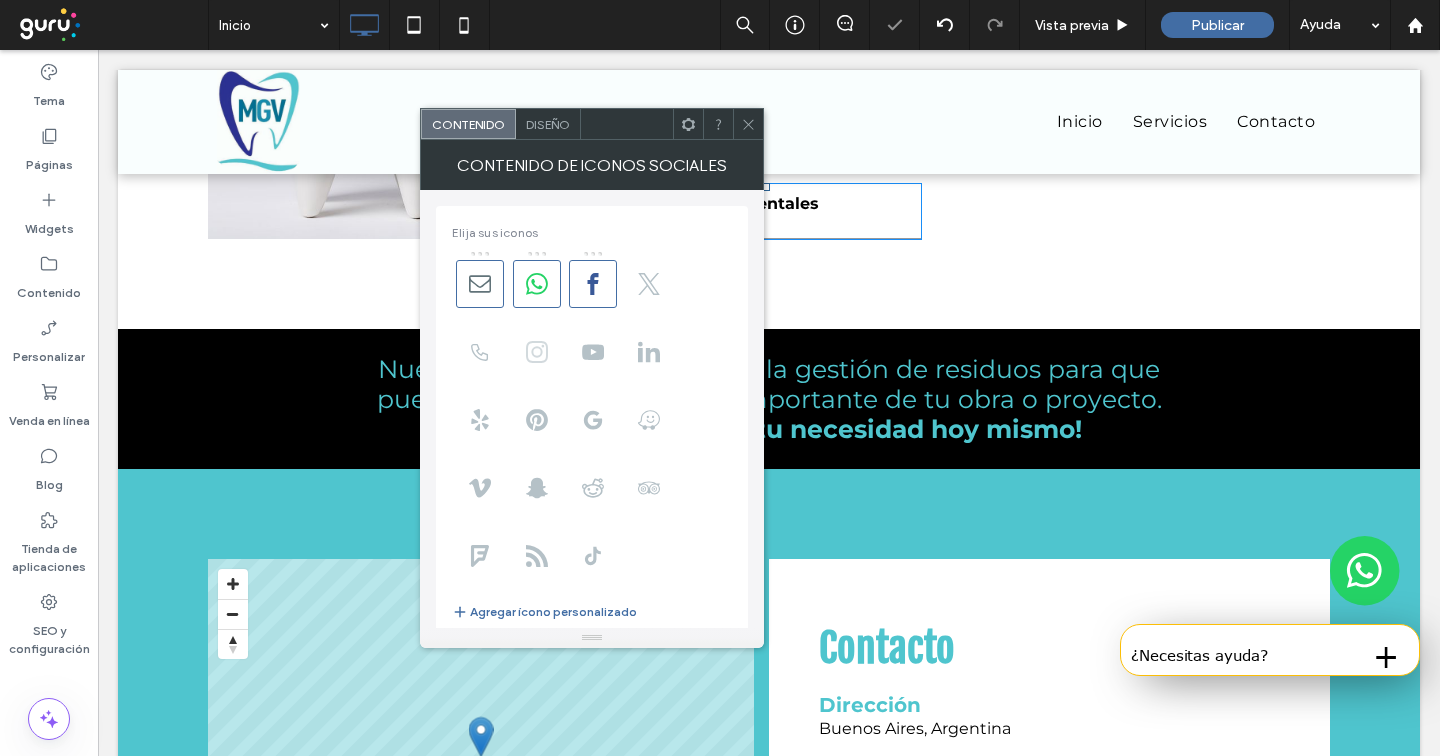 click at bounding box center [537, 352] 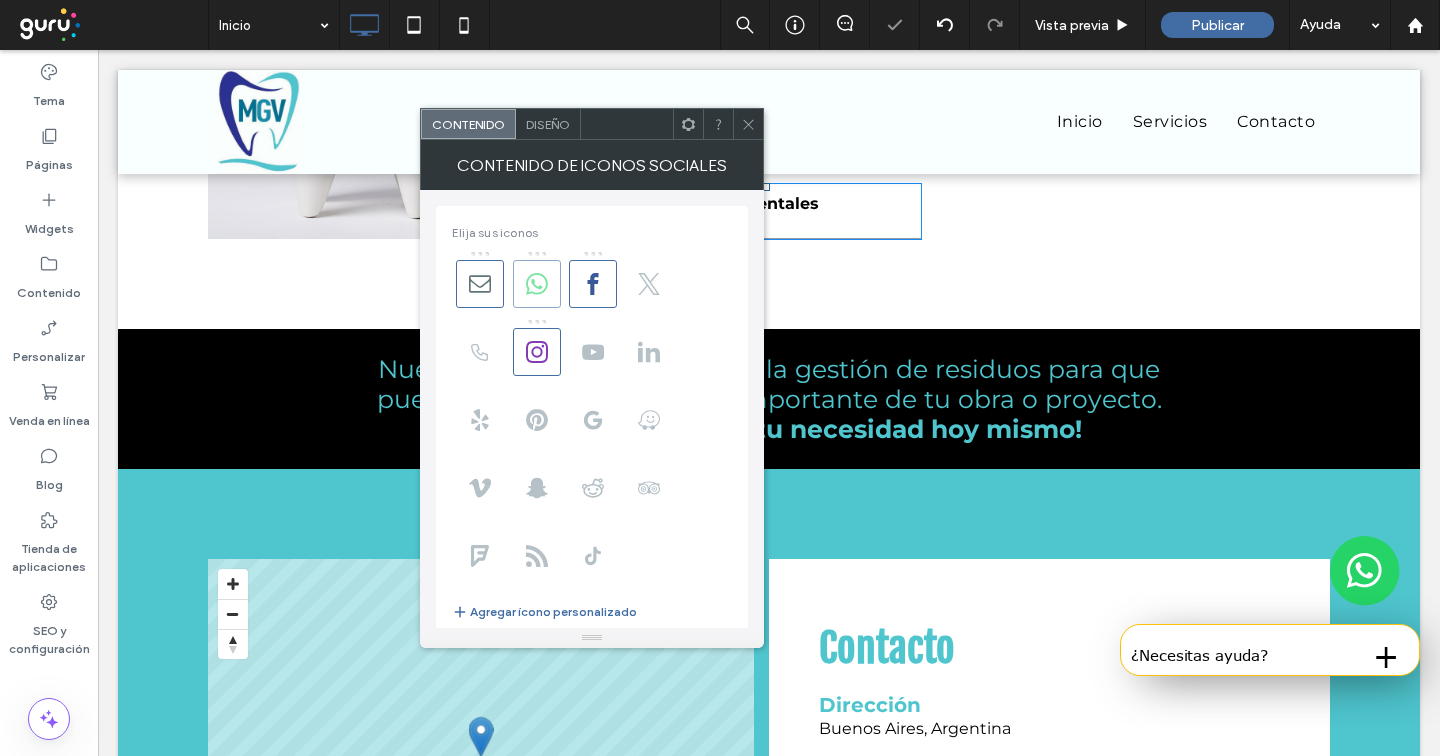 click 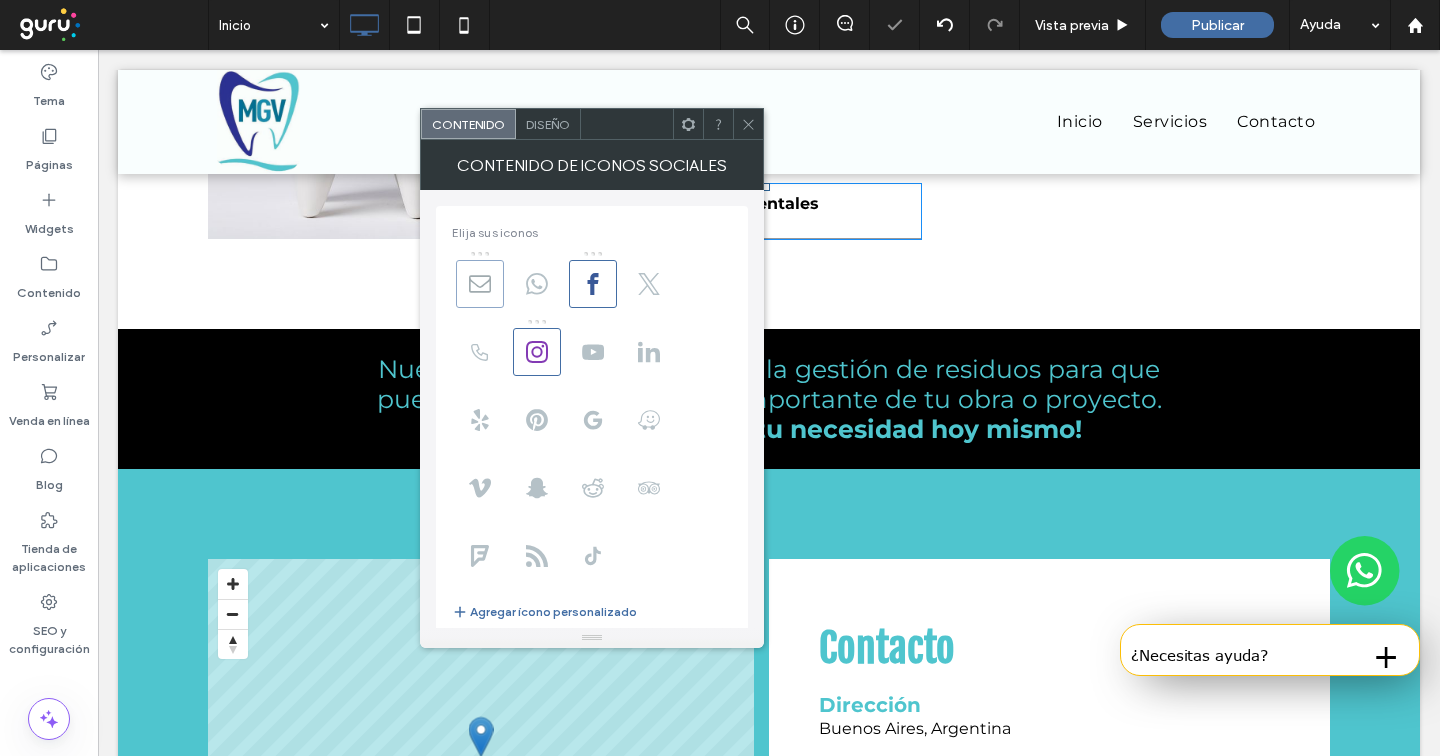 click 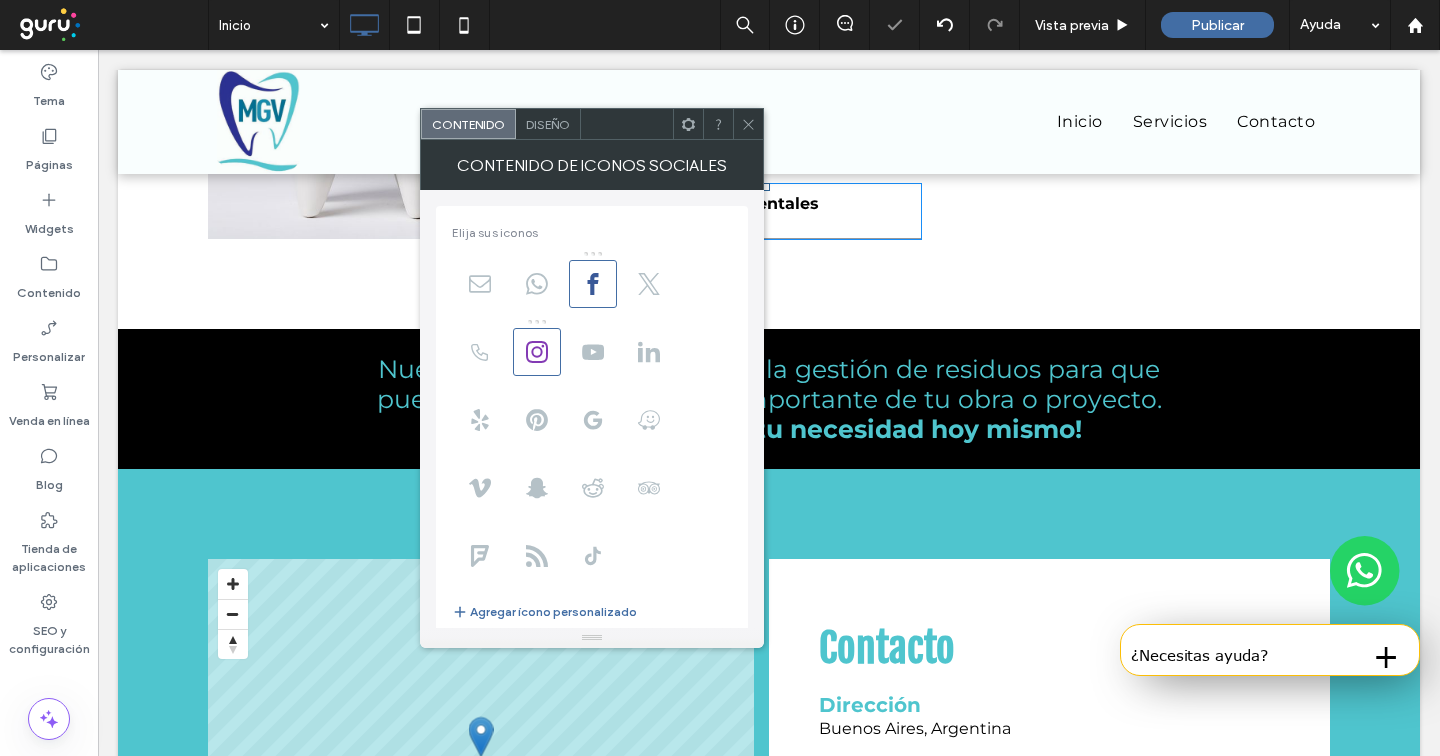 scroll, scrollTop: 245, scrollLeft: 0, axis: vertical 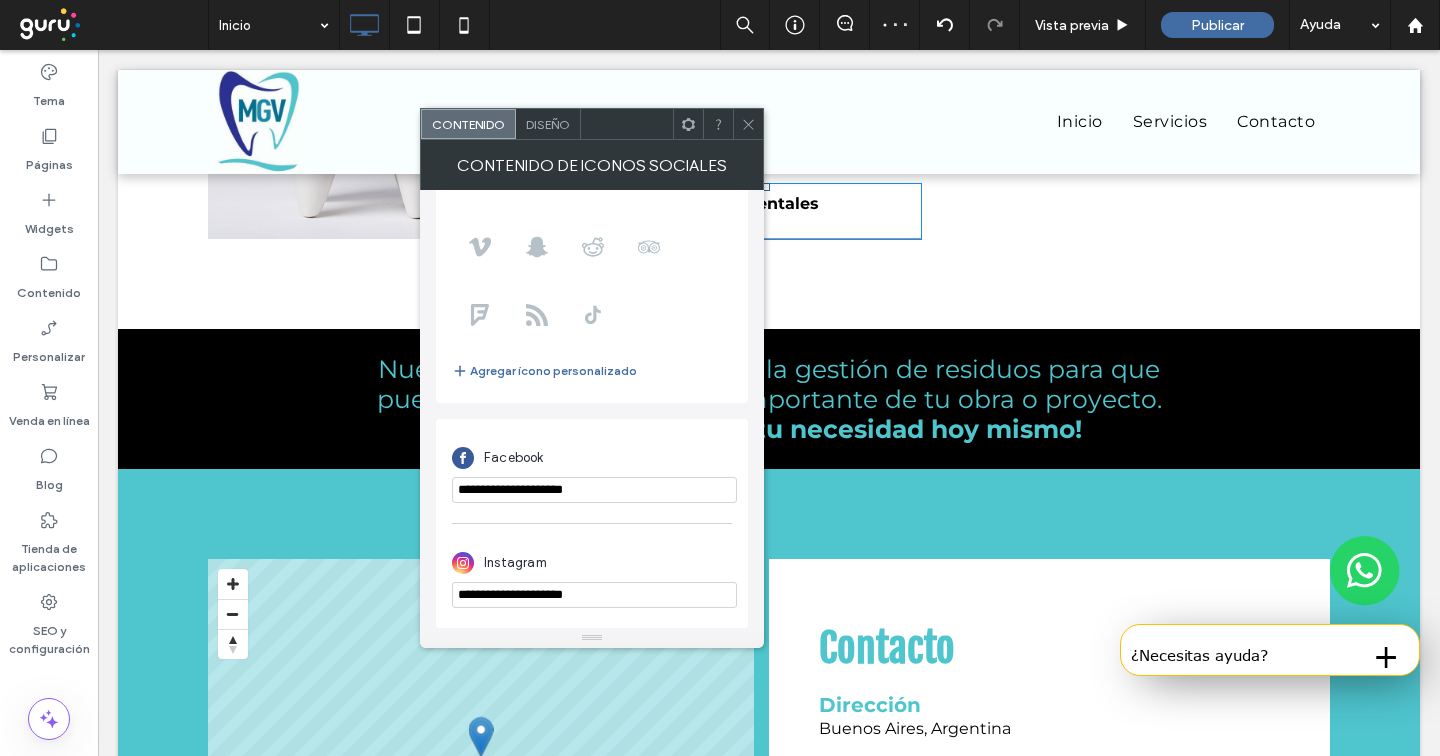 click on "**********" at bounding box center [594, 490] 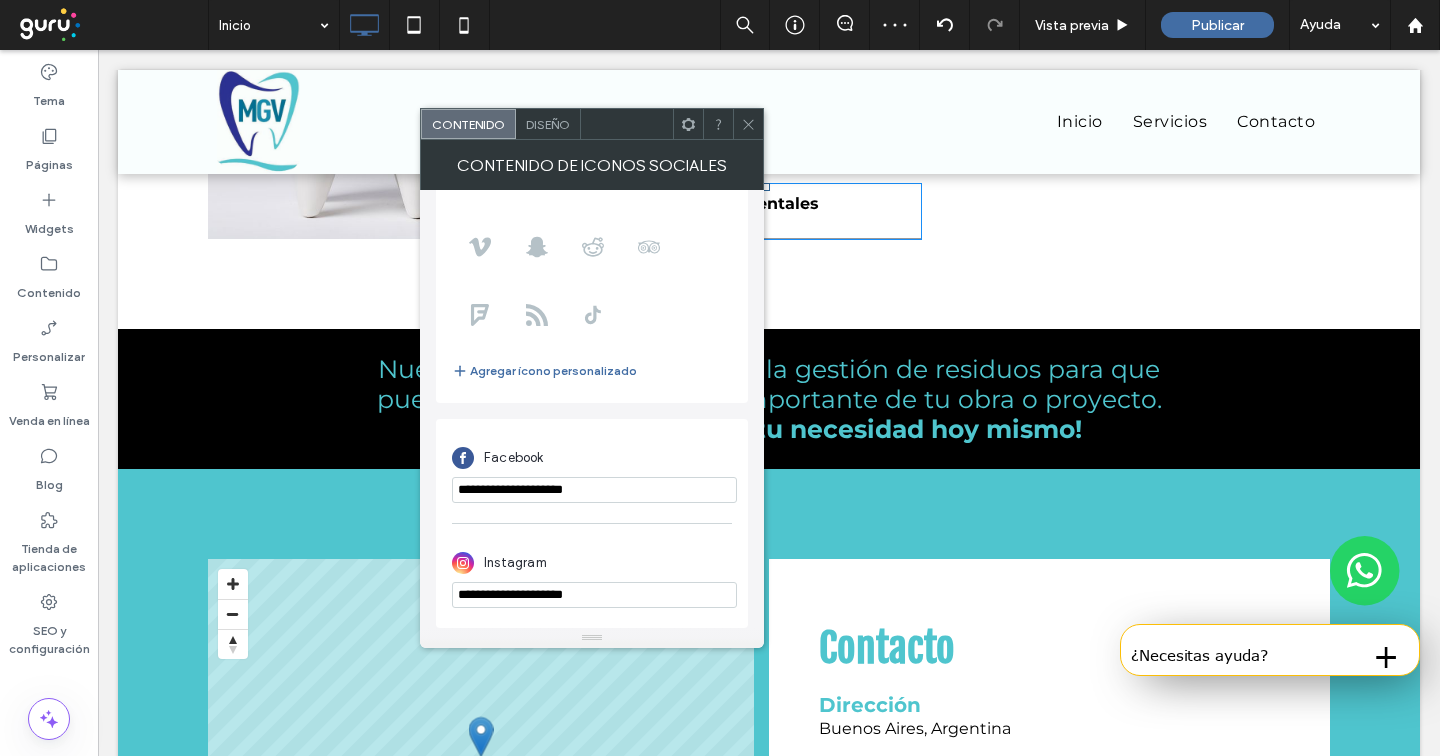 click on "**********" at bounding box center (594, 490) 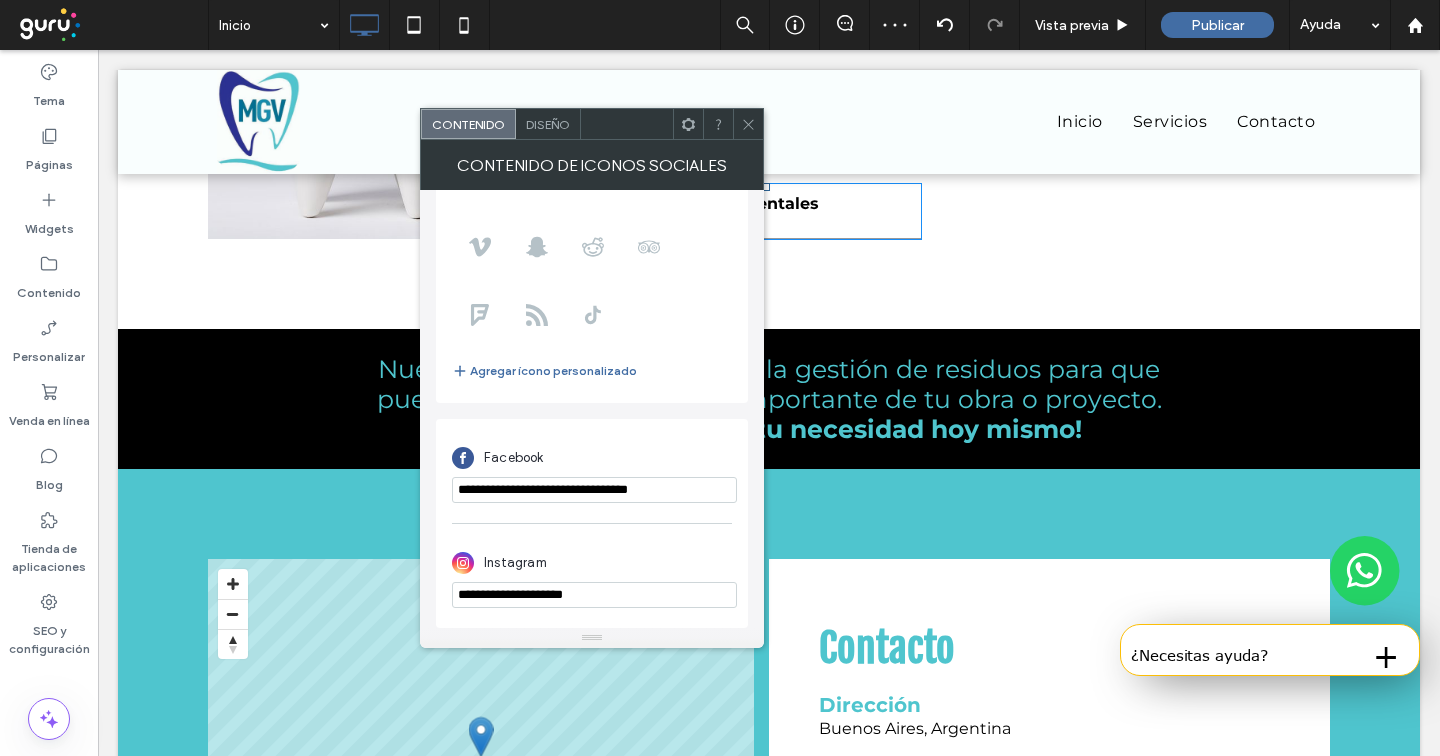 type on "**********" 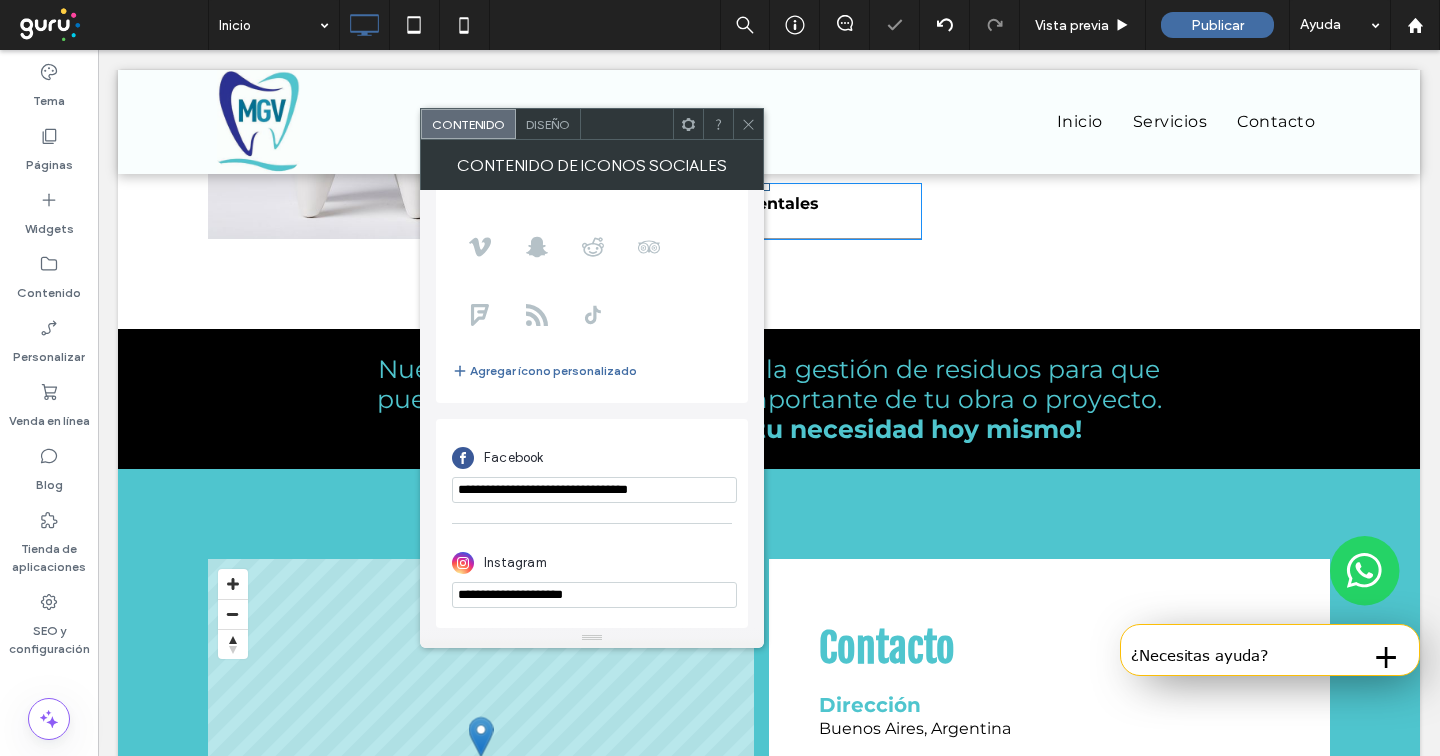 click on "**********" at bounding box center [594, 595] 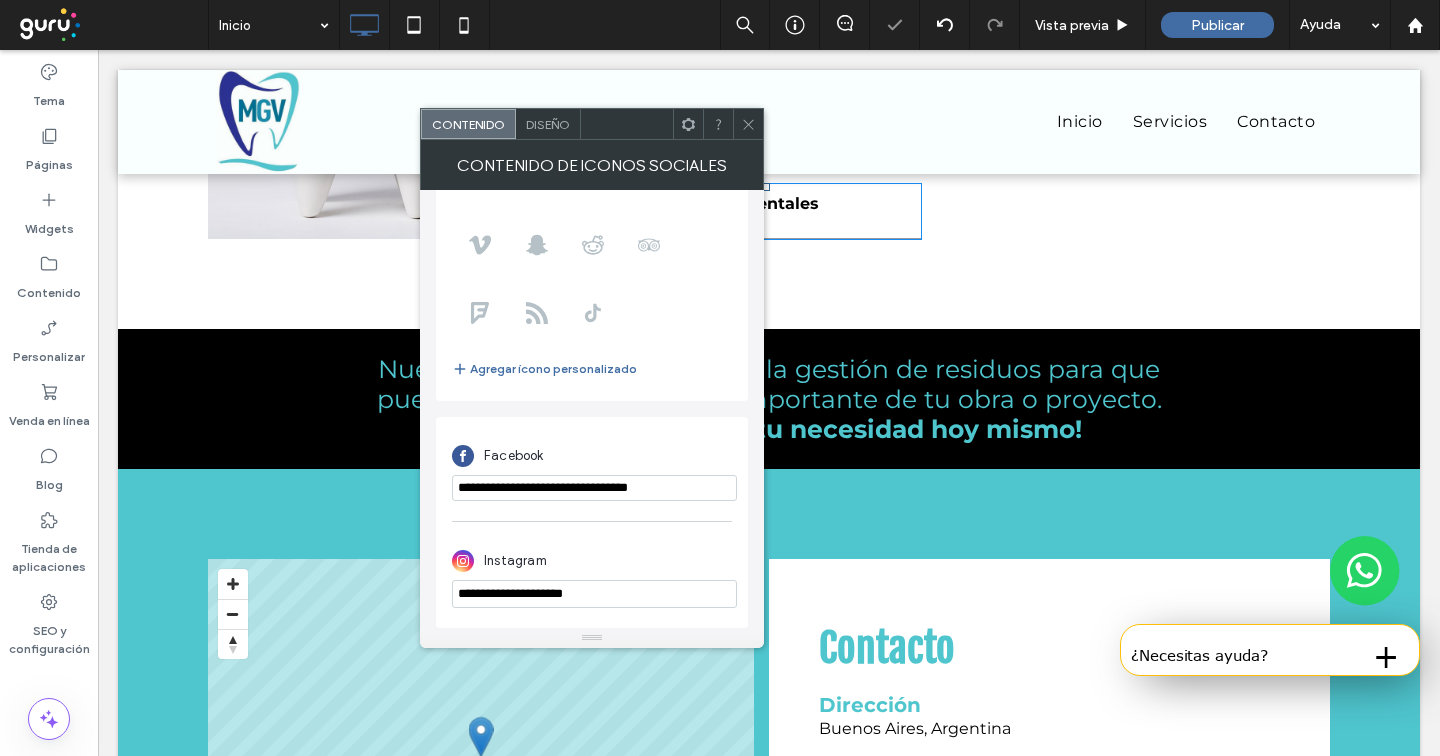 type on "**********" 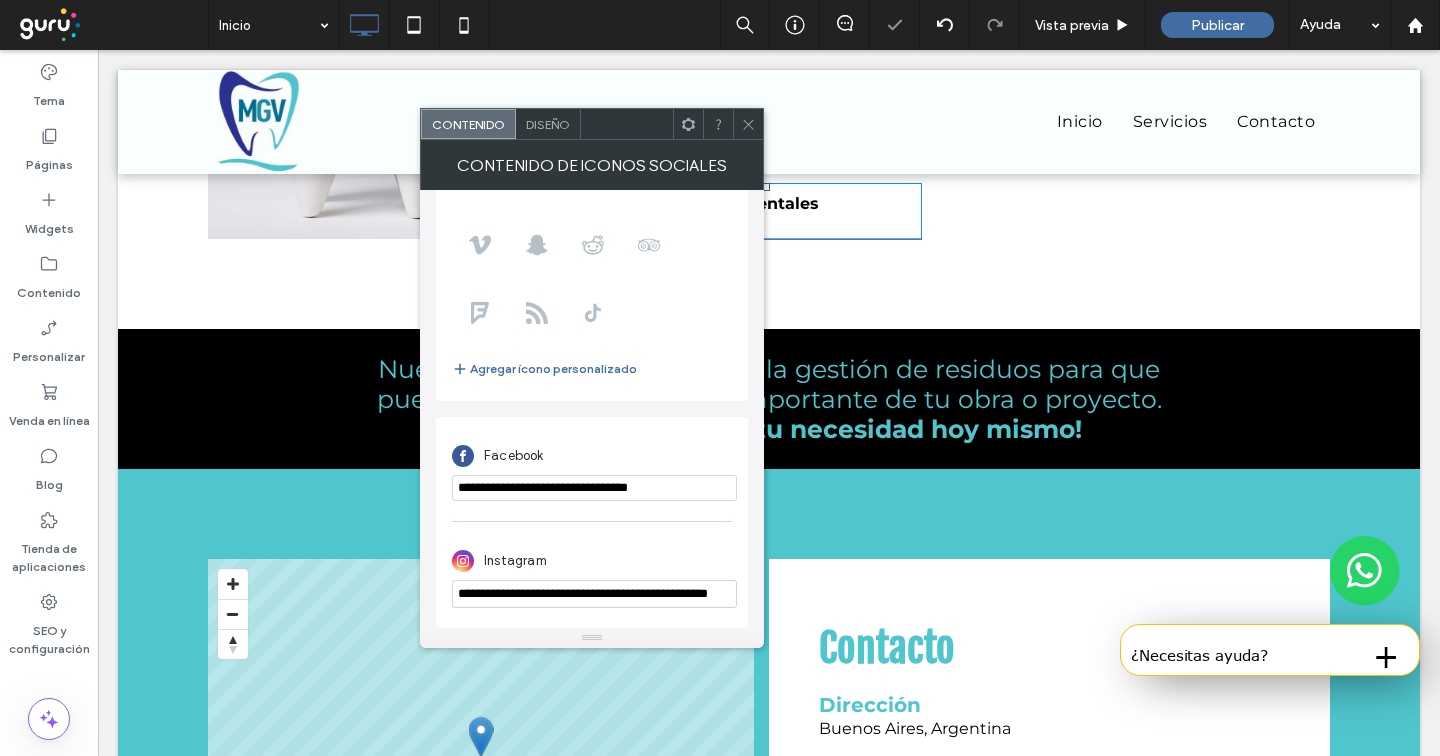 click on "Diseño" at bounding box center (548, 124) 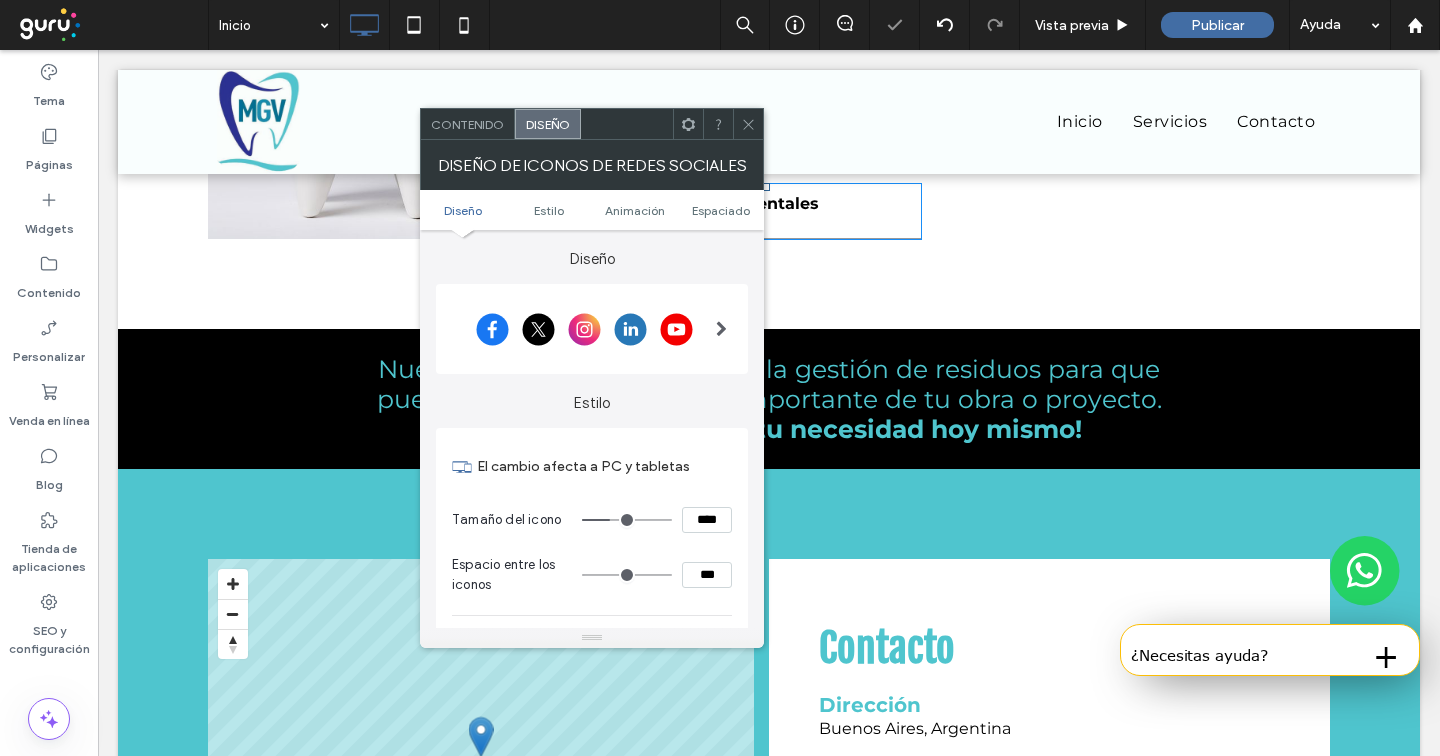 click at bounding box center [721, 329] 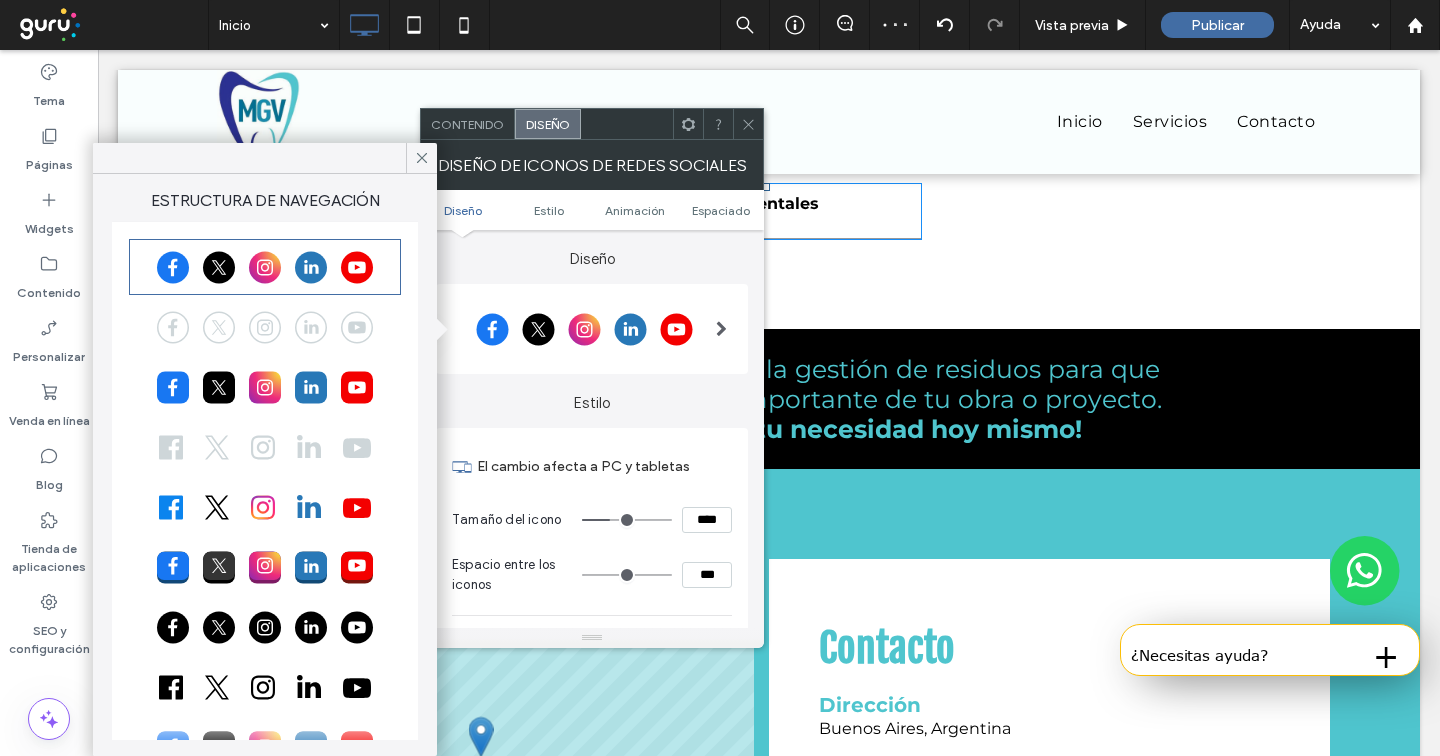 click at bounding box center [265, 447] 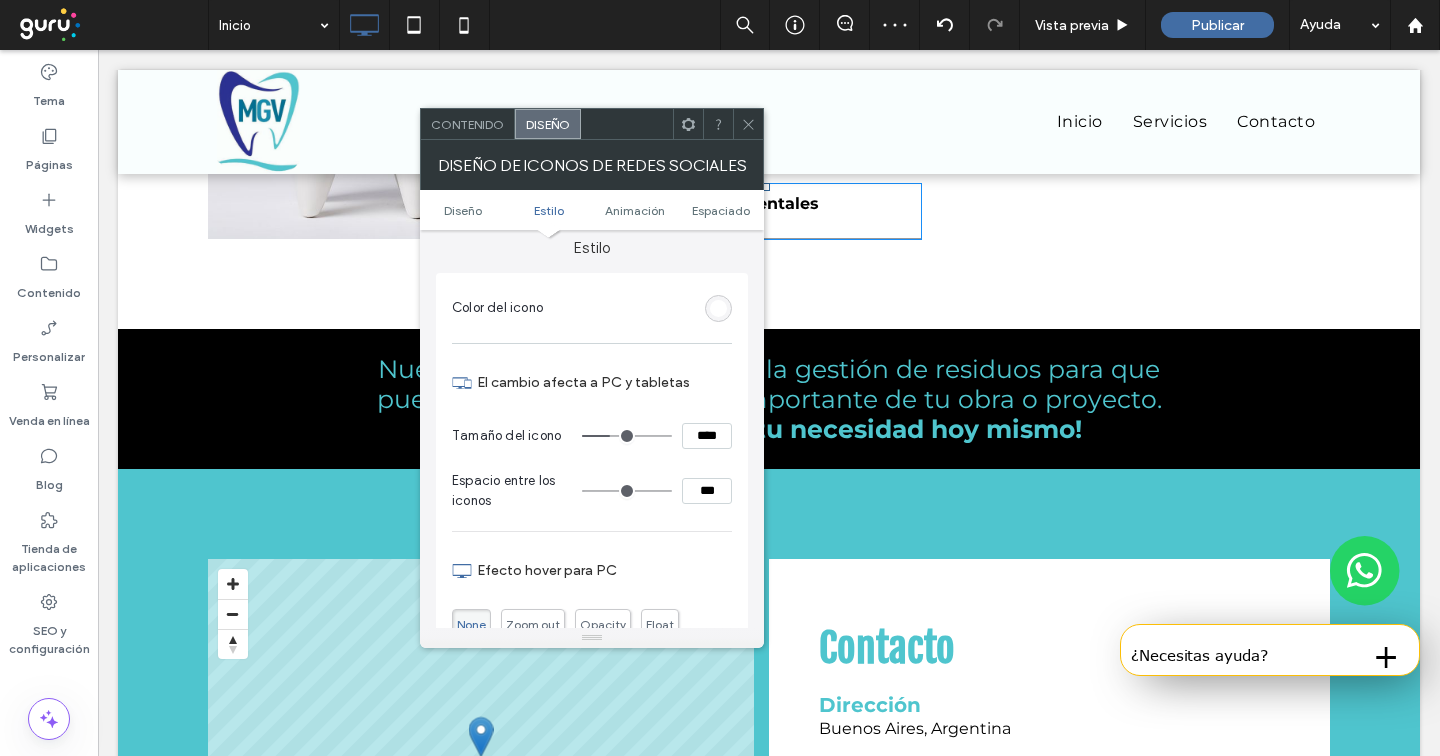 scroll, scrollTop: 176, scrollLeft: 0, axis: vertical 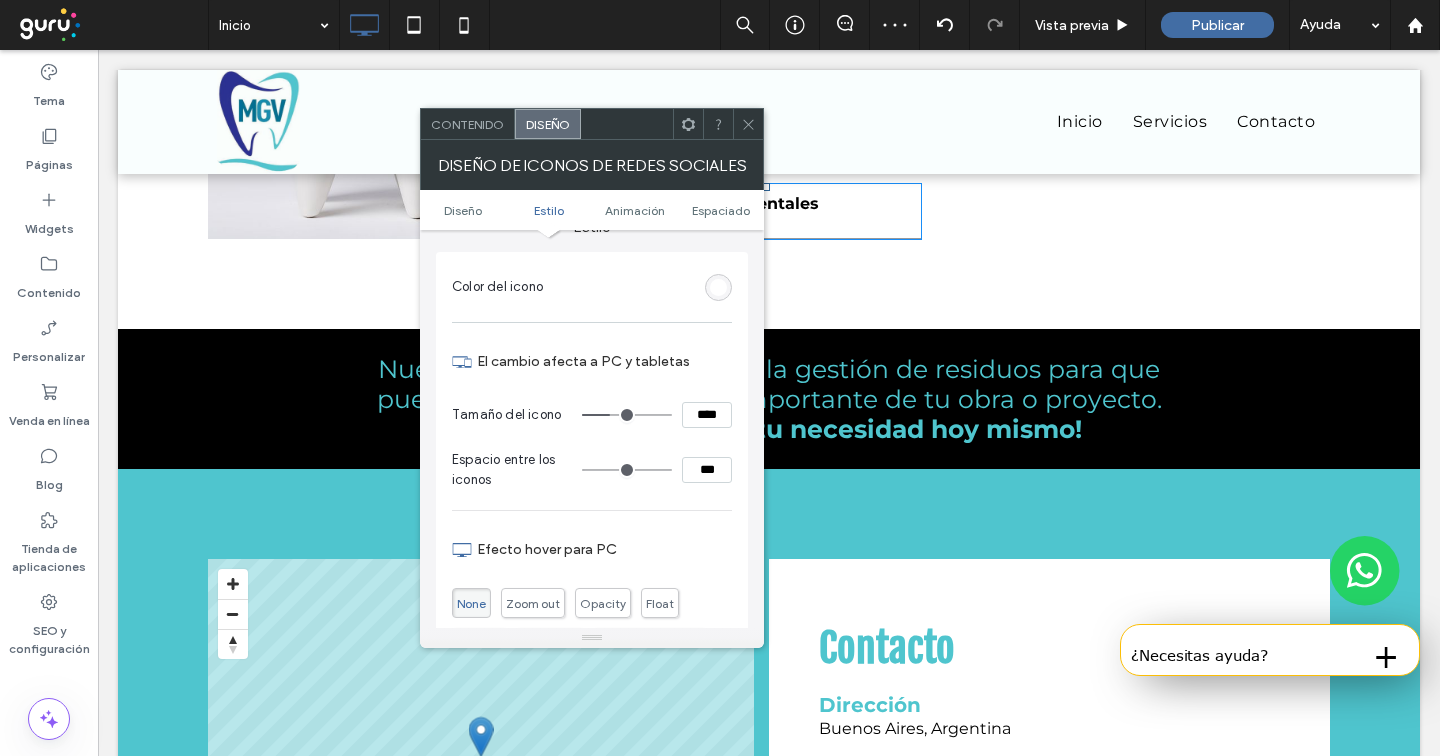 click at bounding box center (718, 287) 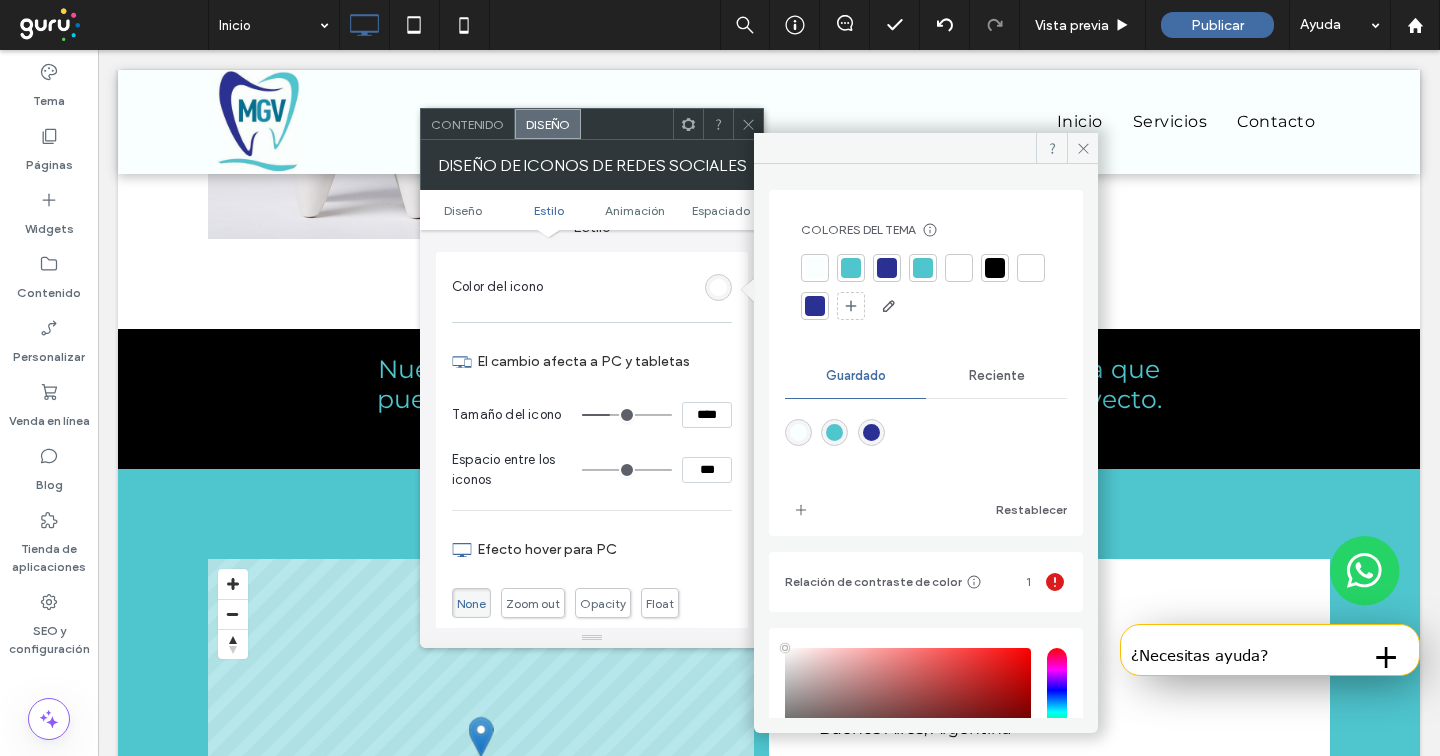drag, startPoint x: 888, startPoint y: 266, endPoint x: 683, endPoint y: 405, distance: 247.68124 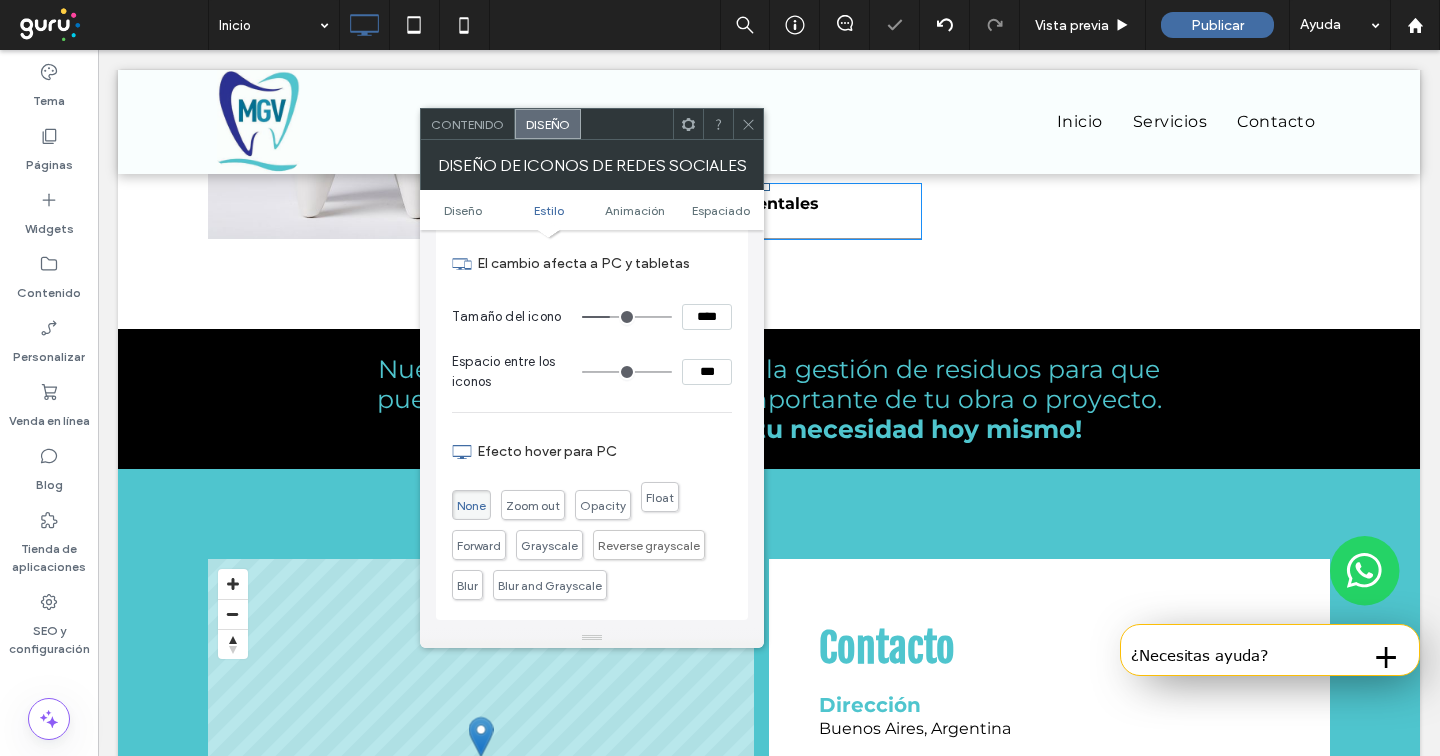 scroll, scrollTop: 275, scrollLeft: 0, axis: vertical 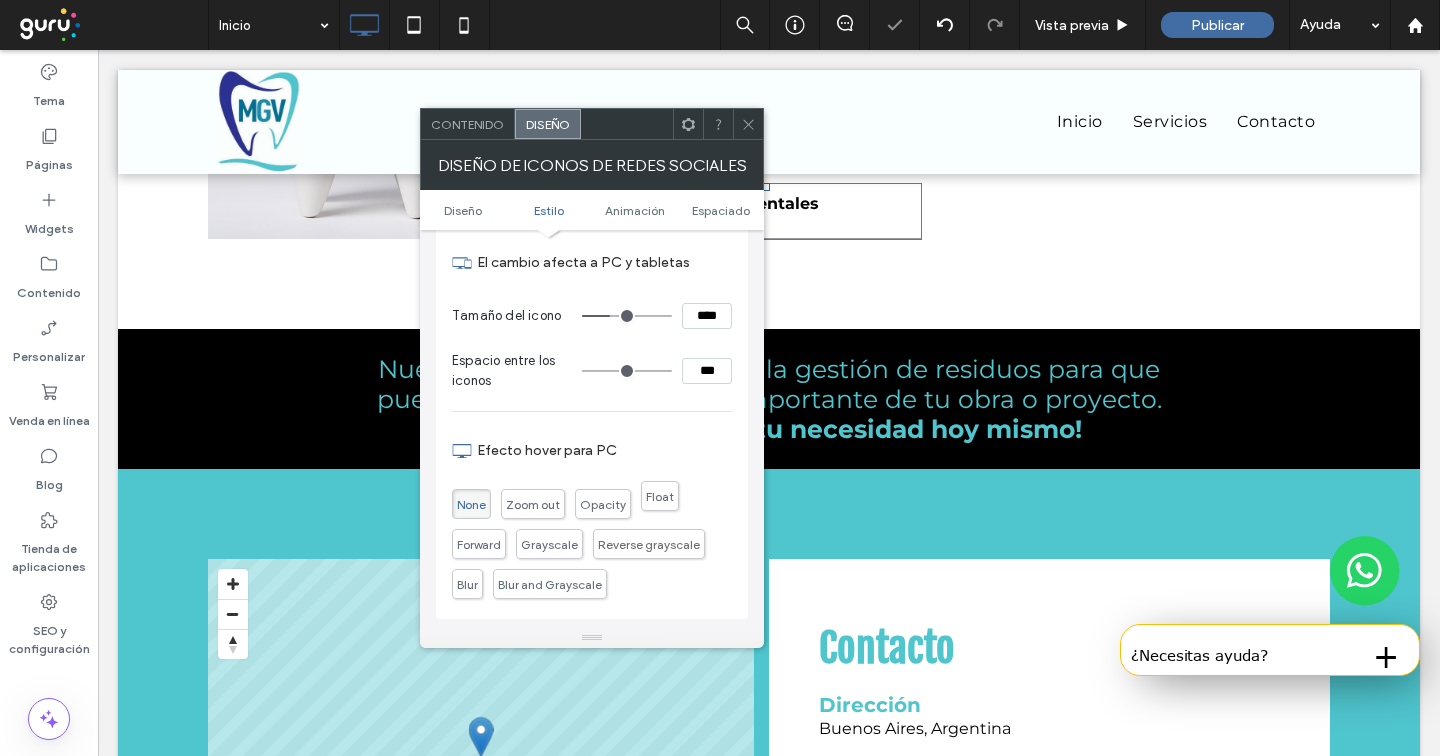 click on "Float" at bounding box center [660, 504] 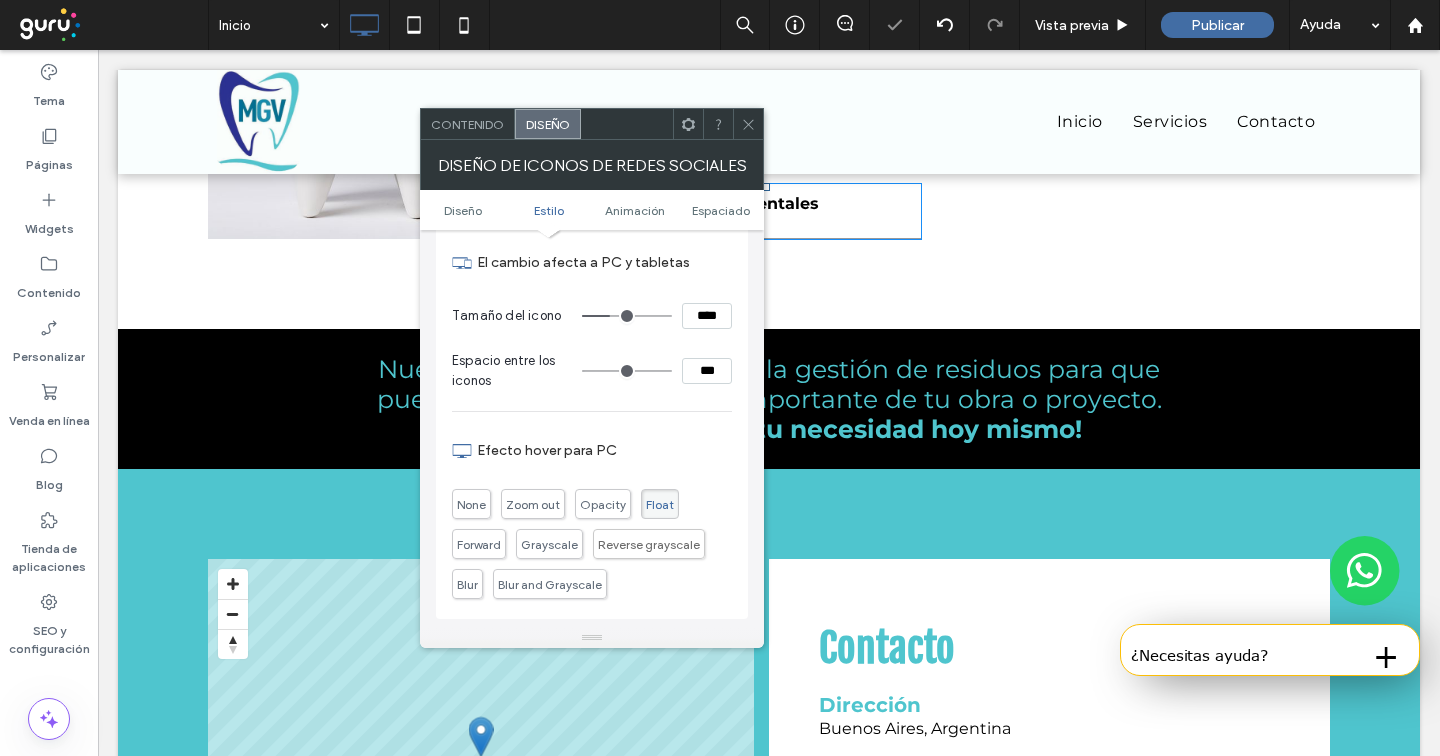 type on "**" 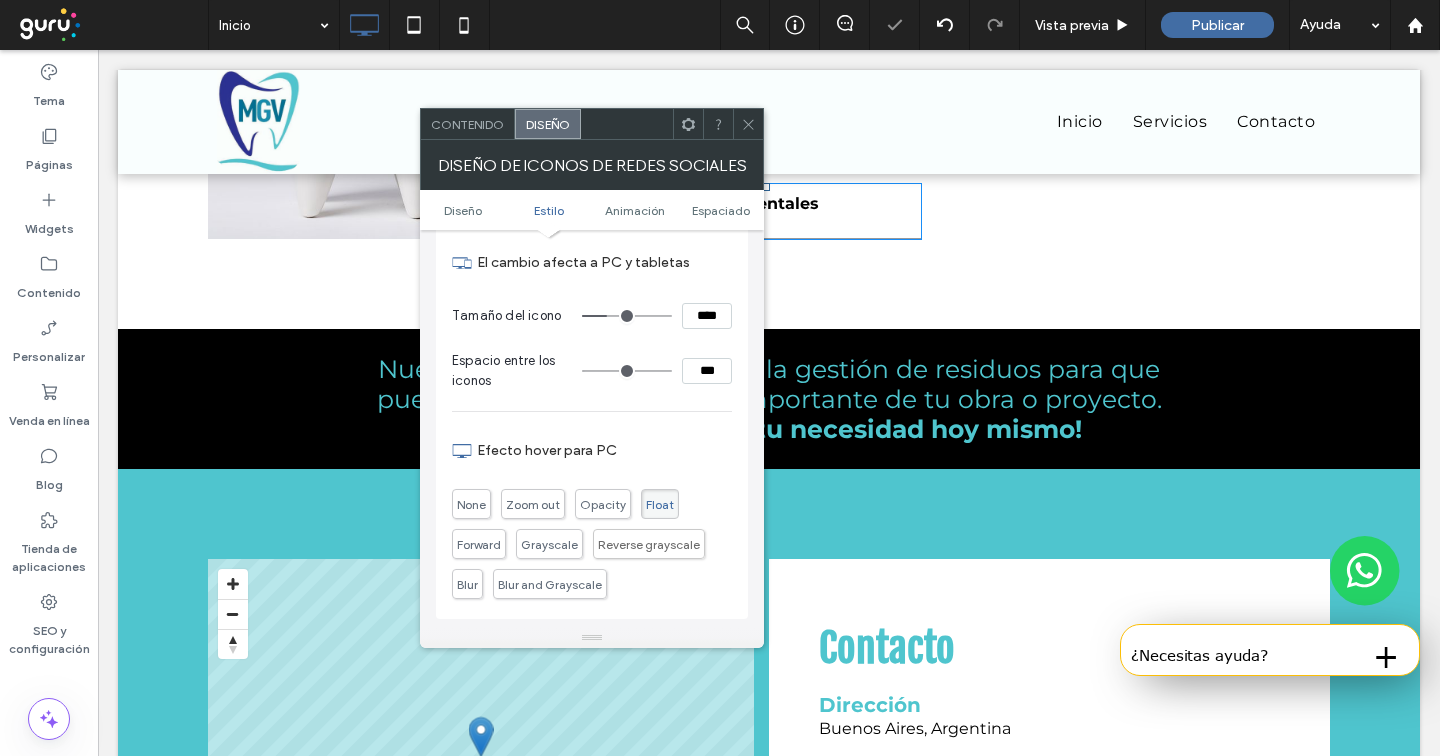 type on "**" 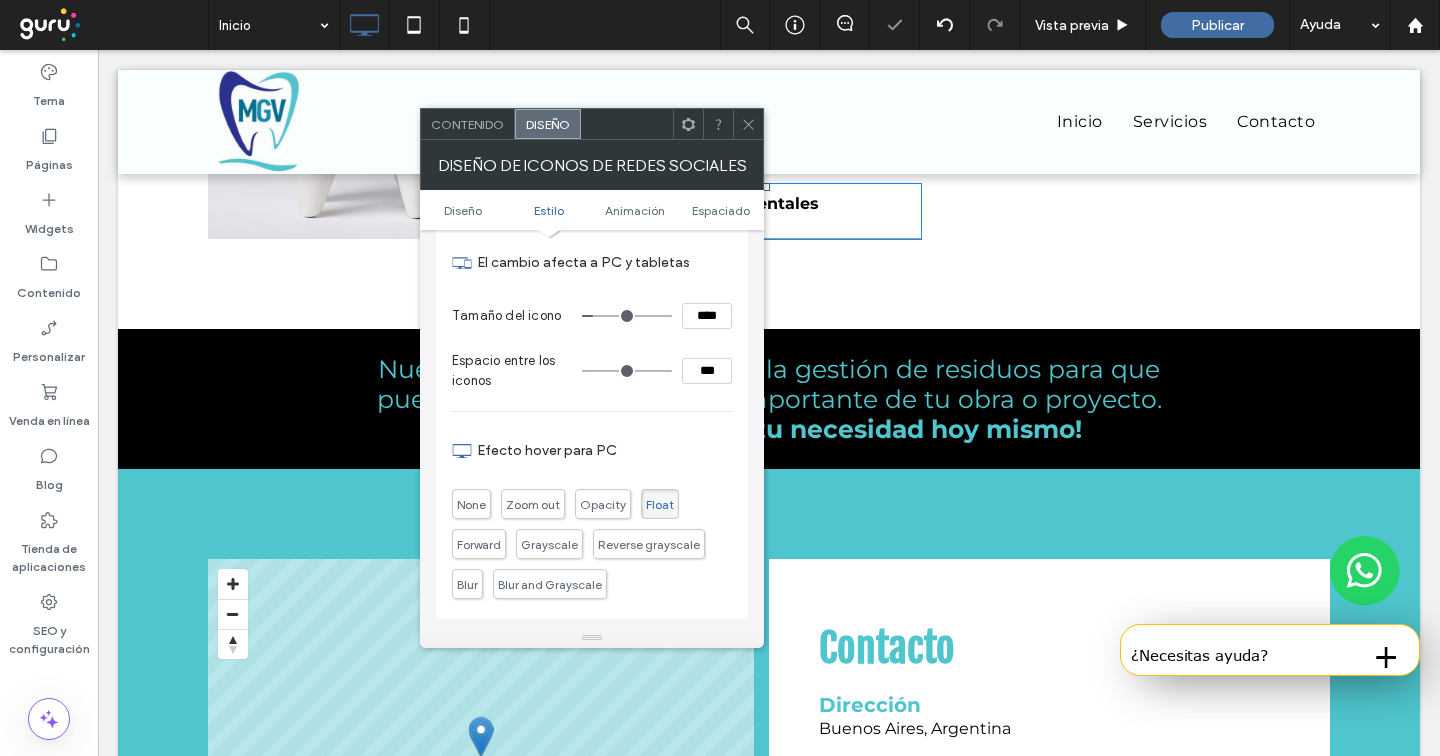 type on "**" 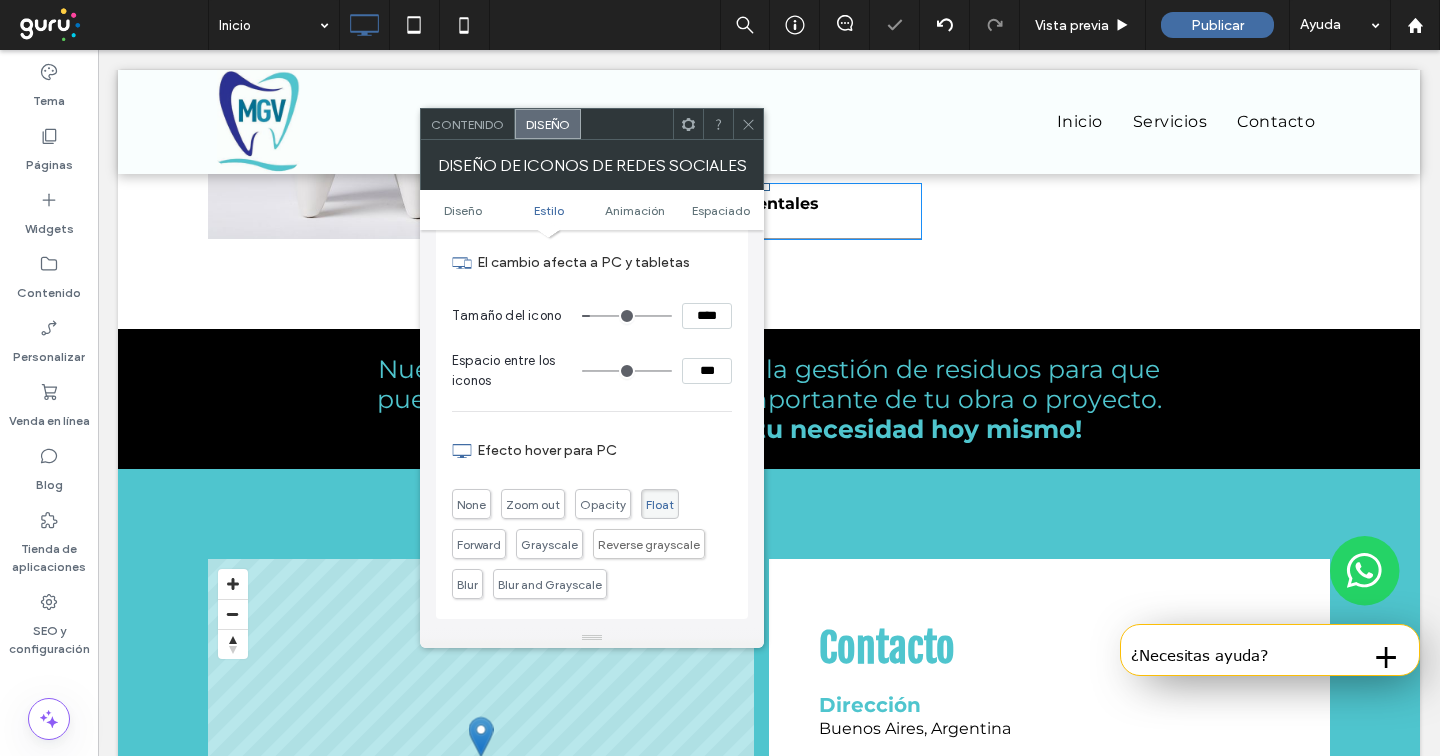 click at bounding box center [748, 124] 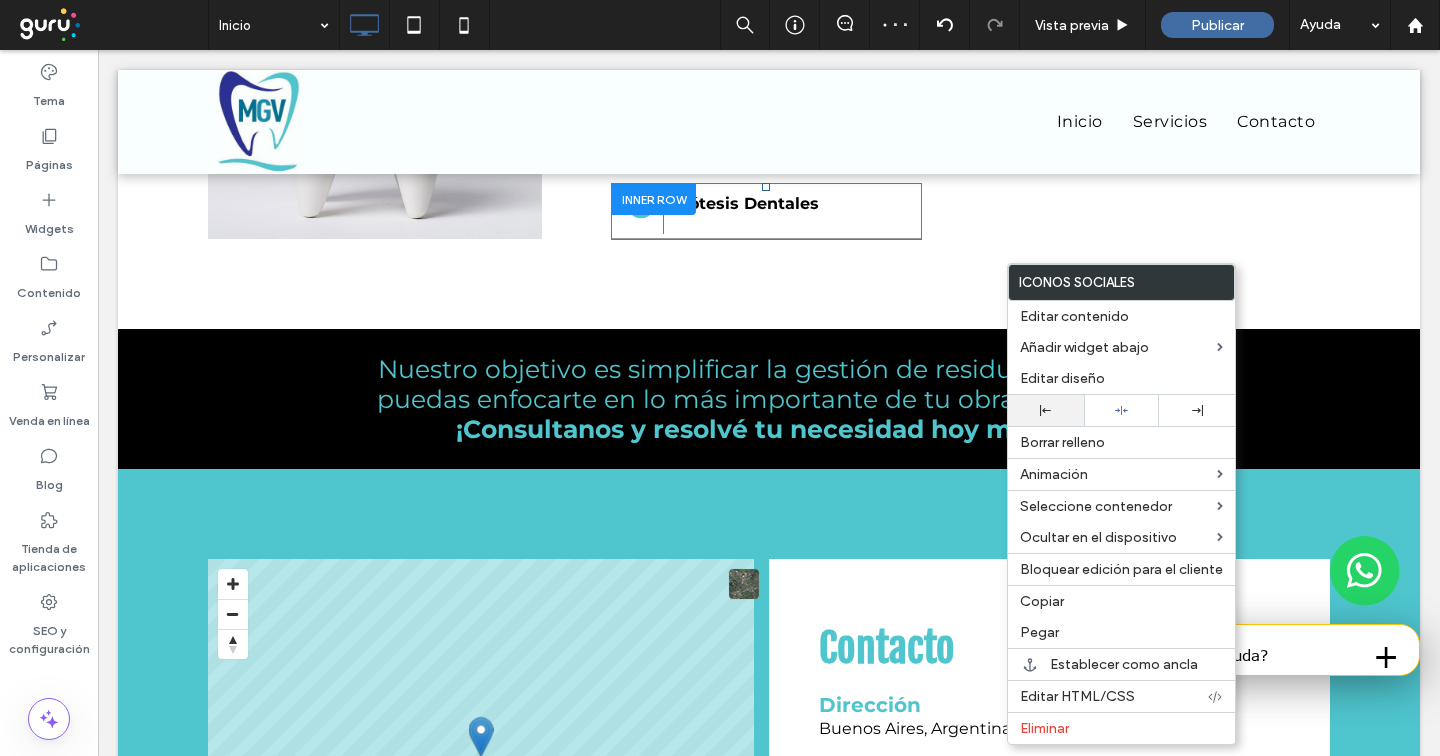 click at bounding box center (1046, 410) 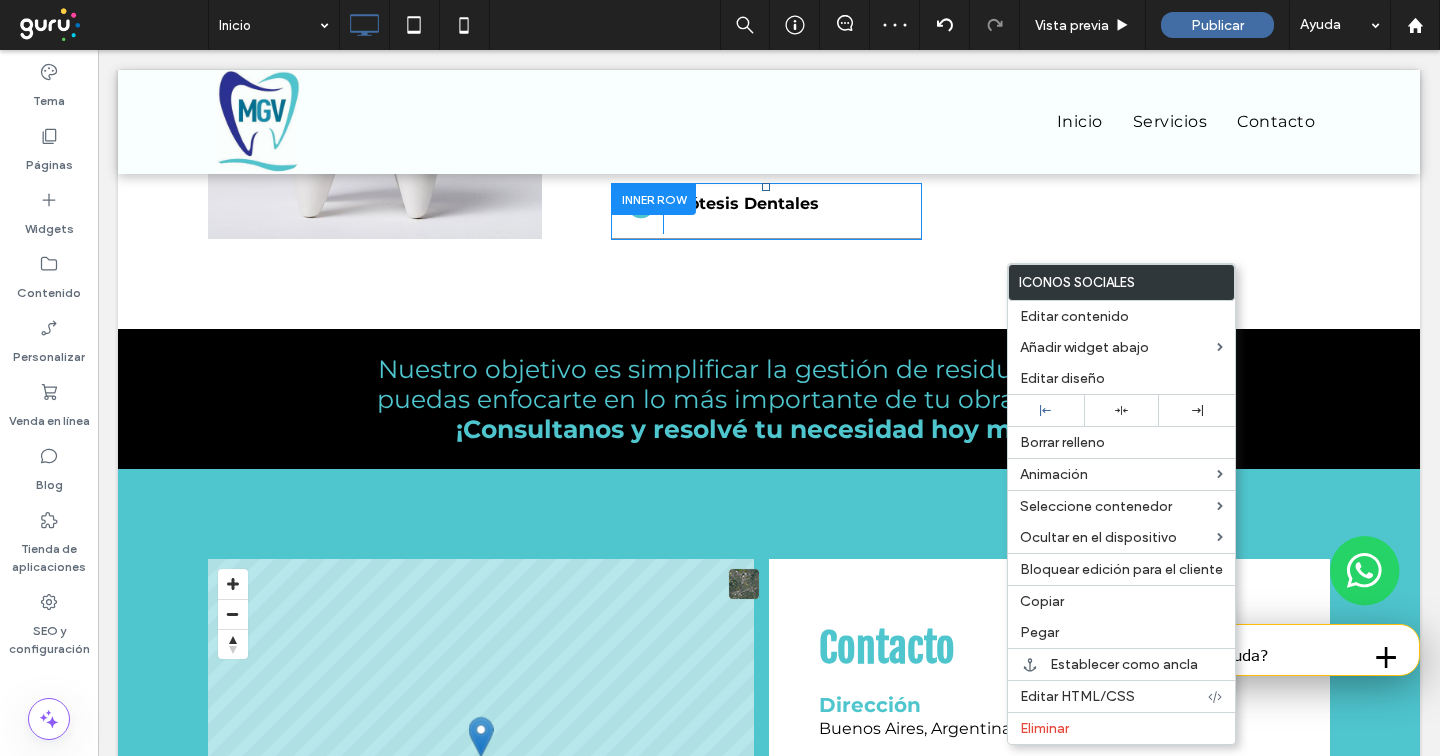click on ".wqwq-1{fill:#231f20;}
.cls-1q, .cls-2q { fill-rule: evenodd; }
.cls-2q { fill: #6e8188; }
True_local
Agendize
HealthEngine
x_close_popup
from_your_site
multi_language
zoom-out
zoom-in
z_vimeo
z_yelp
z_picassa
w_vCita
youtube
yelp
x2
x
x_x
x_alignright
x_handwritten
wrench
wordpress
windowsvv
win8
whats_app
wallet
warning-sign
w_youtube
w_youtube_channel
w_yelp
w_video
w_twitter
w_title
w_tabs
w_social_icons
w_spacer
w_share
w_rss_feed
w_recent-posts
w_push
w_paypal
w_photo_gallery" at bounding box center [720, 378] 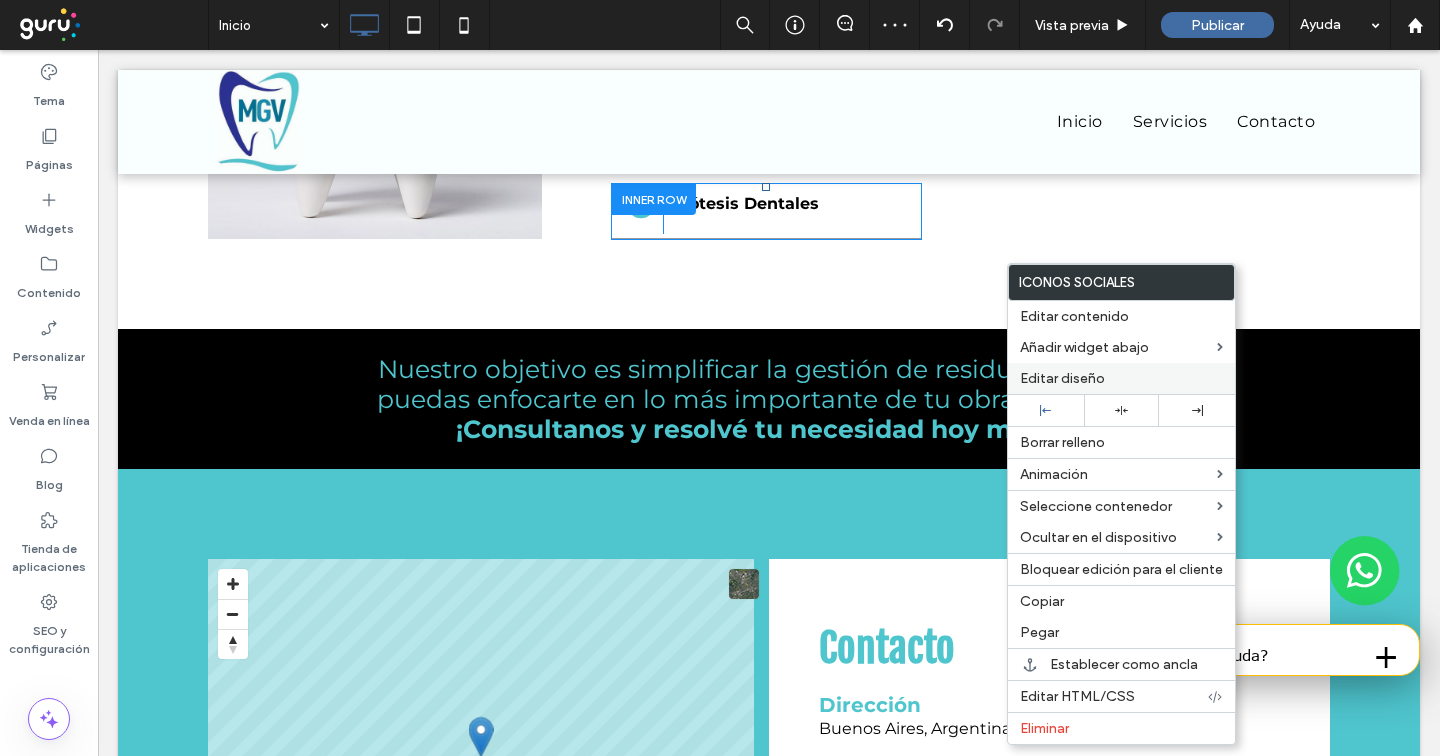 click on "Editar diseño" at bounding box center (1062, 378) 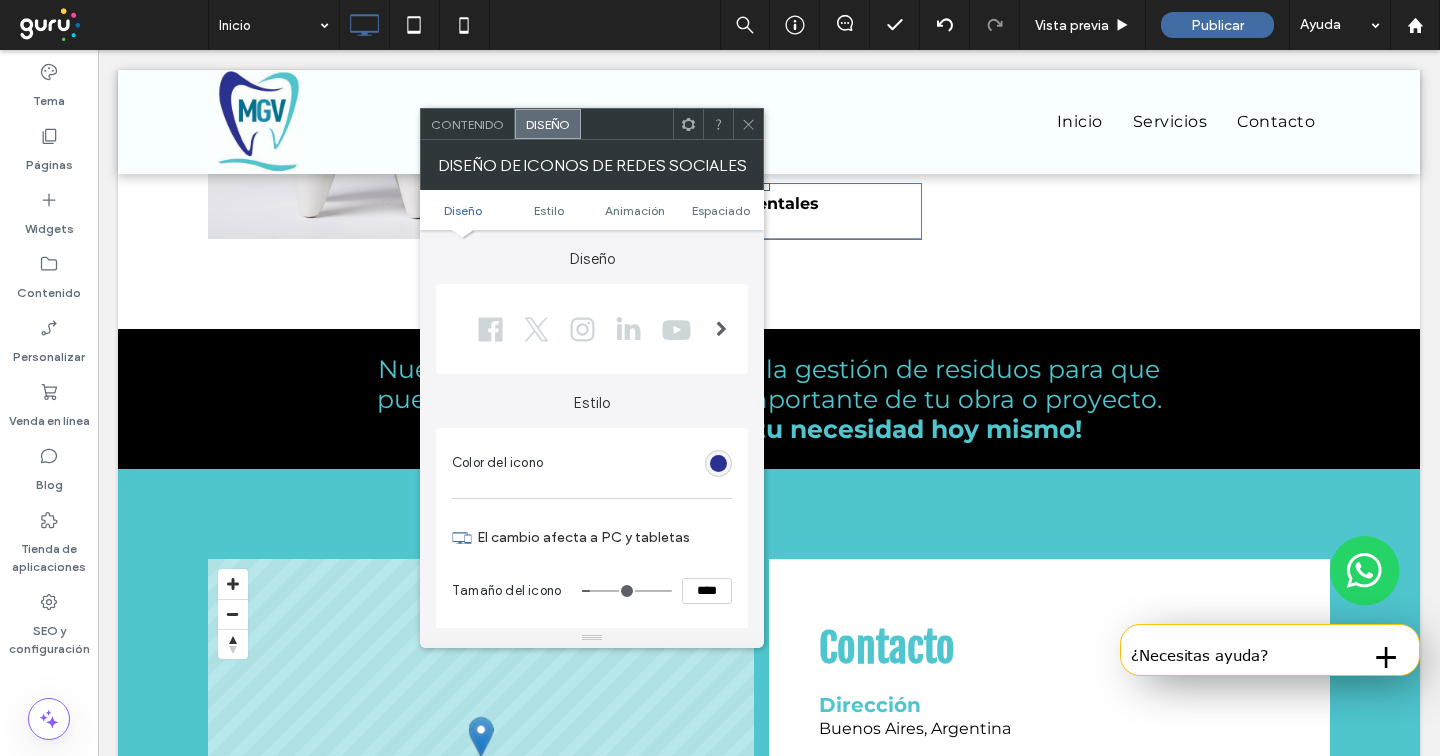 type on "**" 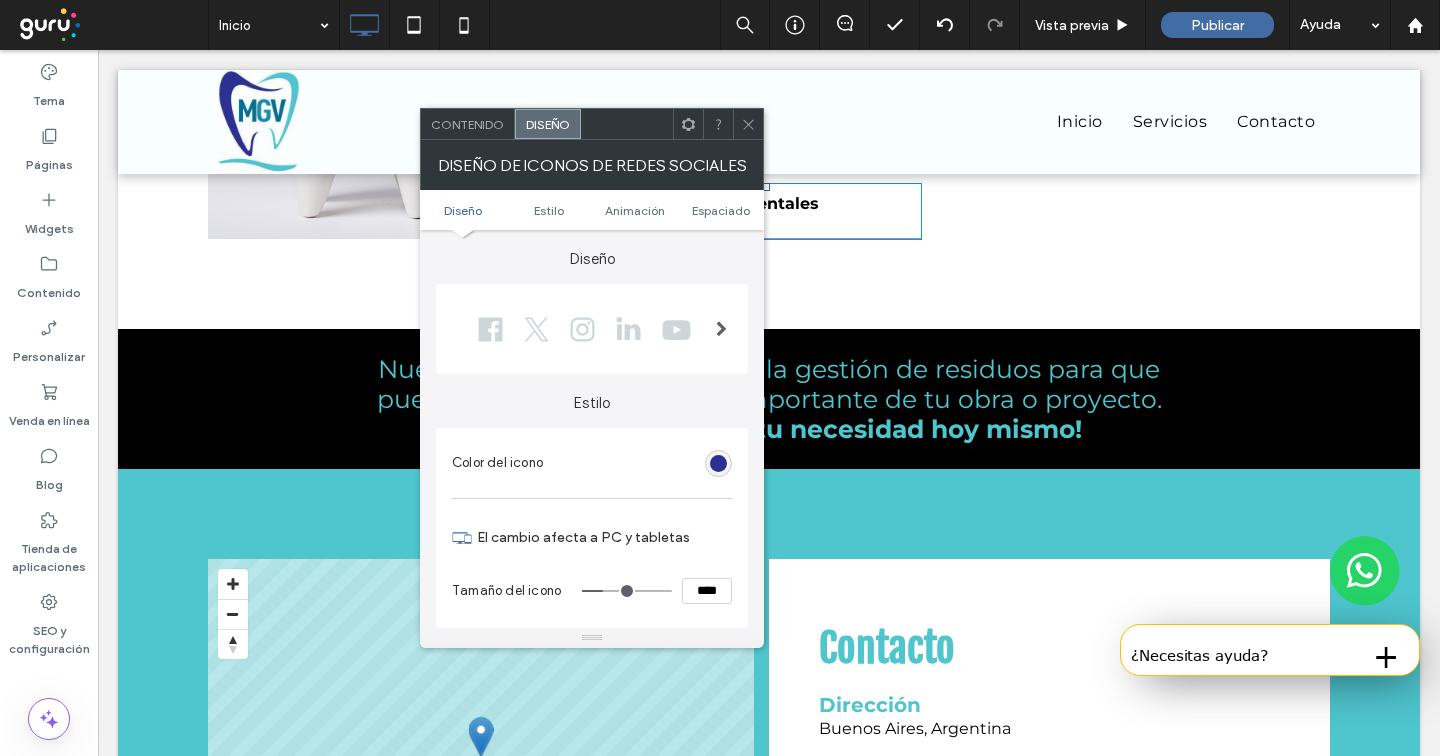 type on "**" 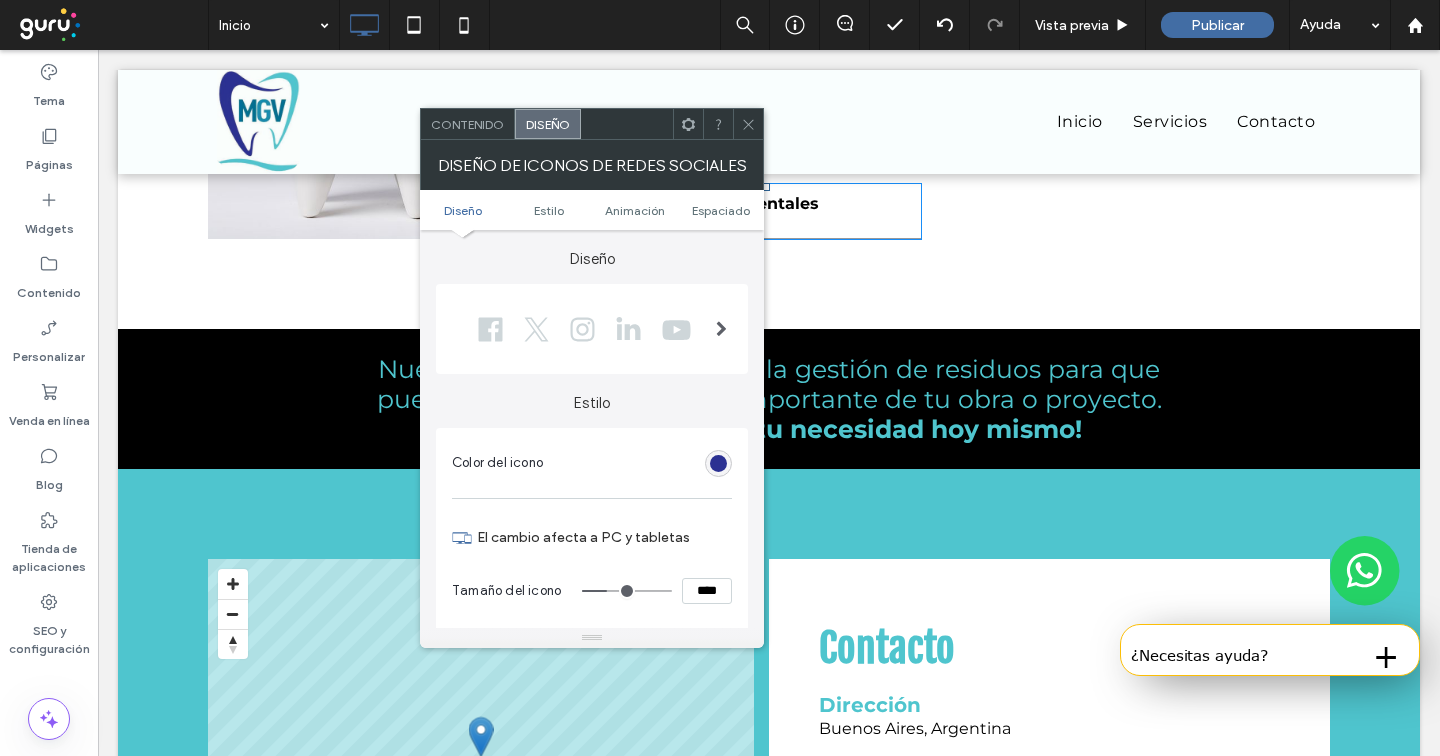 type on "**" 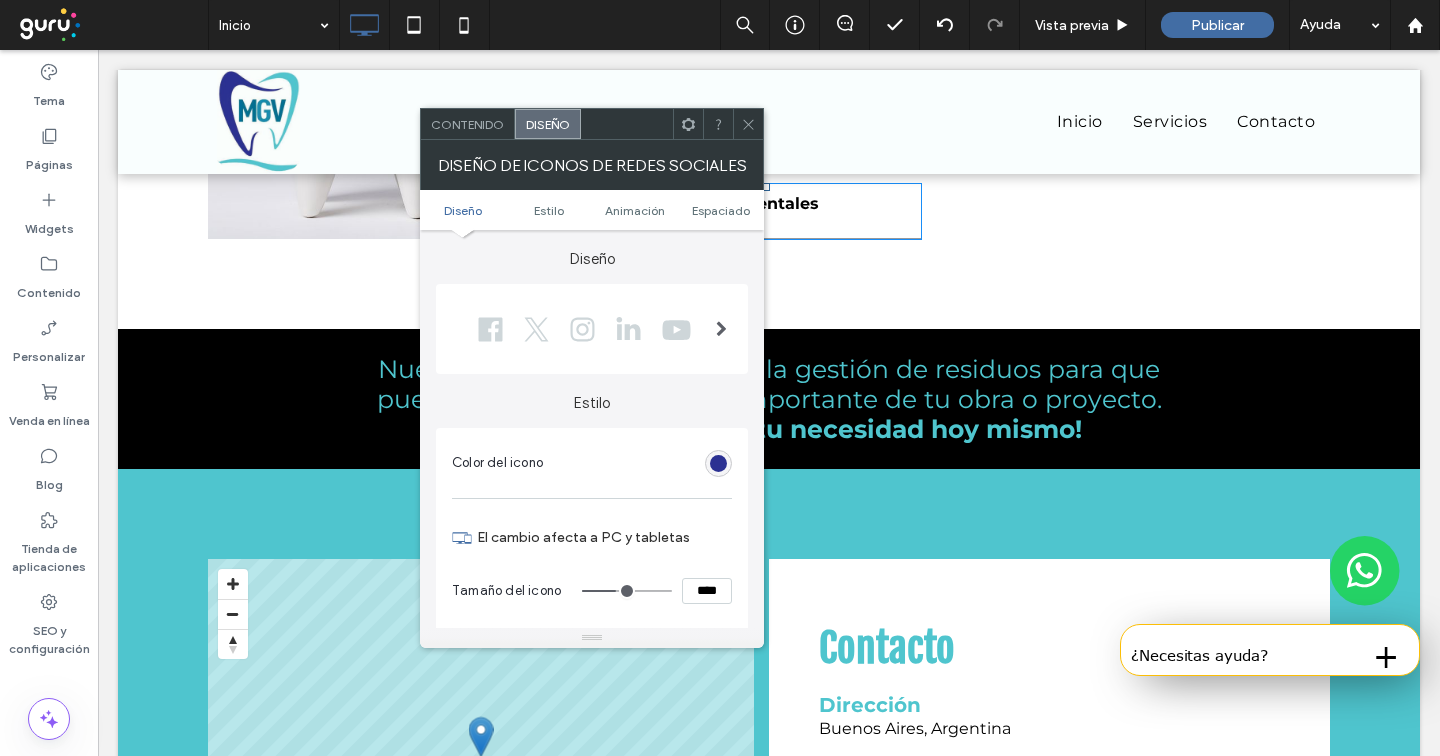 type on "**" 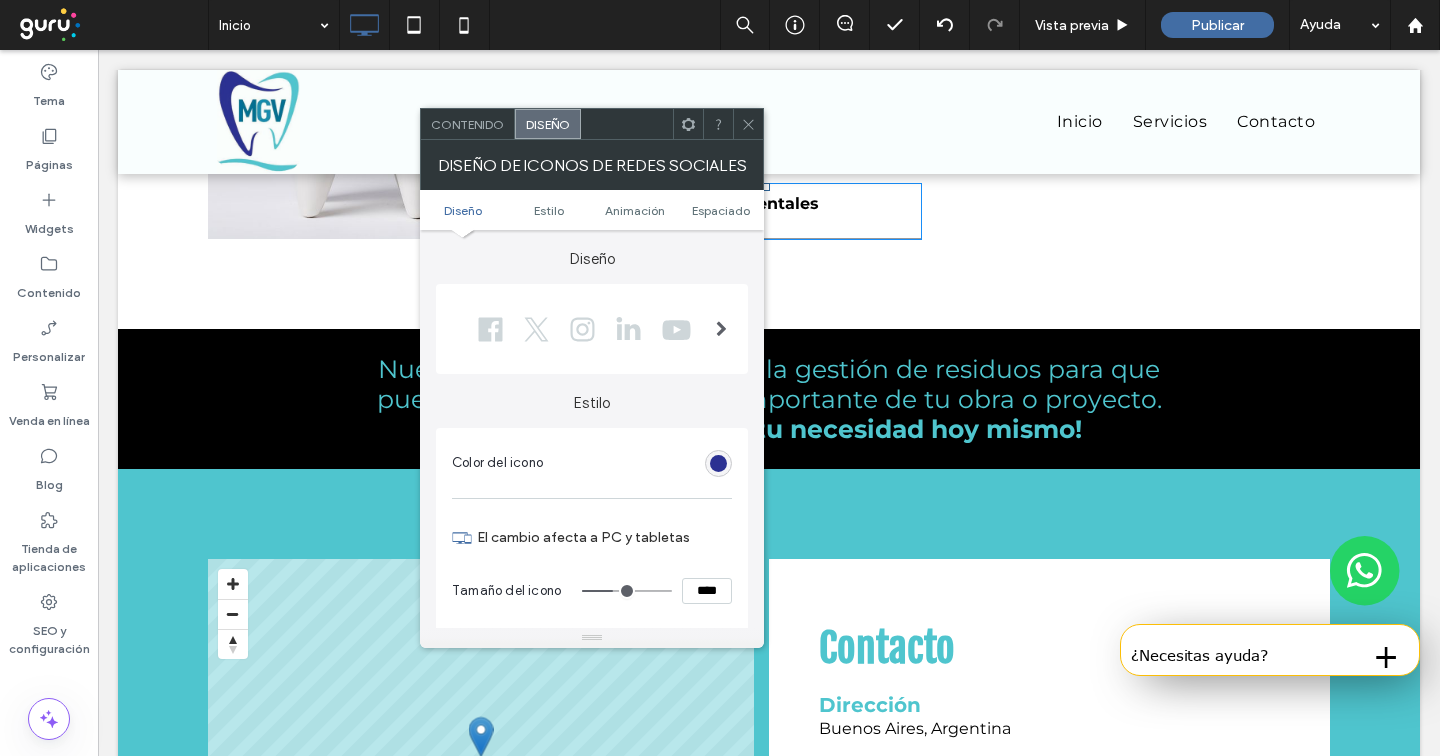 type on "**" 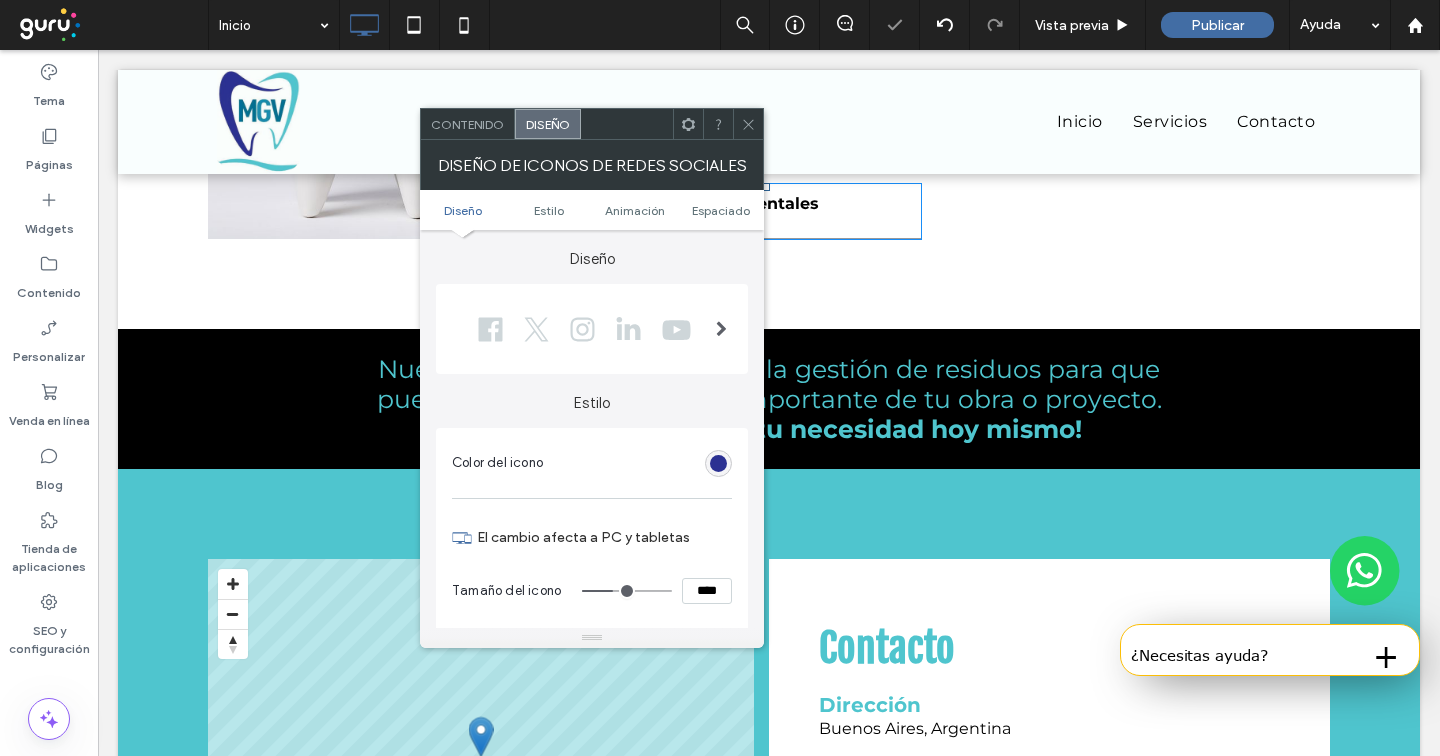 drag, startPoint x: 749, startPoint y: 118, endPoint x: 759, endPoint y: 133, distance: 18.027756 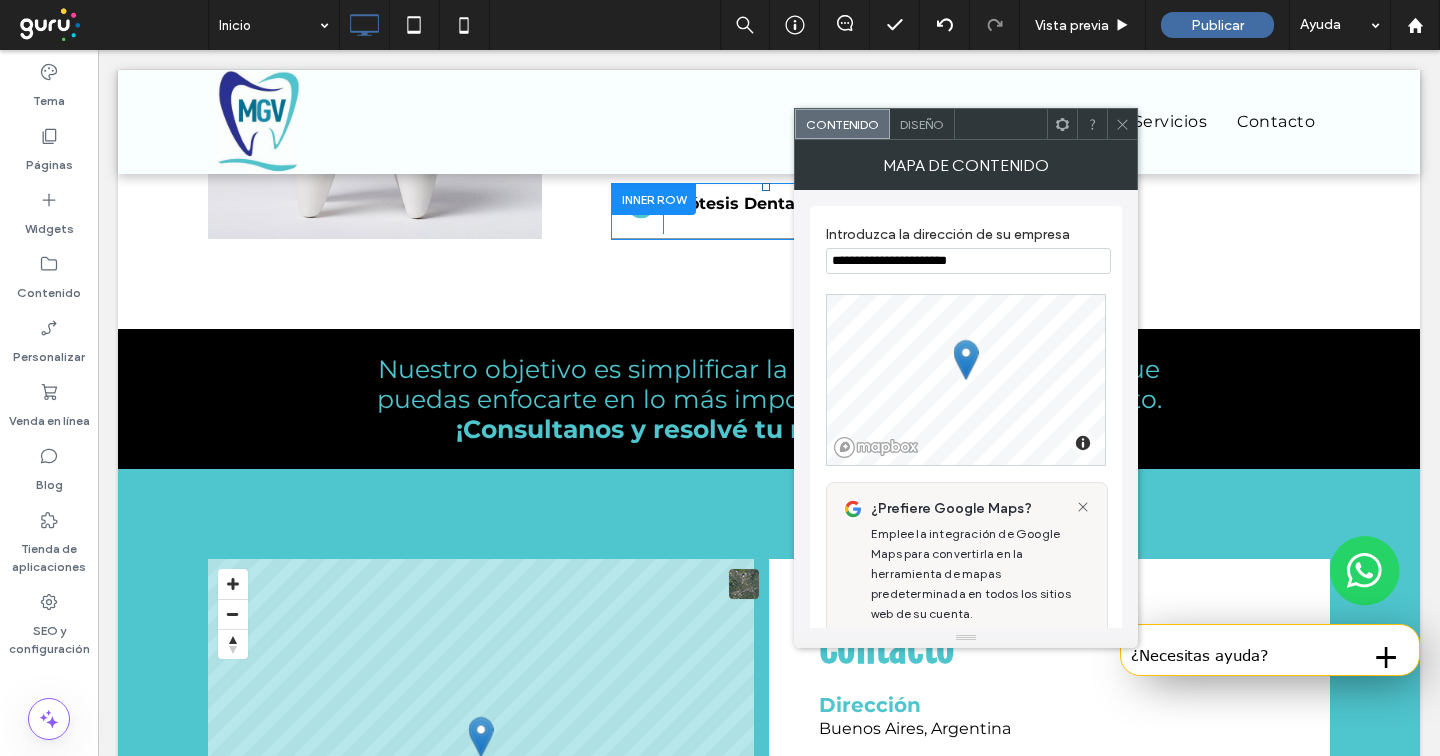 click on "**********" at bounding box center (968, 261) 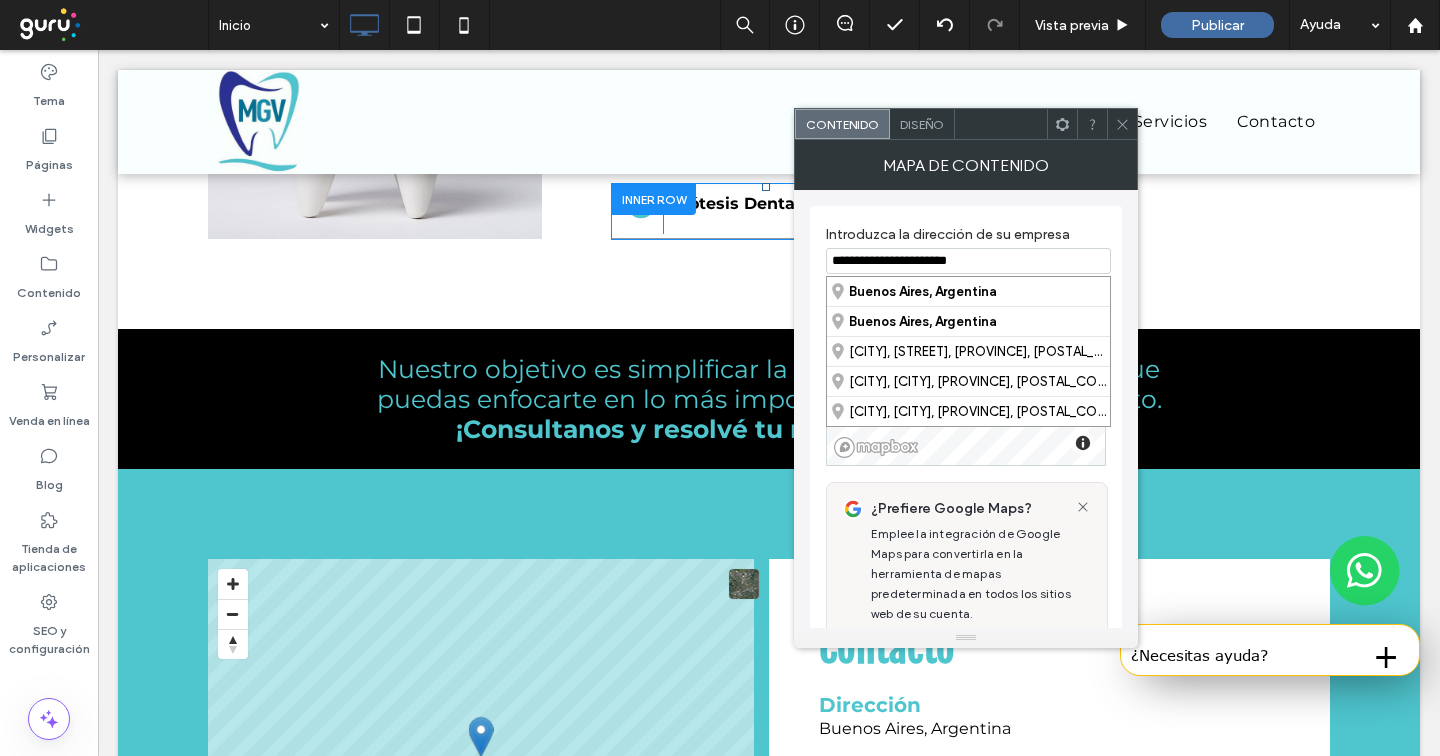 paste 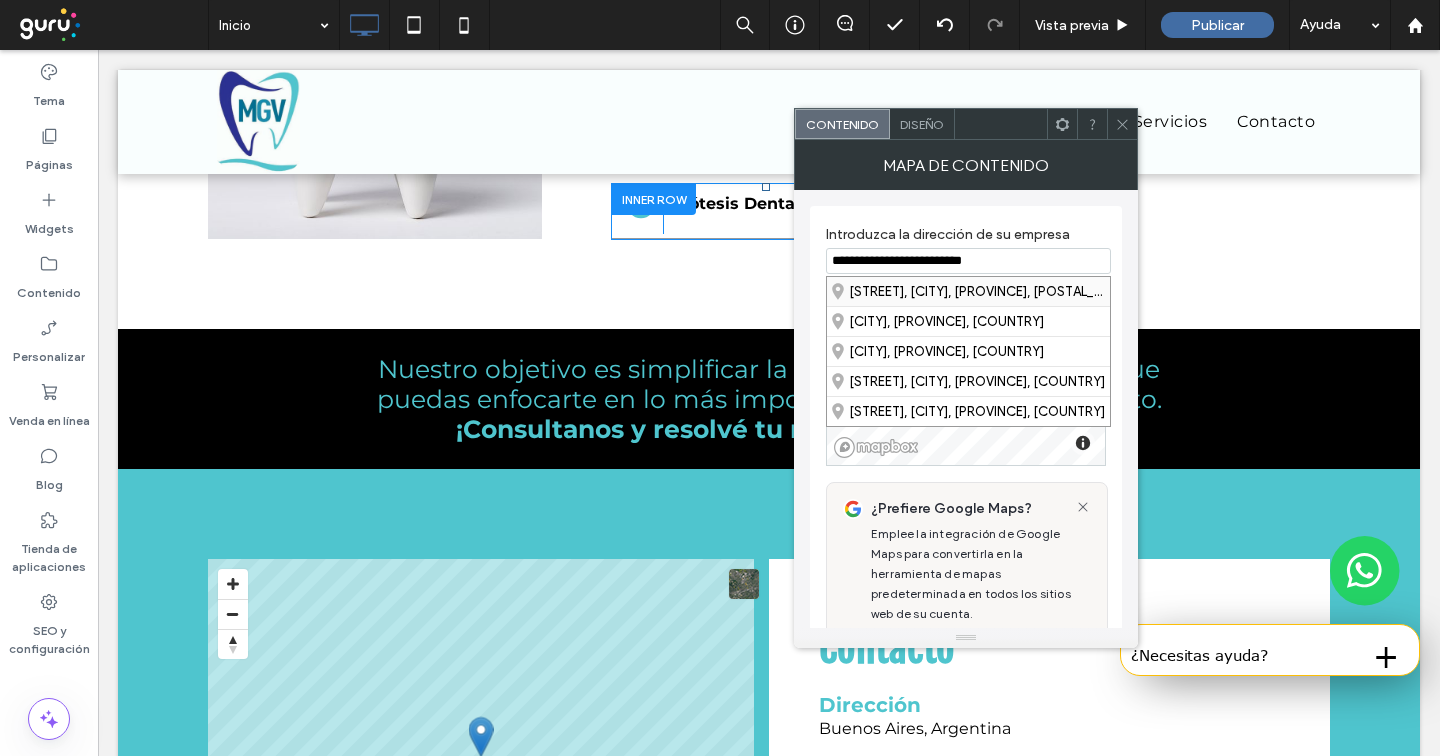 click on "Gorriti 11, Burzaco, Buenos Aires Province, B1847, Argentina" at bounding box center [968, 291] 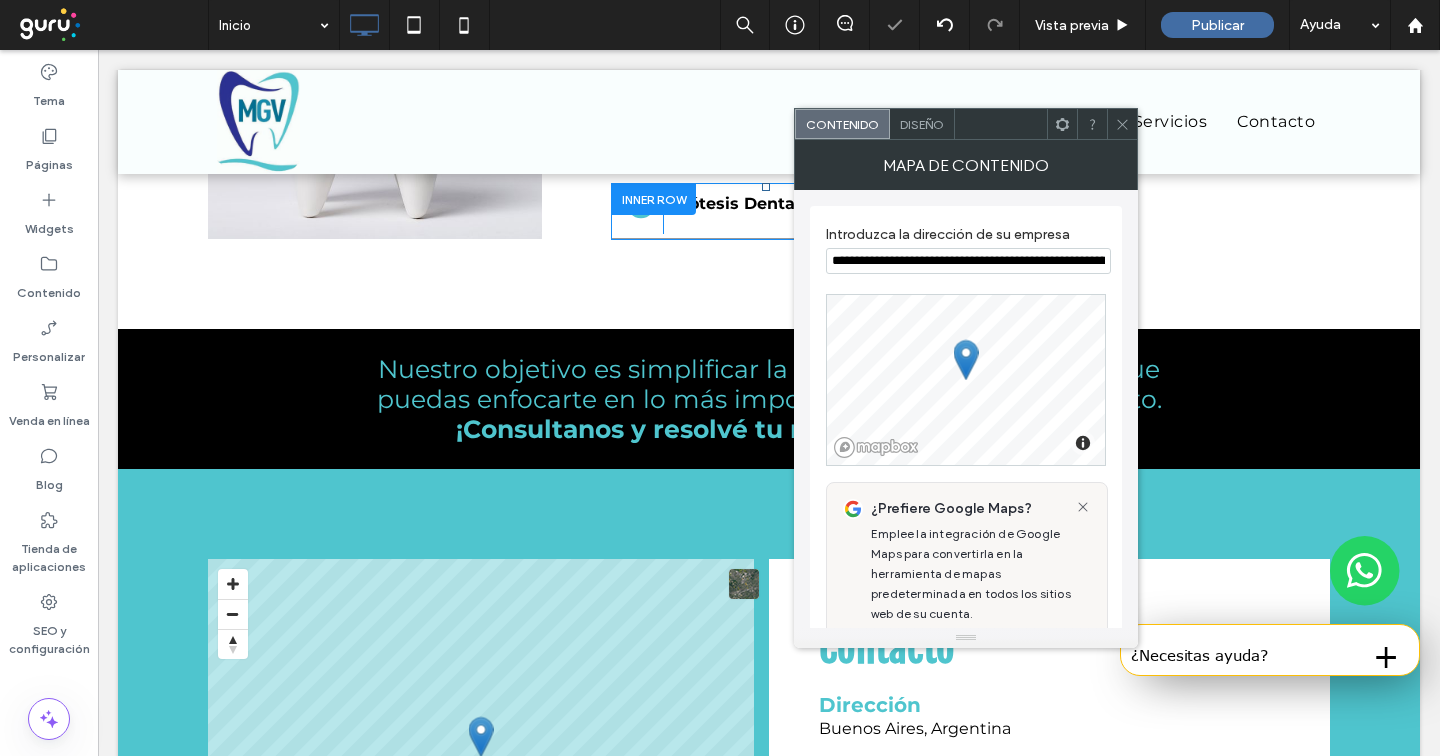 click on "Diseño" at bounding box center (922, 124) 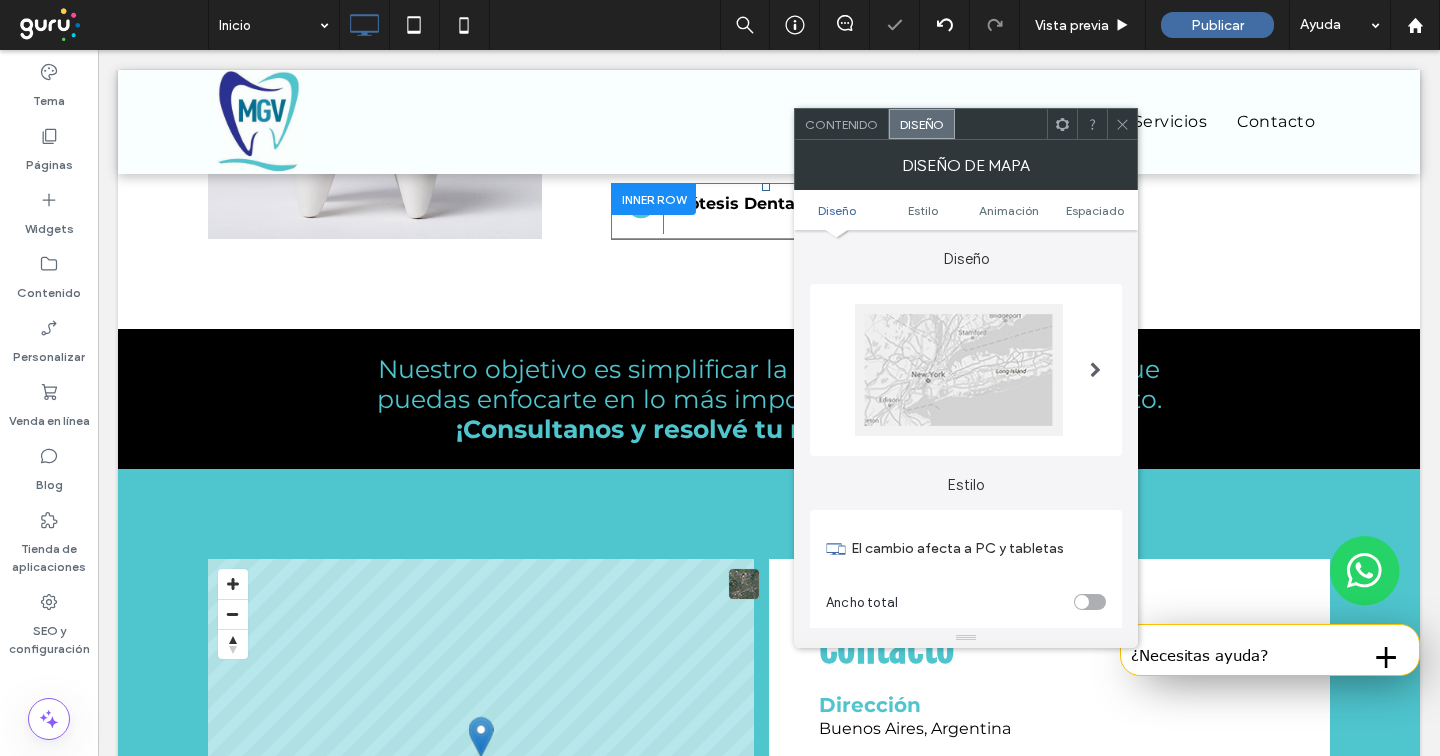 click at bounding box center [959, 370] 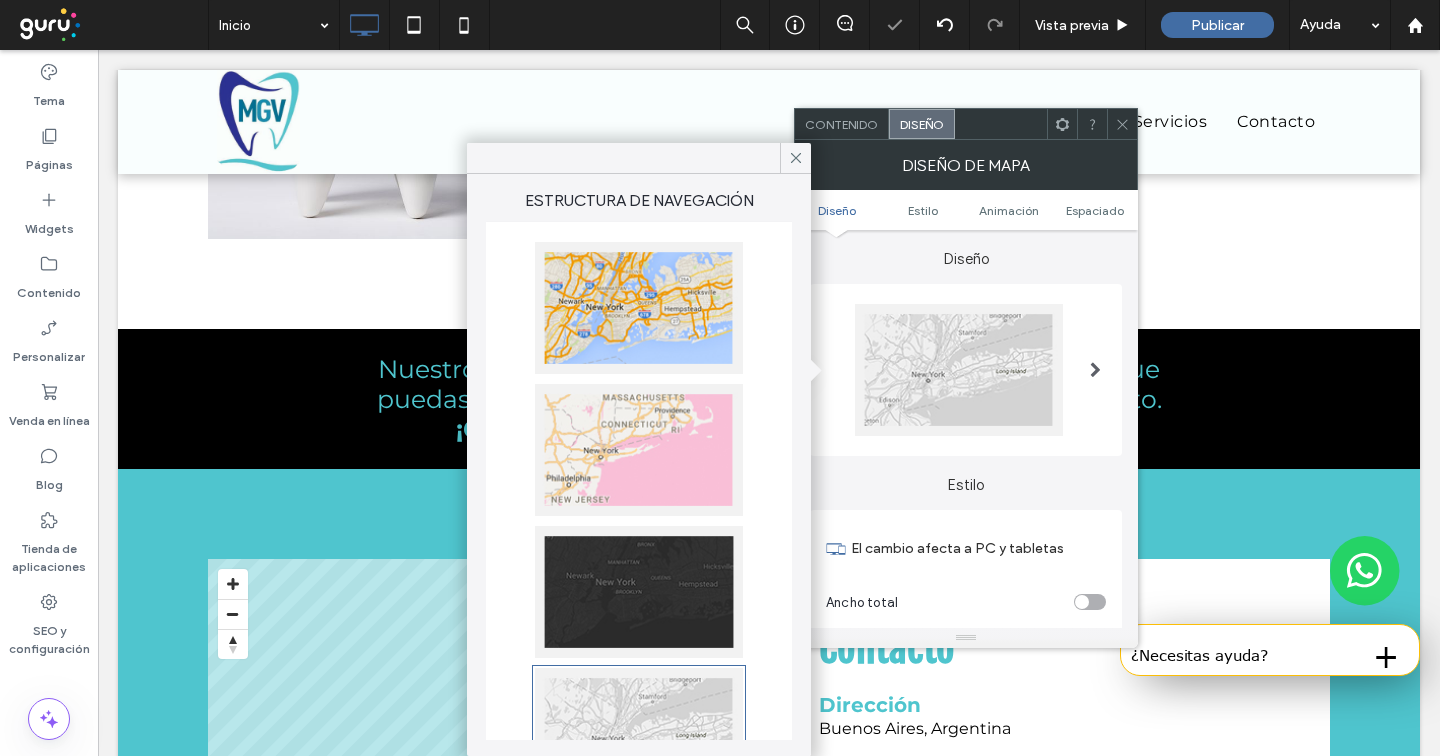 click at bounding box center [639, 308] 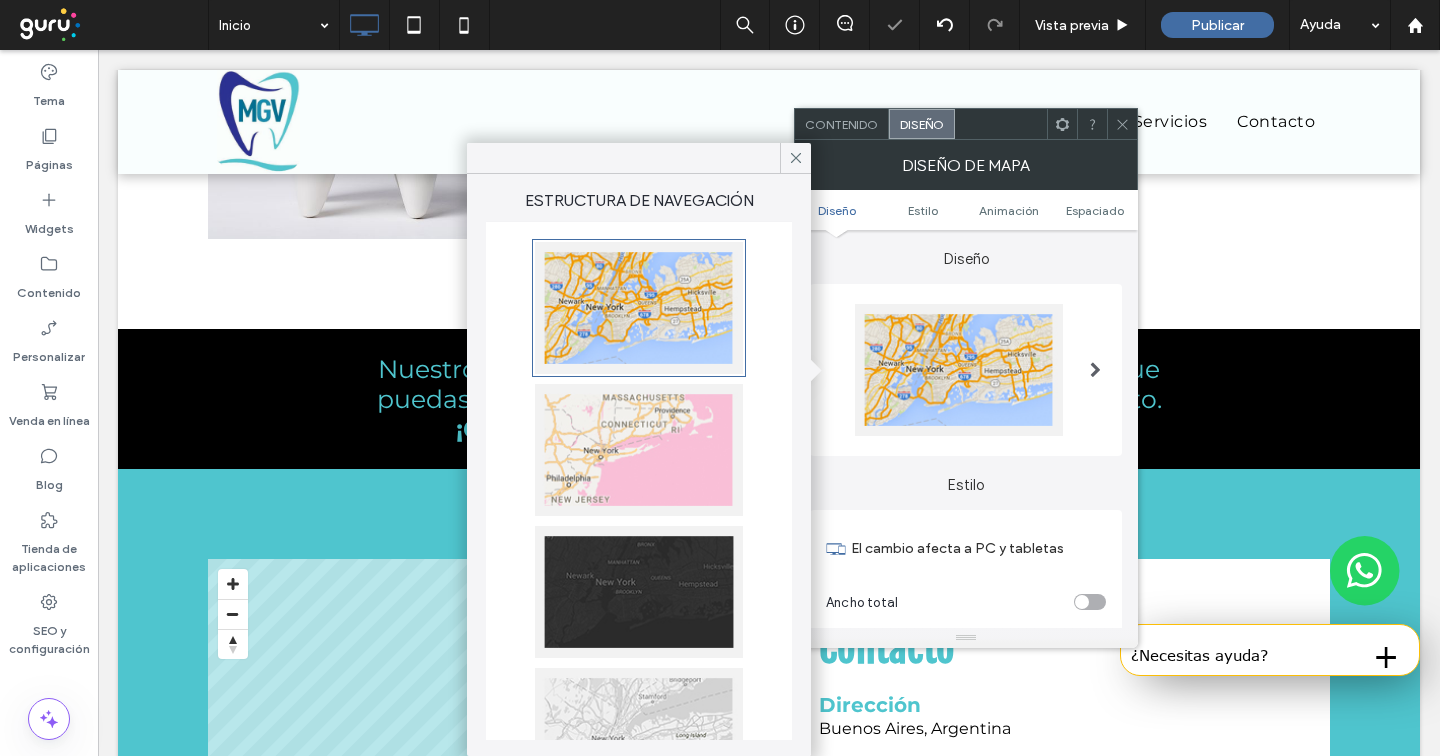click 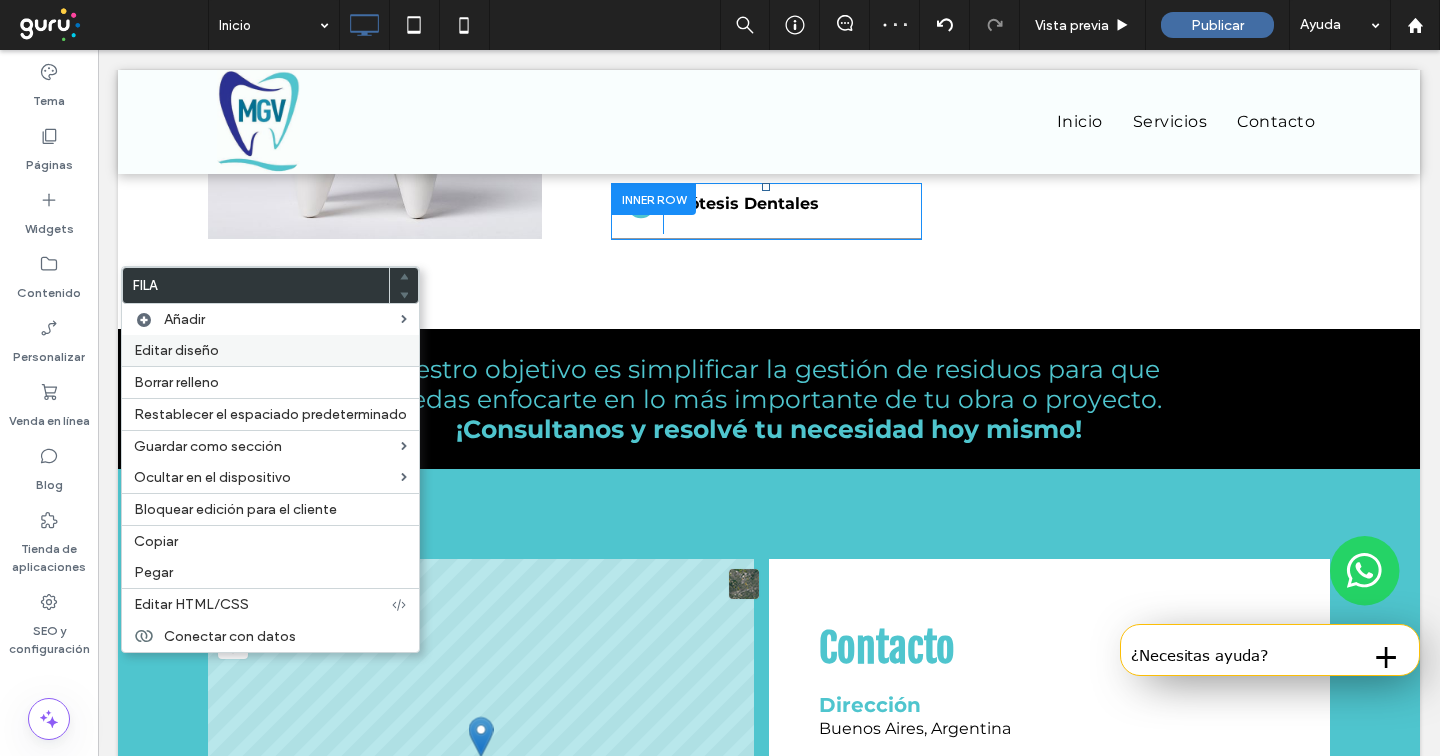 click on "Editar diseño" at bounding box center (270, 350) 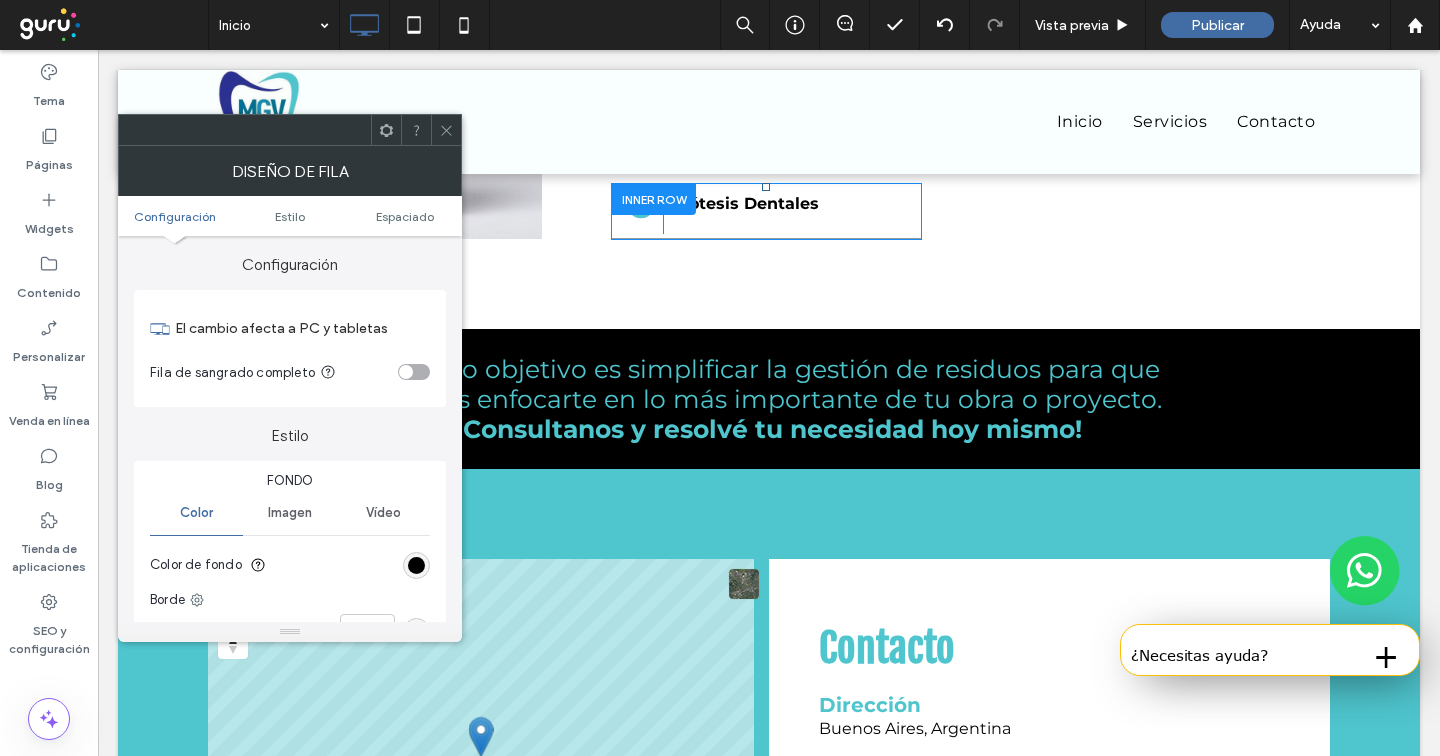 click at bounding box center (416, 565) 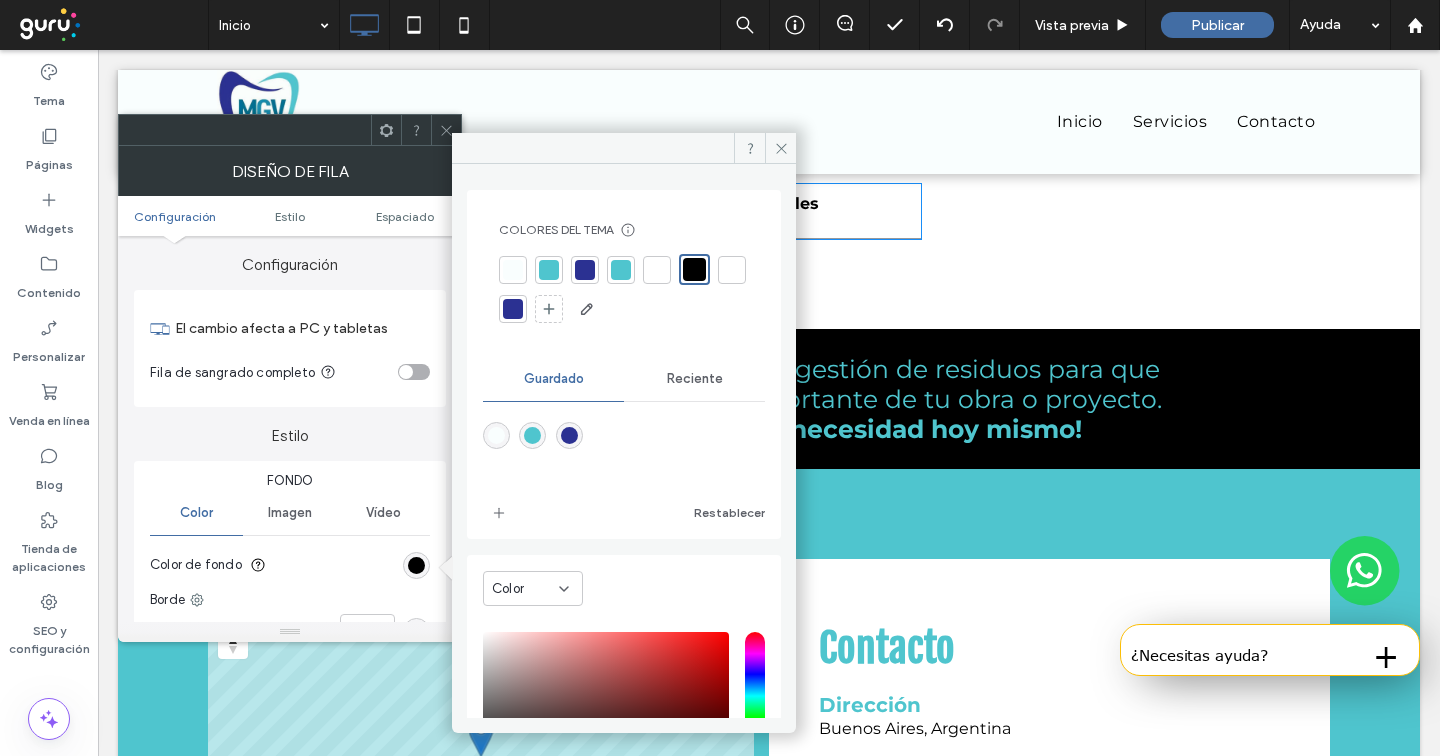 click at bounding box center [549, 270] 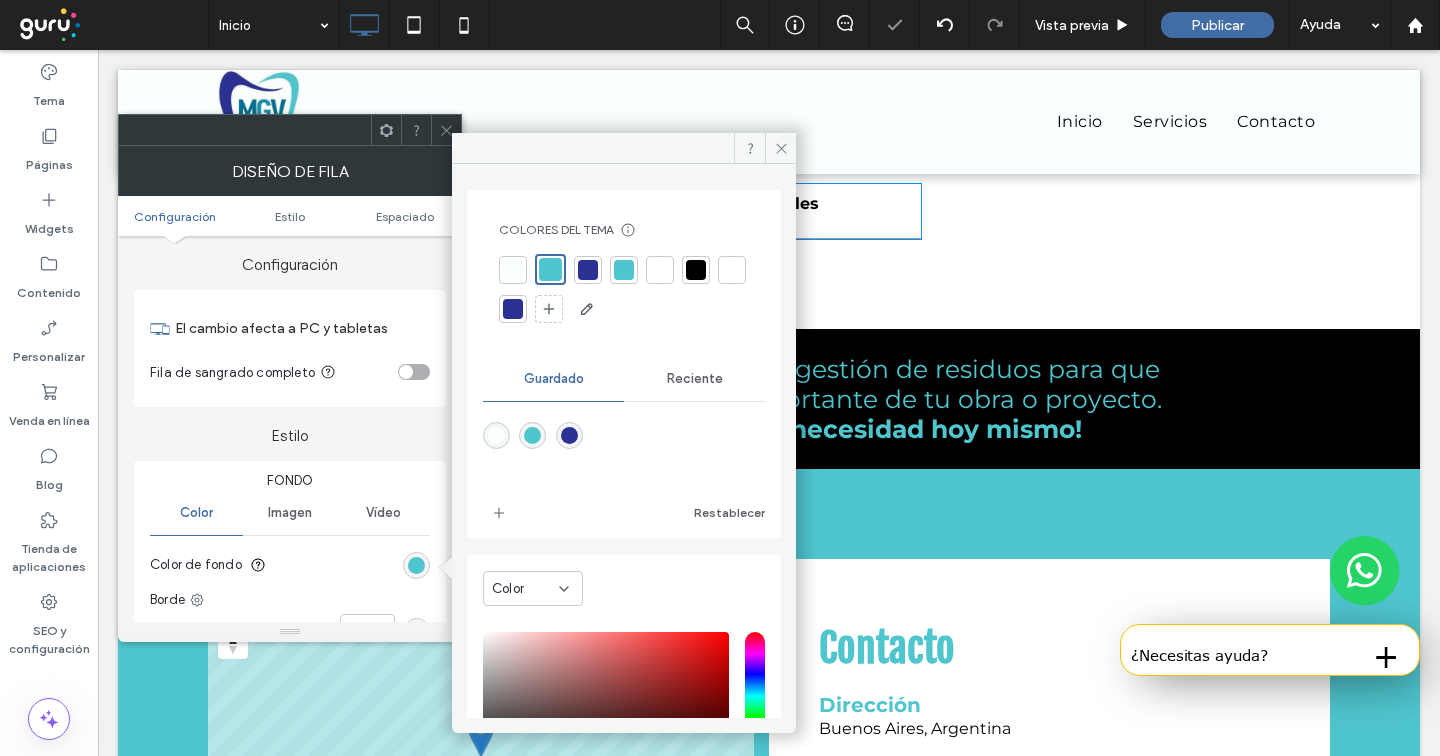 drag, startPoint x: 448, startPoint y: 134, endPoint x: 493, endPoint y: 162, distance: 53 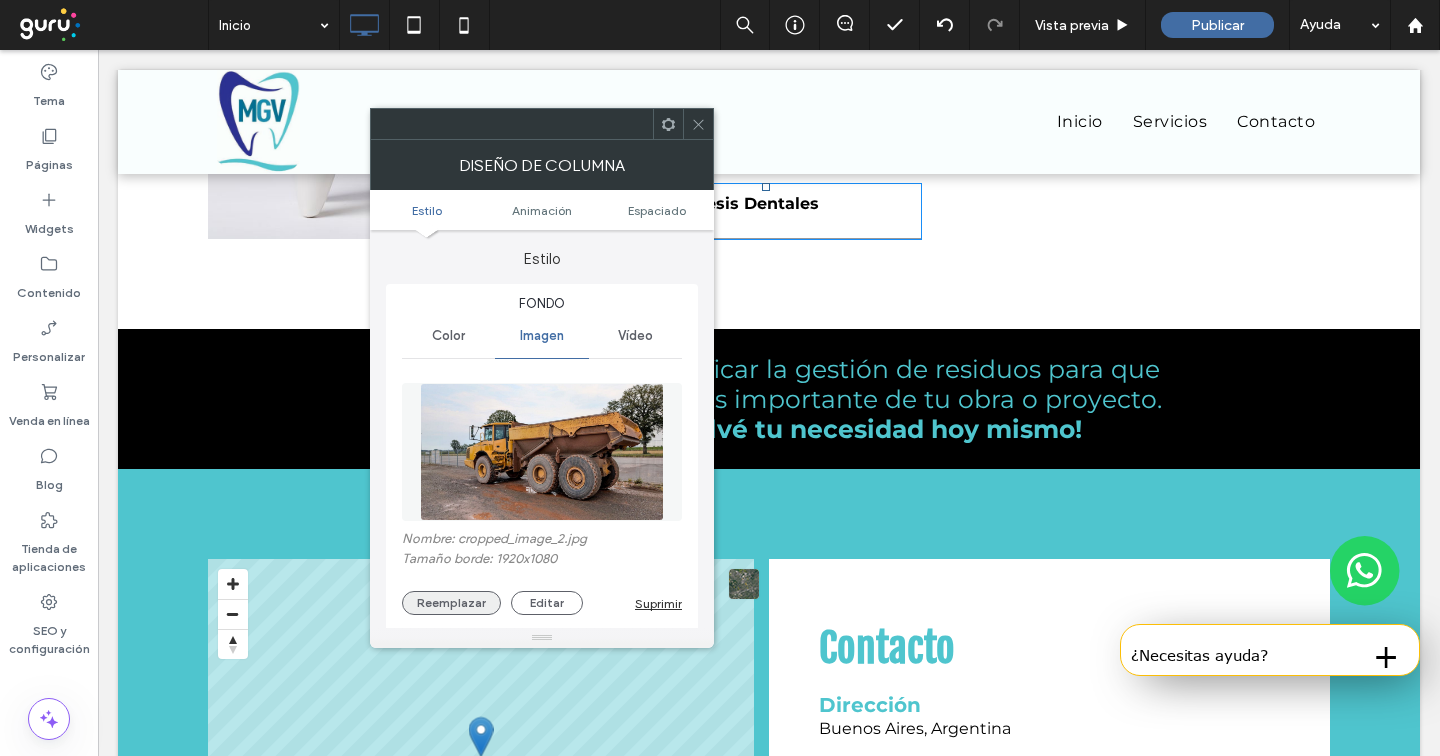 click on "Reemplazar" at bounding box center (451, 603) 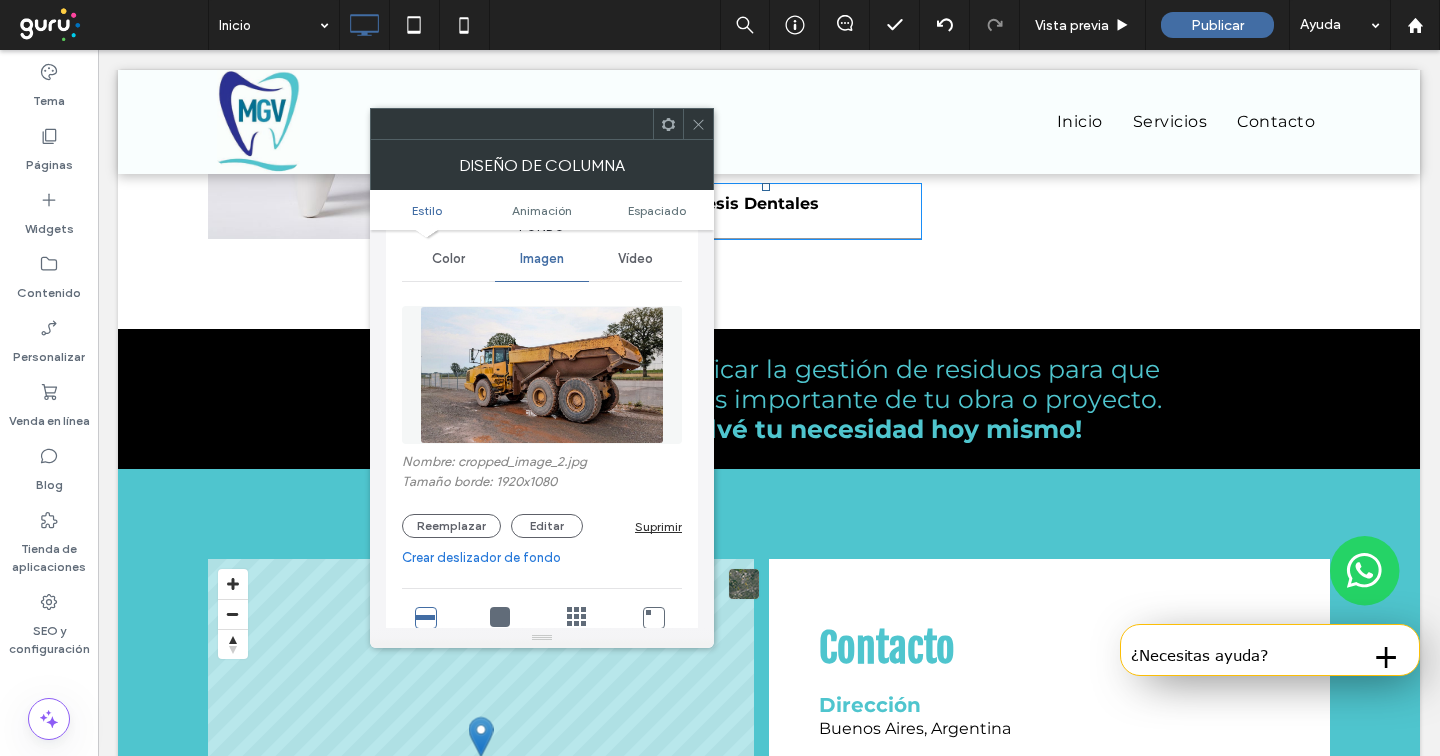scroll, scrollTop: 76, scrollLeft: 0, axis: vertical 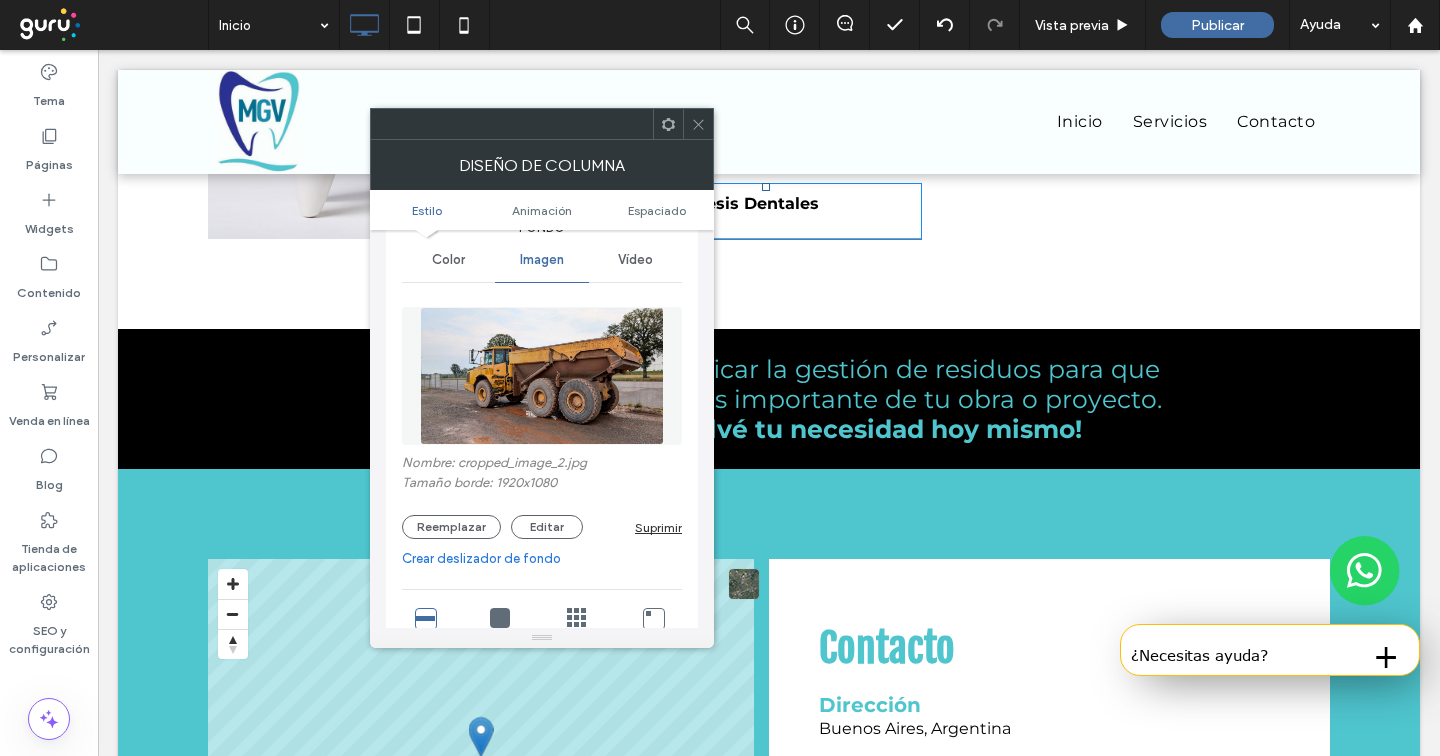 click on "Crear deslizador de fondo" at bounding box center (542, 559) 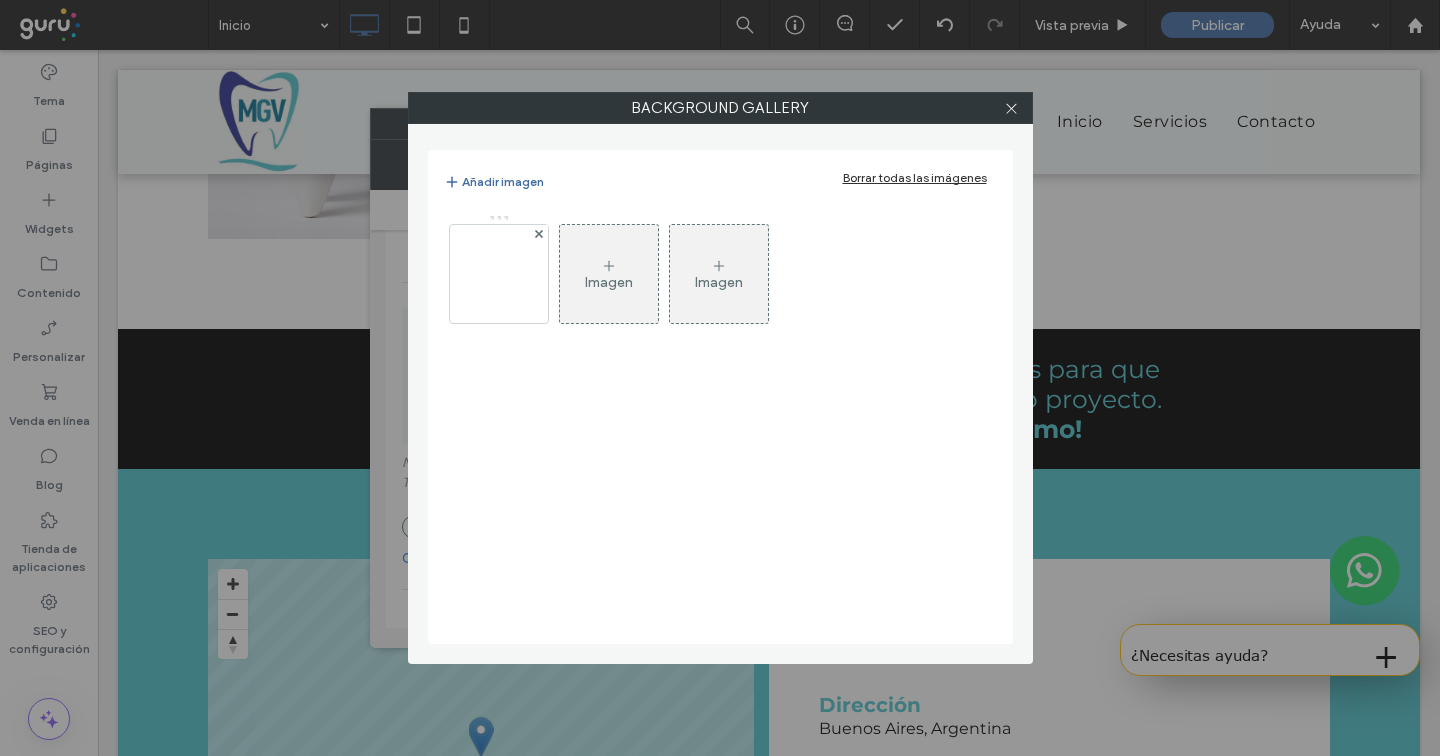 click on "Imagen" at bounding box center [609, 282] 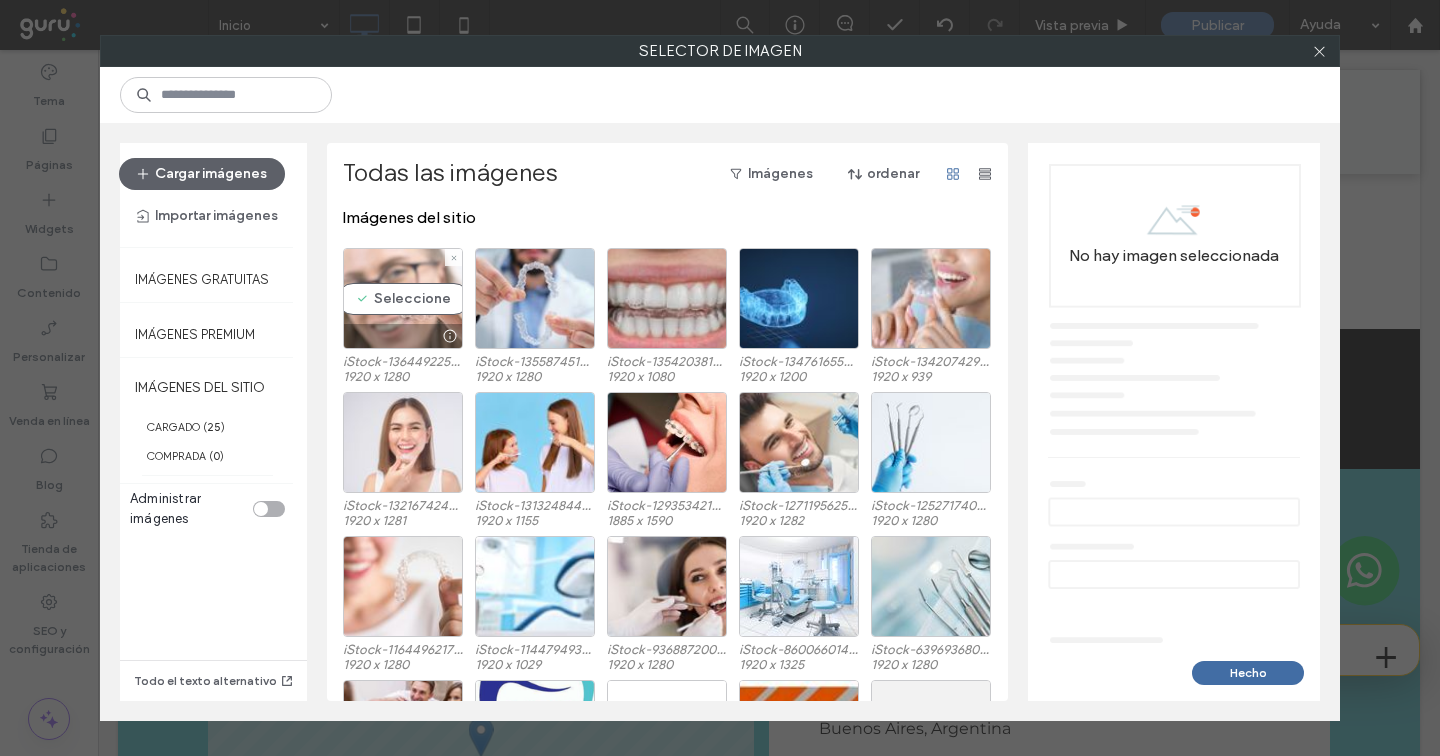 click on "Seleccione" at bounding box center (403, 298) 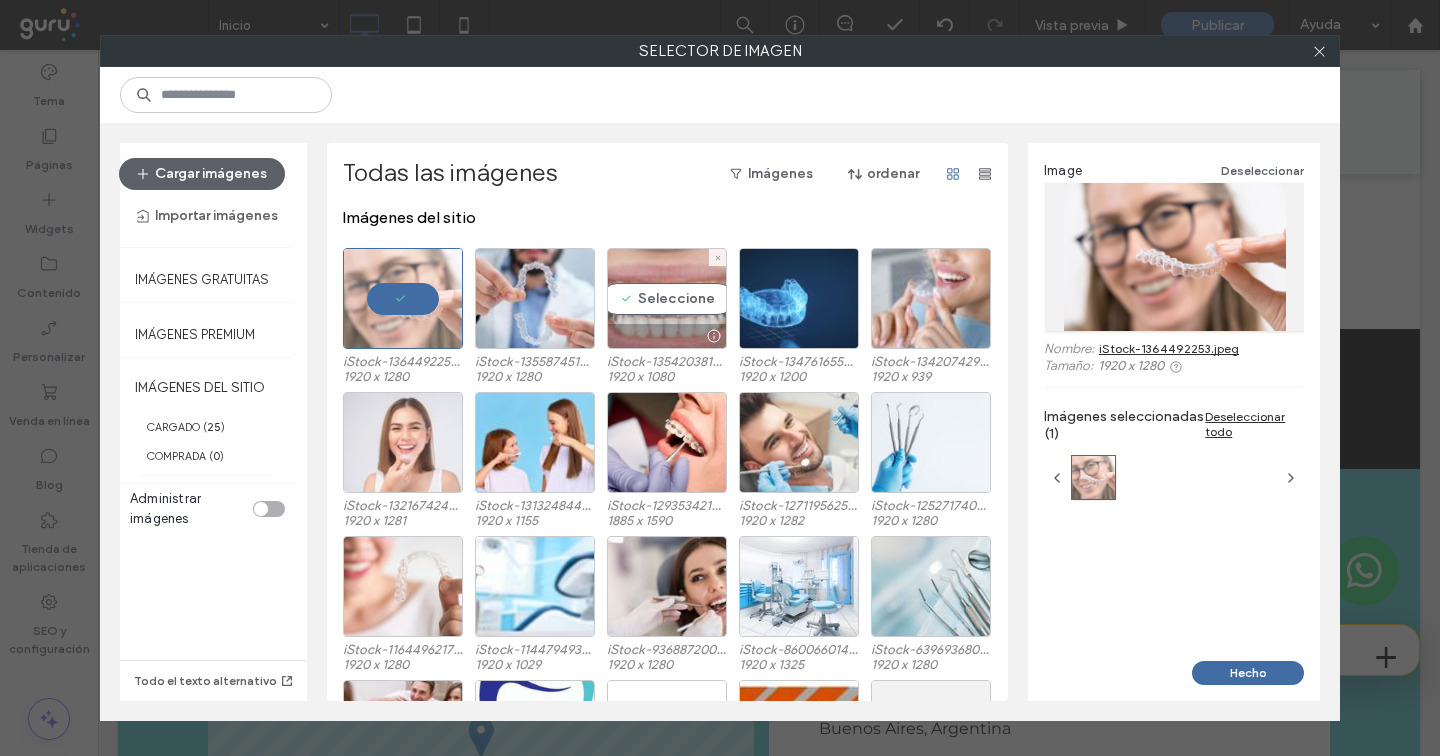 click on "Seleccione" at bounding box center [667, 298] 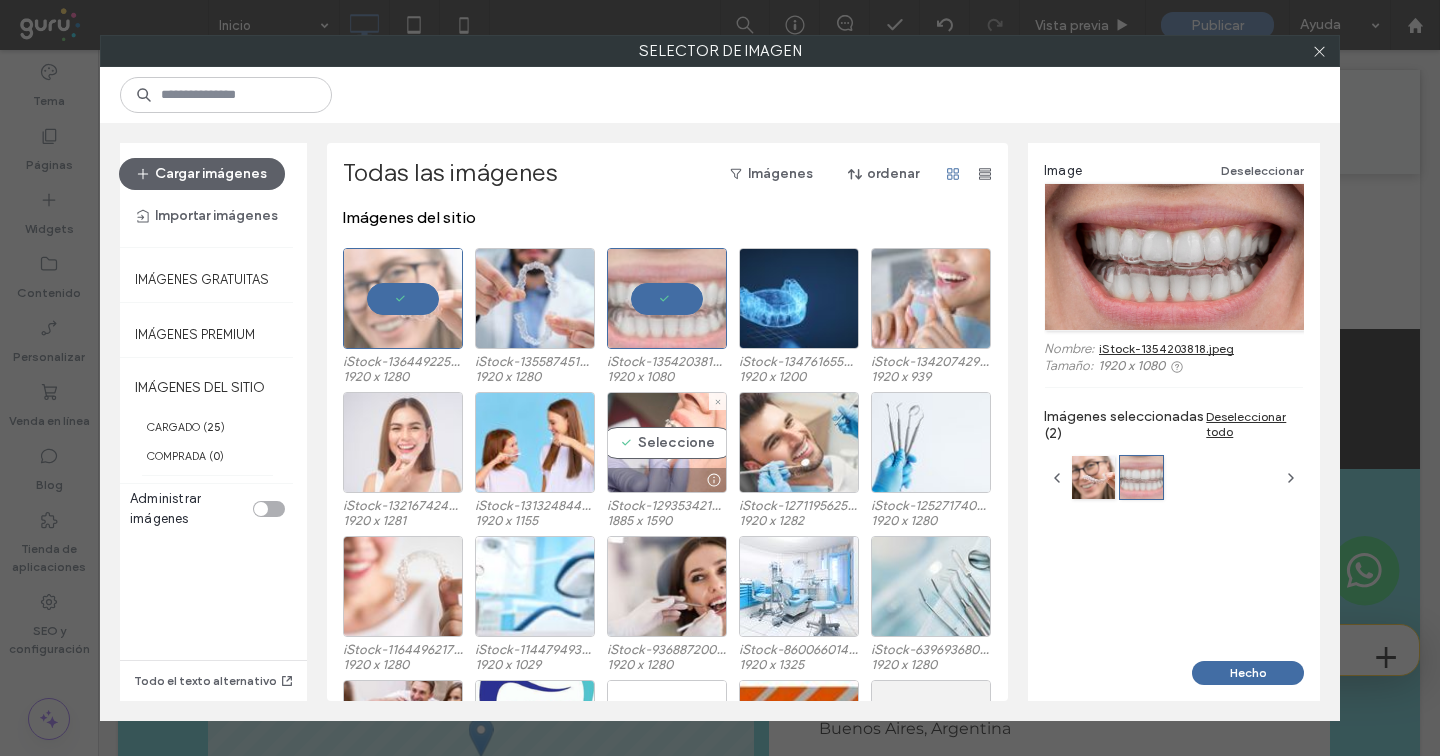 click on "Seleccione" at bounding box center [667, 442] 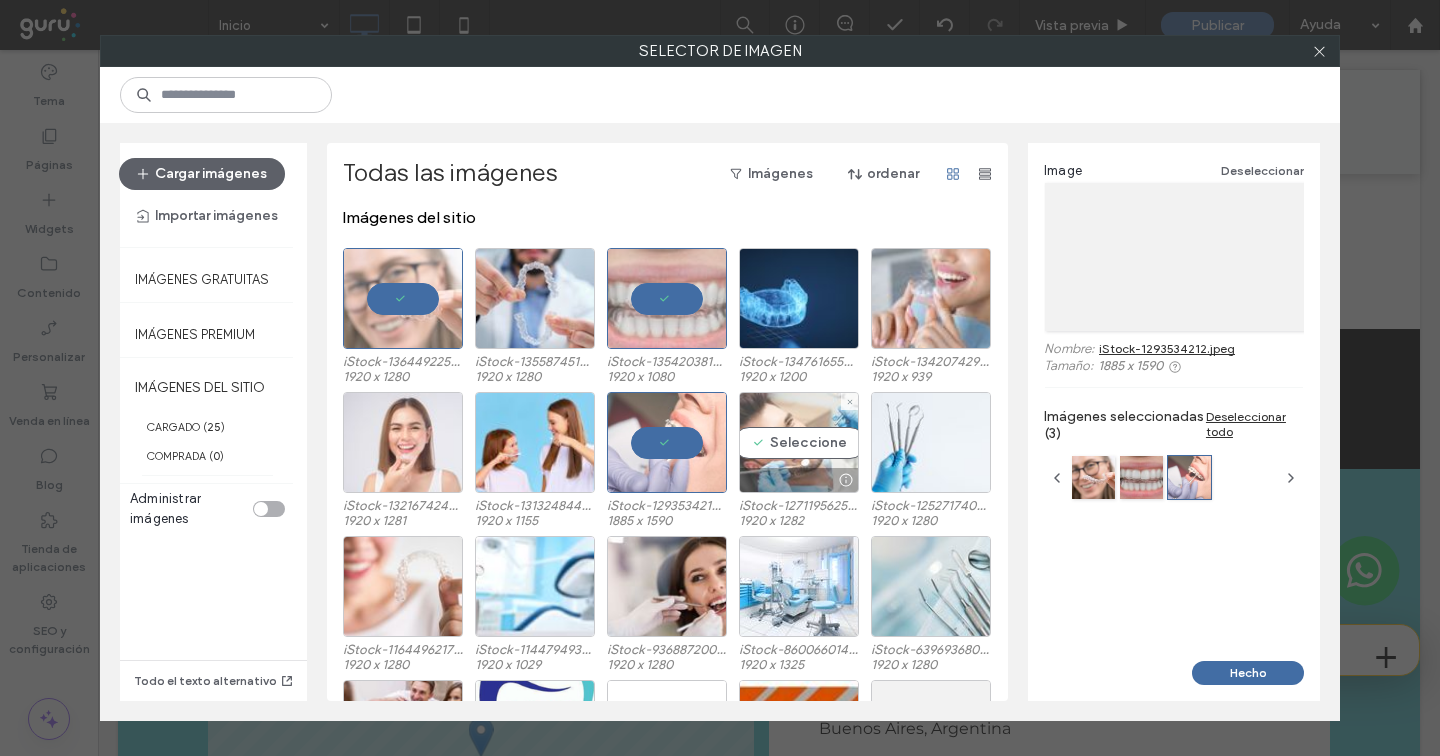 click on "Seleccione" at bounding box center (799, 442) 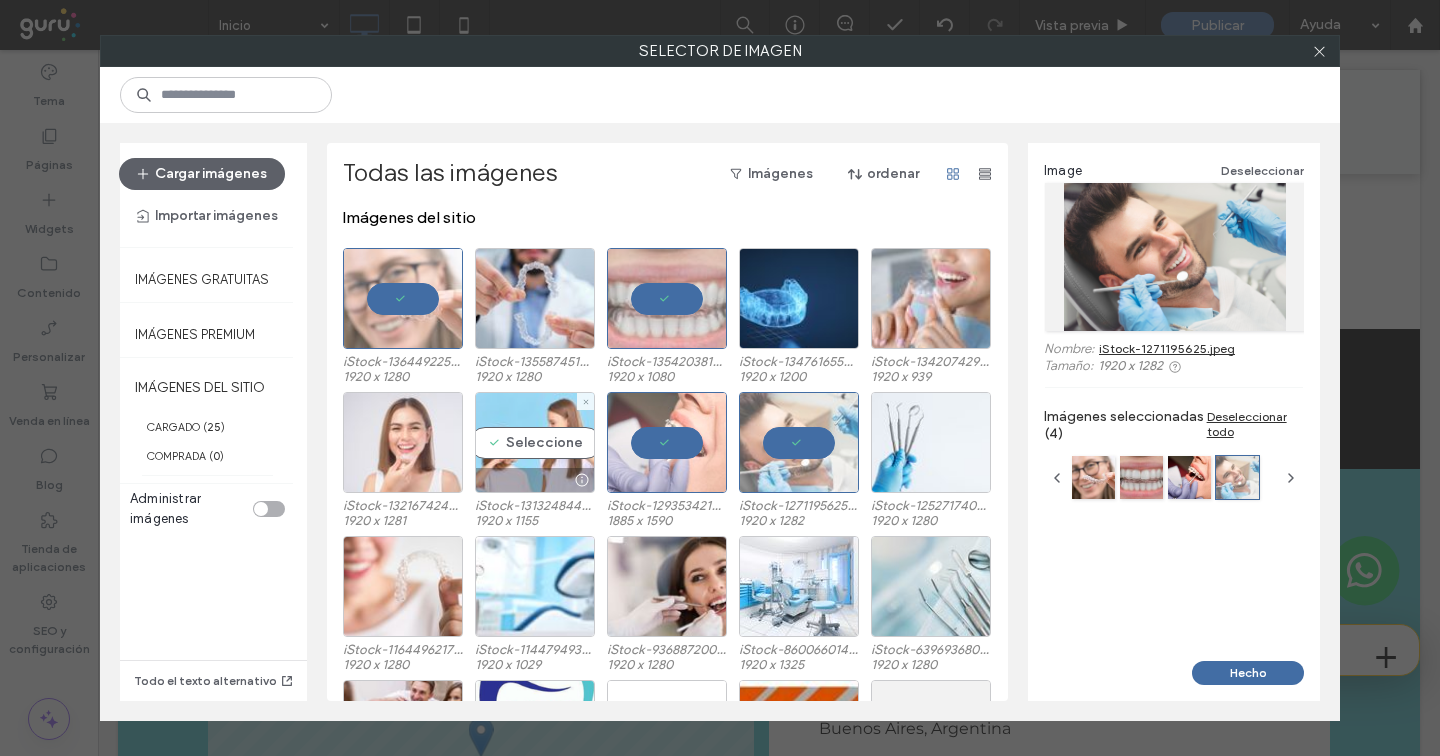 scroll, scrollTop: 43, scrollLeft: 0, axis: vertical 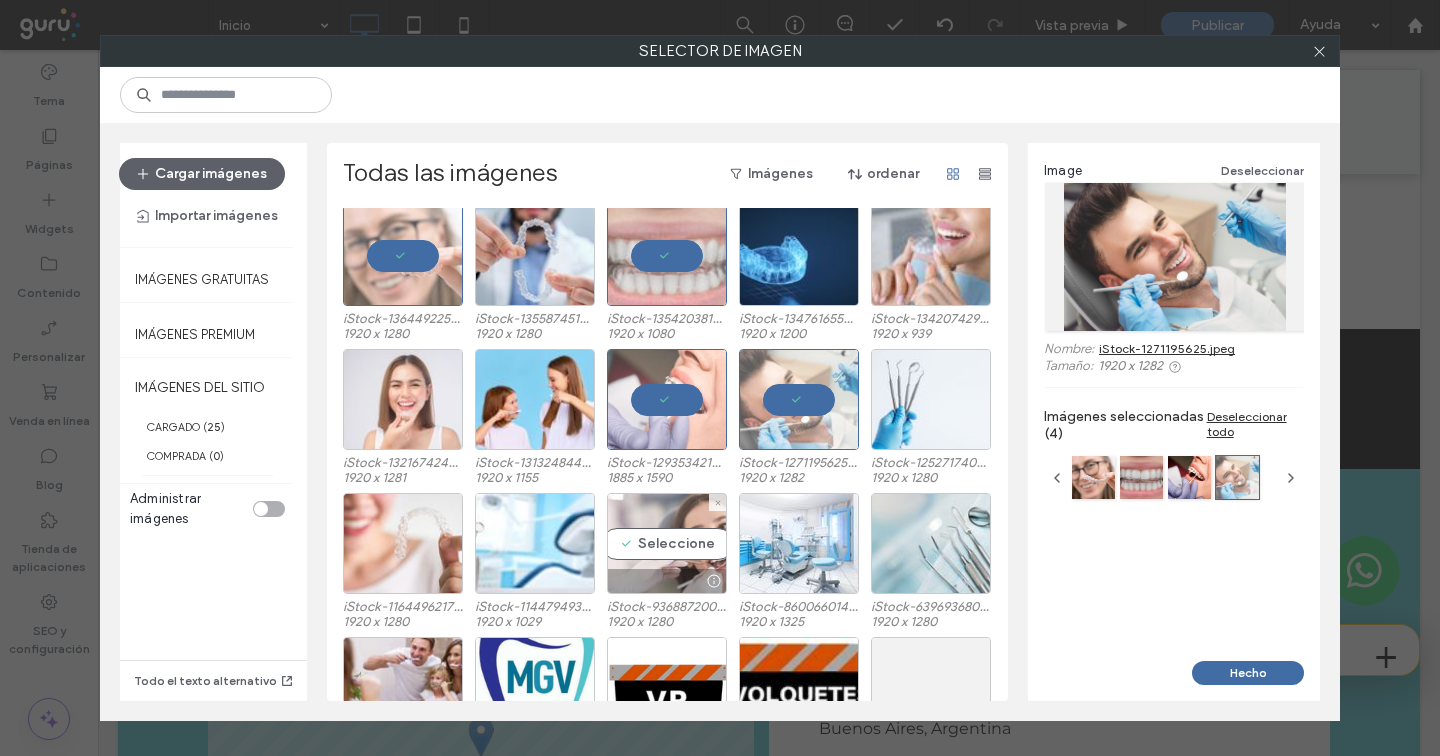 click on "Seleccione" at bounding box center (667, 543) 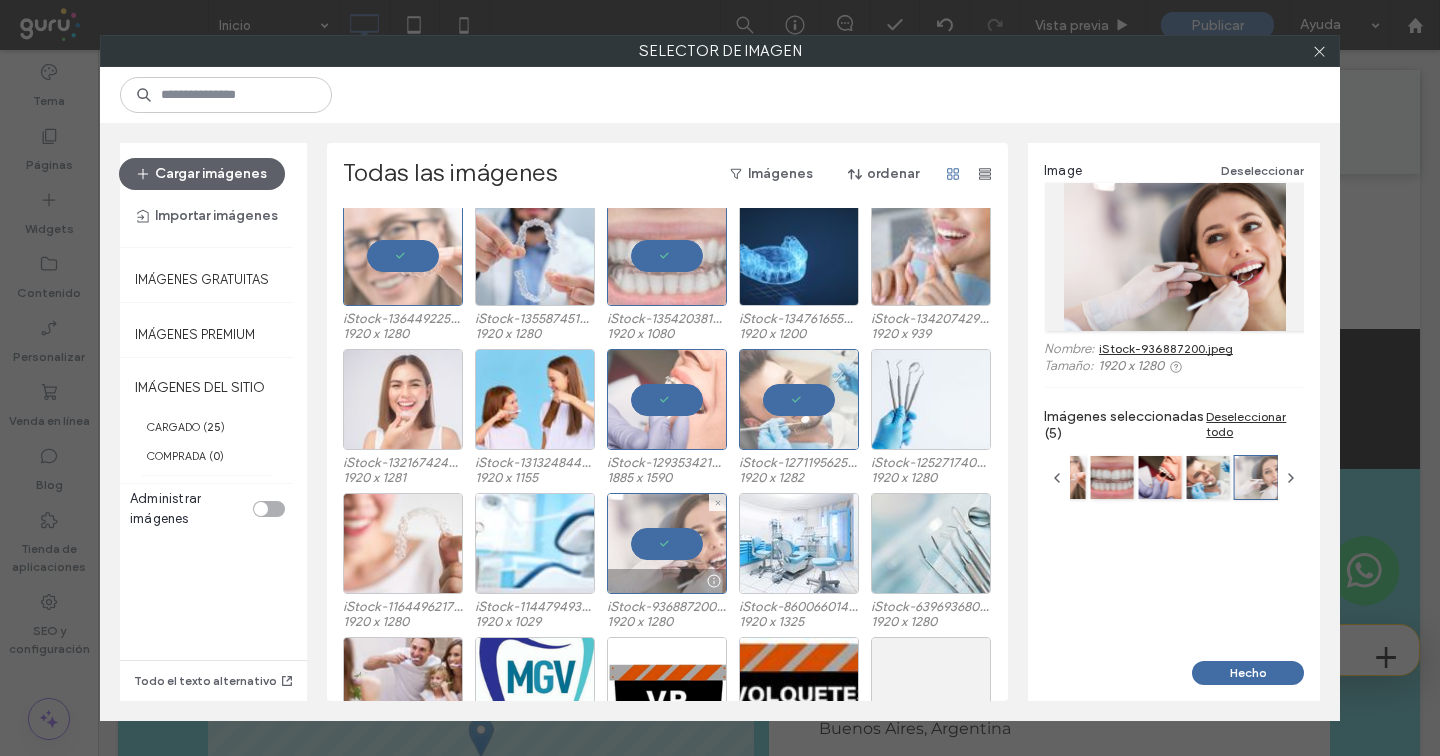 click at bounding box center (667, 543) 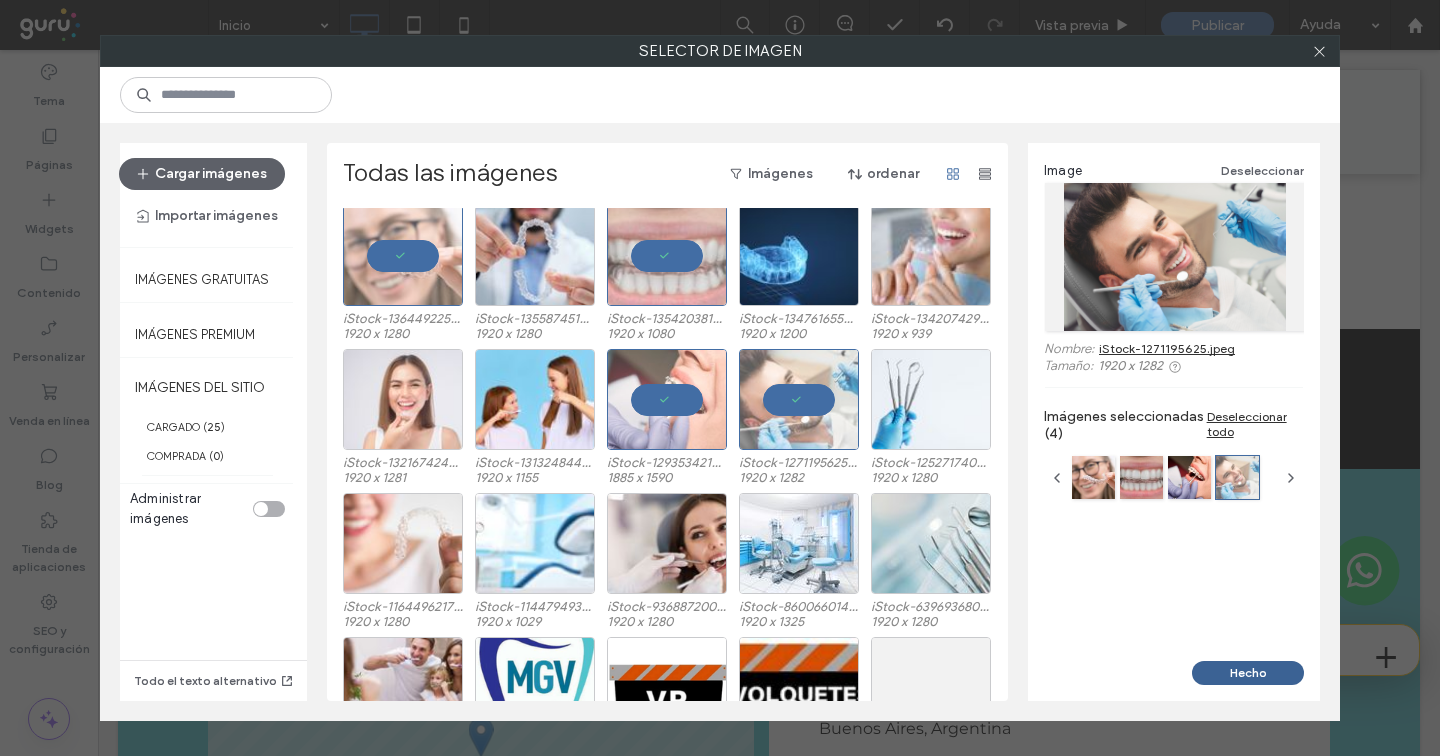 click on "Hecho" at bounding box center [1248, 673] 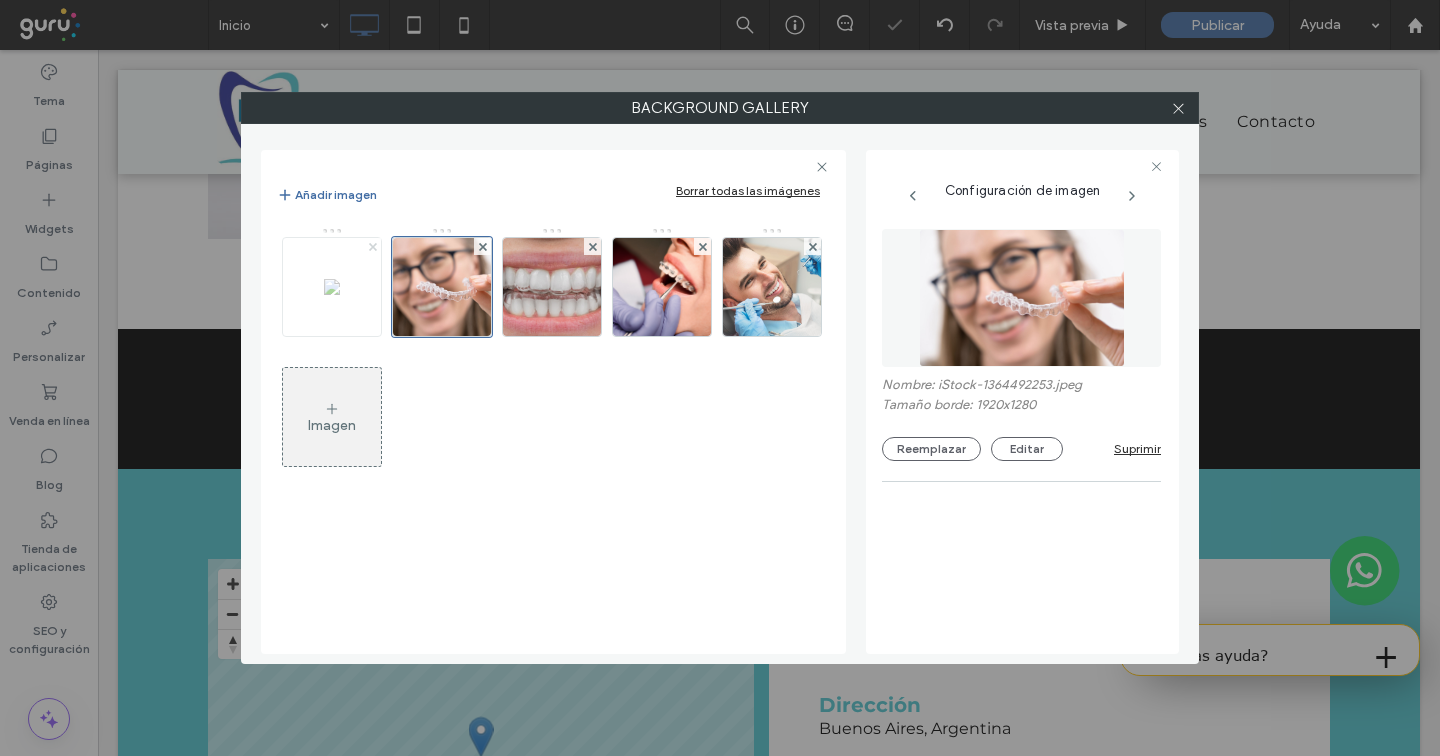 click 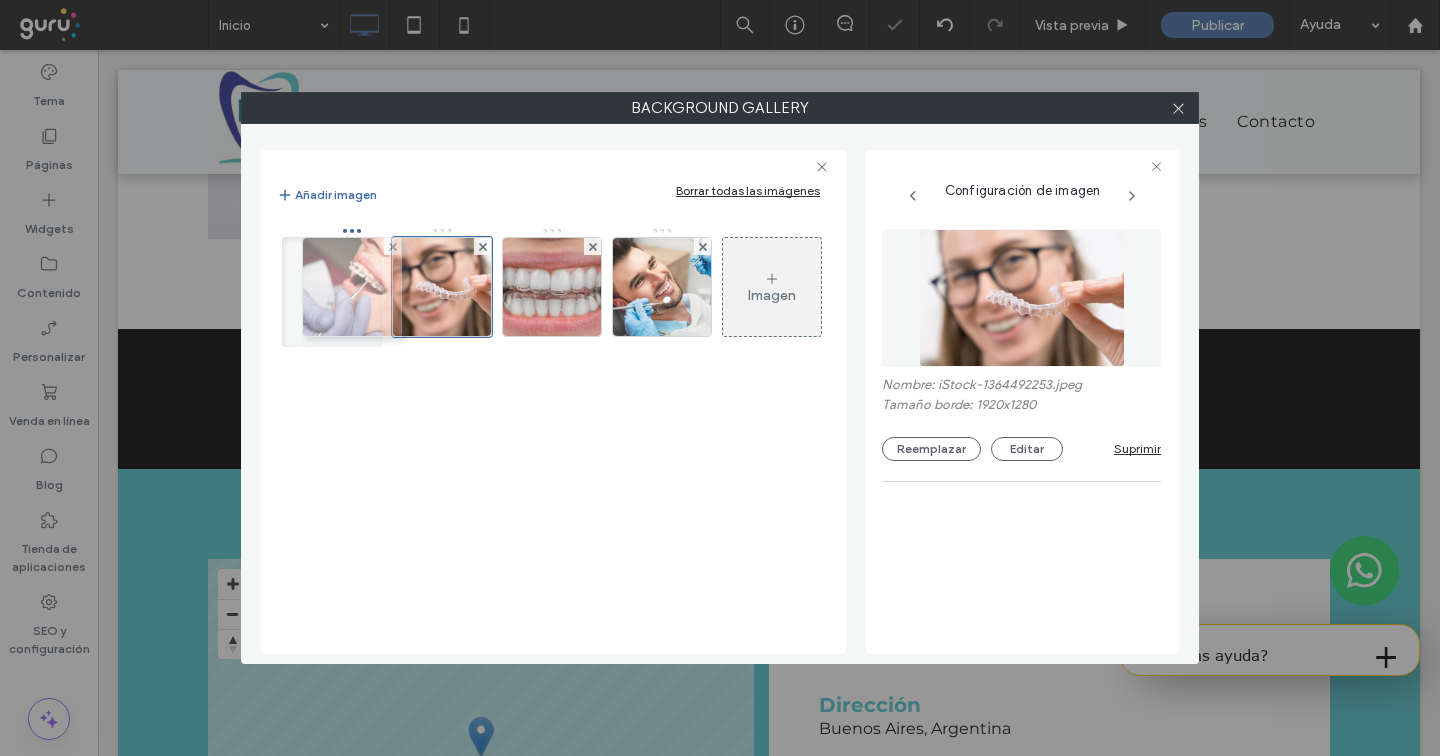 drag, startPoint x: 561, startPoint y: 294, endPoint x: 356, endPoint y: 294, distance: 205 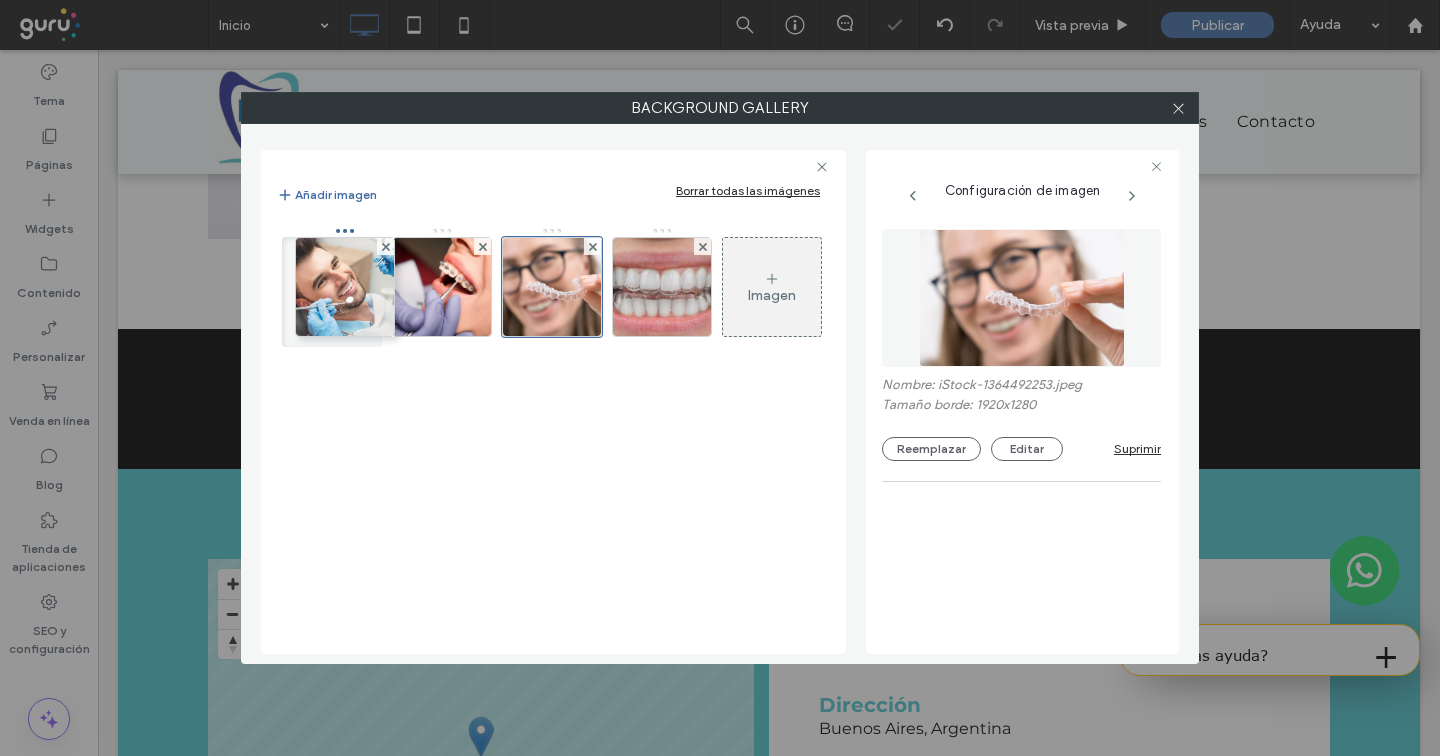 drag, startPoint x: 686, startPoint y: 293, endPoint x: 384, endPoint y: 289, distance: 302.0265 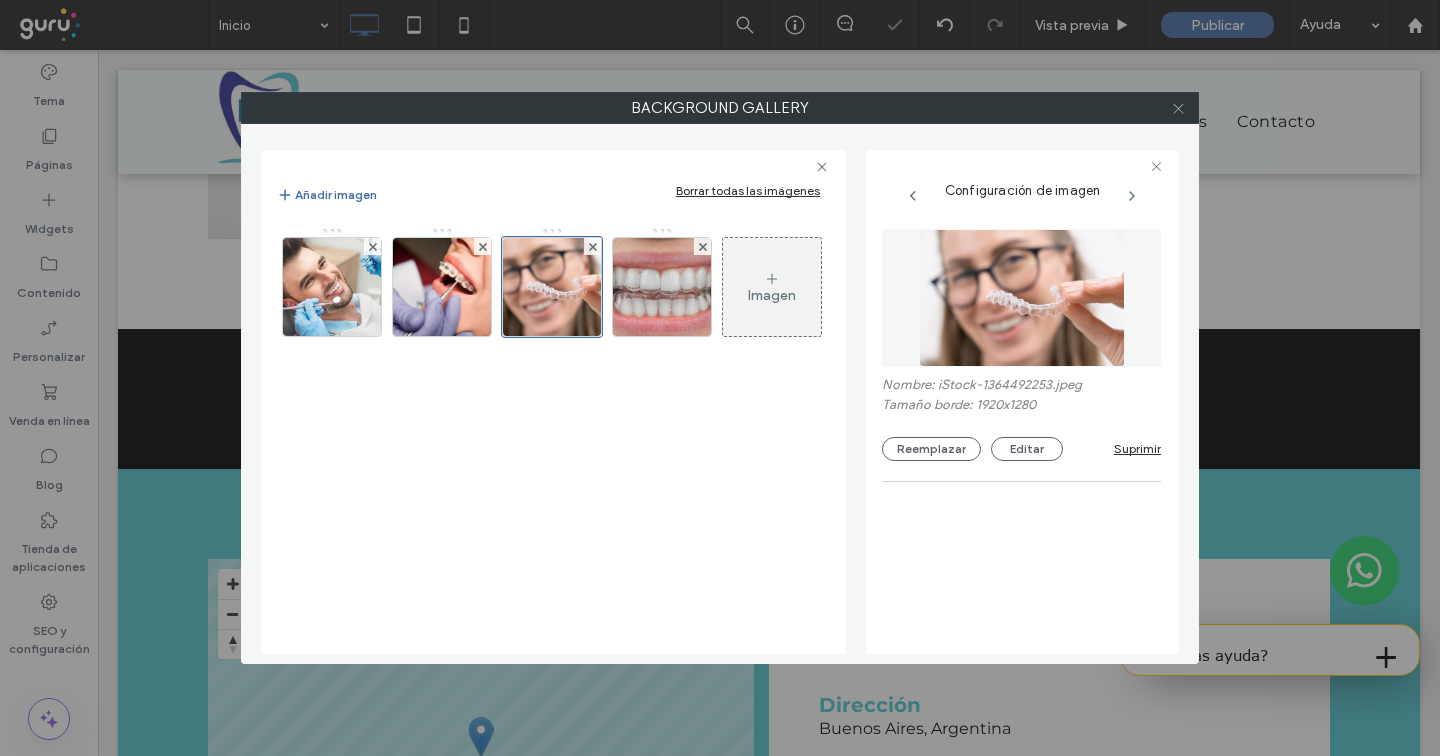 click 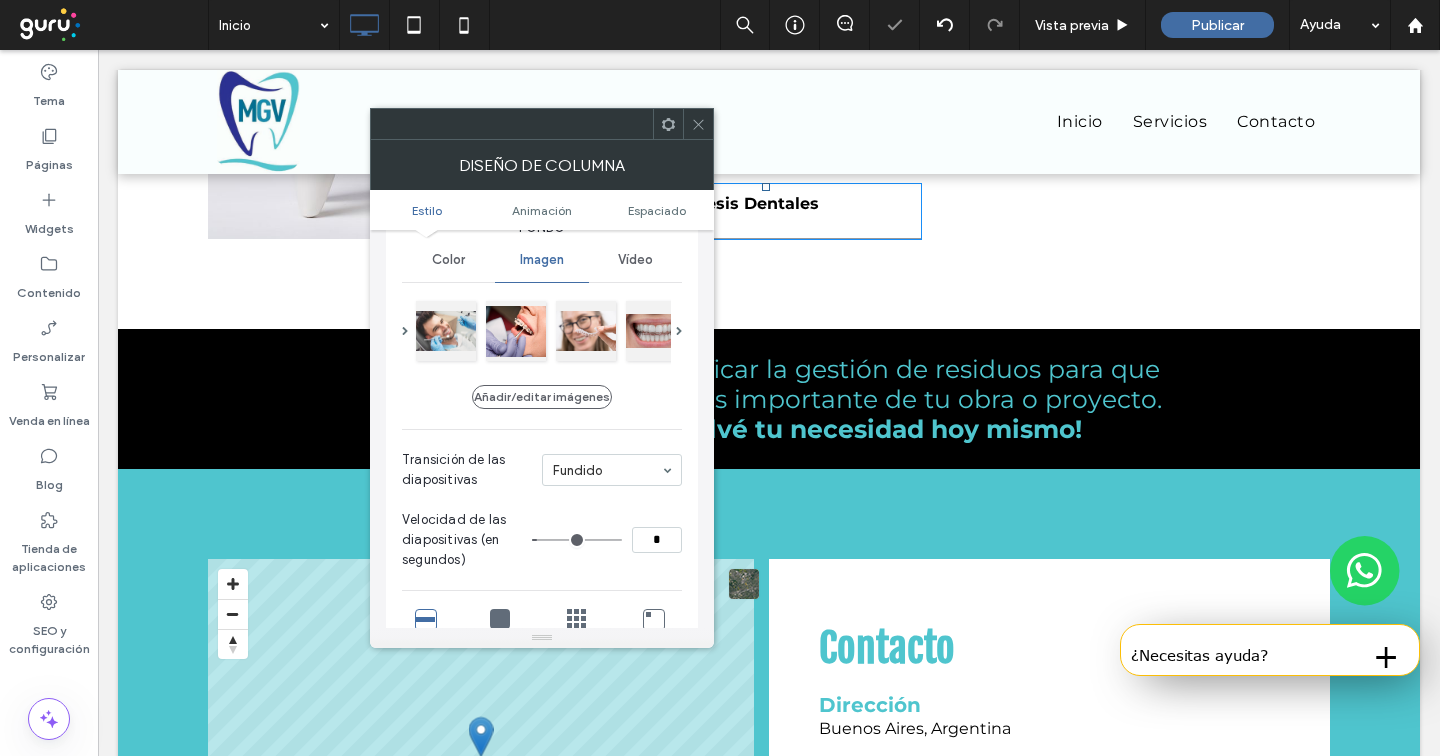 click 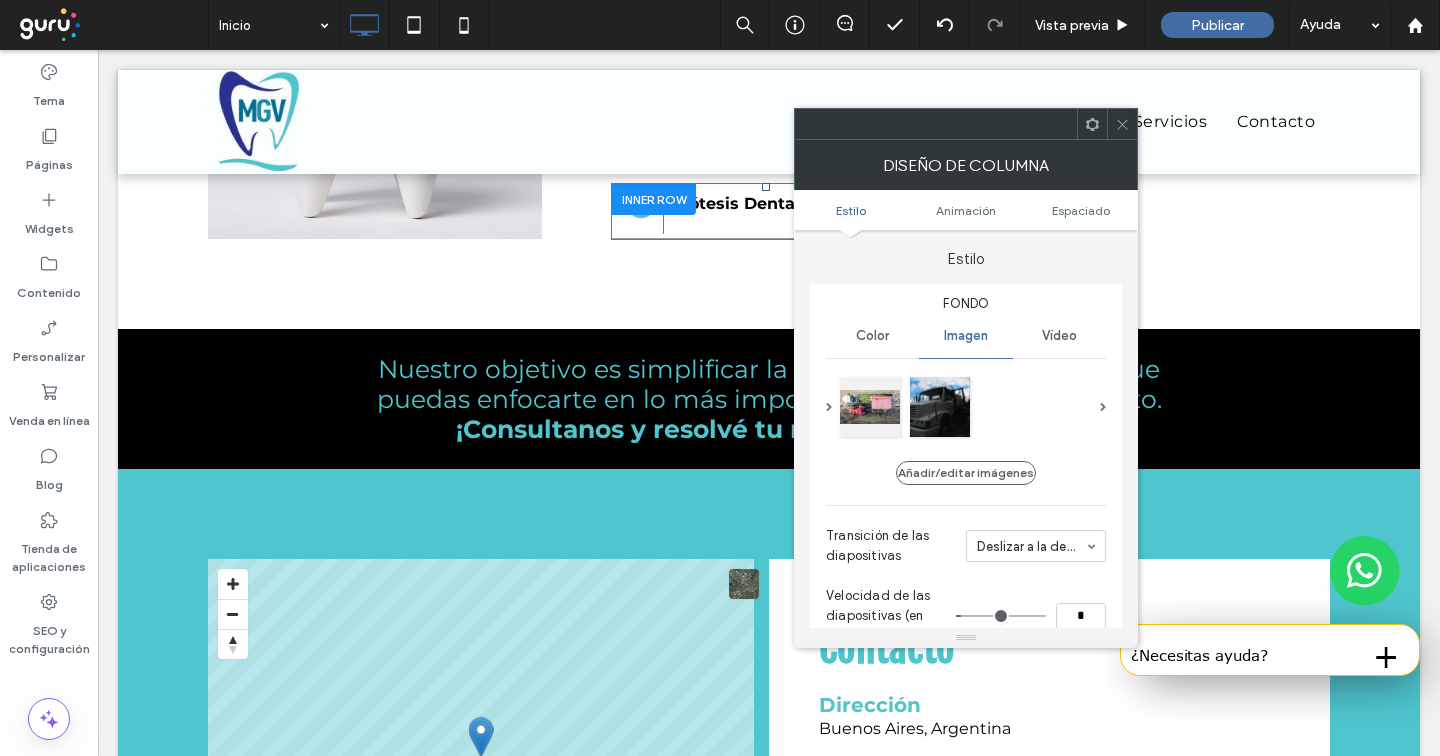 scroll, scrollTop: 18, scrollLeft: 0, axis: vertical 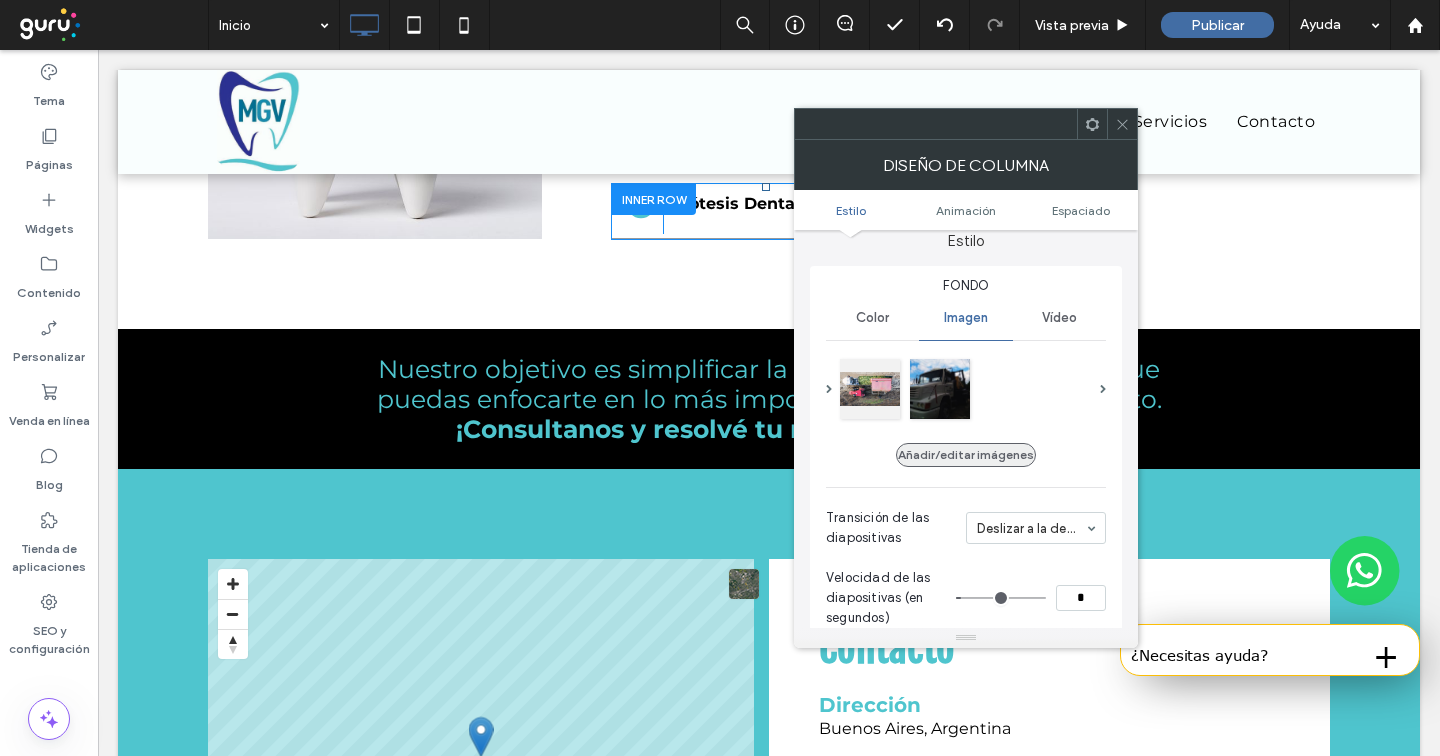 click on "Añadir/editar imágenes" at bounding box center [966, 455] 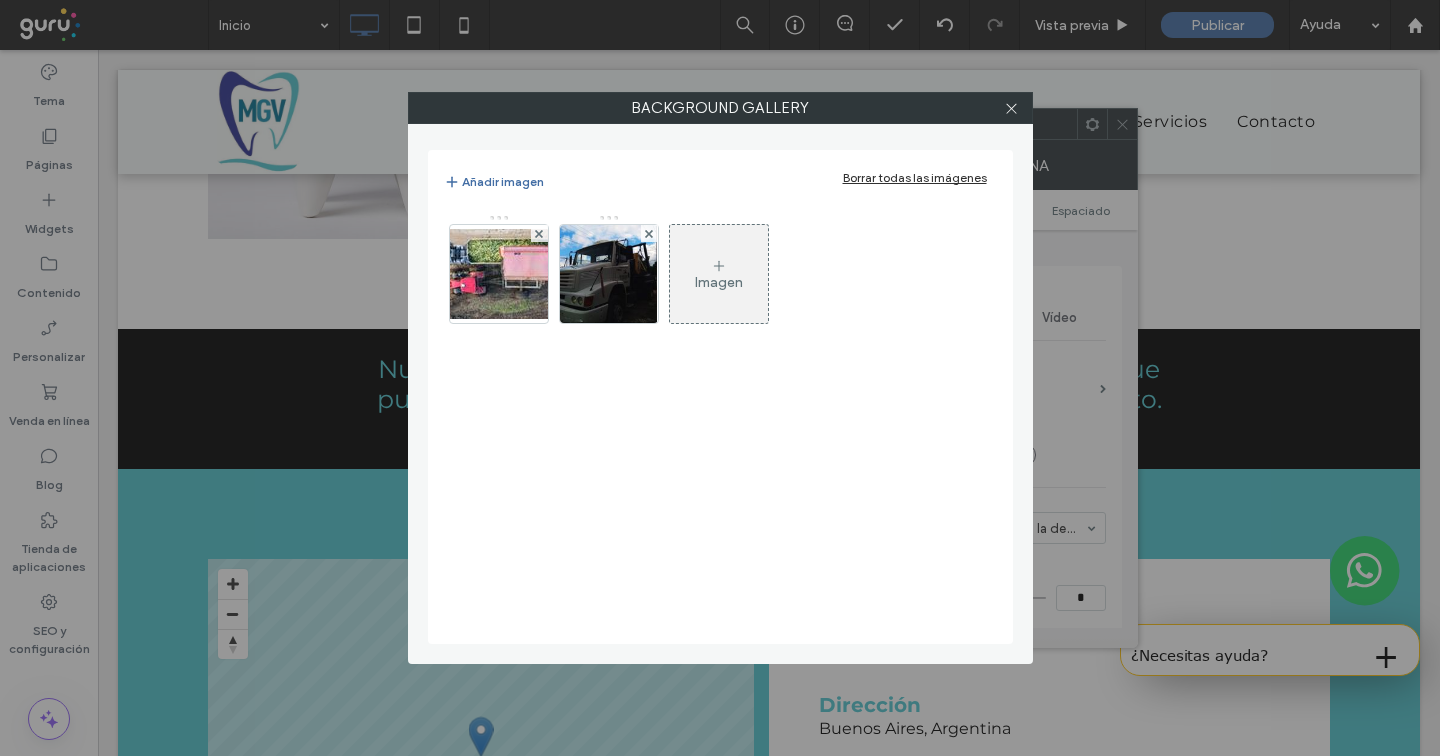 click on "Borrar todas las imágenes" at bounding box center [915, 177] 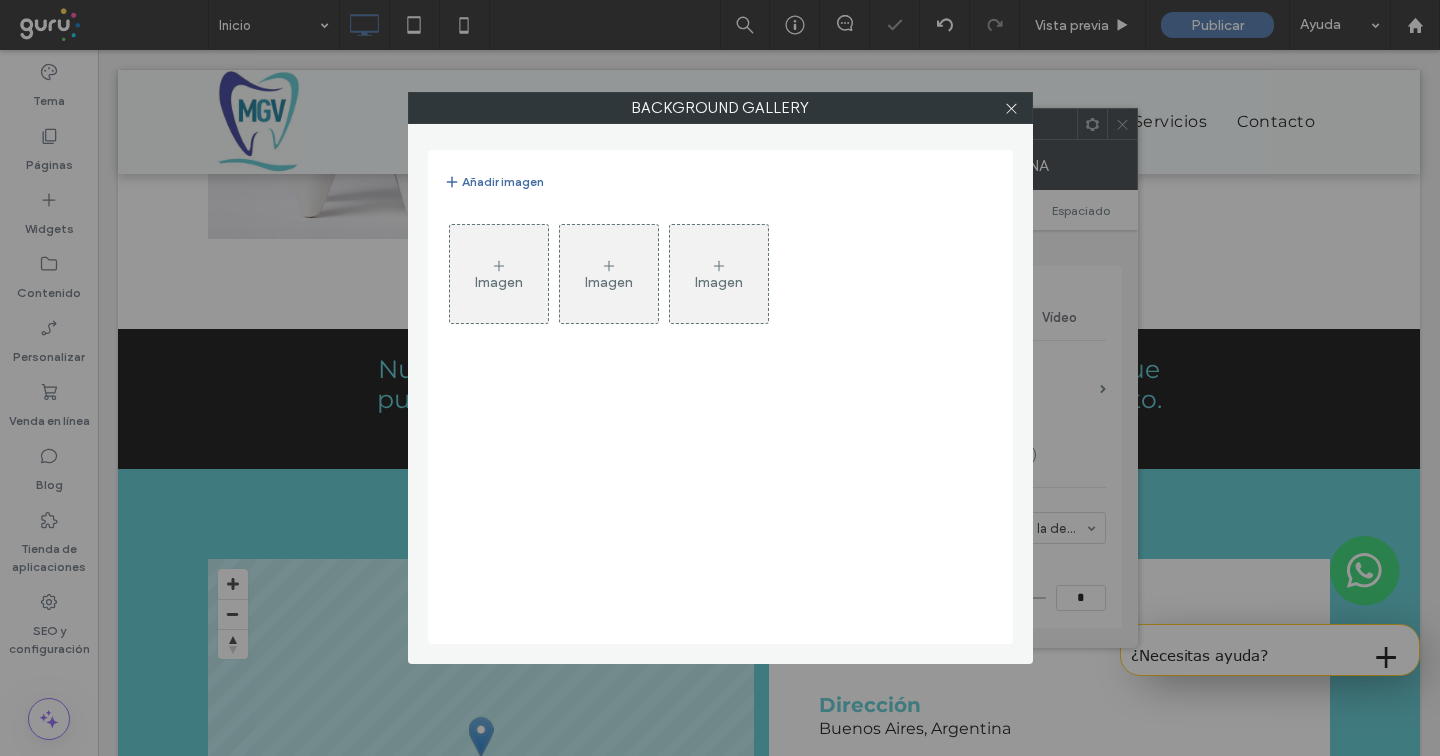 click 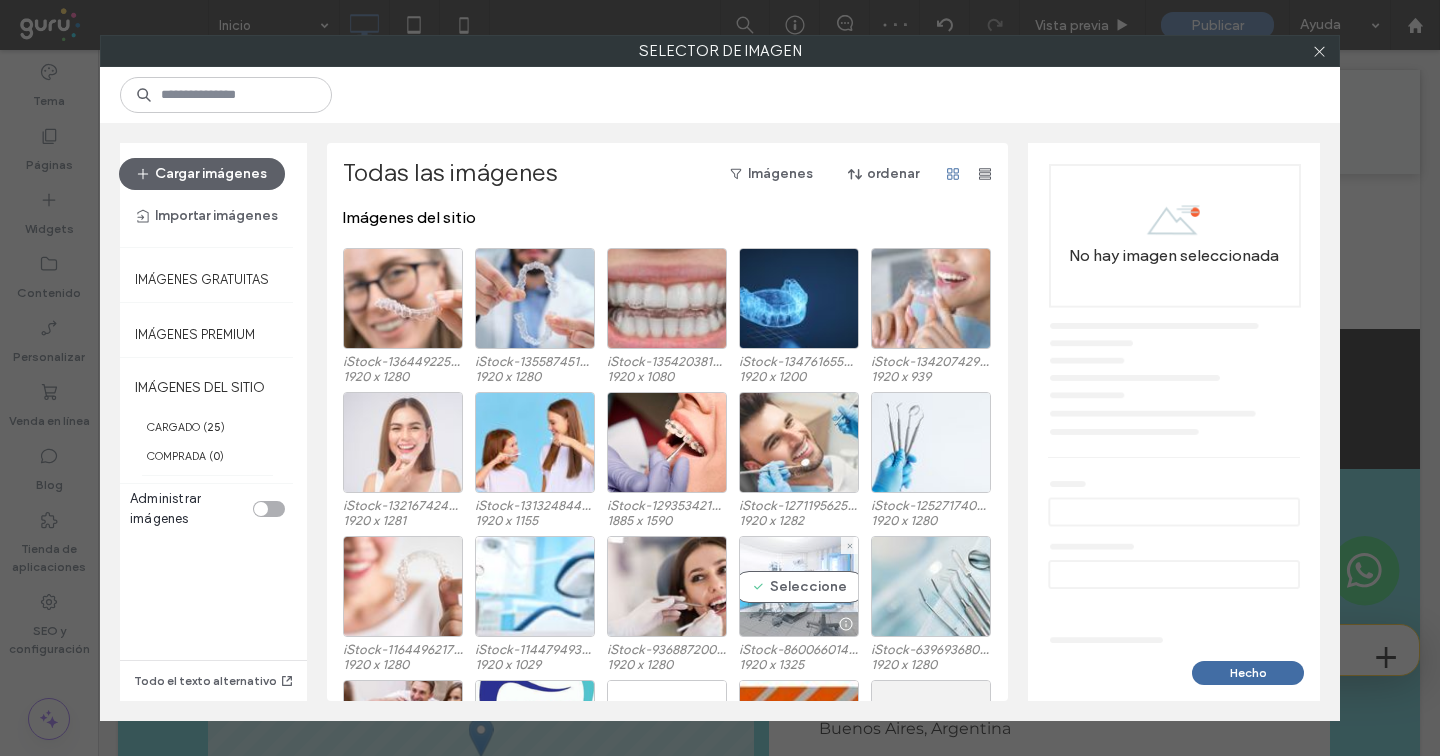 click on "Seleccione" at bounding box center [799, 586] 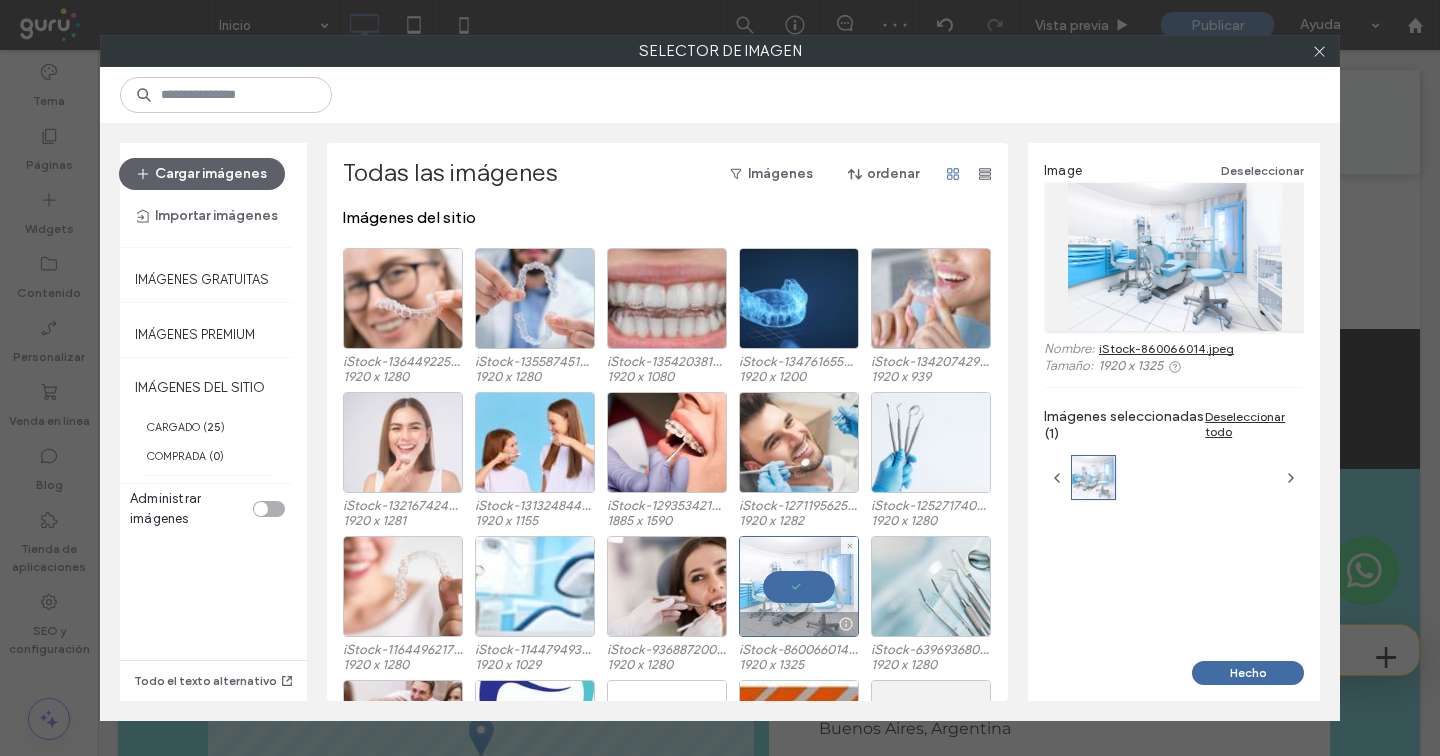 click at bounding box center [799, 586] 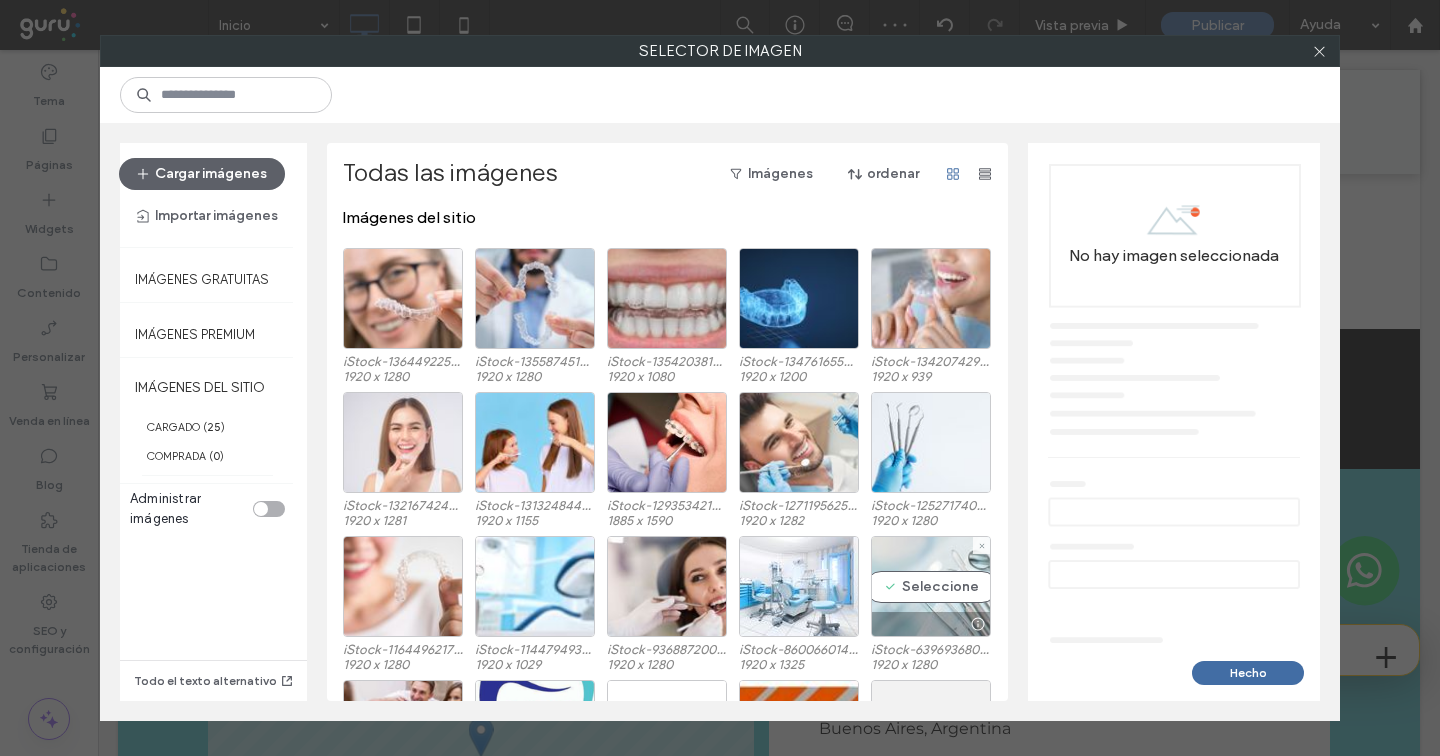 click on "Seleccione" at bounding box center [931, 586] 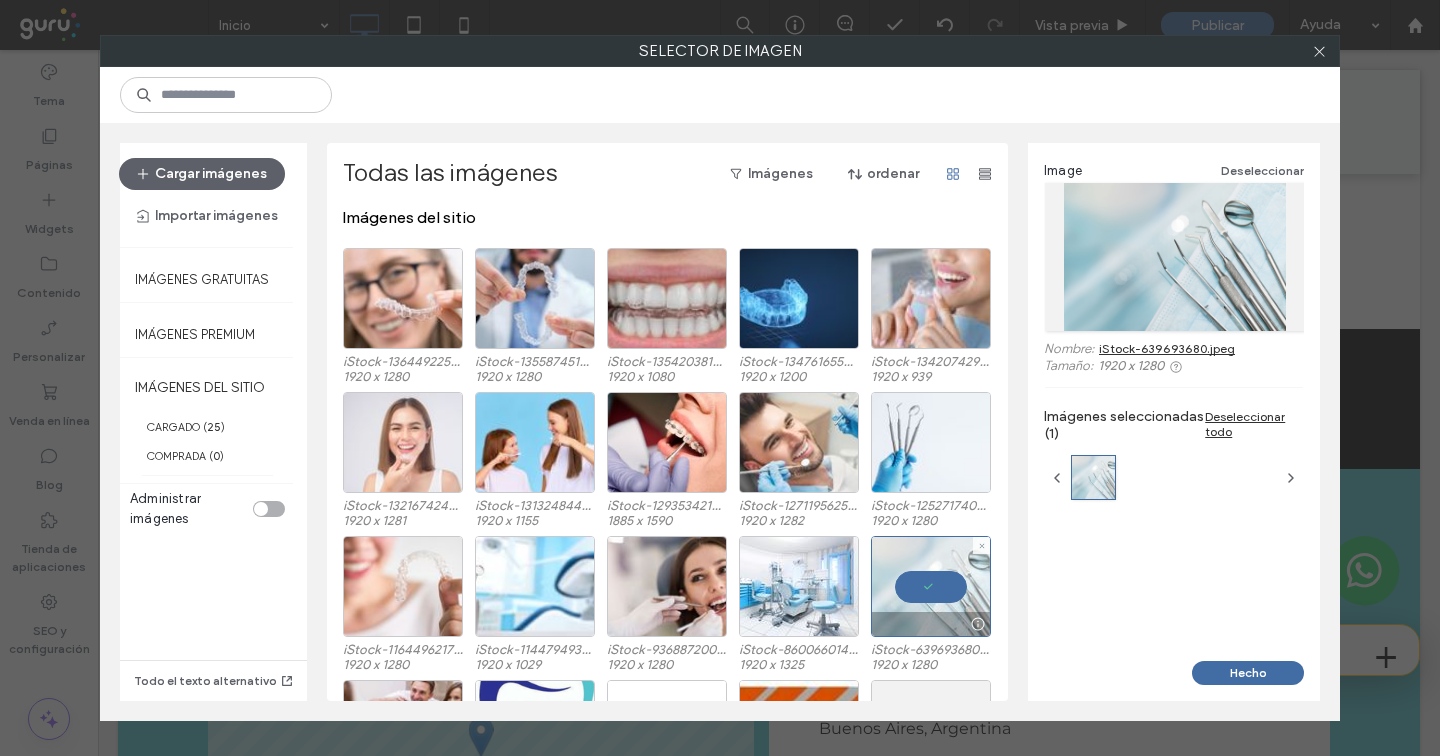 click at bounding box center (931, 586) 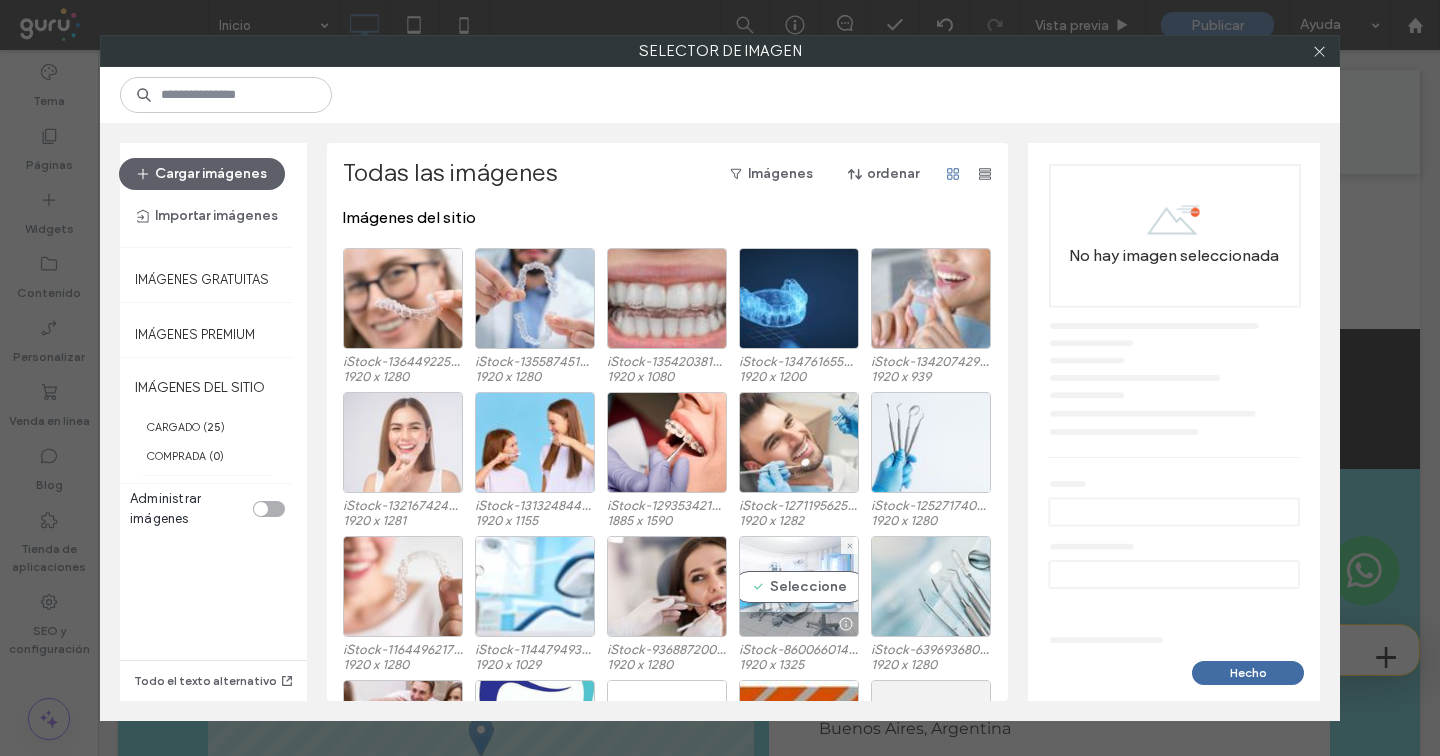 click on "Seleccione" at bounding box center [799, 586] 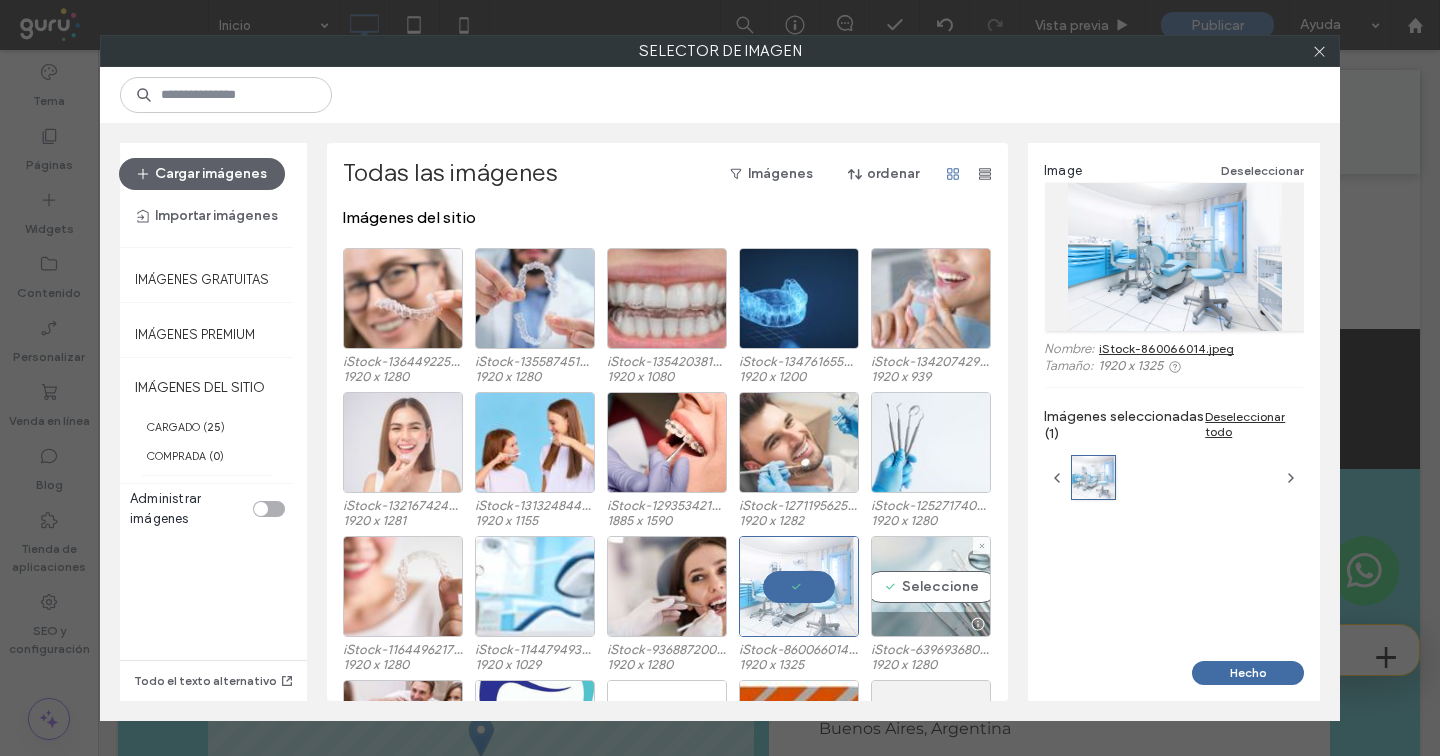 click on "Seleccione" at bounding box center (931, 586) 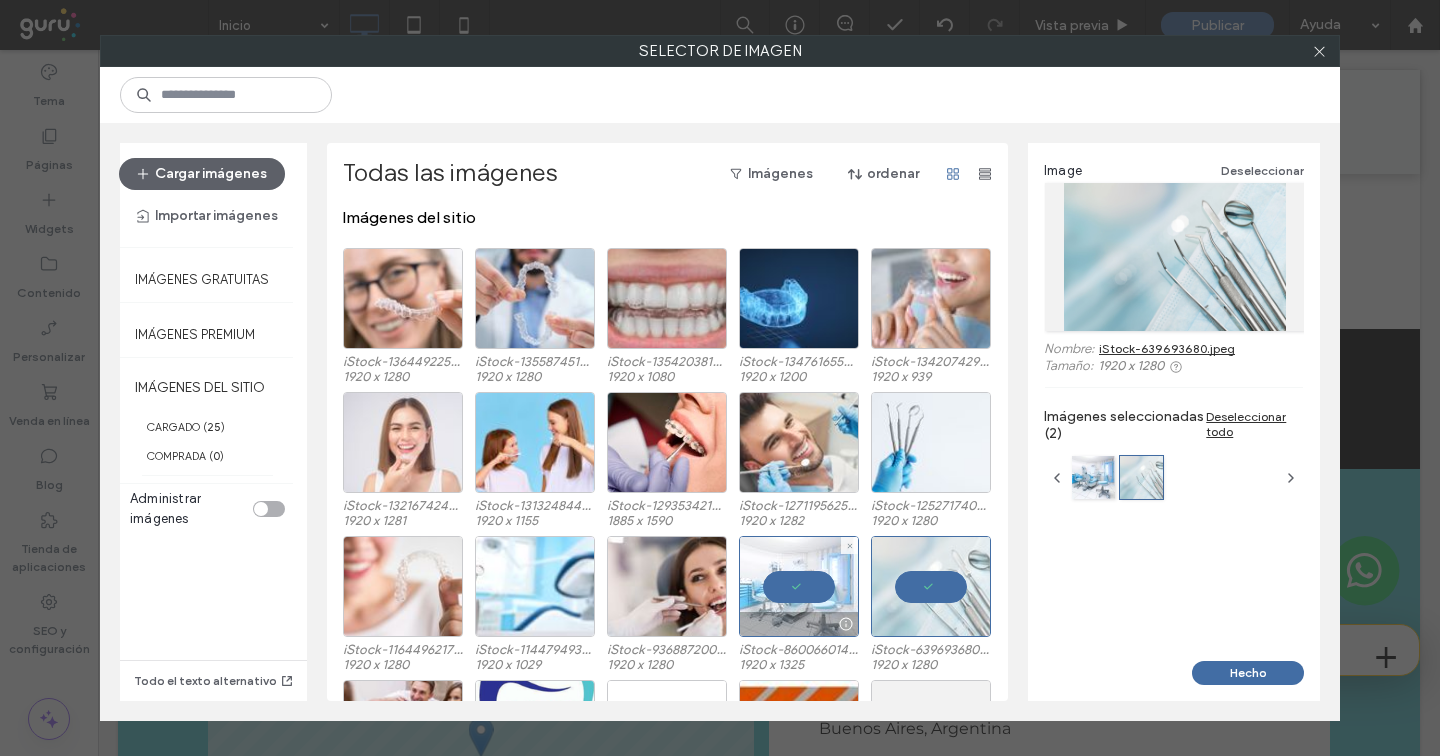 click at bounding box center [799, 586] 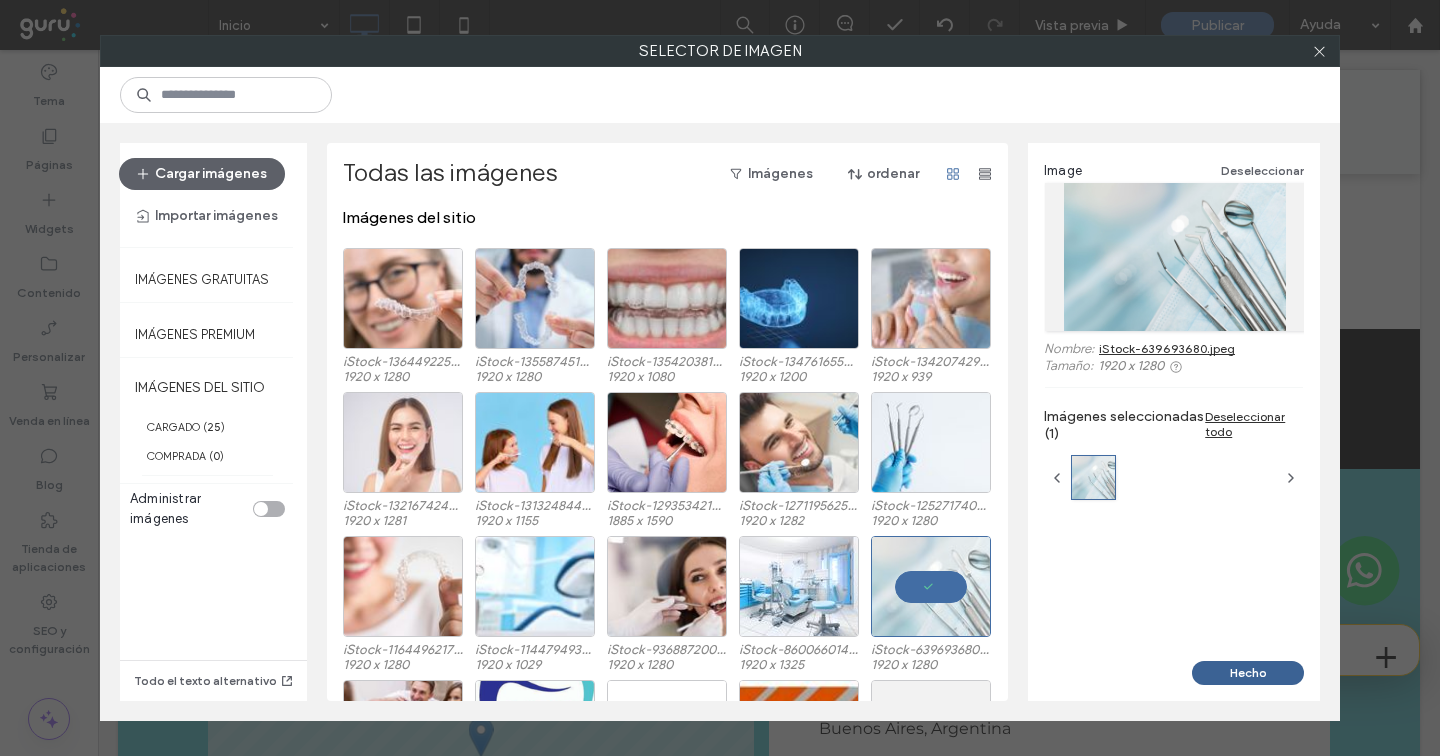 click on "Hecho" at bounding box center (1248, 673) 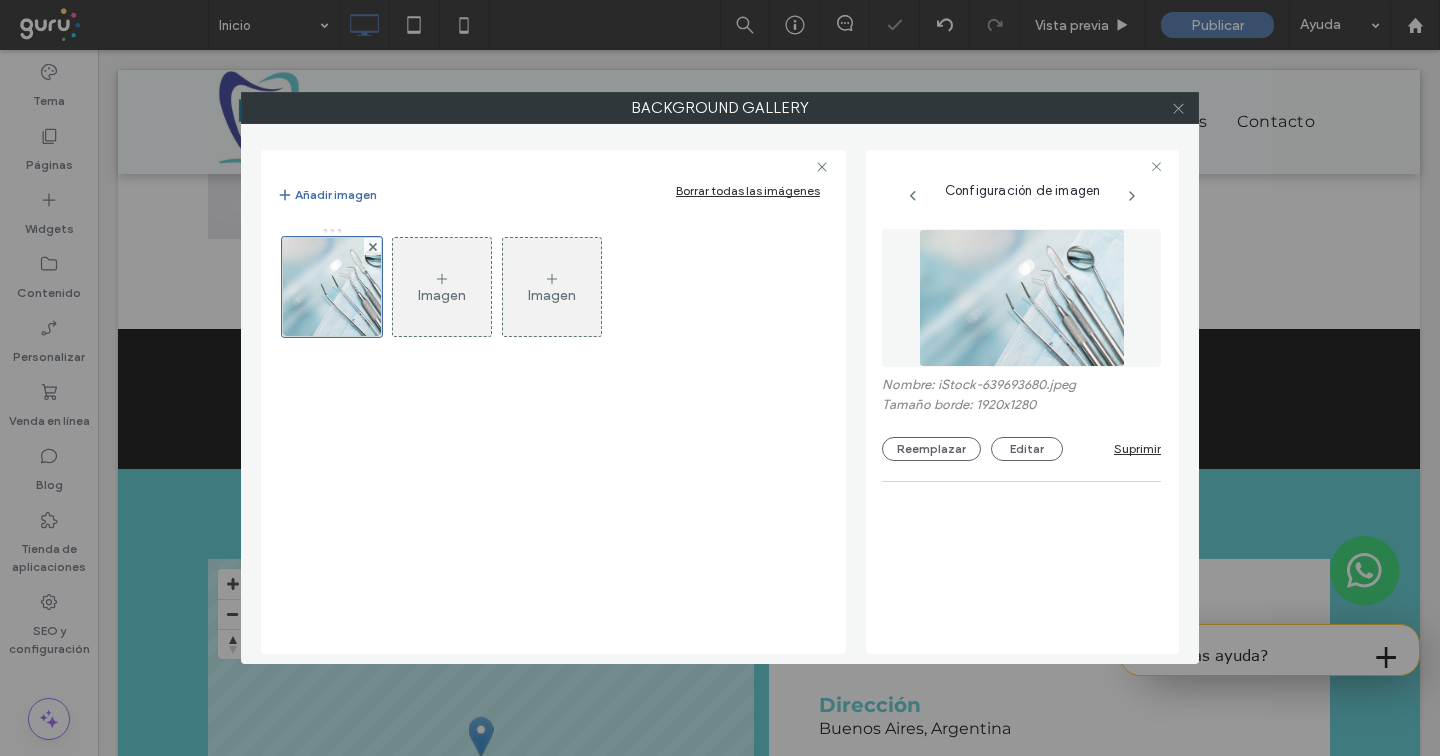 click 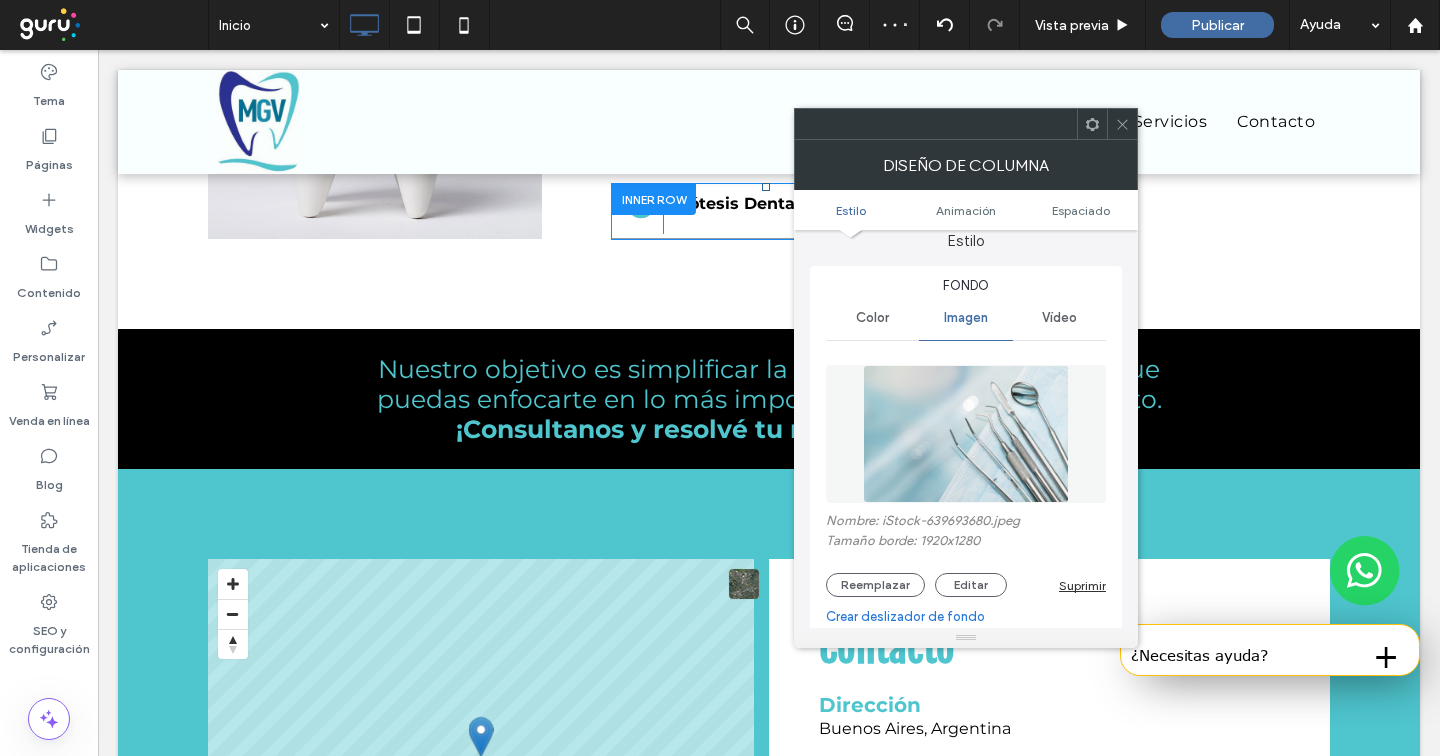 click 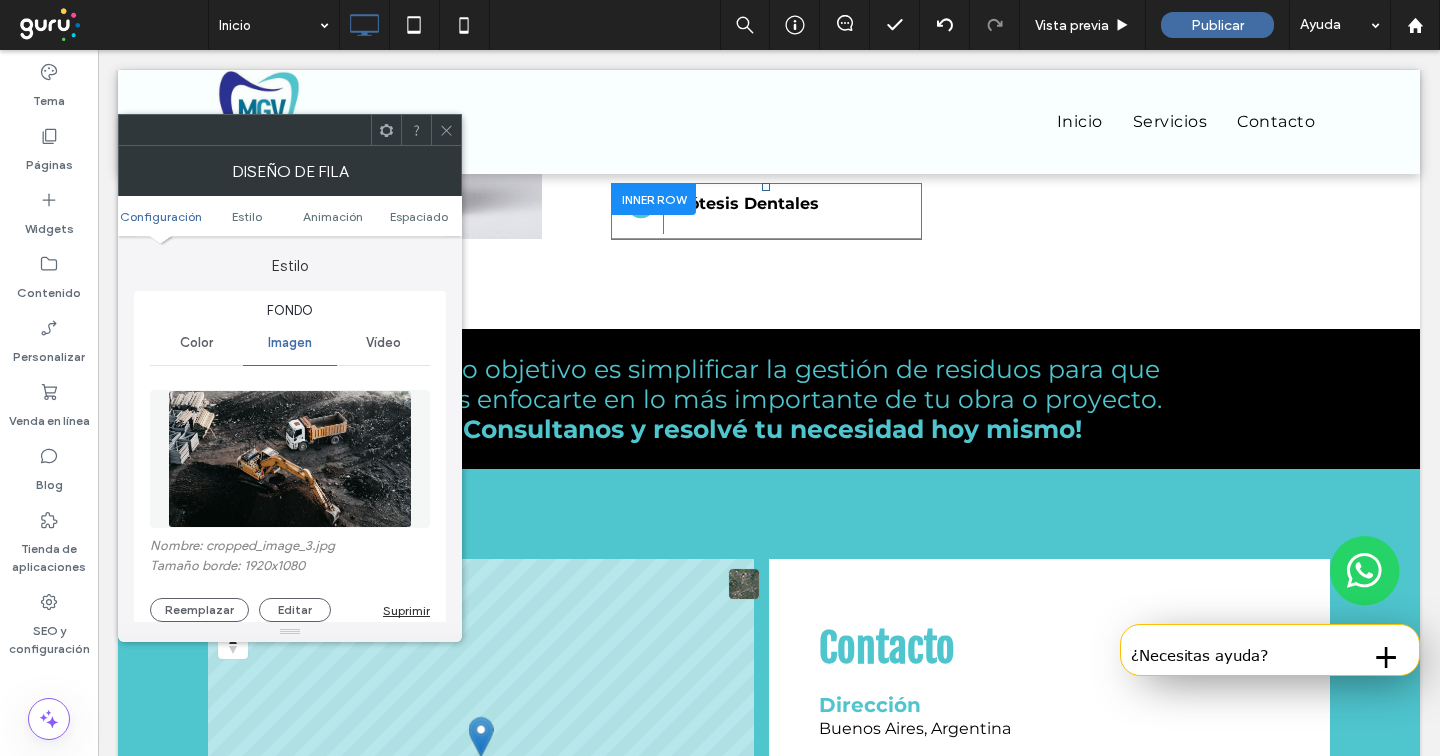 scroll, scrollTop: 253, scrollLeft: 0, axis: vertical 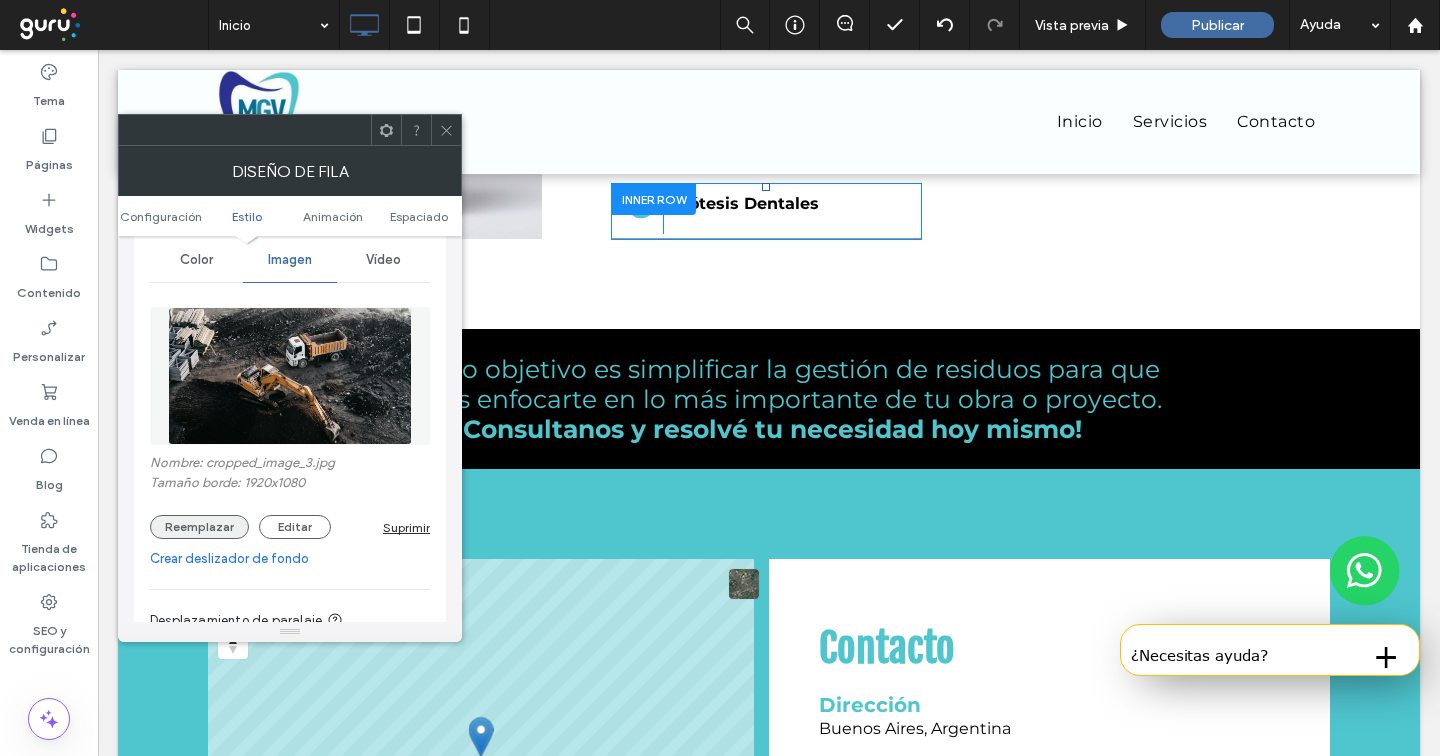 click on "Reemplazar" at bounding box center (199, 527) 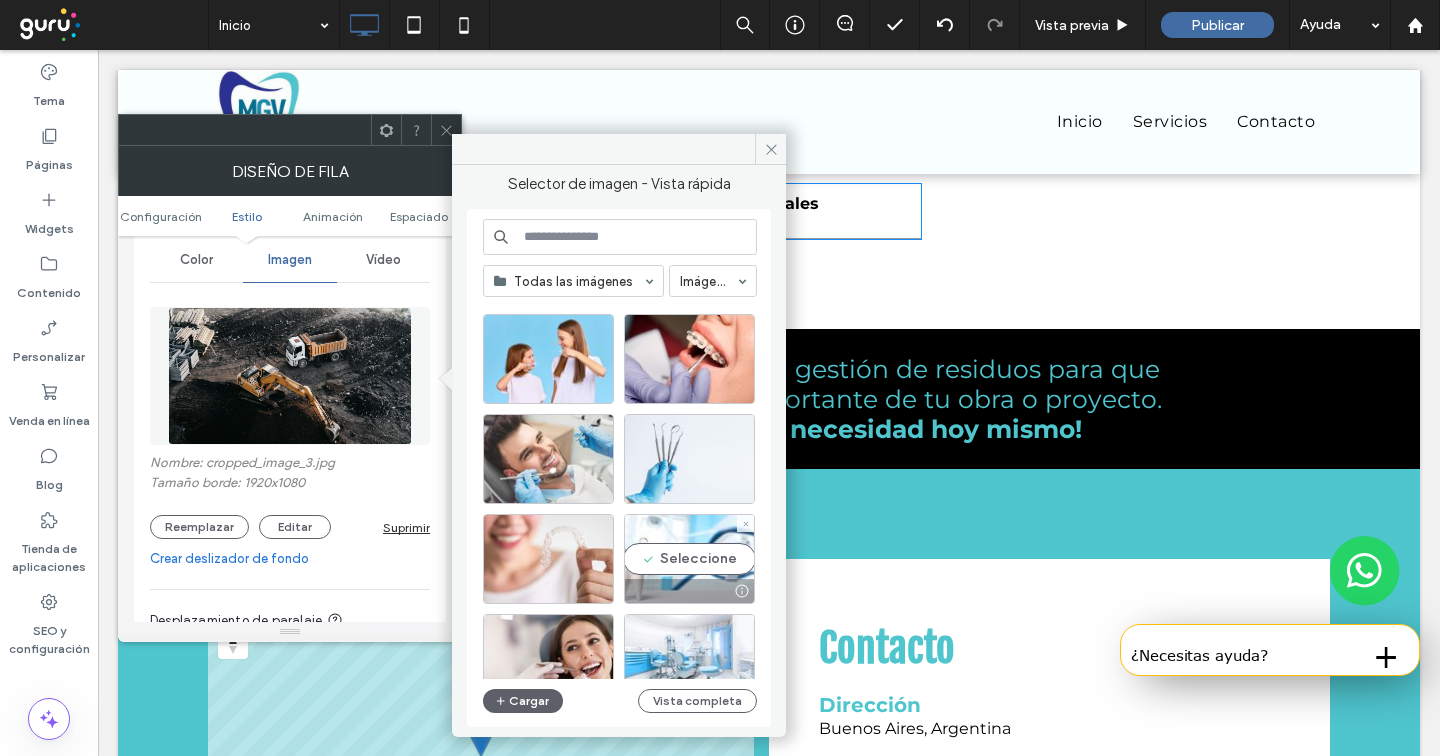 scroll, scrollTop: 461, scrollLeft: 0, axis: vertical 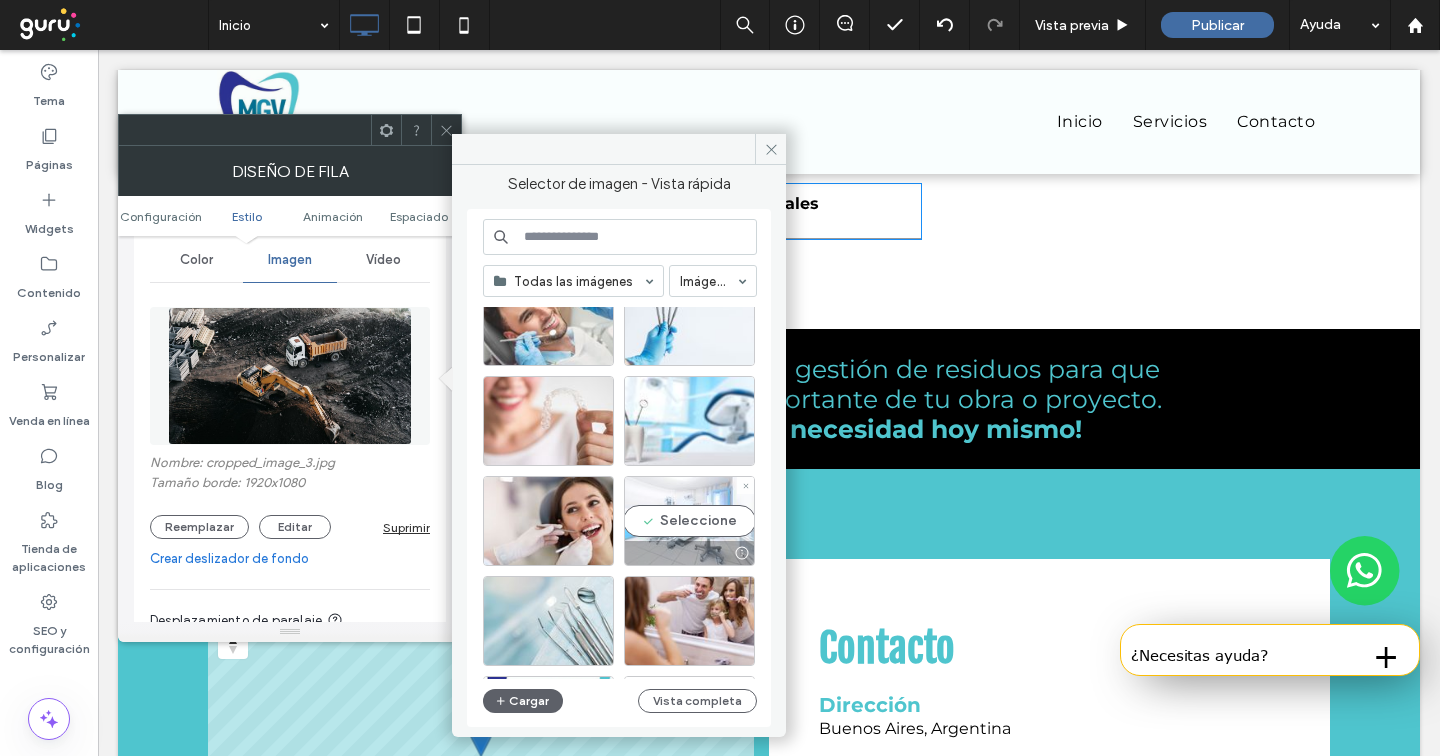 click on "Seleccione" at bounding box center [689, 521] 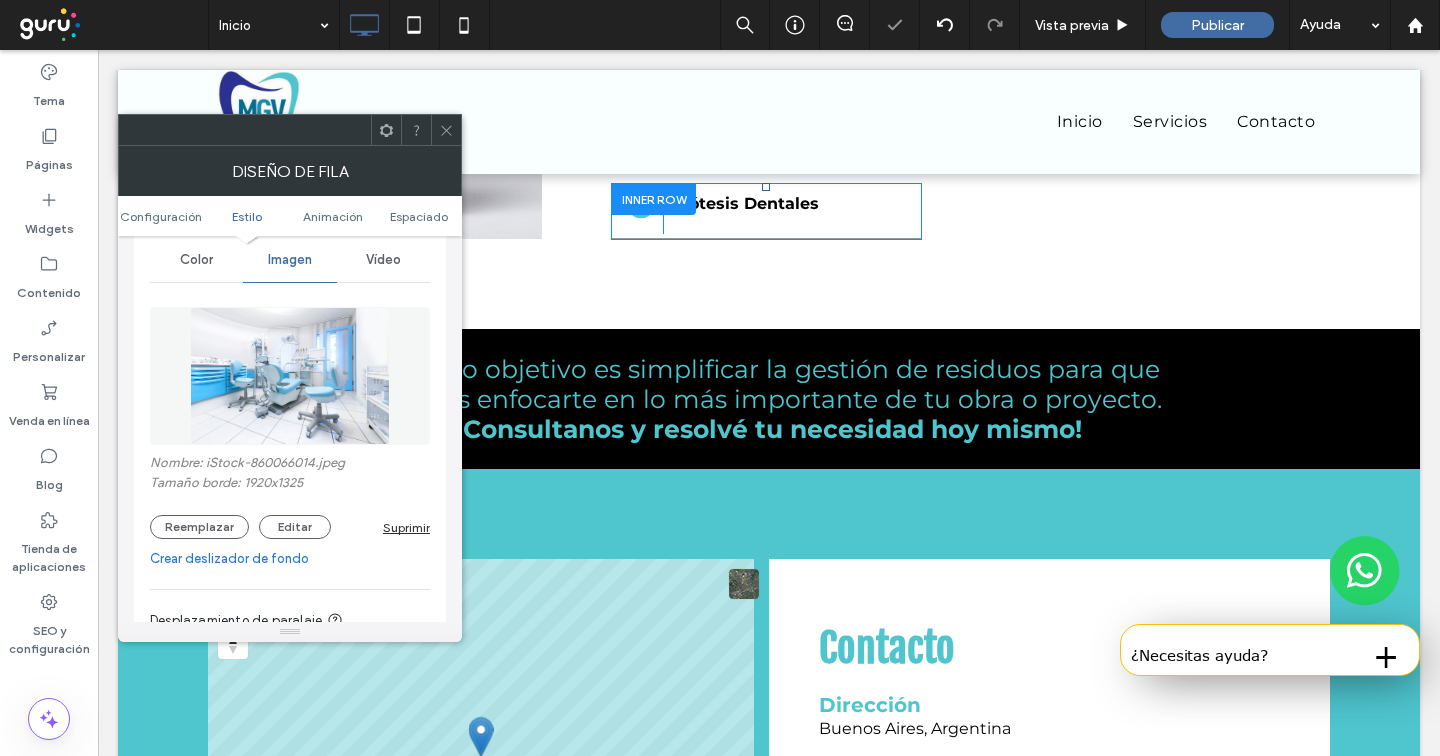 click at bounding box center (446, 130) 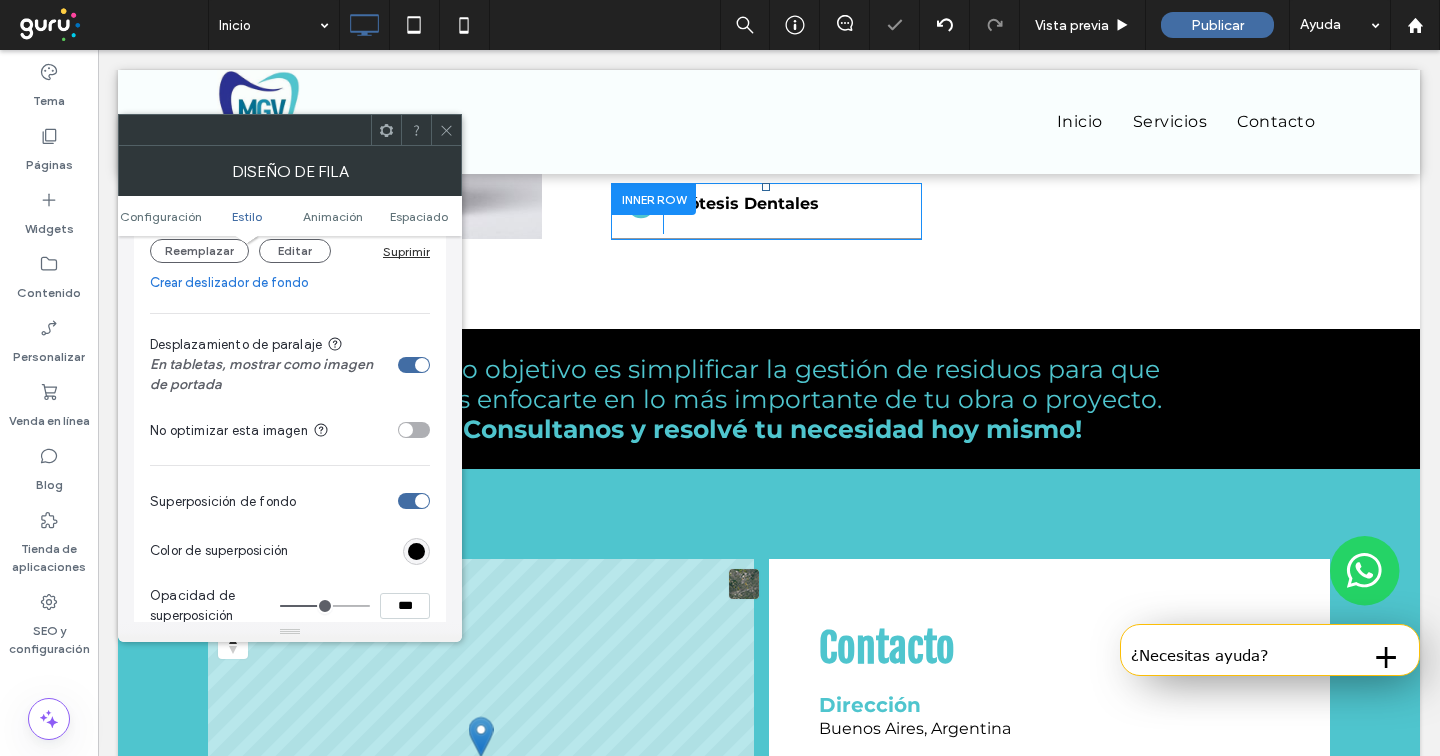 scroll, scrollTop: 543, scrollLeft: 0, axis: vertical 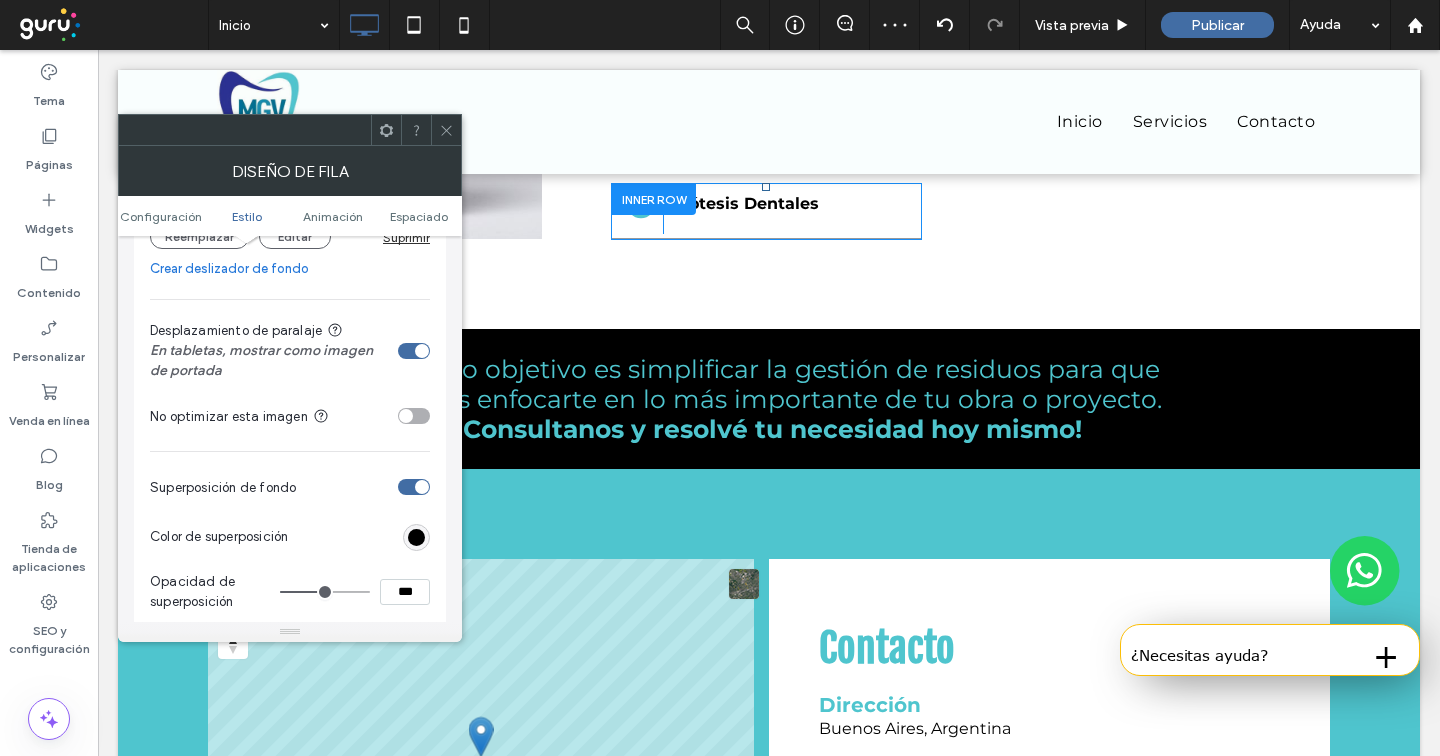type on "**" 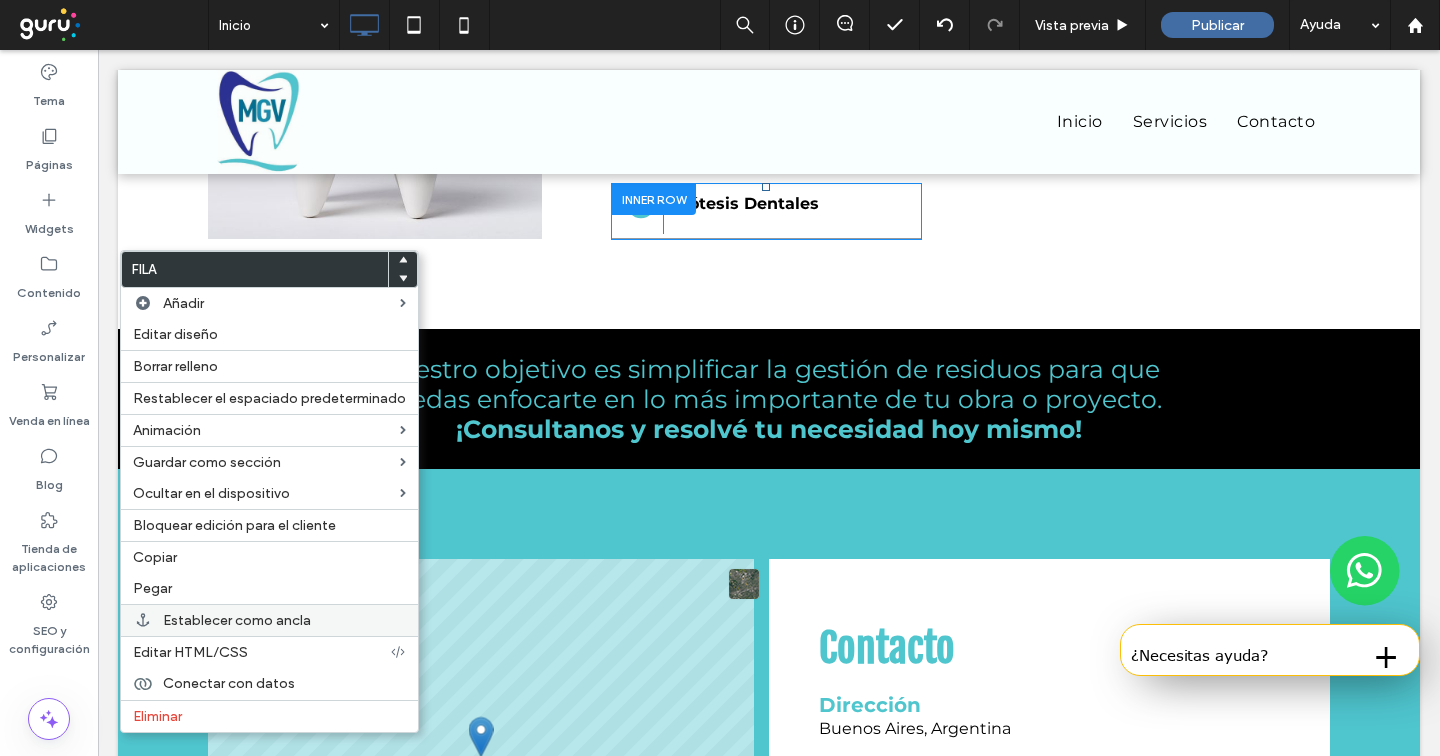 click on "Establecer como ancla" at bounding box center (237, 620) 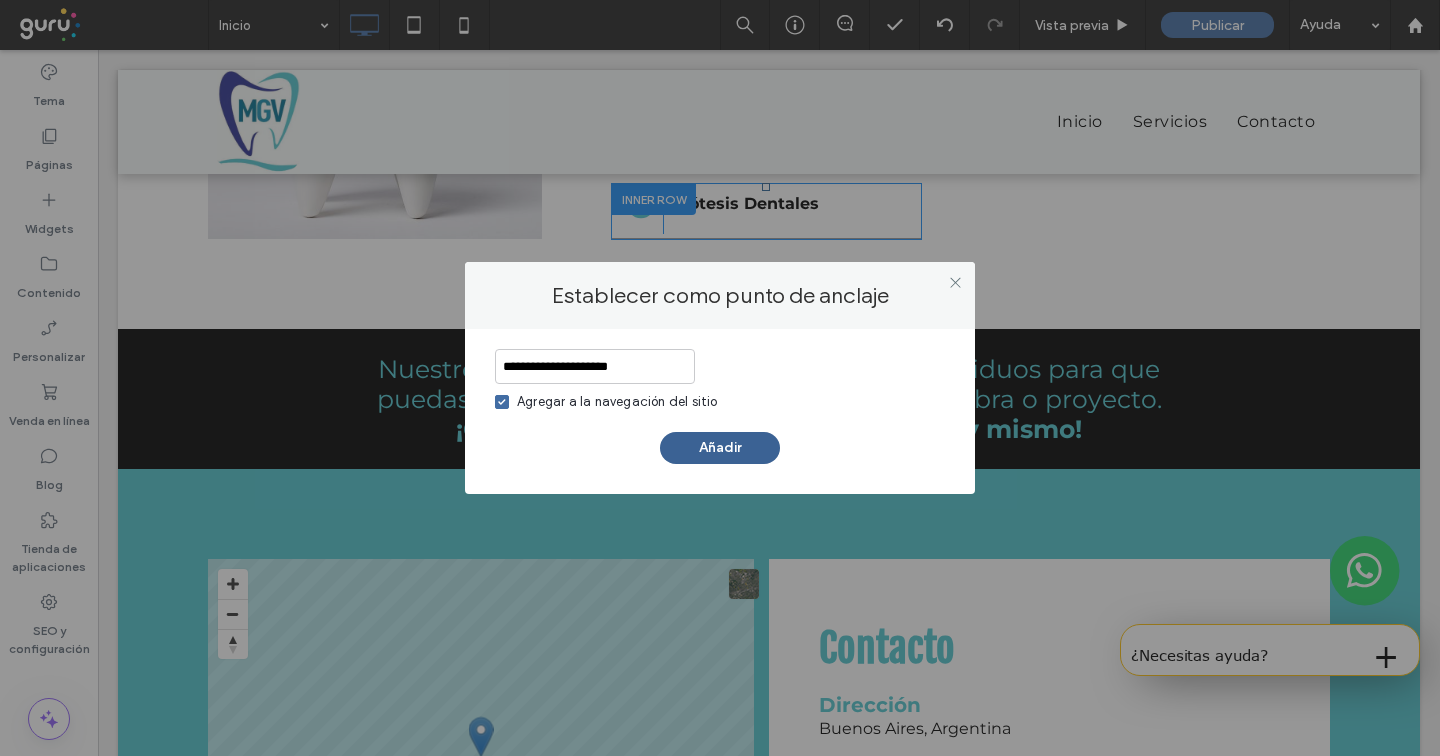type on "**********" 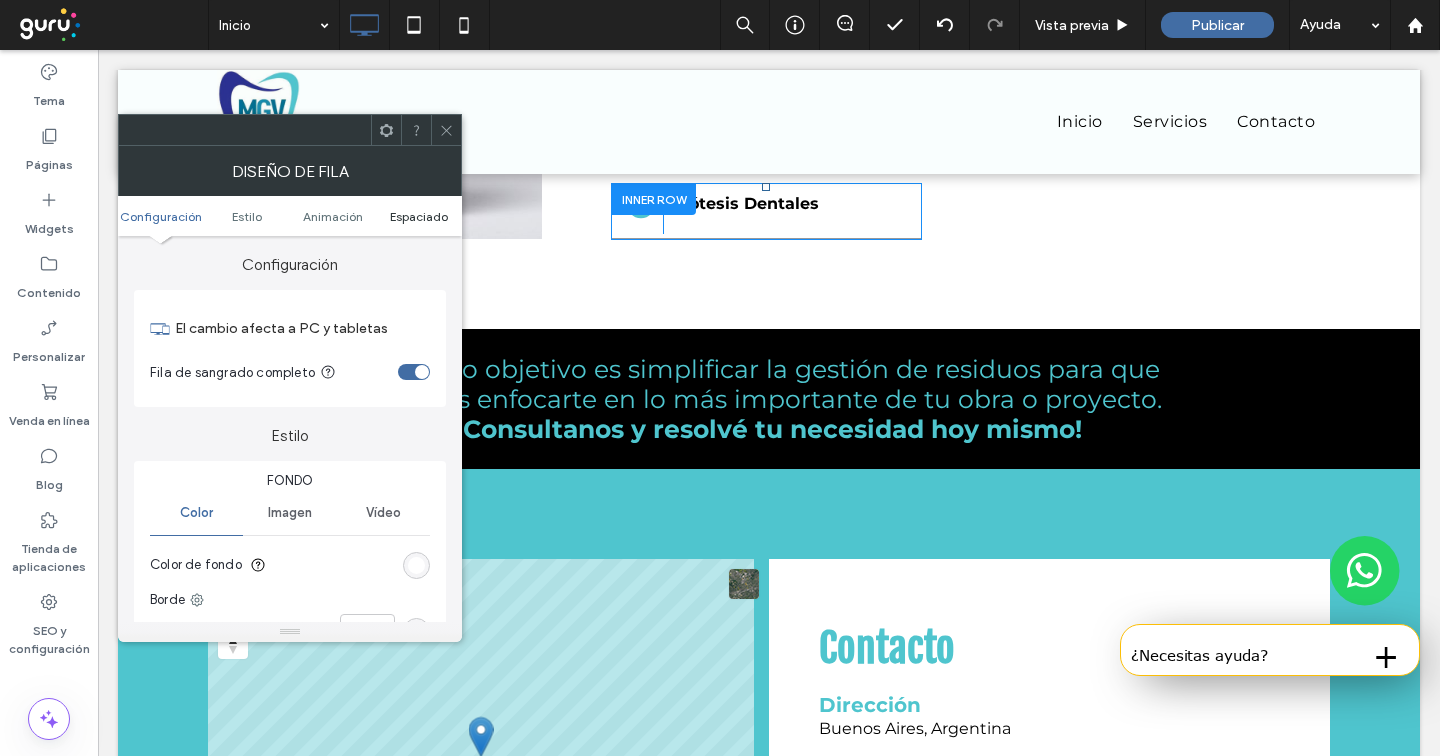 click on "Espaciado" at bounding box center [419, 216] 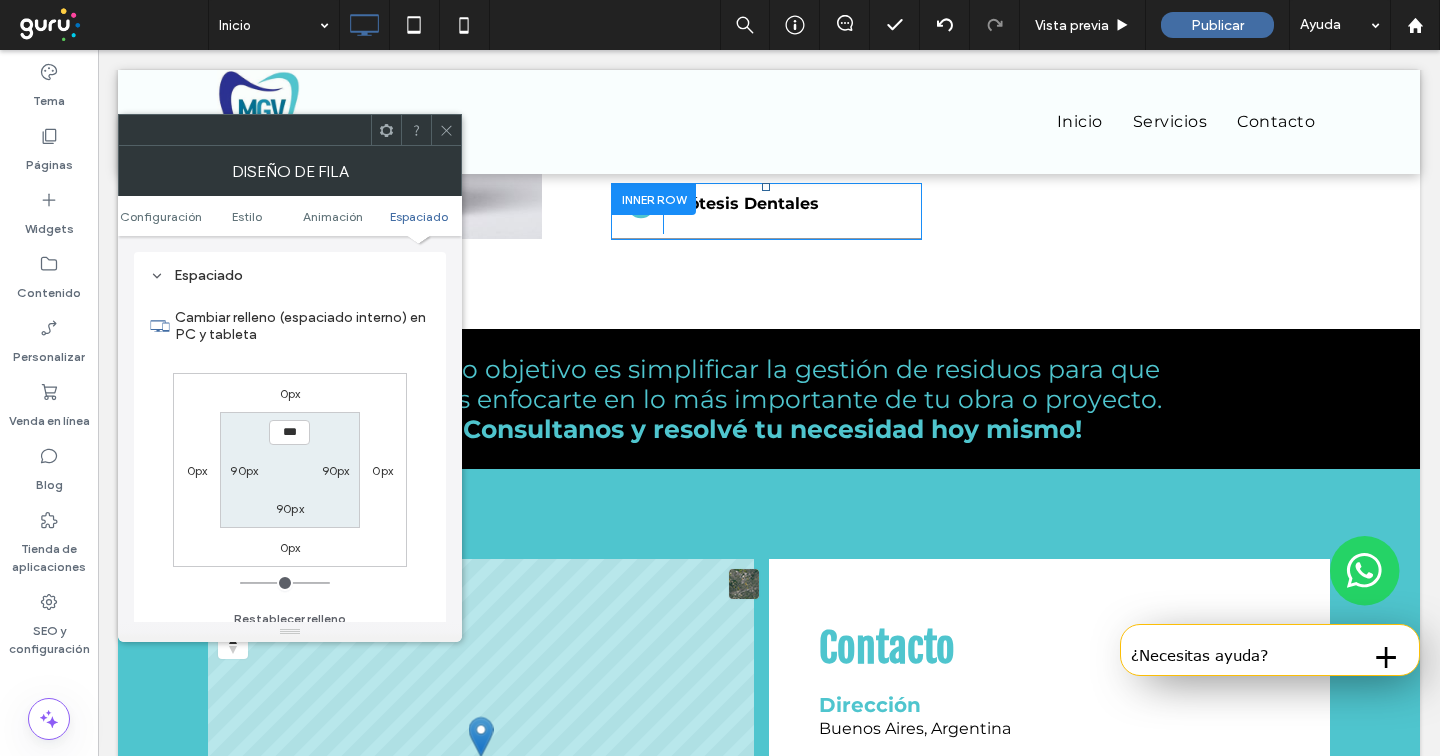 scroll, scrollTop: 566, scrollLeft: 0, axis: vertical 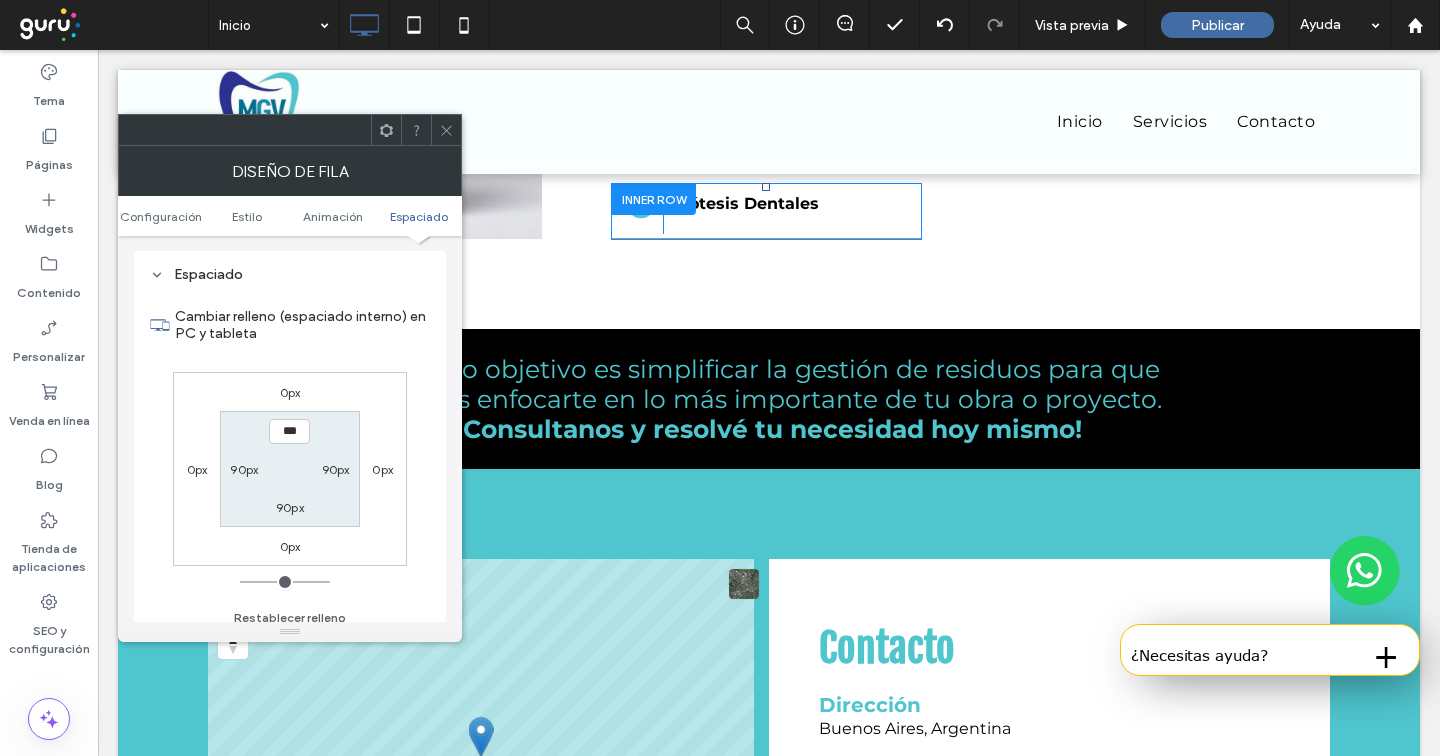 click on "90px" at bounding box center (290, 507) 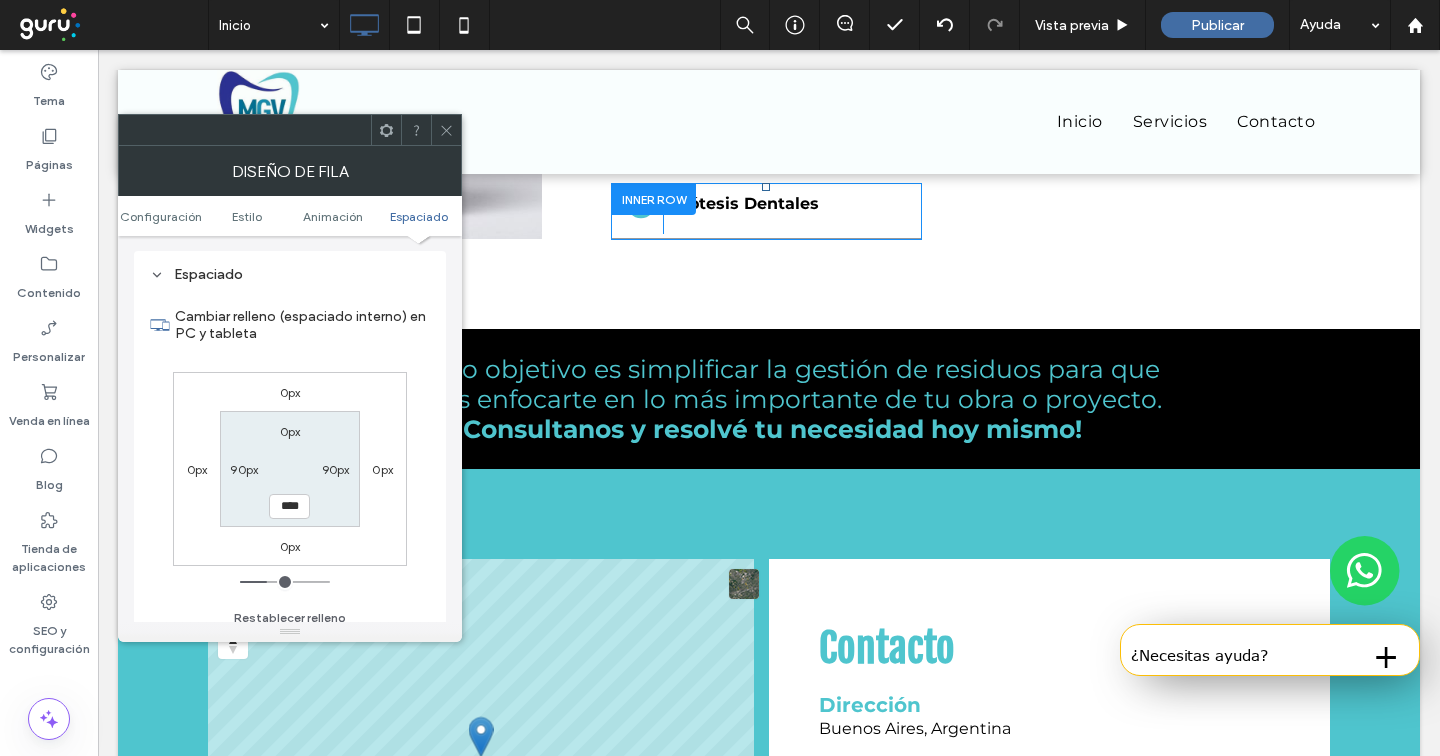 type on "**" 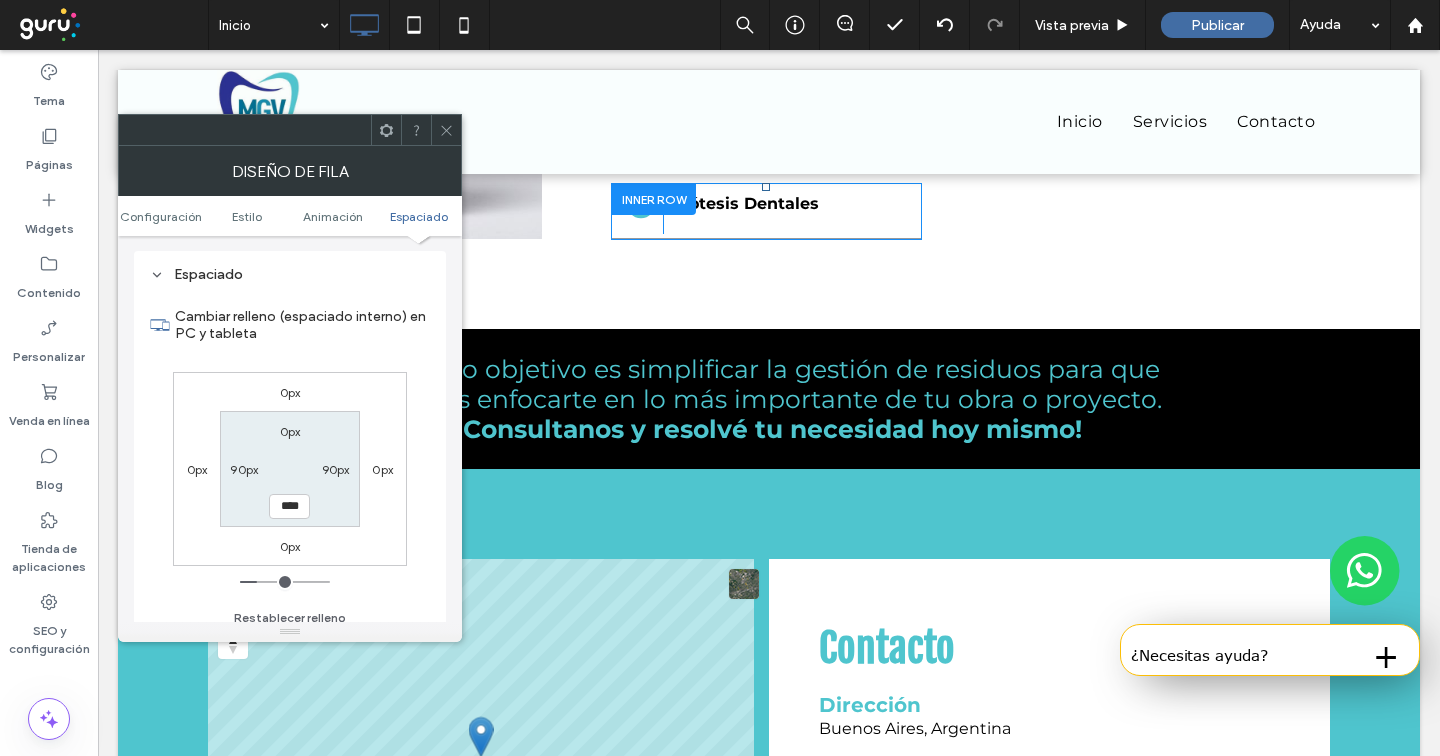 type on "****" 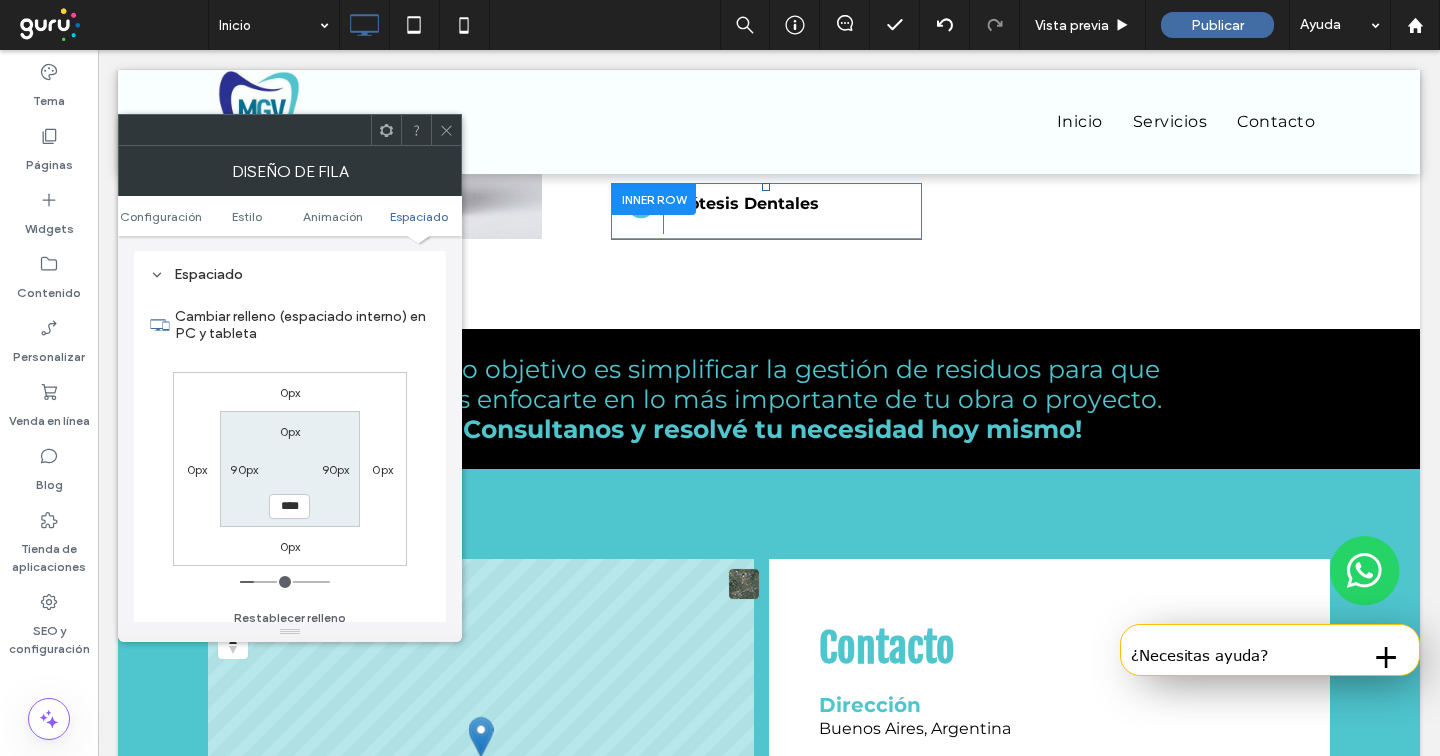 type on "****" 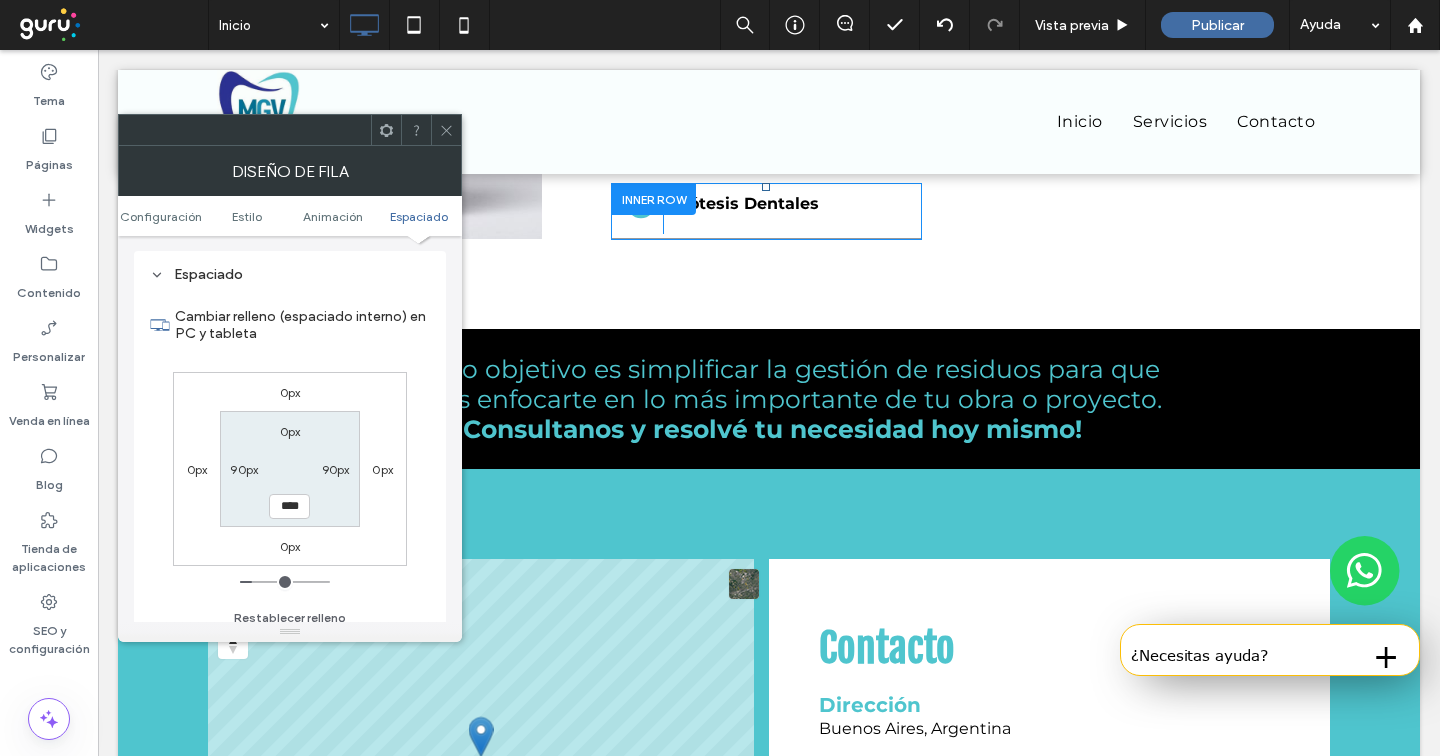 type on "**" 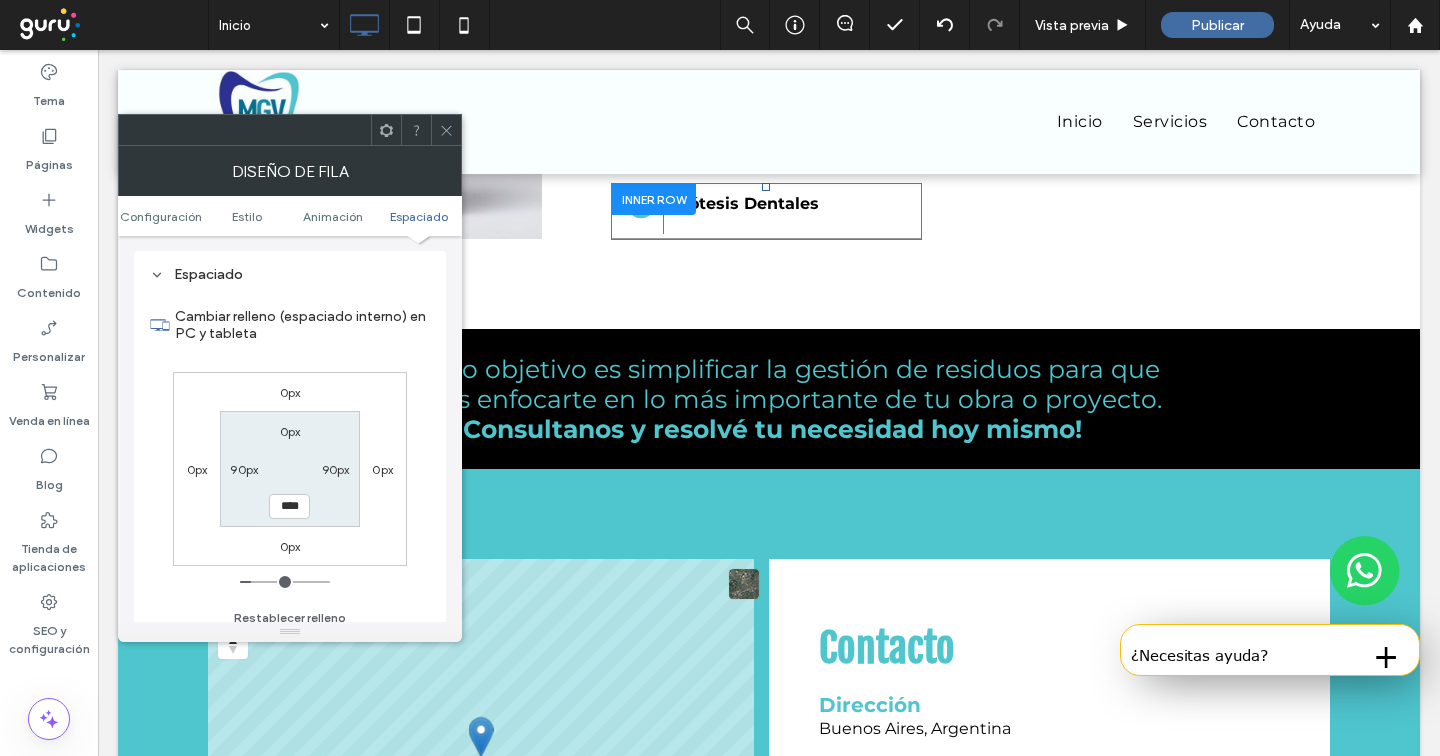 drag, startPoint x: 269, startPoint y: 576, endPoint x: 257, endPoint y: 577, distance: 12.0415945 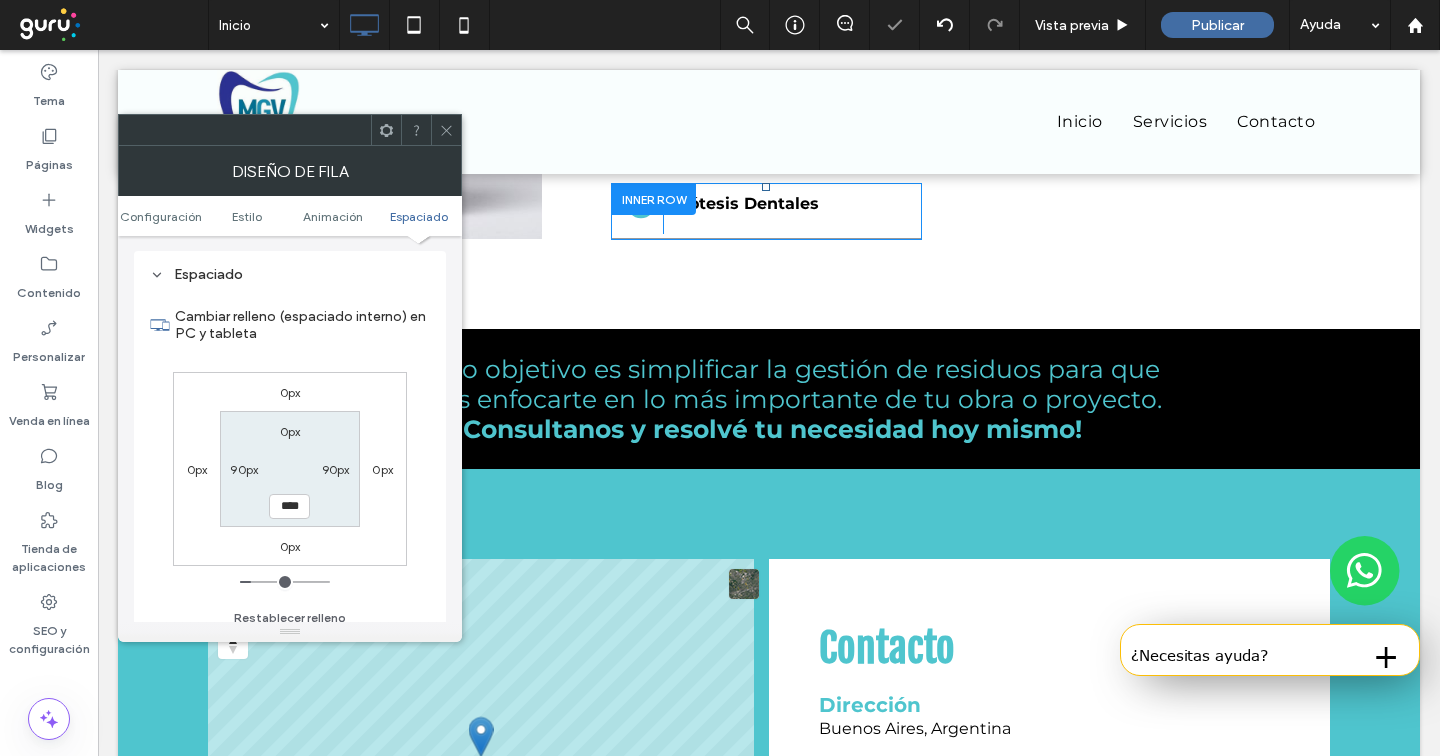 click at bounding box center [446, 130] 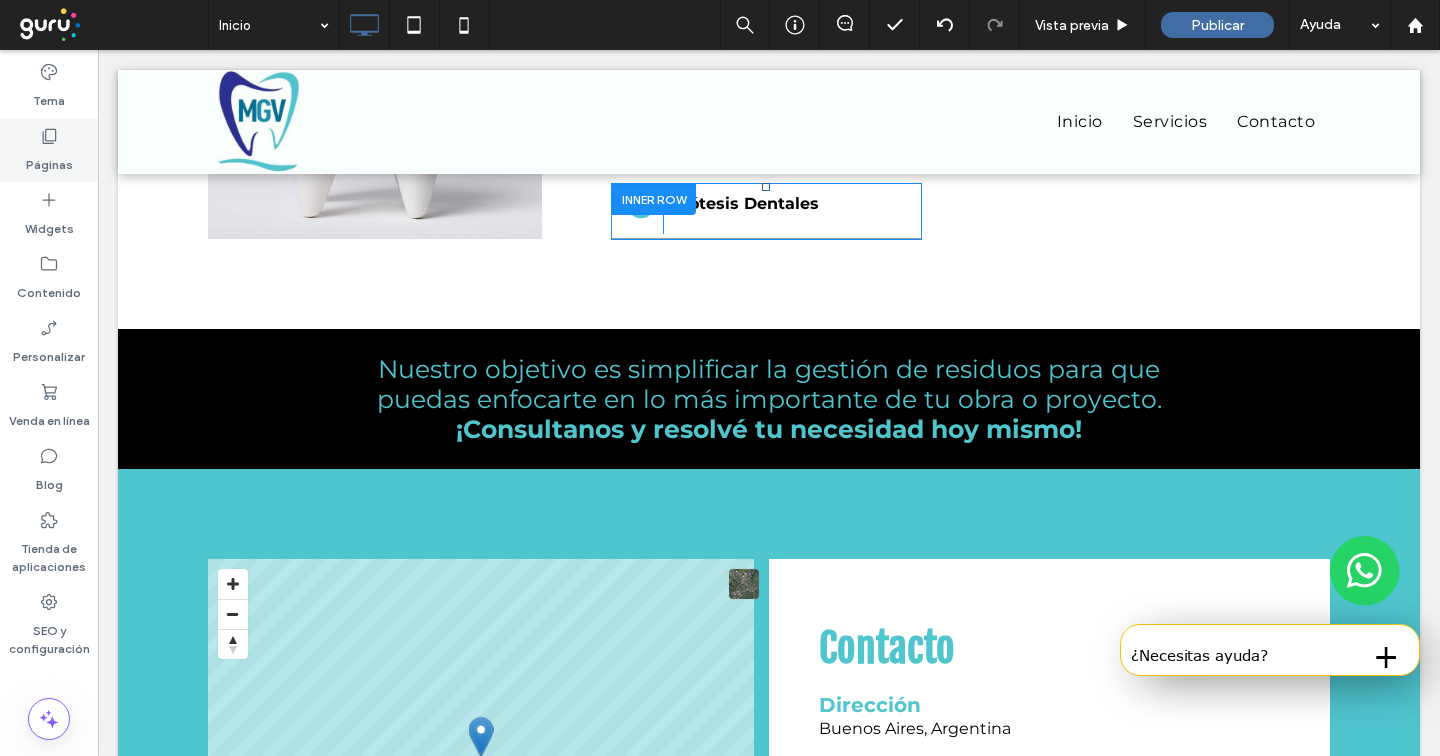 click on "Páginas" at bounding box center [49, 150] 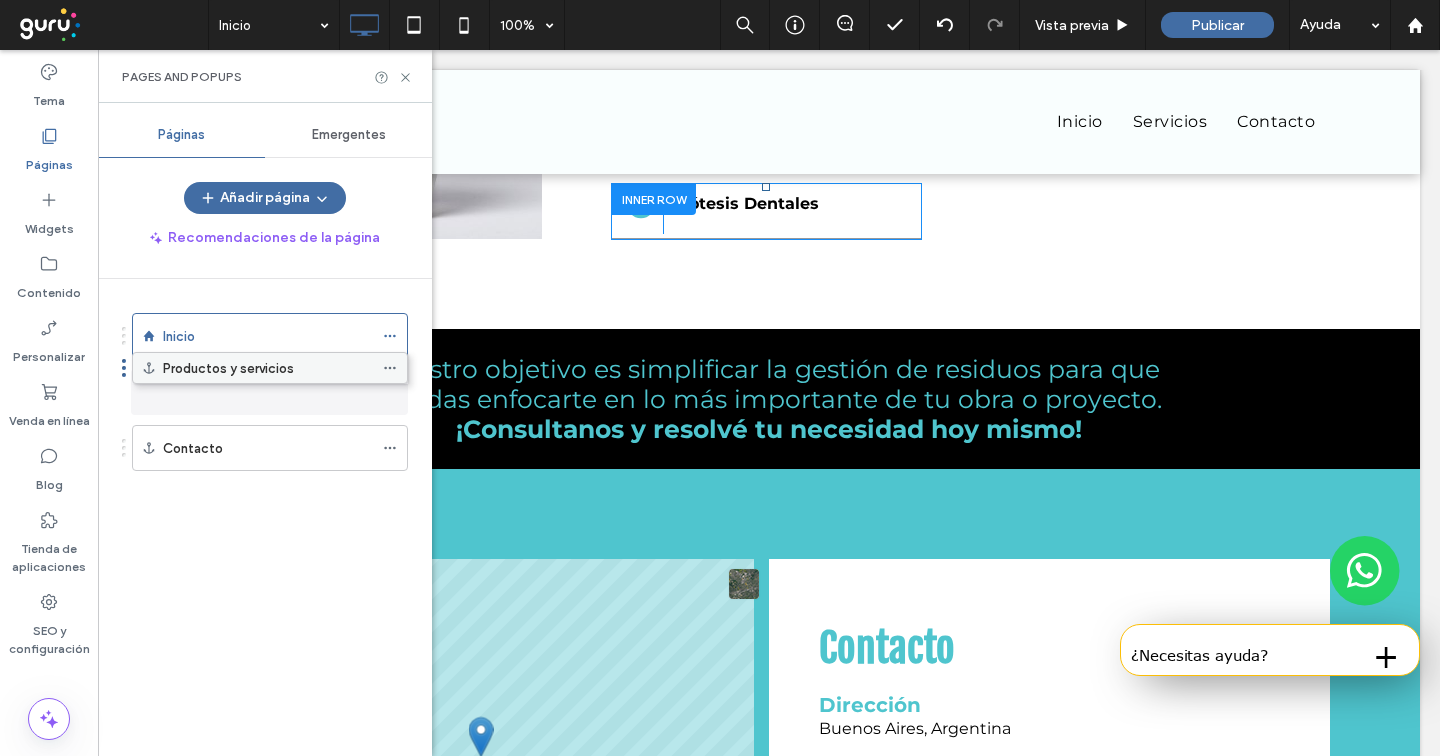 drag, startPoint x: 193, startPoint y: 444, endPoint x: 193, endPoint y: 371, distance: 73 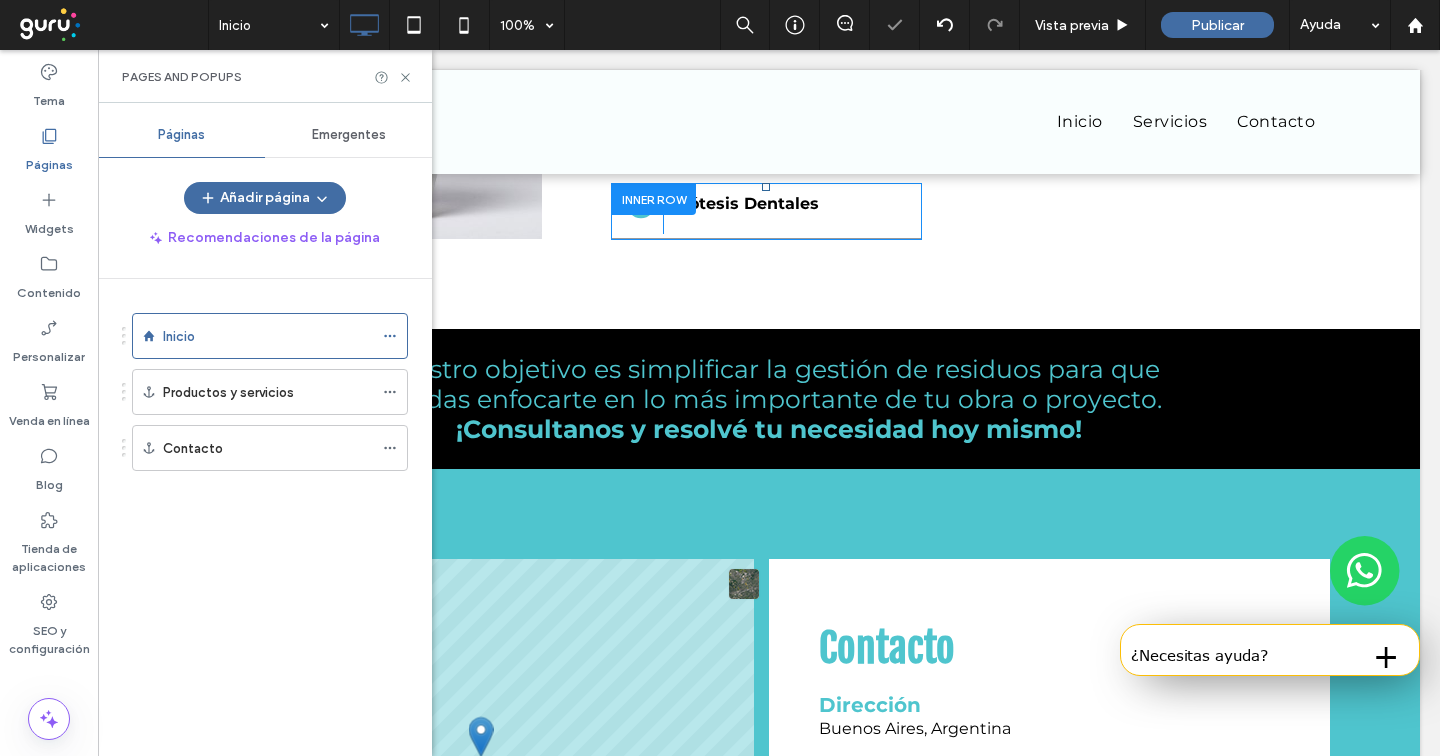 click on "Emergentes" at bounding box center [348, 135] 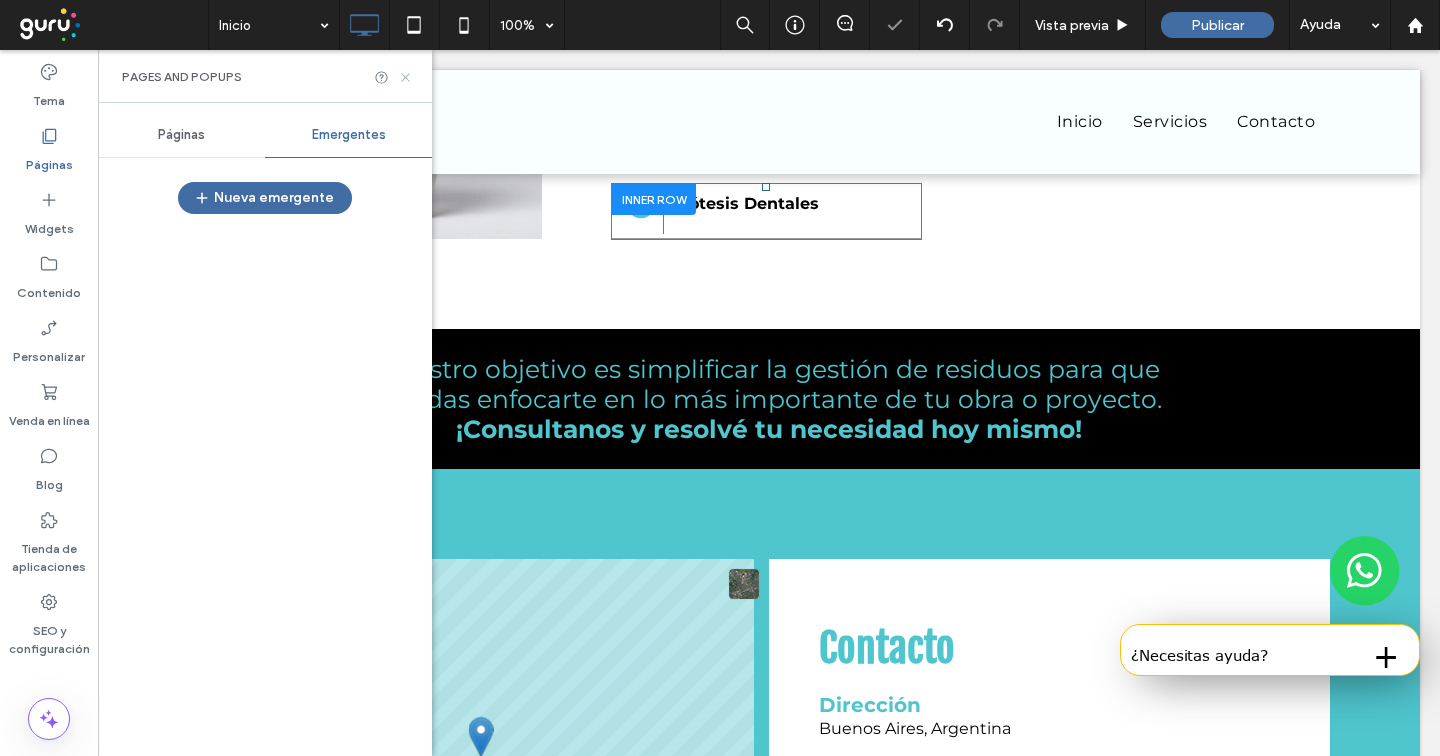 click 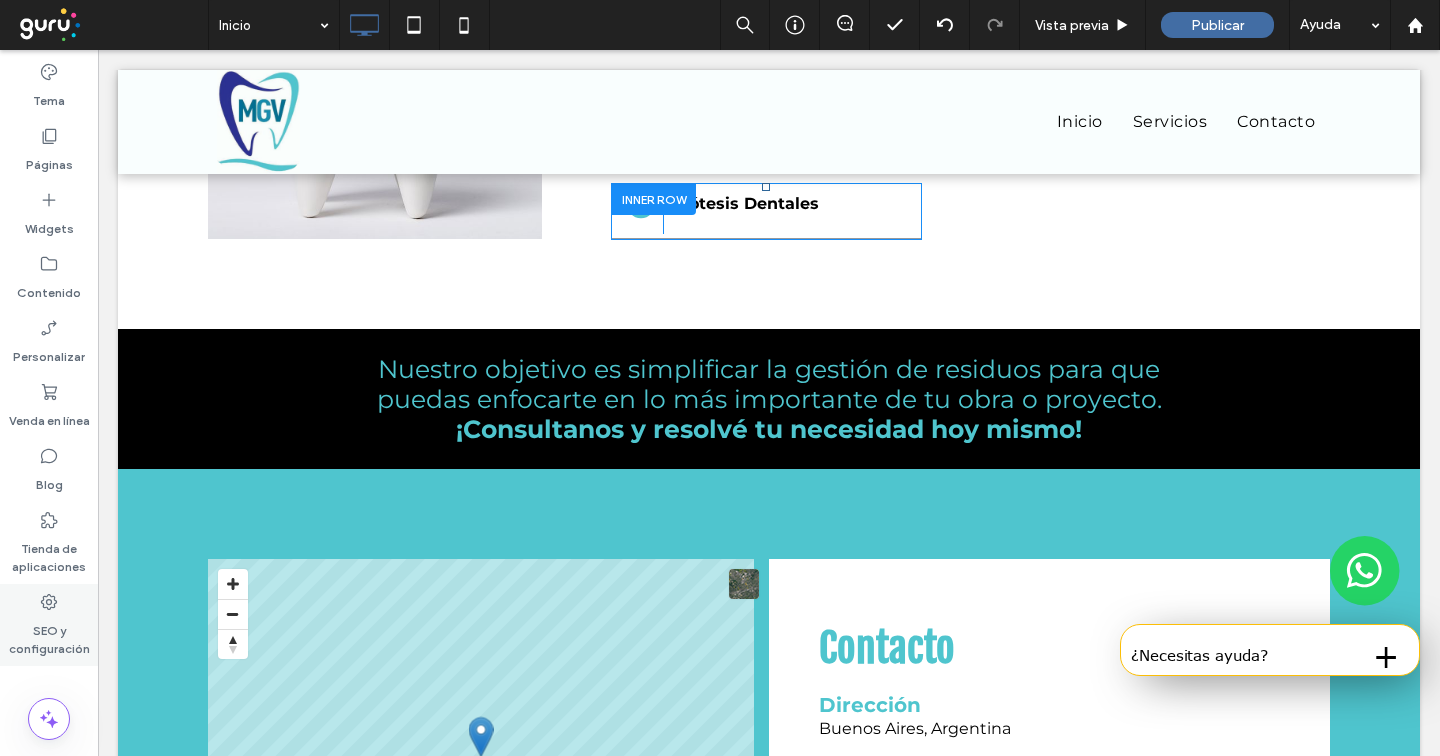 click on "SEO y configuración" at bounding box center [49, 625] 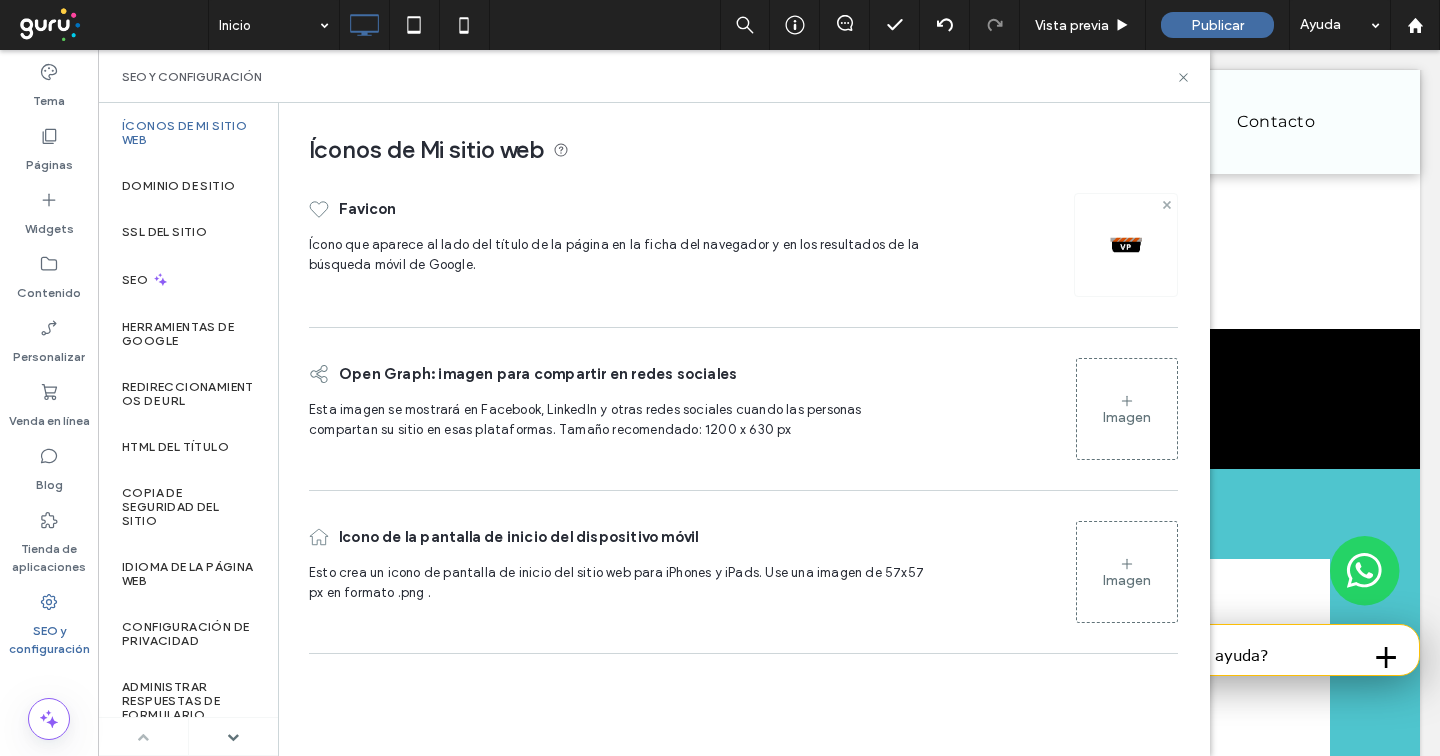 click 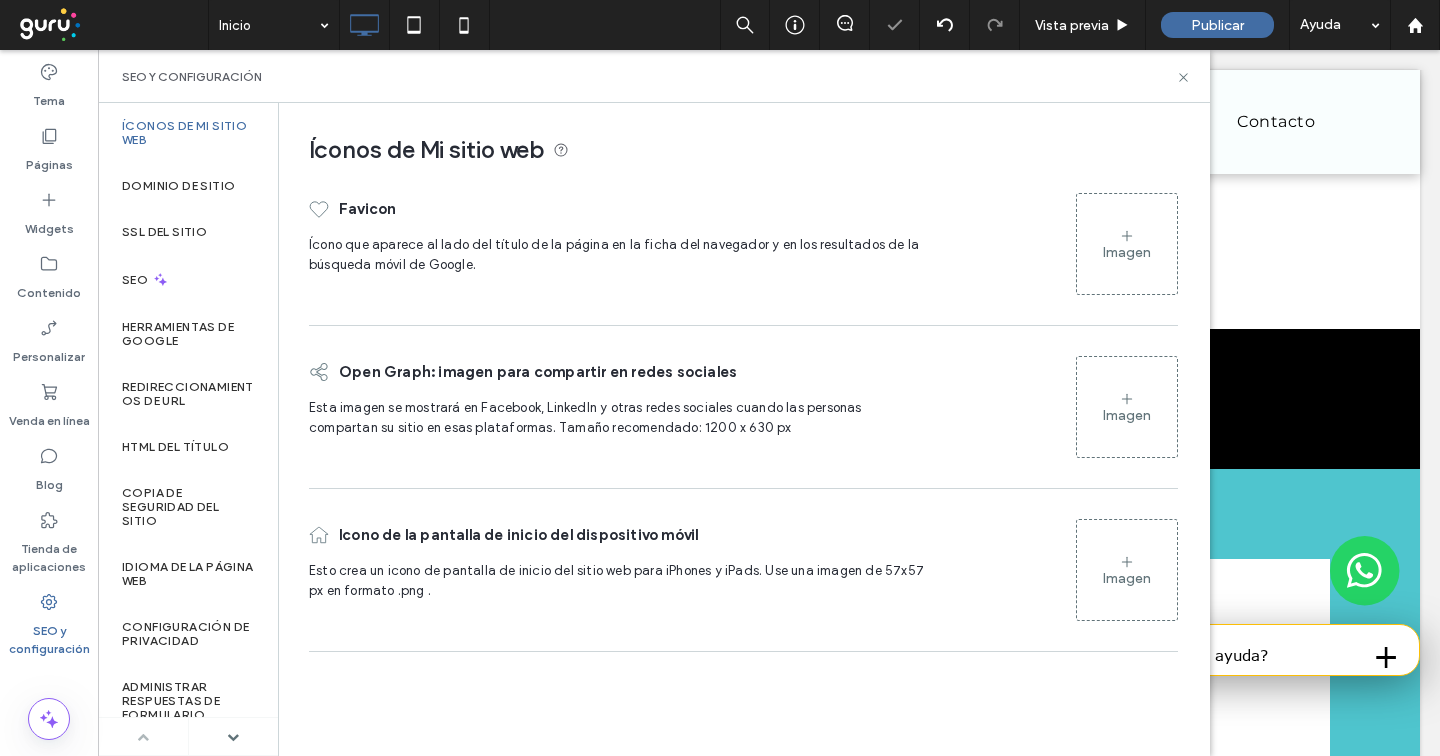 click on "Imagen" at bounding box center (1127, 244) 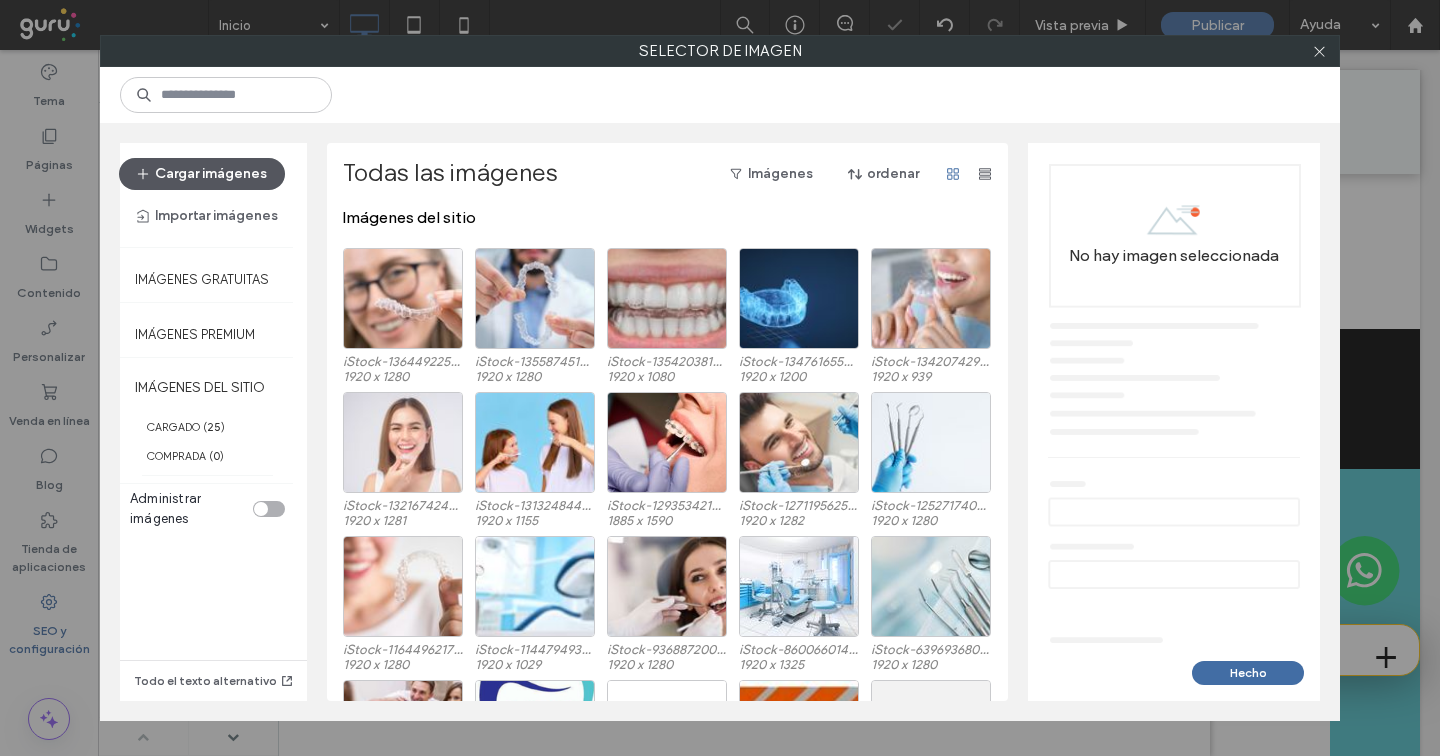 click on "Cargar imágenes" at bounding box center [202, 174] 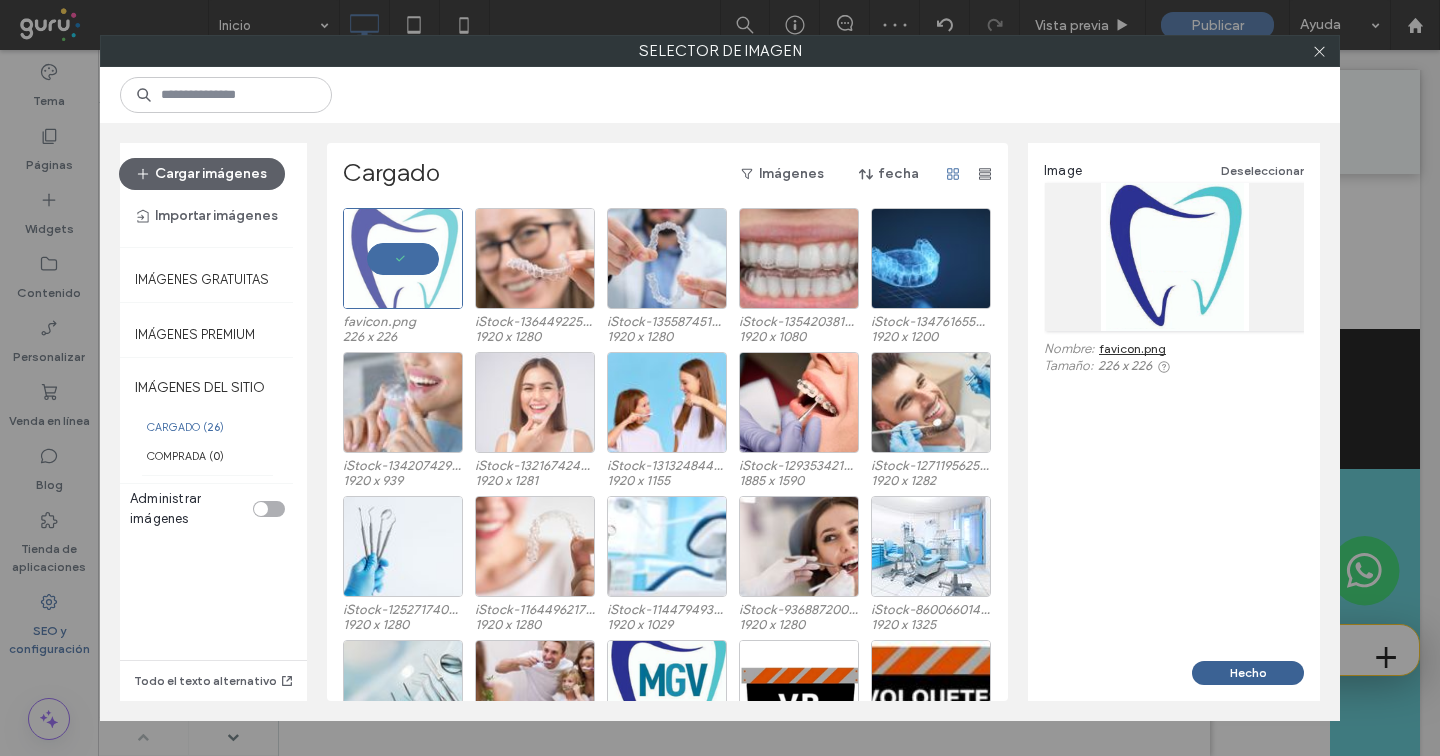 click on "Hecho" at bounding box center [1248, 673] 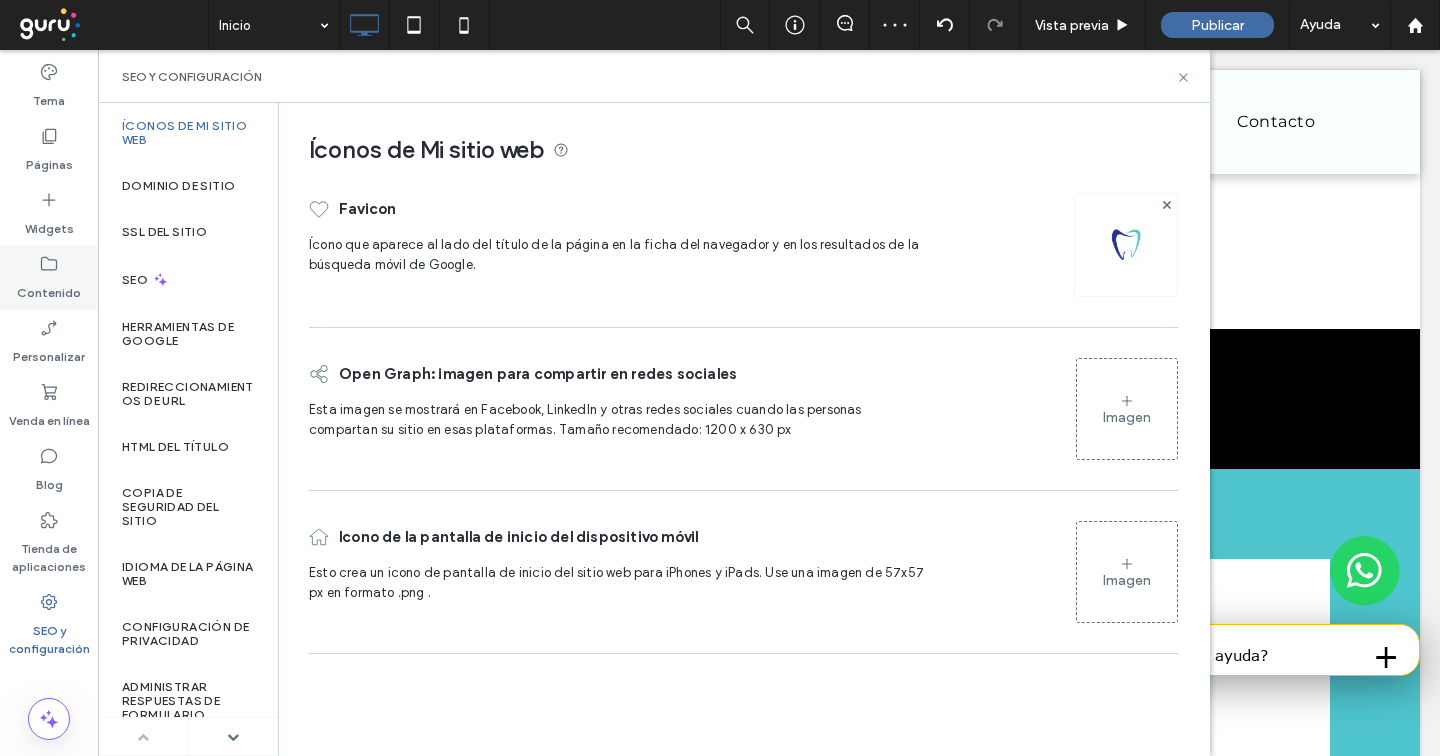 click on "Contenido" at bounding box center (49, 278) 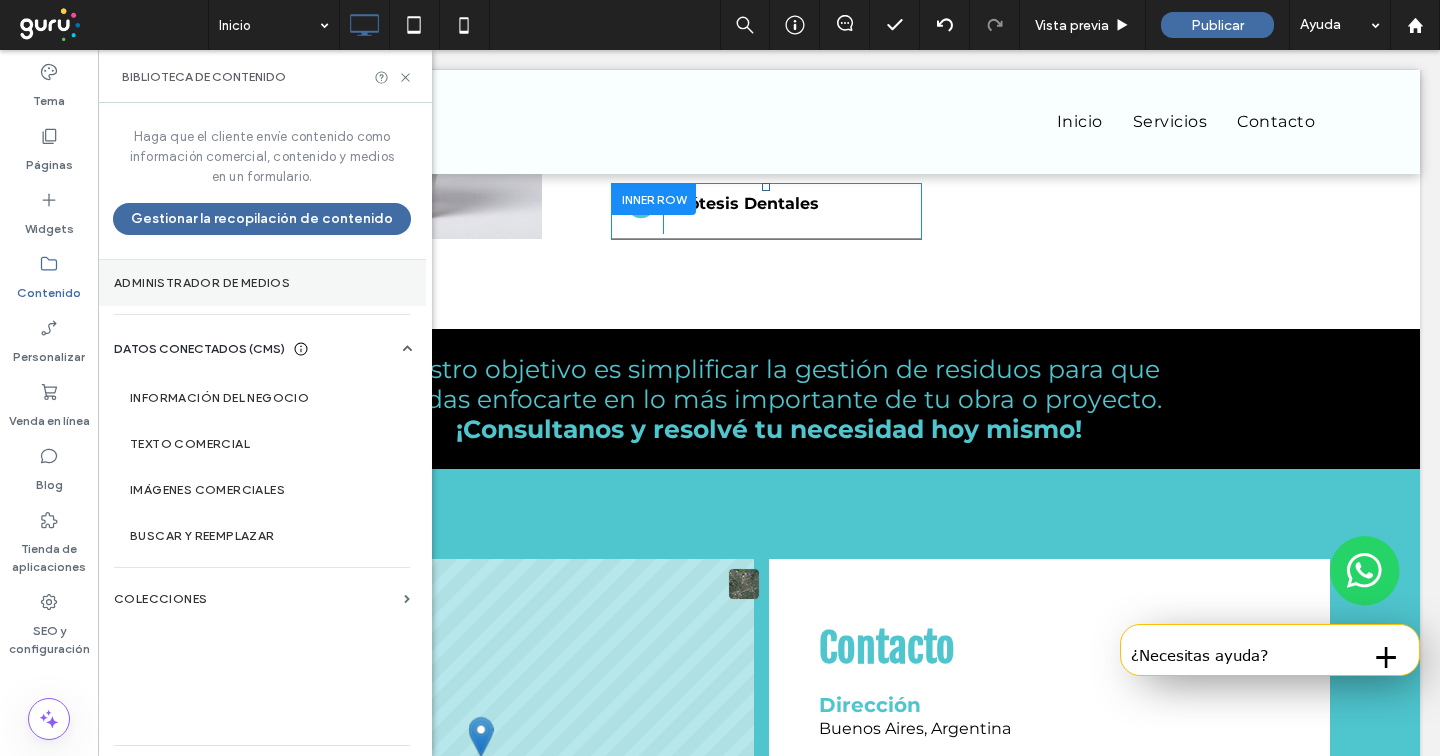 click on "Administrador de medios" at bounding box center (262, 283) 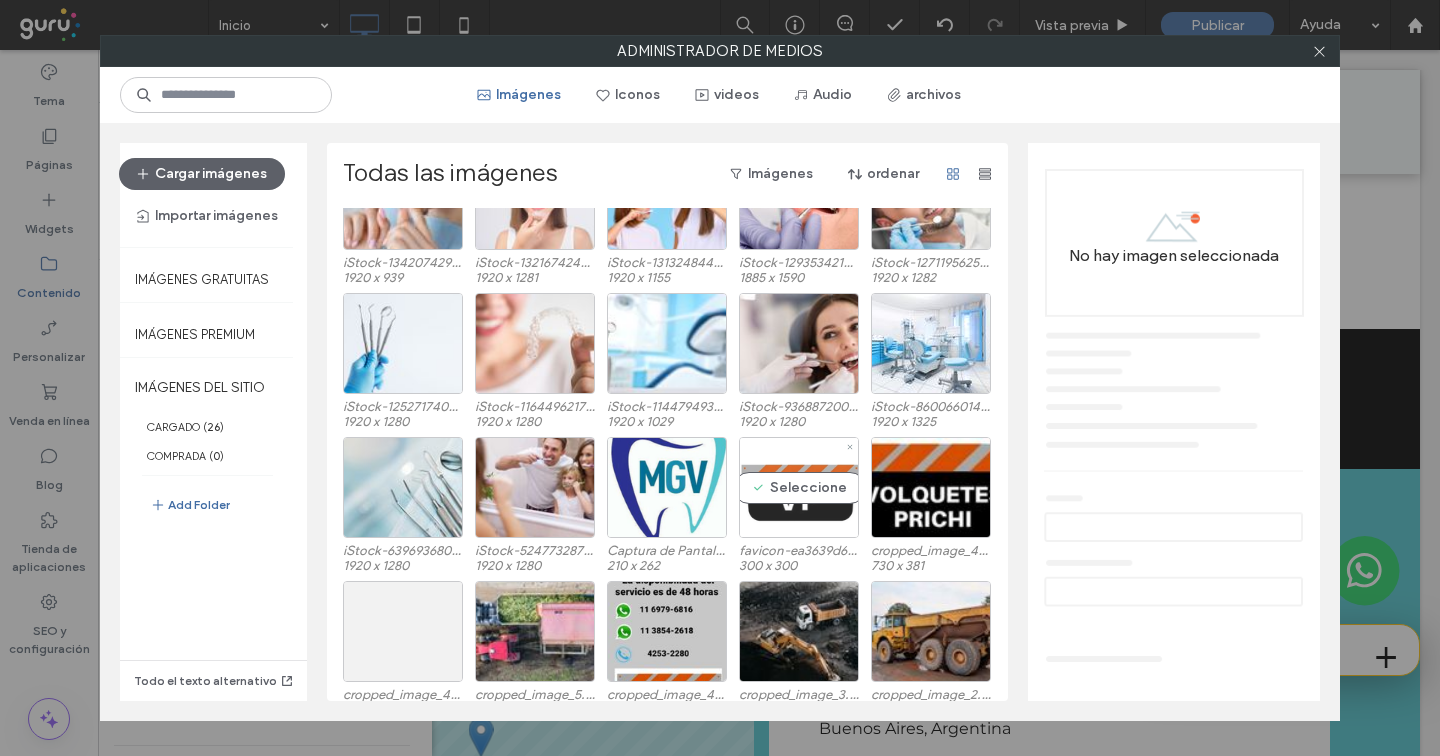 click on "Seleccione" at bounding box center [799, 487] 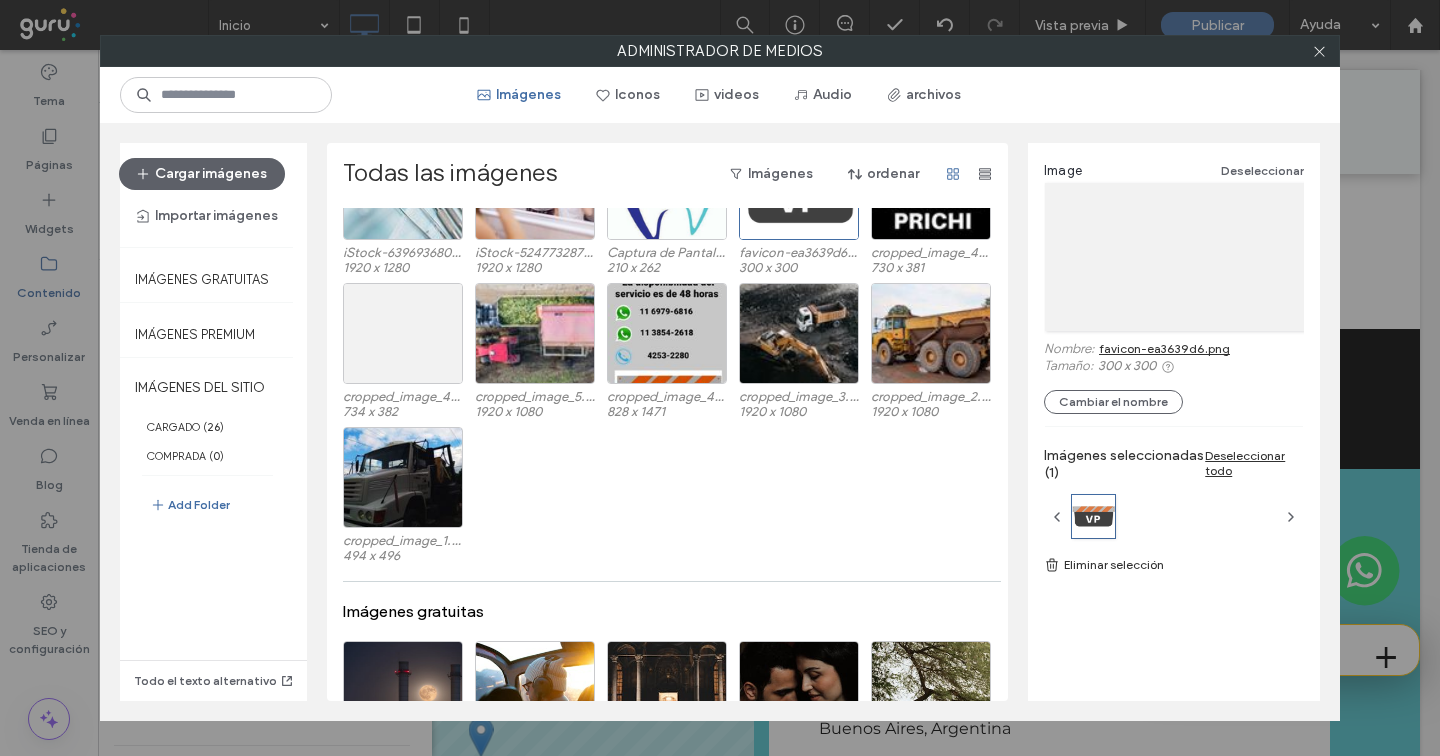 scroll, scrollTop: 533, scrollLeft: 0, axis: vertical 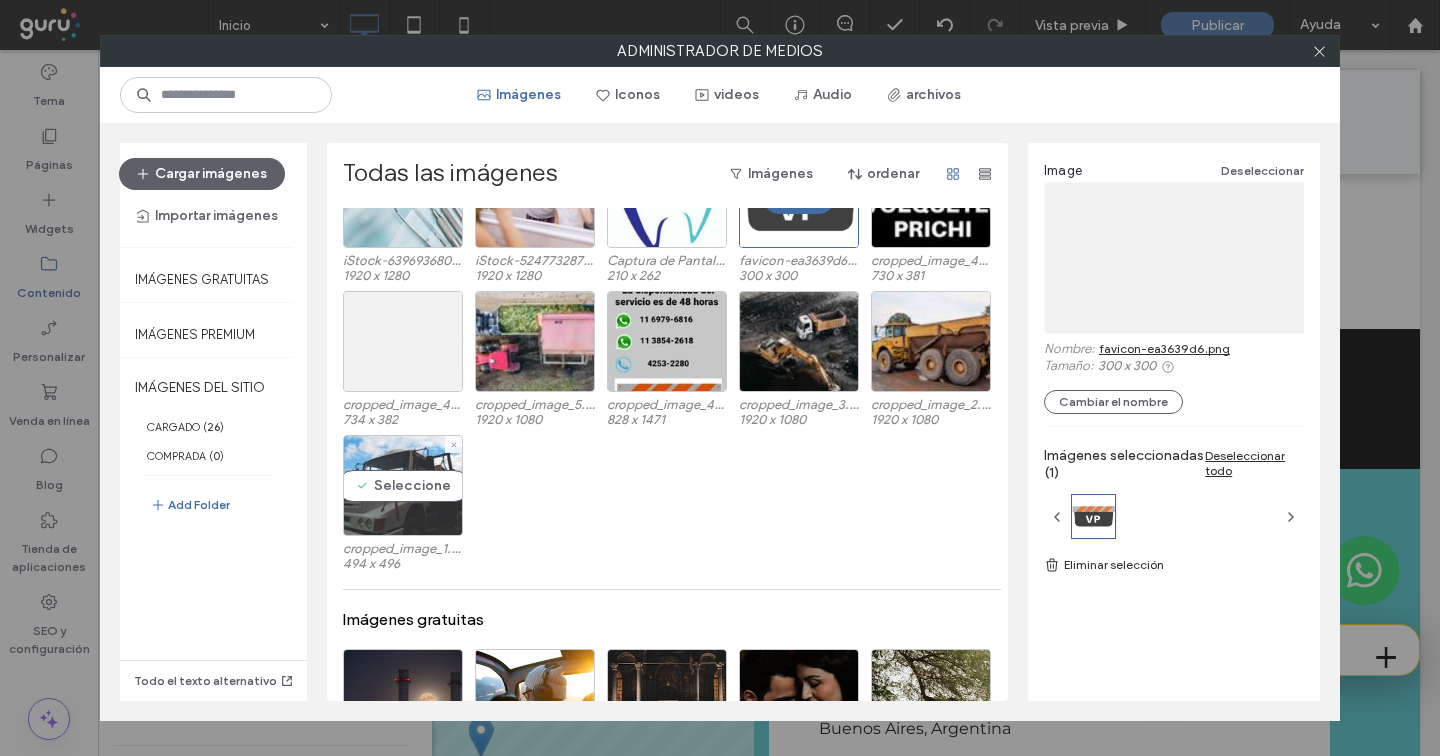 click on "Seleccione" at bounding box center (403, 485) 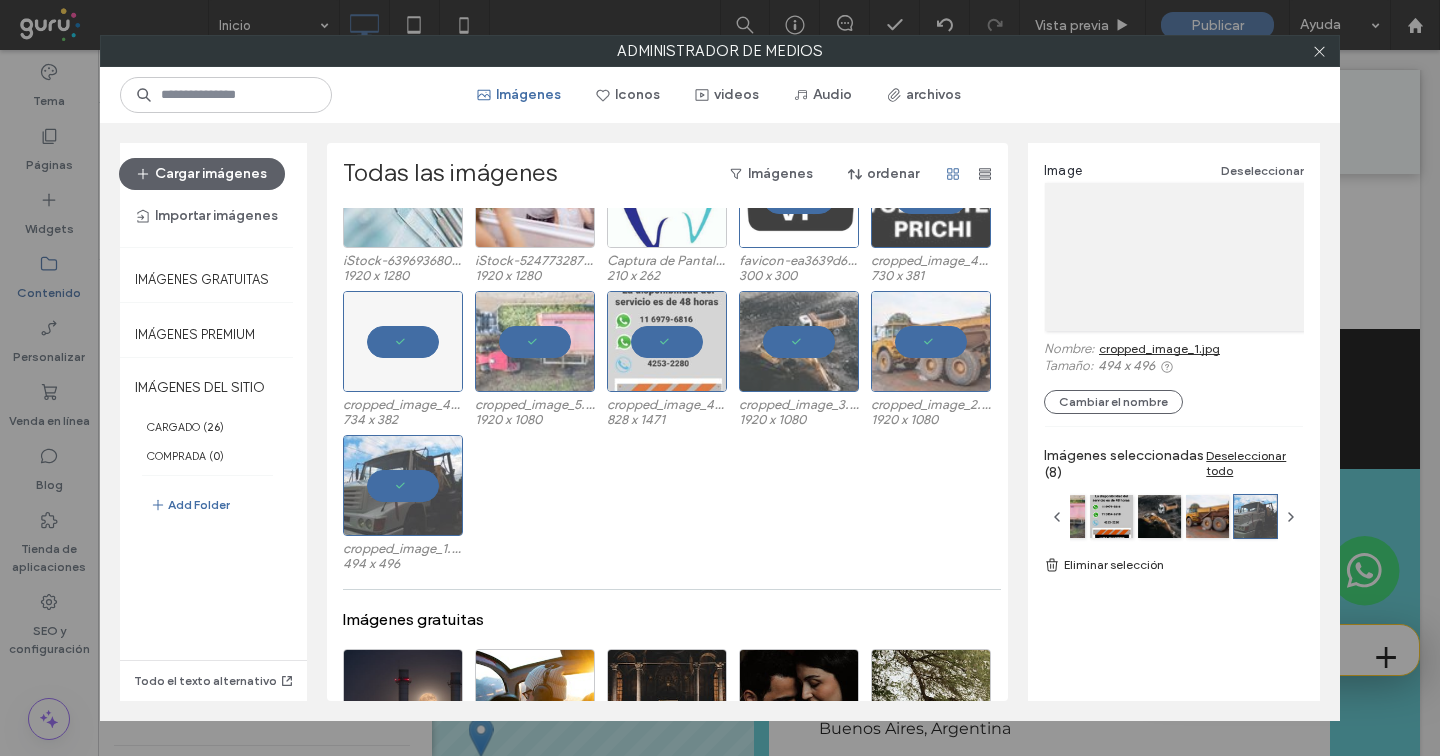 click on "Eliminar selección" at bounding box center (1174, 565) 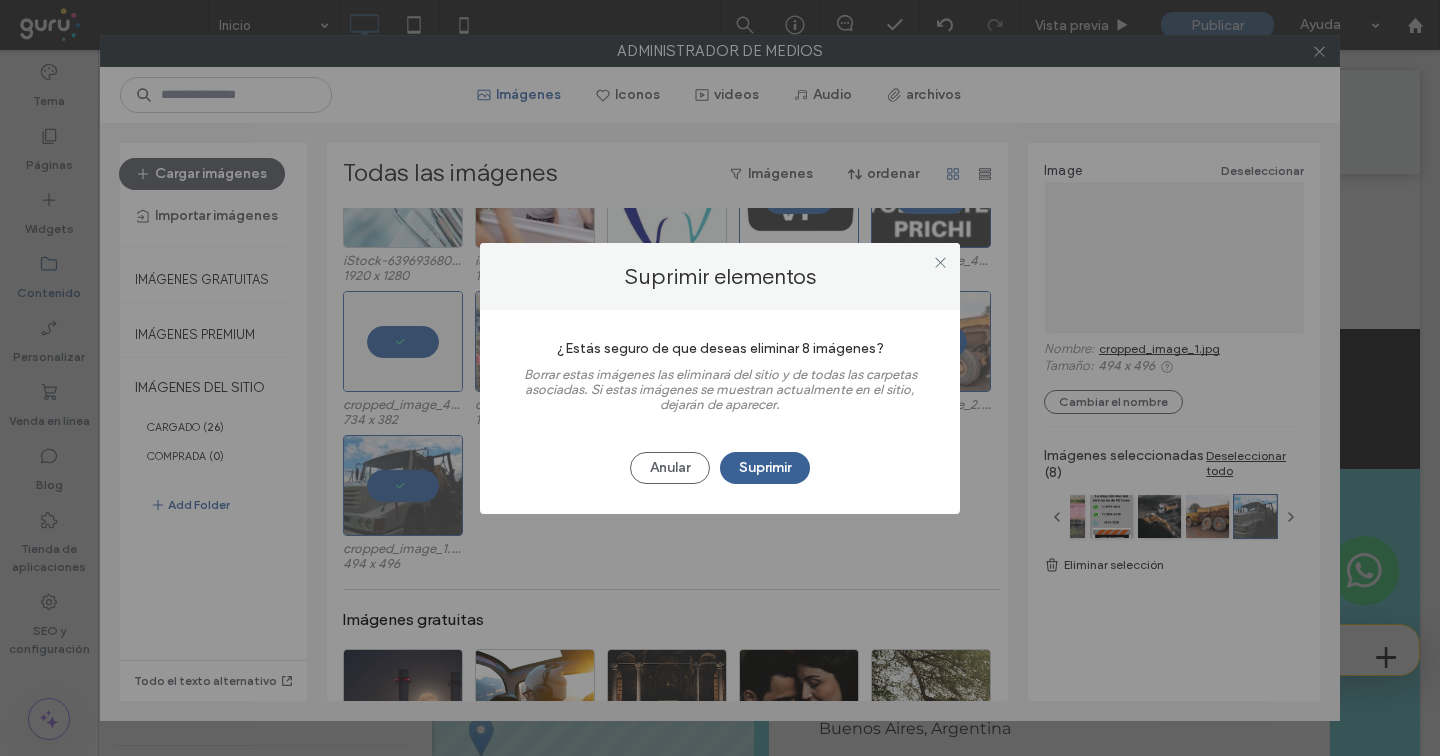 click on "Suprimir" at bounding box center [765, 468] 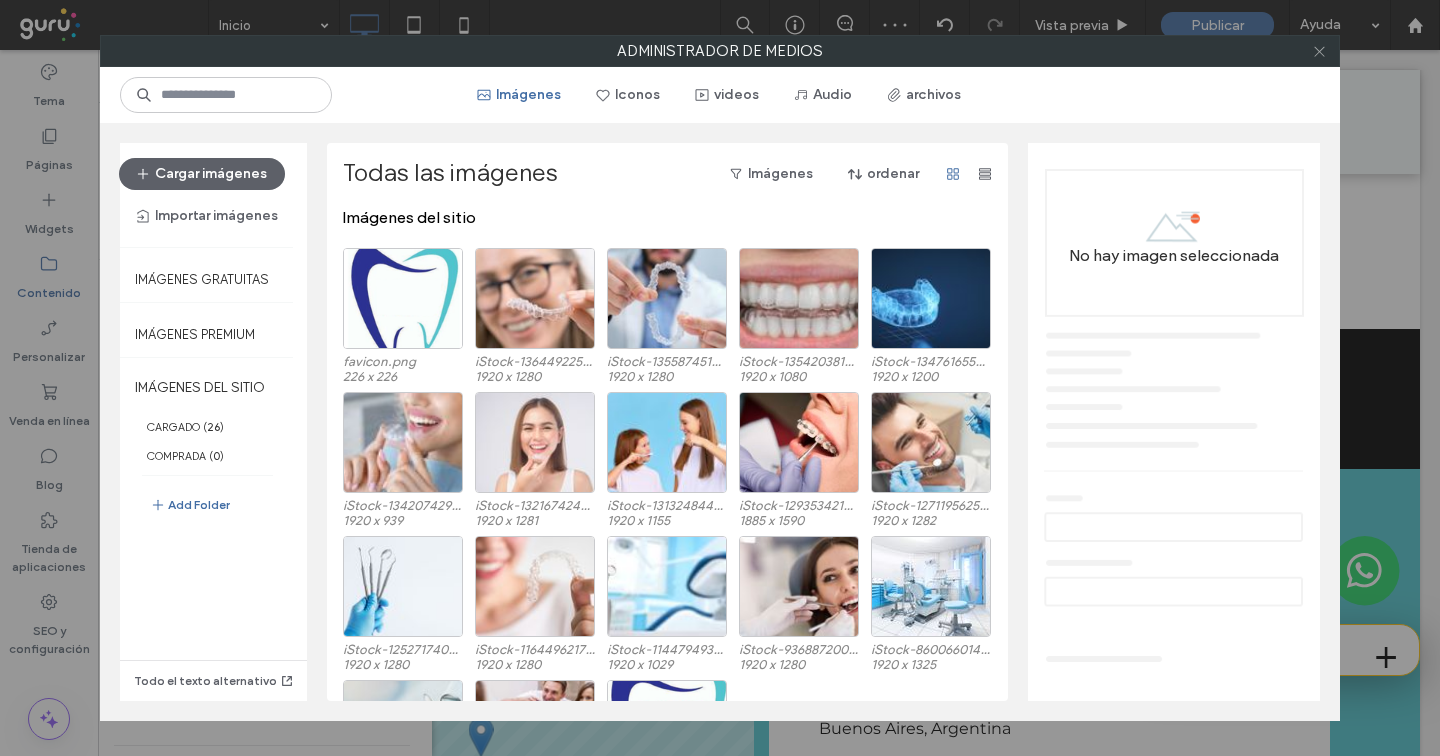 click 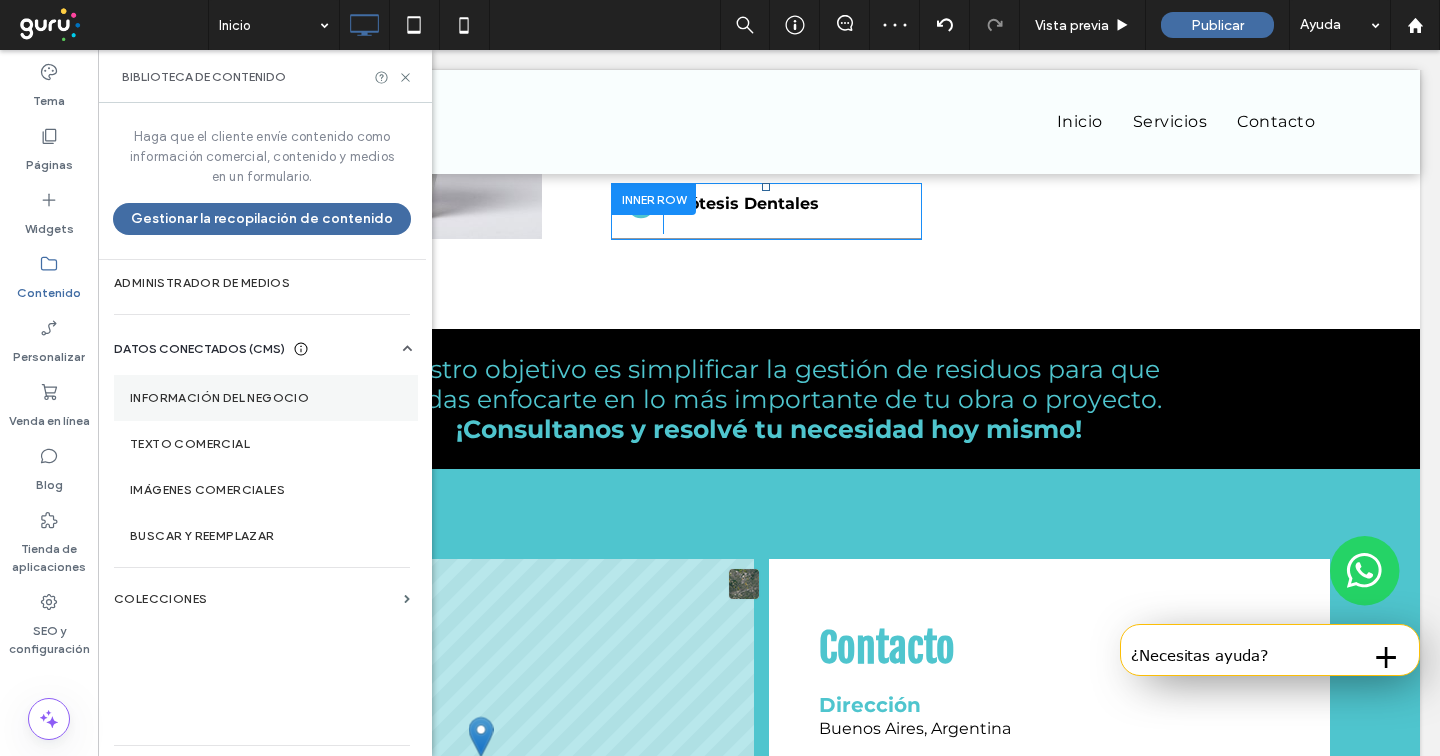click on "Información del negocio" at bounding box center [266, 398] 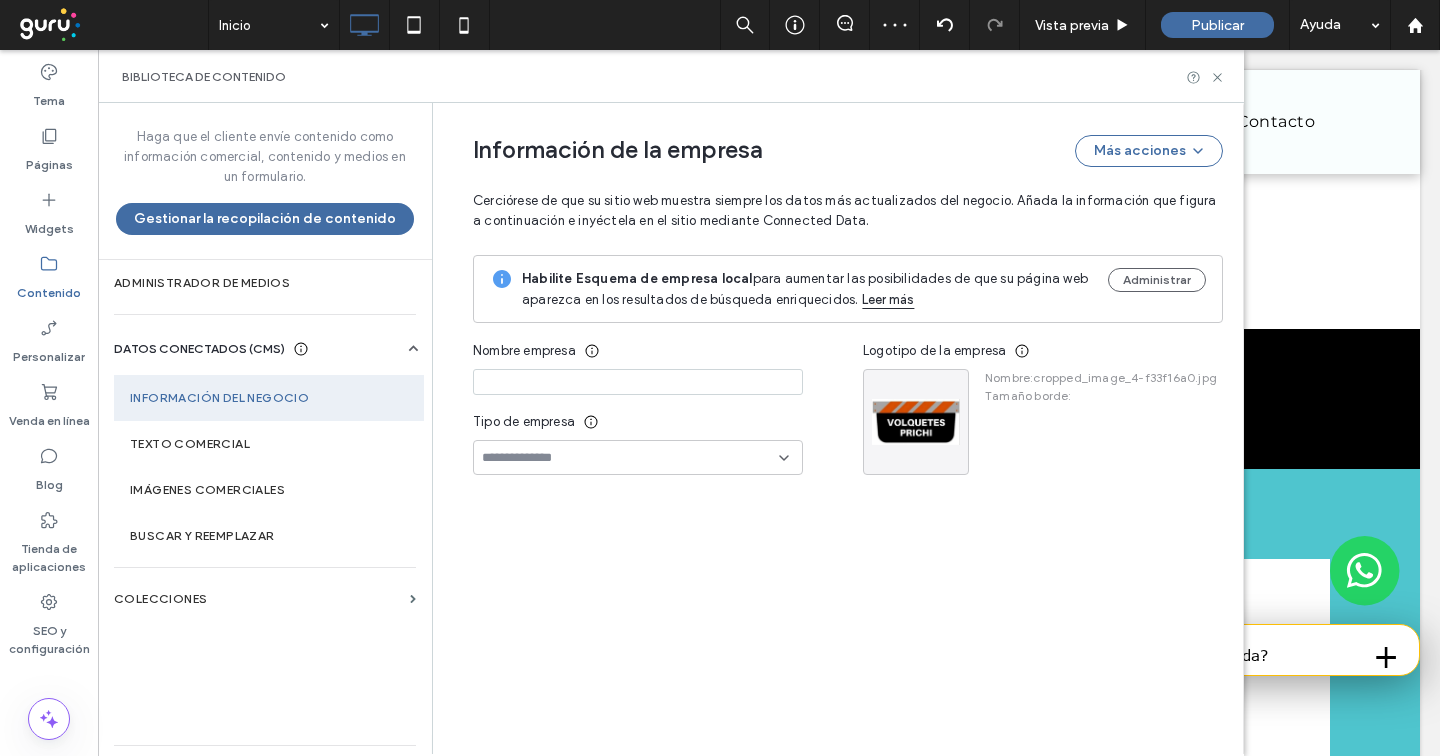 type on "**********" 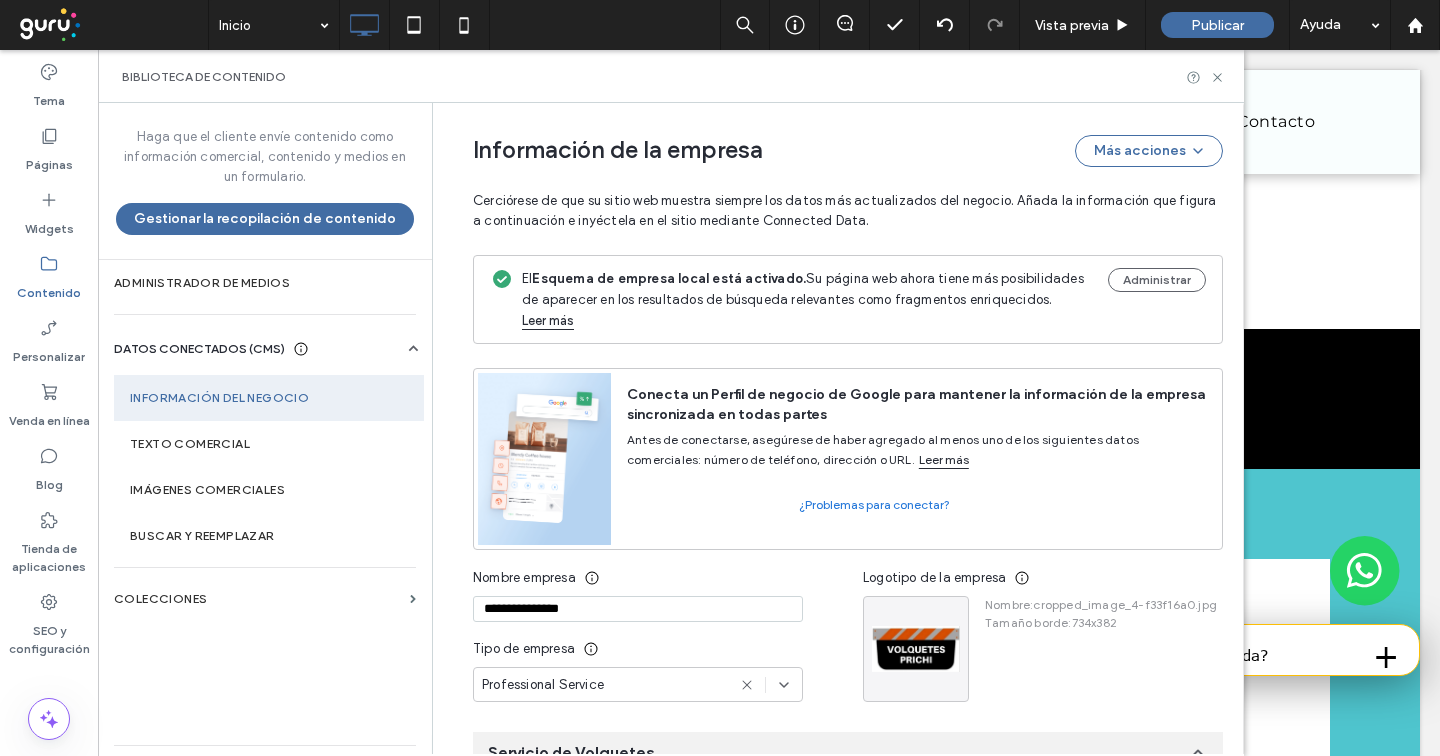 scroll, scrollTop: 290, scrollLeft: 0, axis: vertical 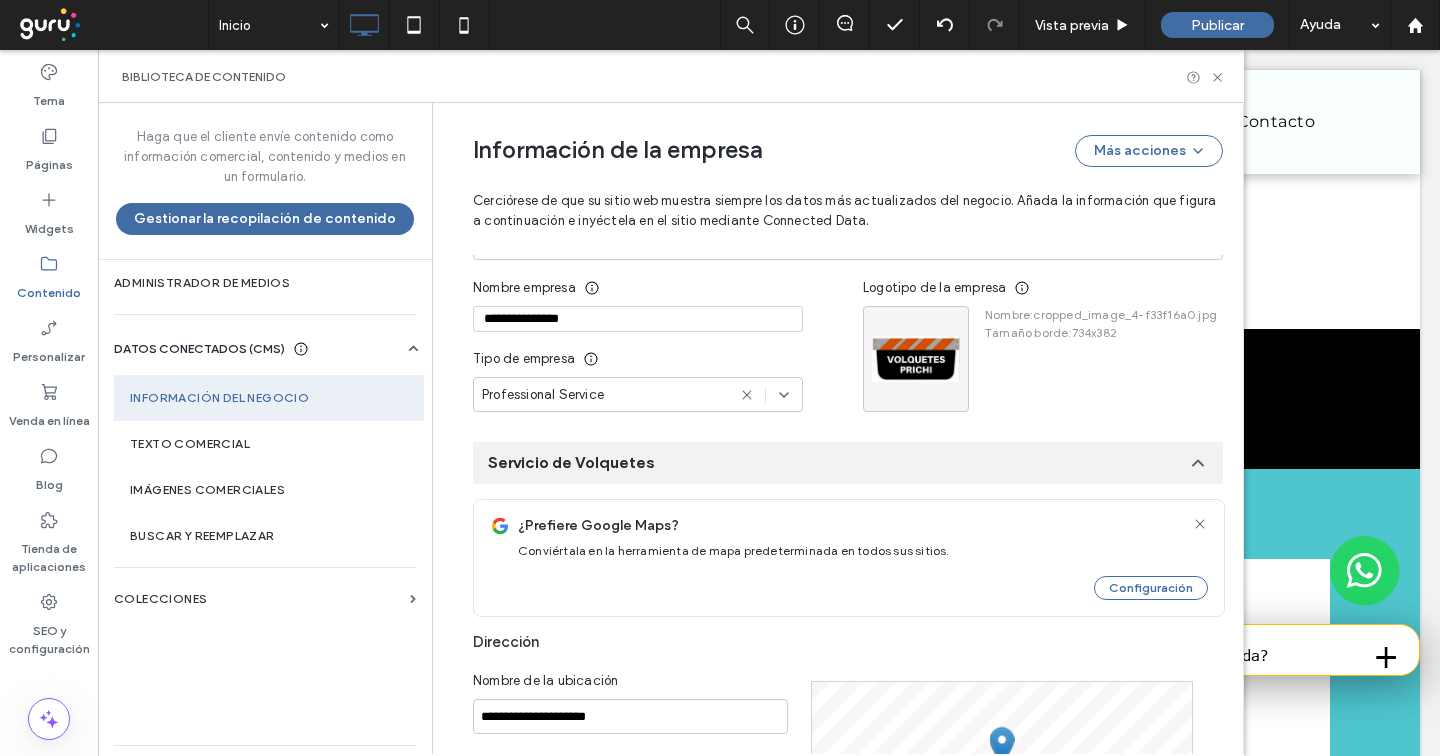 click 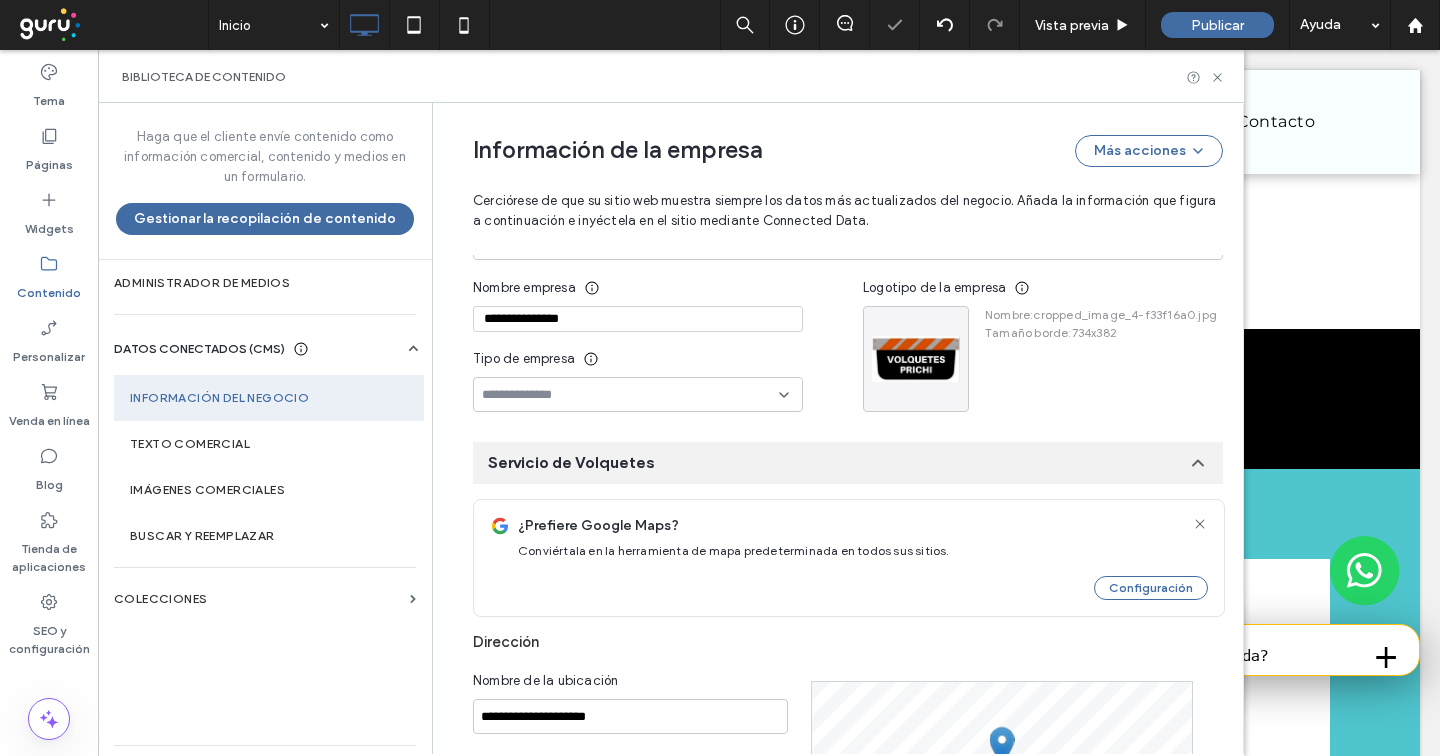 click on "**********" at bounding box center [638, 319] 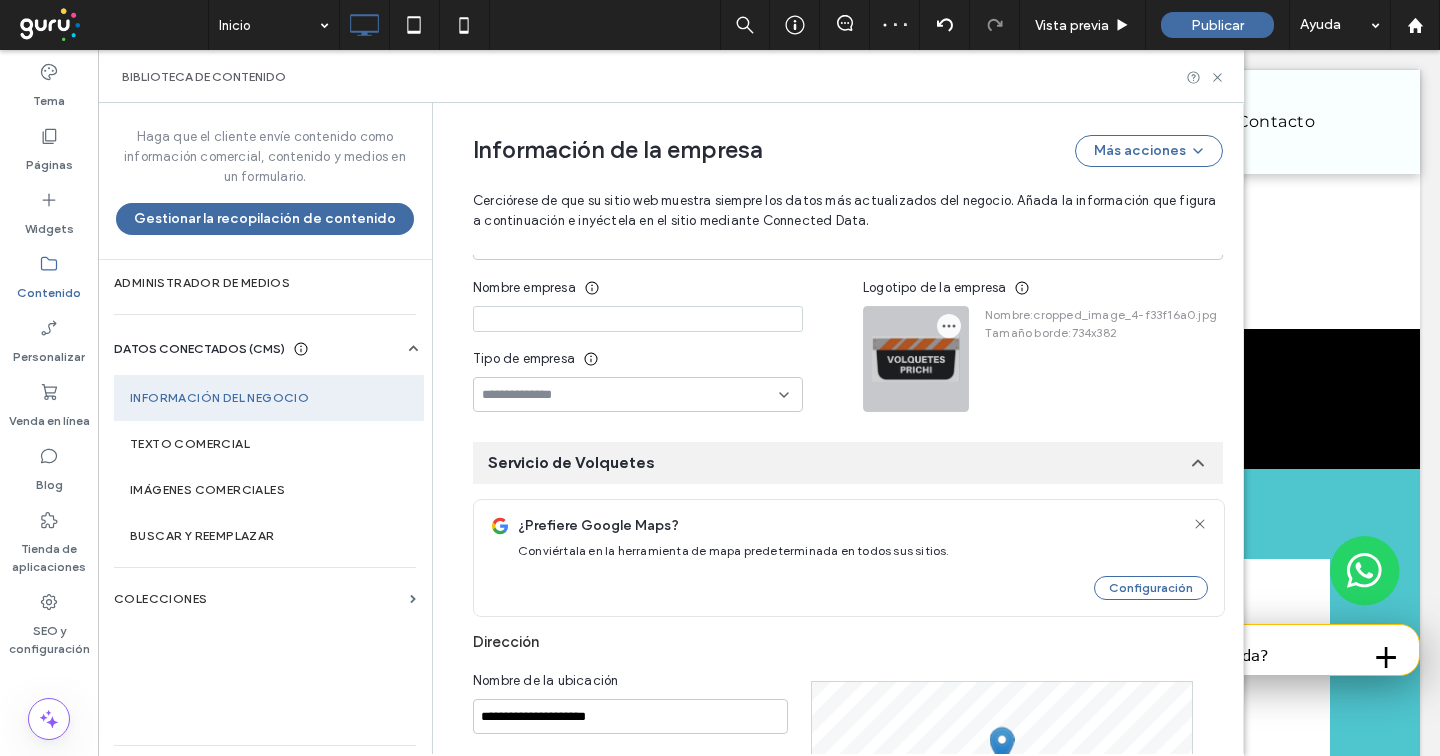type 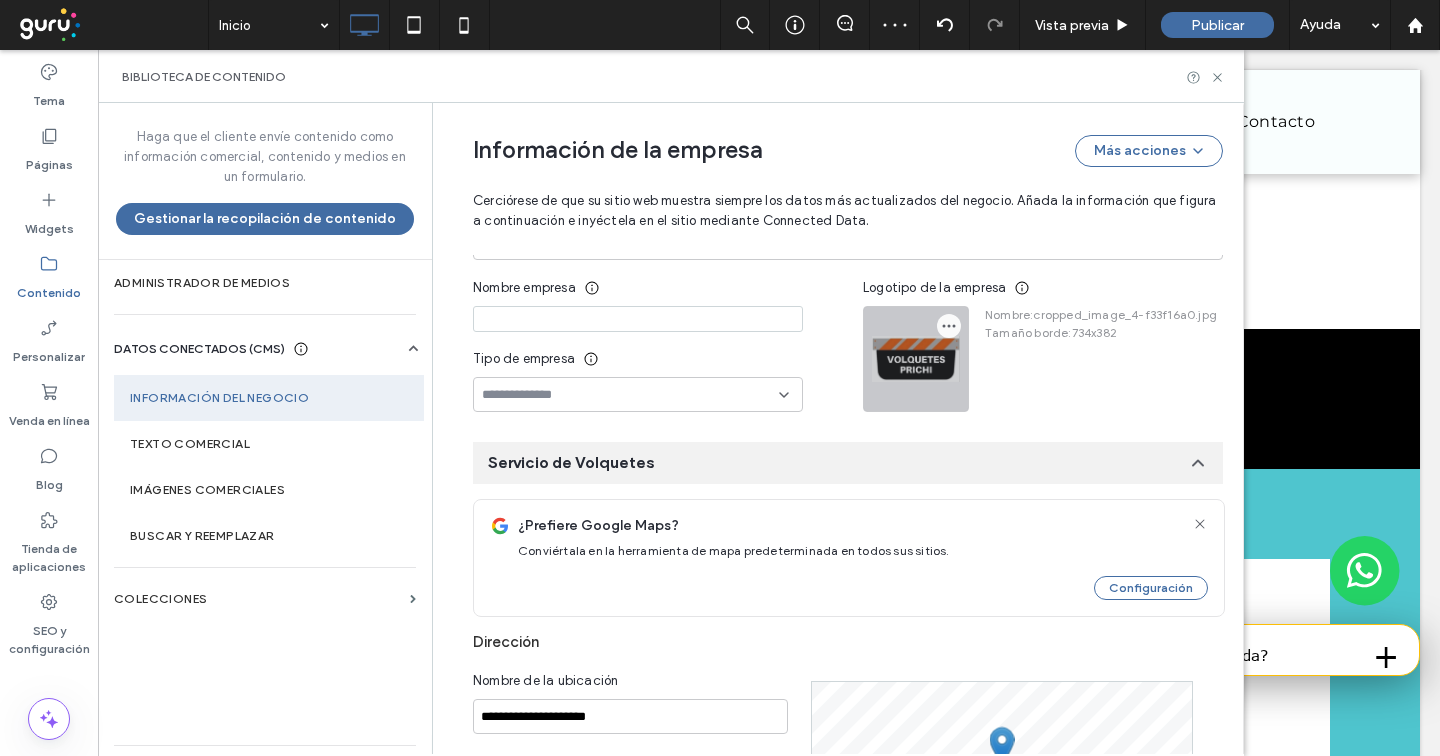 click 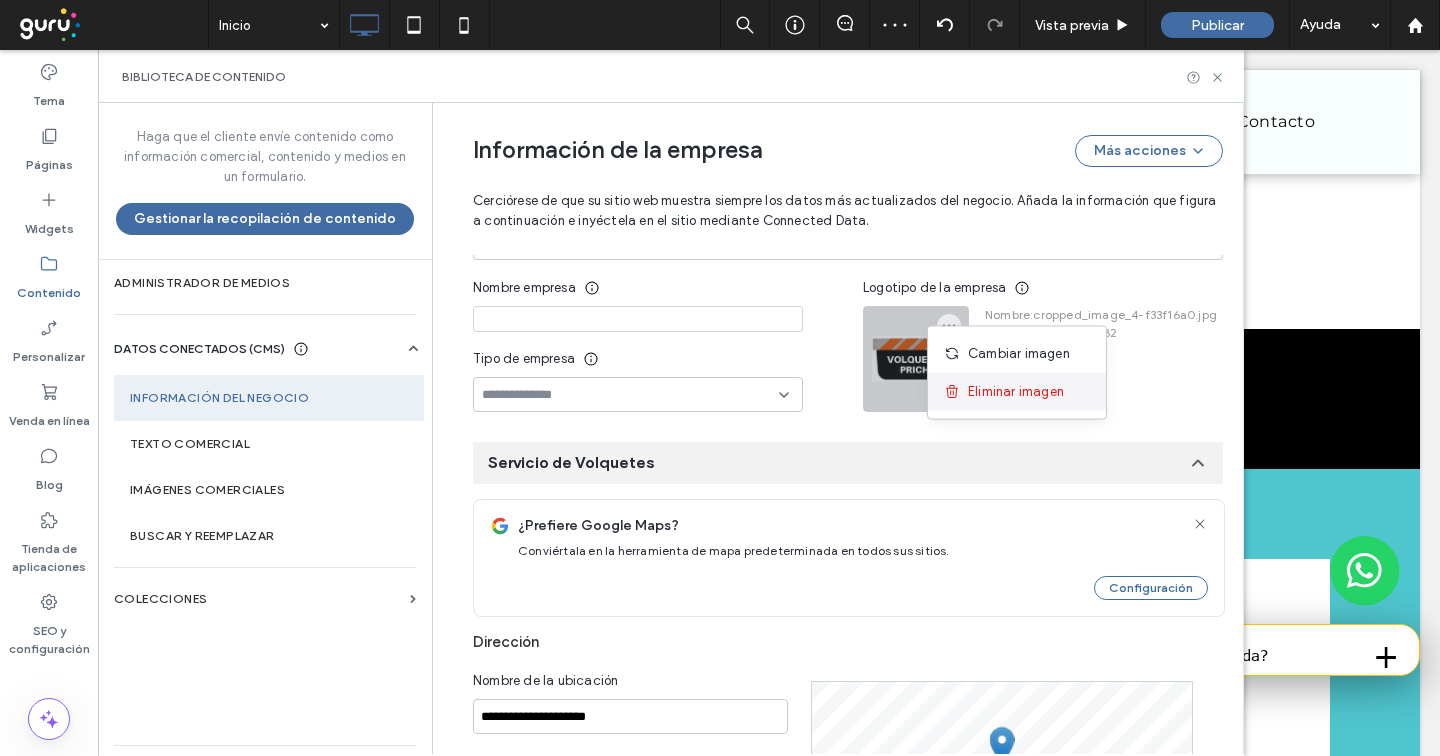 click at bounding box center [956, 392] 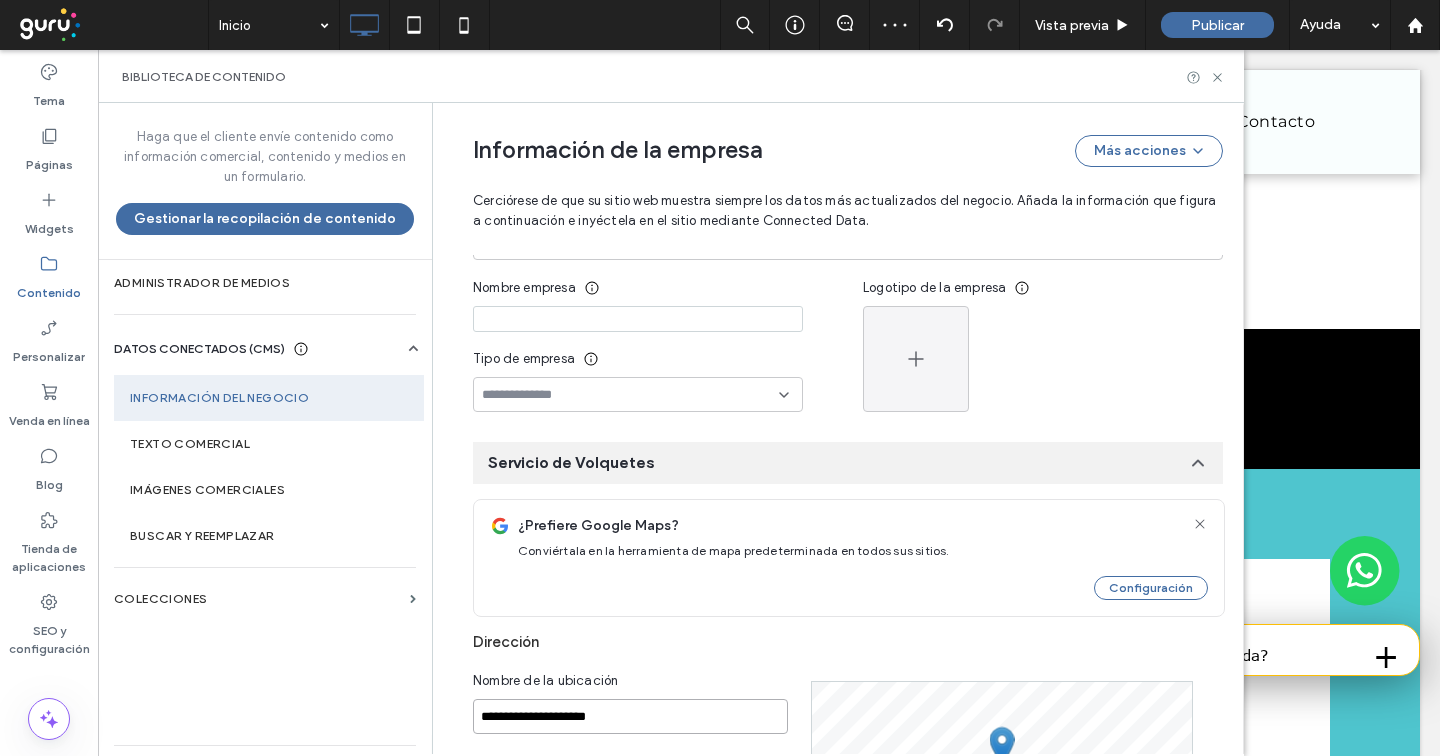 click on "**********" at bounding box center (630, 716) 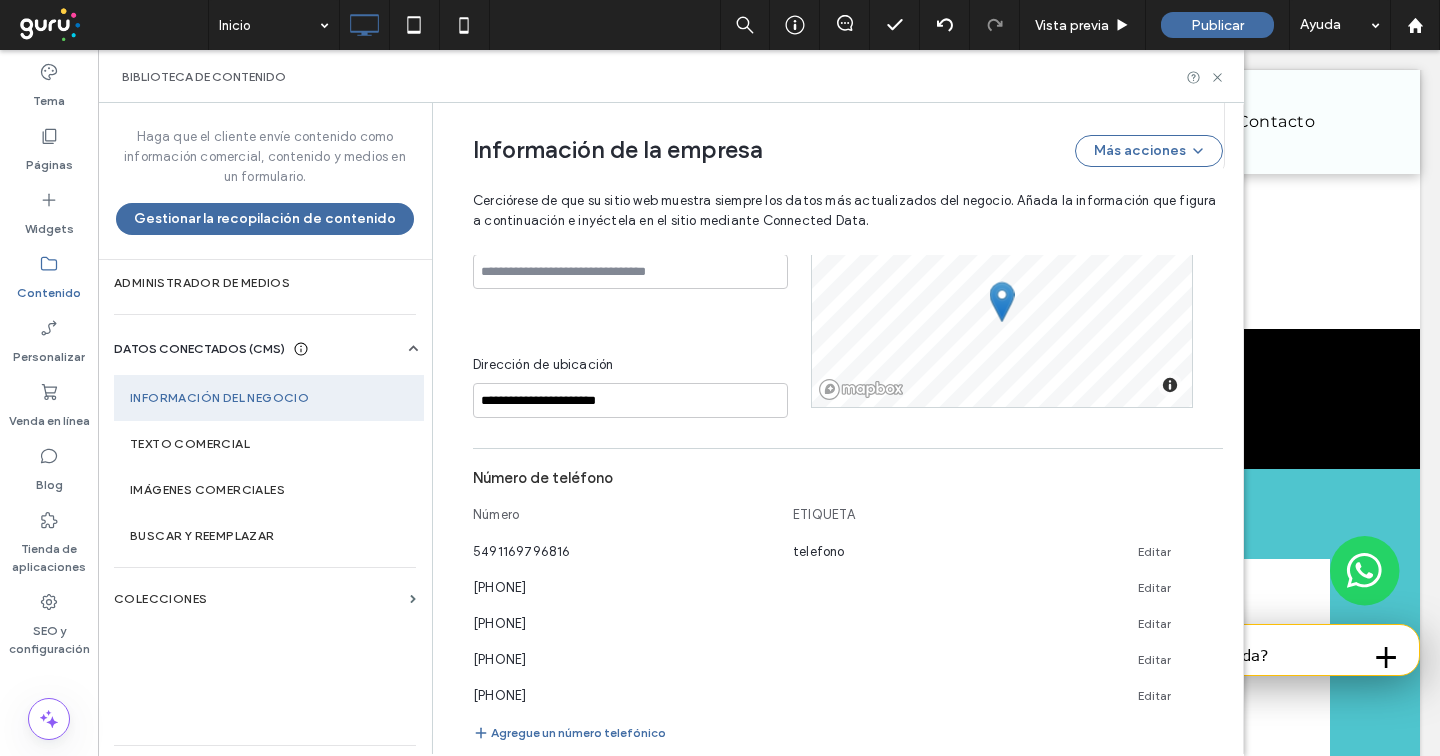 scroll, scrollTop: 733, scrollLeft: 0, axis: vertical 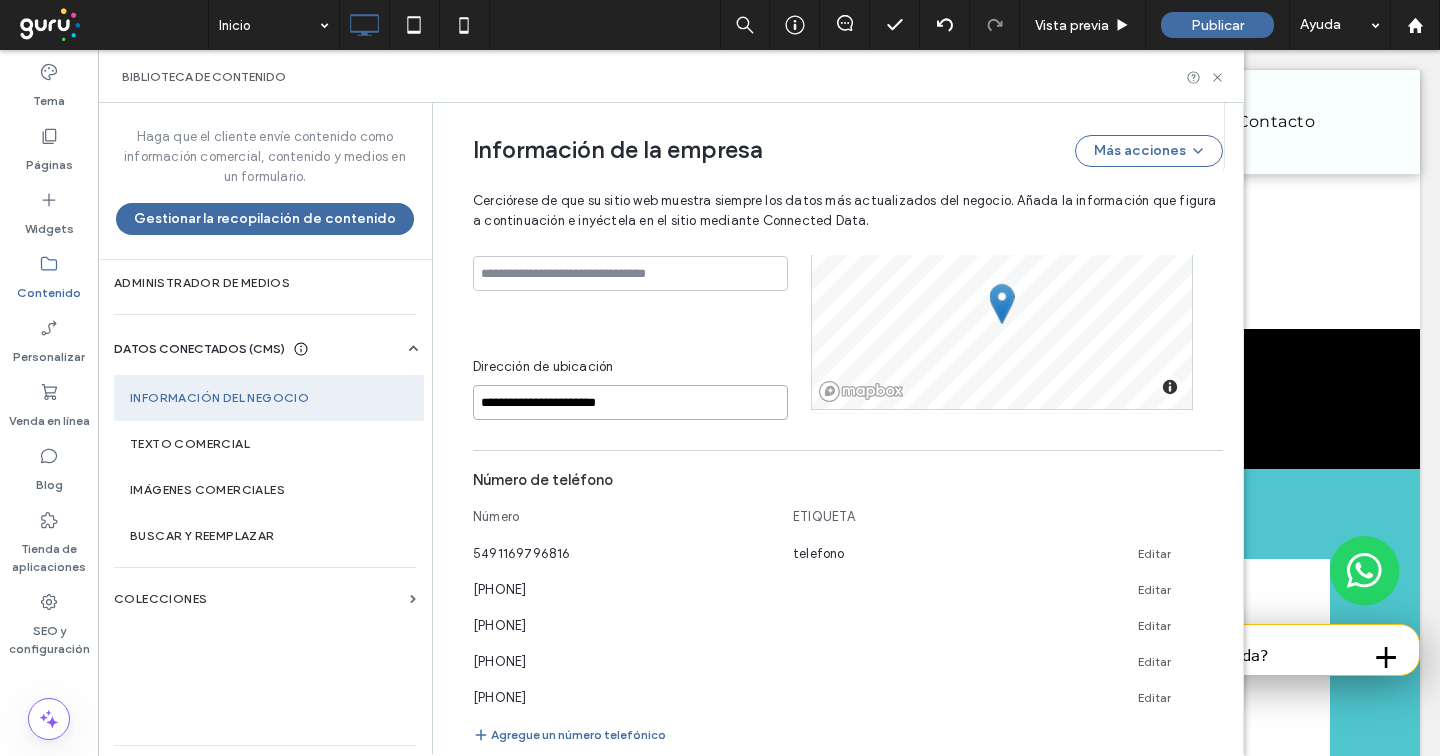 click on "**********" at bounding box center [630, 402] 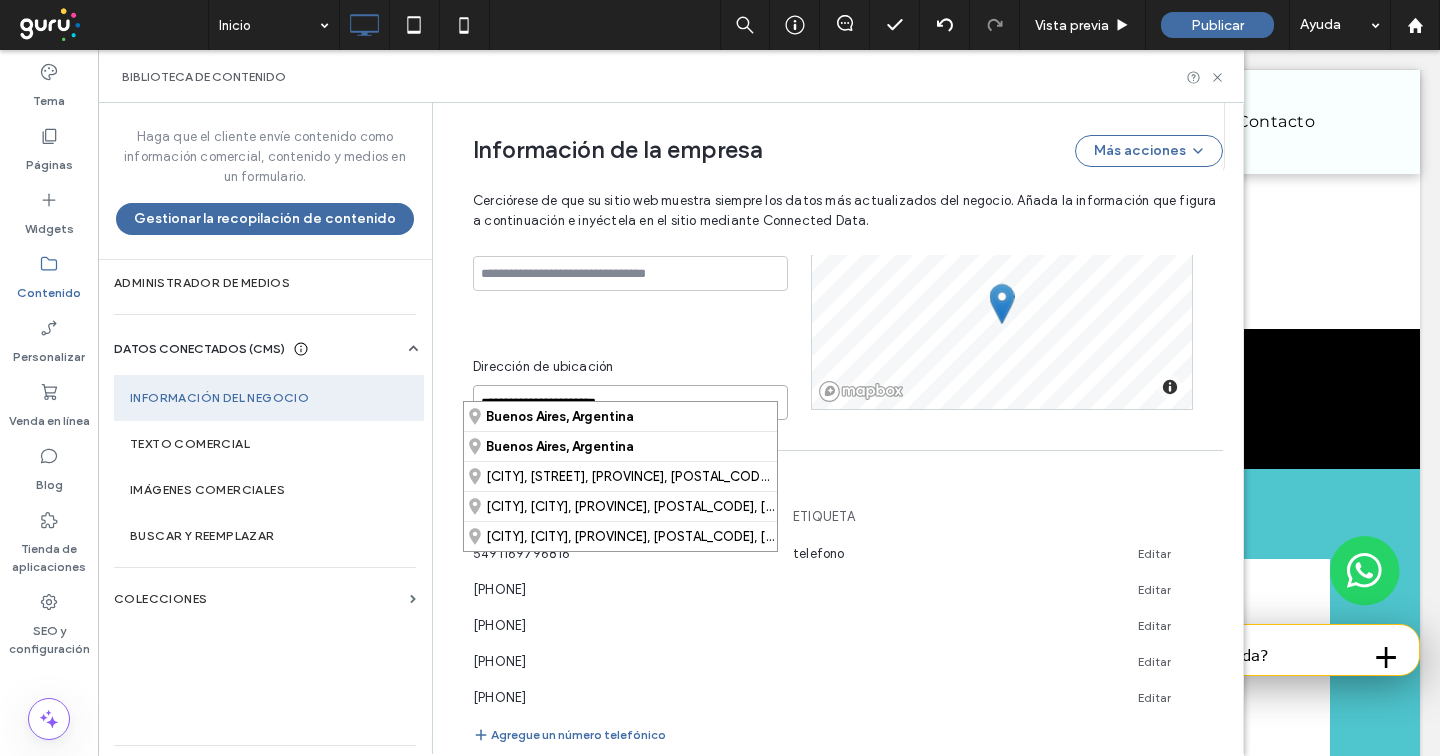 click on "**********" at bounding box center (630, 402) 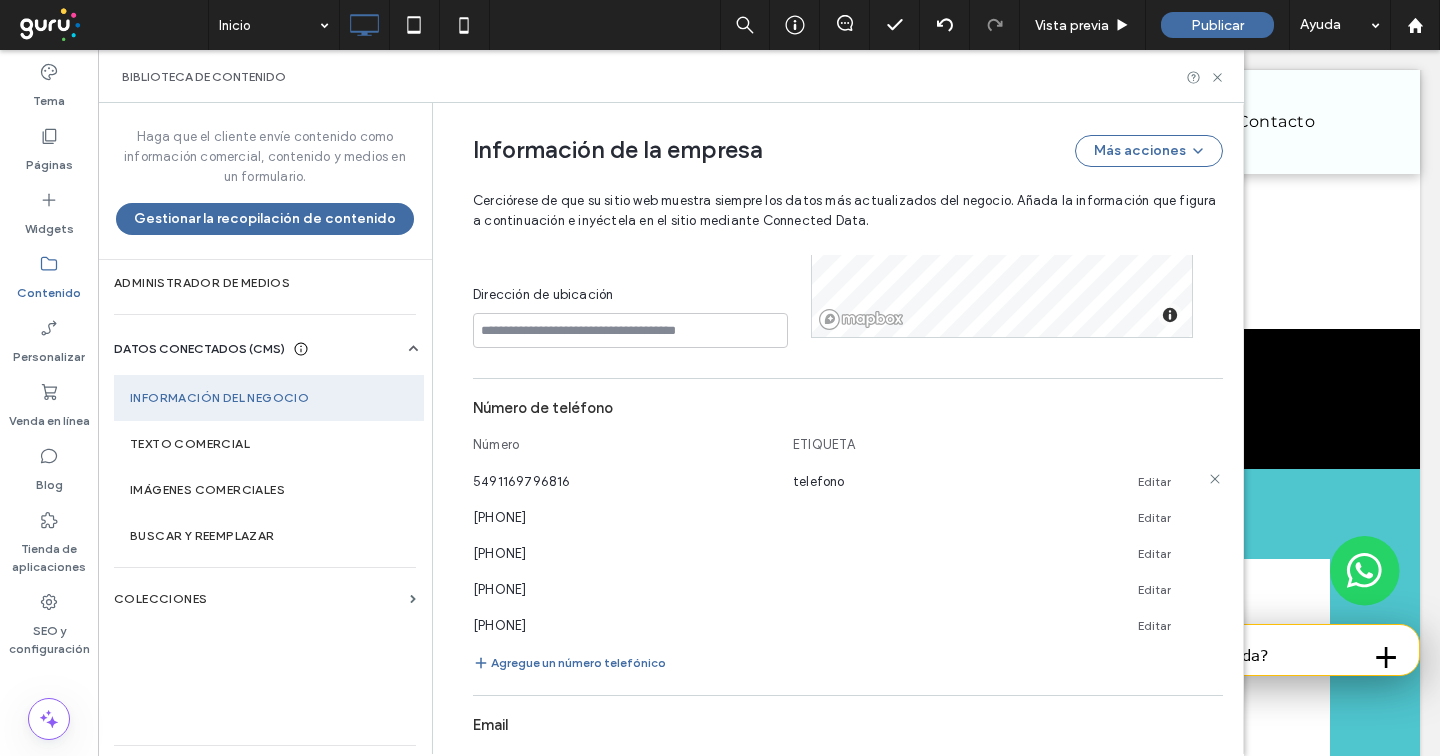 scroll, scrollTop: 811, scrollLeft: 0, axis: vertical 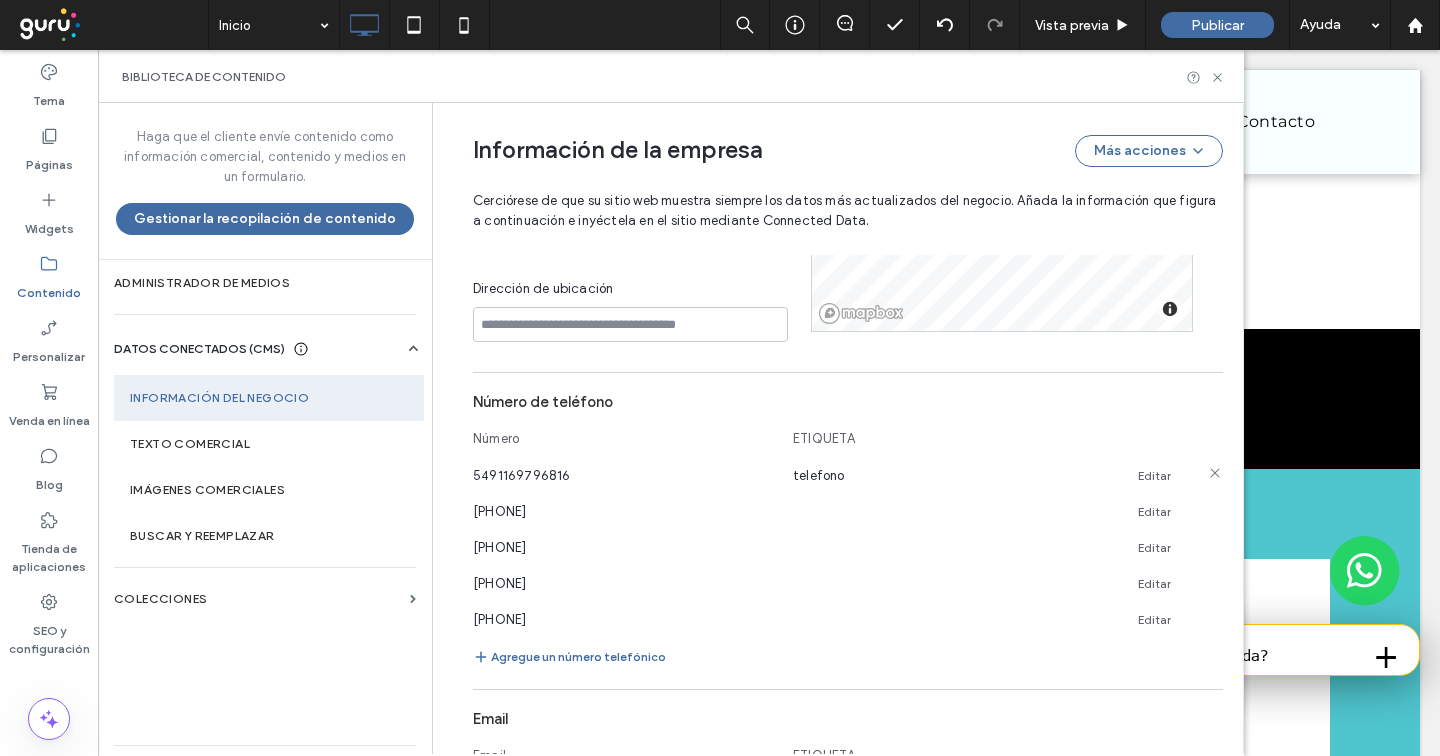 click 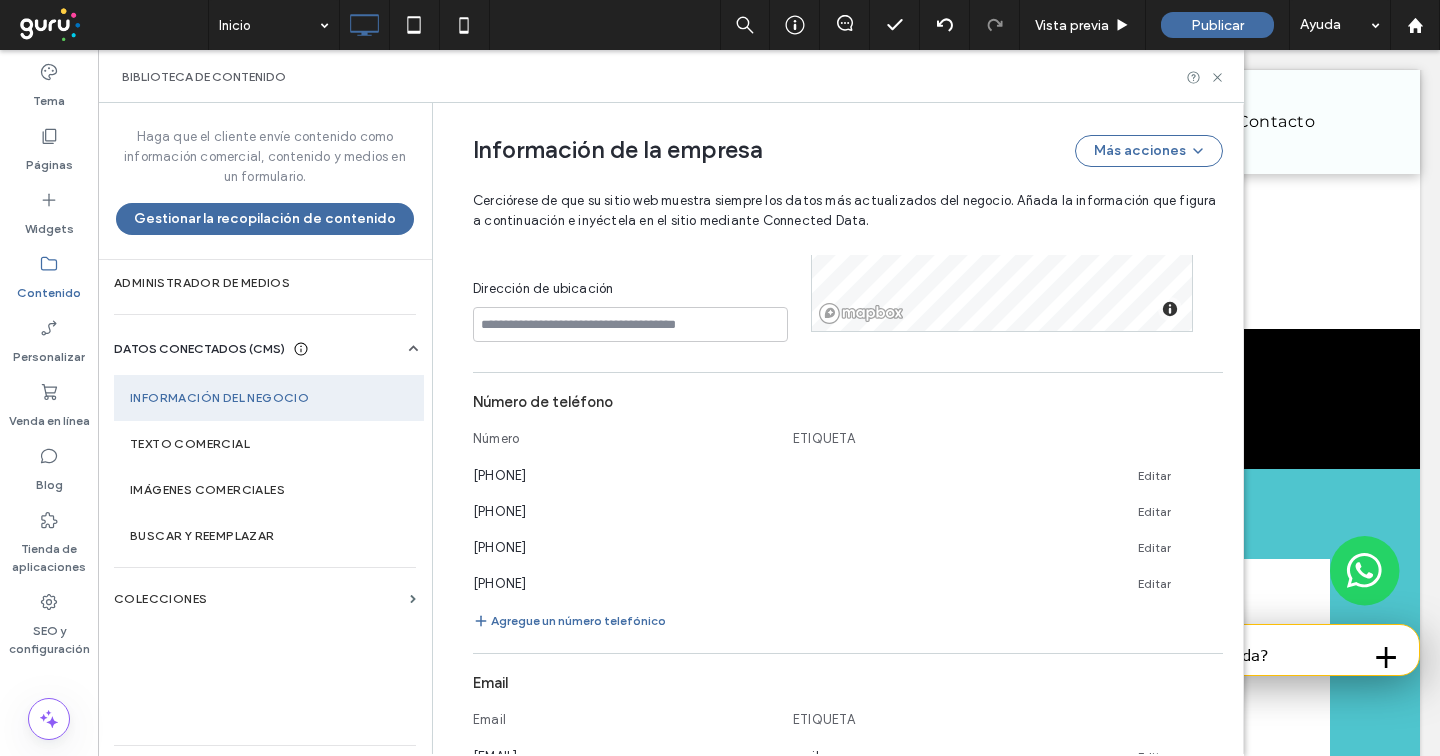 click 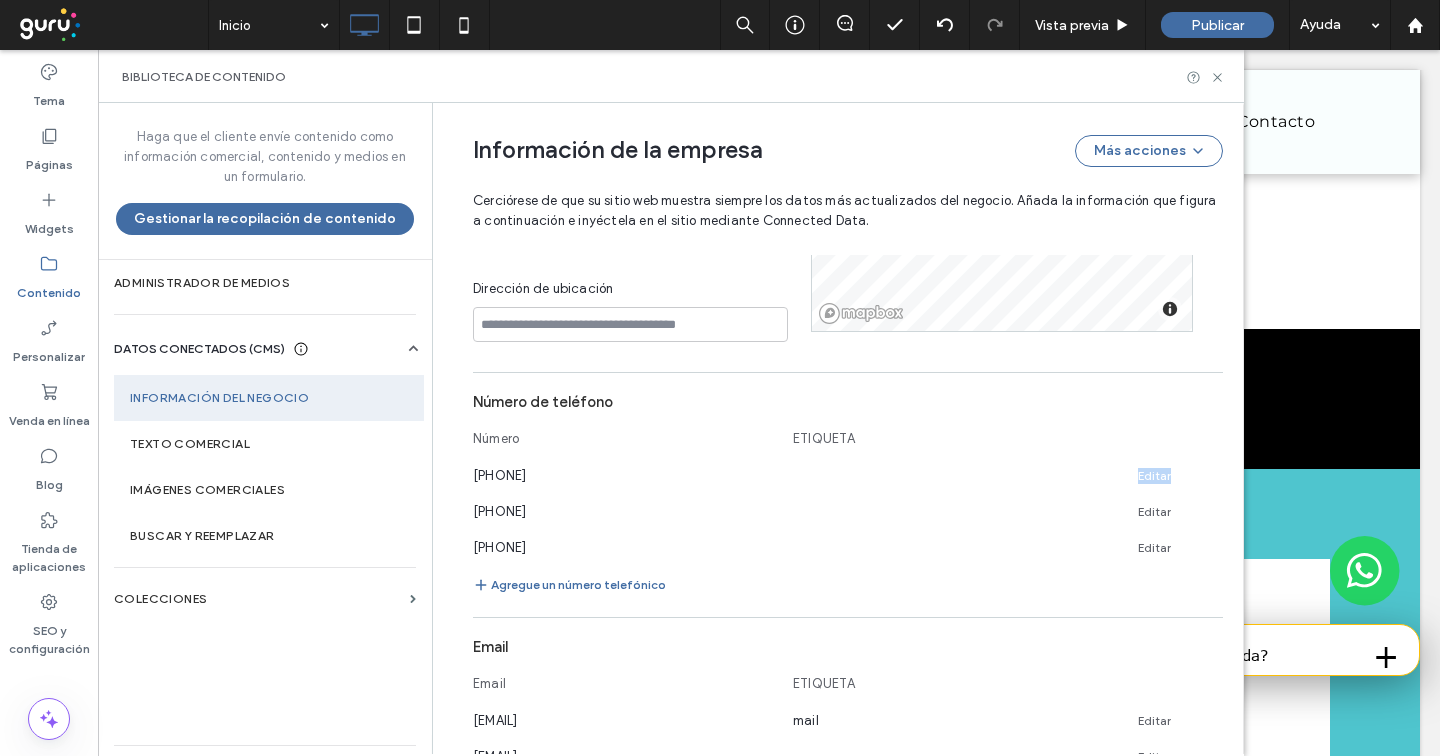 click 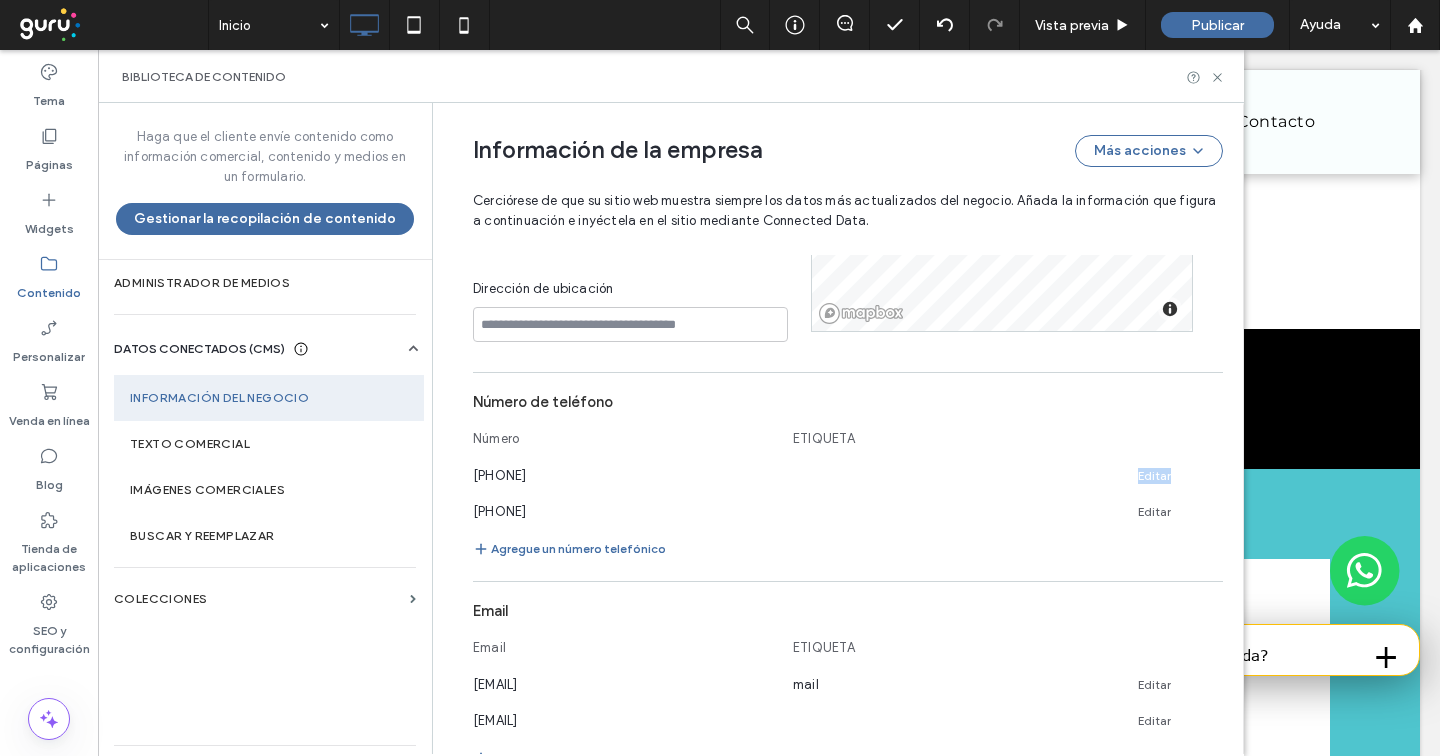 click 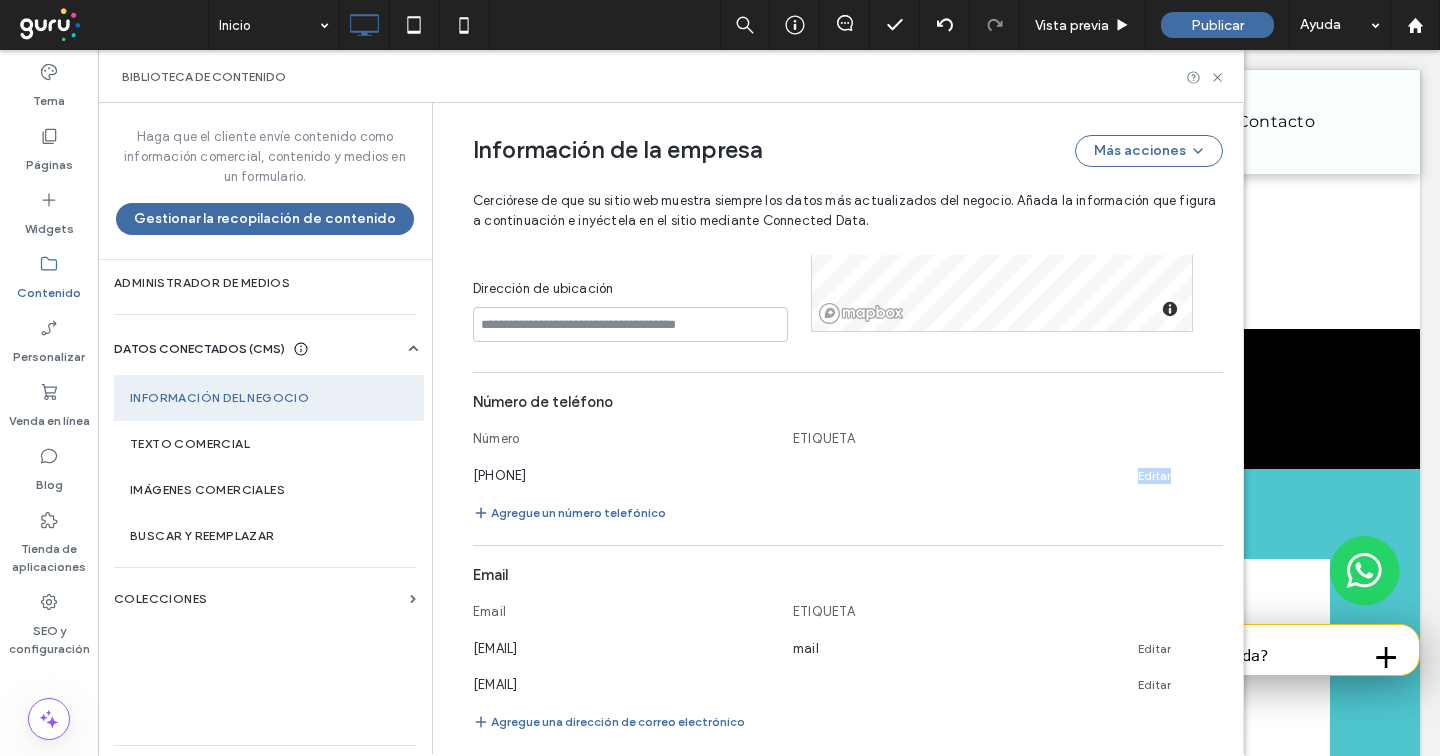 click 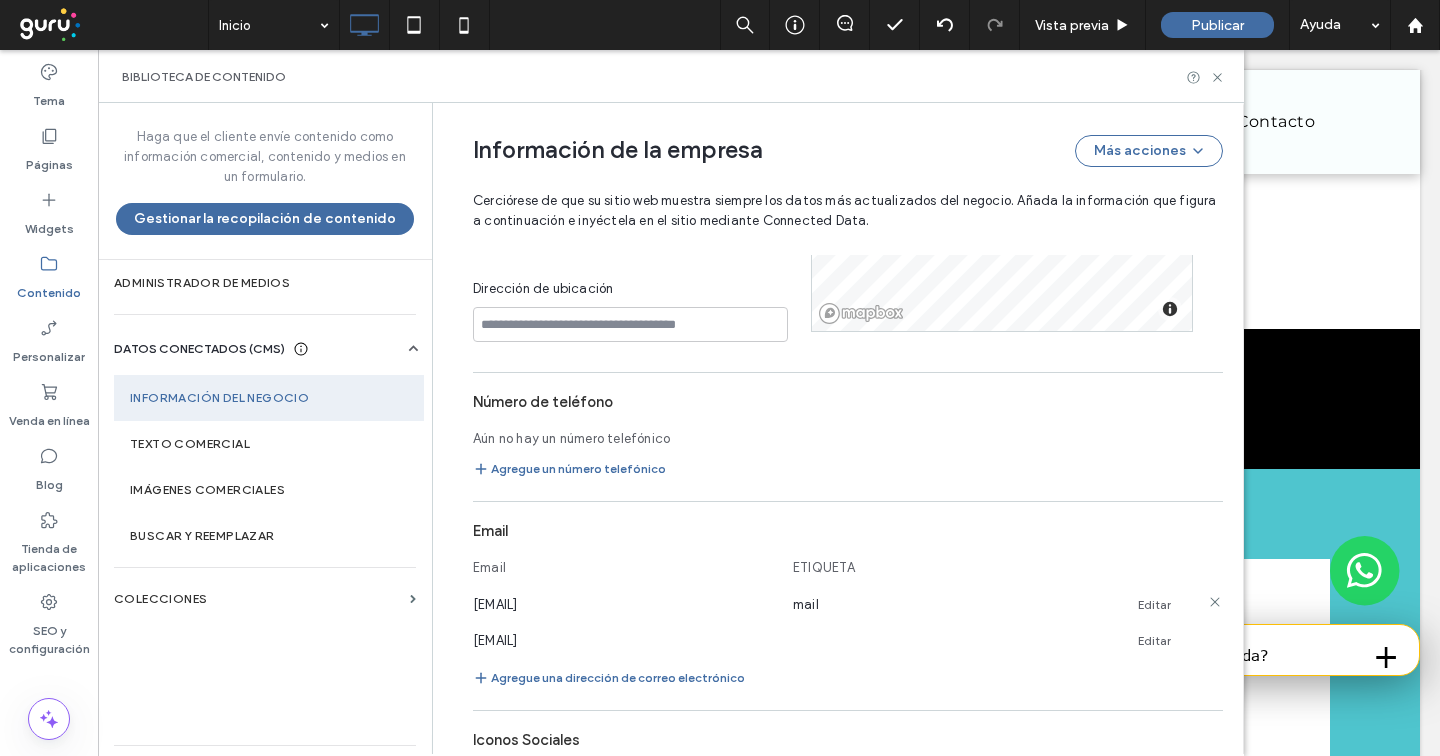 click 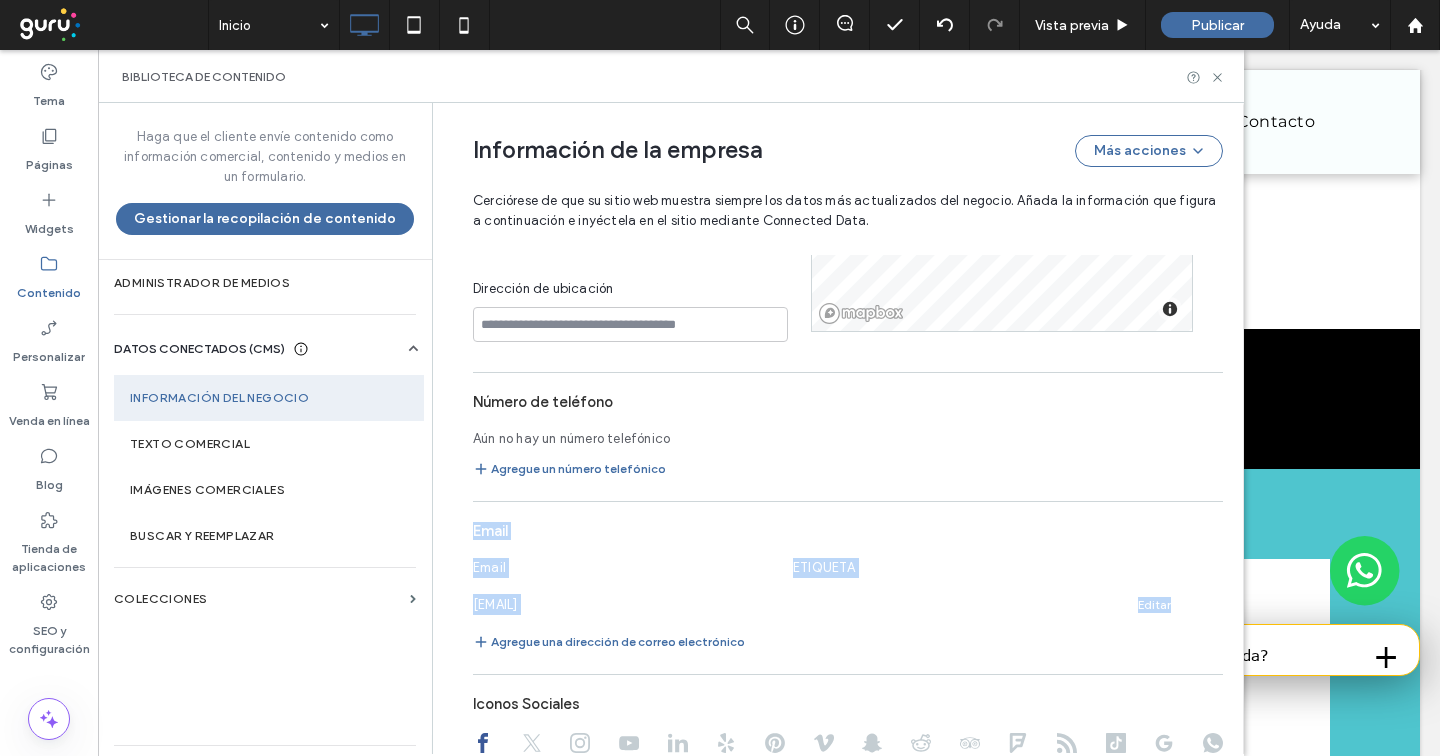 click 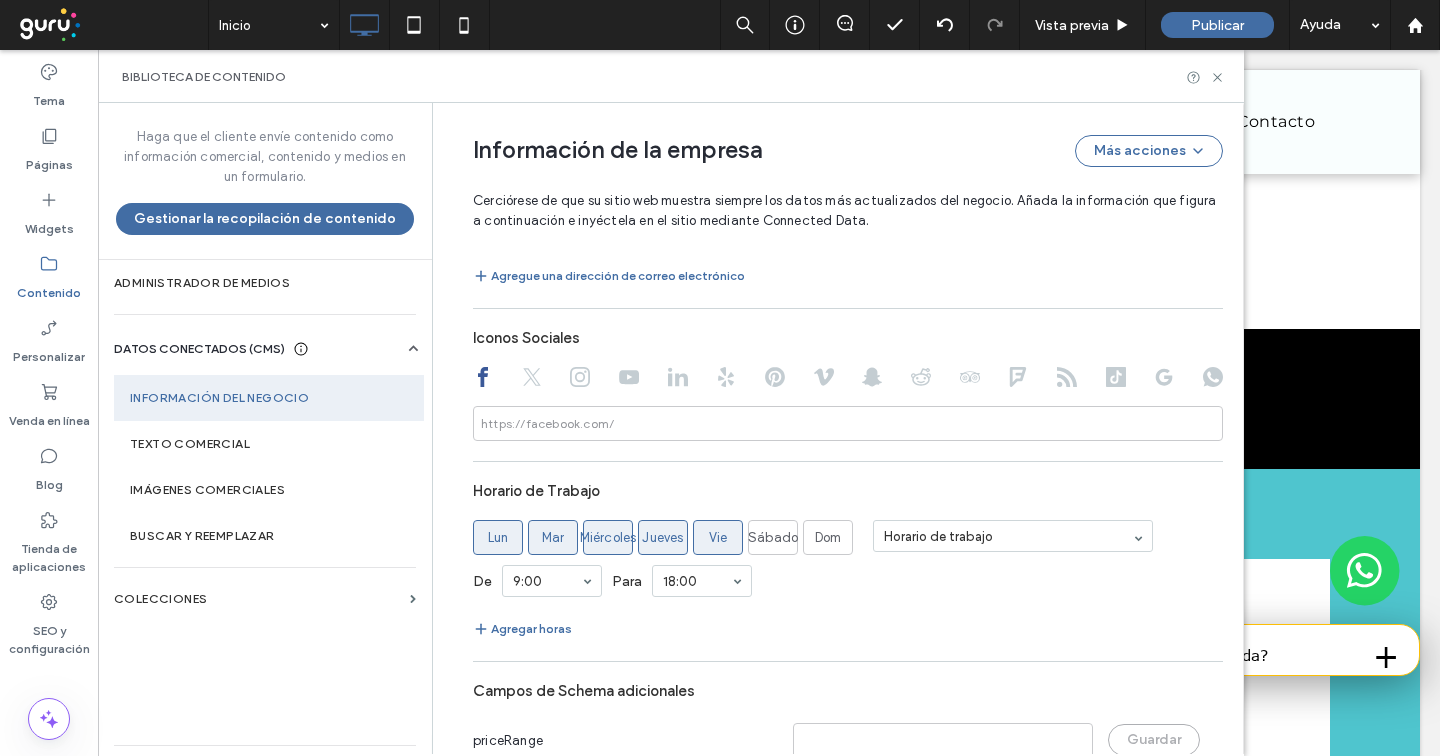 scroll, scrollTop: 1146, scrollLeft: 0, axis: vertical 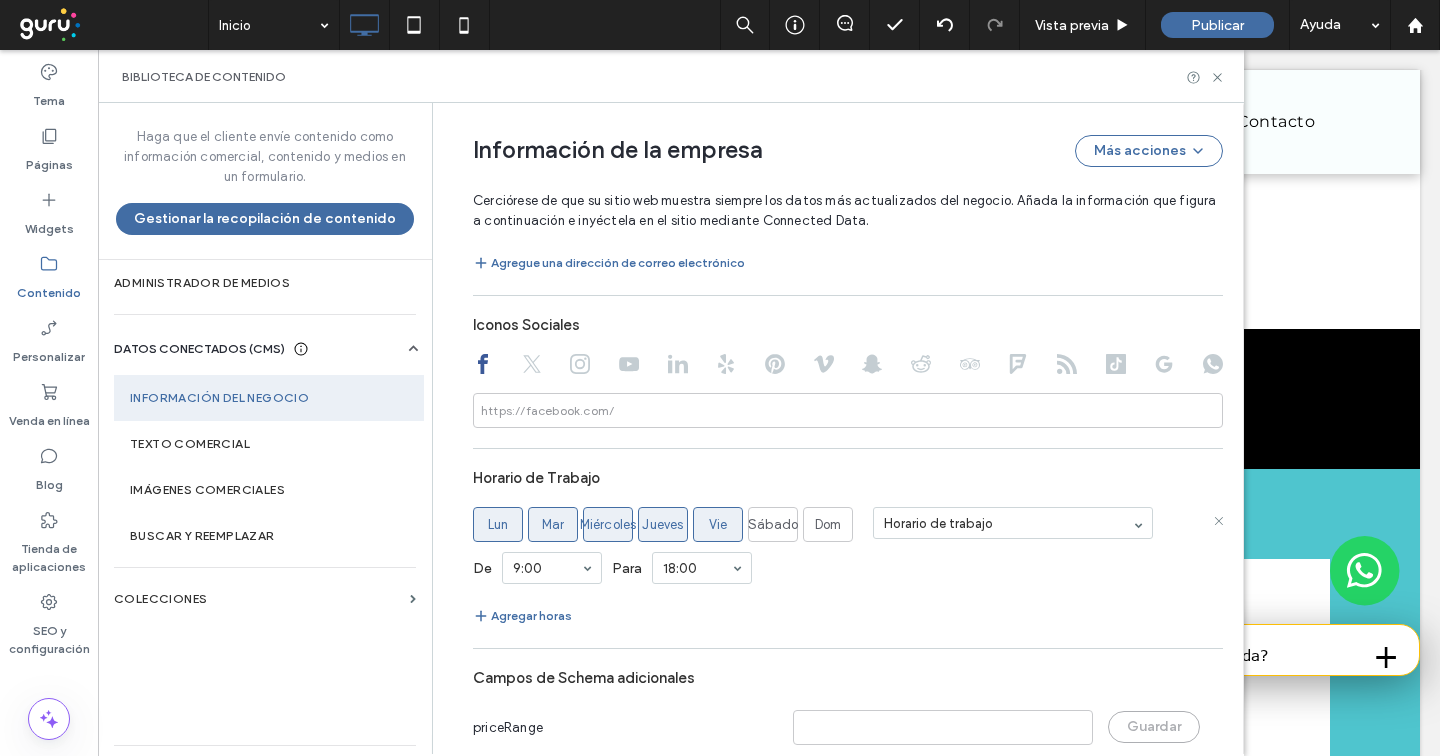 click on "Lun Mar Miércoles Jueves Vie Sábado Dom Horario de trabajo" at bounding box center (848, 524) 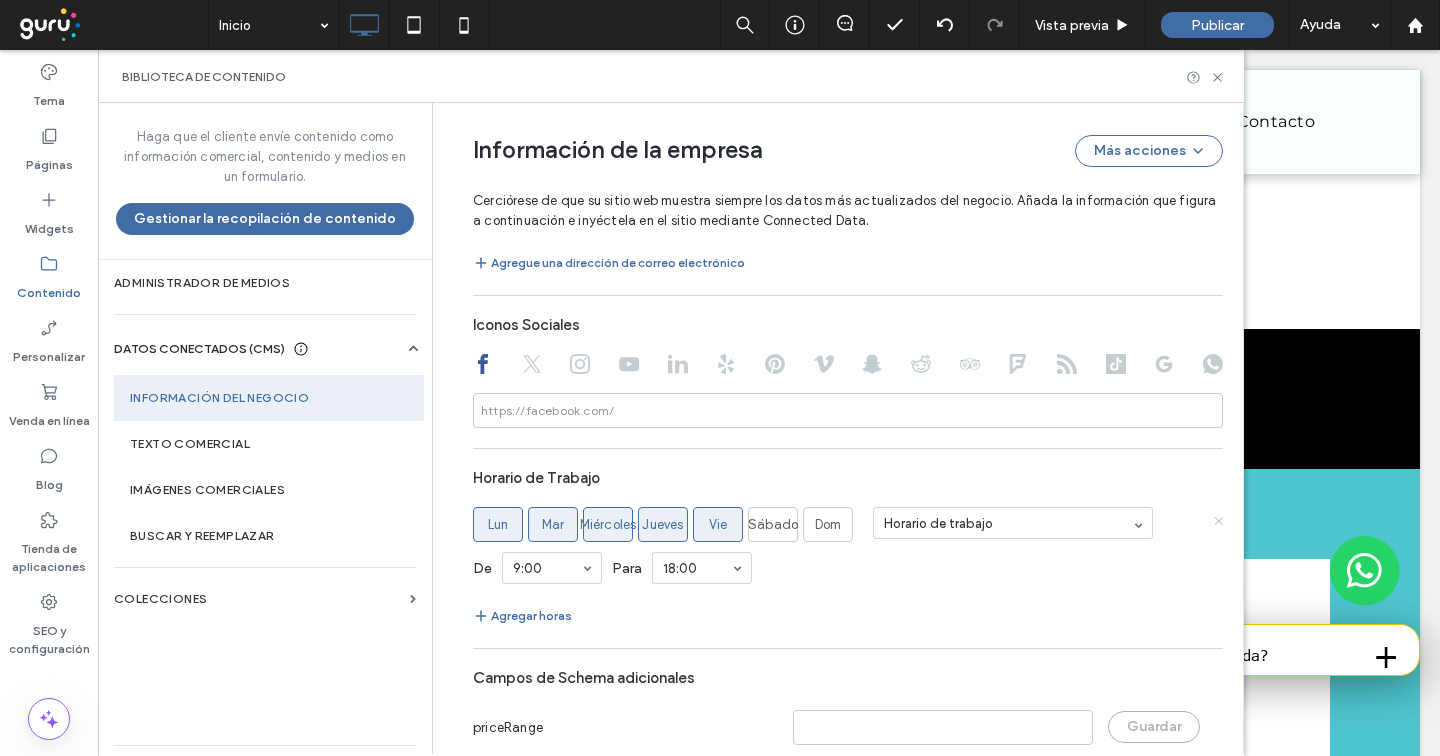 click 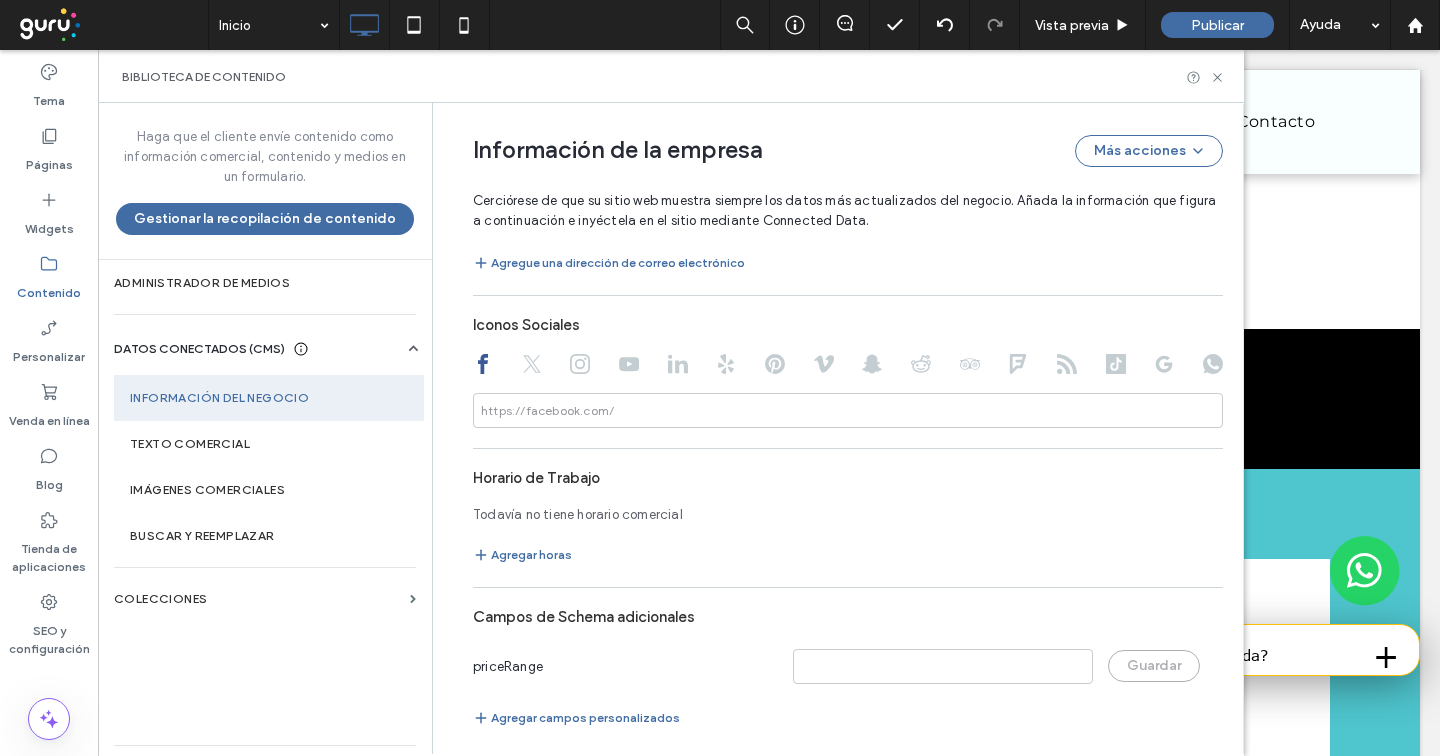 scroll, scrollTop: 1197, scrollLeft: 0, axis: vertical 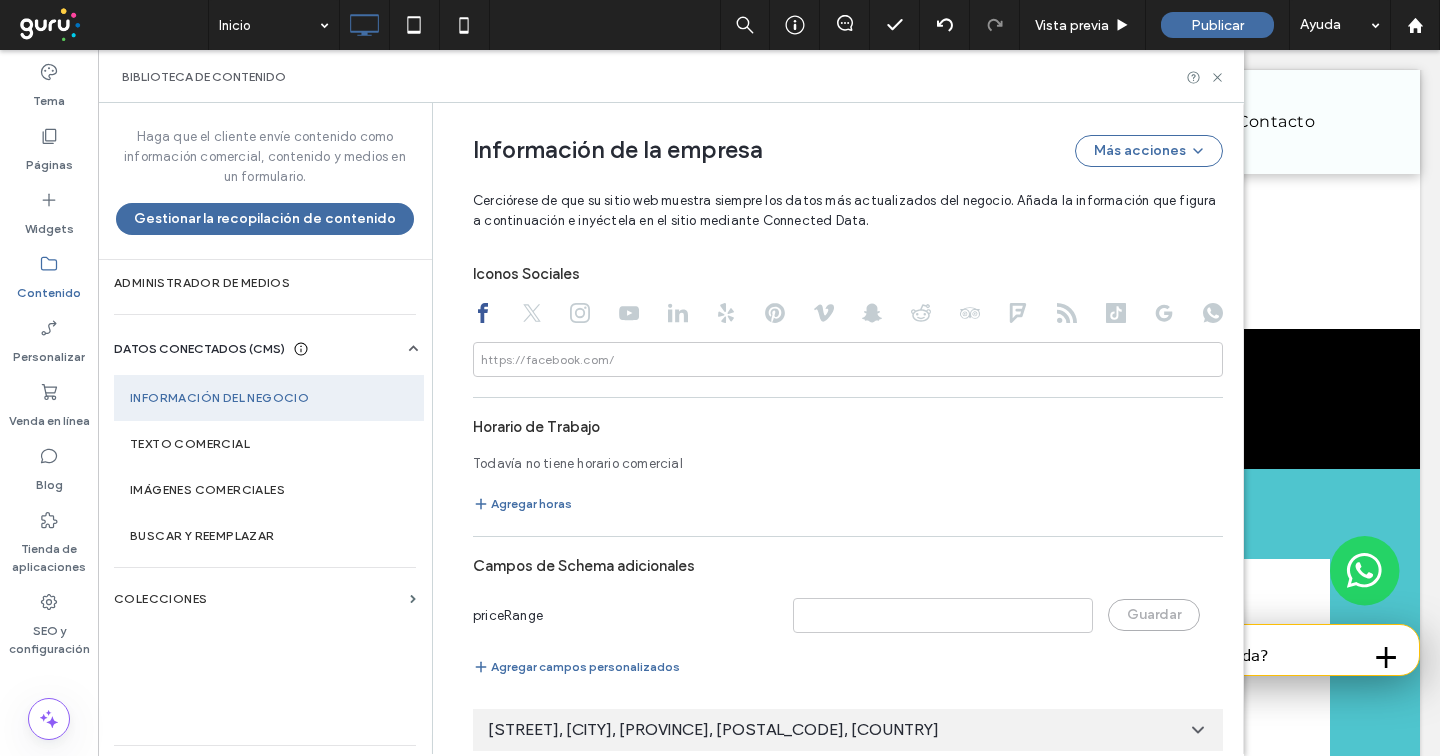 click on "Gorriti 11, Burzaco, Buenos Aires Province, B1847, Argentina" at bounding box center [848, 730] 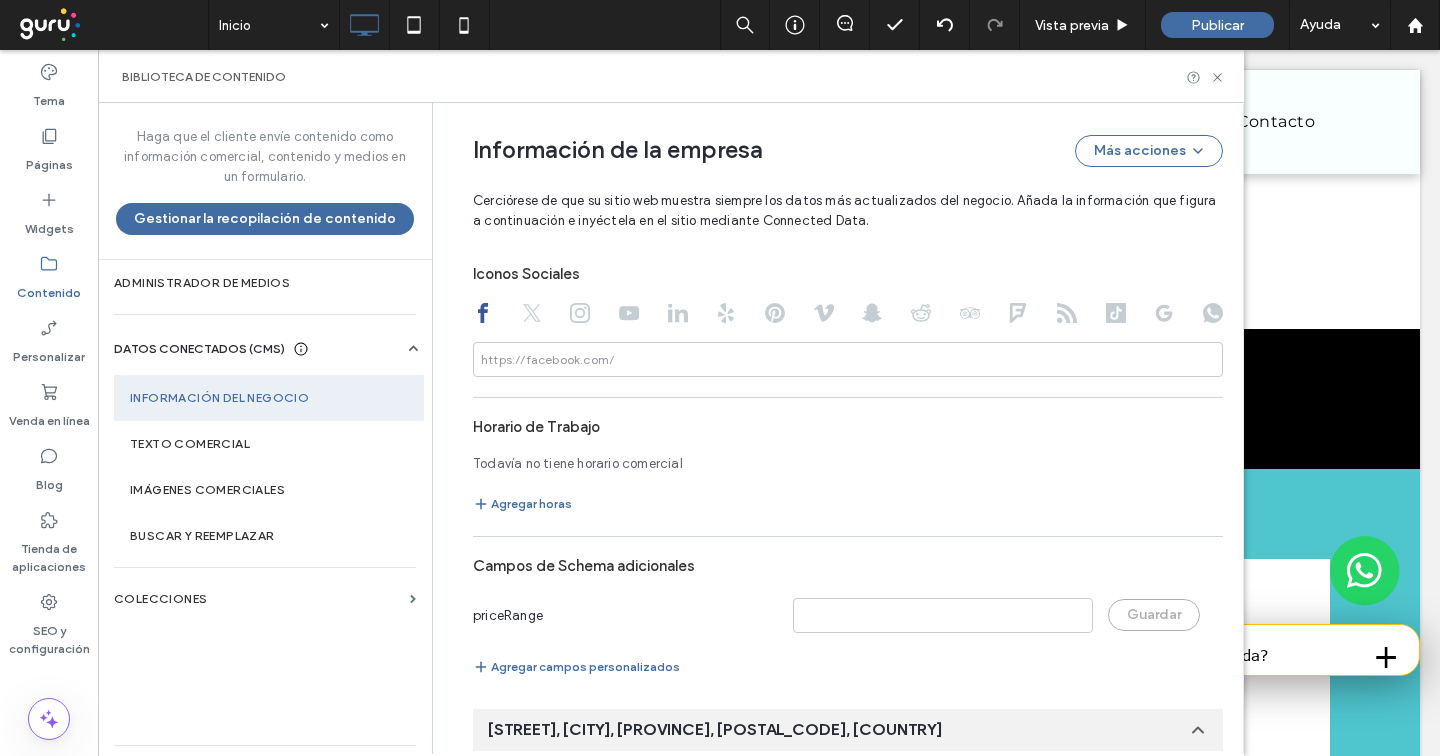 scroll, scrollTop: 0, scrollLeft: 0, axis: both 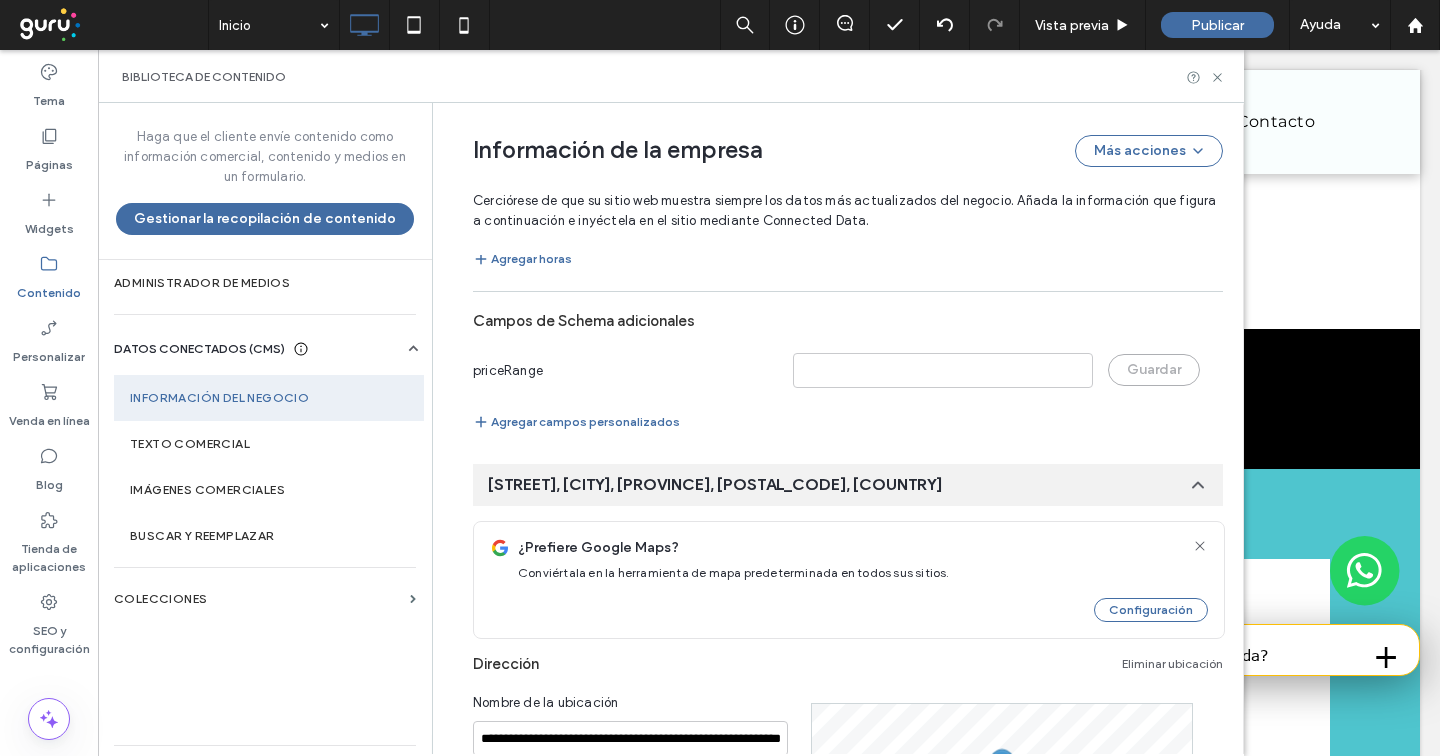 click on "Eliminar ubicación" at bounding box center (1172, 664) 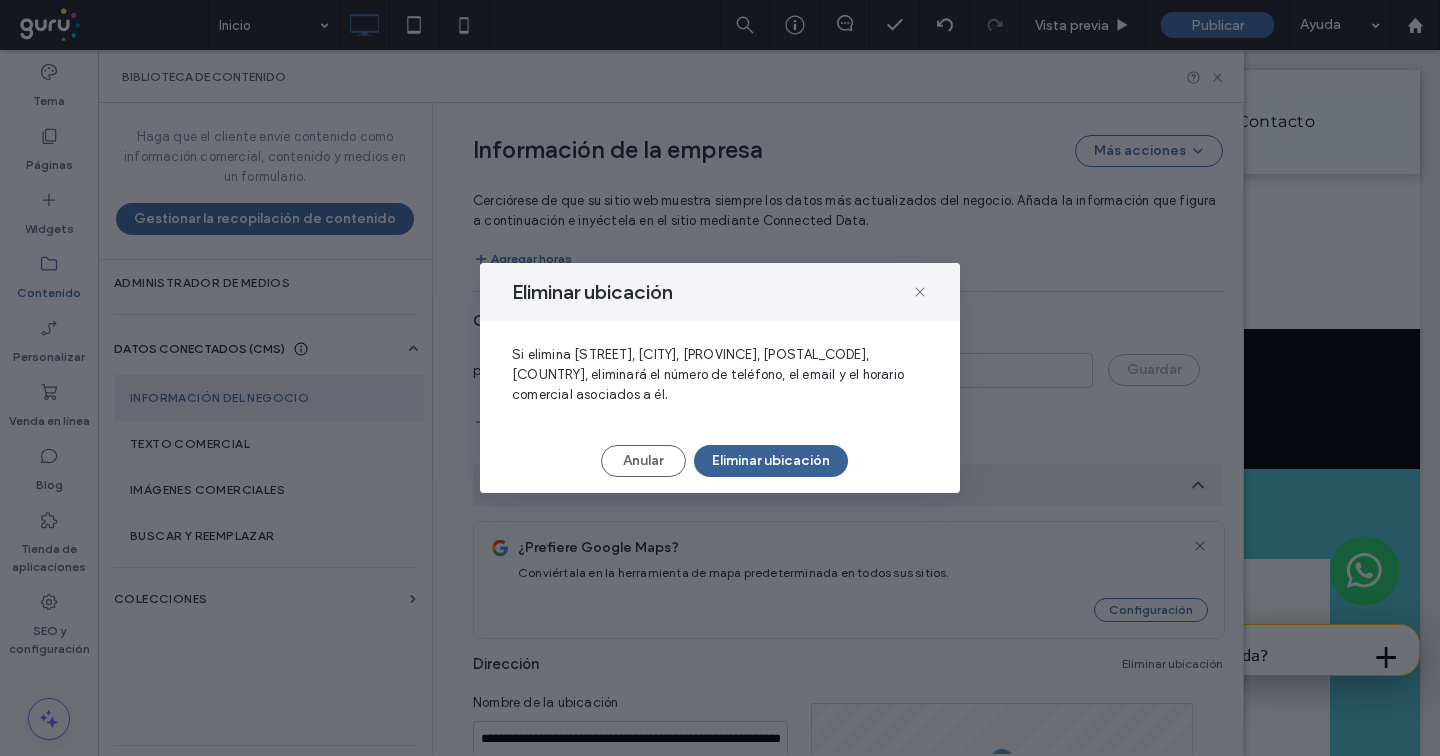 click on "Eliminar ubicación" at bounding box center (771, 461) 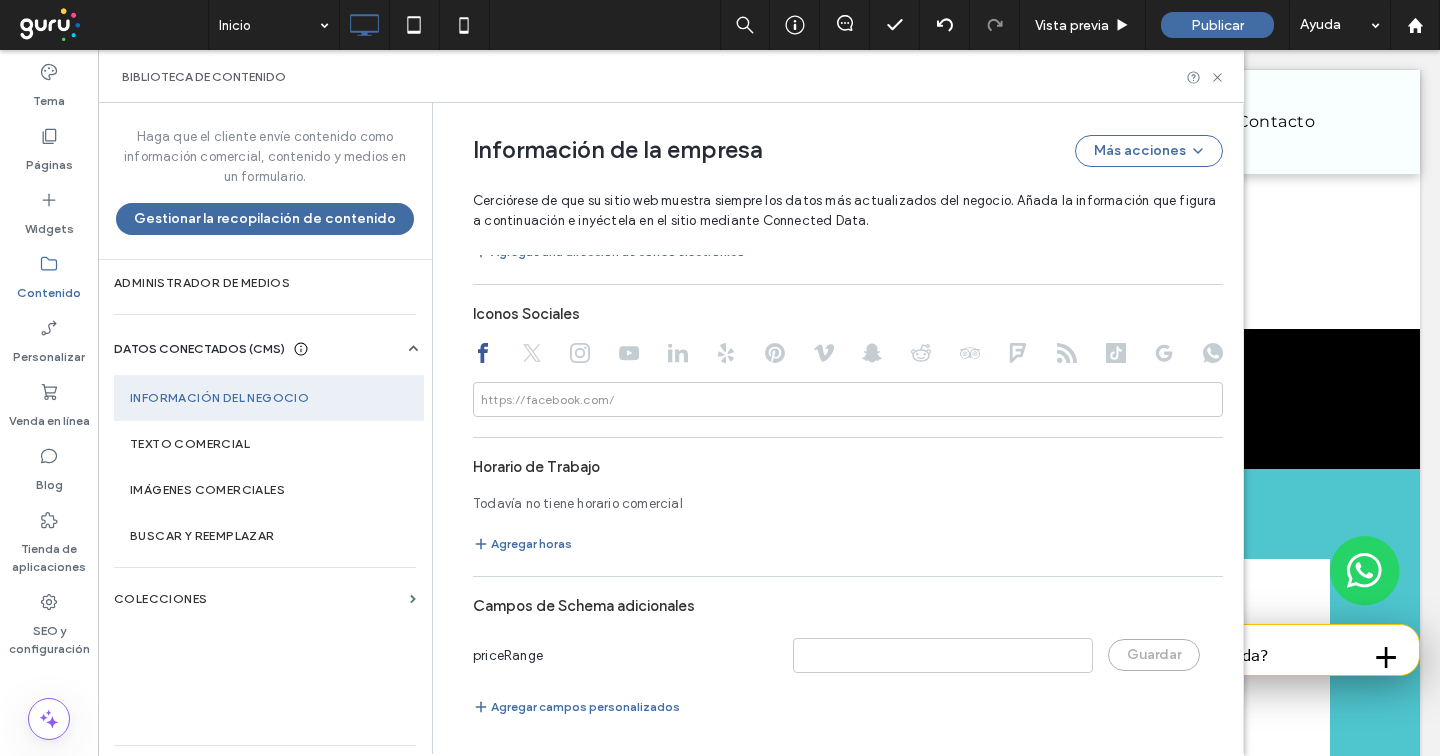 scroll, scrollTop: 1140, scrollLeft: 0, axis: vertical 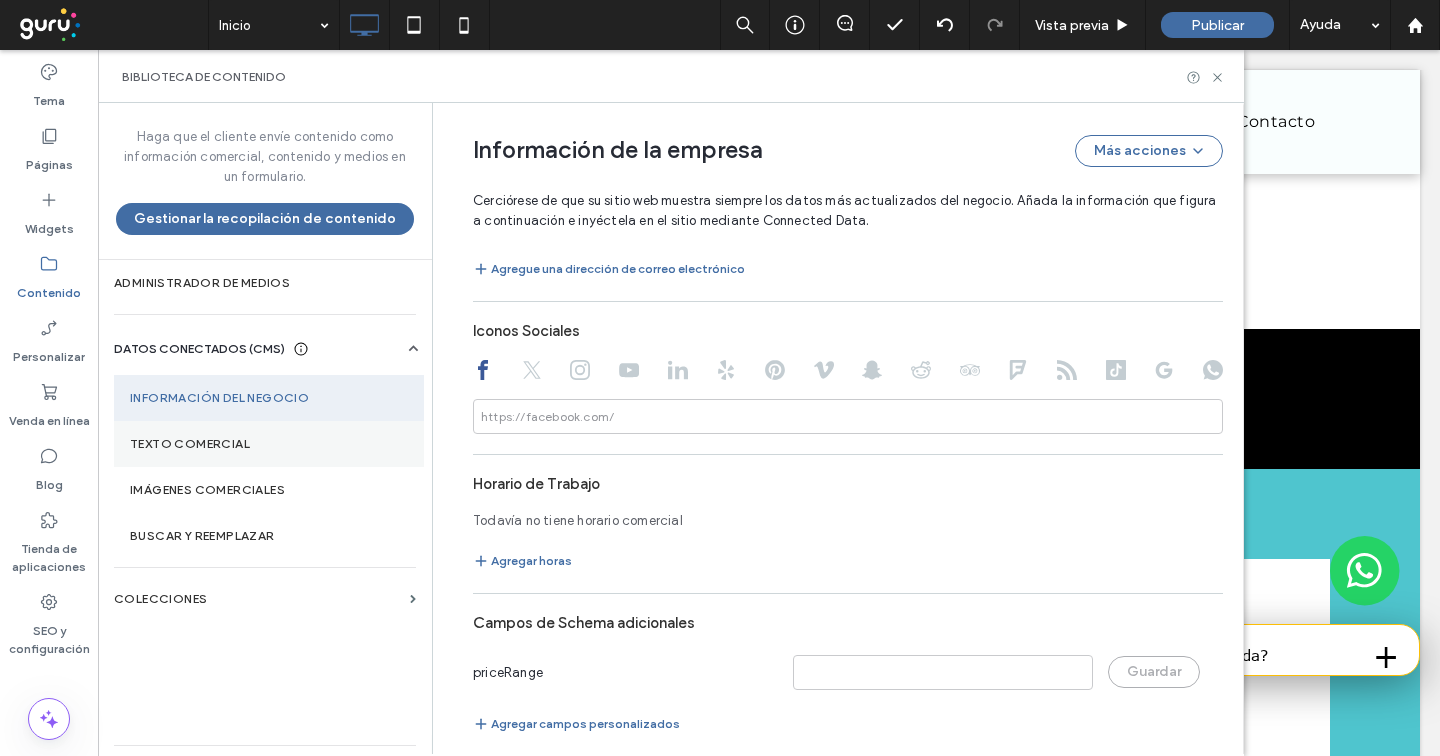 click on "Texto comercial" at bounding box center (269, 444) 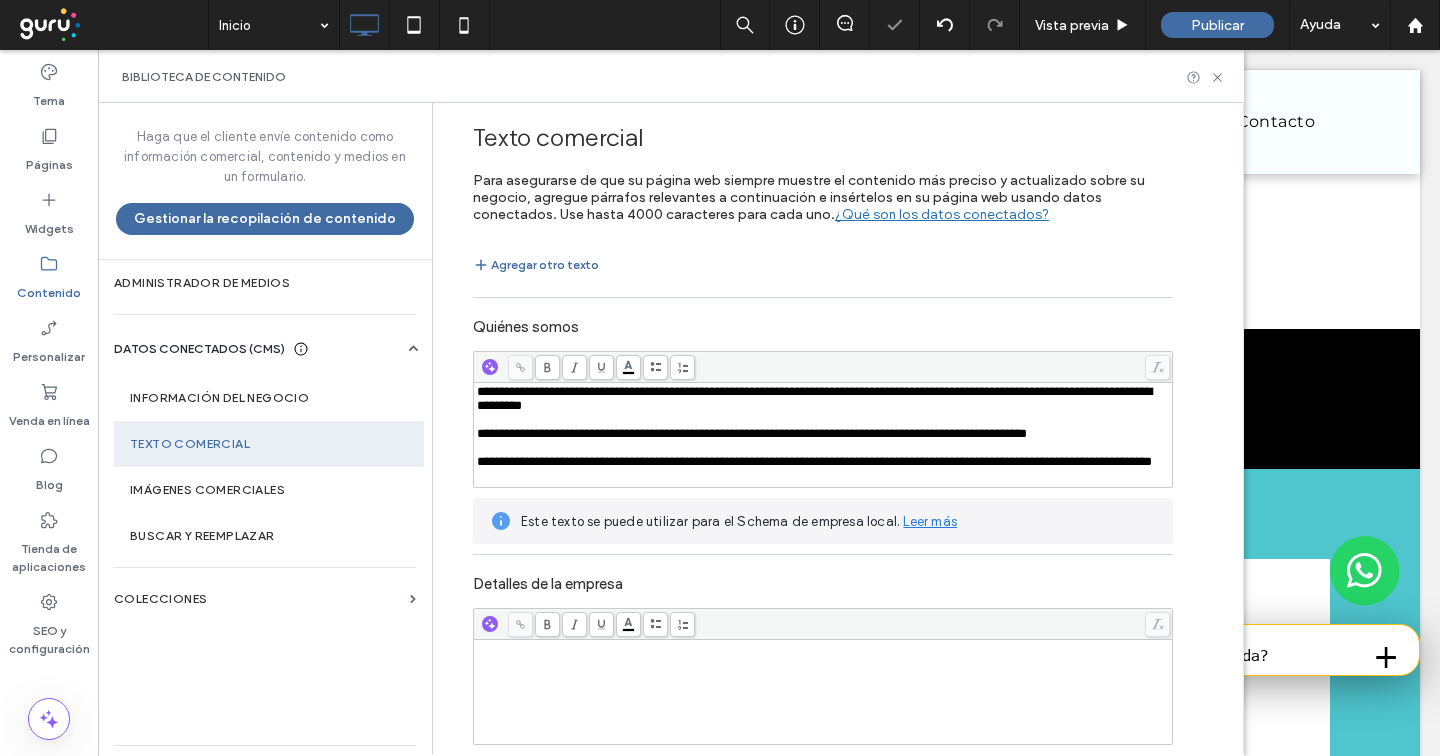 click on "**********" at bounding box center (752, 433) 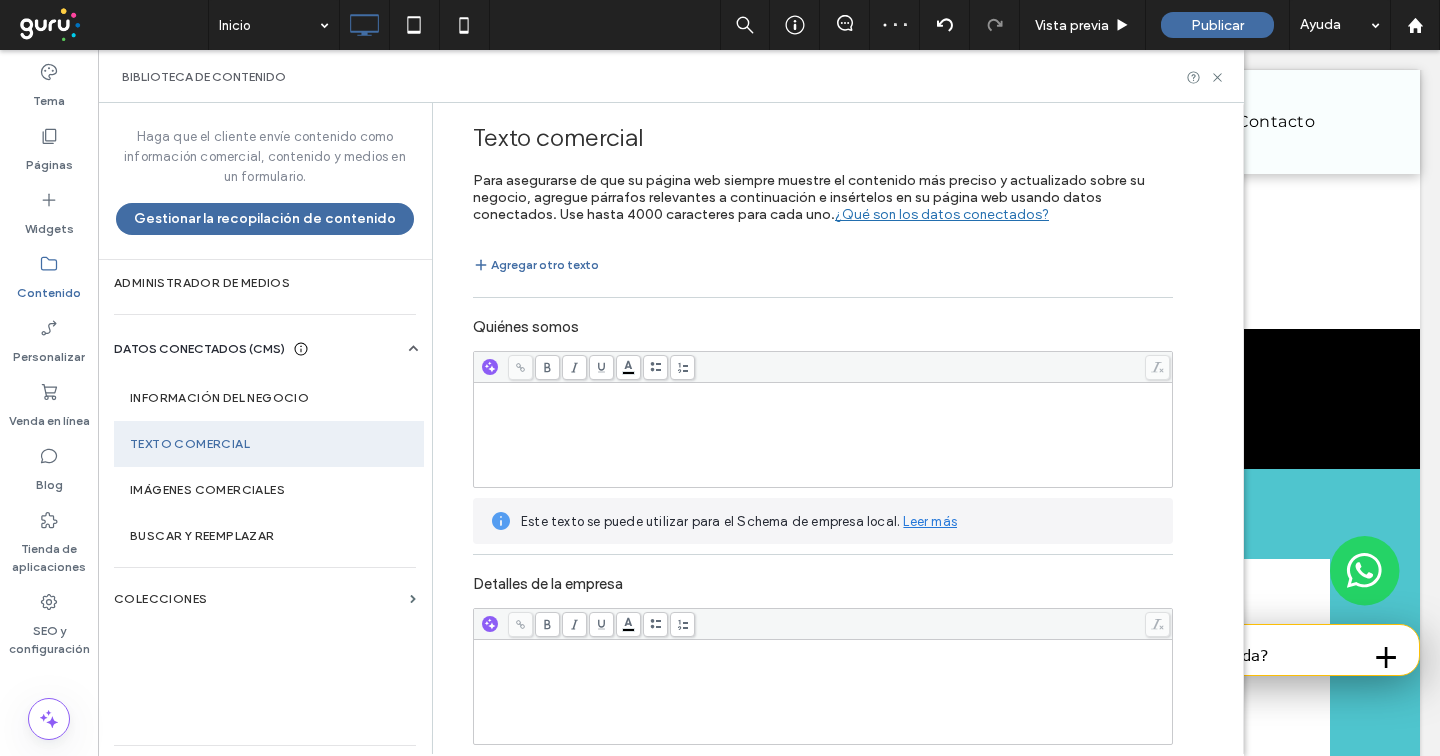 scroll, scrollTop: 286, scrollLeft: 0, axis: vertical 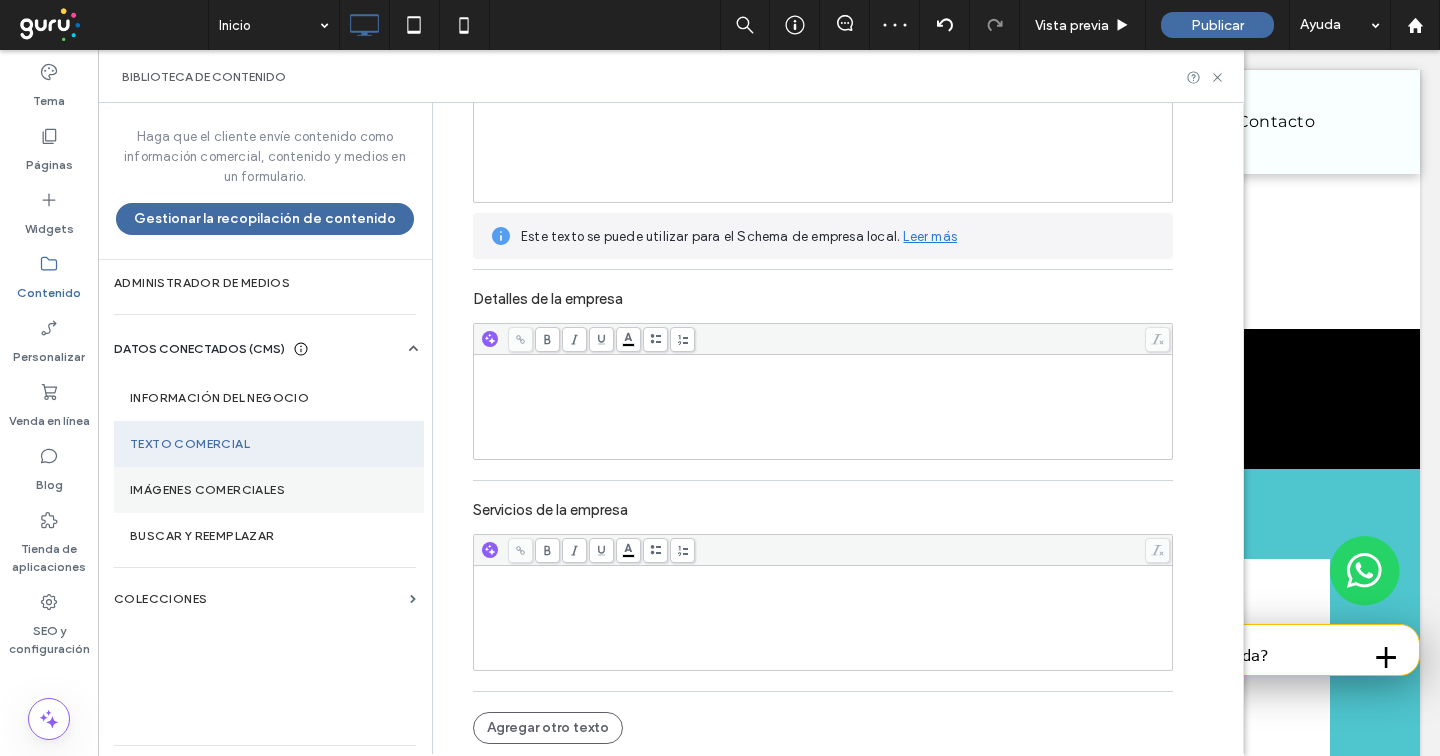 click on "Imágenes comerciales" at bounding box center (269, 490) 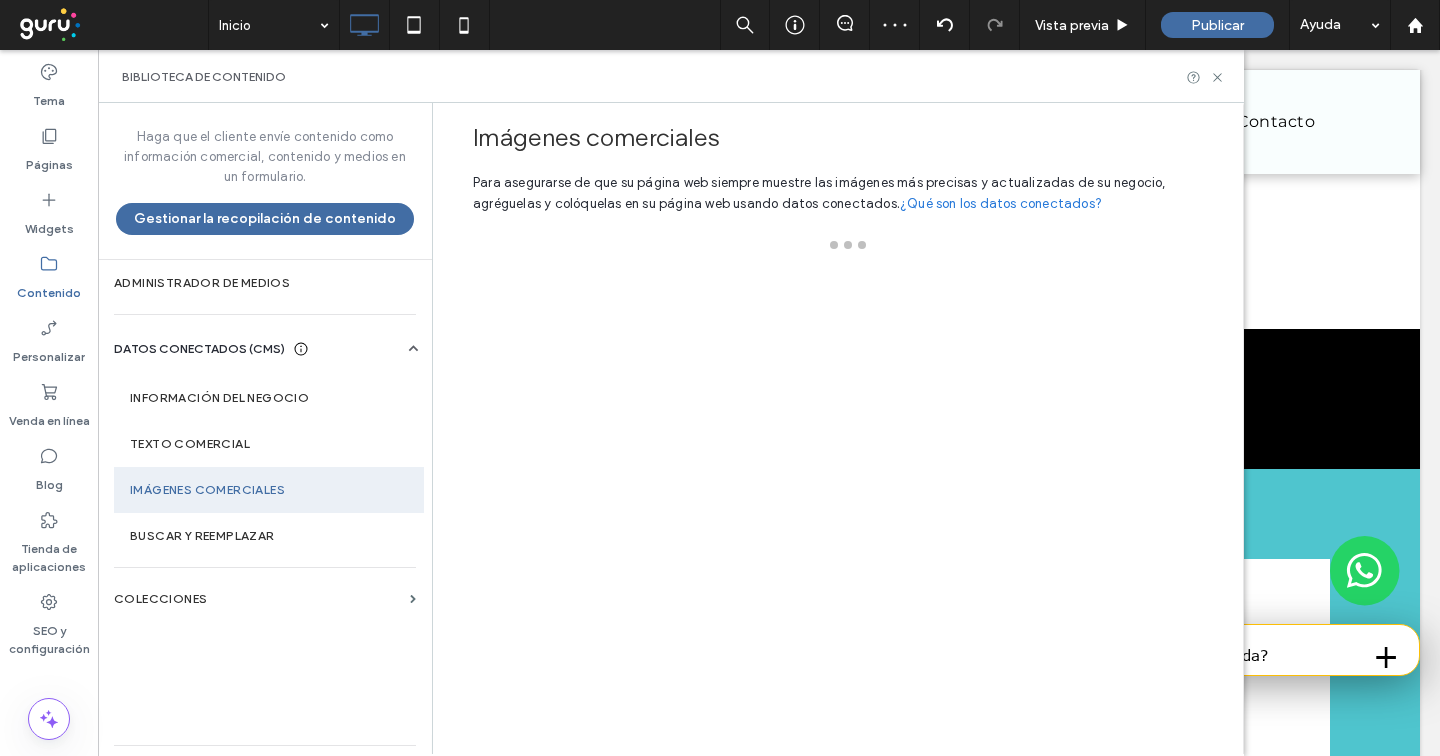 scroll, scrollTop: 0, scrollLeft: 0, axis: both 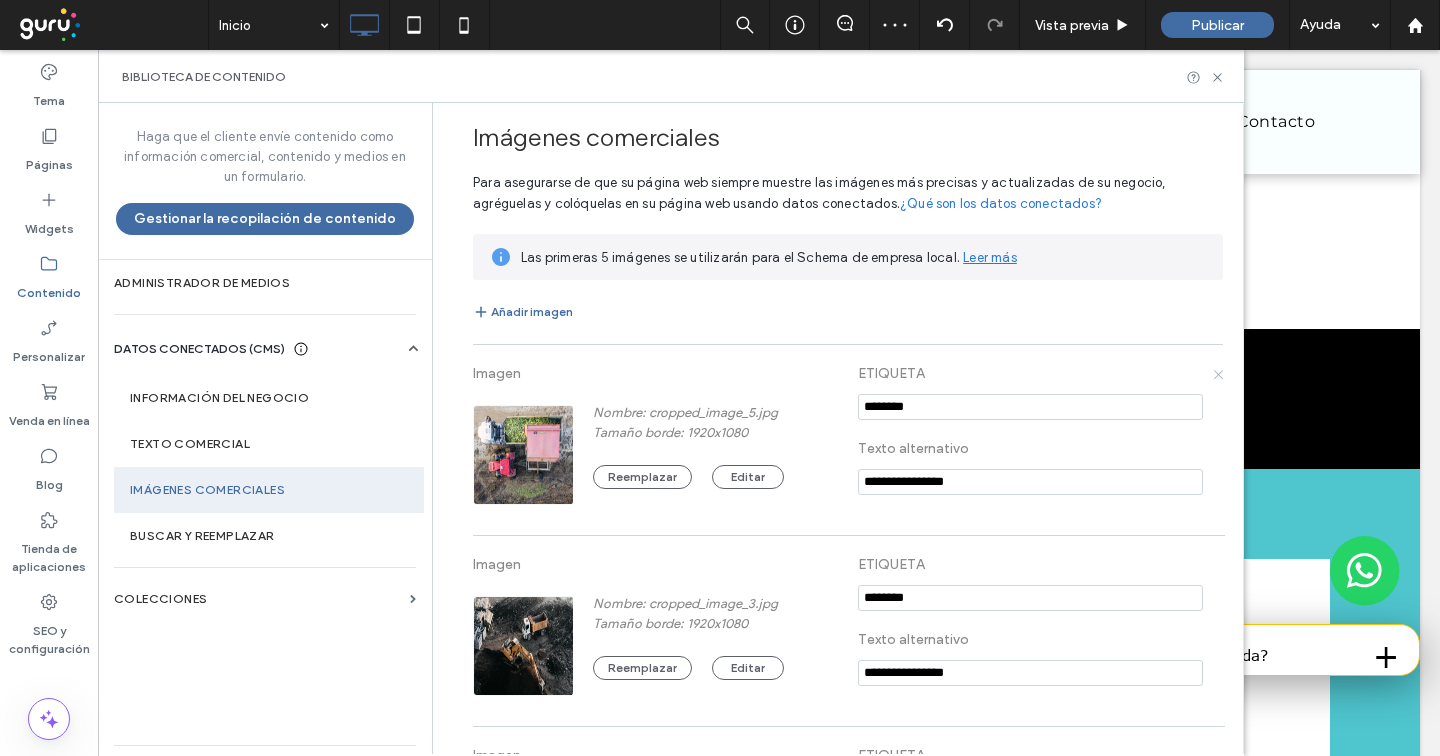 click 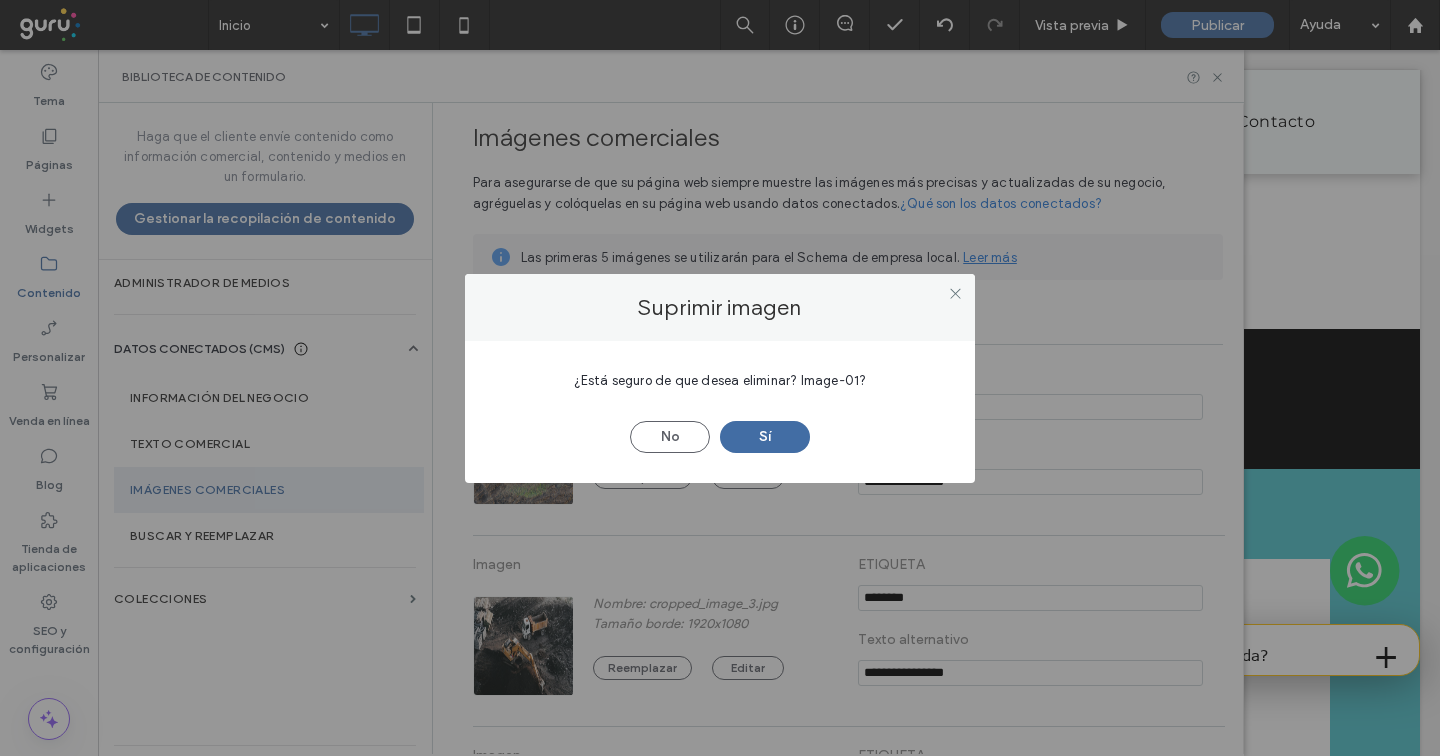 click on "Sí" at bounding box center [765, 437] 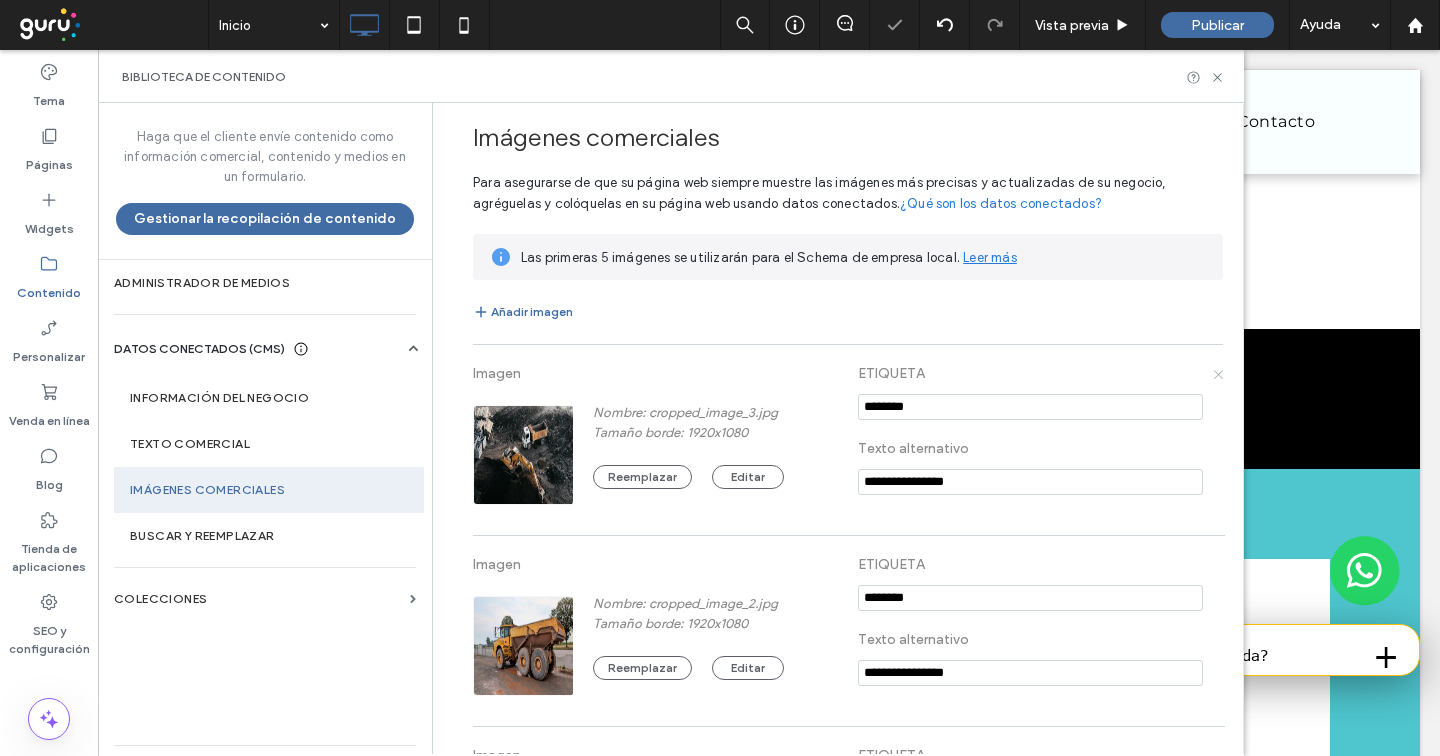 click 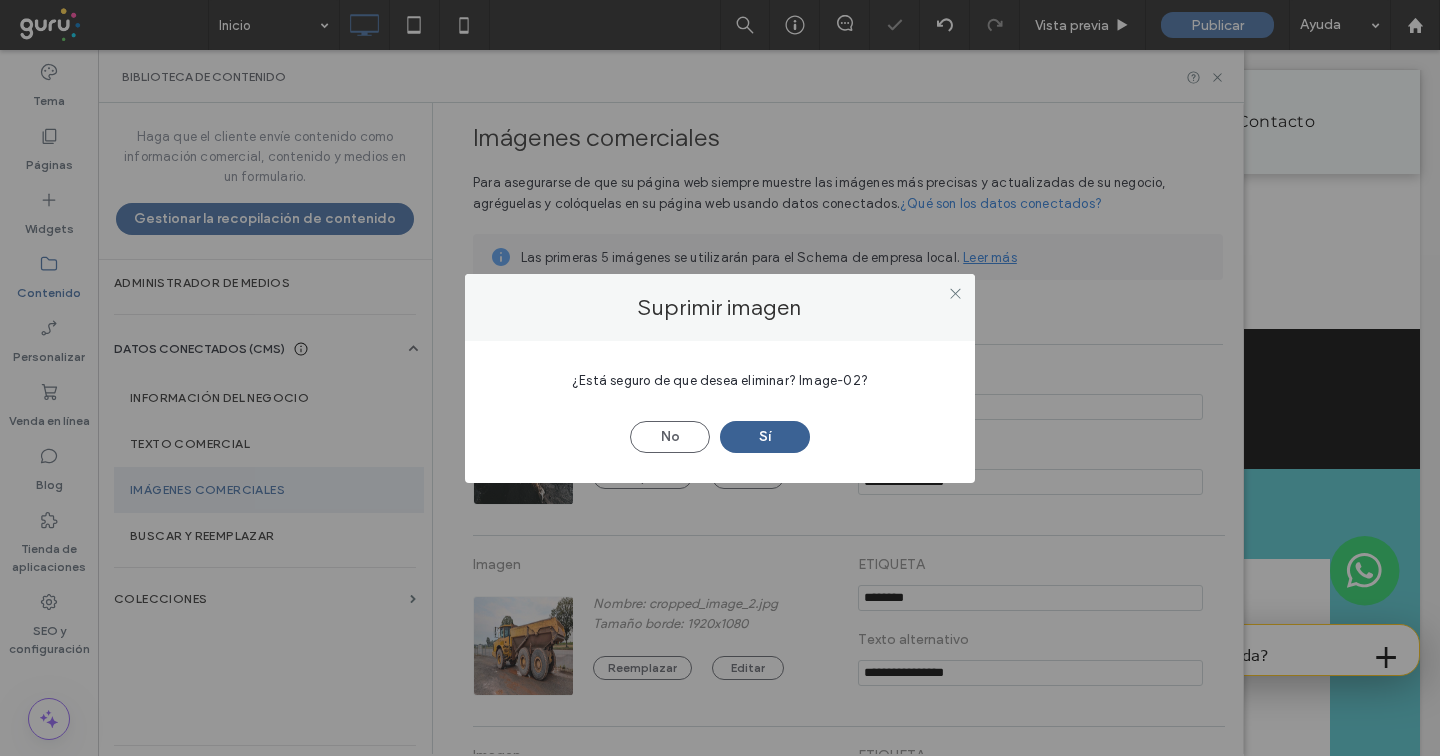 click on "Sí" at bounding box center [765, 437] 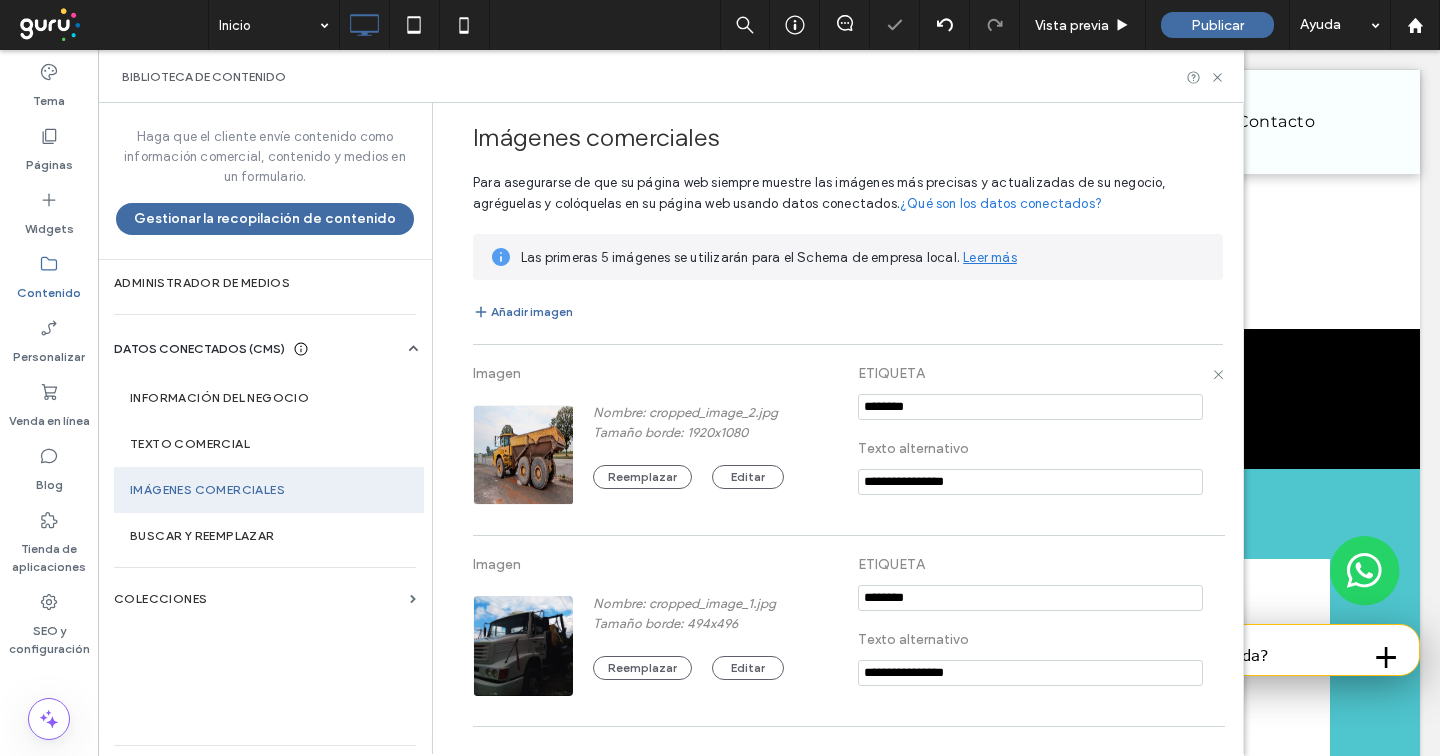 click on "**********" at bounding box center (848, 440) 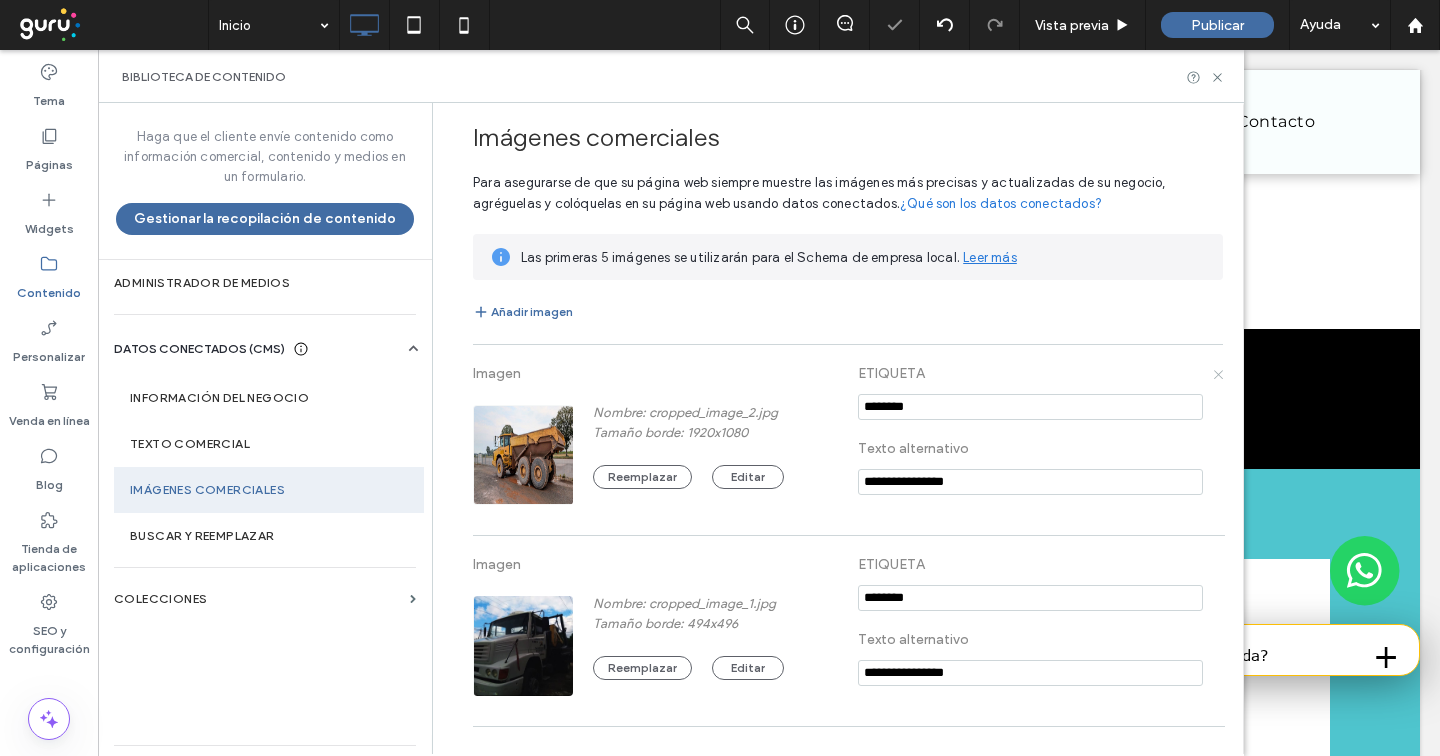click 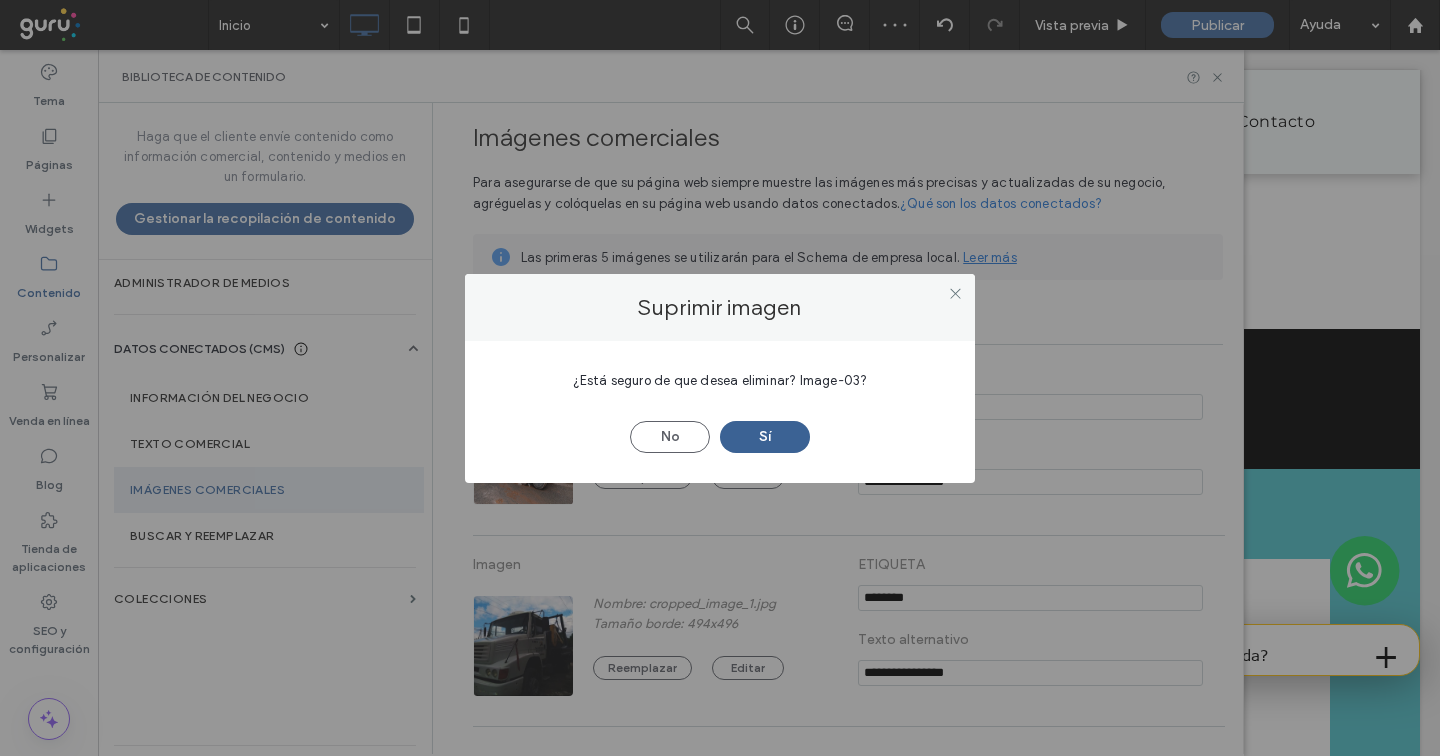 click on "Sí" at bounding box center [765, 437] 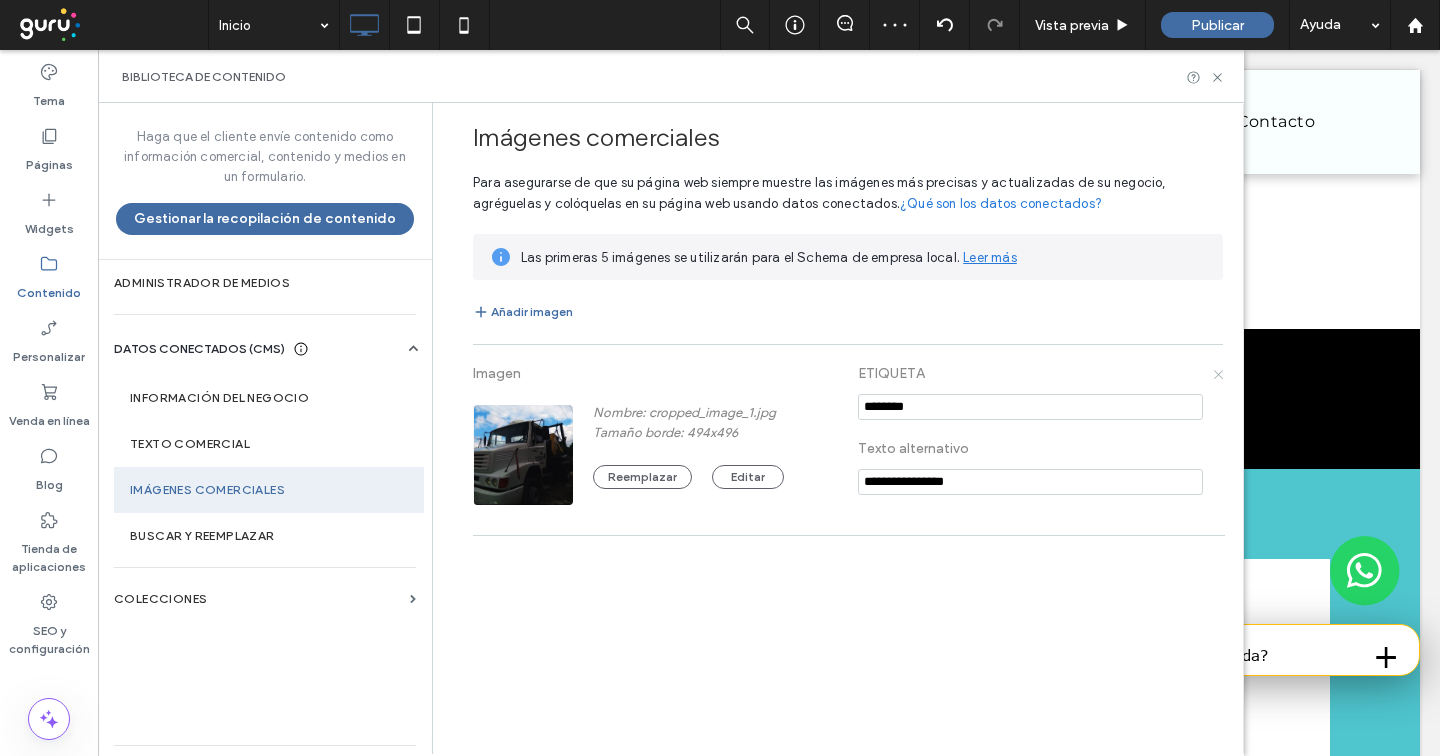 click 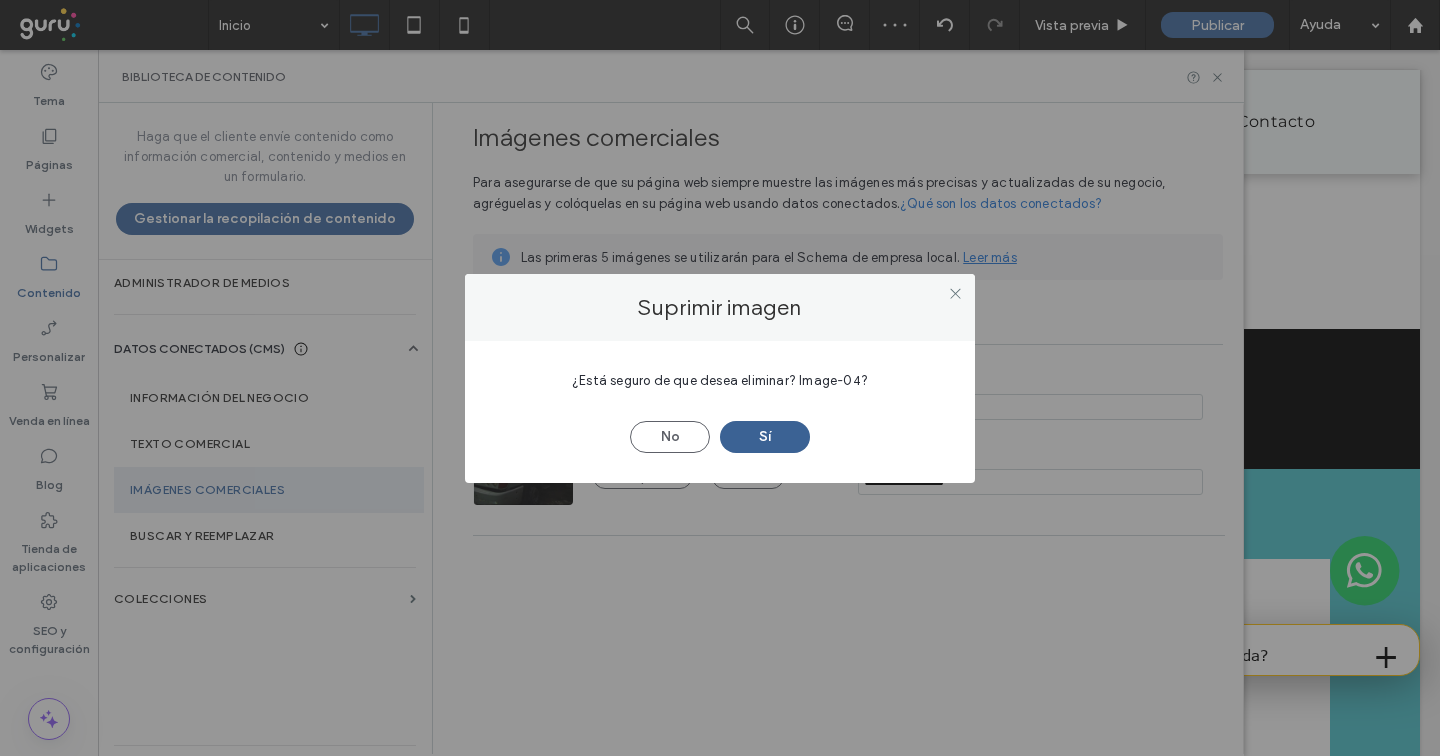 click on "Sí" at bounding box center (765, 437) 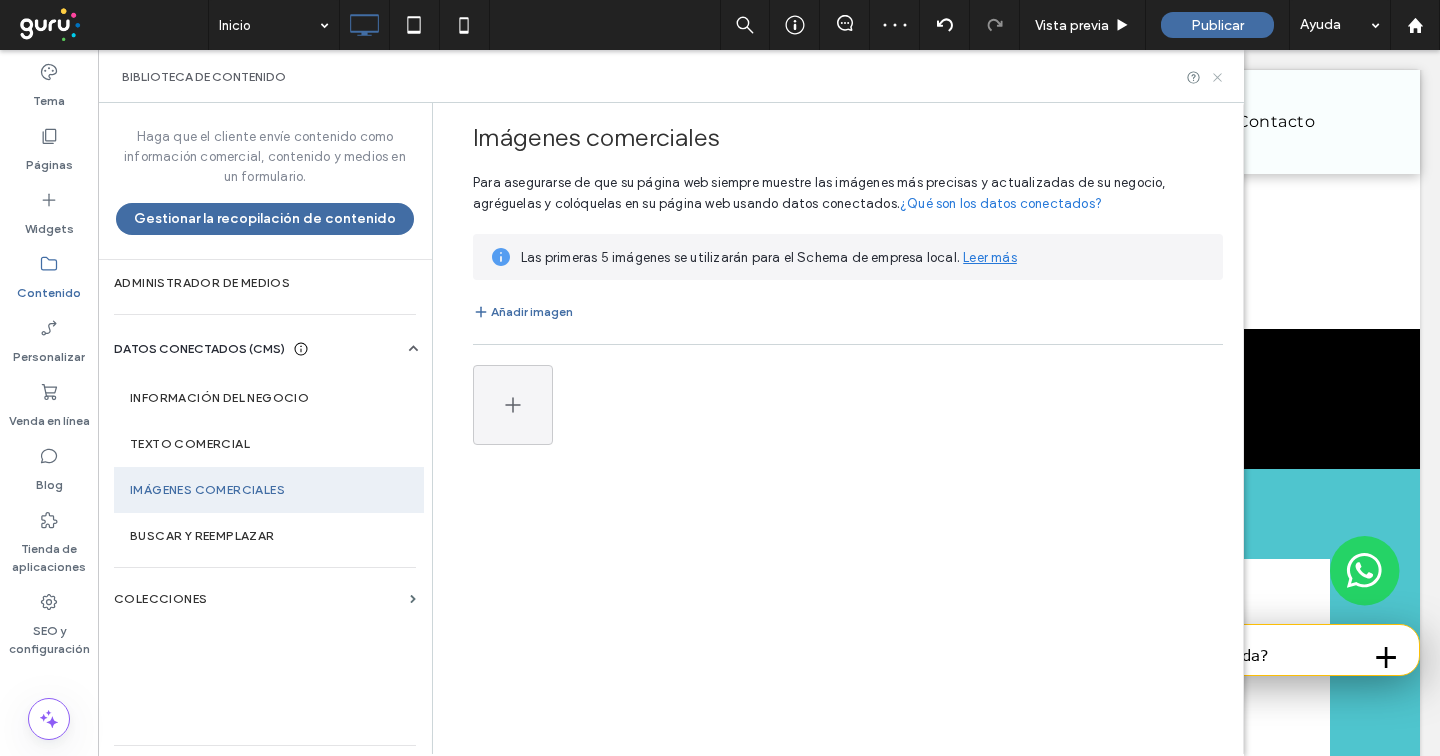 click 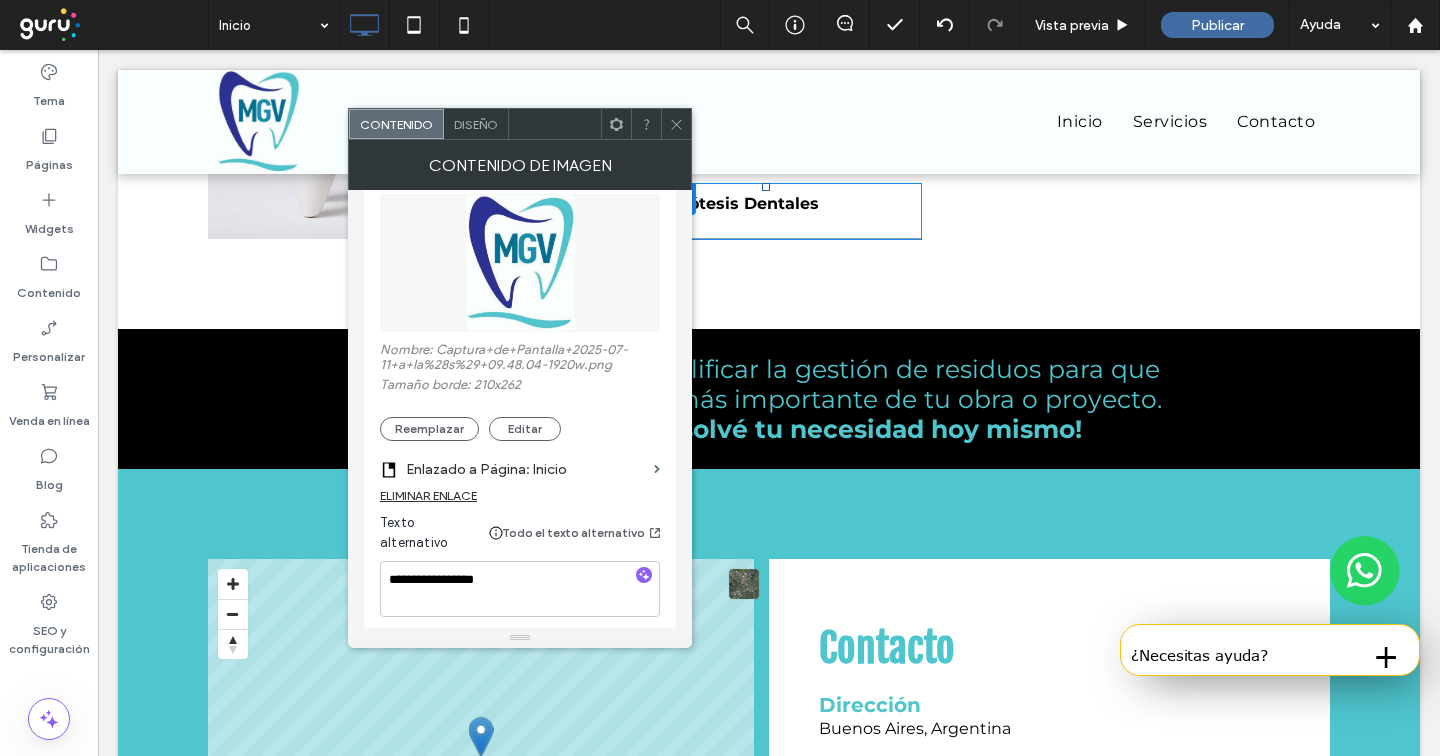 scroll, scrollTop: 284, scrollLeft: 0, axis: vertical 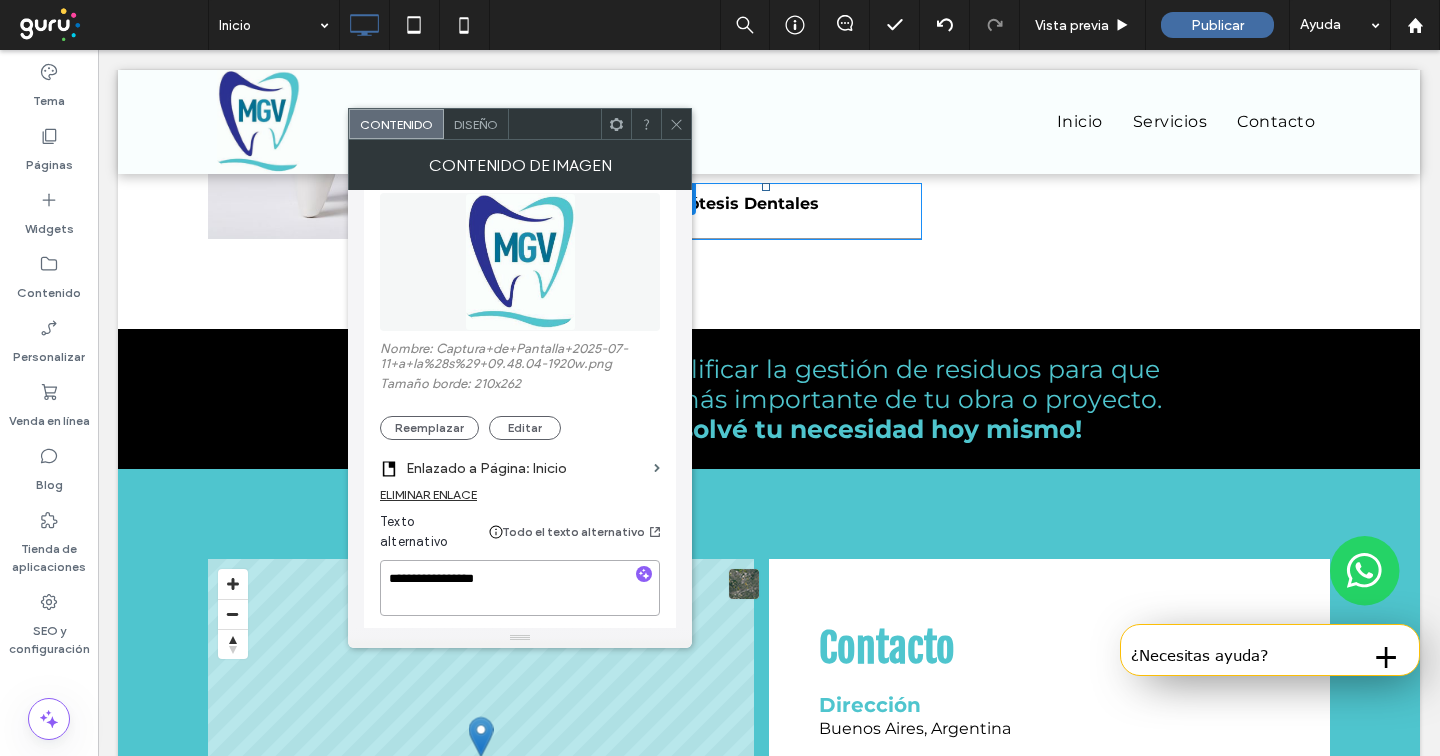 click on "**********" at bounding box center (520, 588) 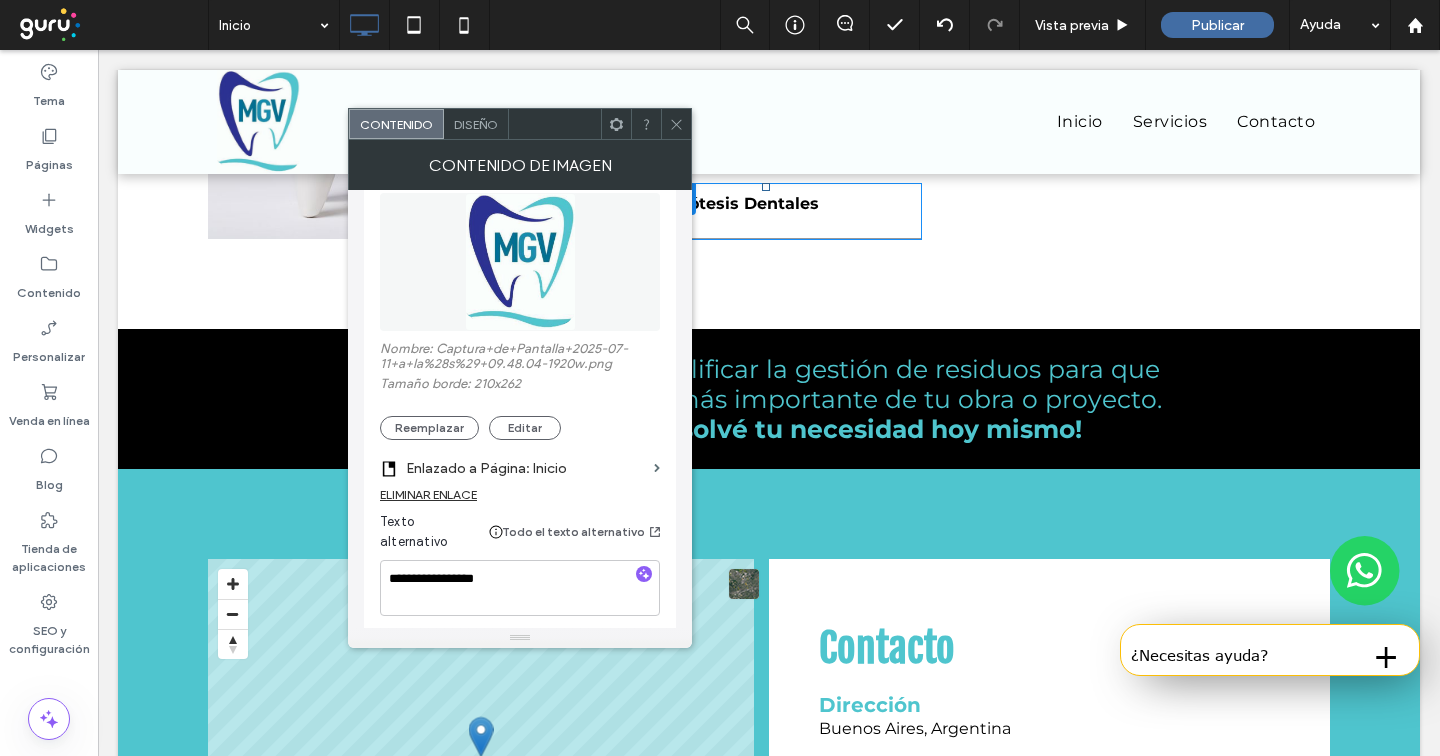 click 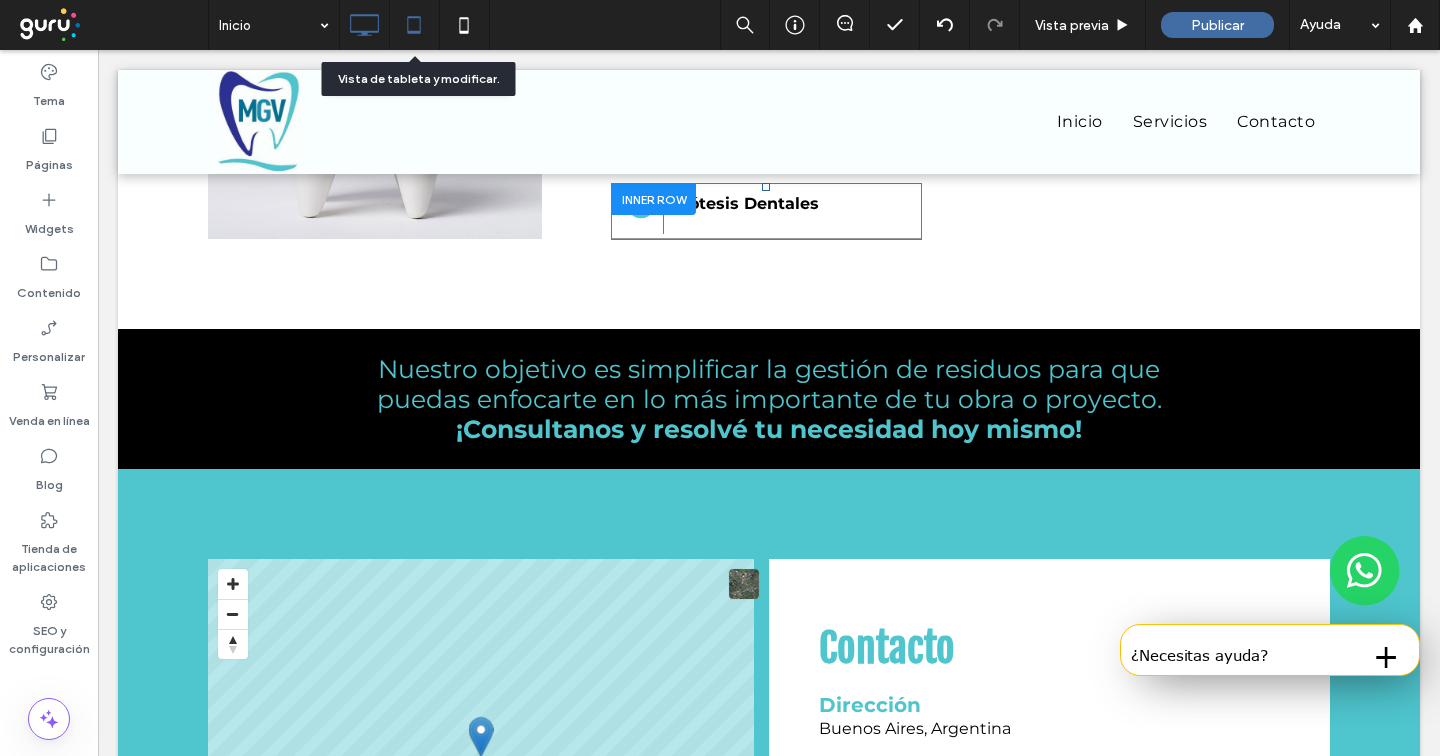 click 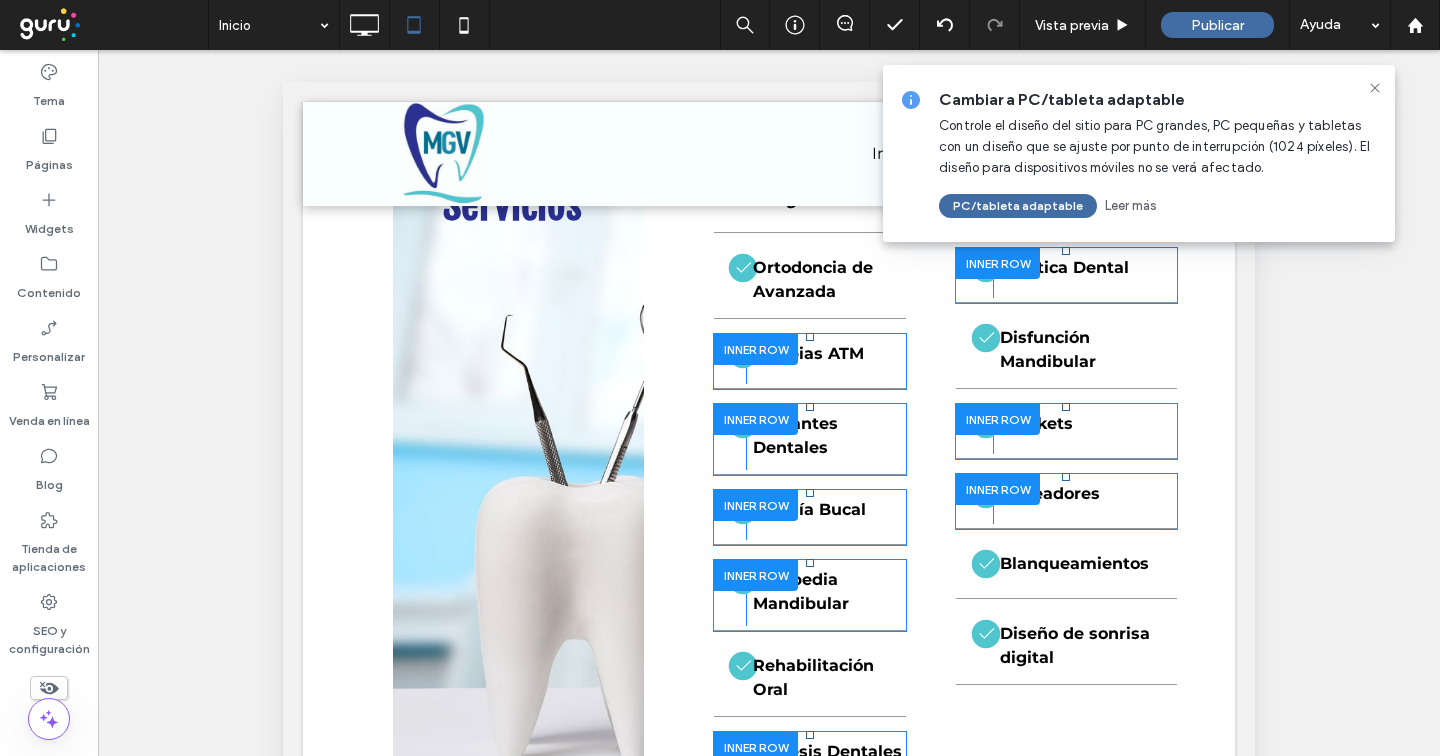 click 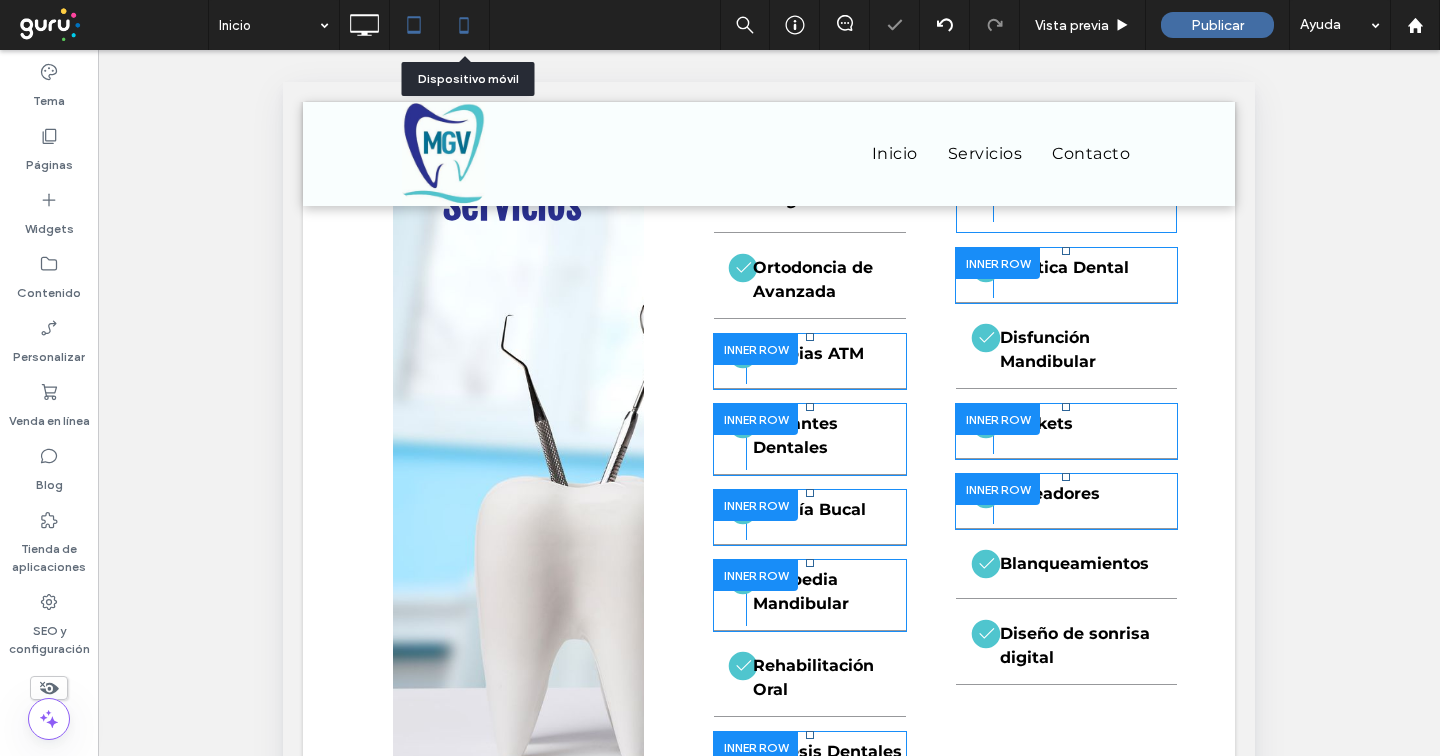 click 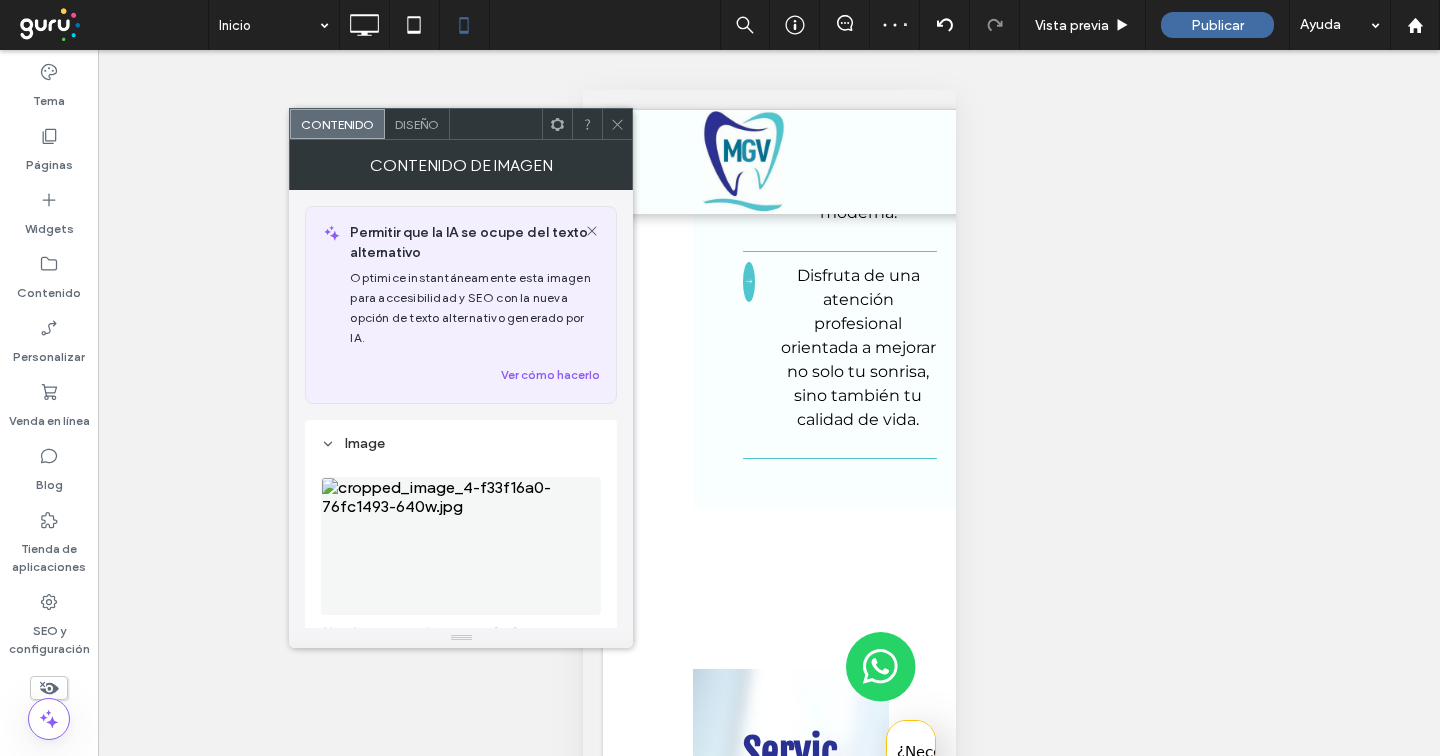 scroll, scrollTop: 166, scrollLeft: 0, axis: vertical 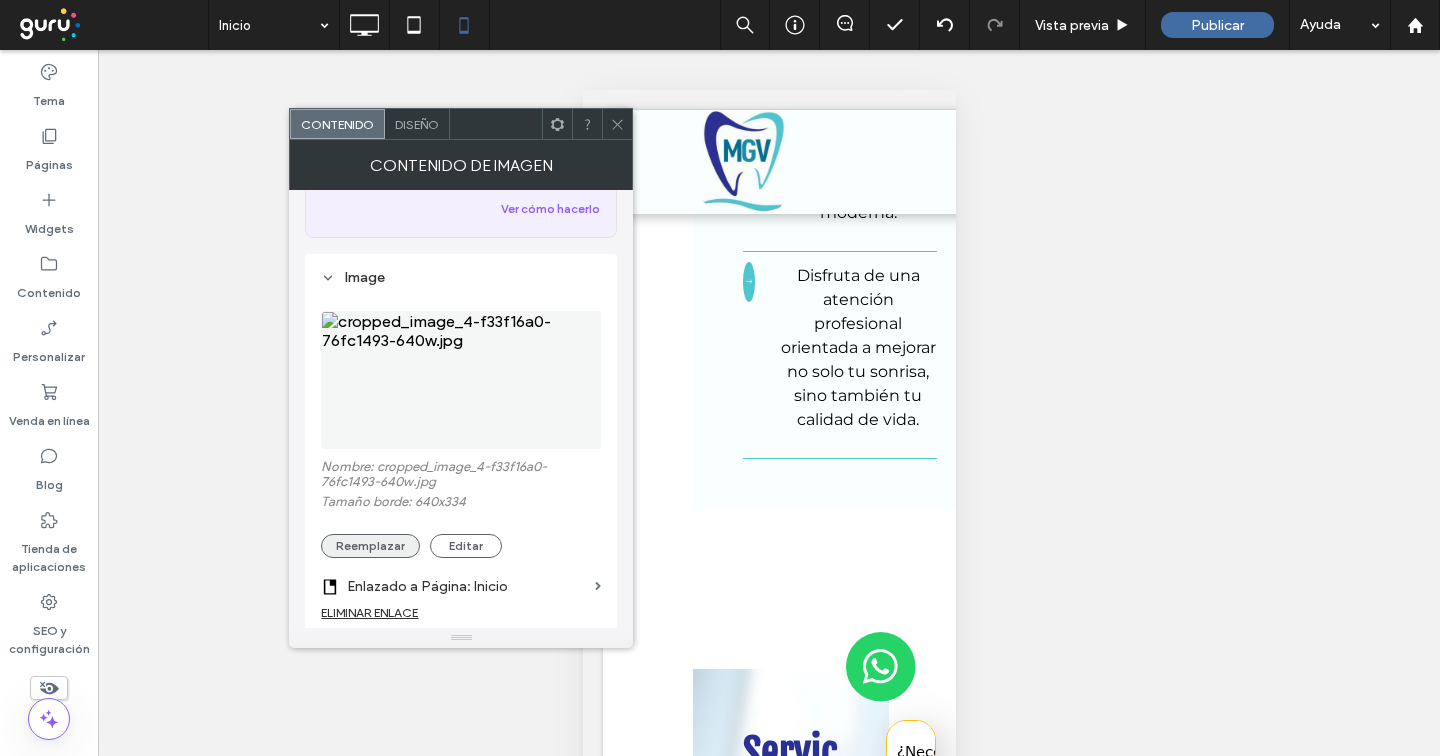 click on "Reemplazar" at bounding box center (370, 546) 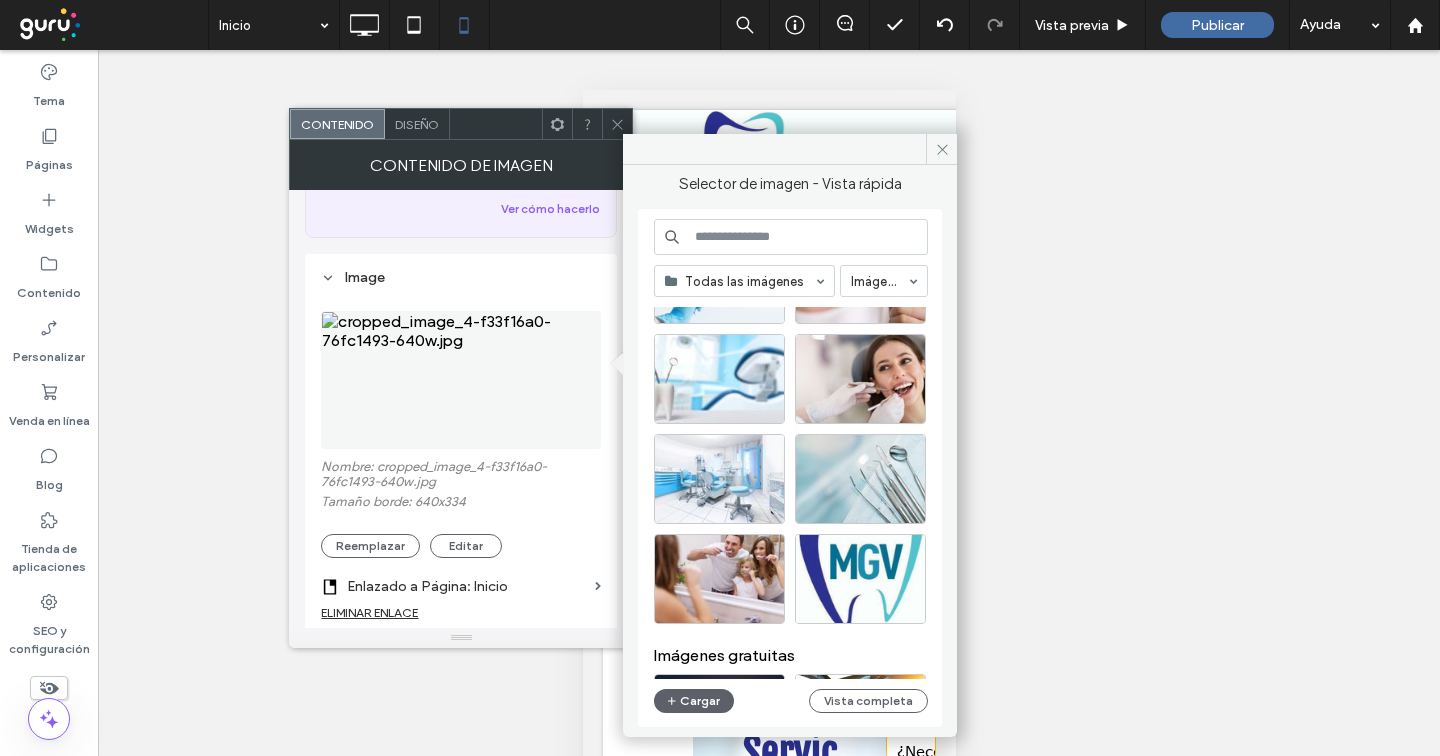 scroll, scrollTop: 663, scrollLeft: 0, axis: vertical 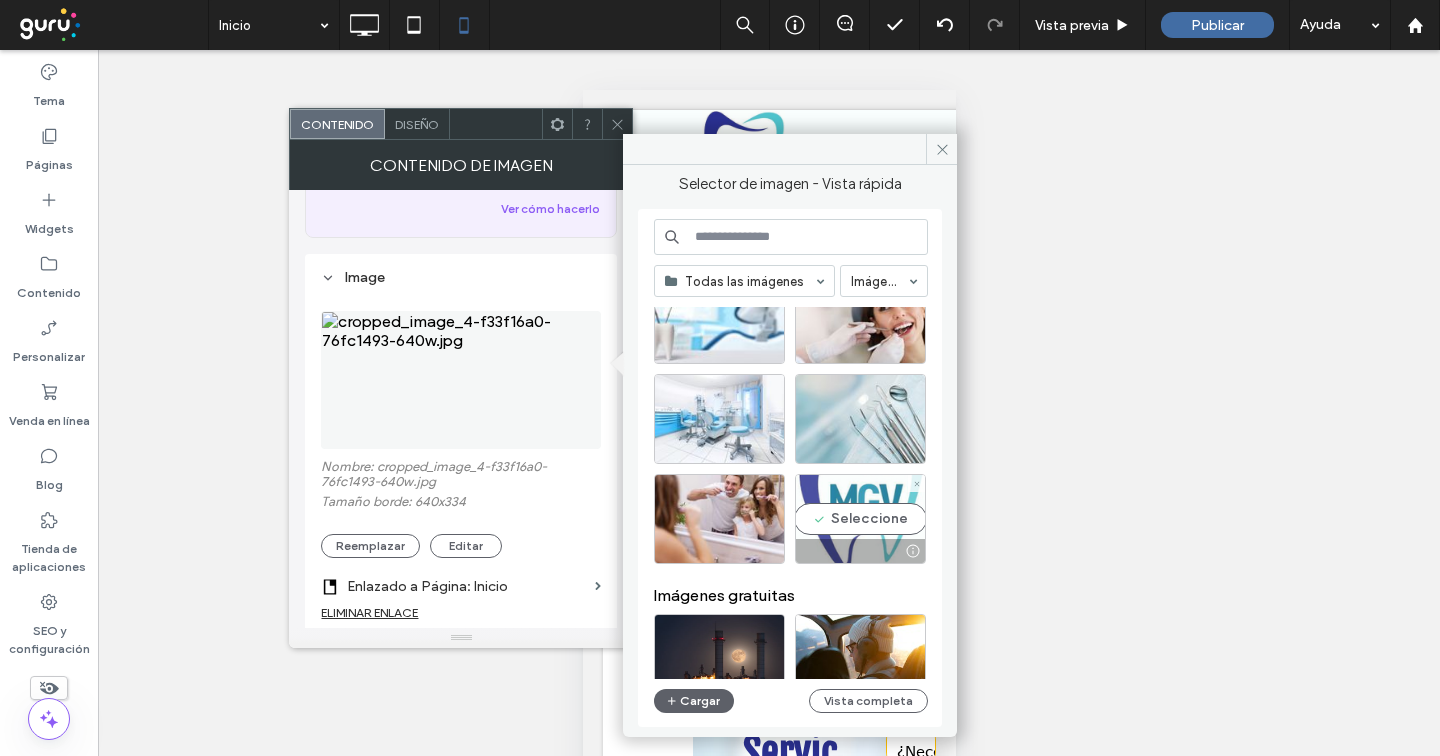 click on "Seleccione" at bounding box center [860, 519] 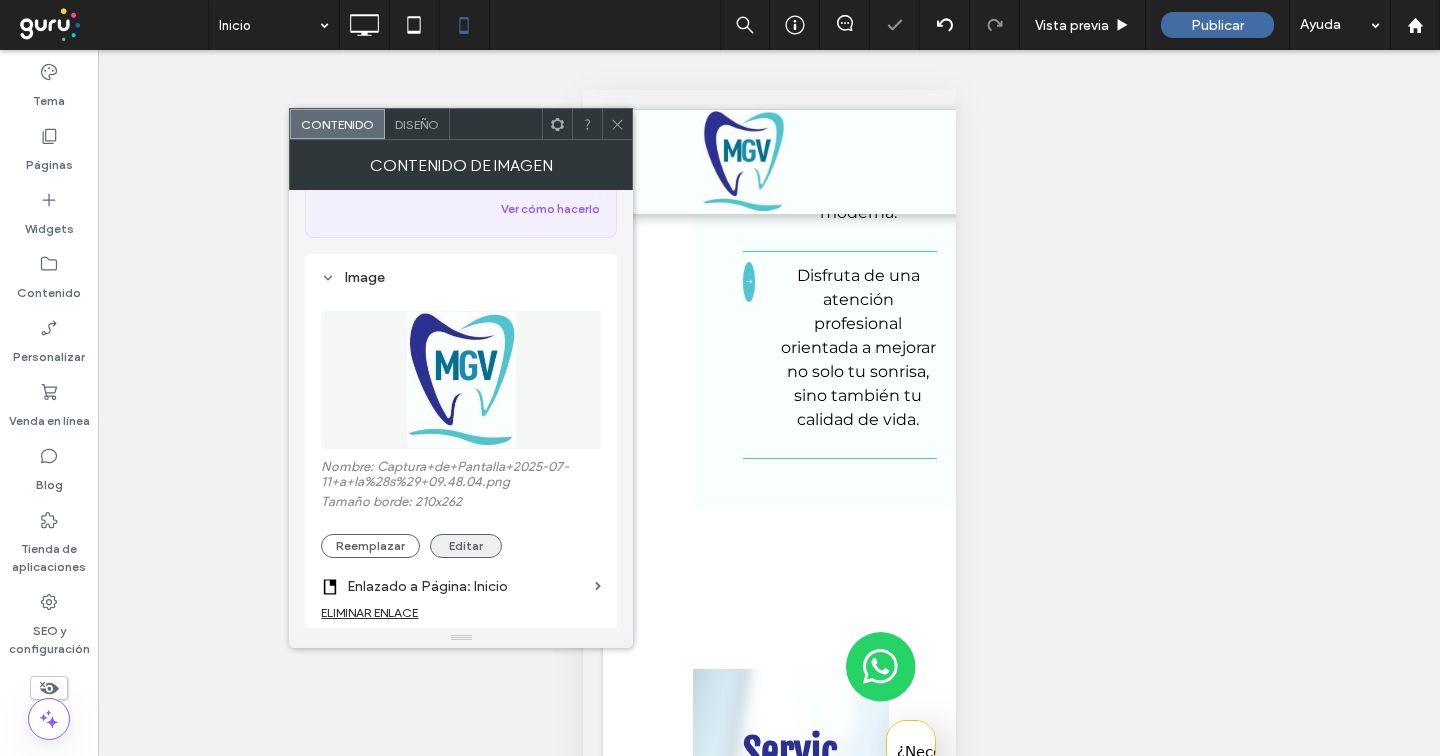 scroll, scrollTop: 252, scrollLeft: 0, axis: vertical 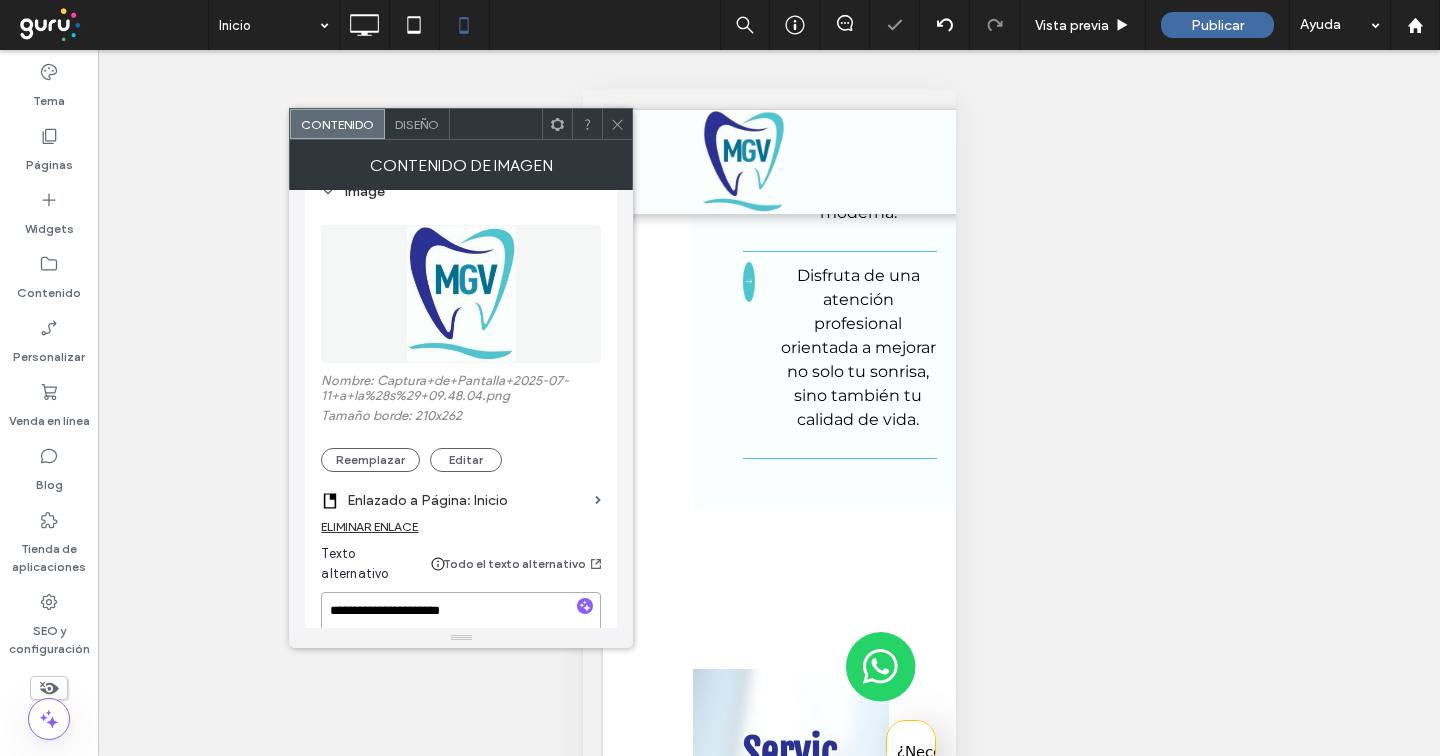 click on "**********" at bounding box center [461, 620] 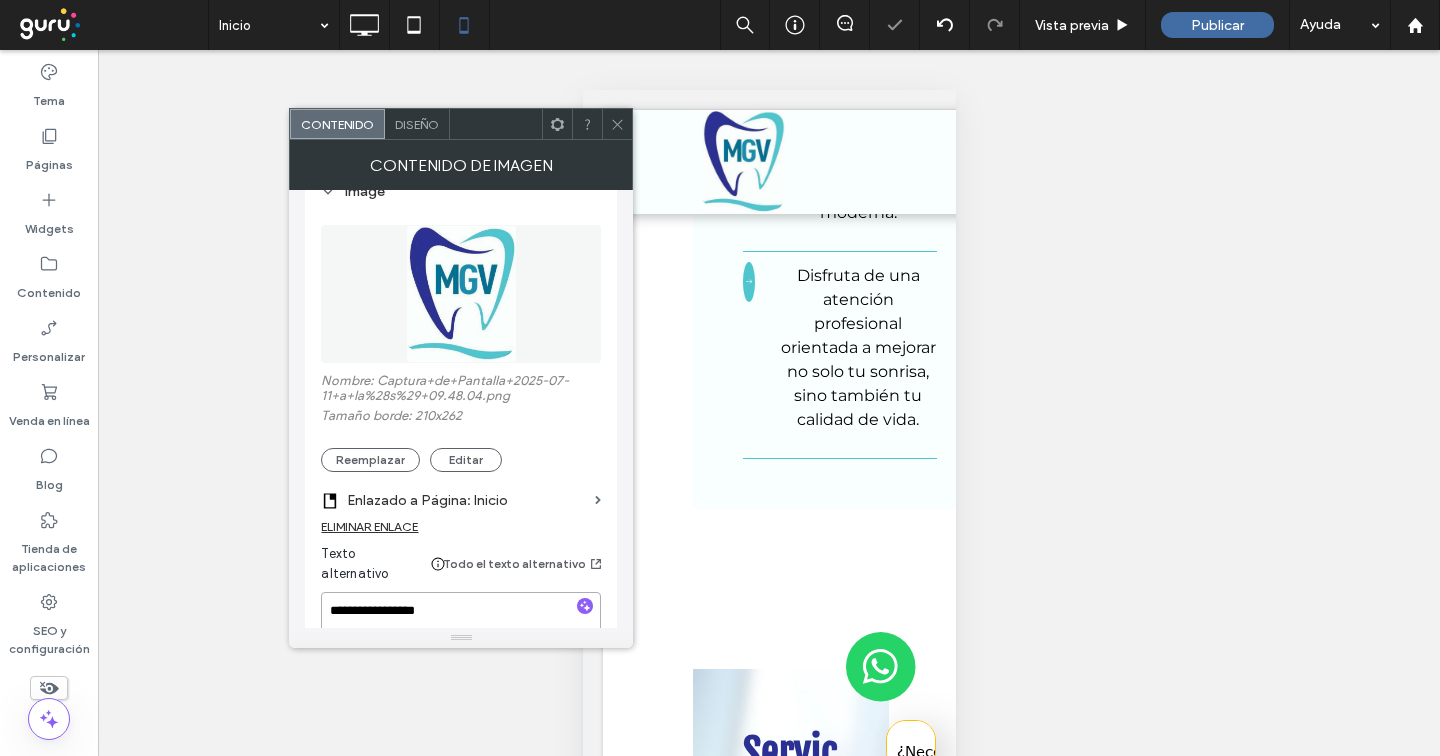type on "**********" 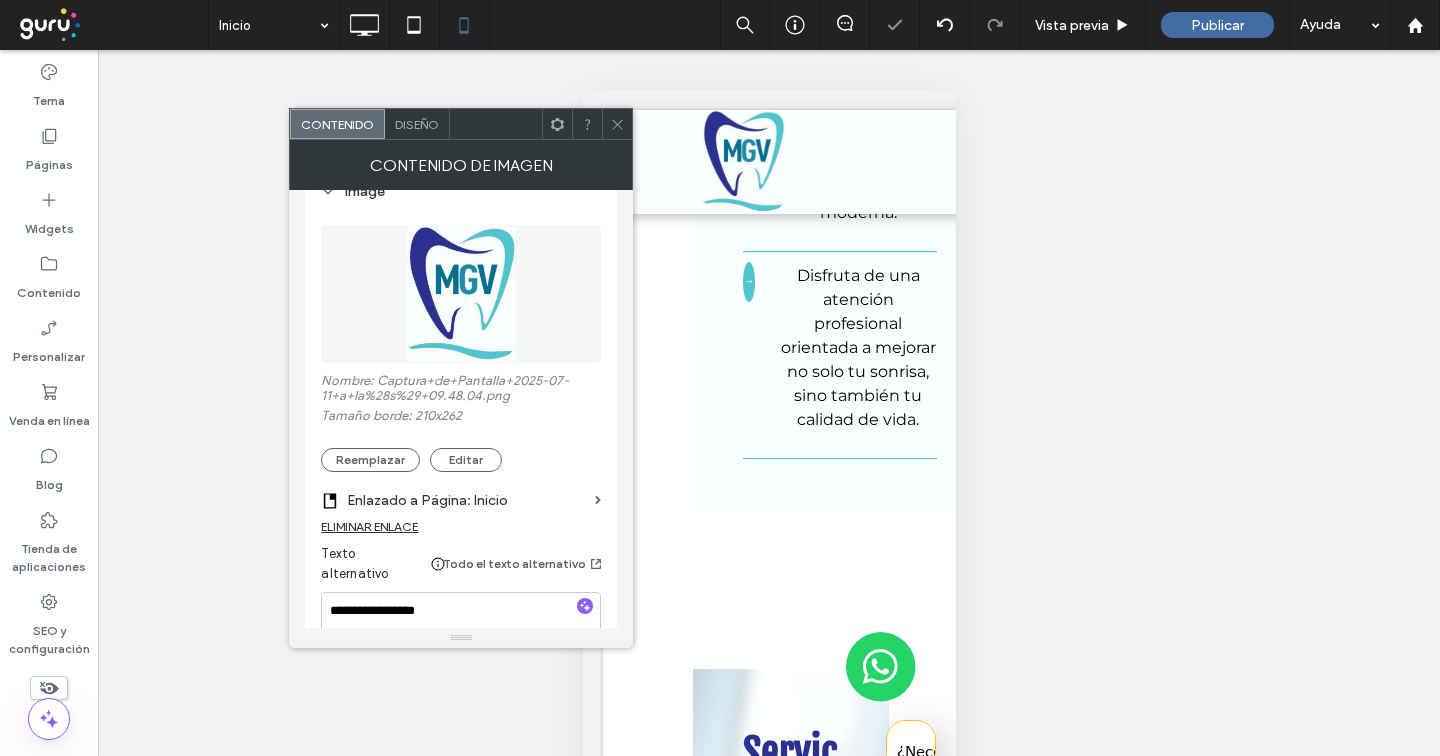 click on "Diseño" at bounding box center (417, 124) 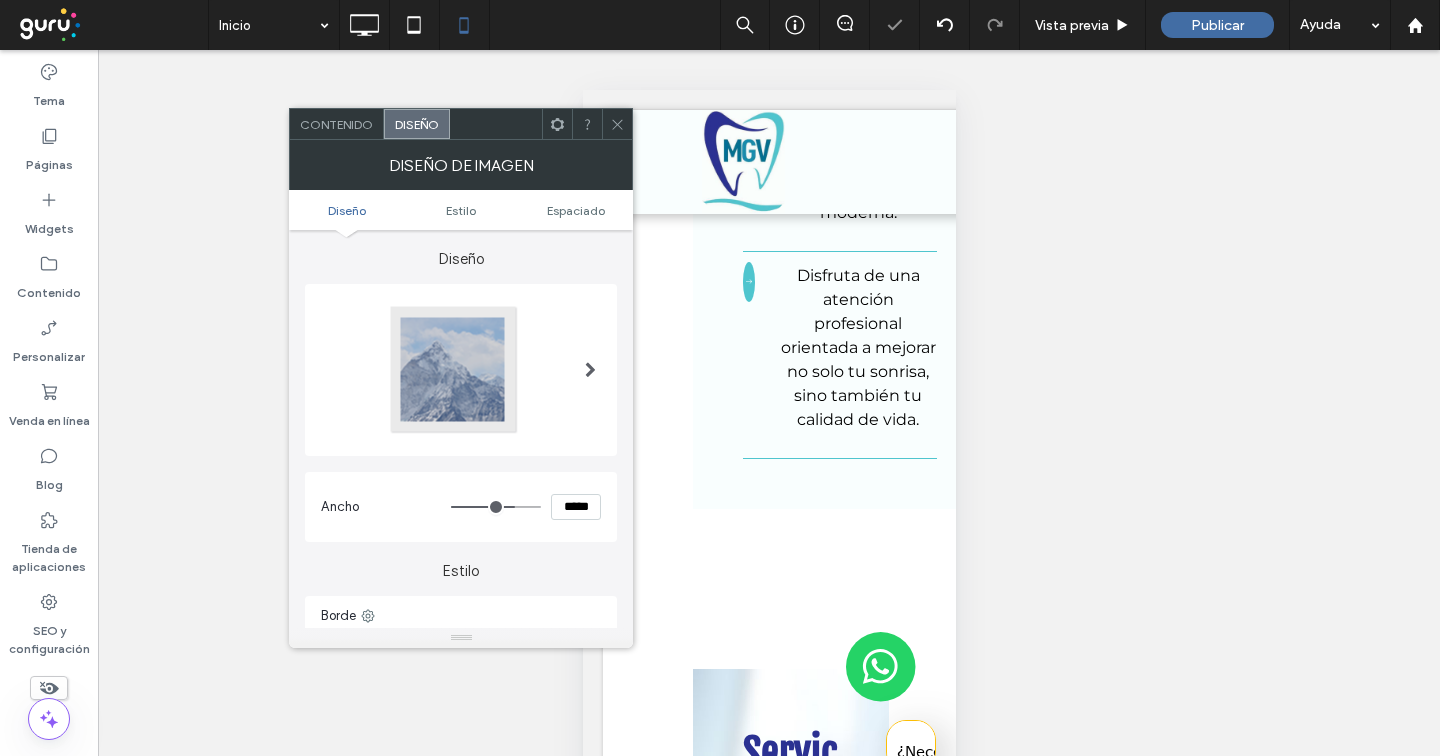 type on "***" 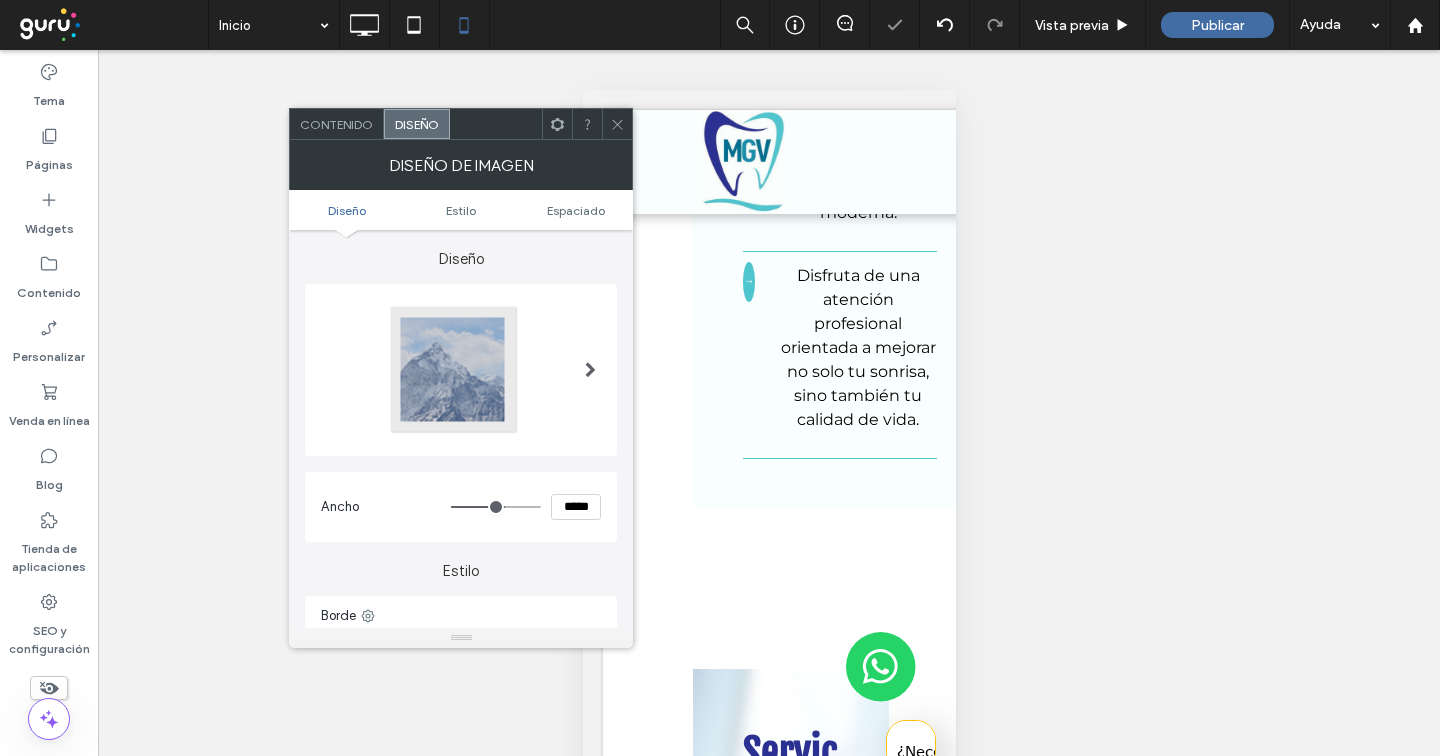 type on "***" 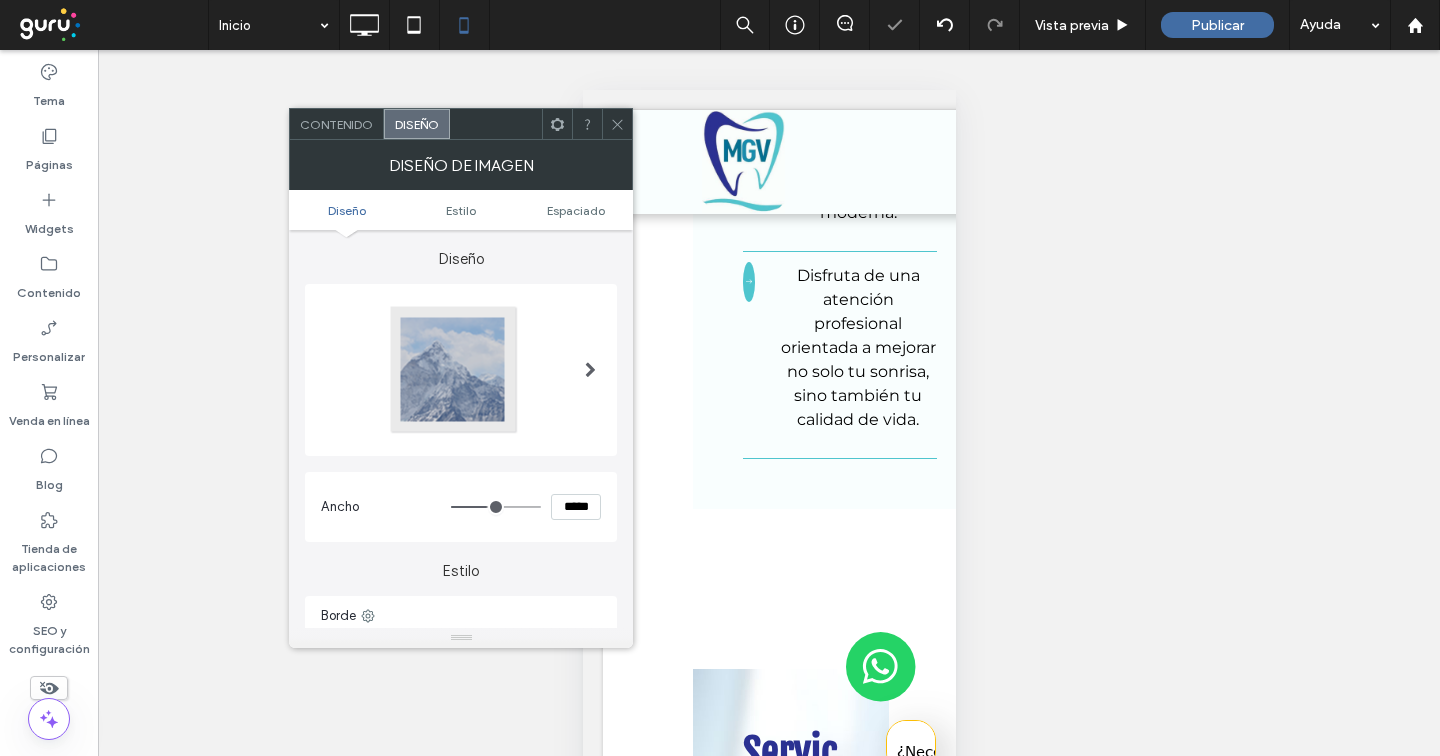 type on "**" 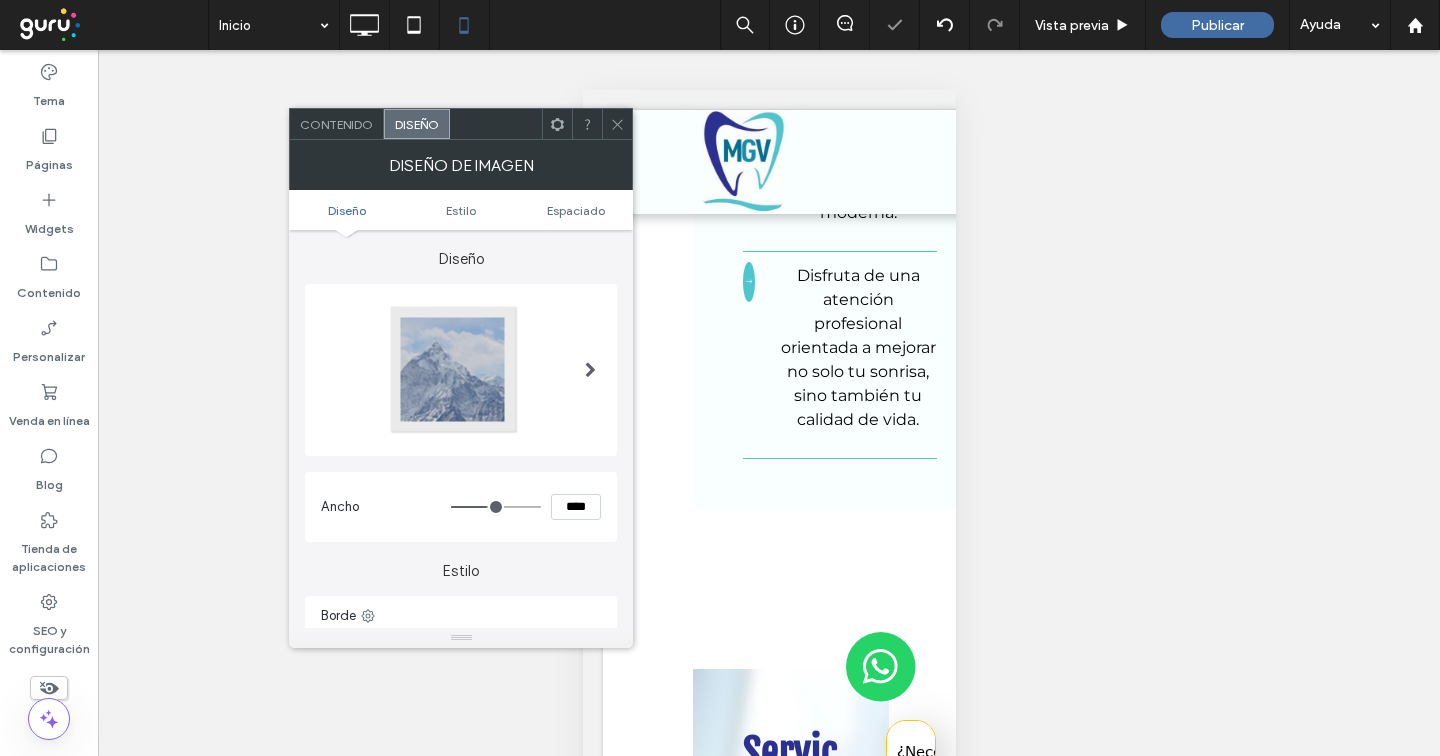 type on "**" 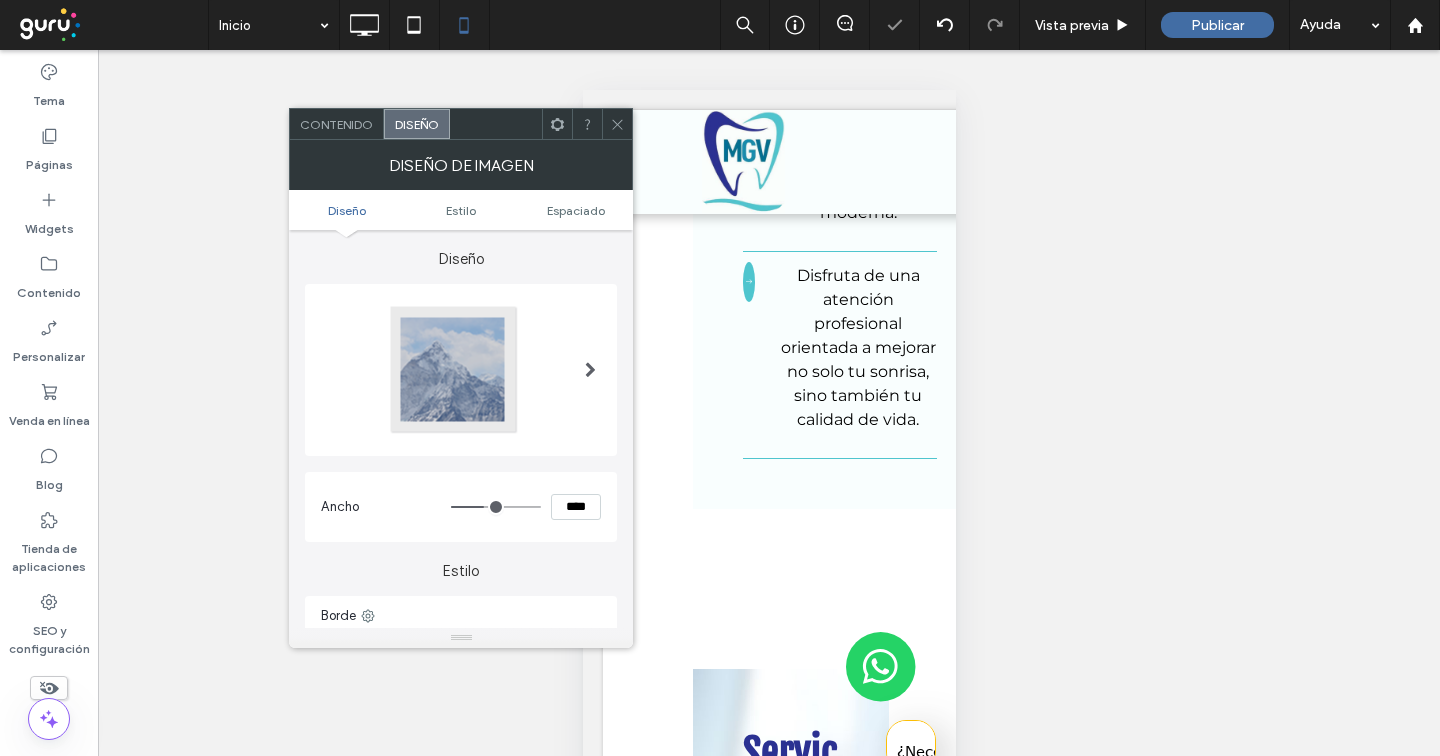 type on "**" 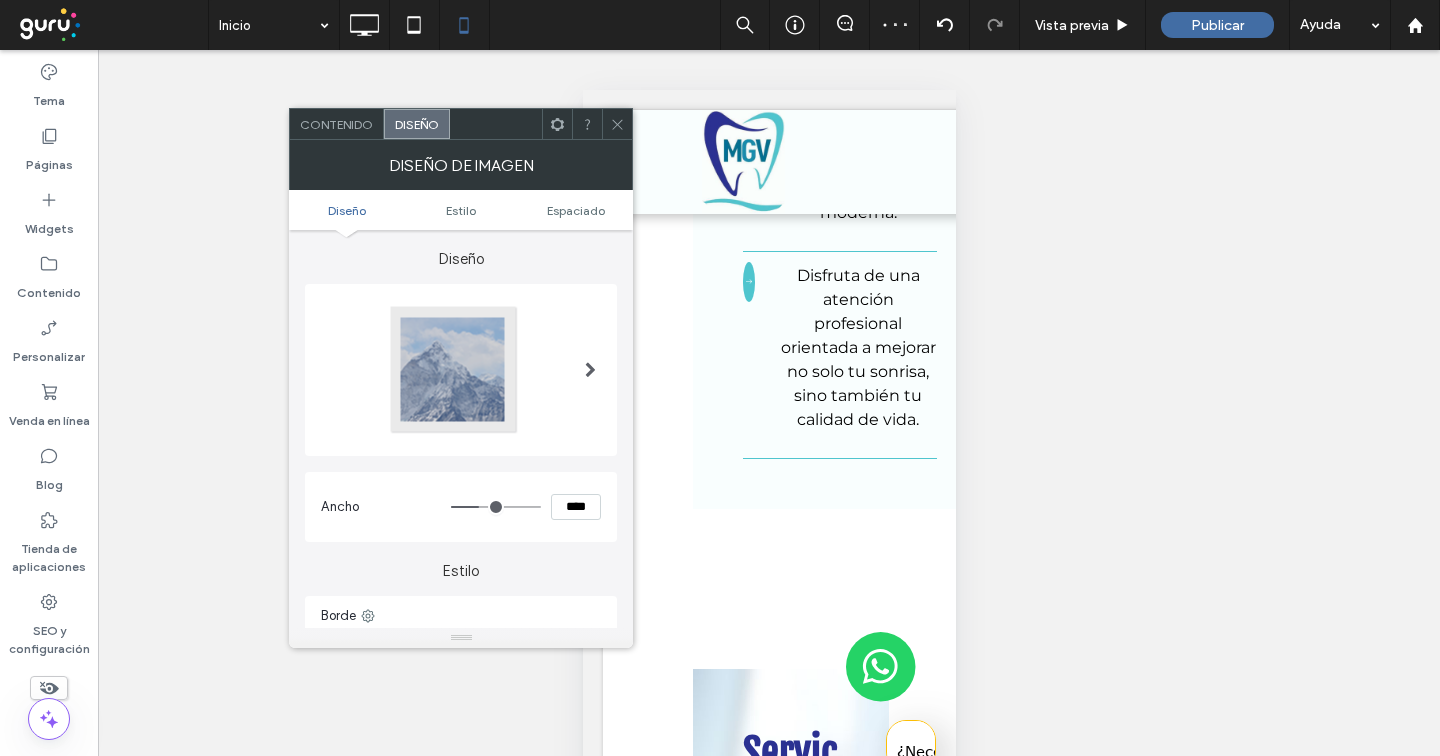 type on "**" 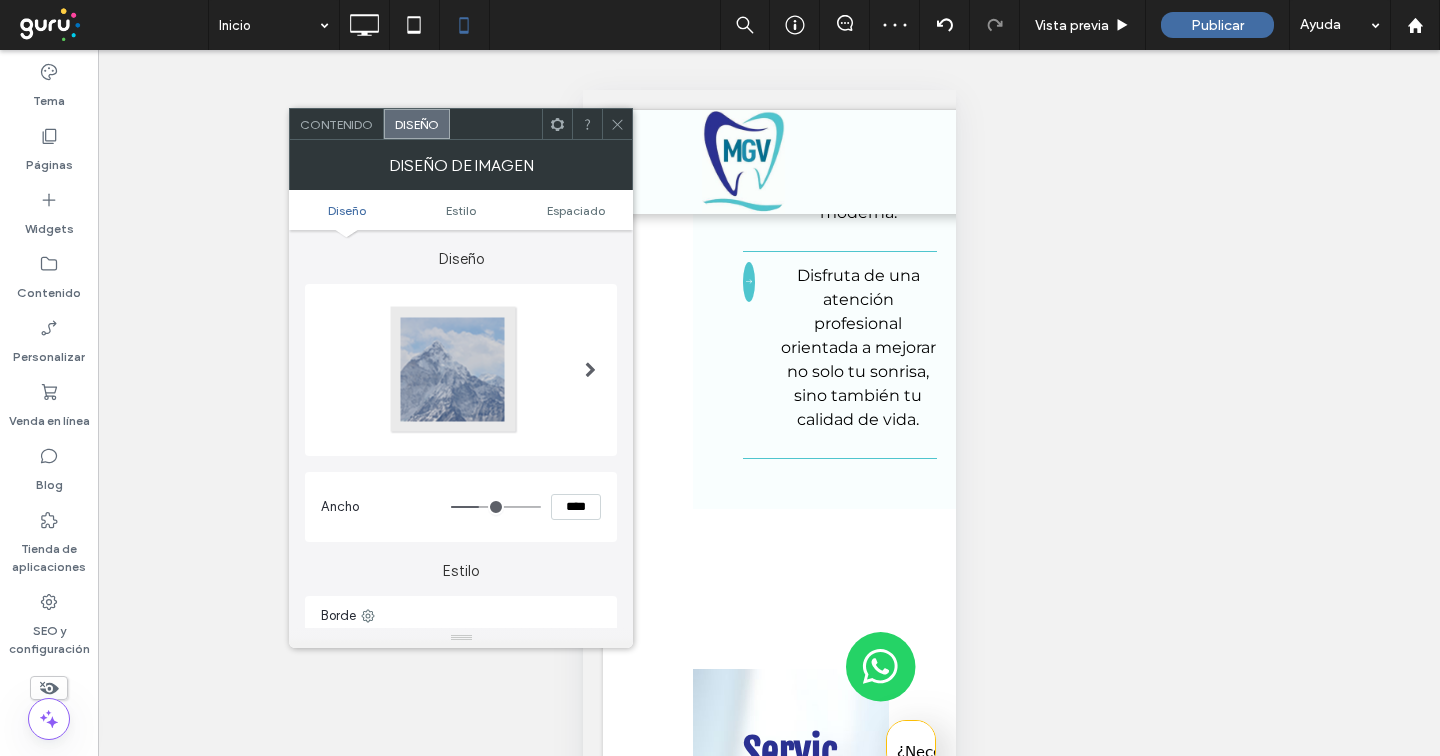 type on "****" 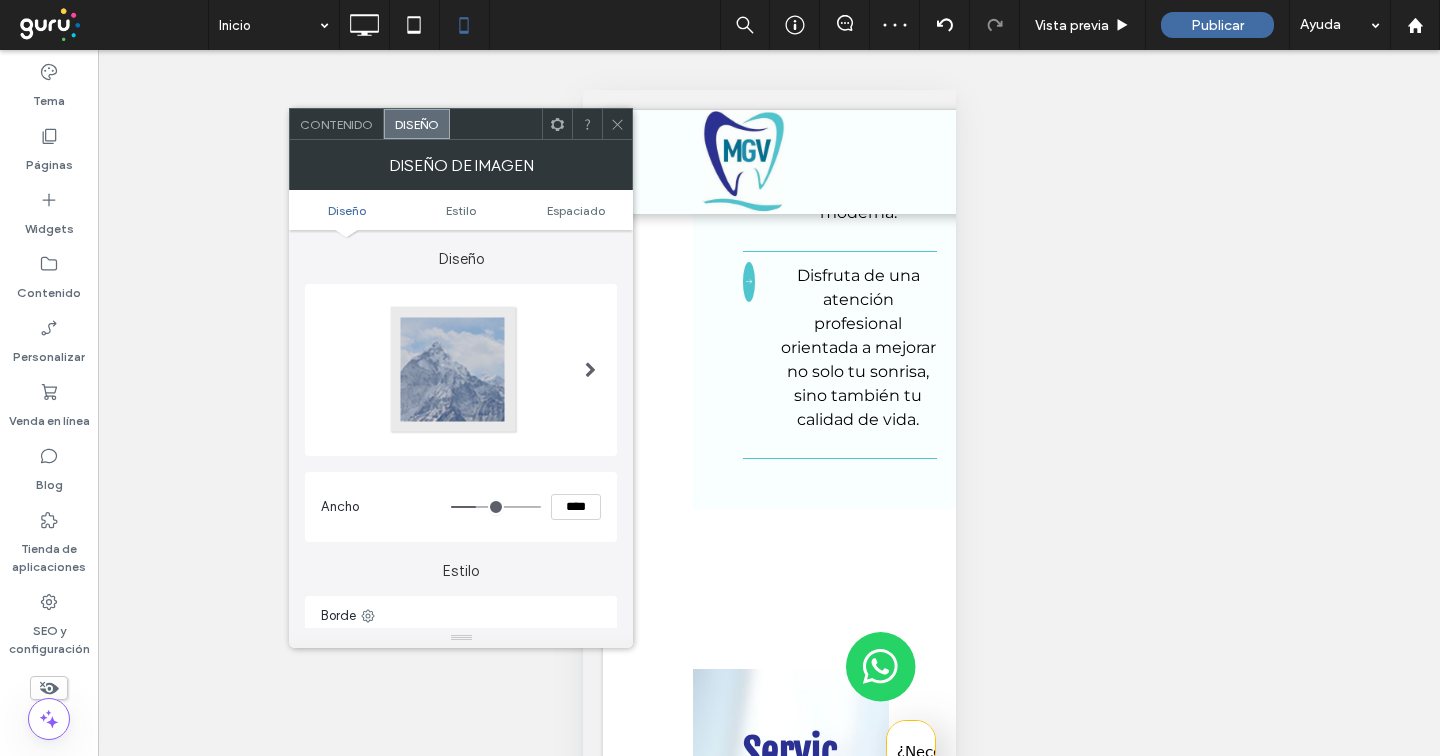 drag, startPoint x: 507, startPoint y: 510, endPoint x: 487, endPoint y: 457, distance: 56.648037 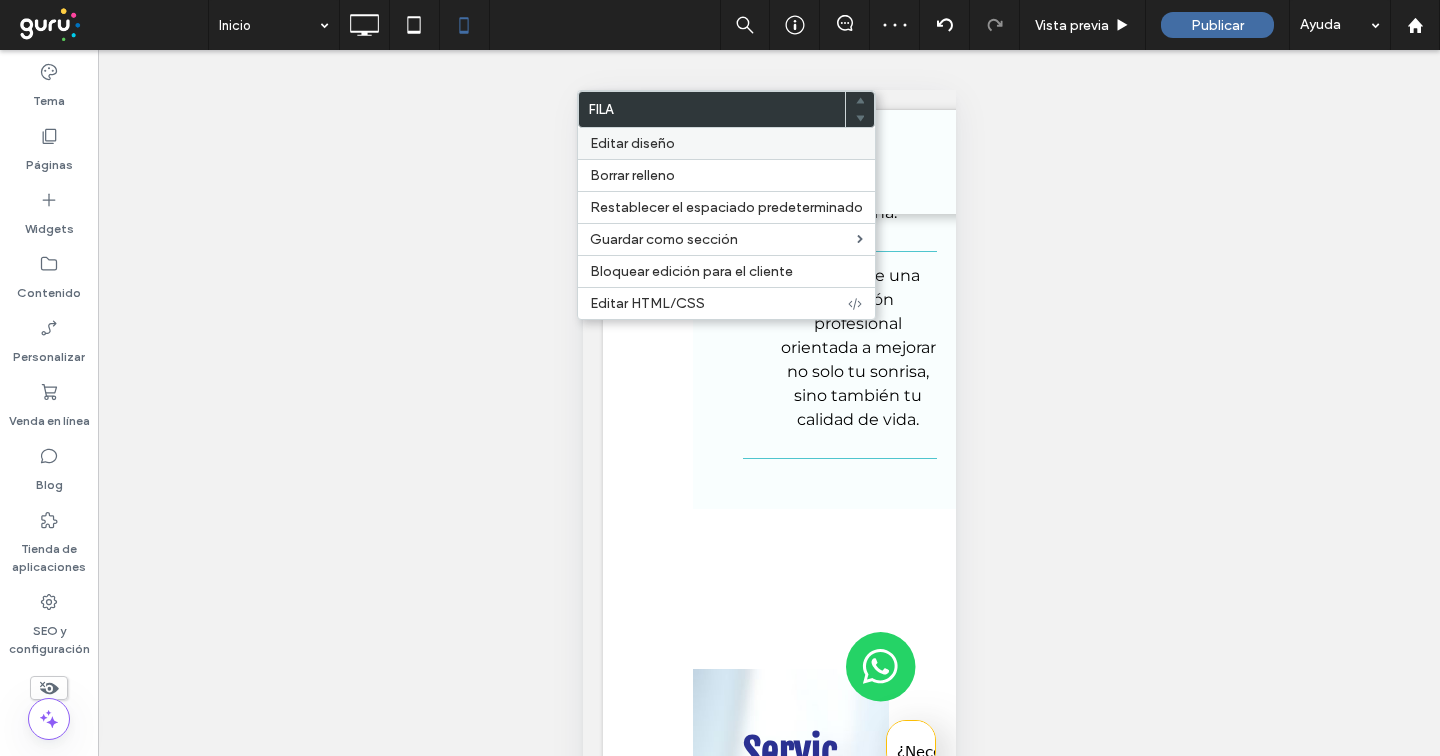 click on "Editar diseño" at bounding box center [632, 143] 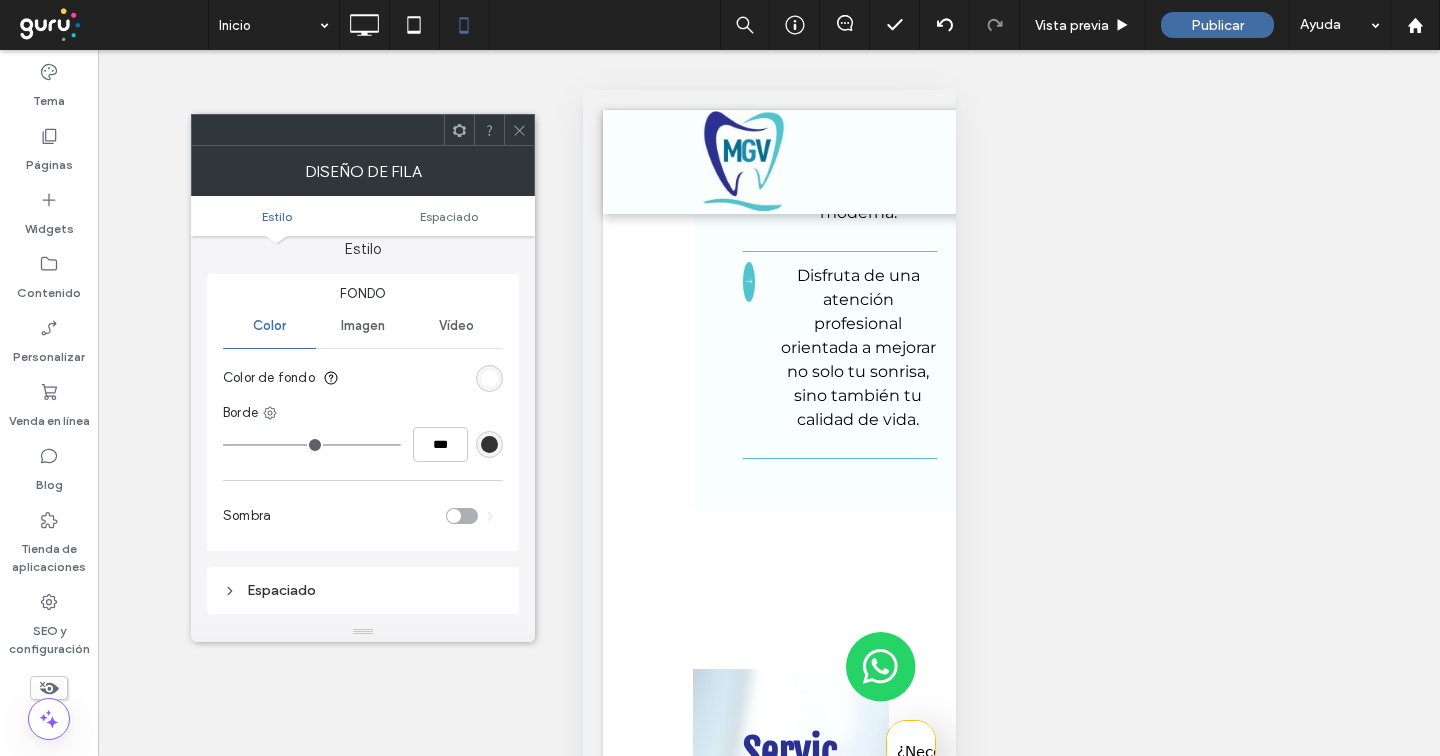 scroll, scrollTop: 14, scrollLeft: 0, axis: vertical 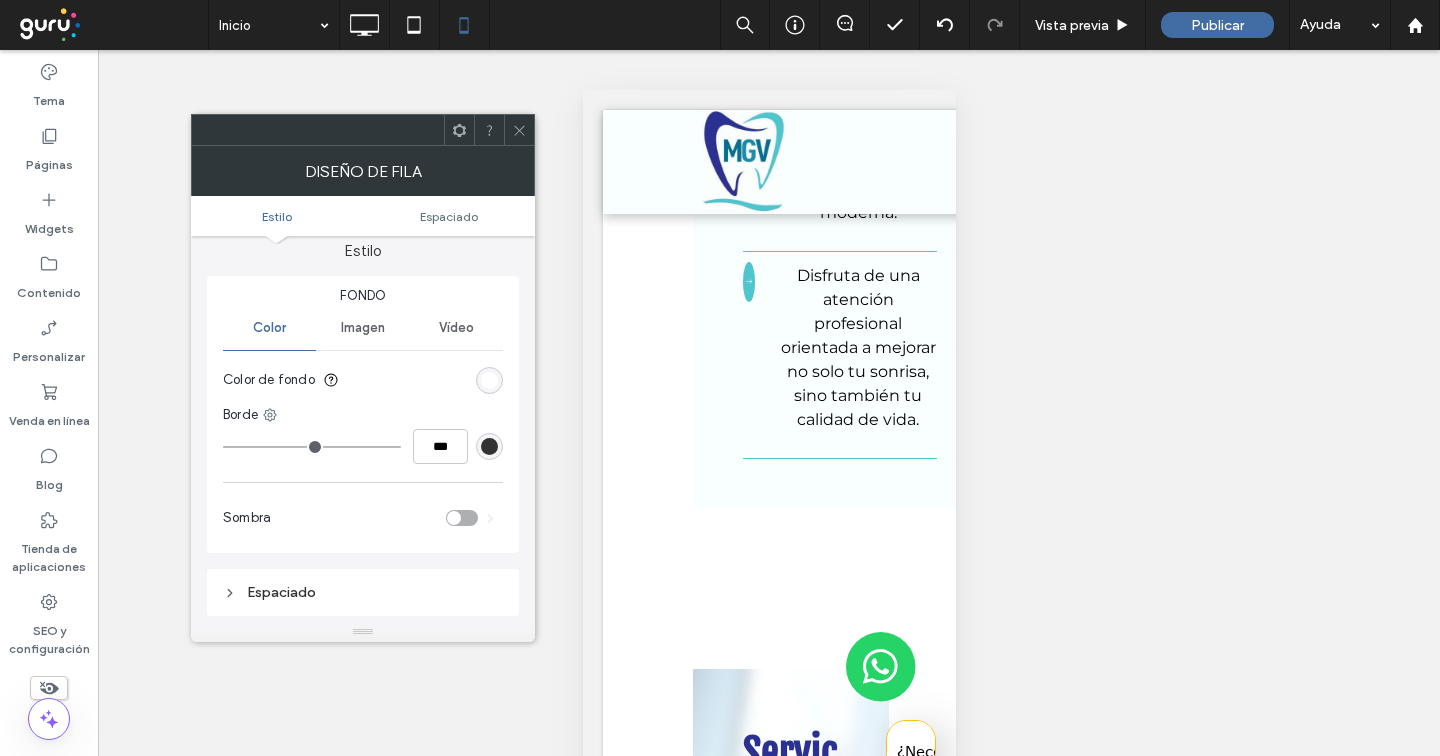 click at bounding box center [489, 380] 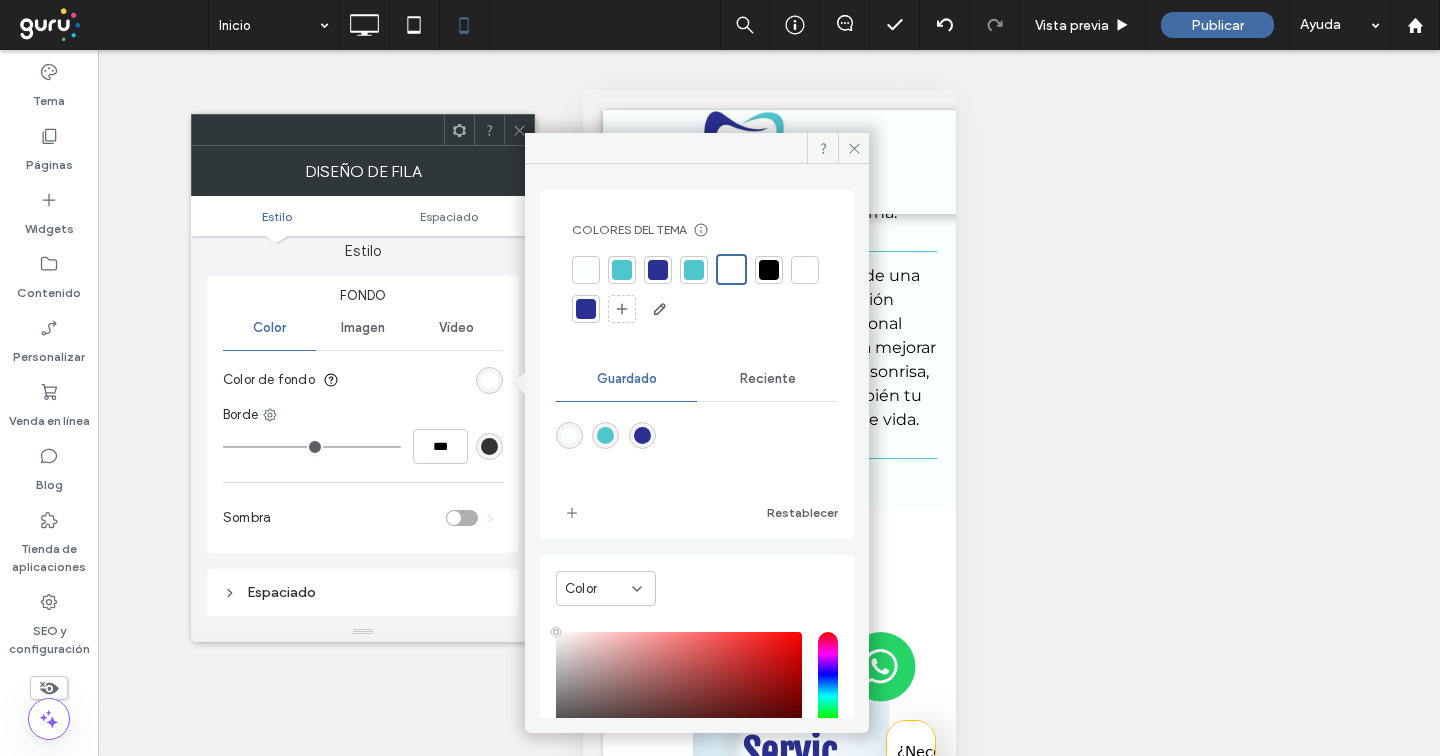 click at bounding box center (586, 270) 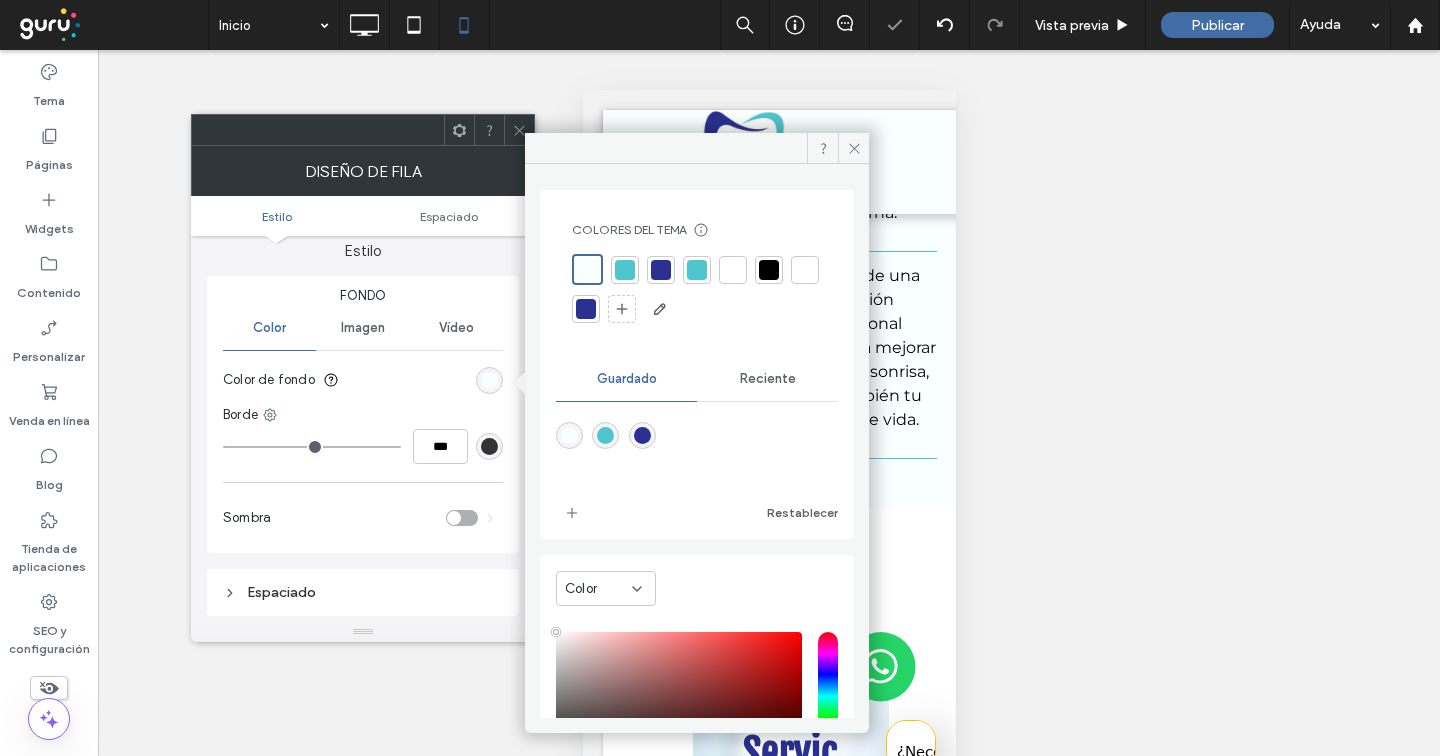 click 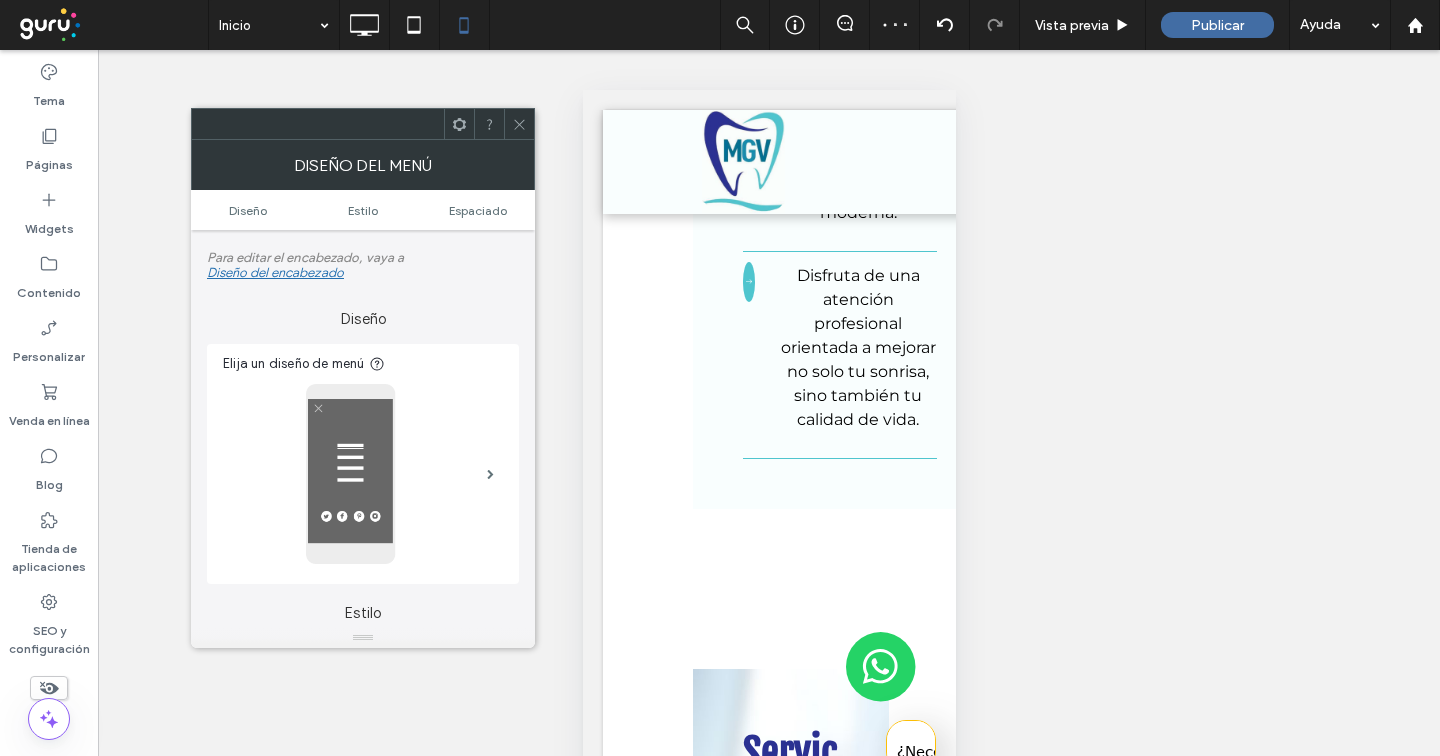 scroll, scrollTop: 71, scrollLeft: 0, axis: vertical 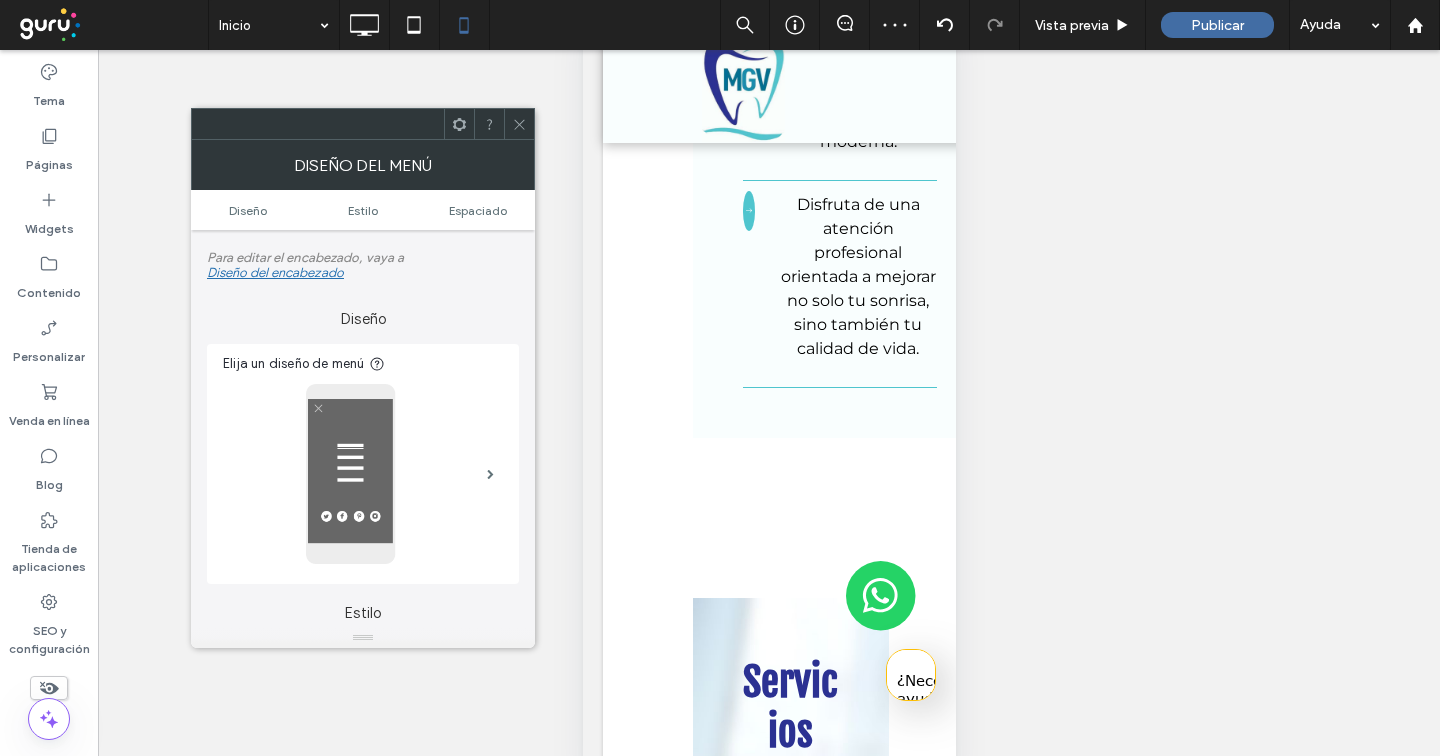 click 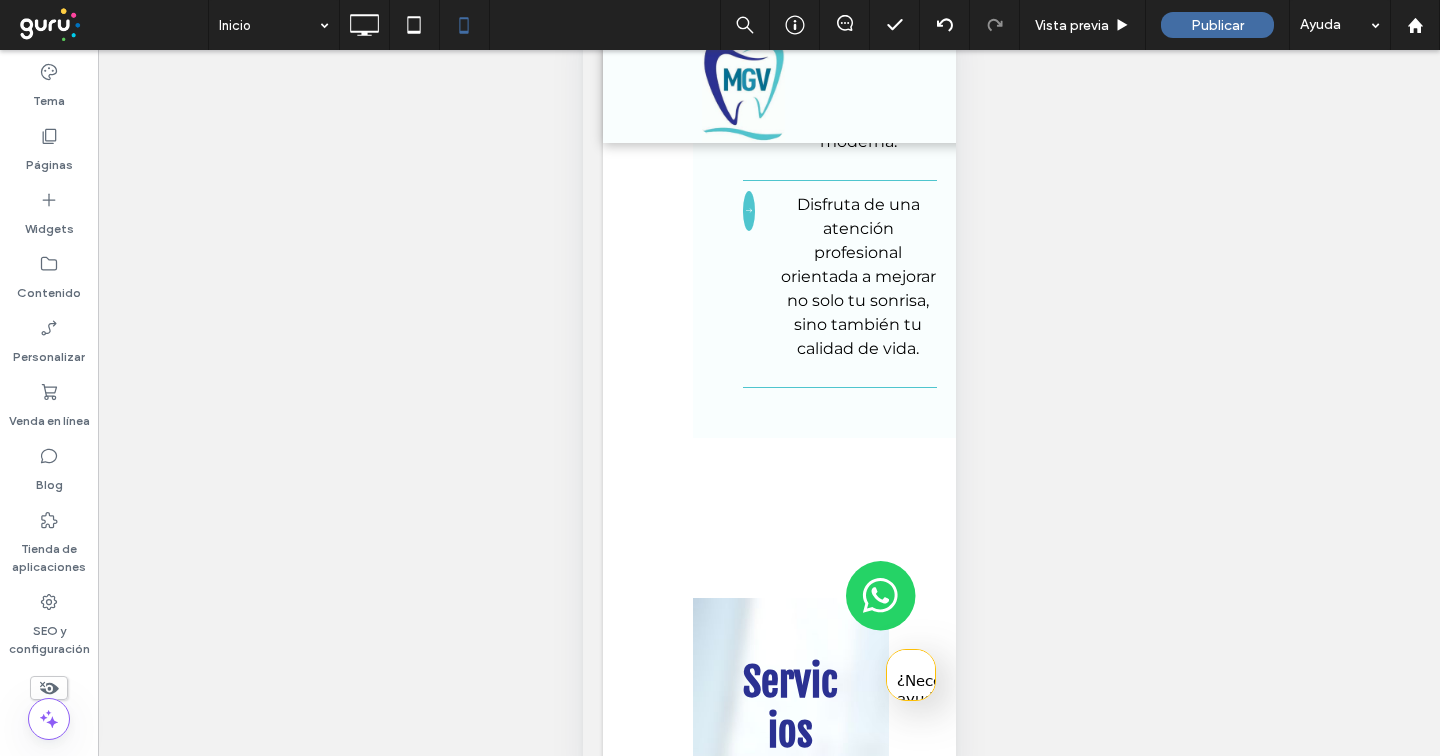 scroll, scrollTop: 0, scrollLeft: 0, axis: both 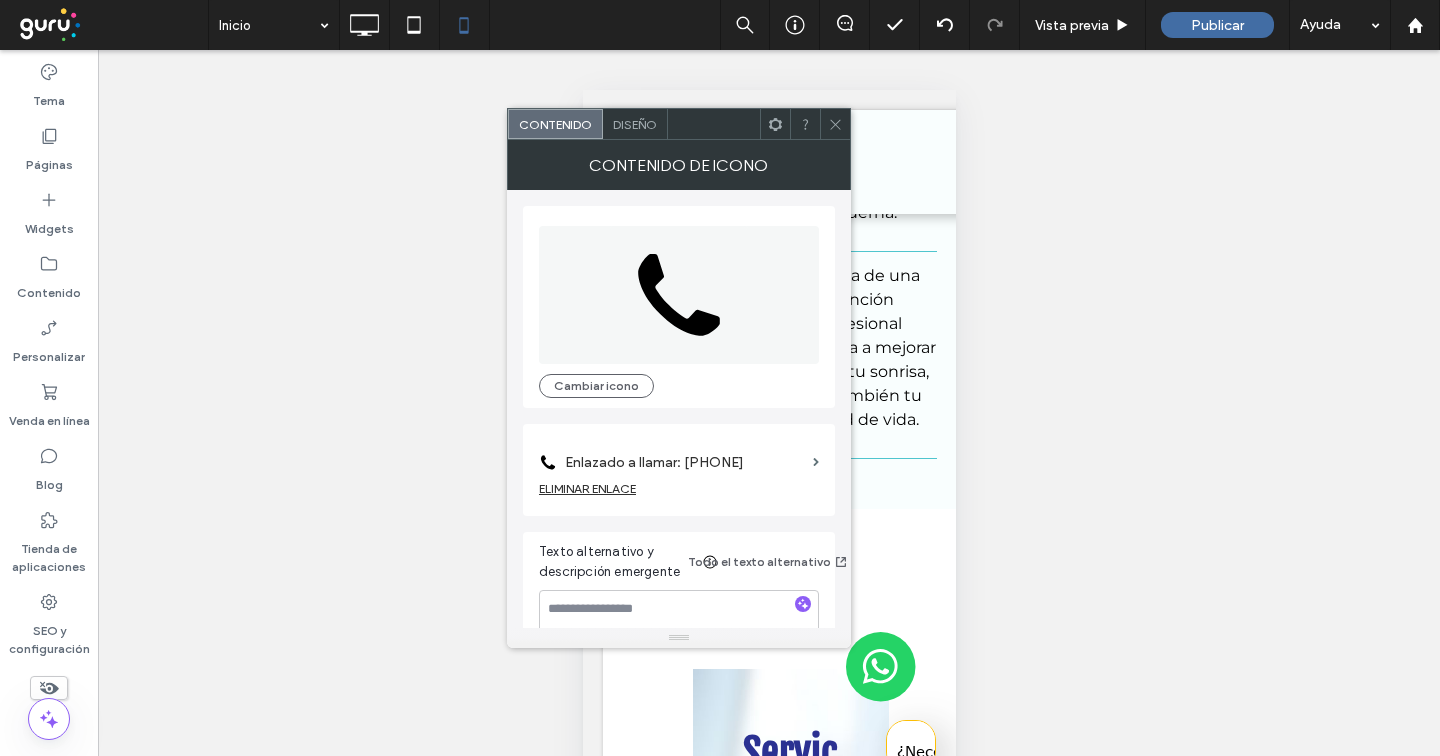 click on "Enlazado a llamar: +5491169796816   ELIMINAR ENLACE" at bounding box center [679, 470] 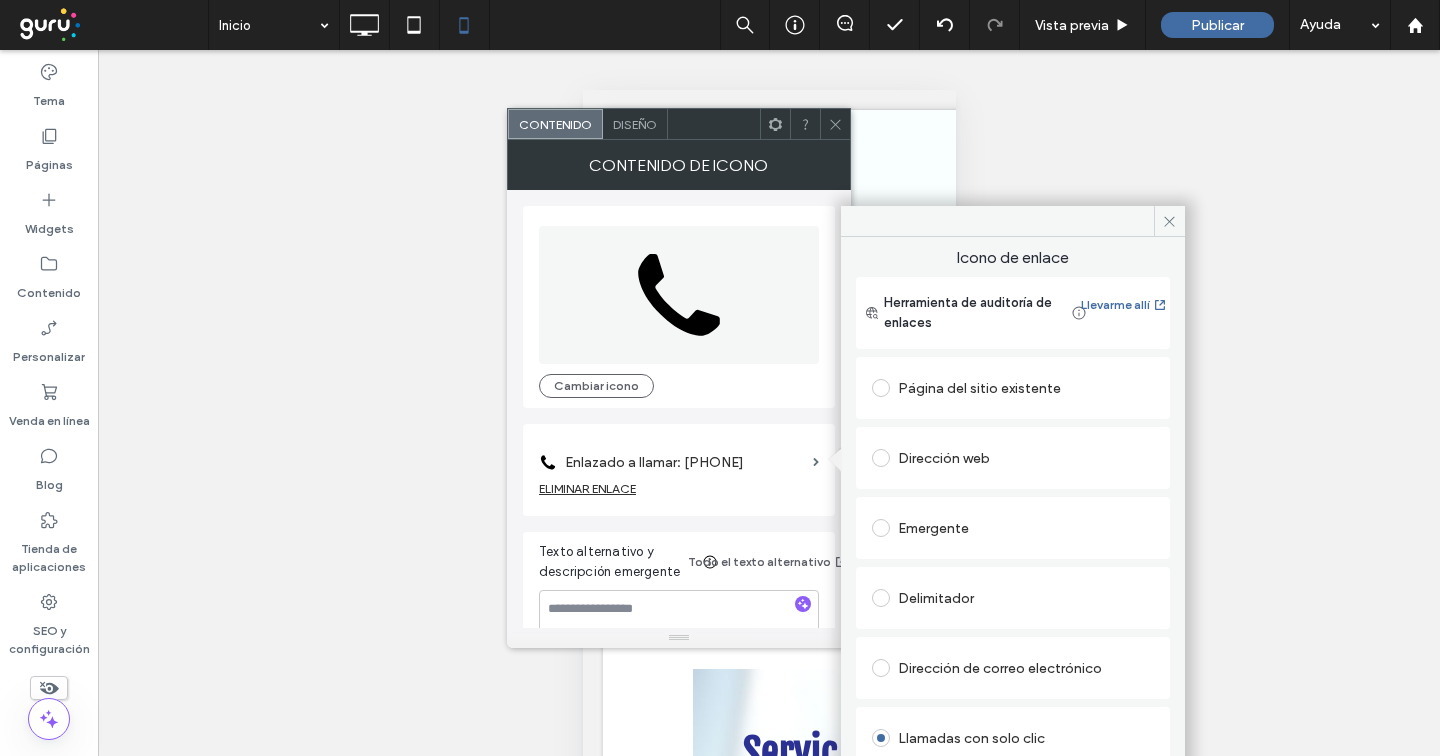 scroll, scrollTop: 187, scrollLeft: 0, axis: vertical 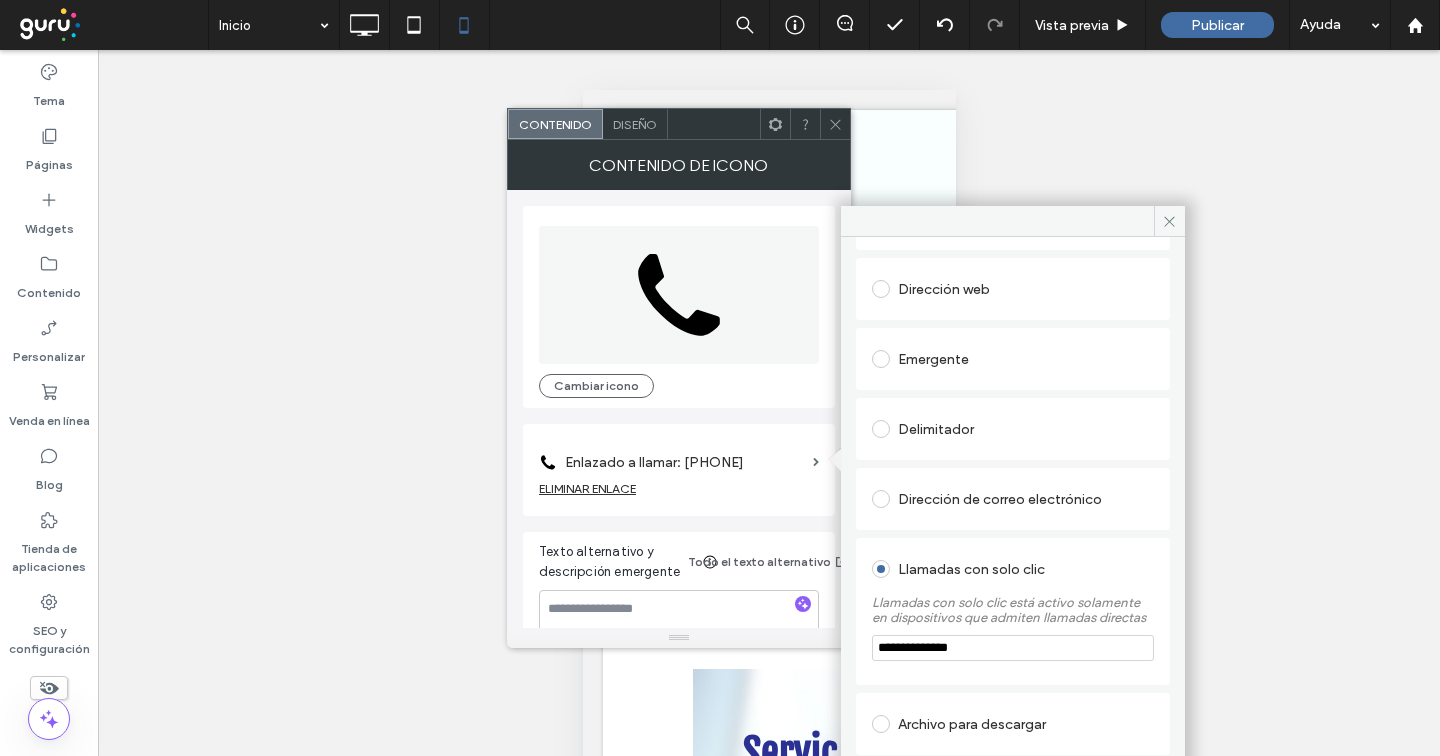 click on "**********" at bounding box center (1013, 648) 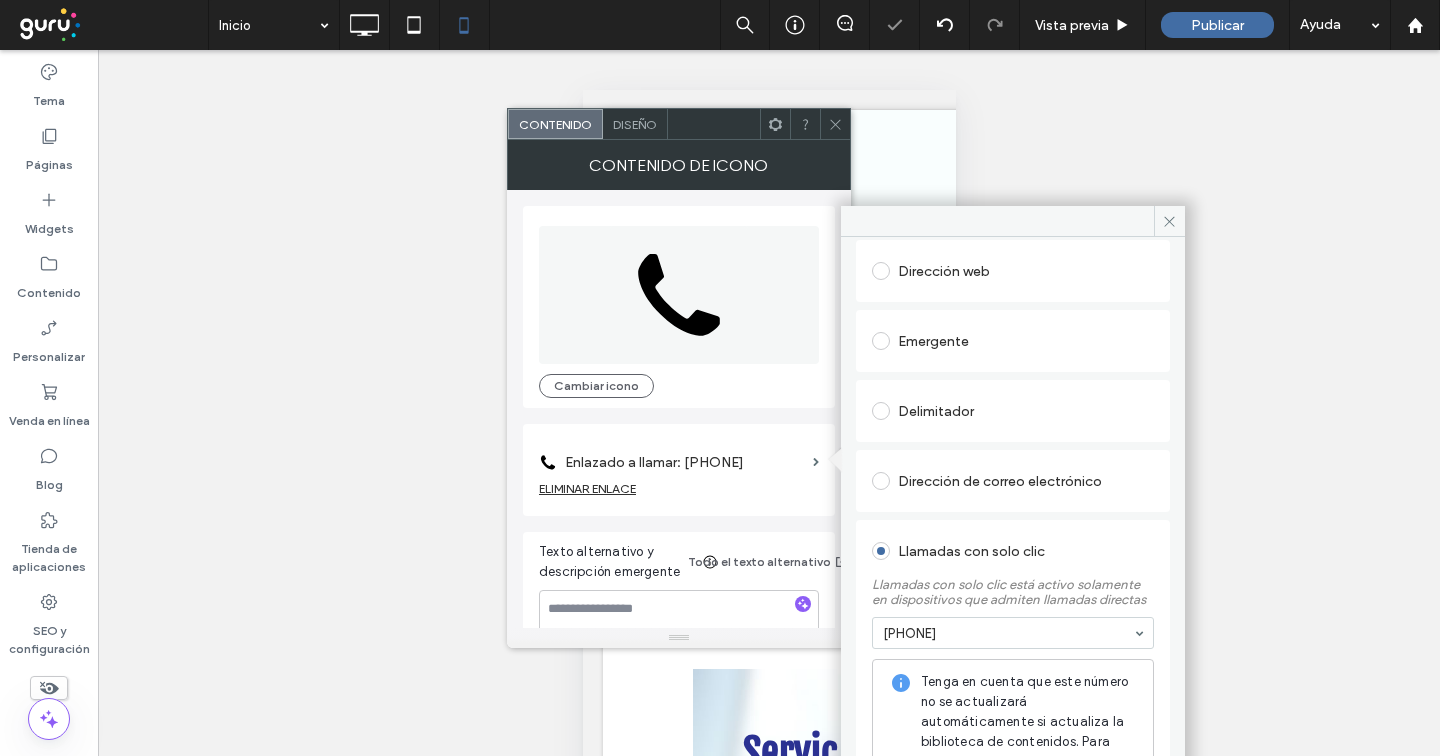 click on "Llamadas con solo clic" at bounding box center (1013, 551) 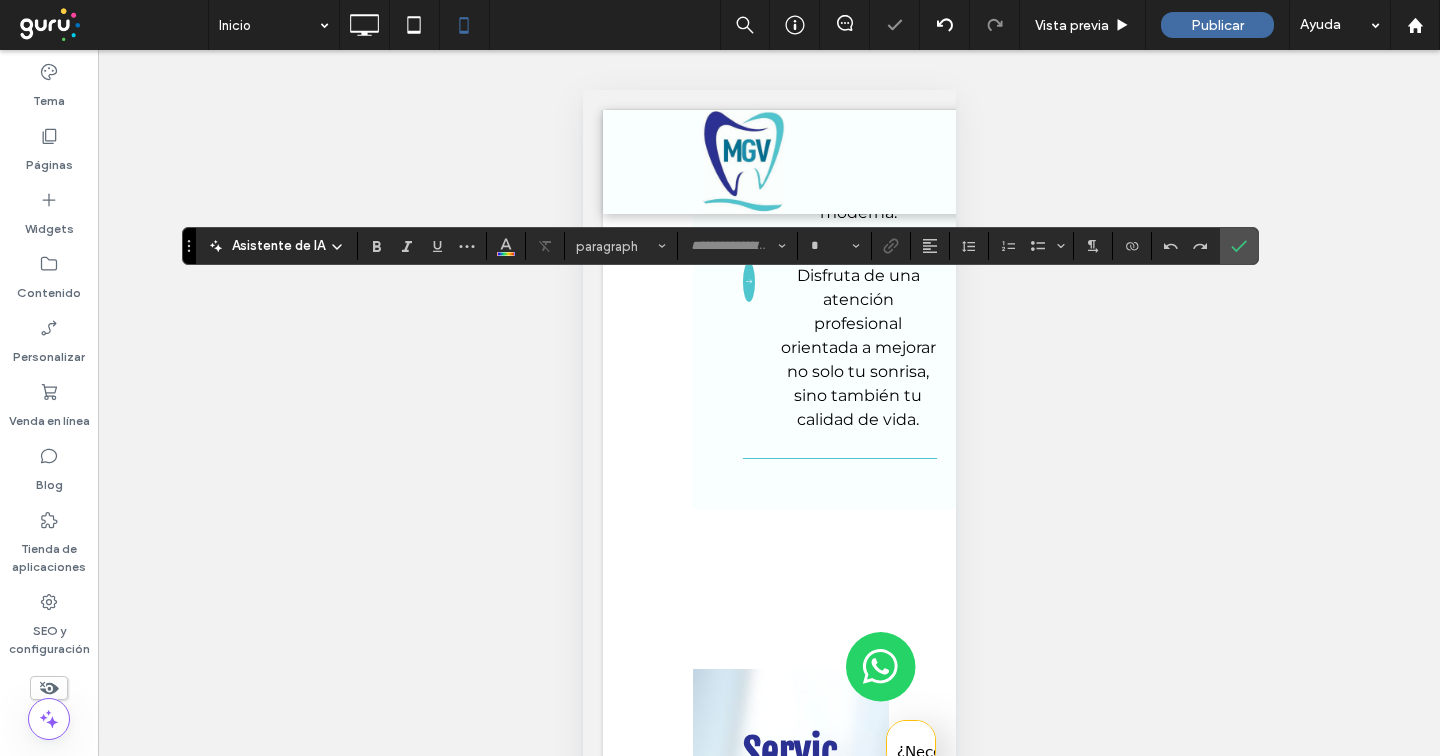 type on "**********" 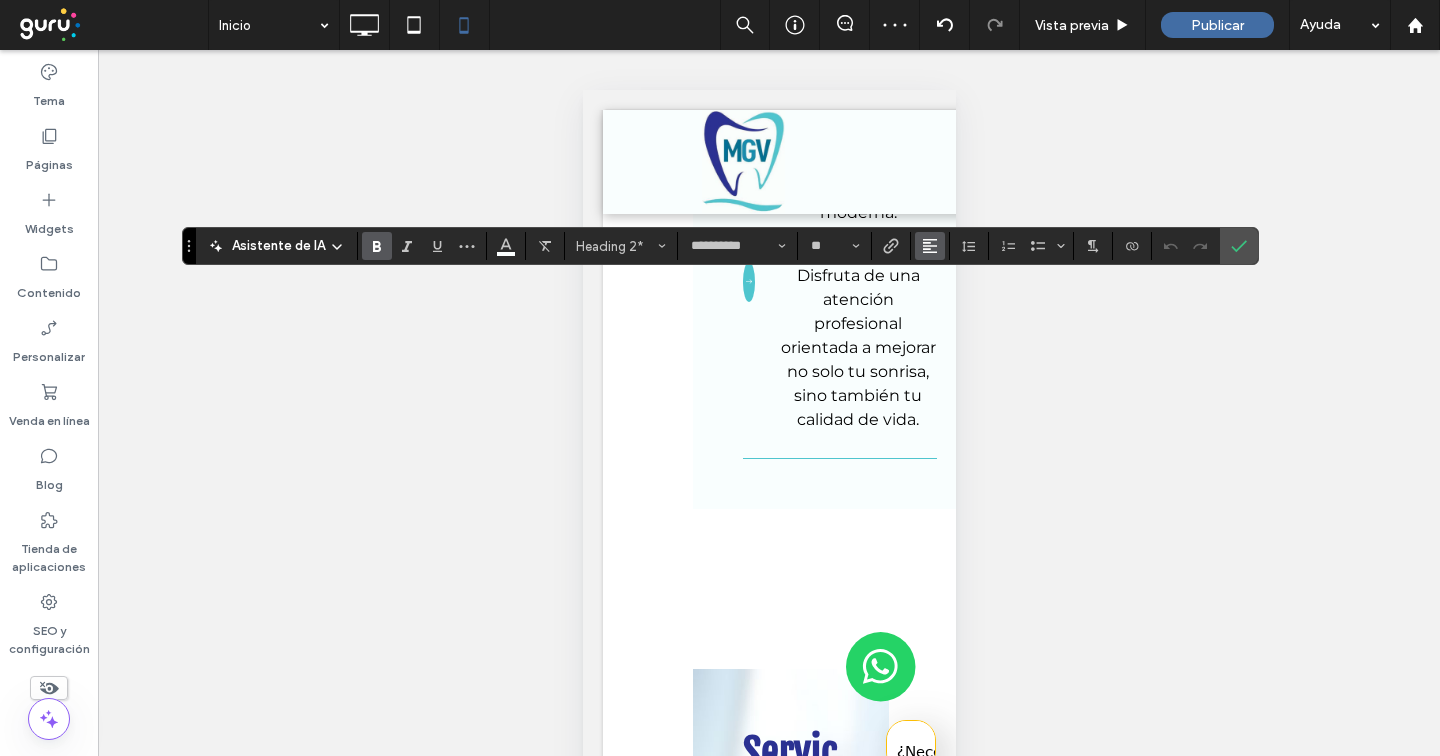 click 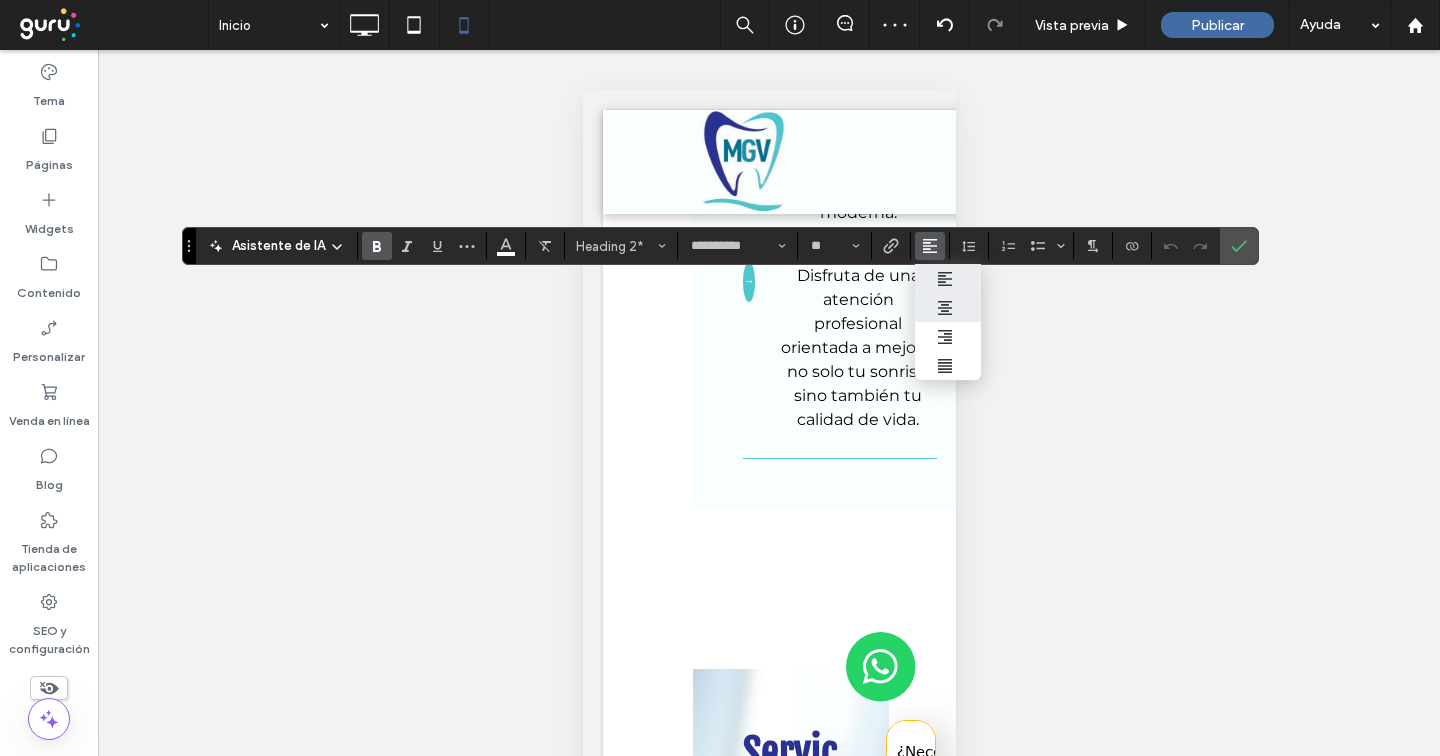 click 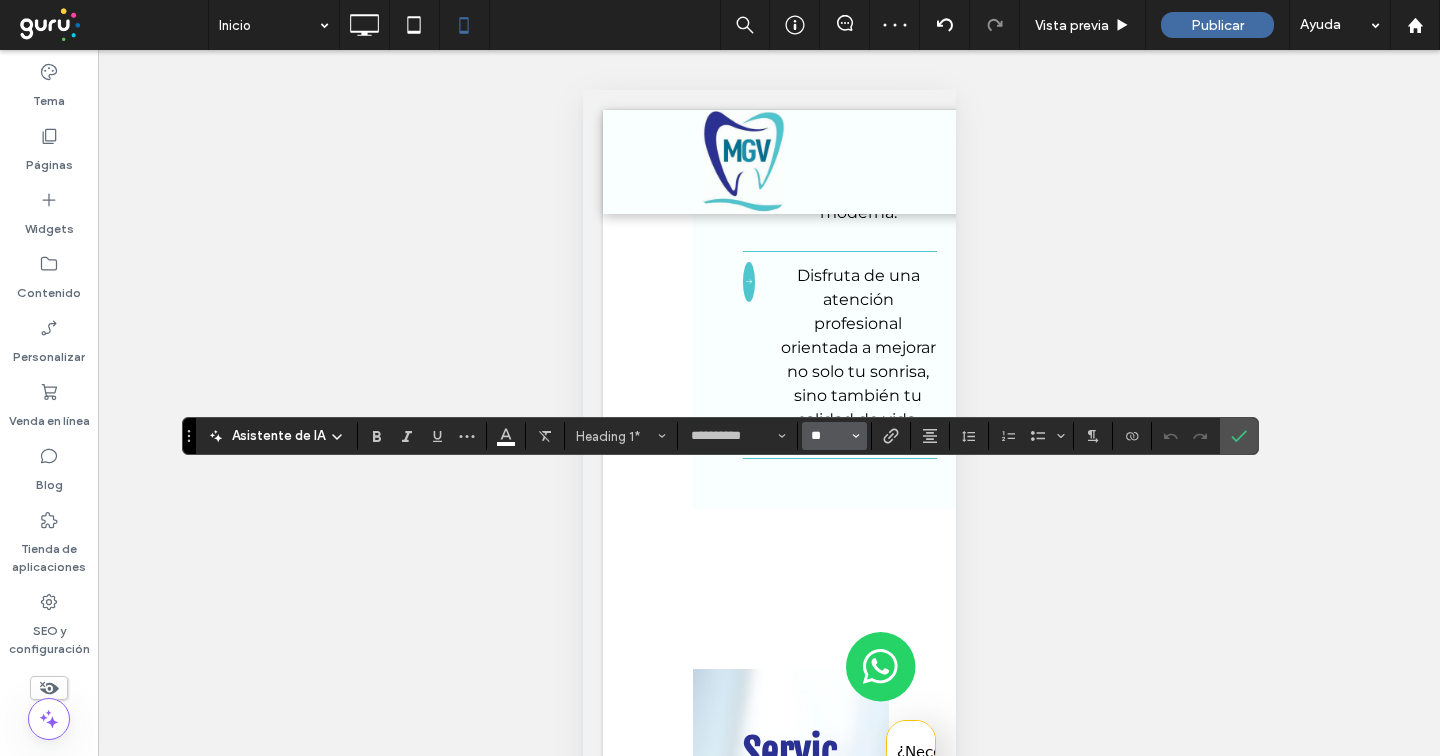 click on "**" at bounding box center (828, 436) 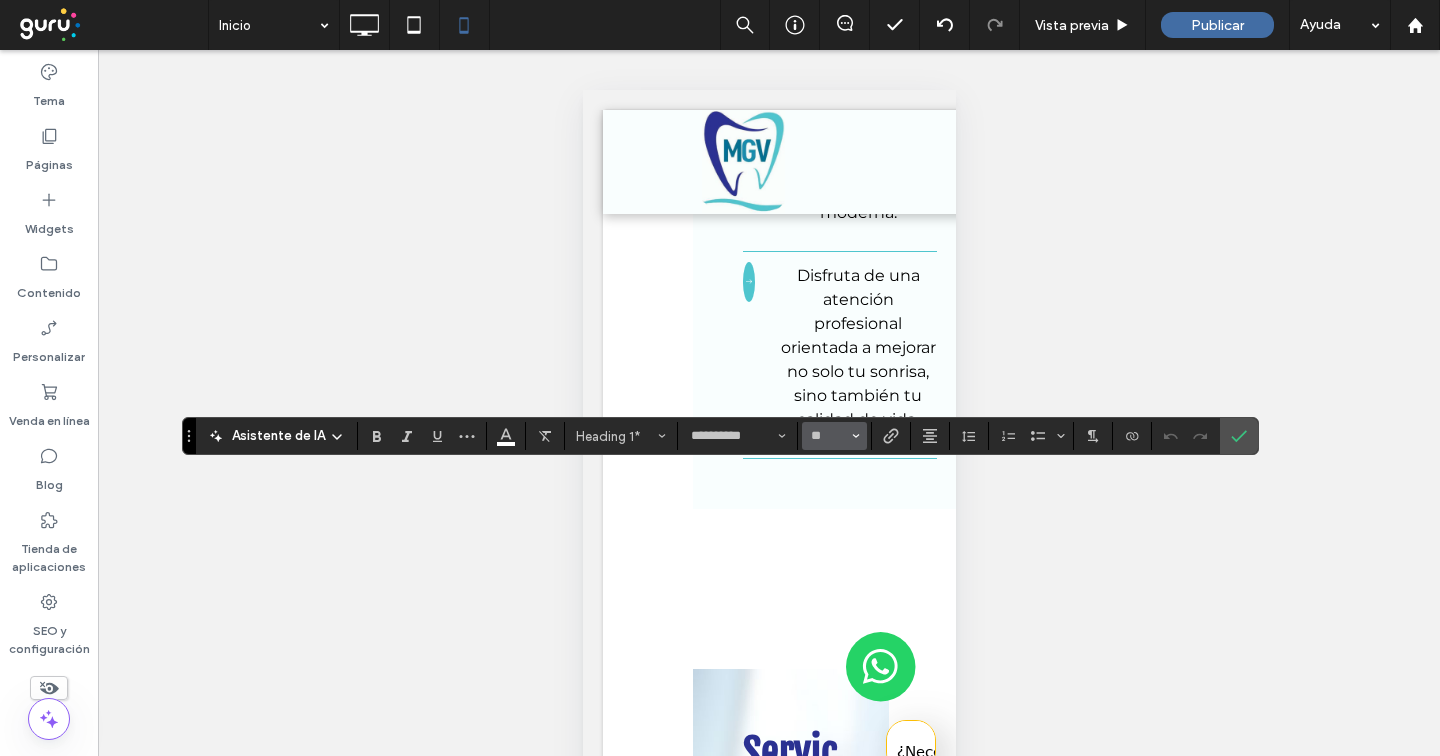 type on "**" 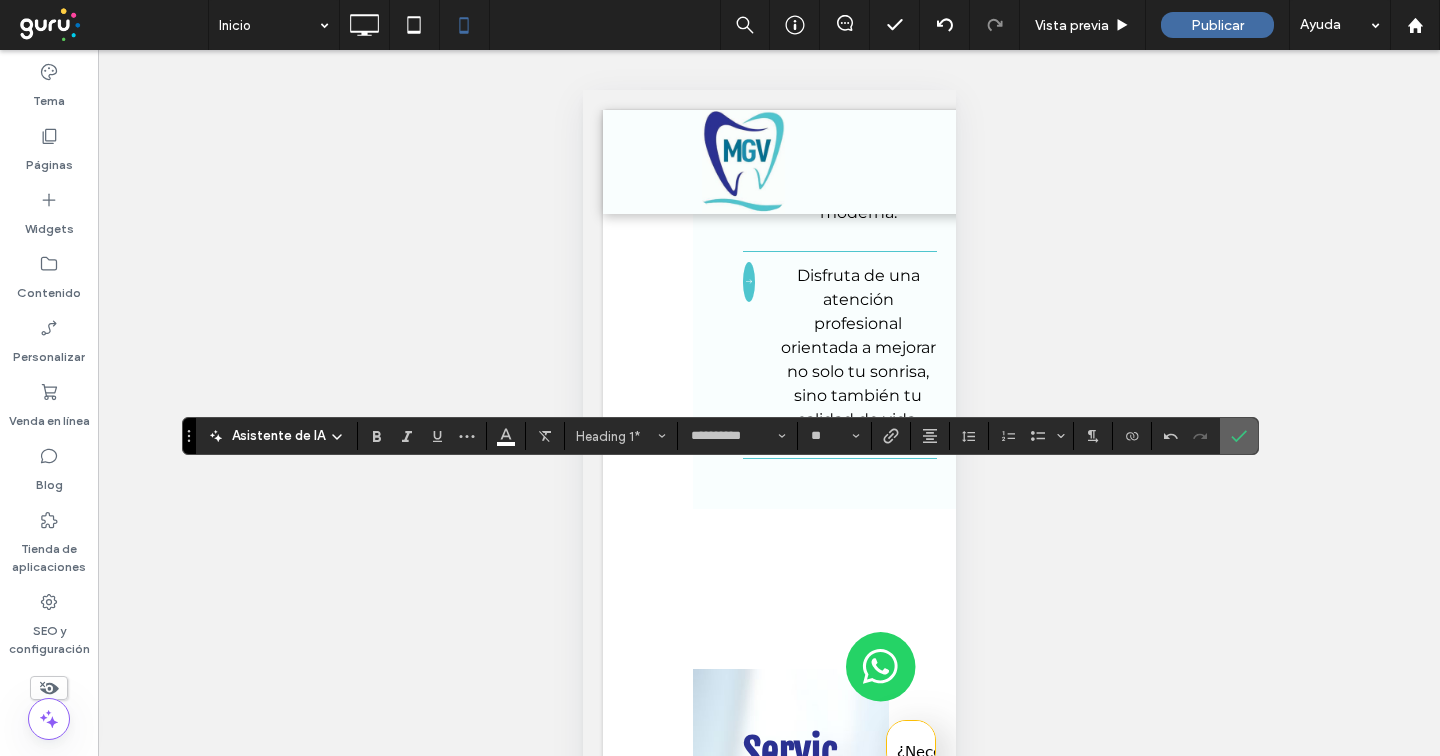 click 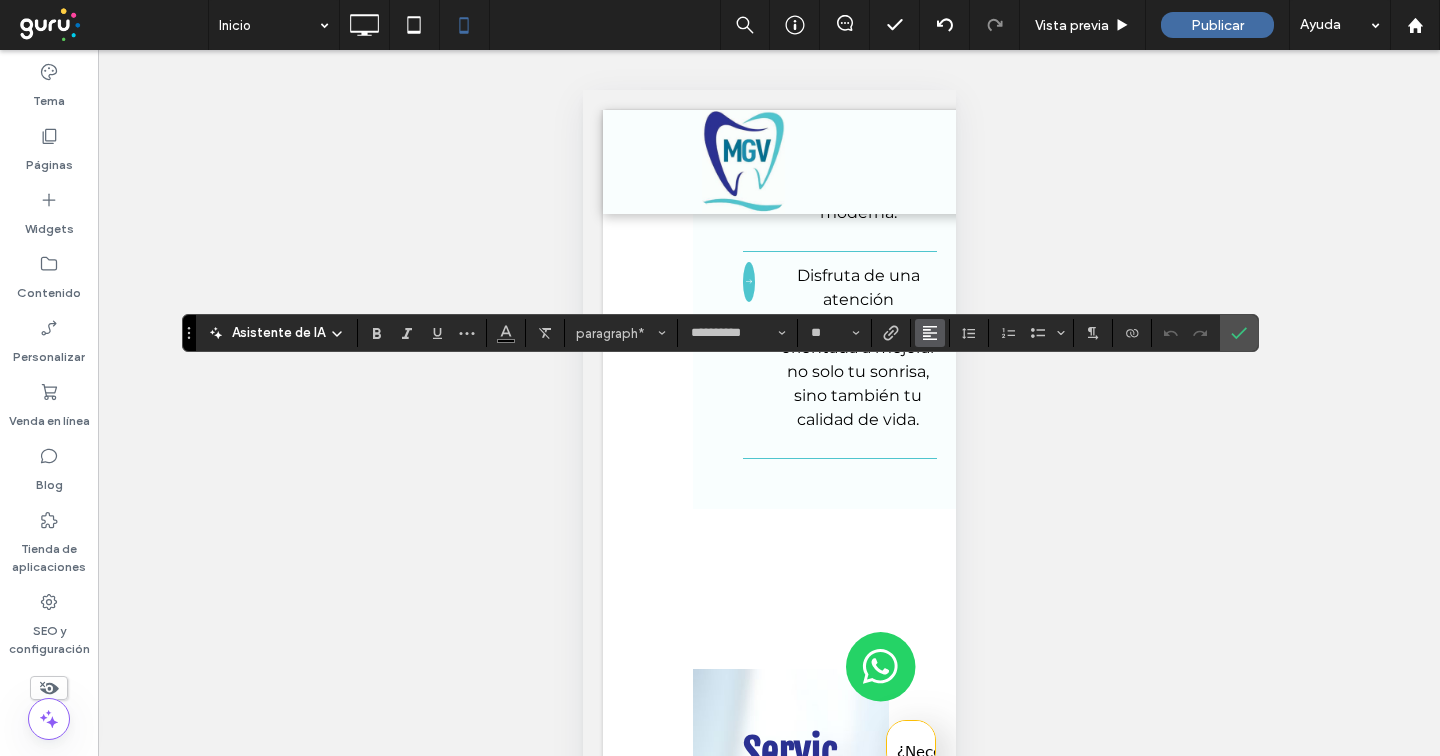 click at bounding box center (930, 333) 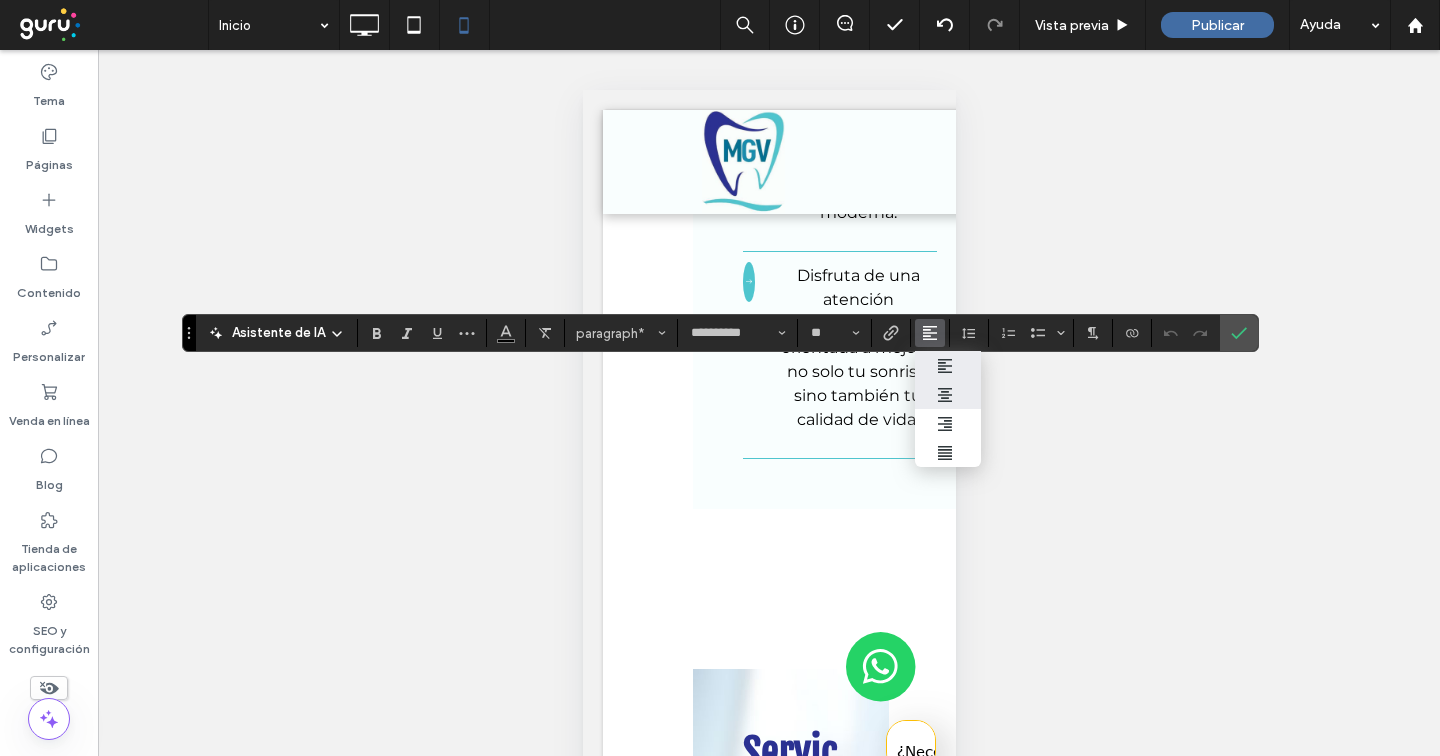 click 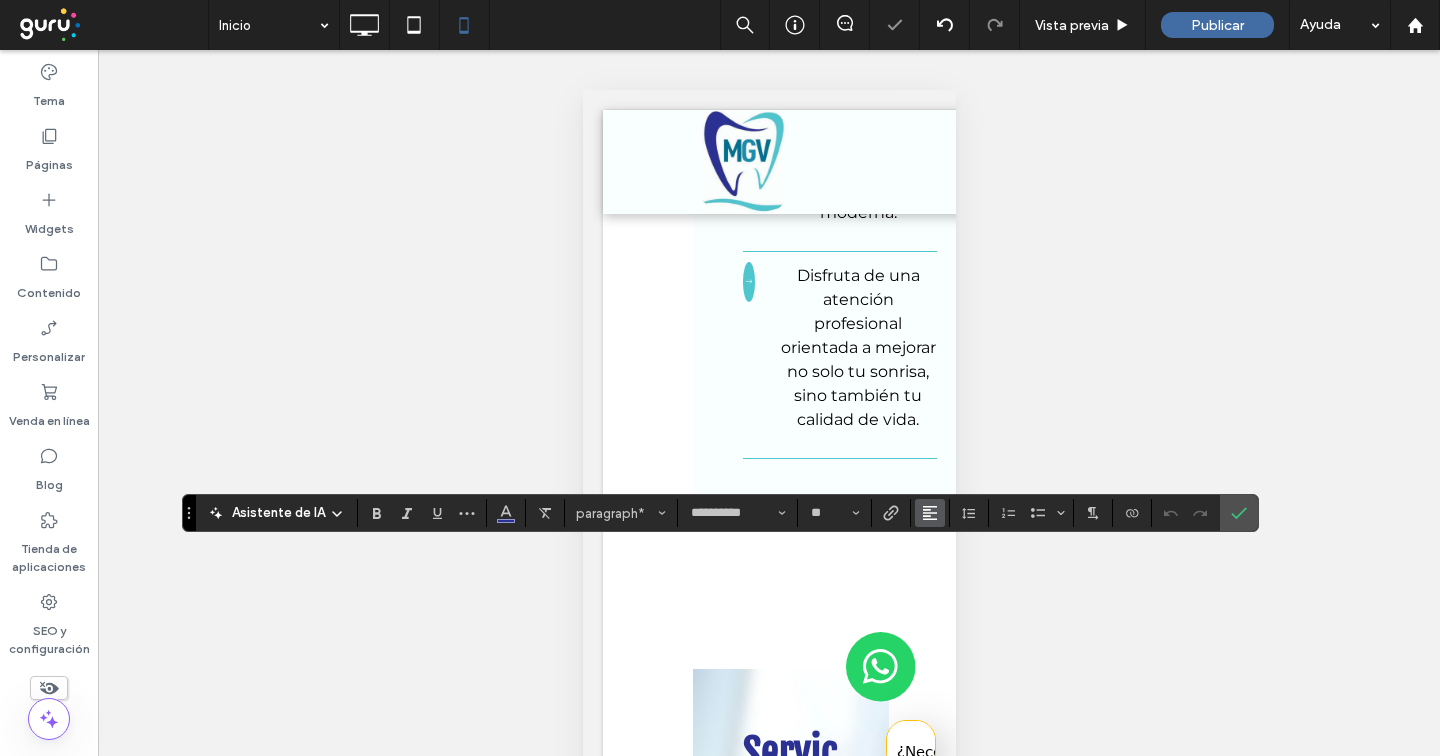 click at bounding box center (930, 513) 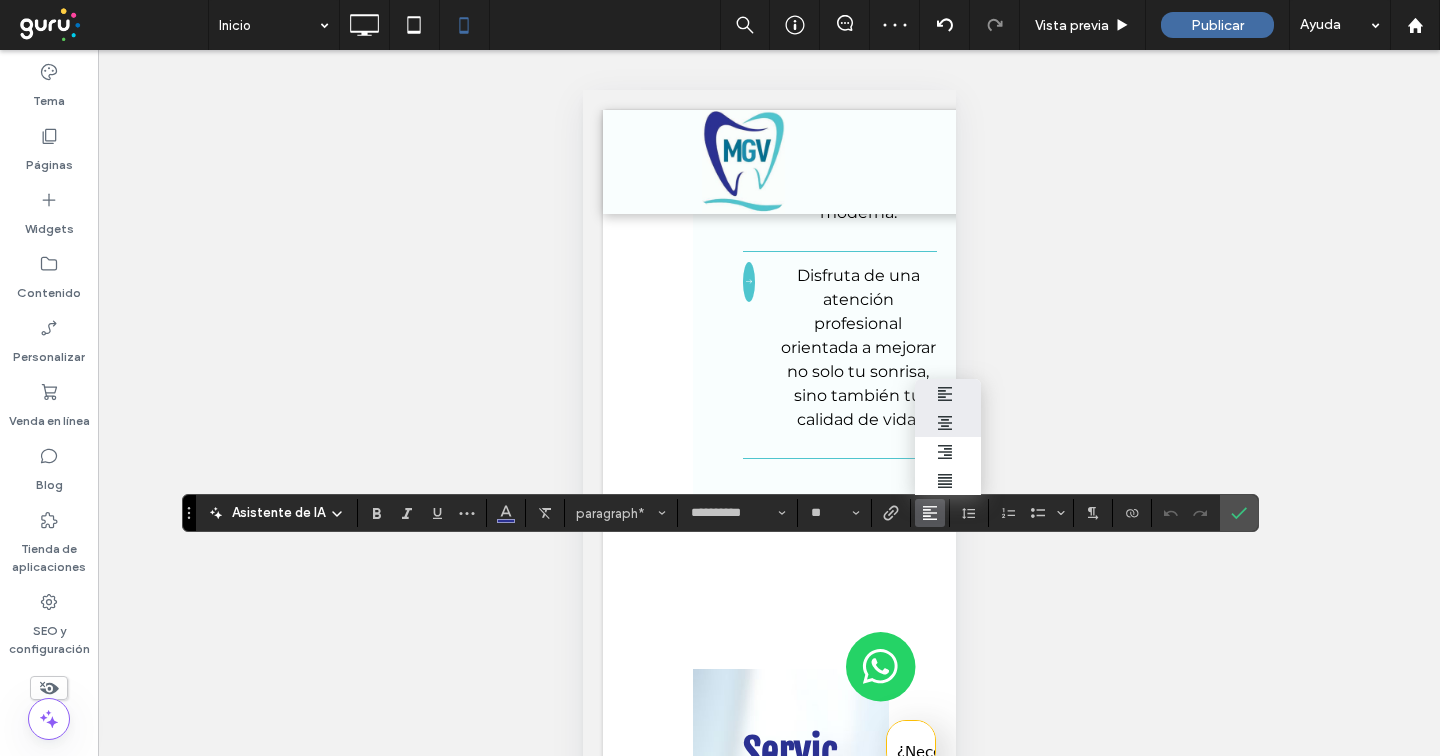 click at bounding box center [948, 422] 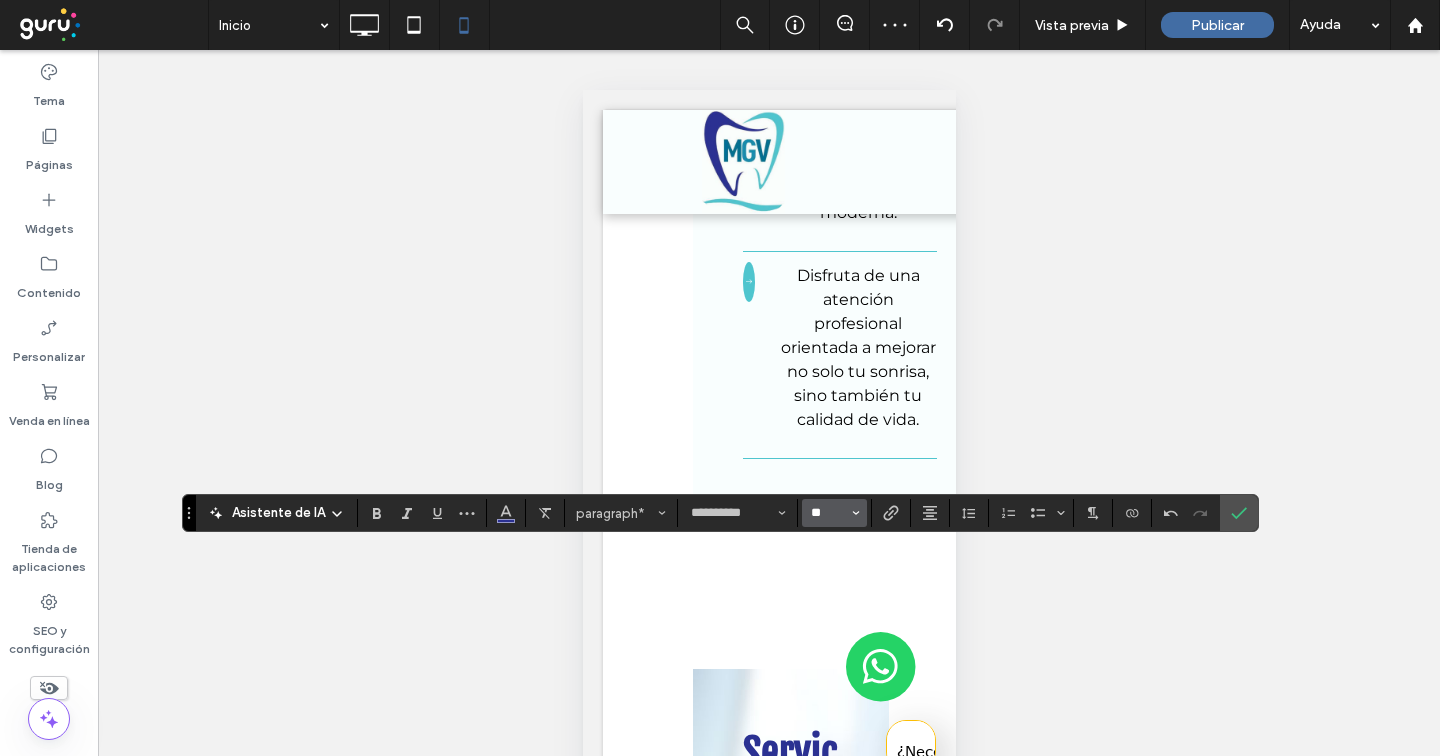 click on "**" at bounding box center [828, 513] 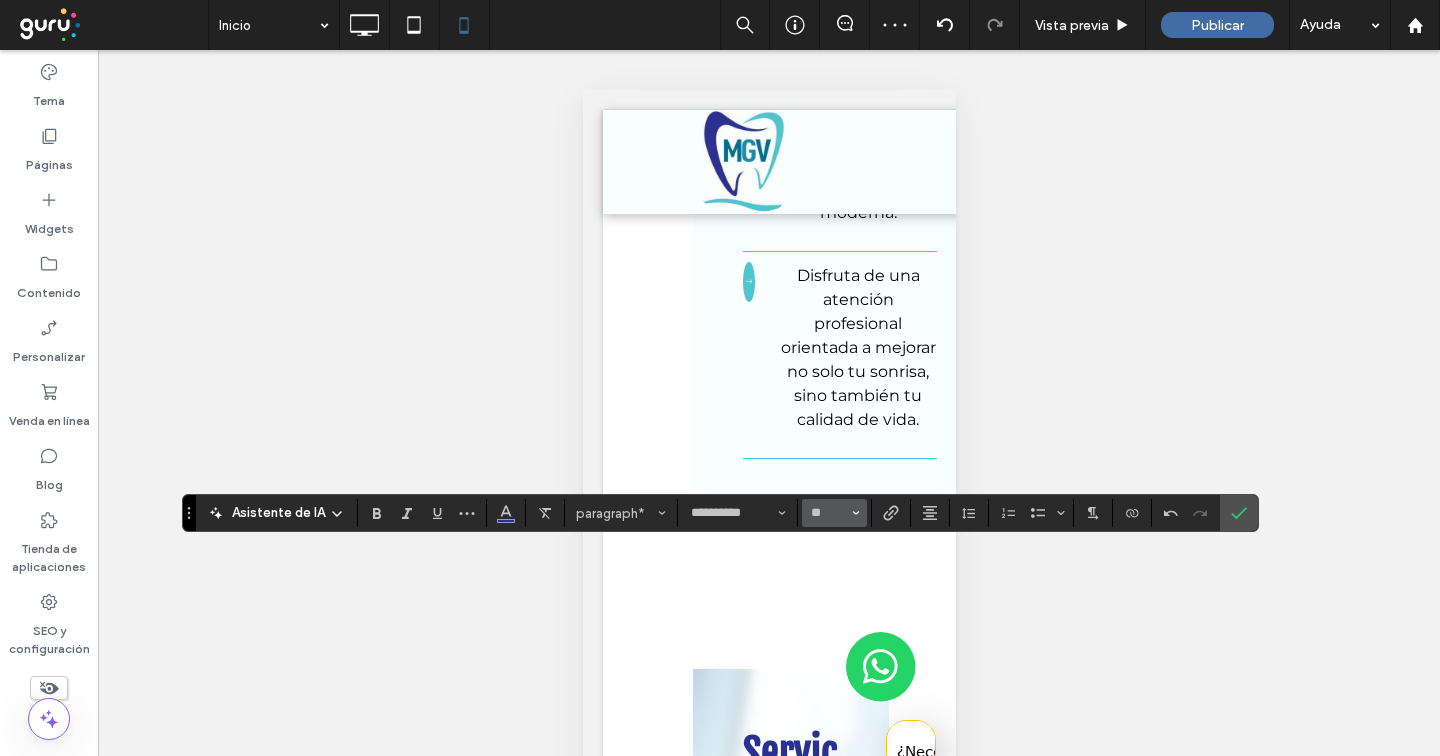 type on "**" 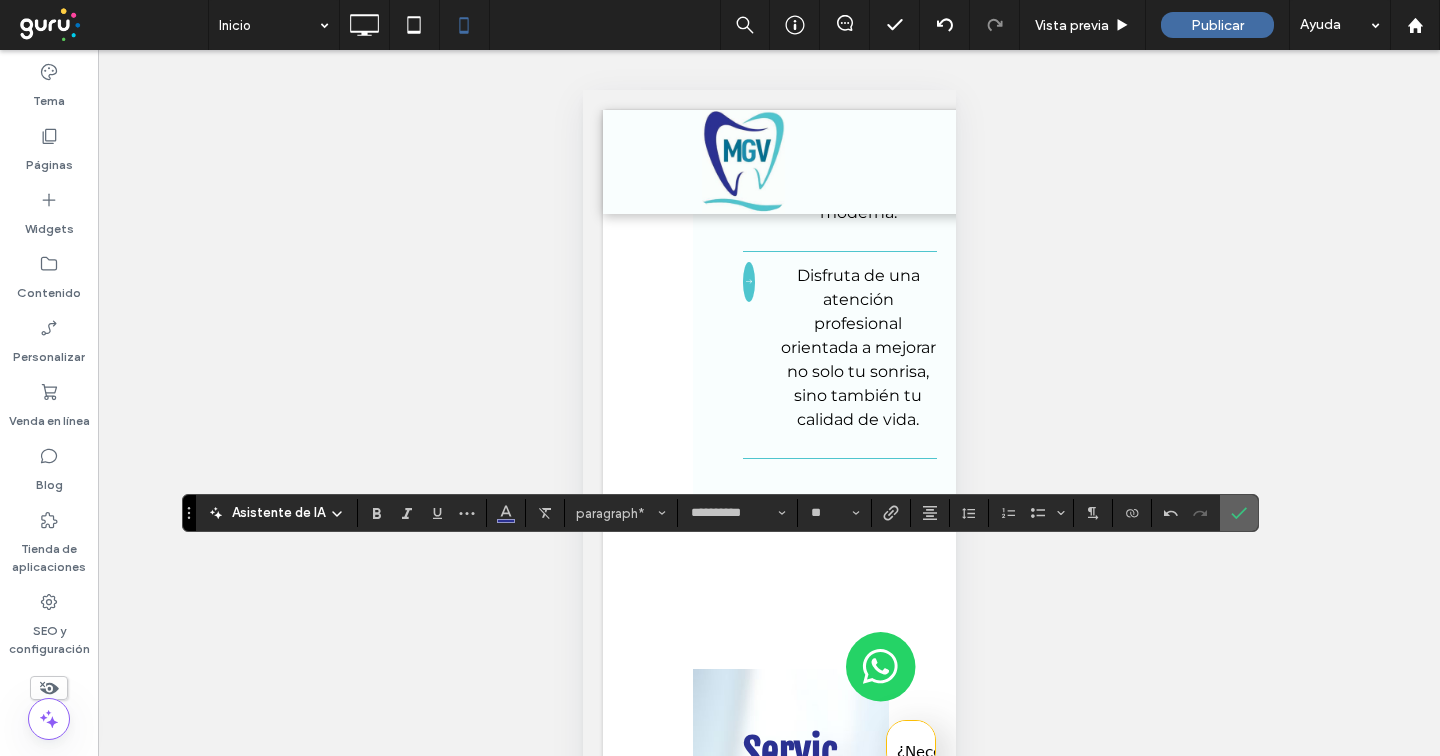 click 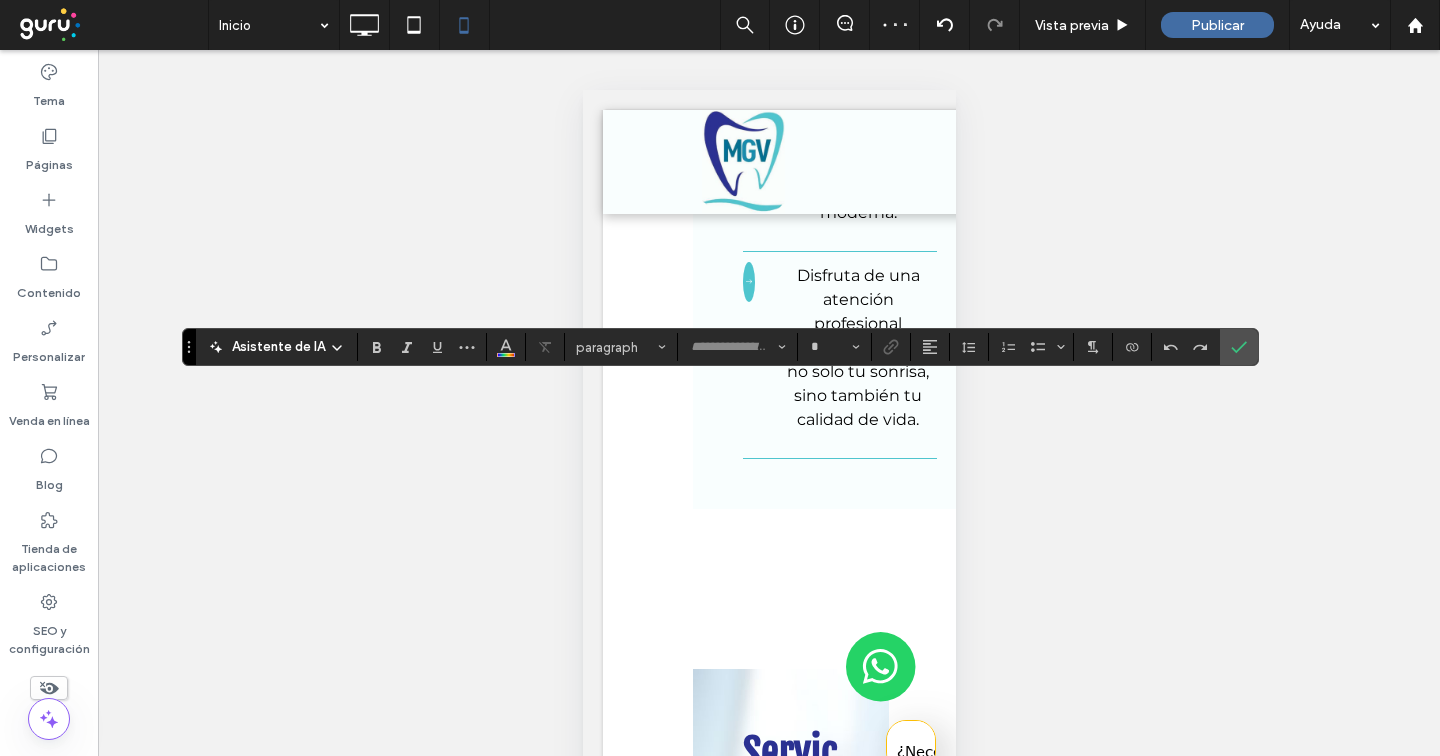 type on "**********" 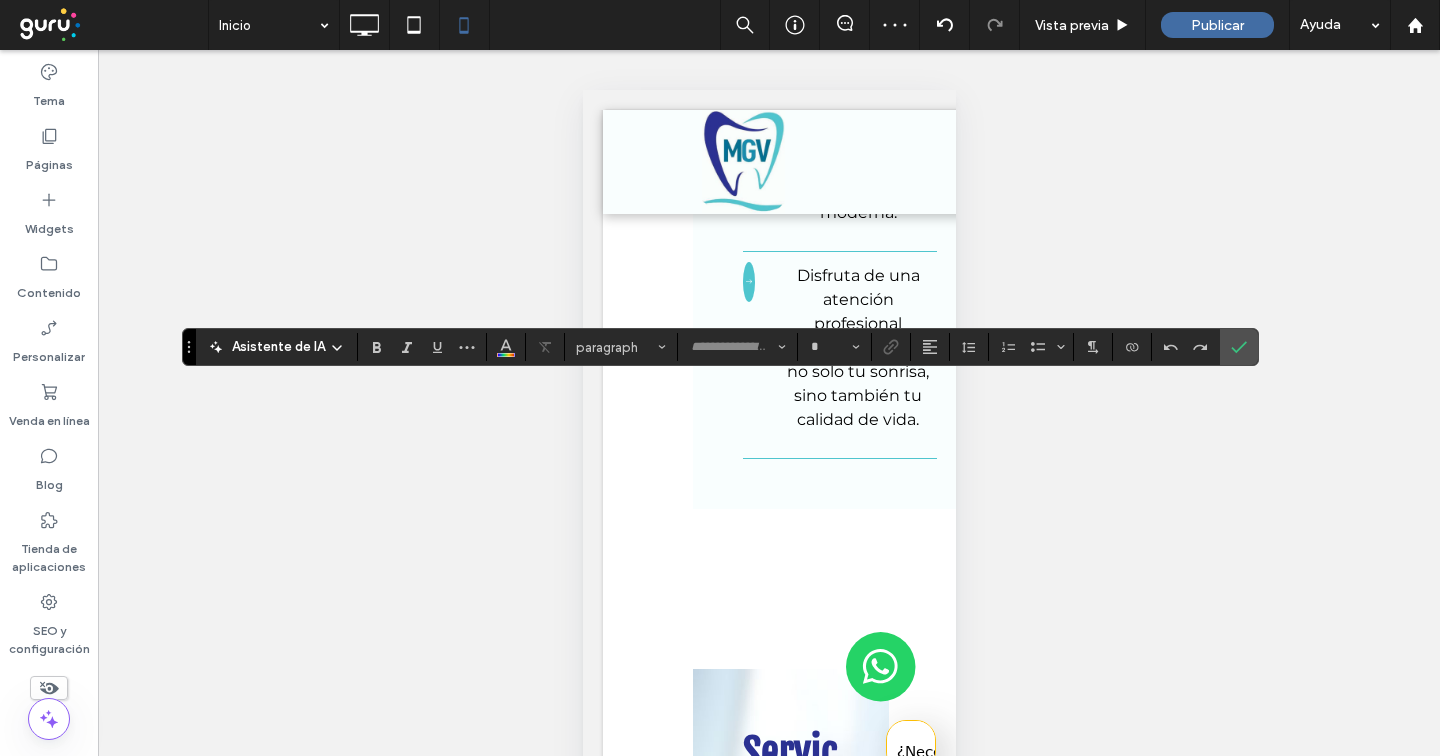 type on "**" 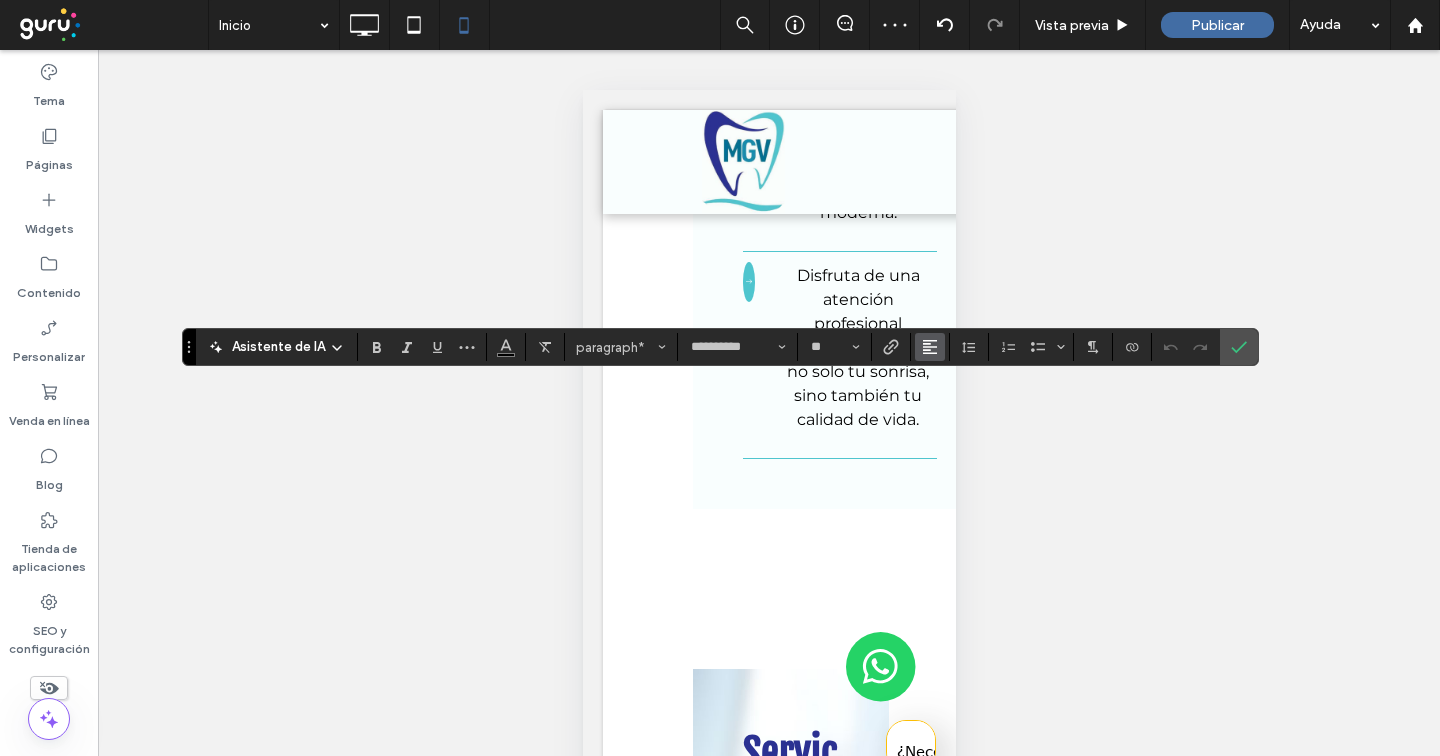 click 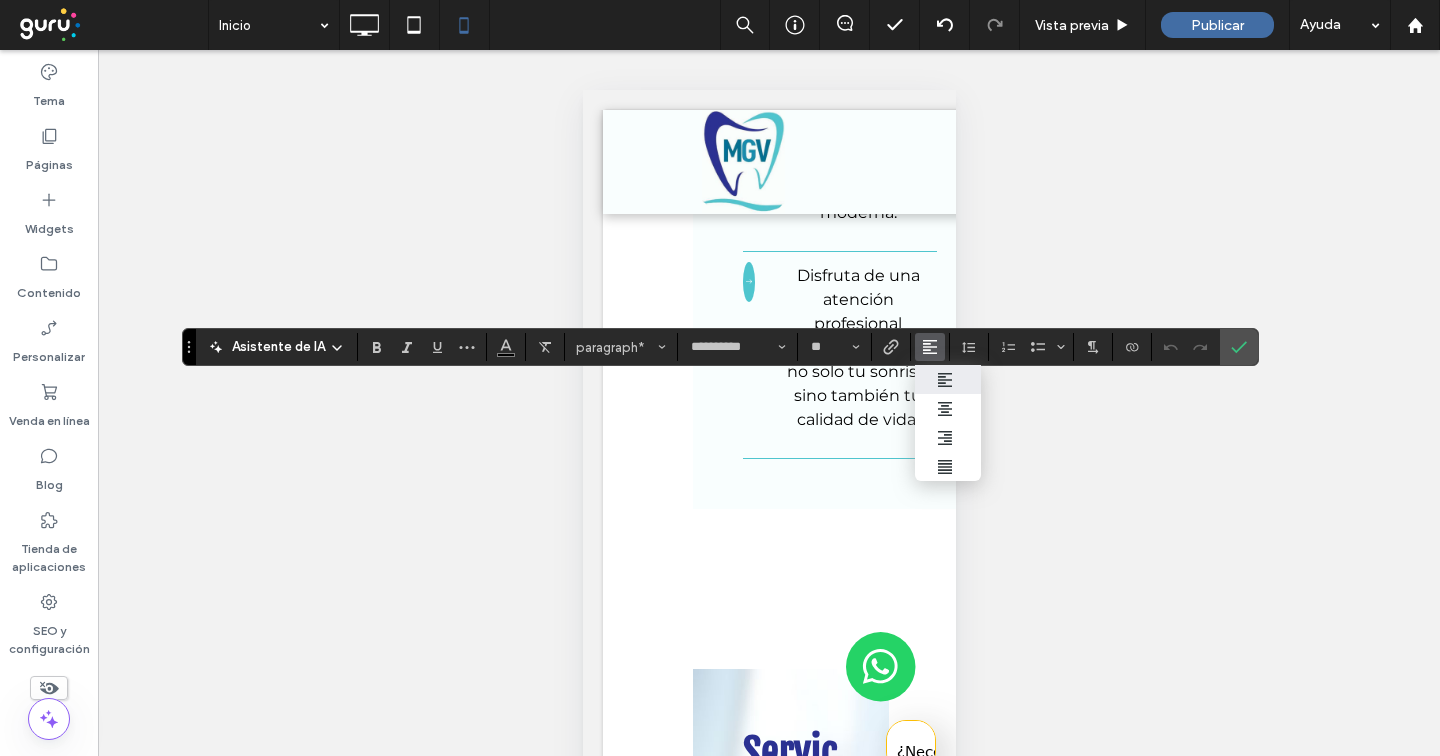 click at bounding box center (948, 409) 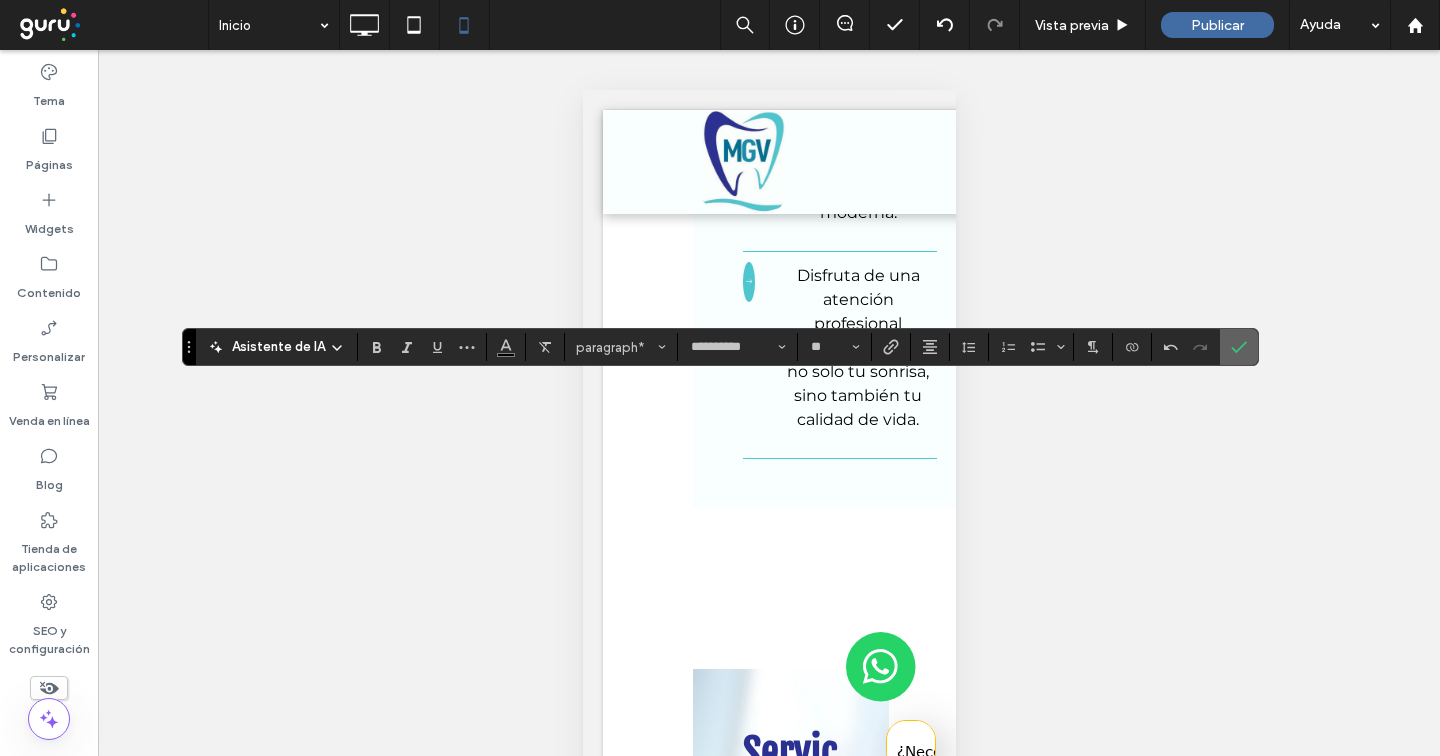 click 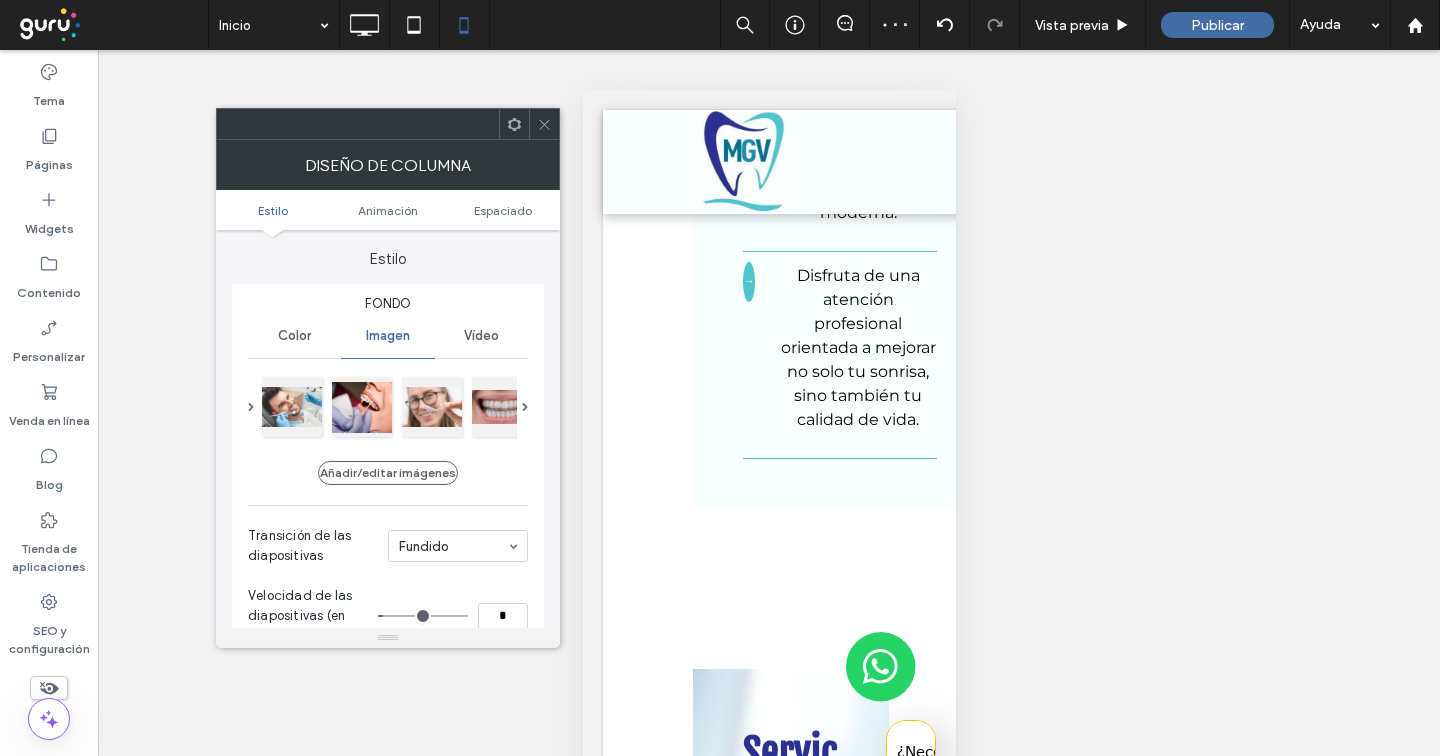 click on "Estilo Animación Espaciado" at bounding box center (388, 210) 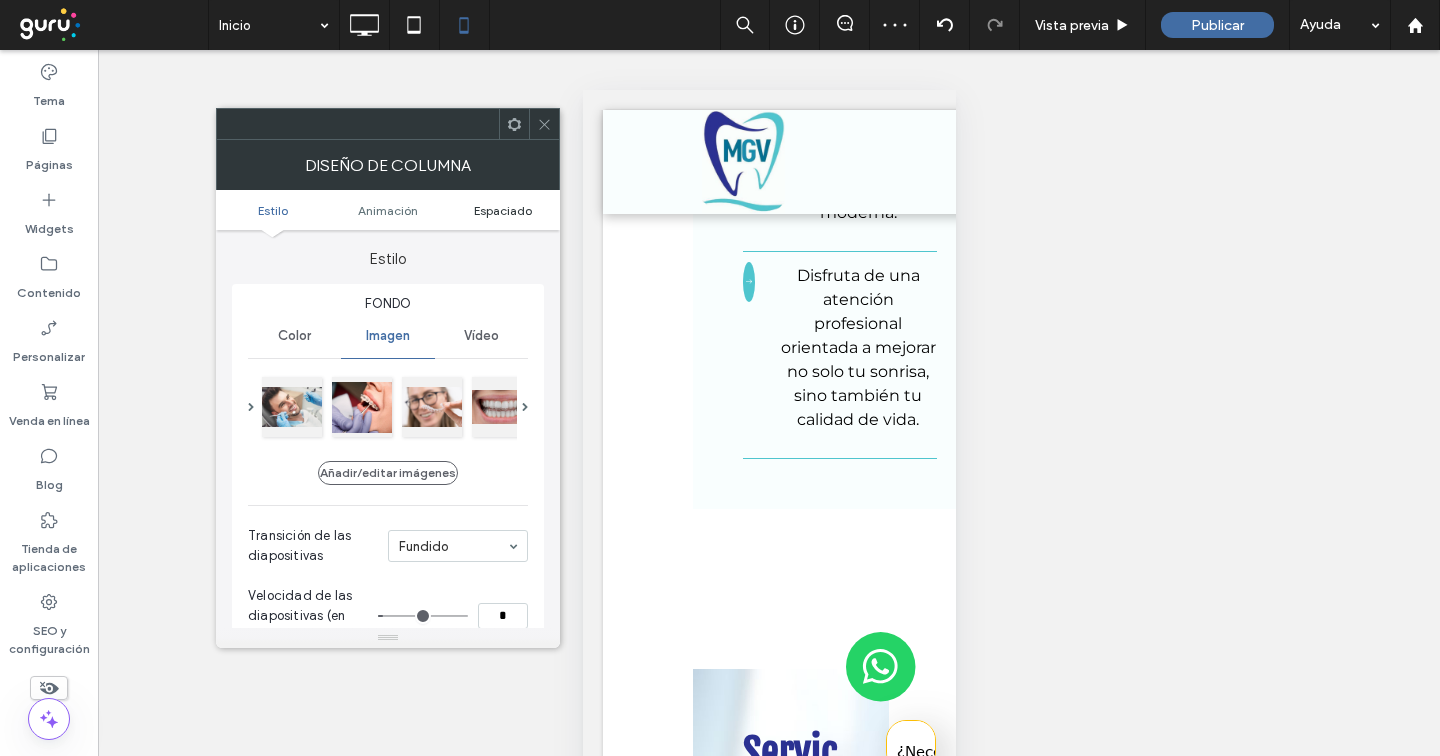 click on "Espaciado" at bounding box center [503, 210] 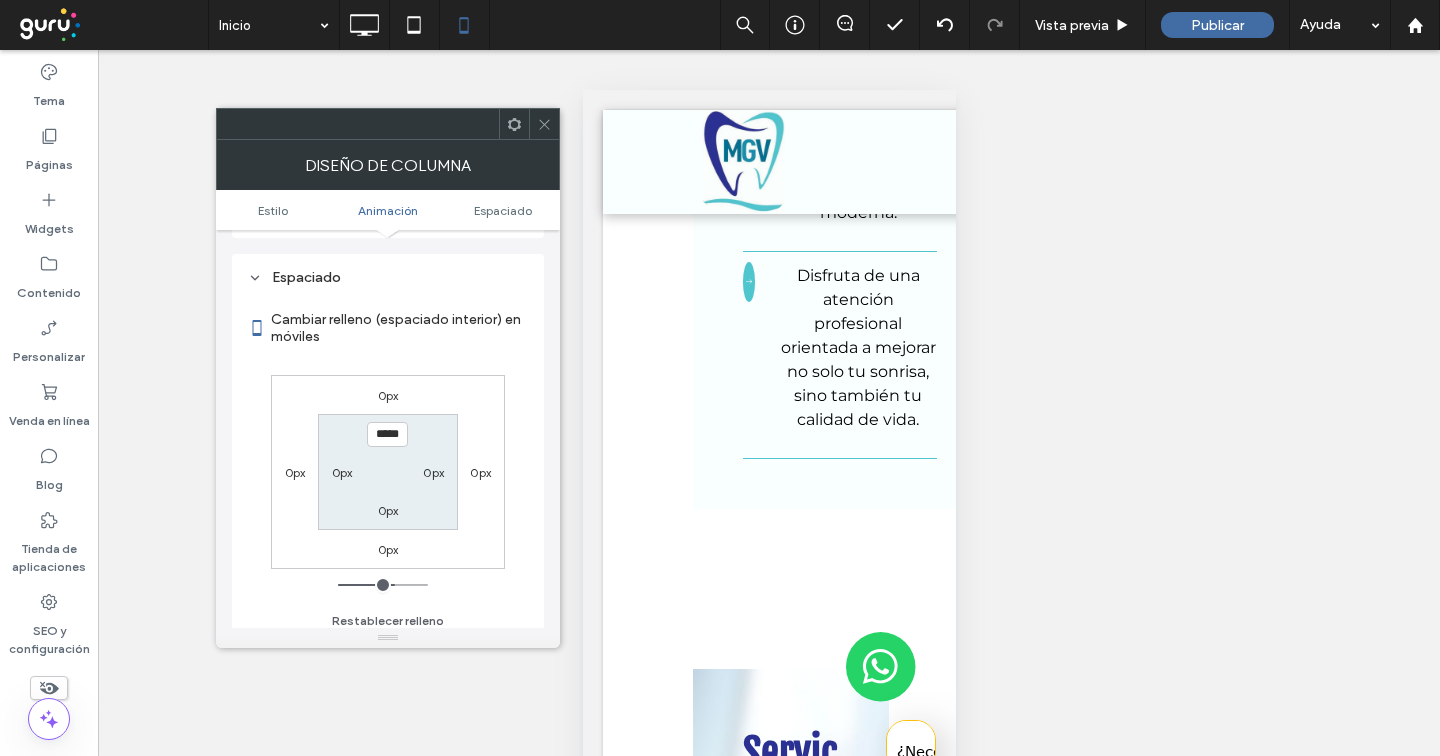 scroll, scrollTop: 997, scrollLeft: 0, axis: vertical 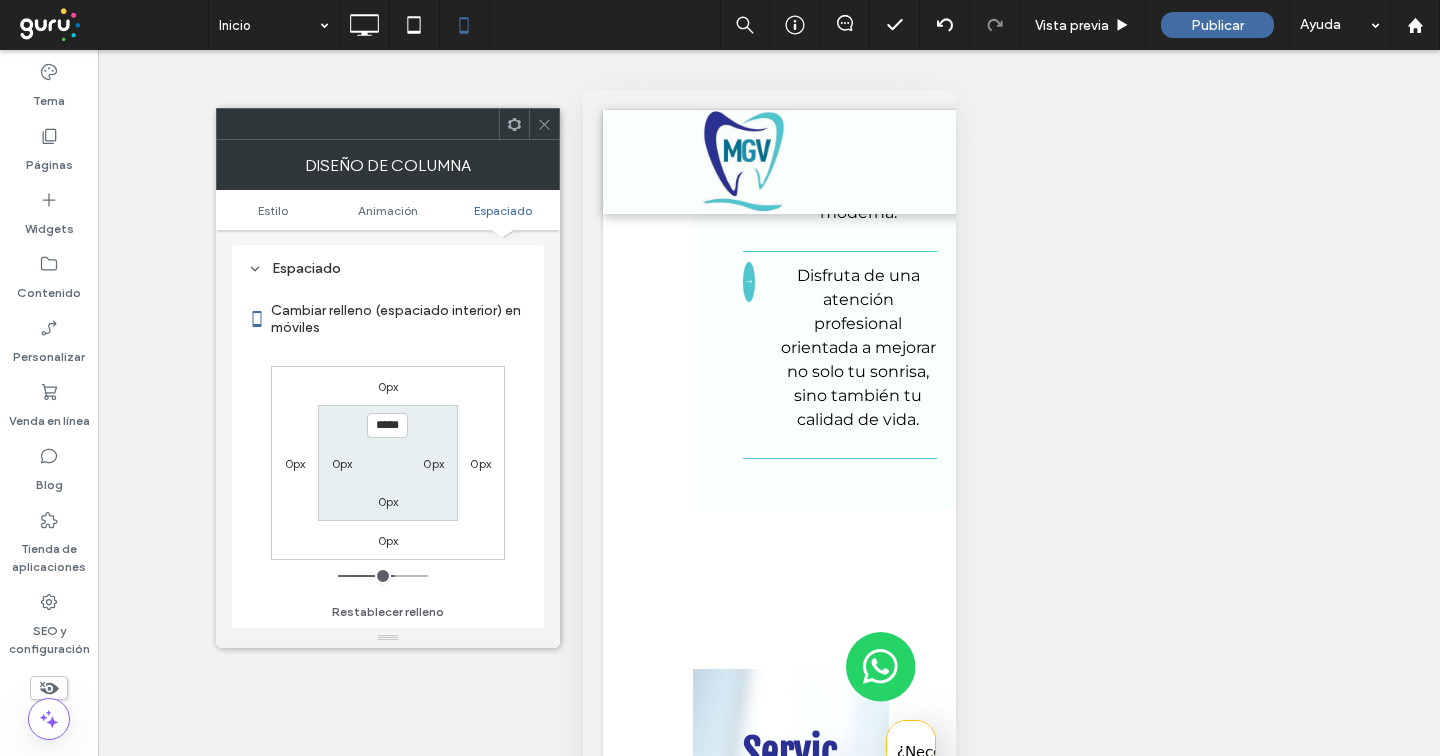 type on "***" 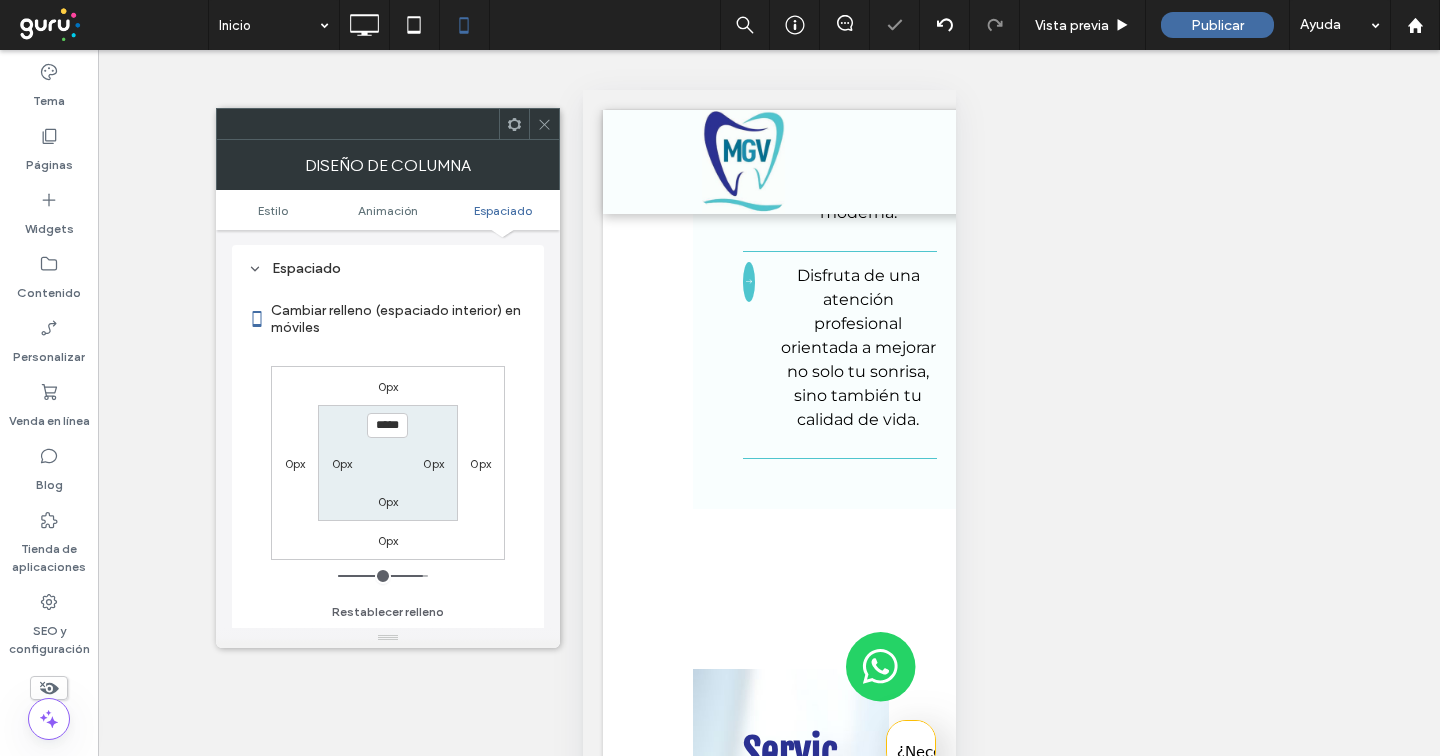 type on "***" 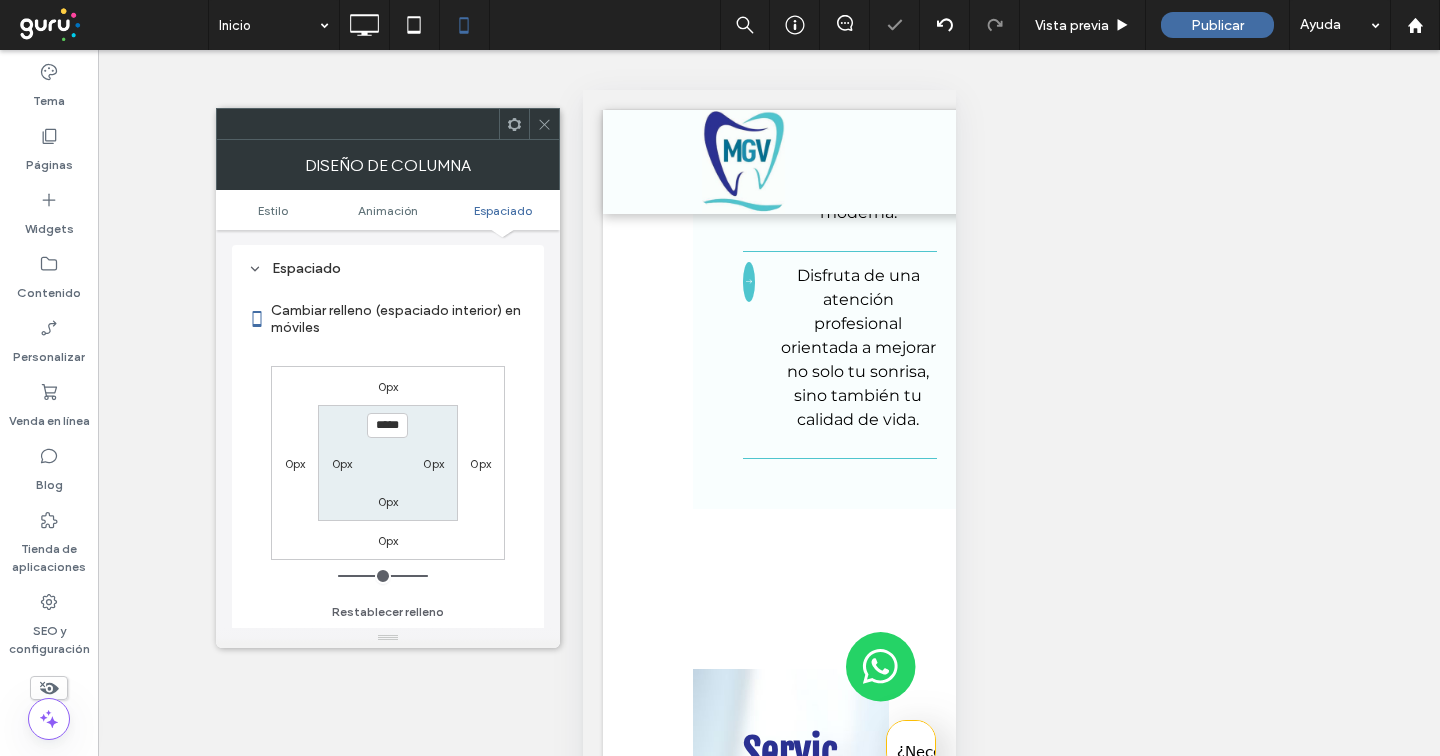 drag, startPoint x: 415, startPoint y: 579, endPoint x: 442, endPoint y: 587, distance: 28.160255 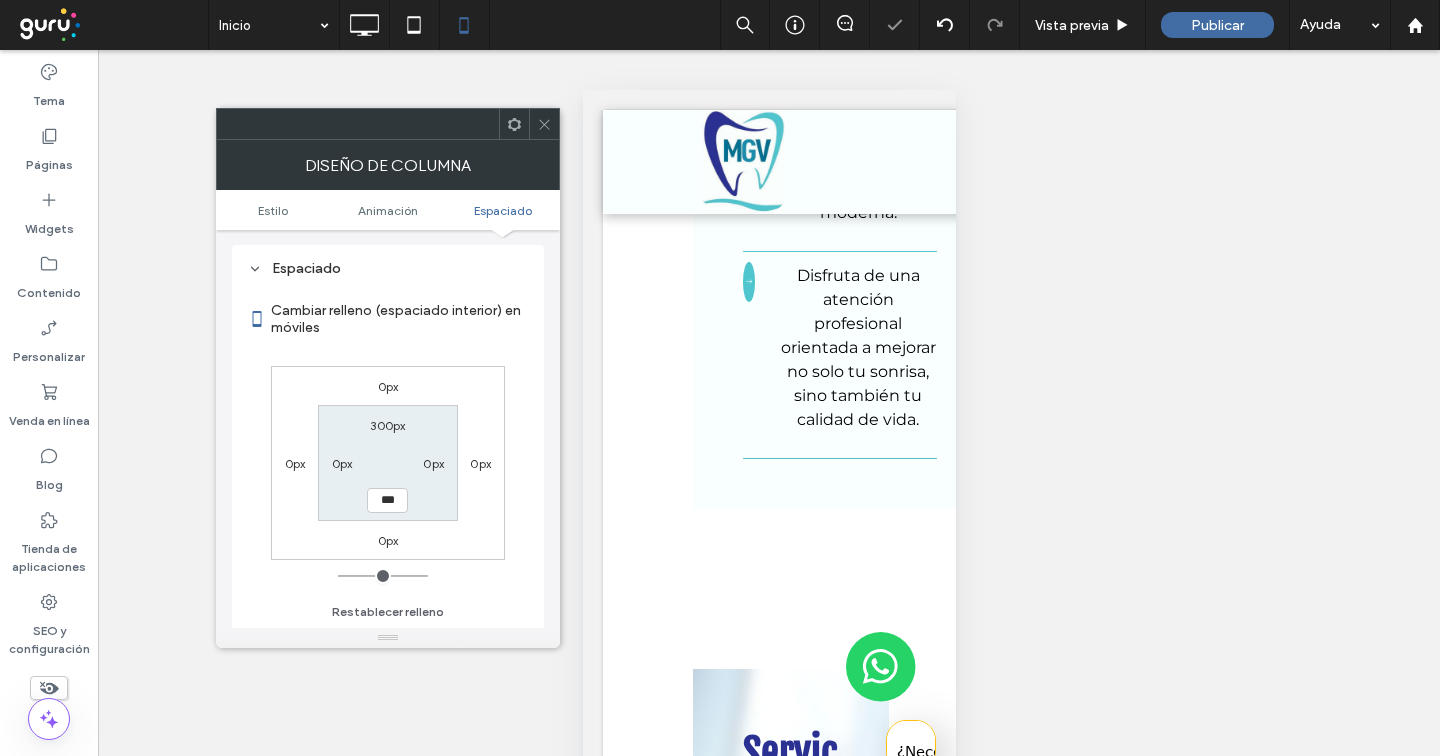 click 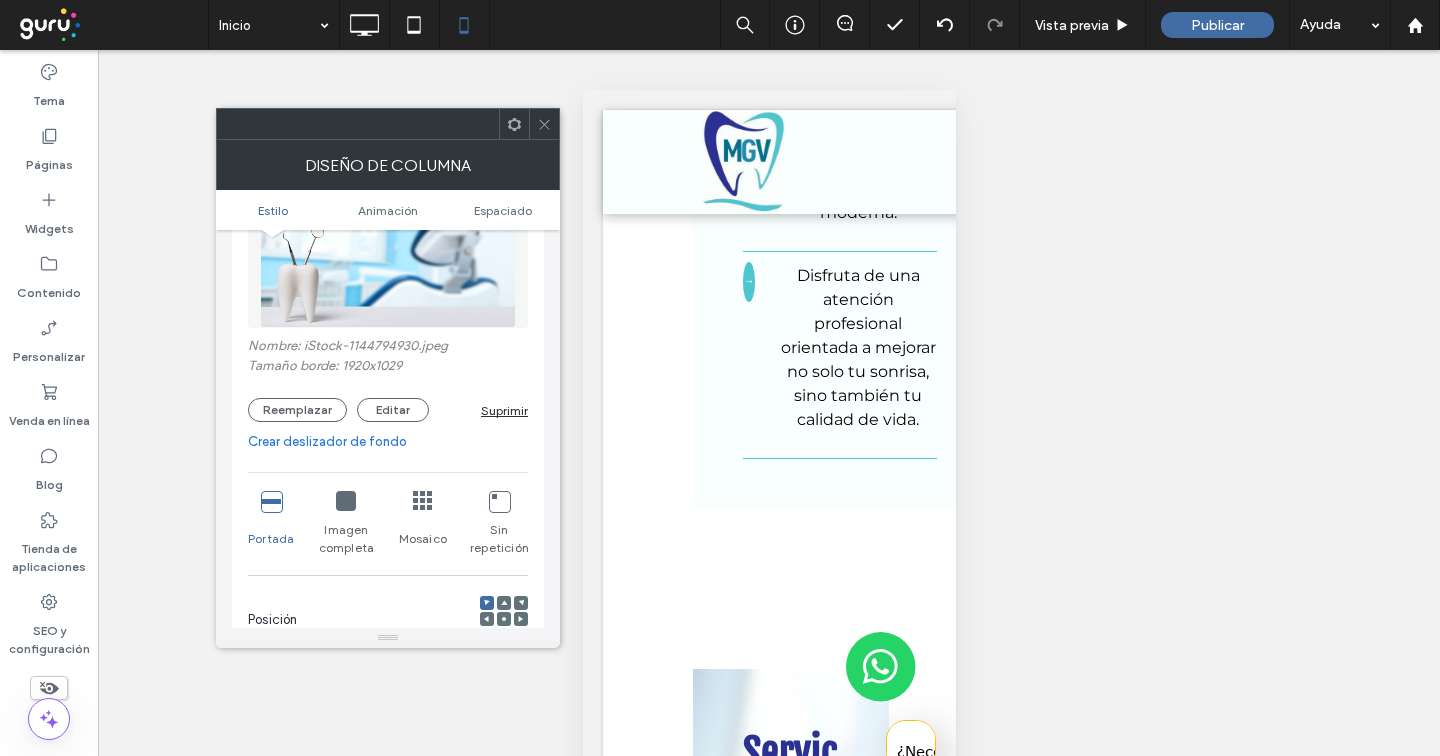 scroll, scrollTop: 253, scrollLeft: 0, axis: vertical 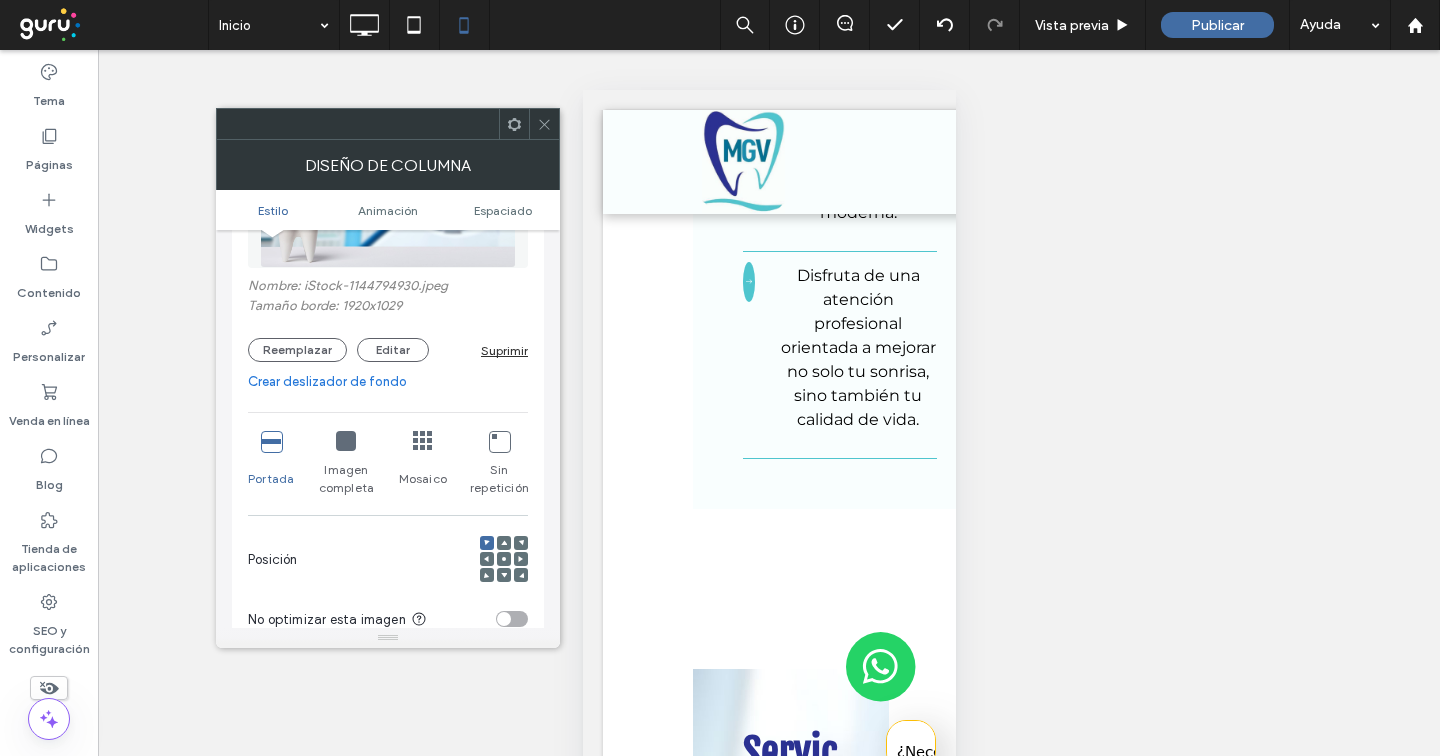 click at bounding box center [487, 559] 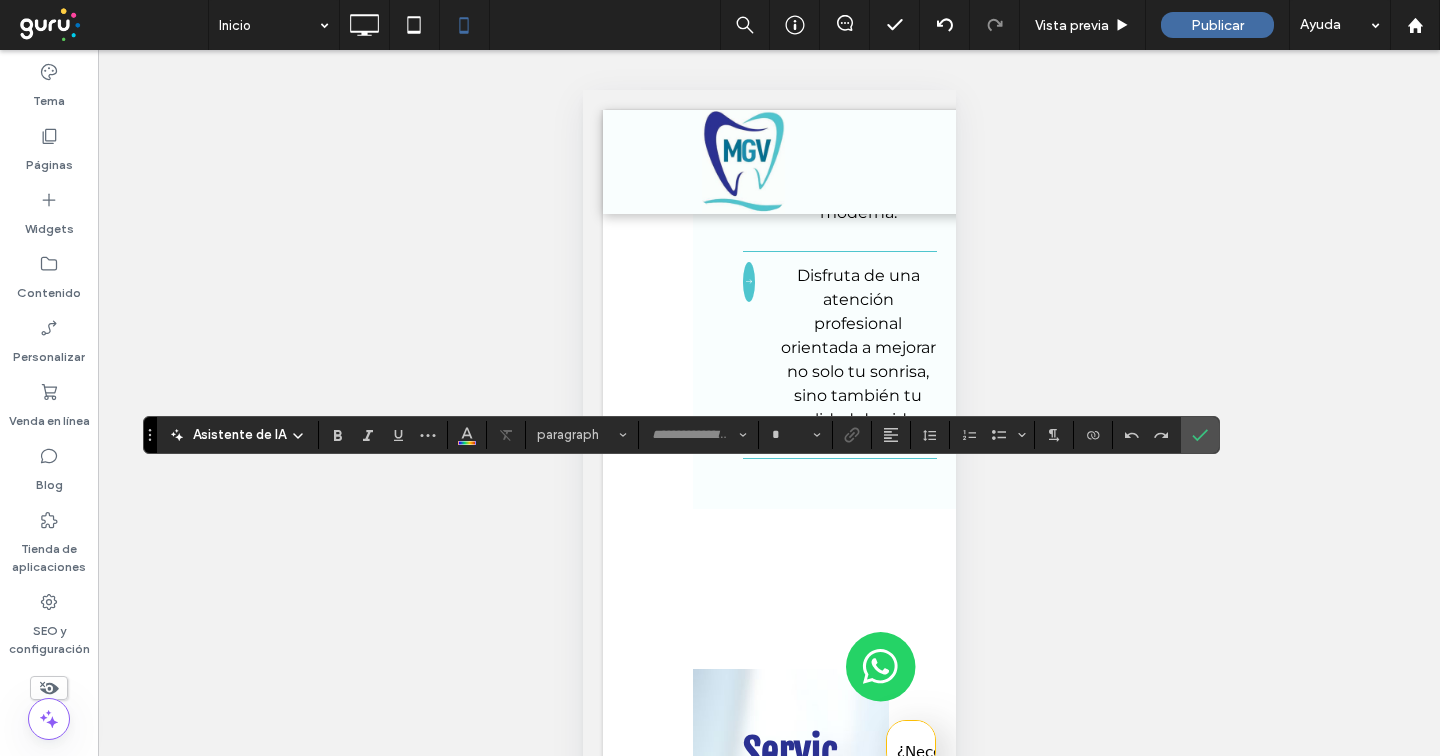 type on "**********" 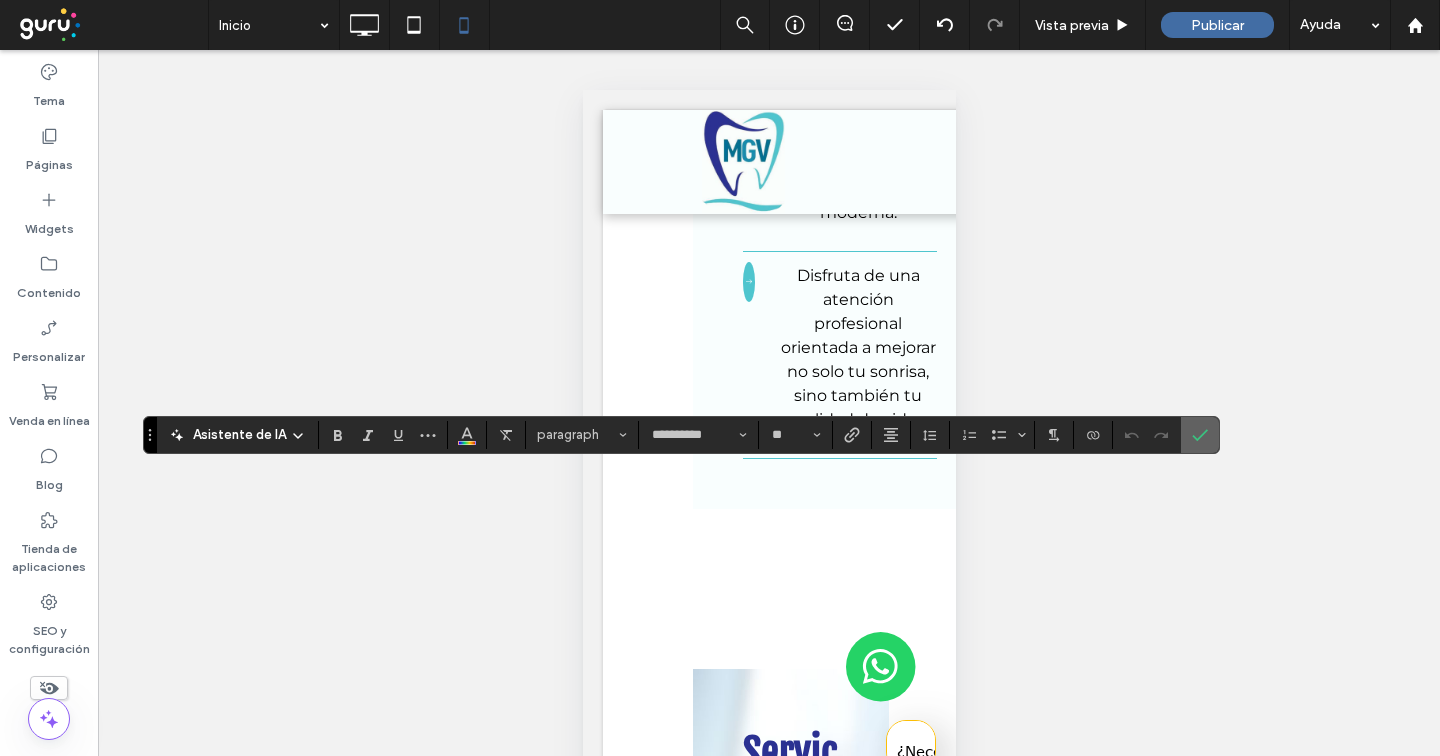 click 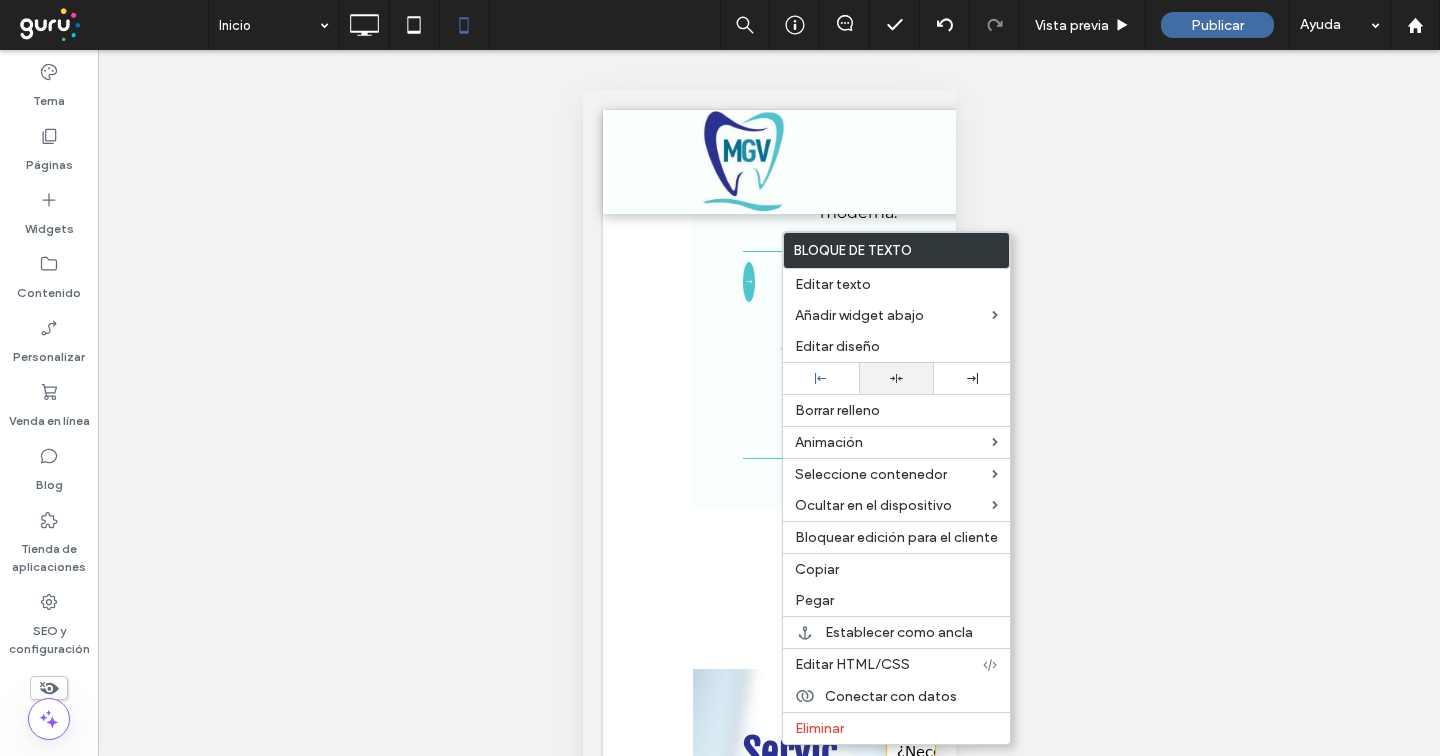 click at bounding box center (897, 378) 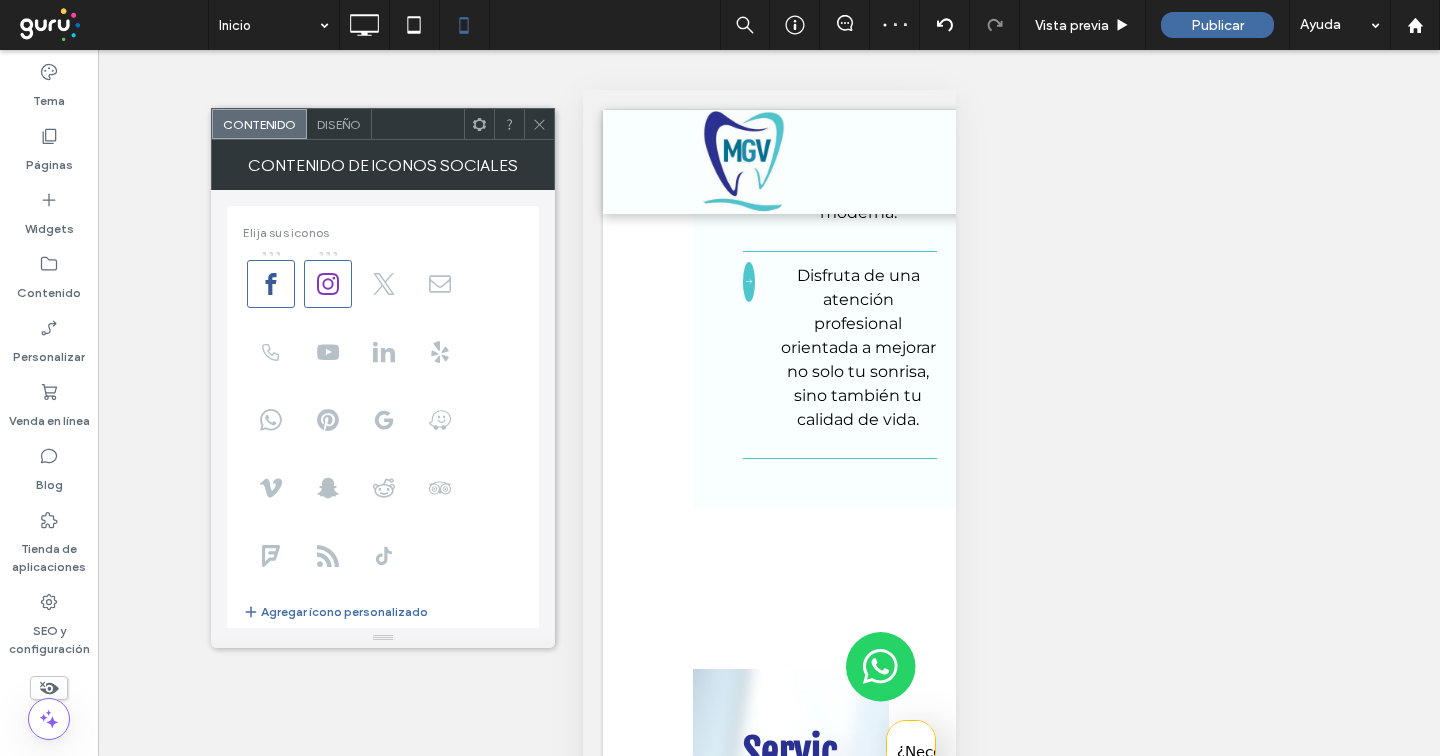 click on "Diseño" at bounding box center (339, 124) 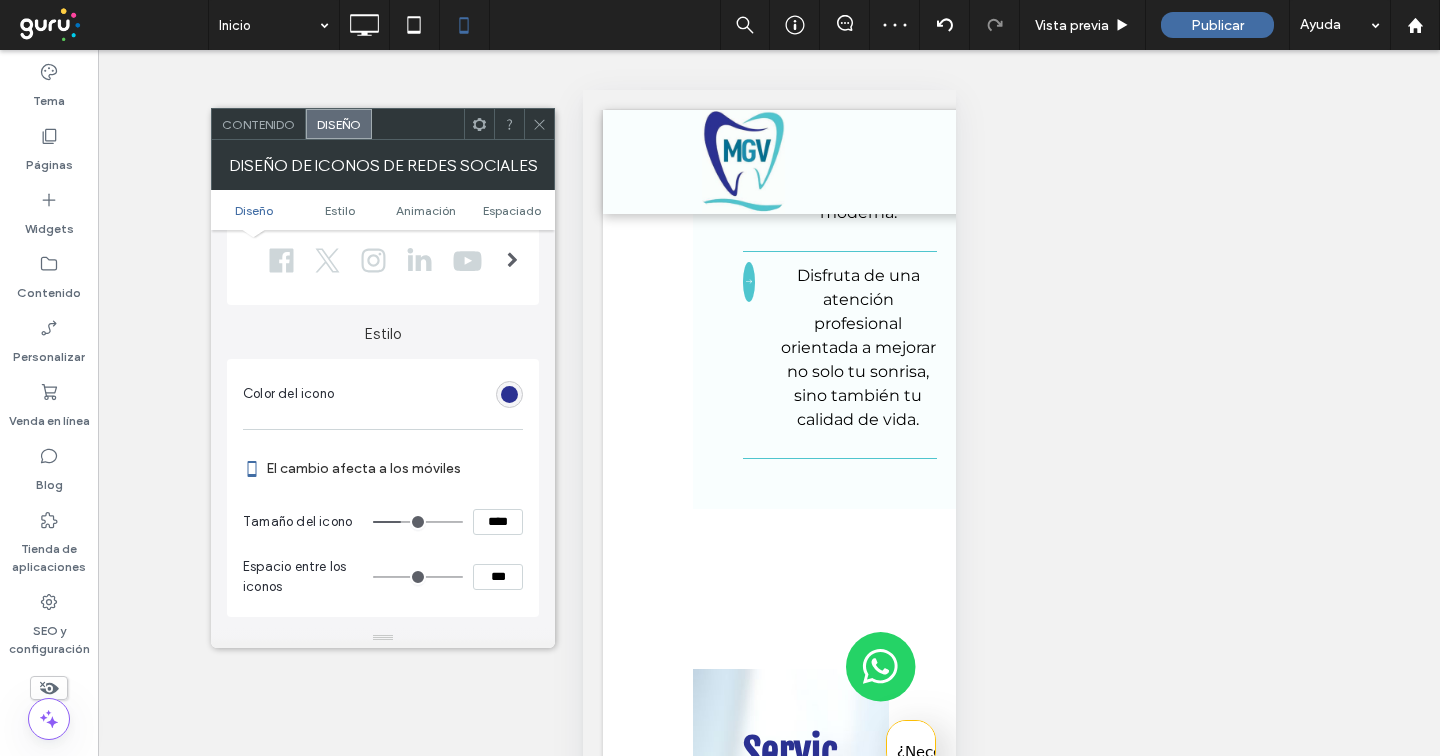 scroll, scrollTop: 94, scrollLeft: 0, axis: vertical 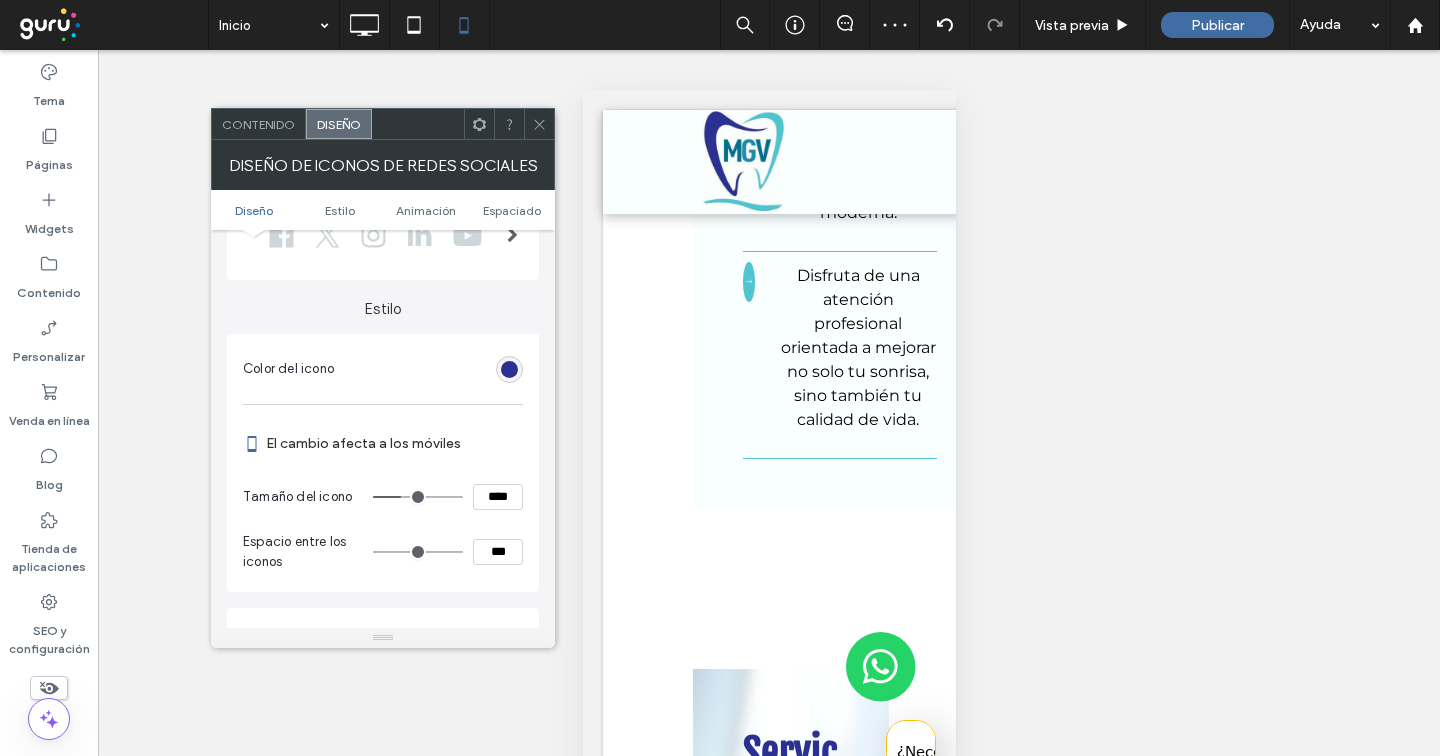 type on "**" 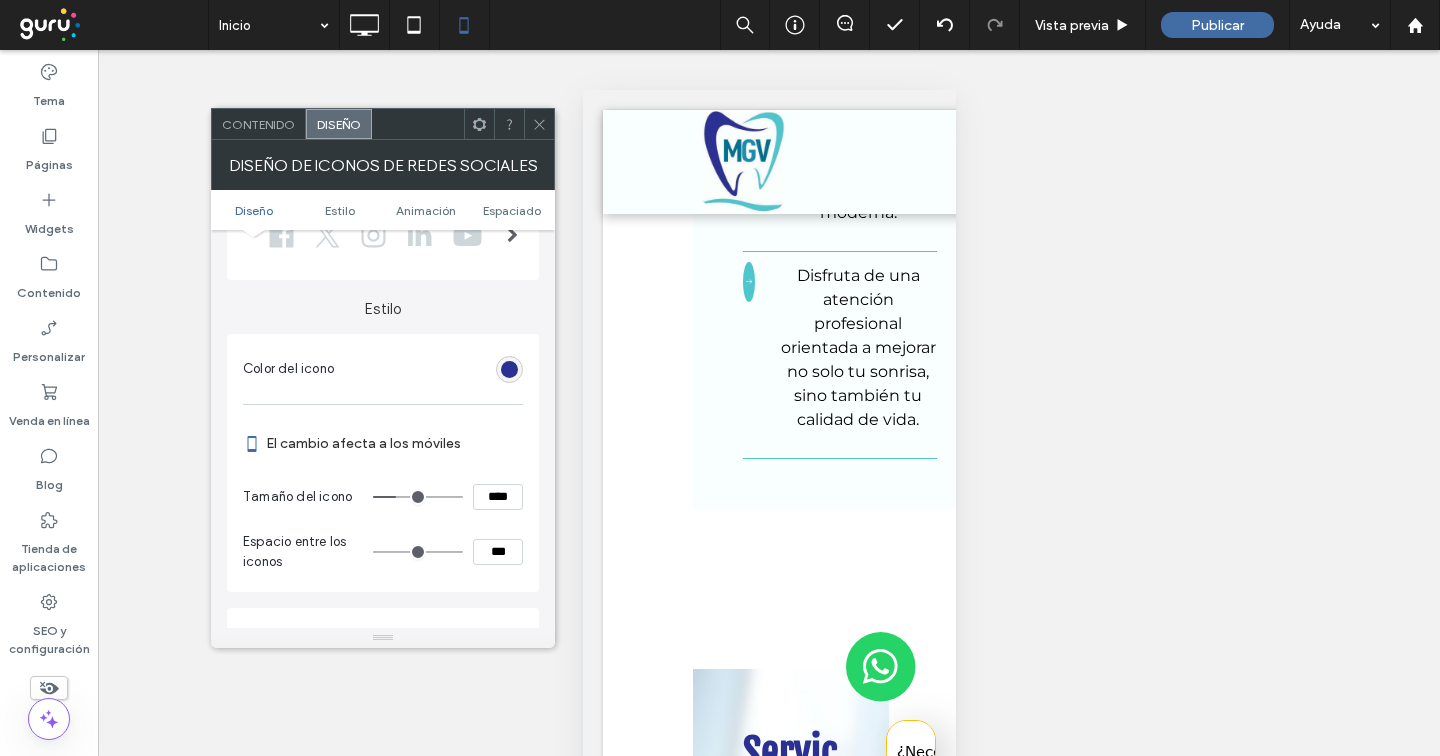 click at bounding box center [418, 497] 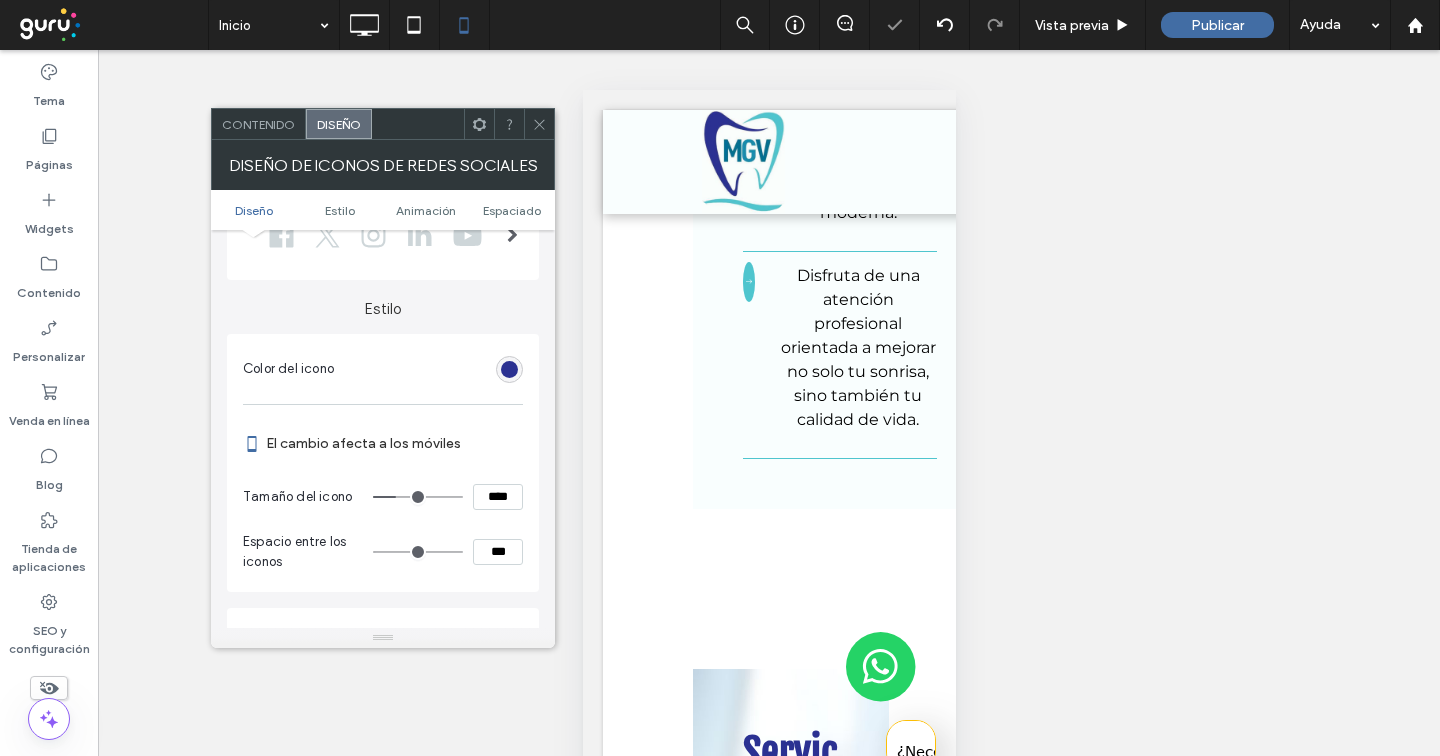 click at bounding box center [539, 124] 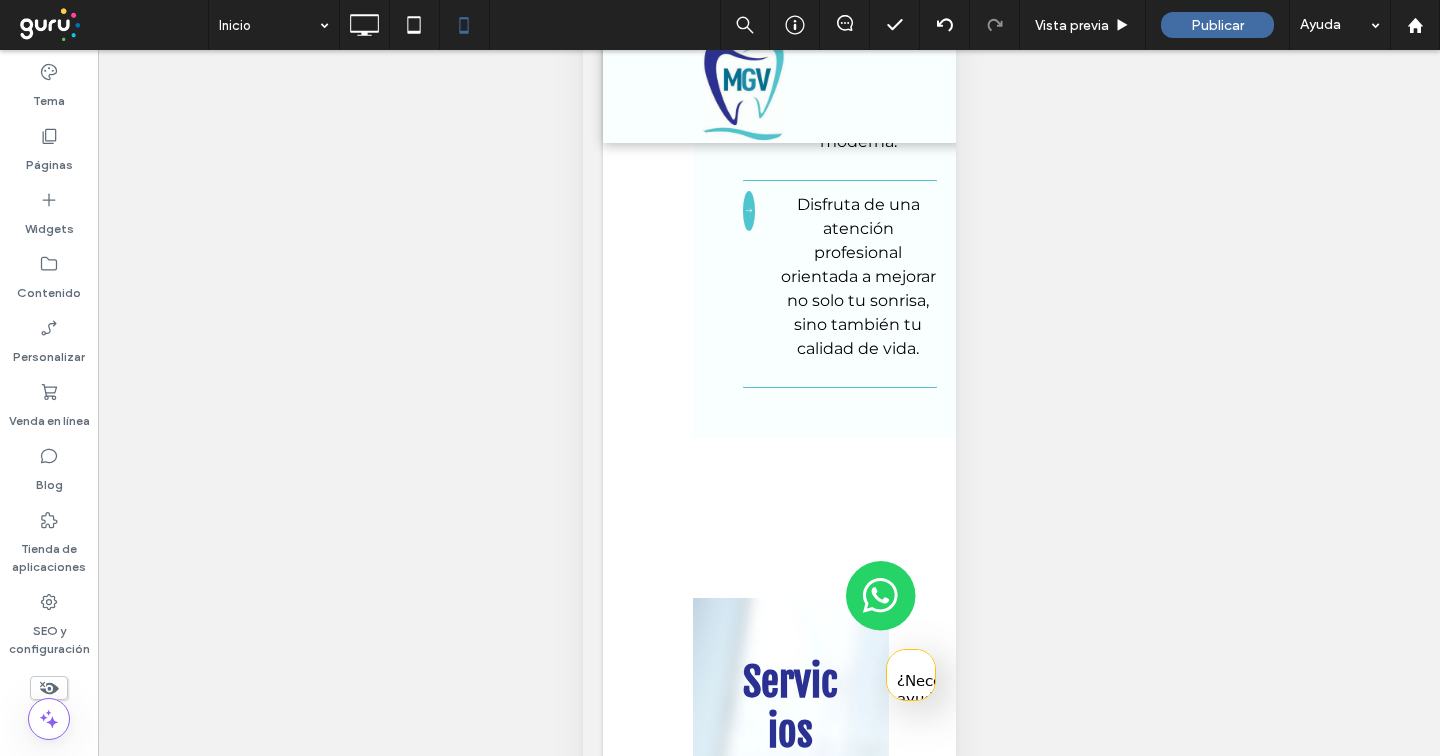 scroll, scrollTop: 0, scrollLeft: 0, axis: both 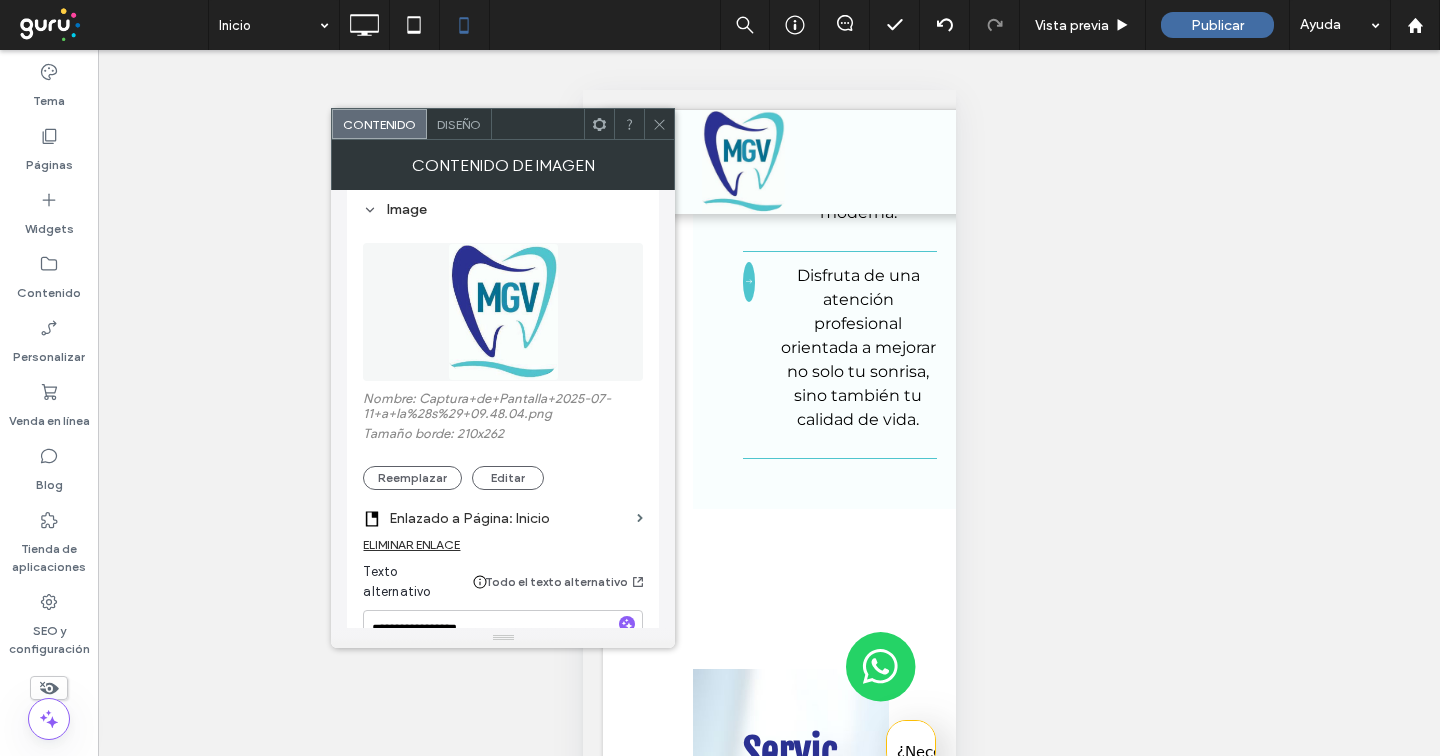 click 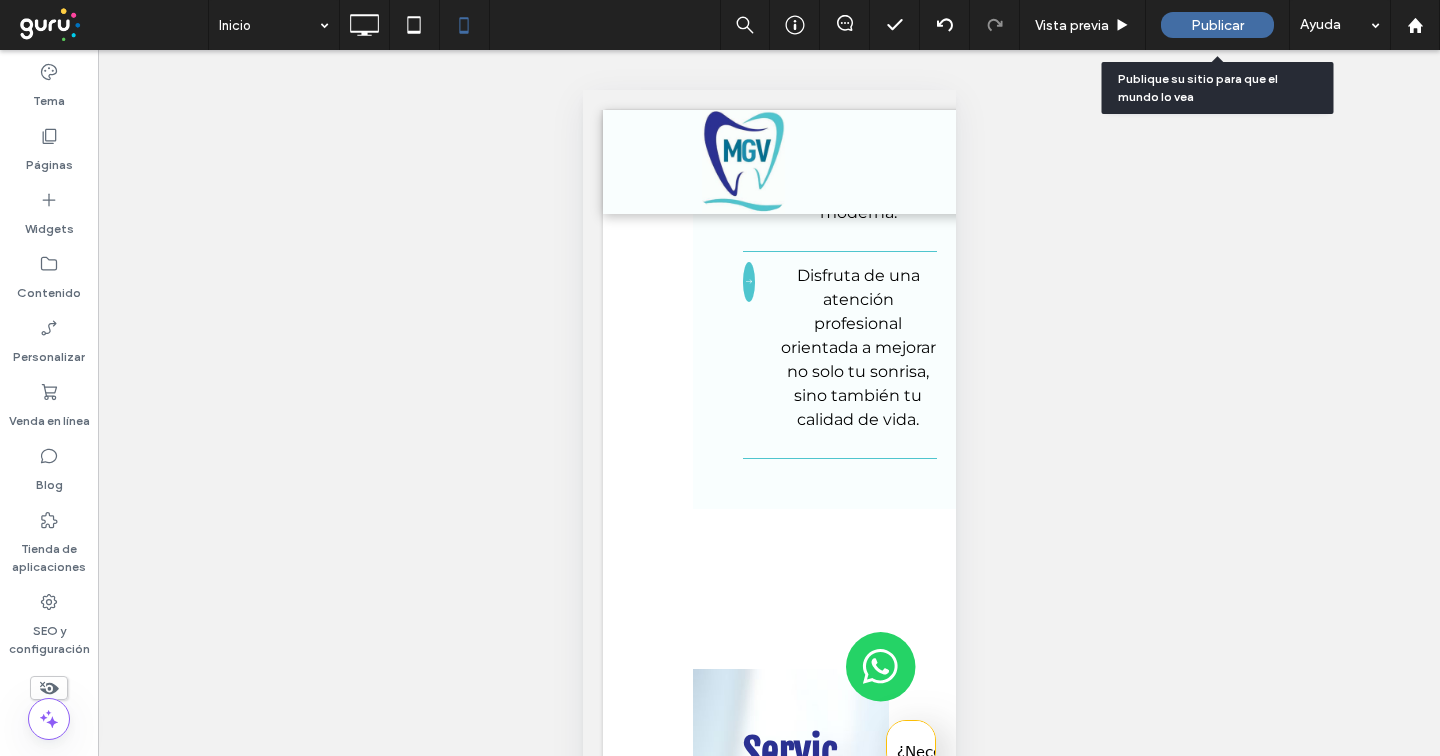 click on "Publicar" at bounding box center (1217, 25) 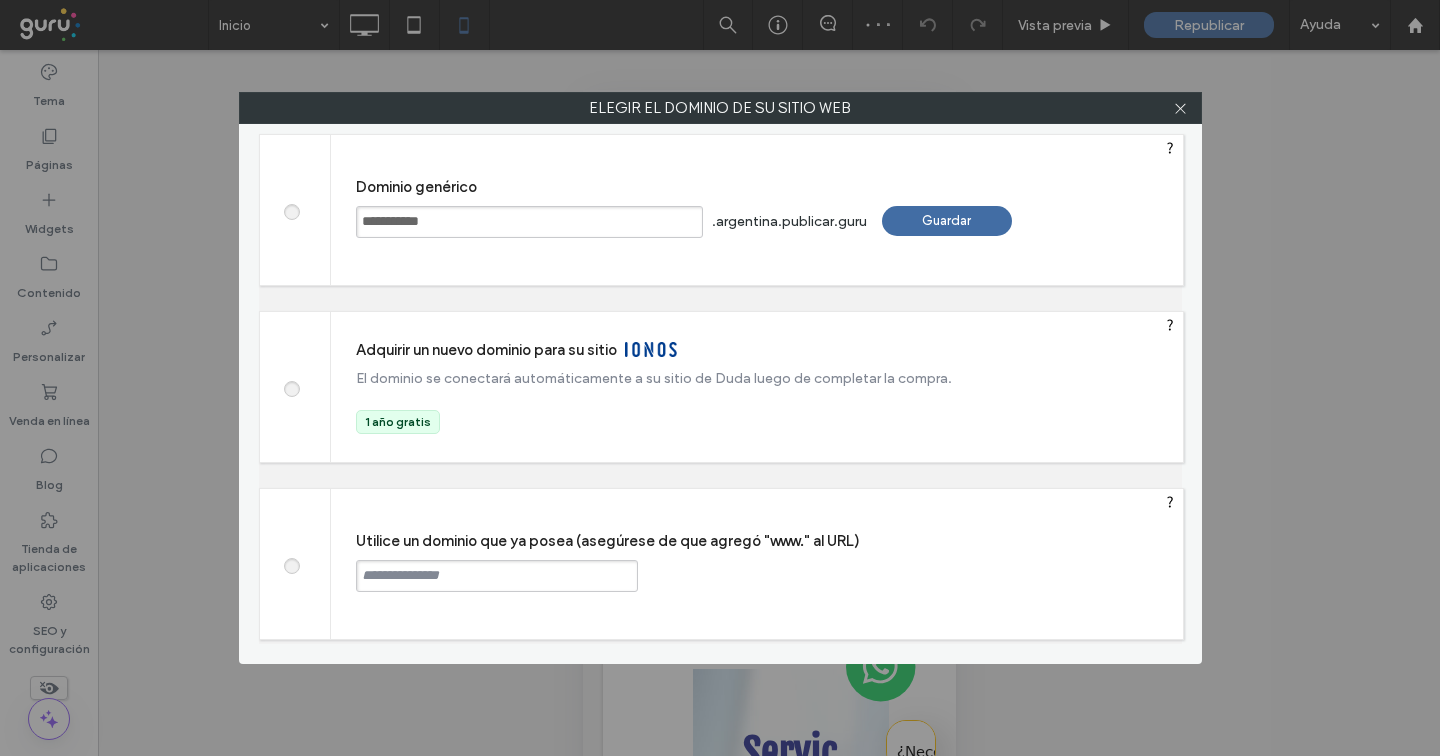 click on "Guardar" at bounding box center (947, 221) 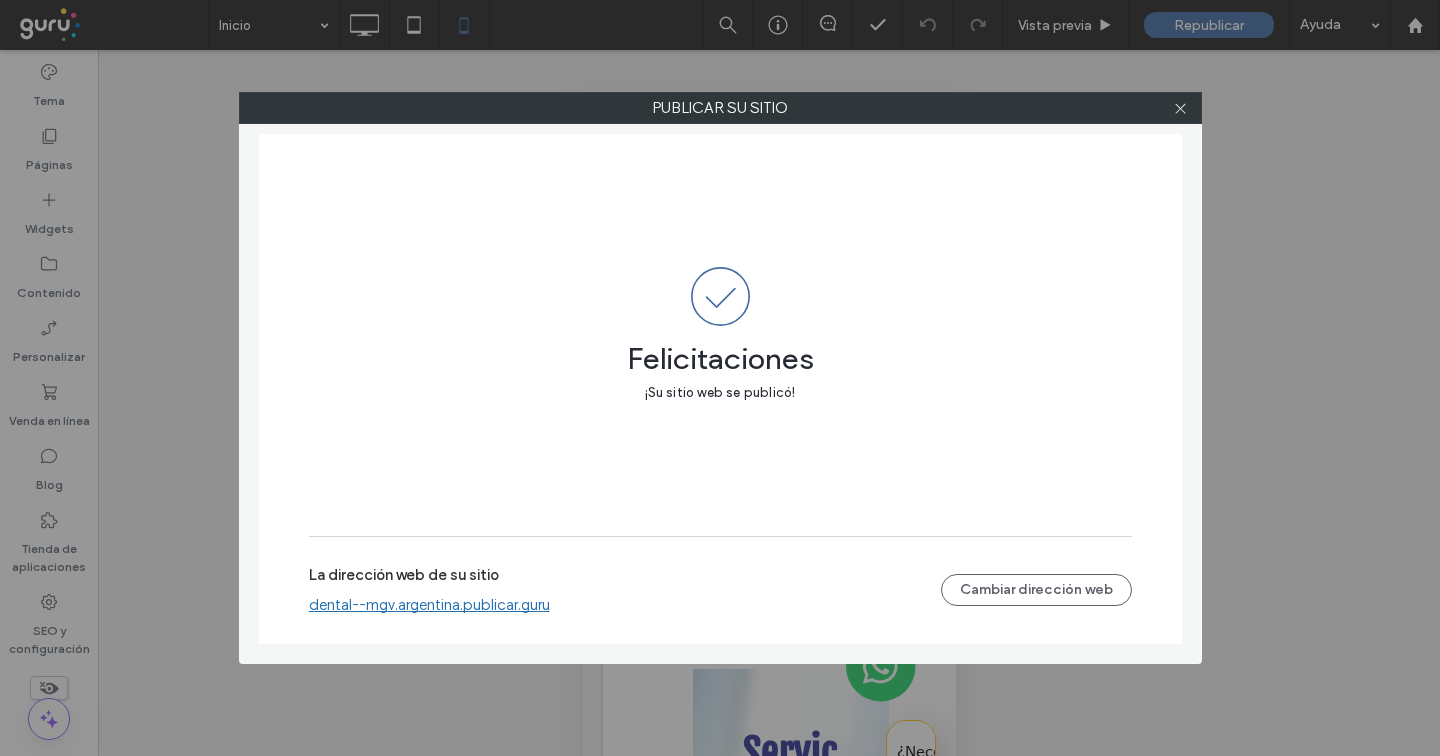 click on "dental--mgv.argentina.publicar.guru" at bounding box center (429, 605) 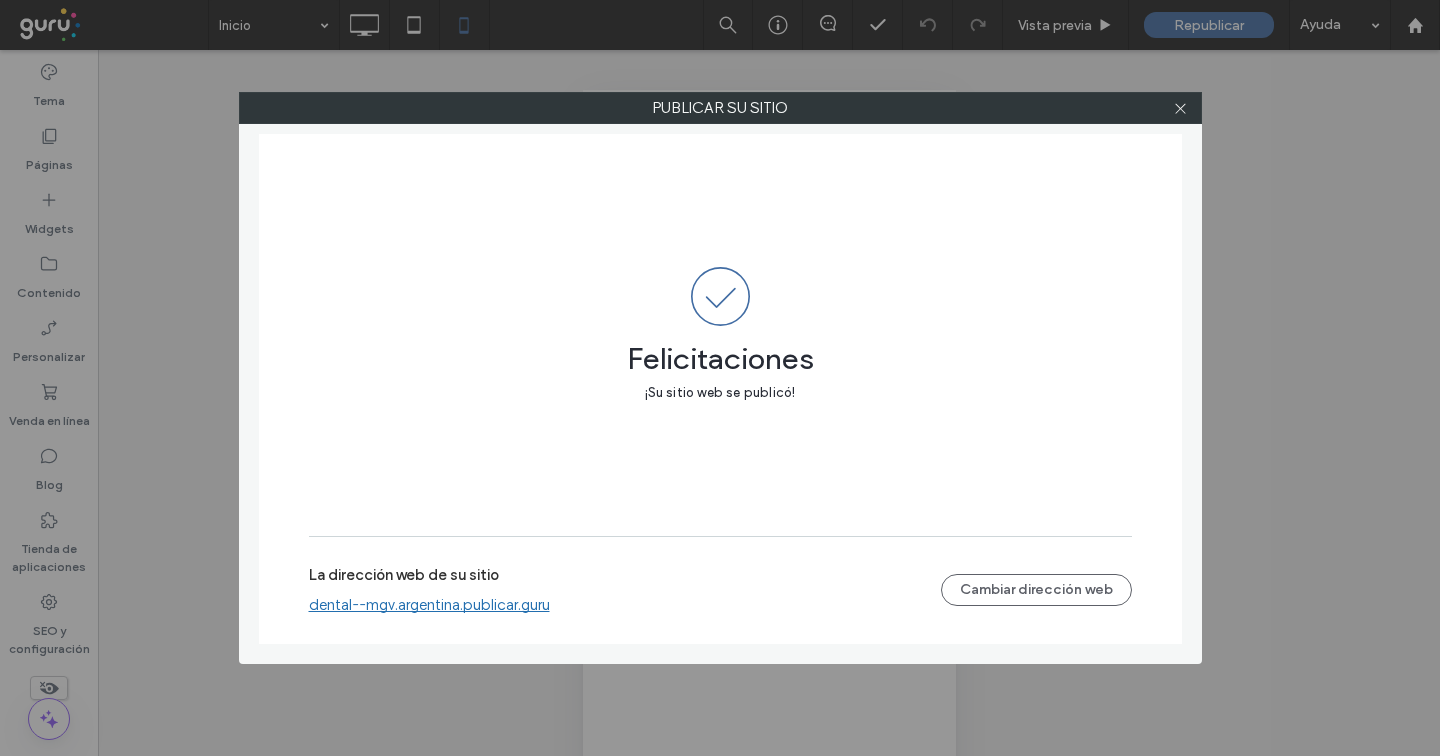 scroll, scrollTop: 0, scrollLeft: 0, axis: both 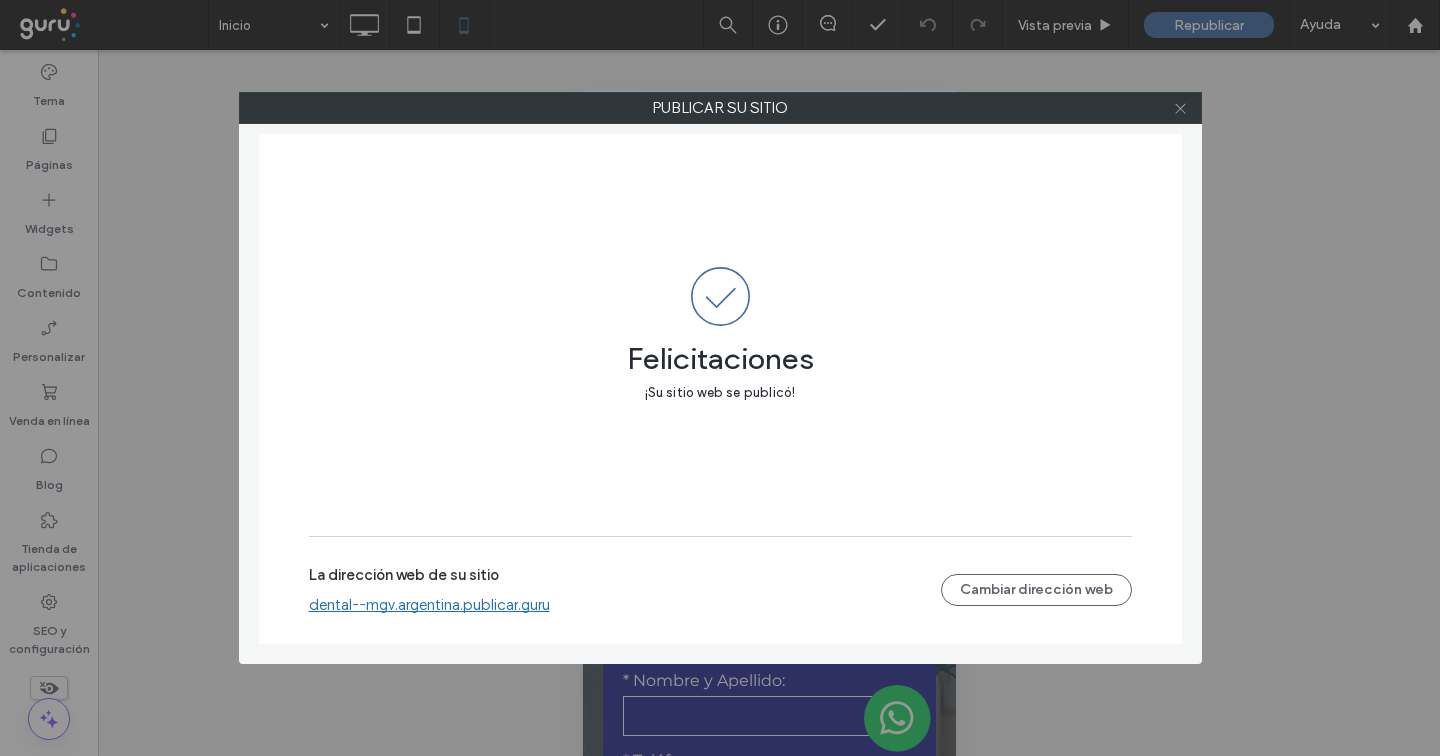 click 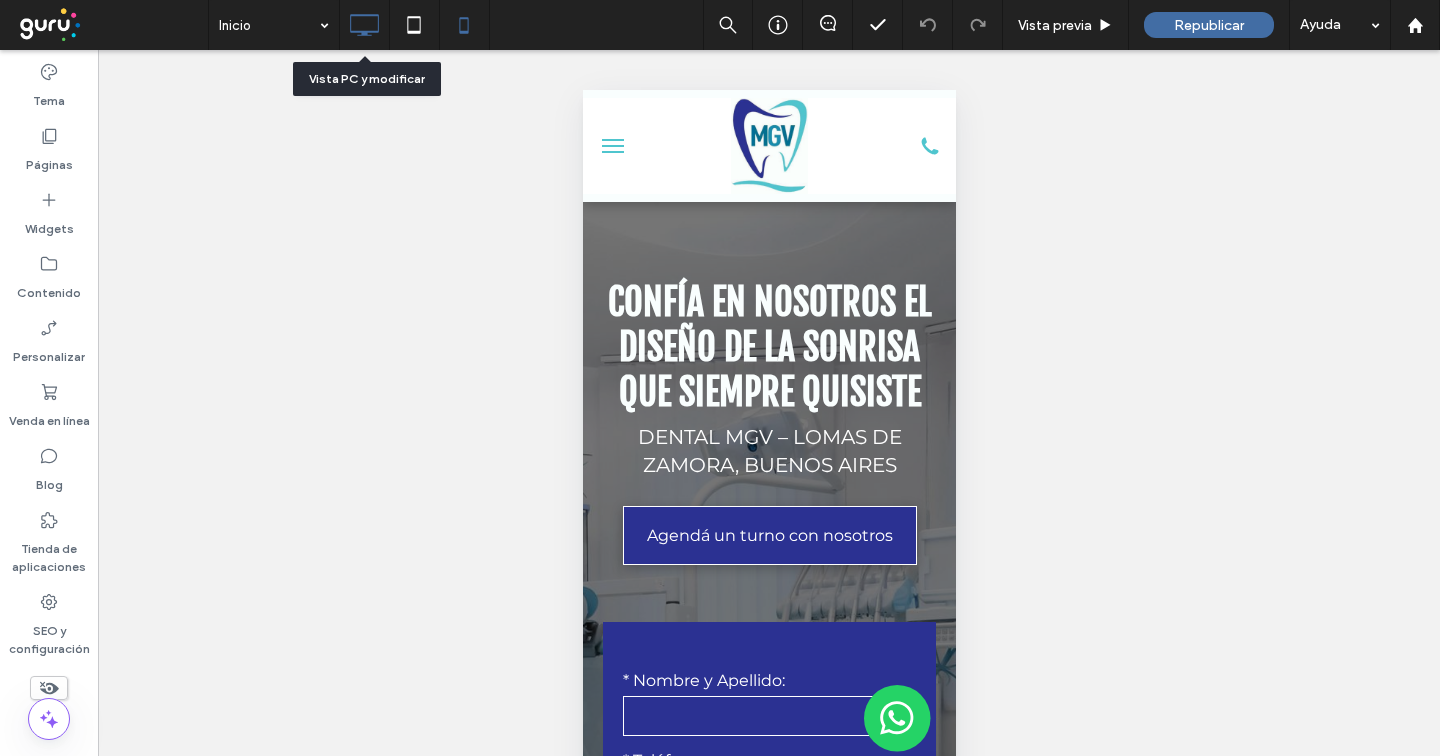 click 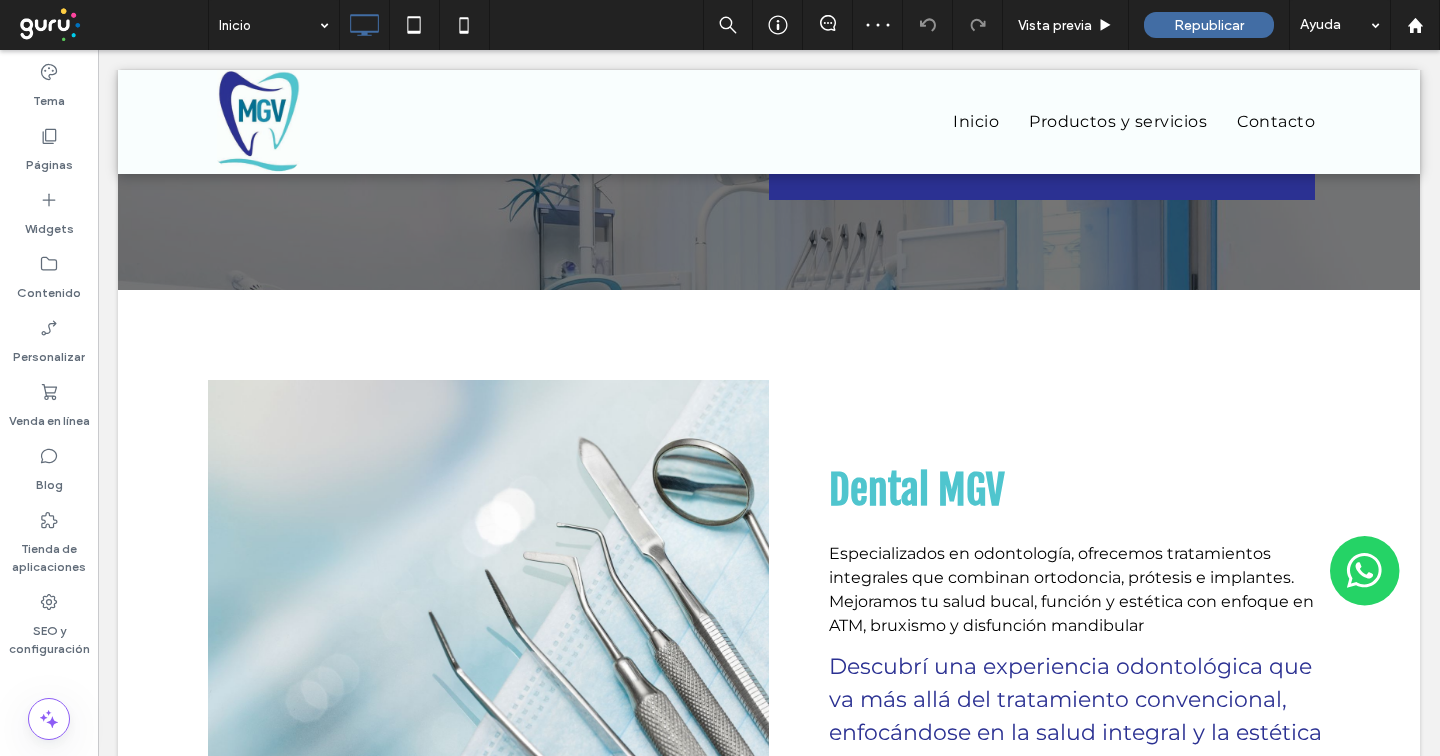 scroll, scrollTop: 1249, scrollLeft: 0, axis: vertical 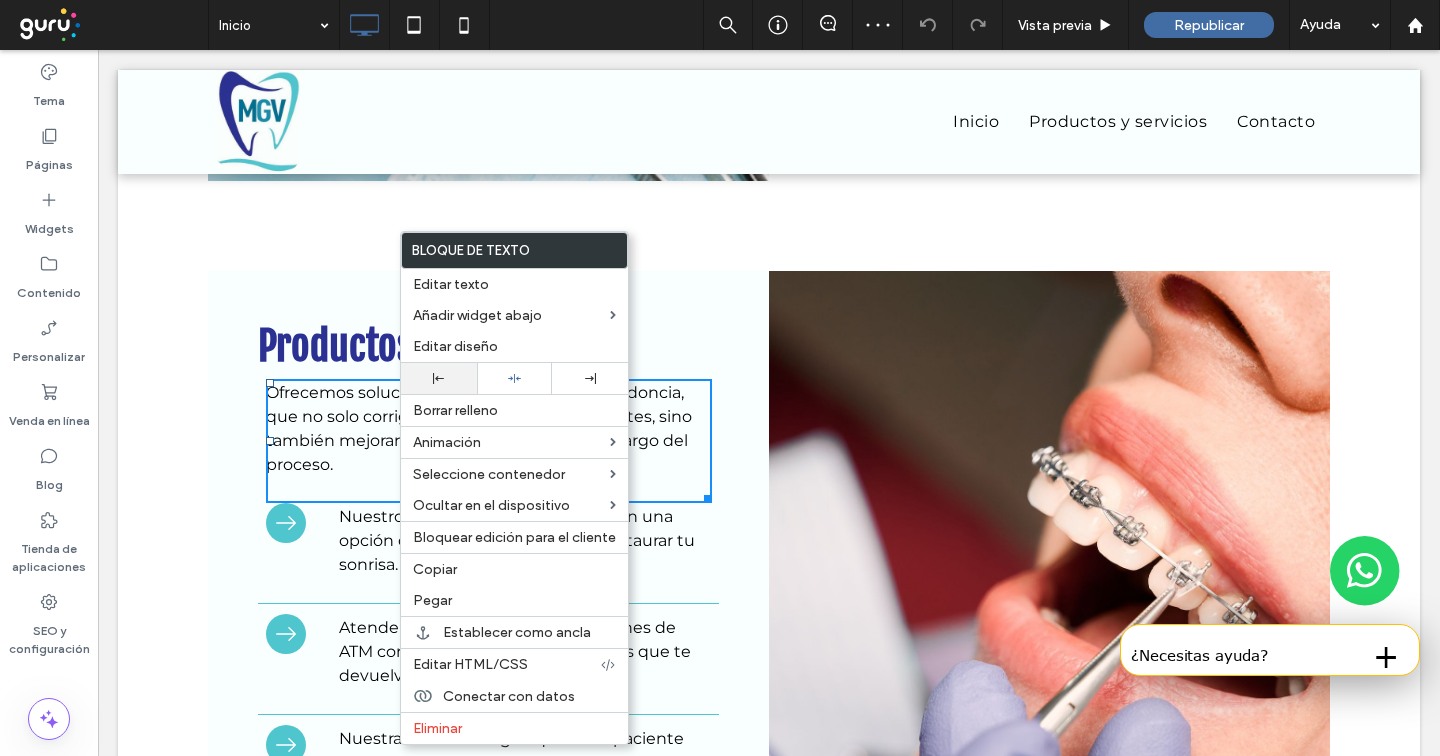 click 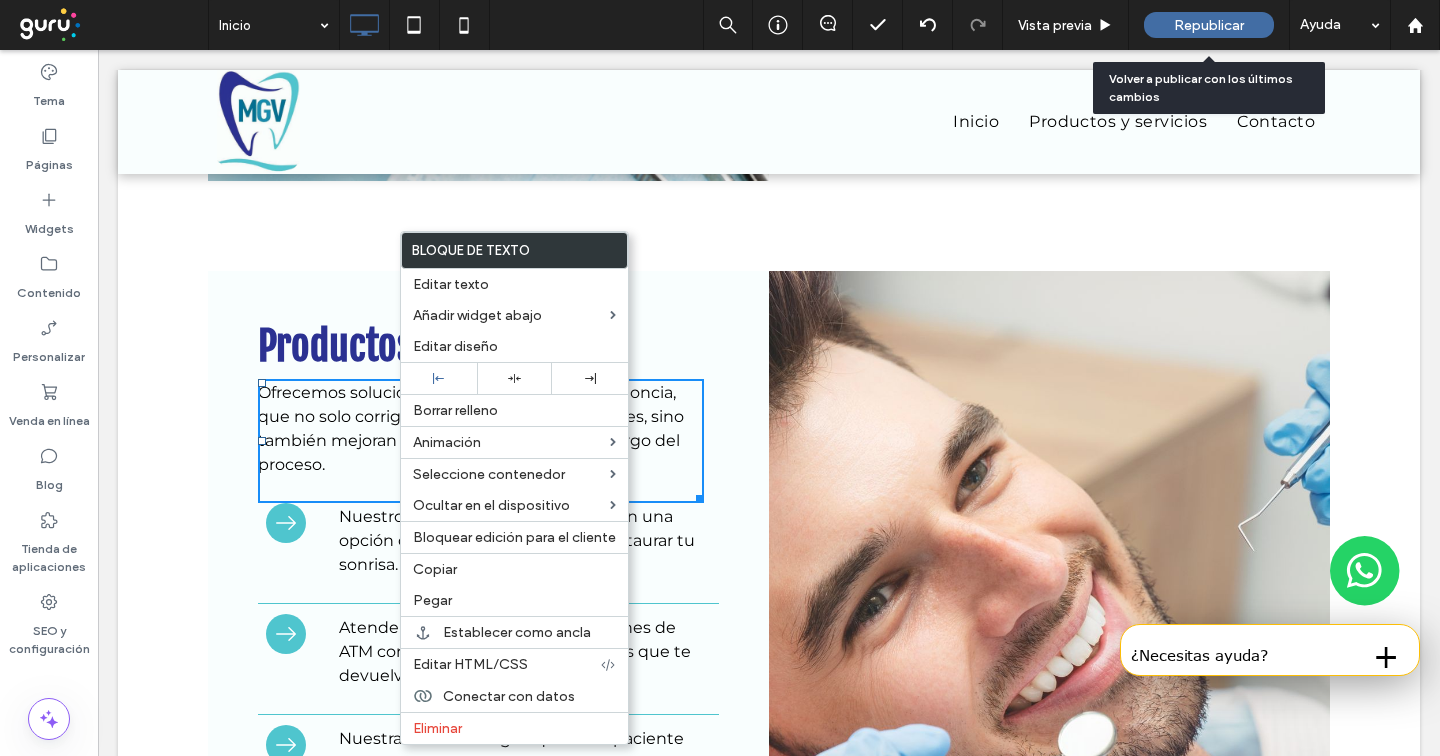 click on "Republicar" at bounding box center [1209, 25] 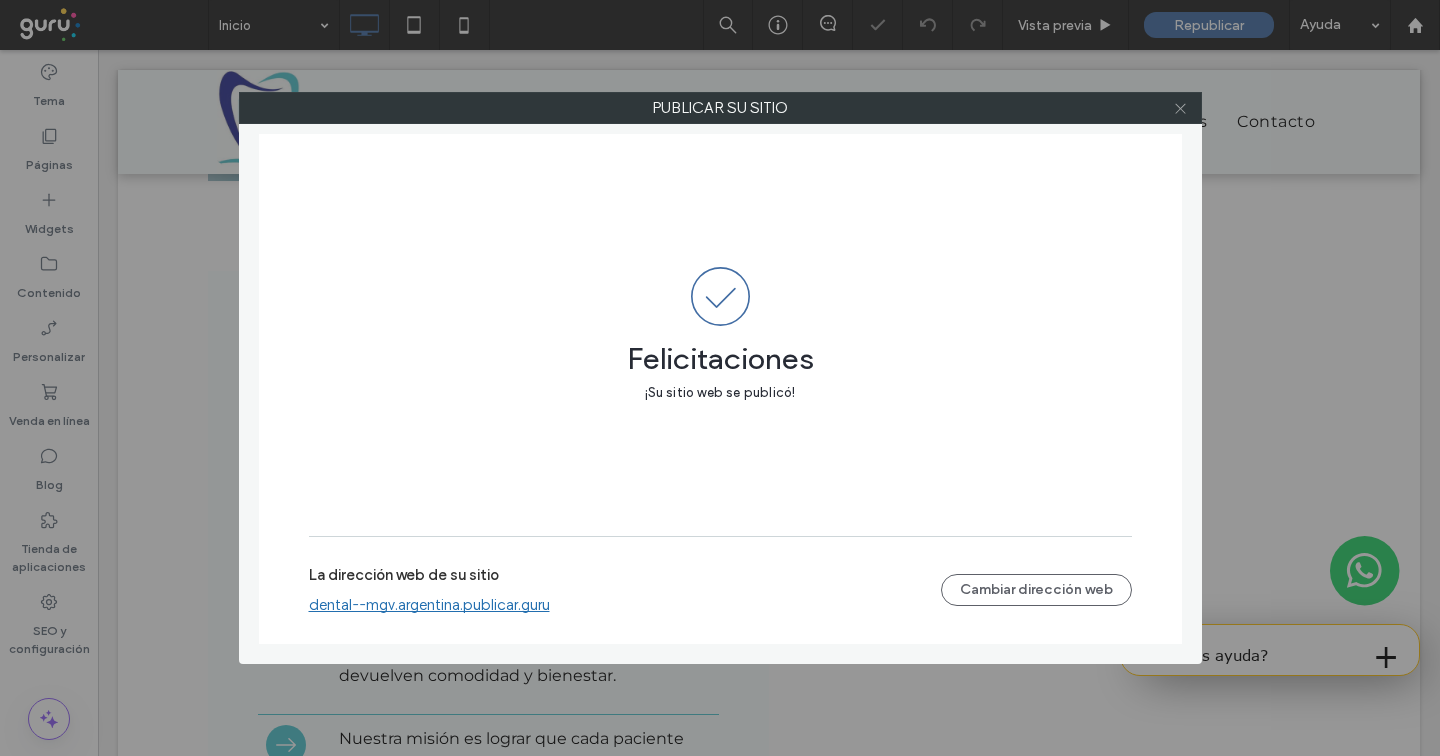 click 